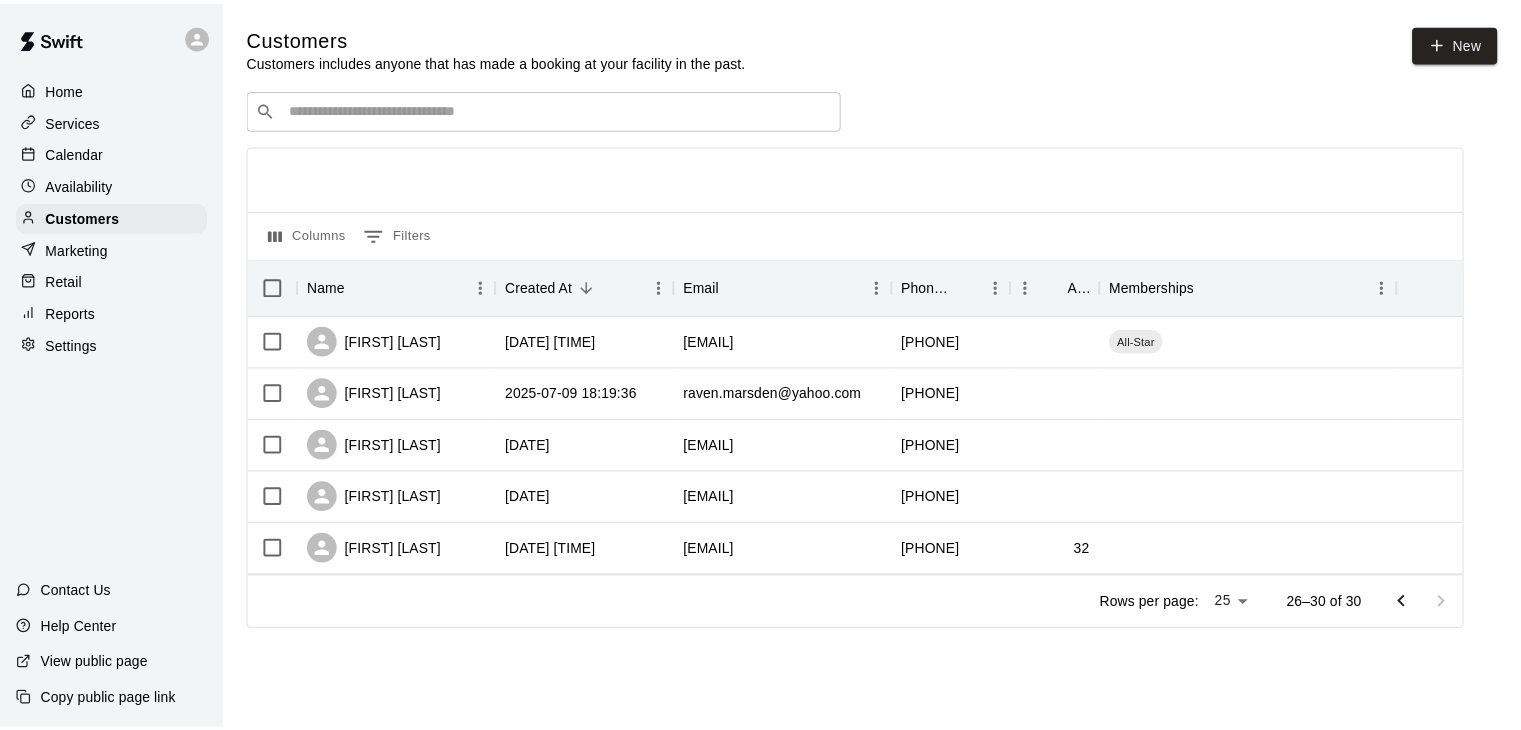 scroll, scrollTop: 0, scrollLeft: 0, axis: both 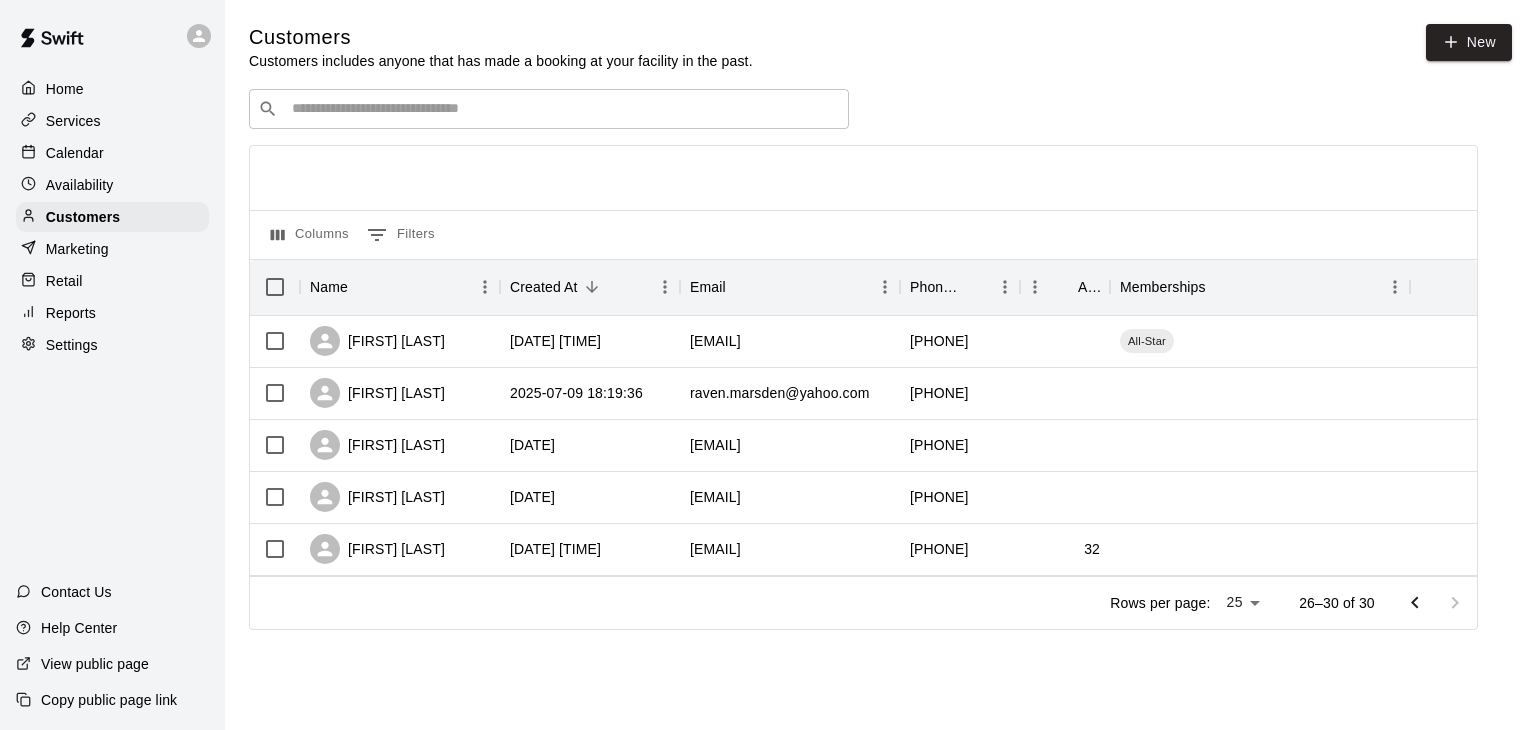 click on "Customers Customers includes anyone that has made a booking at your facility in the past.   New" at bounding box center [880, 47] 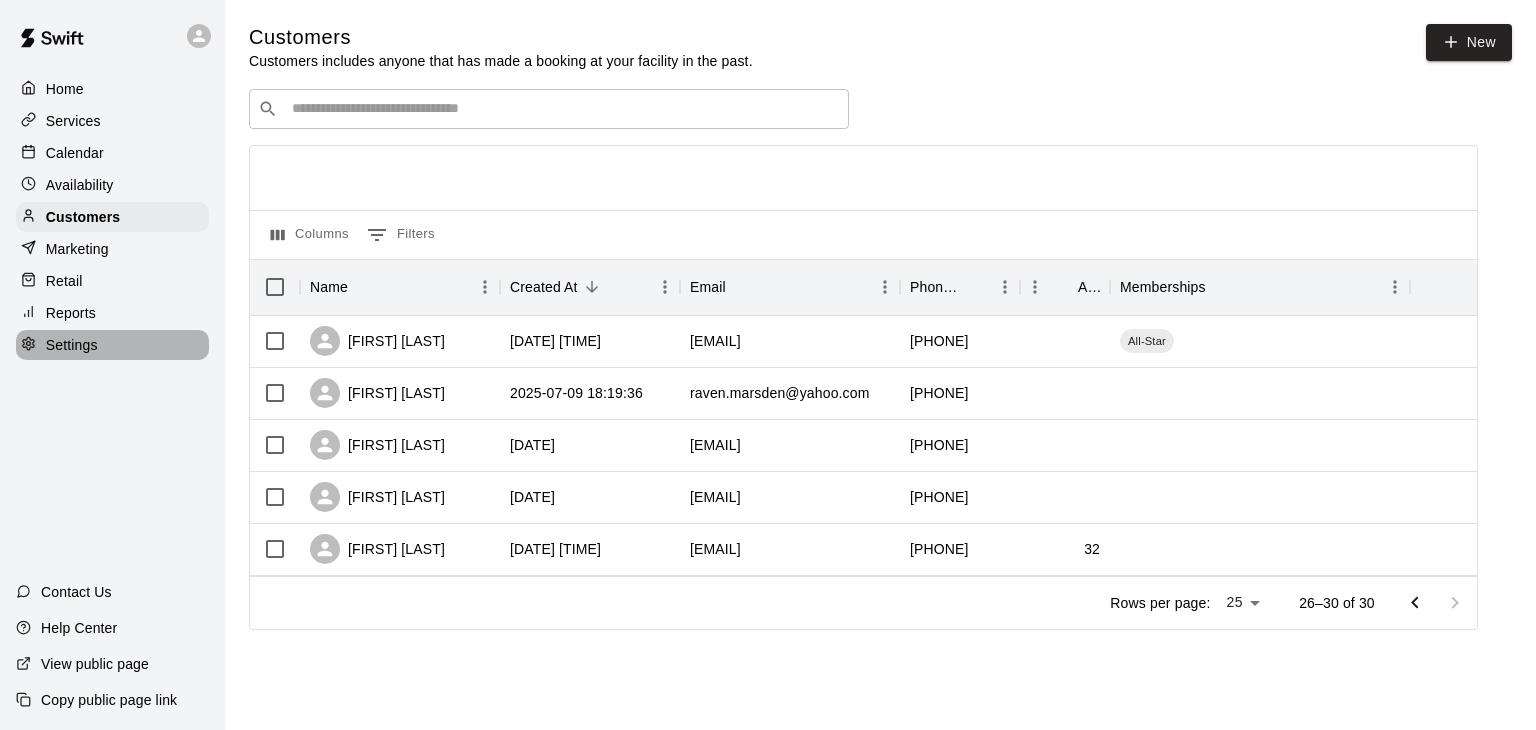 click on "Settings" at bounding box center [112, 345] 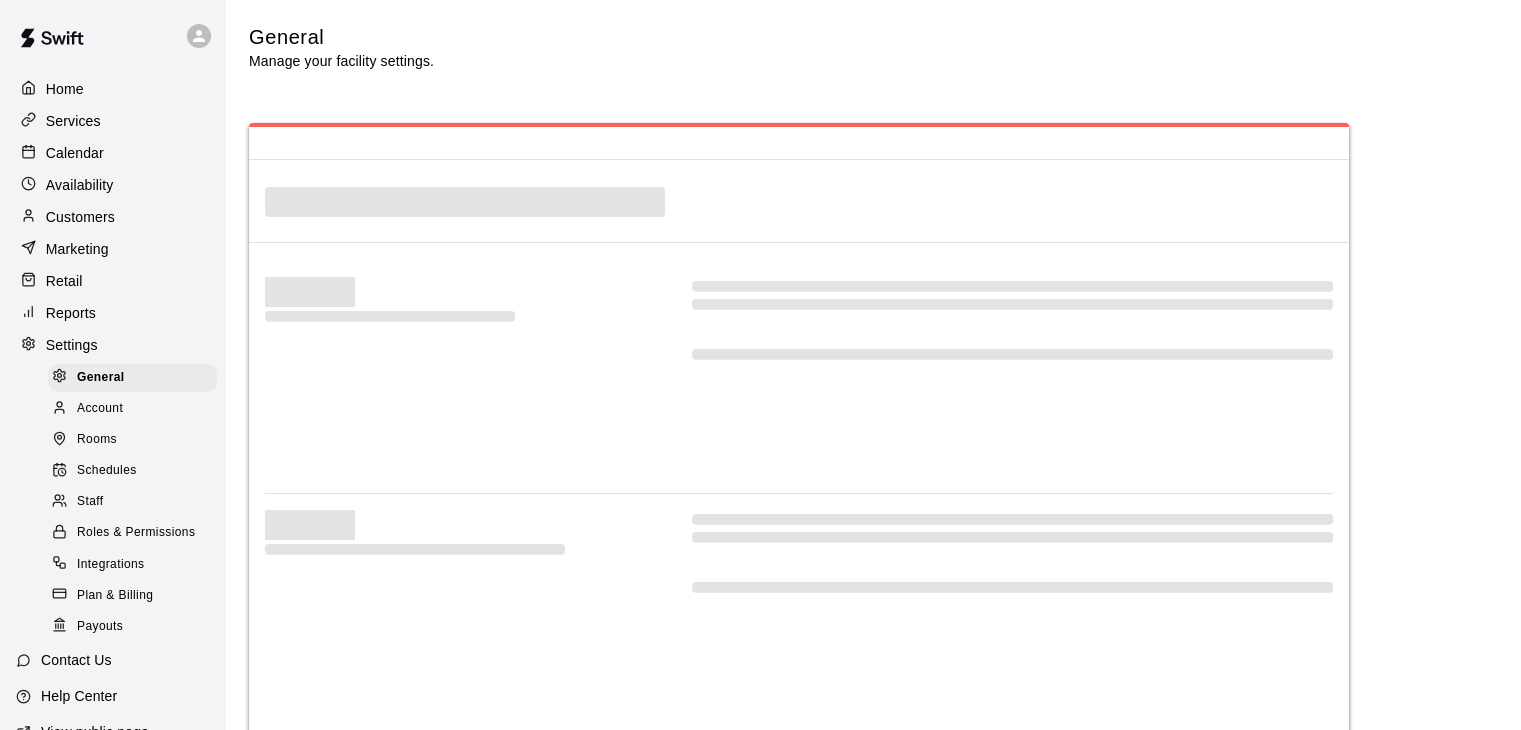 select on "**" 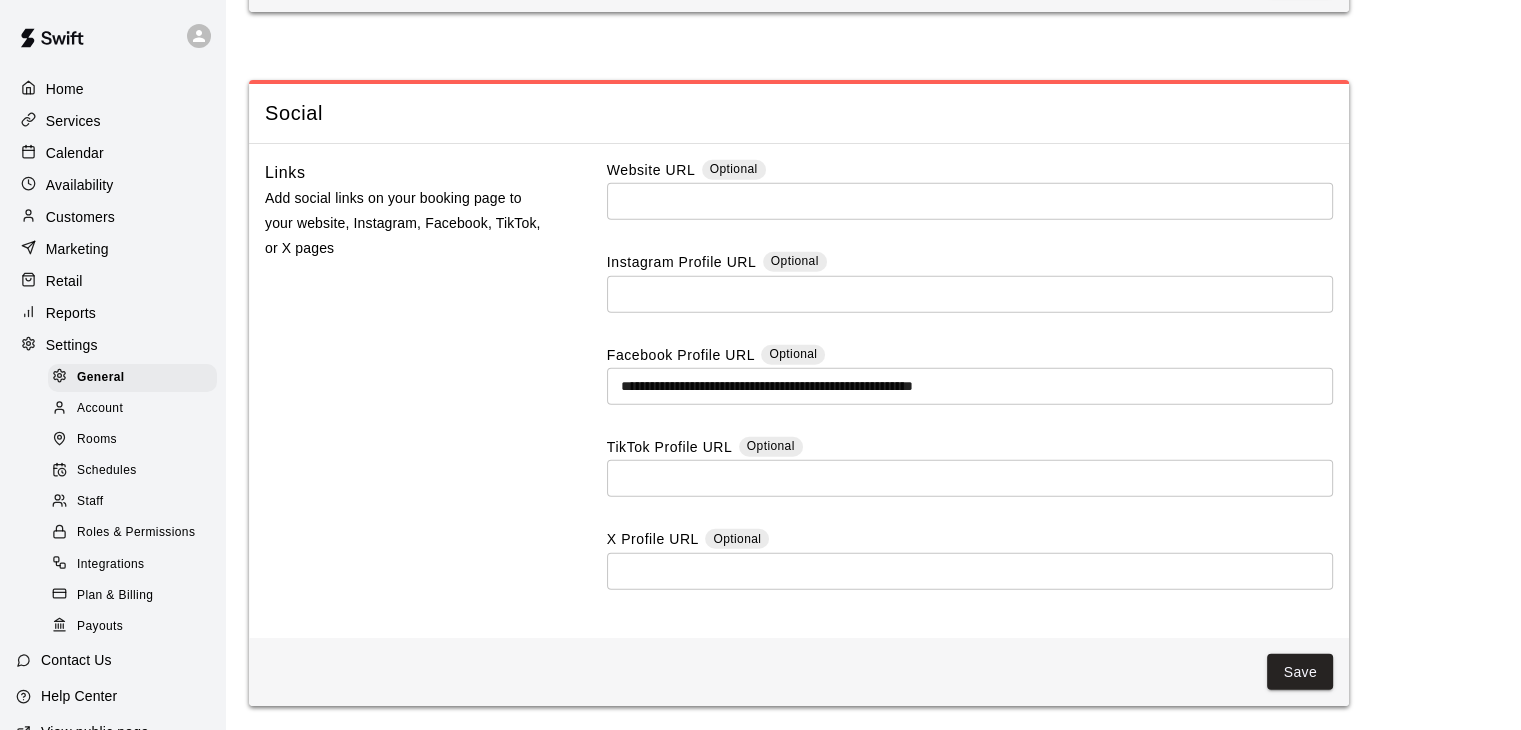 scroll, scrollTop: 5221, scrollLeft: 0, axis: vertical 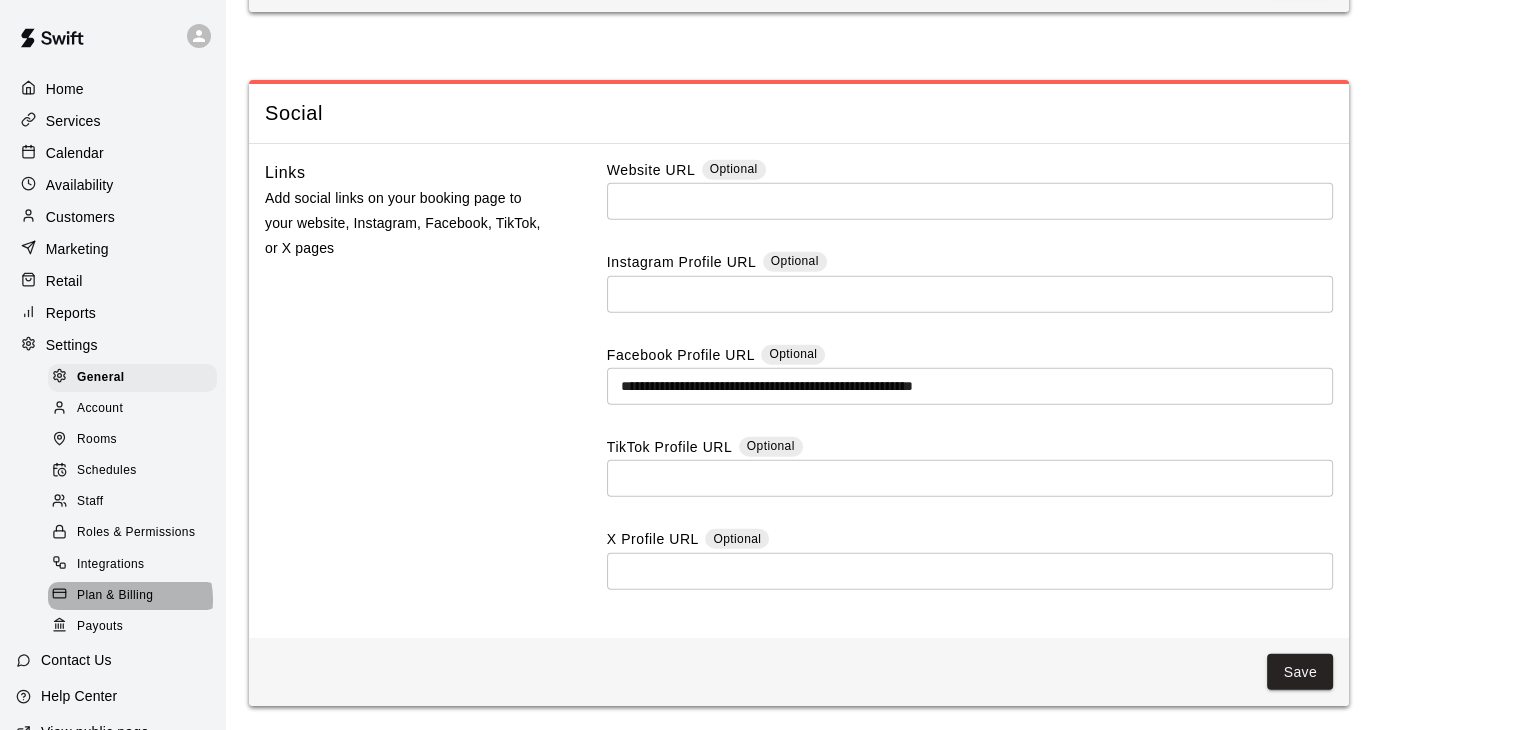 click on "Plan & Billing" at bounding box center [115, 596] 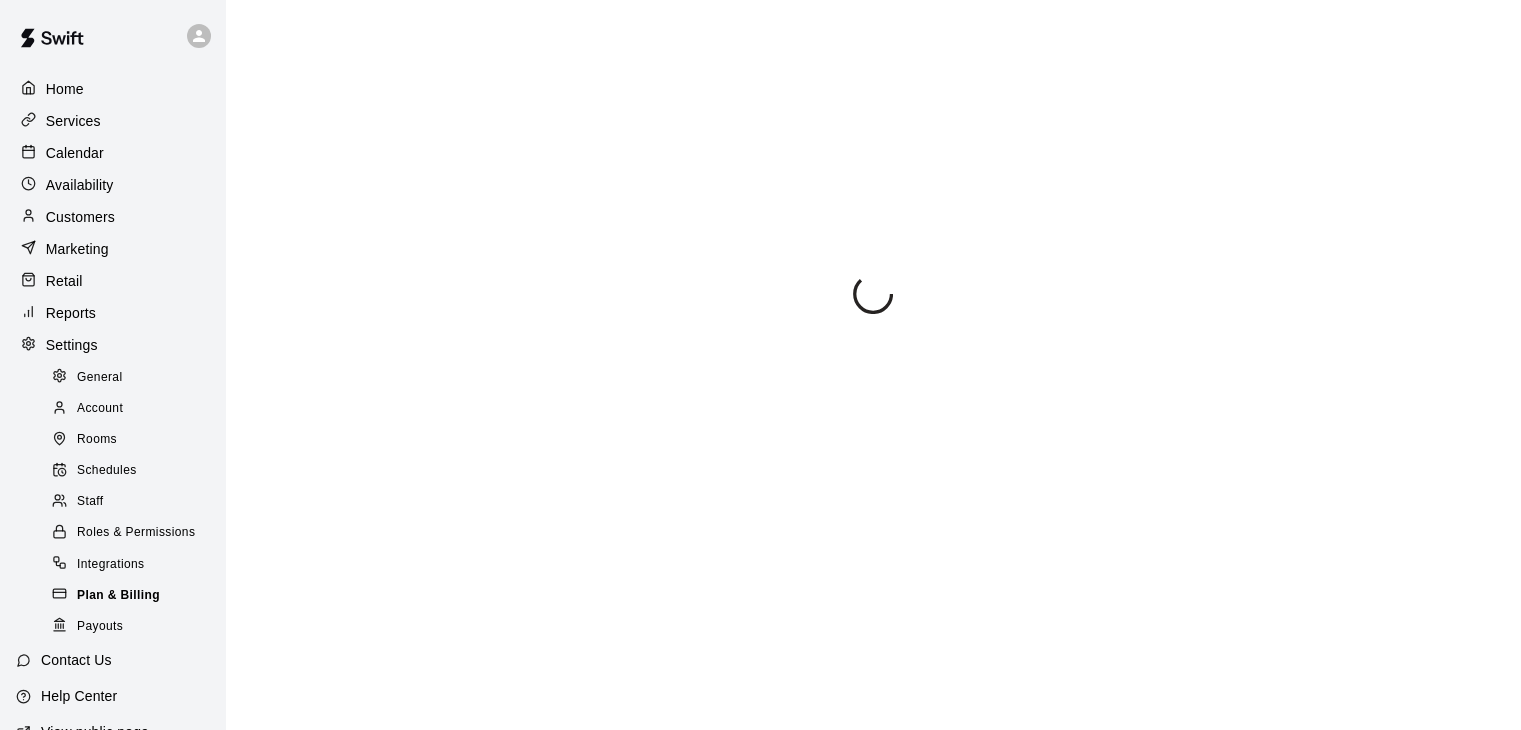 scroll, scrollTop: 0, scrollLeft: 0, axis: both 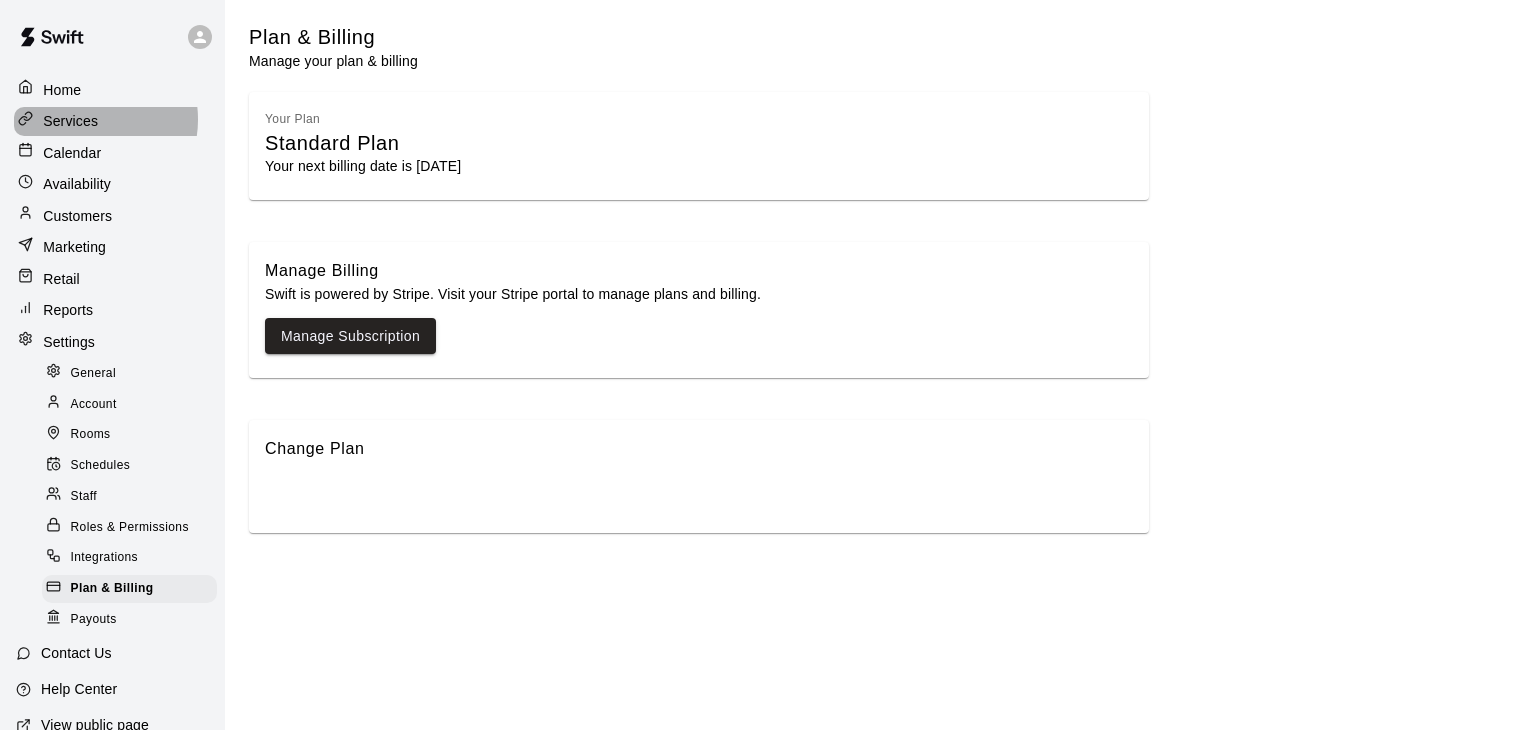 click on "Services" at bounding box center (70, 121) 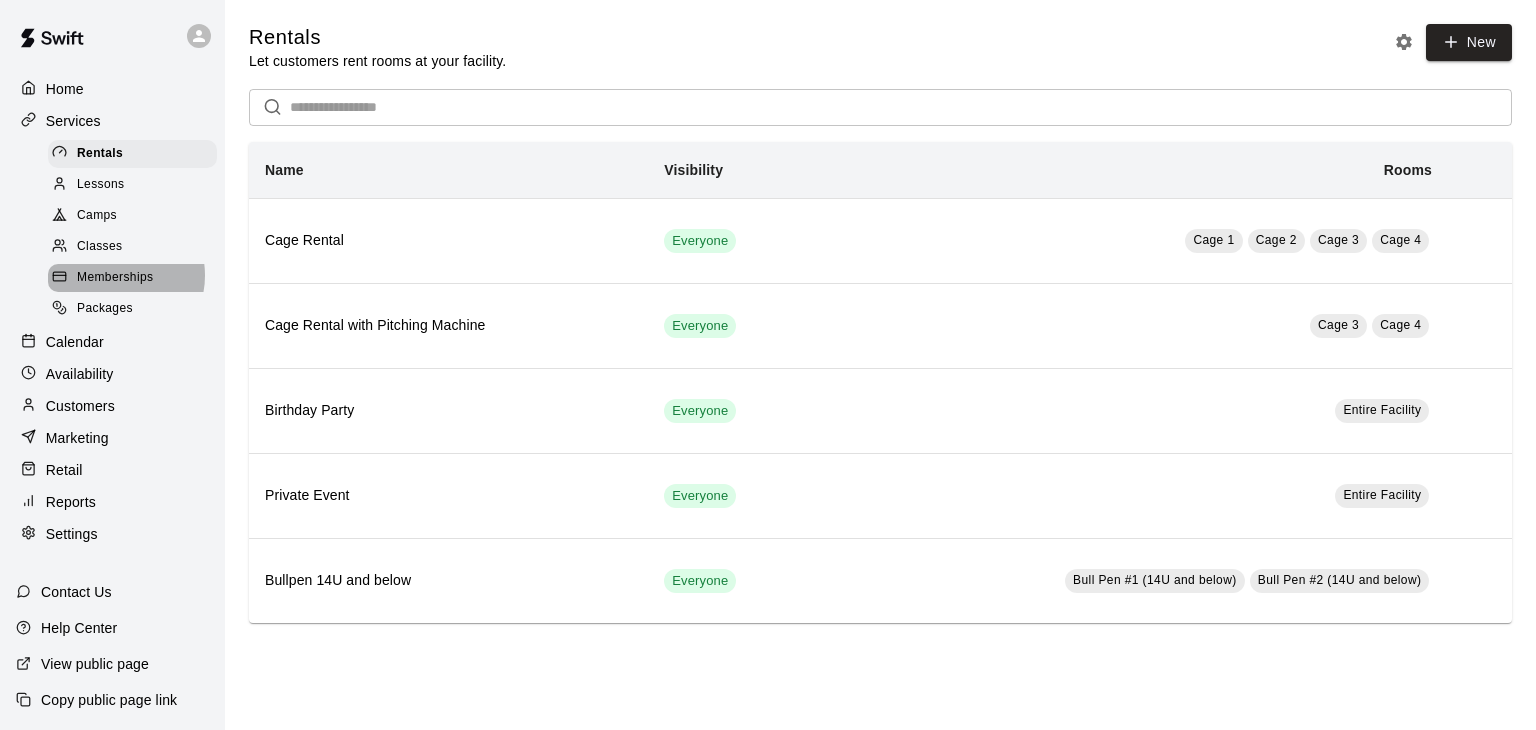 click on "Memberships" at bounding box center (115, 278) 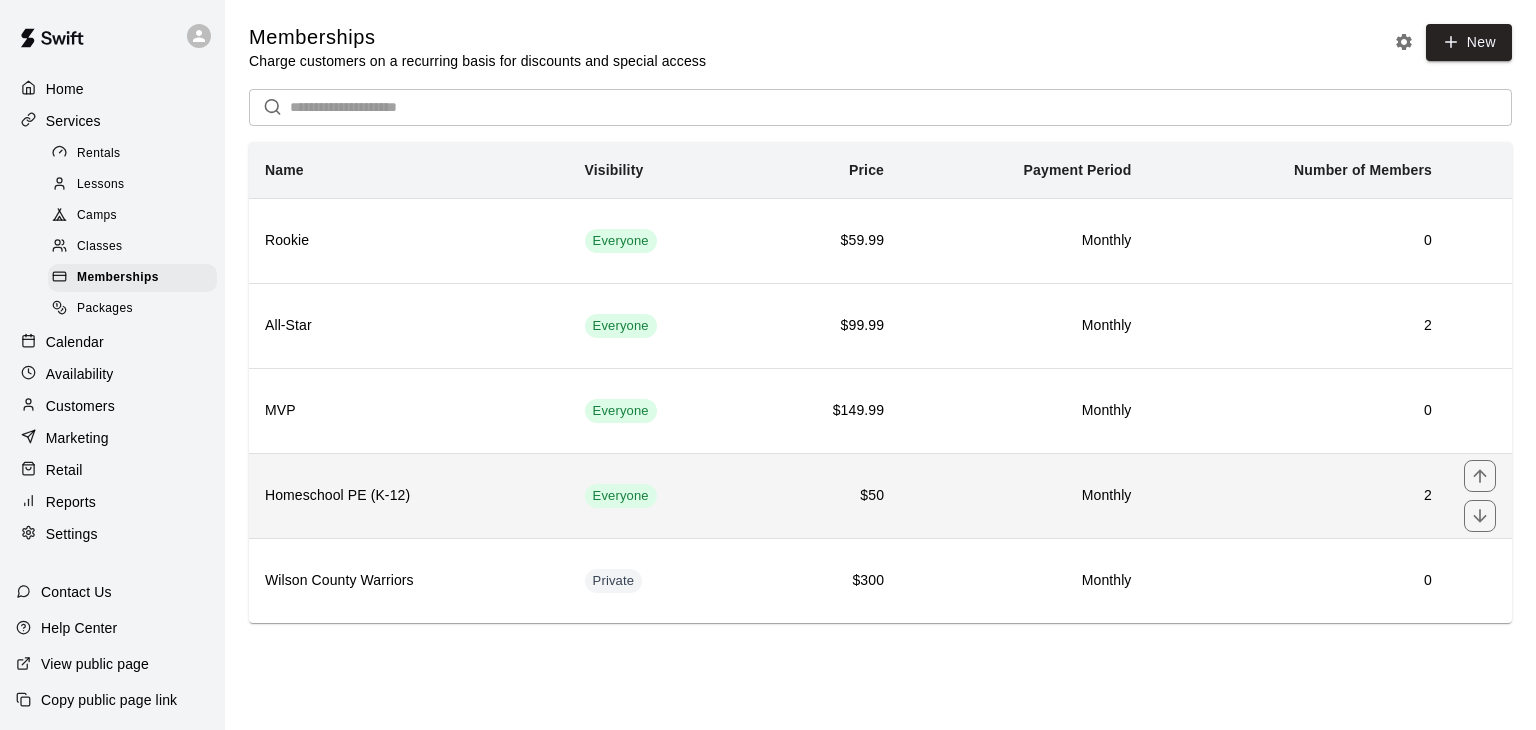 click on "Homeschool PE (K-12)" at bounding box center (409, 496) 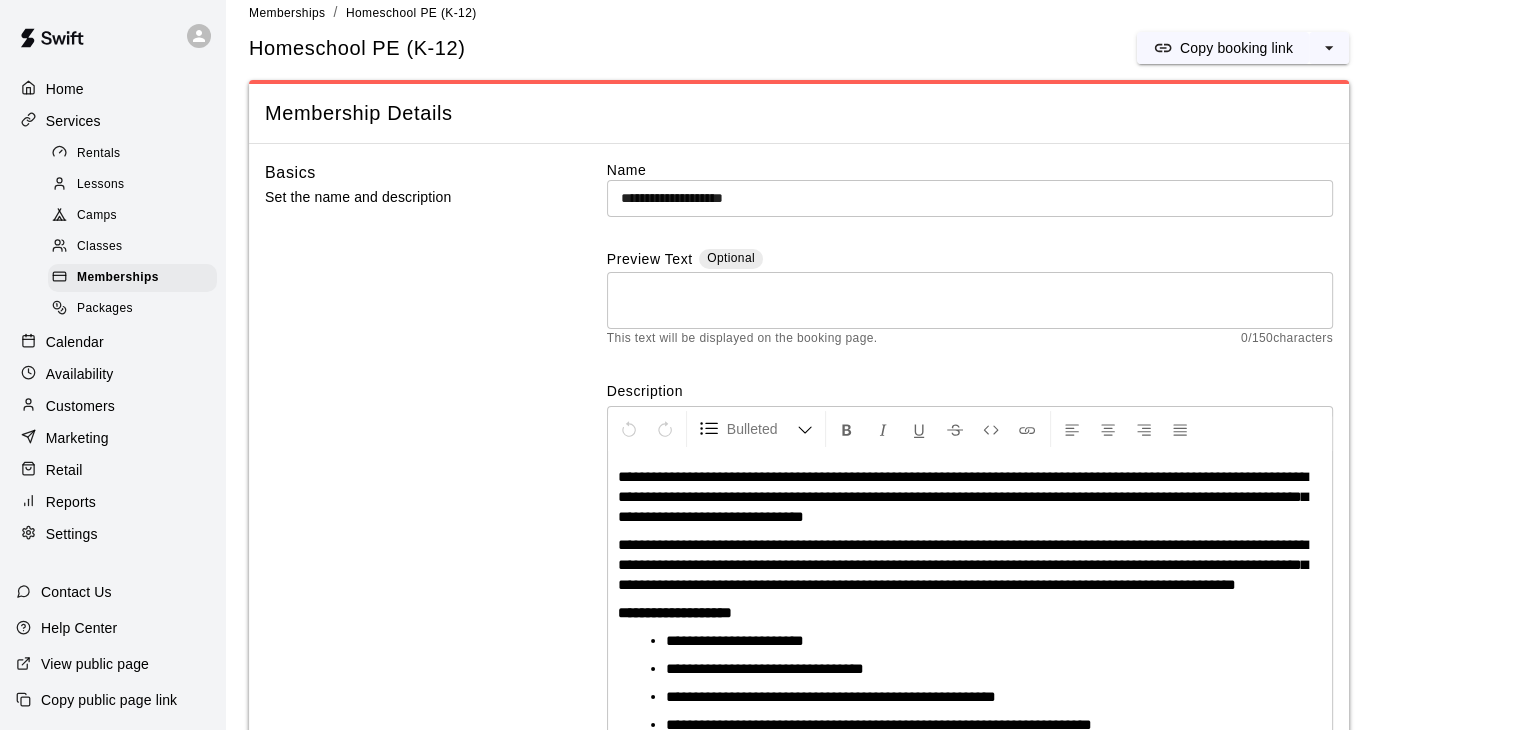 scroll, scrollTop: 0, scrollLeft: 0, axis: both 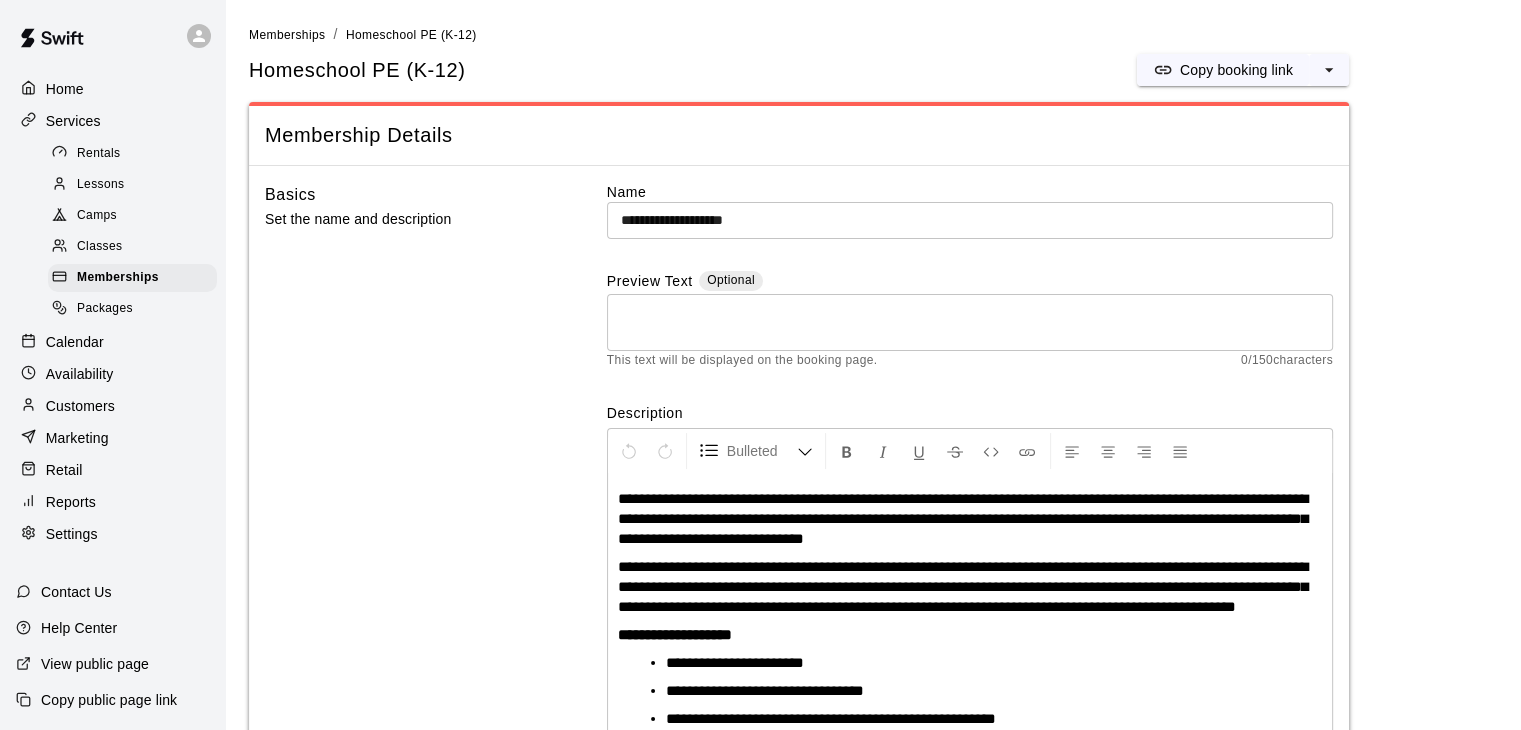 click on "Home" at bounding box center (65, 89) 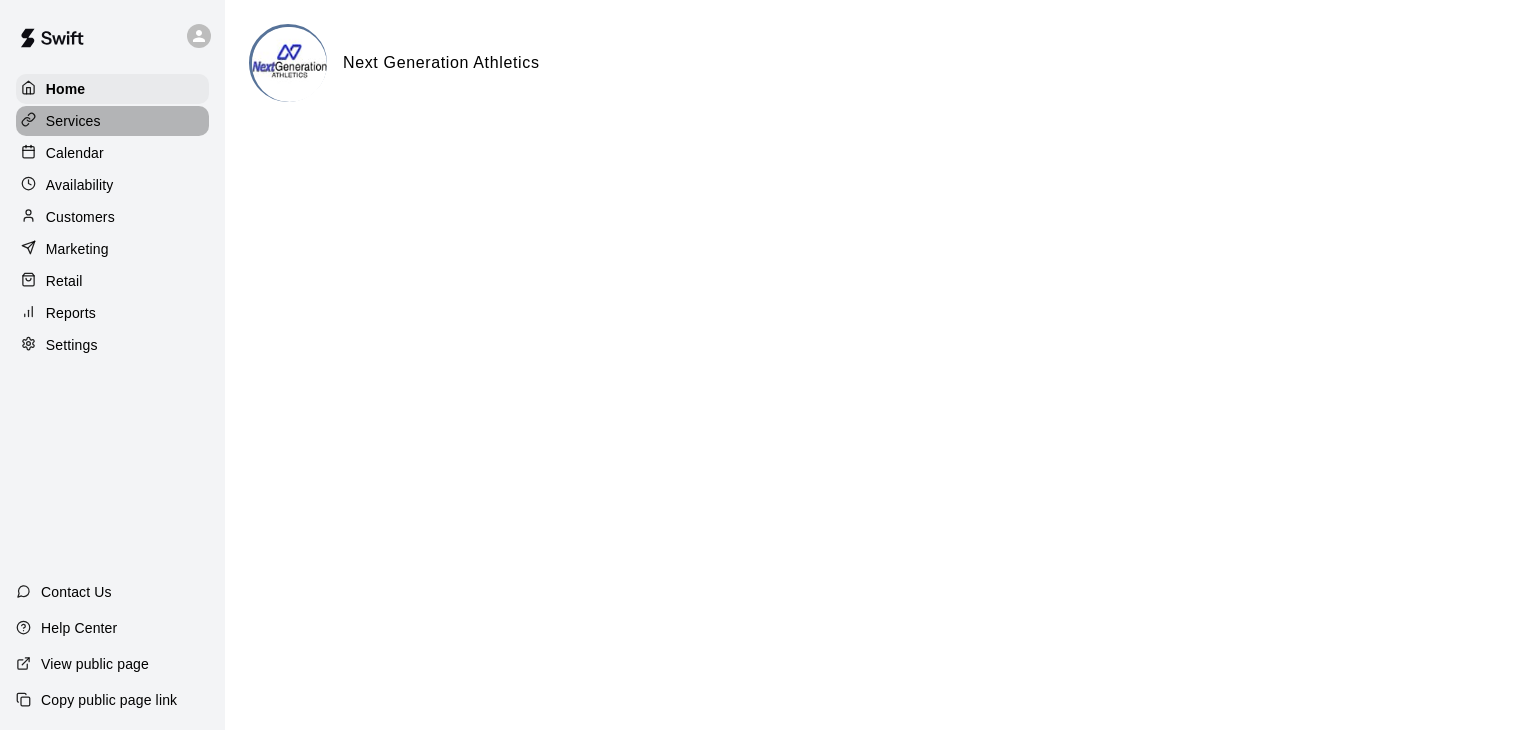 click on "Services" at bounding box center (73, 121) 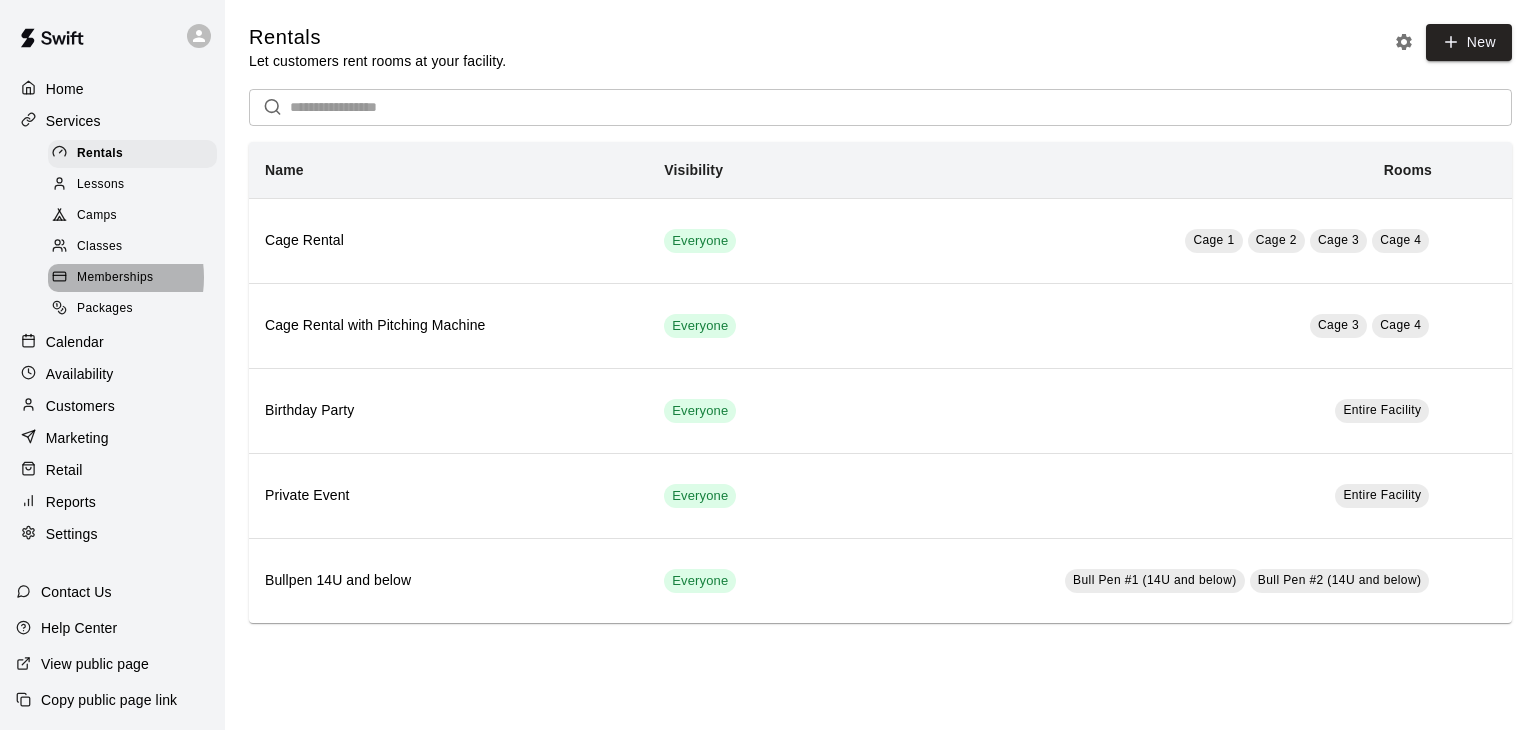click on "Memberships" at bounding box center [115, 278] 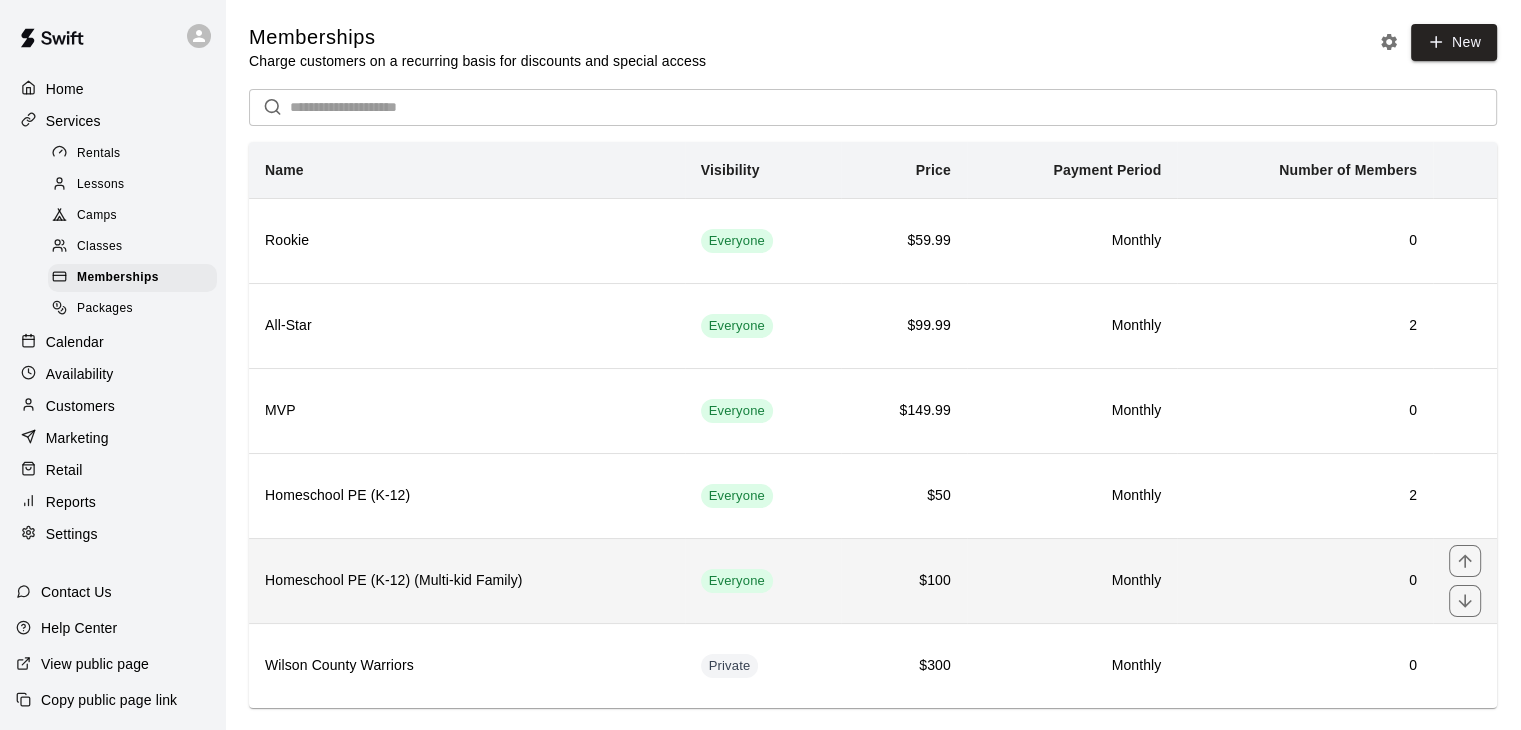 scroll, scrollTop: 32, scrollLeft: 0, axis: vertical 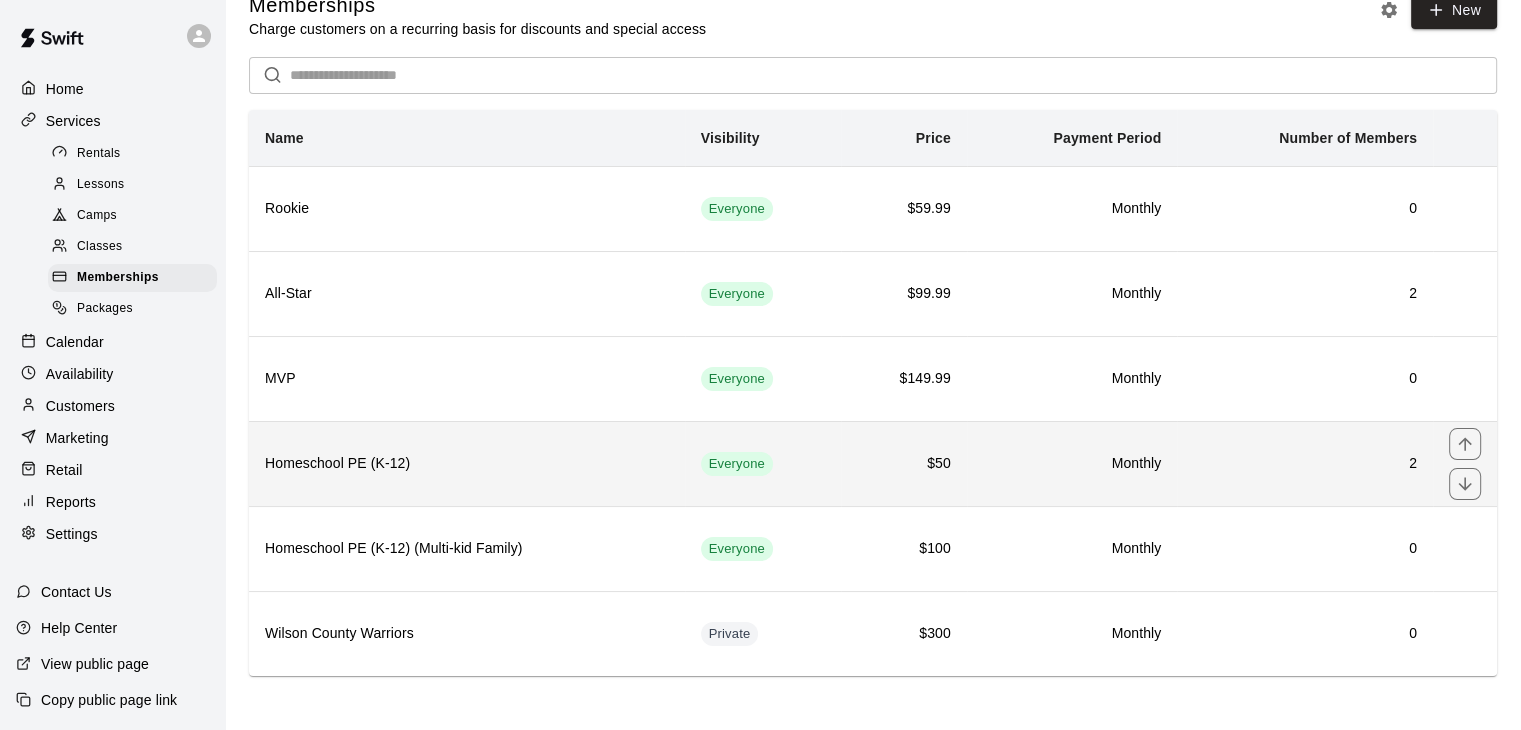 click on "2" at bounding box center (1305, 463) 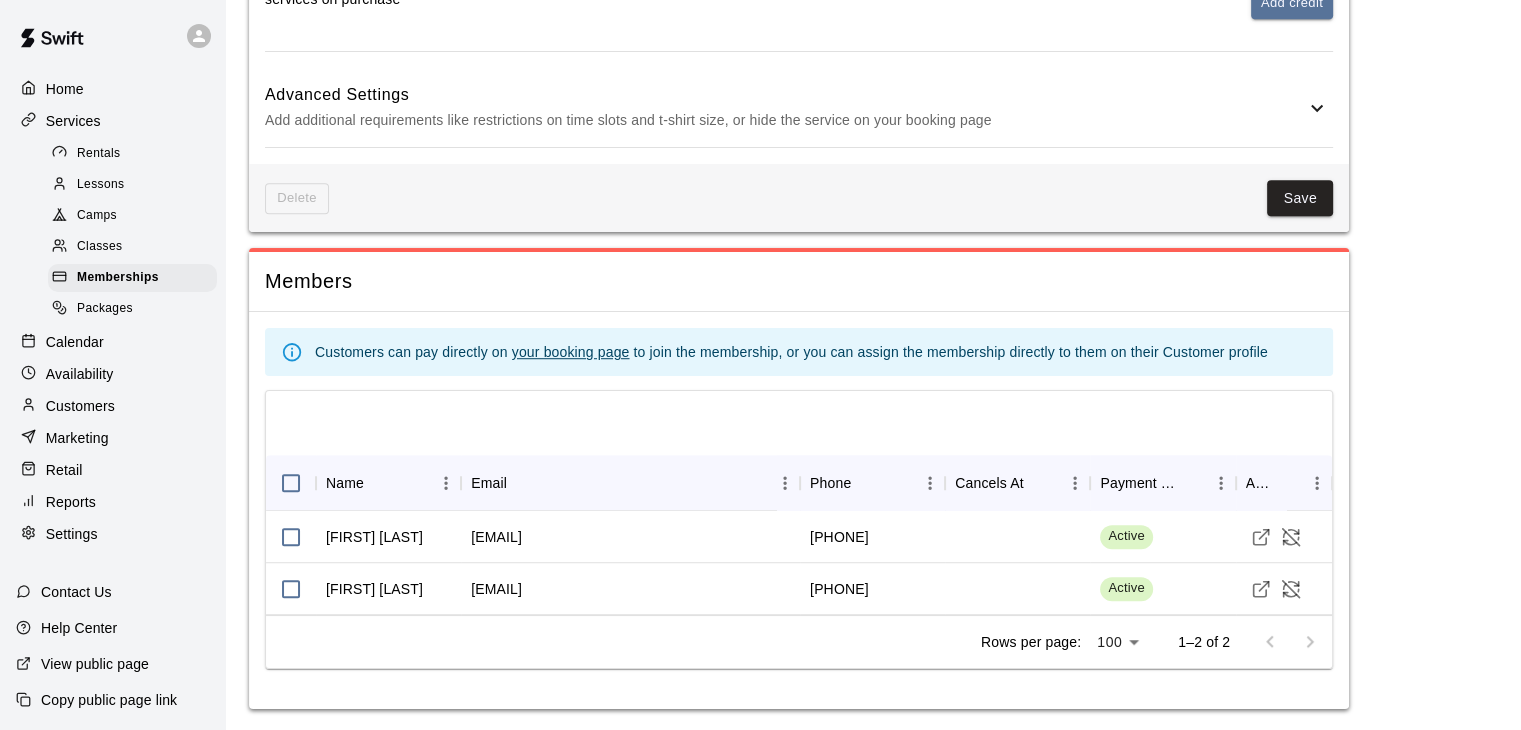 scroll, scrollTop: 1294, scrollLeft: 0, axis: vertical 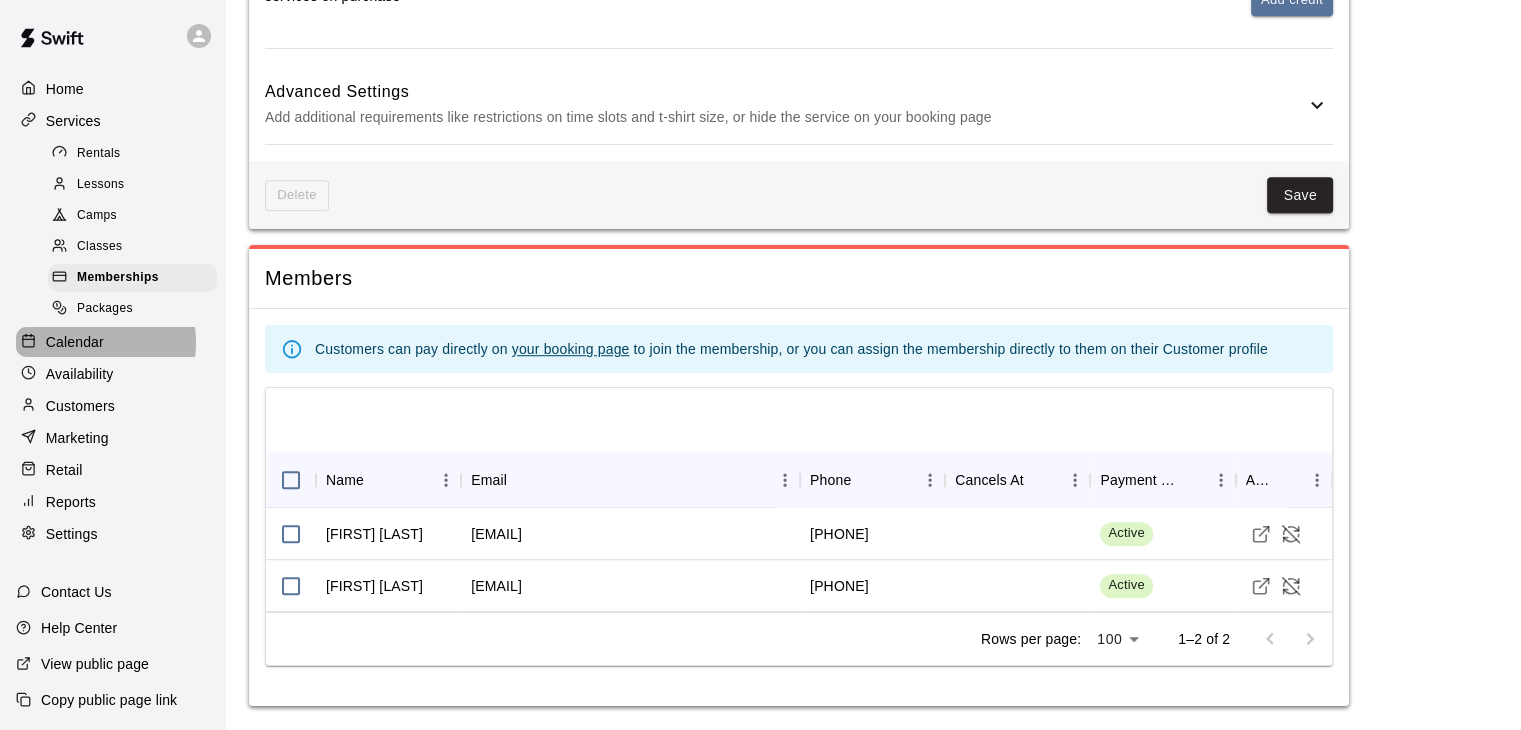 click on "Calendar" at bounding box center [75, 342] 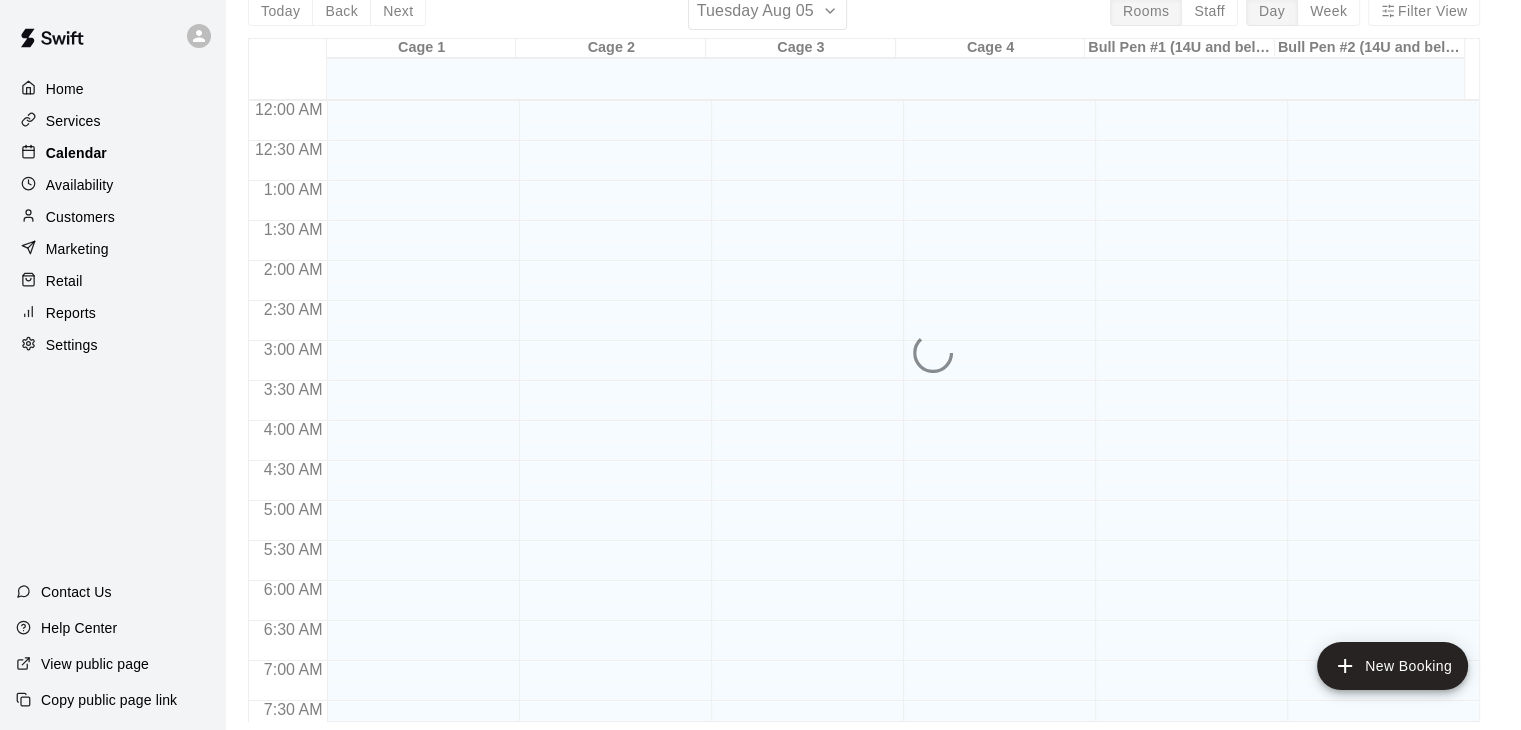 scroll, scrollTop: 0, scrollLeft: 0, axis: both 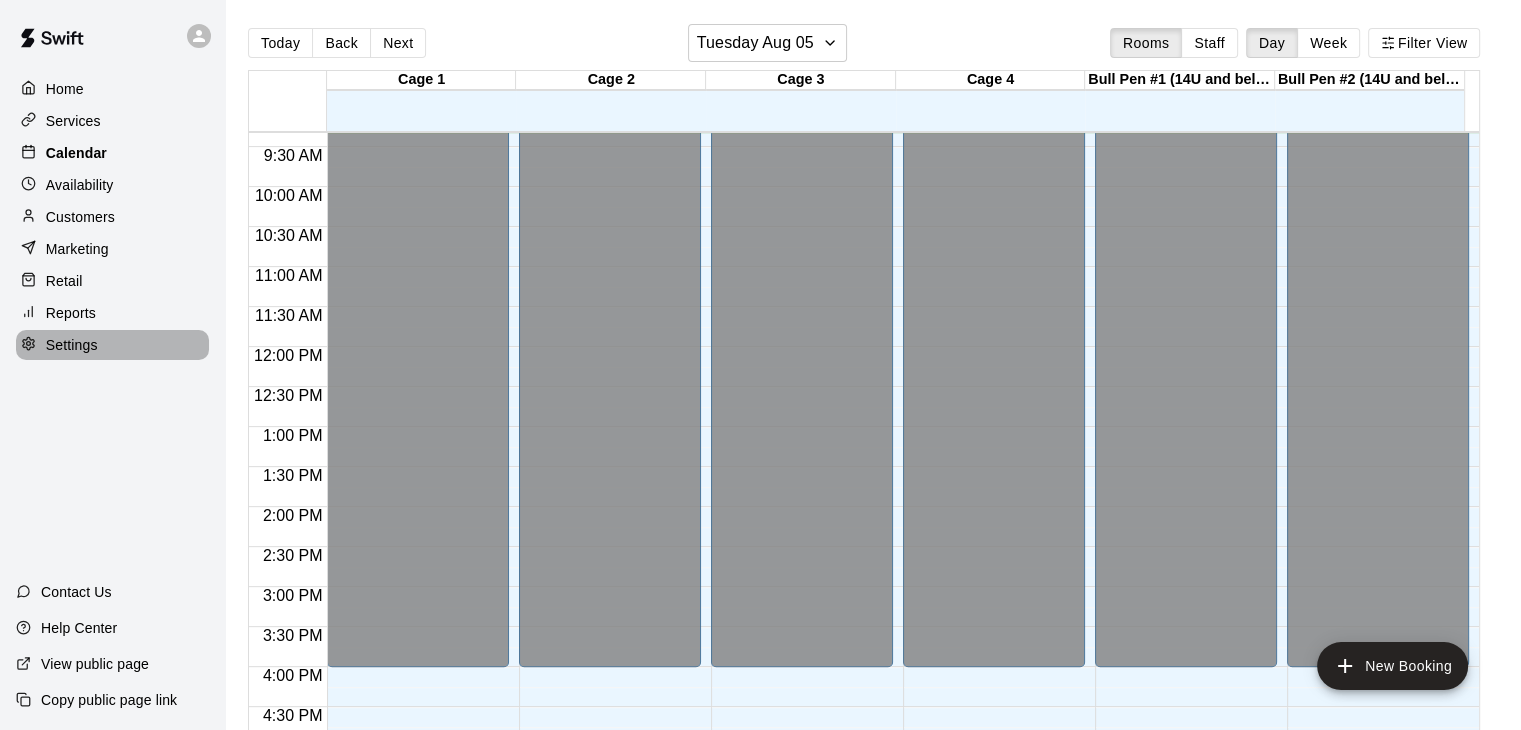 click on "Settings" at bounding box center (72, 345) 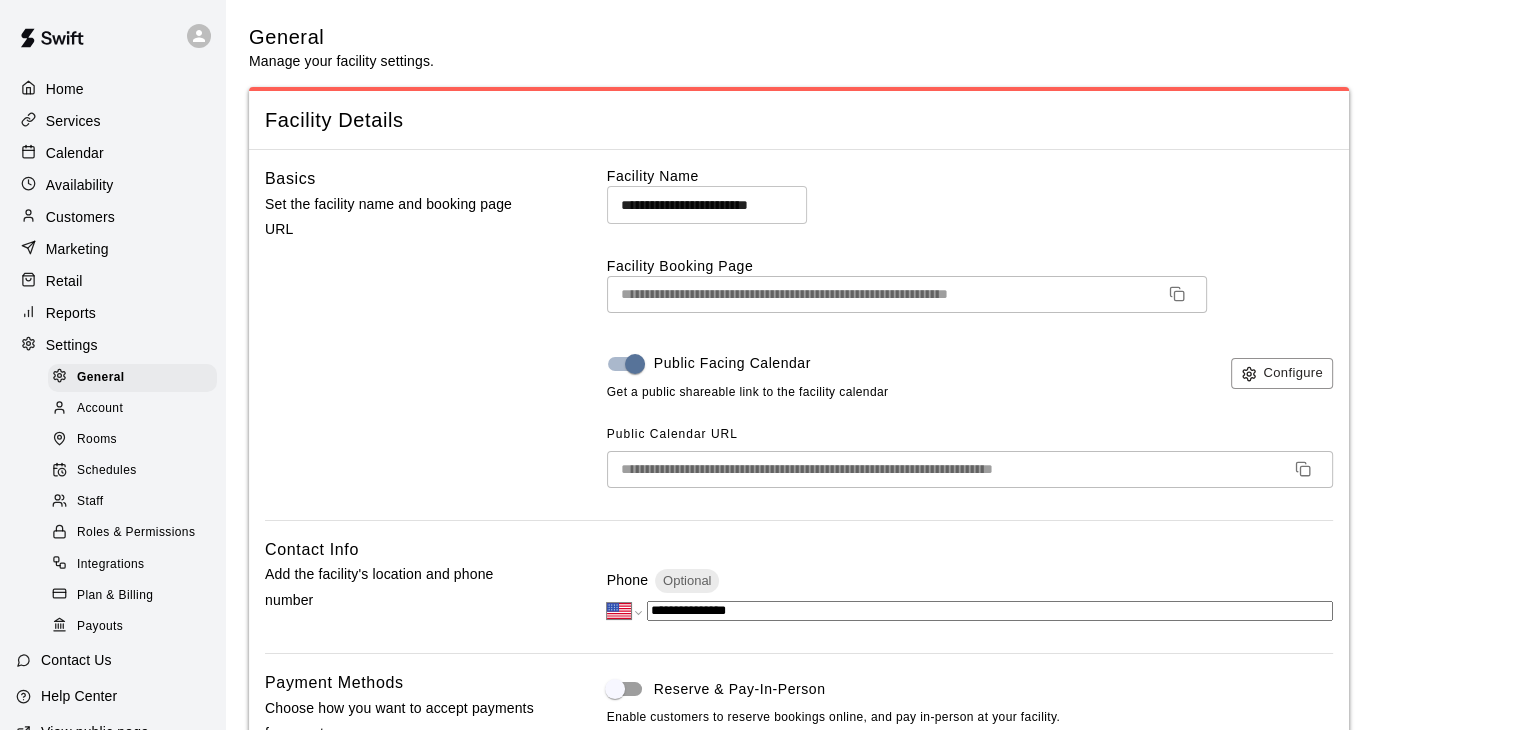 scroll, scrollTop: 4296, scrollLeft: 0, axis: vertical 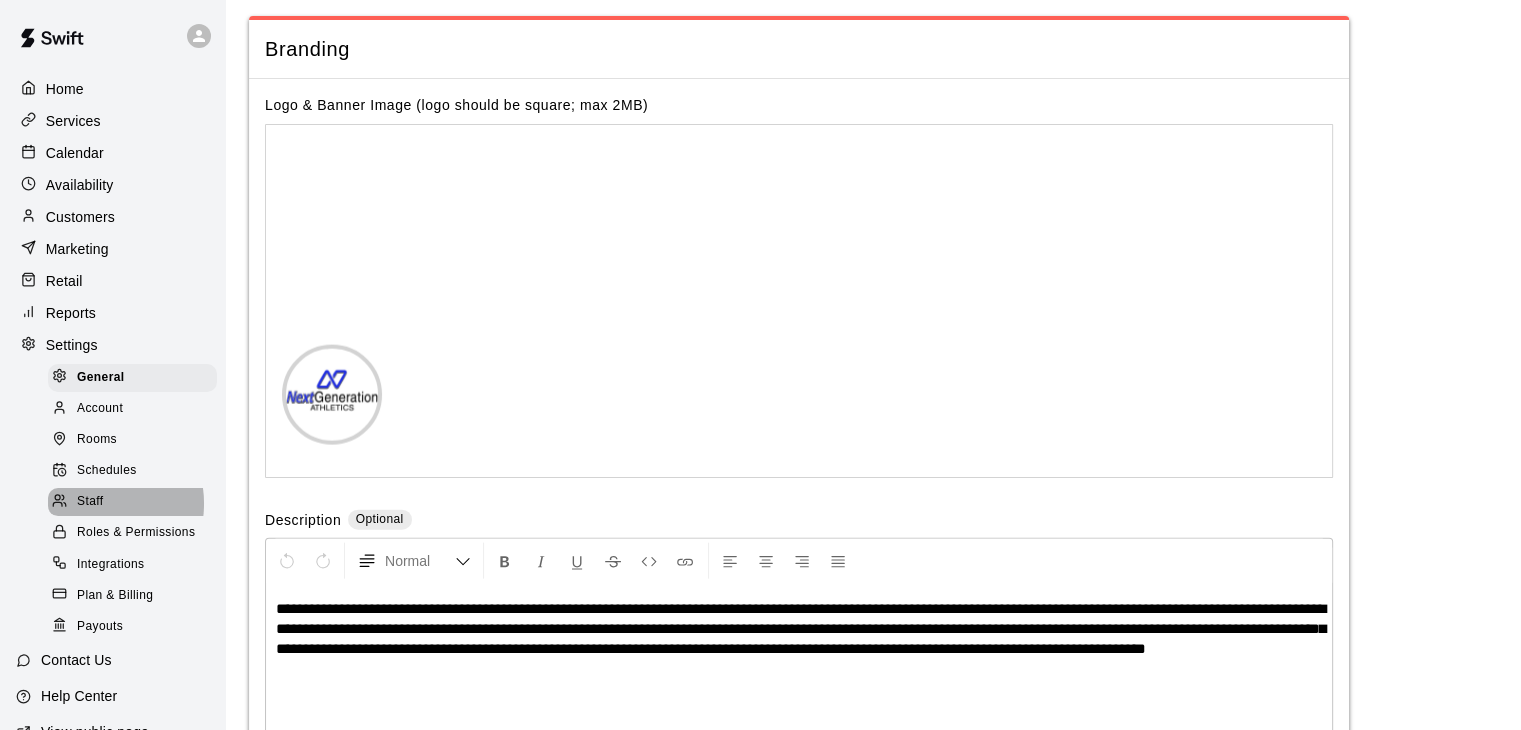 click on "Staff" at bounding box center [90, 502] 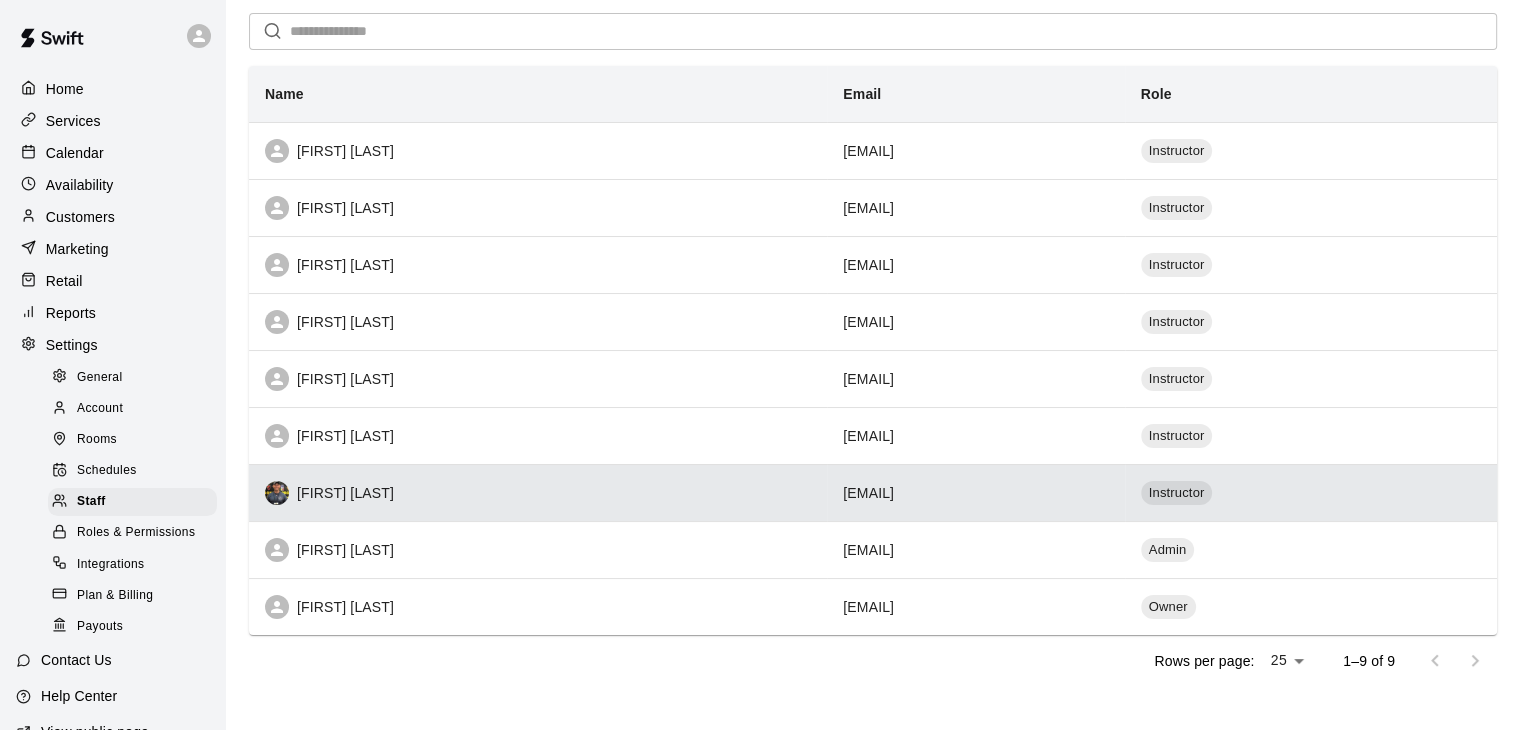 scroll, scrollTop: 155, scrollLeft: 0, axis: vertical 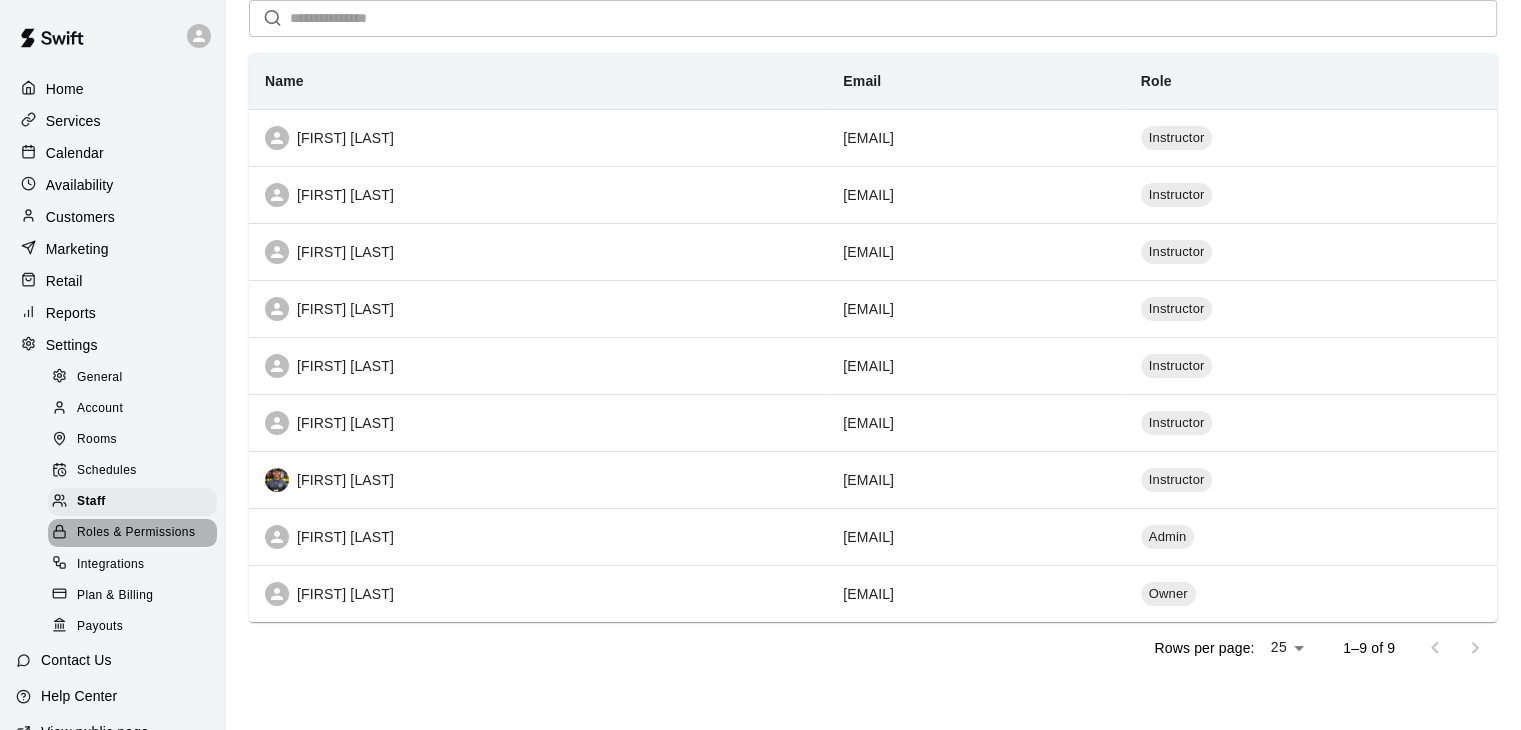 click on "Roles & Permissions" at bounding box center (136, 533) 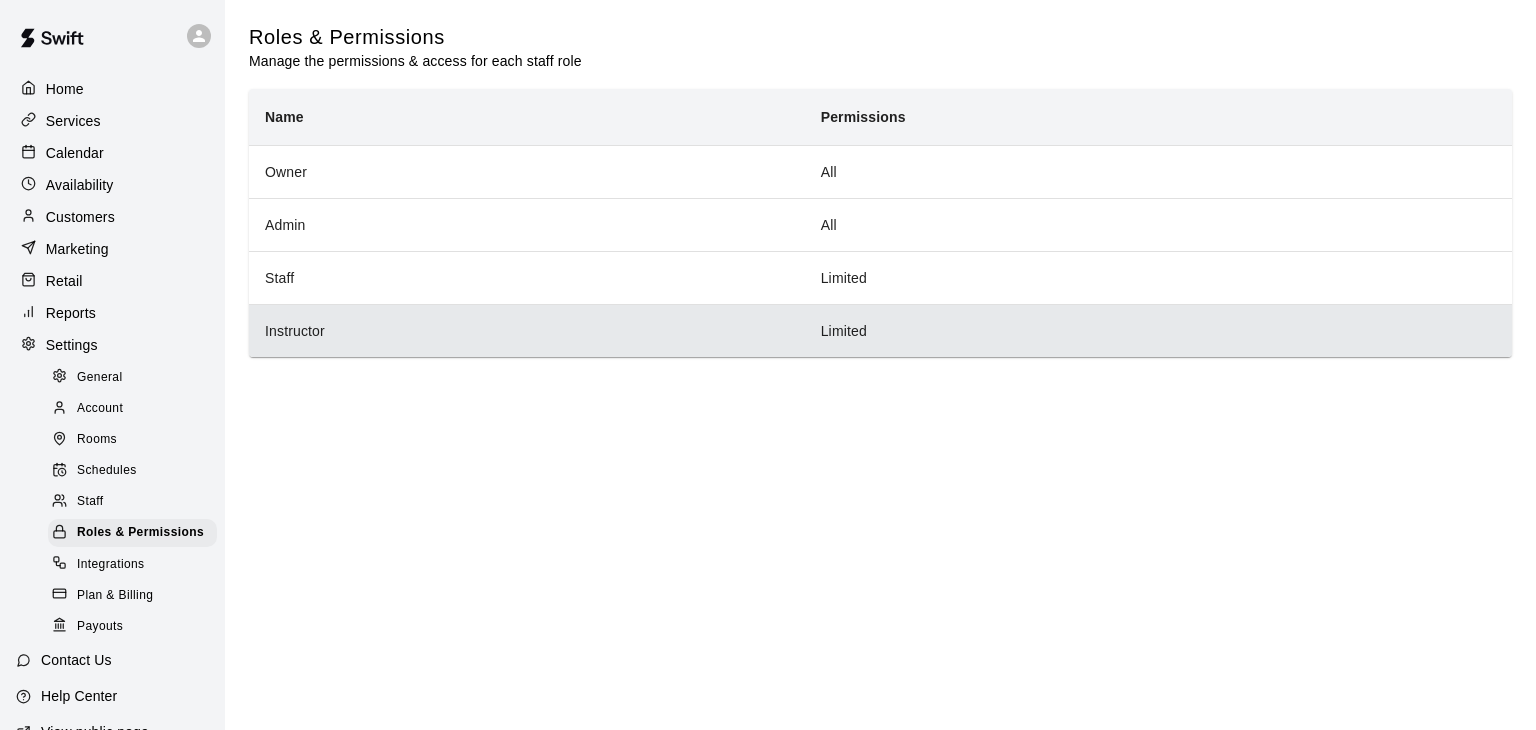 click on "Instructor" at bounding box center (527, 330) 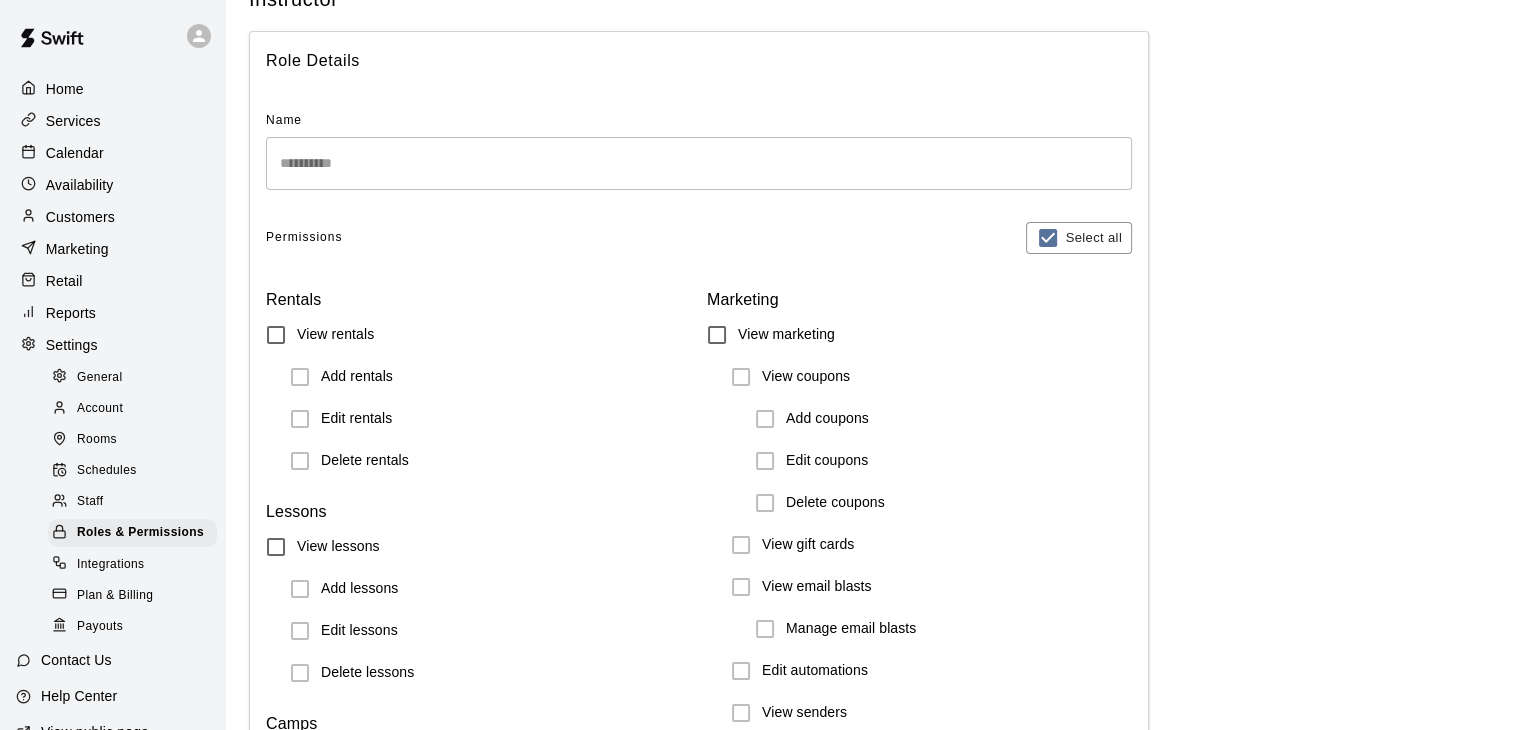 scroll, scrollTop: 67, scrollLeft: 0, axis: vertical 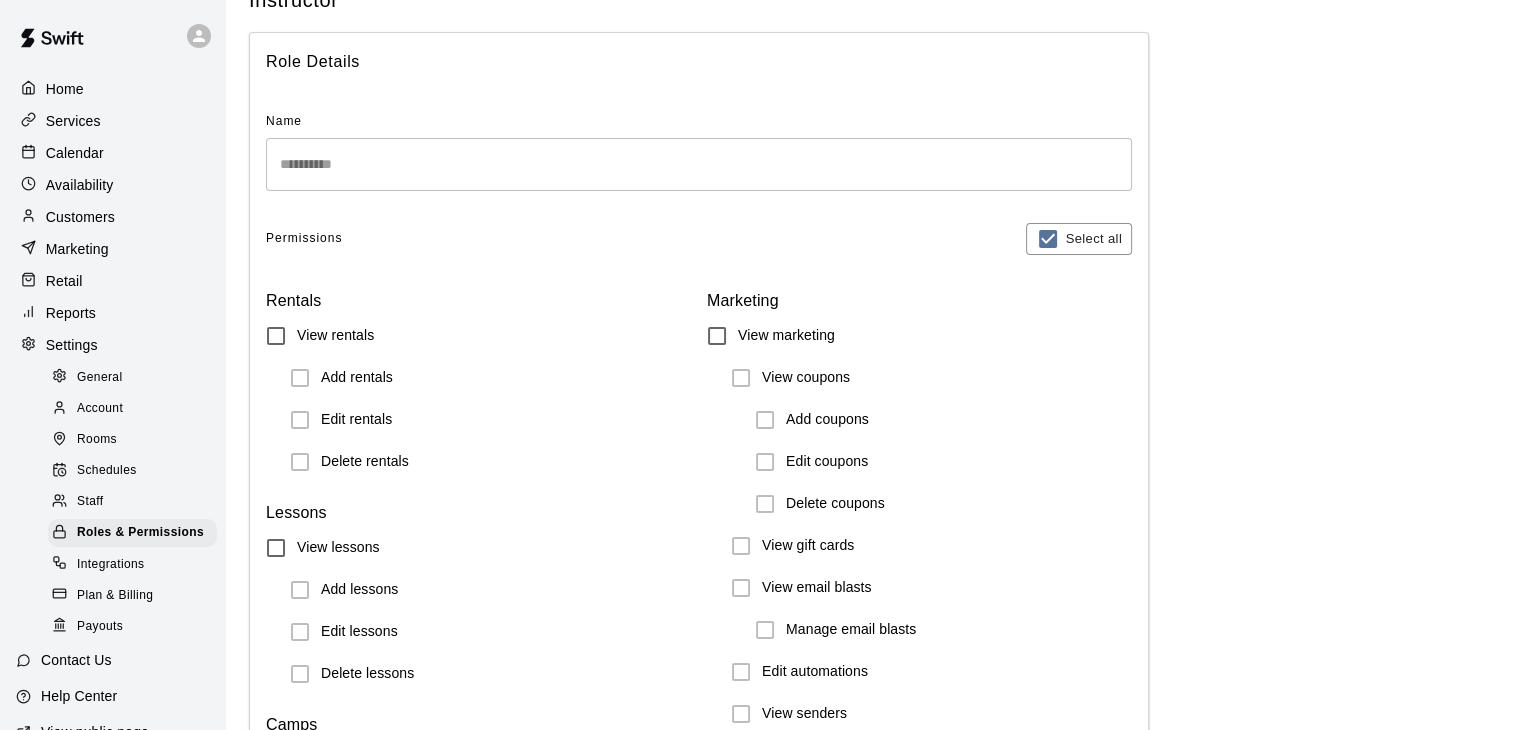 click on "Home" at bounding box center (65, 89) 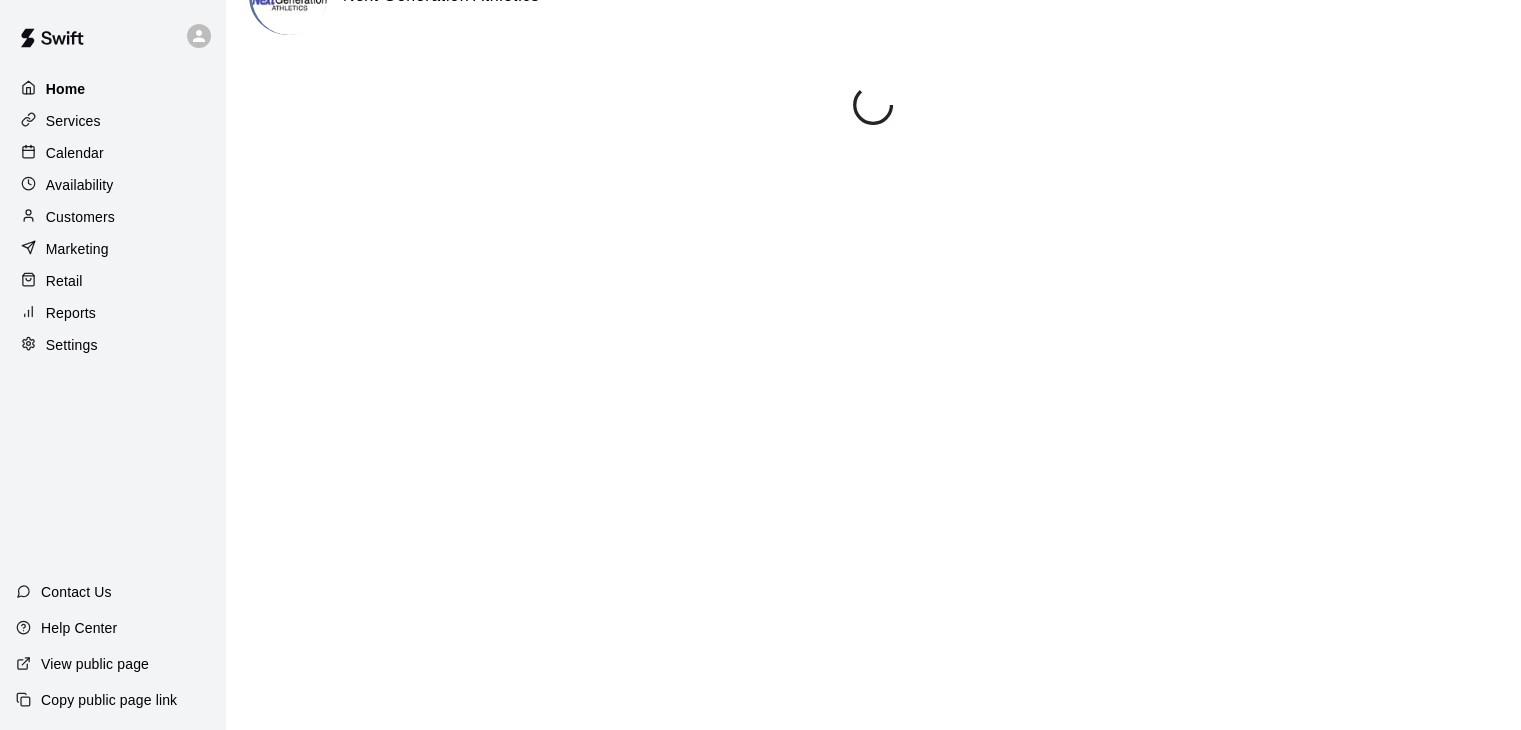scroll, scrollTop: 0, scrollLeft: 0, axis: both 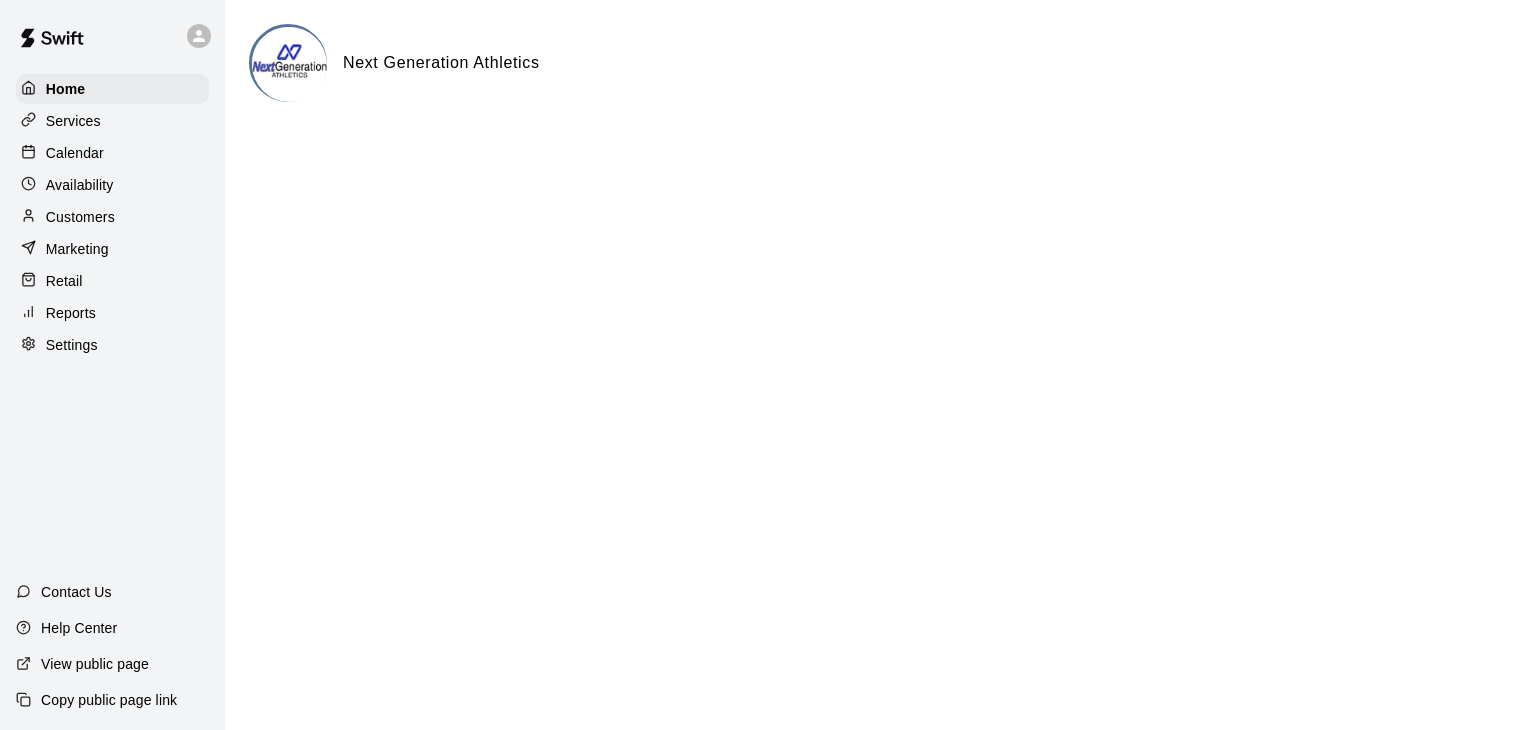 click at bounding box center (289, 64) 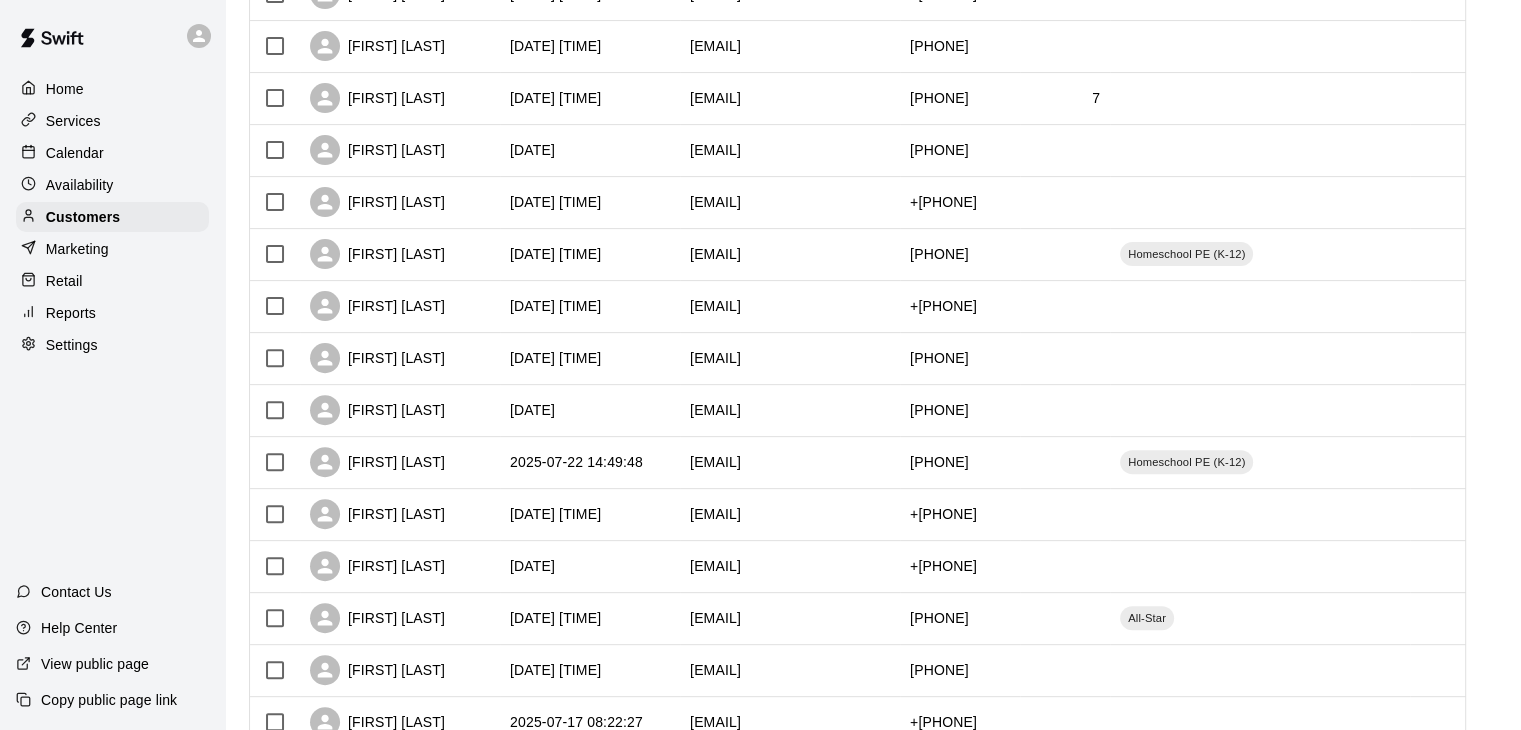 scroll, scrollTop: 608, scrollLeft: 0, axis: vertical 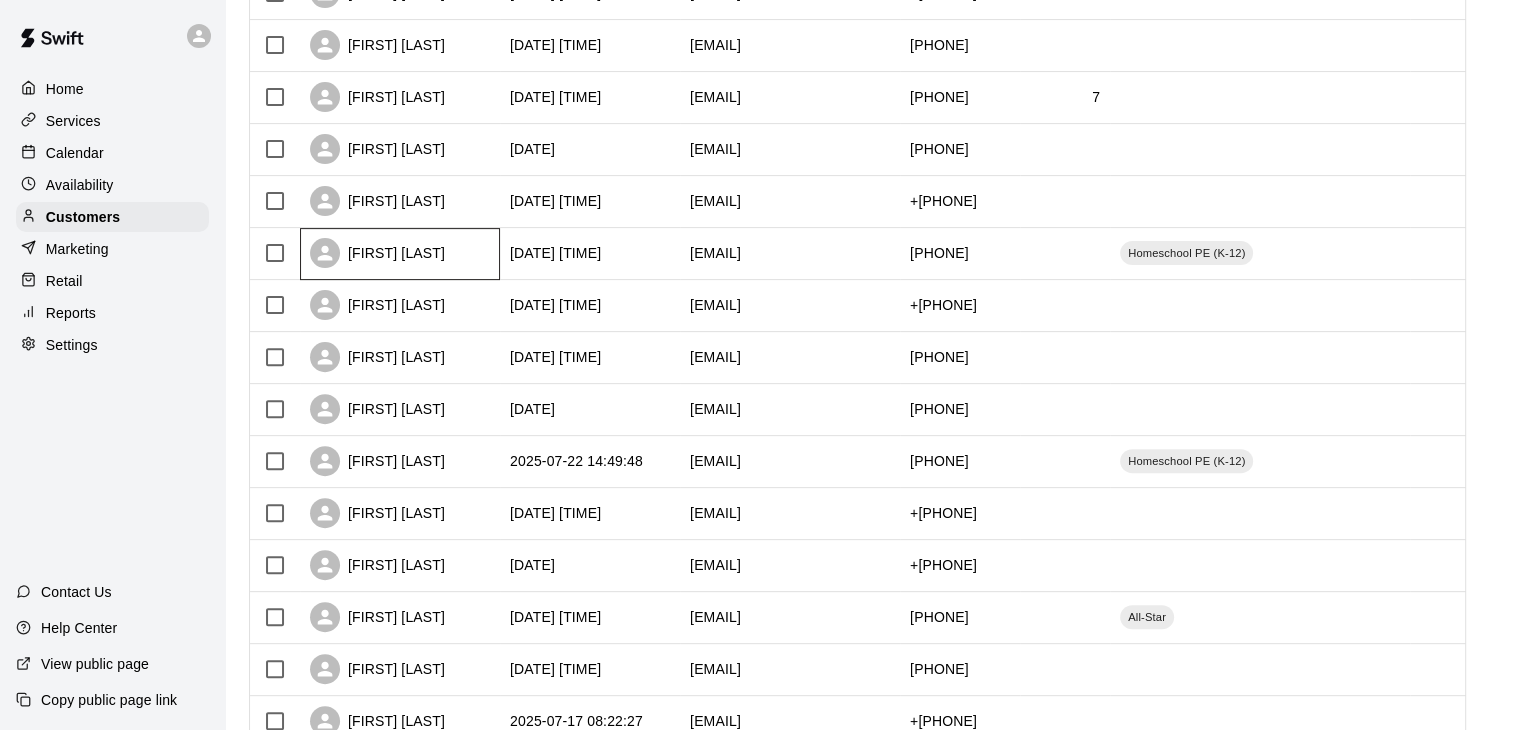 click on "[FIRST] [LAST]" at bounding box center (377, 253) 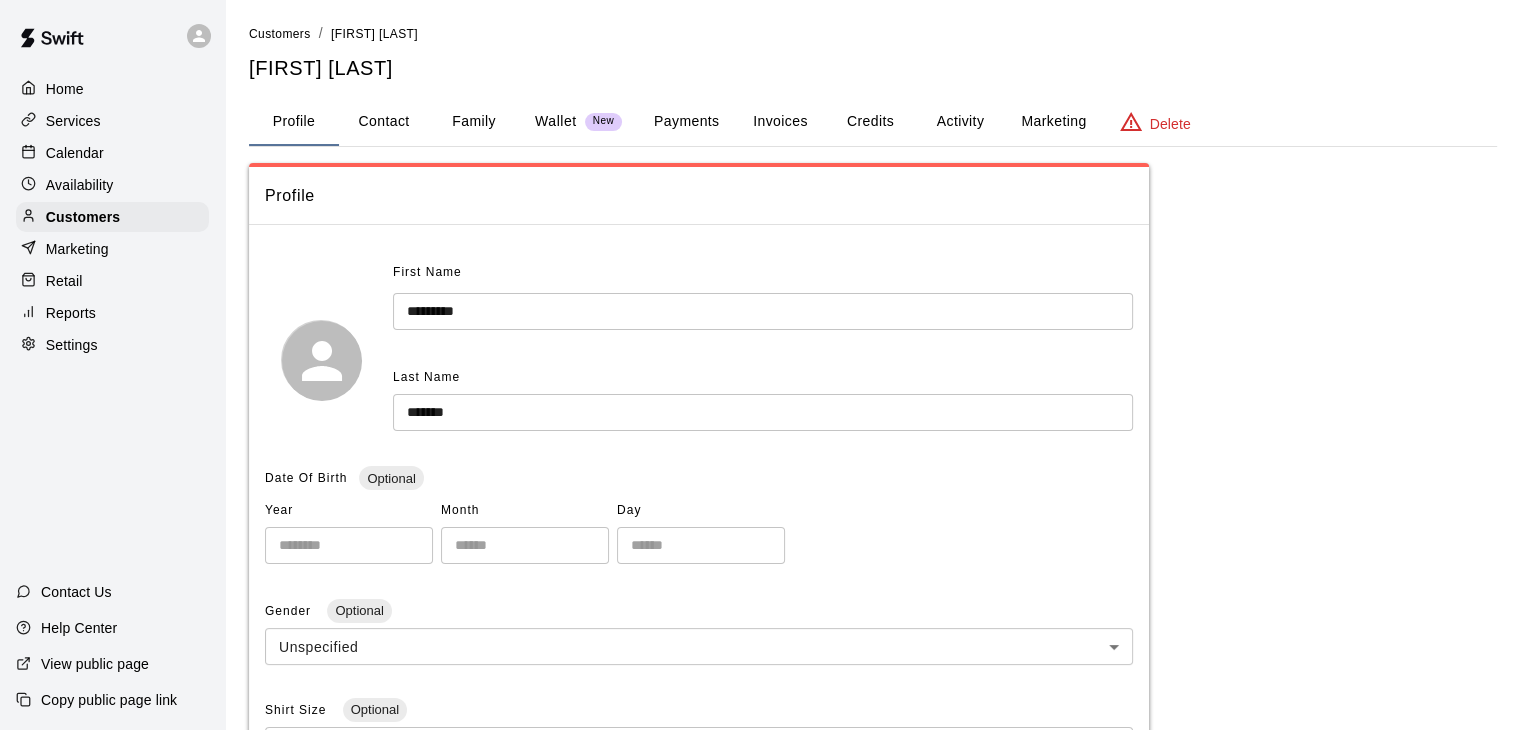 scroll, scrollTop: 0, scrollLeft: 0, axis: both 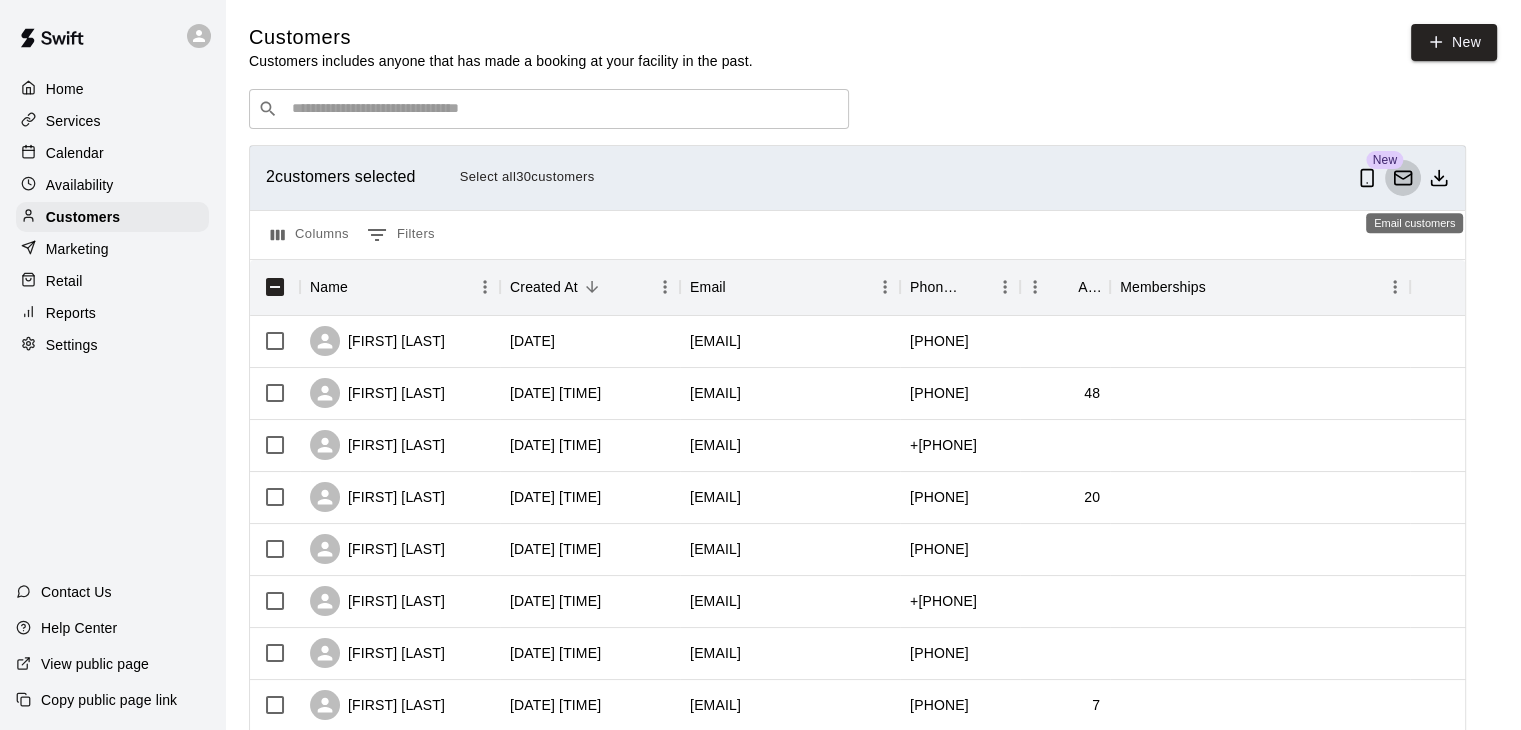click 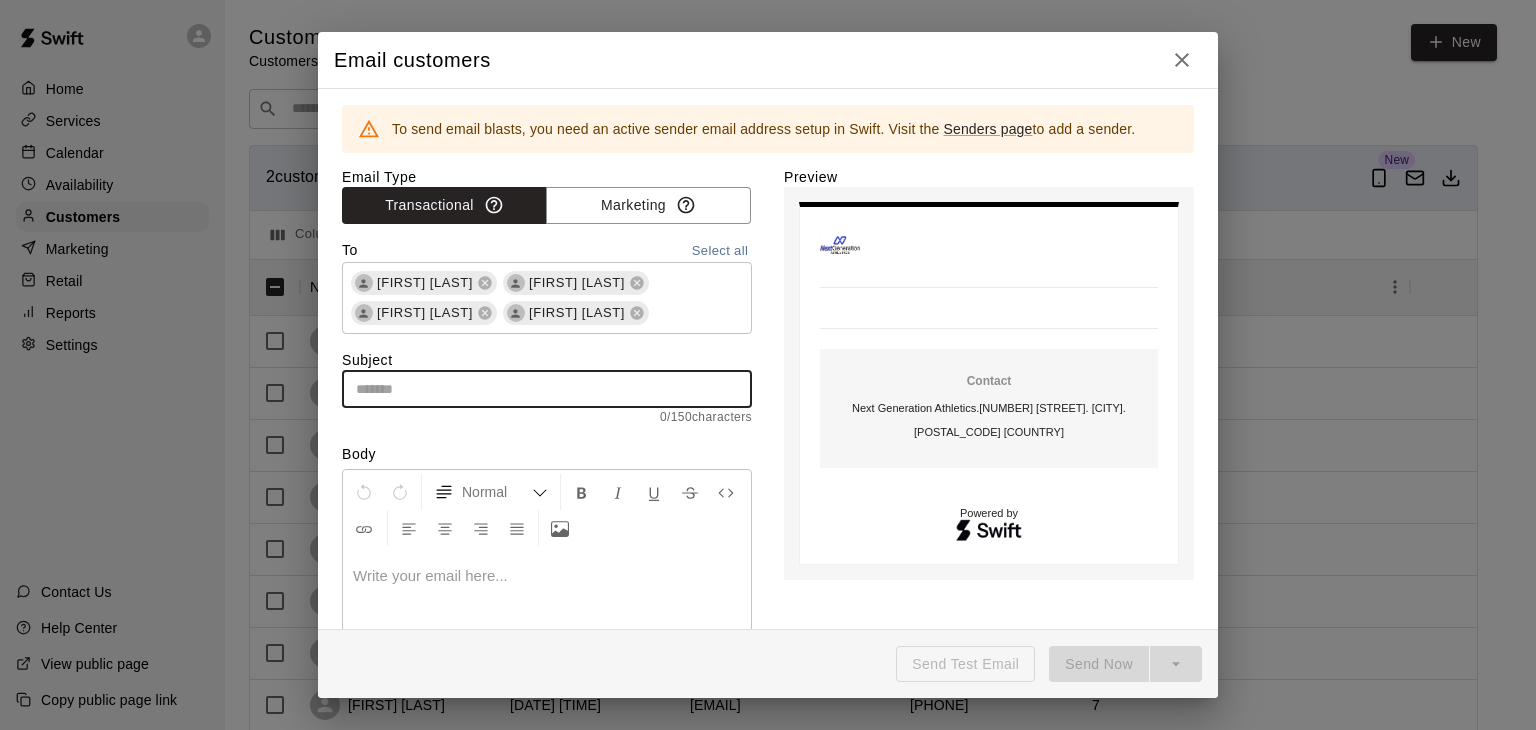 click at bounding box center (547, 389) 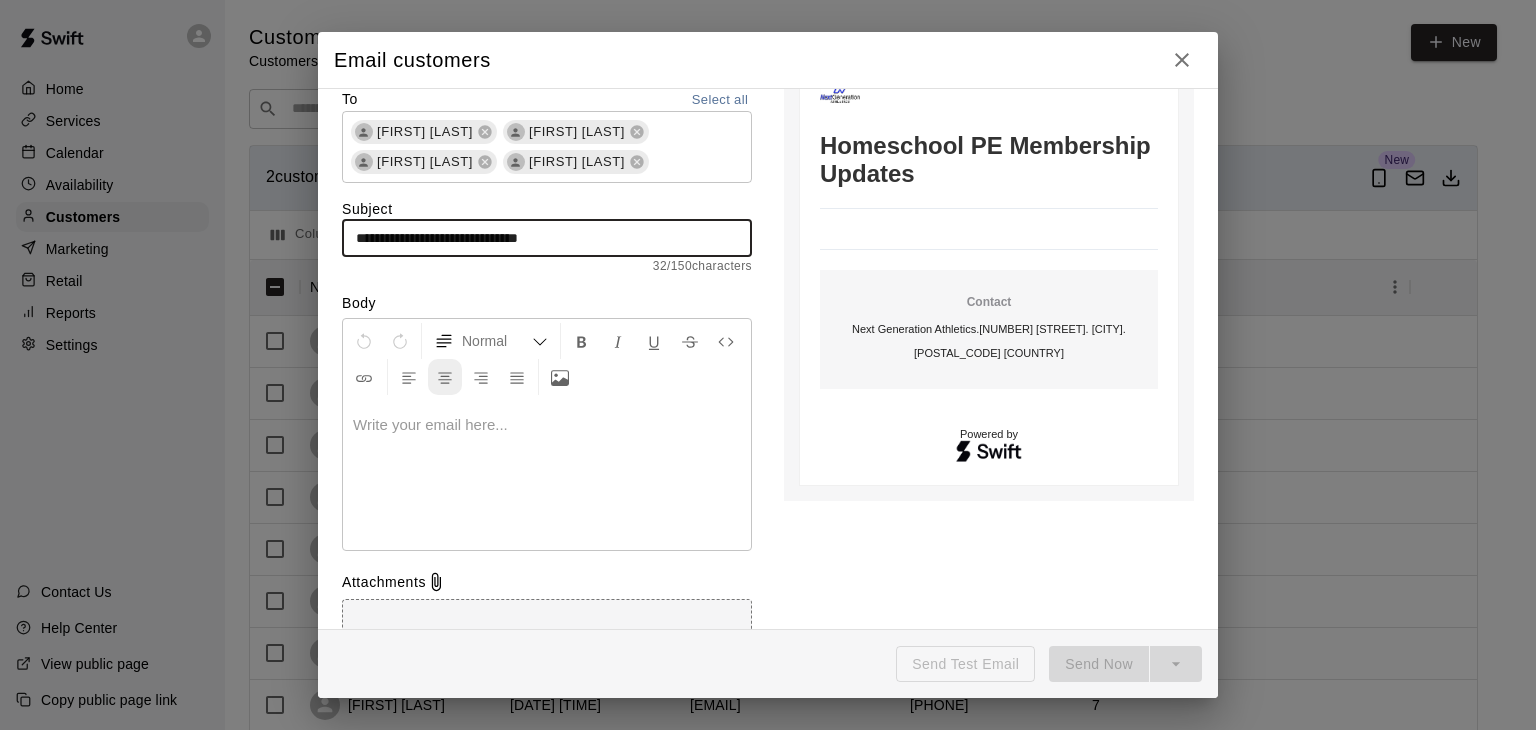 scroll, scrollTop: 152, scrollLeft: 0, axis: vertical 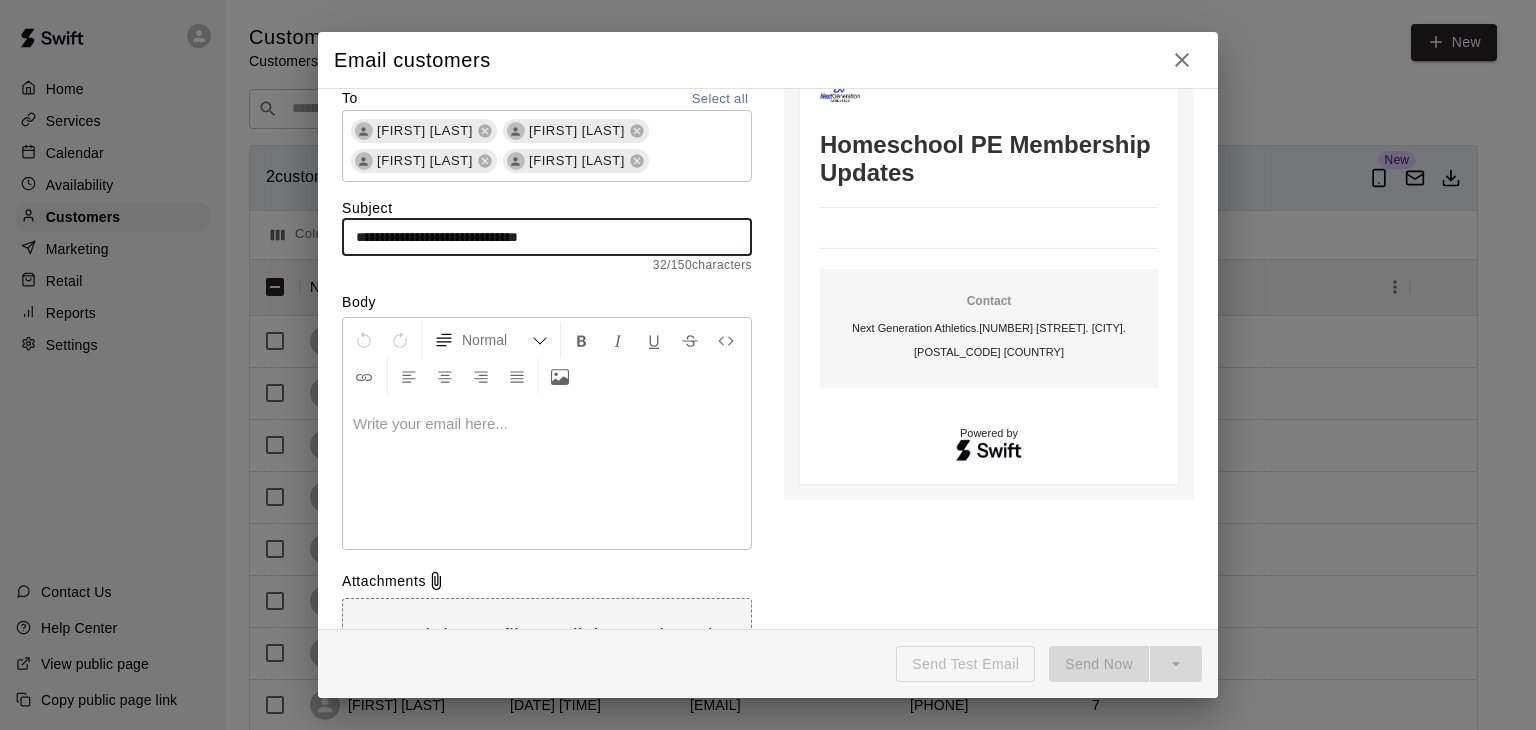 type on "**********" 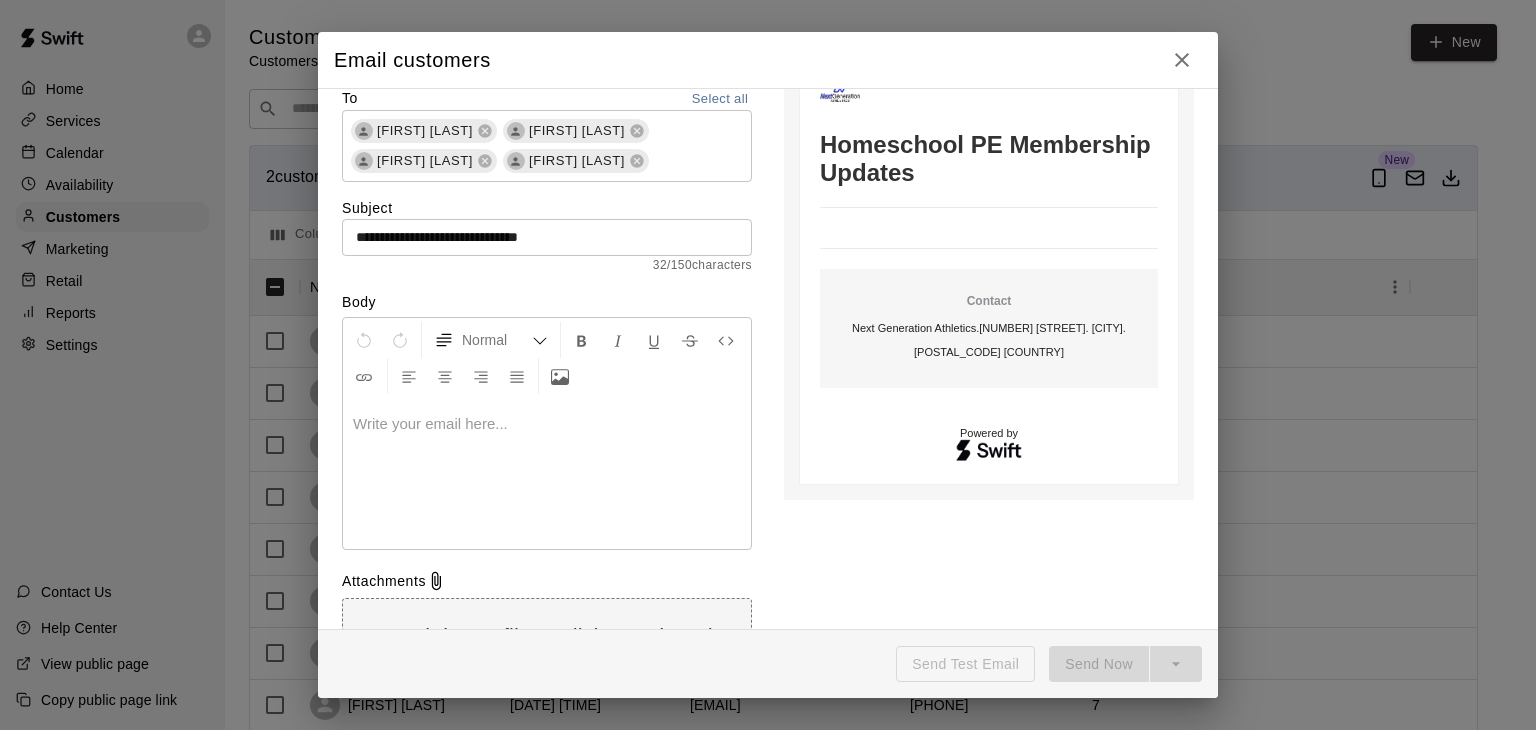 click at bounding box center [547, 474] 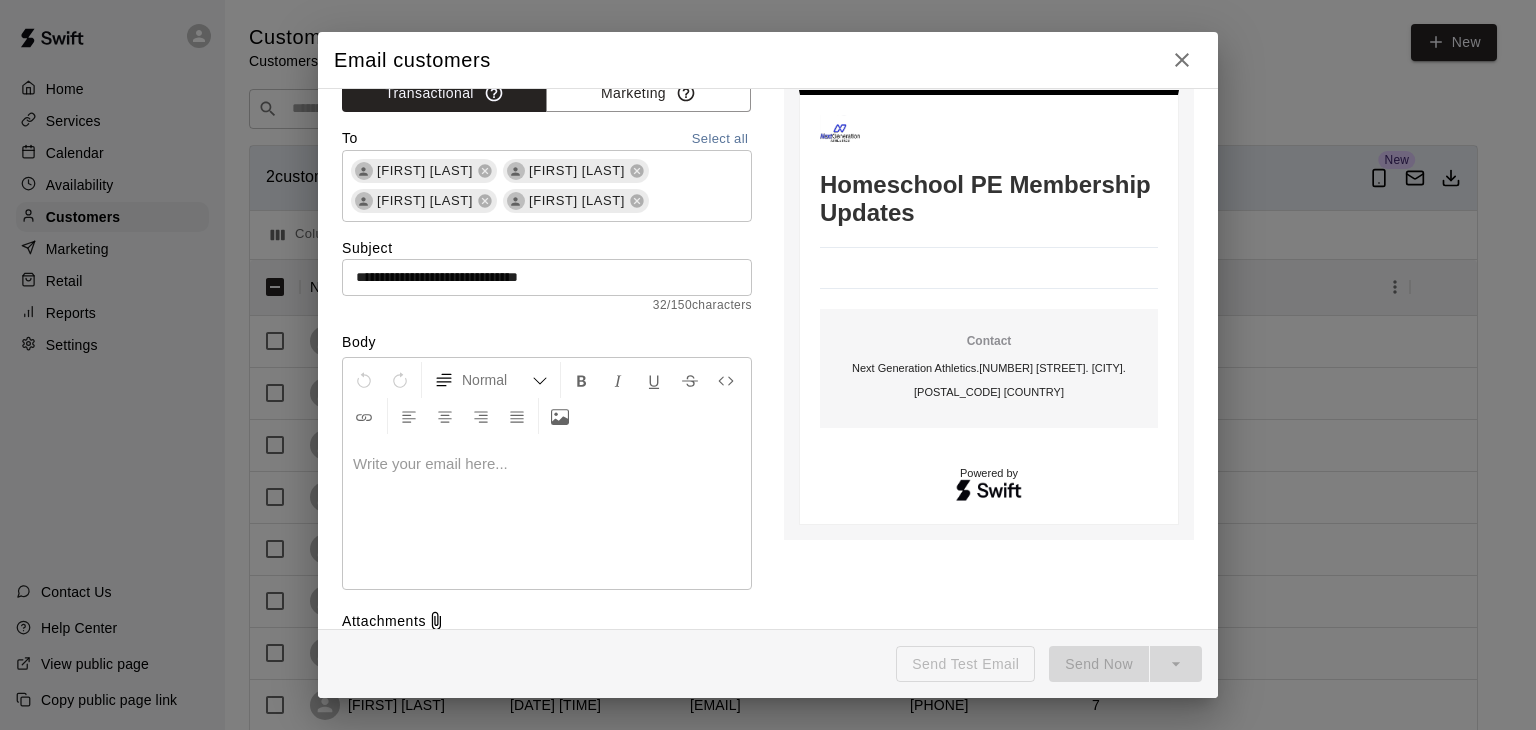 scroll, scrollTop: 104, scrollLeft: 0, axis: vertical 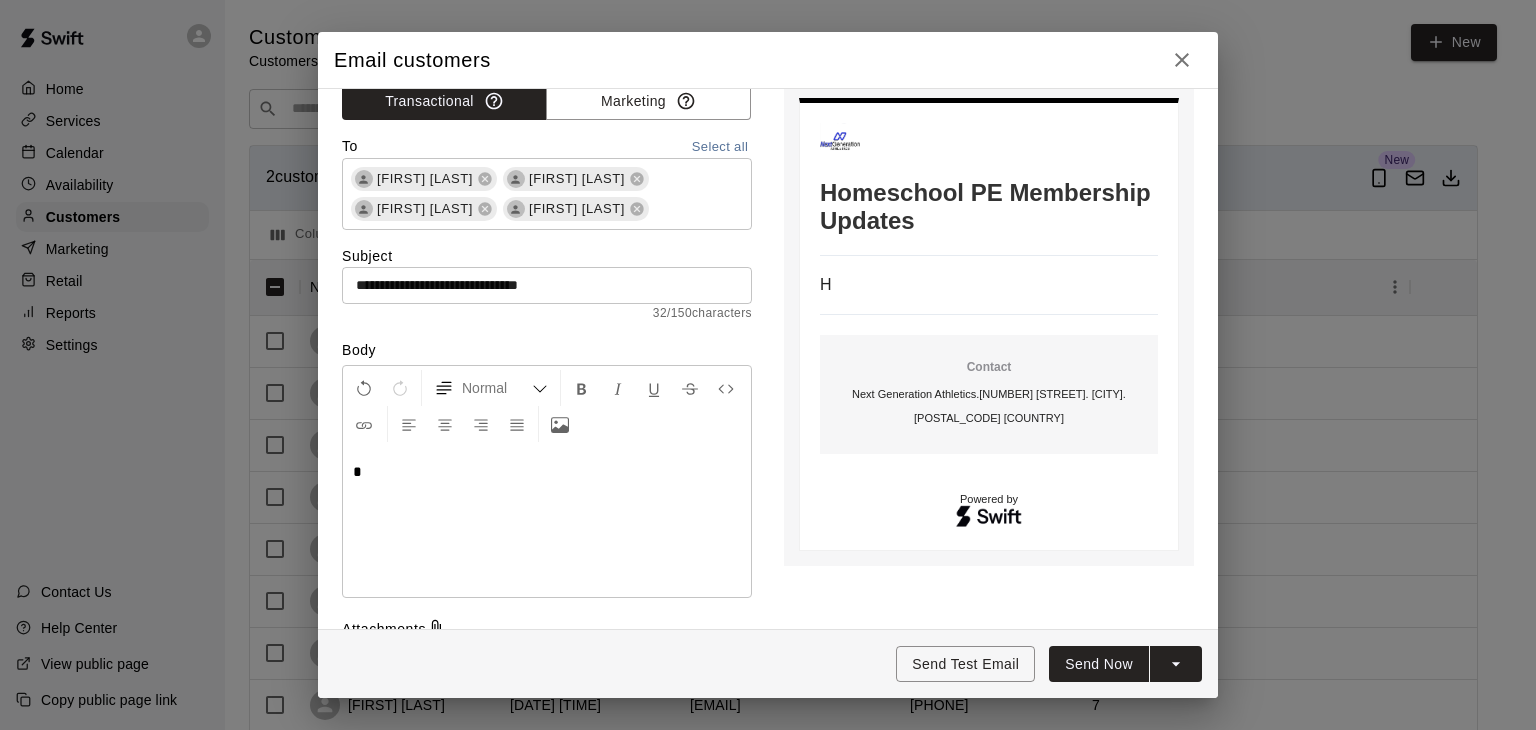 type 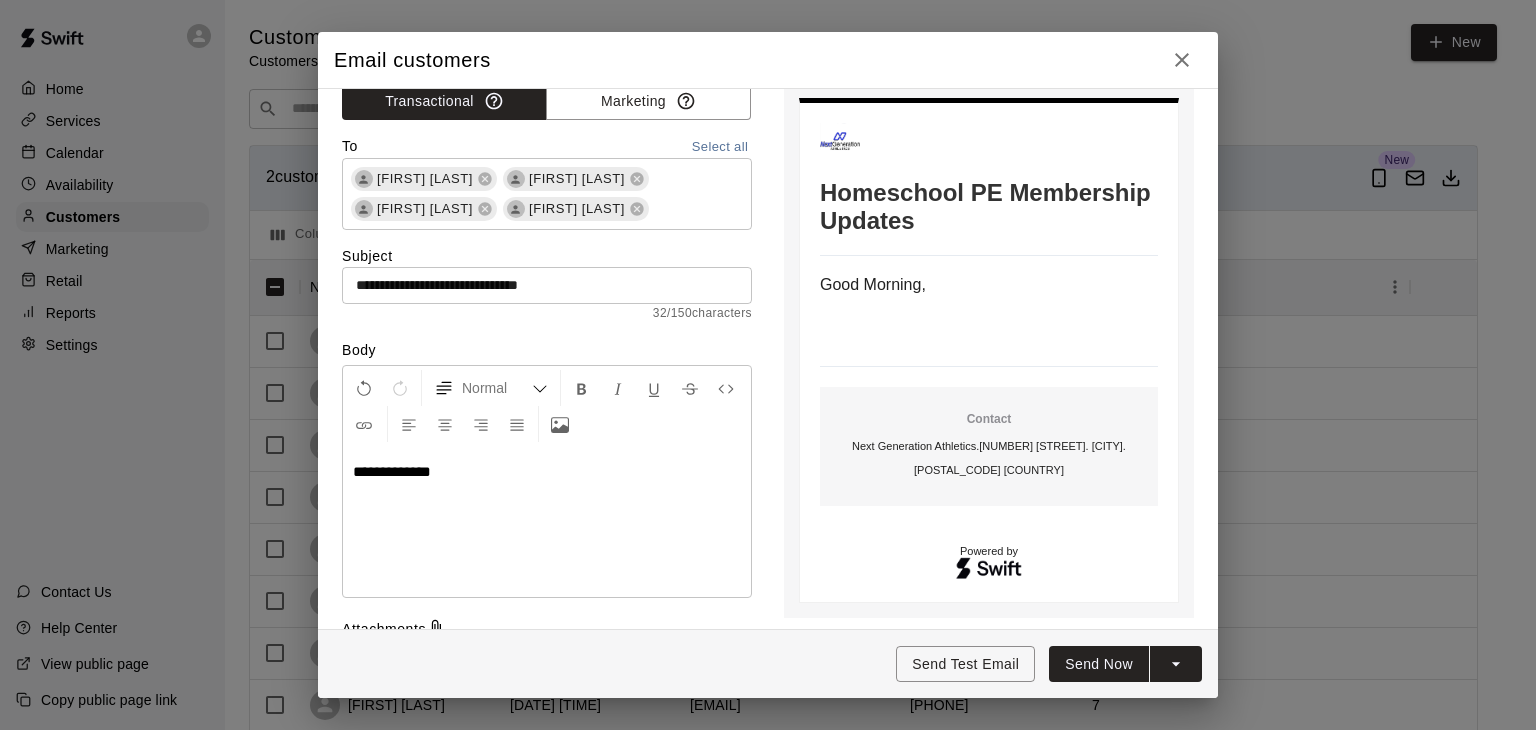 click at bounding box center (547, 528) 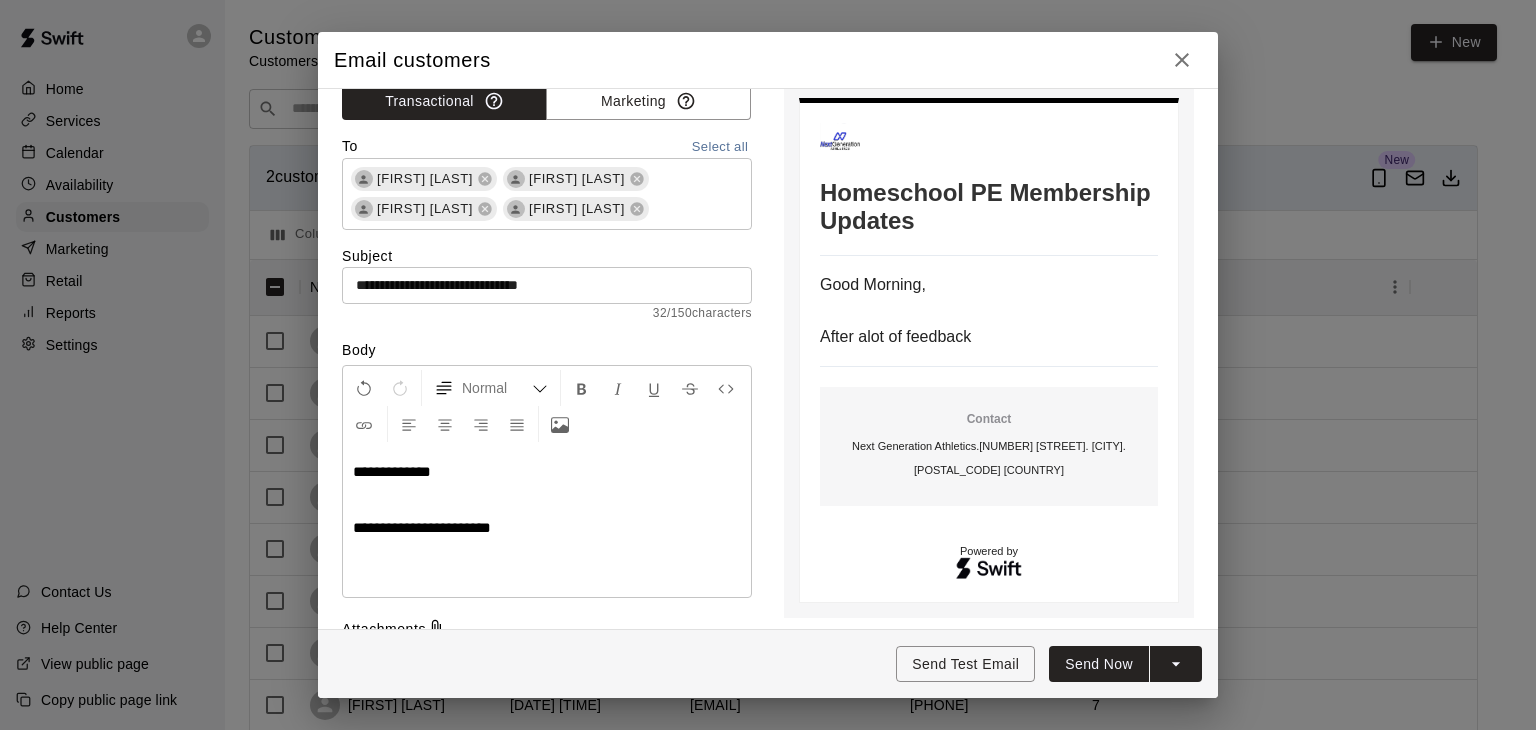 click on "**********" at bounding box center (422, 527) 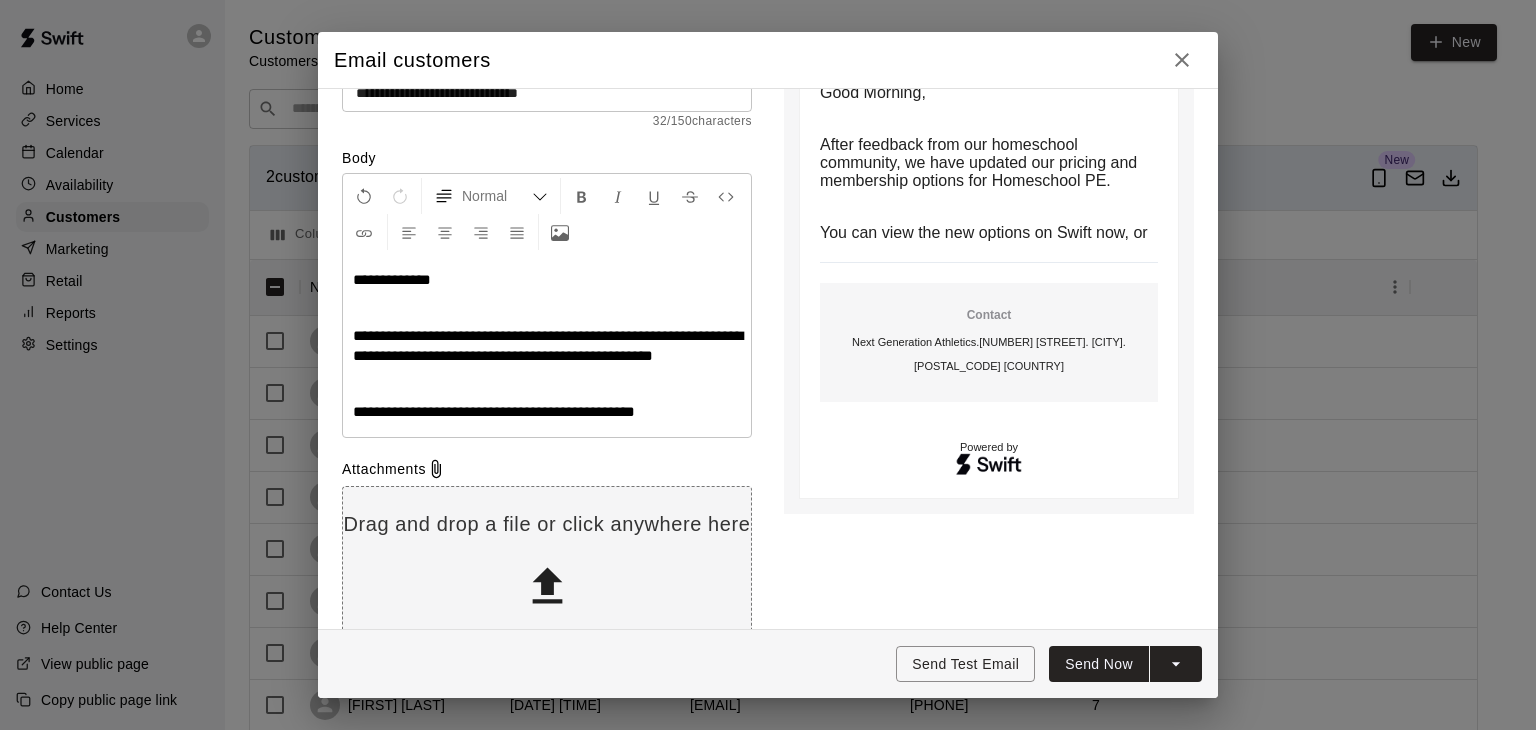 scroll, scrollTop: 303, scrollLeft: 0, axis: vertical 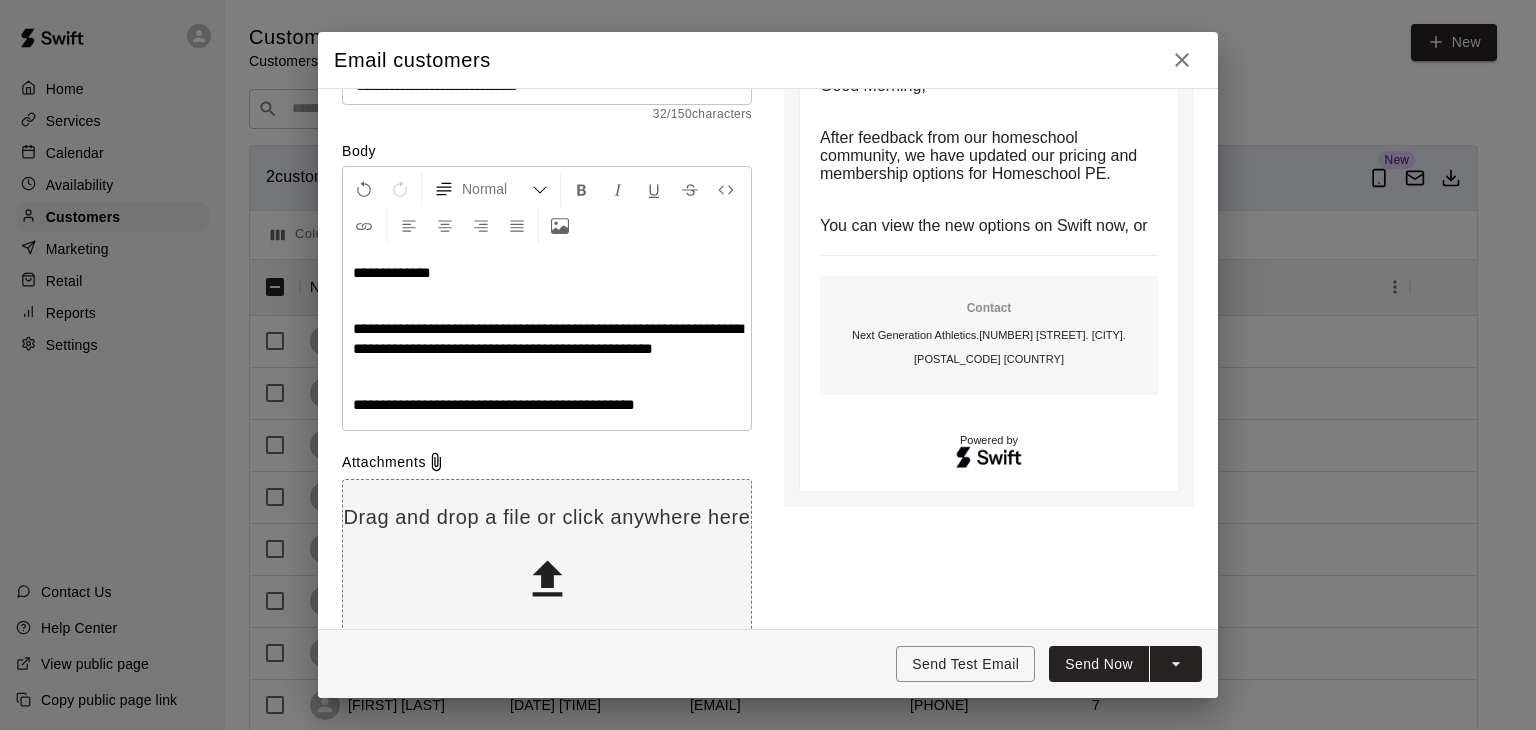 click on "**********" at bounding box center [547, 339] 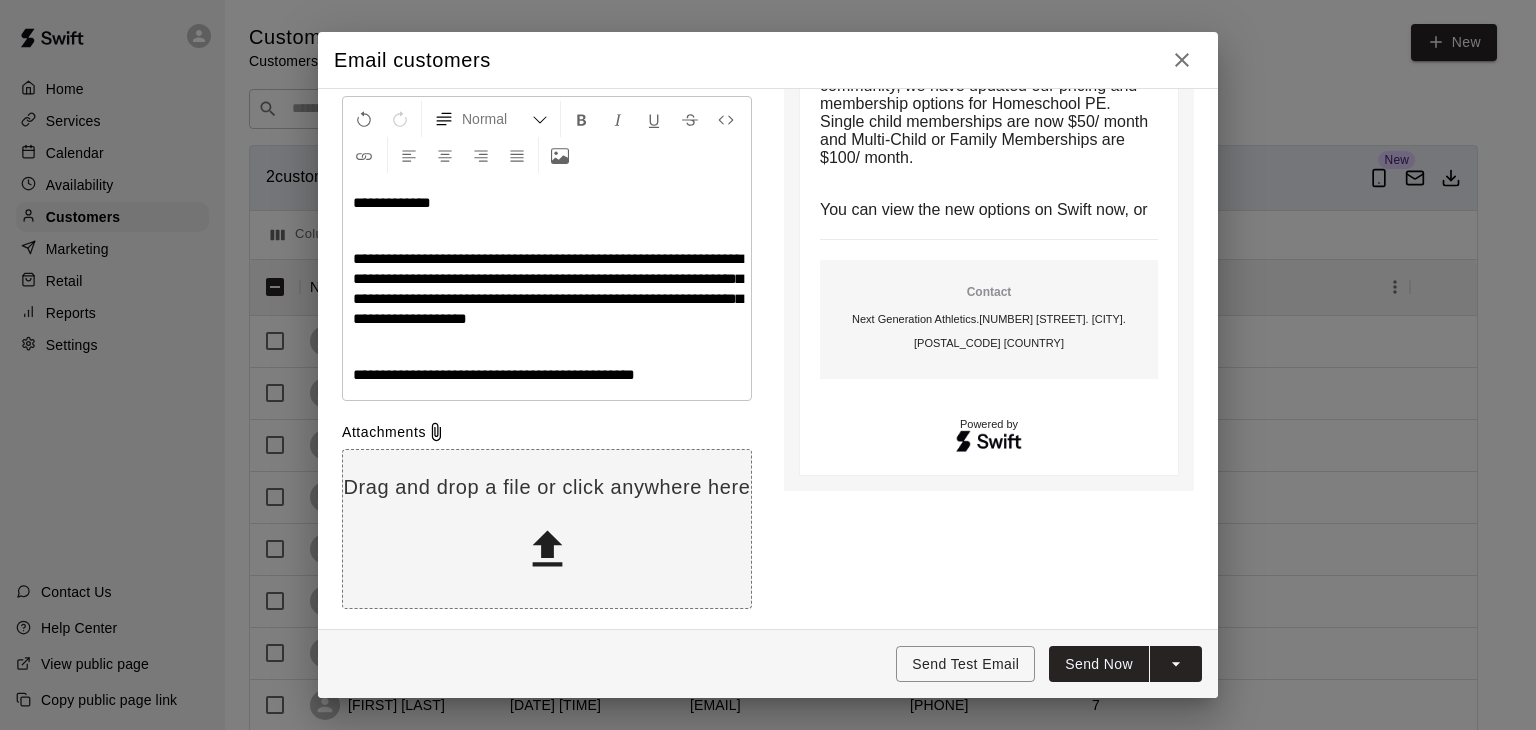 scroll, scrollTop: 399, scrollLeft: 0, axis: vertical 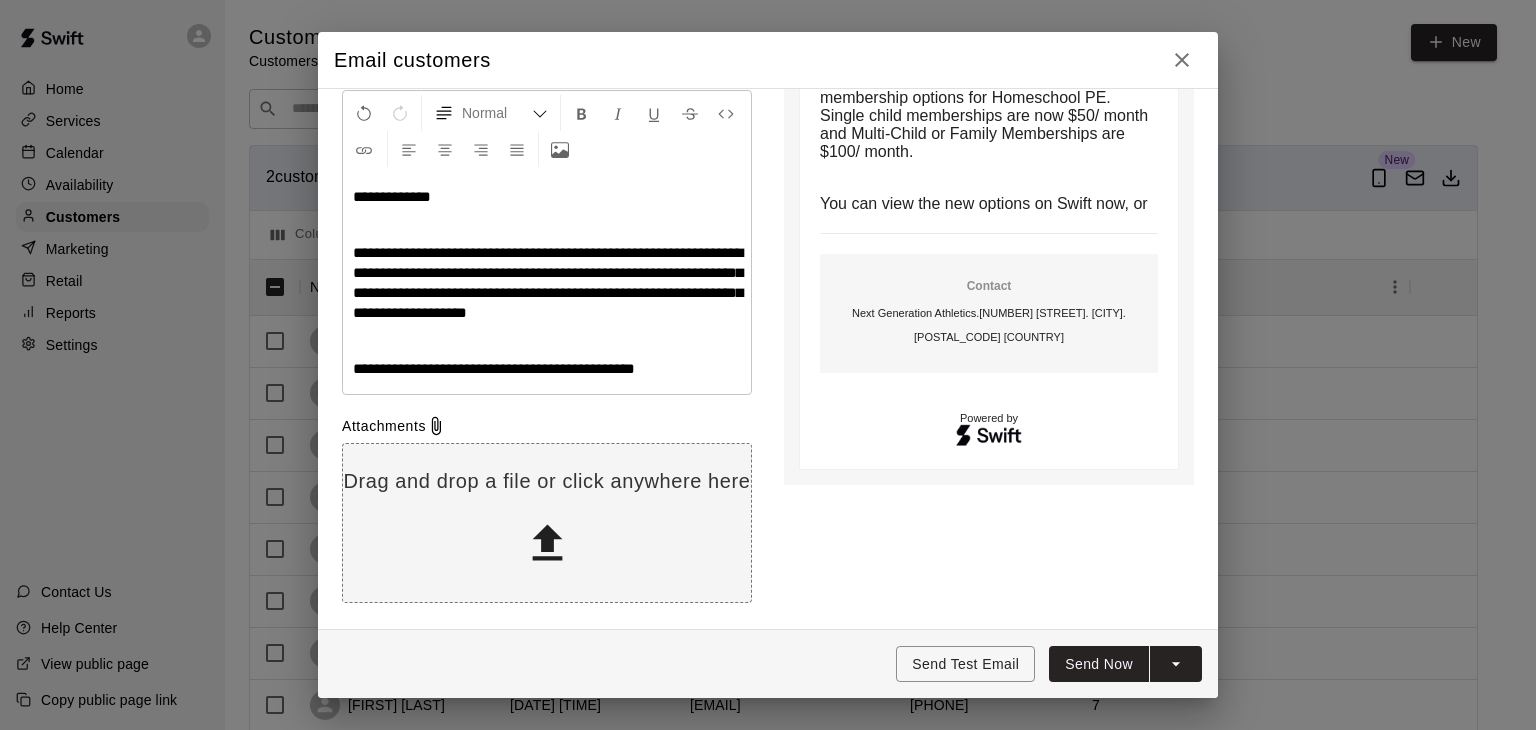 click on "**********" at bounding box center [547, 369] 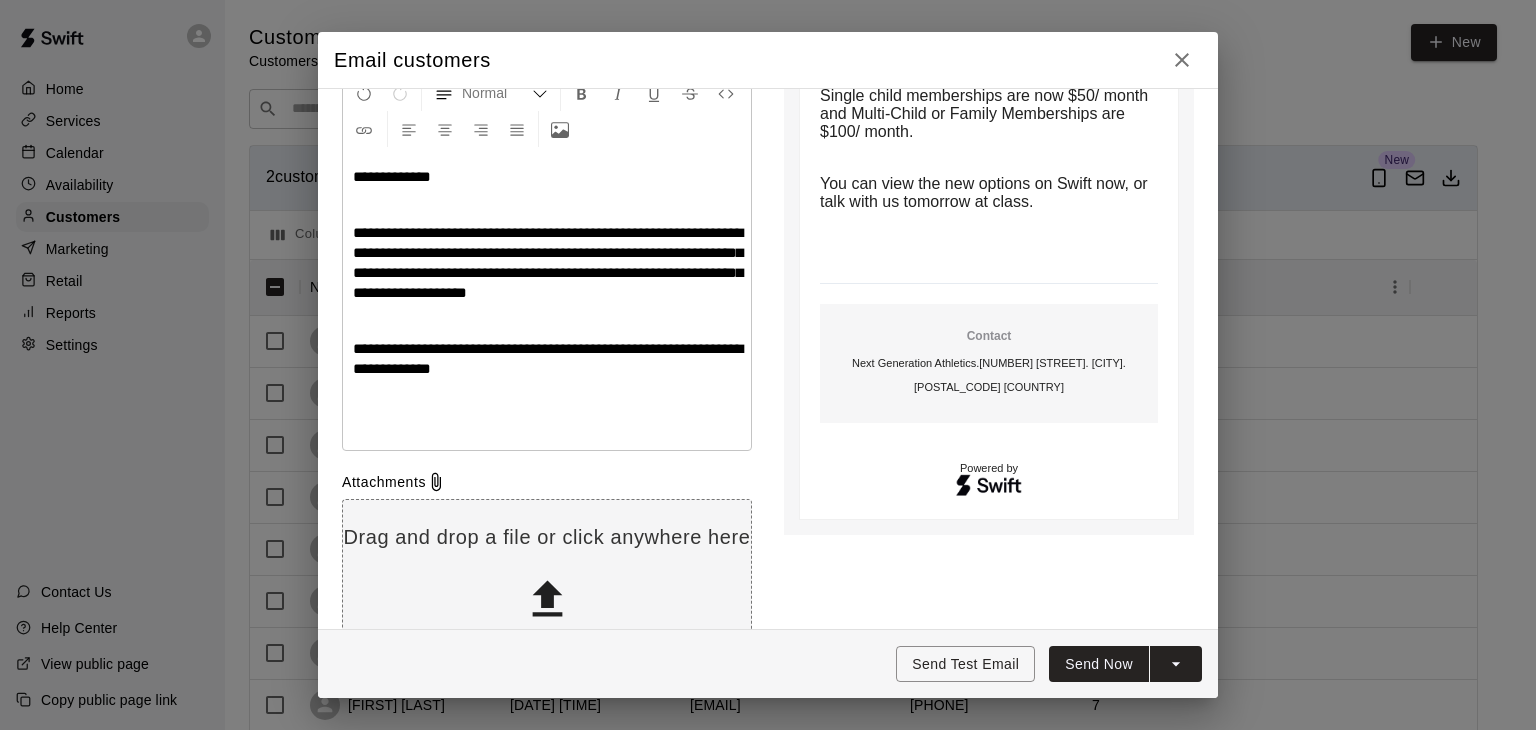 click on "**********" at bounding box center [548, 358] 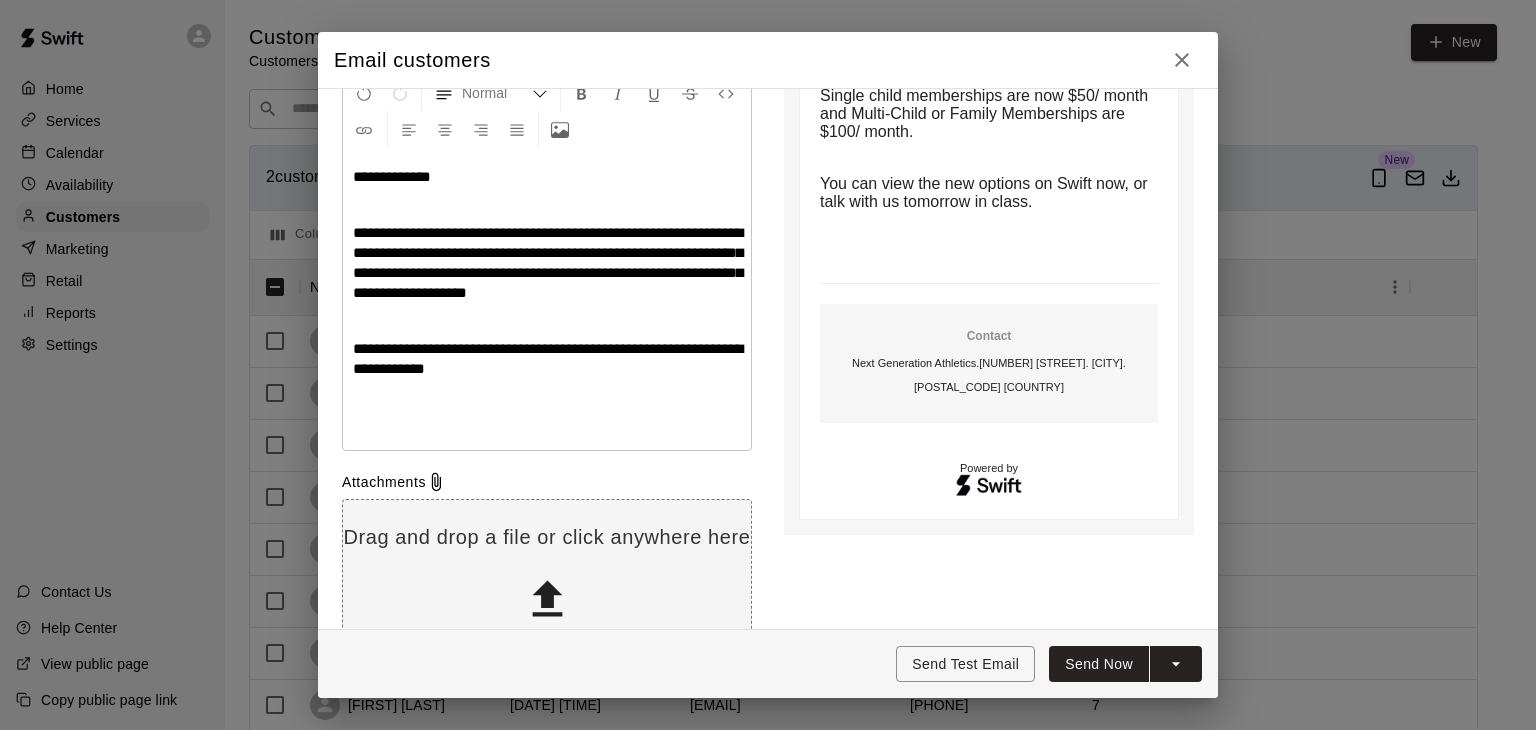 click at bounding box center (547, 397) 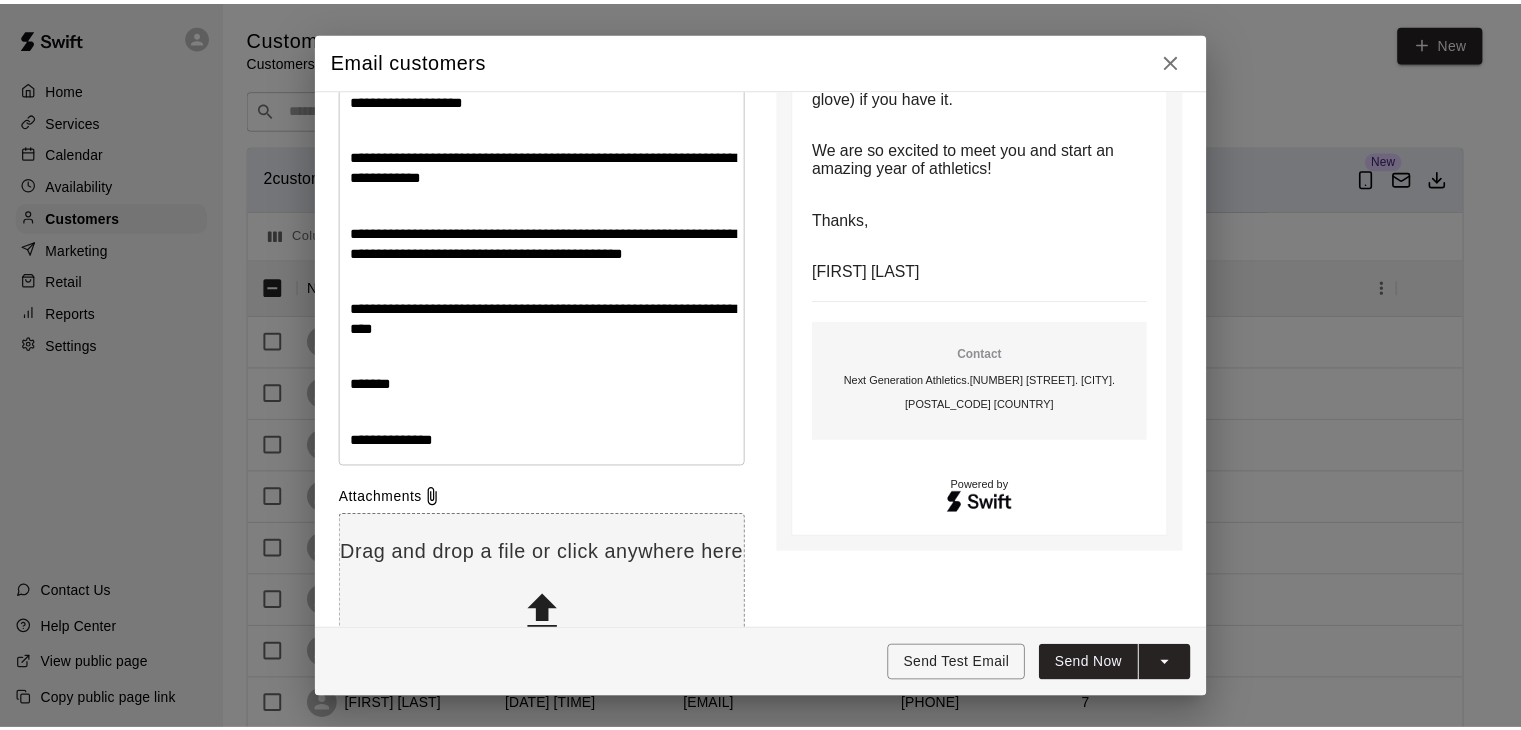 scroll, scrollTop: 594, scrollLeft: 0, axis: vertical 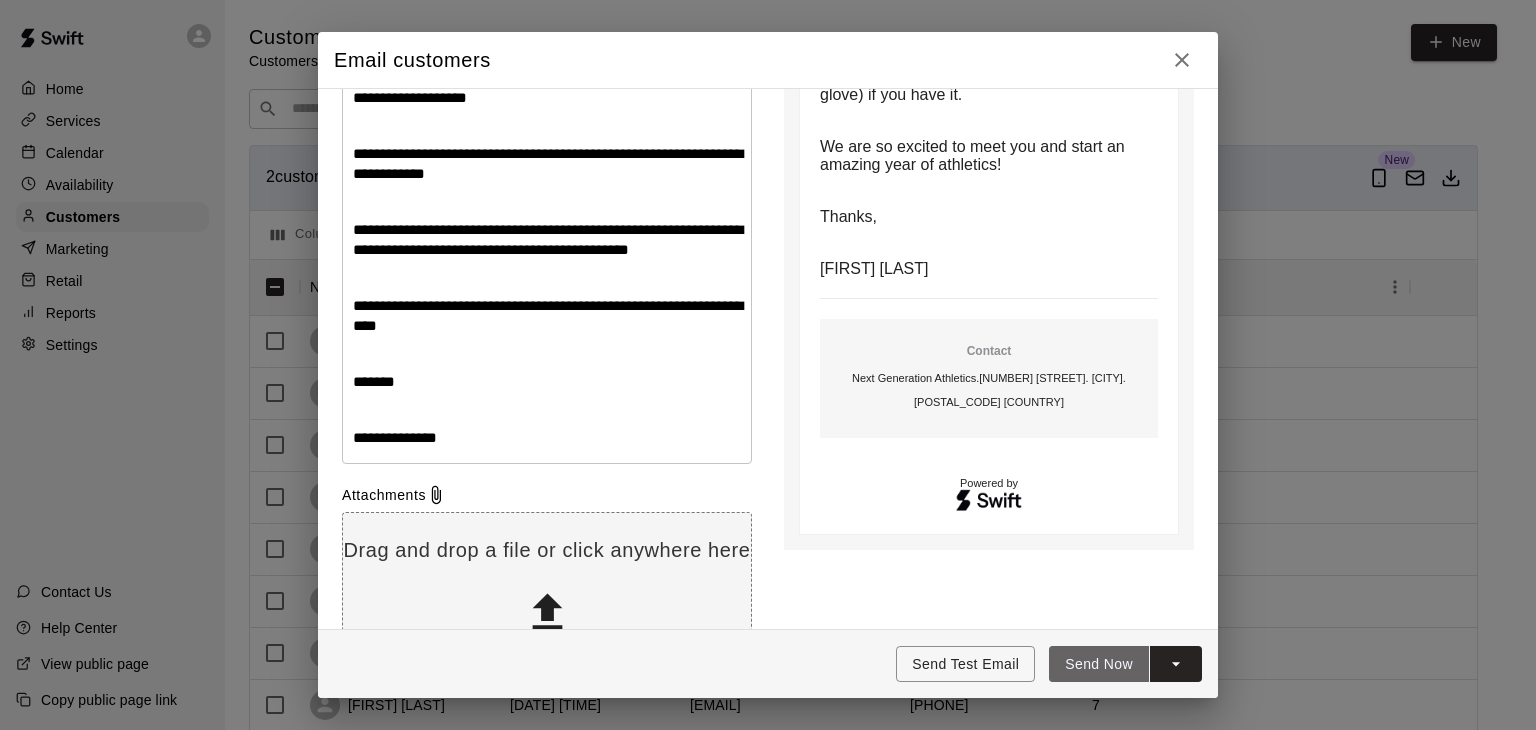 click on "Send Now" at bounding box center [1099, 664] 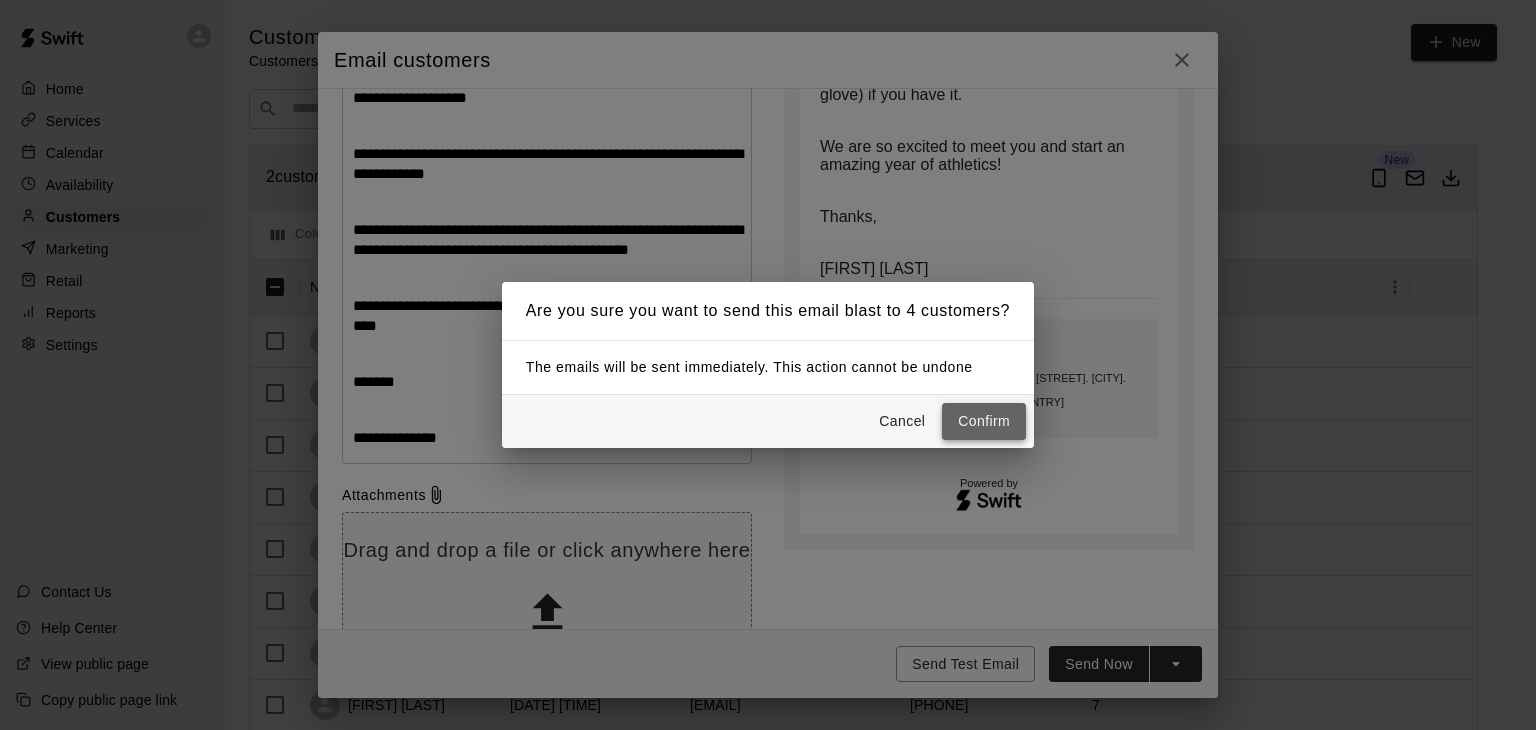 click on "Confirm" at bounding box center (984, 421) 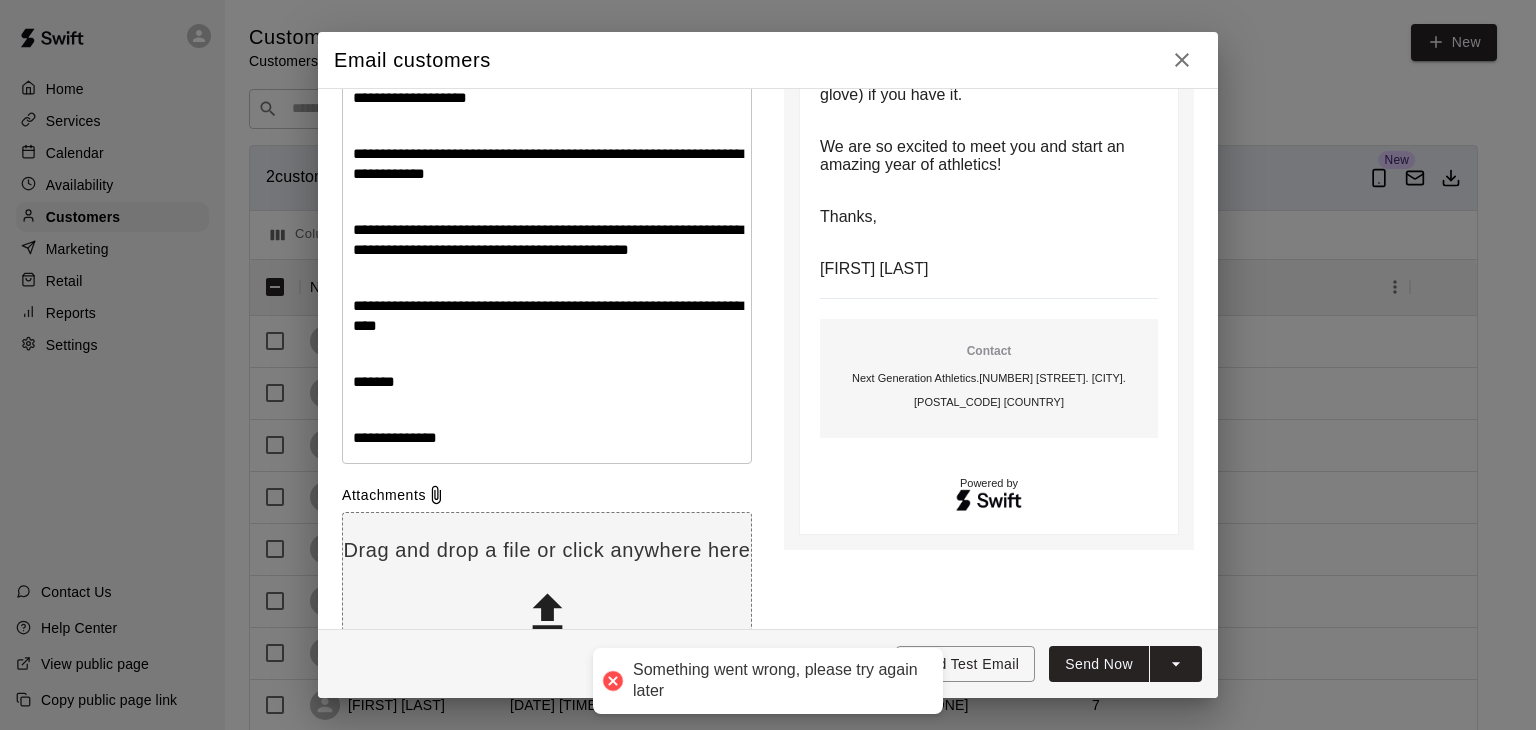 type 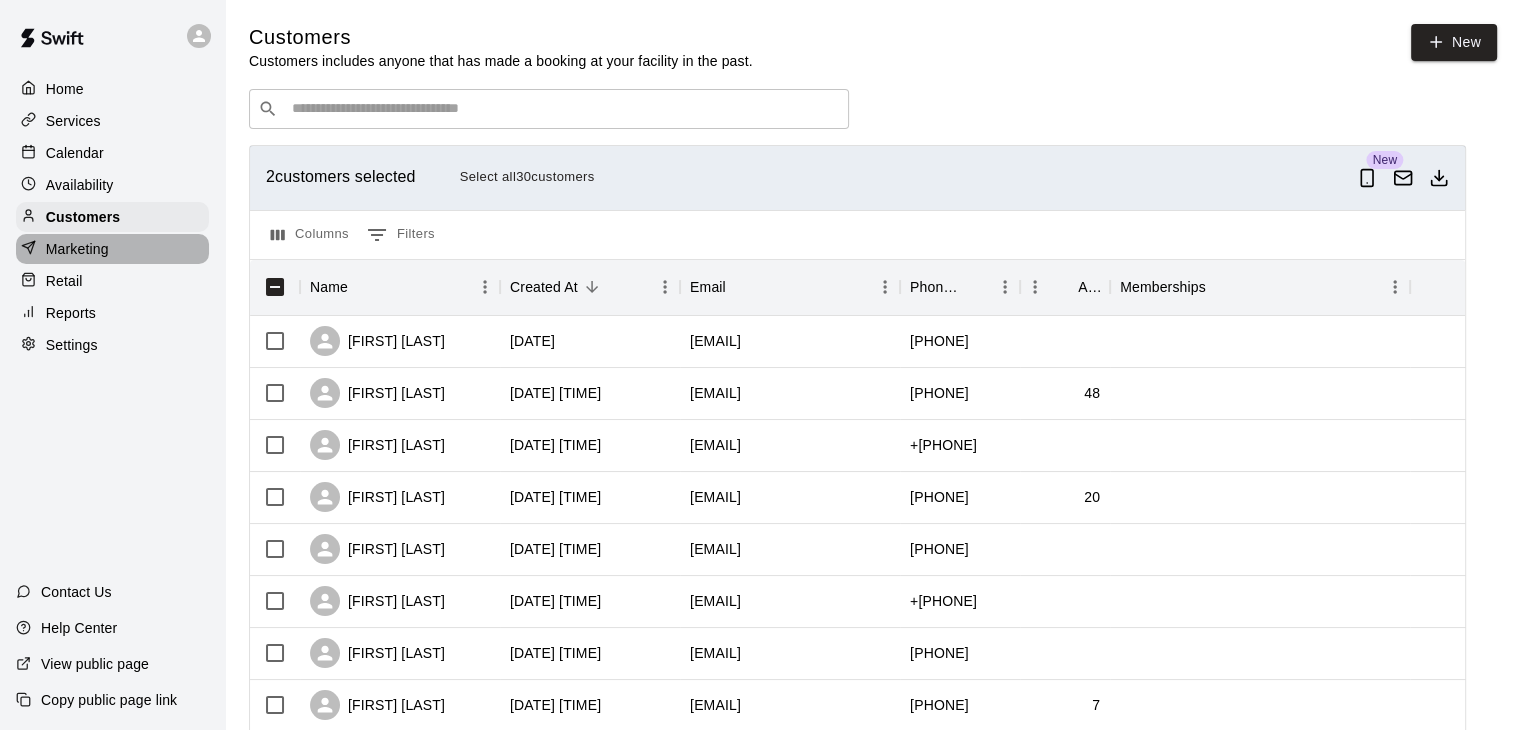 click on "Marketing" at bounding box center (77, 249) 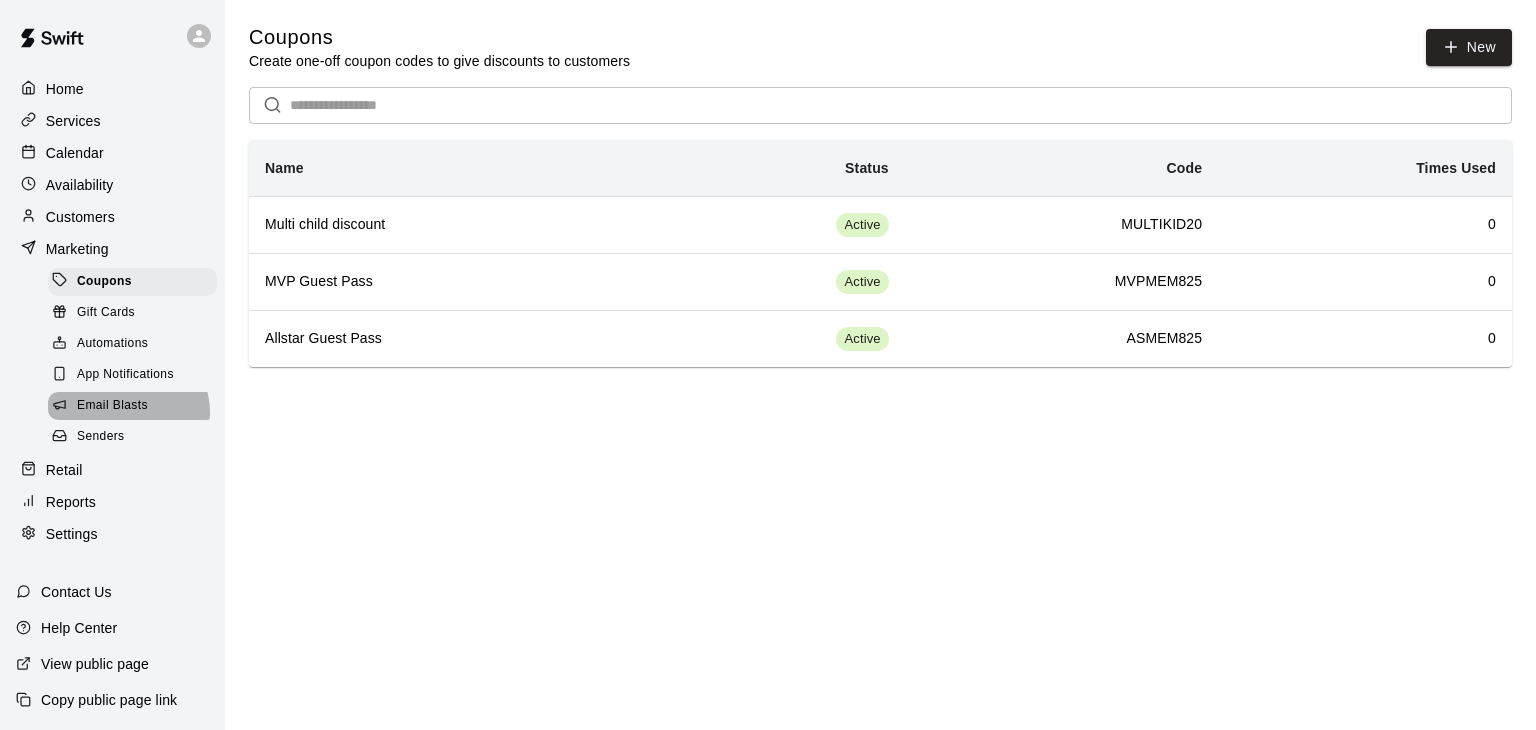 click on "Email Blasts" at bounding box center (112, 406) 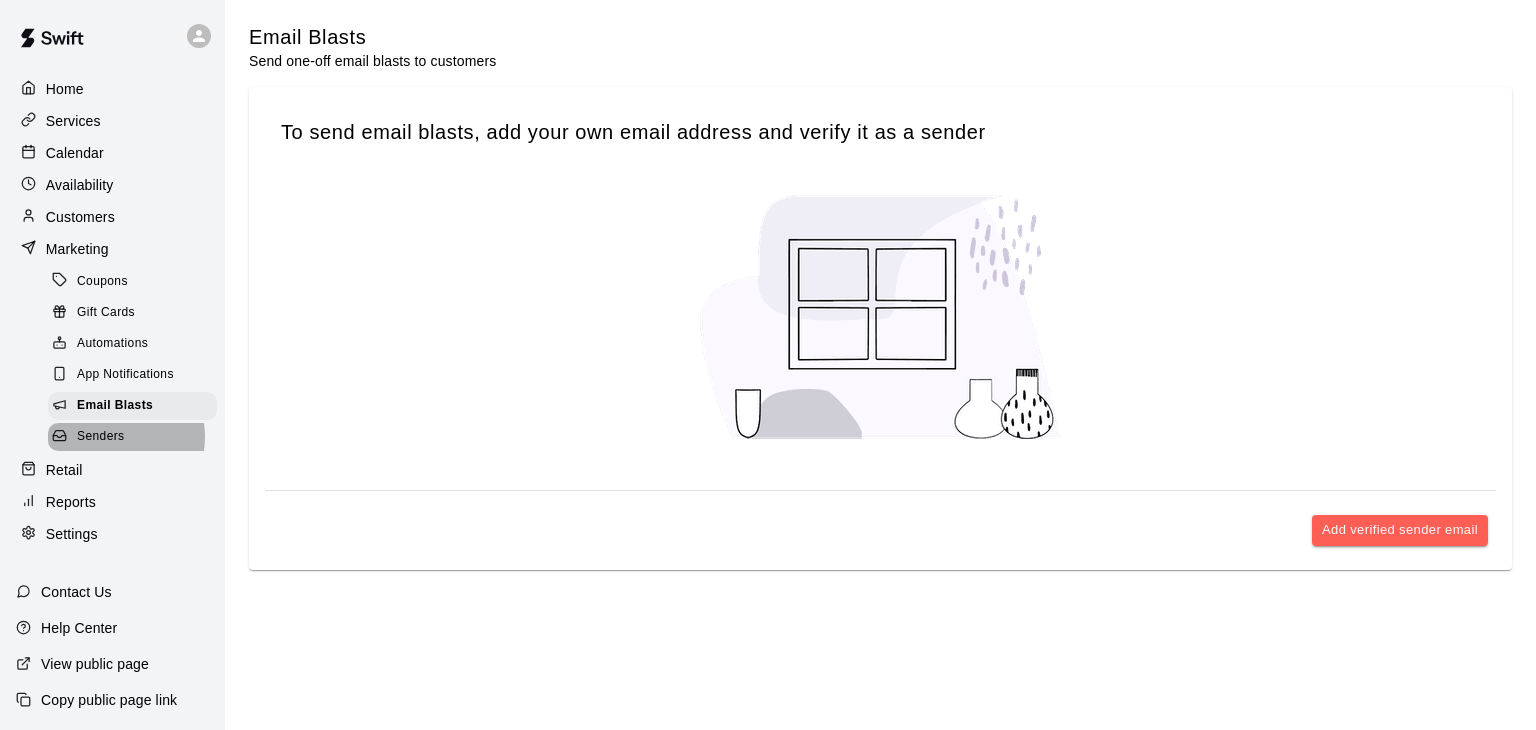 click on "Senders" at bounding box center [101, 437] 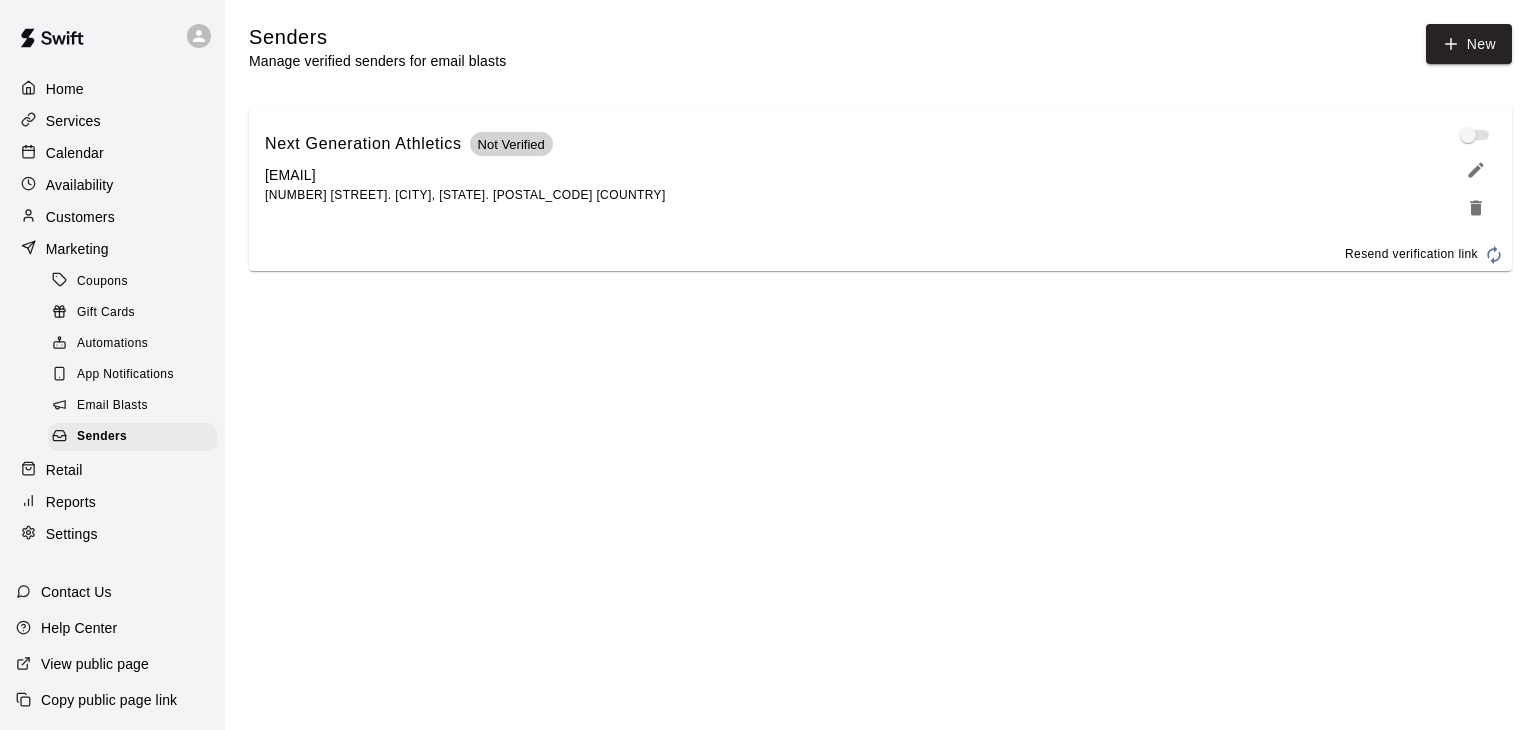 click 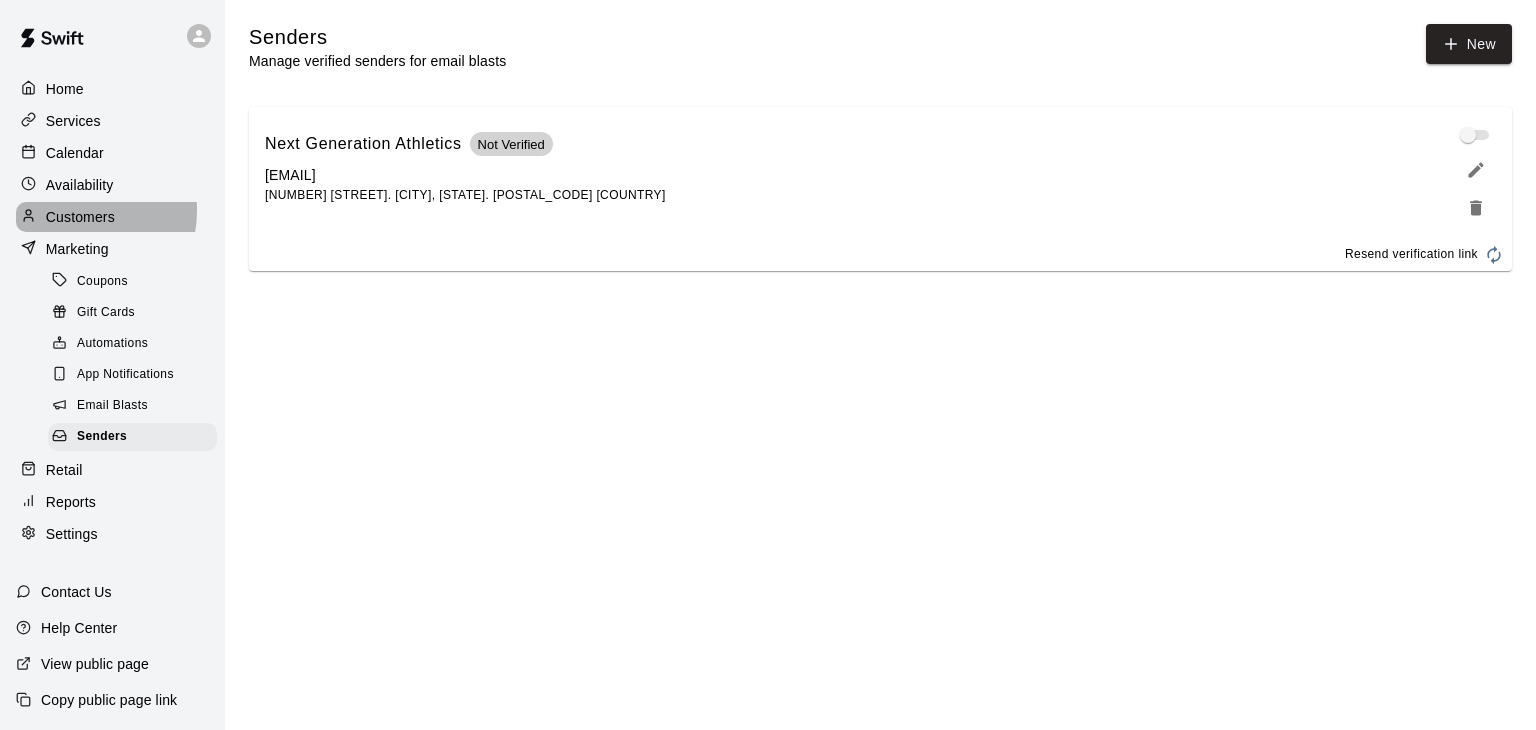 click on "Customers" at bounding box center (80, 217) 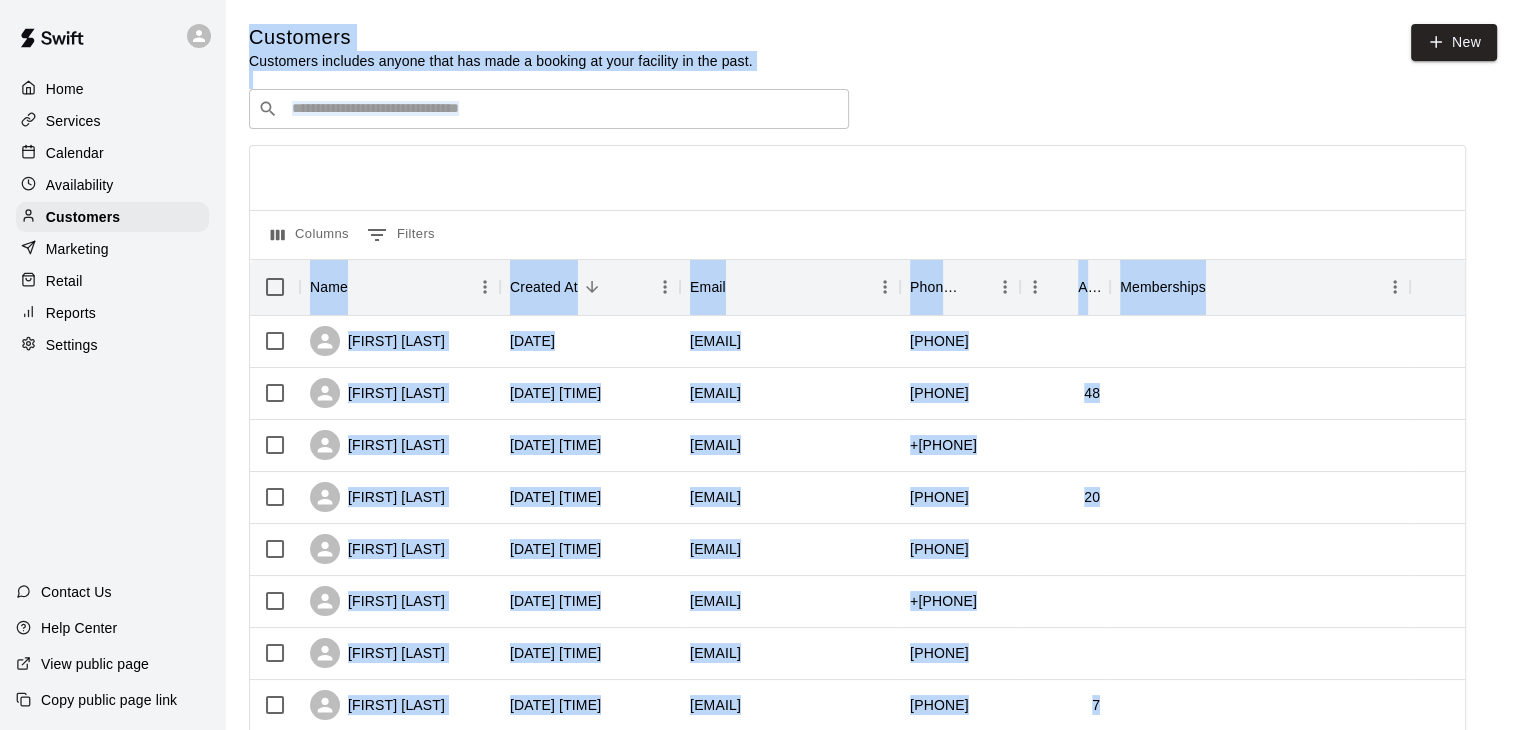 click on "Columns 0 Filters" at bounding box center [857, 234] 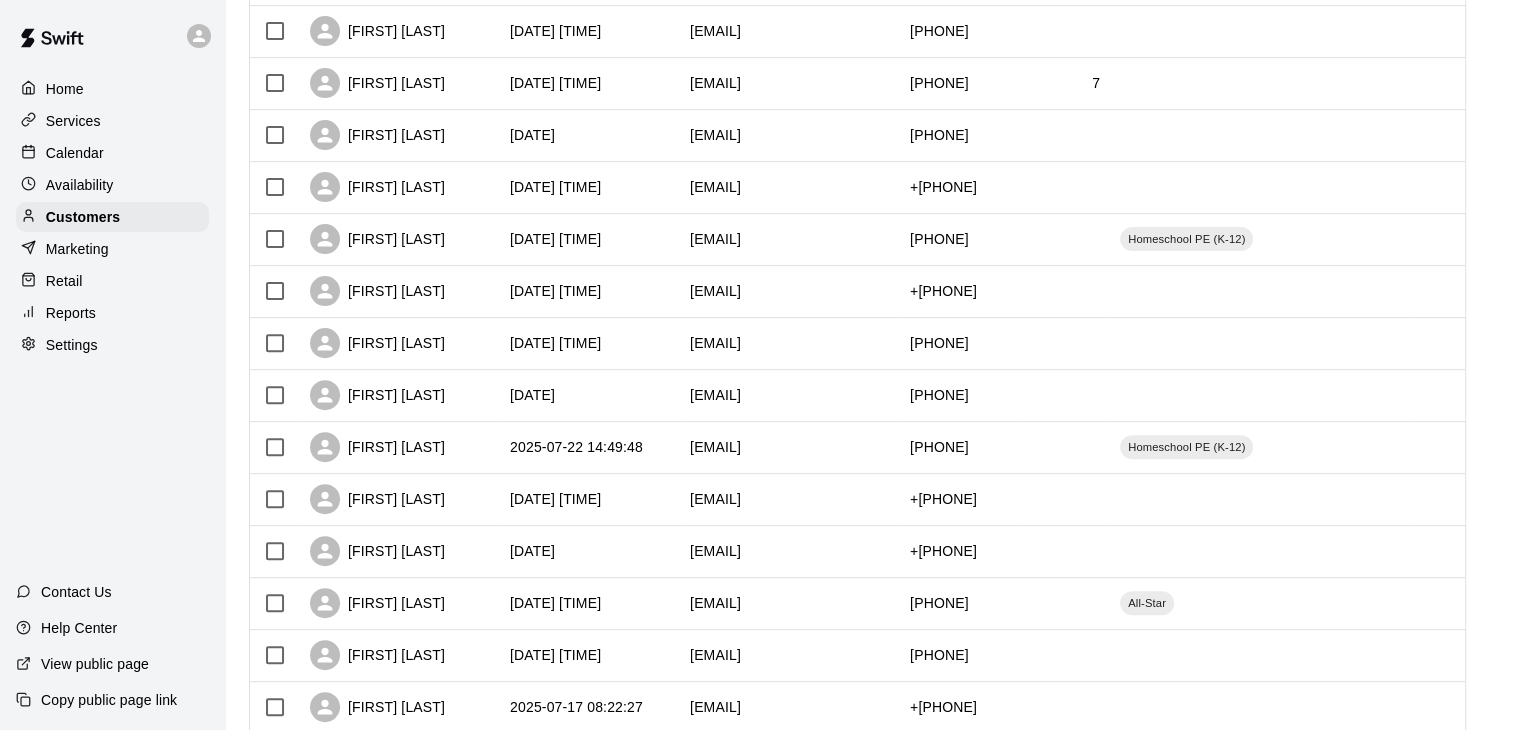 scroll, scrollTop: 623, scrollLeft: 0, axis: vertical 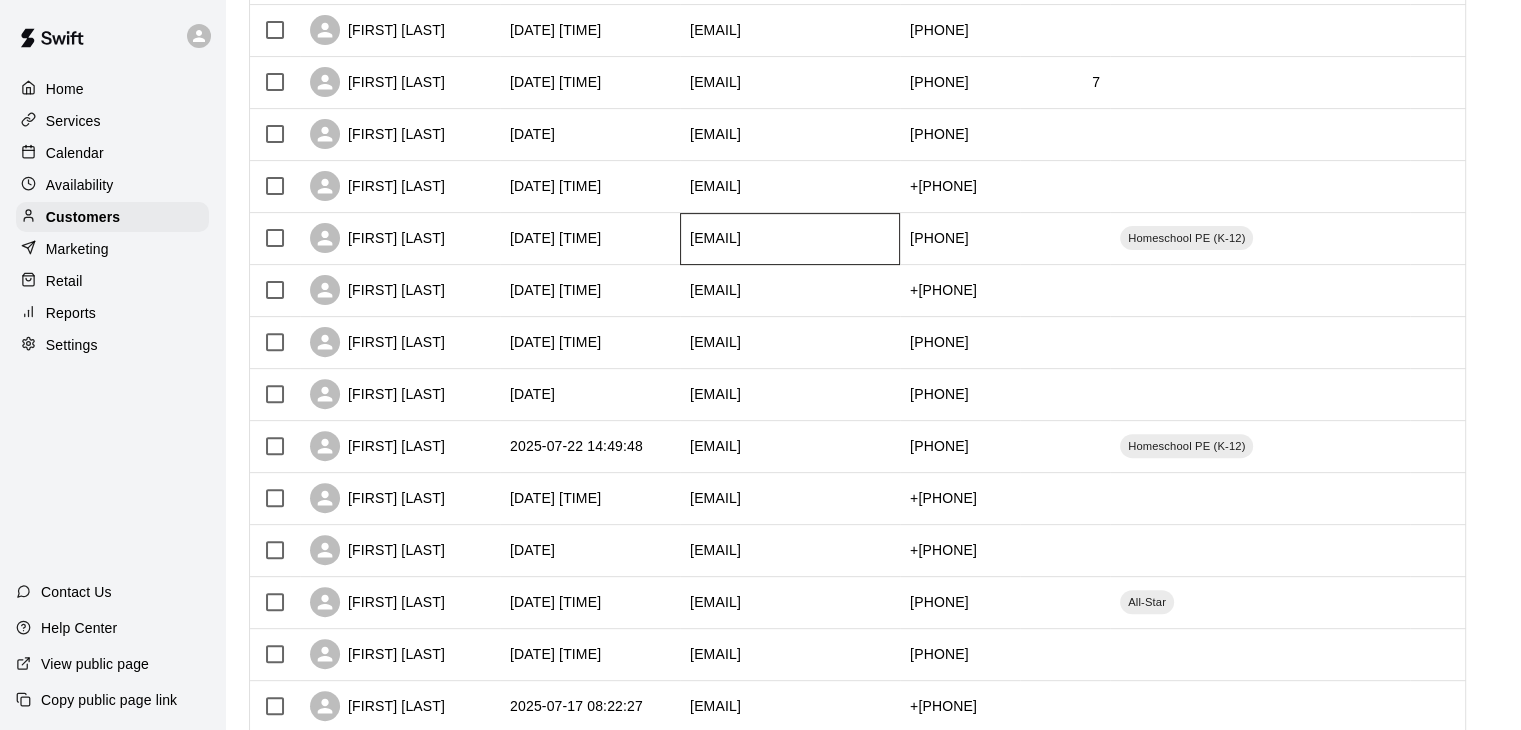 click on "[EMAIL]" at bounding box center (715, 238) 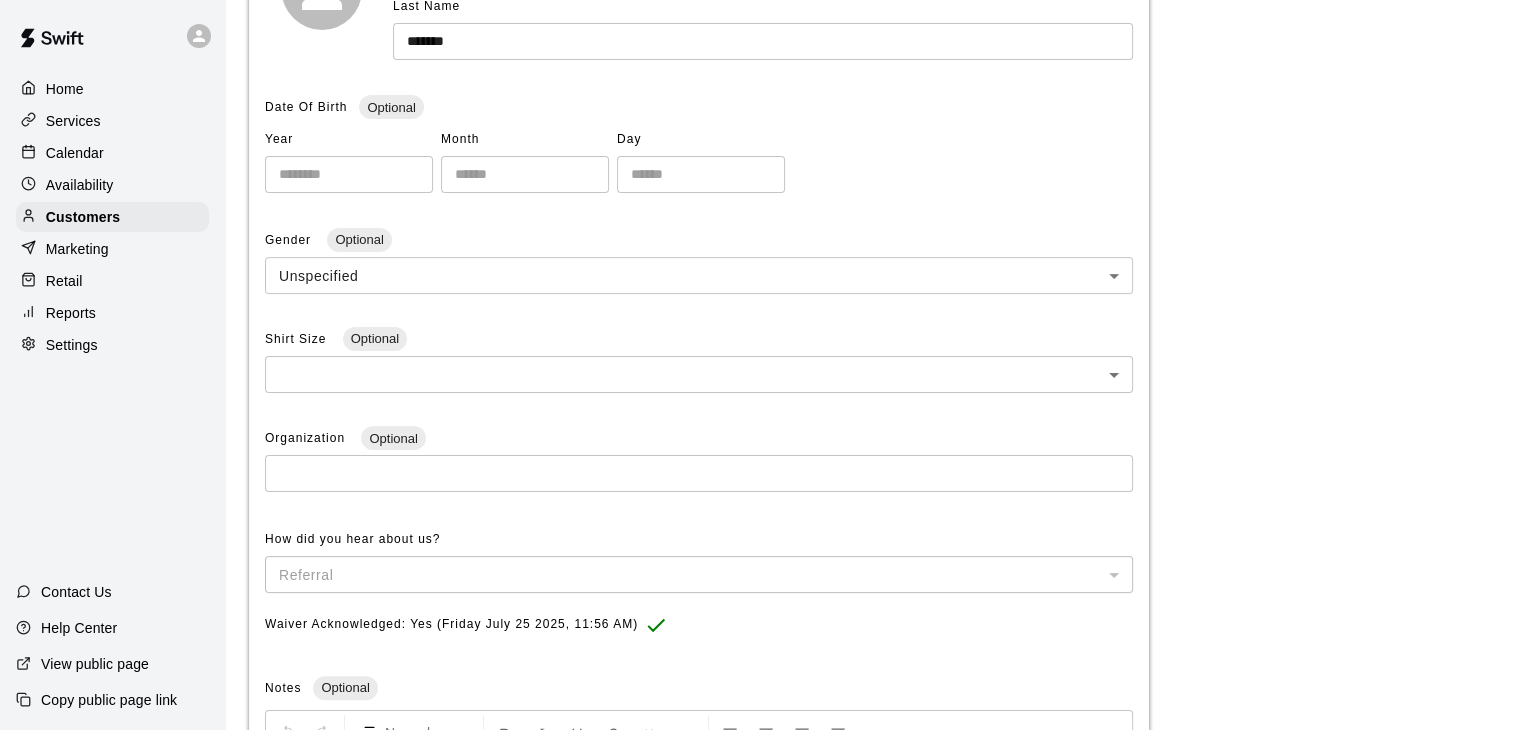 scroll, scrollTop: 0, scrollLeft: 0, axis: both 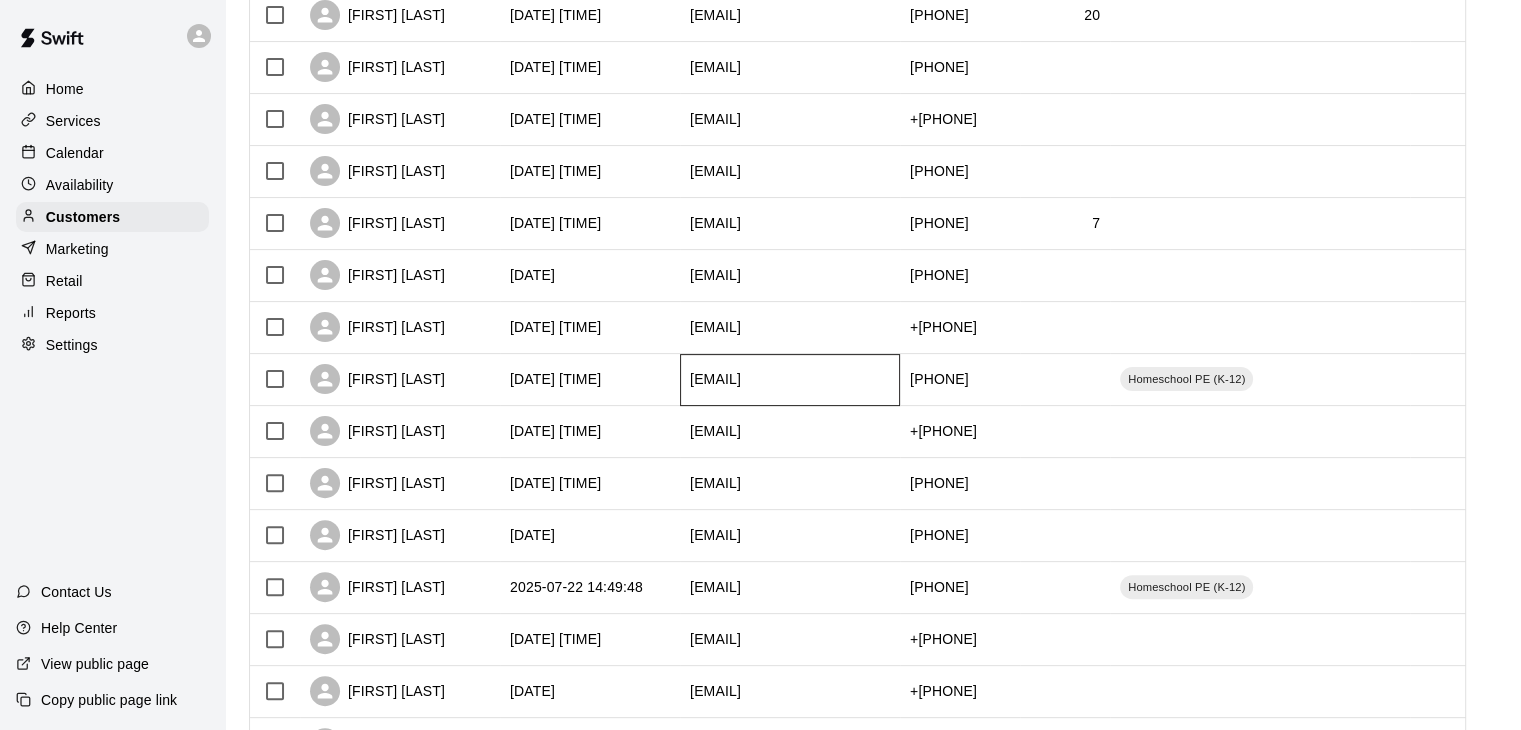 click on "[EMAIL]" at bounding box center (790, 380) 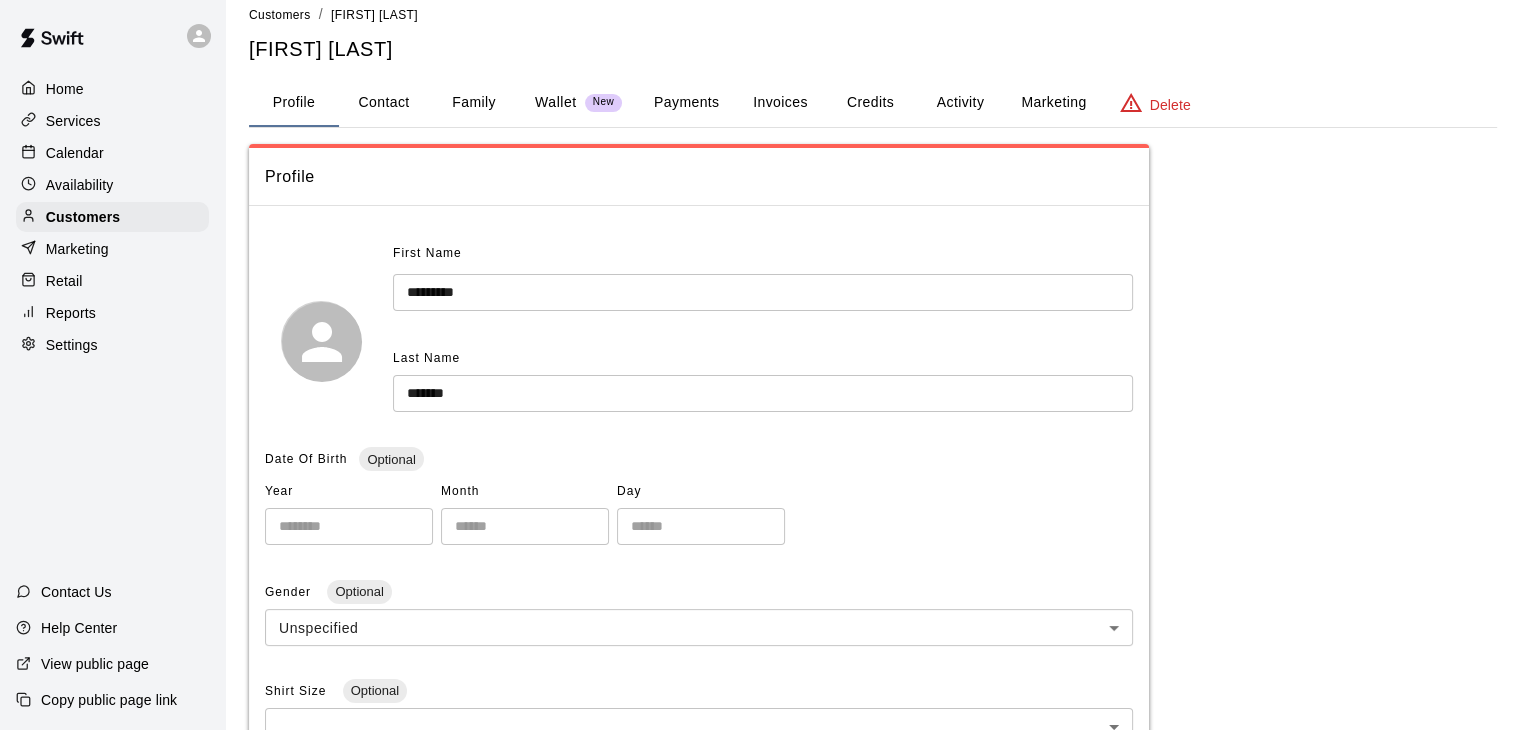 scroll, scrollTop: 0, scrollLeft: 0, axis: both 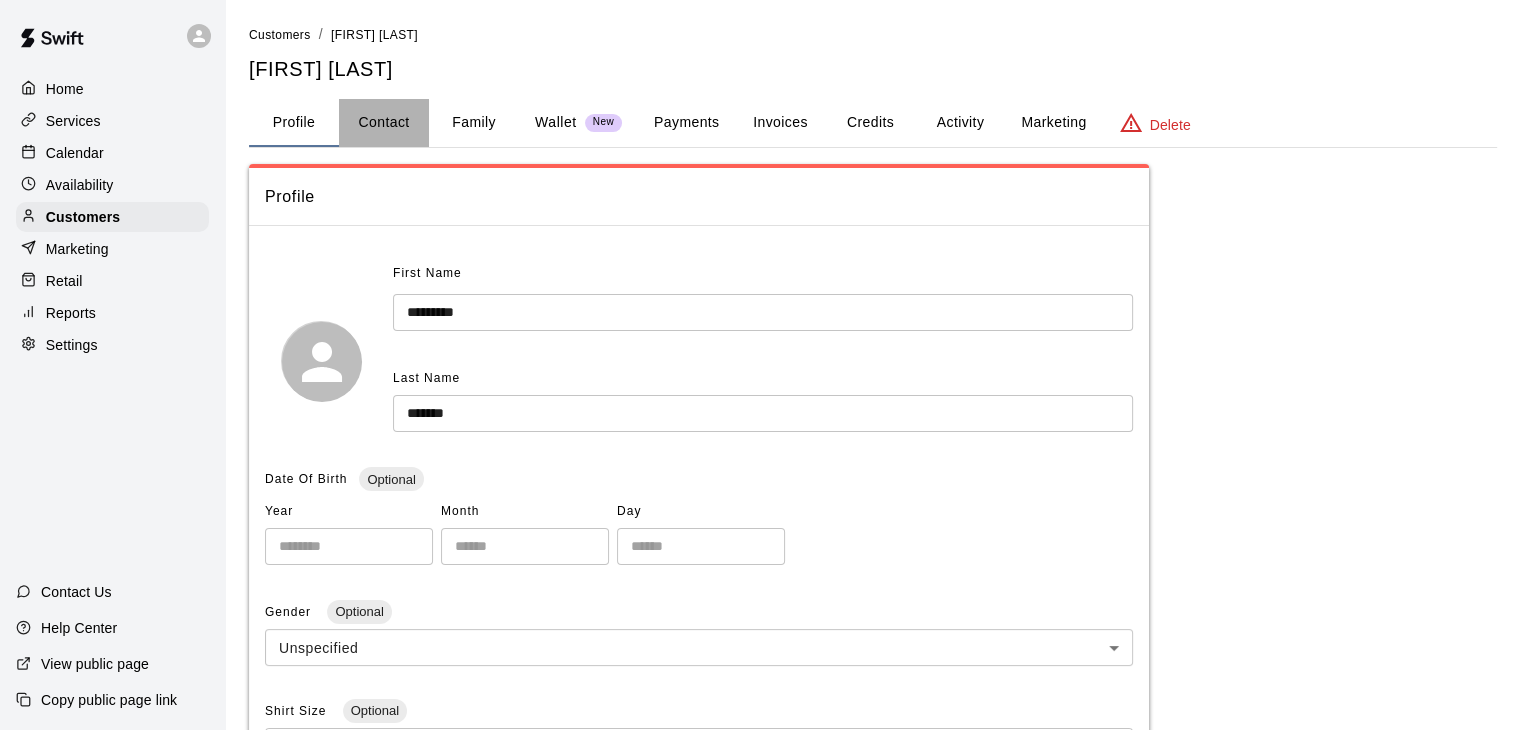 click on "Contact" at bounding box center (384, 123) 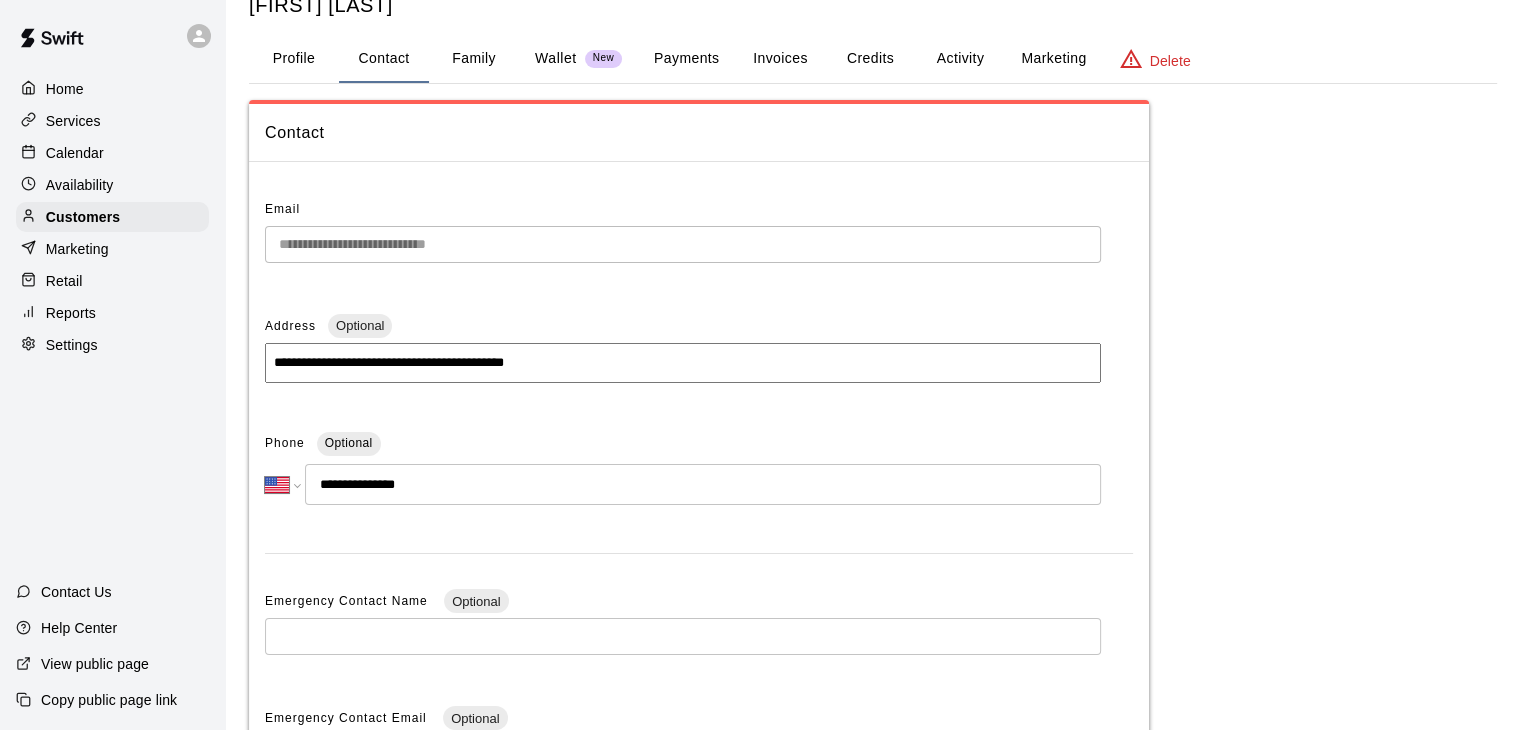 scroll, scrollTop: 0, scrollLeft: 0, axis: both 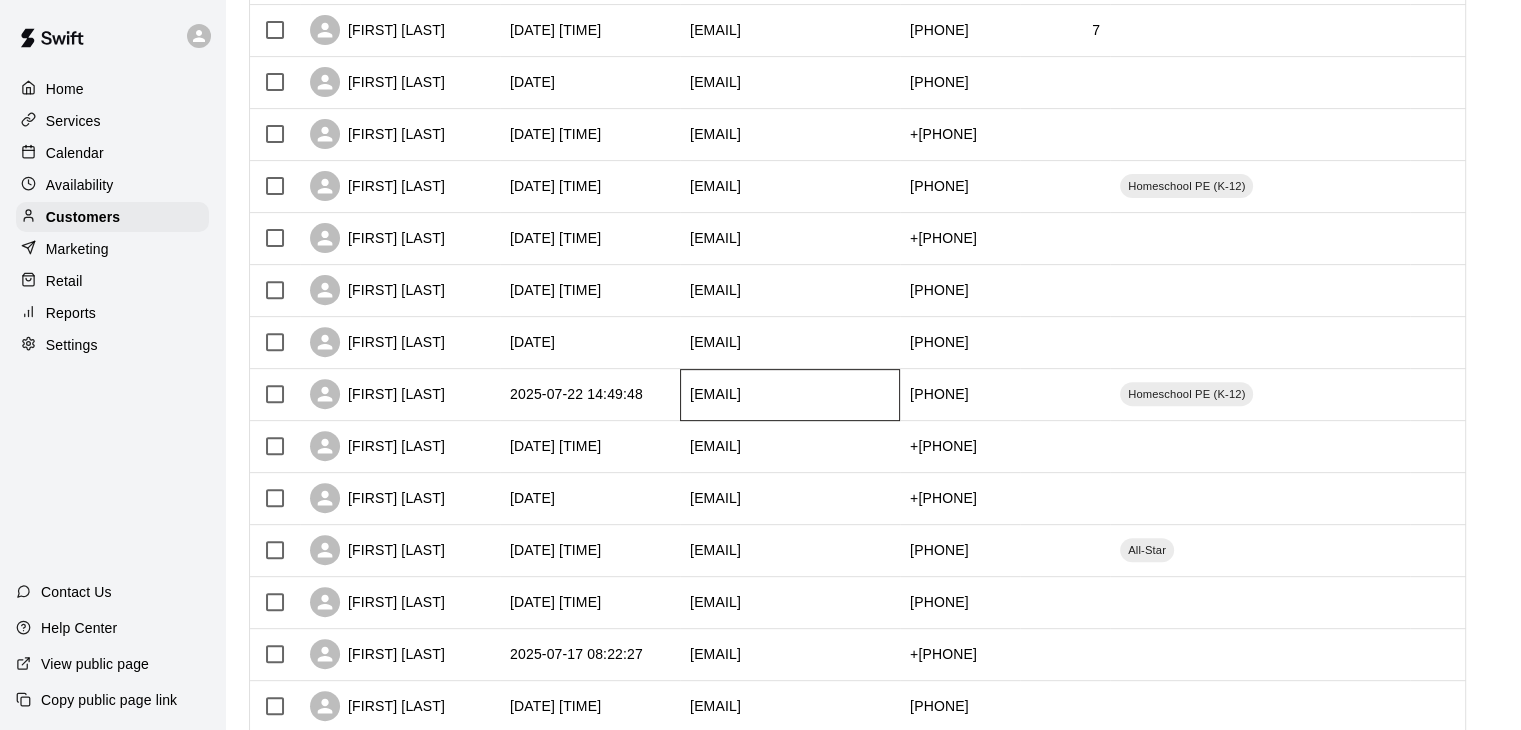 click on "[EMAIL]" at bounding box center [715, 394] 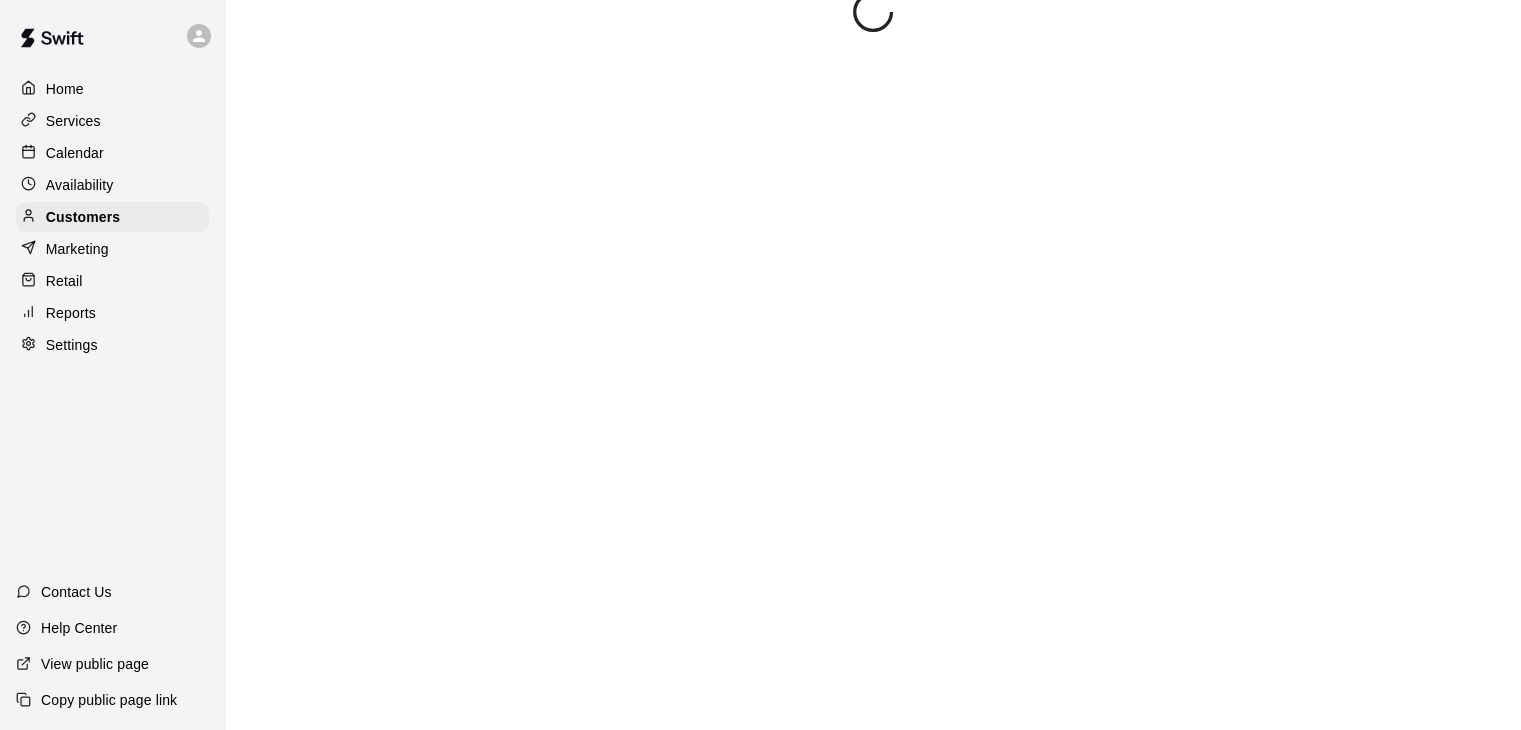 scroll, scrollTop: 0, scrollLeft: 0, axis: both 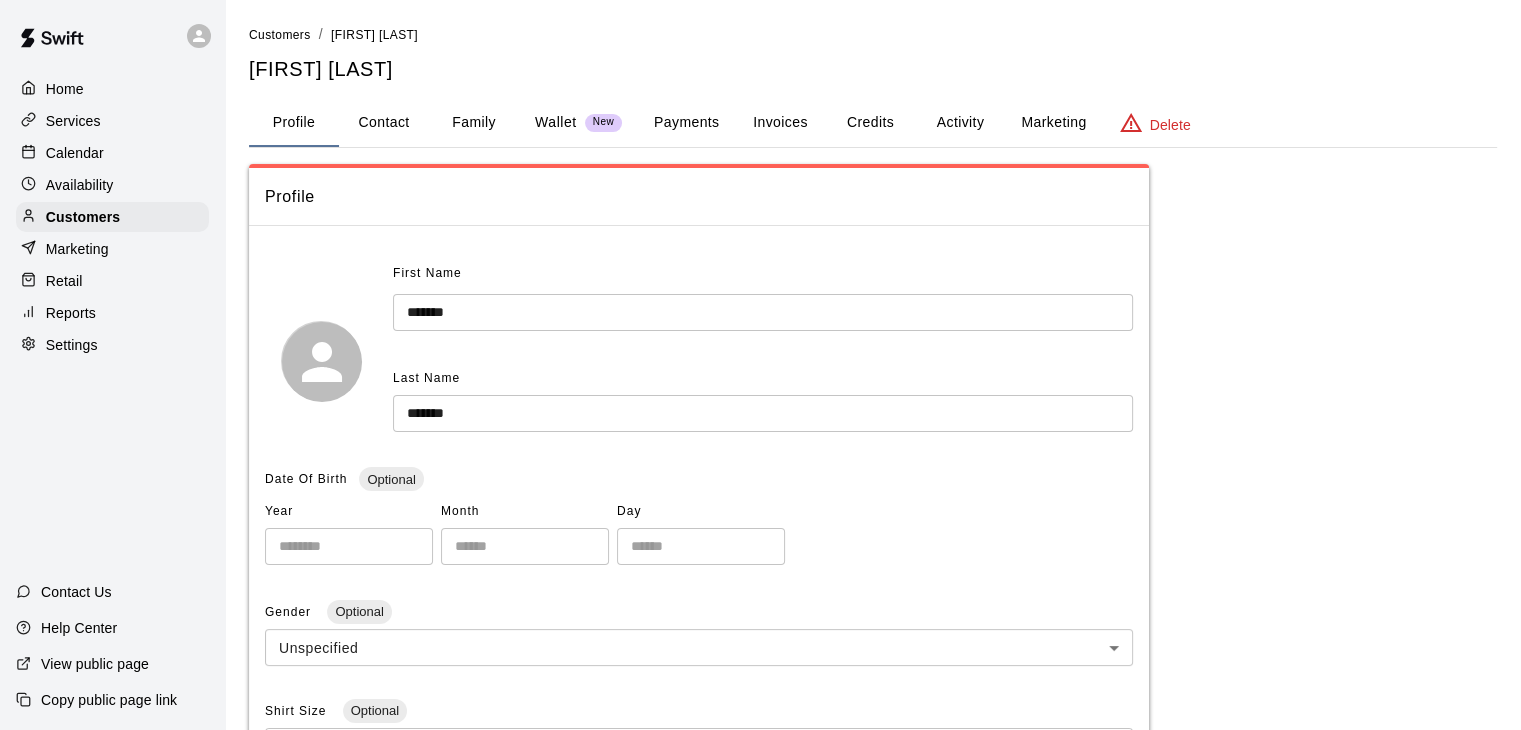 click on "Contact" at bounding box center [384, 123] 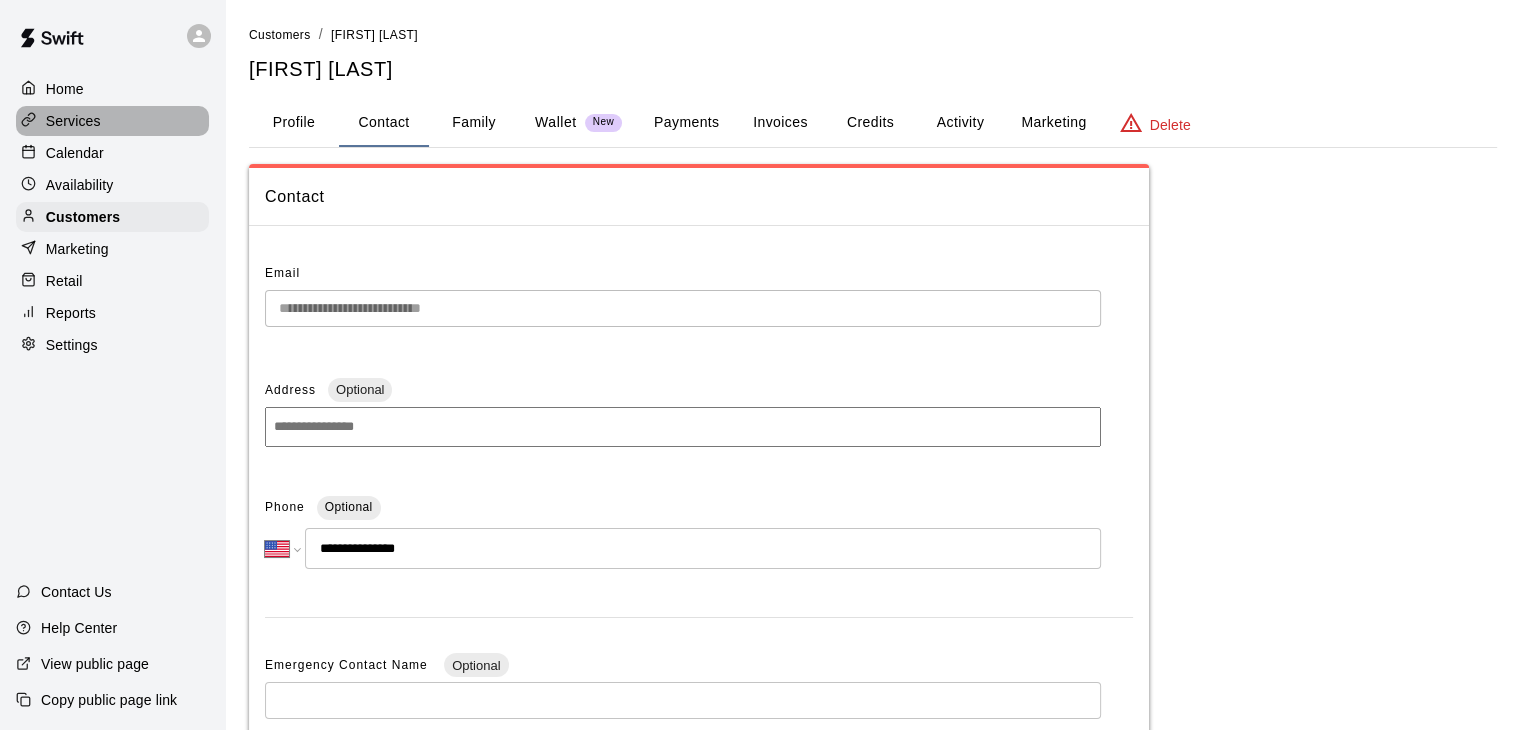 click on "Services" at bounding box center [73, 121] 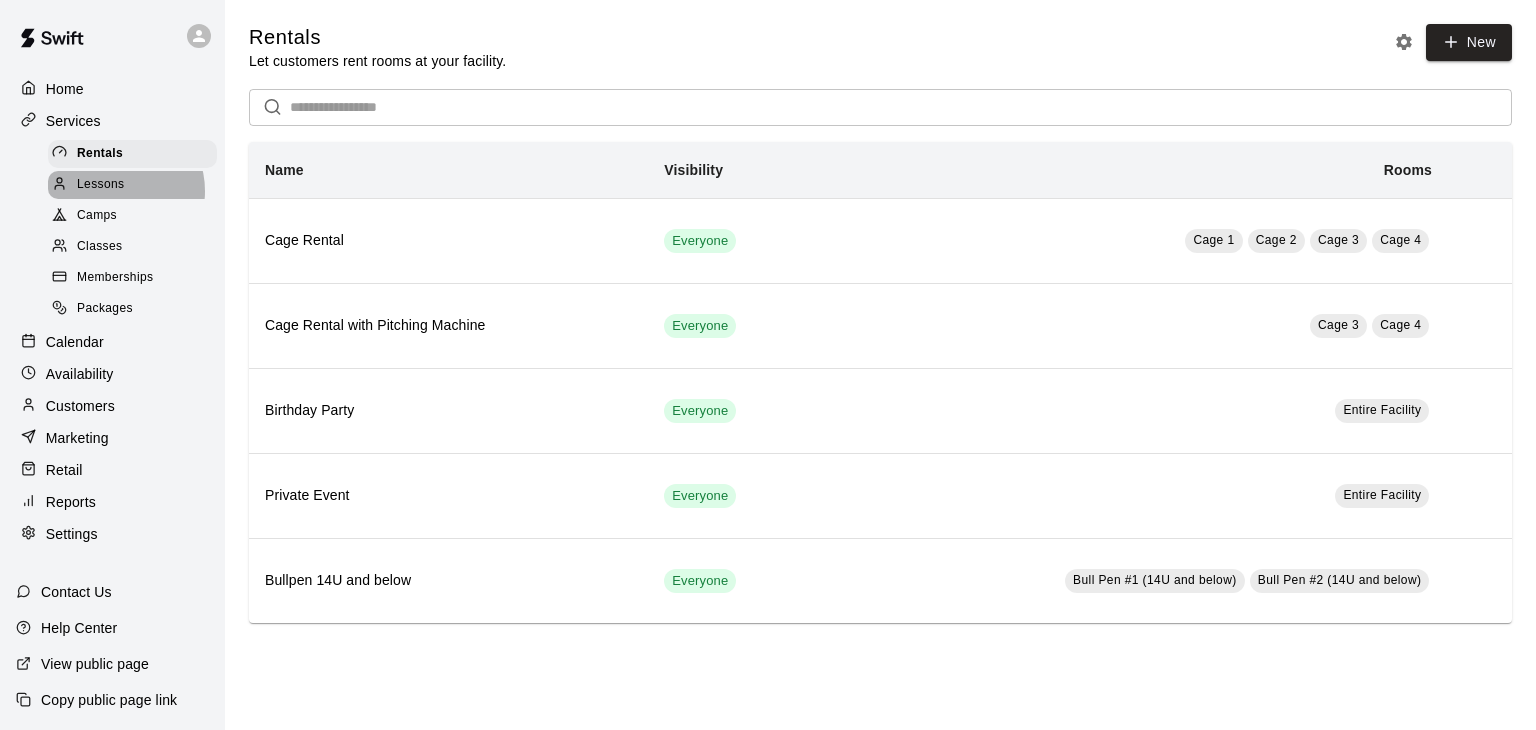 click on "Lessons" at bounding box center (101, 185) 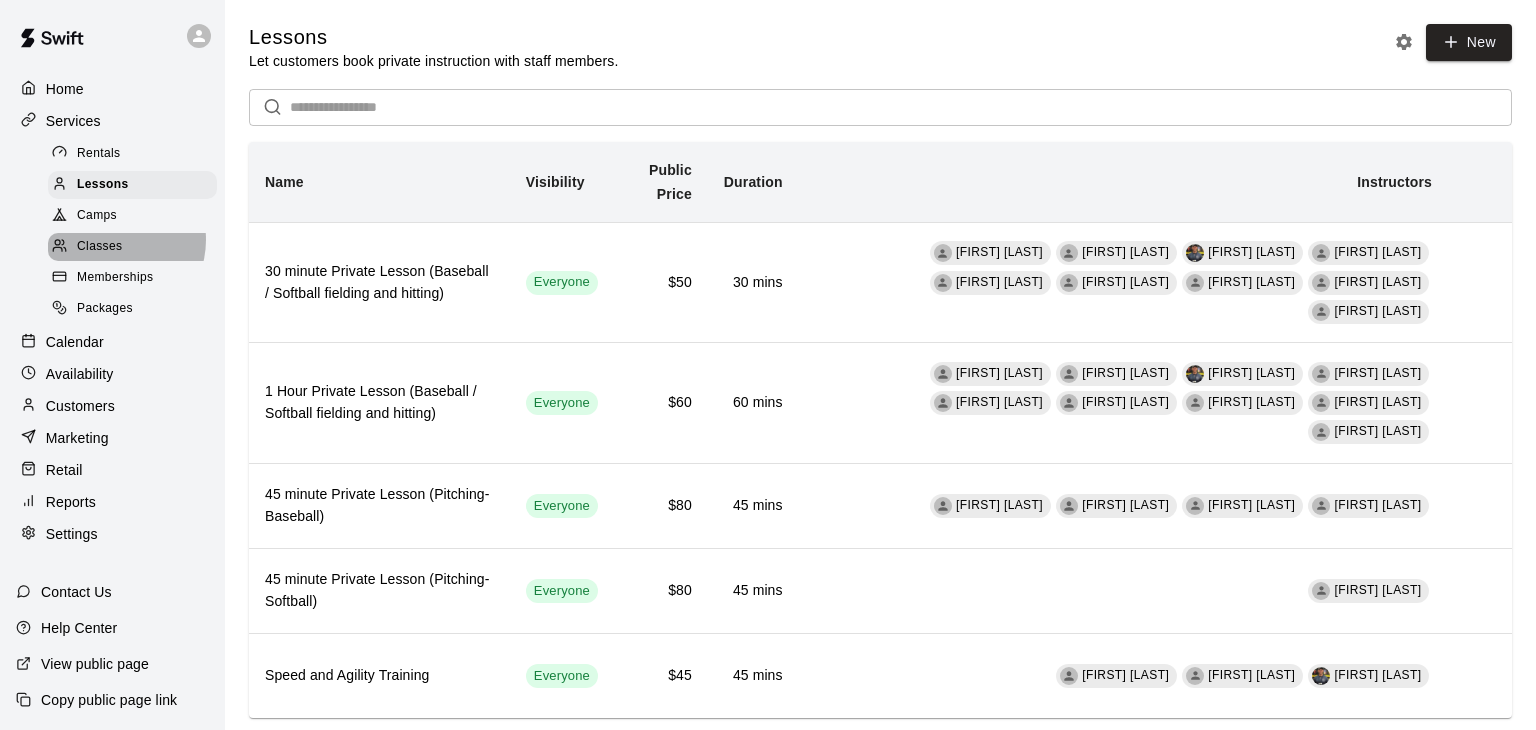 click on "Classes" at bounding box center [99, 247] 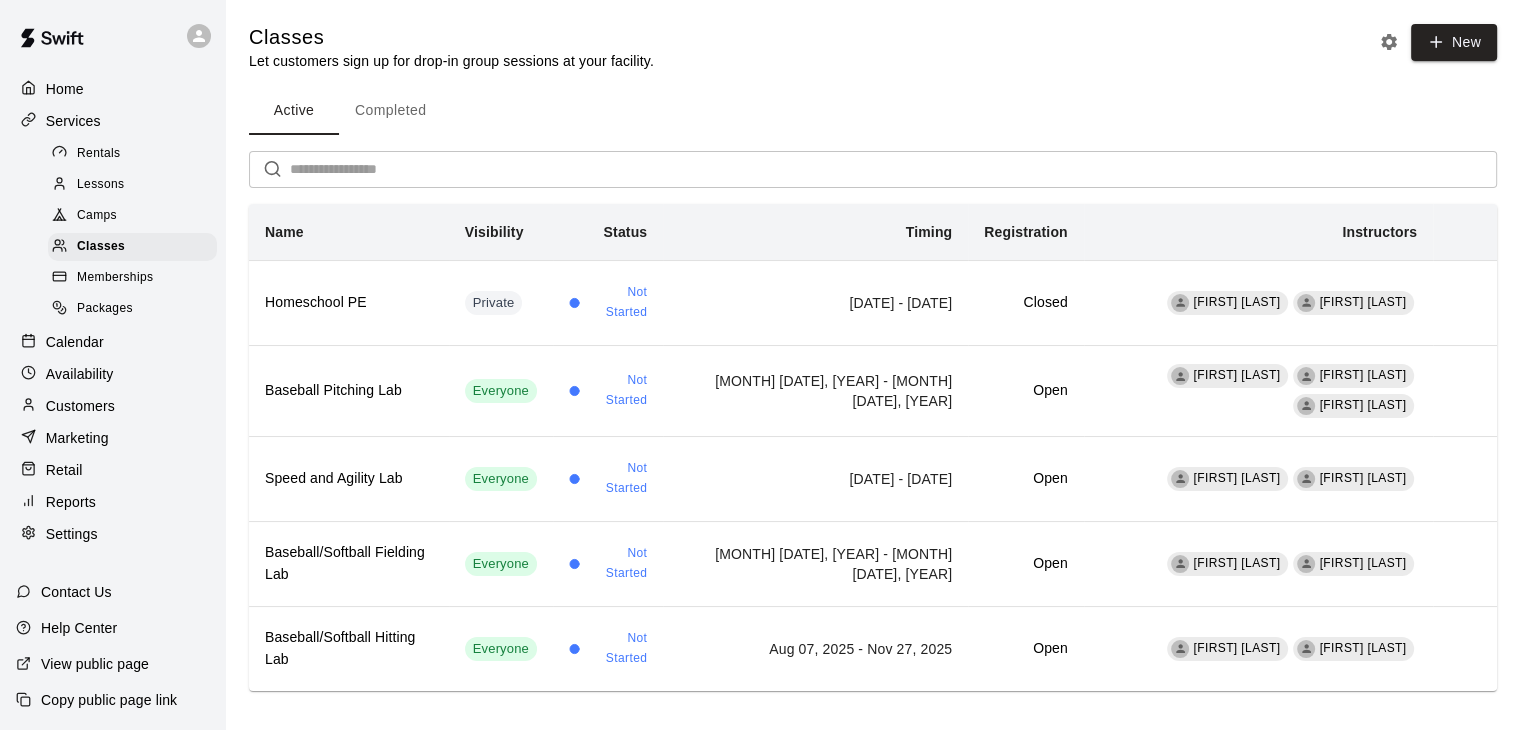 scroll, scrollTop: 13, scrollLeft: 0, axis: vertical 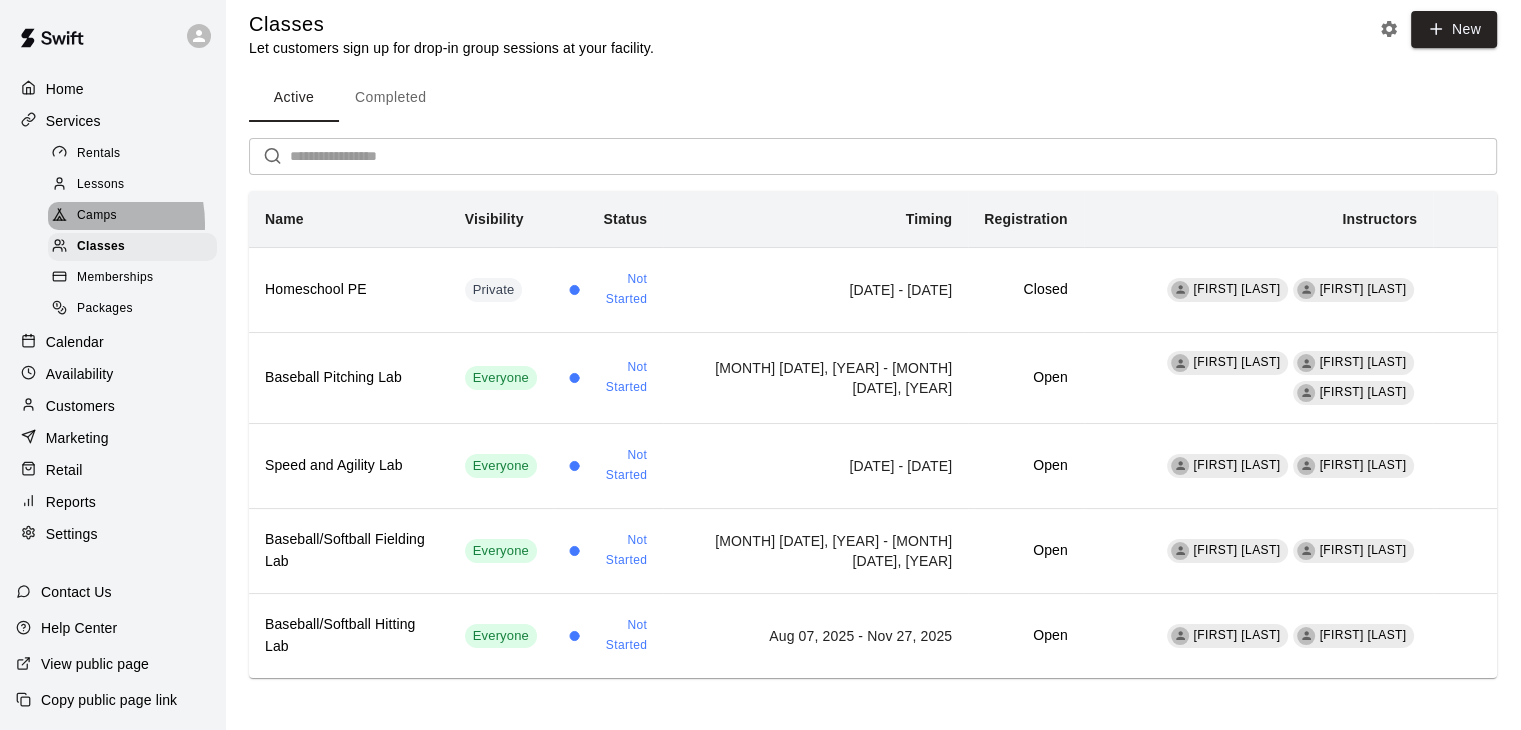 click at bounding box center [64, 216] 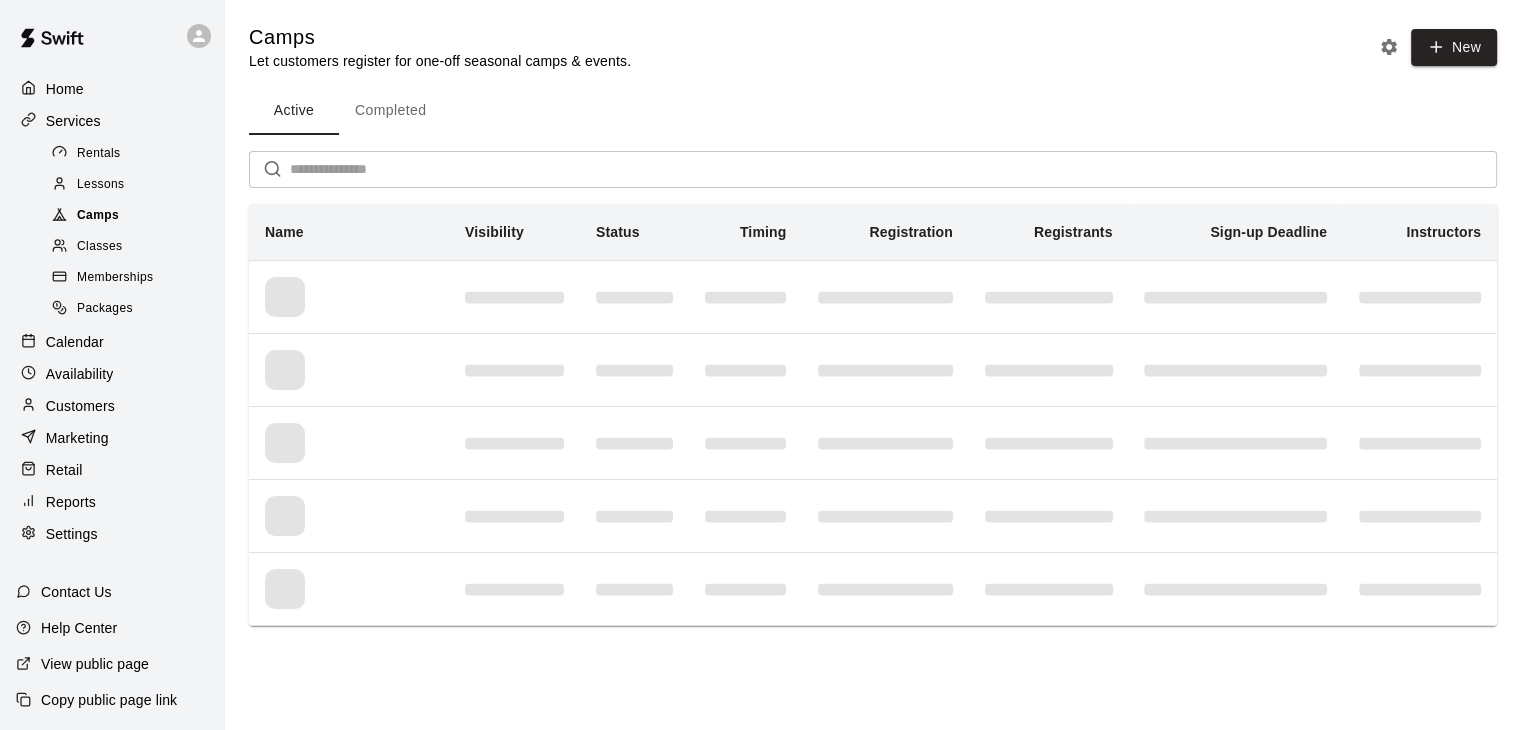 scroll, scrollTop: 0, scrollLeft: 0, axis: both 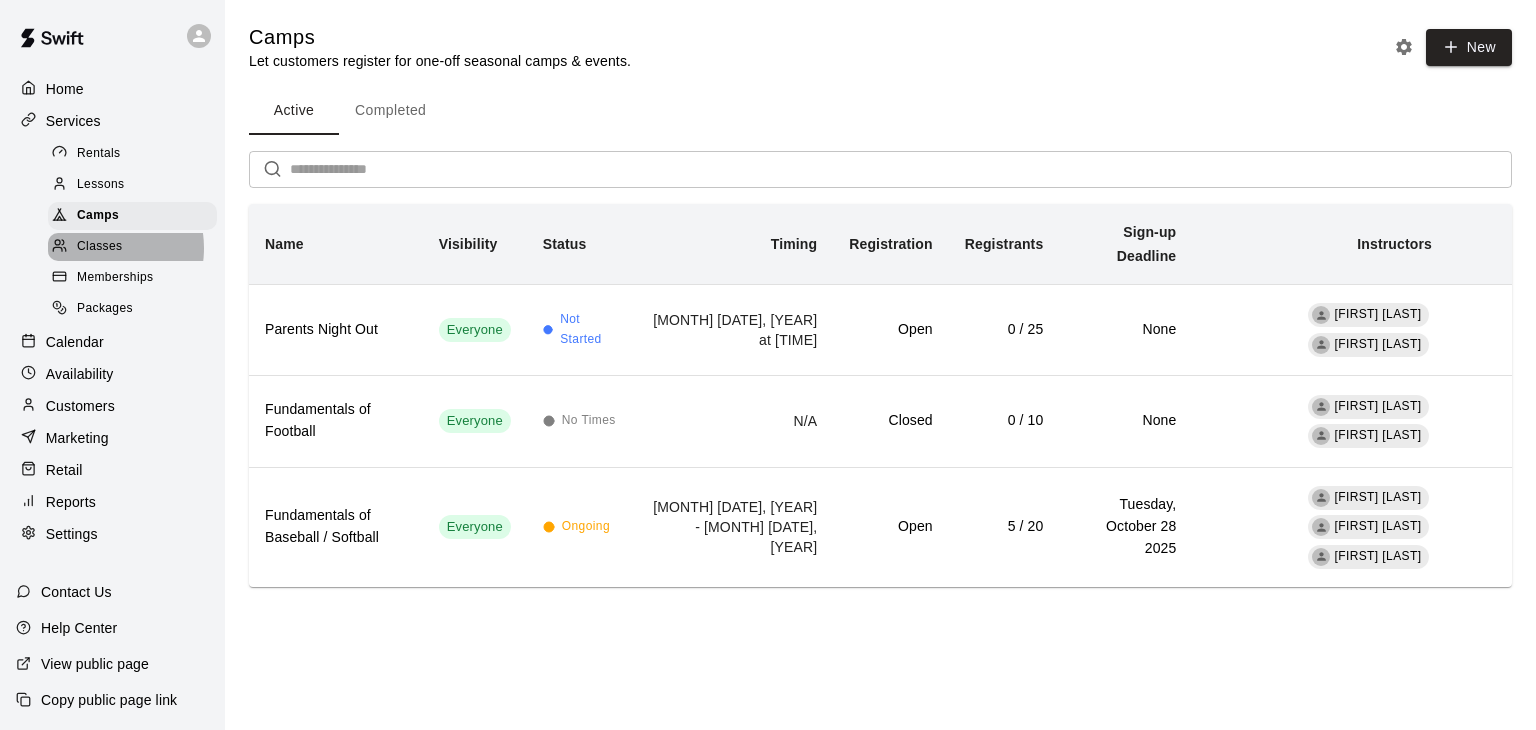 click on "Classes" at bounding box center (99, 247) 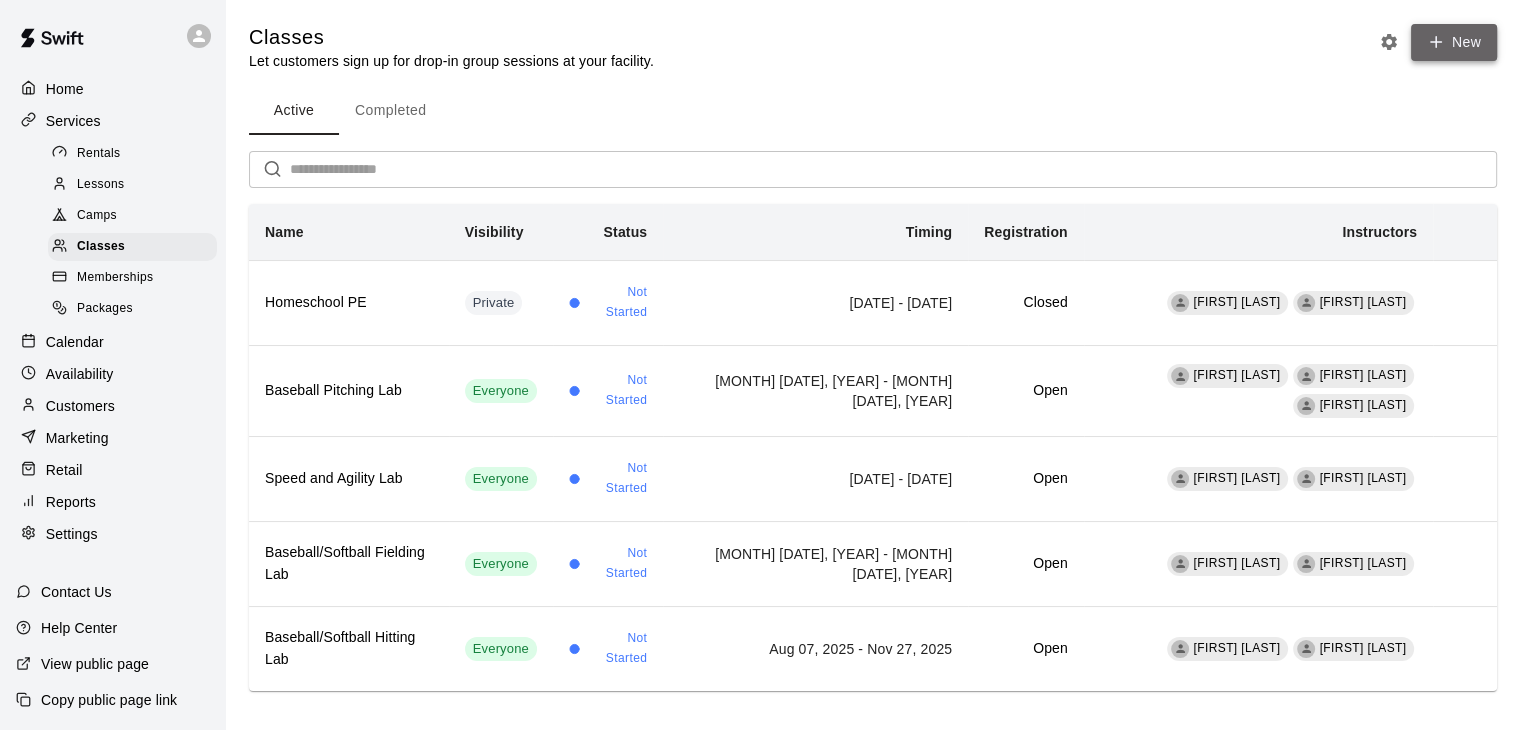 click on "New" at bounding box center (1454, 42) 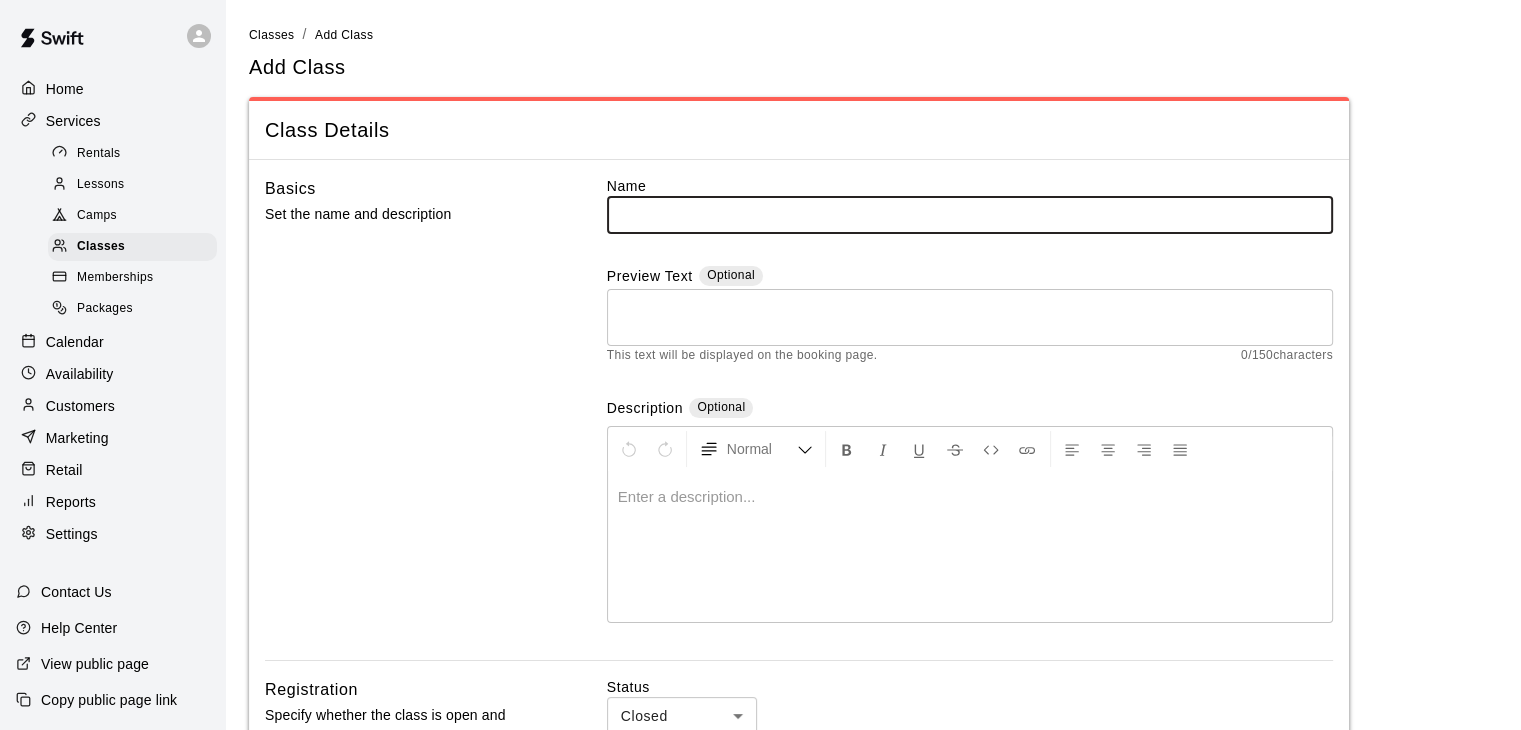 click at bounding box center (970, 214) 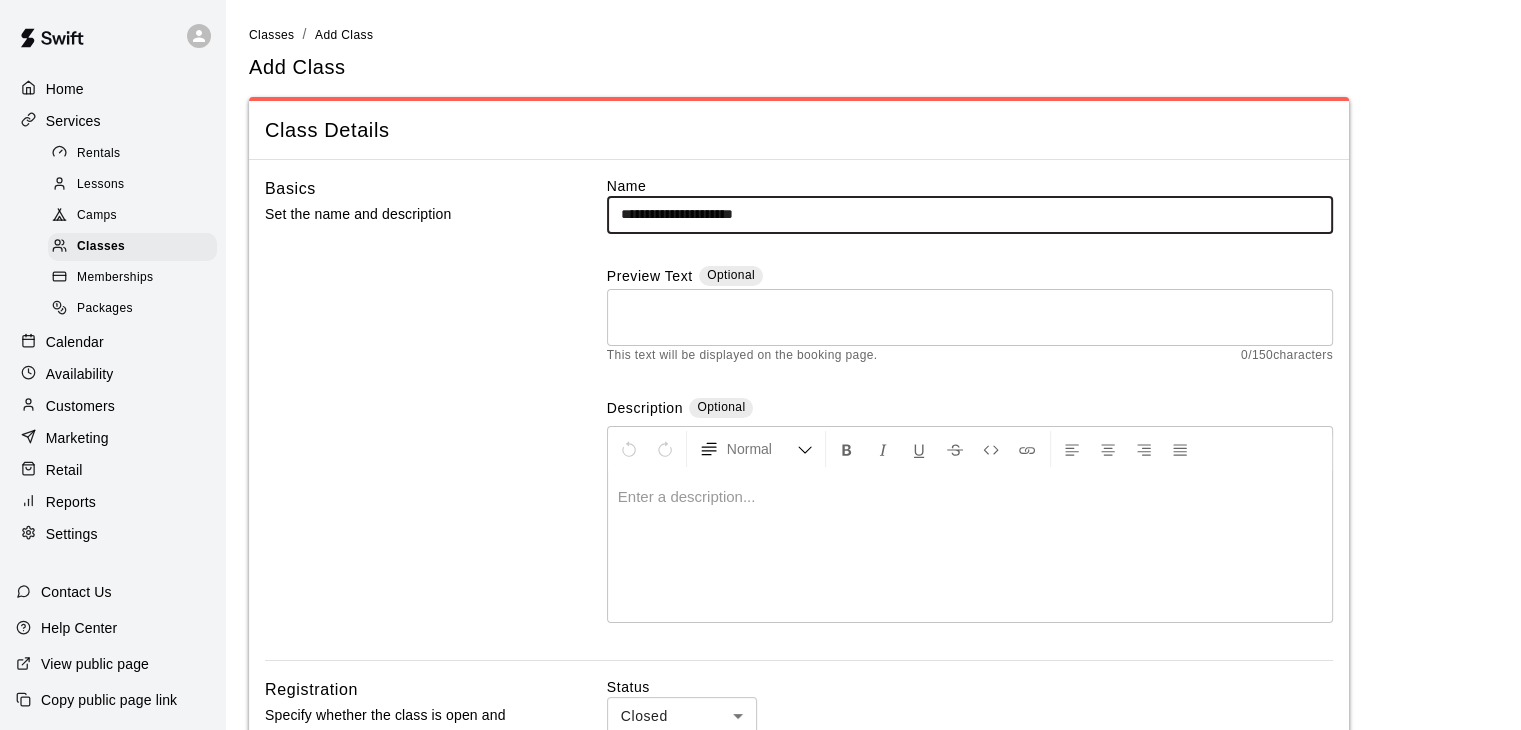 type on "**********" 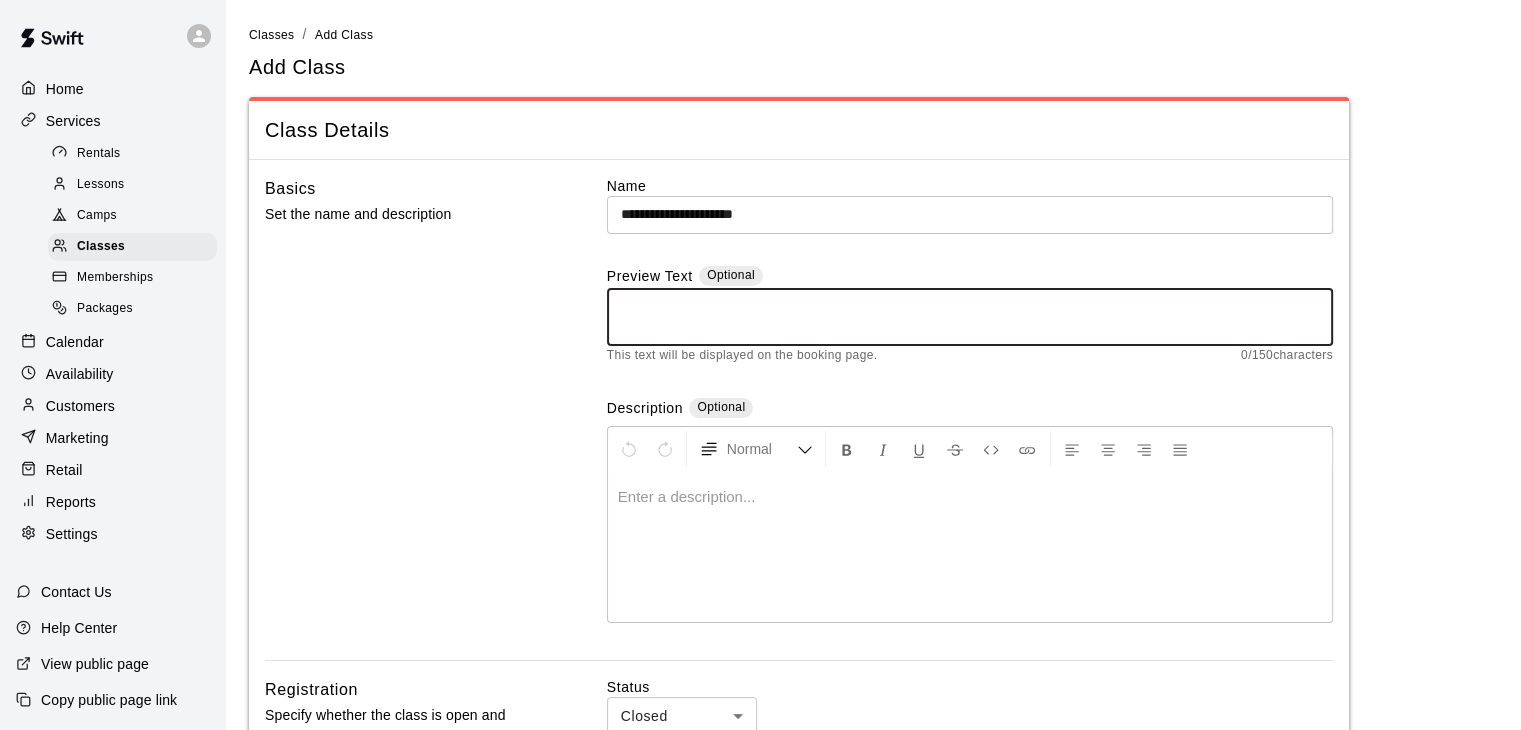 paste on "**********" 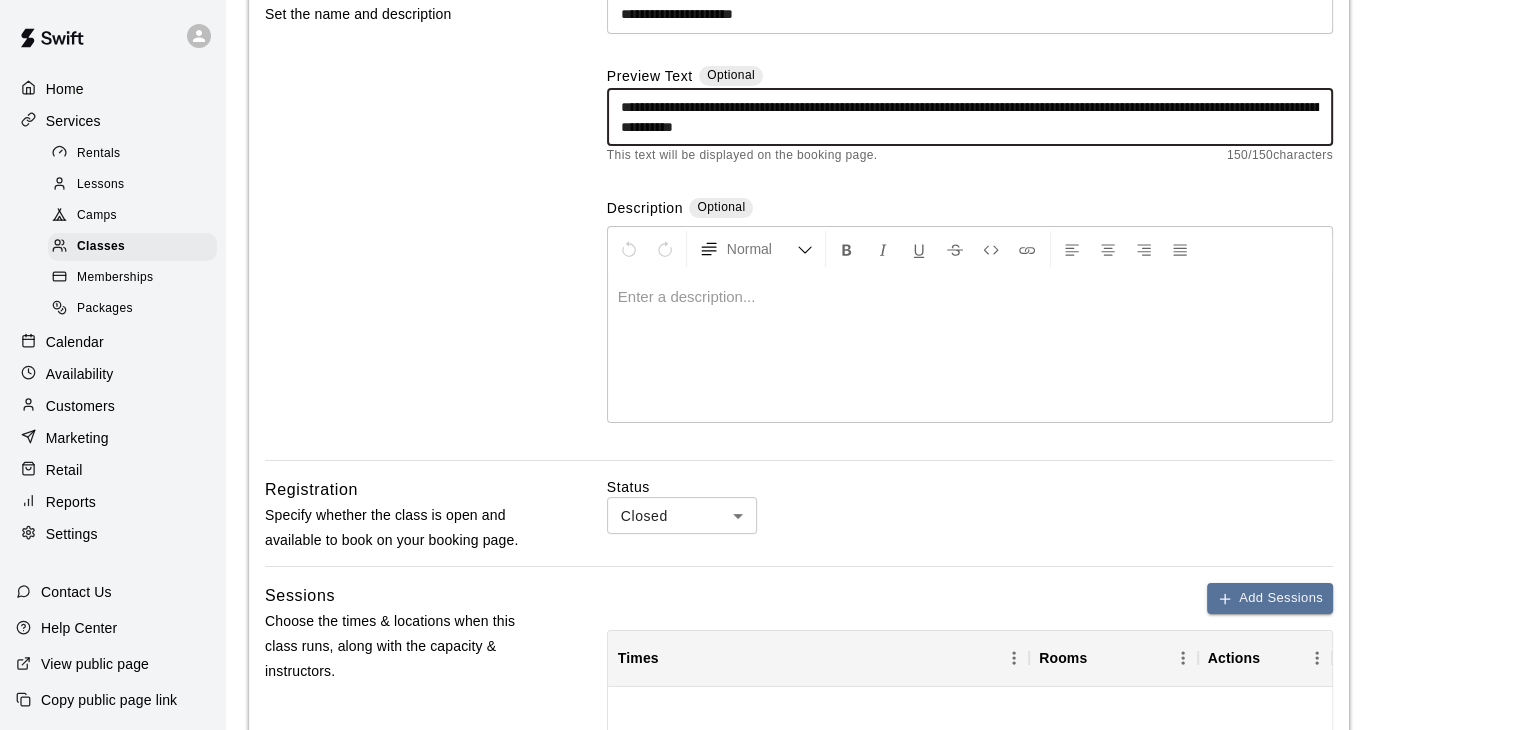 scroll, scrollTop: 204, scrollLeft: 0, axis: vertical 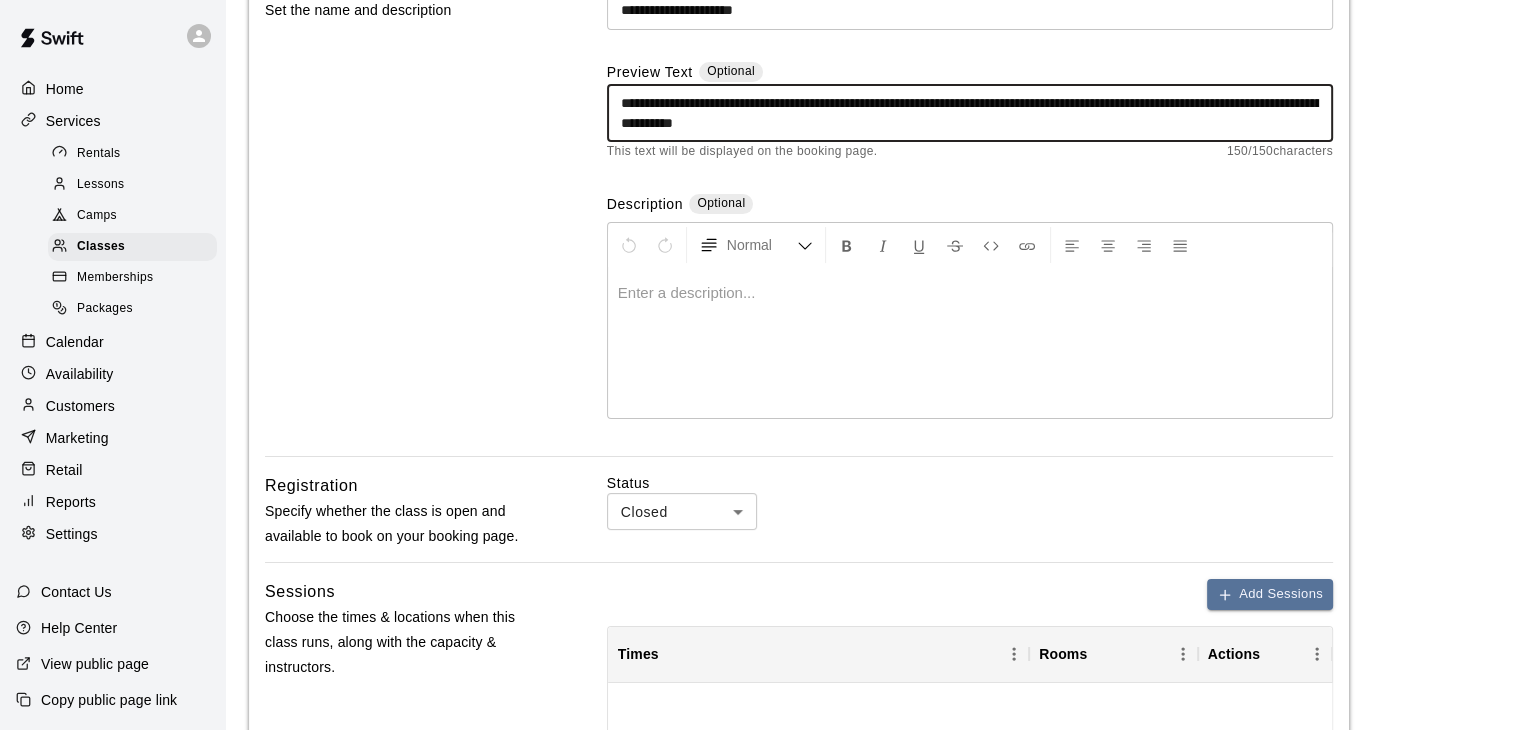 click on "**********" at bounding box center [970, 113] 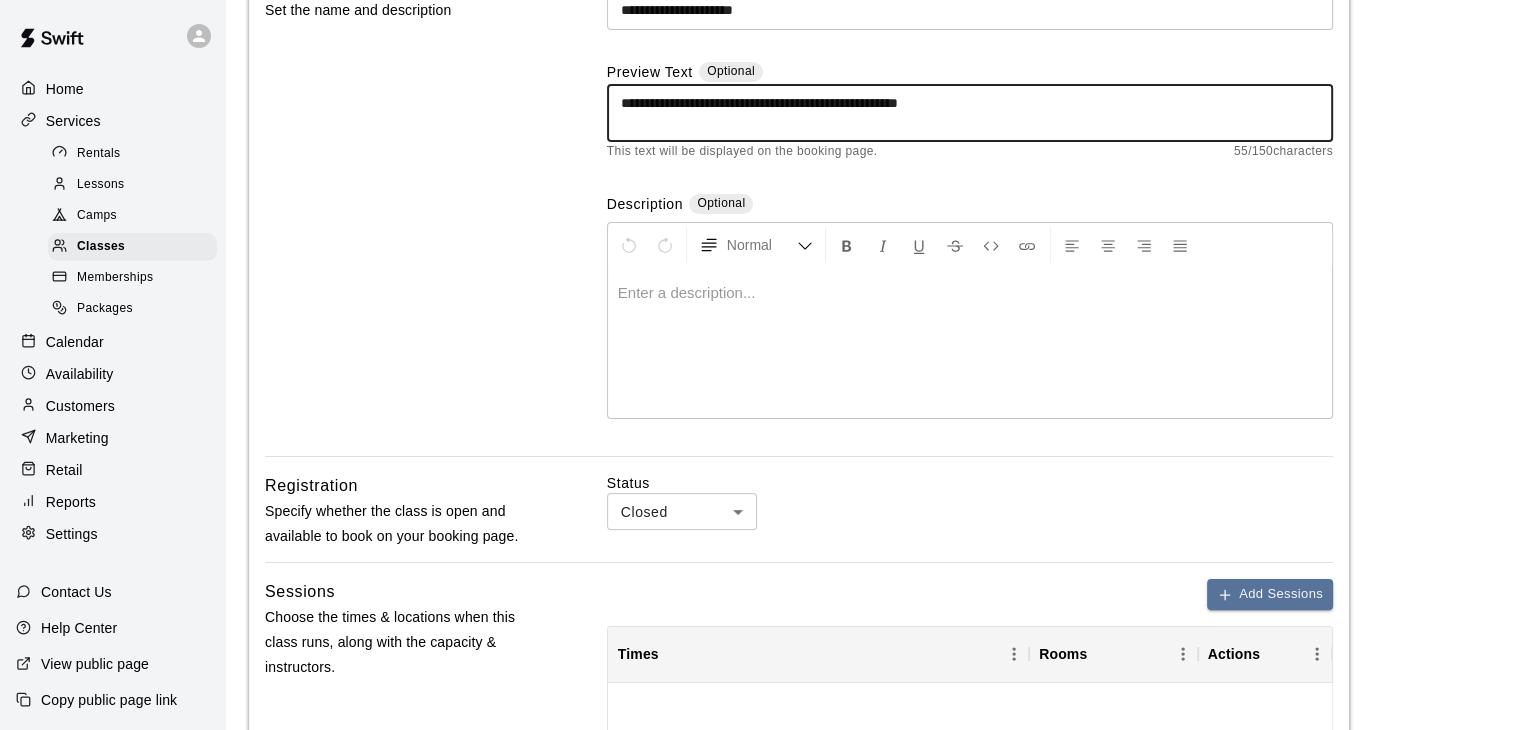 type on "**********" 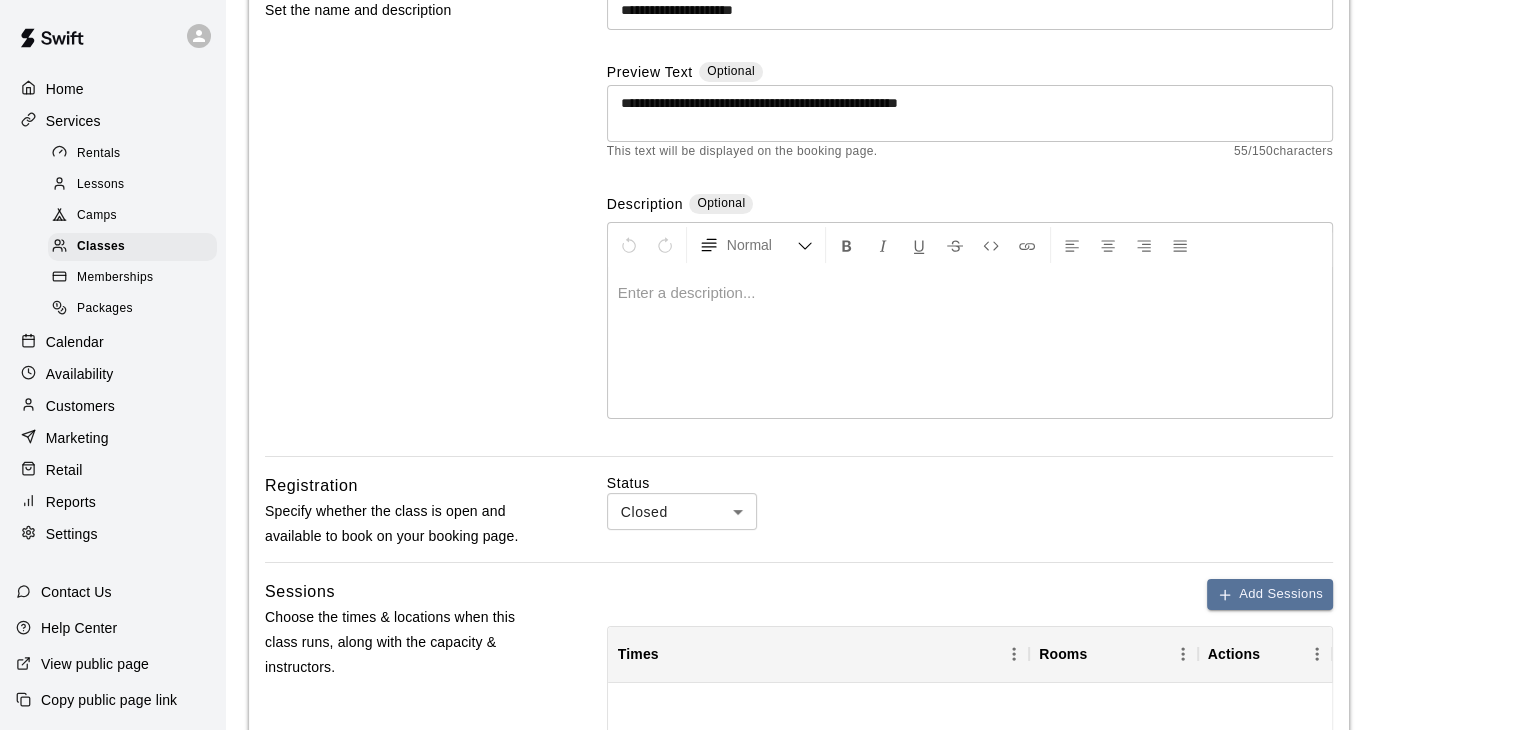 click at bounding box center (970, 343) 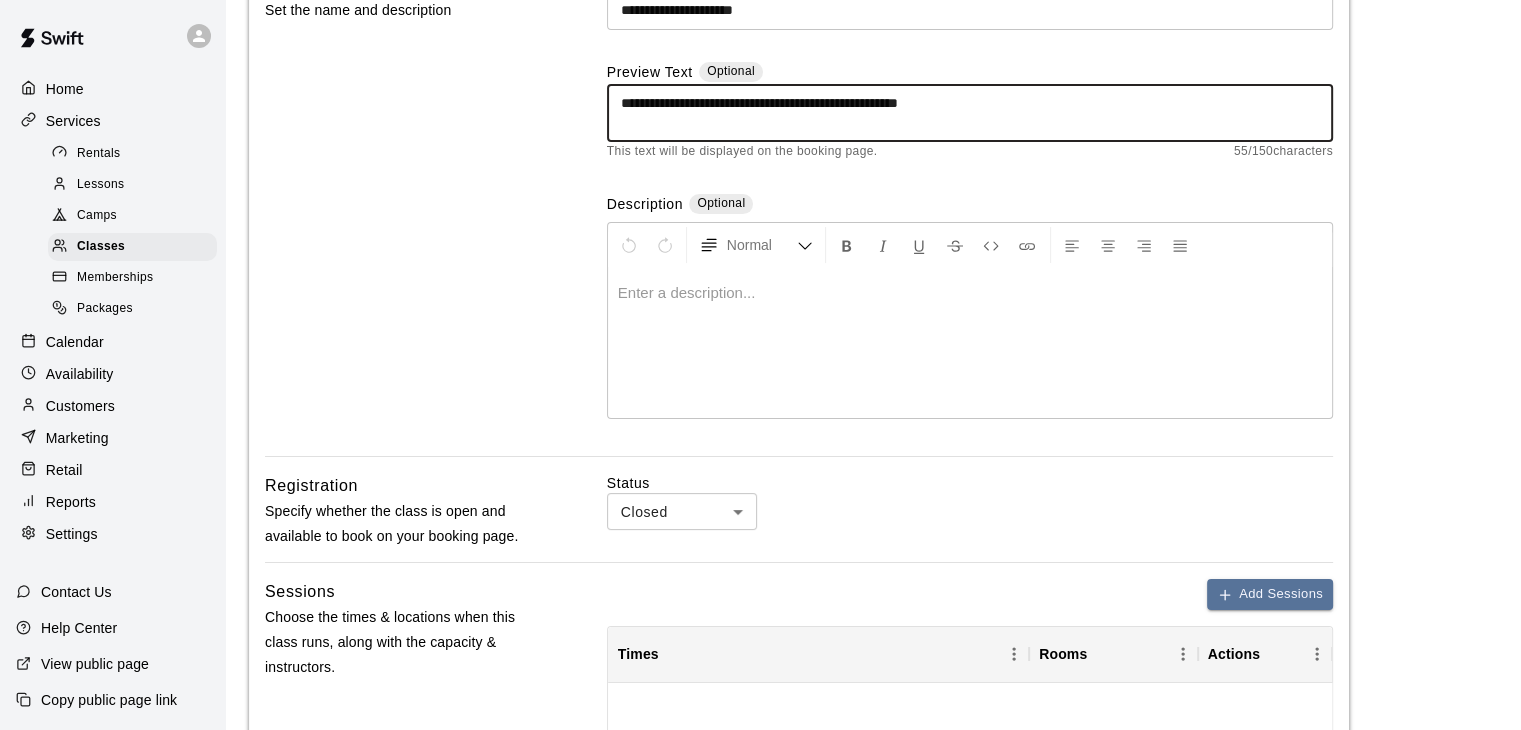 click on "**********" at bounding box center (970, 113) 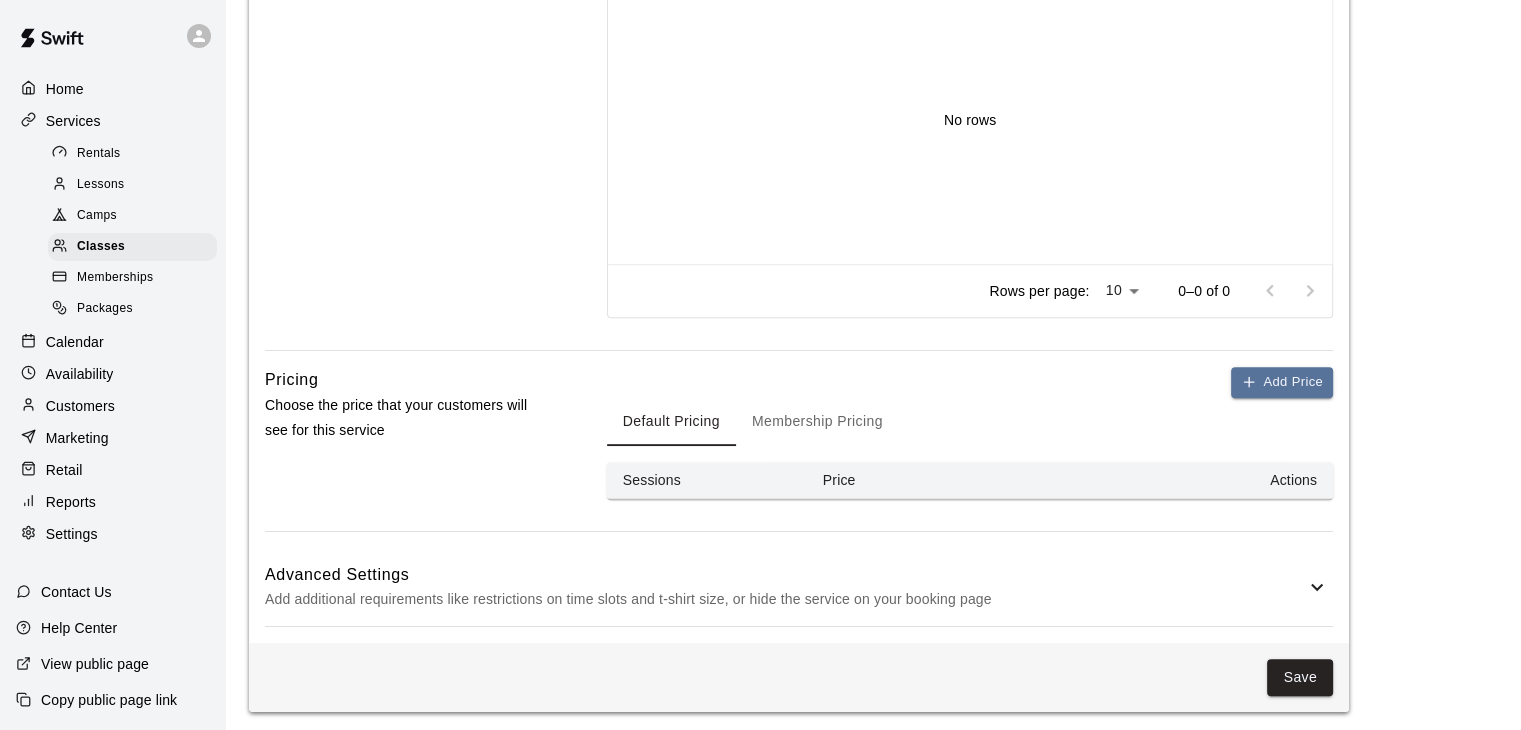 scroll, scrollTop: 916, scrollLeft: 0, axis: vertical 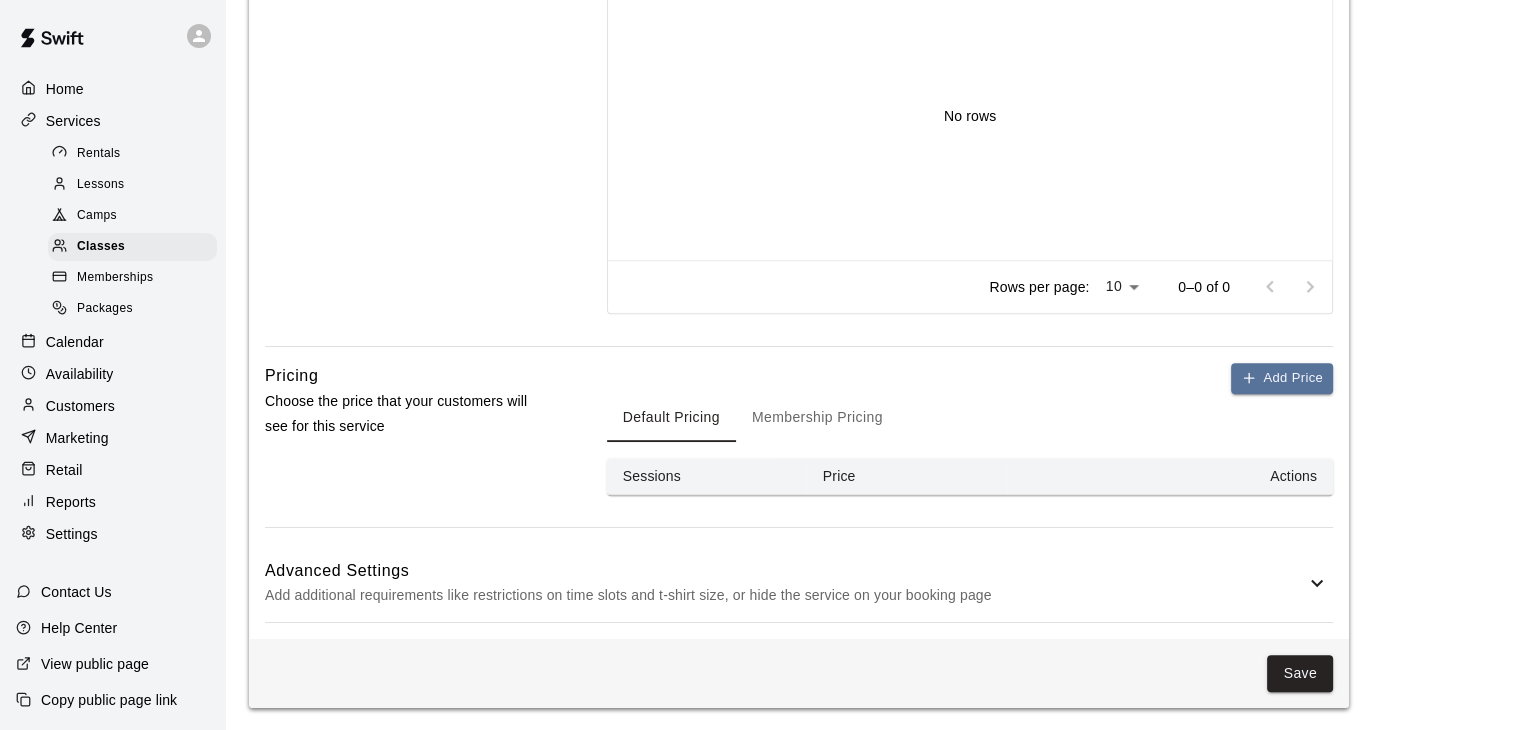 click 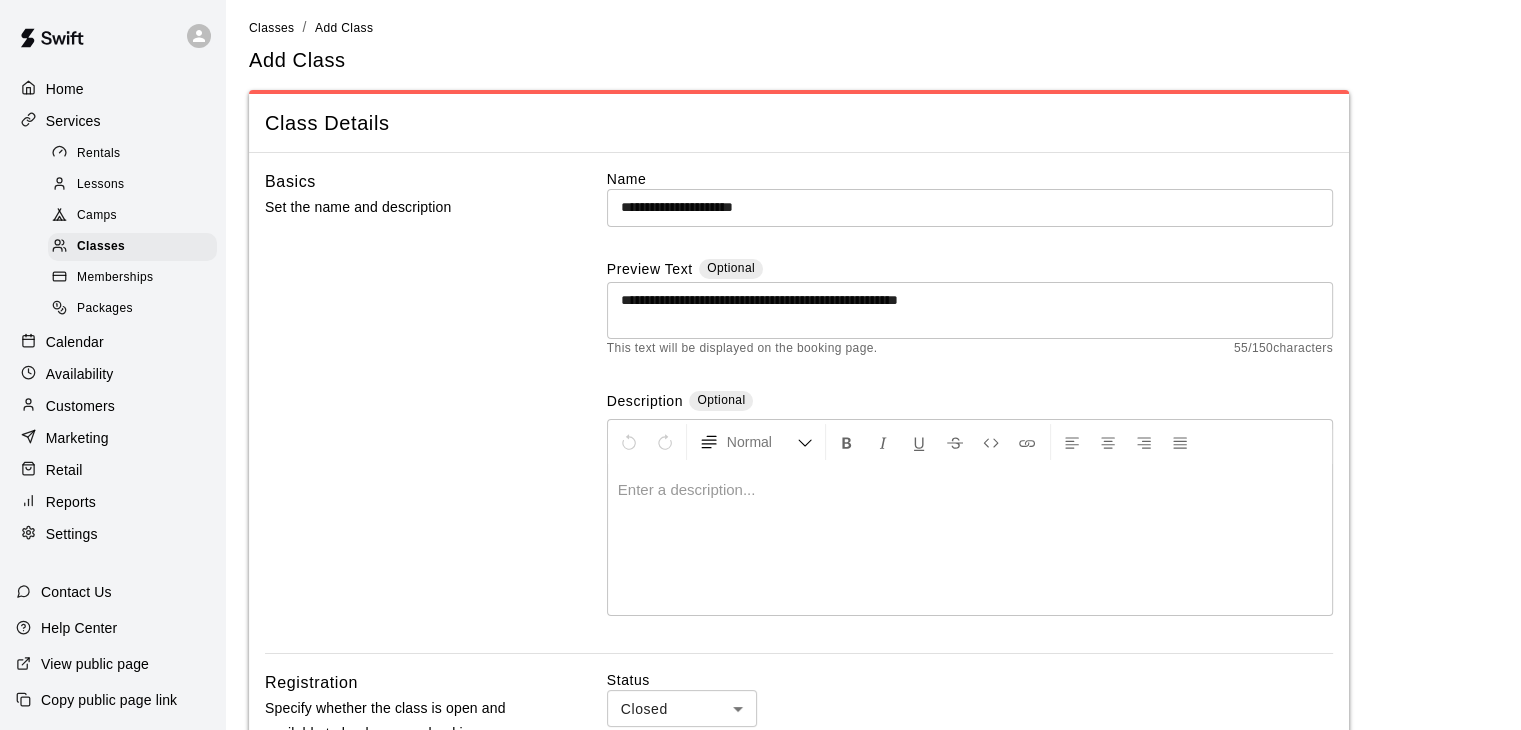 scroll, scrollTop: 0, scrollLeft: 0, axis: both 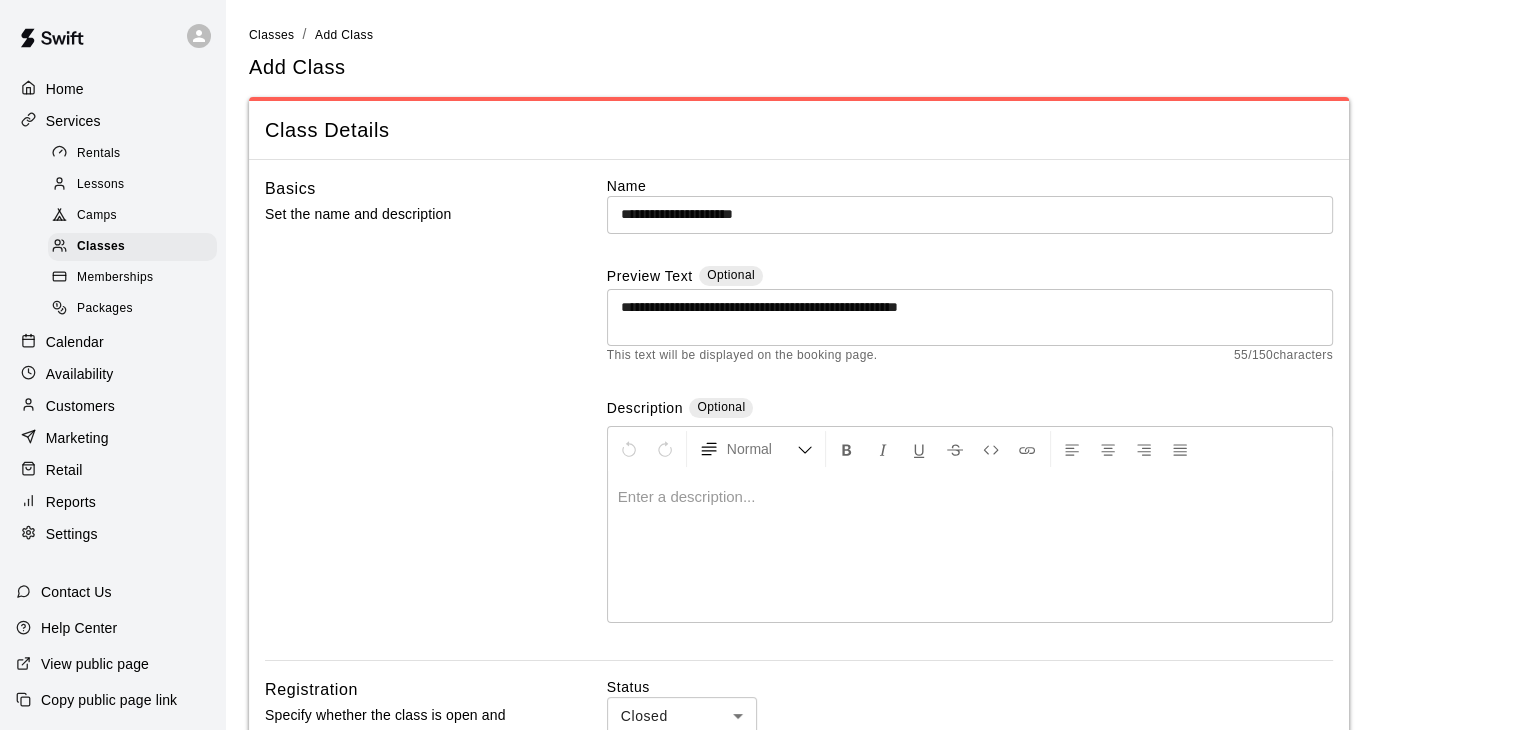 click at bounding box center (970, 497) 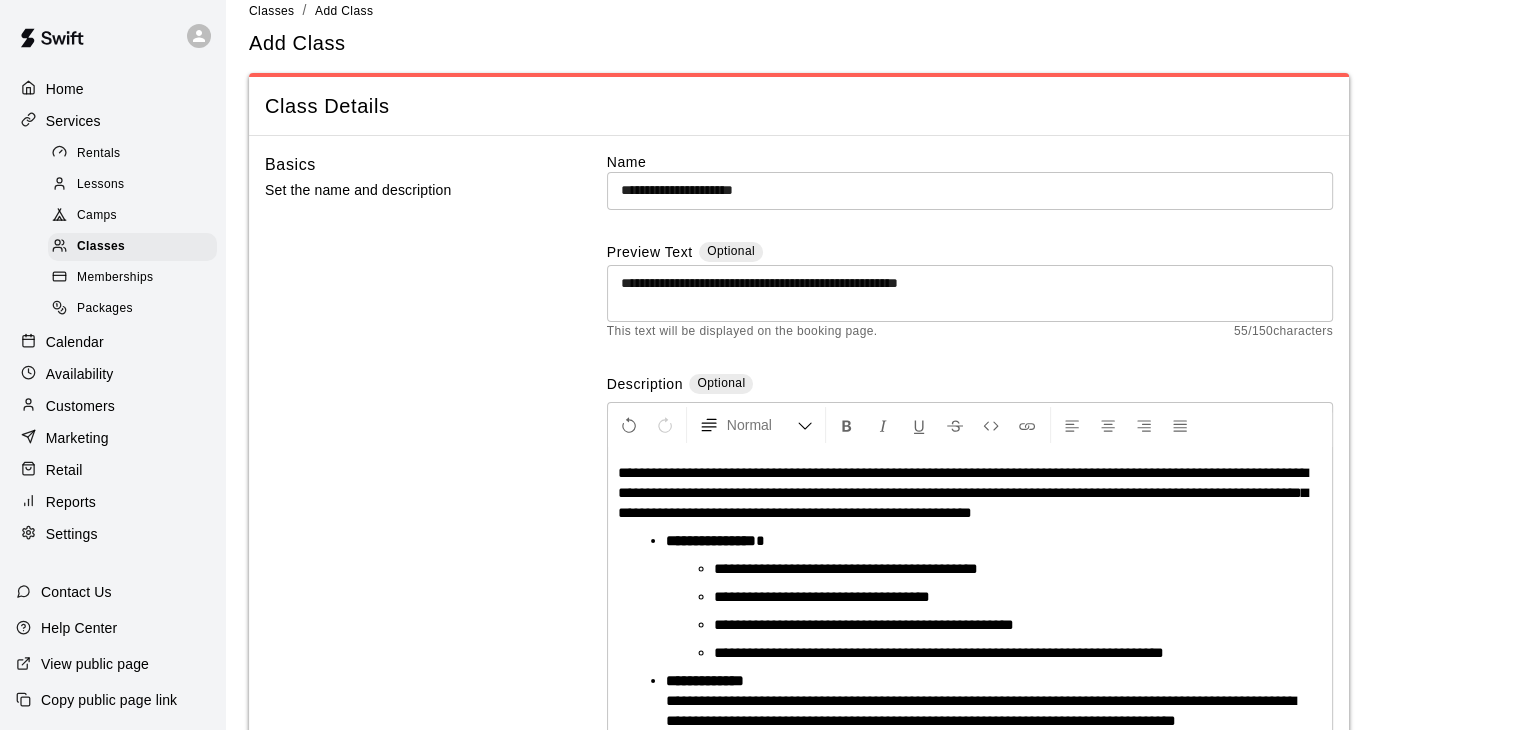 click on "**********" at bounding box center [963, 492] 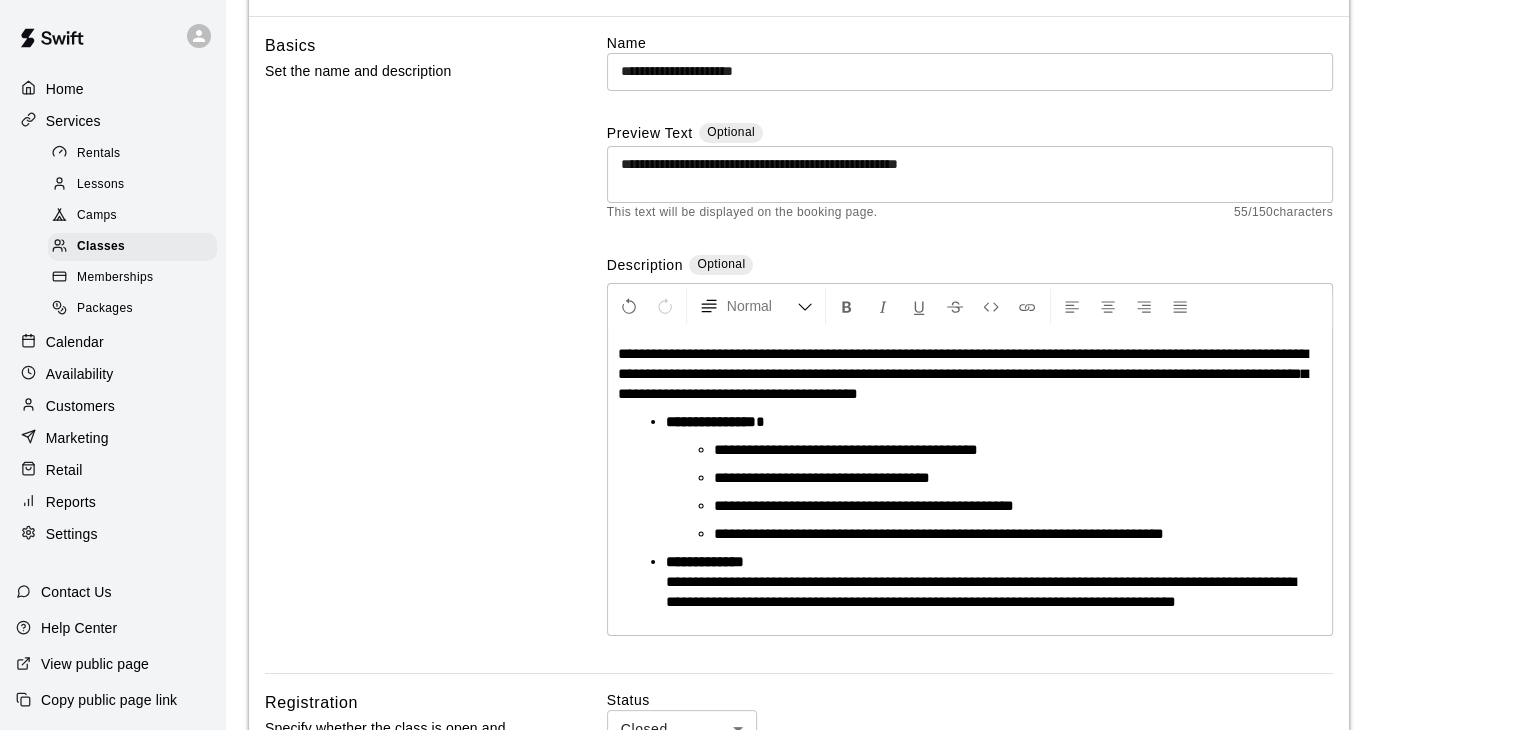 scroll, scrollTop: 144, scrollLeft: 0, axis: vertical 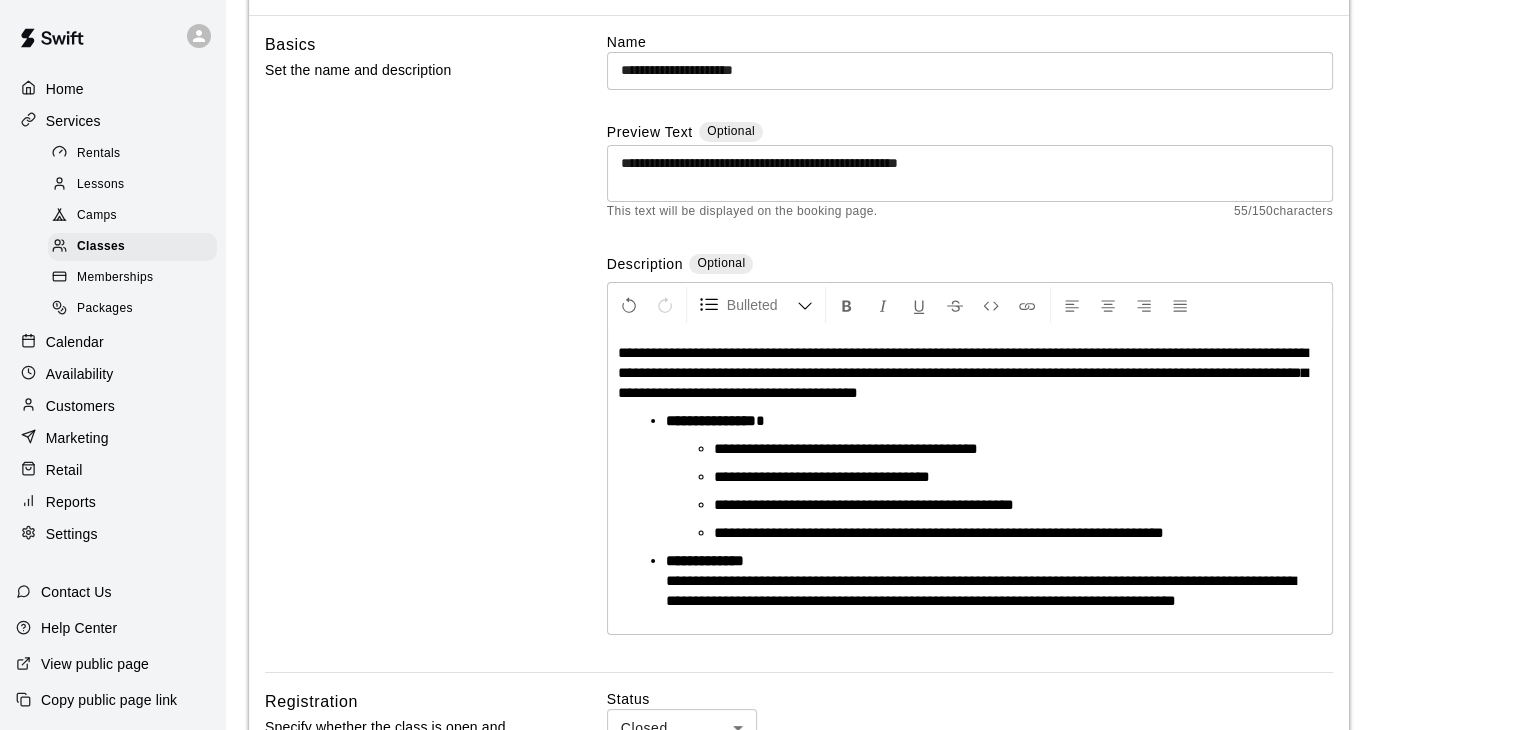 click on "**********" at bounding box center (846, 448) 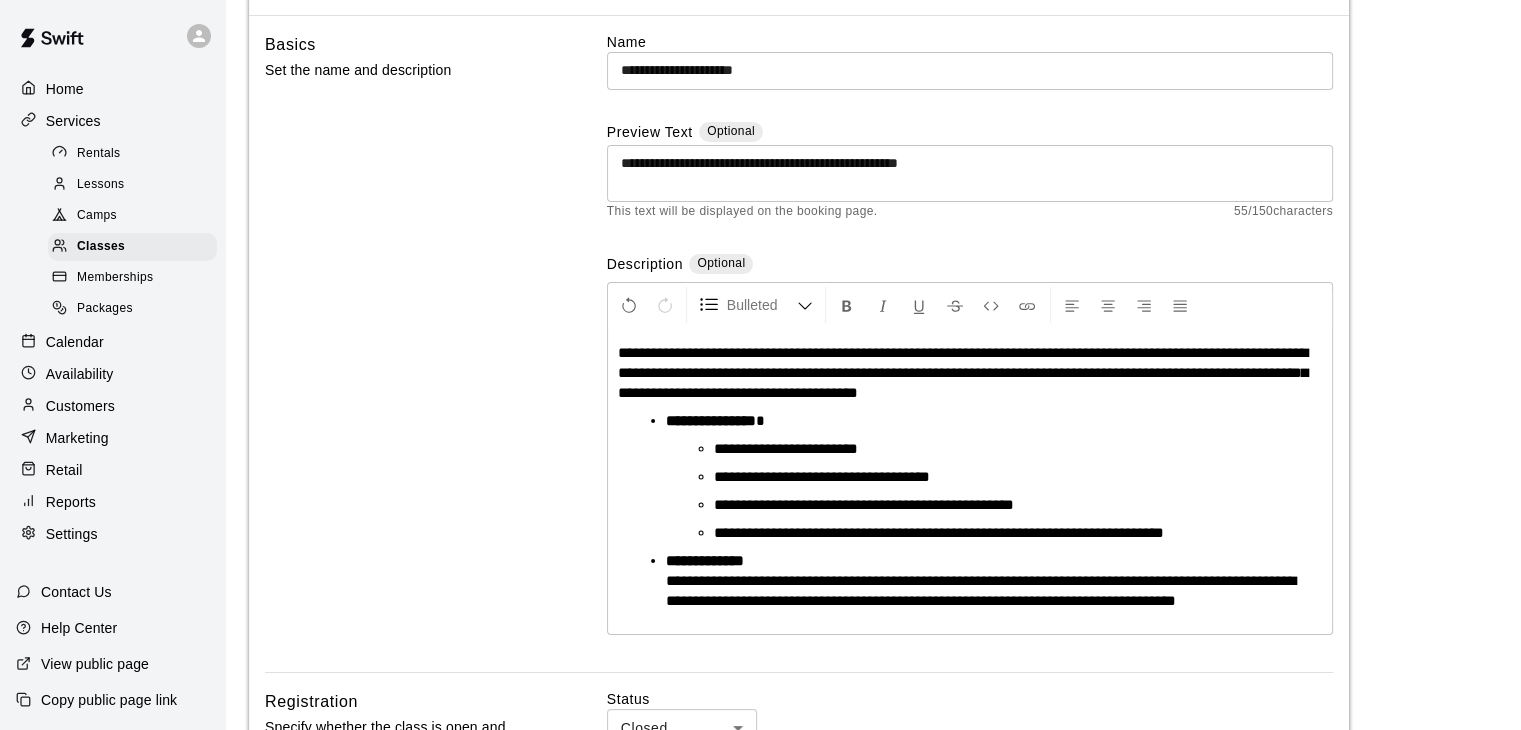 type 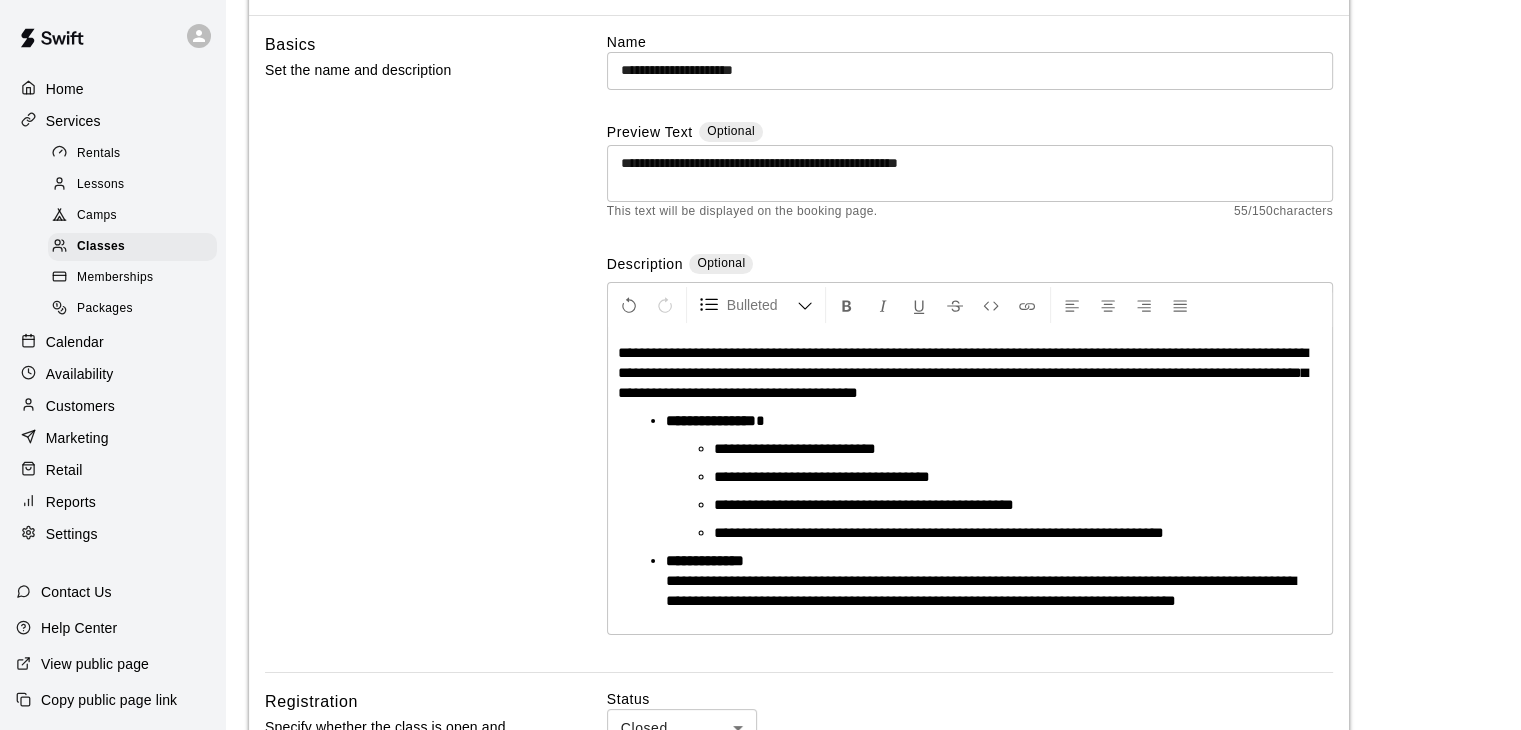 click on "**********" at bounding box center (986, 449) 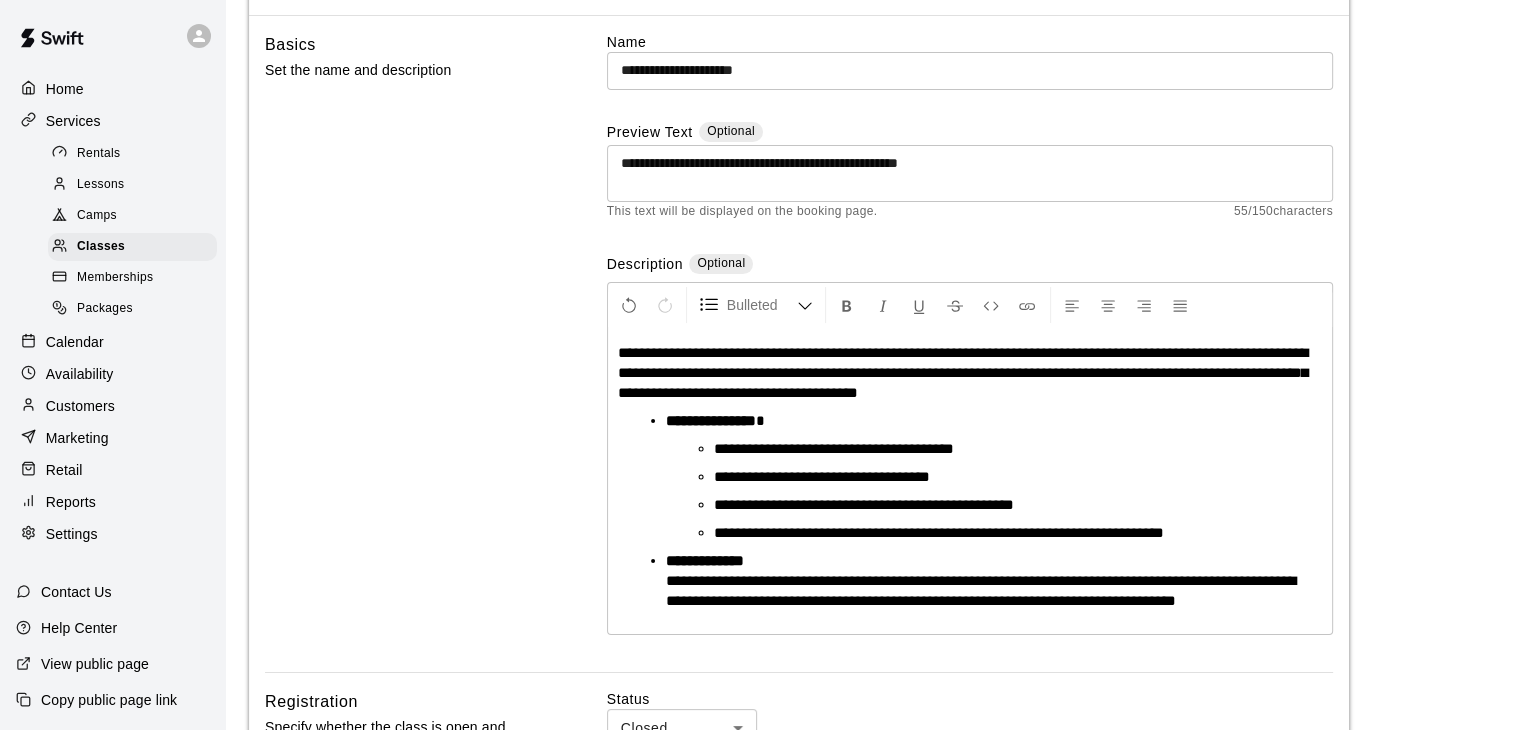 click on "**********" at bounding box center [986, 491] 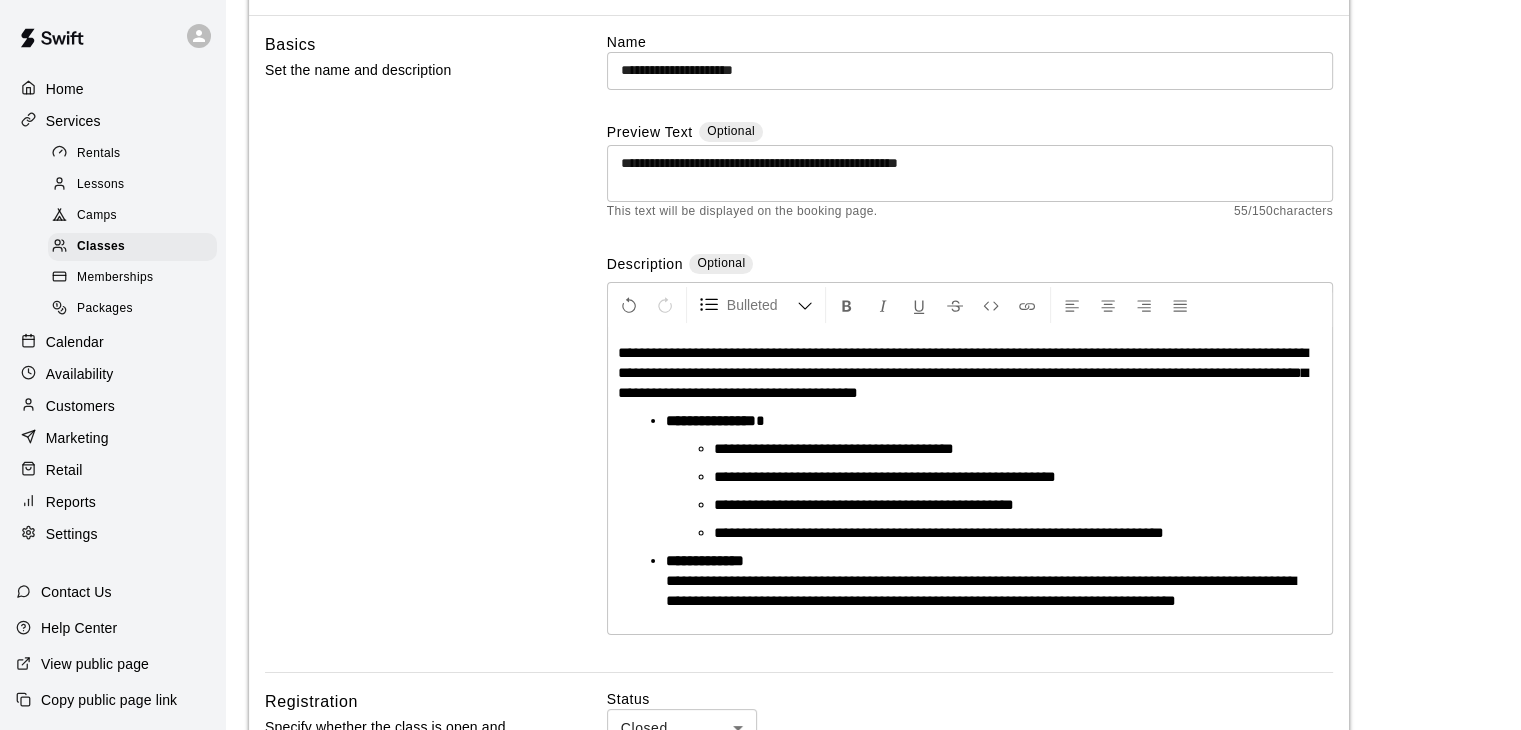 click on "**********" at bounding box center [885, 476] 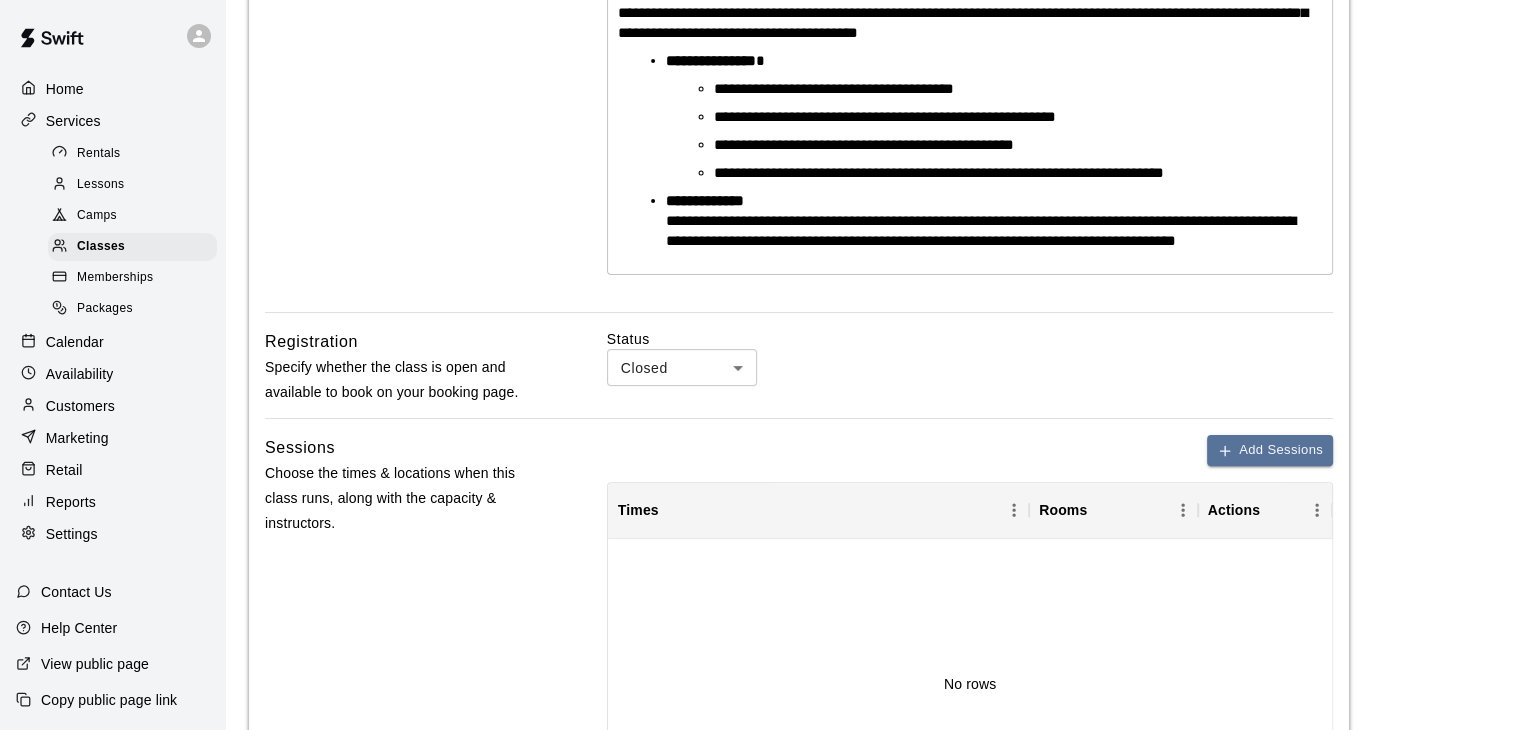 scroll, scrollTop: 506, scrollLeft: 0, axis: vertical 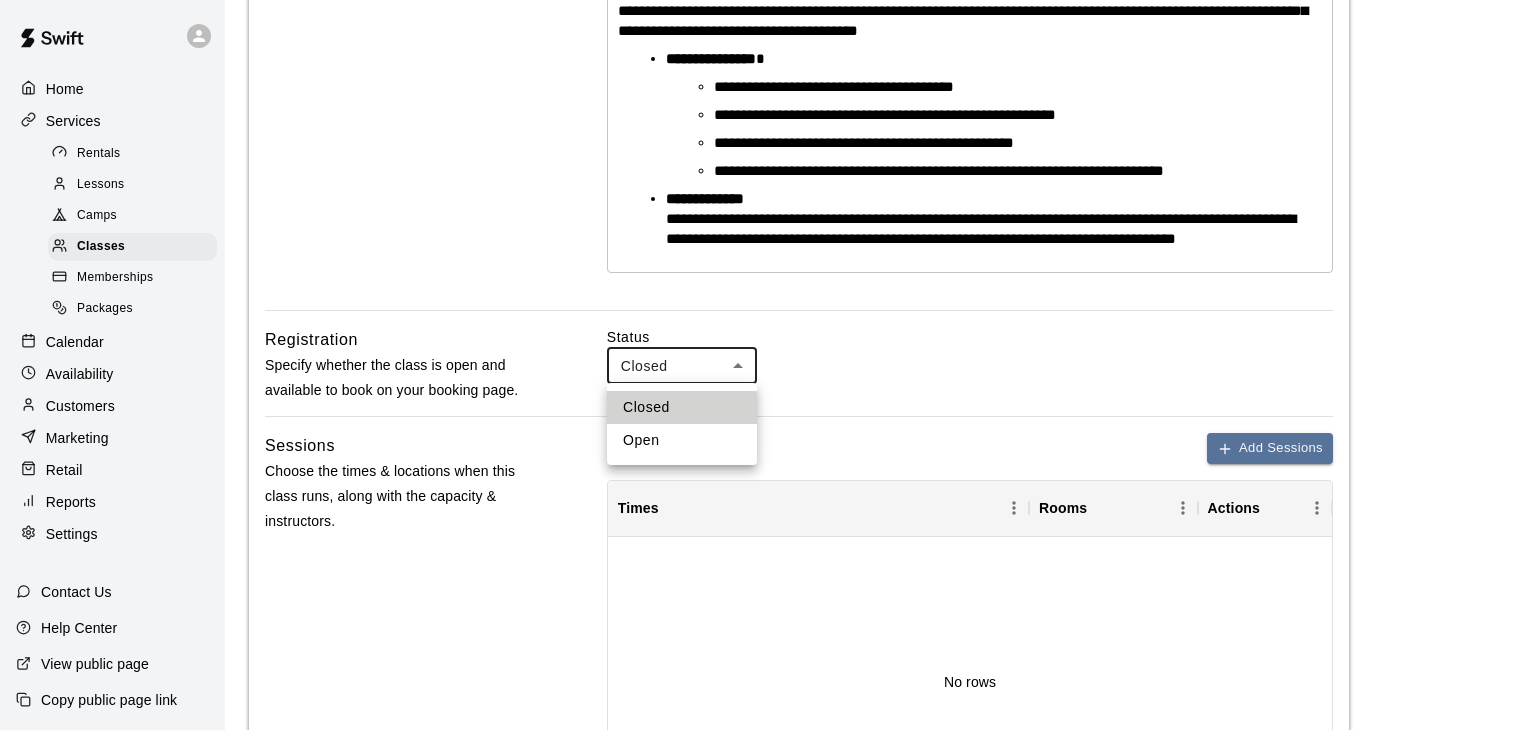 click on "**********" at bounding box center (768, 828) 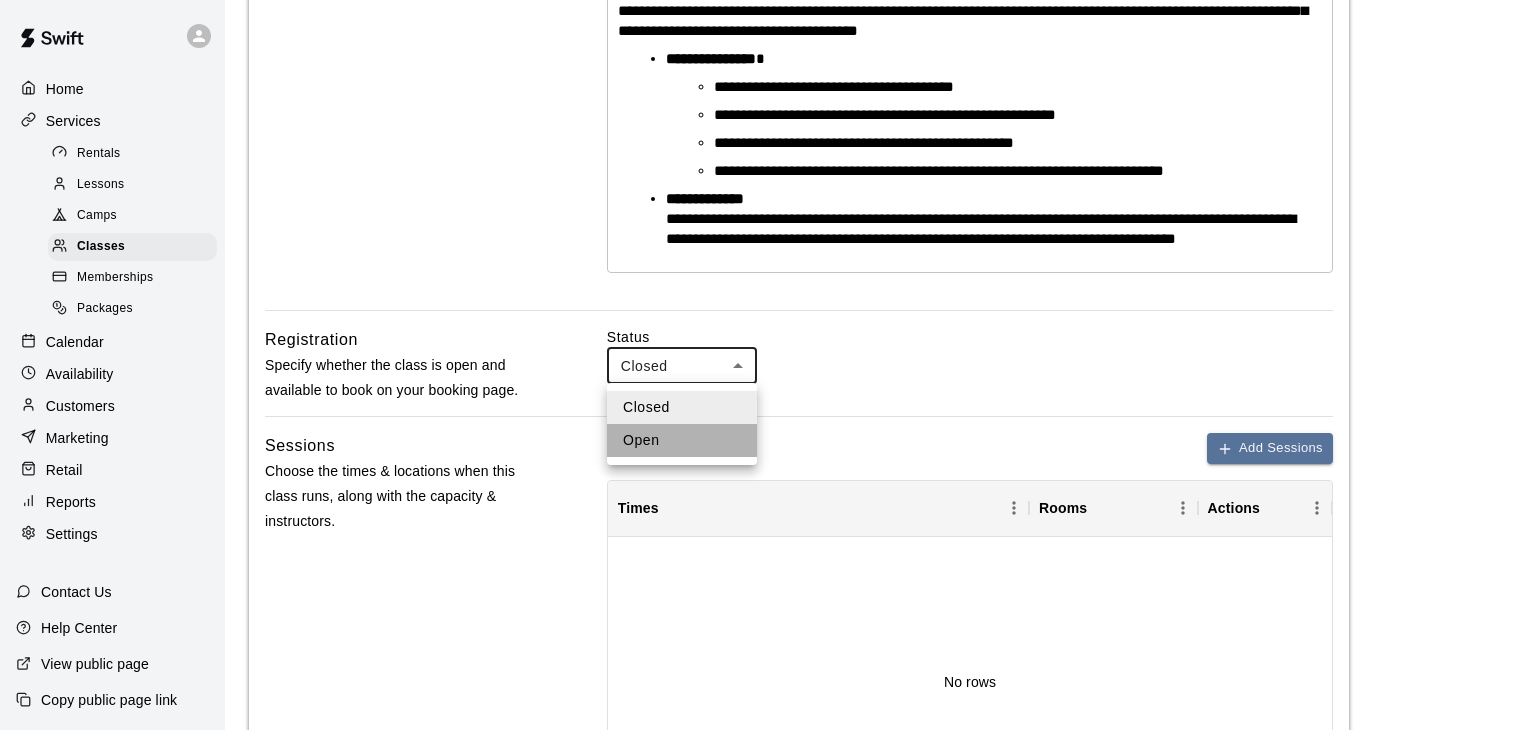 click on "Open" at bounding box center (682, 440) 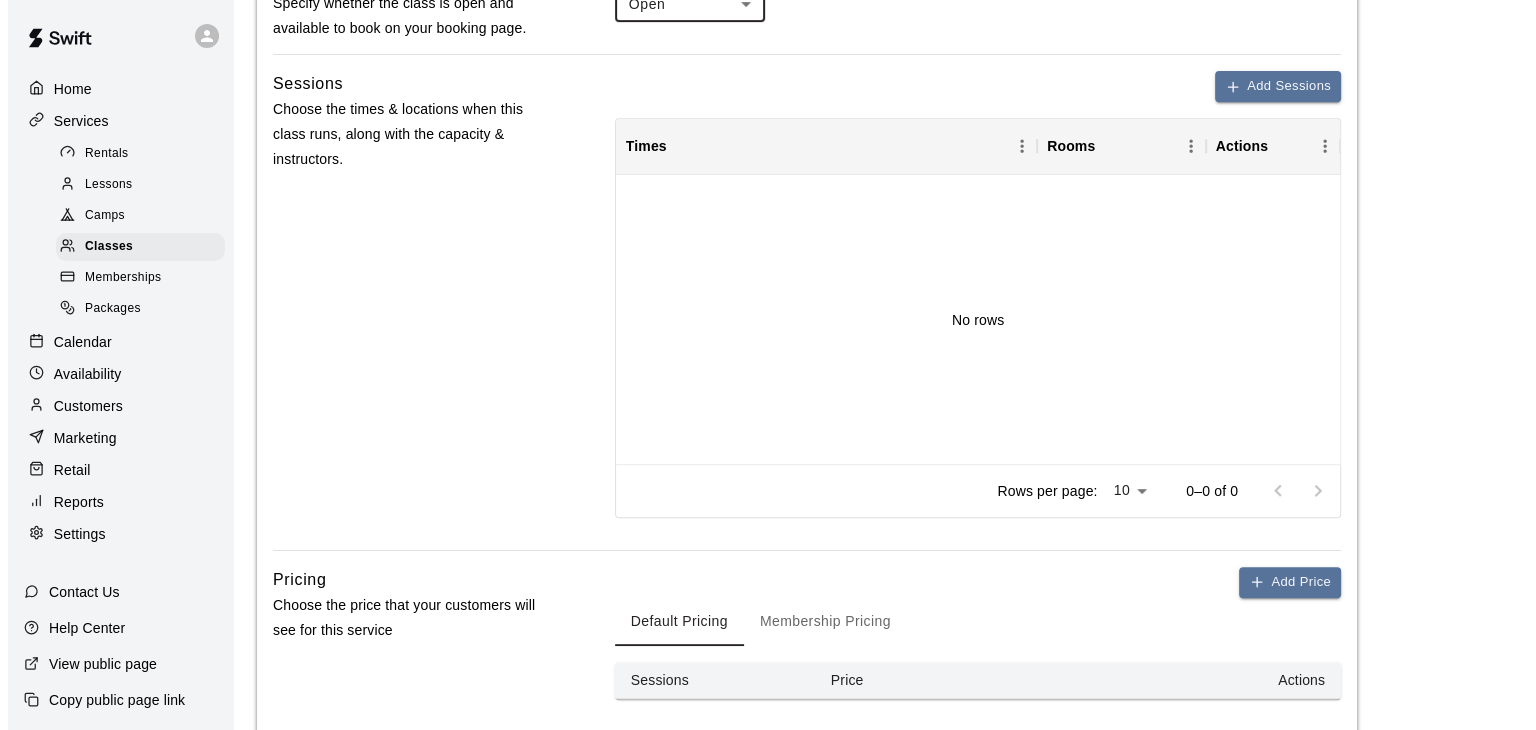 scroll, scrollTop: 868, scrollLeft: 0, axis: vertical 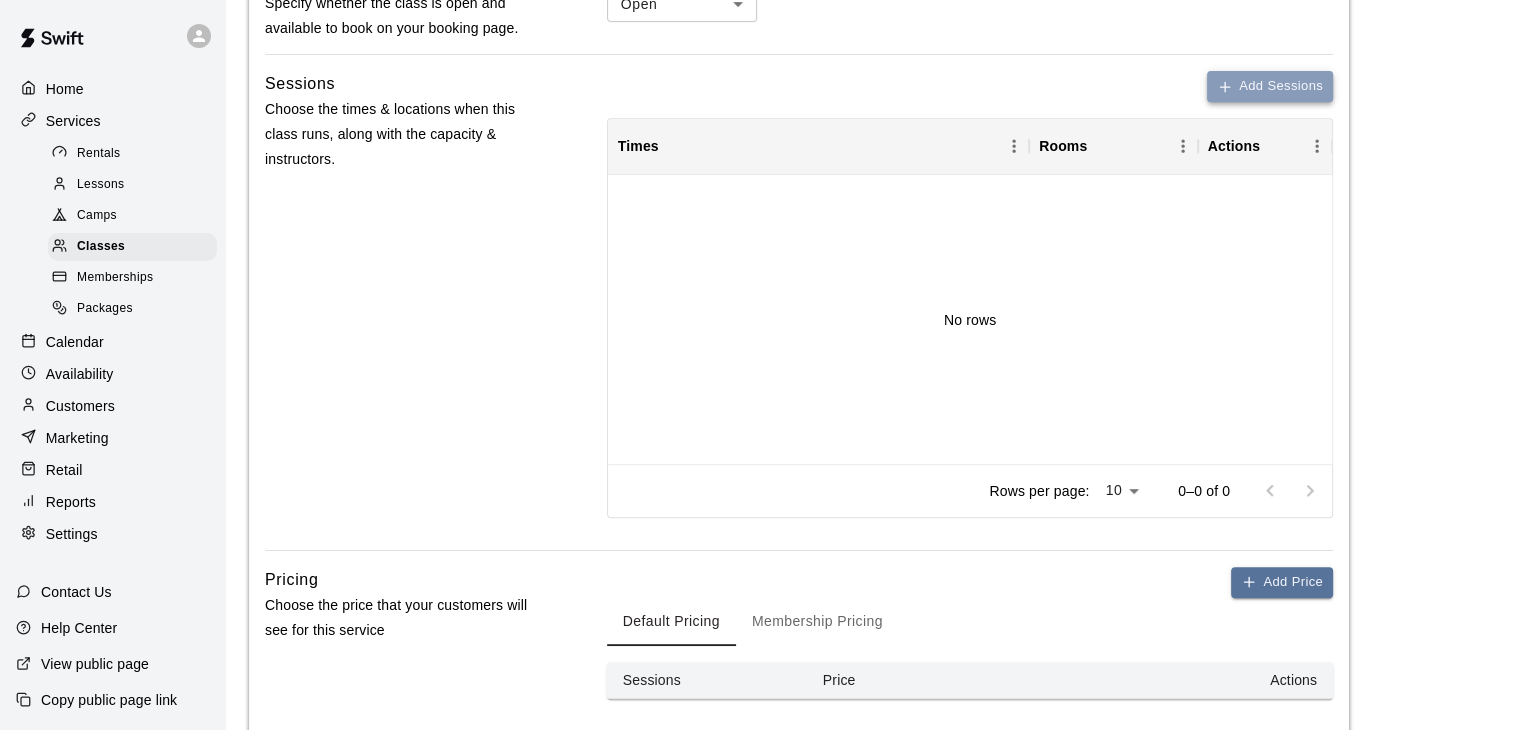 click on "Add Sessions" at bounding box center [1270, 86] 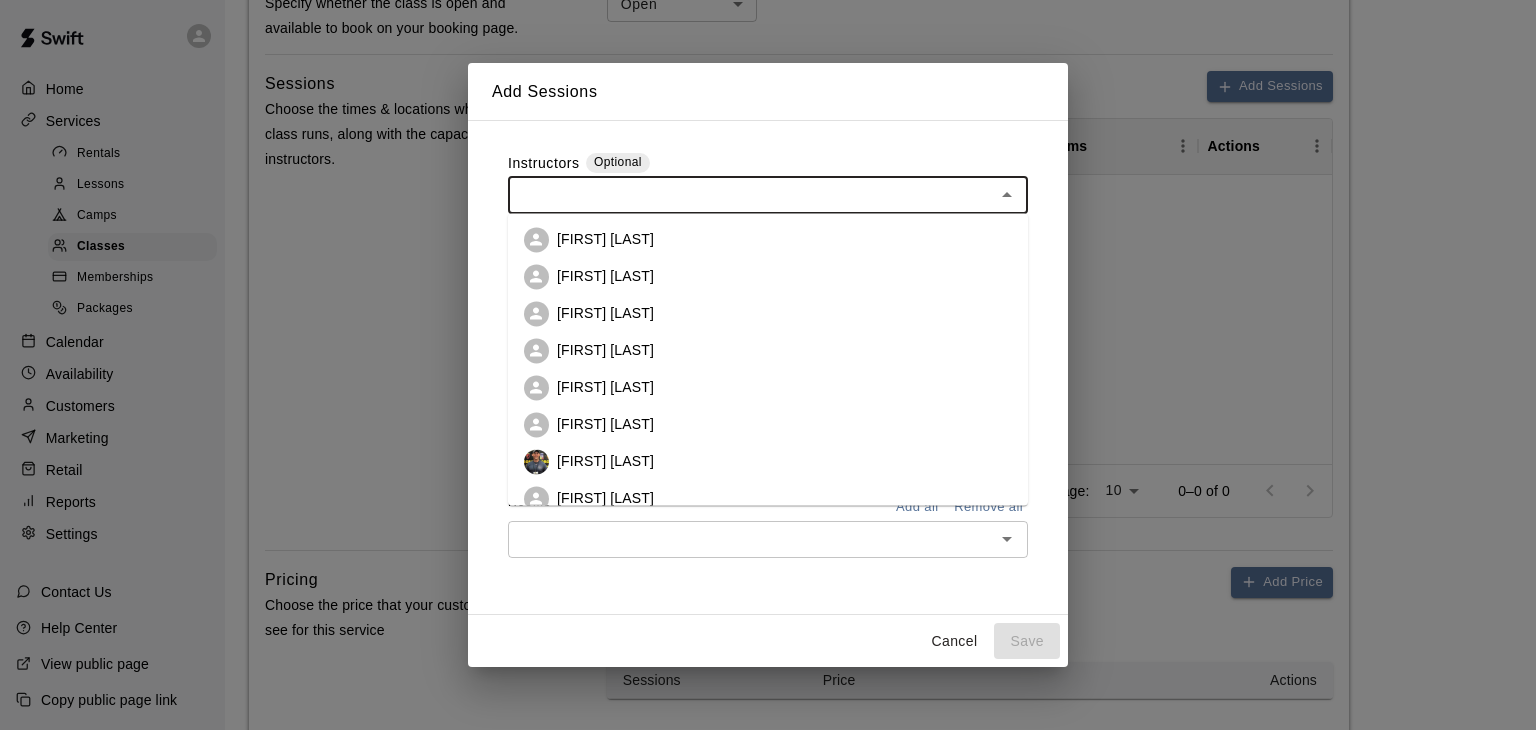click at bounding box center (751, 194) 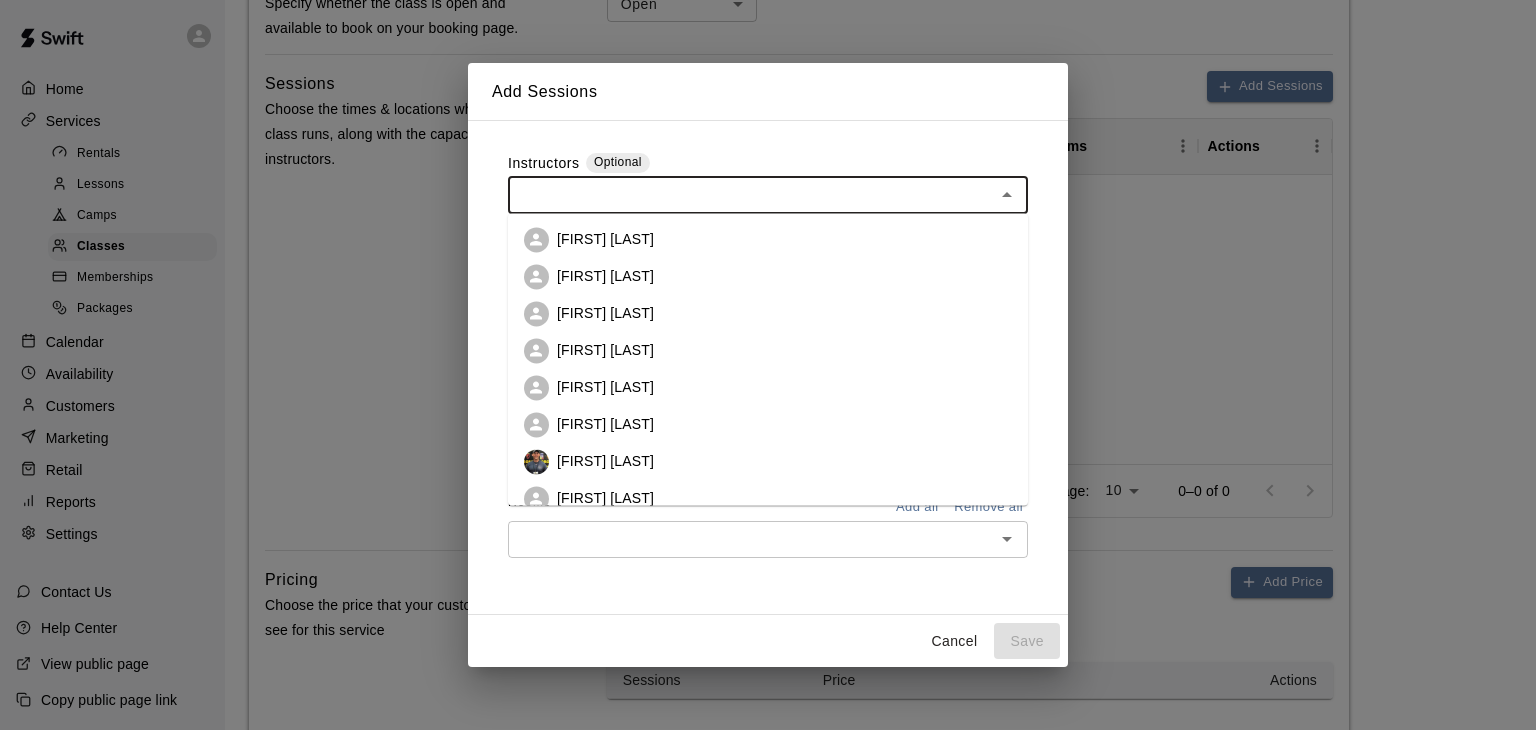 click on "[FIRST] [LAST]" at bounding box center (768, 276) 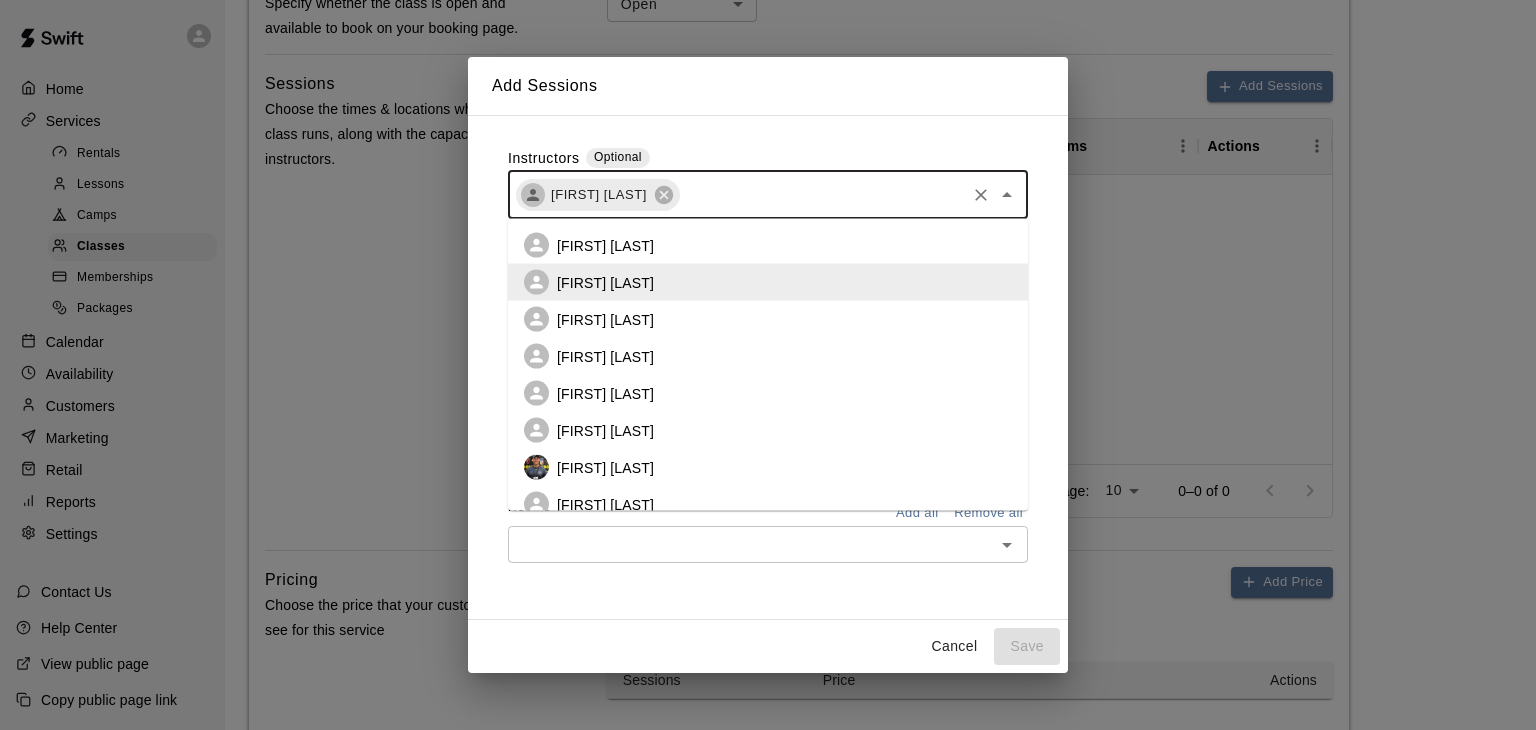 click at bounding box center [822, 194] 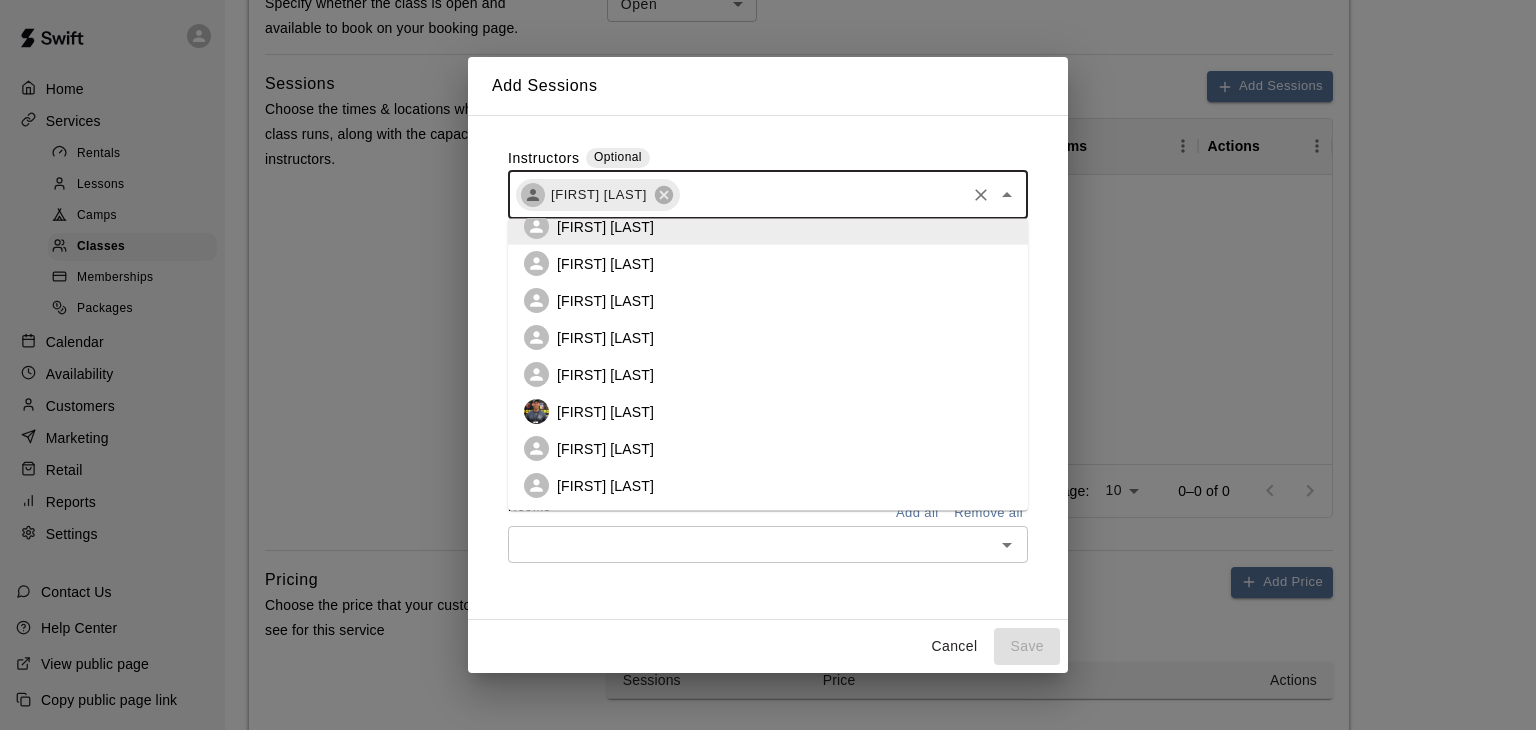 click on "[FIRST] [LAST]" at bounding box center [605, 448] 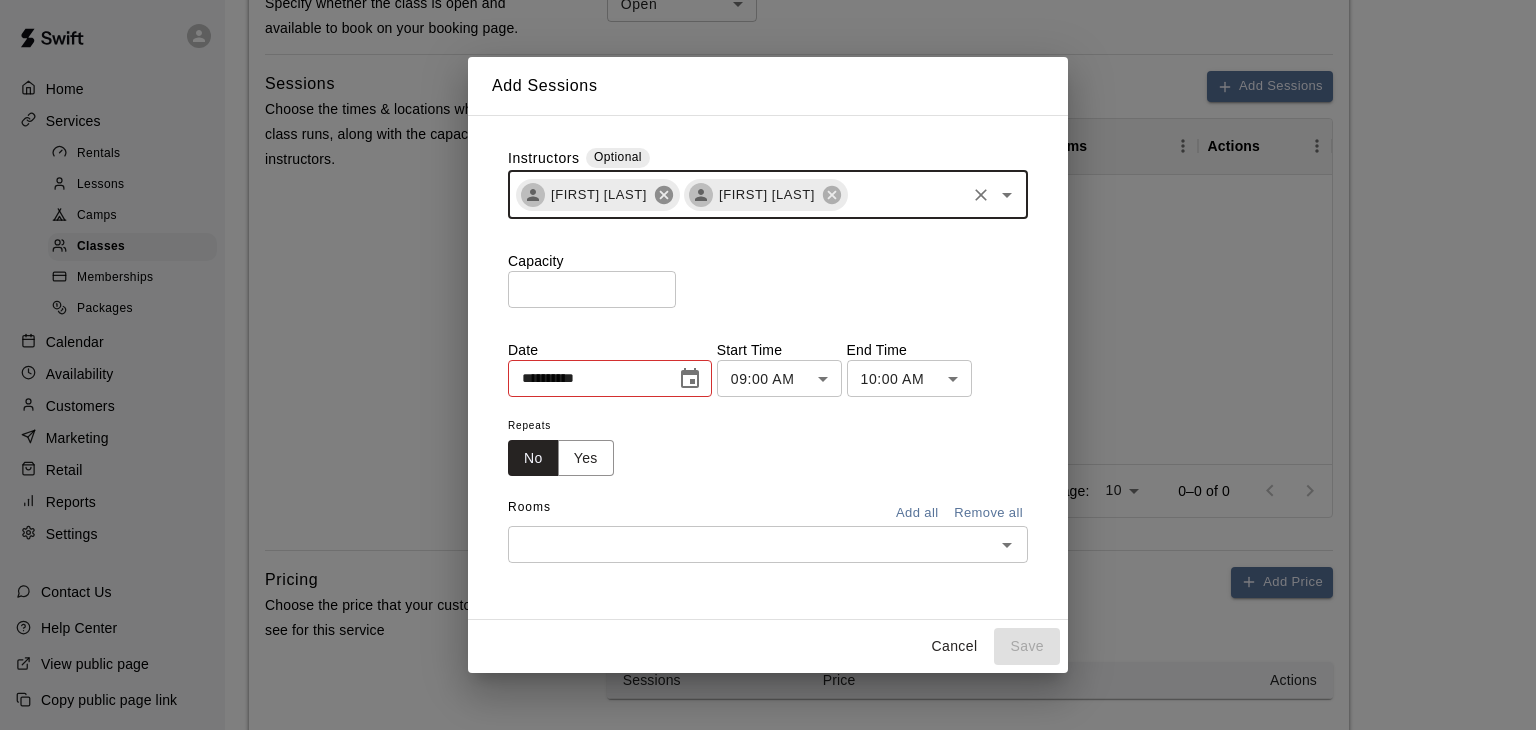 click 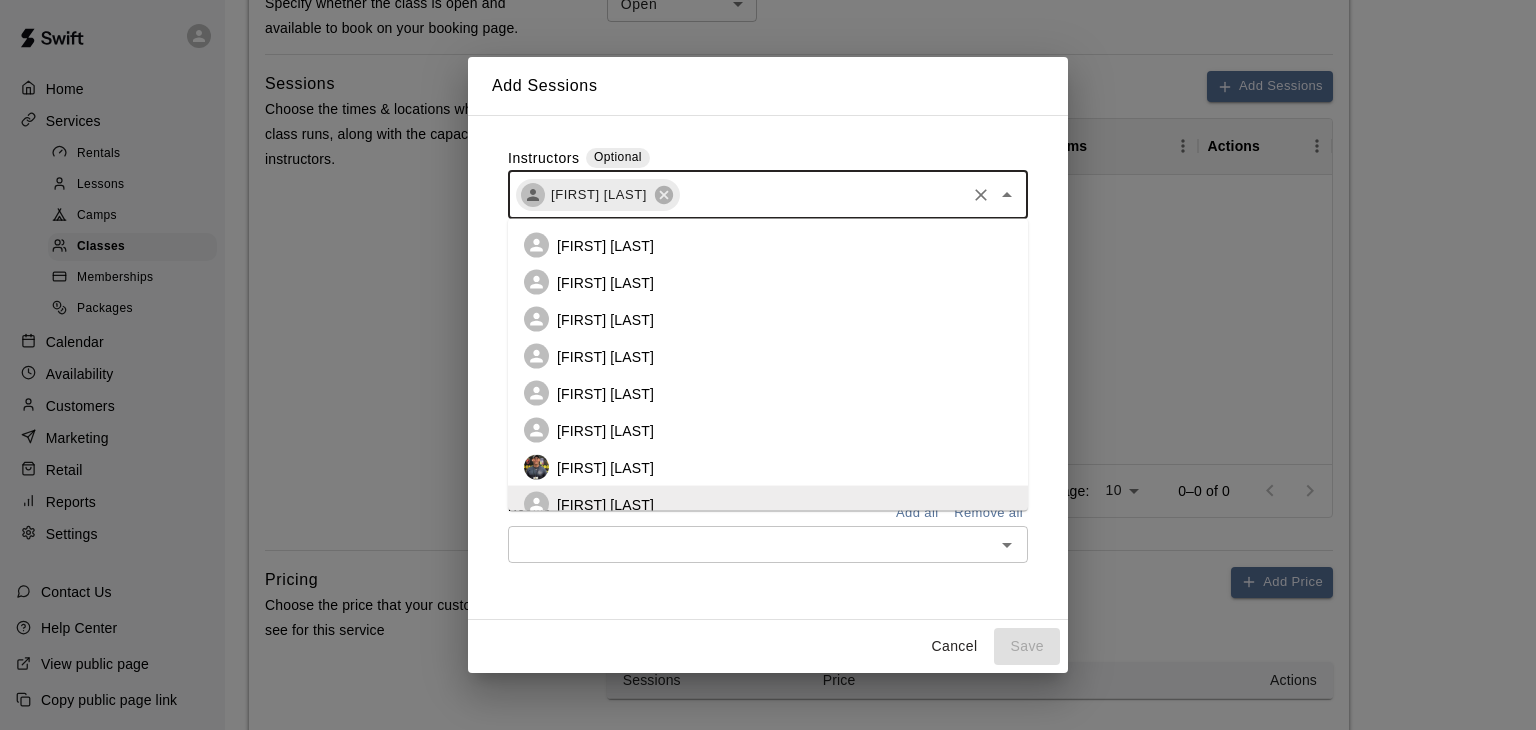 click at bounding box center [822, 194] 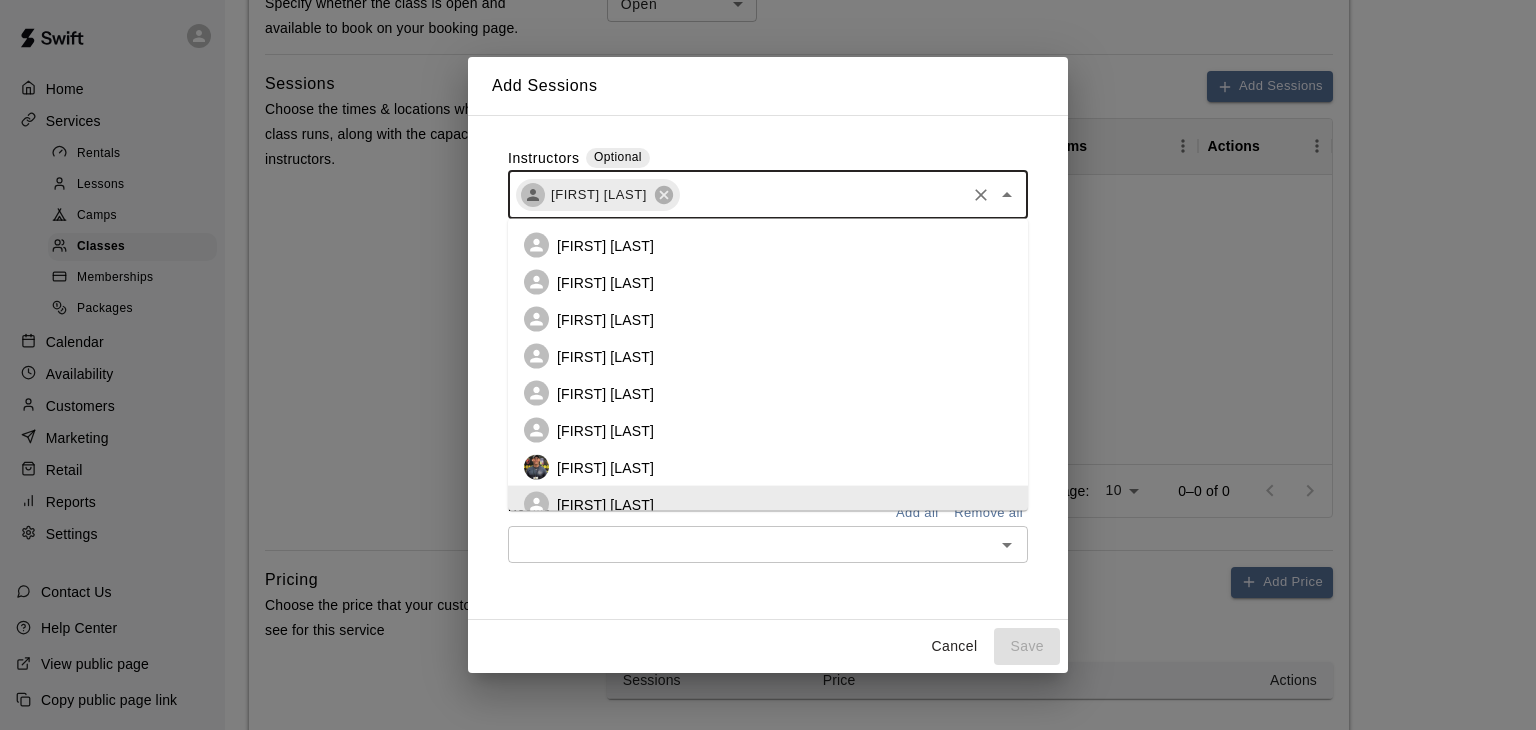 scroll, scrollTop: 56, scrollLeft: 0, axis: vertical 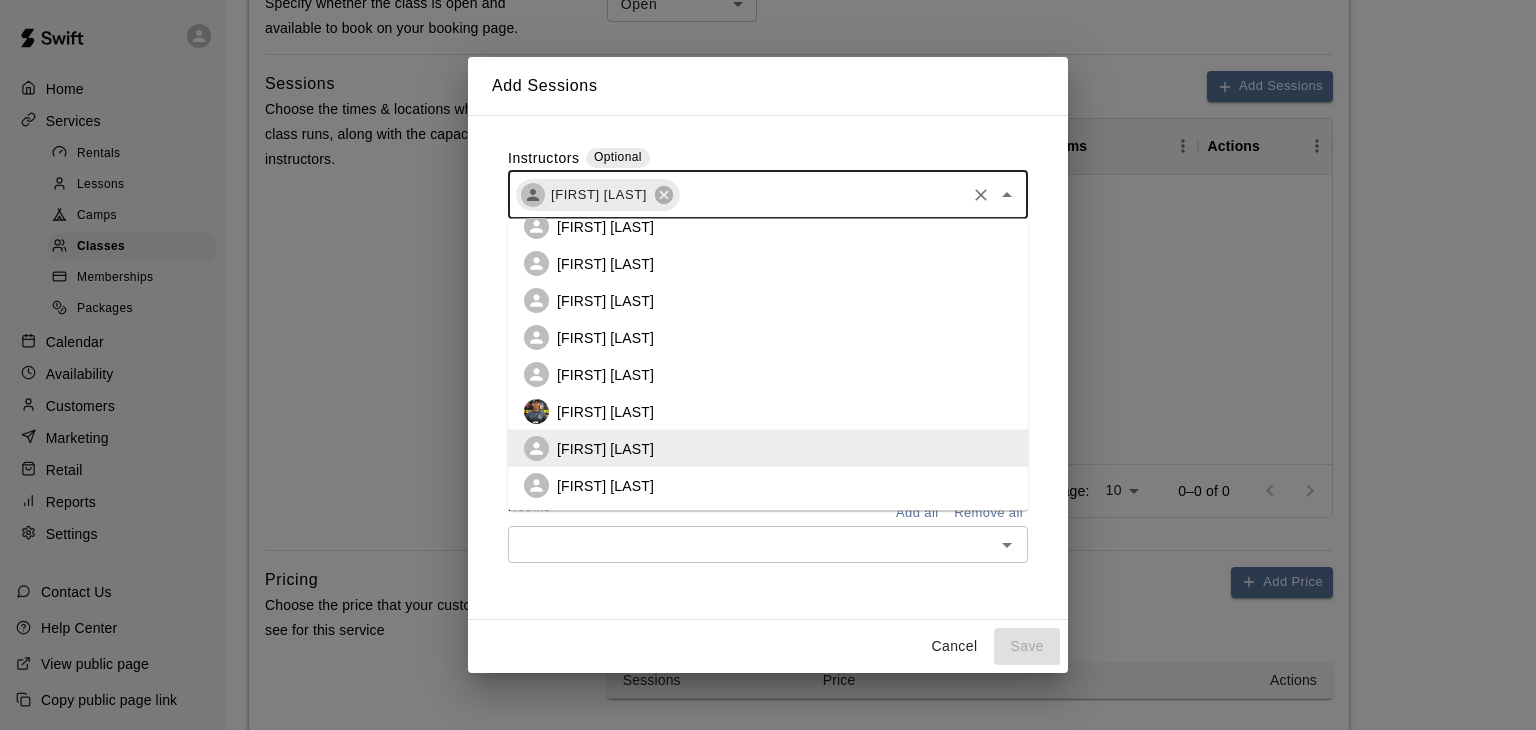 click on "[FIRST] [LAST]" at bounding box center [605, 485] 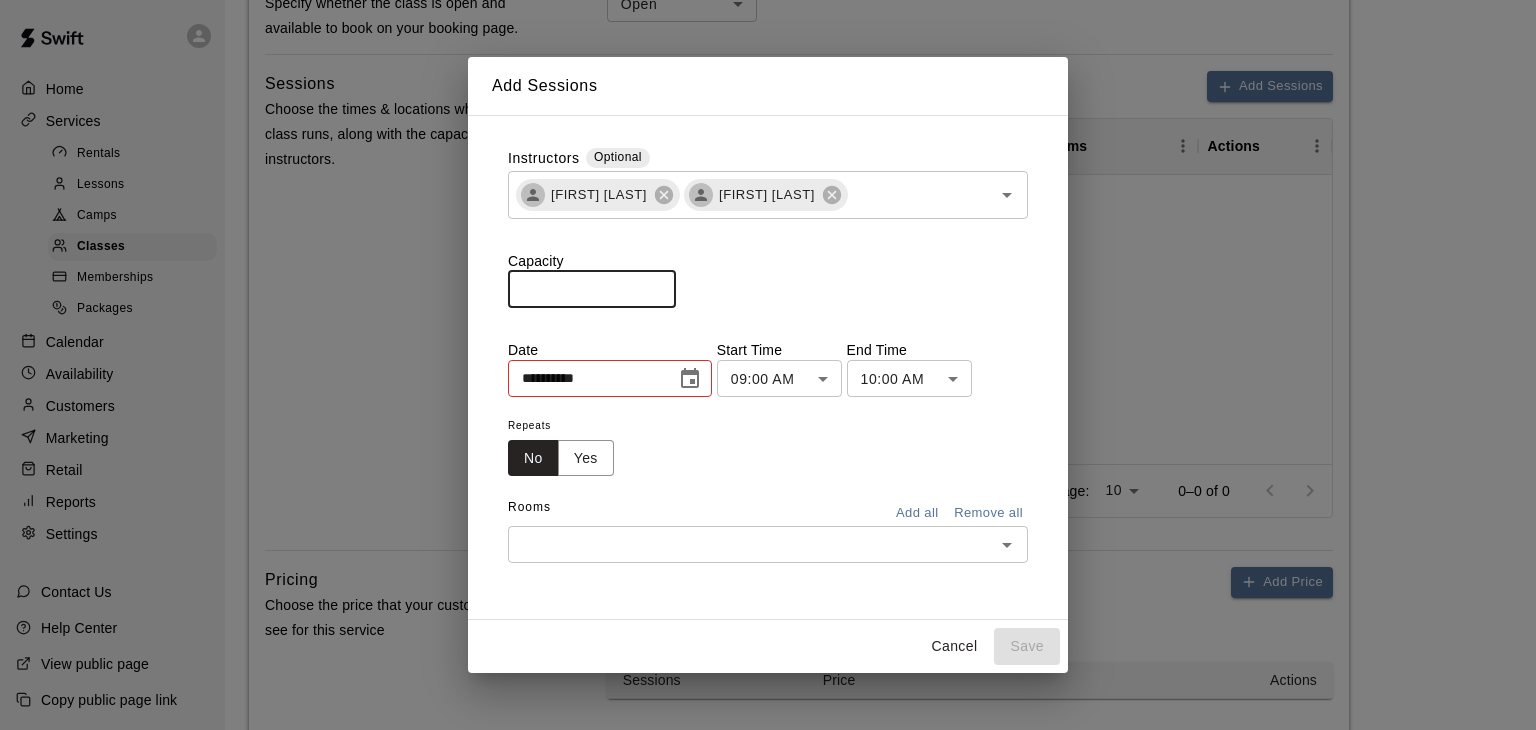 click on "*" at bounding box center (592, 289) 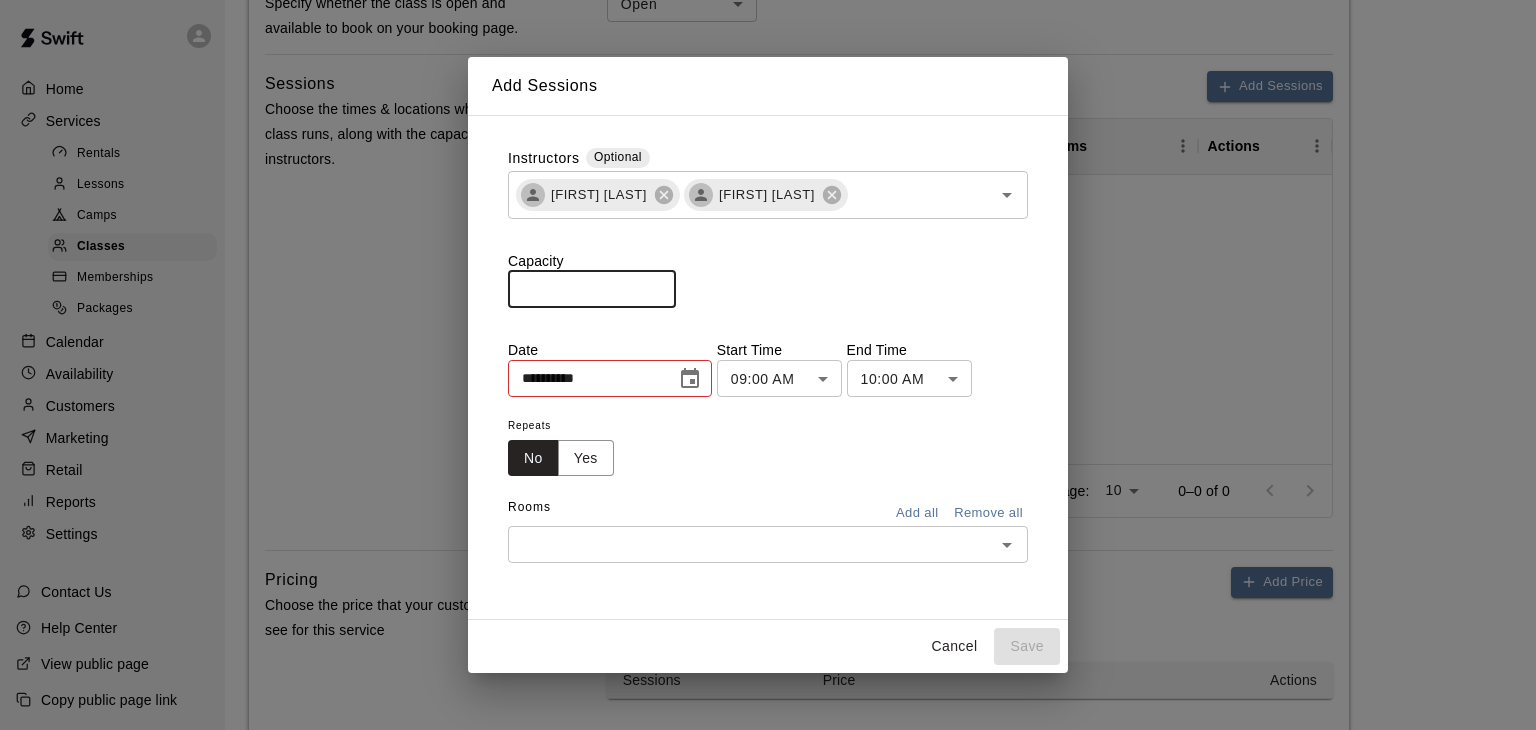 type on "**" 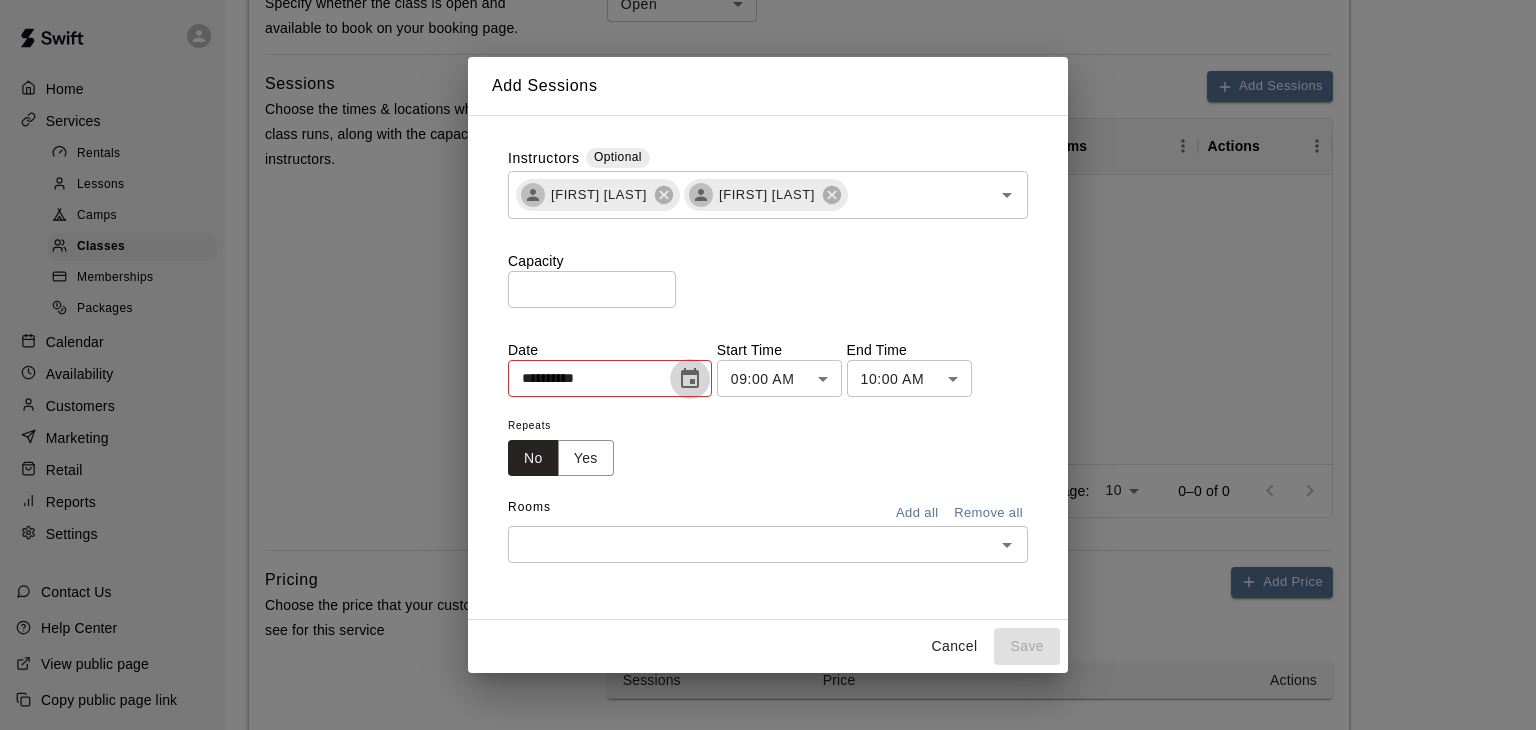 click 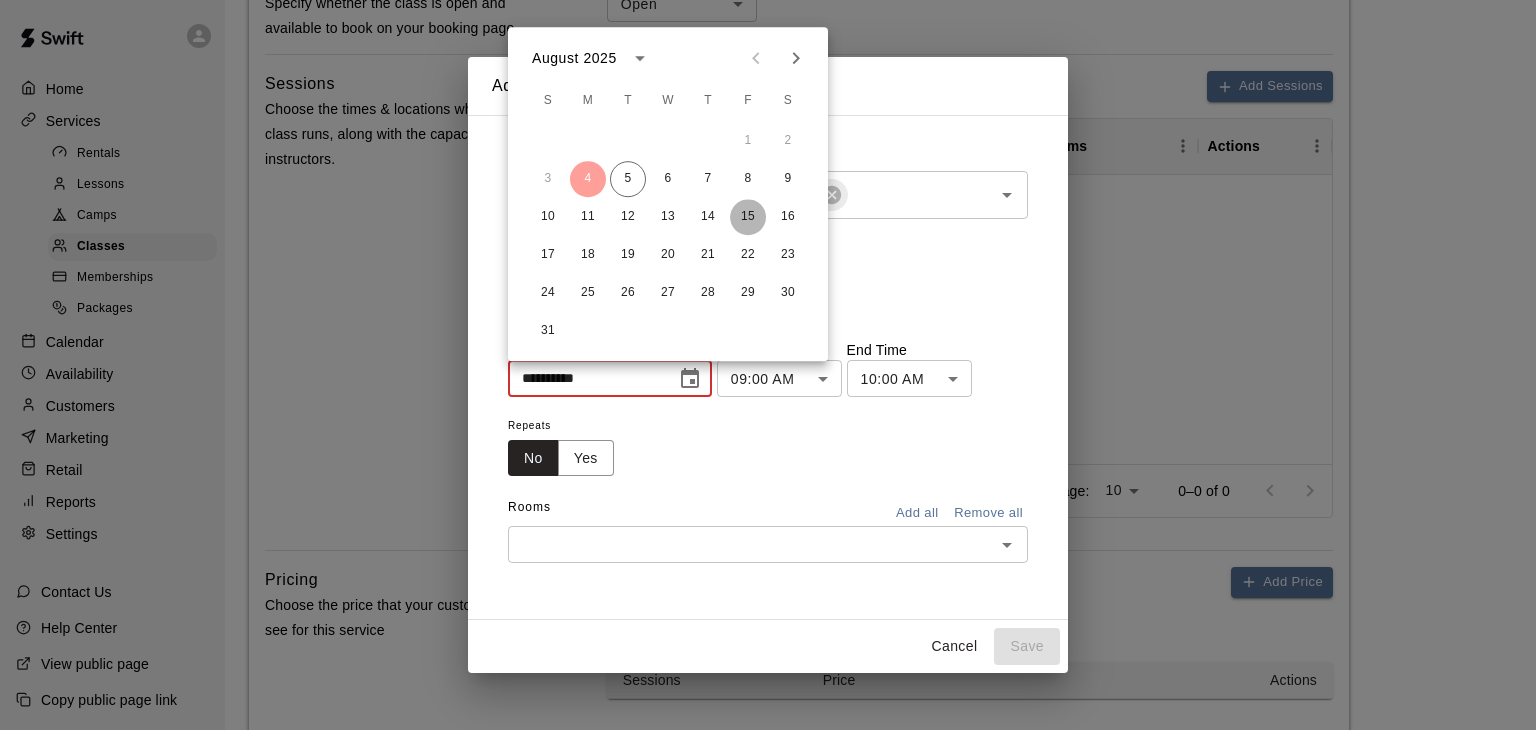 click on "15" at bounding box center [748, 217] 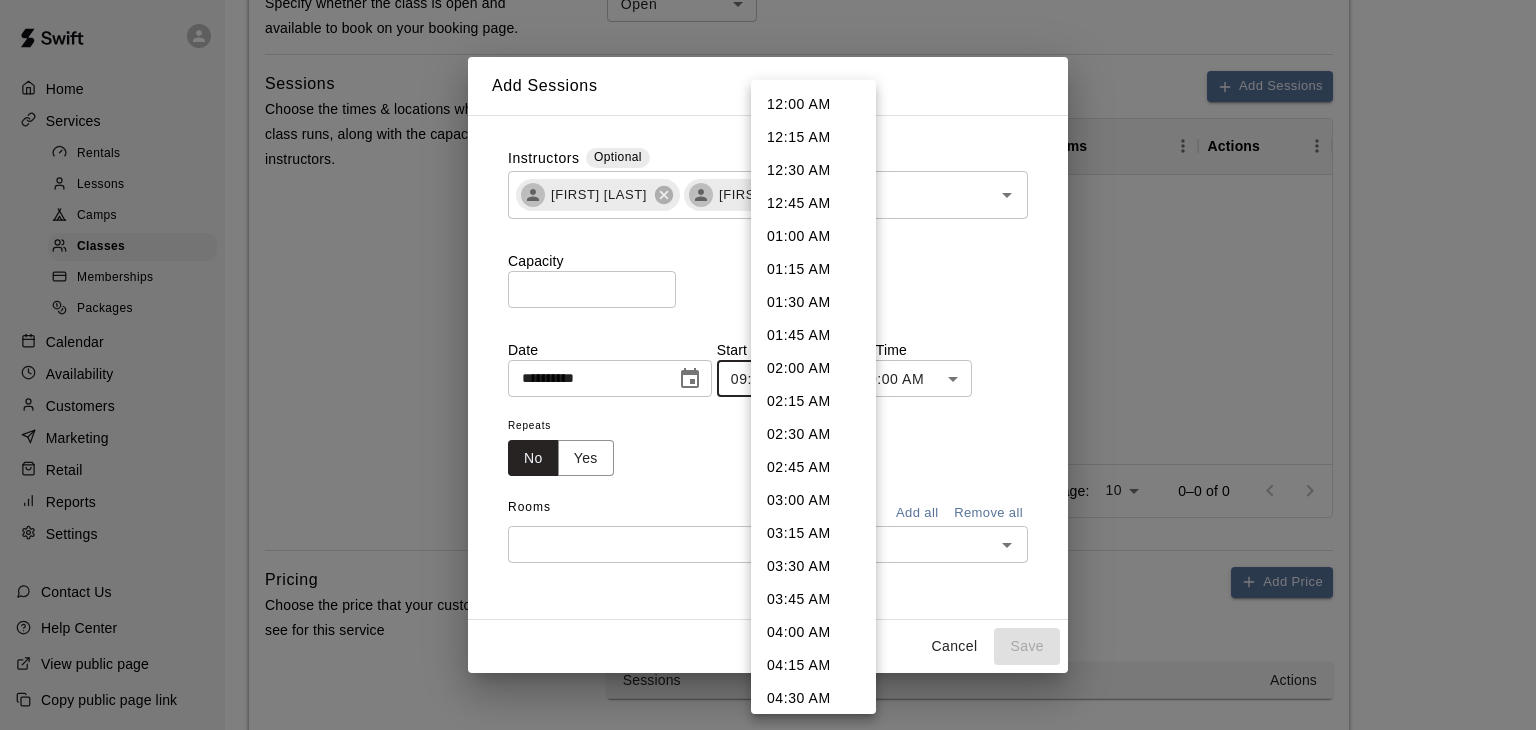 scroll, scrollTop: 896, scrollLeft: 0, axis: vertical 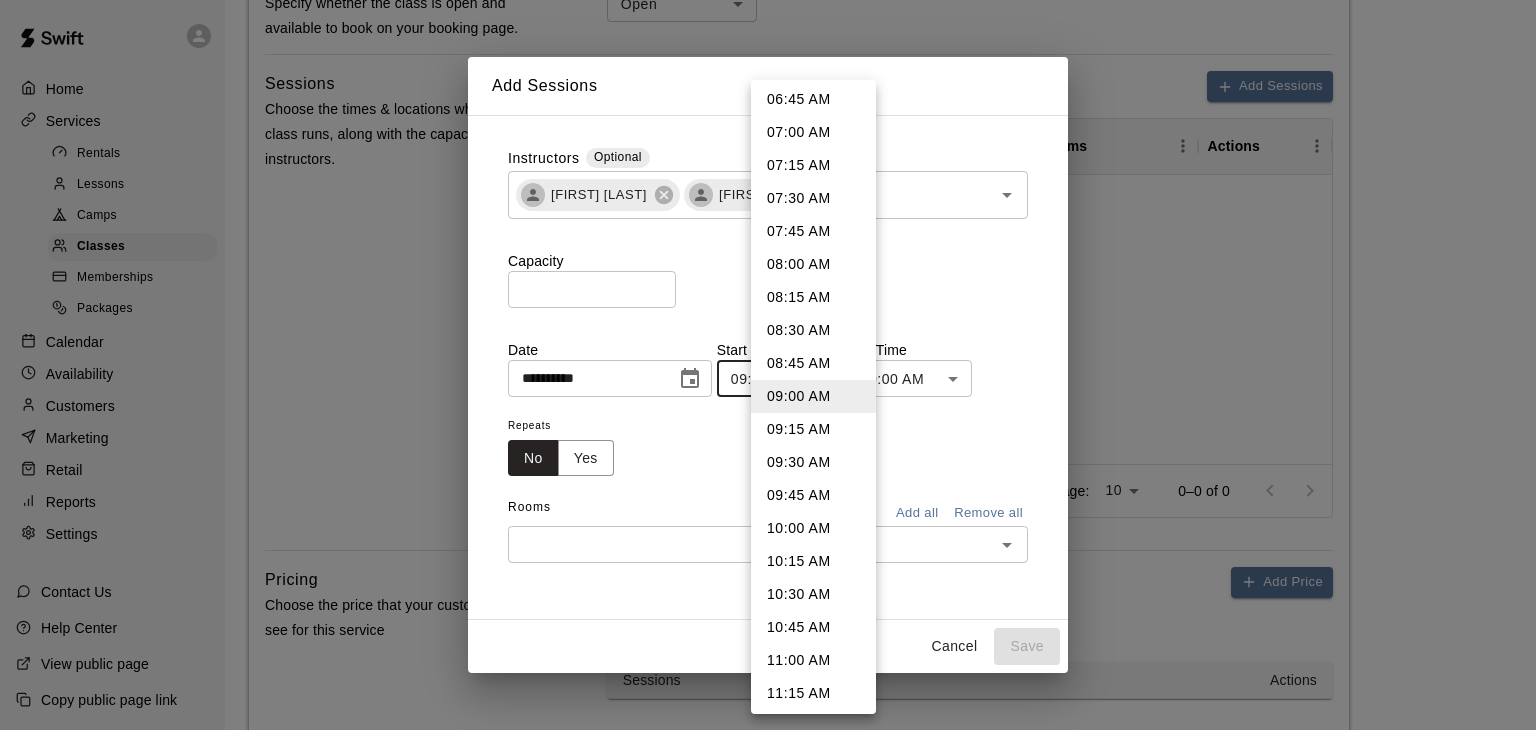 click on "**********" at bounding box center [768, 466] 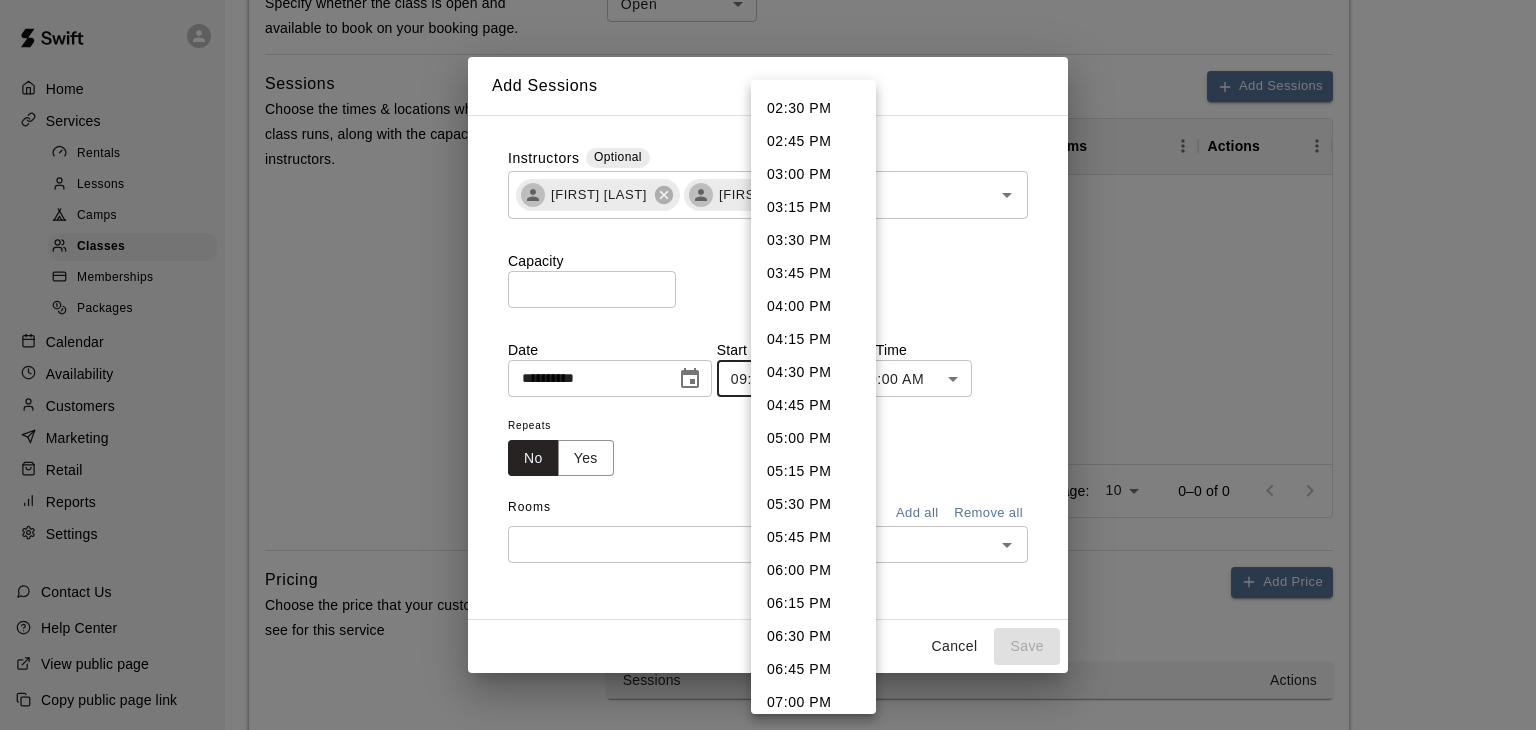 scroll, scrollTop: 1911, scrollLeft: 0, axis: vertical 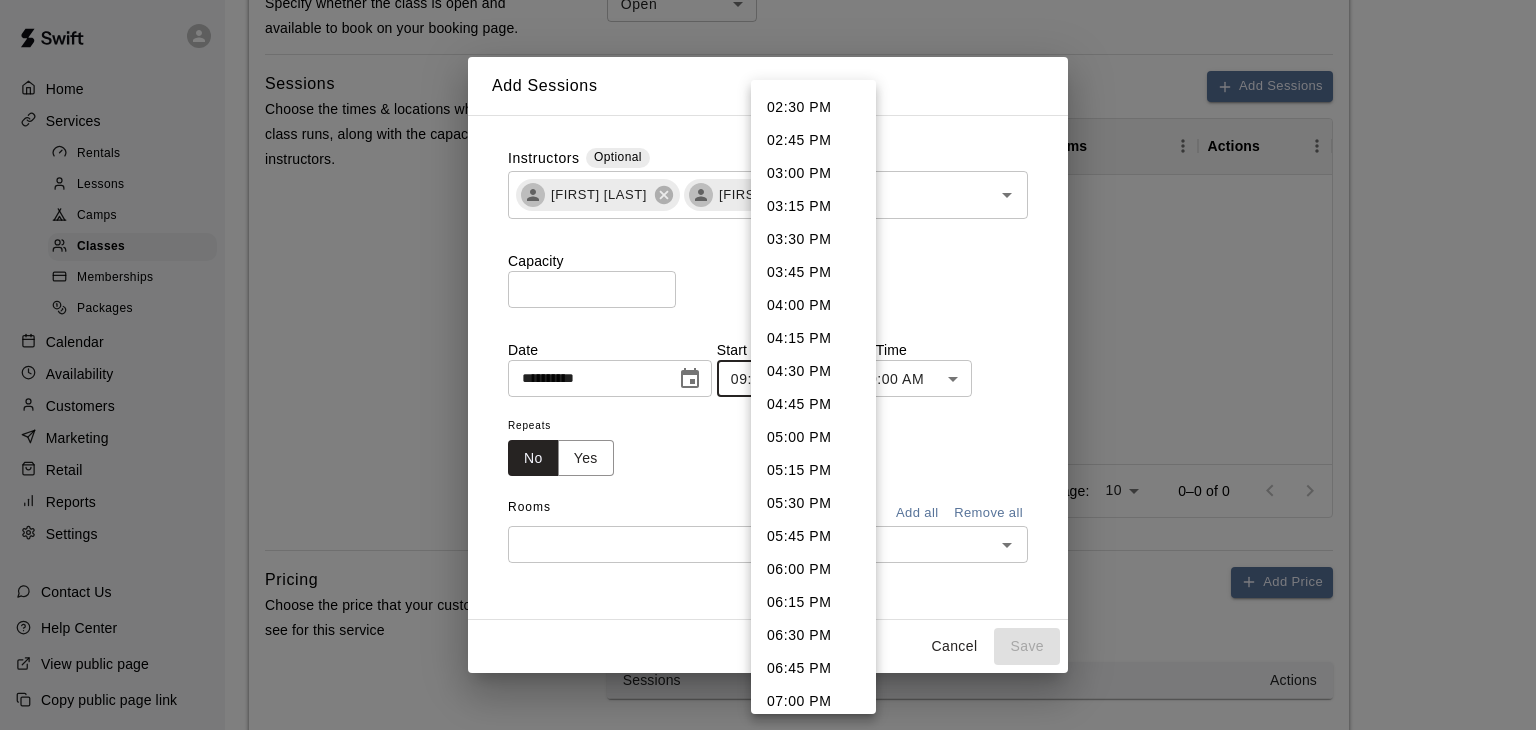 click on "06:00 PM" at bounding box center (813, 569) 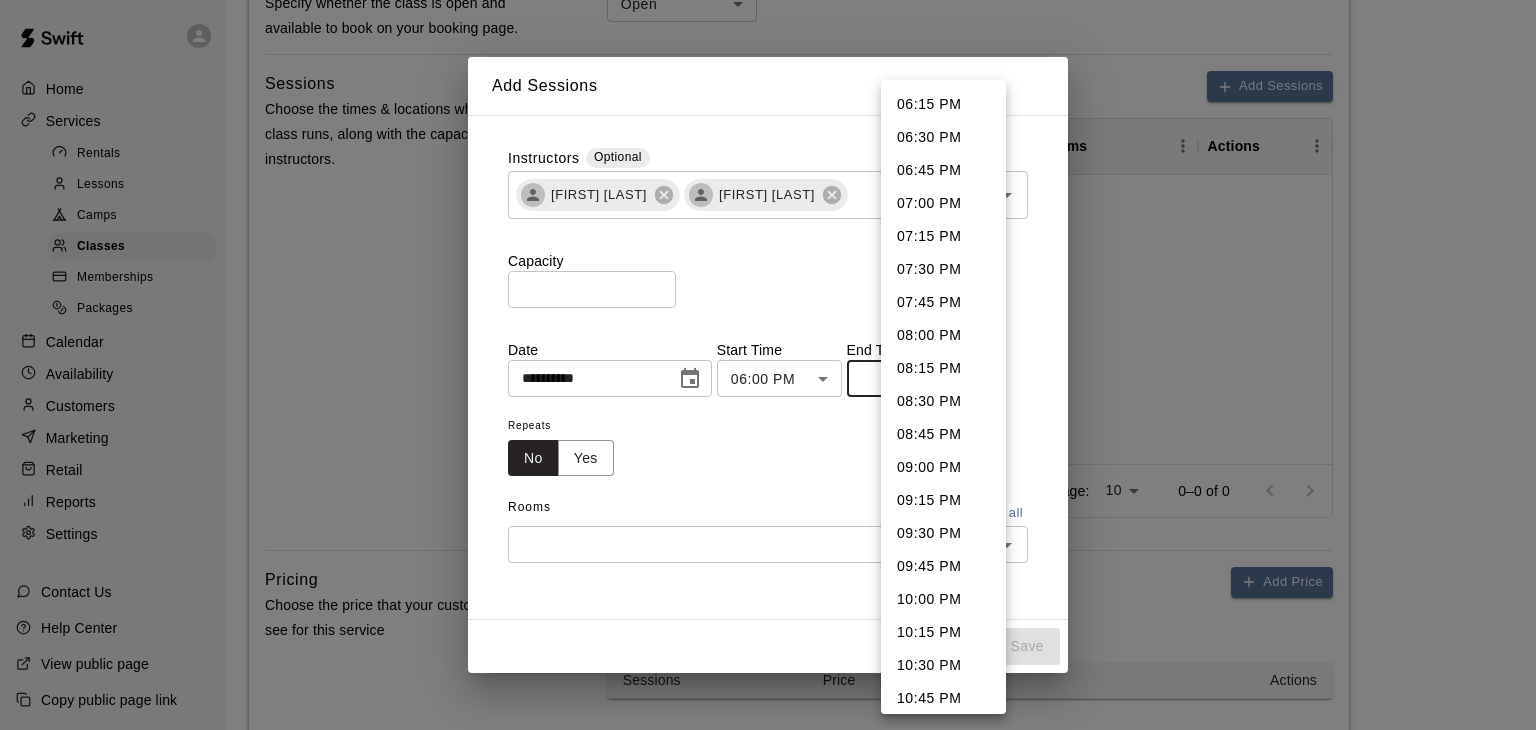 click on "**********" at bounding box center (768, 466) 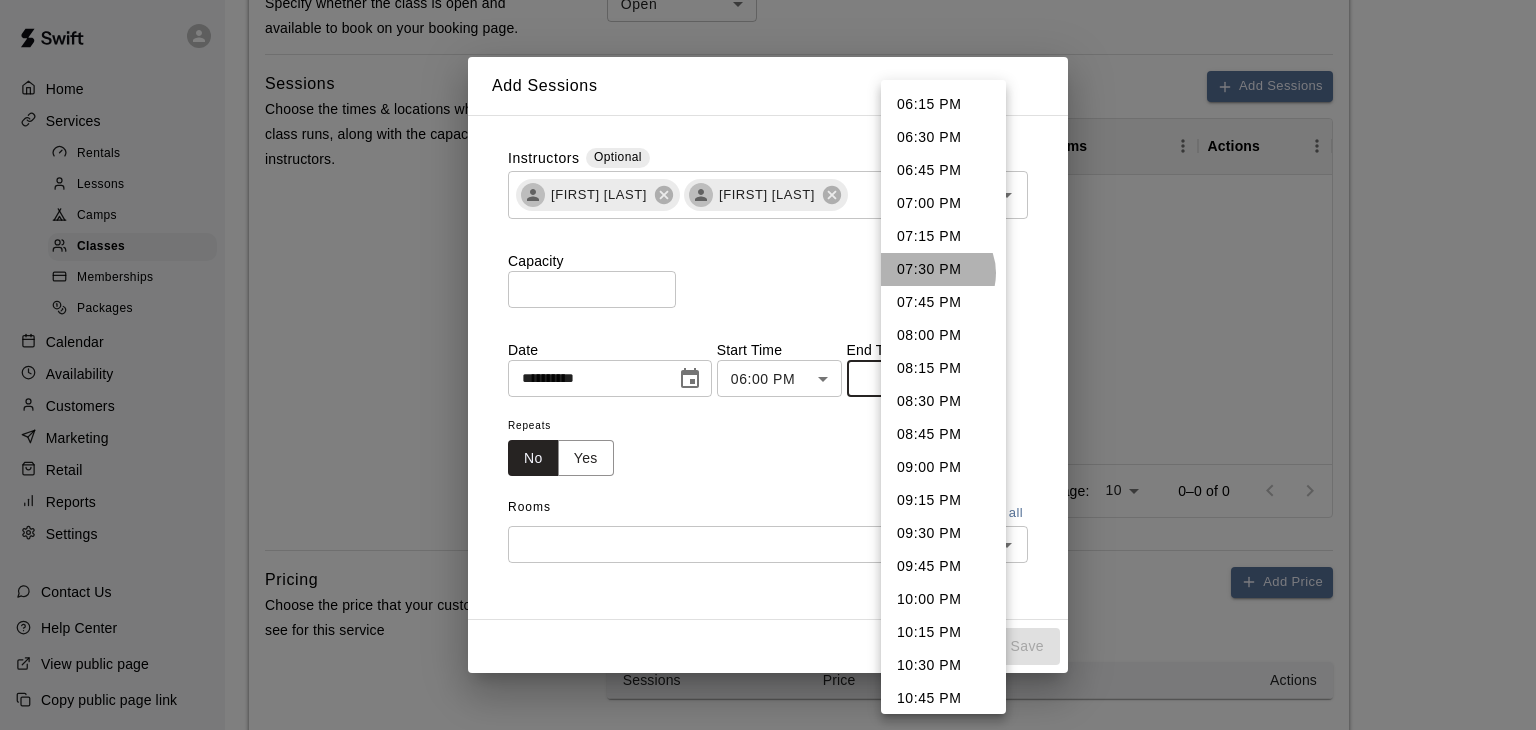 click on "07:30 PM" at bounding box center (943, 269) 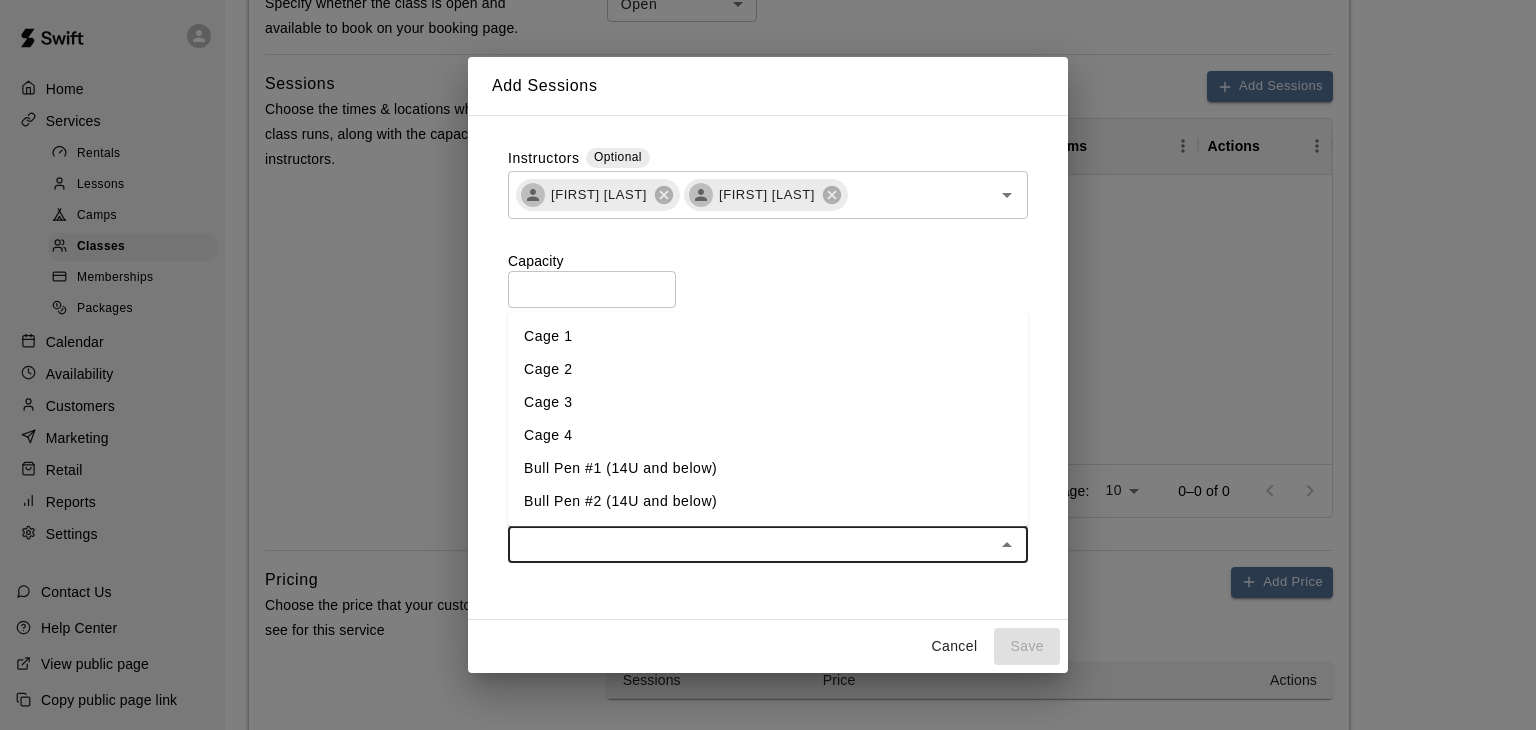 click at bounding box center [751, 544] 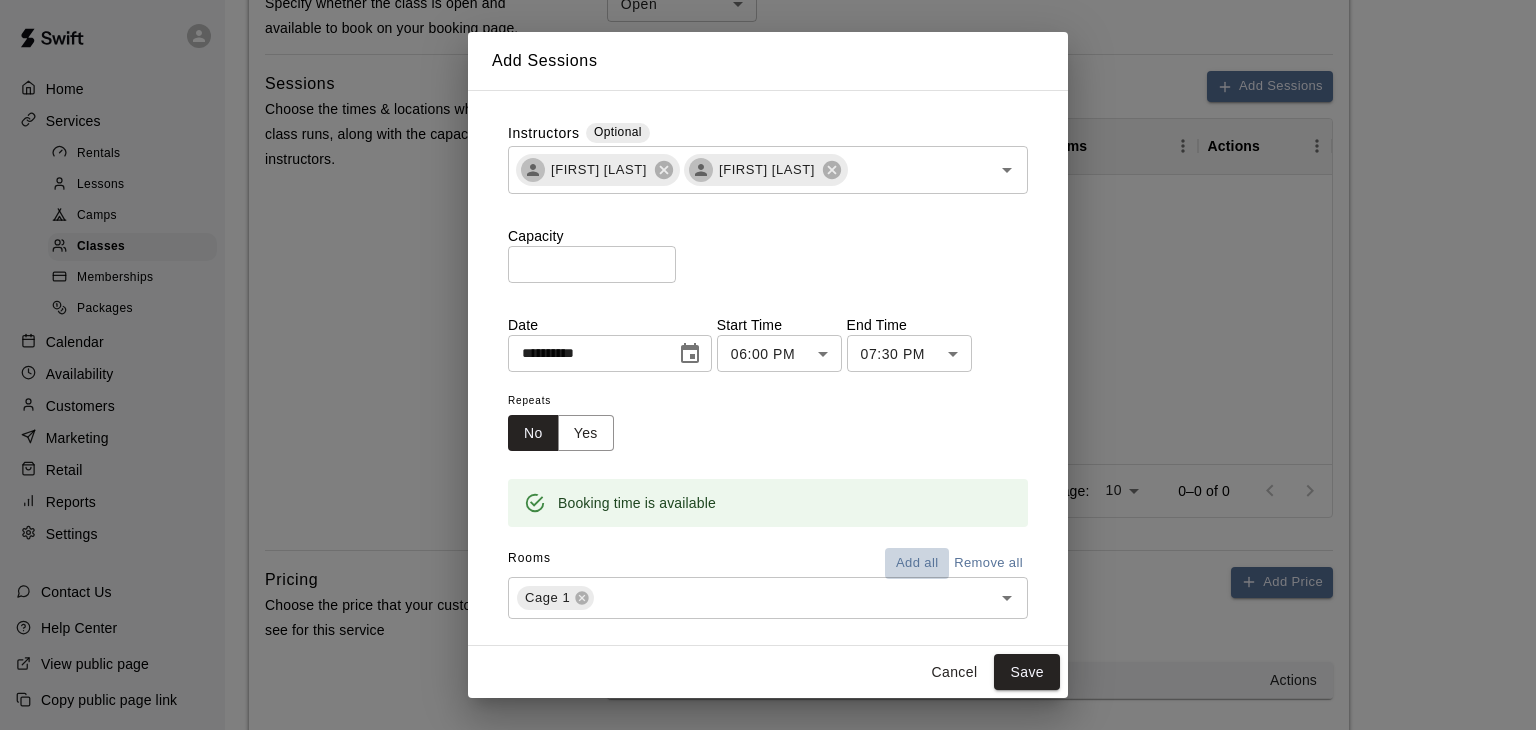 click on "Add all" at bounding box center (917, 563) 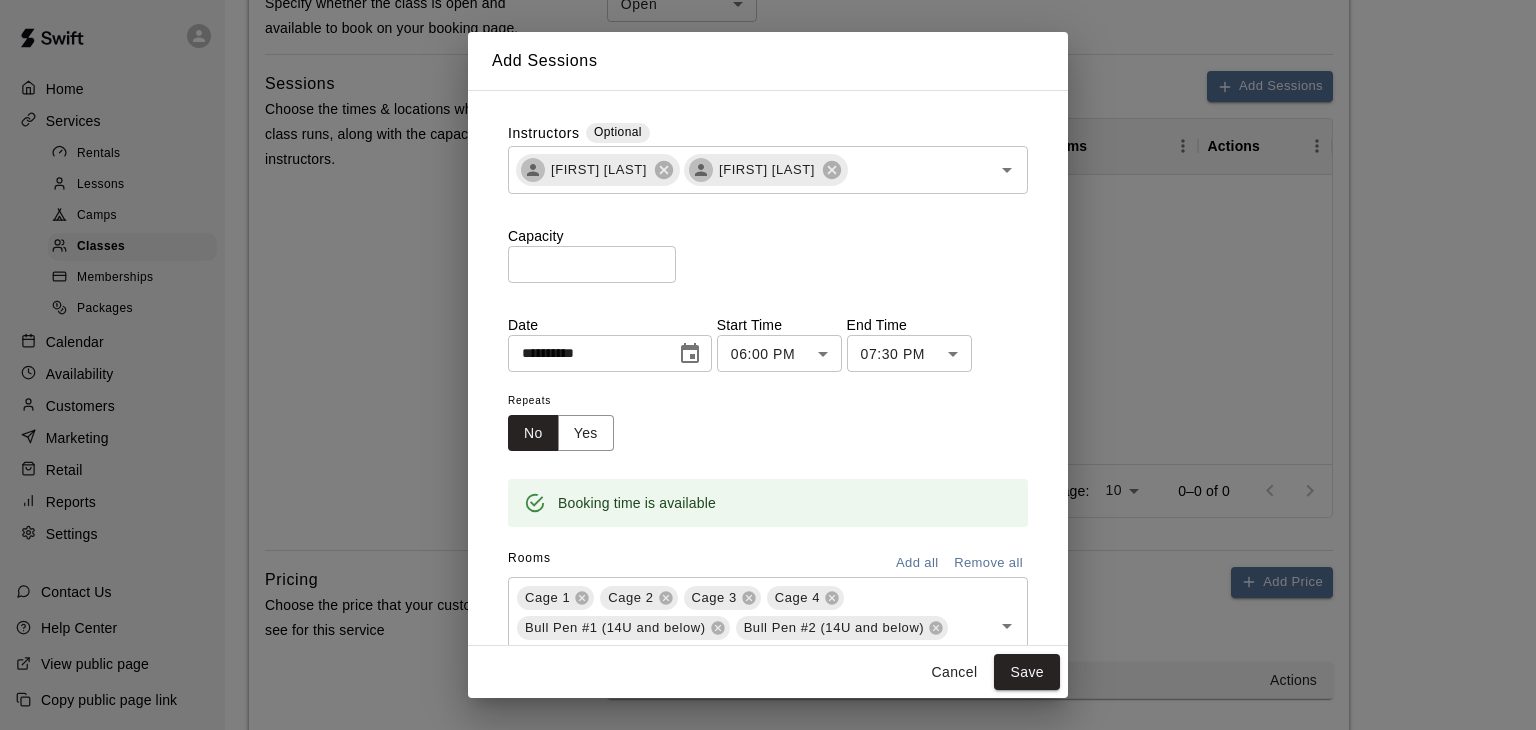 scroll, scrollTop: 90, scrollLeft: 0, axis: vertical 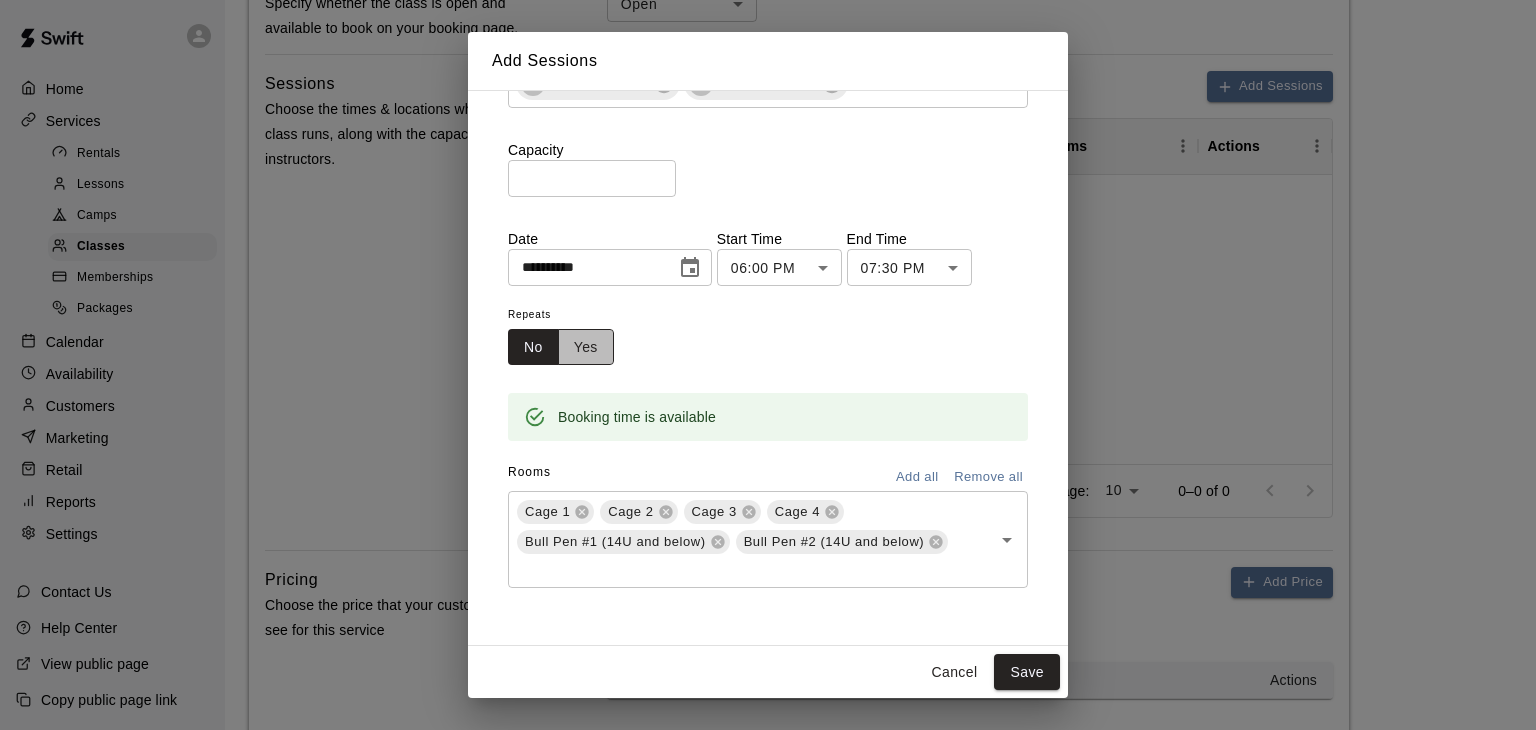 click on "Yes" at bounding box center [586, 347] 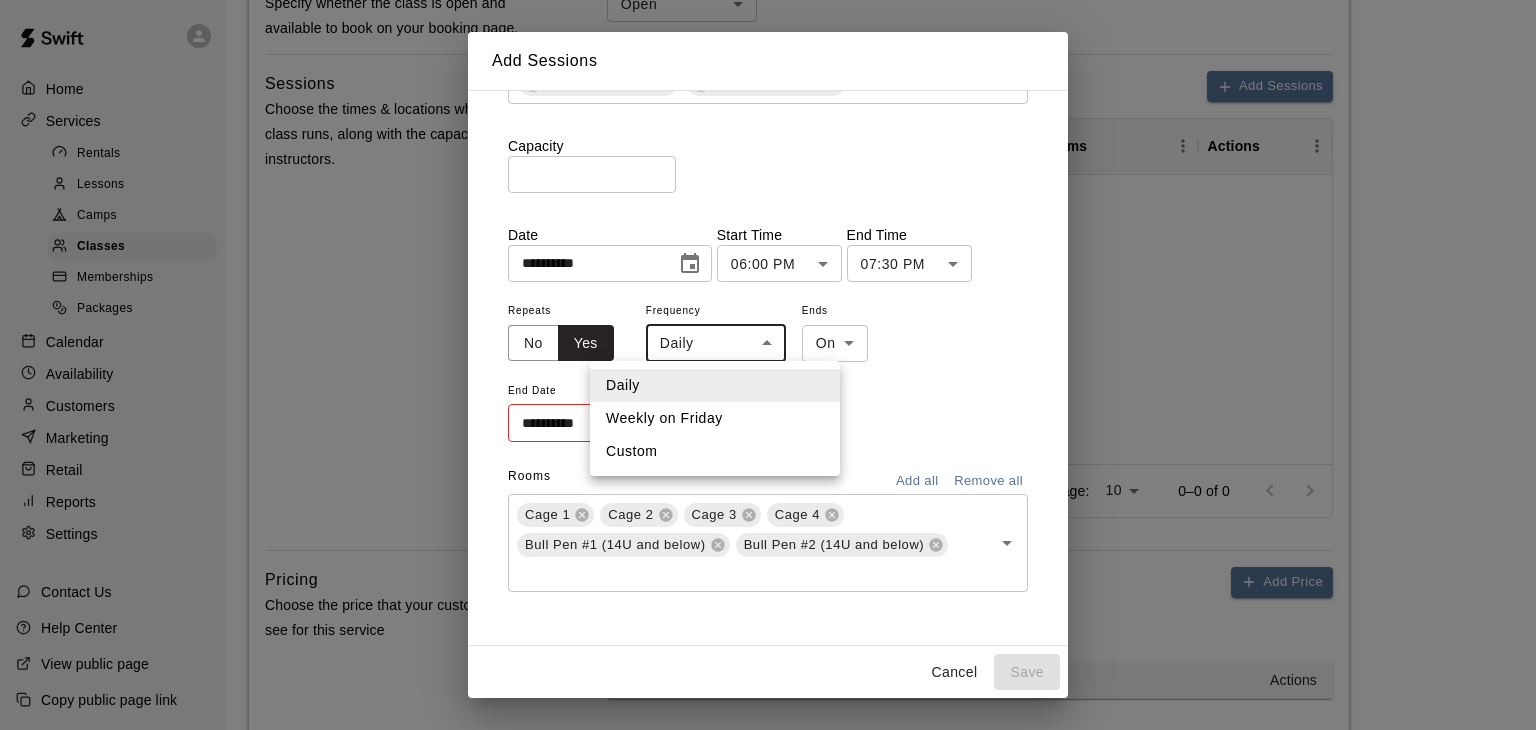 click on "**********" at bounding box center [768, 466] 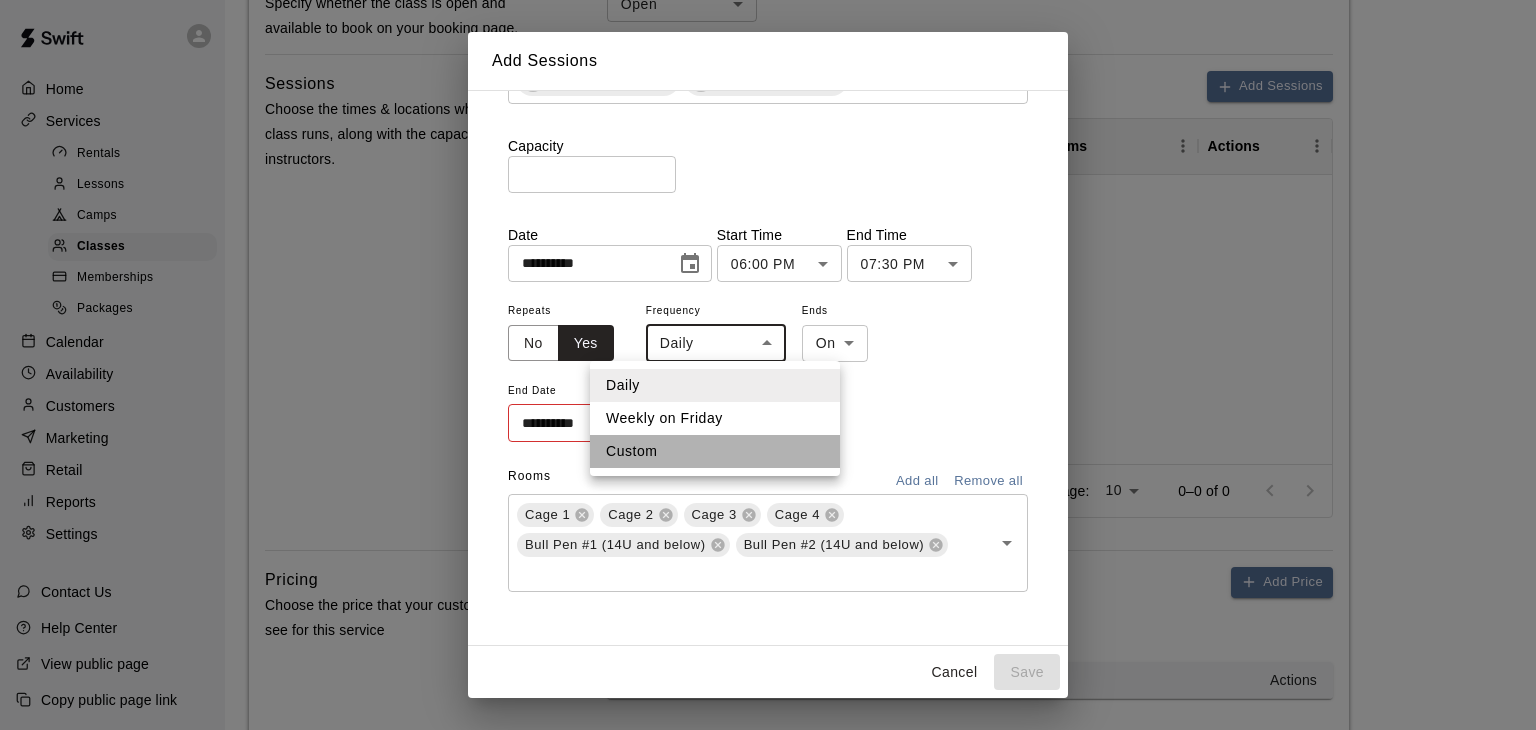 click on "Custom" at bounding box center (715, 451) 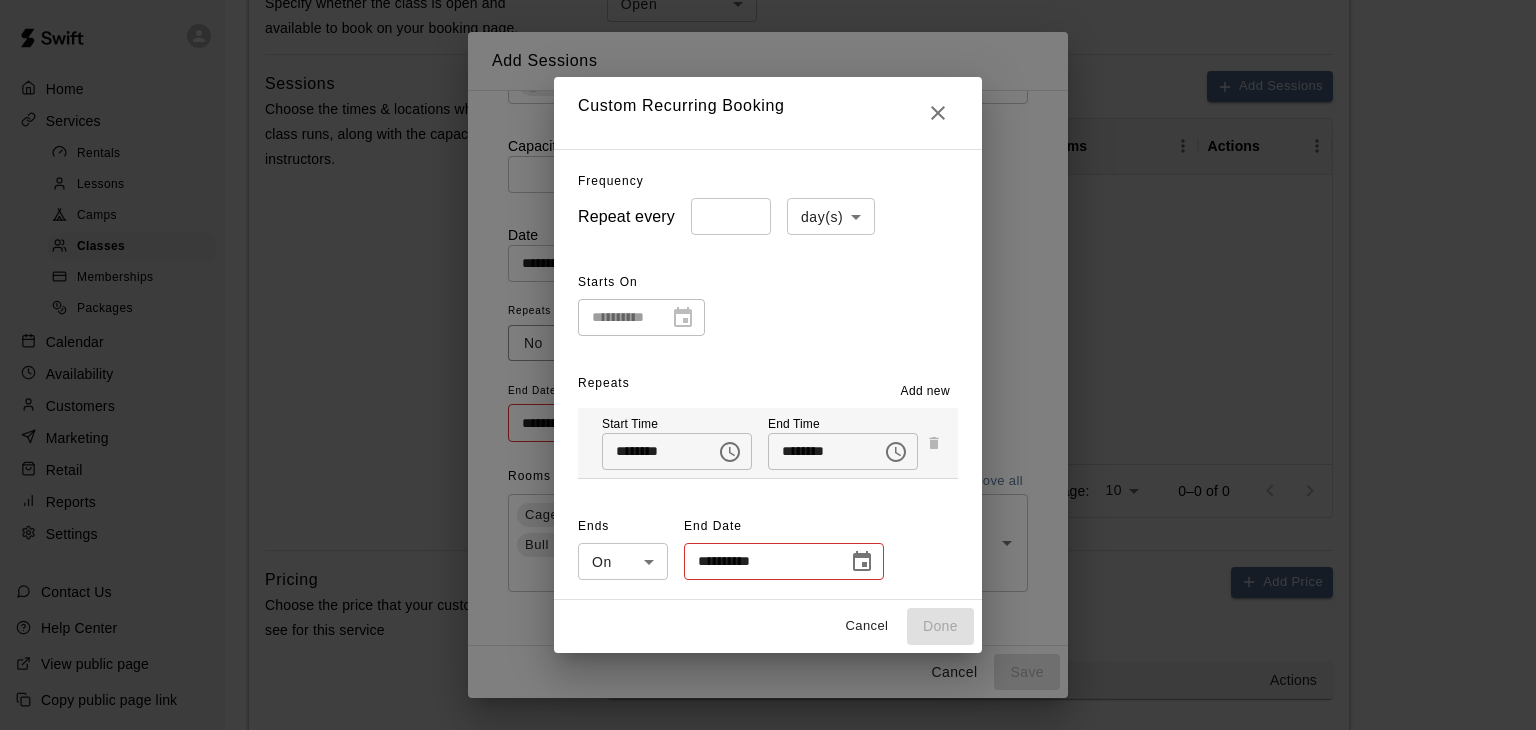 click on "**********" at bounding box center (768, 374) 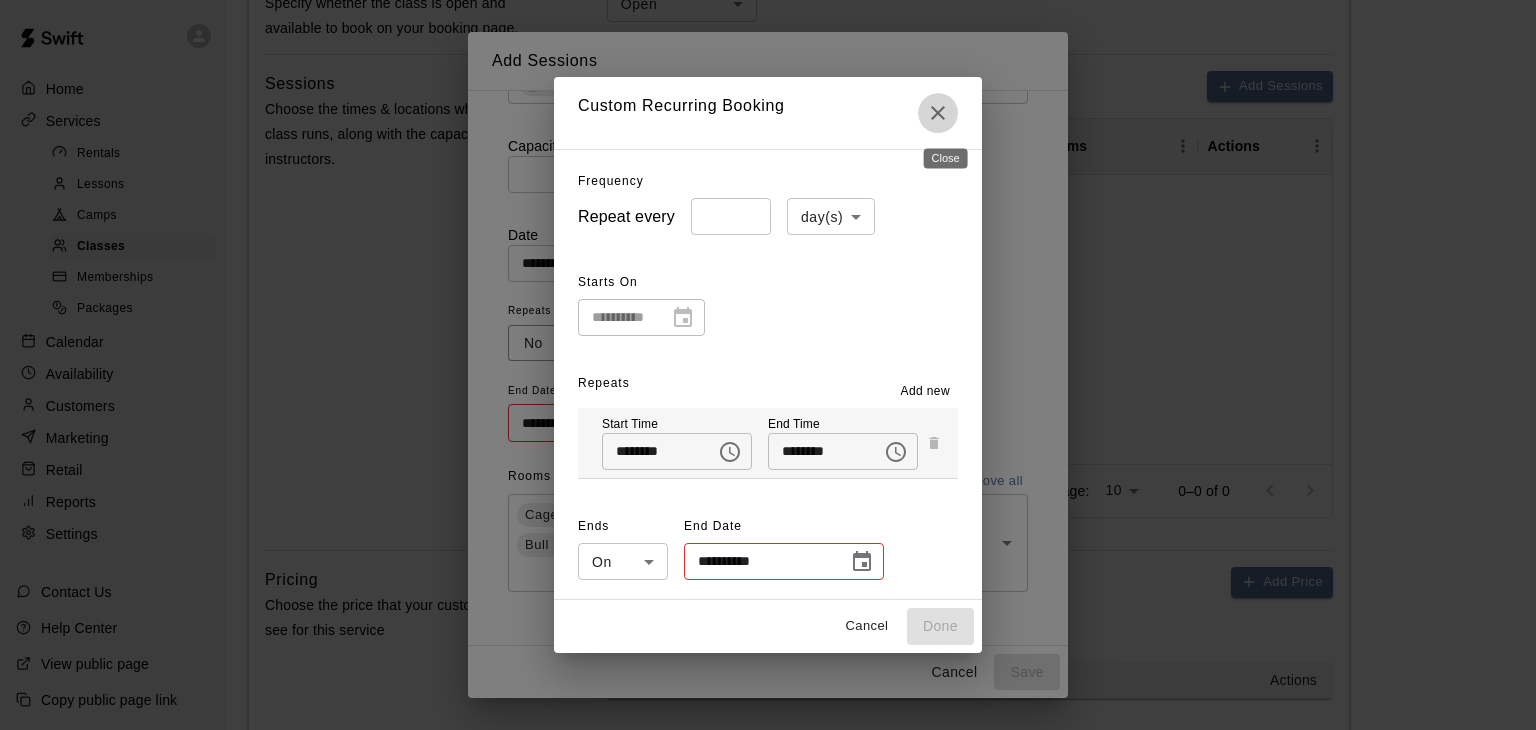 click 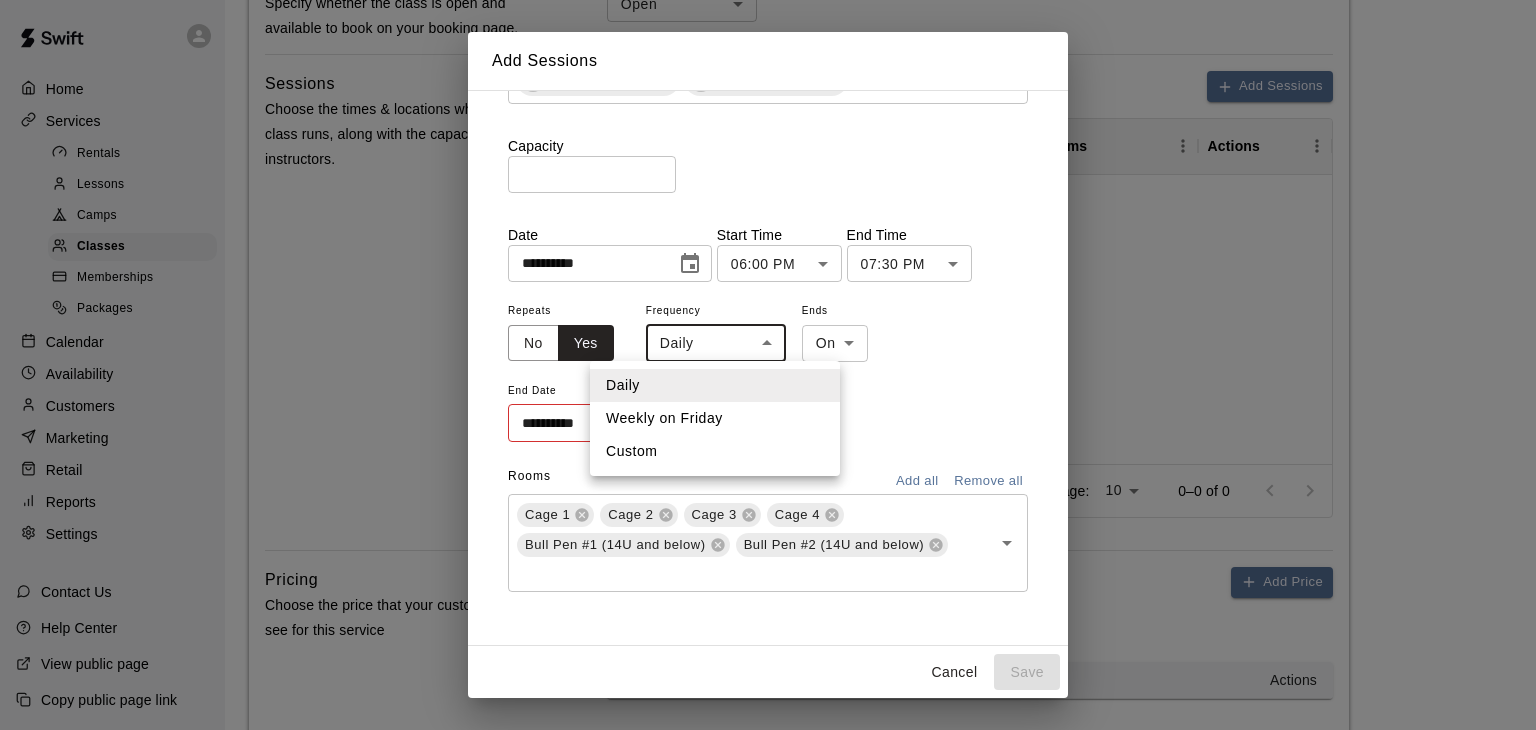 click on "**********" at bounding box center [768, 466] 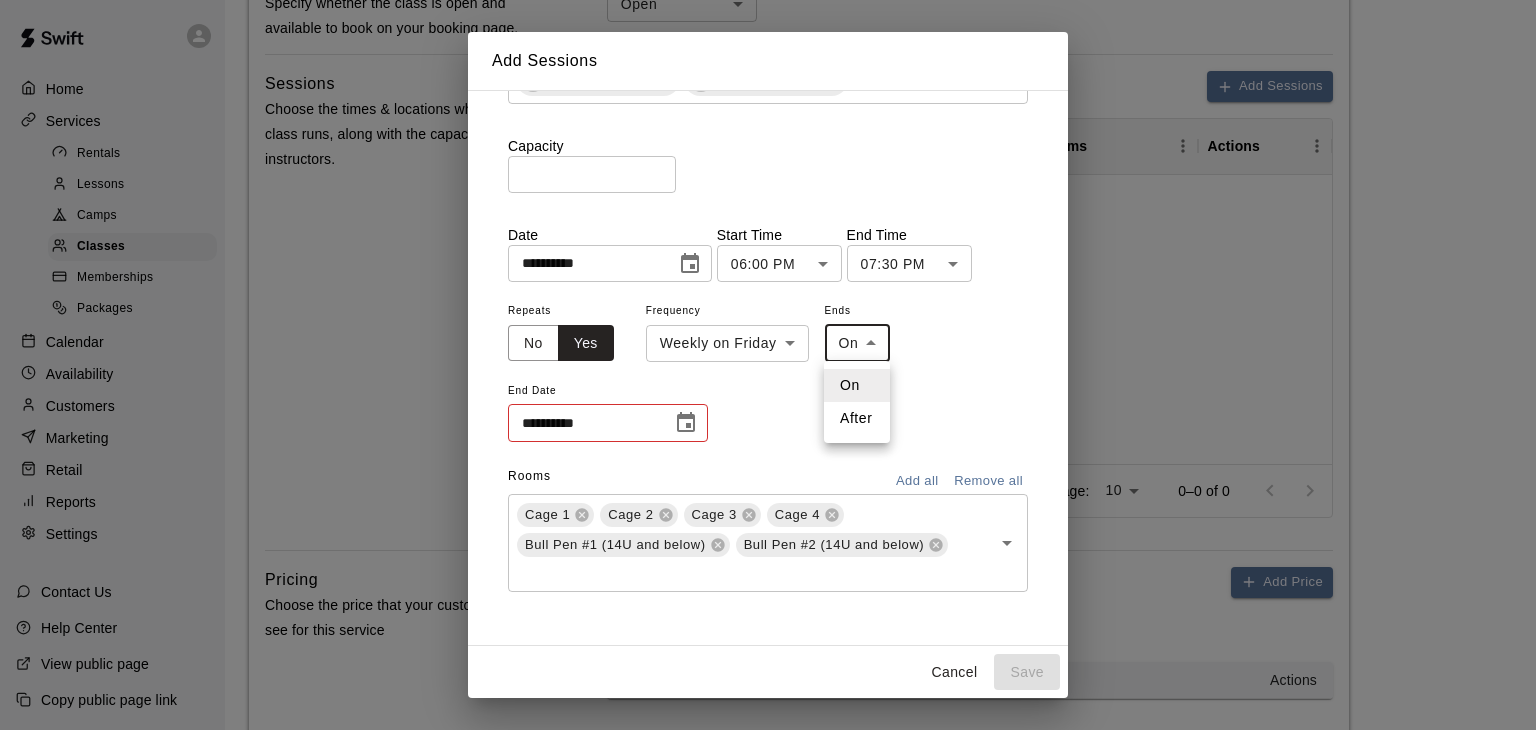 click on "**********" at bounding box center (768, 466) 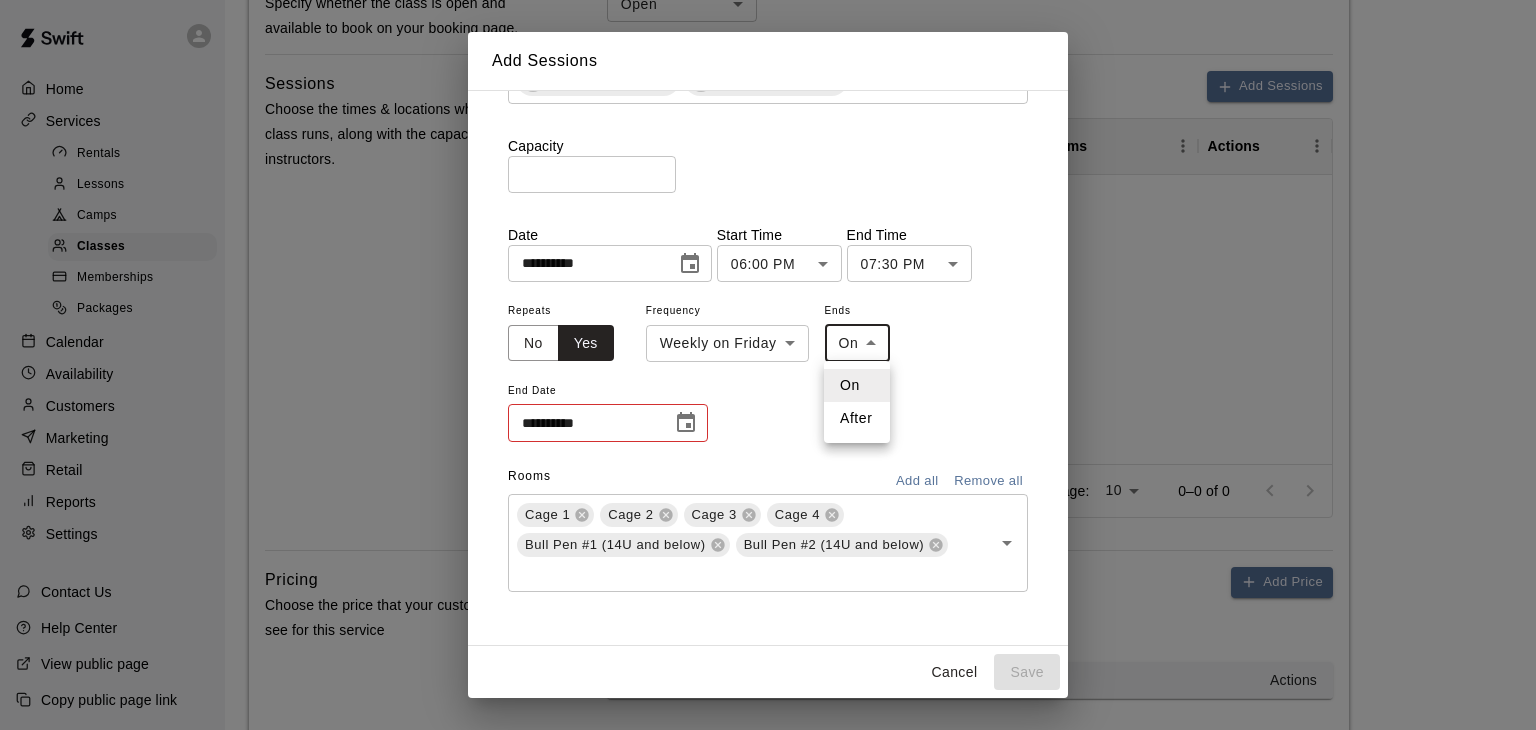 click at bounding box center [768, 365] 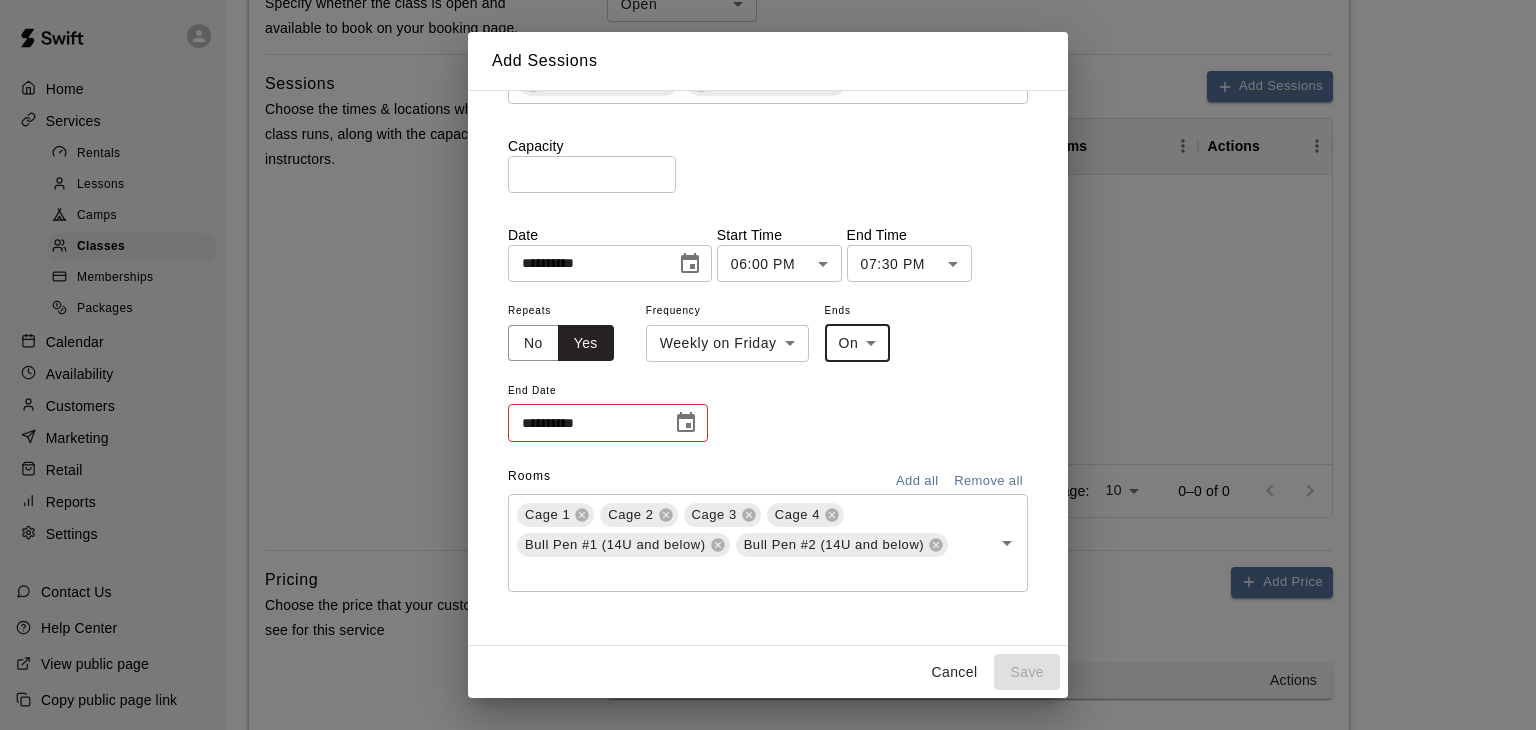 click 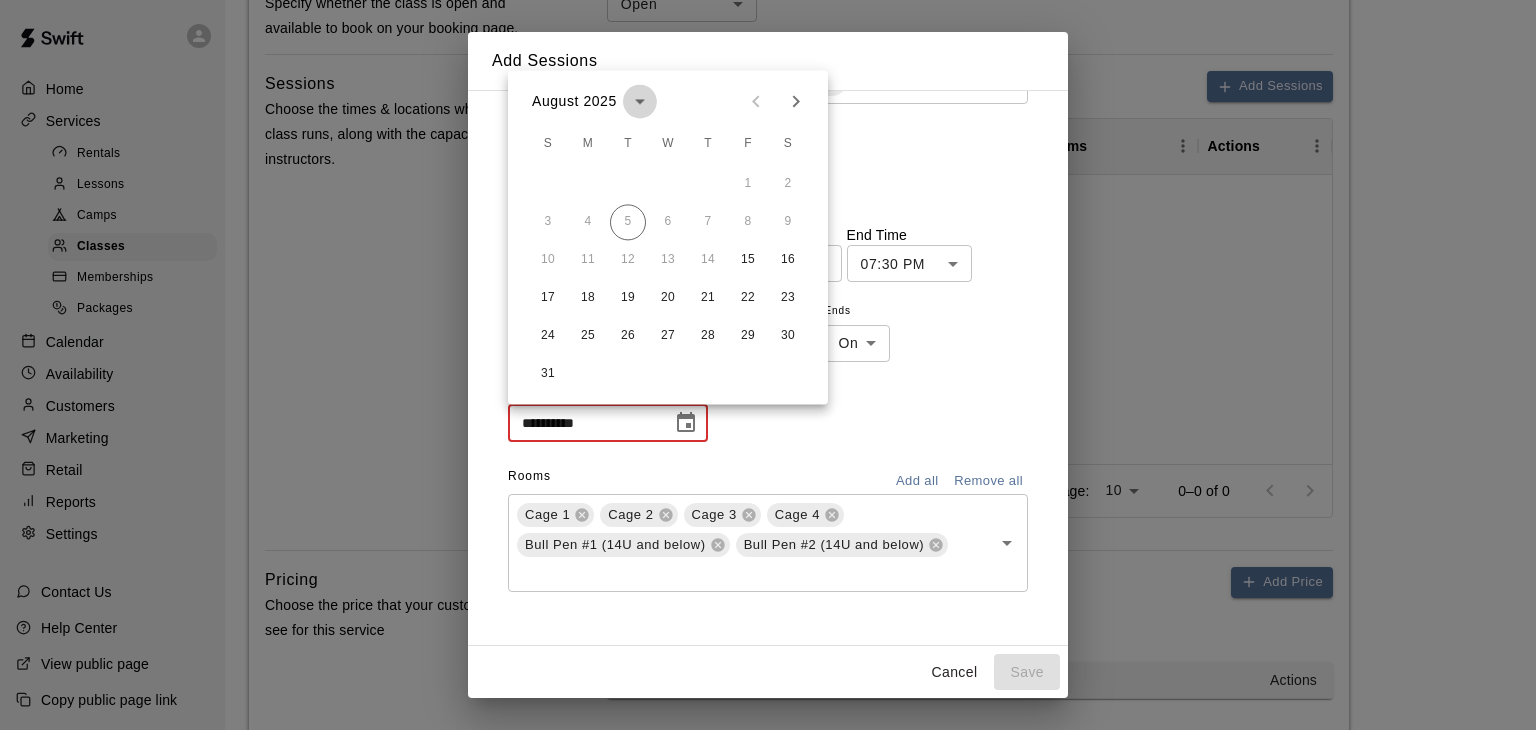 click 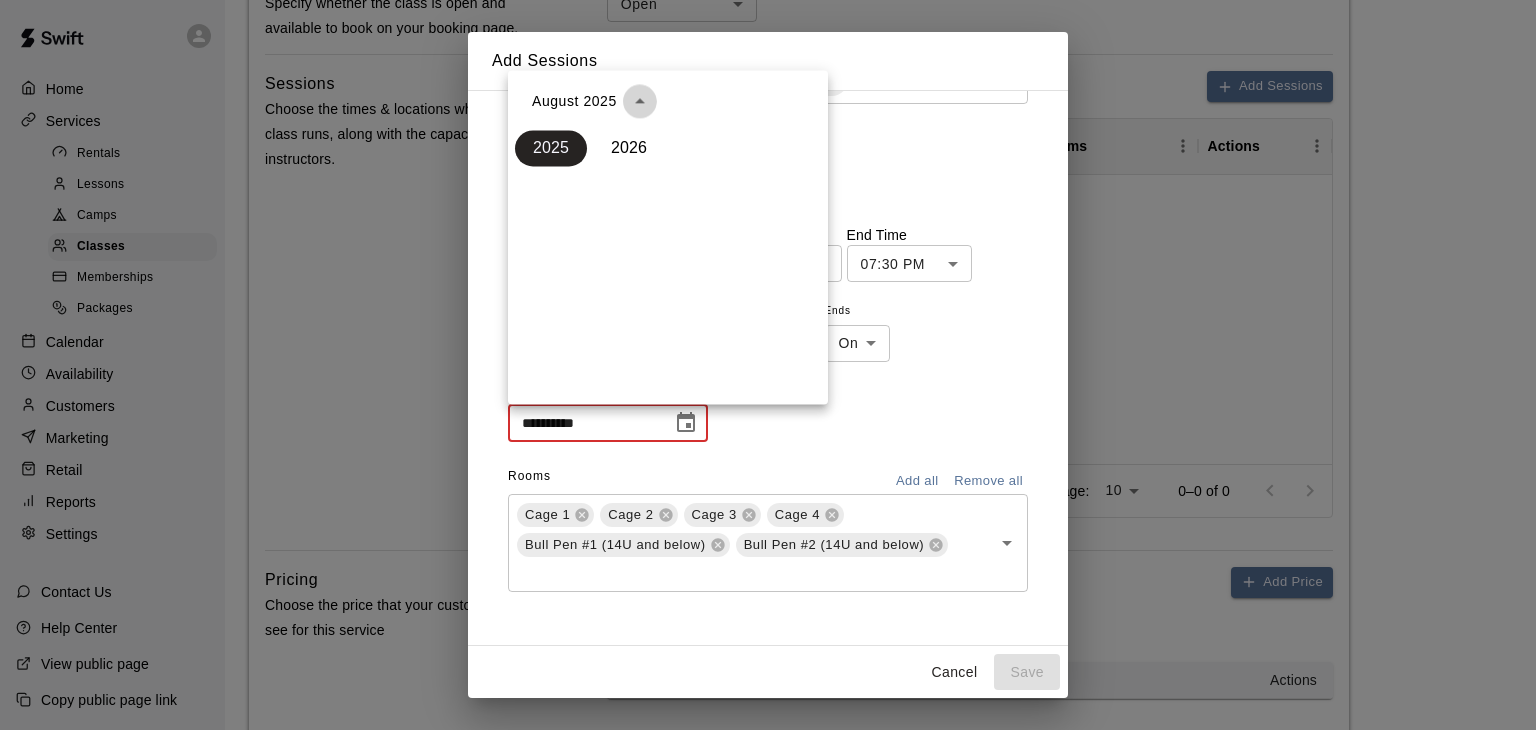 click 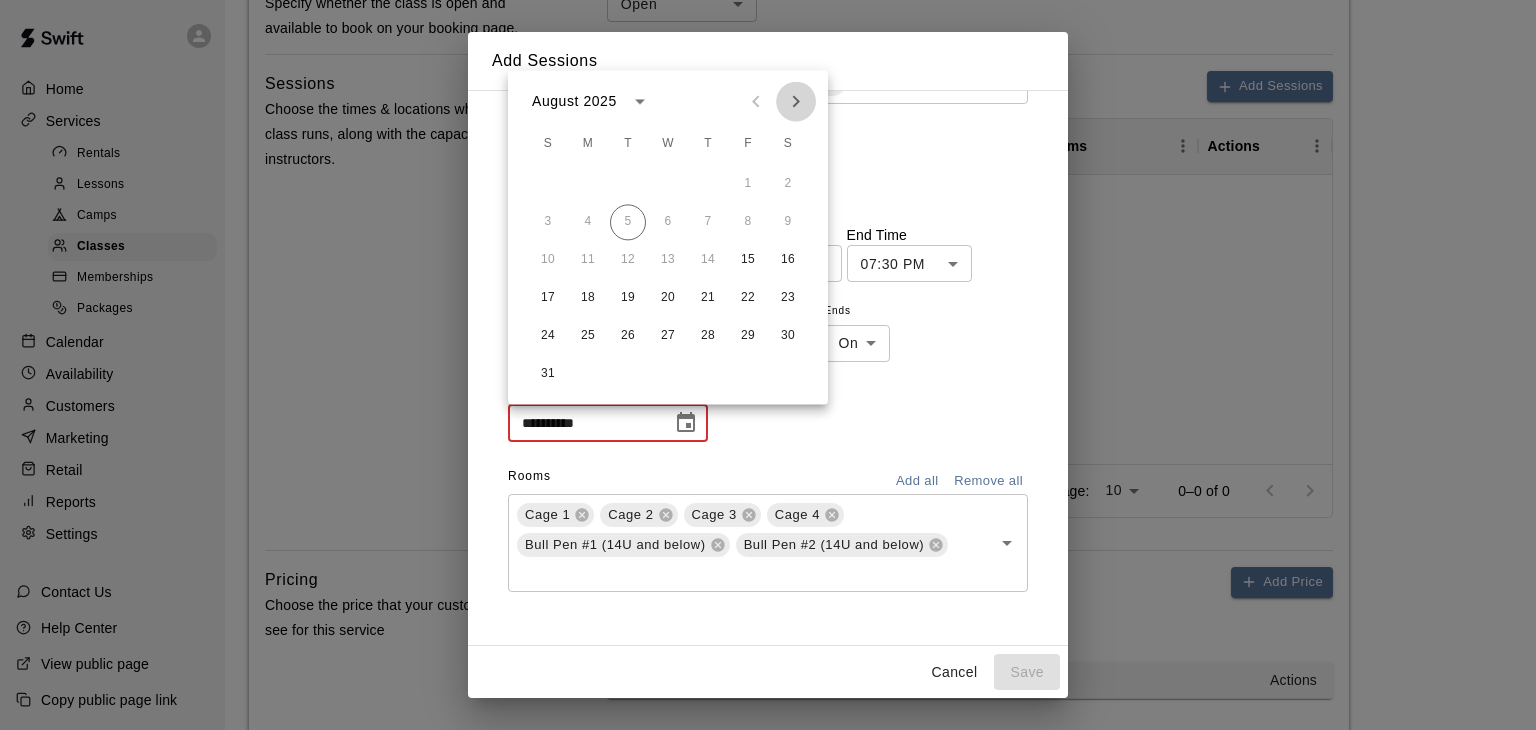 click 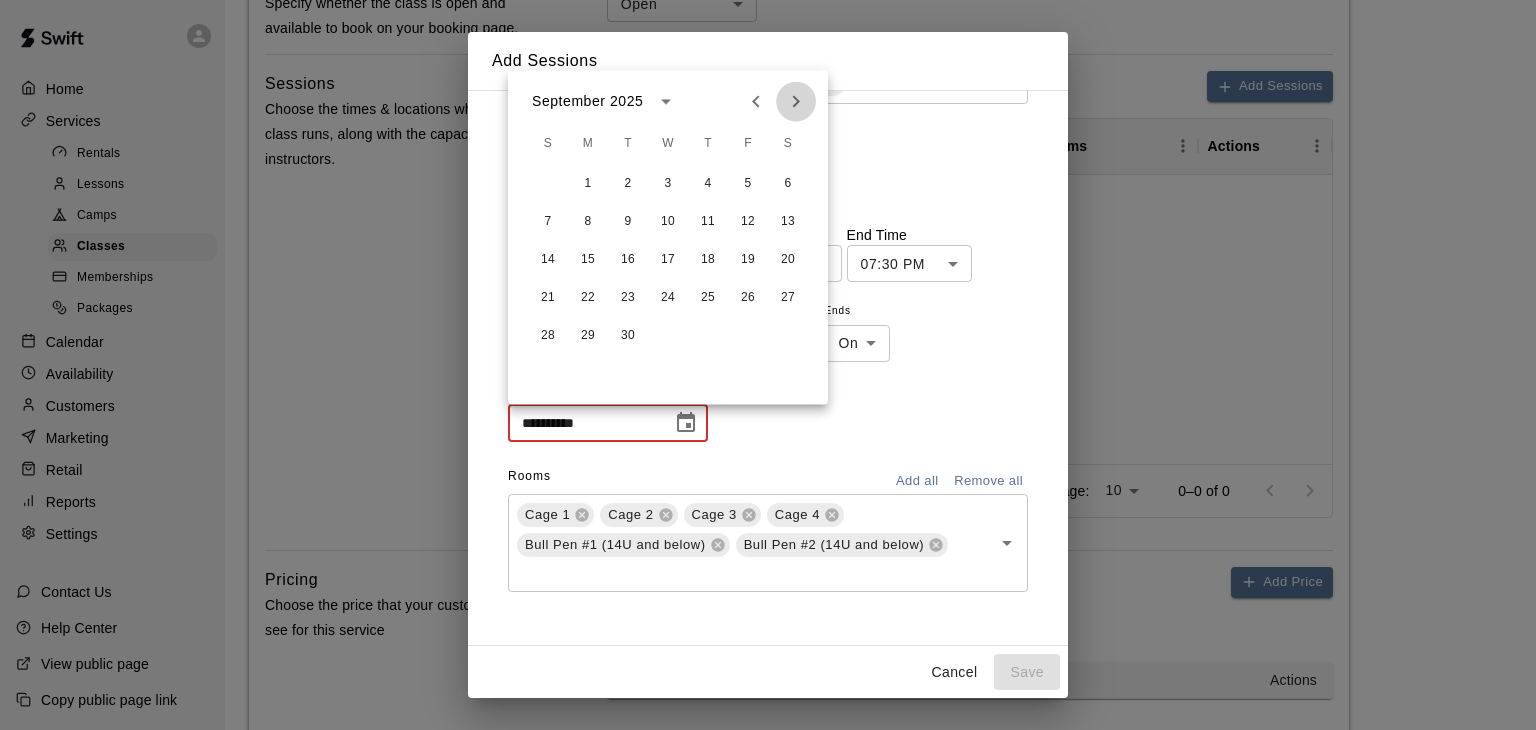 click 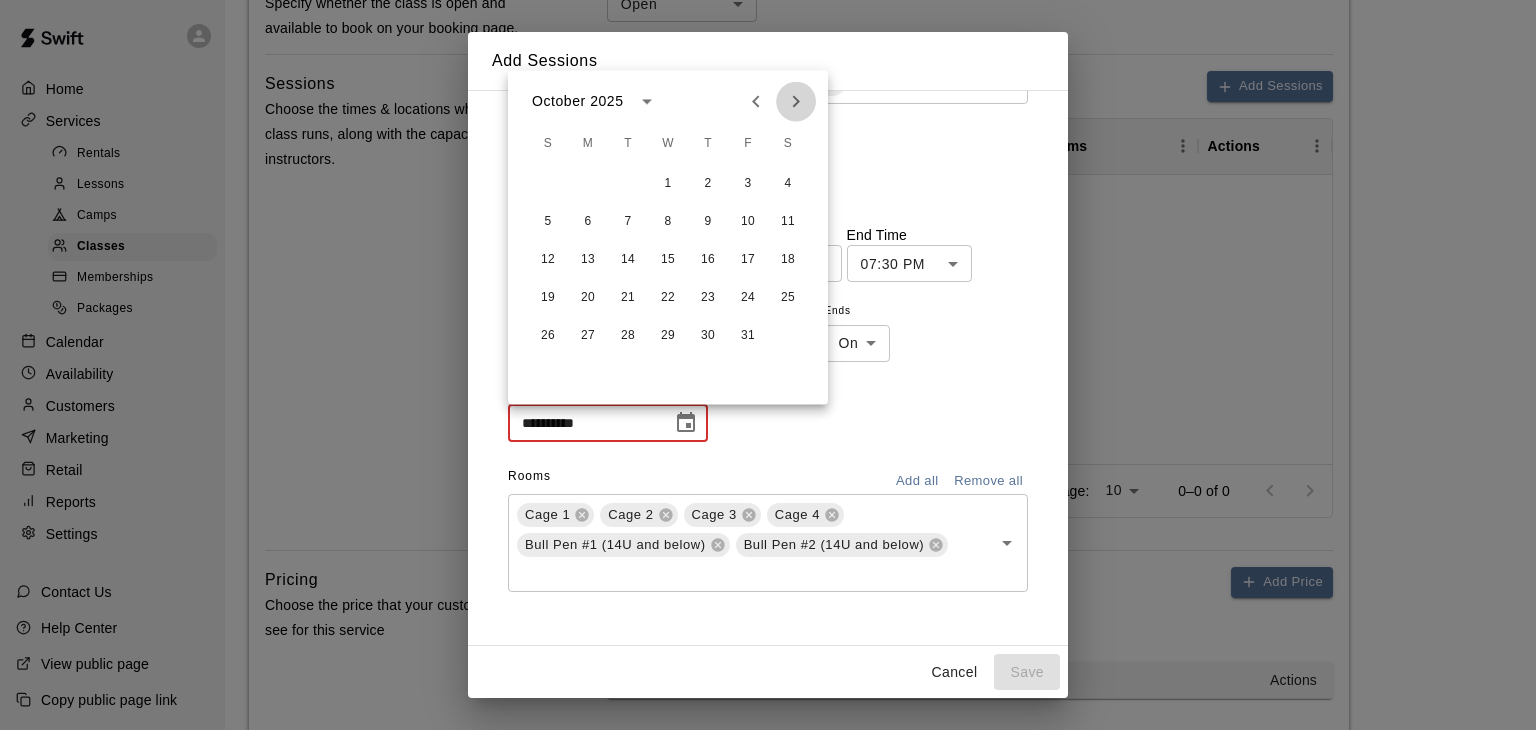 click 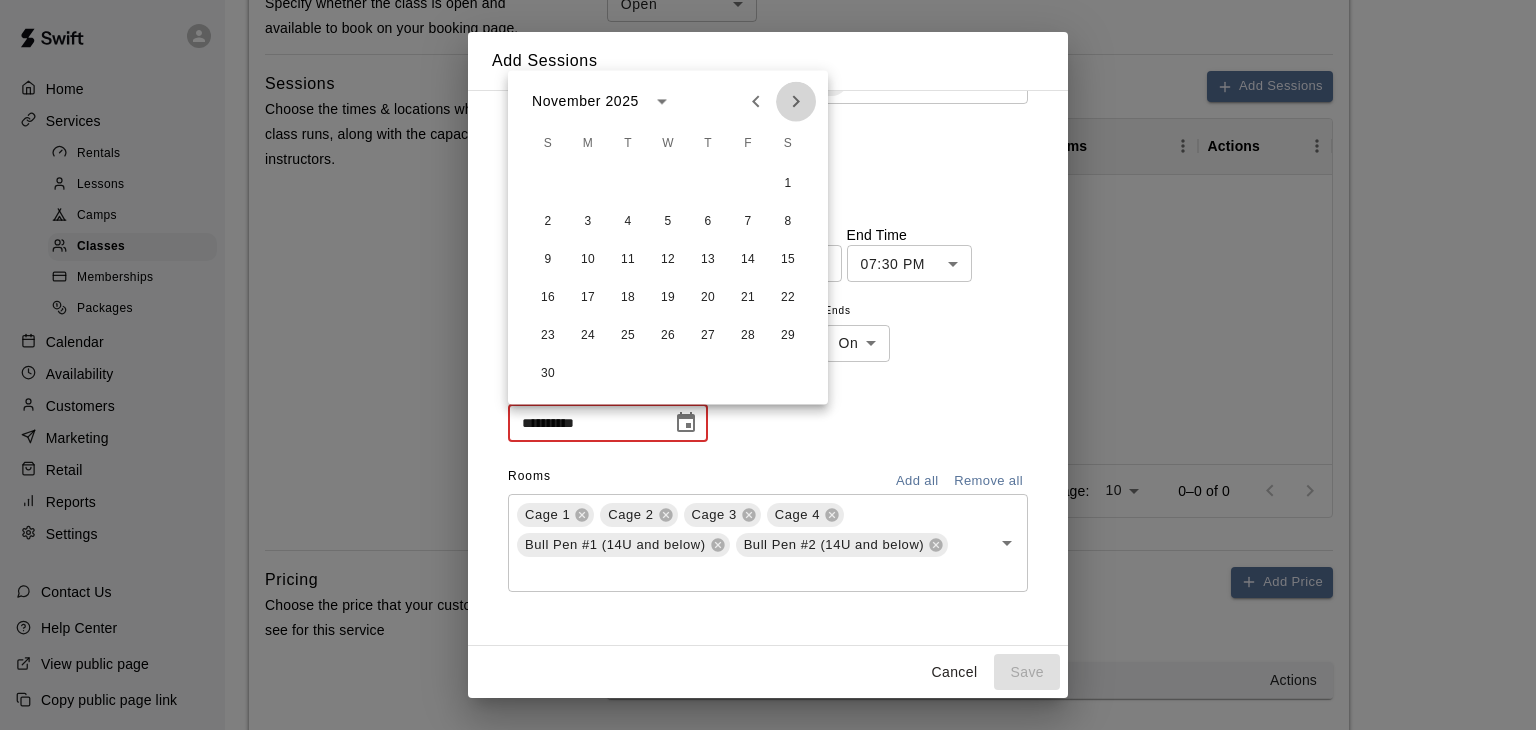 click 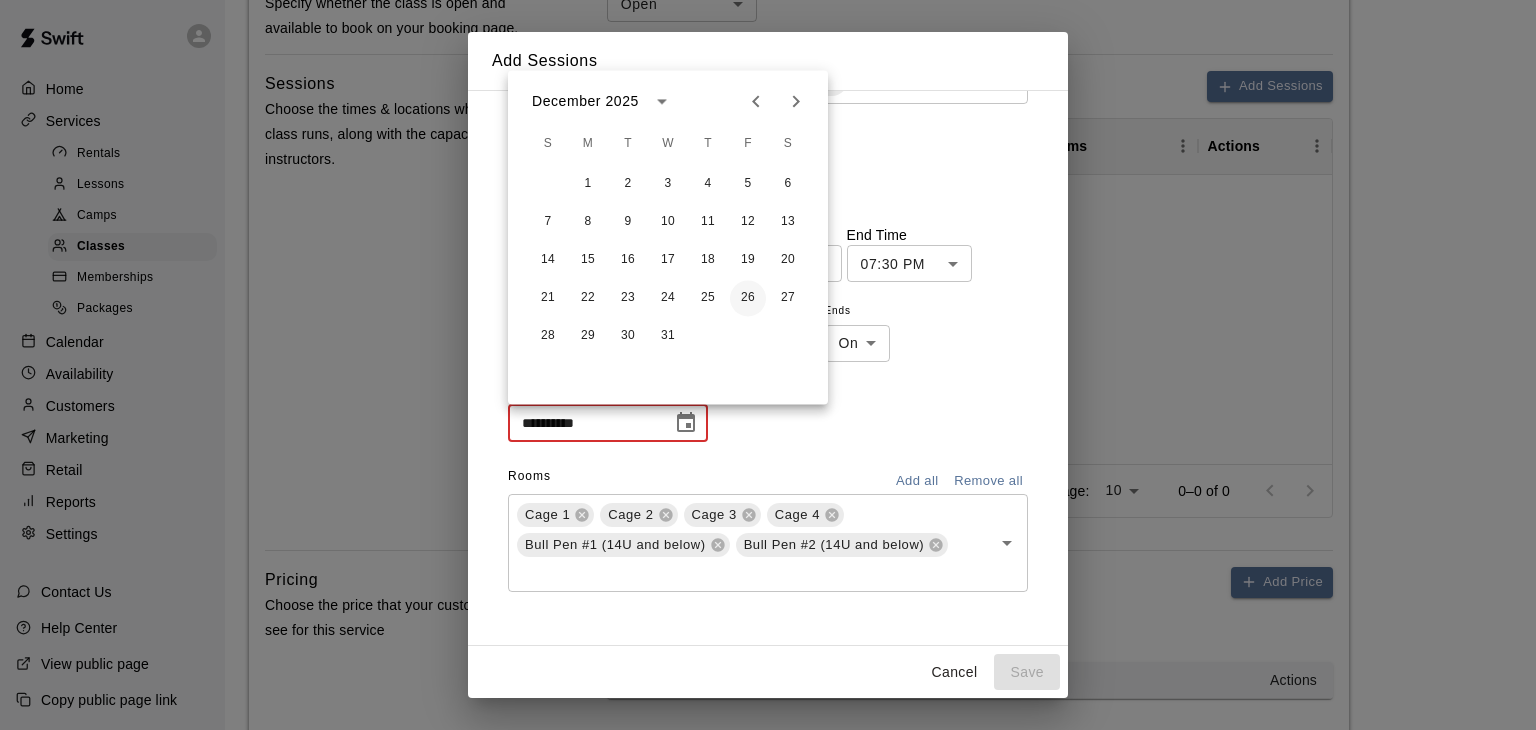 click on "26" at bounding box center [748, 298] 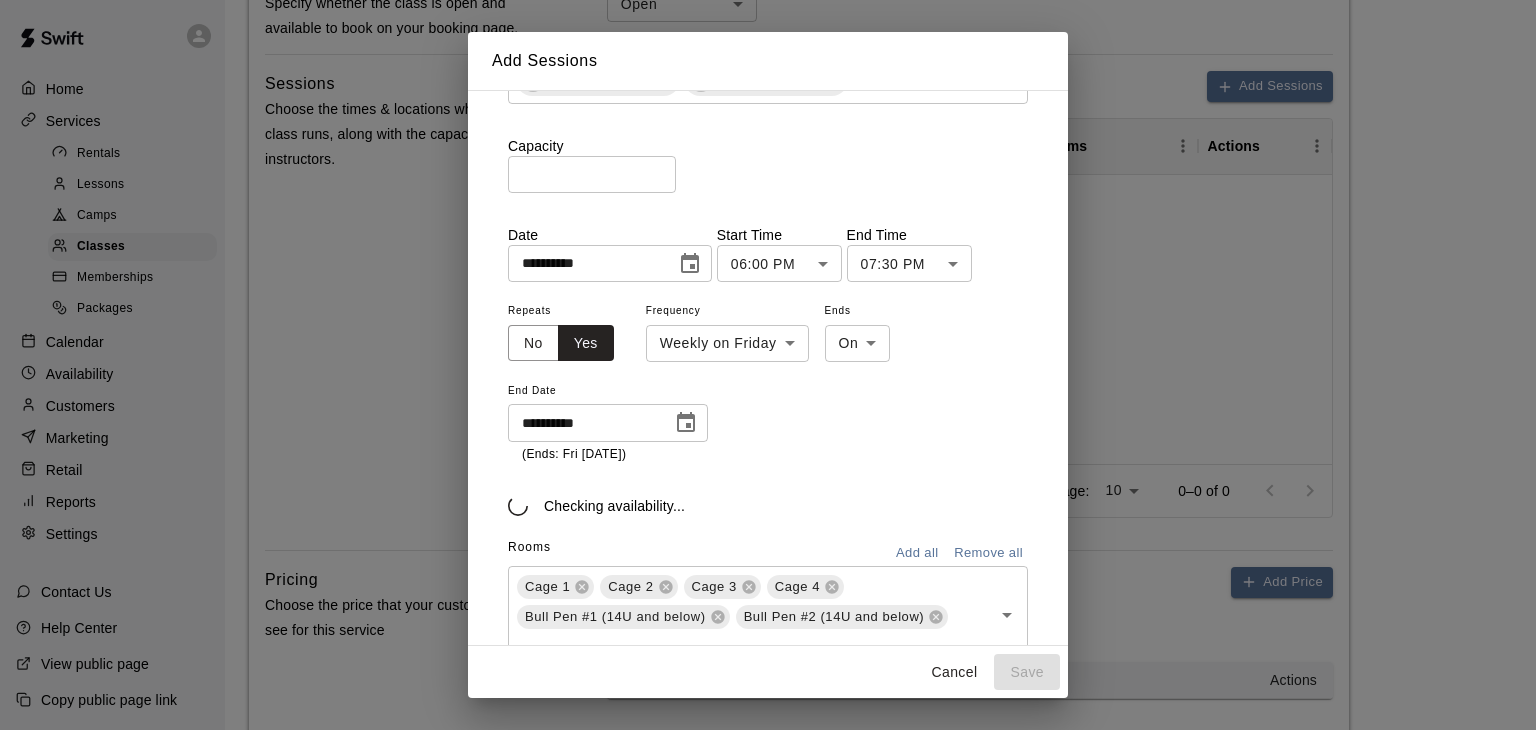 type on "**********" 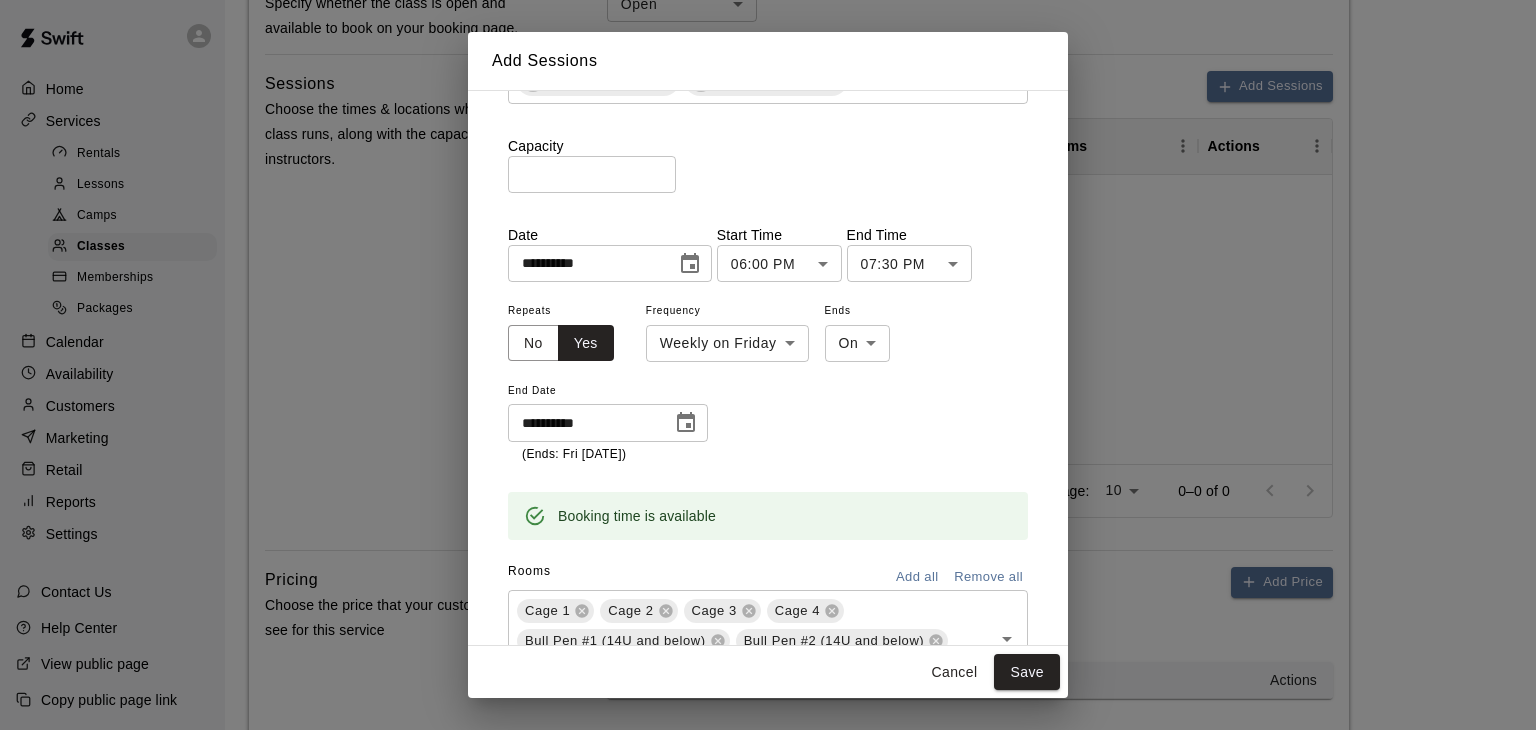 scroll, scrollTop: 194, scrollLeft: 0, axis: vertical 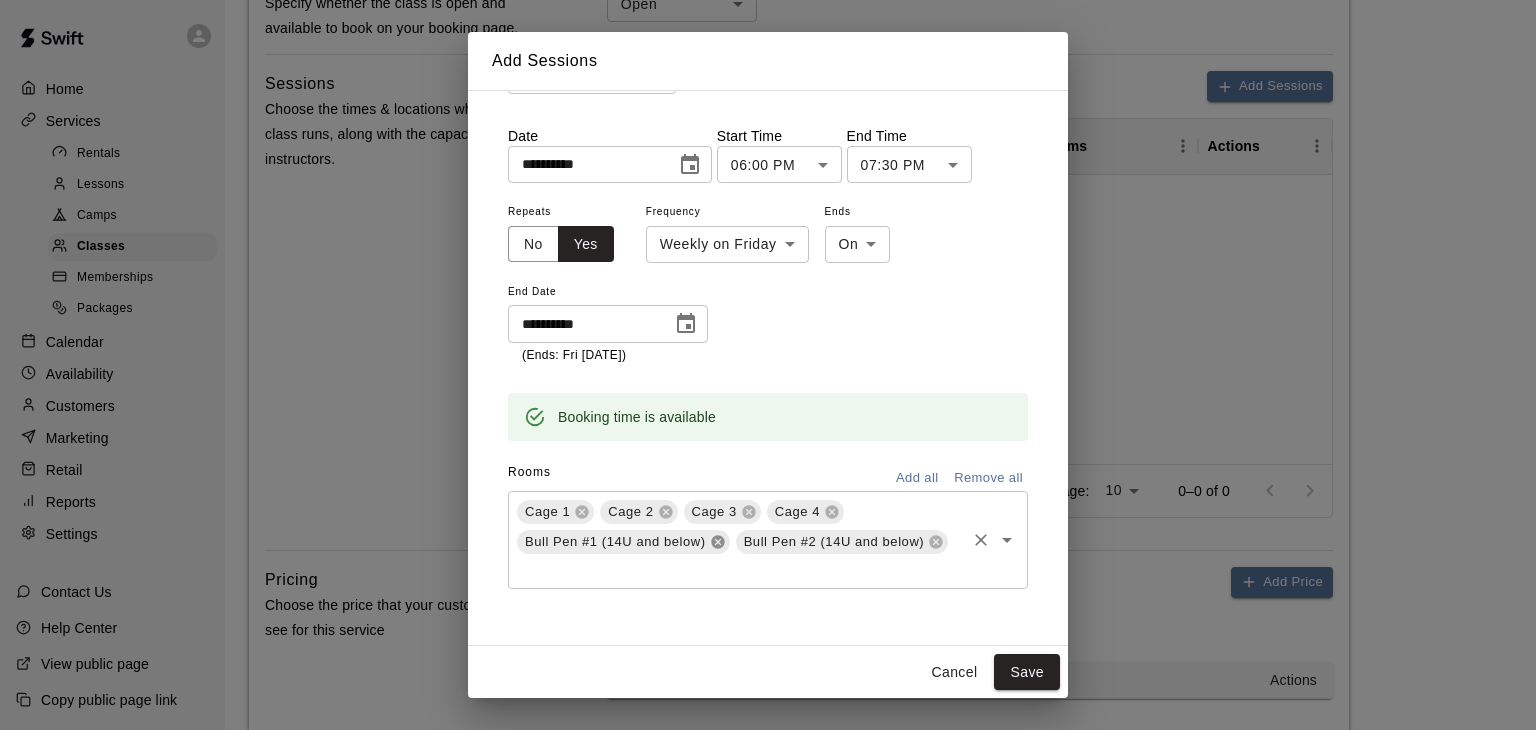 click 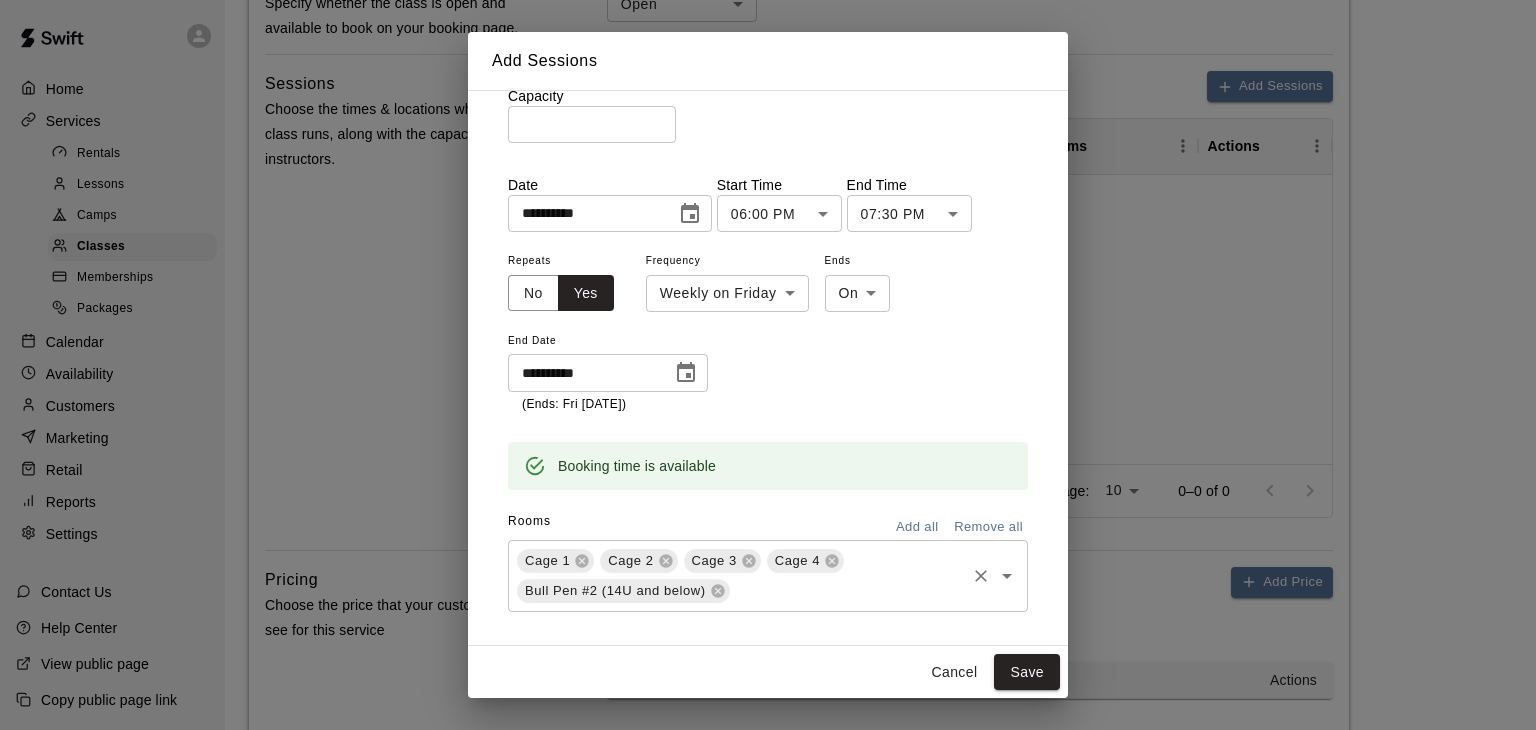 scroll, scrollTop: 164, scrollLeft: 0, axis: vertical 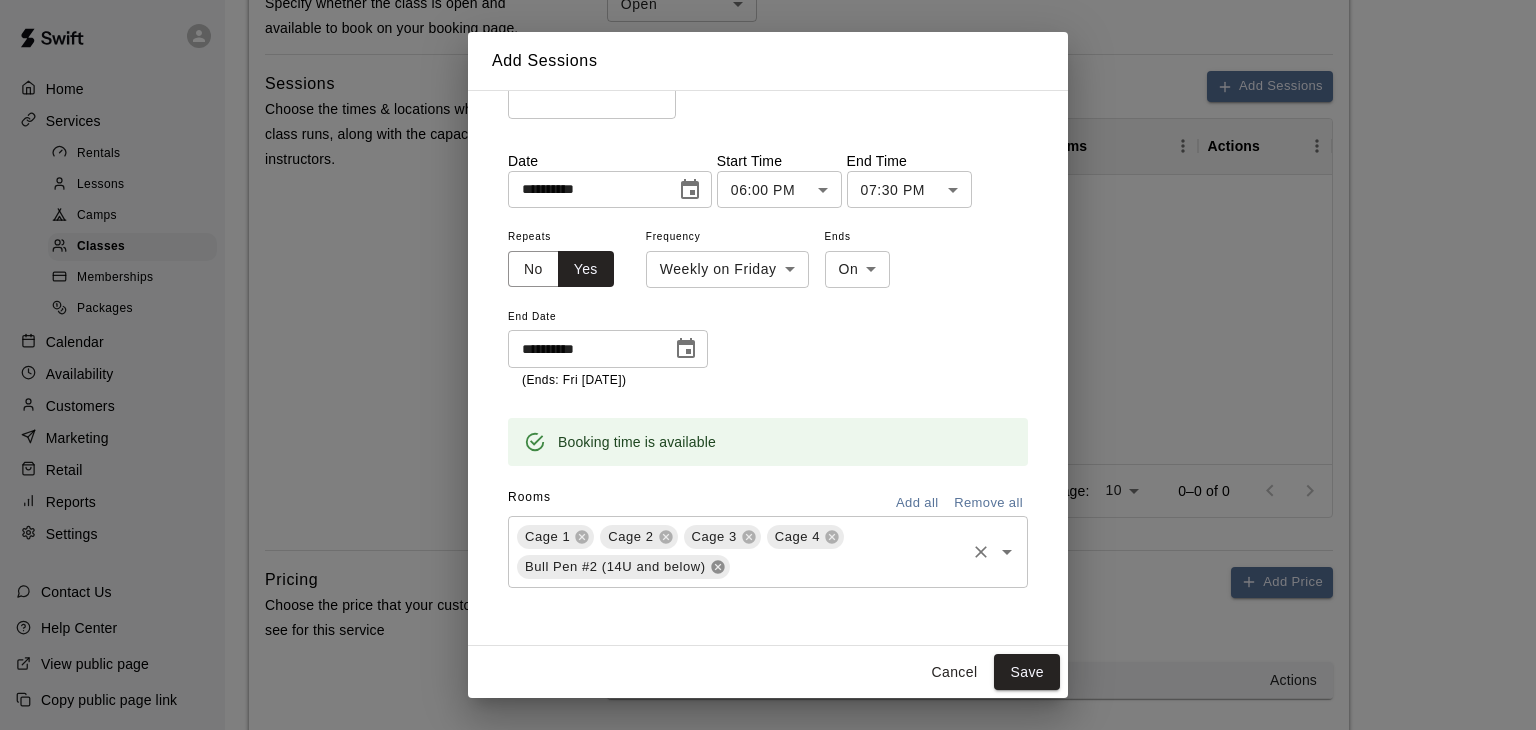 click 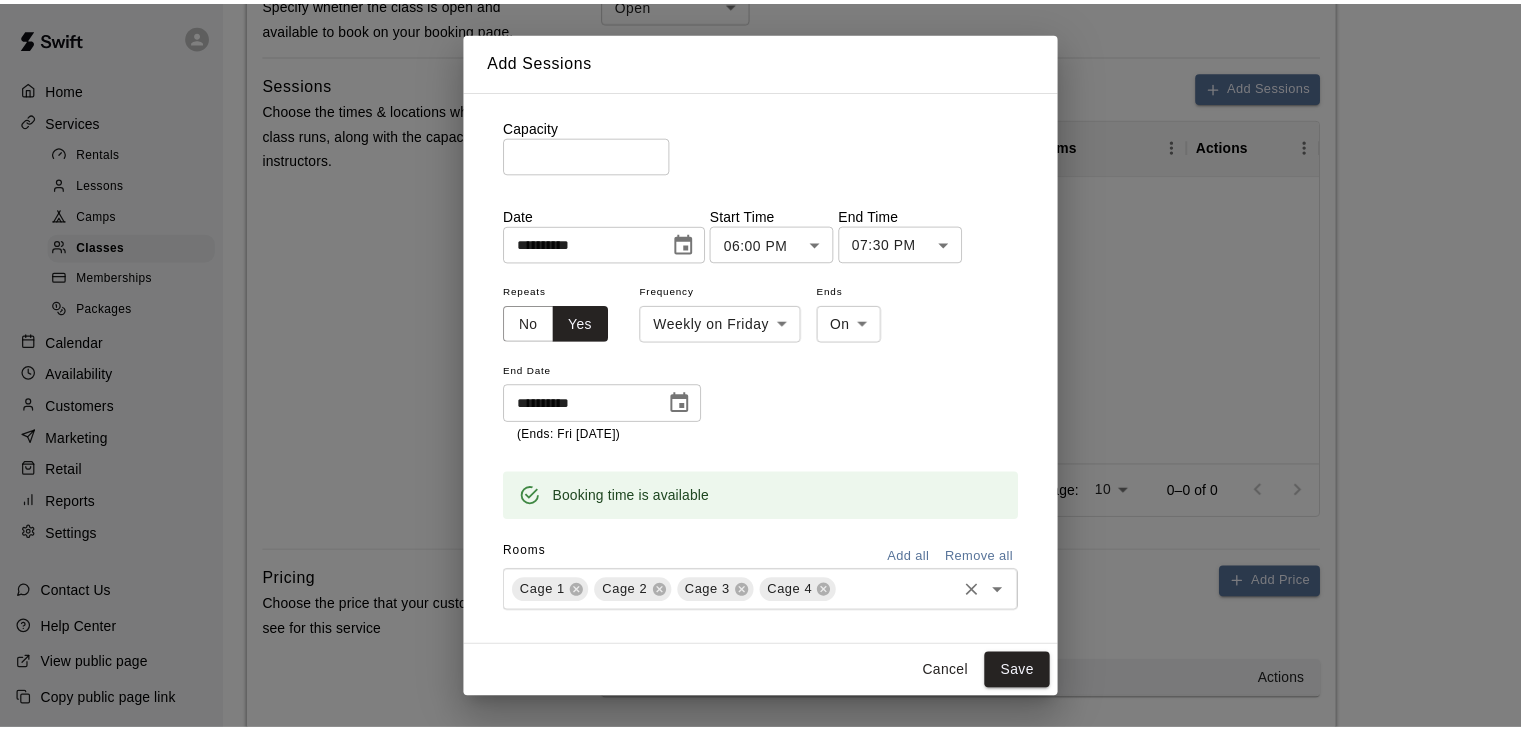 scroll, scrollTop: 134, scrollLeft: 0, axis: vertical 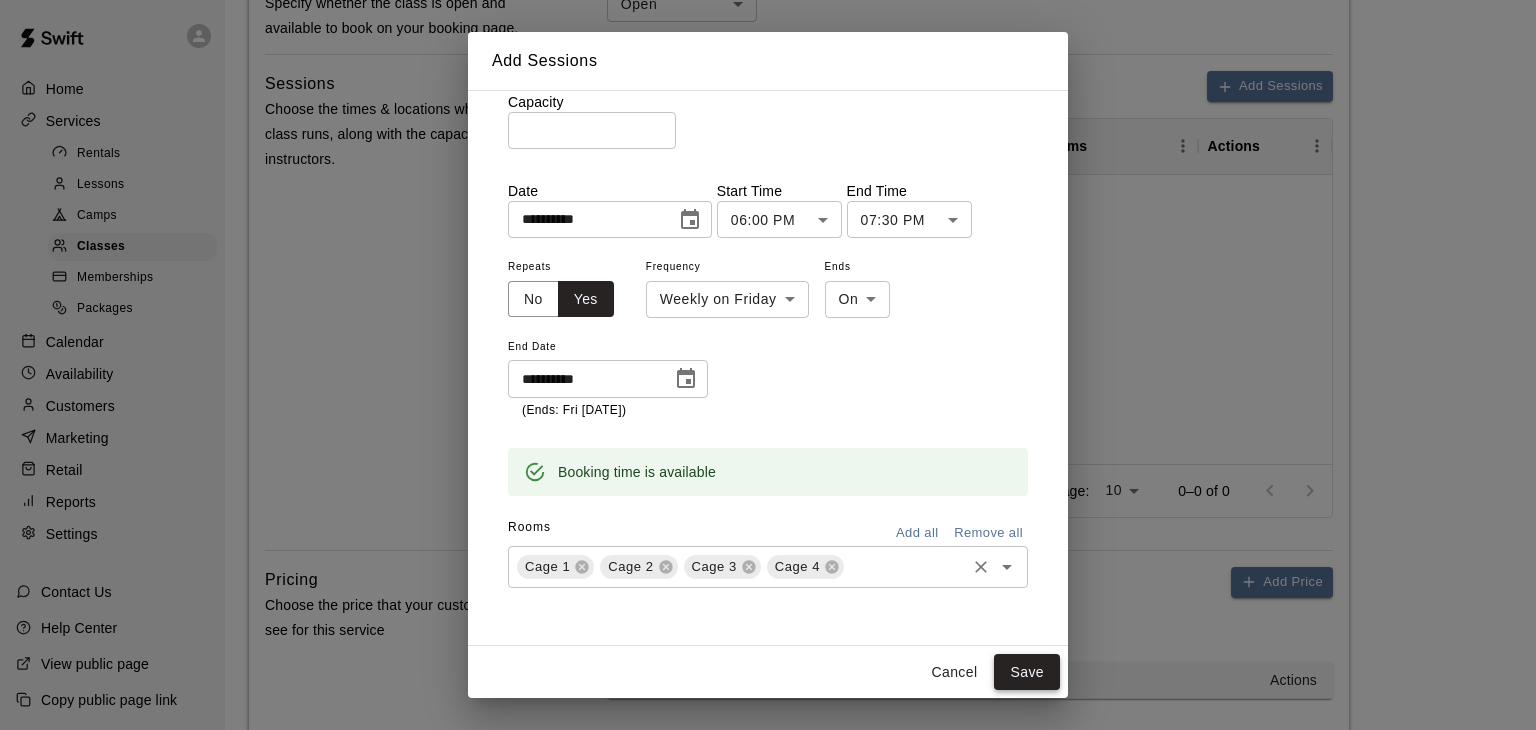 click on "Save" at bounding box center [1027, 672] 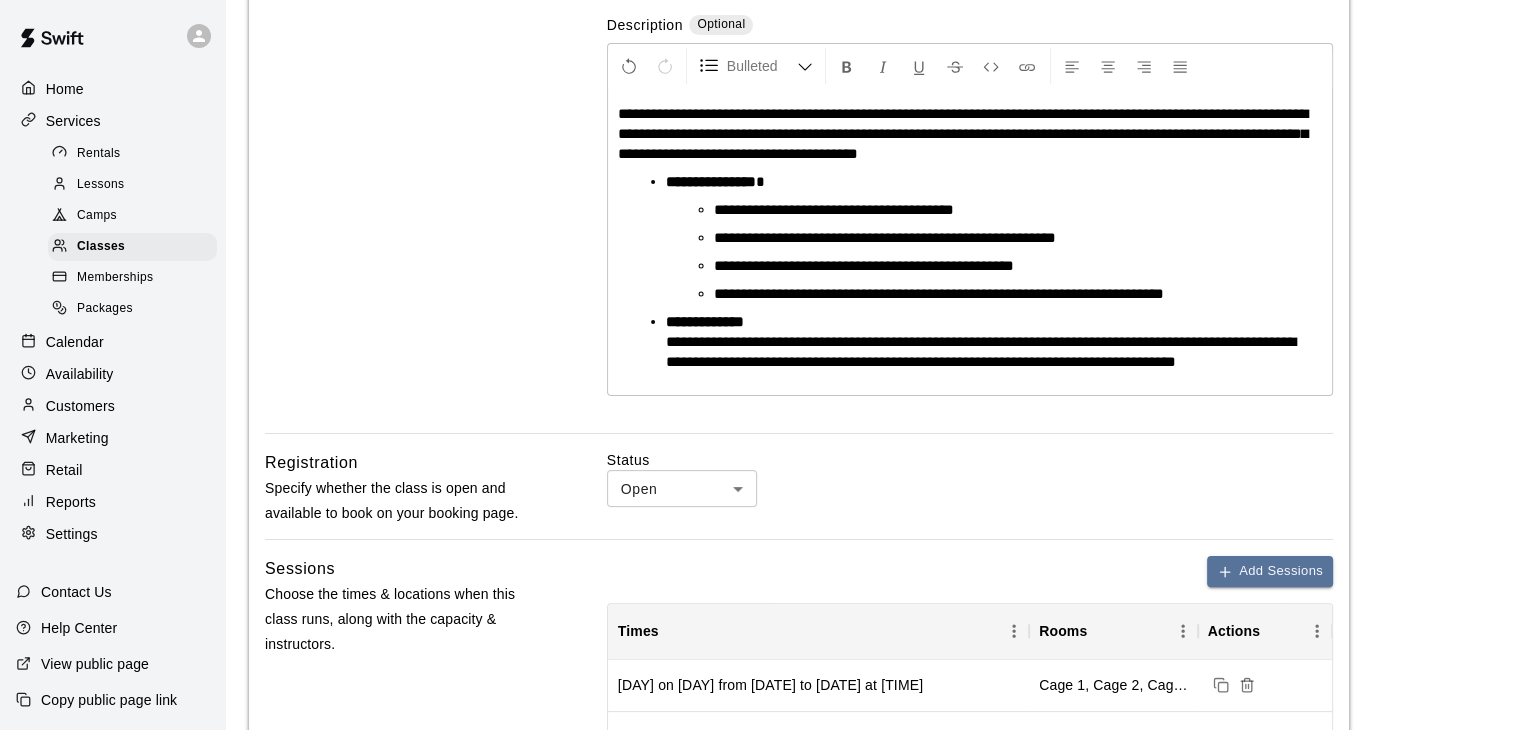 scroll, scrollTop: 380, scrollLeft: 0, axis: vertical 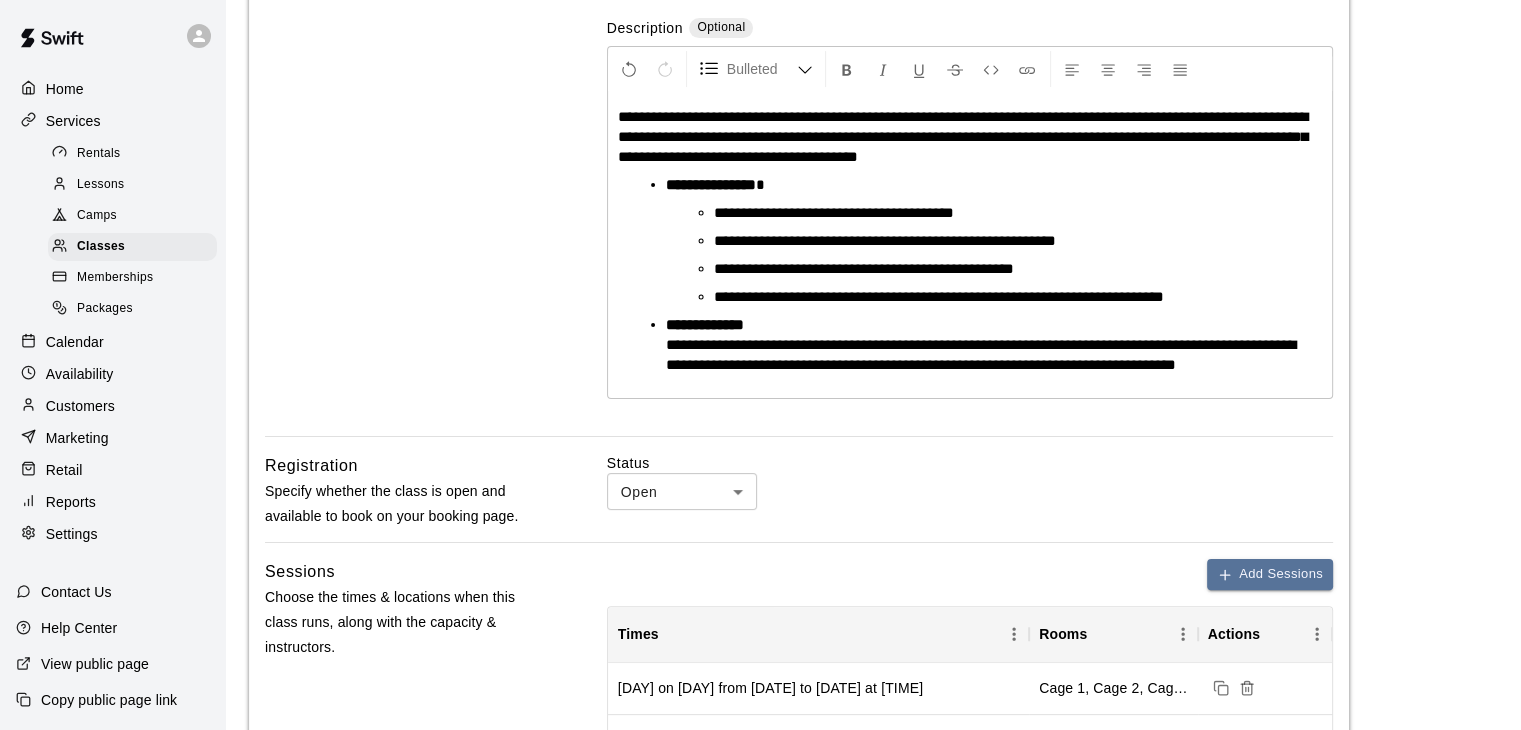 type 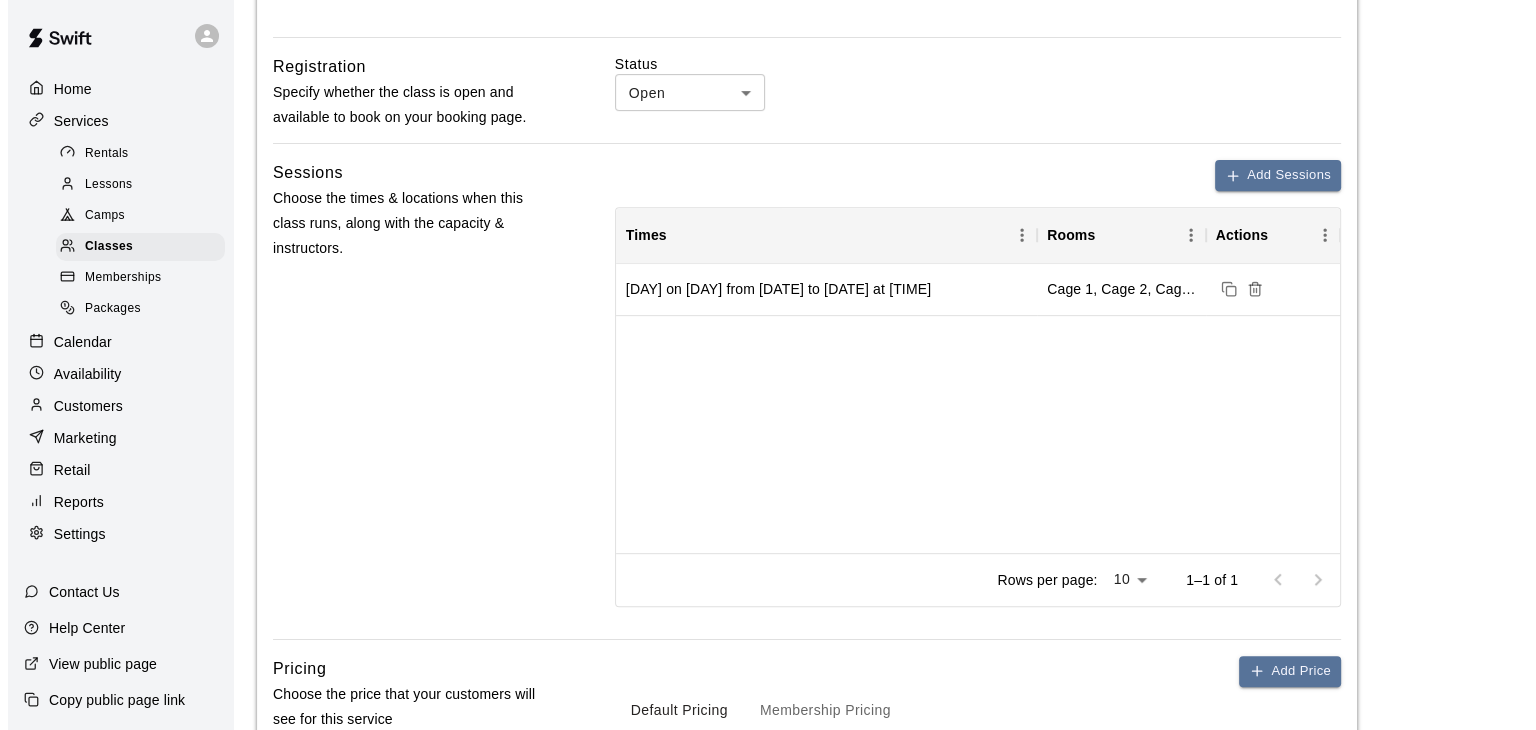 scroll, scrollTop: 778, scrollLeft: 0, axis: vertical 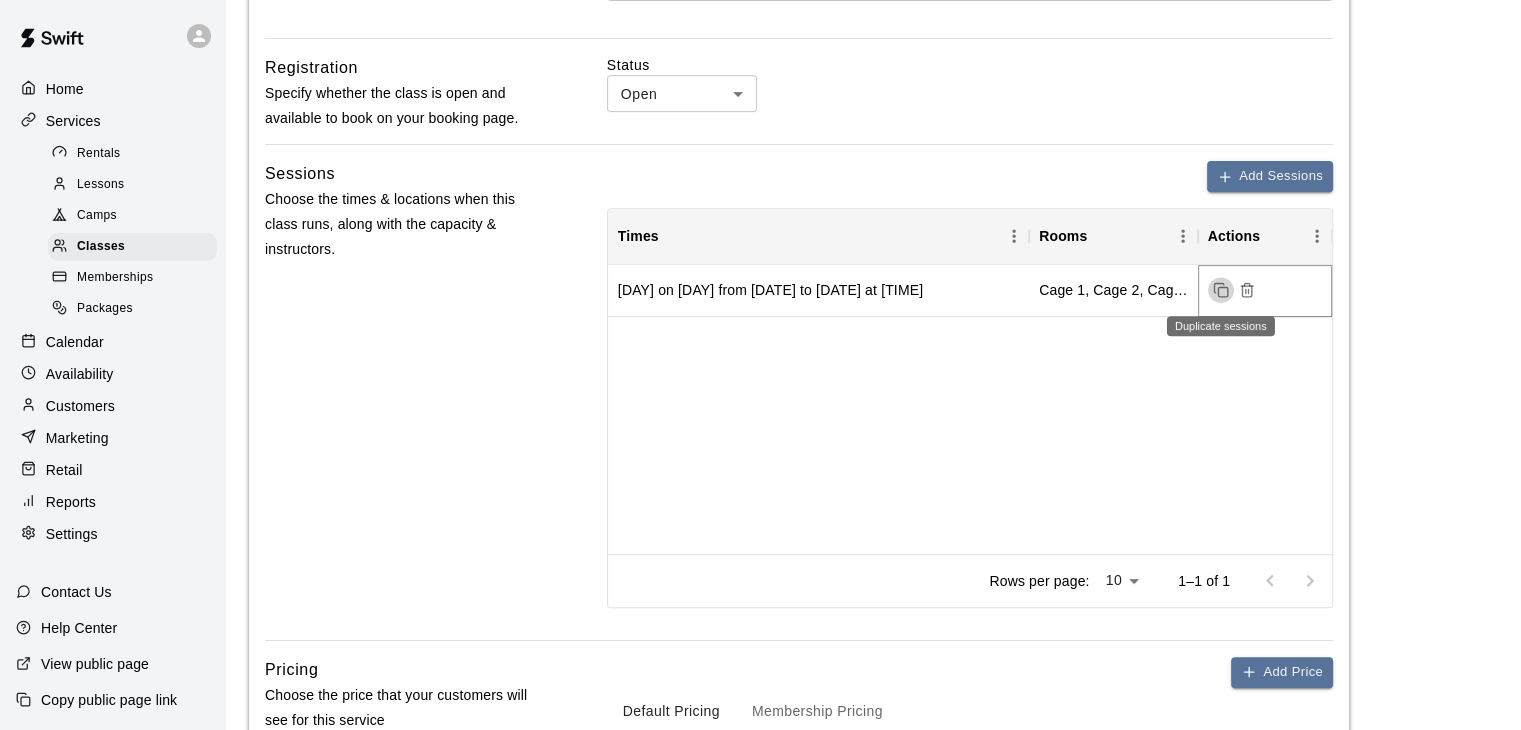 click 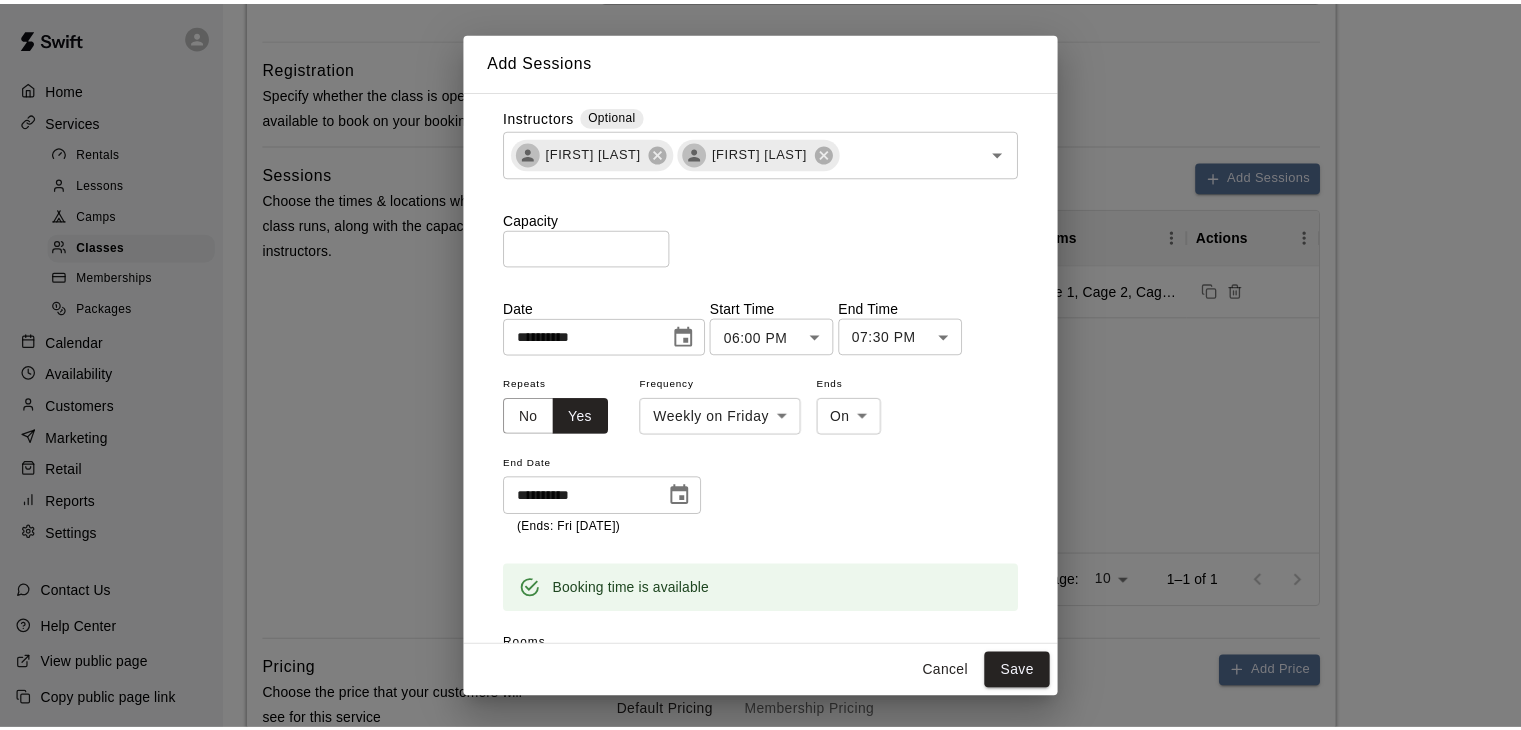 scroll, scrollTop: 0, scrollLeft: 0, axis: both 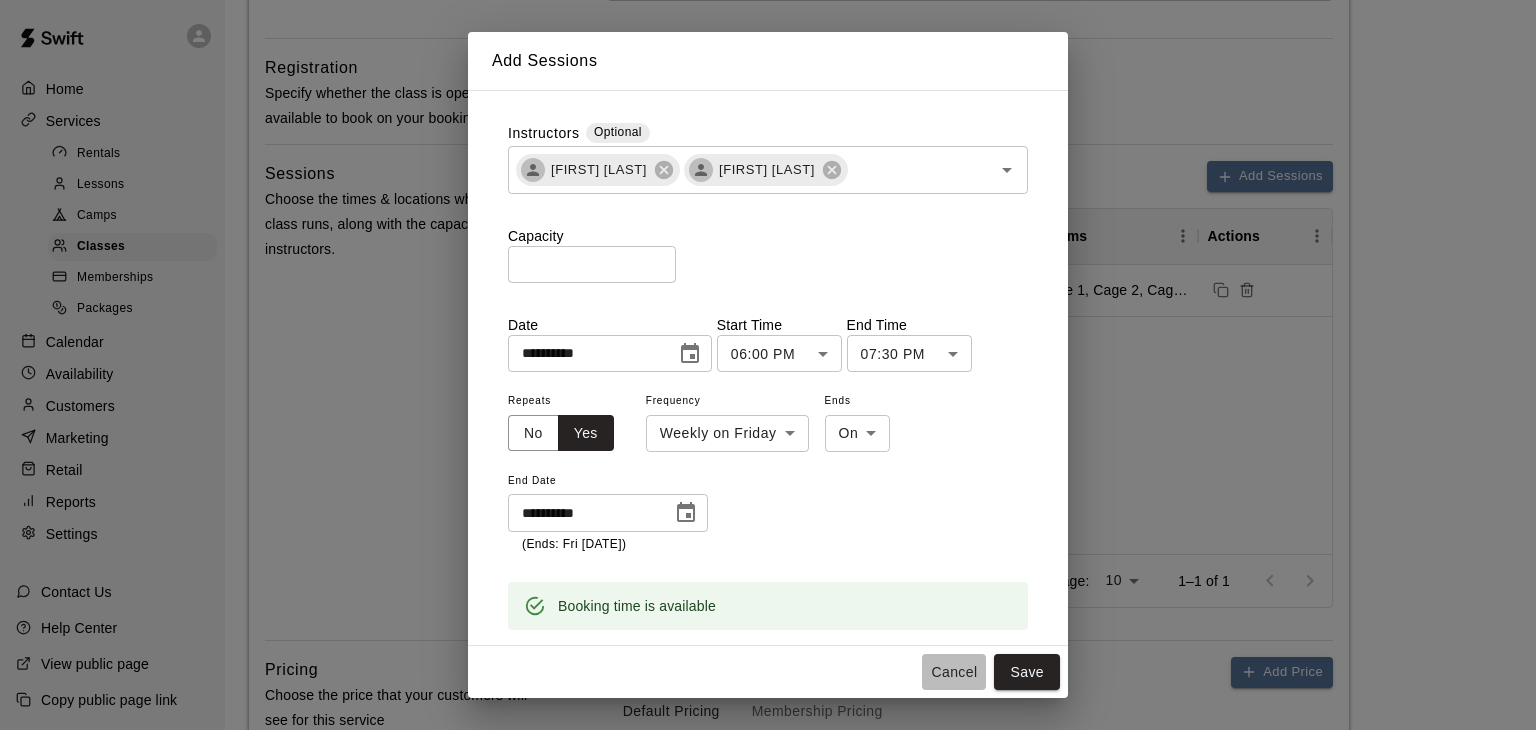 click on "Cancel" at bounding box center (954, 672) 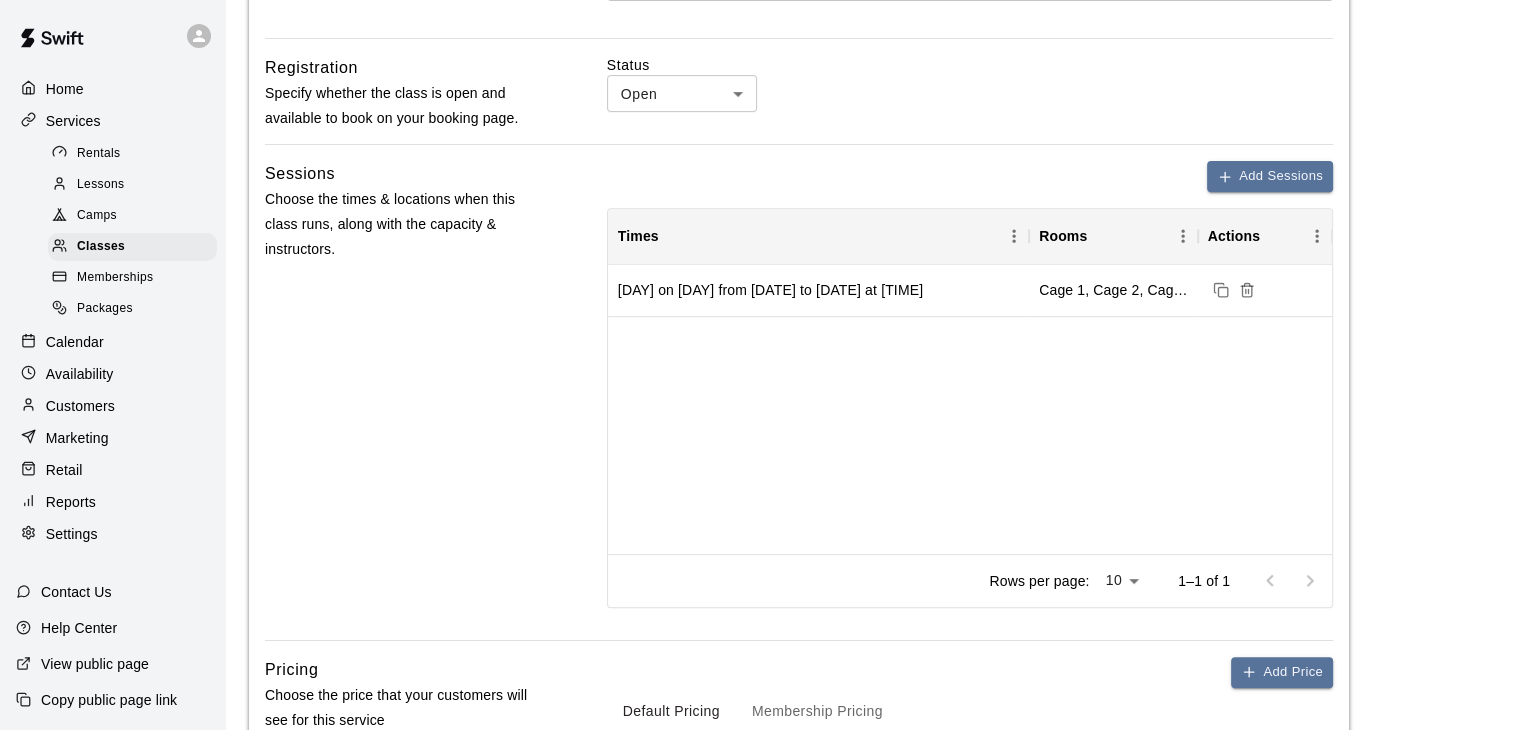 click on "Weekly on Friday from [DATE] to [DATE] at 6:00 PM Cage 1, Cage 2, Cage 3, Cage 4" at bounding box center [970, 409] 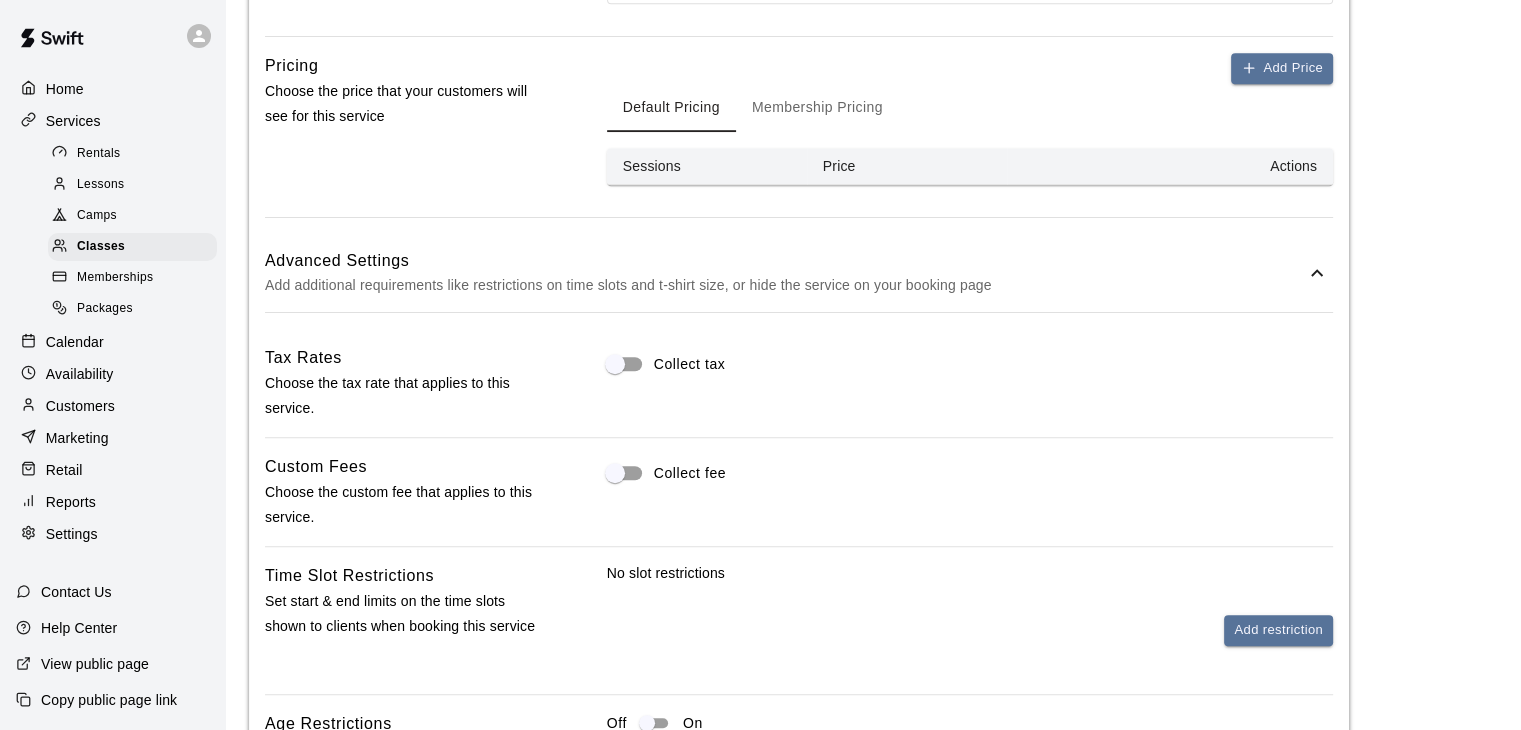 scroll, scrollTop: 1388, scrollLeft: 0, axis: vertical 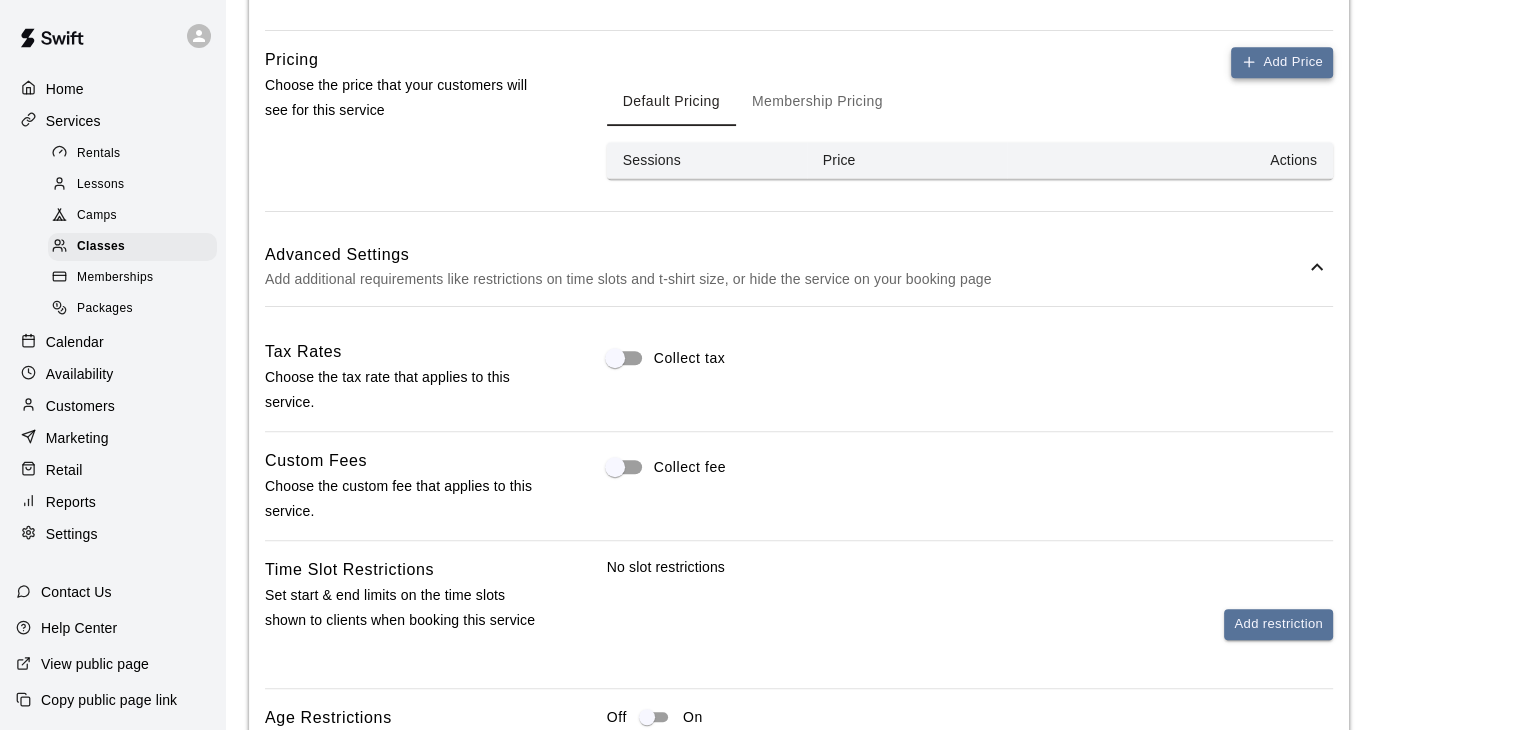 click on "Add Price" at bounding box center (1282, 62) 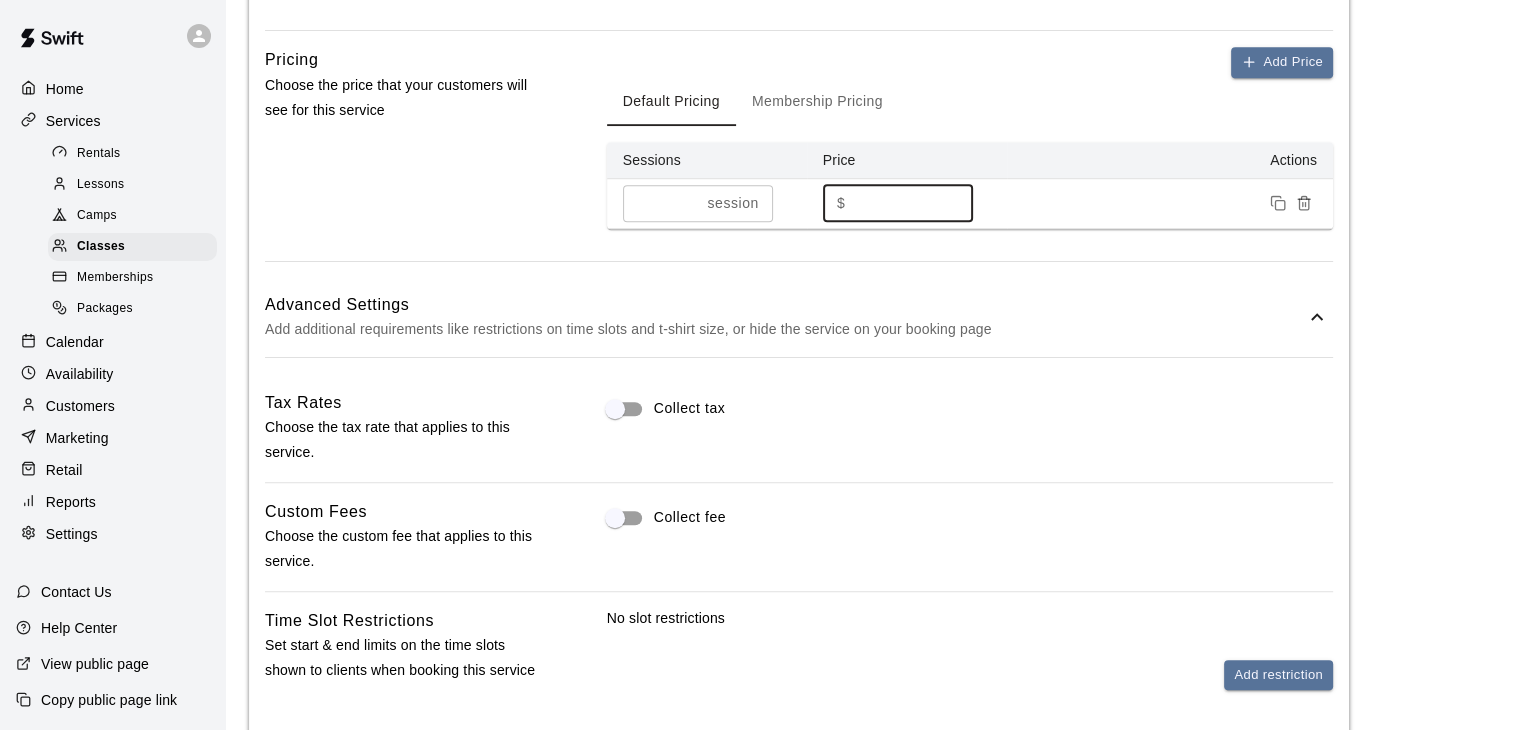 click on "*" at bounding box center [913, 203] 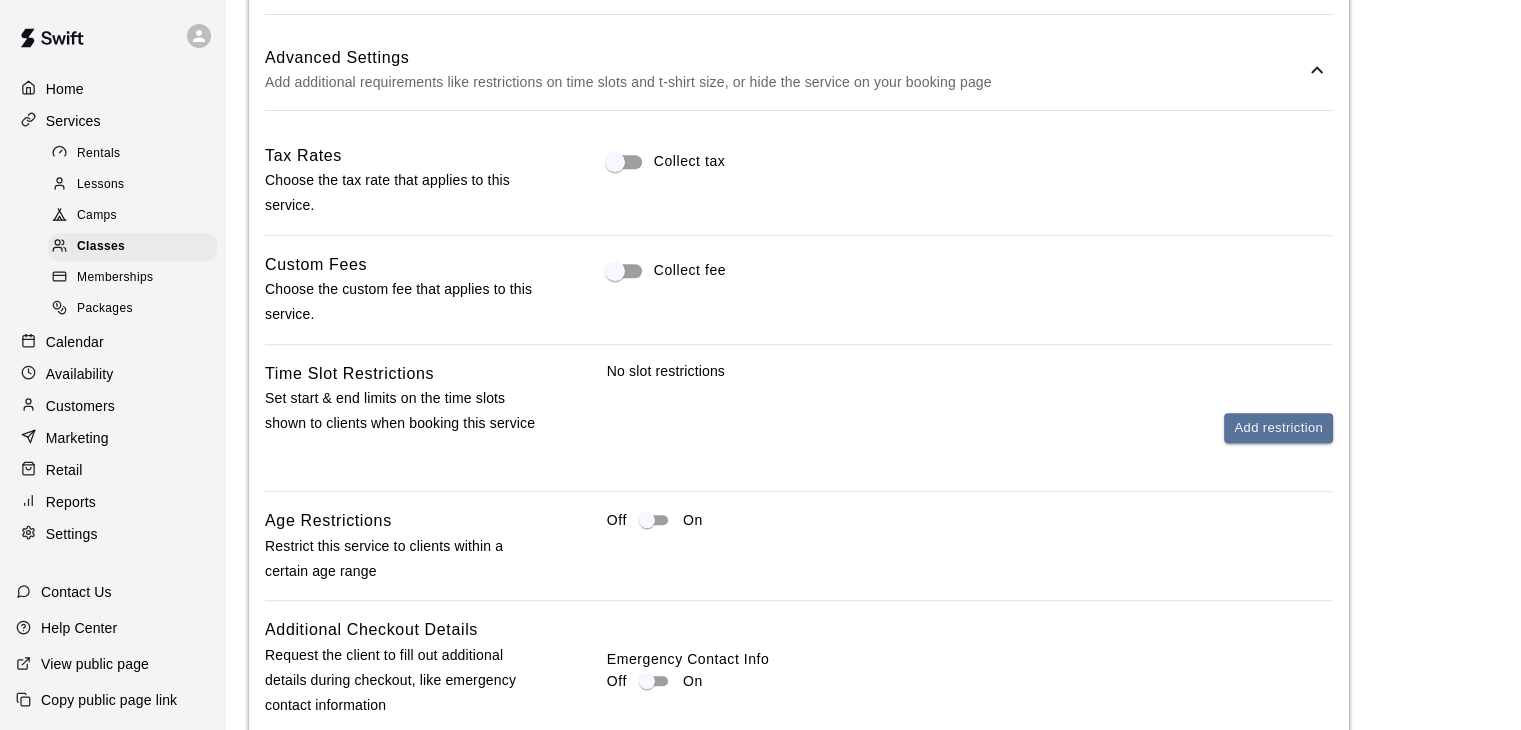 scroll, scrollTop: 1639, scrollLeft: 0, axis: vertical 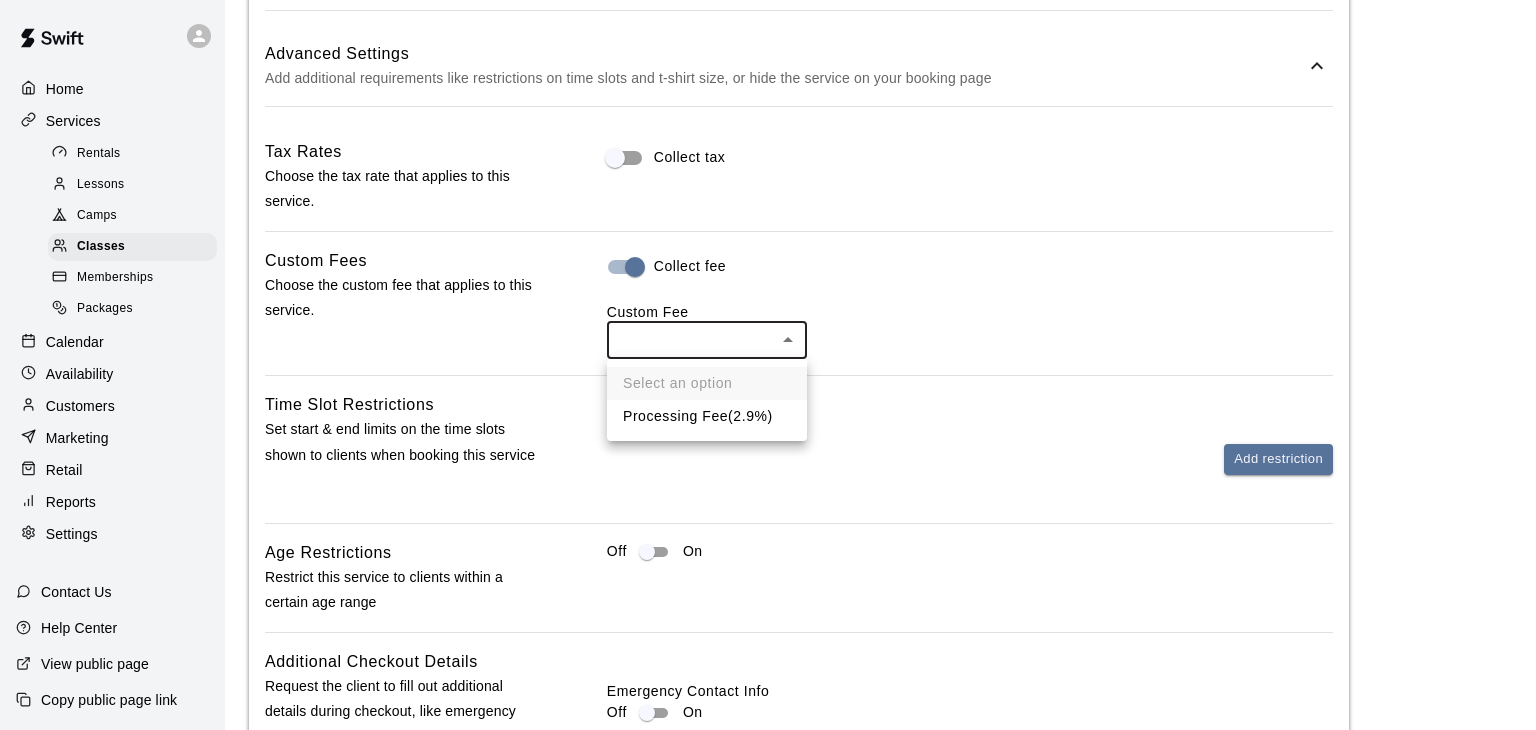 click on "**********" at bounding box center [768, -263] 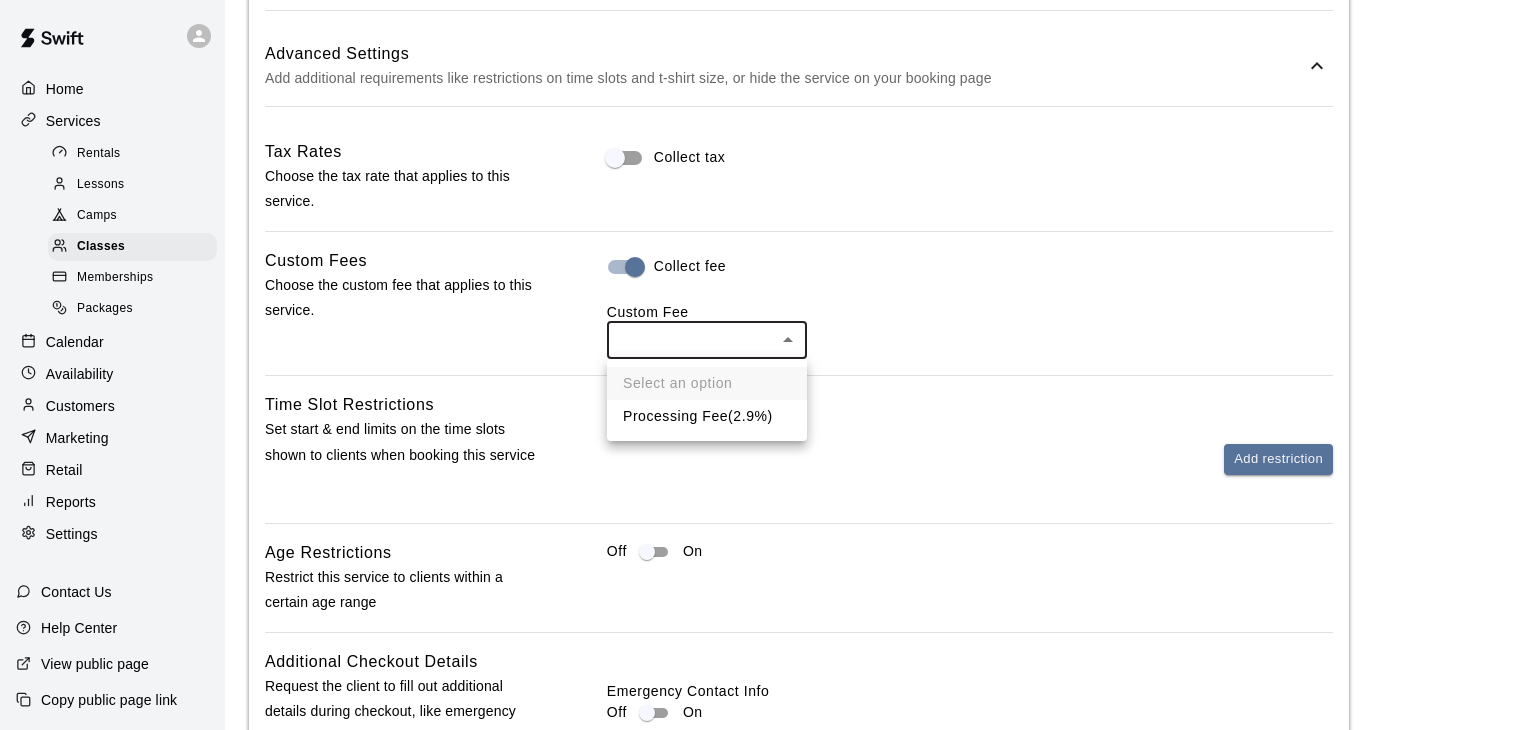 click on "Processing Fee  ( 2.9% )" at bounding box center [707, 416] 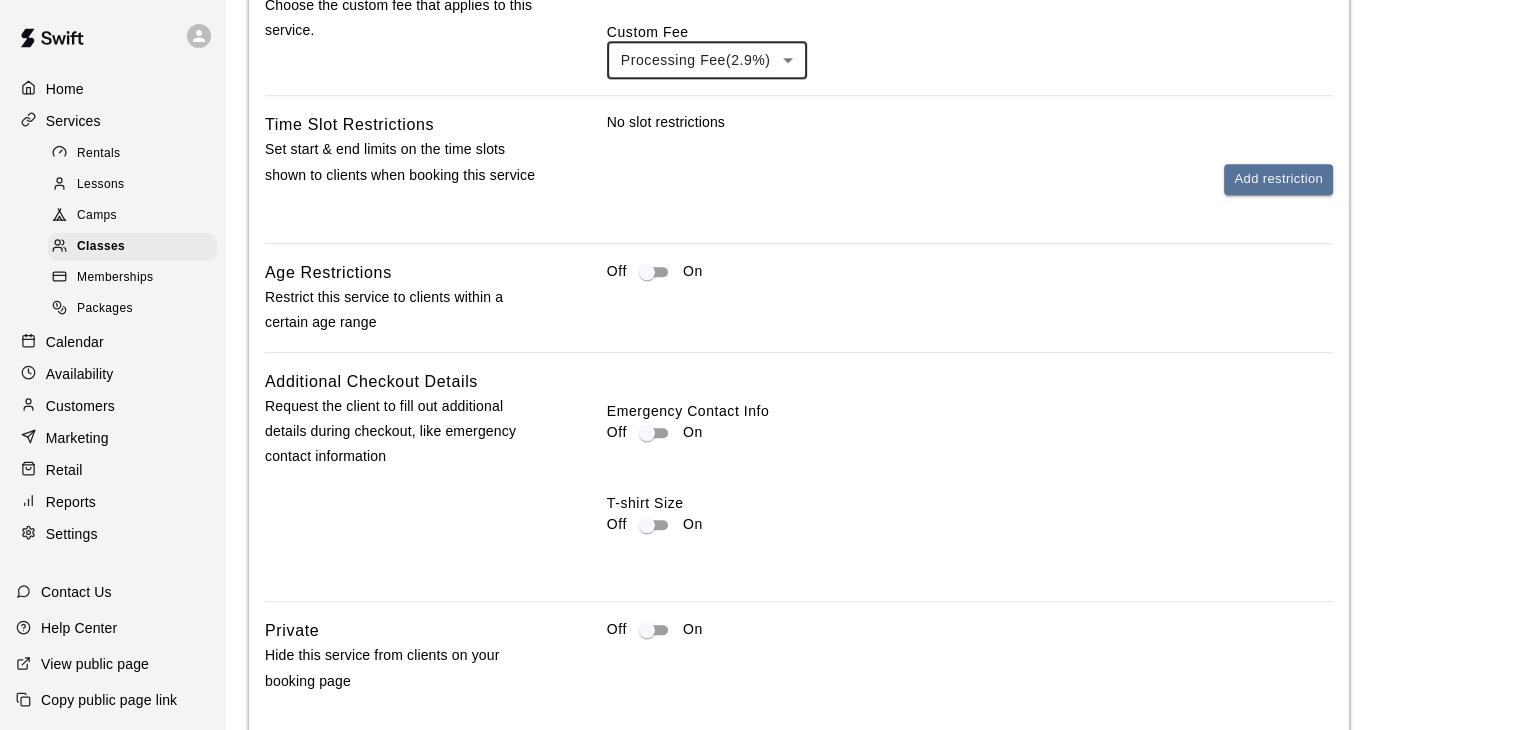 scroll, scrollTop: 1920, scrollLeft: 0, axis: vertical 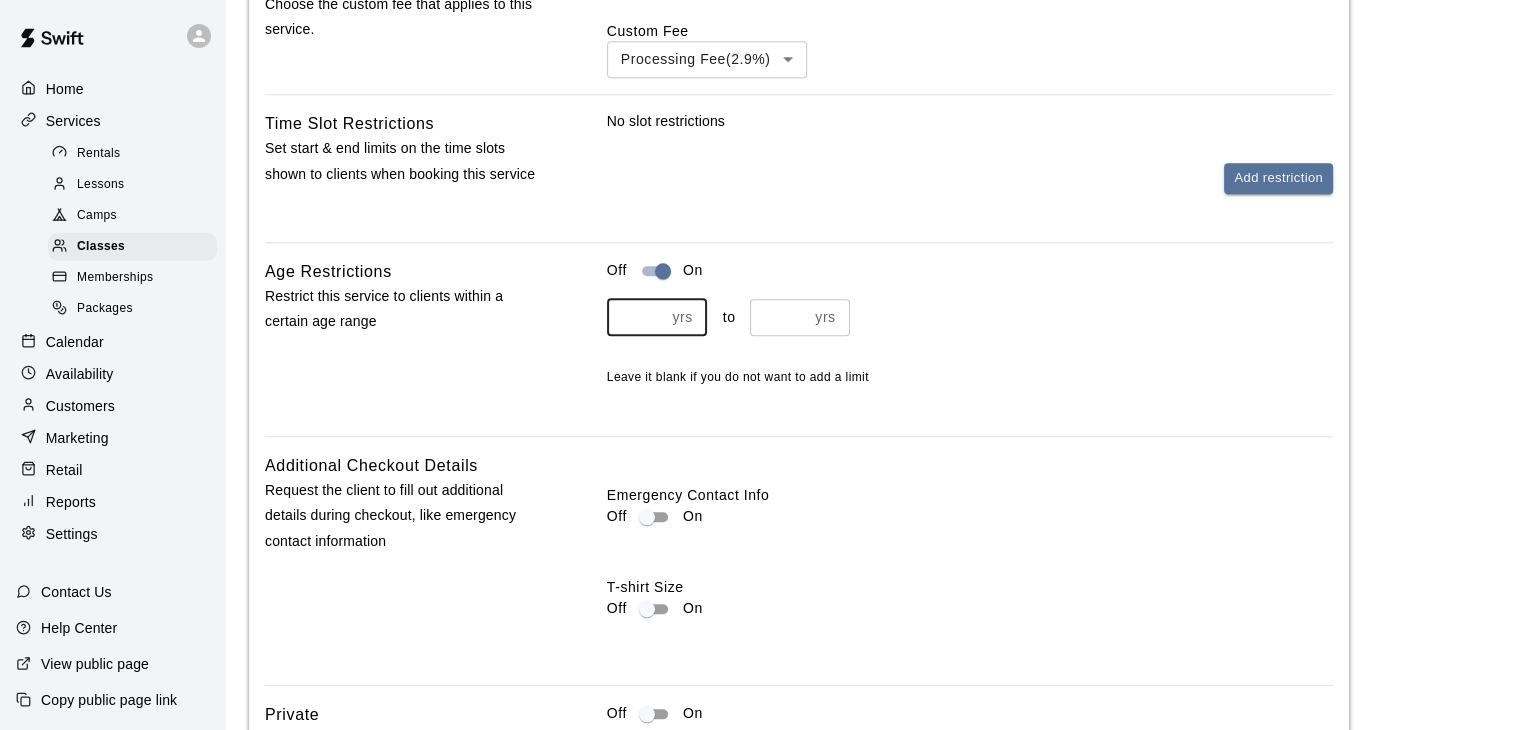 click at bounding box center (636, 317) 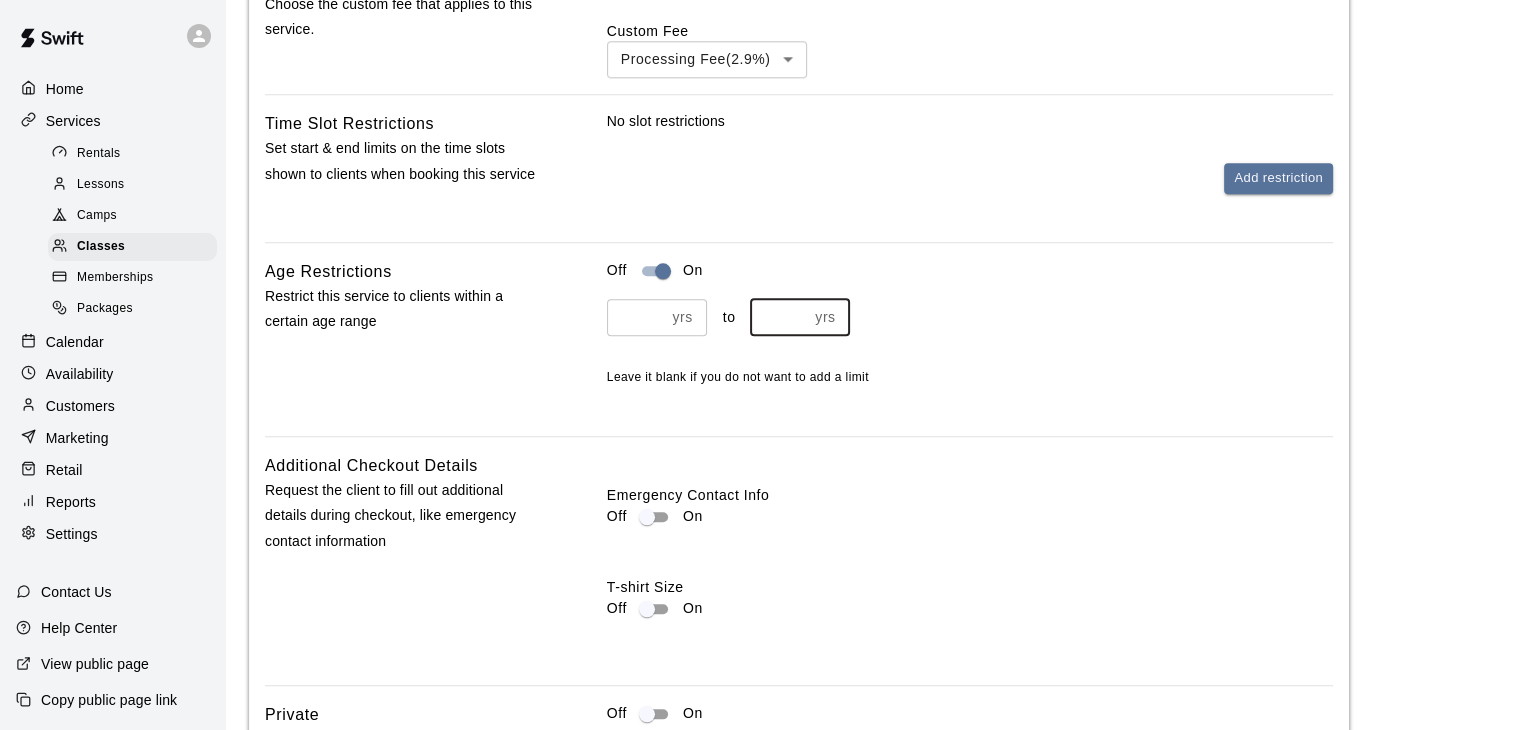 click at bounding box center [779, 317] 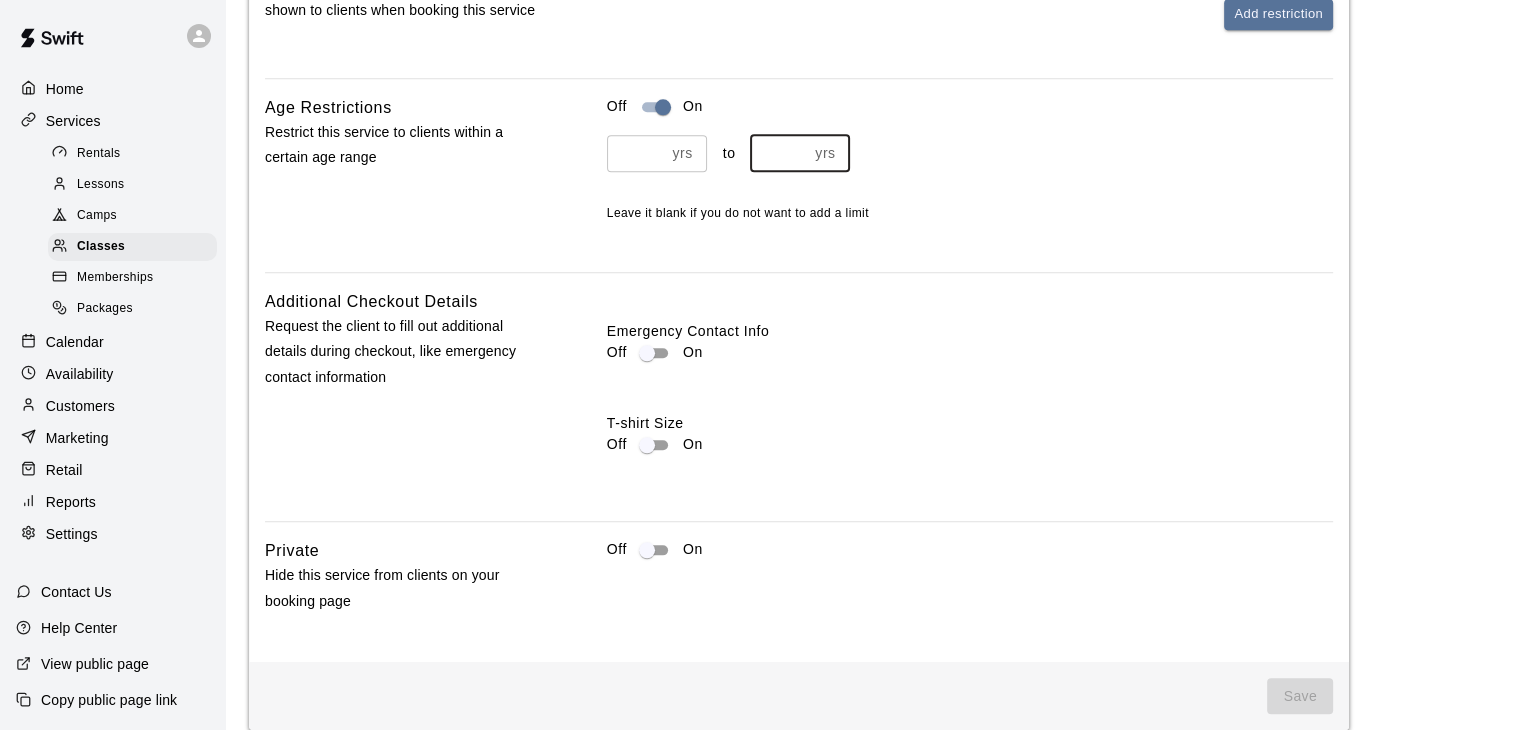 scroll, scrollTop: 2108, scrollLeft: 0, axis: vertical 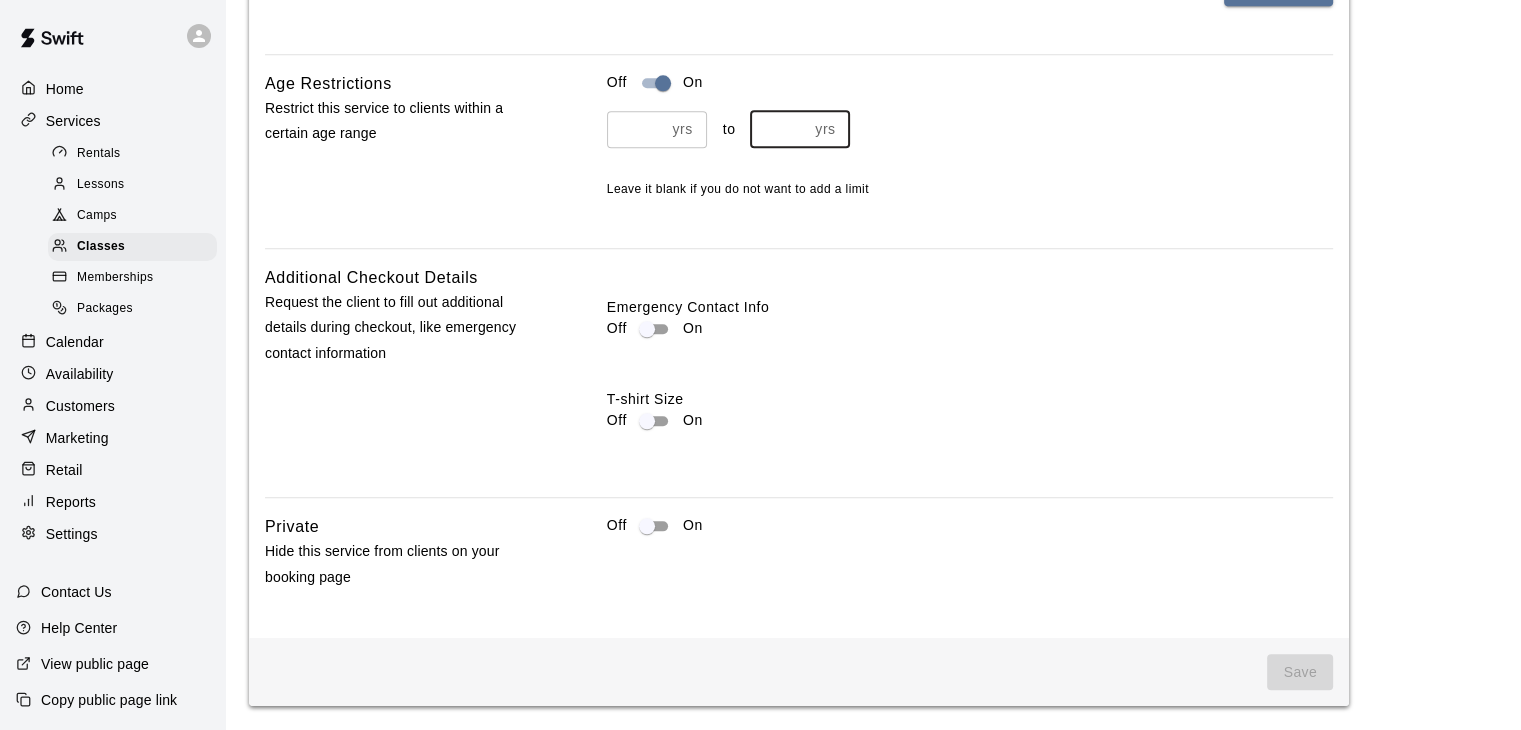 type on "**" 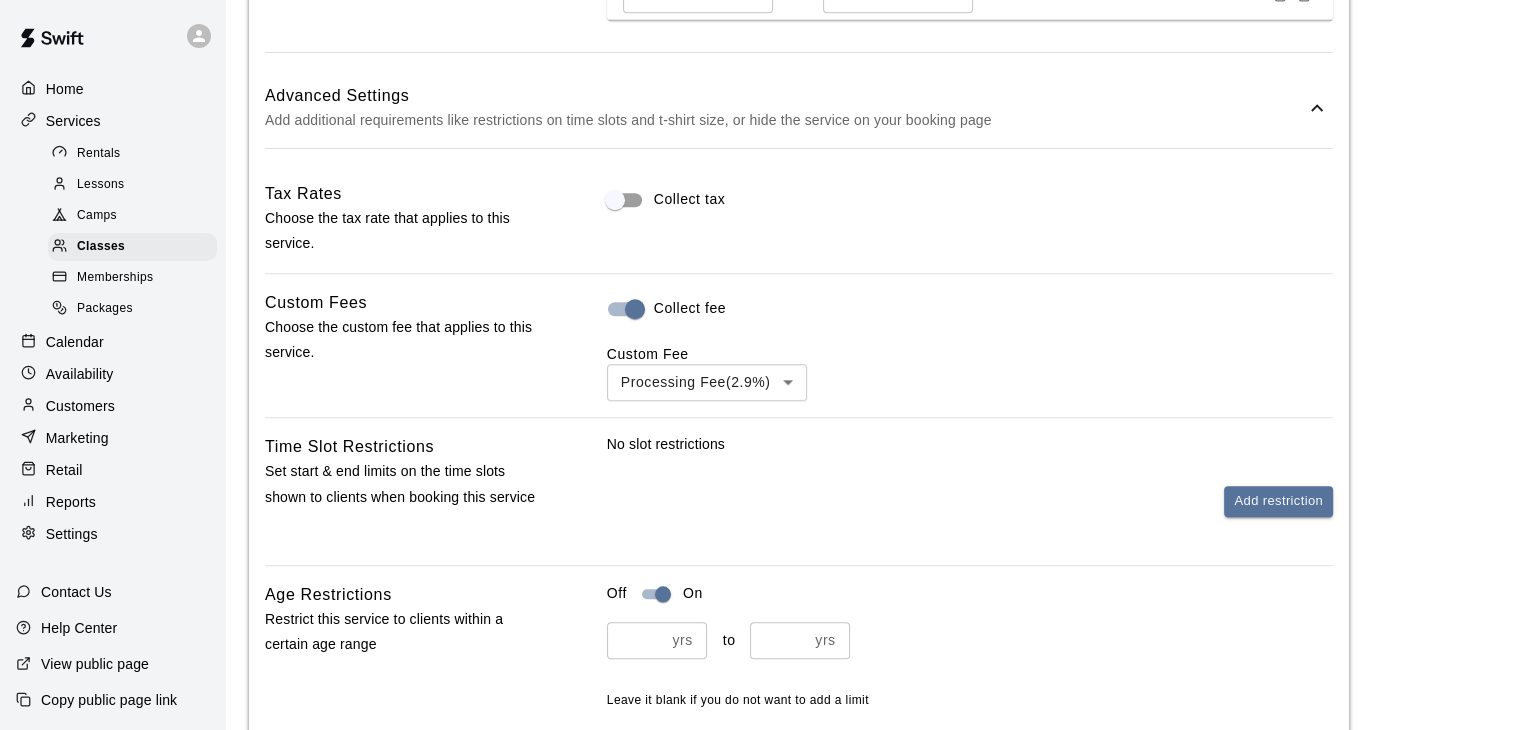 scroll, scrollTop: 1613, scrollLeft: 0, axis: vertical 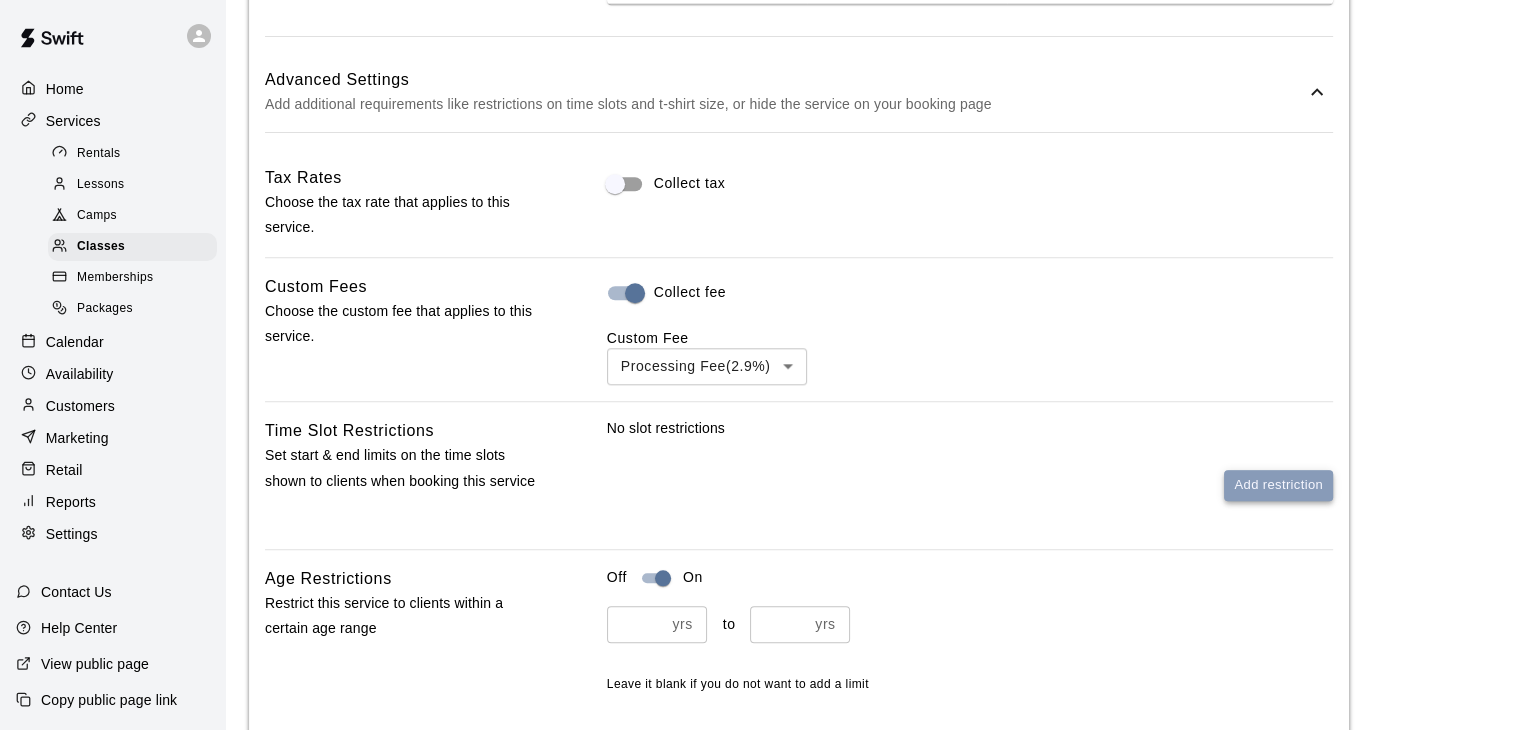 click on "Add restriction" at bounding box center (1278, 485) 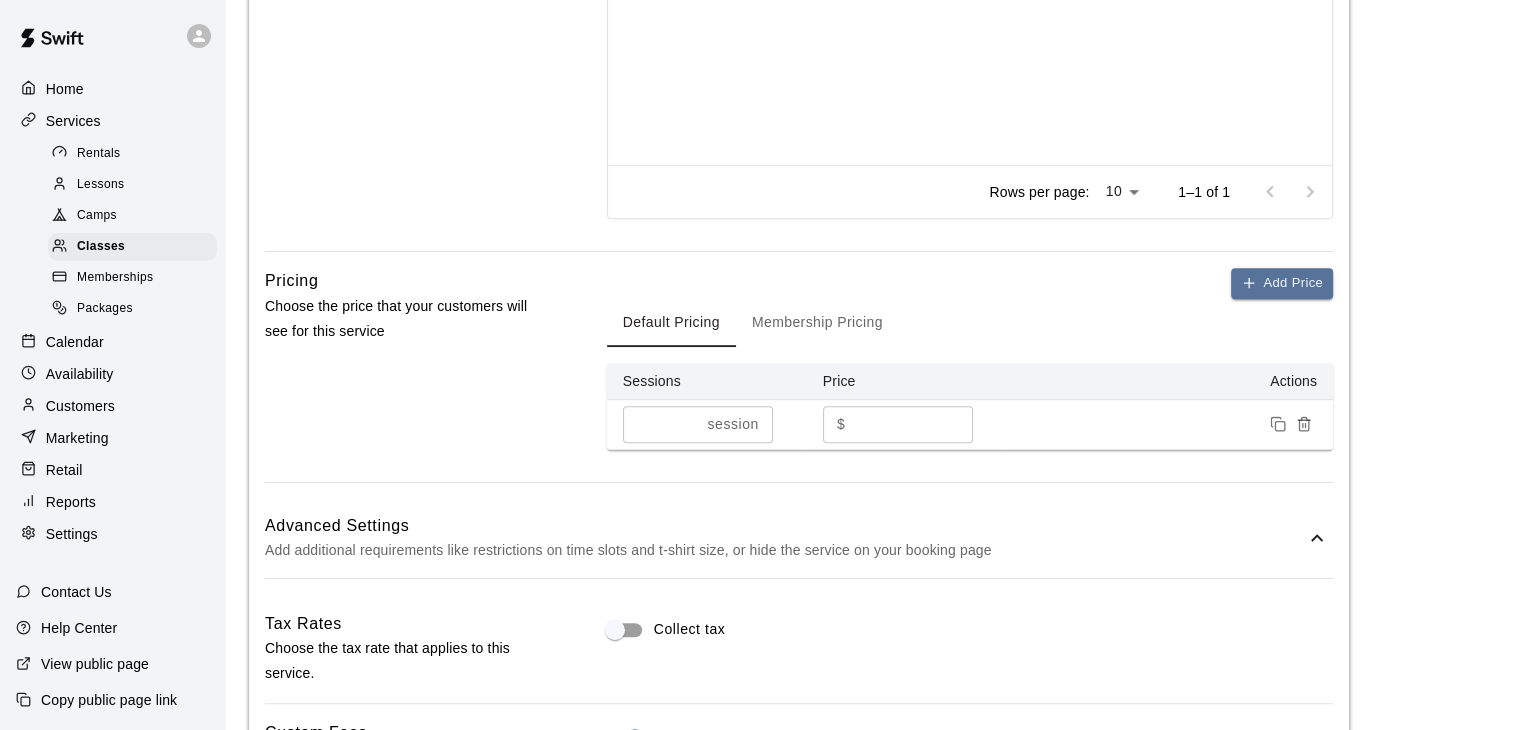 scroll, scrollTop: 1165, scrollLeft: 0, axis: vertical 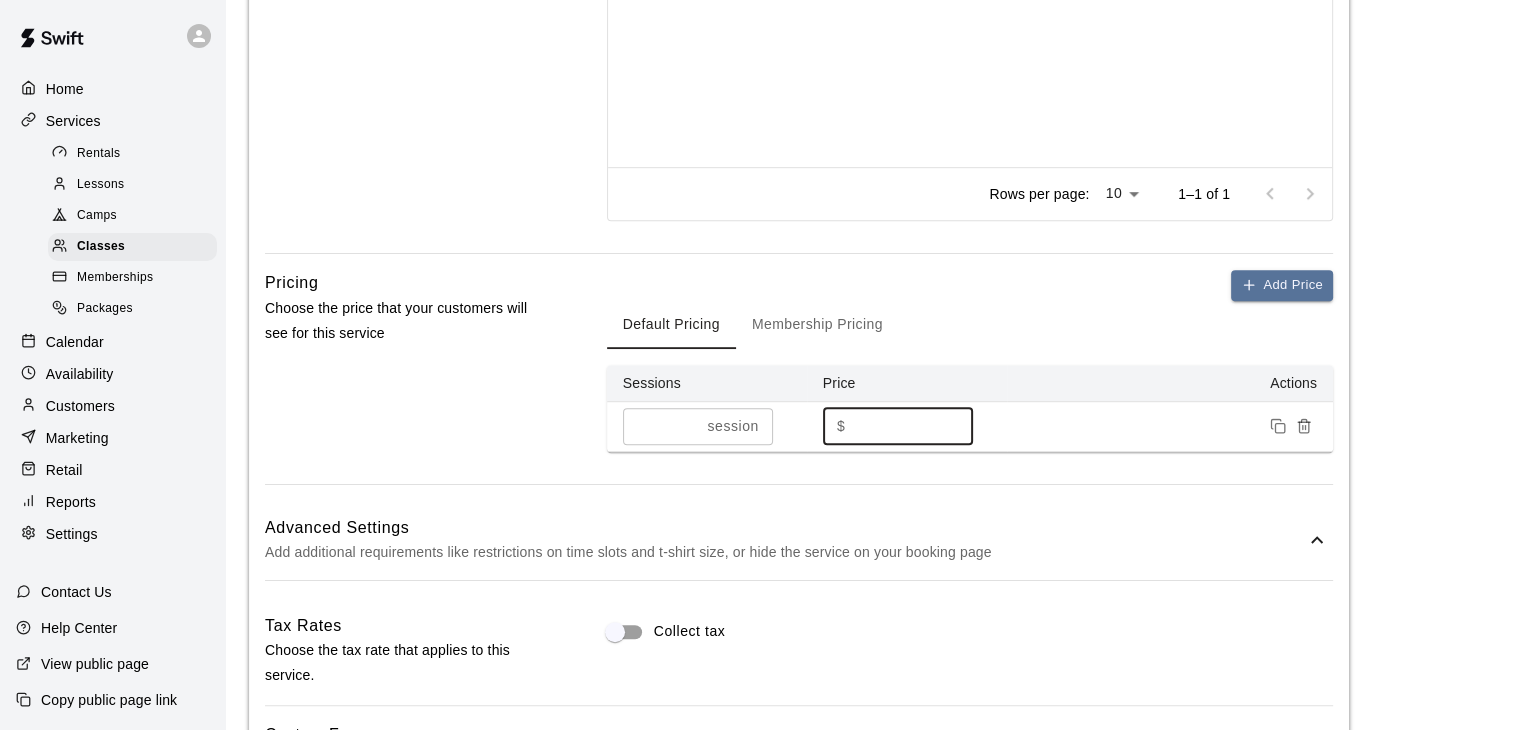 click at bounding box center [913, 426] 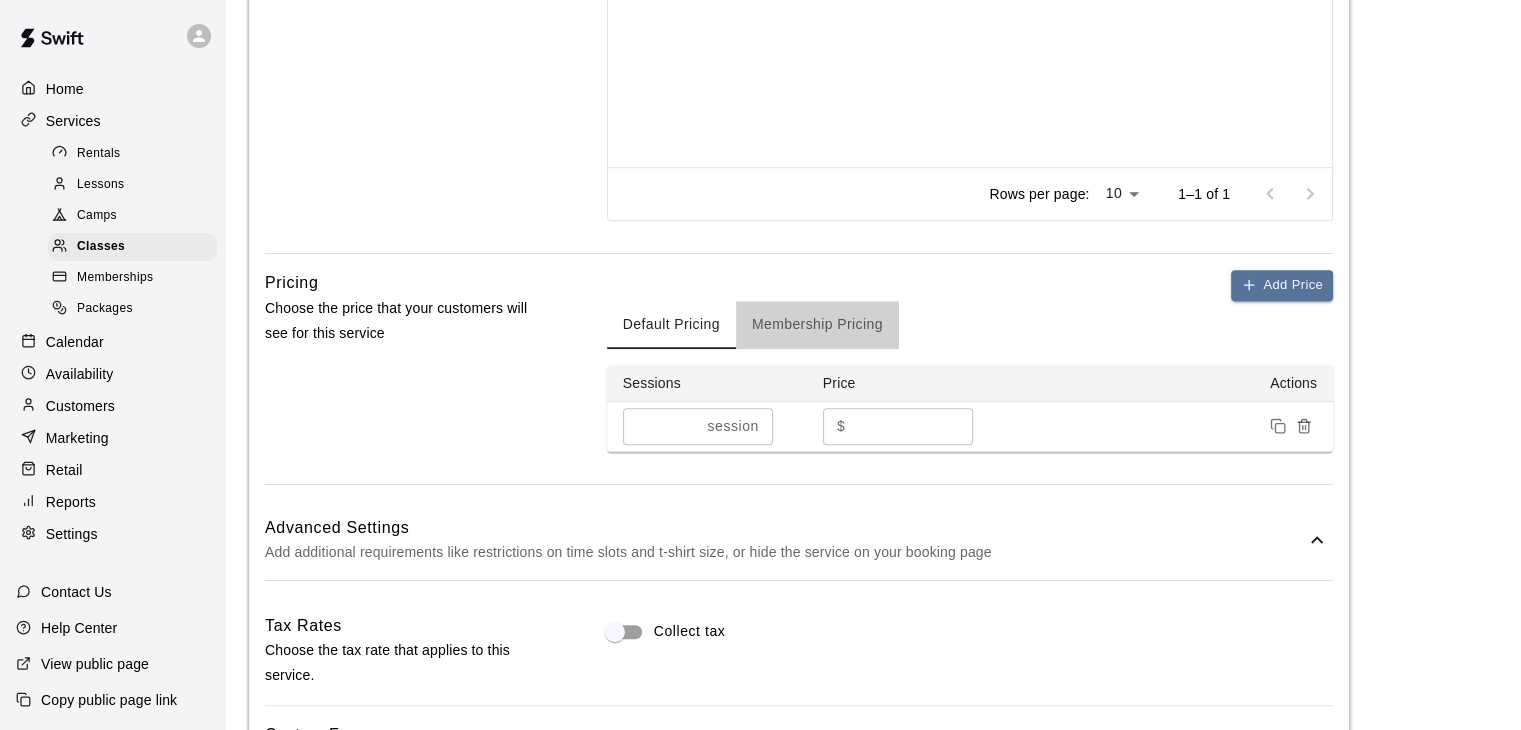 click on "Membership Pricing" at bounding box center (817, 325) 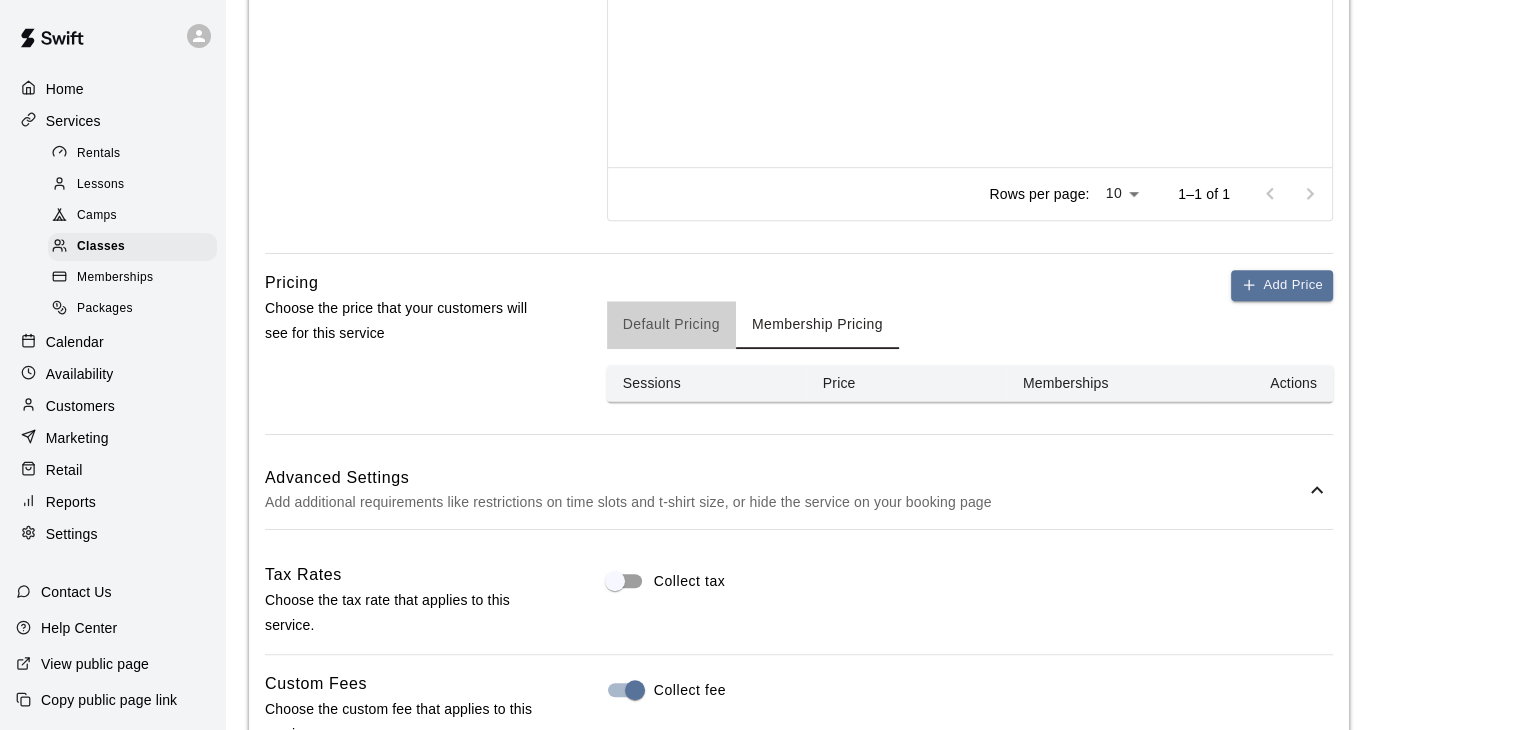 click on "Default Pricing" at bounding box center [671, 325] 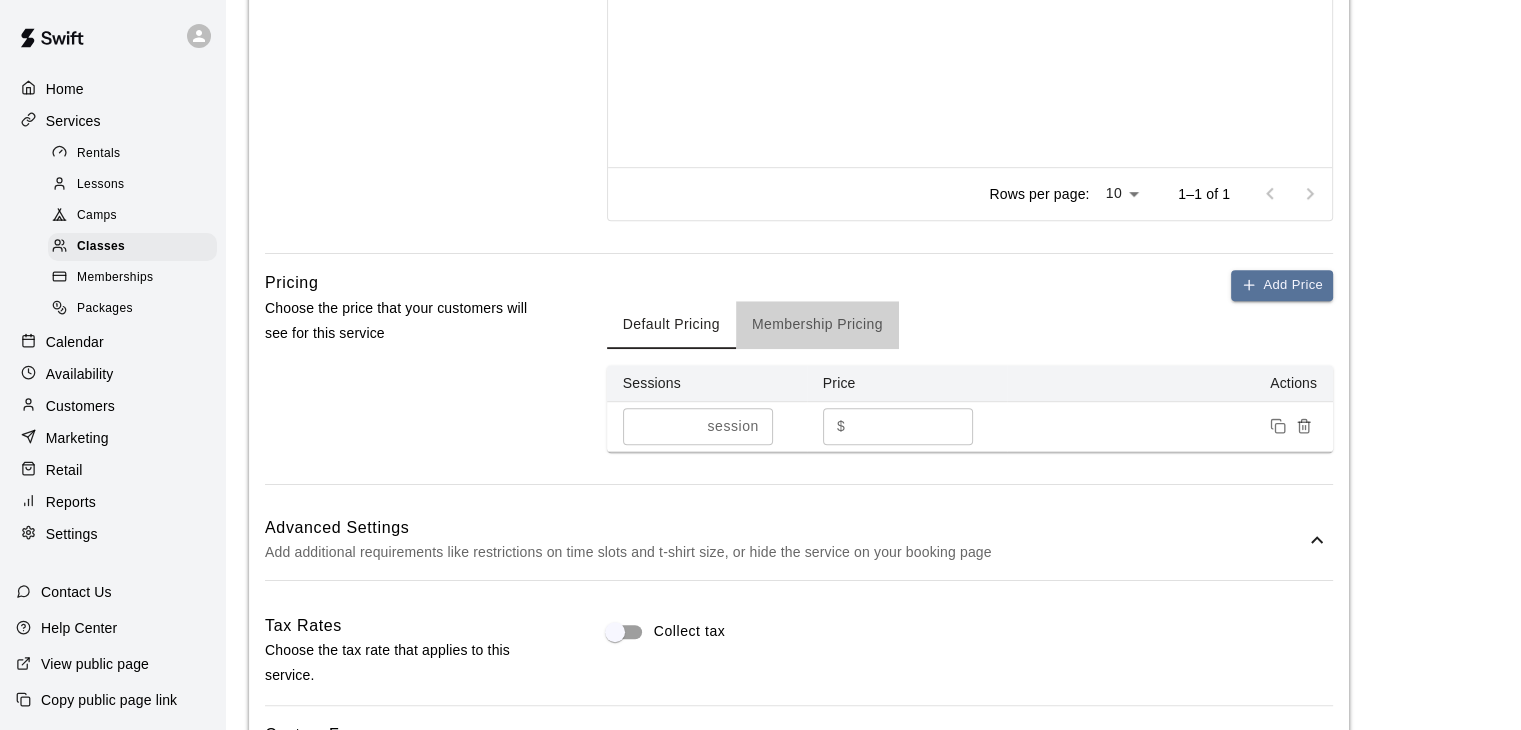 click on "Membership Pricing" at bounding box center (817, 325) 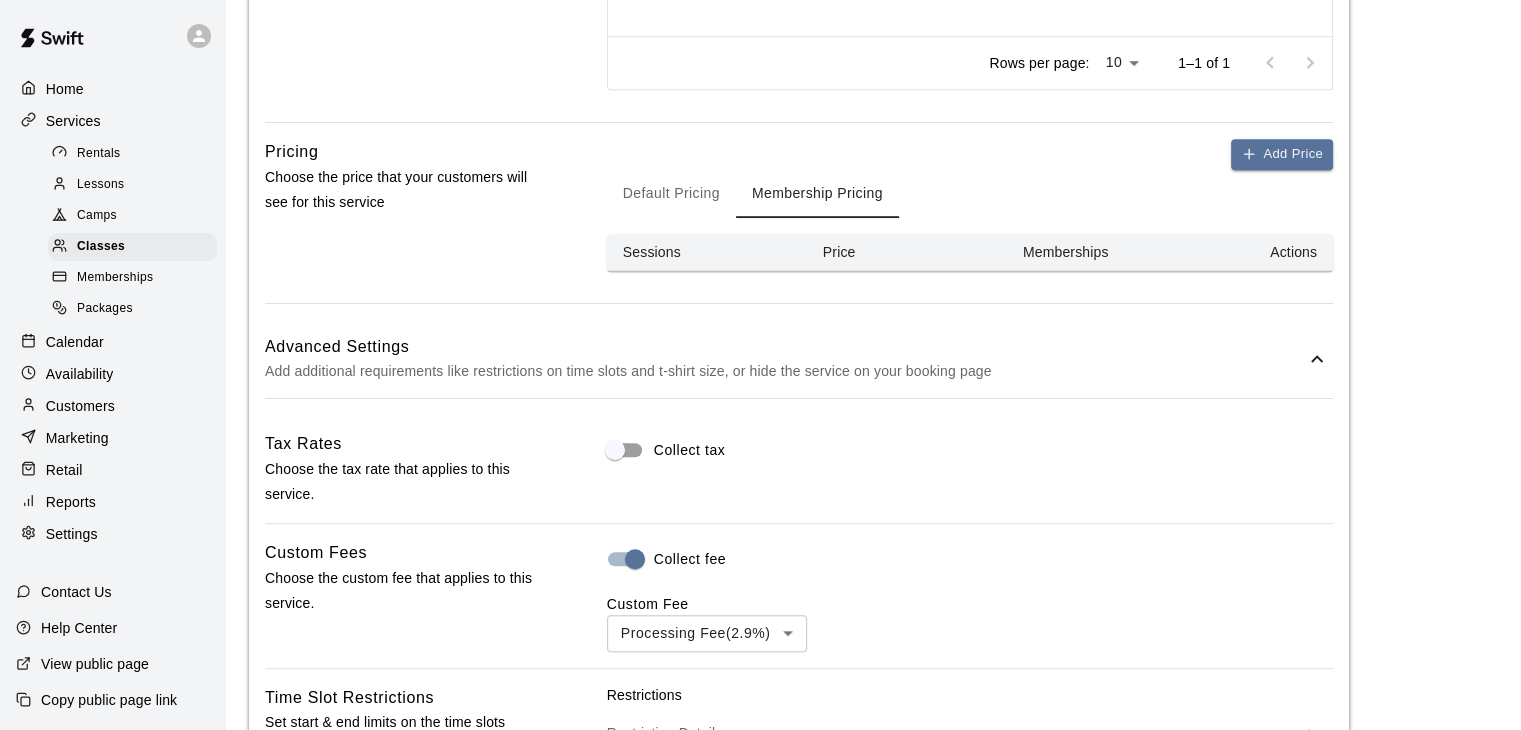 scroll, scrollTop: 1288, scrollLeft: 0, axis: vertical 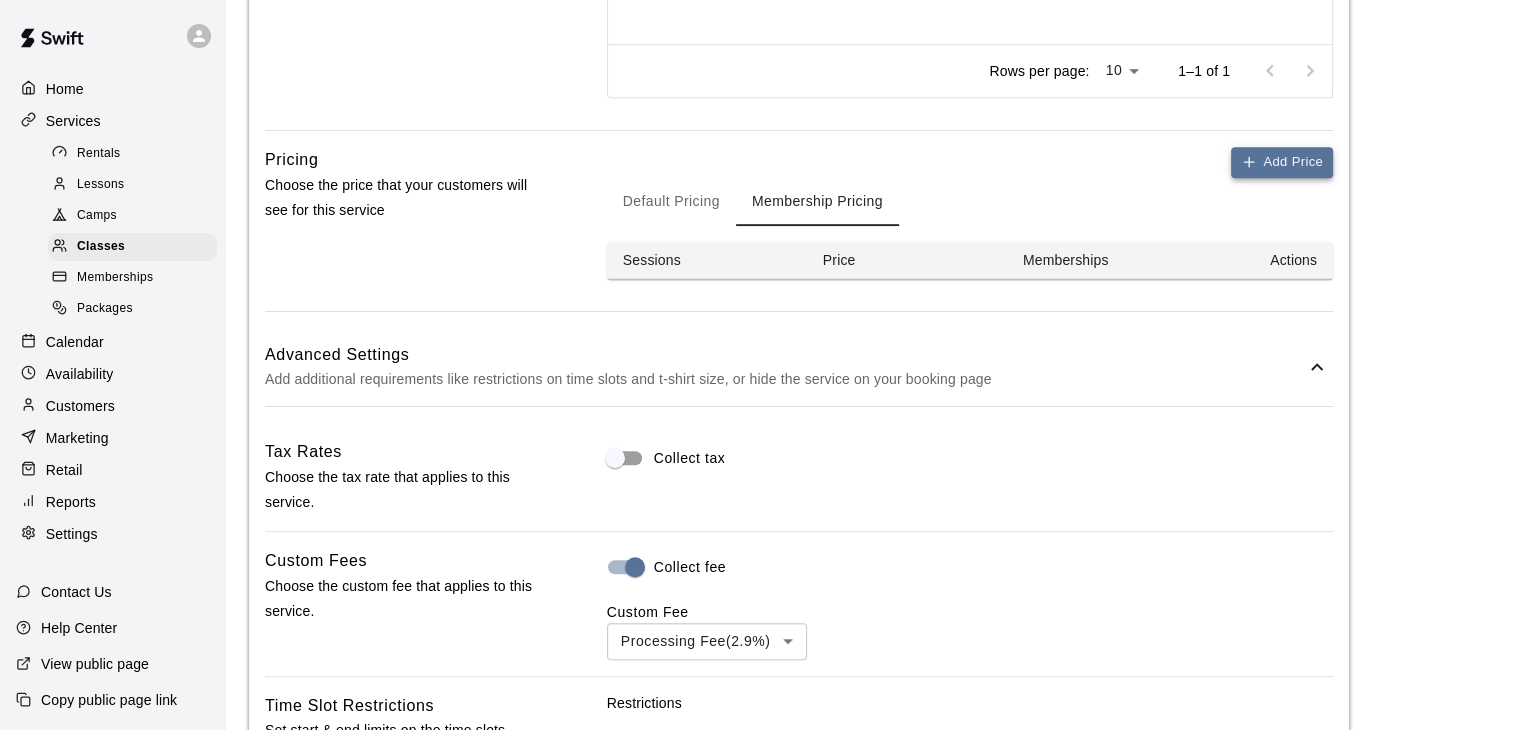 click on "Add Price" at bounding box center [1282, 162] 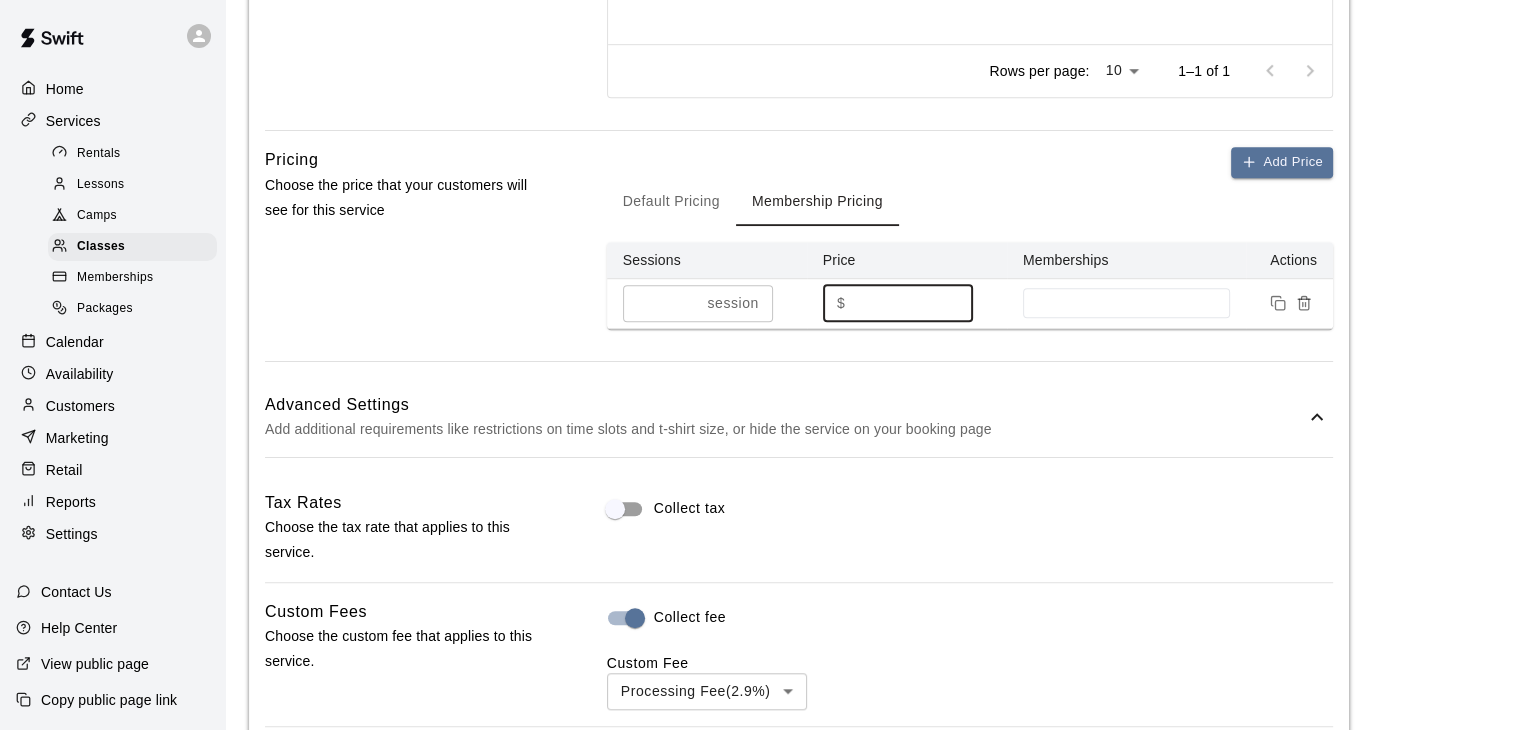 click on "*" at bounding box center (913, 303) 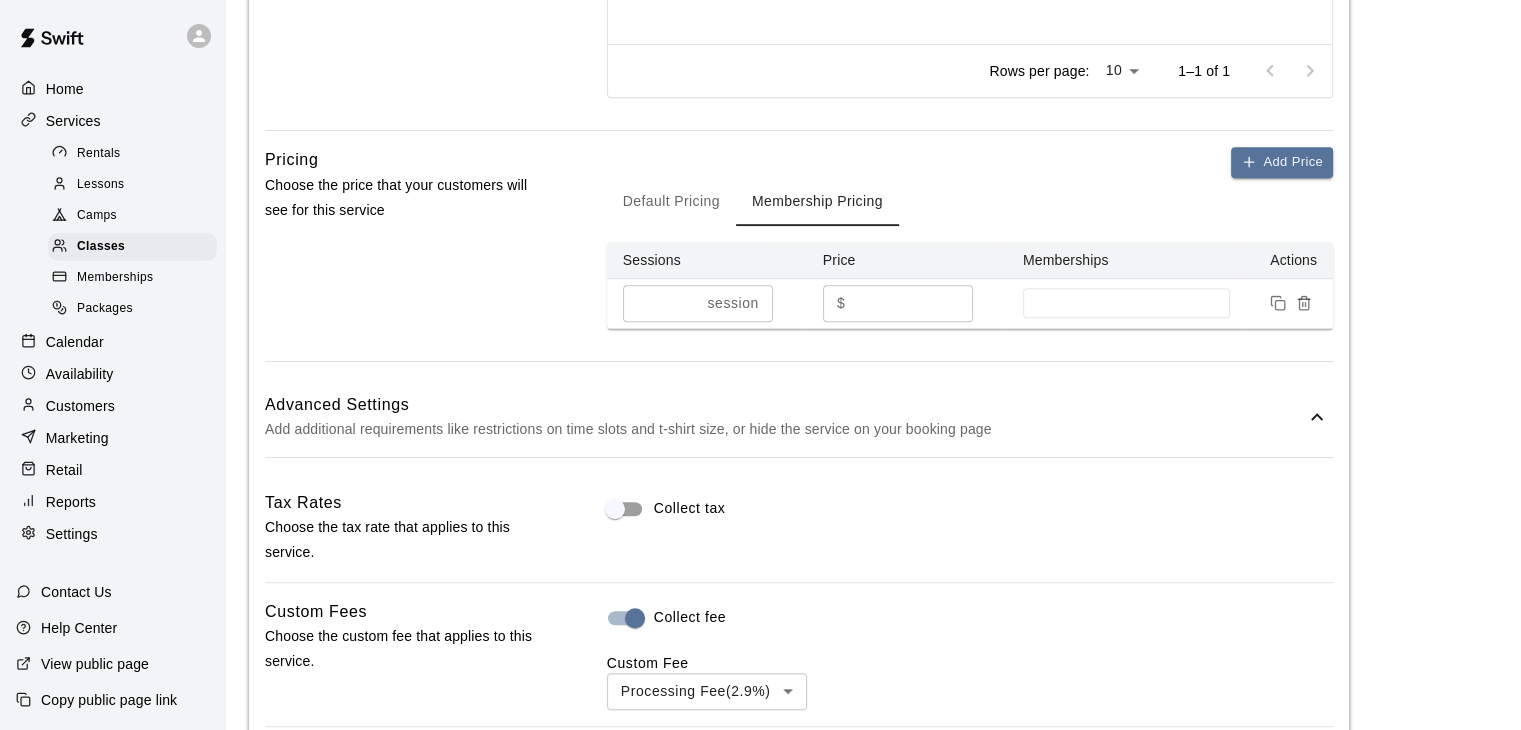 click on "Add Price Default Pricing Membership Pricing Sessions Price Memberships Actions * session ​ $ ​" at bounding box center (970, 238) 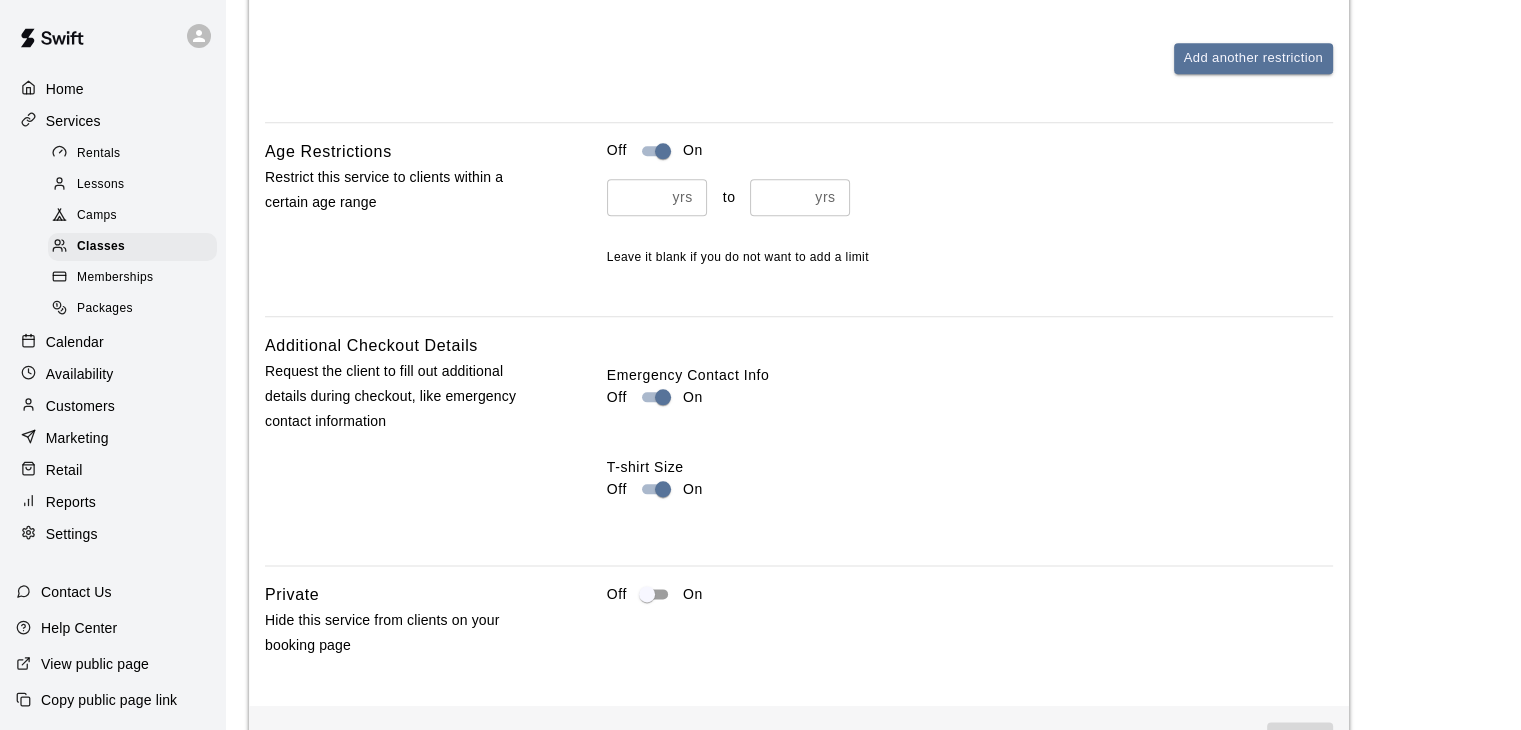 scroll, scrollTop: 2424, scrollLeft: 0, axis: vertical 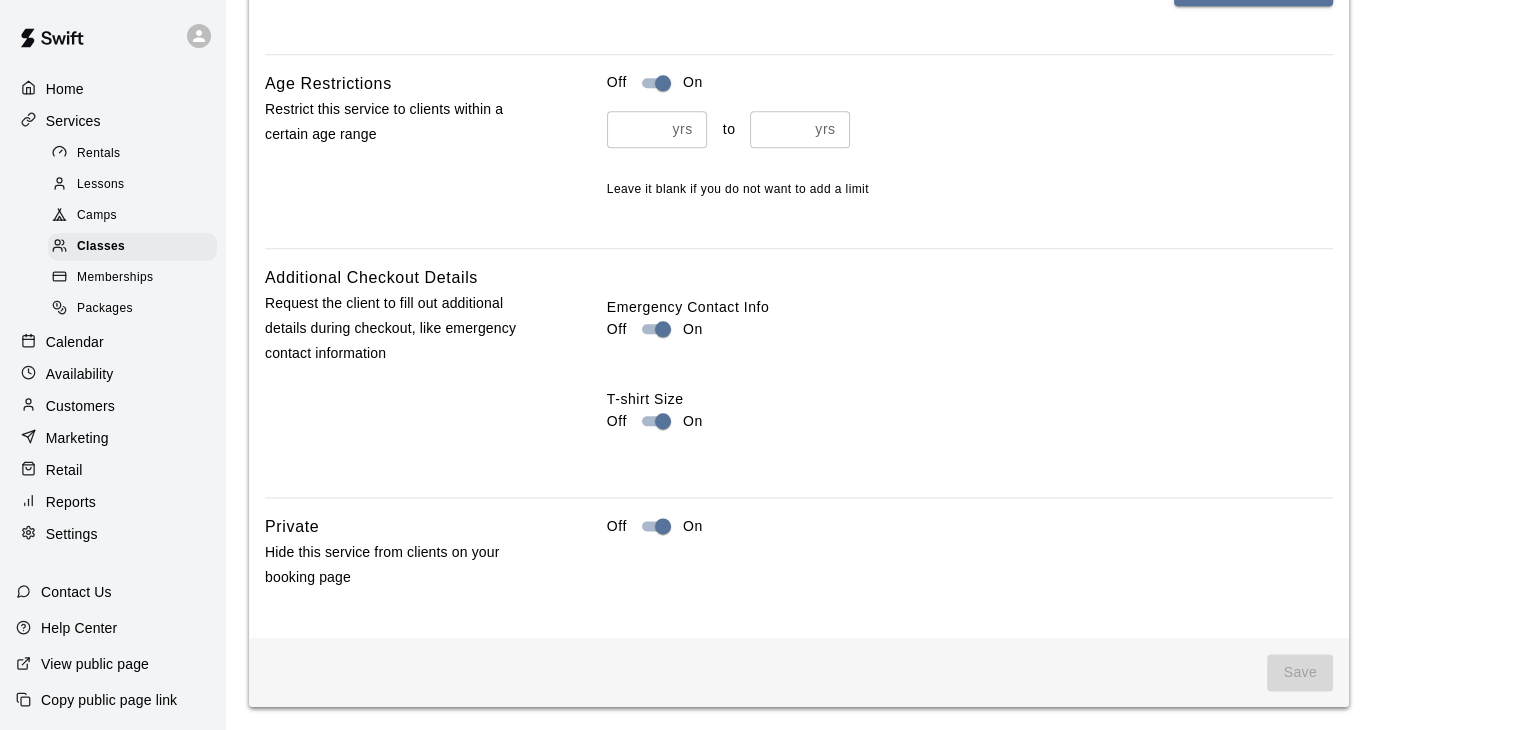 click on "Off On" at bounding box center (970, 552) 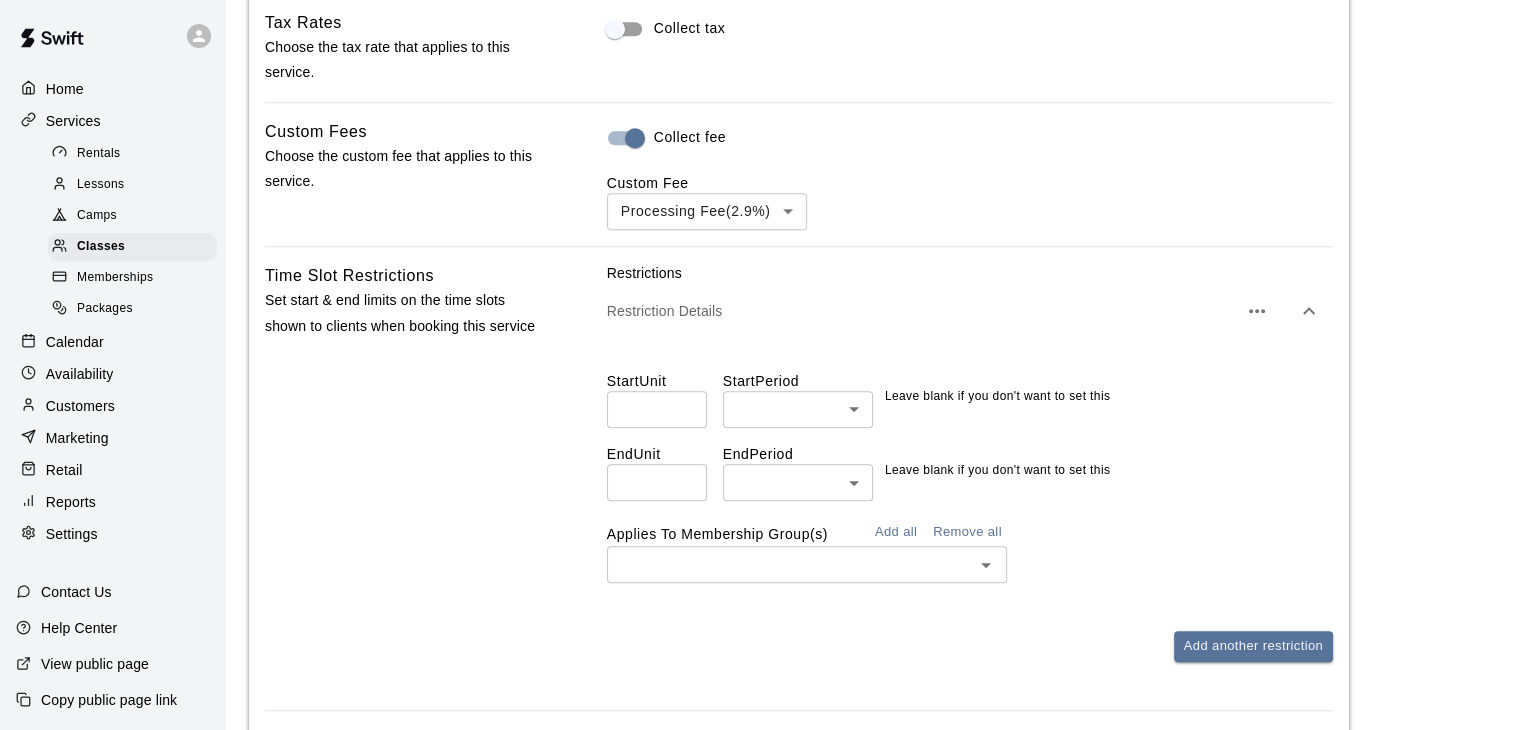 scroll, scrollTop: 1769, scrollLeft: 0, axis: vertical 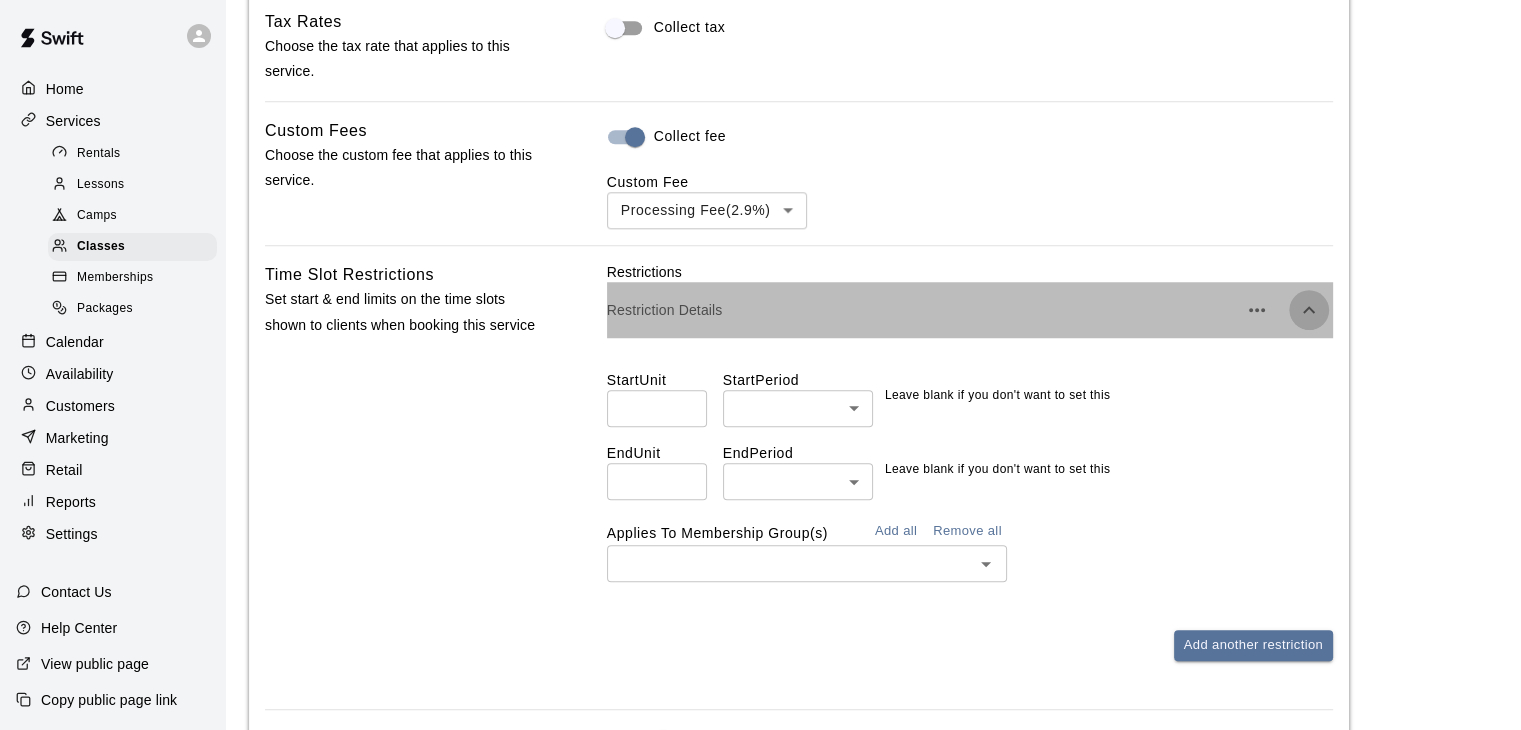 click 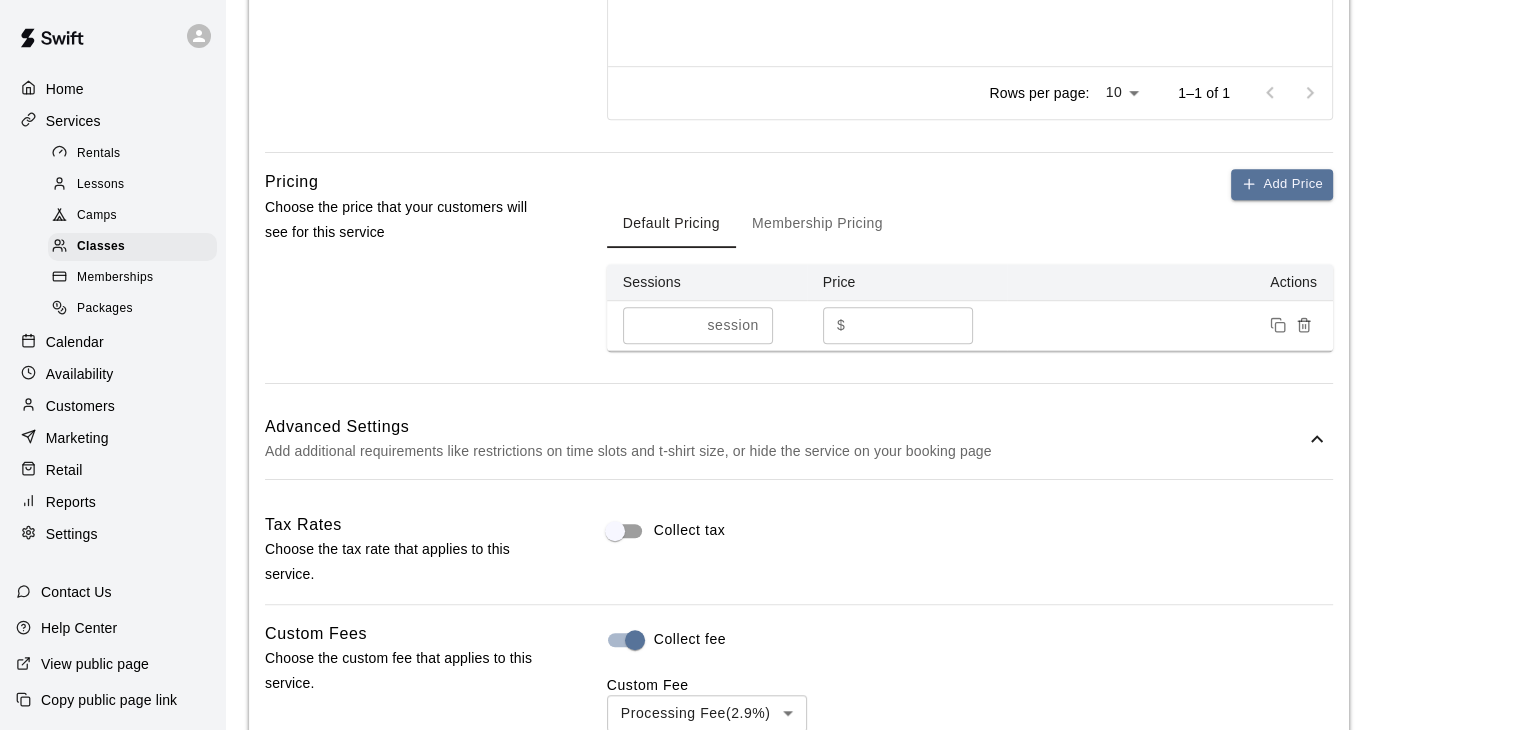 scroll, scrollTop: 1264, scrollLeft: 0, axis: vertical 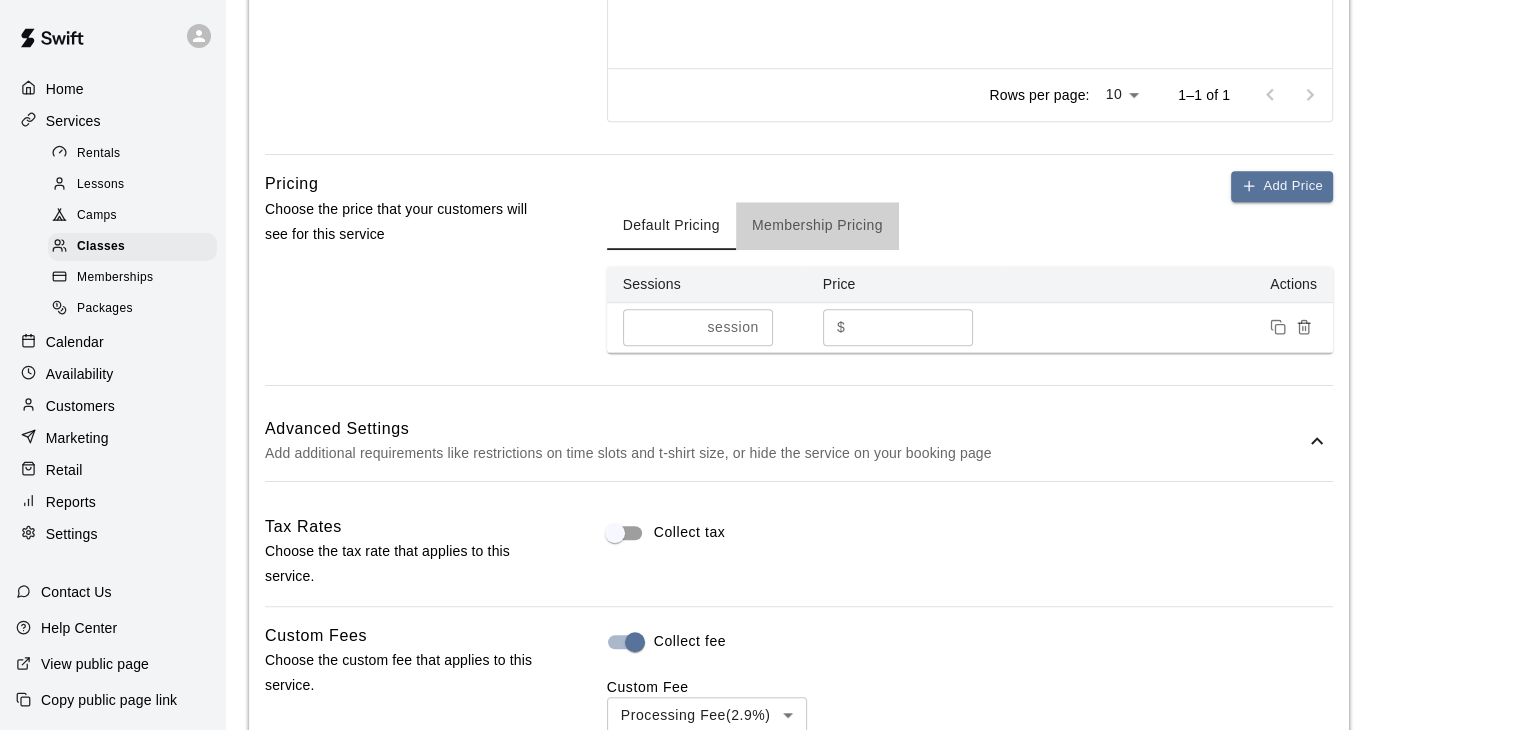 click on "Membership Pricing" at bounding box center (817, 226) 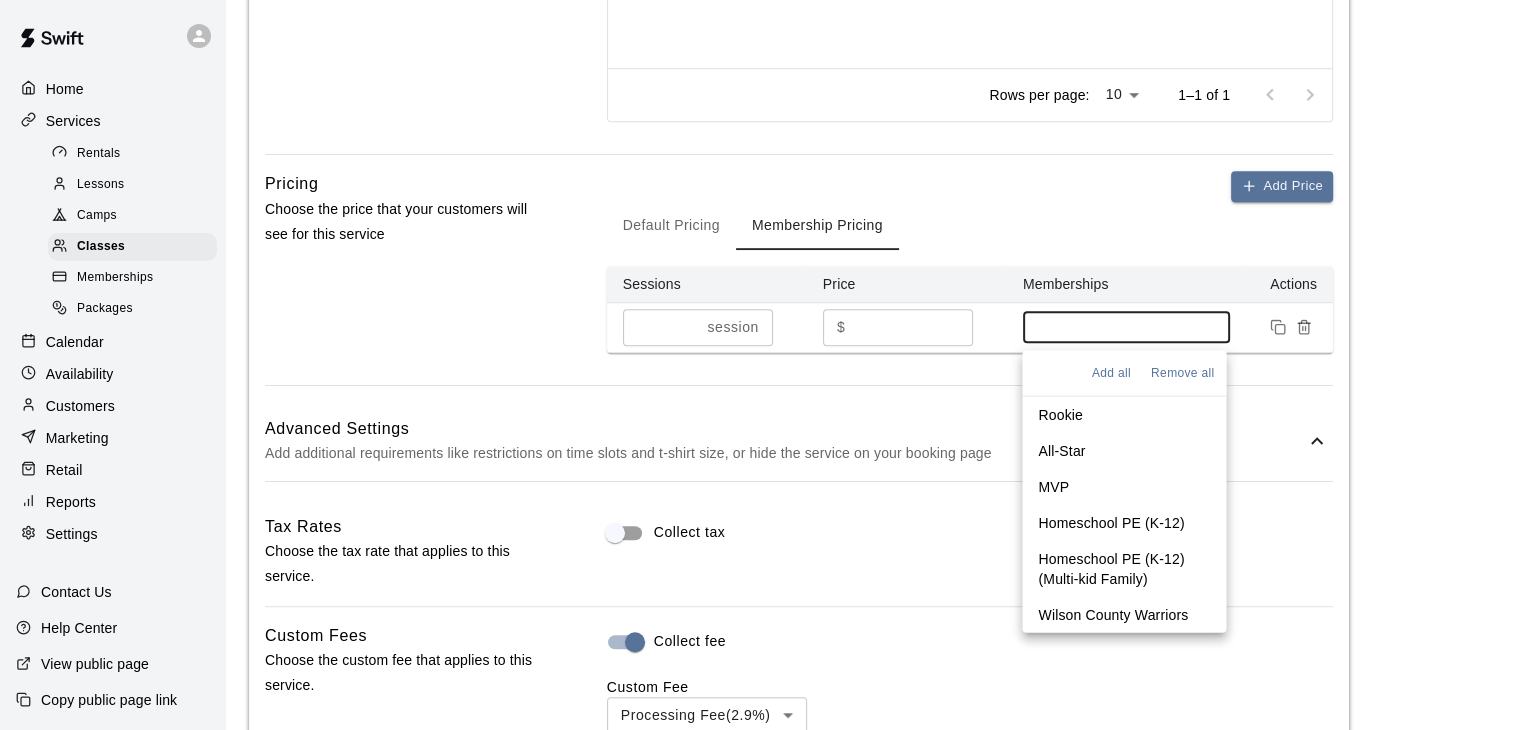 click at bounding box center [1127, 327] 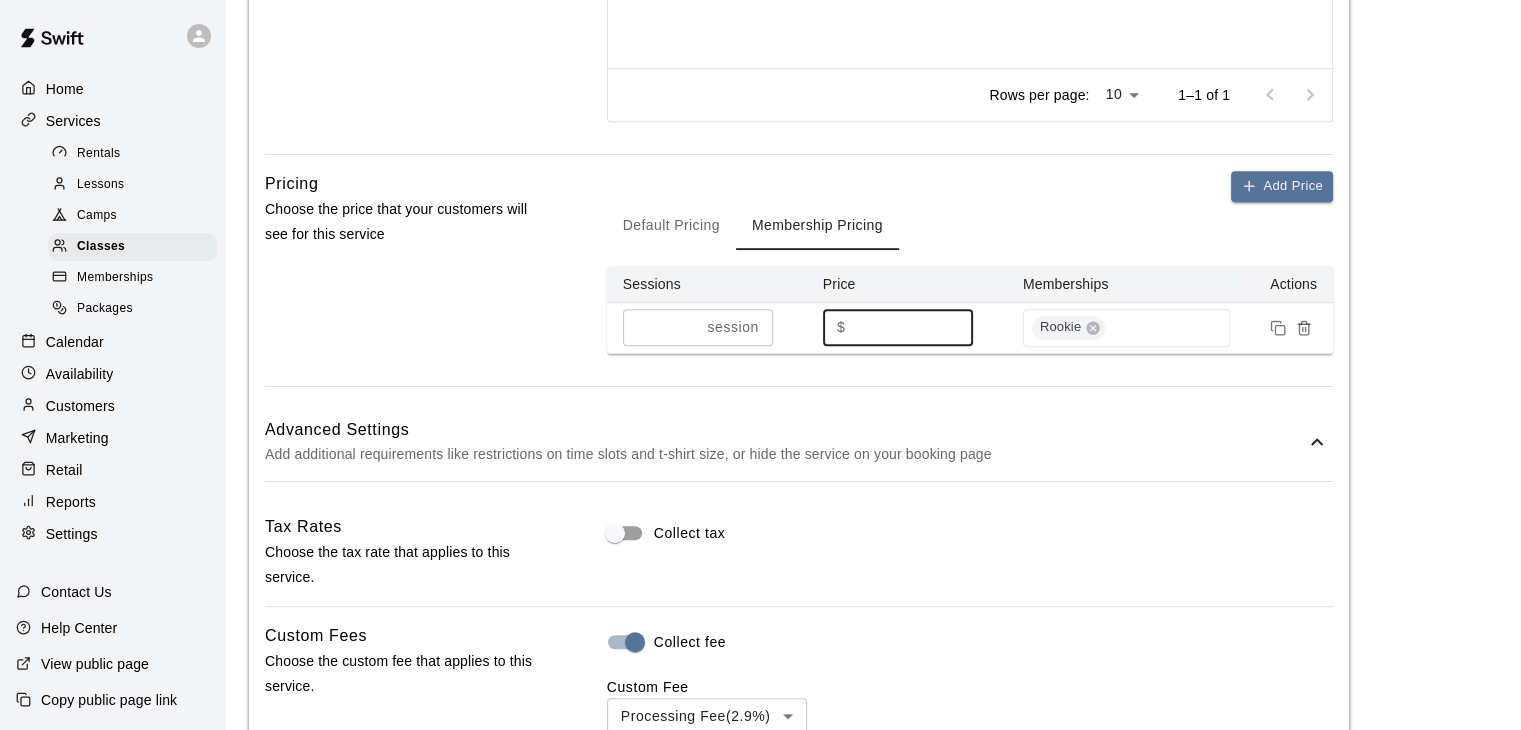 click at bounding box center (913, 327) 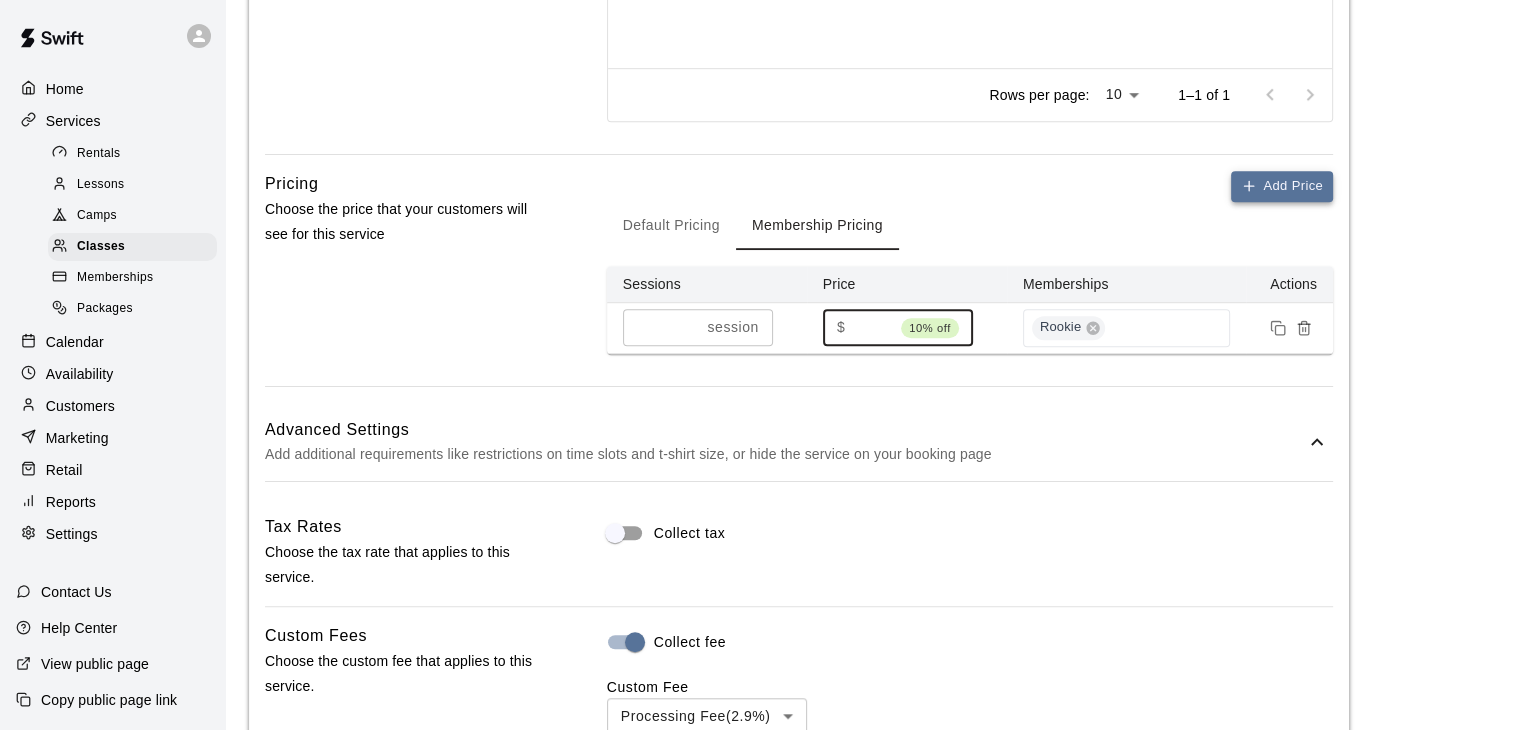 type on "**" 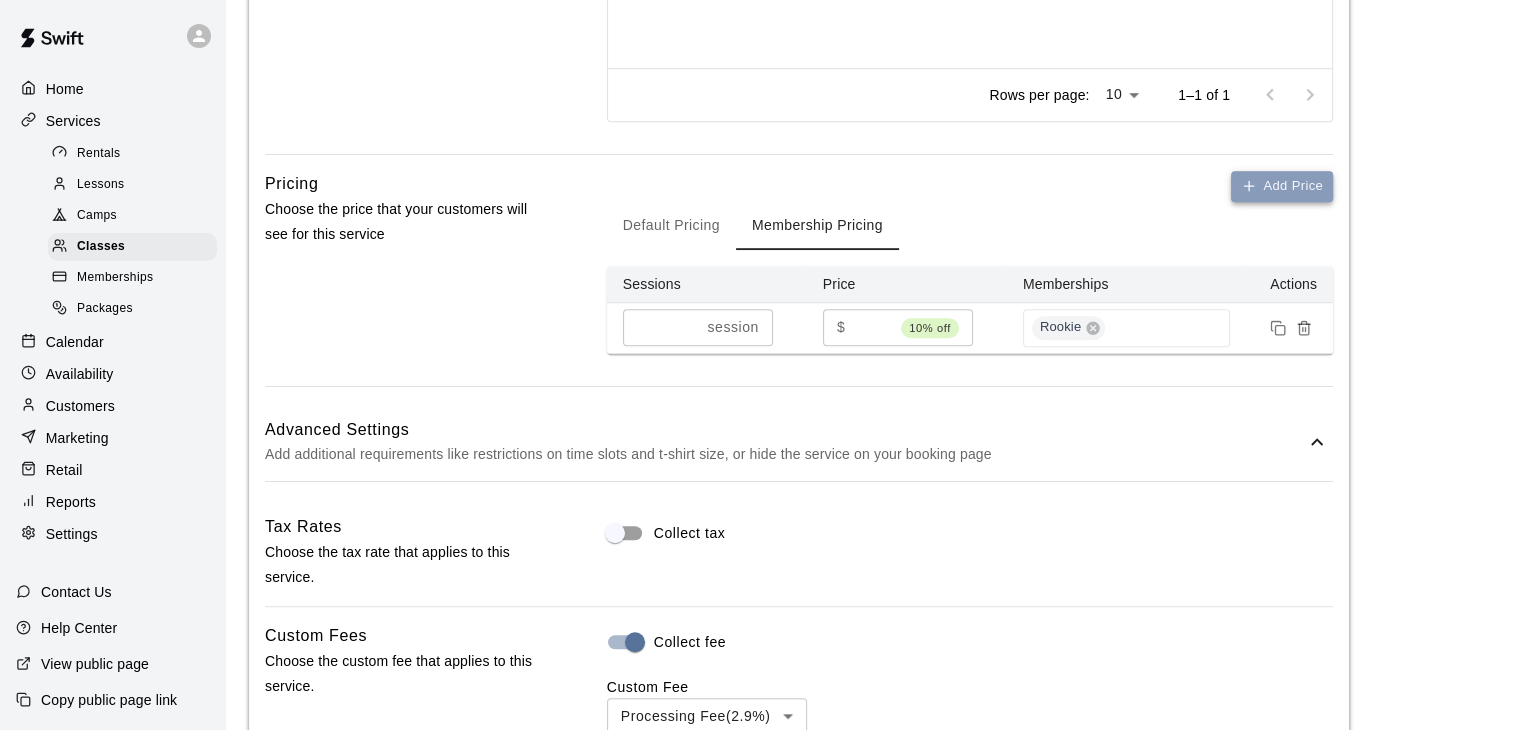 click on "Add Price" at bounding box center [1282, 186] 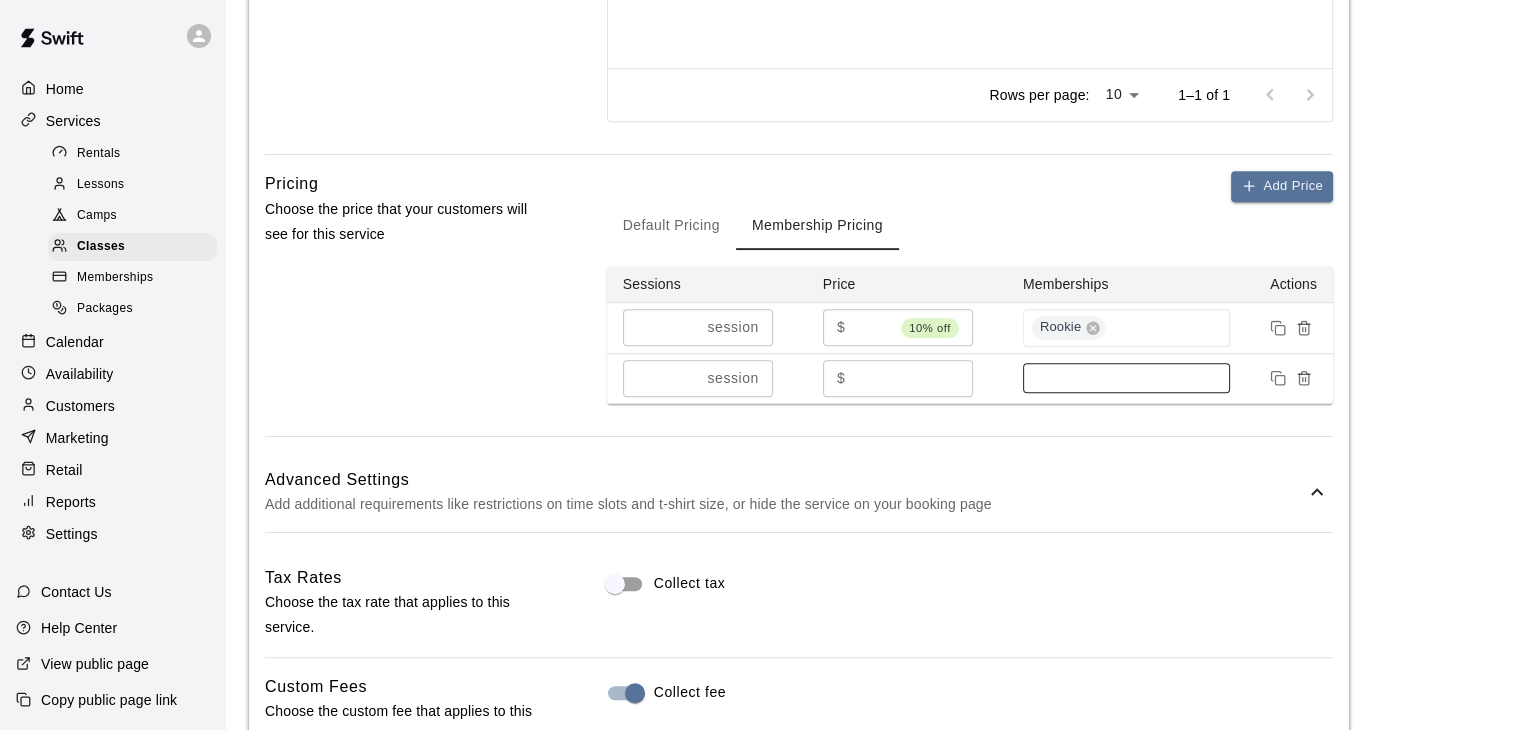click at bounding box center [1127, 378] 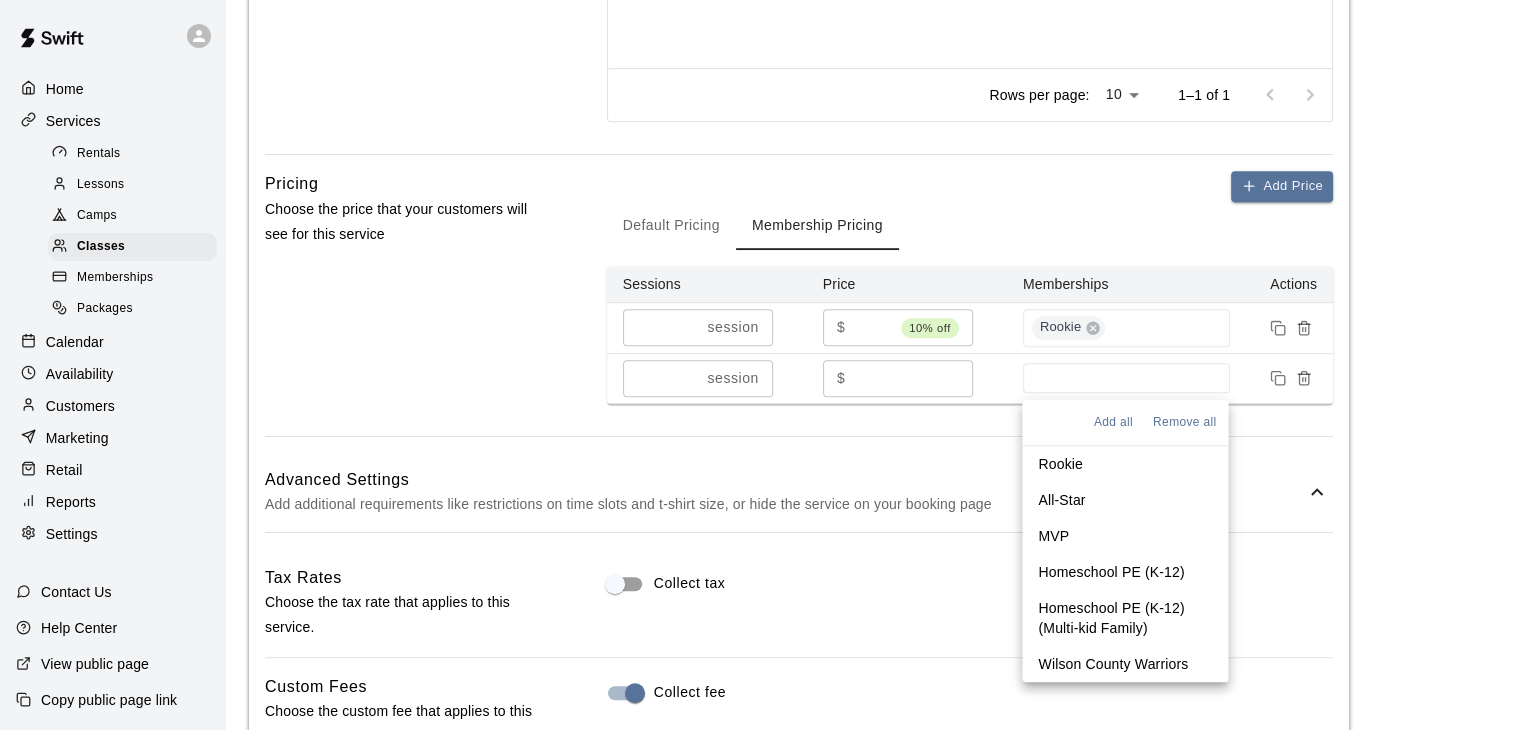 click on "All-Star" at bounding box center (1061, 500) 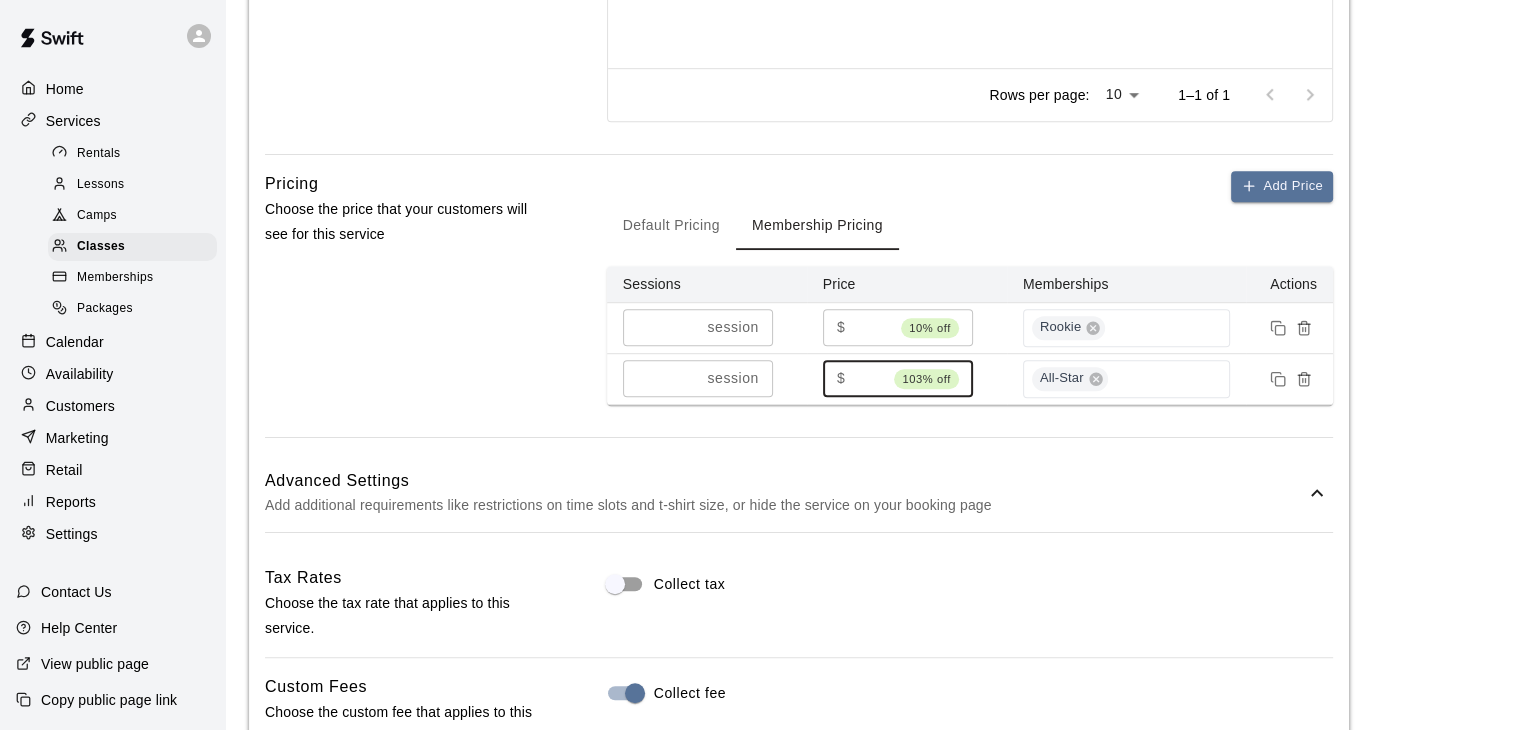 type on "**" 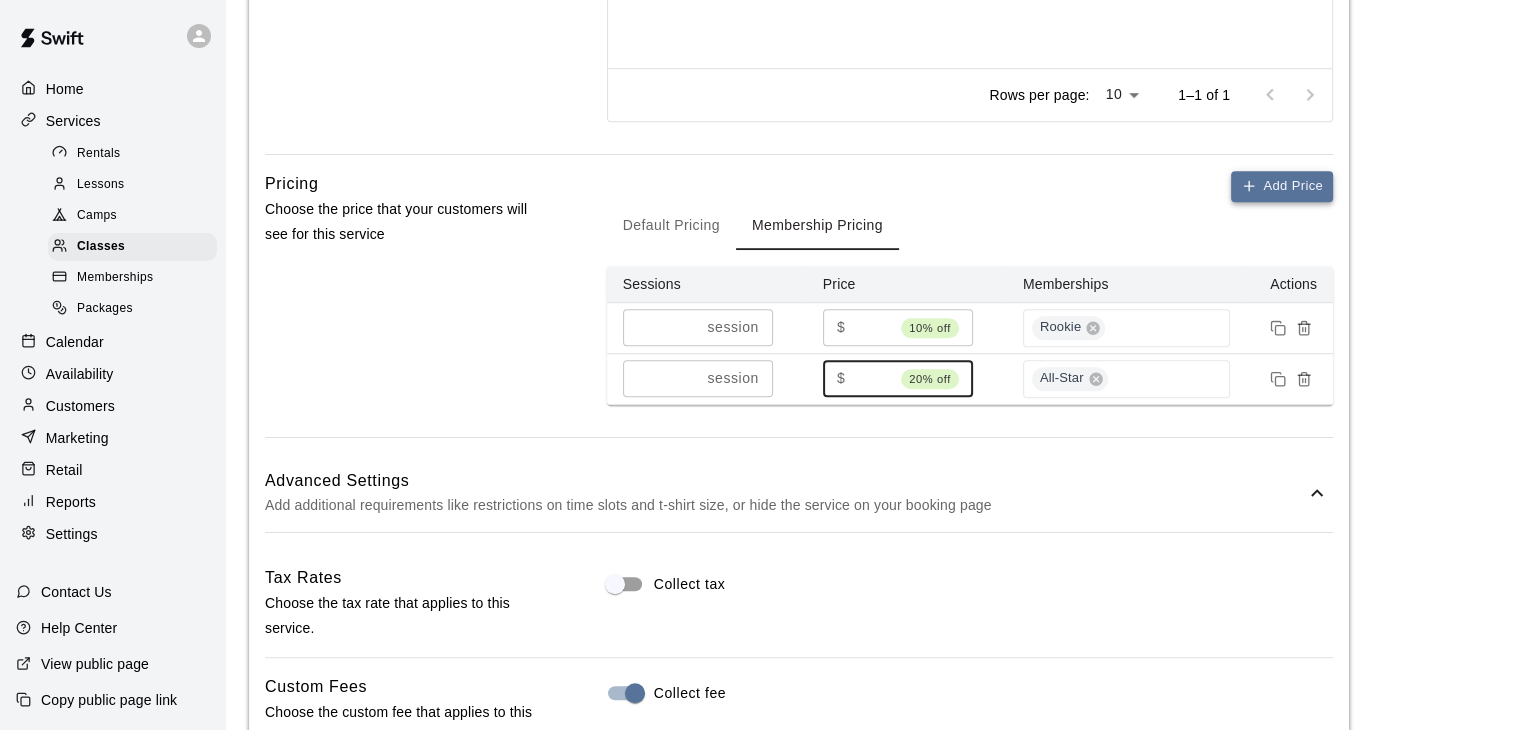 type on "**" 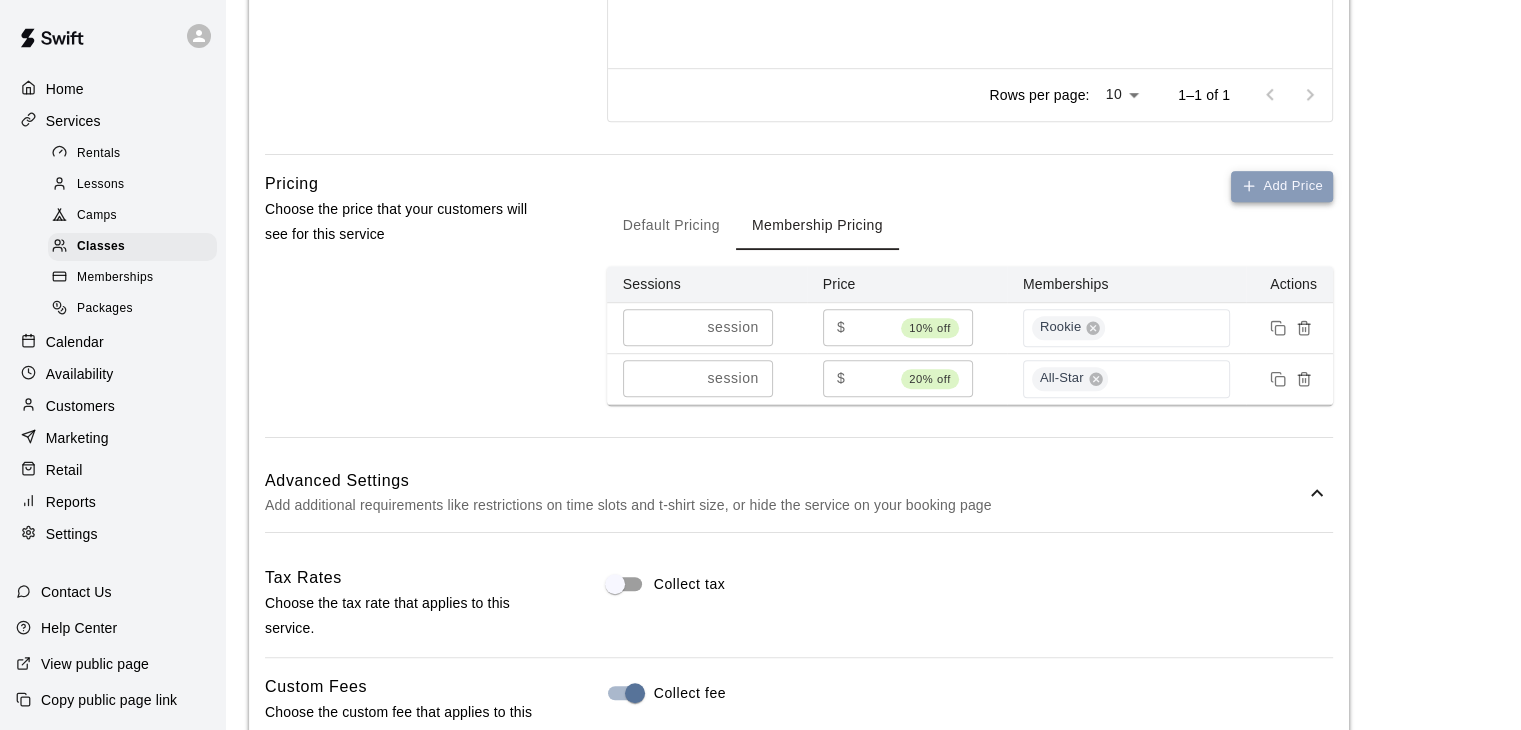 click on "Add Price" at bounding box center (1282, 186) 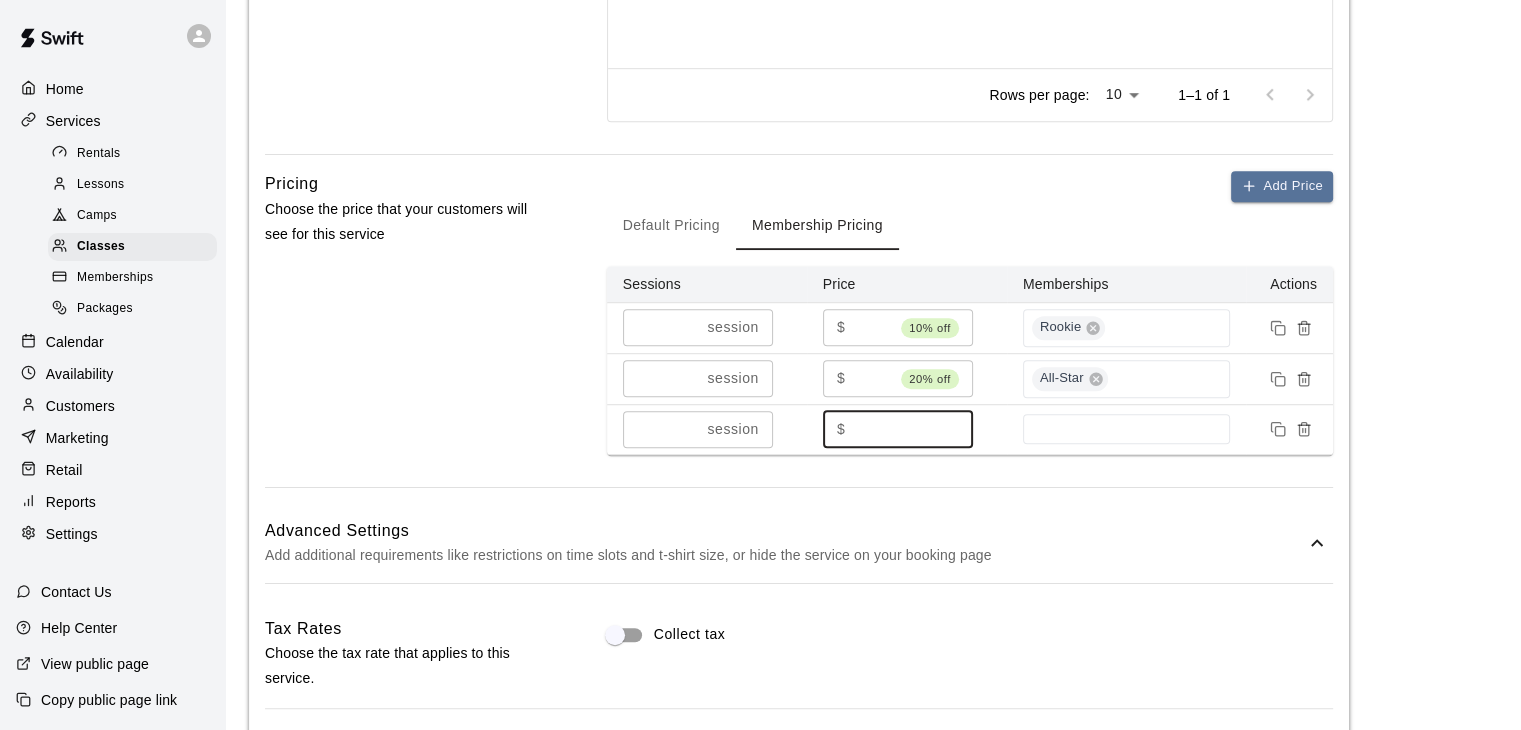 click on "*" at bounding box center [913, 429] 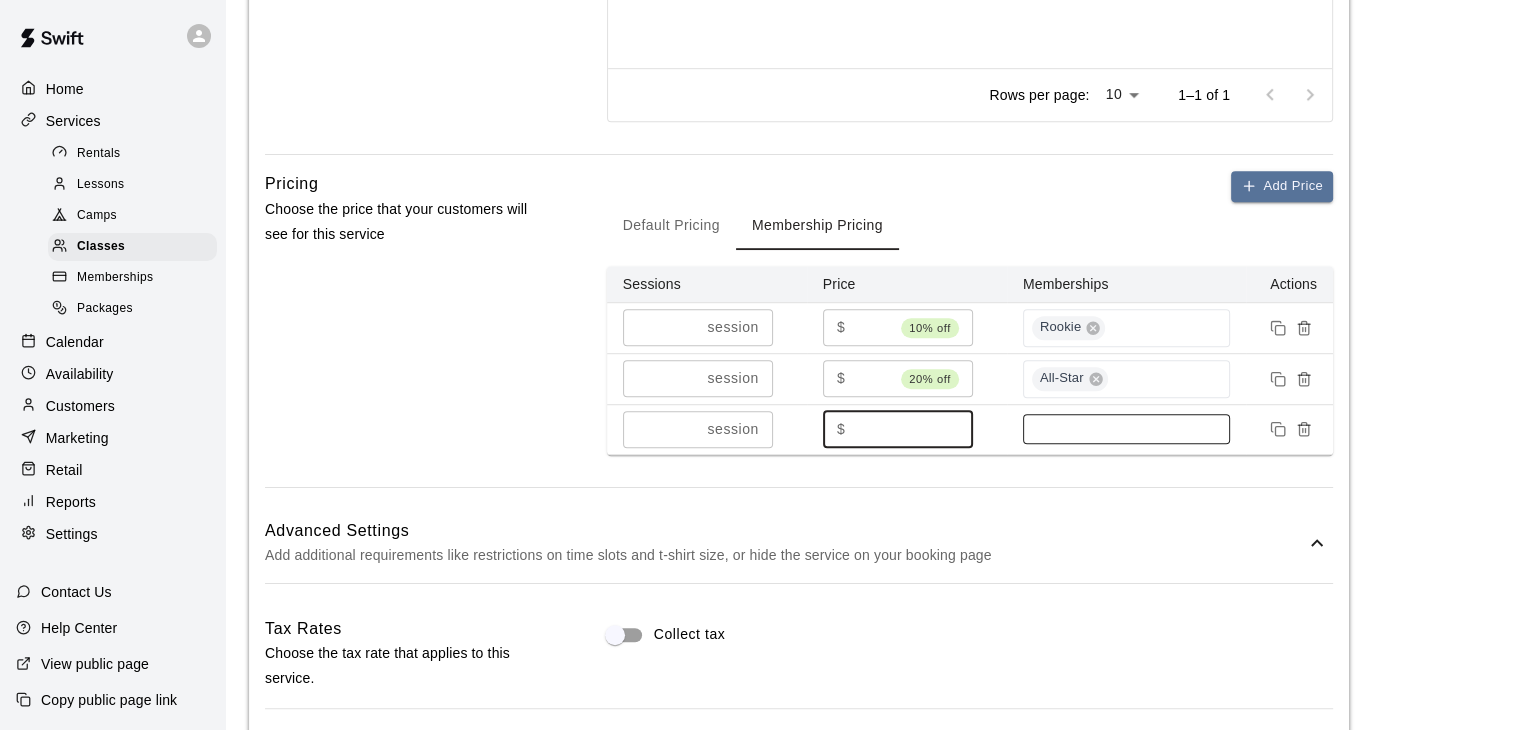 type on "**" 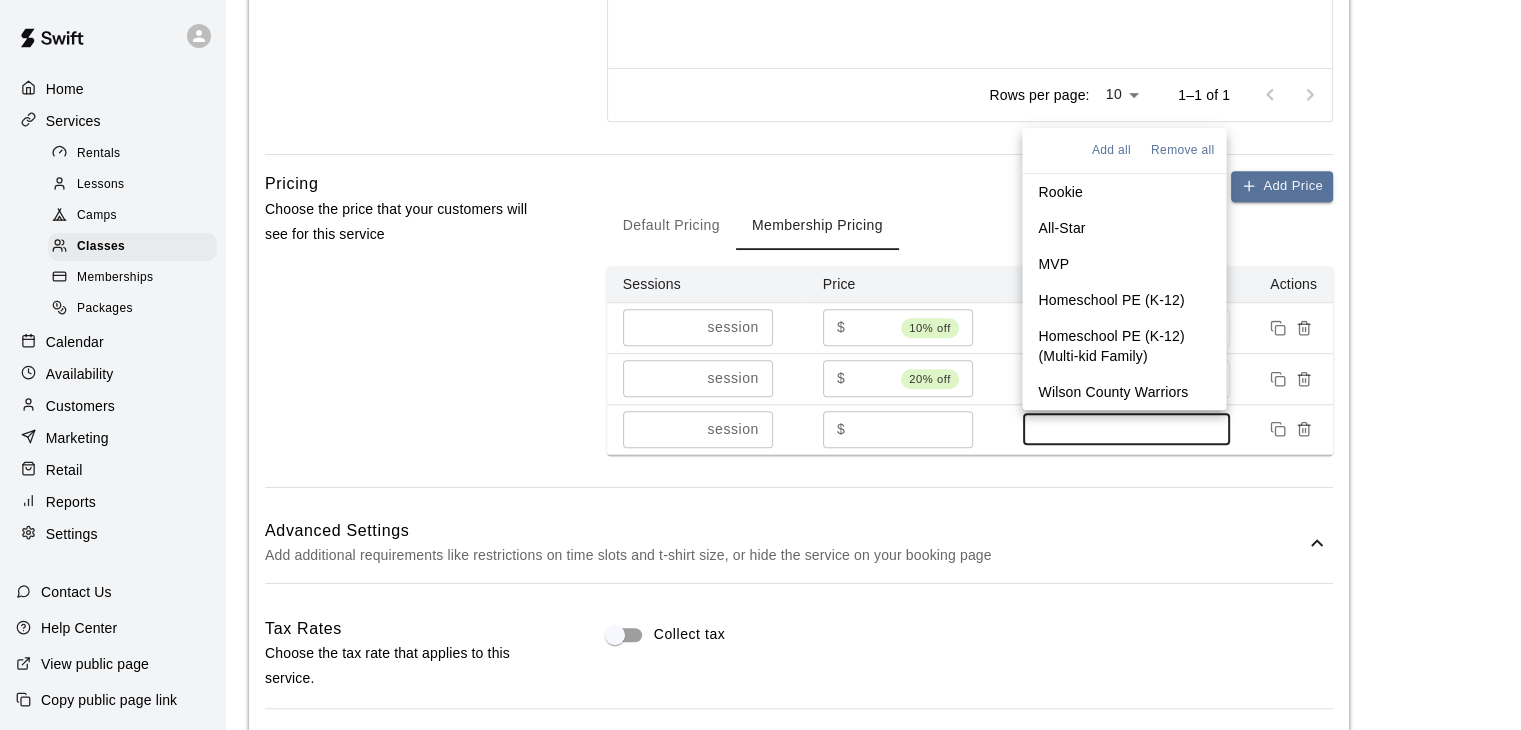 click at bounding box center (1127, 429) 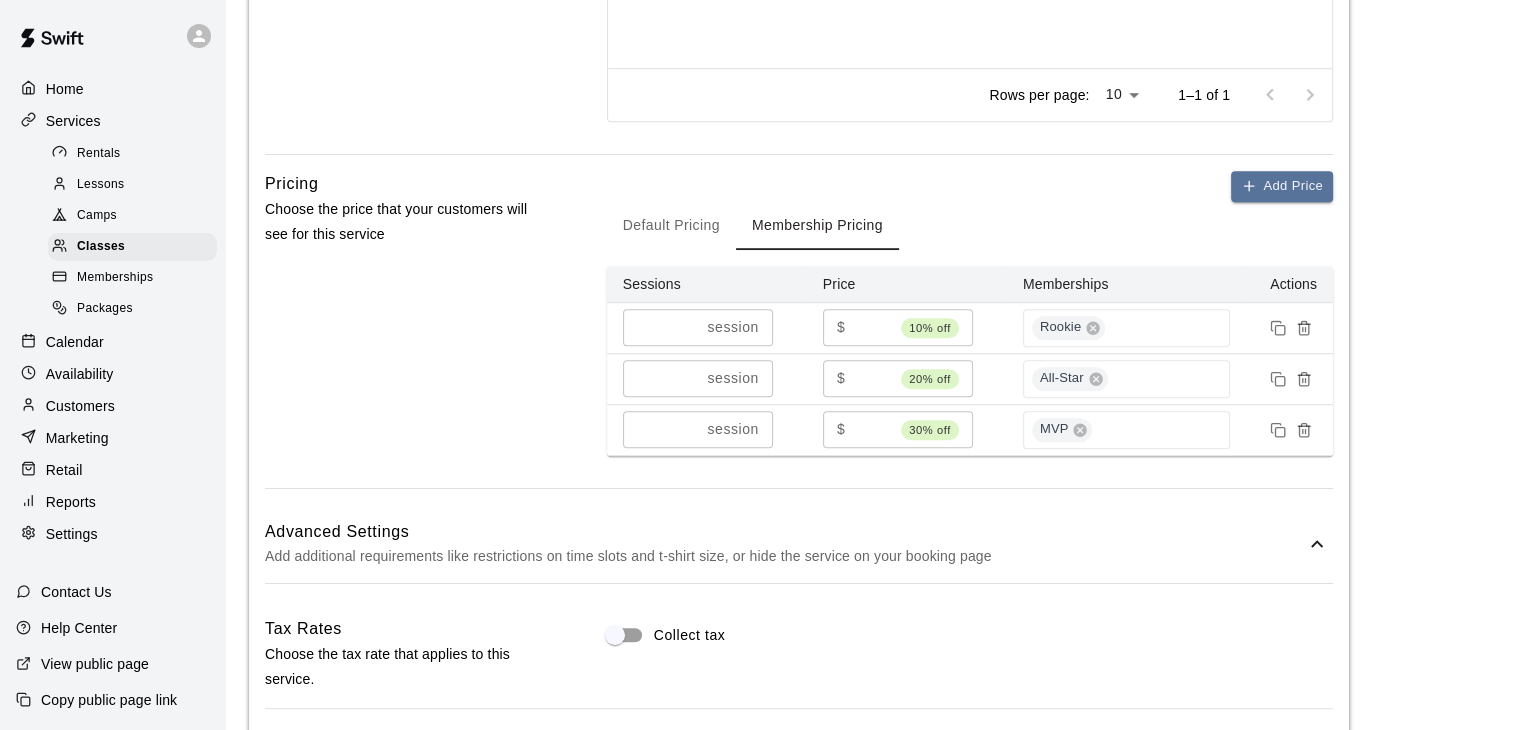 click on "Tax Rates Choose the tax rate that applies to this service. Collect tax Custom Fees Choose the custom fee that applies to this service. Collect fee Custom Fee Processing Fee  ( 2.9% ) ** ​ Time Slot Restrictions Set start ​ end limits on the time slots shown to clients when booking this service Restrictions No restrictions Add another restriction Age Restrictions Restrict this service to clients within a certain age range Off On * yrs ​  to  ** yrs ​ Leave it blank if you do not want to add a limit Additional Checkout Details Request the client to fill out additional details during checkout, like emergency contact information Emergency Contact Info Off On T-shirt Size Off On Private Hide this service from clients on your booking page Off On" at bounding box center (799, 1104) 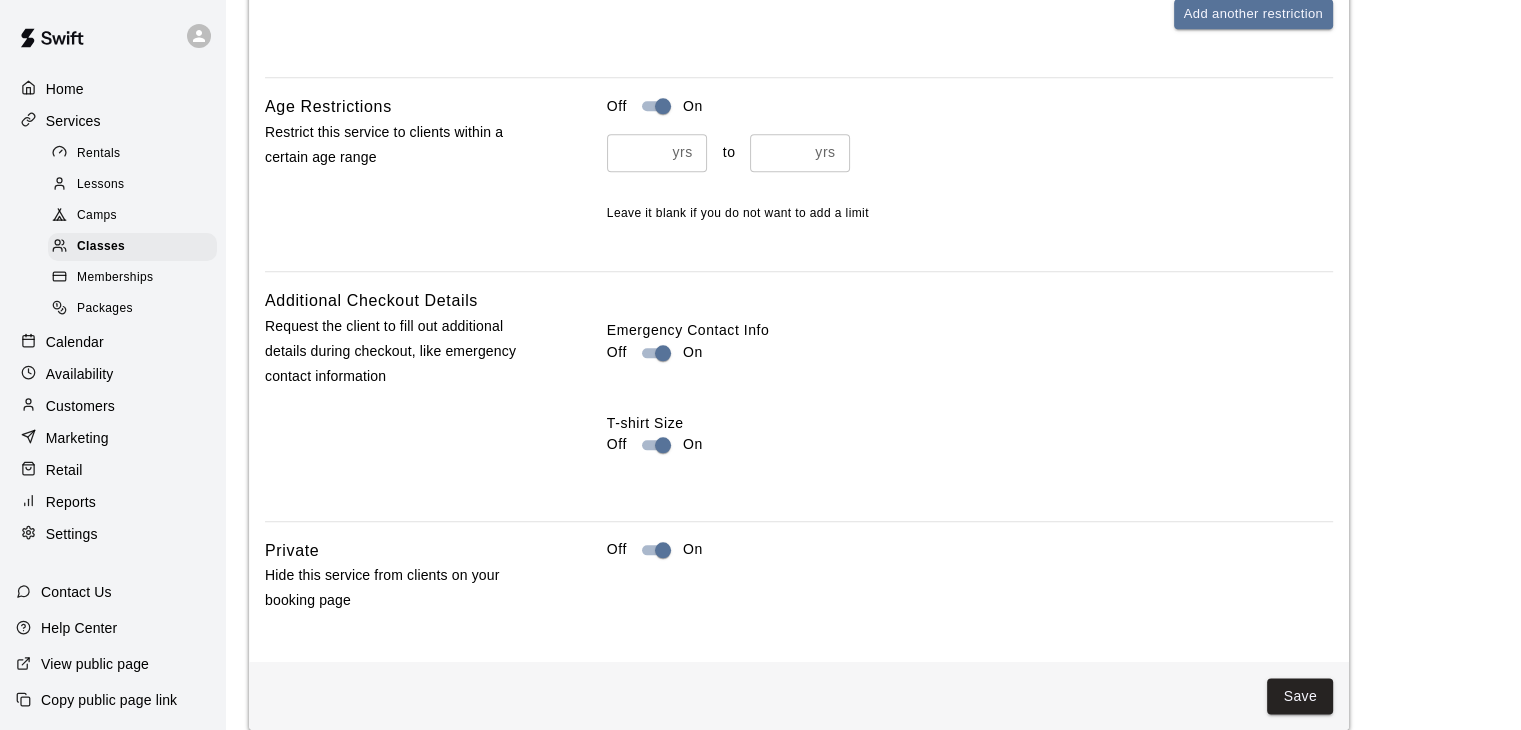 scroll, scrollTop: 2266, scrollLeft: 0, axis: vertical 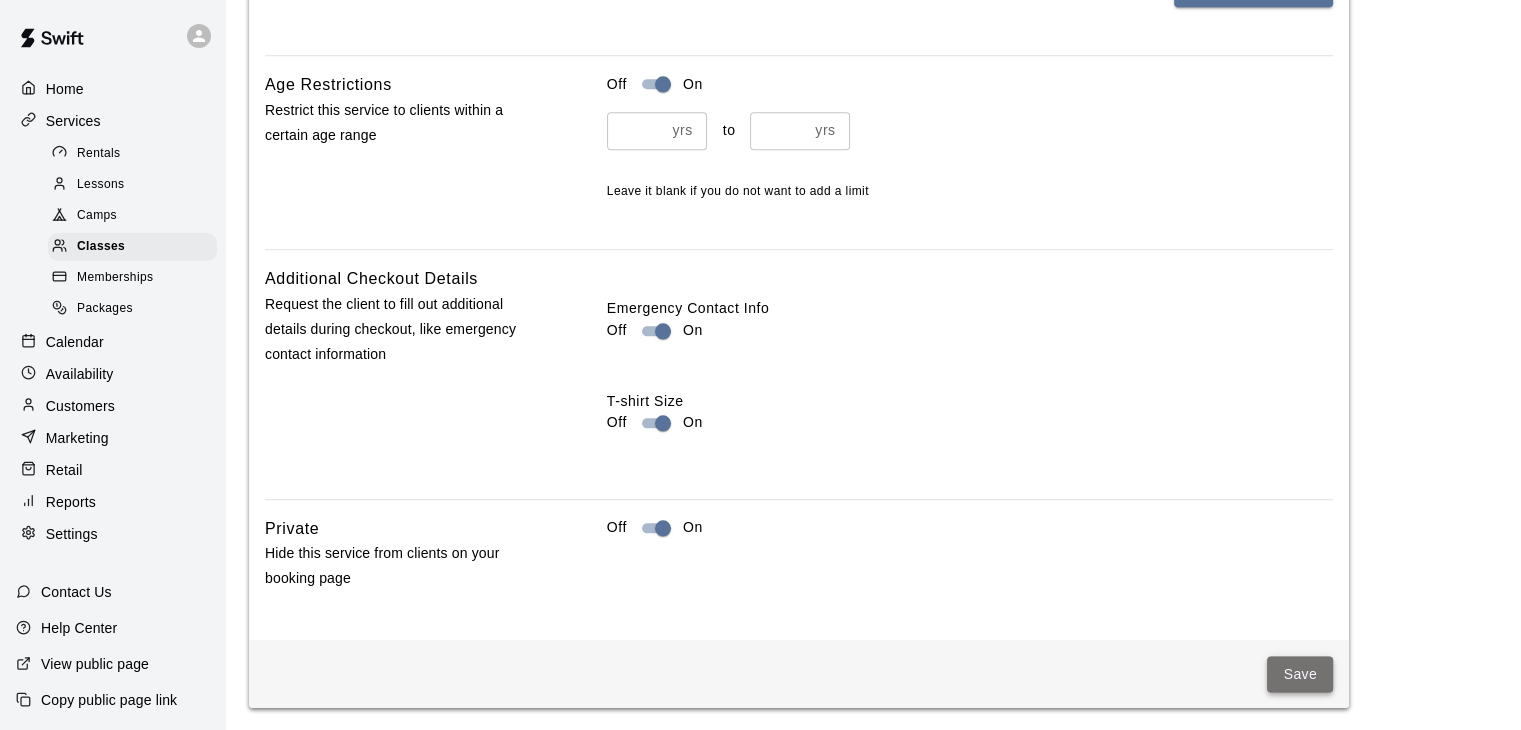 click on "Save" at bounding box center (1300, 674) 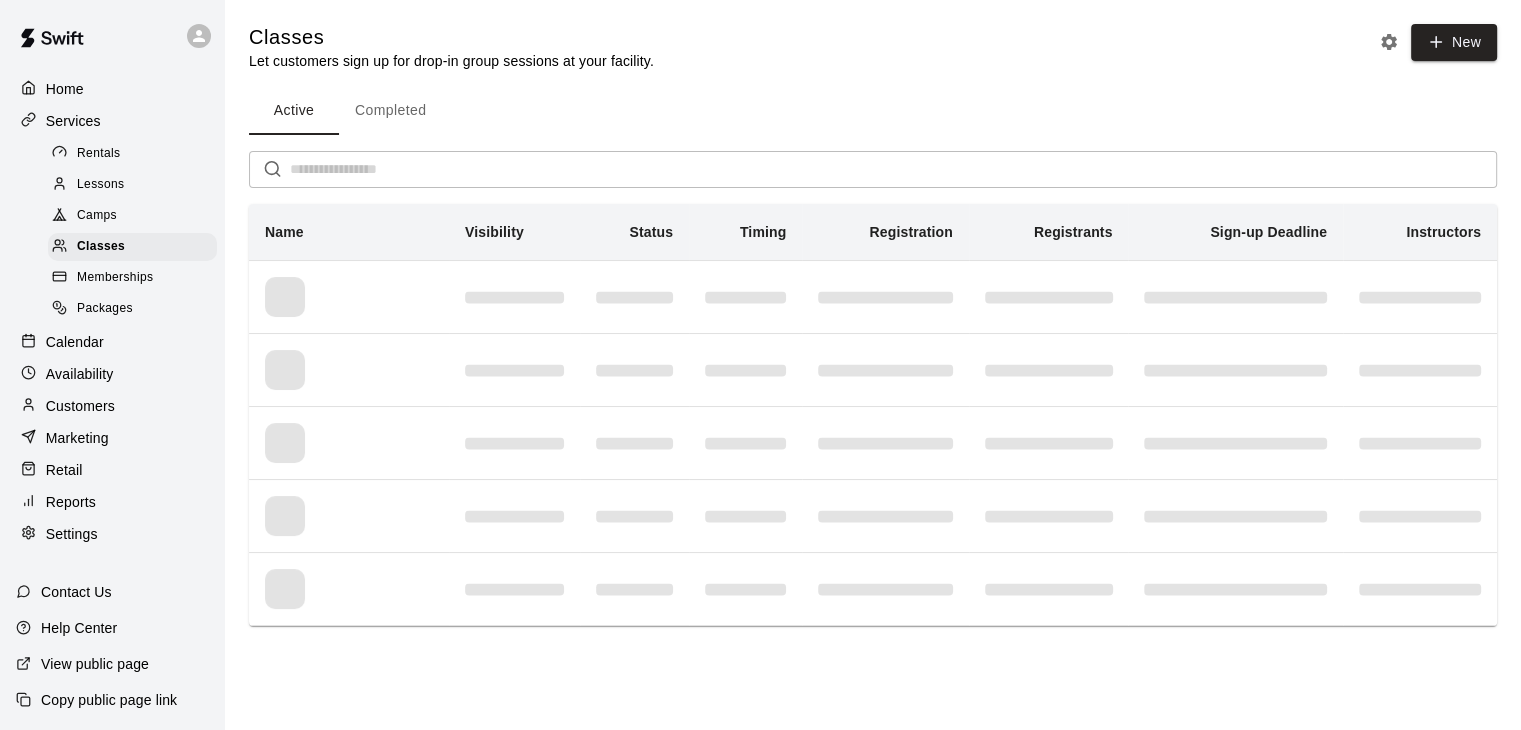 scroll, scrollTop: 0, scrollLeft: 0, axis: both 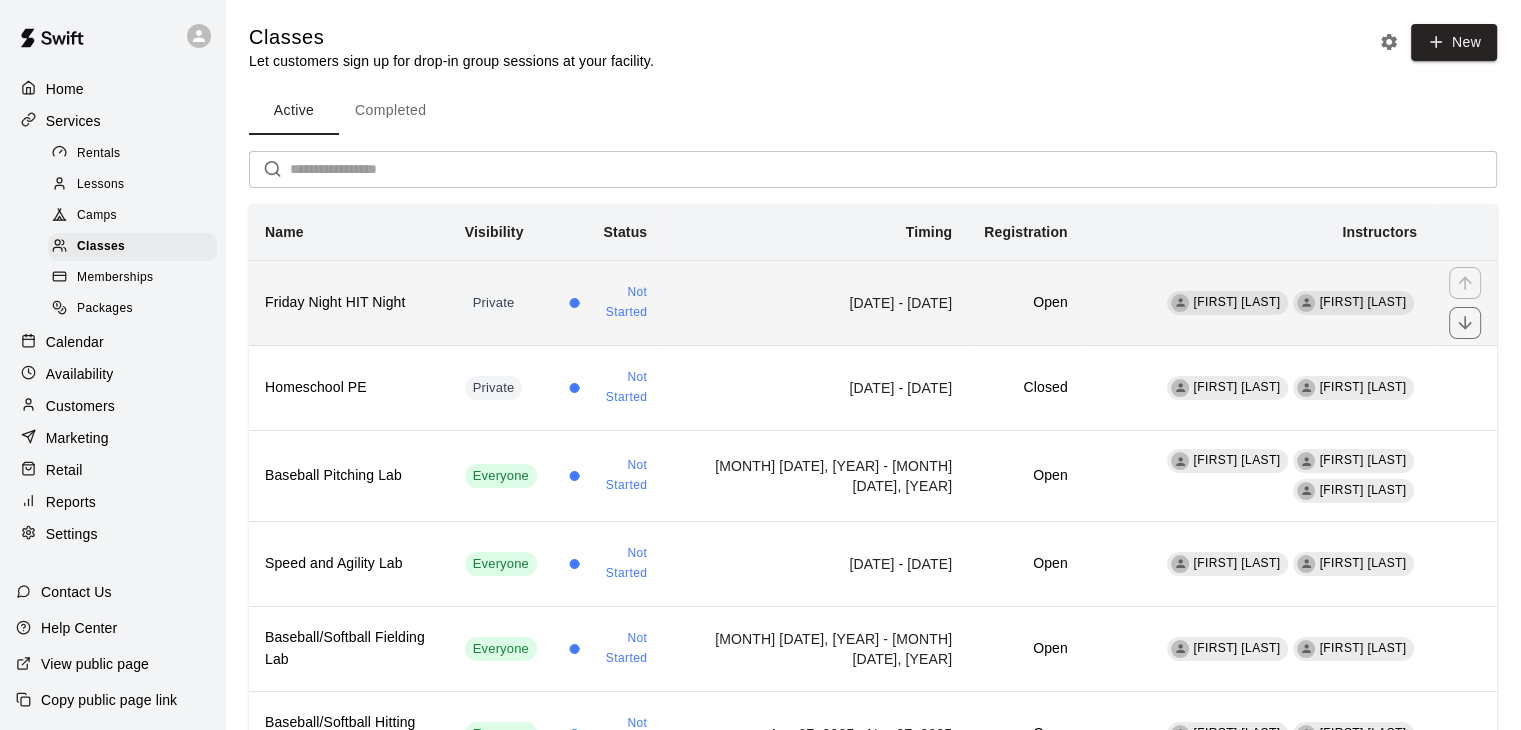 click on "[FIRST] [LAST] [FIRST] [LAST]" at bounding box center (1258, 302) 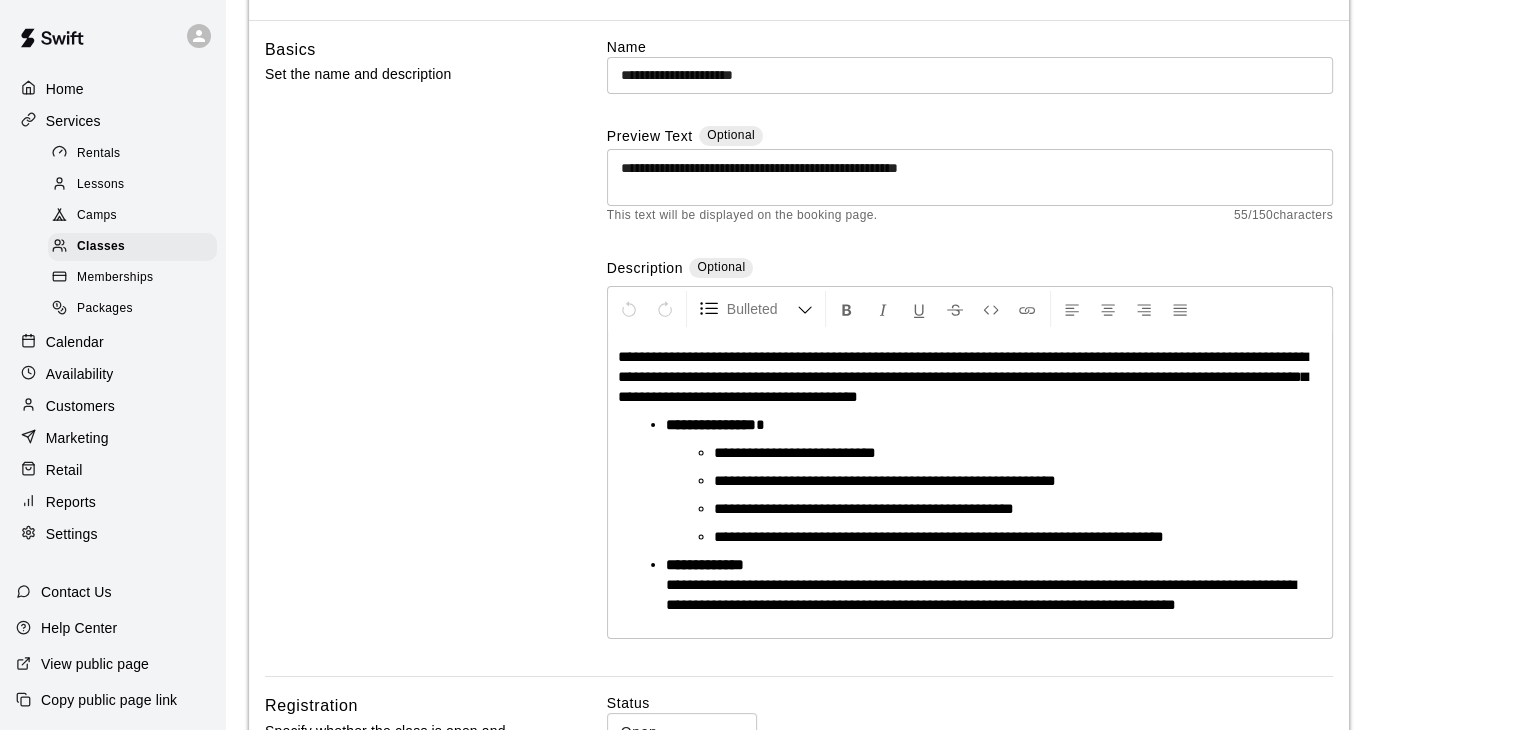 scroll, scrollTop: 0, scrollLeft: 0, axis: both 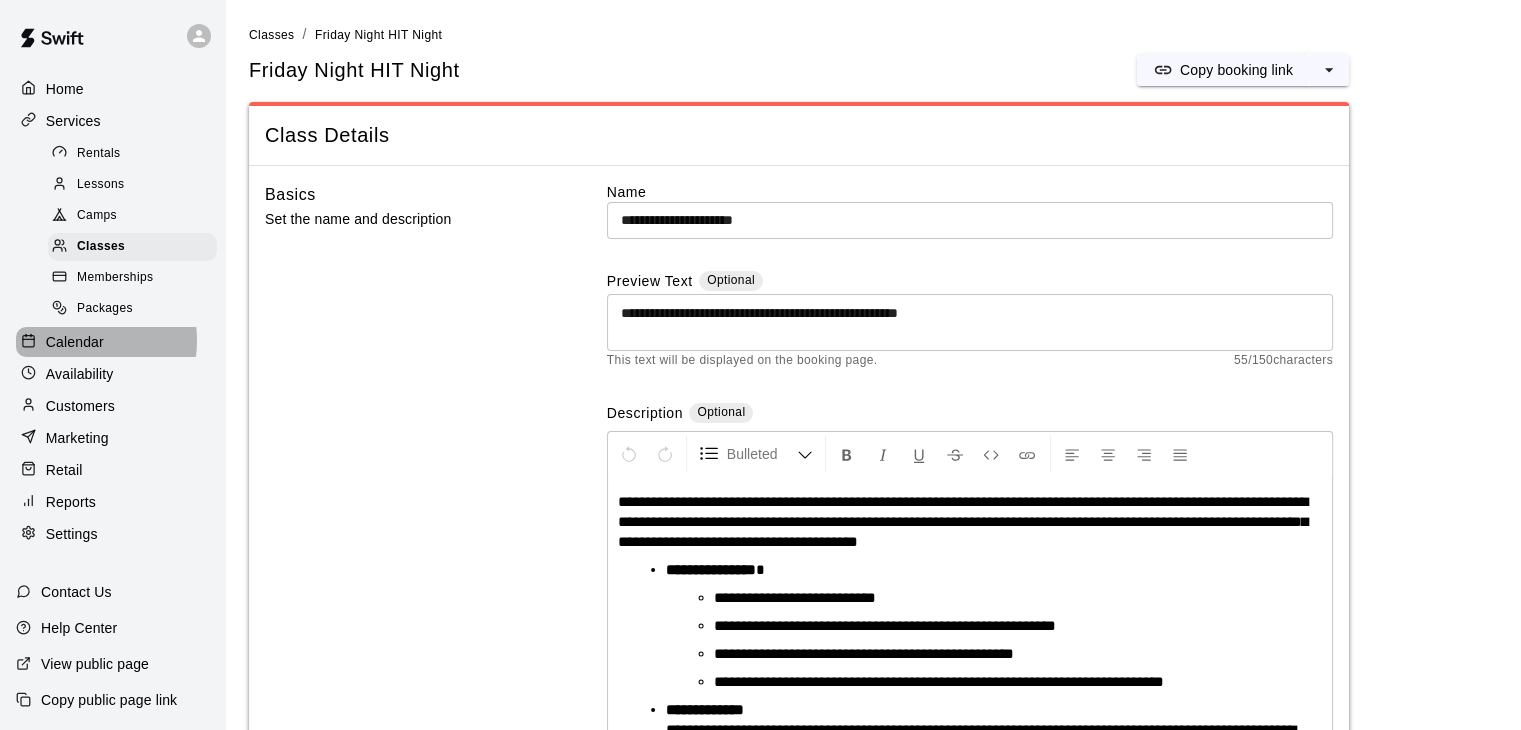 click on "Calendar" at bounding box center (75, 342) 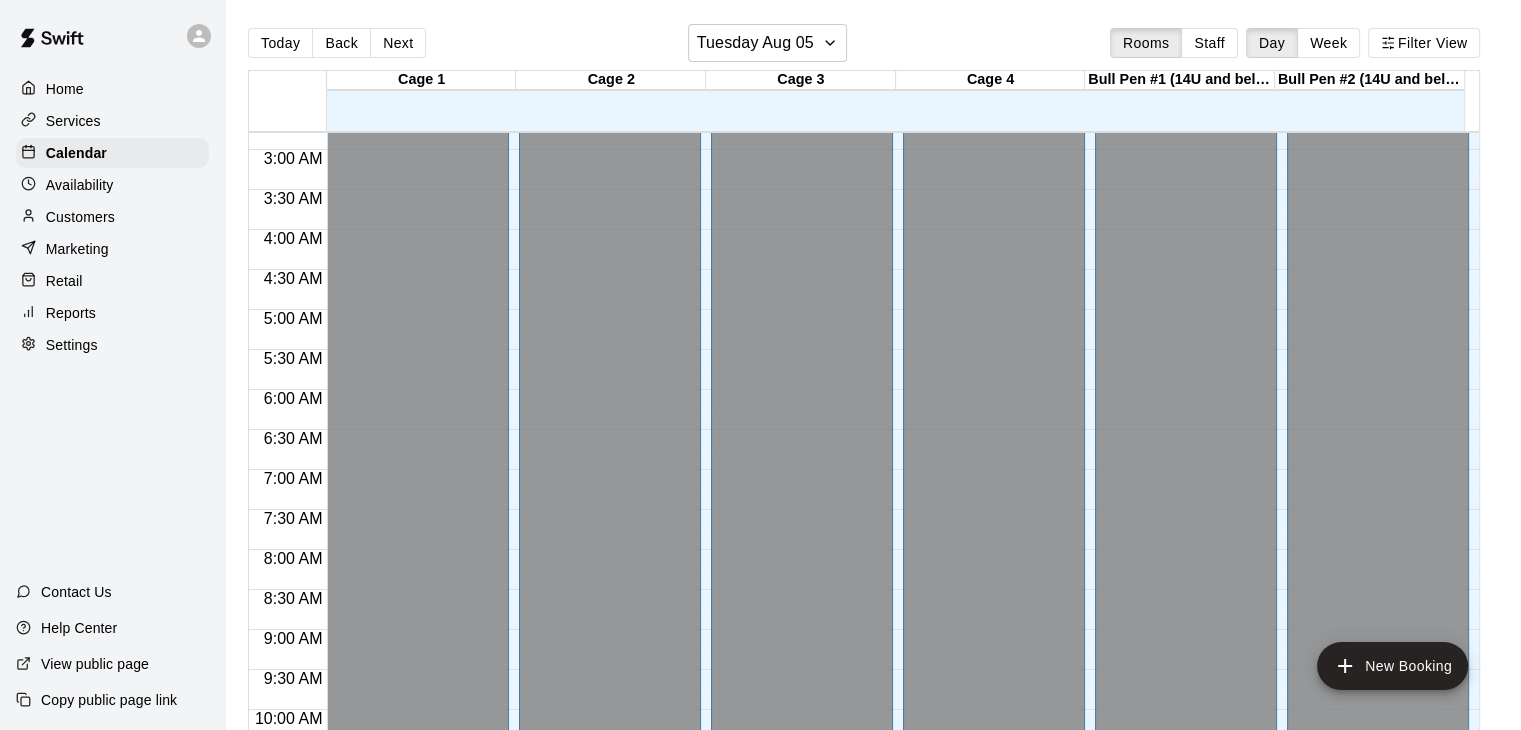 scroll, scrollTop: 220, scrollLeft: 0, axis: vertical 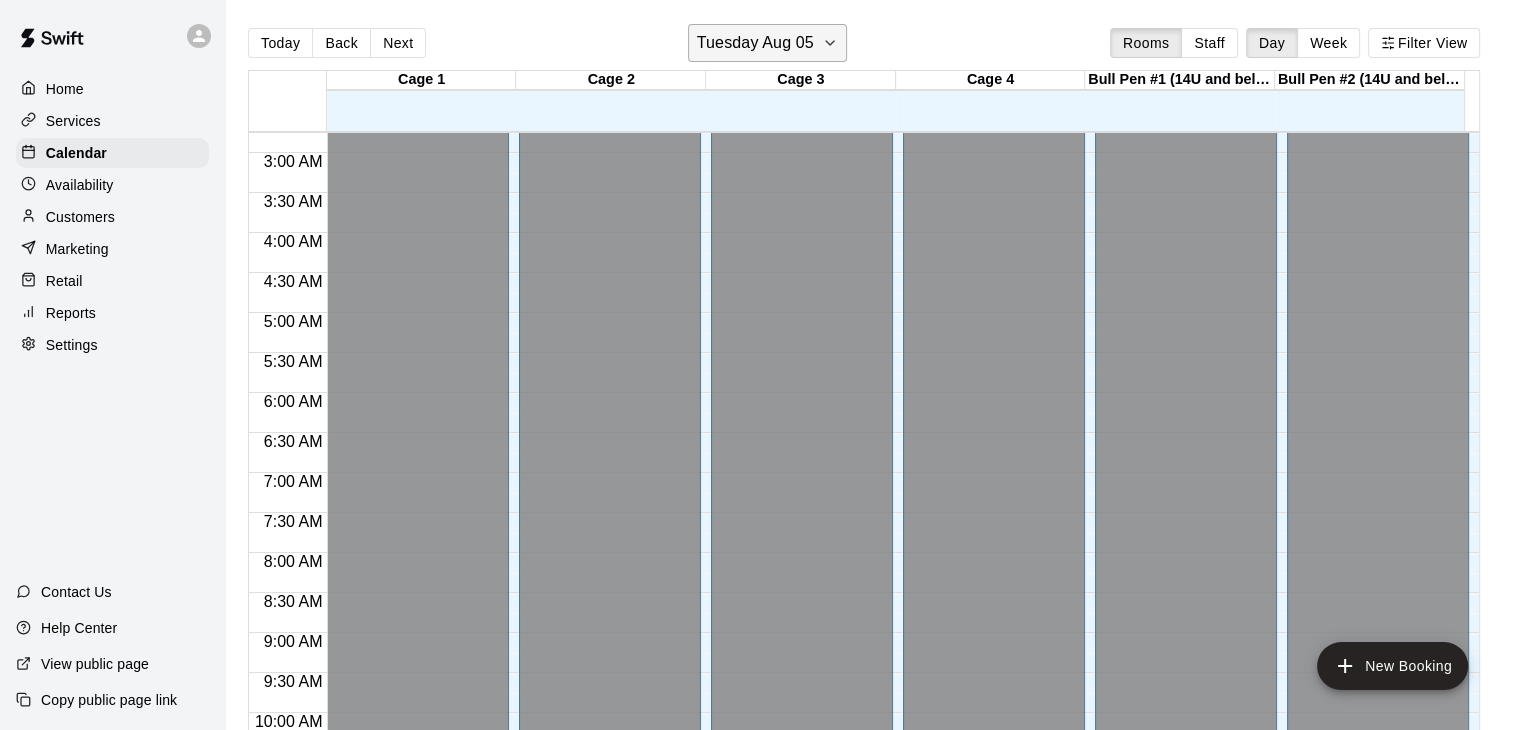 click 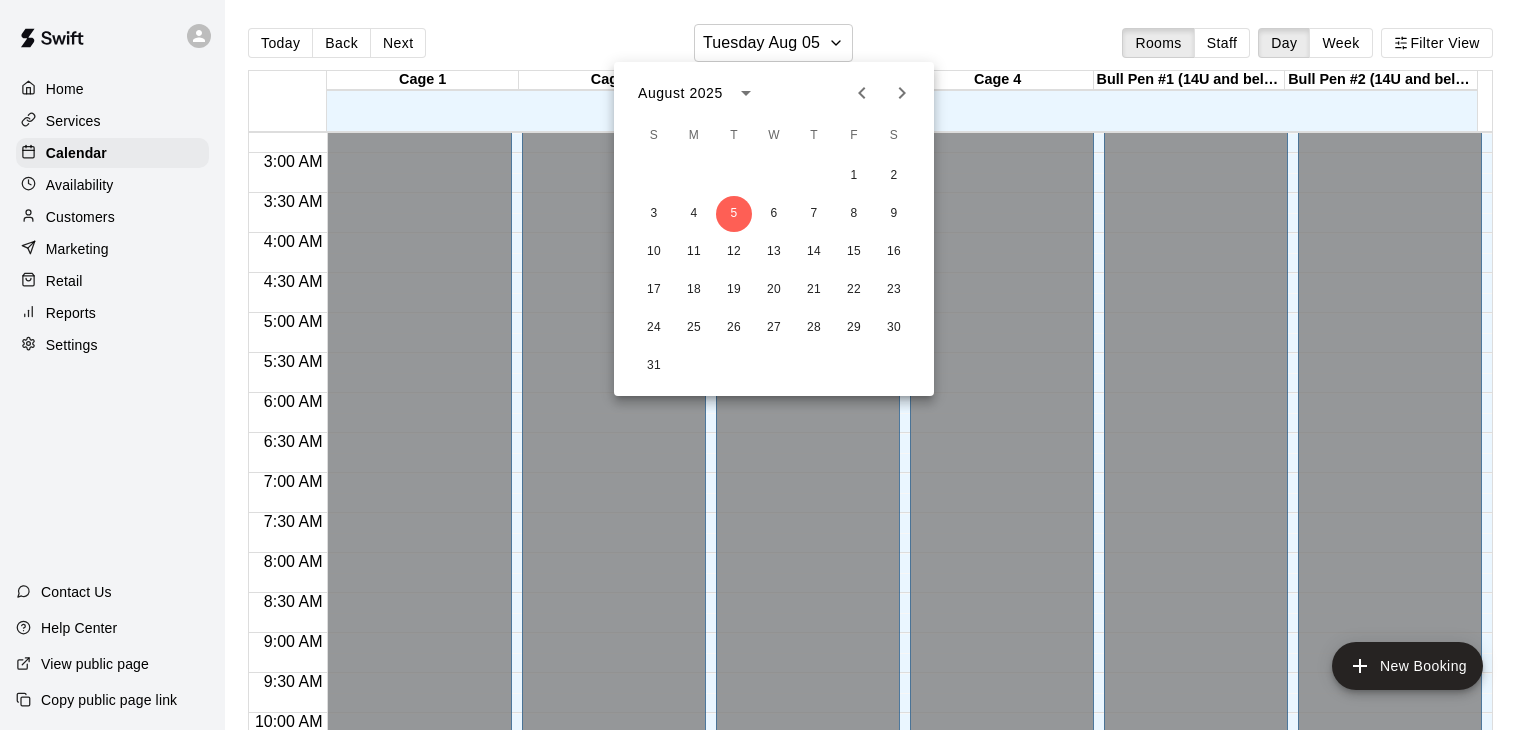click at bounding box center [768, 365] 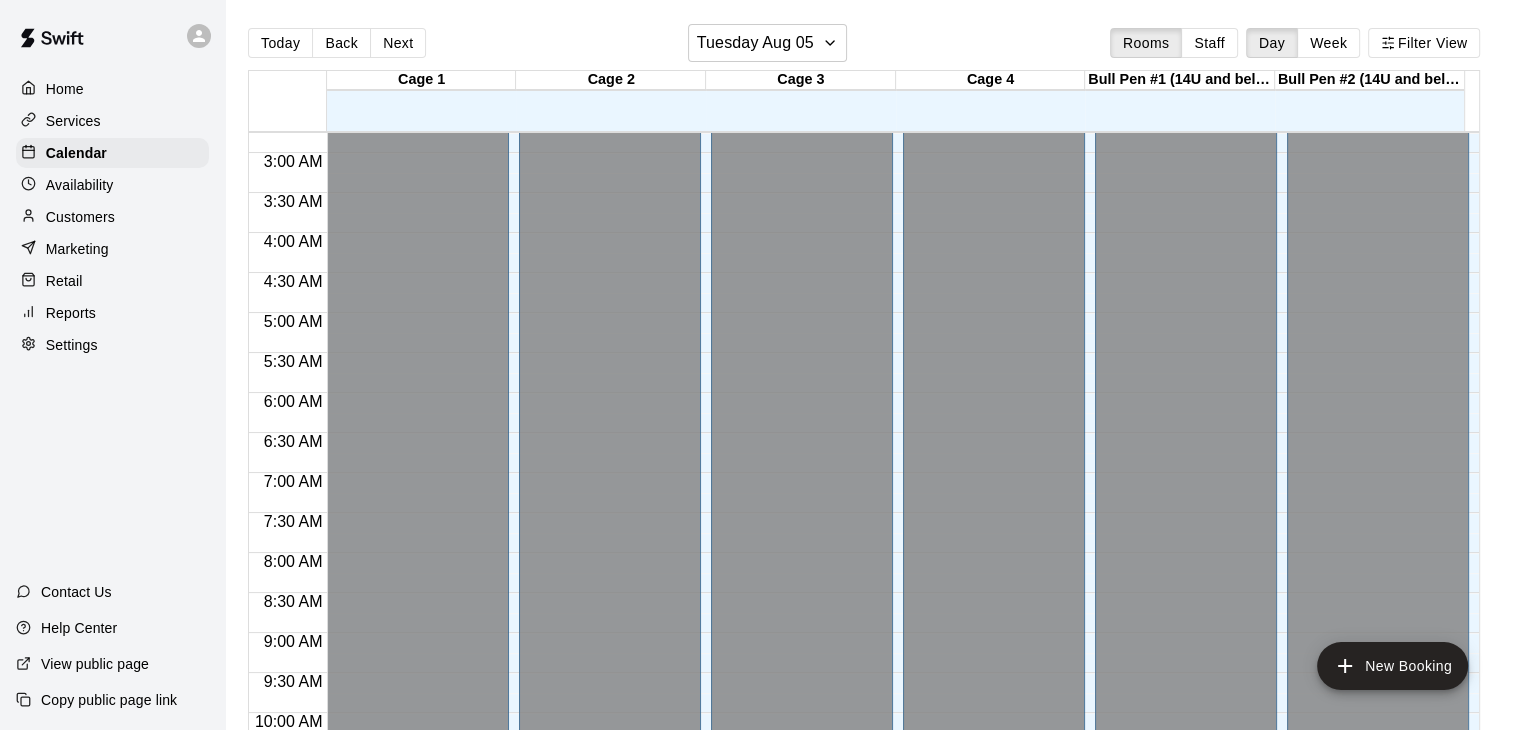 click on "Week" at bounding box center [1328, 43] 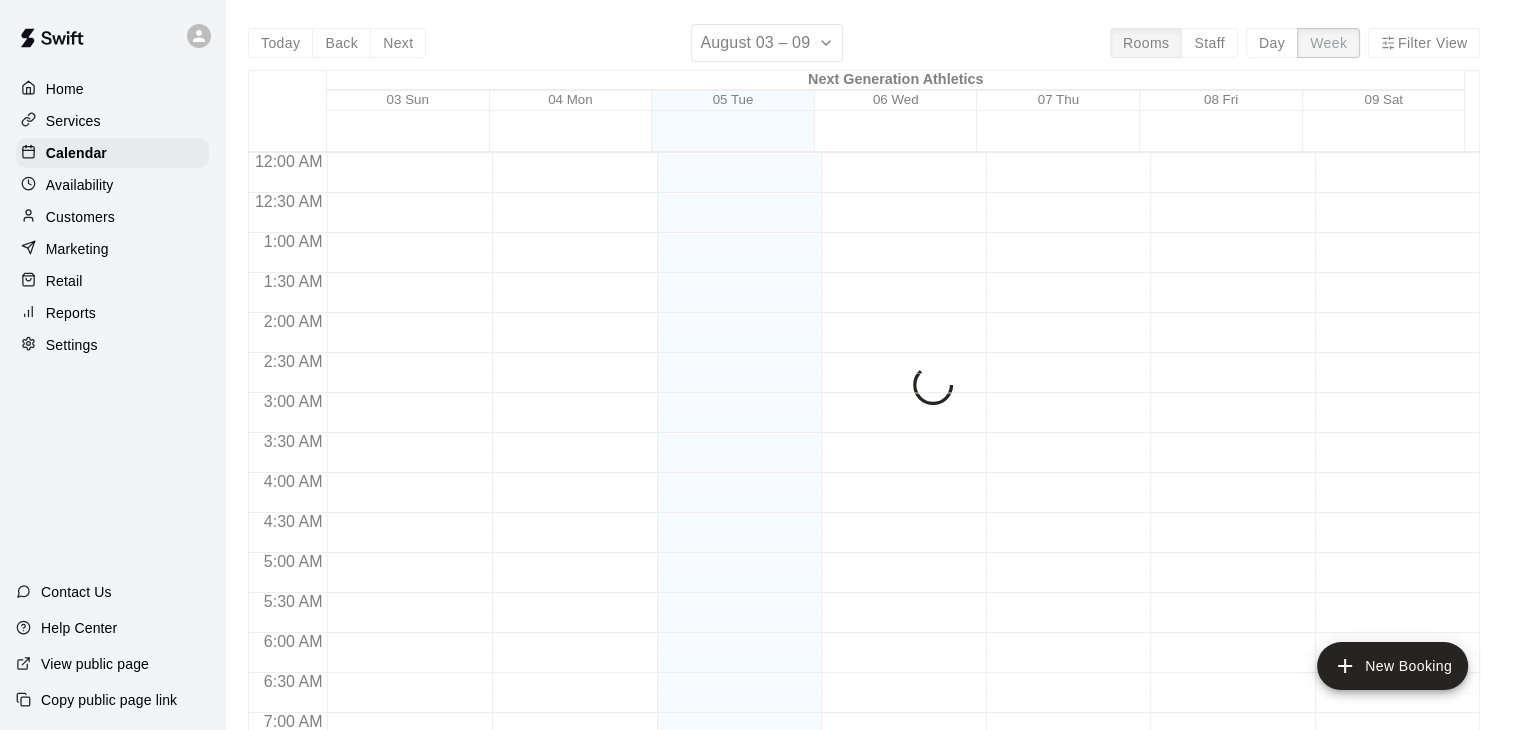 scroll, scrollTop: 836, scrollLeft: 0, axis: vertical 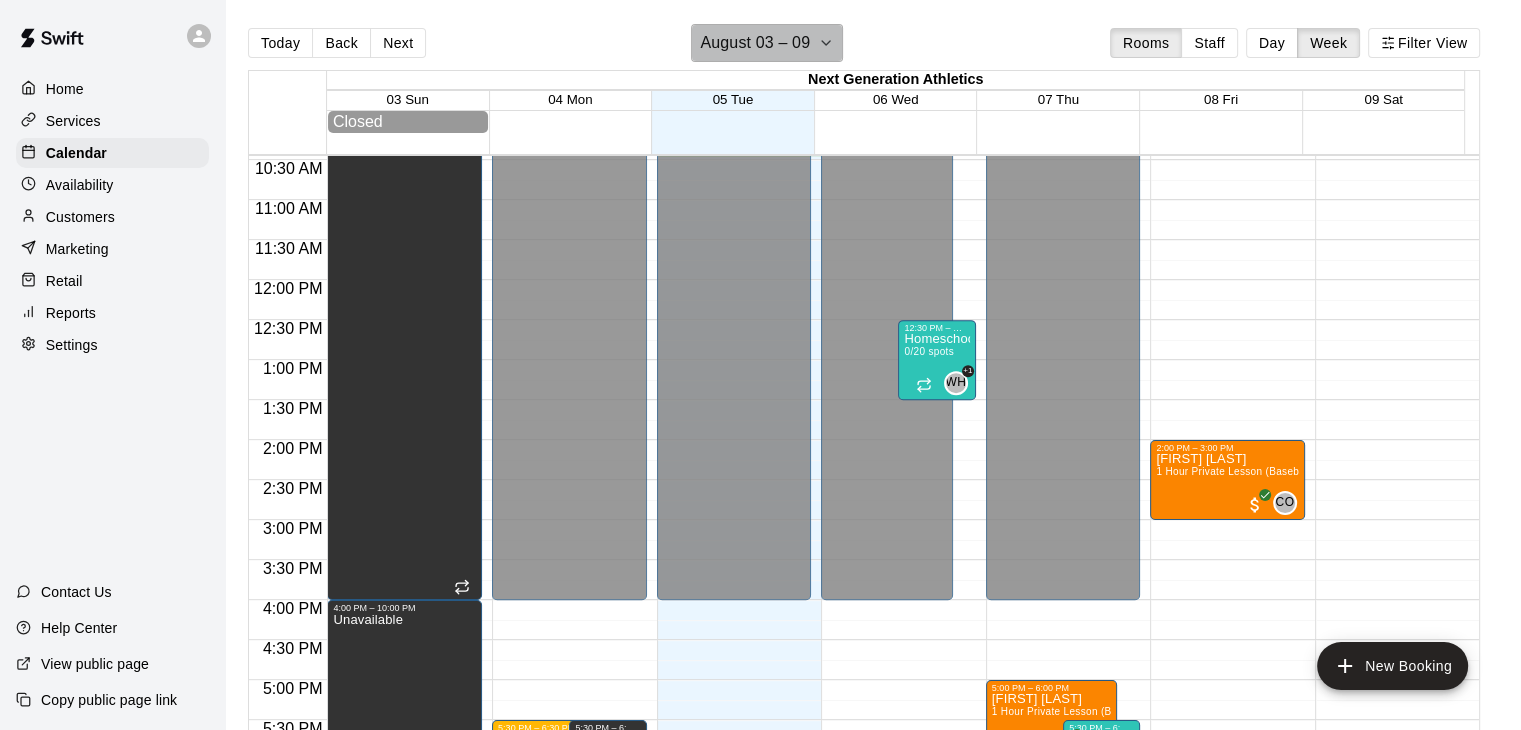 click 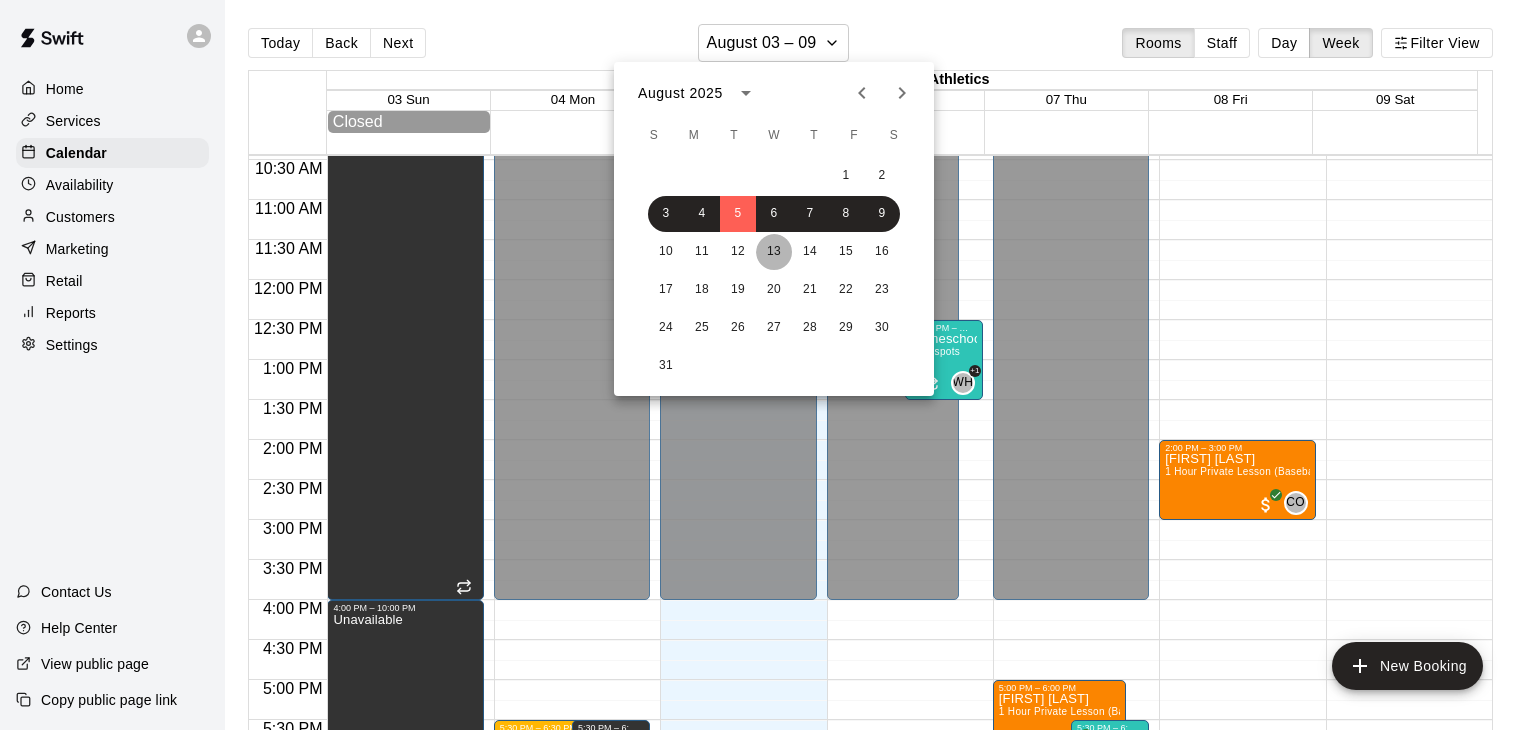 click on "13" at bounding box center (774, 252) 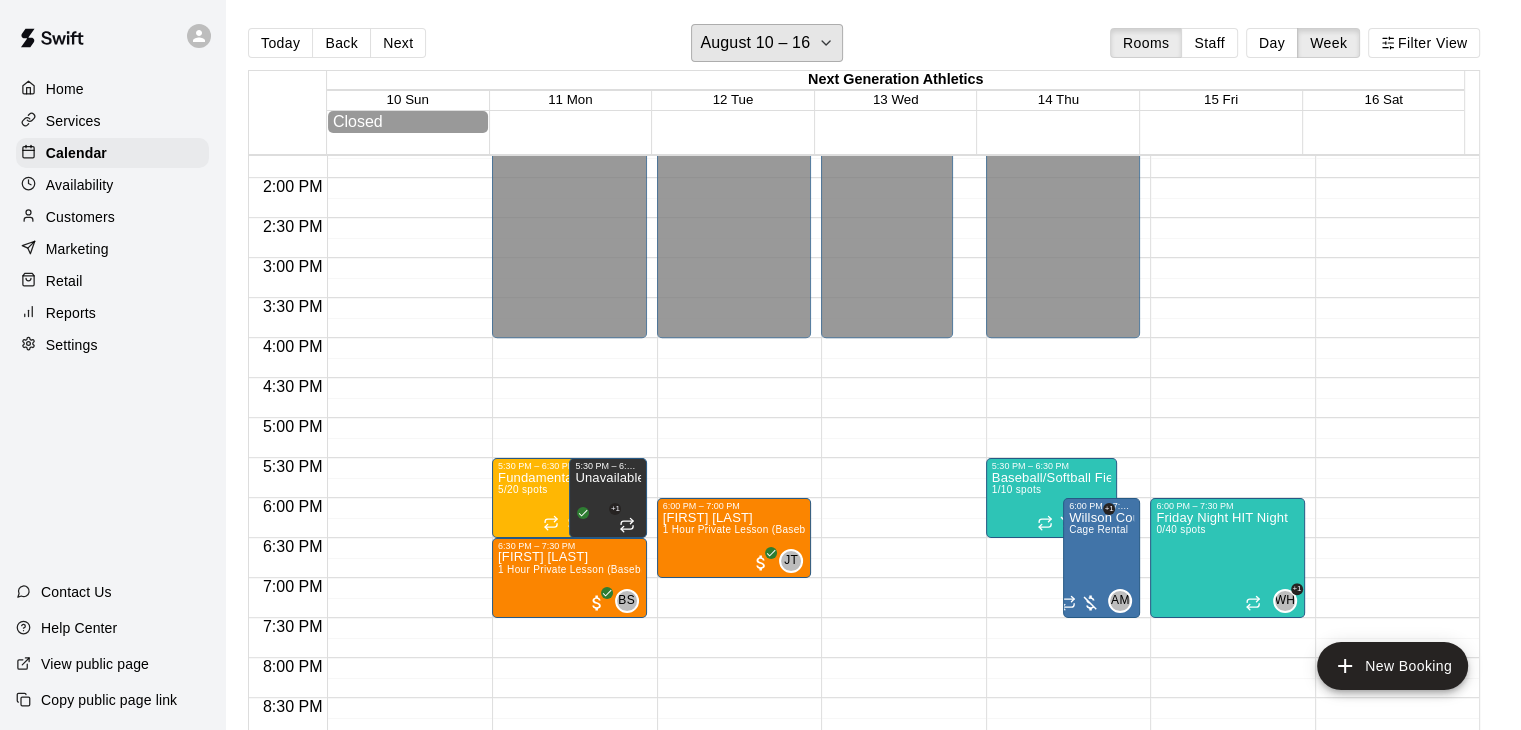 scroll, scrollTop: 1100, scrollLeft: 0, axis: vertical 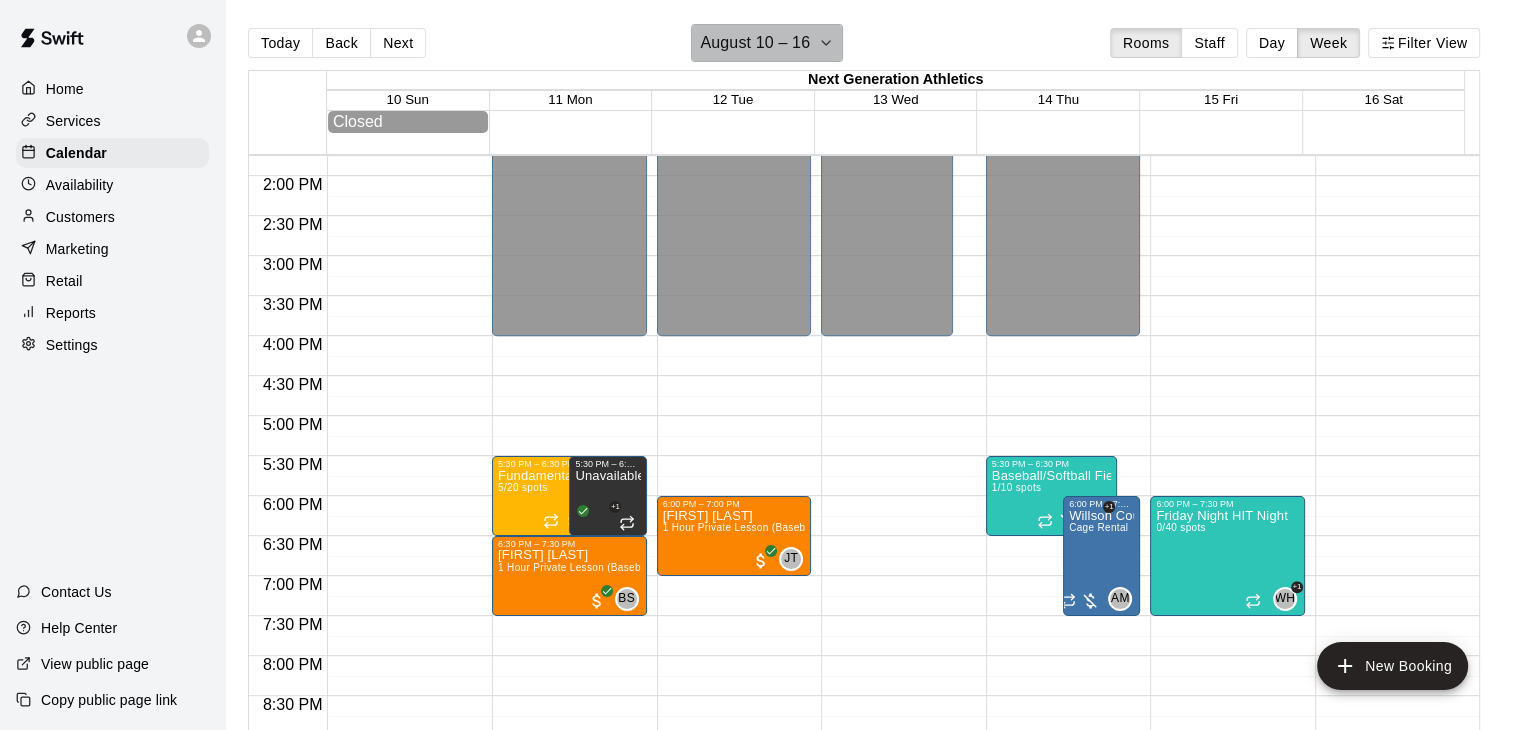 click 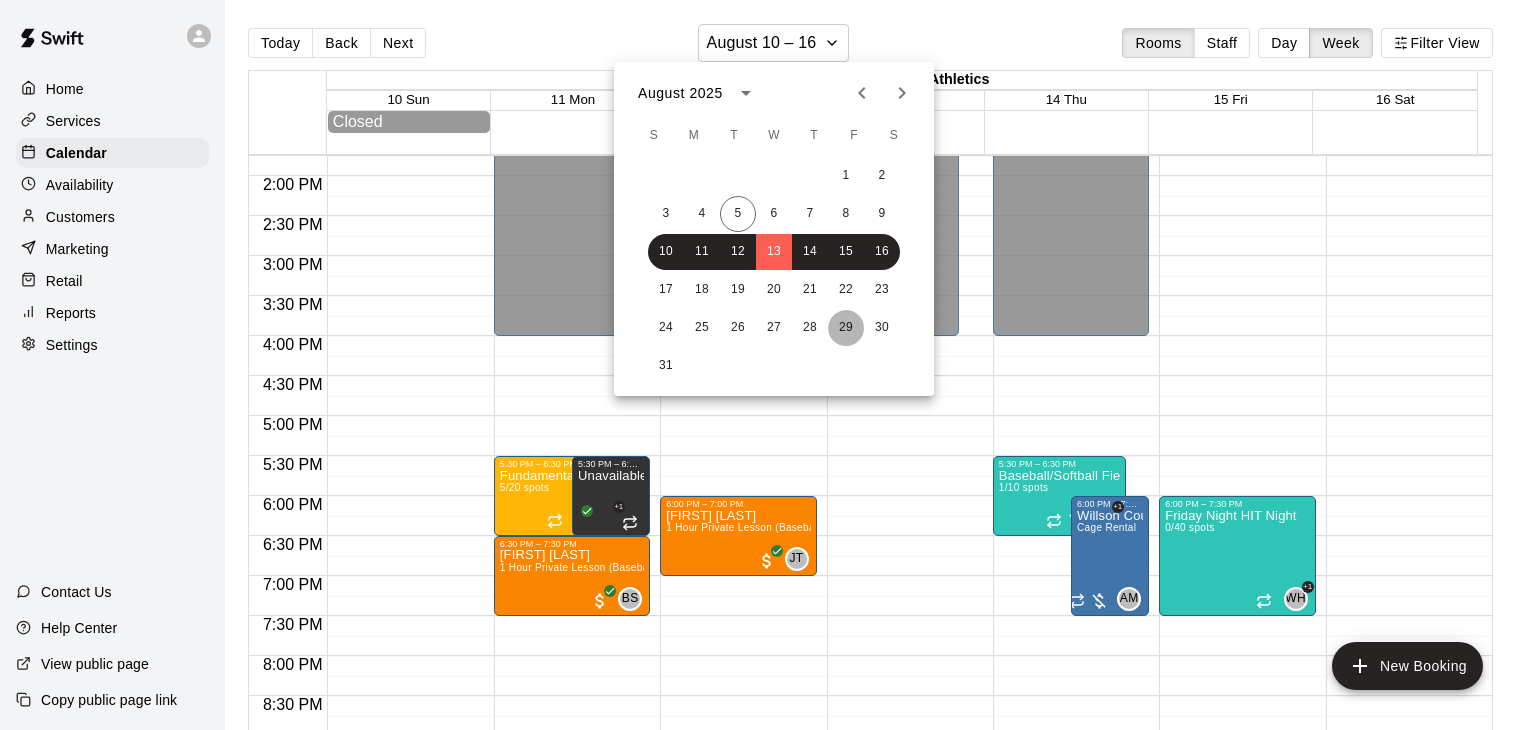 click on "29" at bounding box center [846, 328] 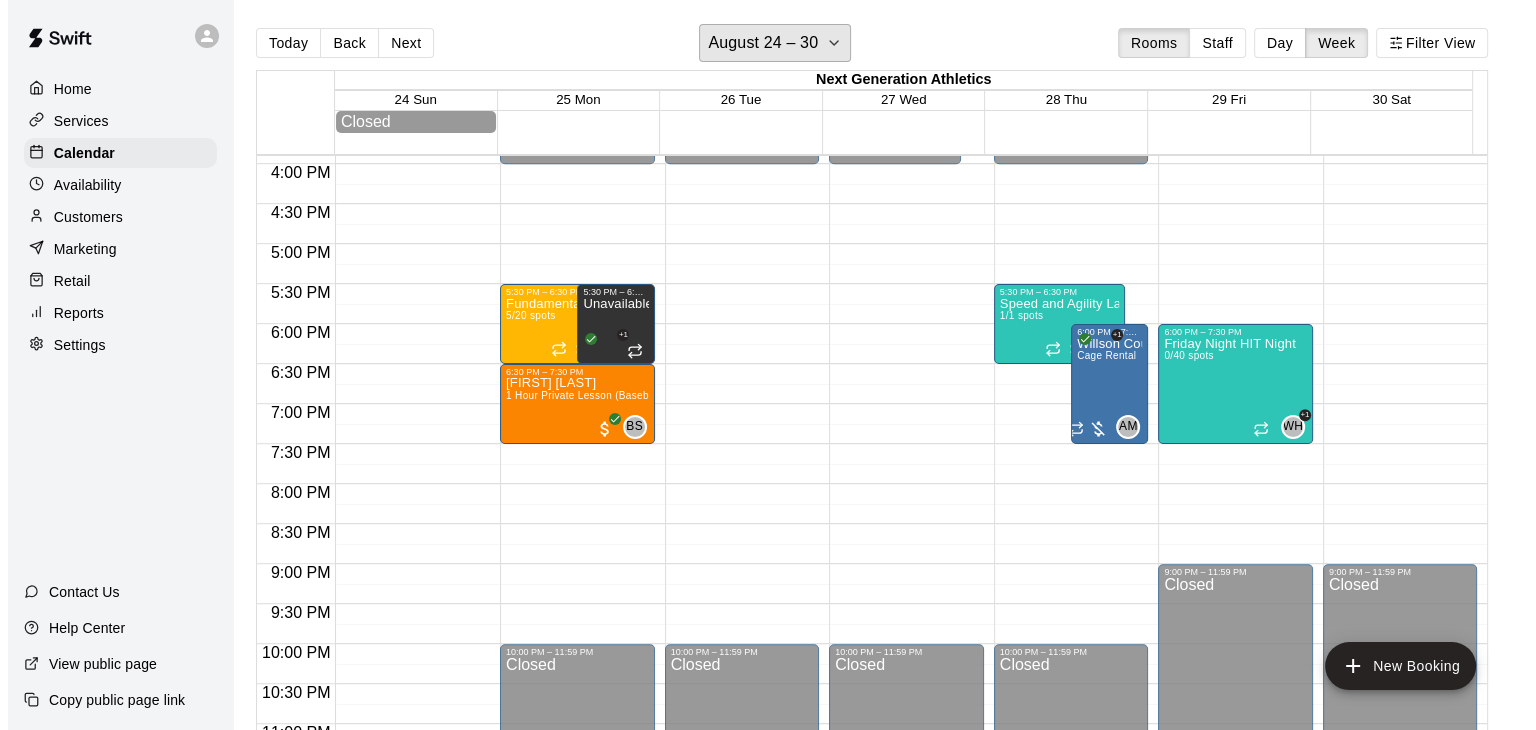 scroll, scrollTop: 1279, scrollLeft: 0, axis: vertical 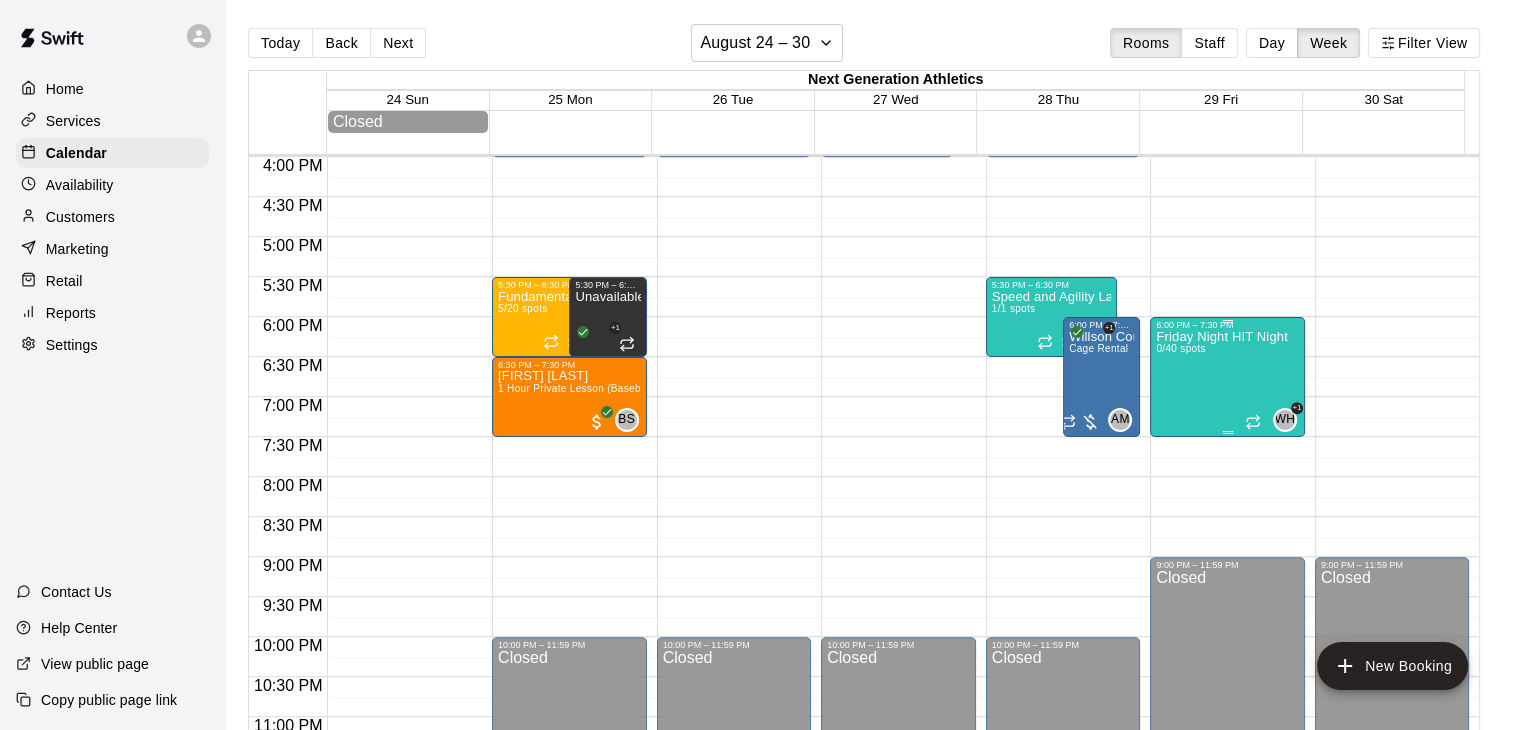 click on "Friday Night HIT Night 0/40 spots" at bounding box center (1221, 695) 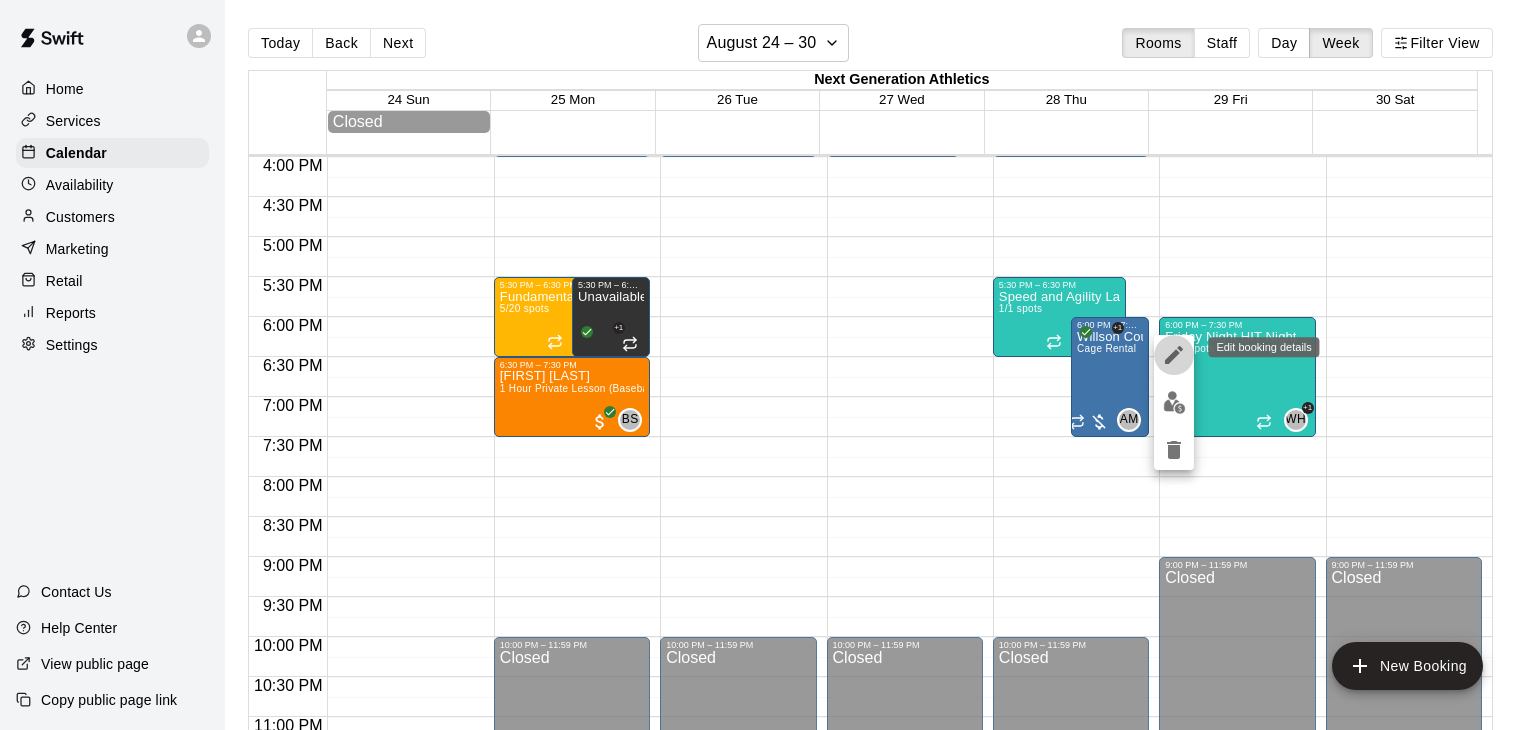 click 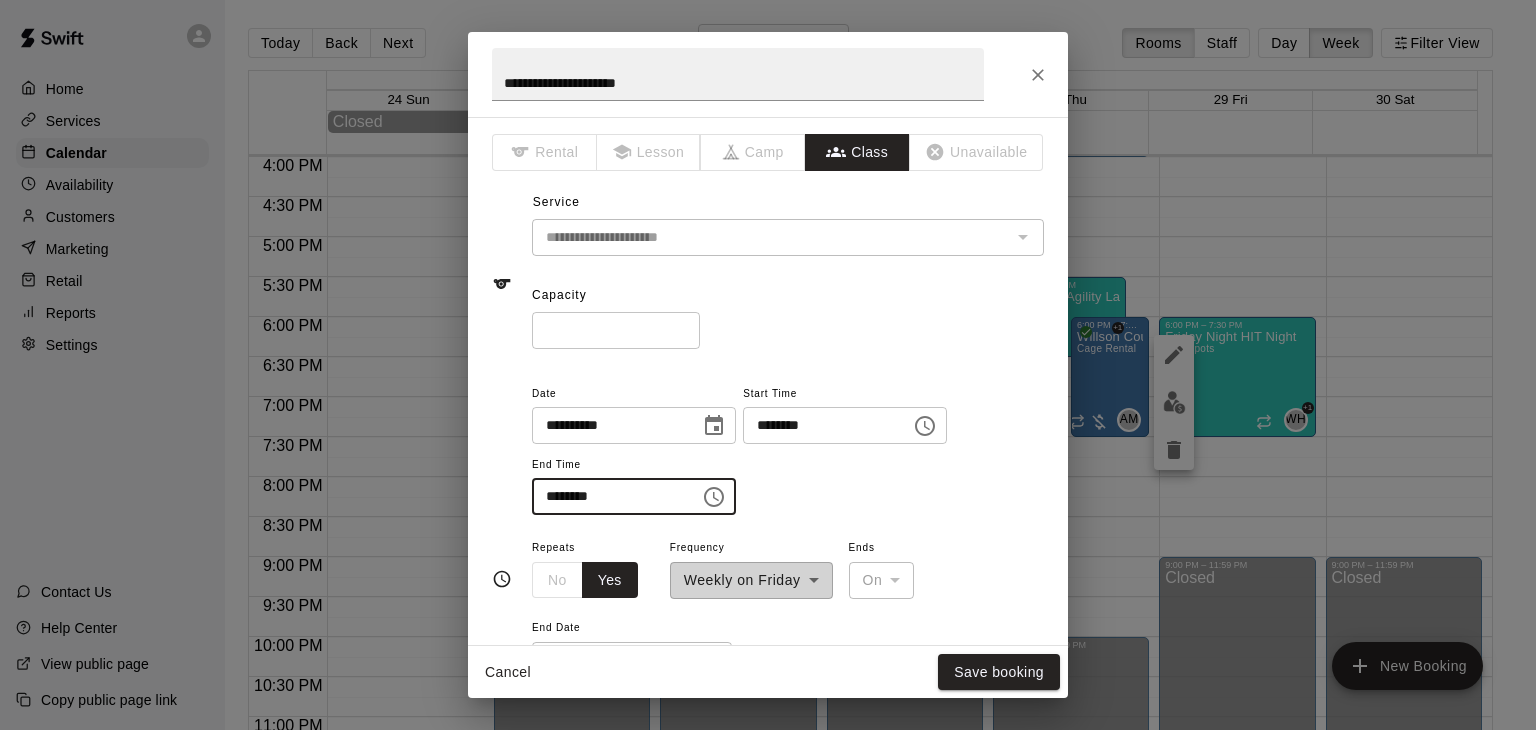 click on "********" at bounding box center (609, 496) 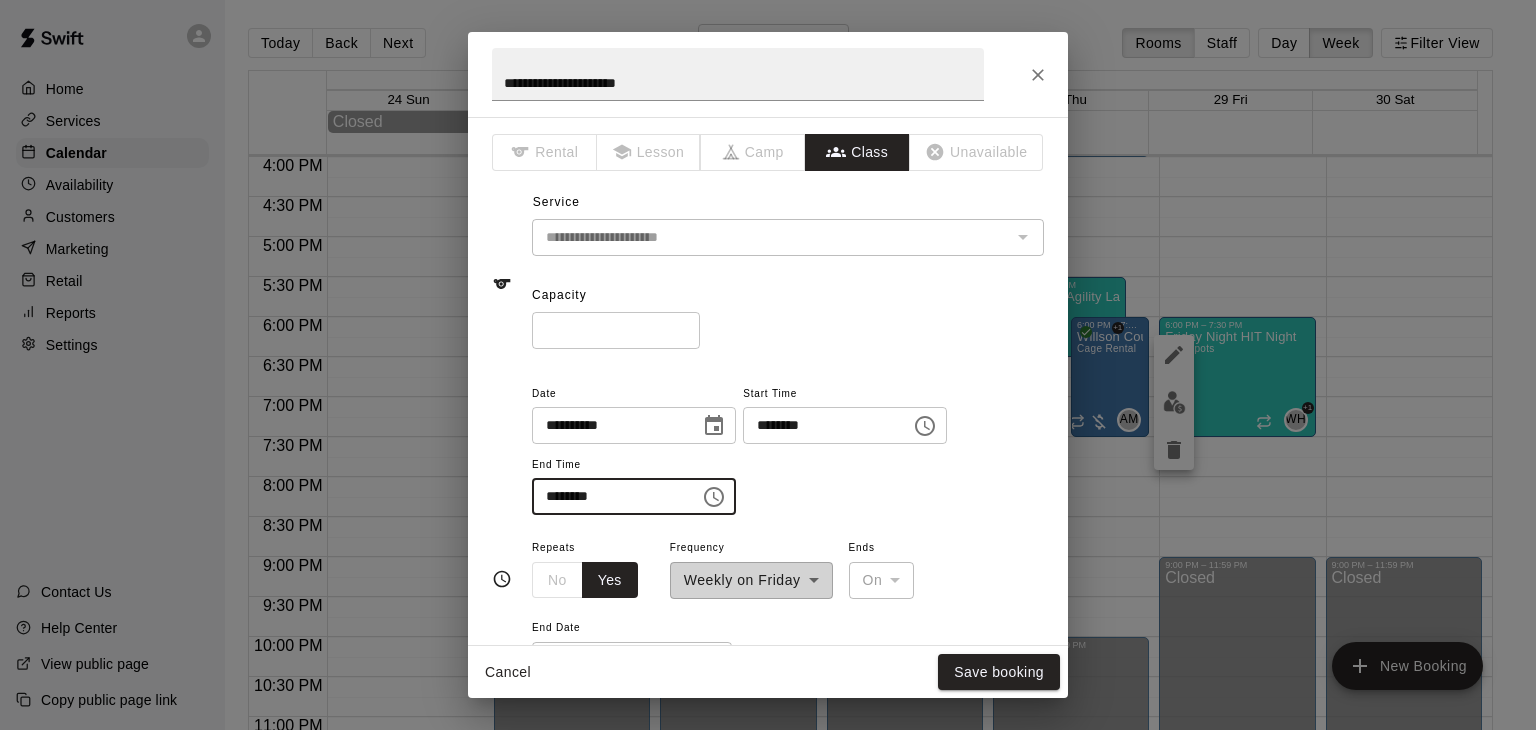 type on "********" 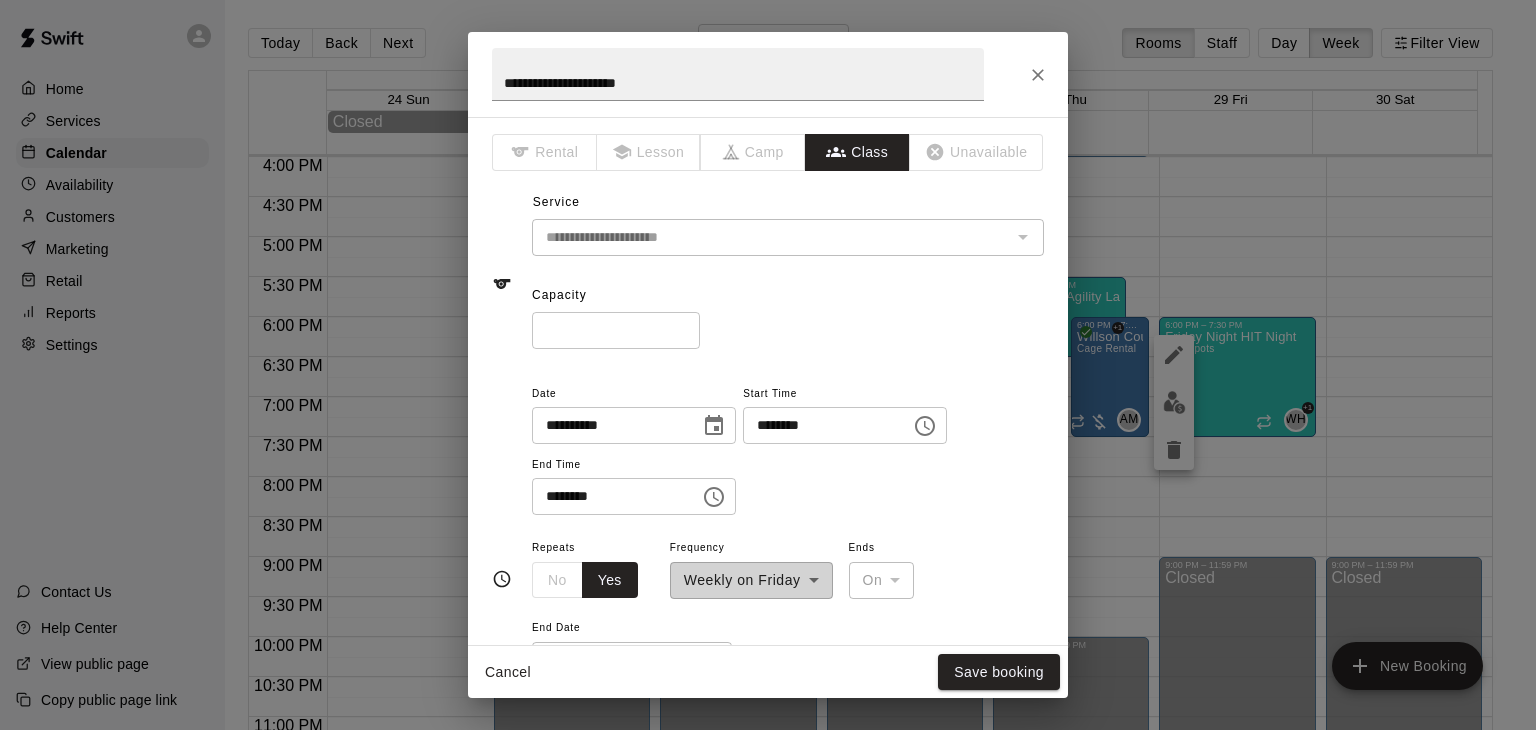 click on "No Yes" at bounding box center (585, 580) 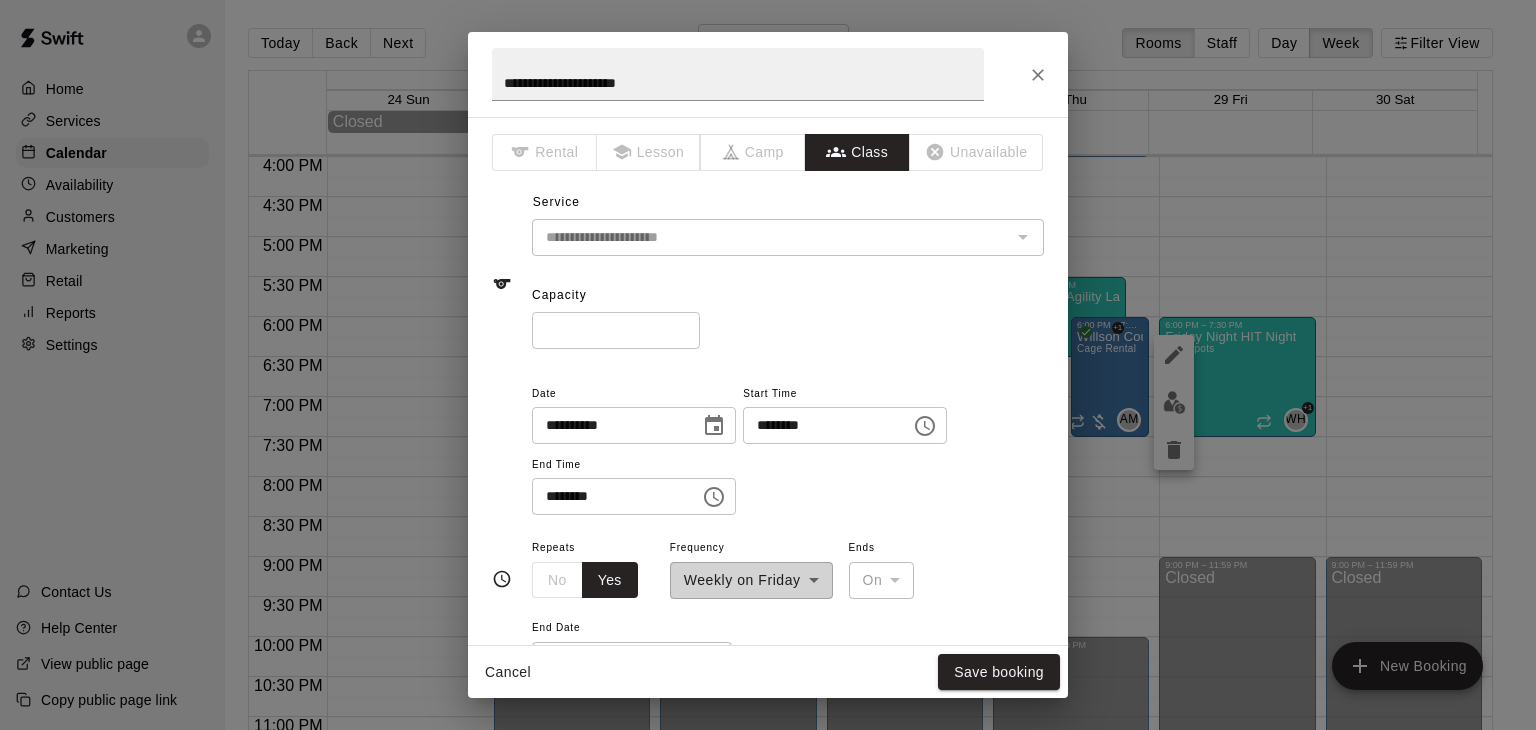 click on "No Yes" at bounding box center (585, 580) 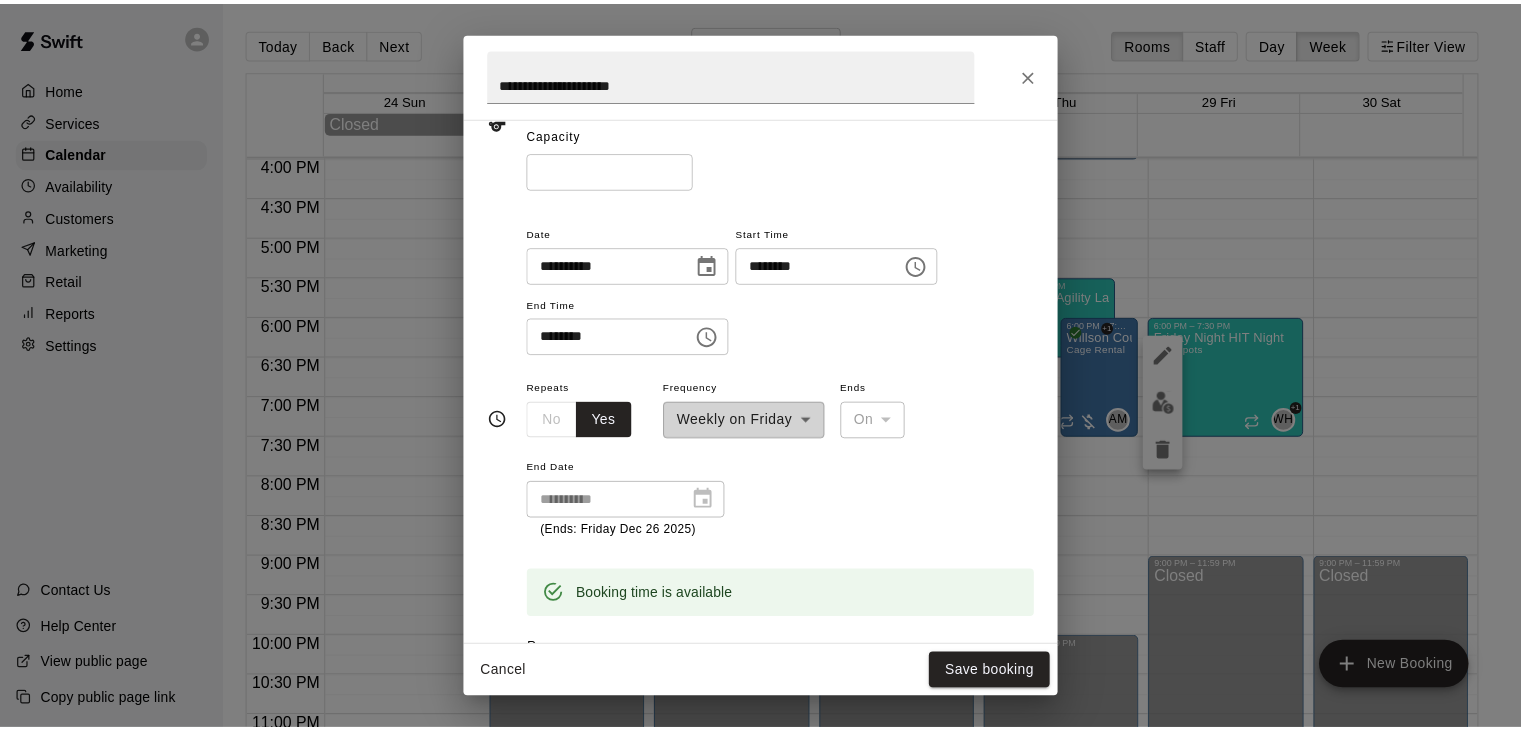 scroll, scrollTop: 0, scrollLeft: 0, axis: both 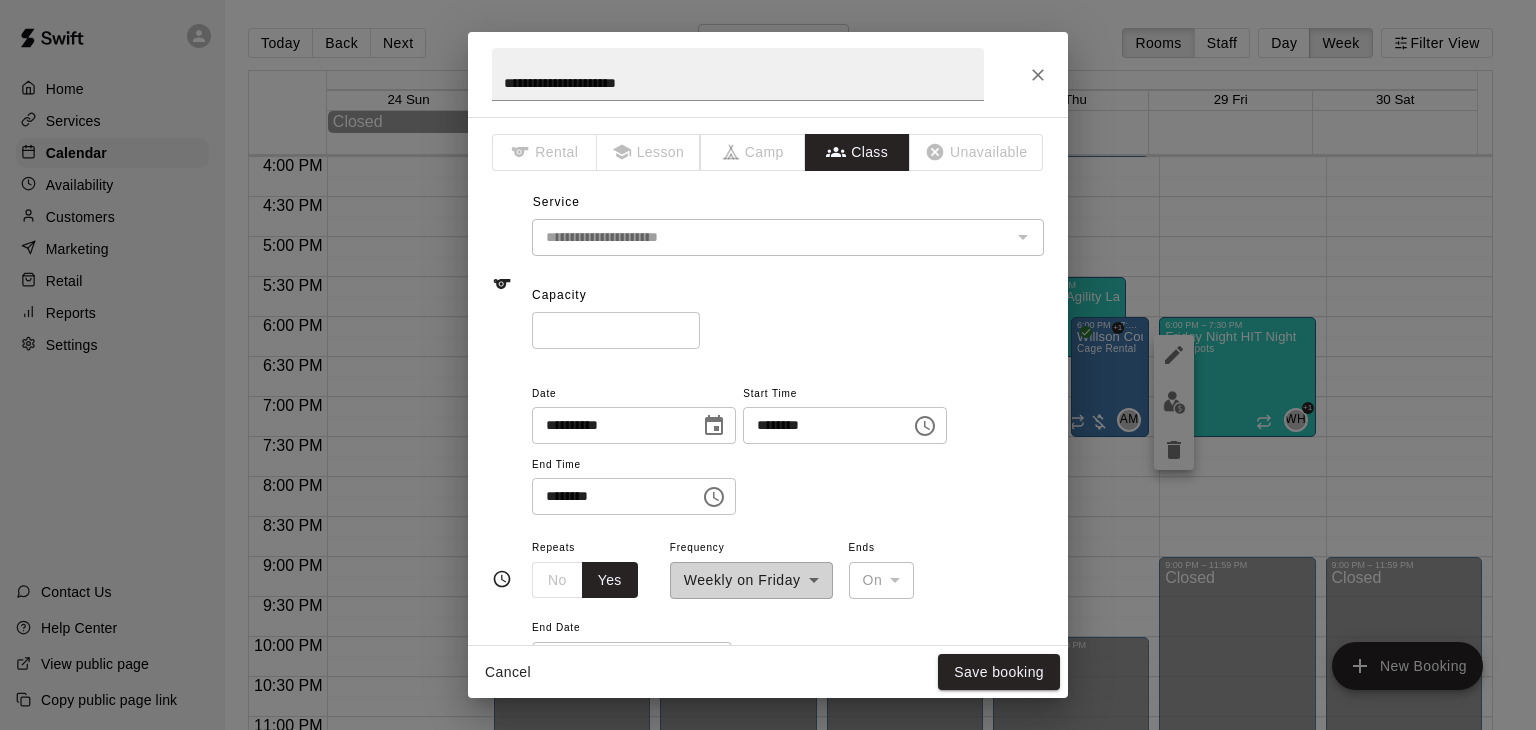 click on "**********" at bounding box center (788, 284) 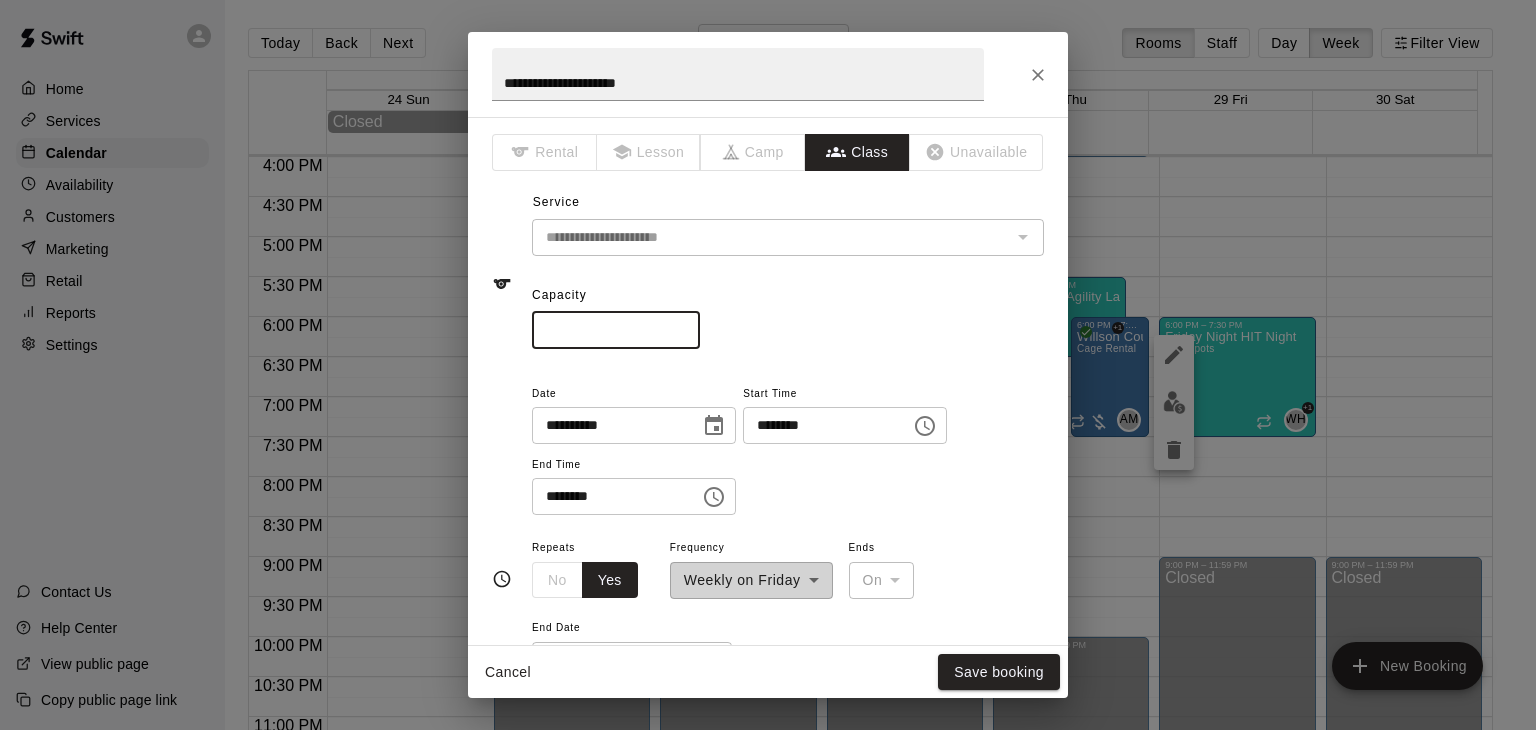 click on "**" at bounding box center [616, 330] 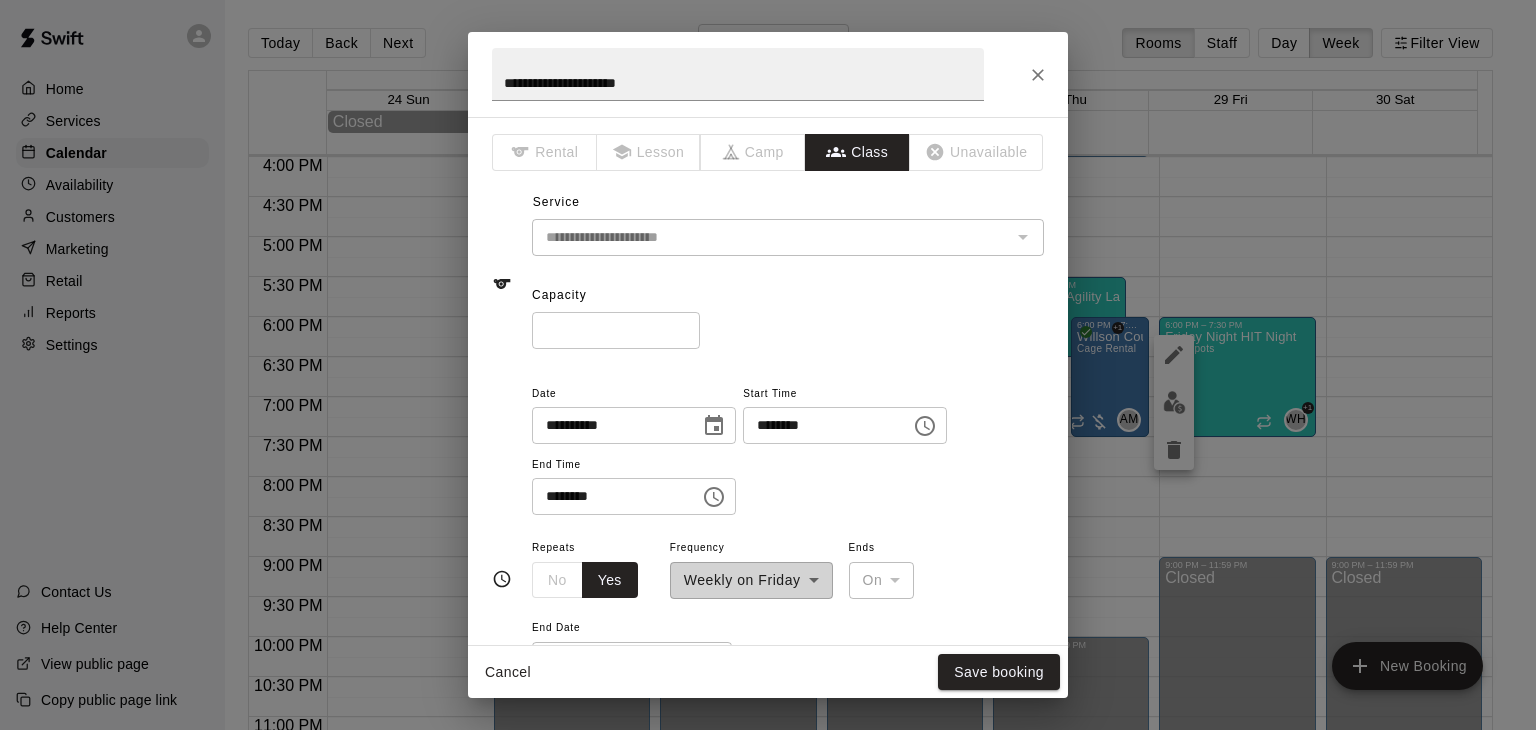 click on "Capacity ** ​" at bounding box center (788, 314) 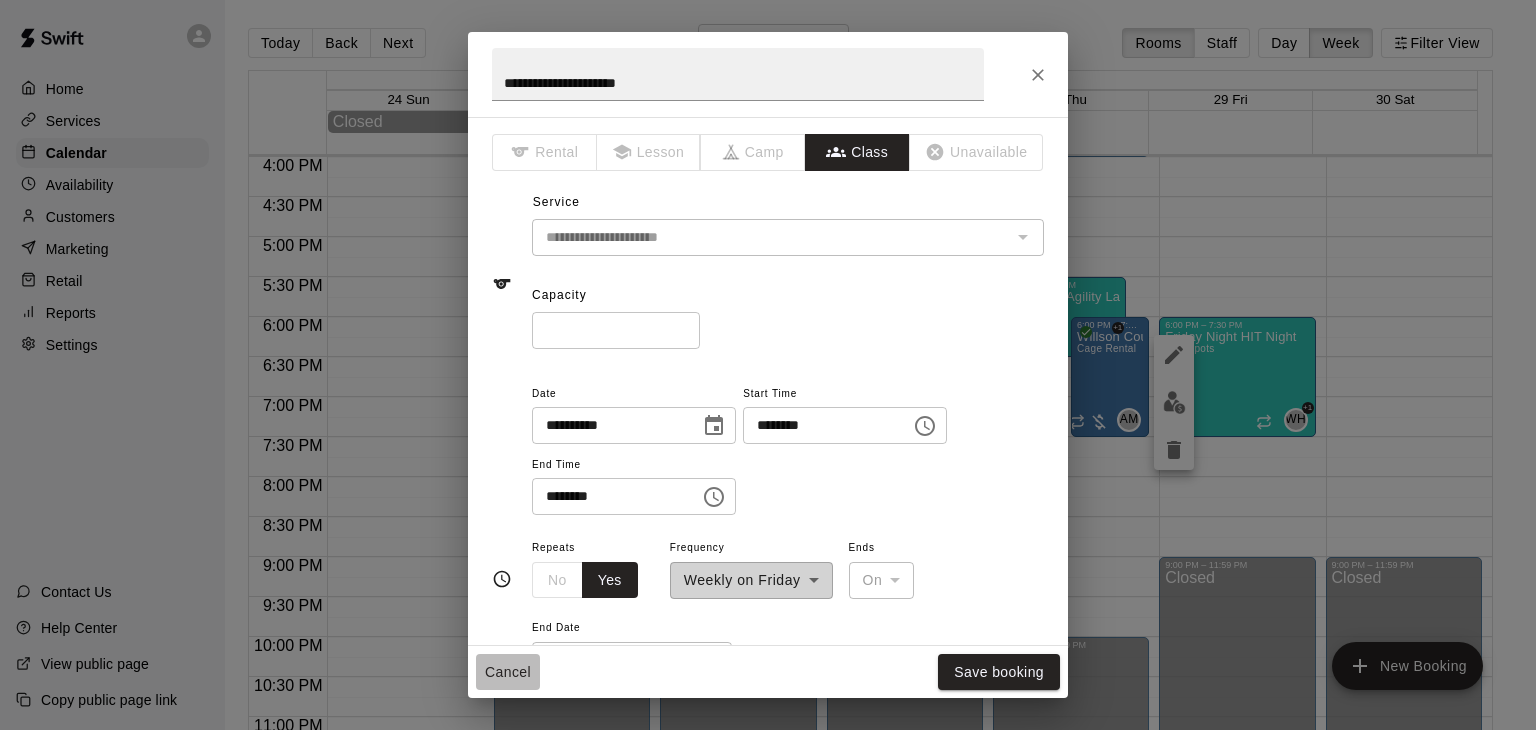click on "Cancel" at bounding box center (508, 672) 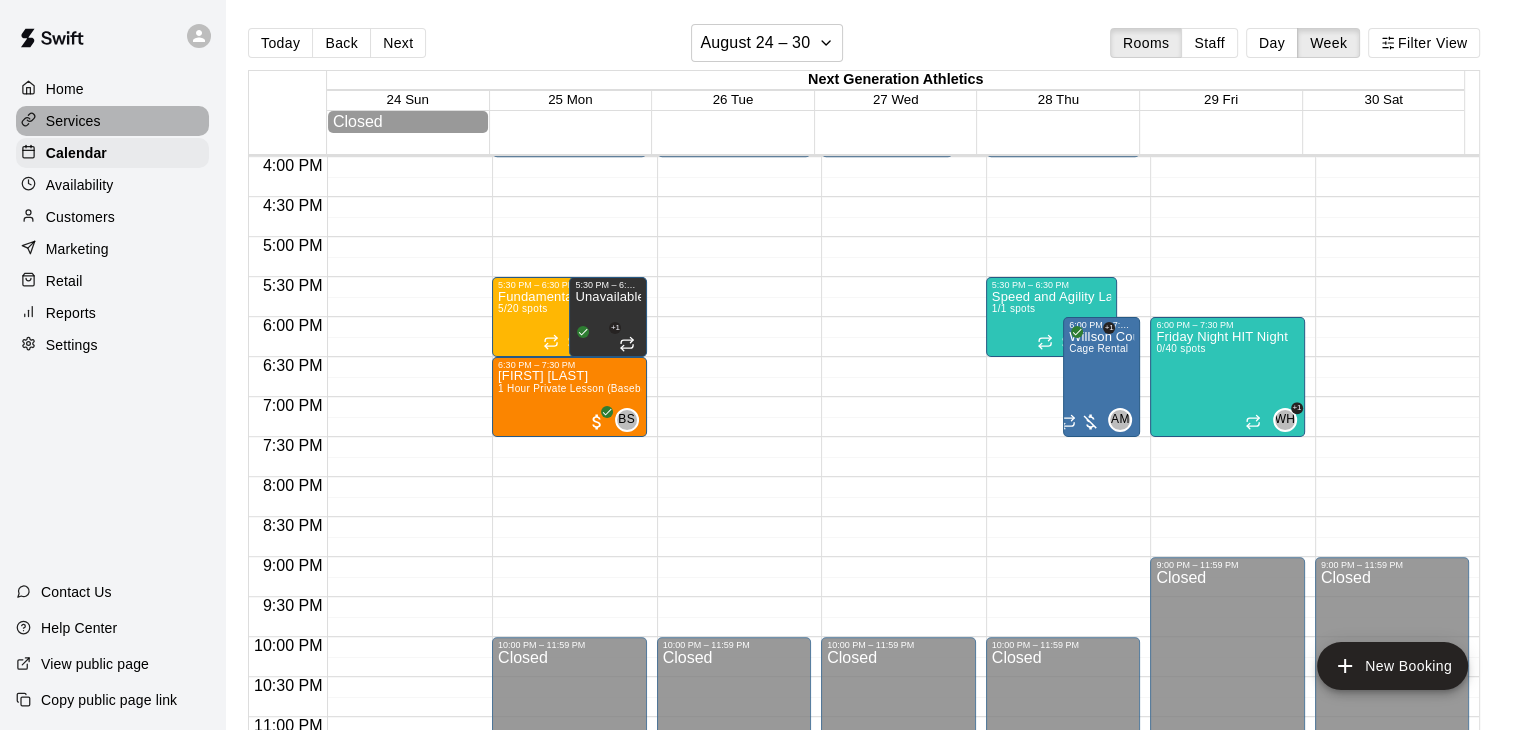 click on "Services" at bounding box center (112, 121) 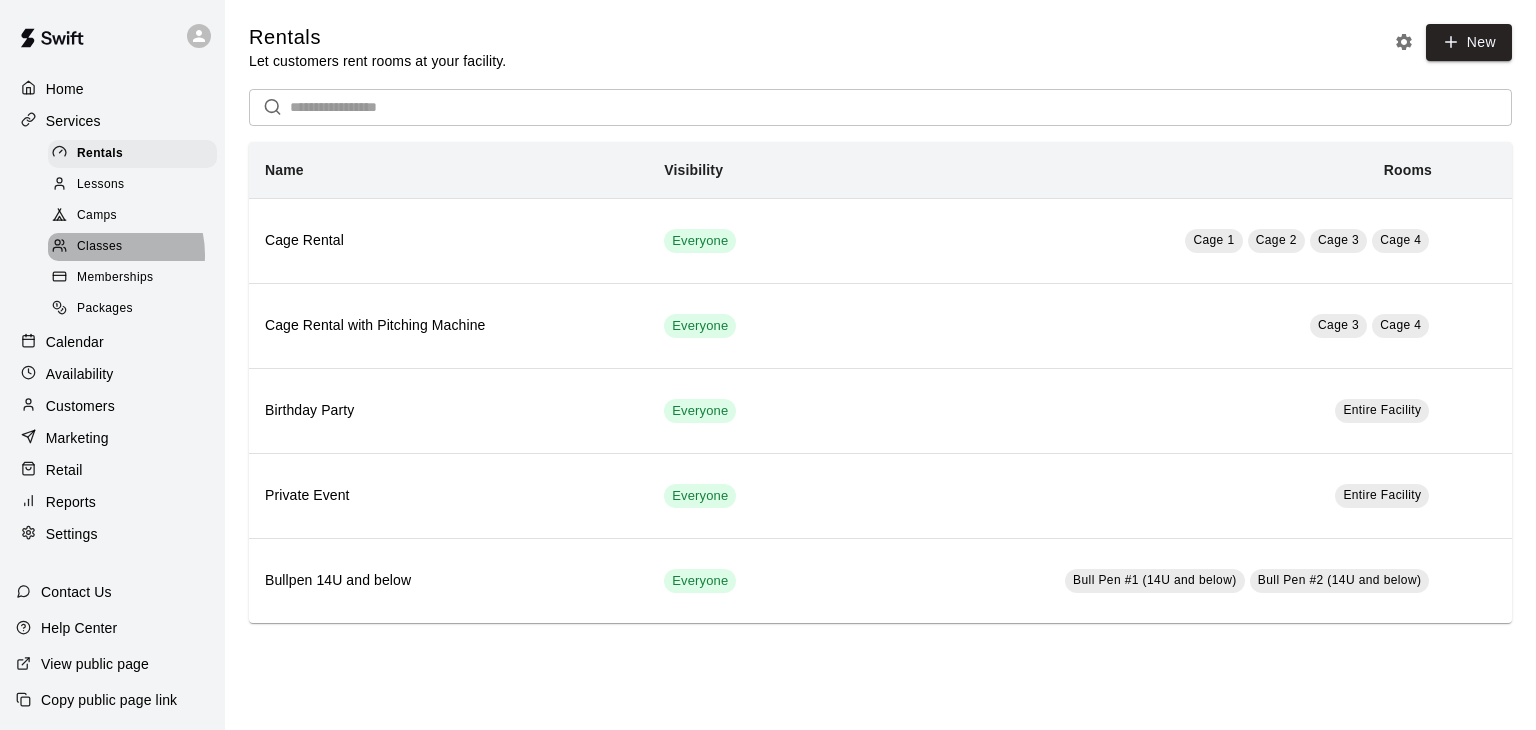 click on "Classes" at bounding box center (99, 247) 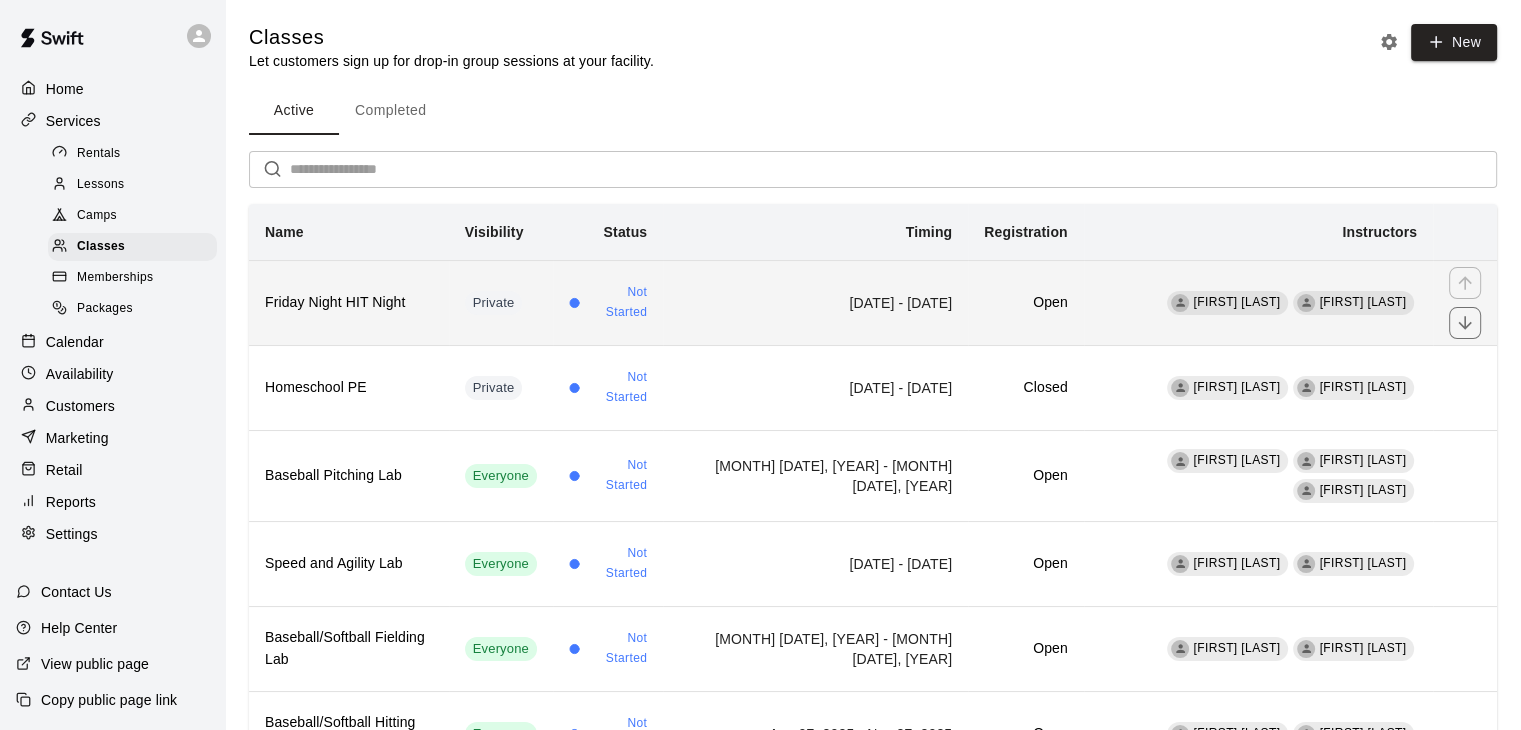 click on "[FIRST] [LAST] [FIRST] [LAST]" at bounding box center (1258, 302) 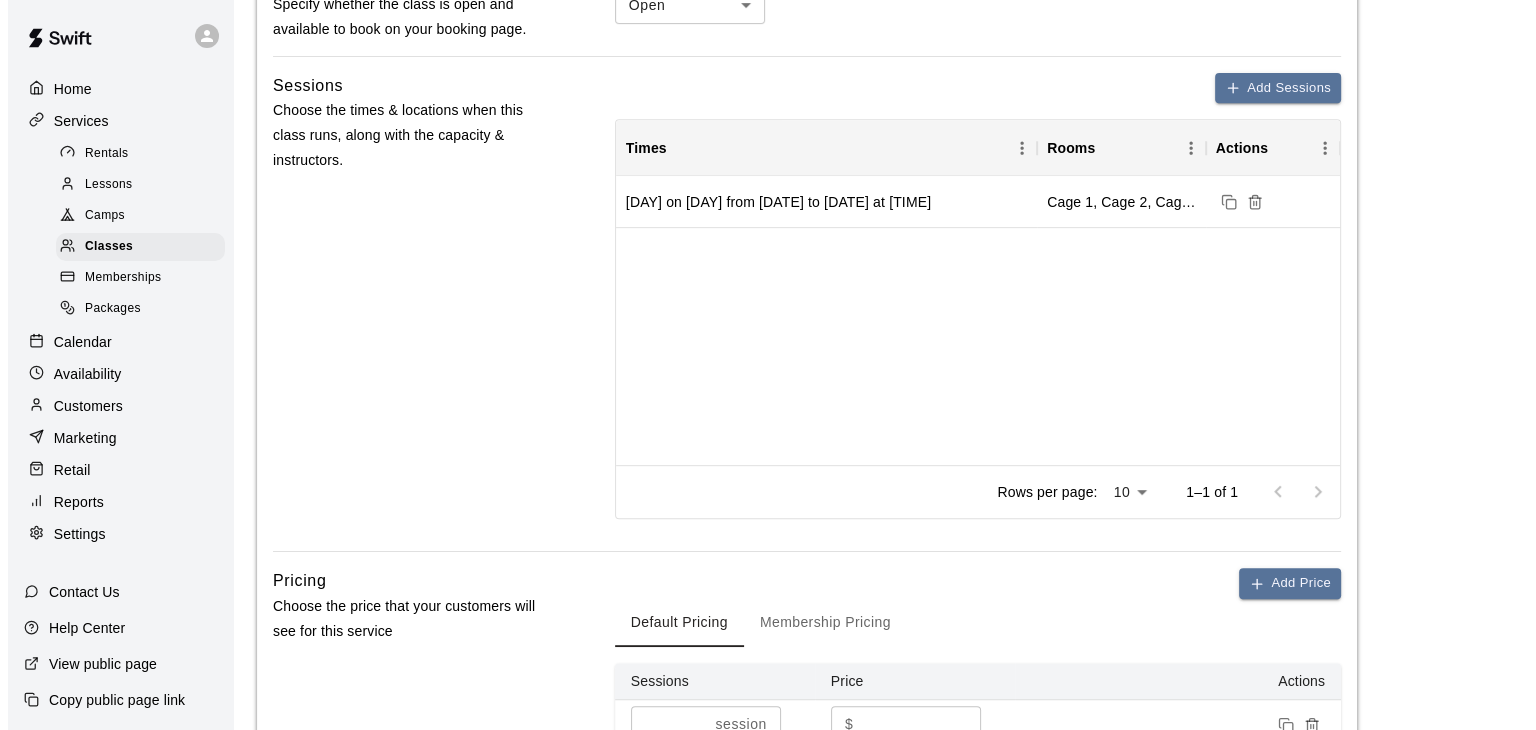 scroll, scrollTop: 872, scrollLeft: 0, axis: vertical 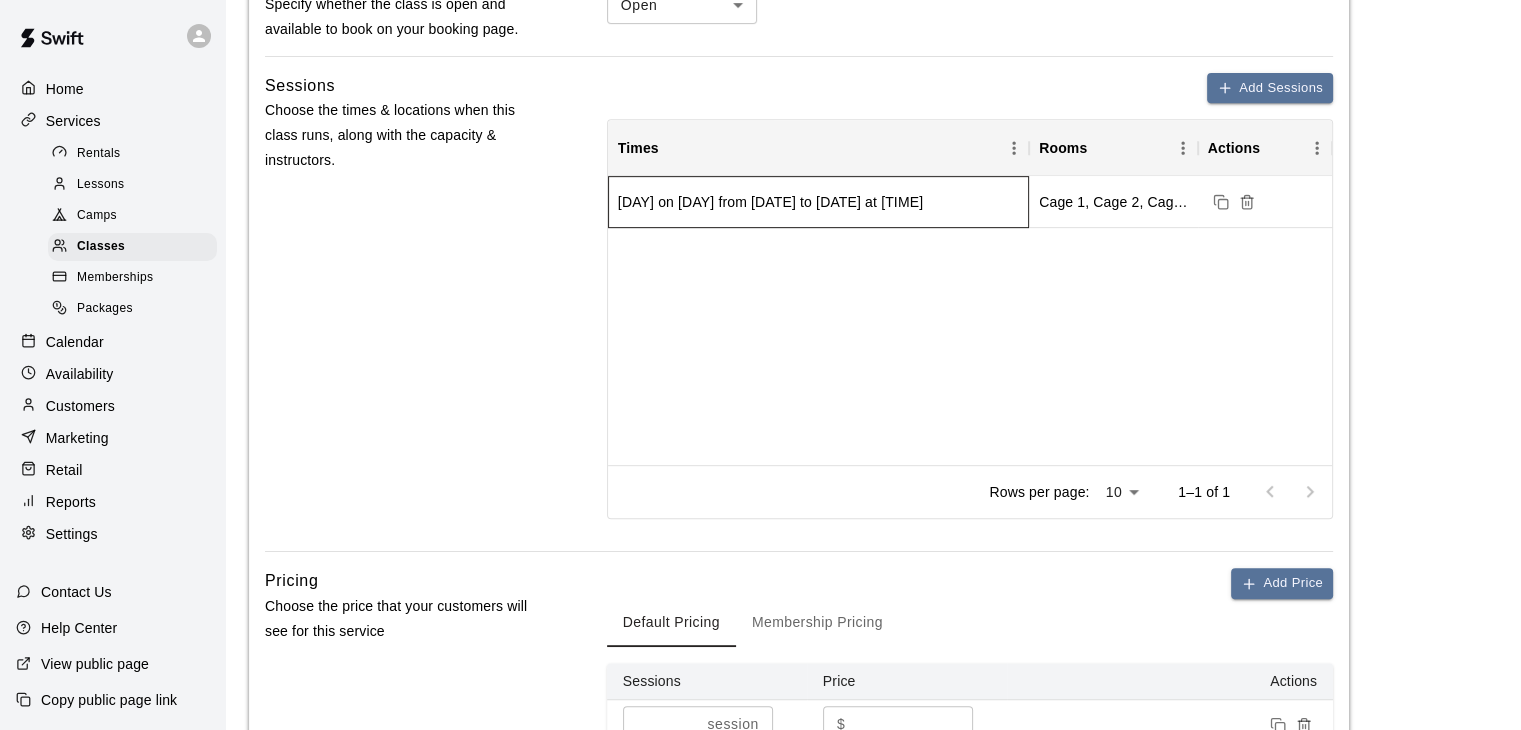 click on "[DAY] on [DAY] from [DATE] to [DATE] at [TIME]" at bounding box center (818, 202) 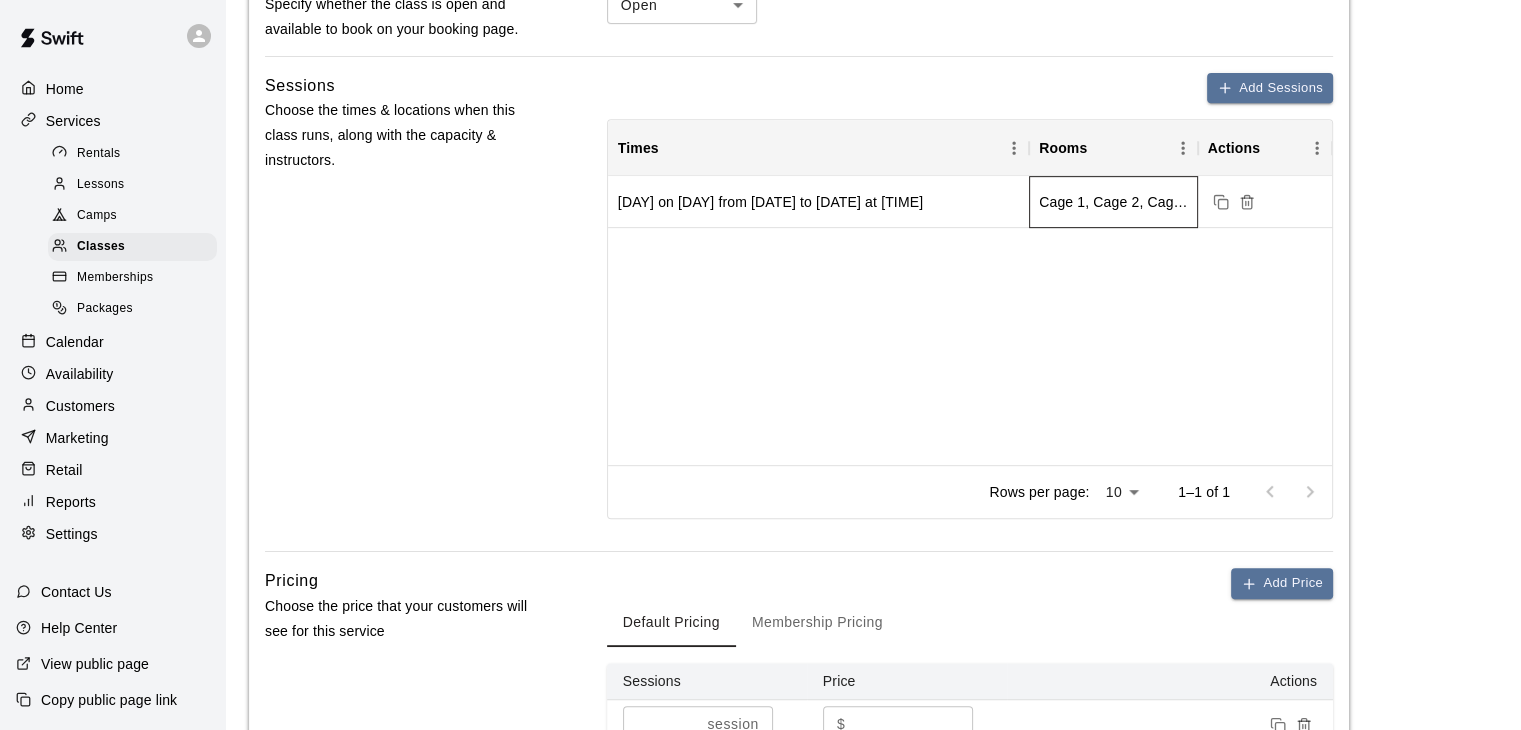 click on "Cage 1, Cage 2, Cage 3, Cage 4" at bounding box center (1113, 202) 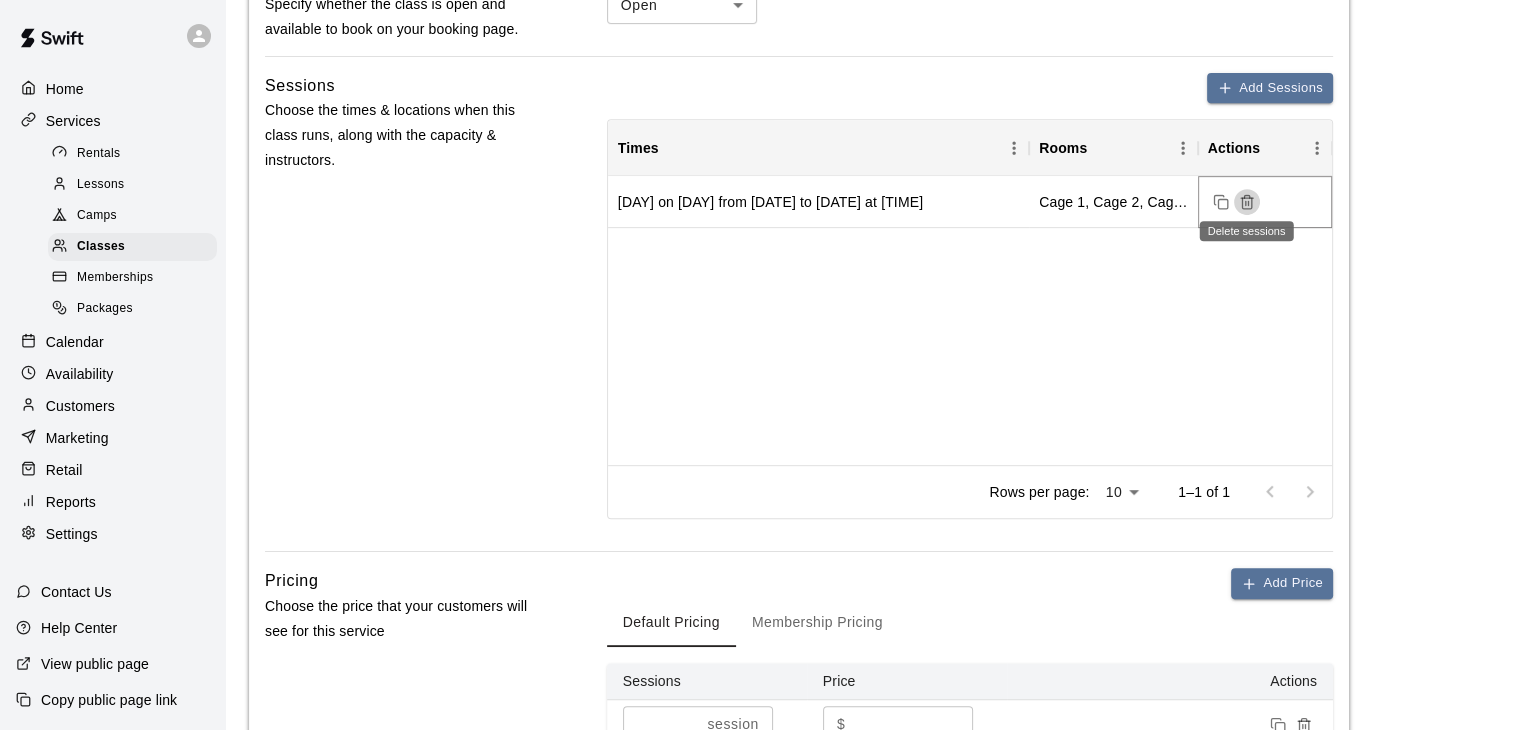 click 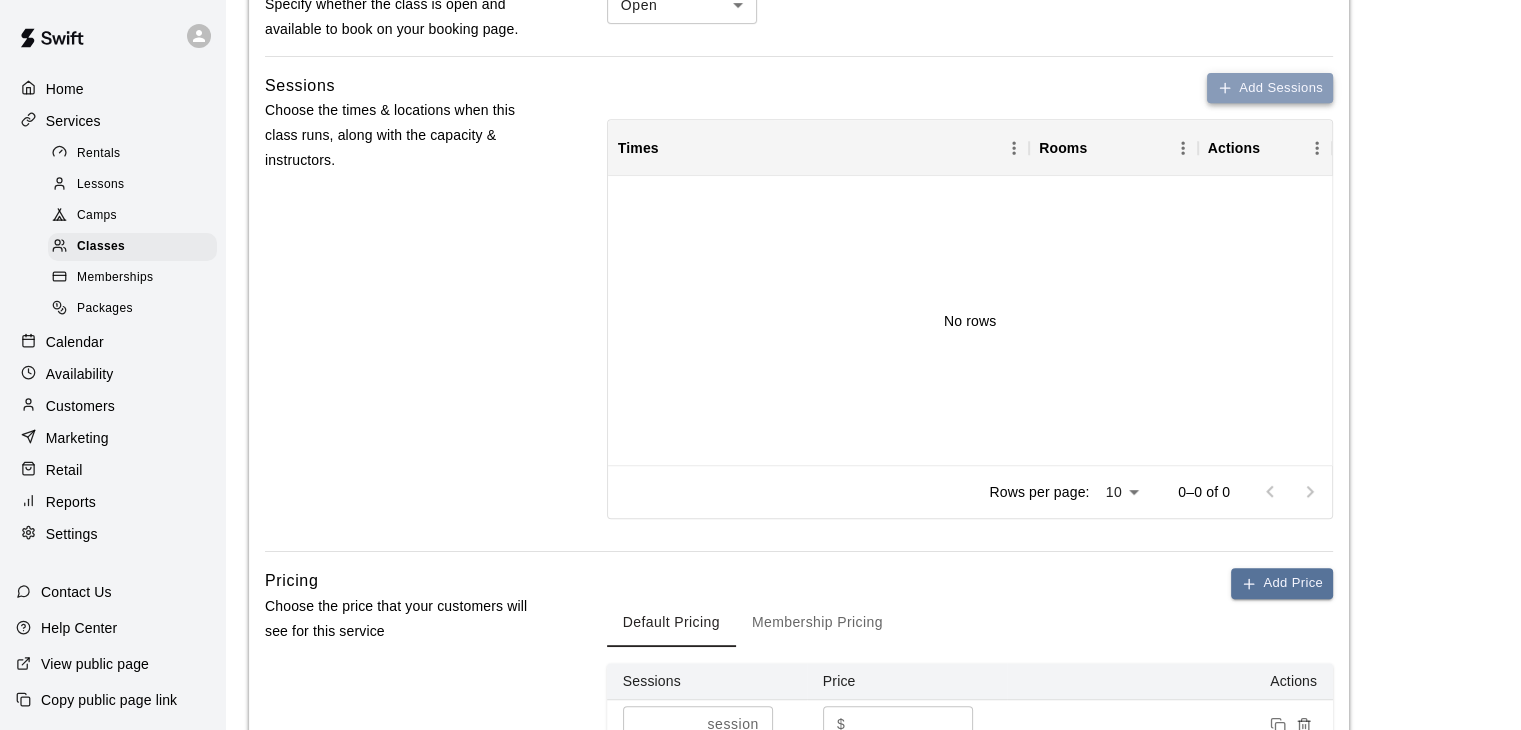 click on "Add Sessions" at bounding box center [1270, 88] 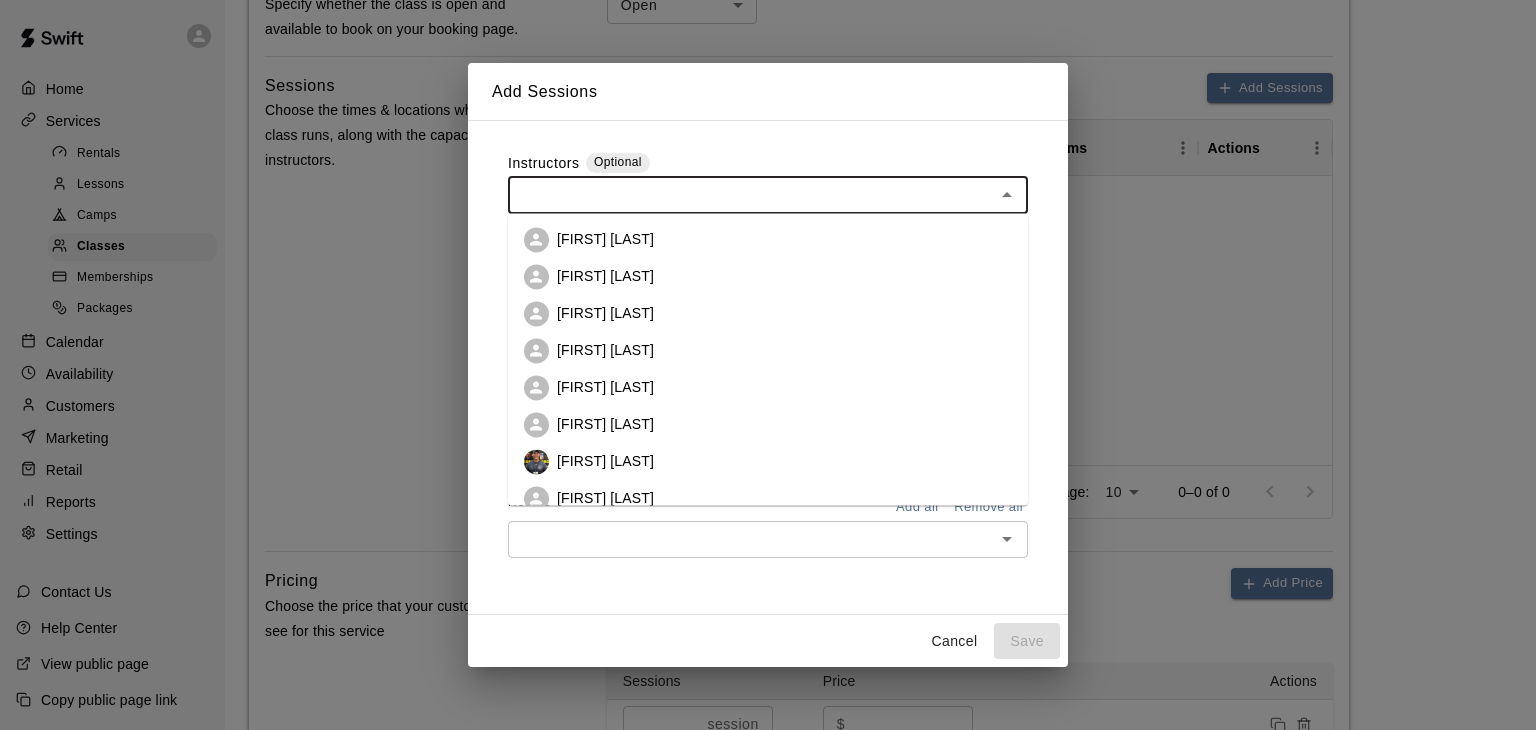 click at bounding box center (751, 194) 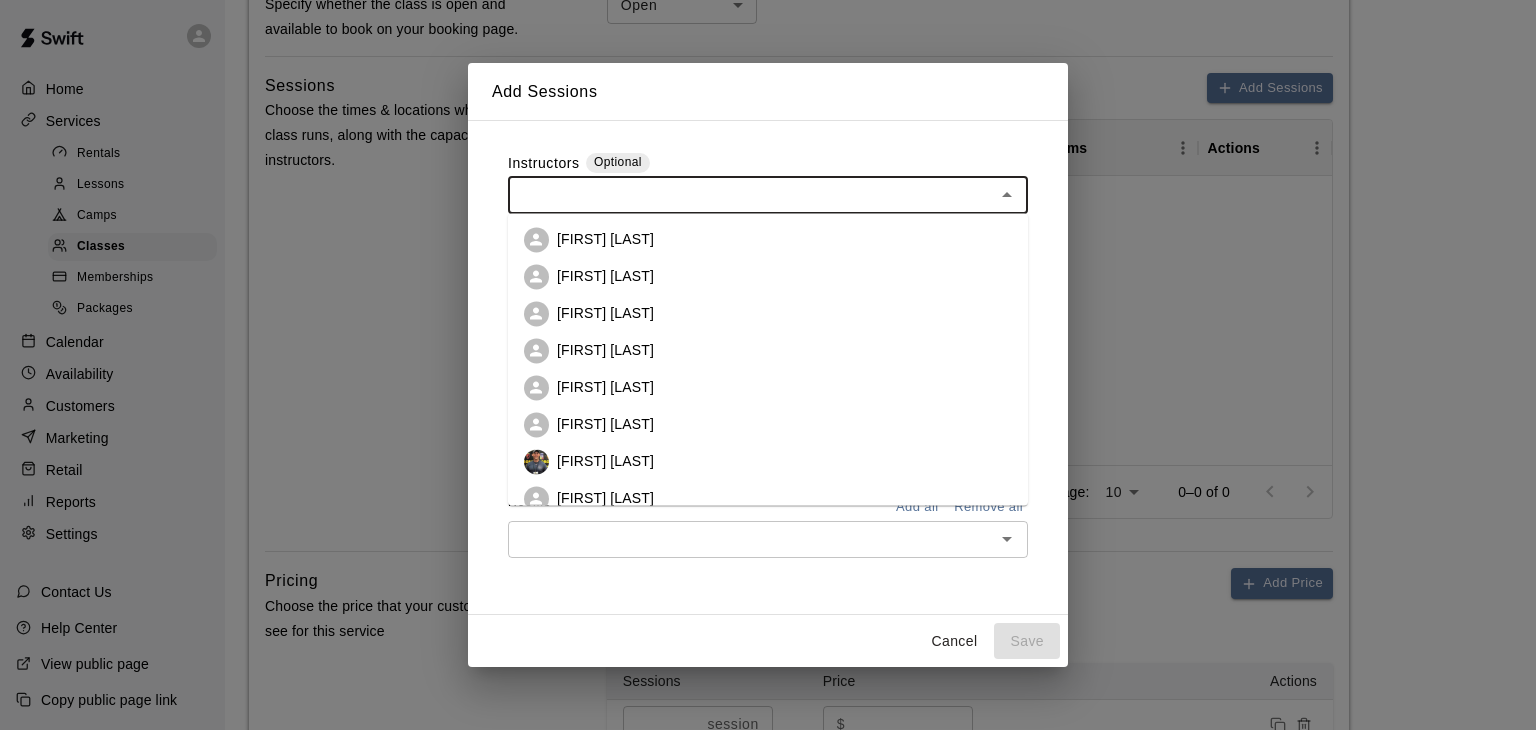 scroll, scrollTop: 56, scrollLeft: 0, axis: vertical 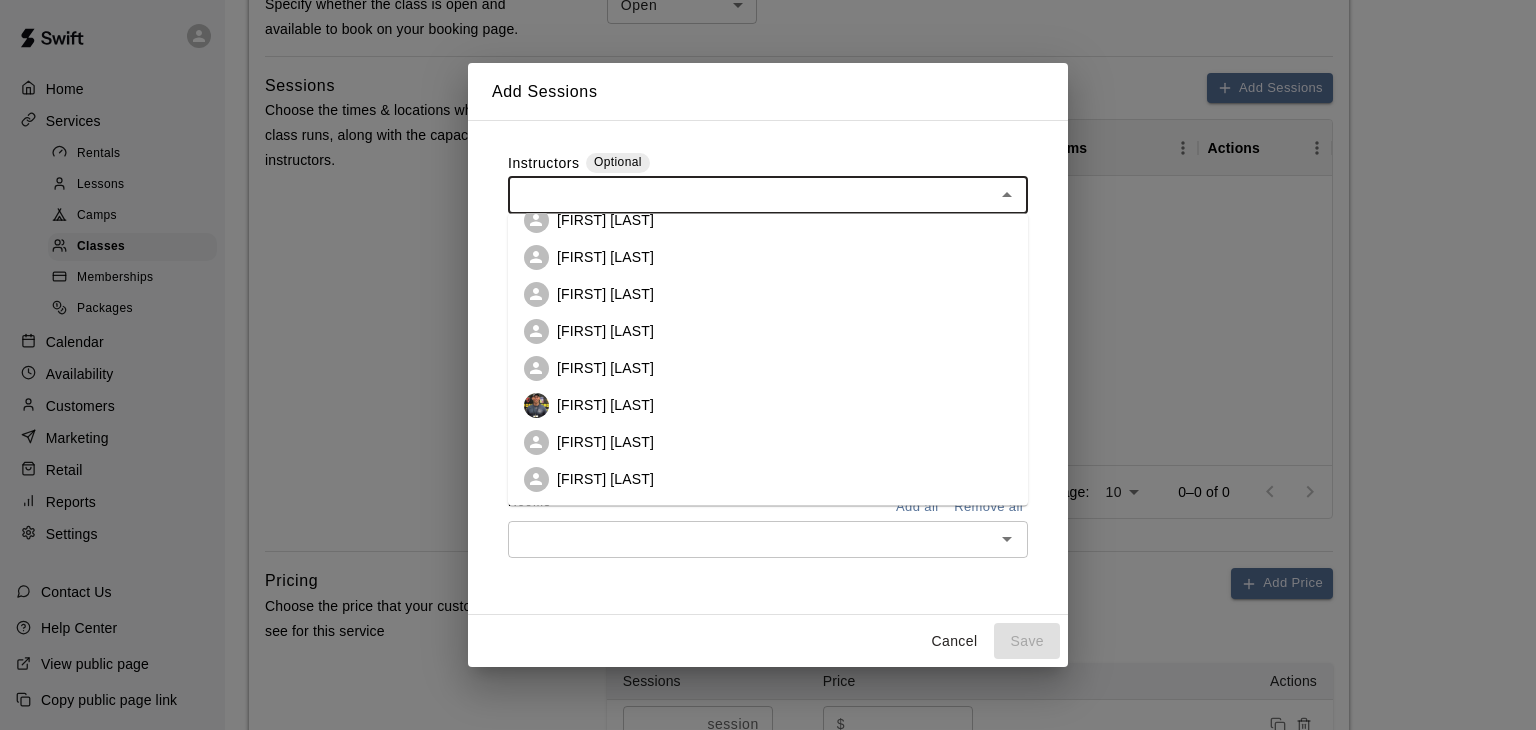 click on "[FIRST] [LAST]" at bounding box center (768, 442) 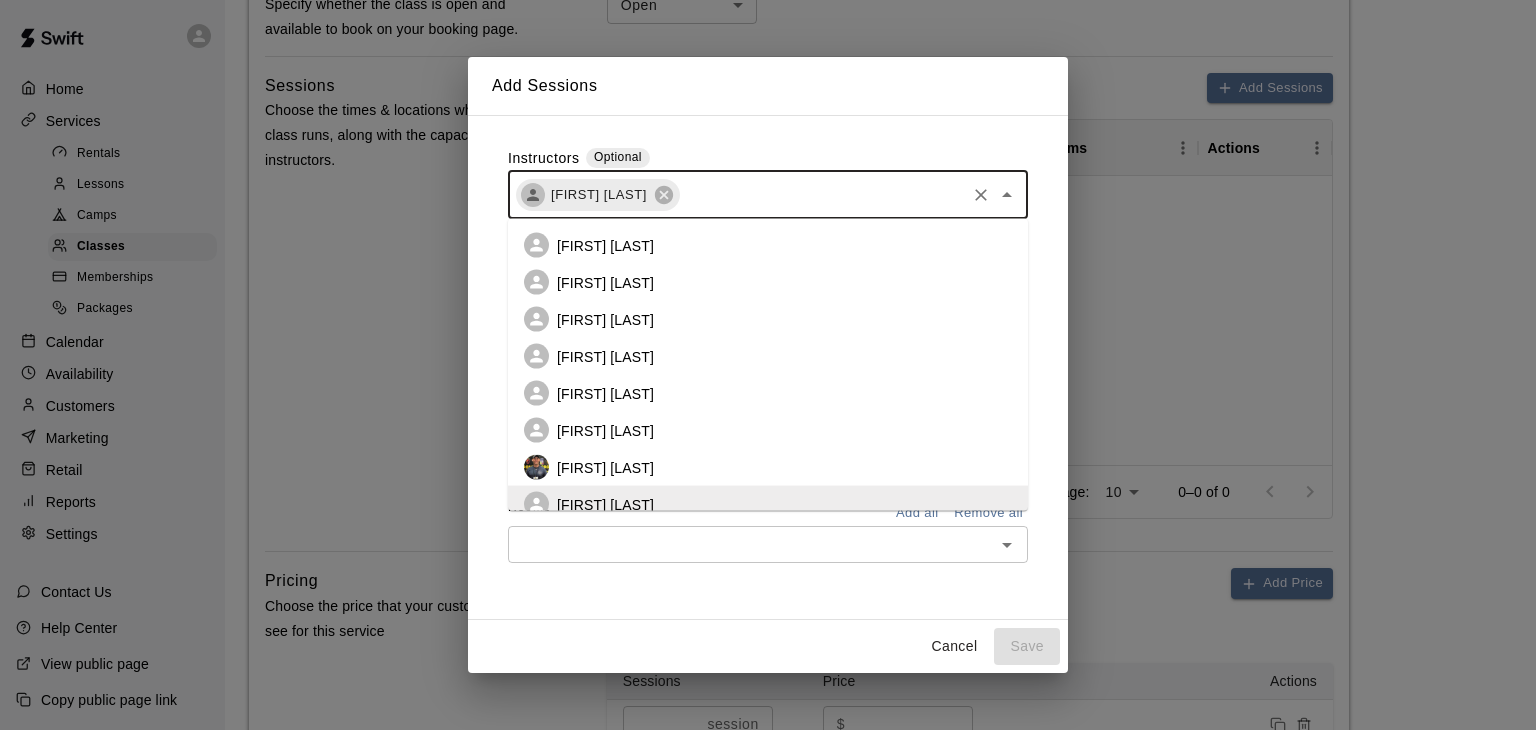 click at bounding box center [822, 194] 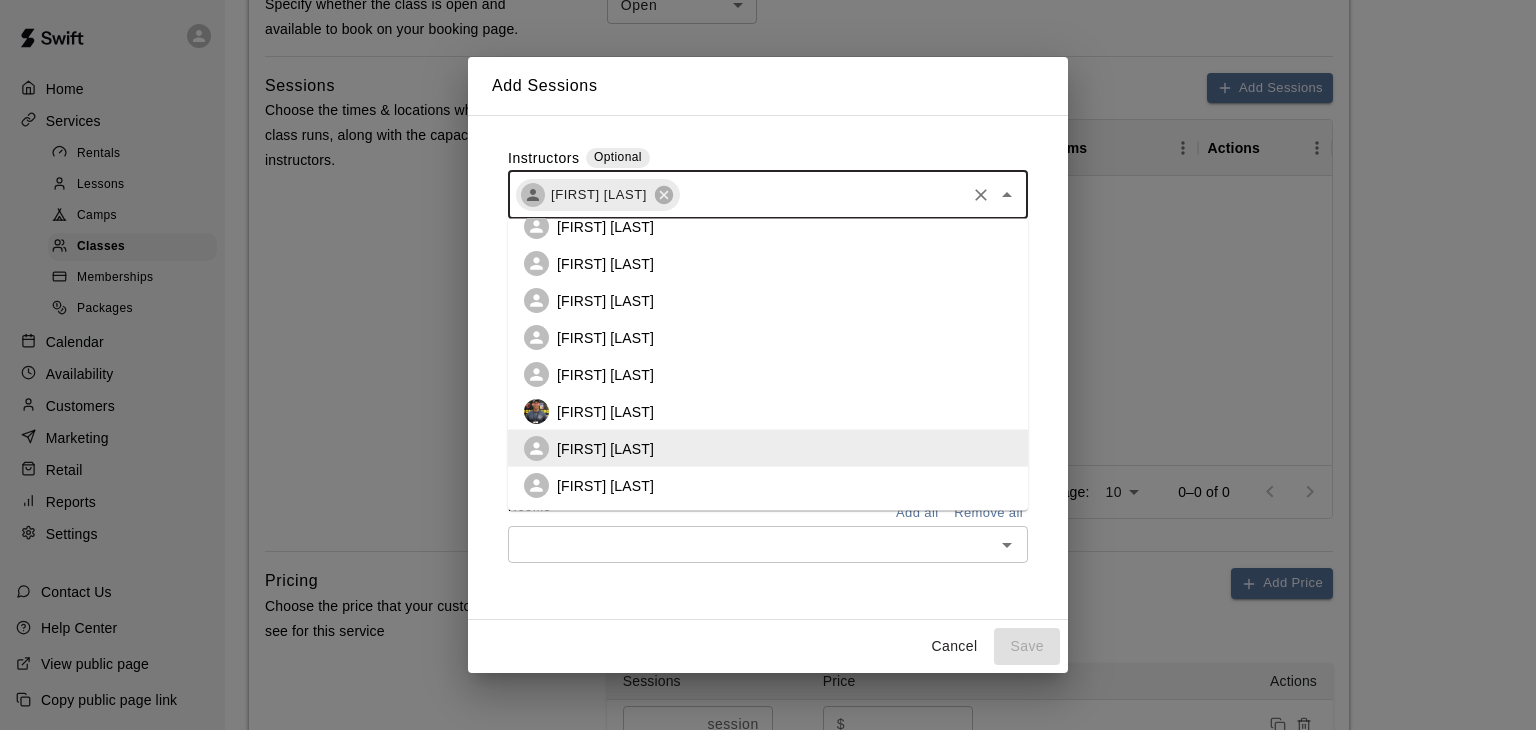 click on "[FIRST] [LAST]" at bounding box center [605, 485] 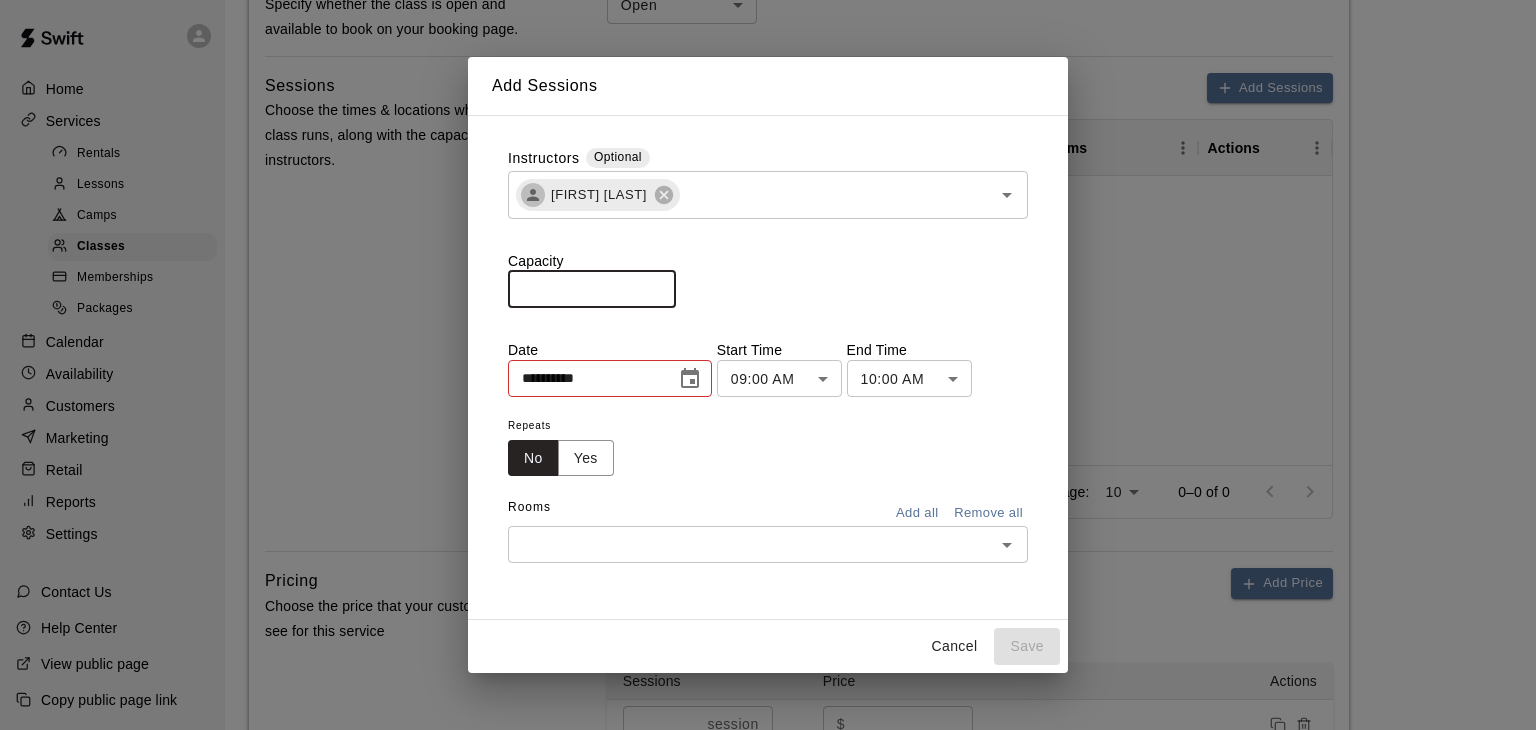 click on "*" at bounding box center [592, 289] 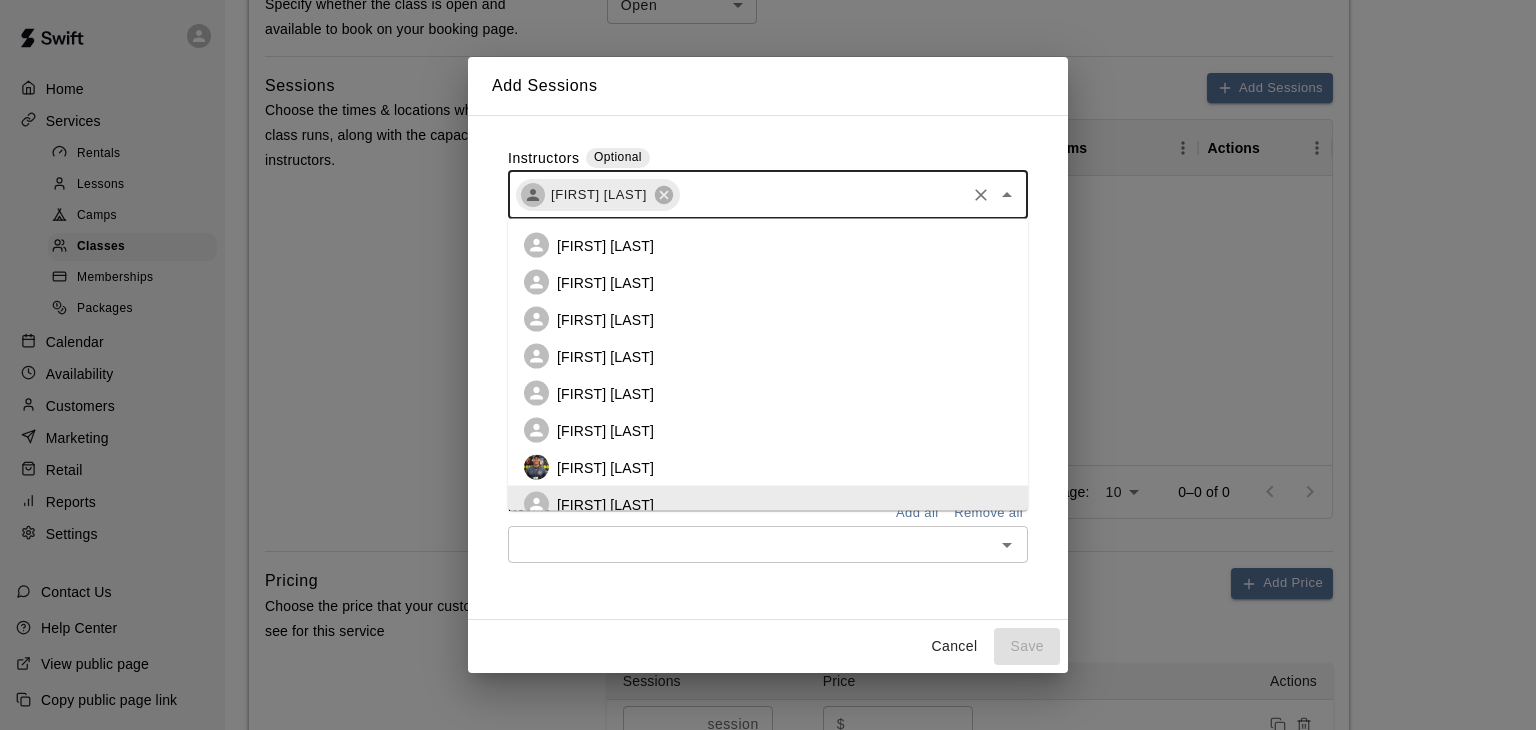 click at bounding box center [822, 194] 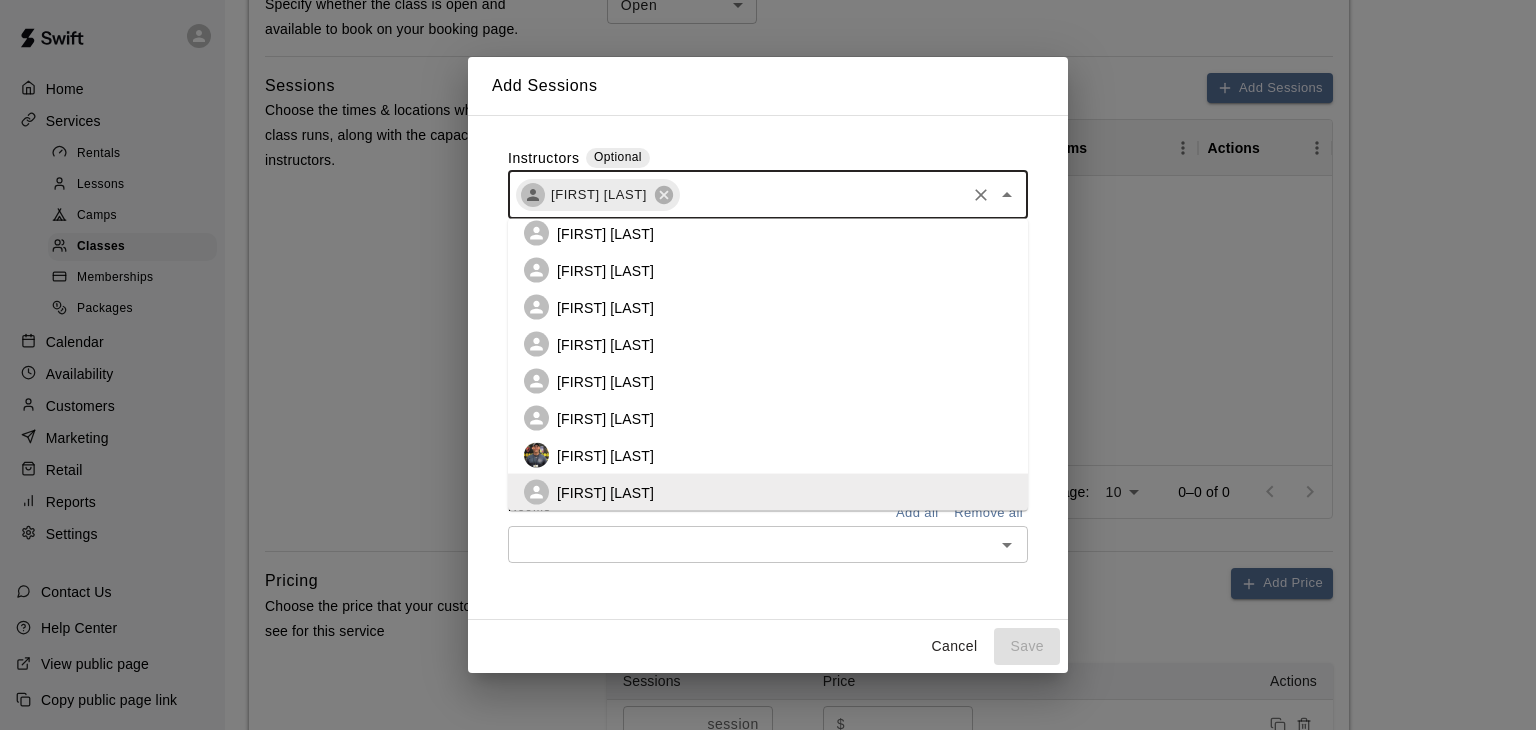 scroll, scrollTop: 56, scrollLeft: 0, axis: vertical 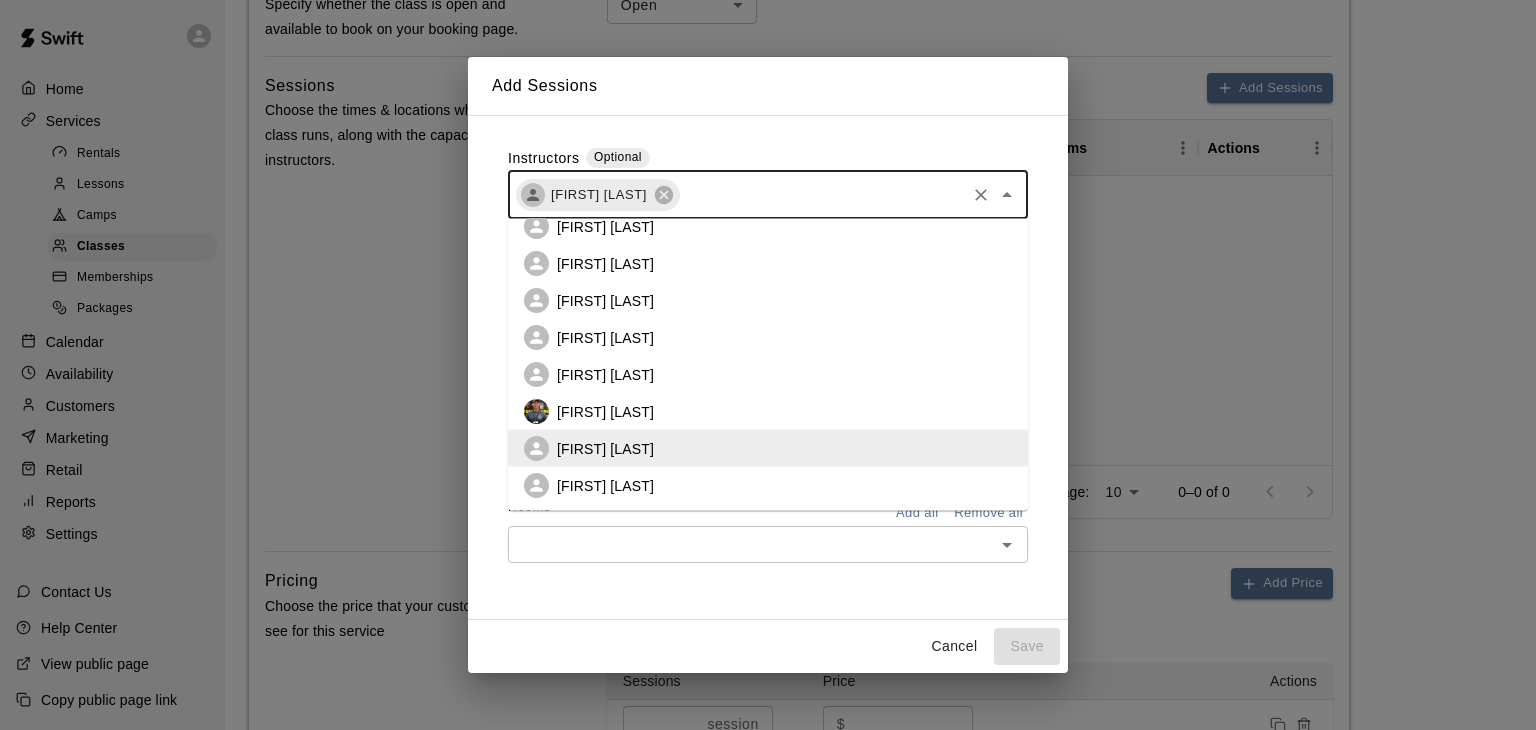 click on "[FIRST] [LAST]" at bounding box center (605, 485) 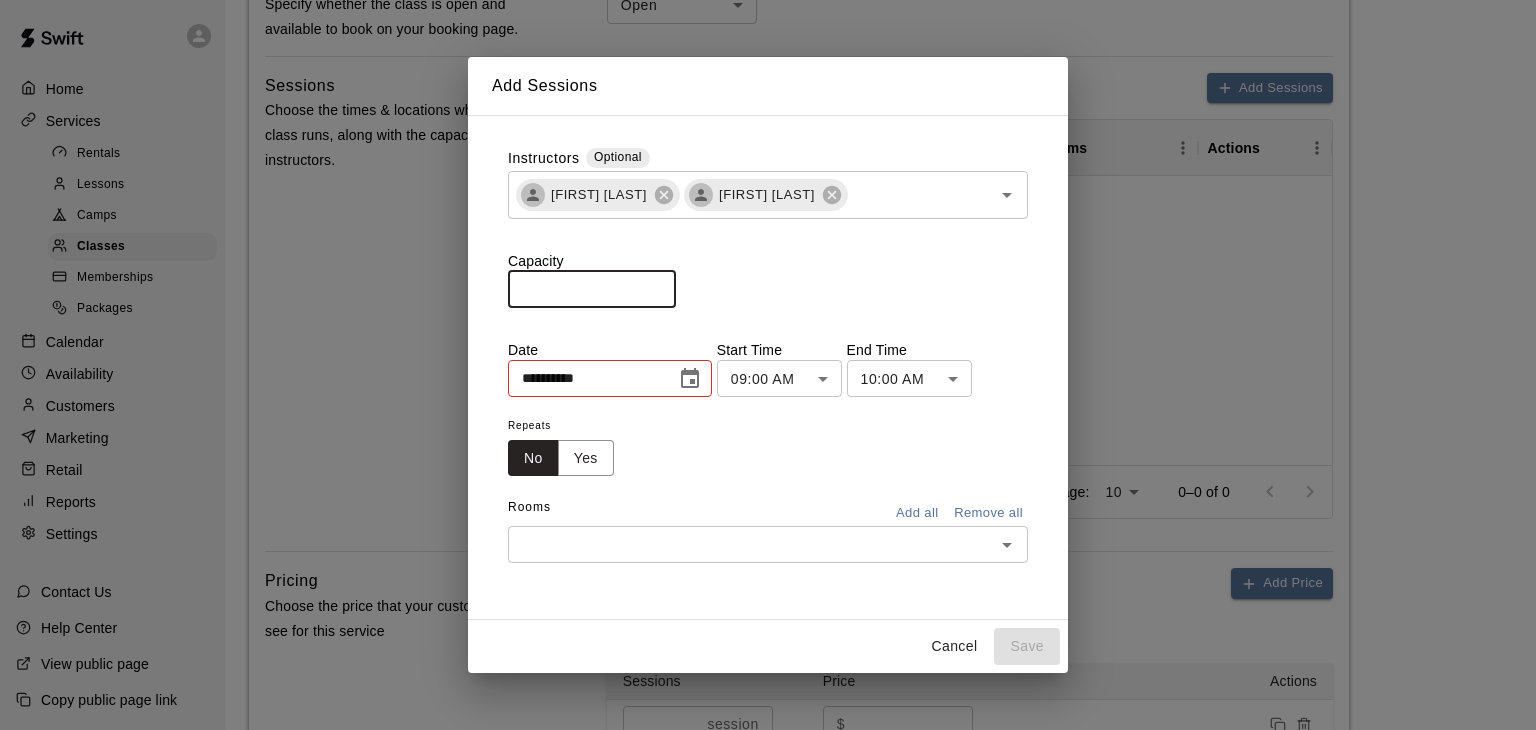 drag, startPoint x: 539, startPoint y: 297, endPoint x: 492, endPoint y: 292, distance: 47.26521 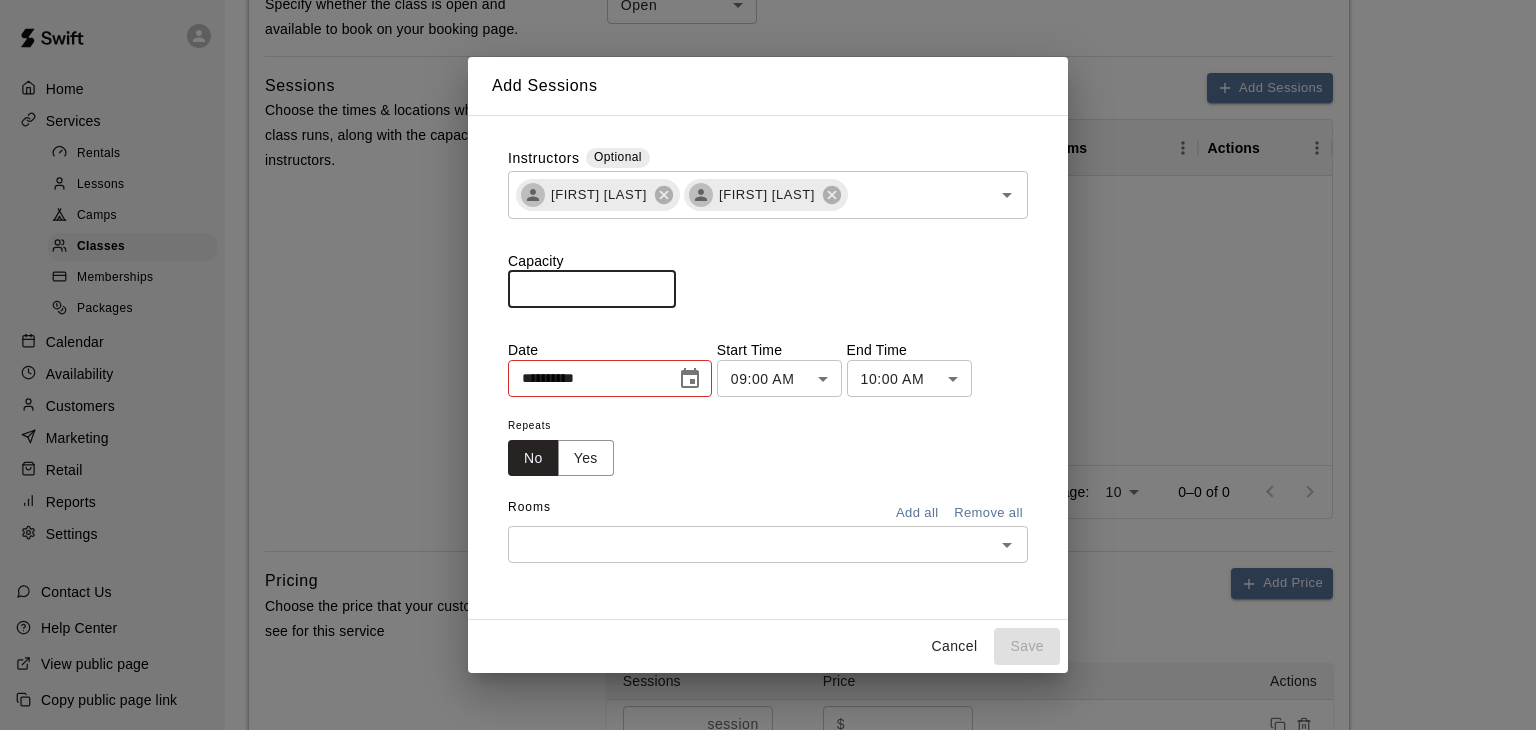 type on "**" 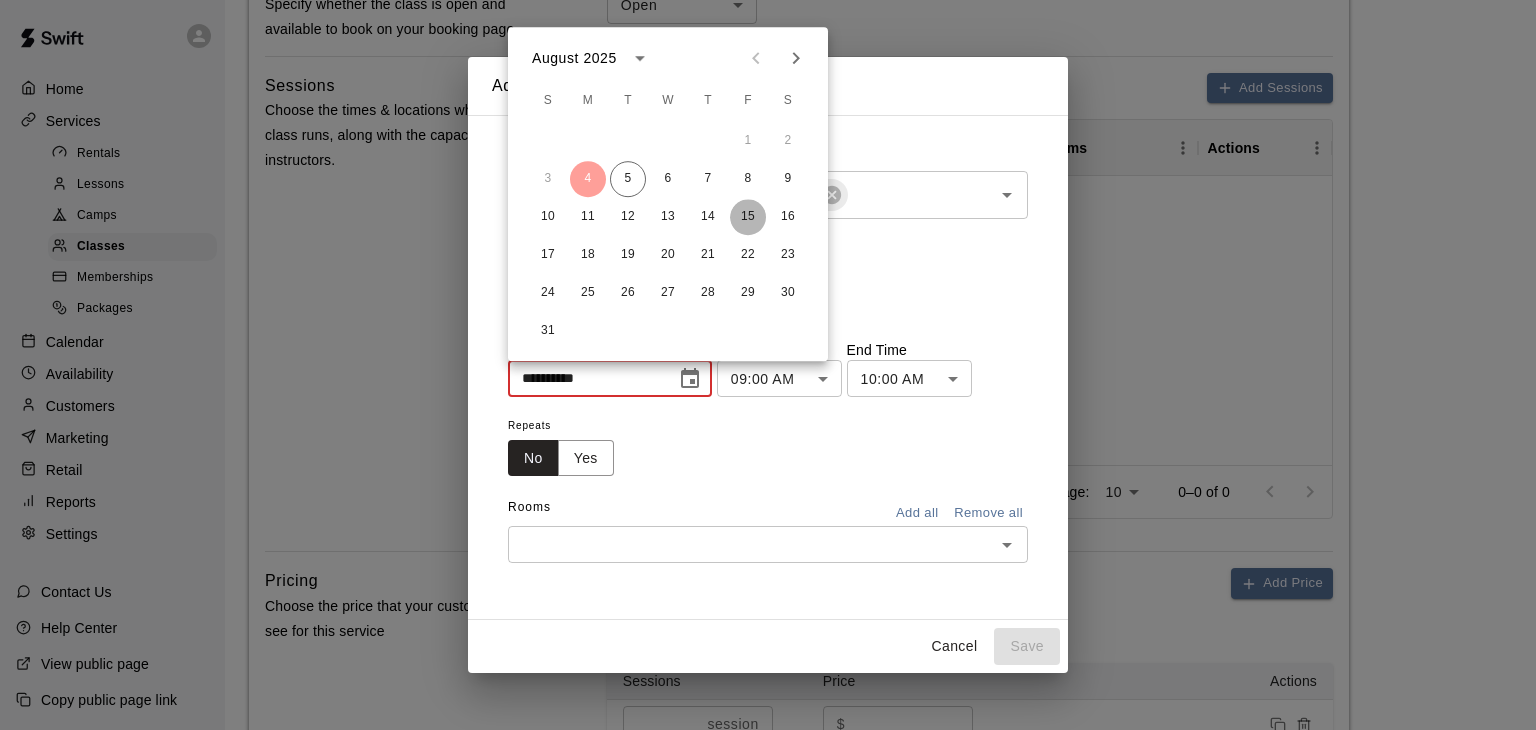 click on "15" at bounding box center [748, 217] 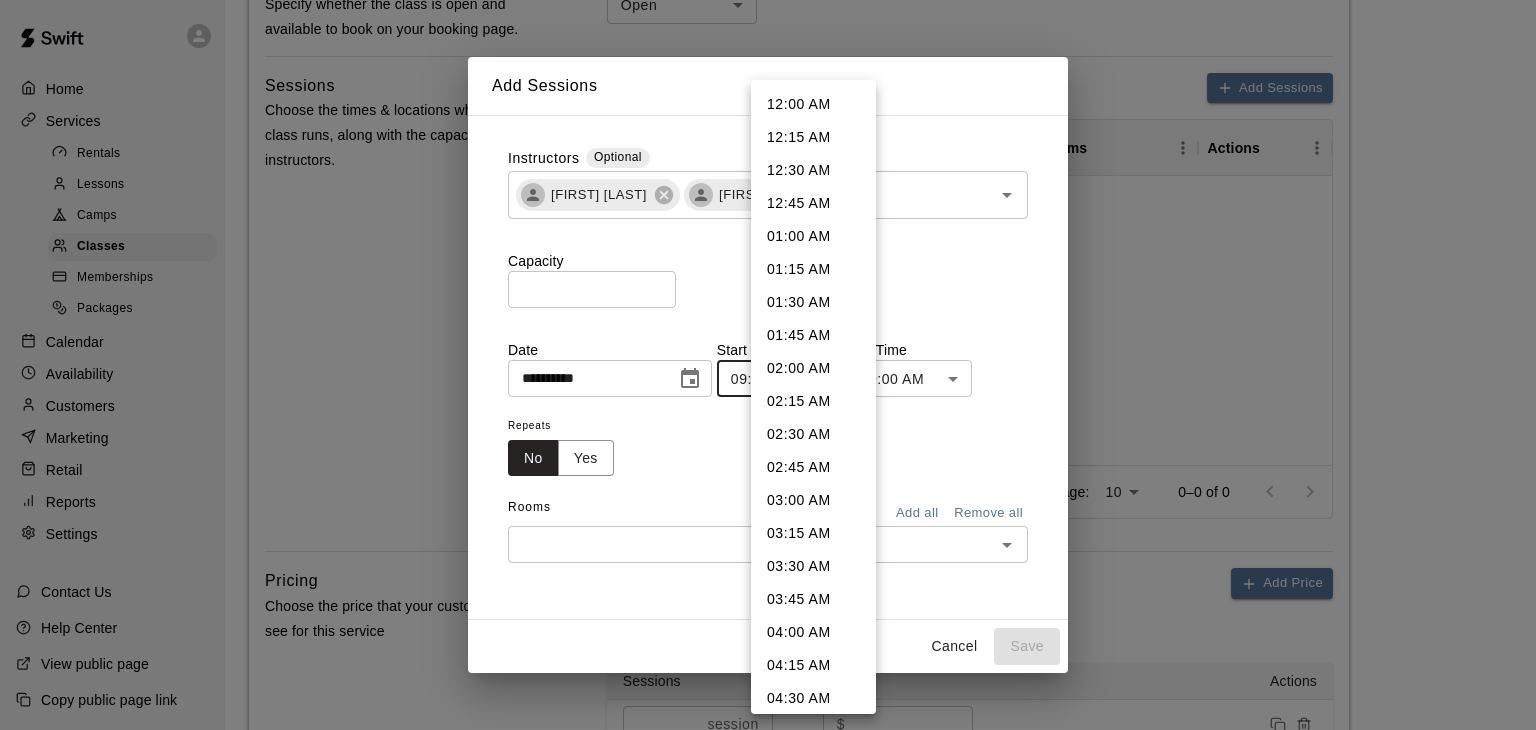 scroll, scrollTop: 896, scrollLeft: 0, axis: vertical 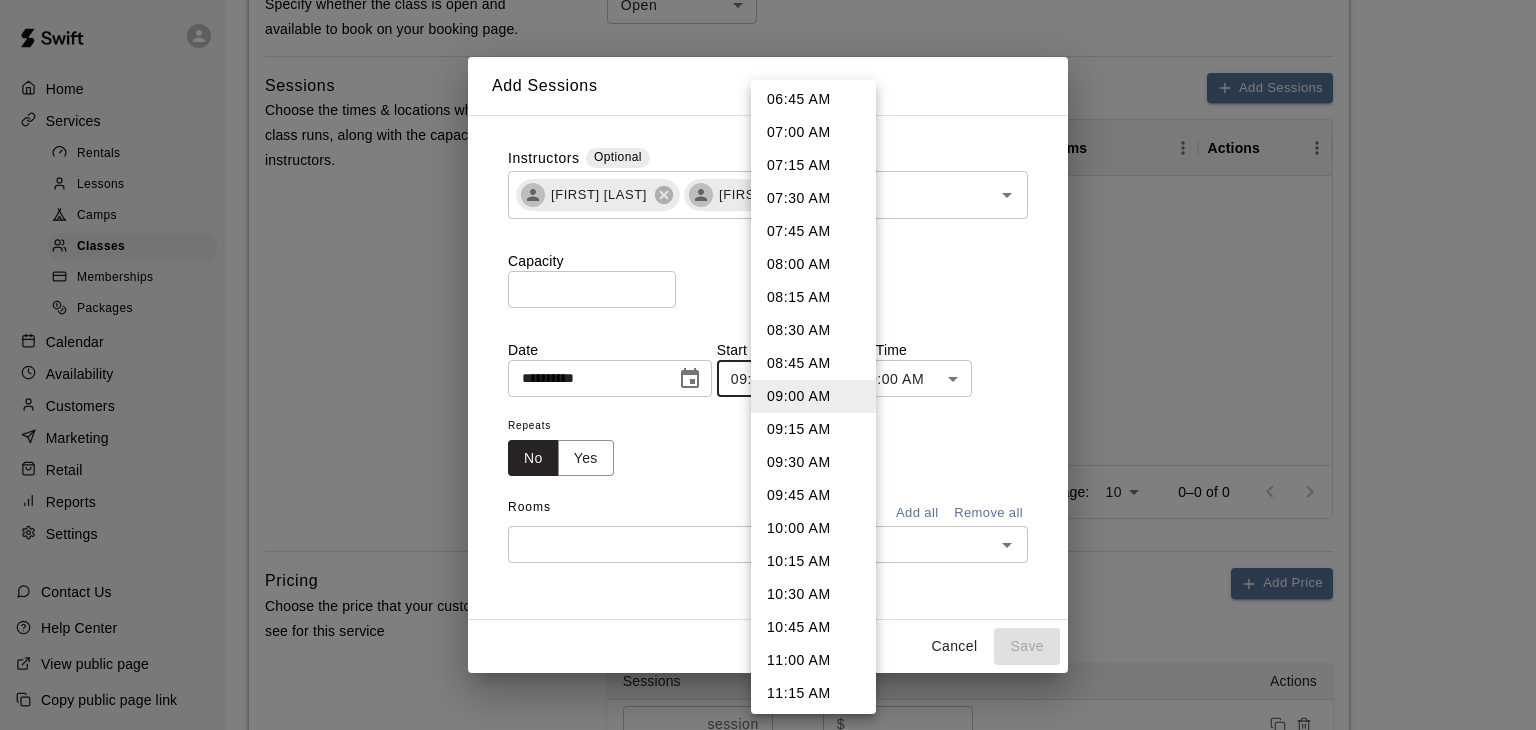 click on "After feedback from our homeschool community, we have updated our pricing and membership options for Homeschool PE. Single child memberships are now $50/ month and Multi-Child or Family Memberships are $100/ month re" at bounding box center (768, 247) 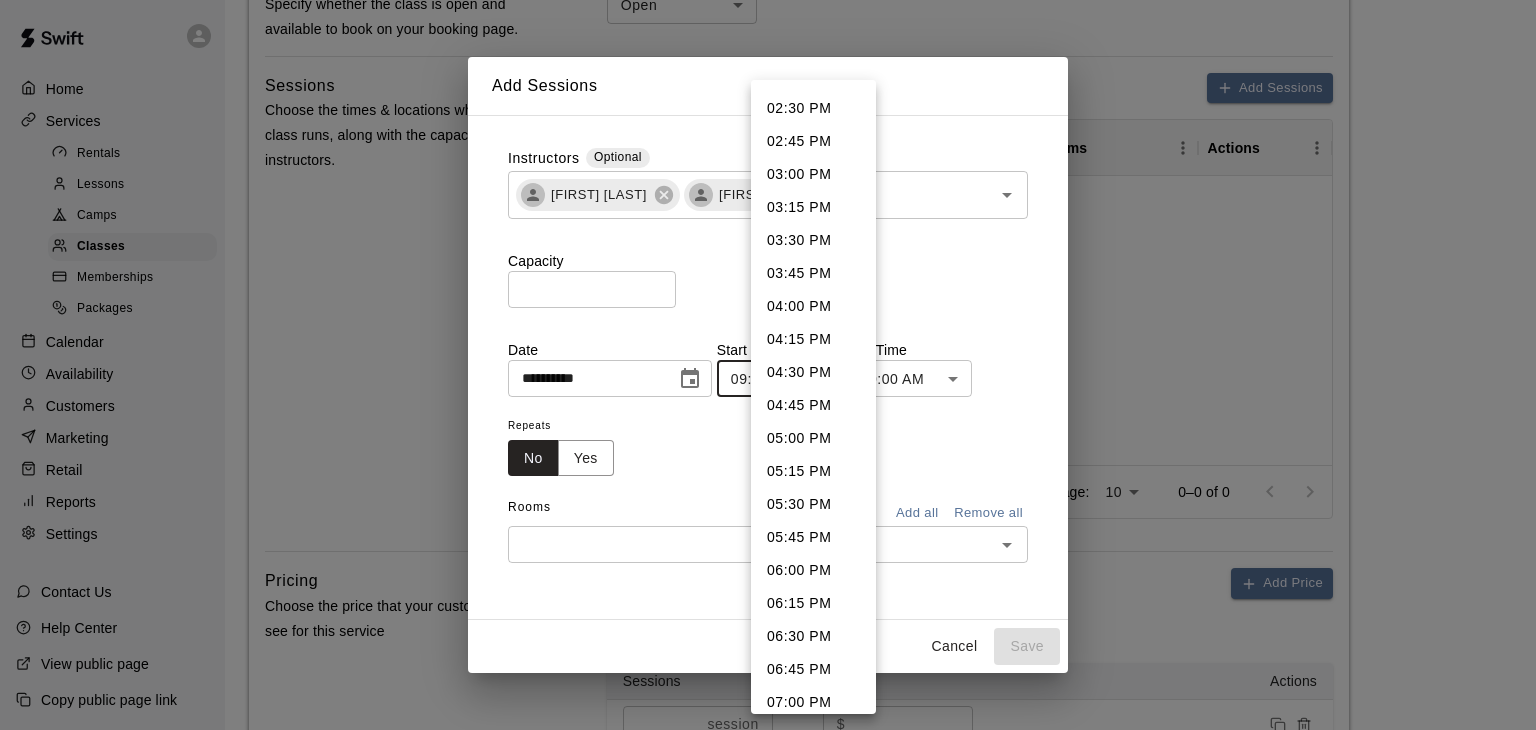 scroll, scrollTop: 1912, scrollLeft: 0, axis: vertical 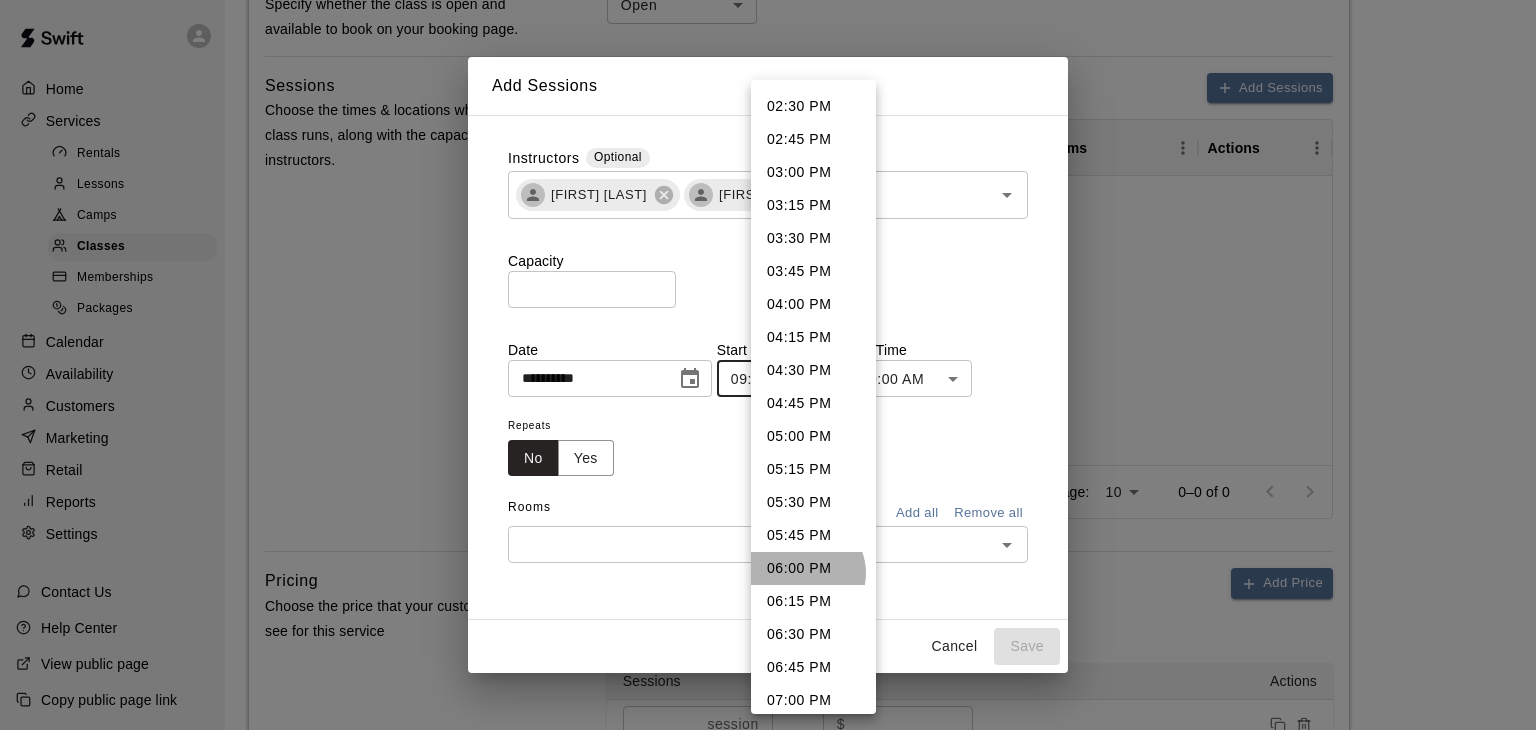 click on "06:00 PM" at bounding box center (813, 568) 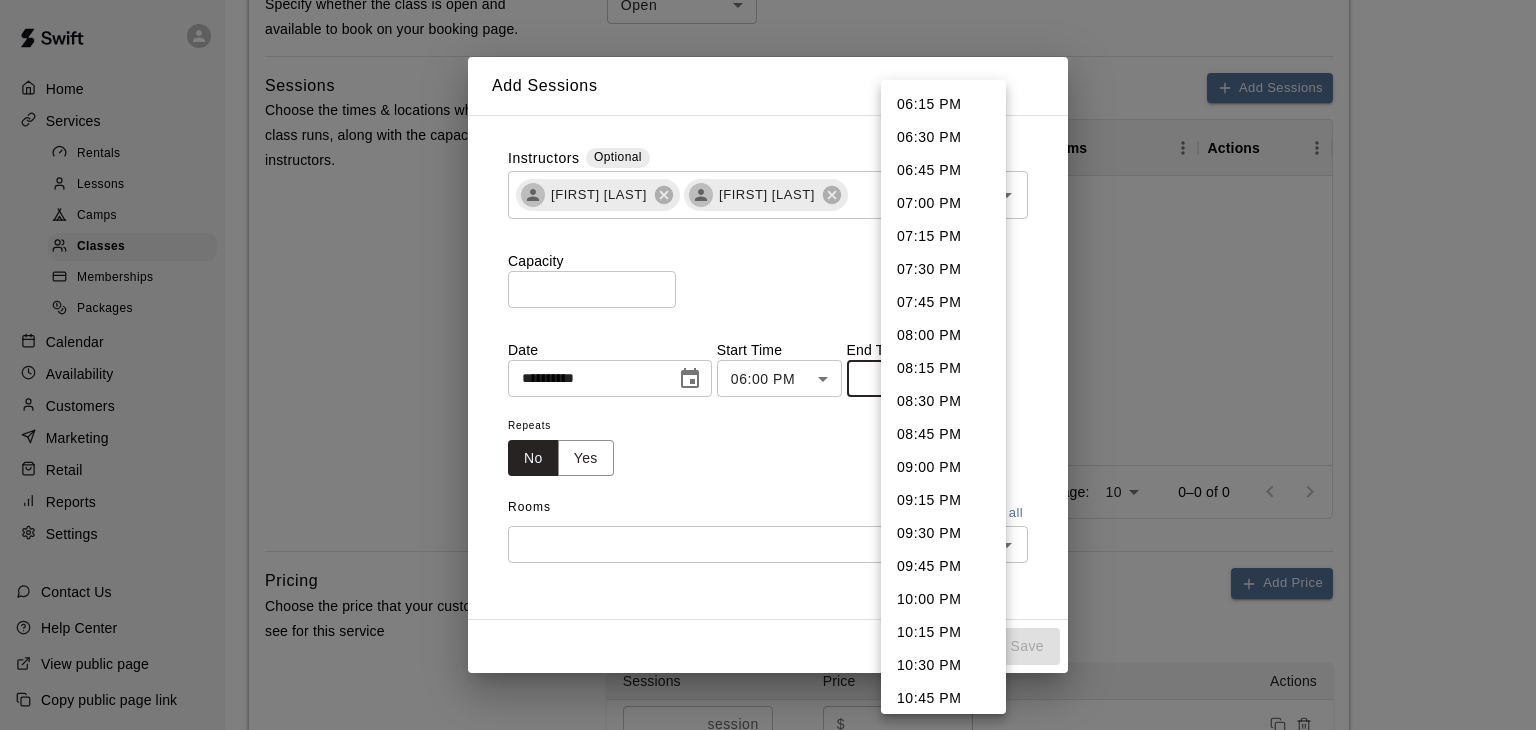 click on "After feedback from our homeschool community, we have updated our pricing and membership options for Homeschool PE. Single child memberships are now $50/ month and Multi-Child or Family Memberships are $100/ month re" at bounding box center [768, 247] 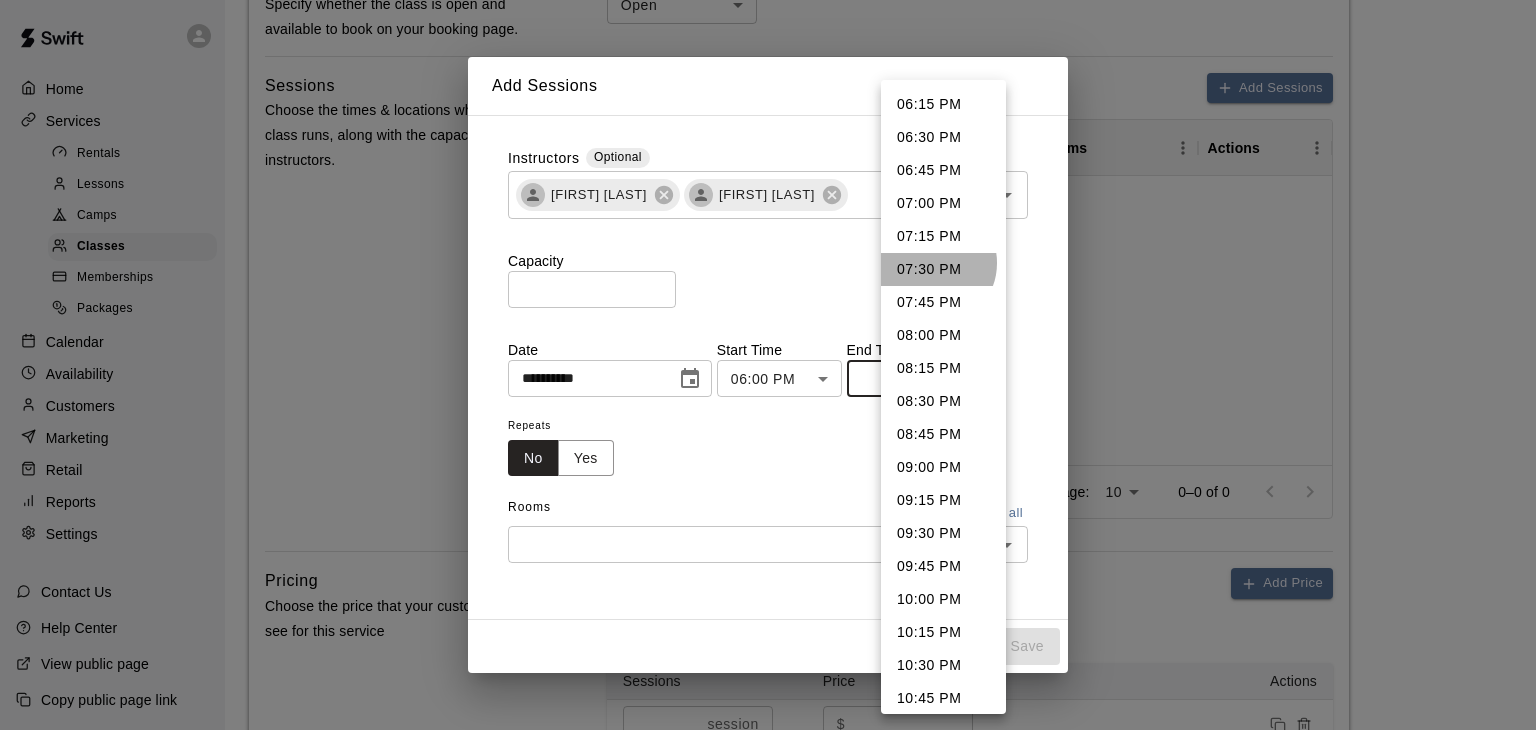 click on "07:30 PM" at bounding box center [943, 269] 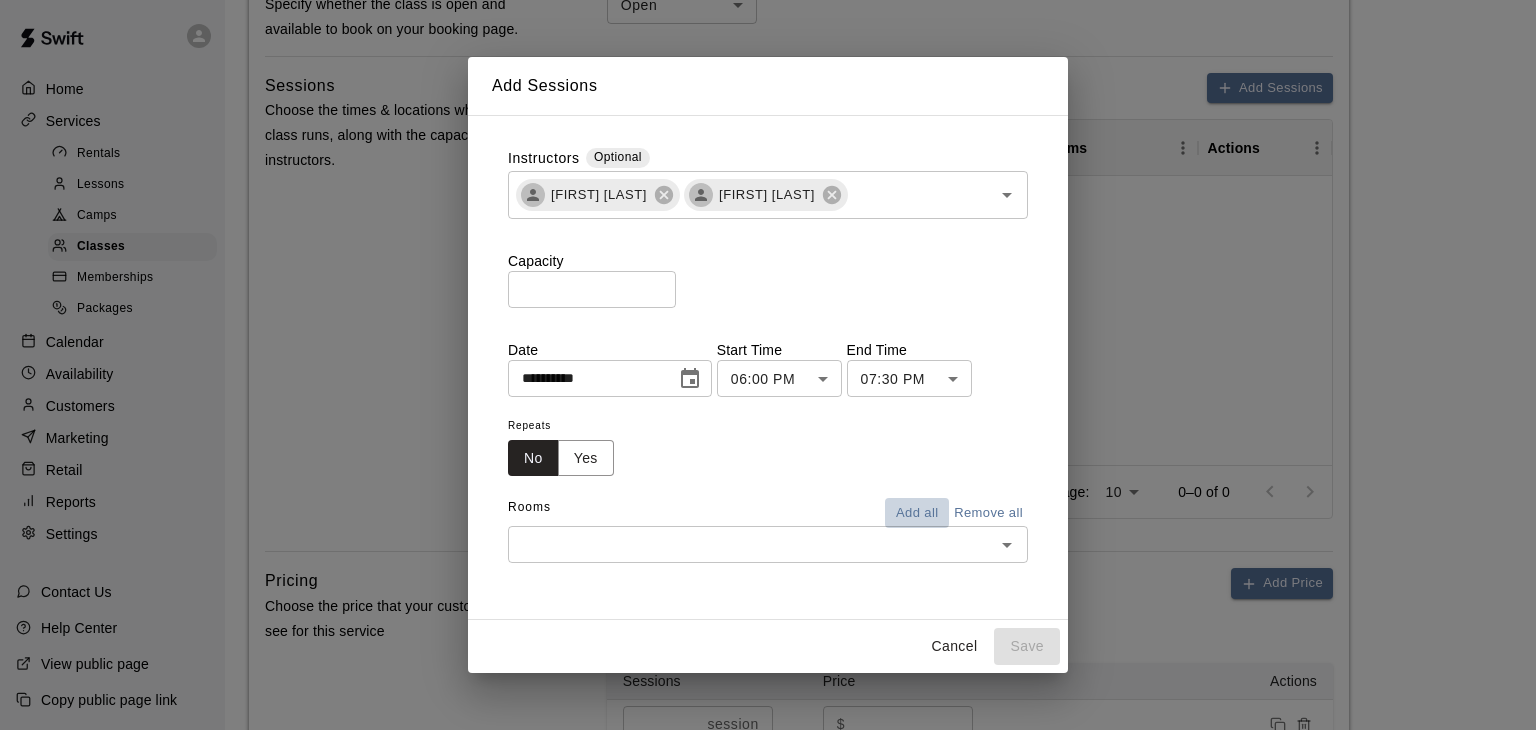 click on "Add all" at bounding box center [917, 513] 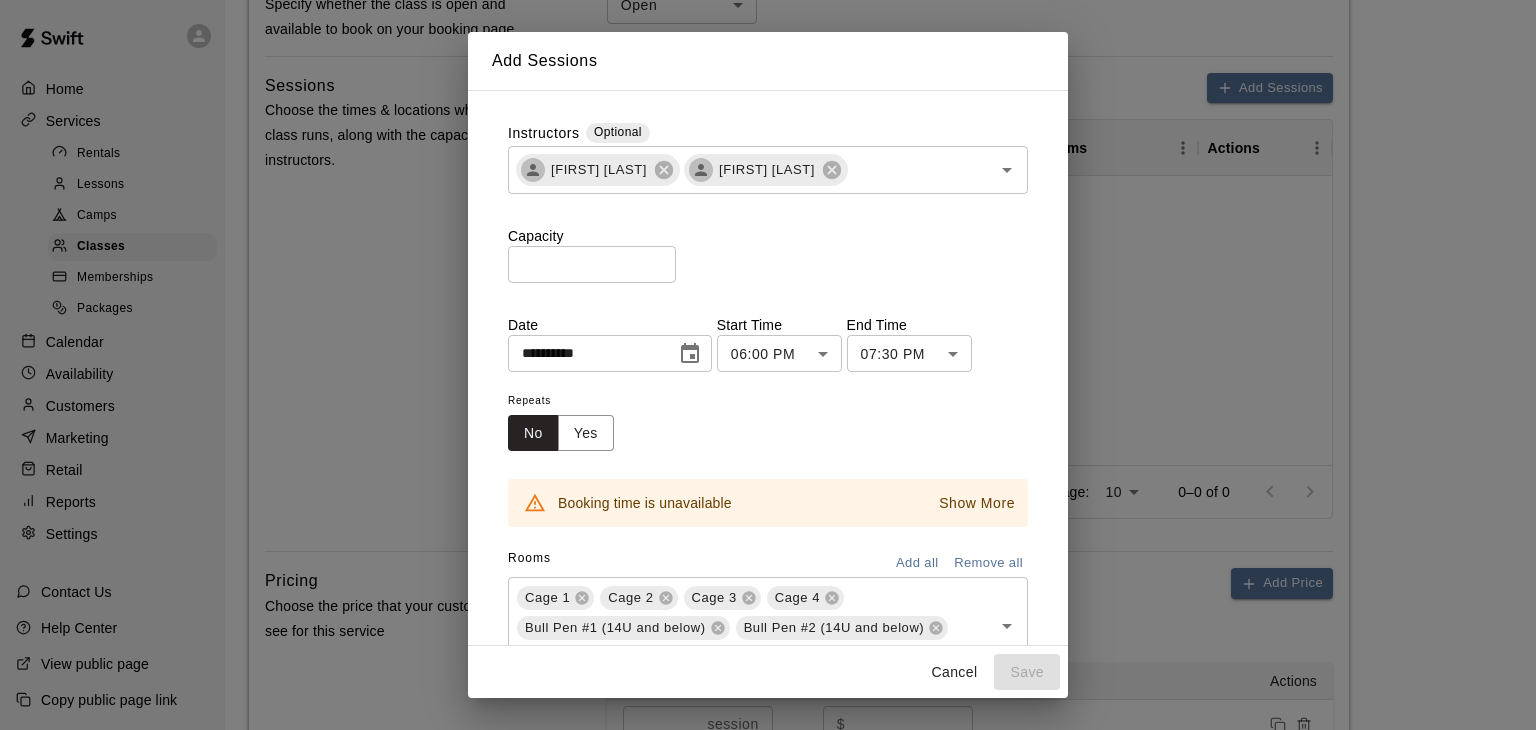 scroll, scrollTop: 90, scrollLeft: 0, axis: vertical 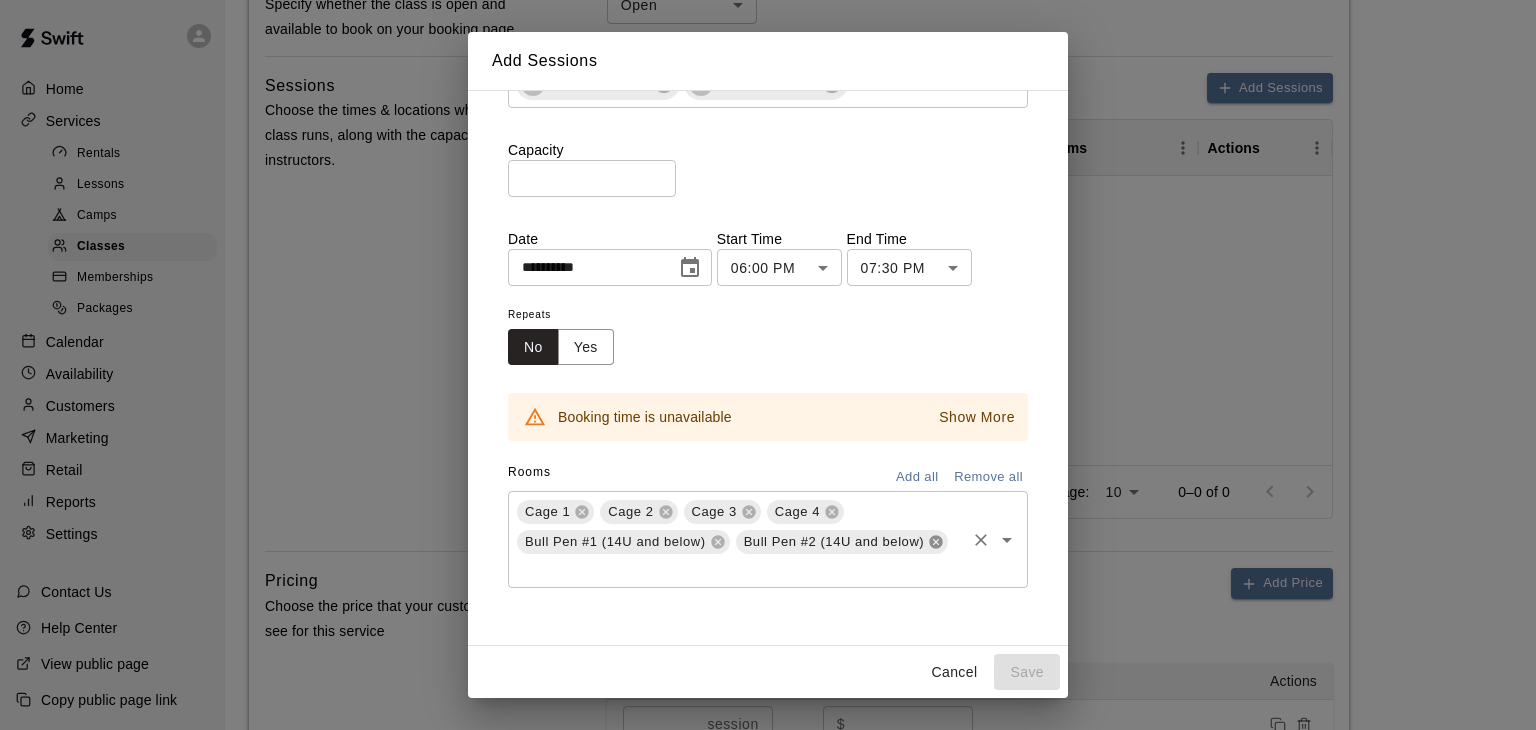 click 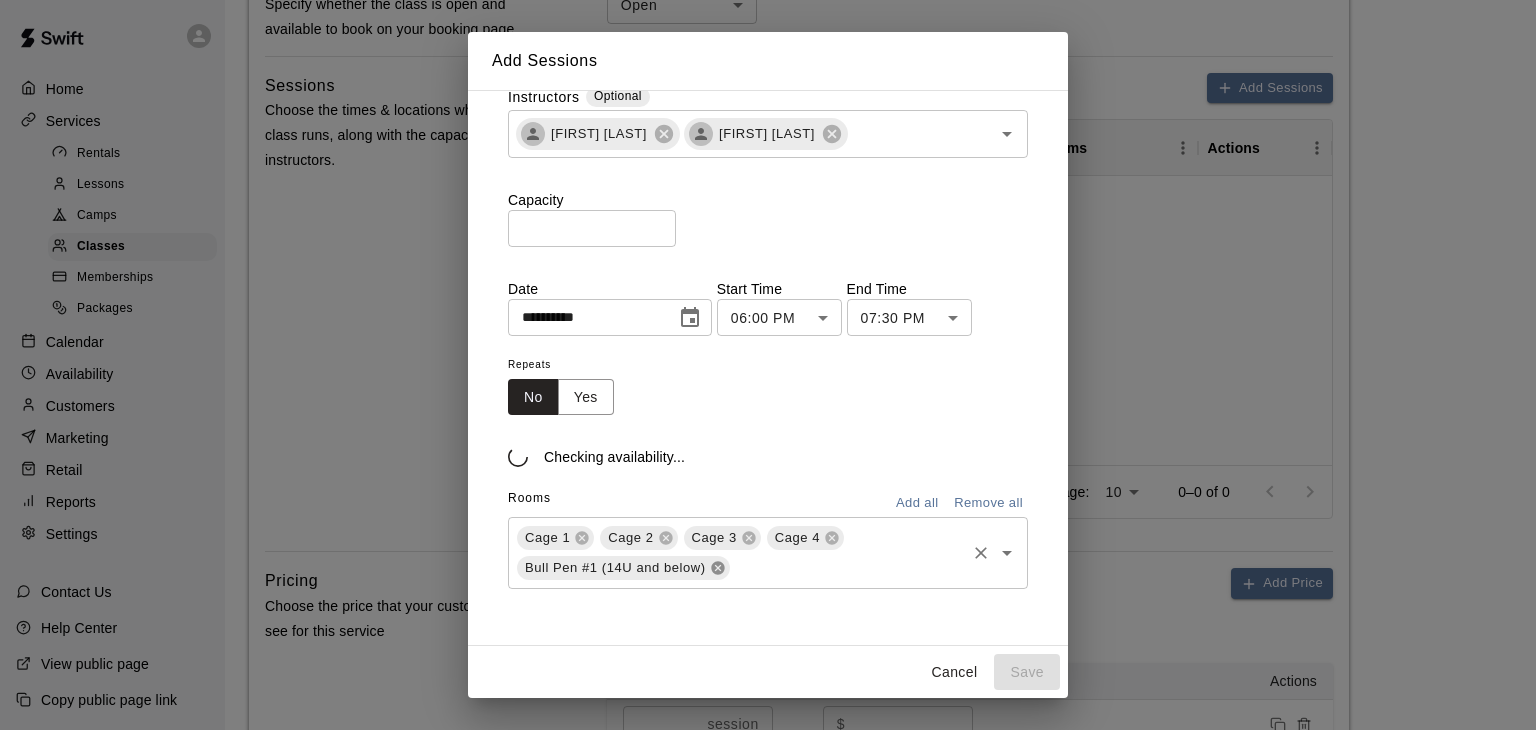 scroll, scrollTop: 60, scrollLeft: 0, axis: vertical 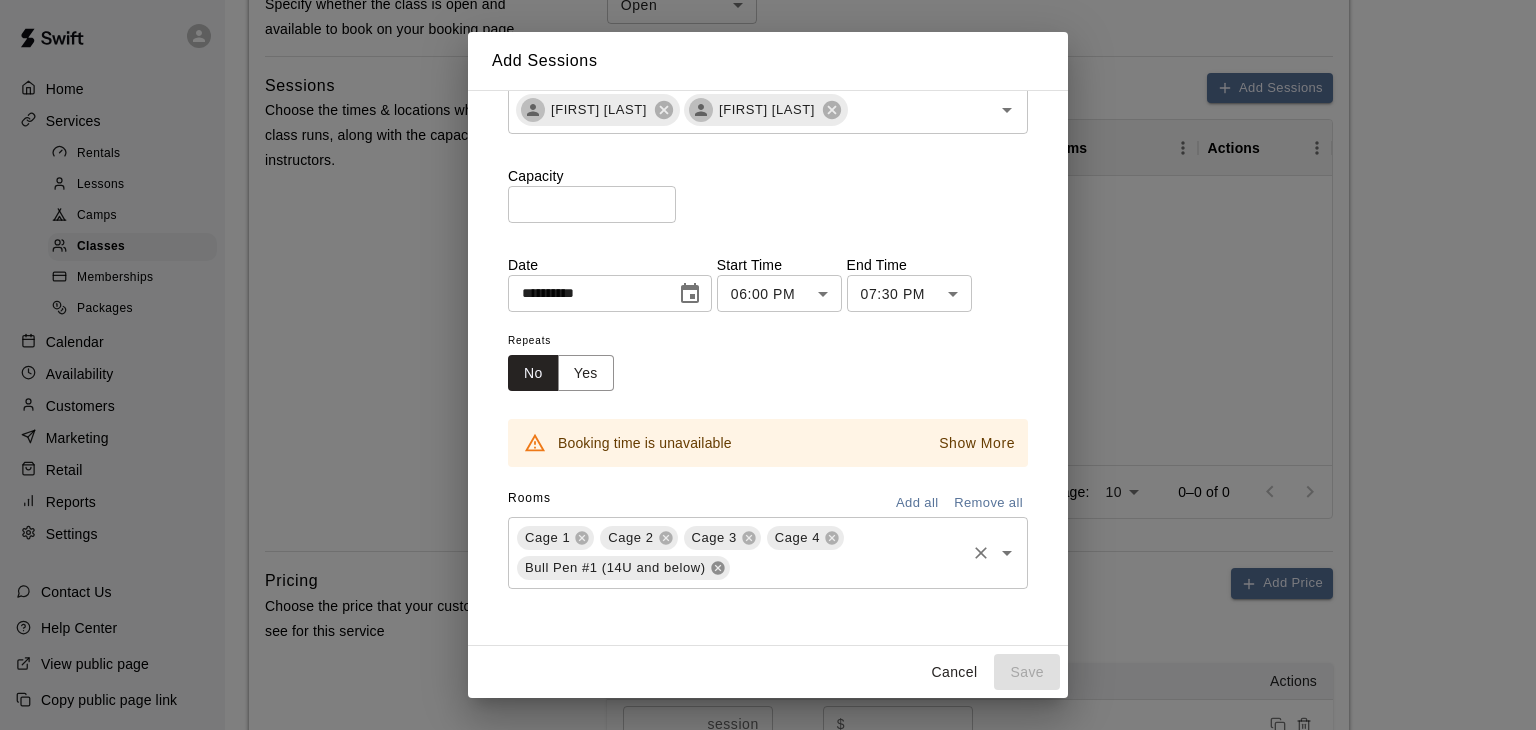 click 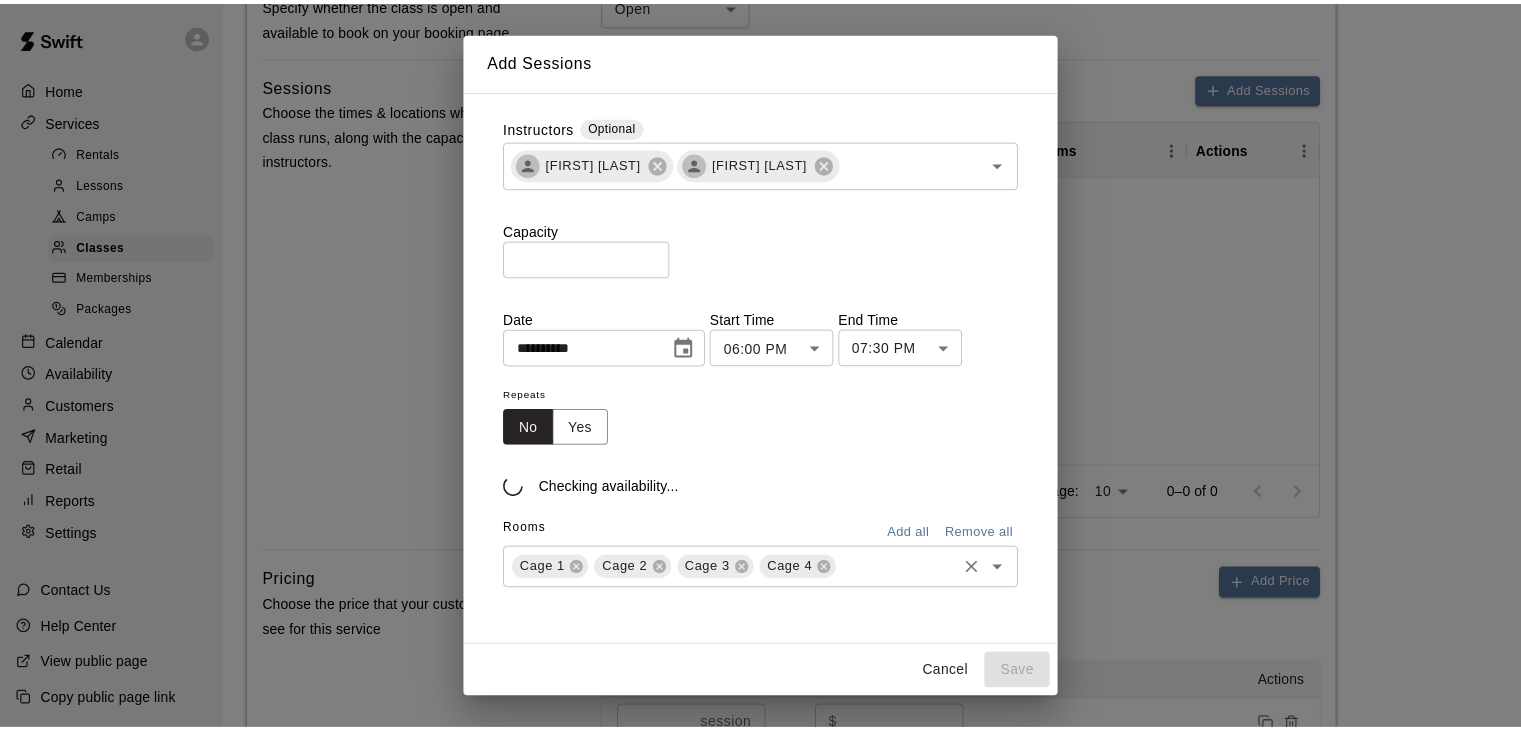 scroll, scrollTop: 30, scrollLeft: 0, axis: vertical 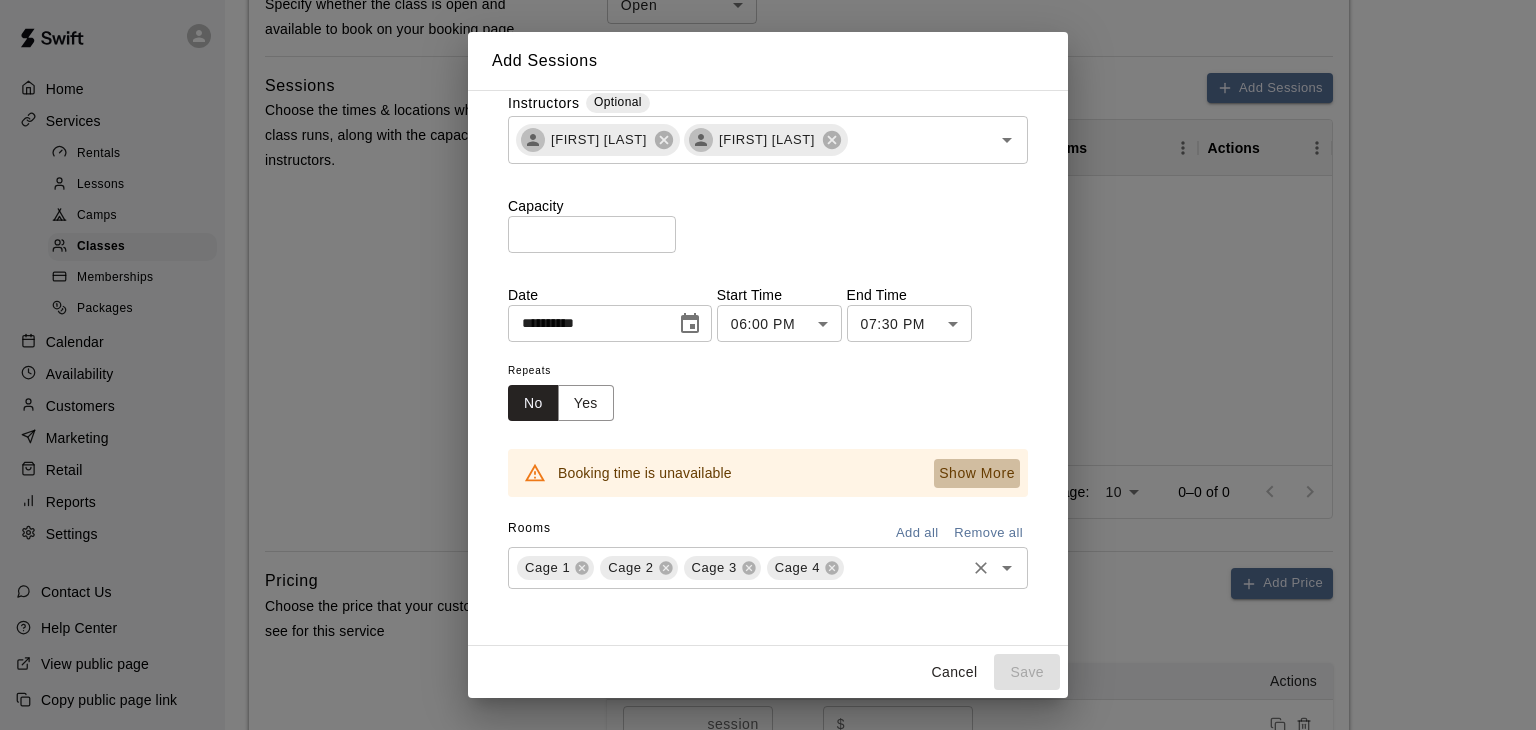 click on "Show More" at bounding box center (977, 473) 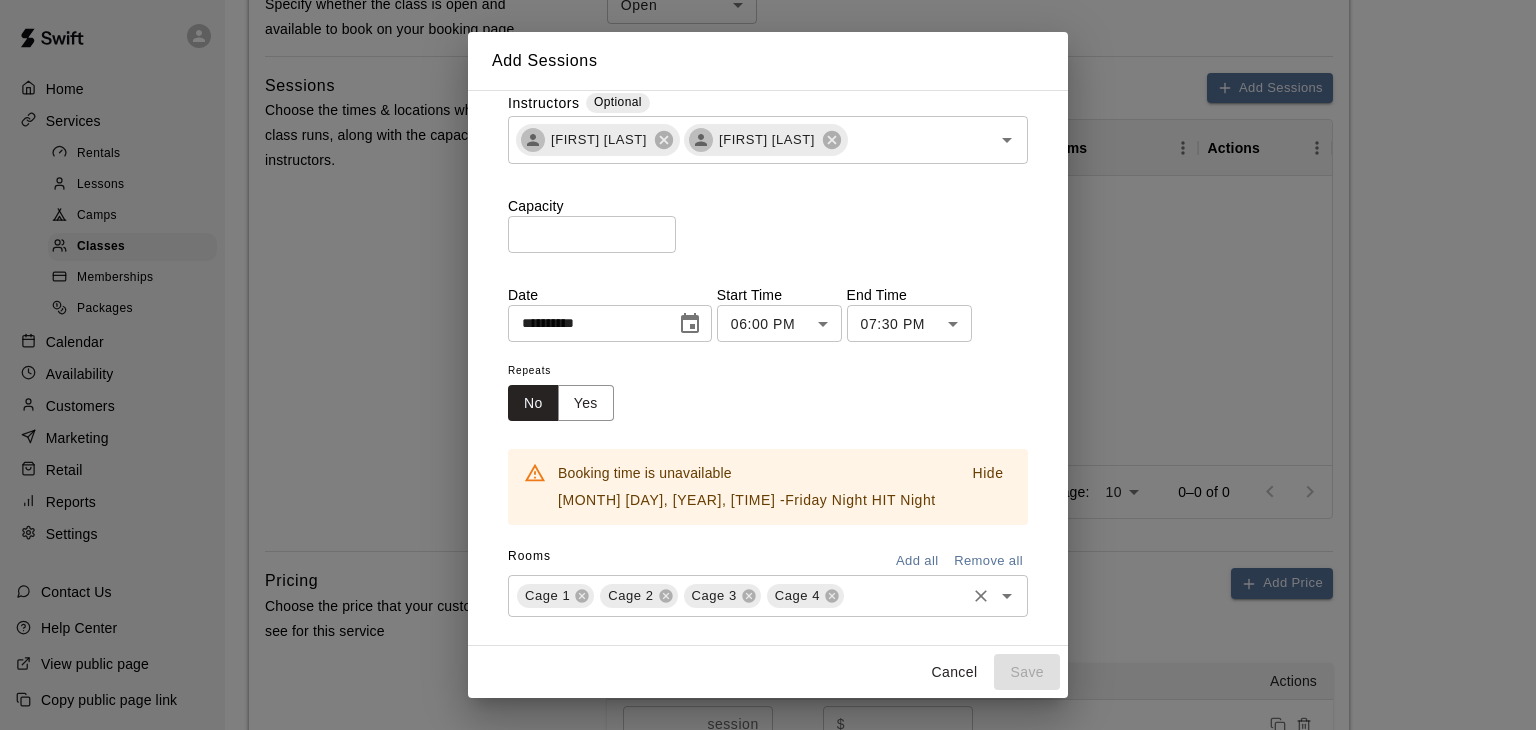 click on "Booking time is unavailable [DATE], 6:00 PM - Friday Night HIT Night Hide" at bounding box center (768, 473) 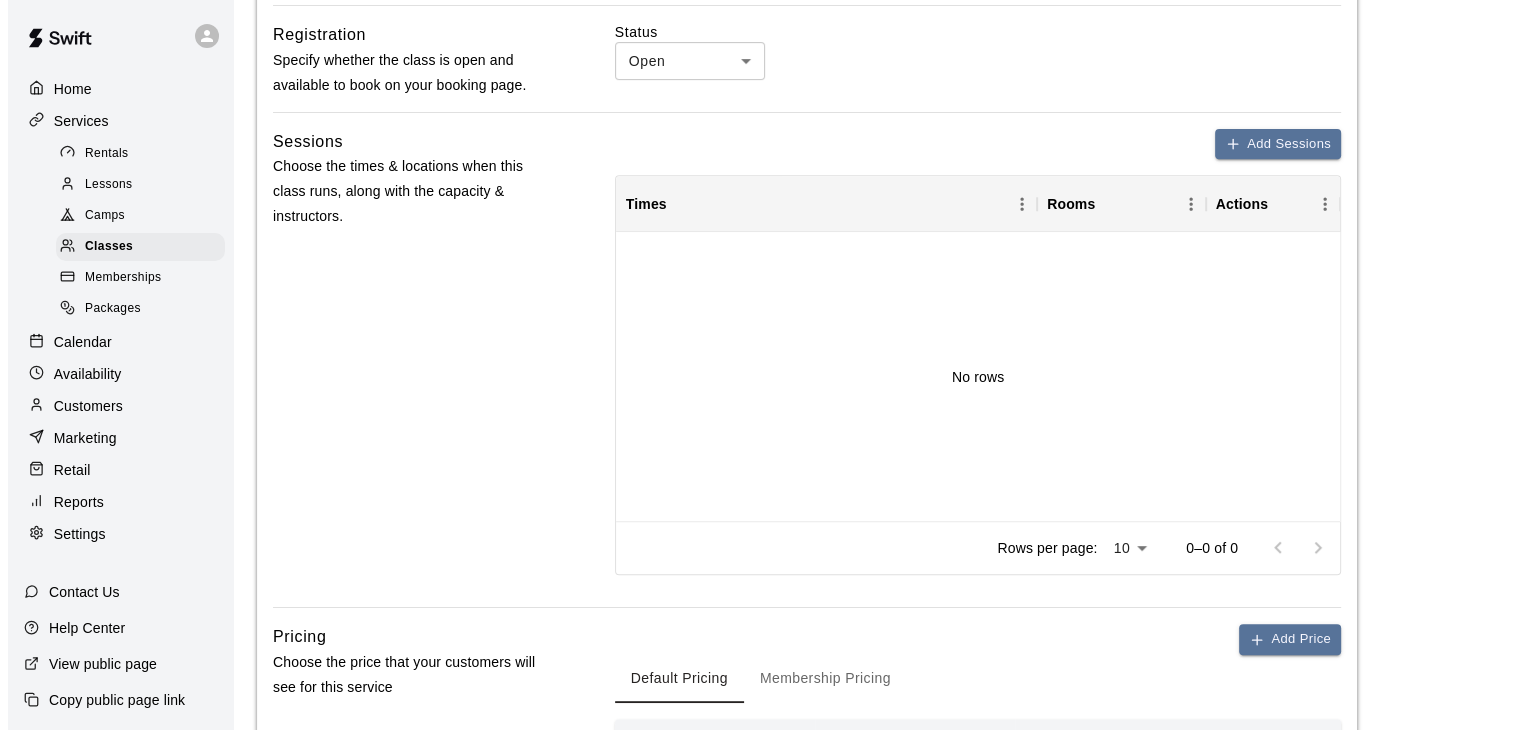scroll, scrollTop: 815, scrollLeft: 0, axis: vertical 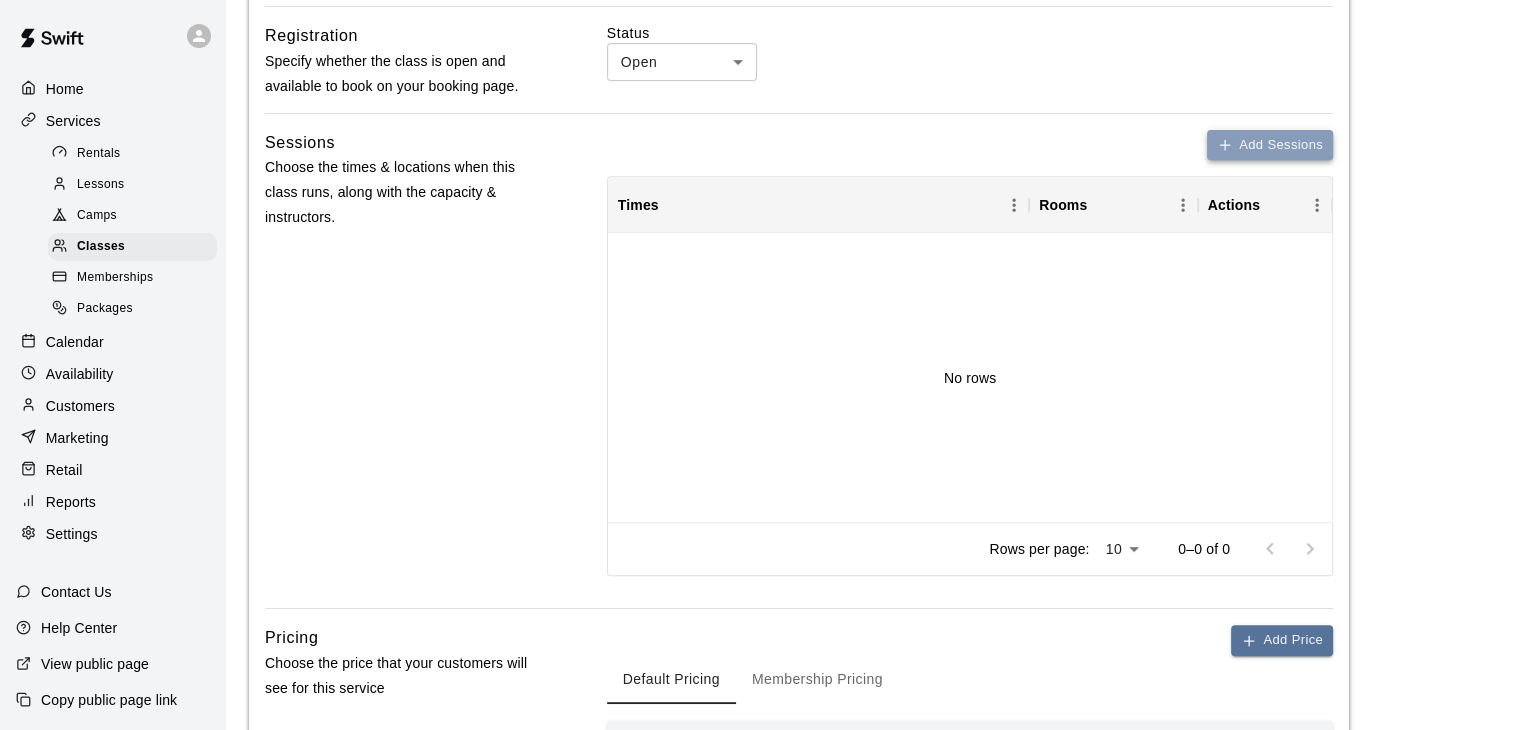 click on "Add Sessions" at bounding box center (1270, 145) 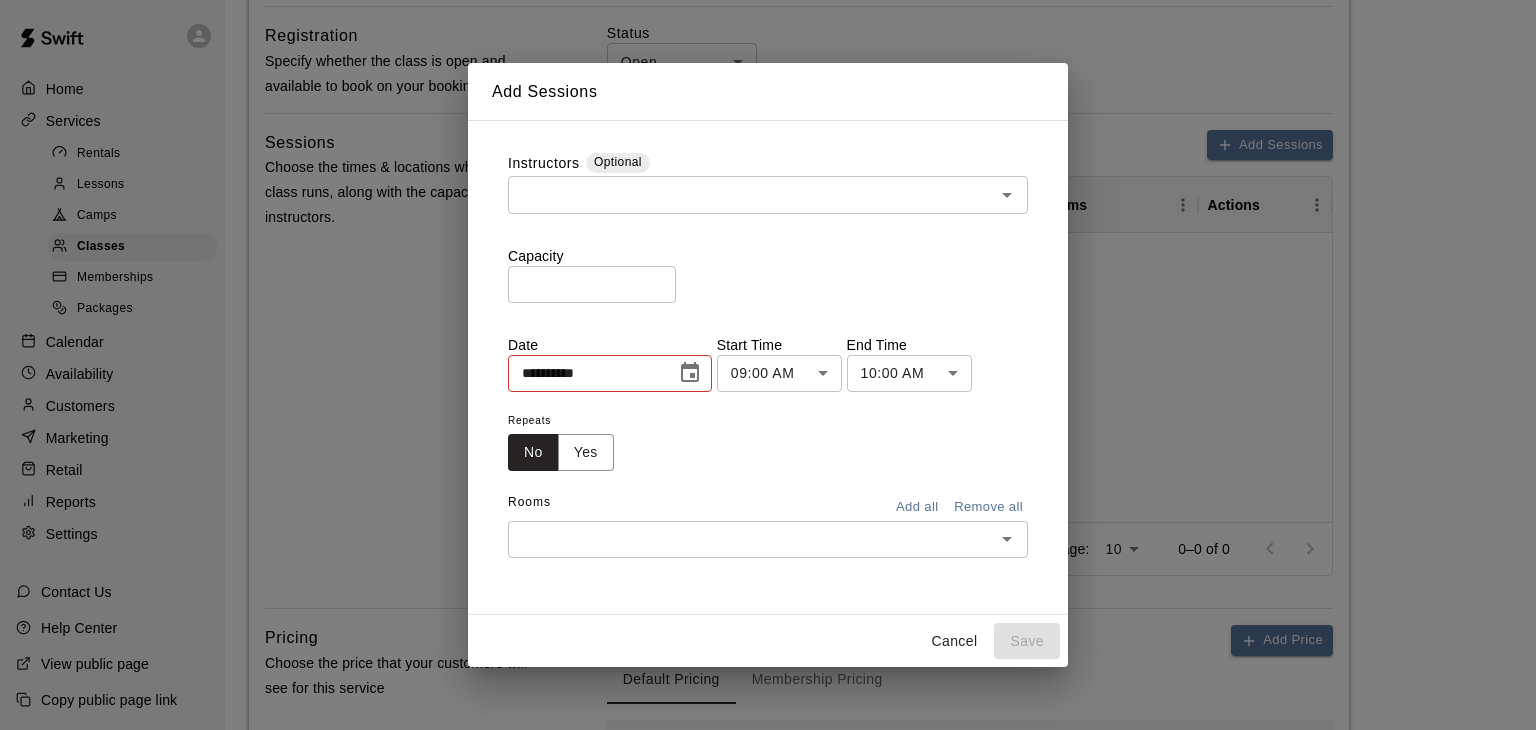 click 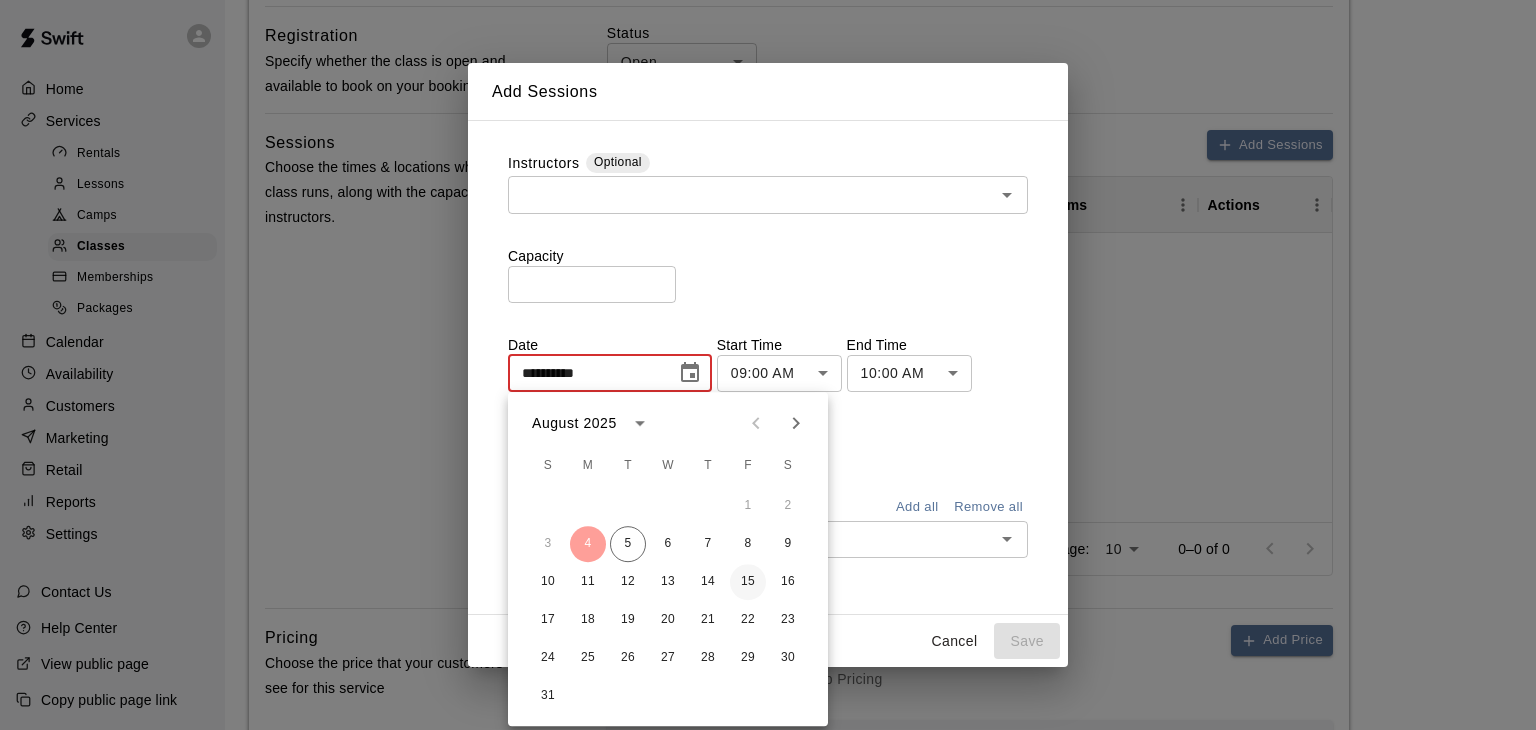 click on "15" at bounding box center [748, 582] 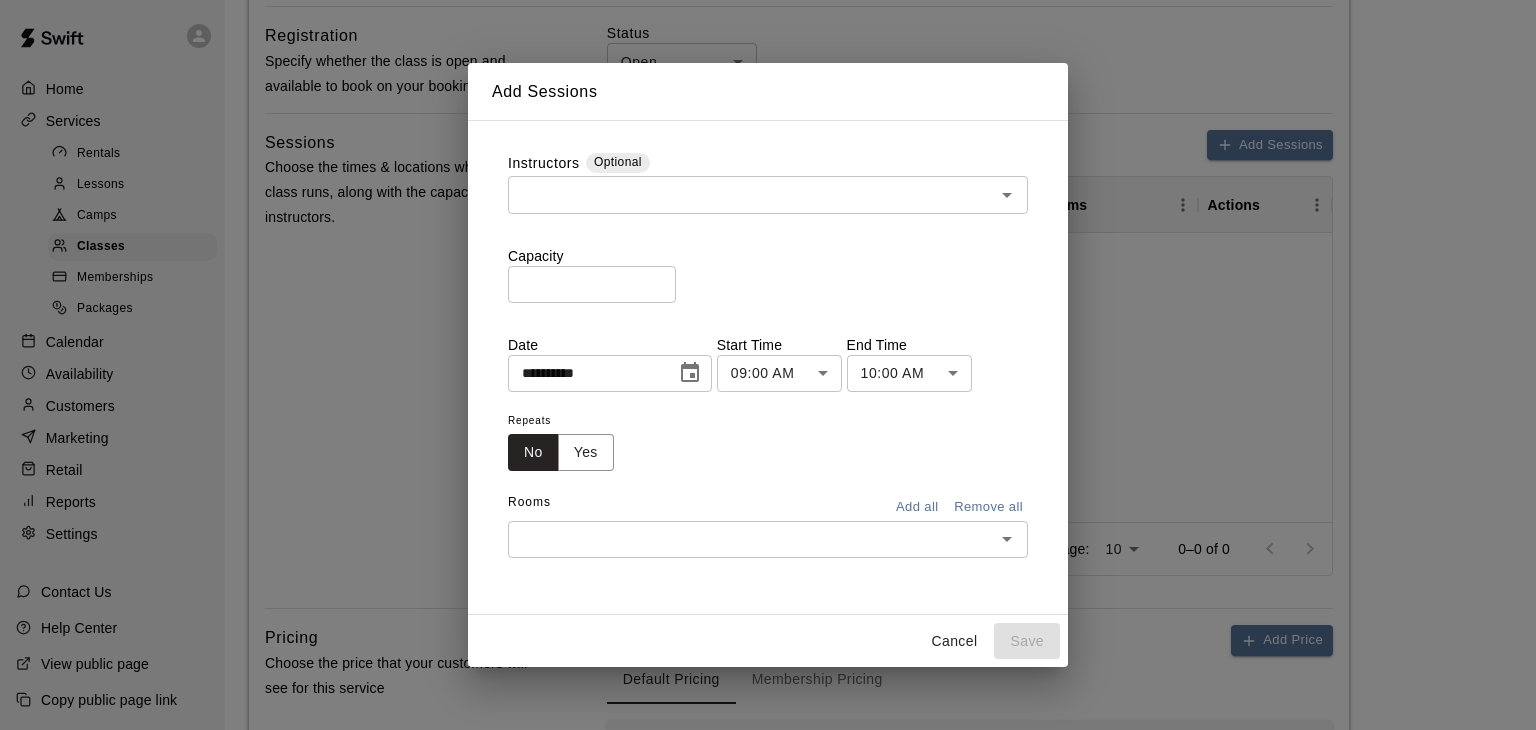 type on "**********" 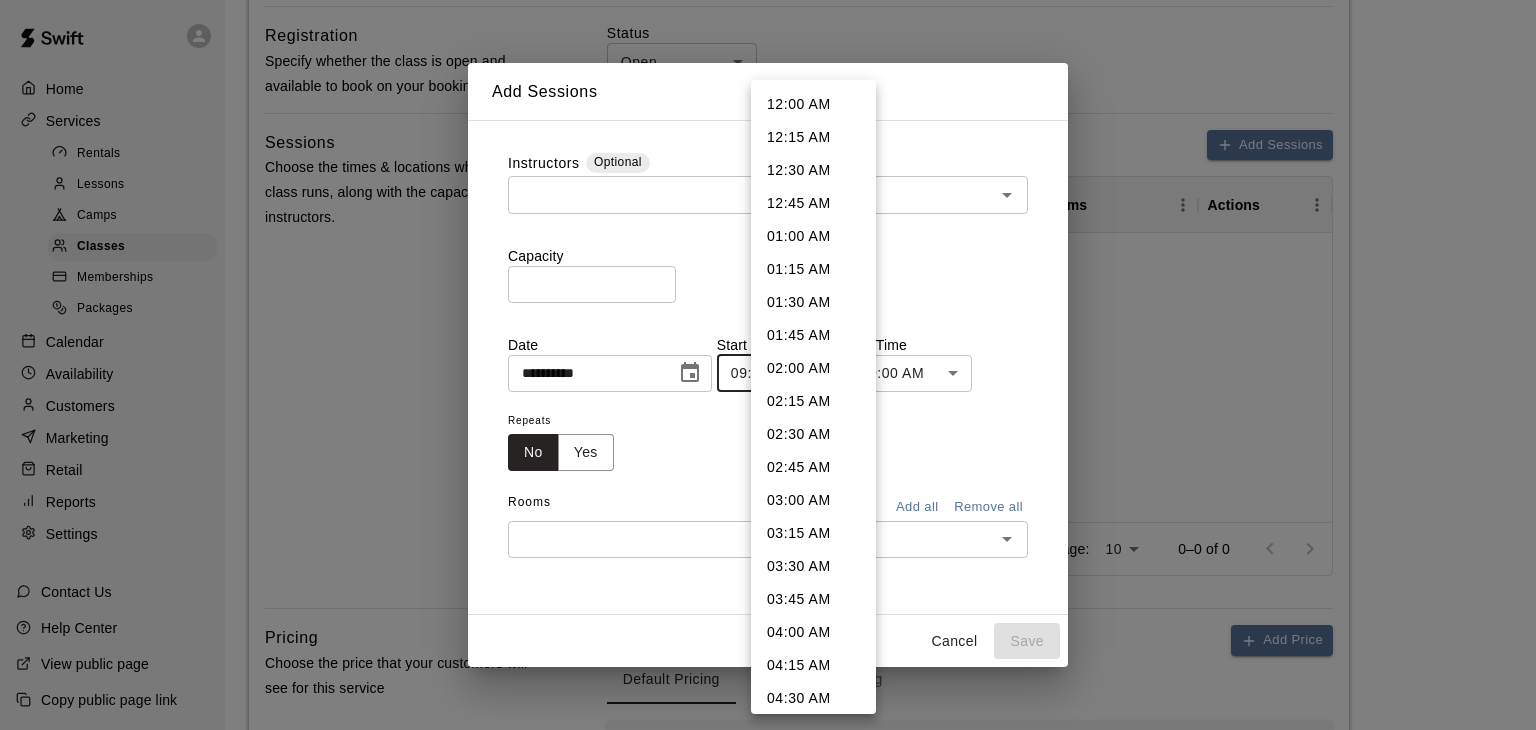 click on "After feedback from our homeschool community, we have updated our pricing and membership options for Homeschool PE. Single child memberships are now $50/ month and Multi-Child or Family Memberships are $100/ month re" at bounding box center [768, 304] 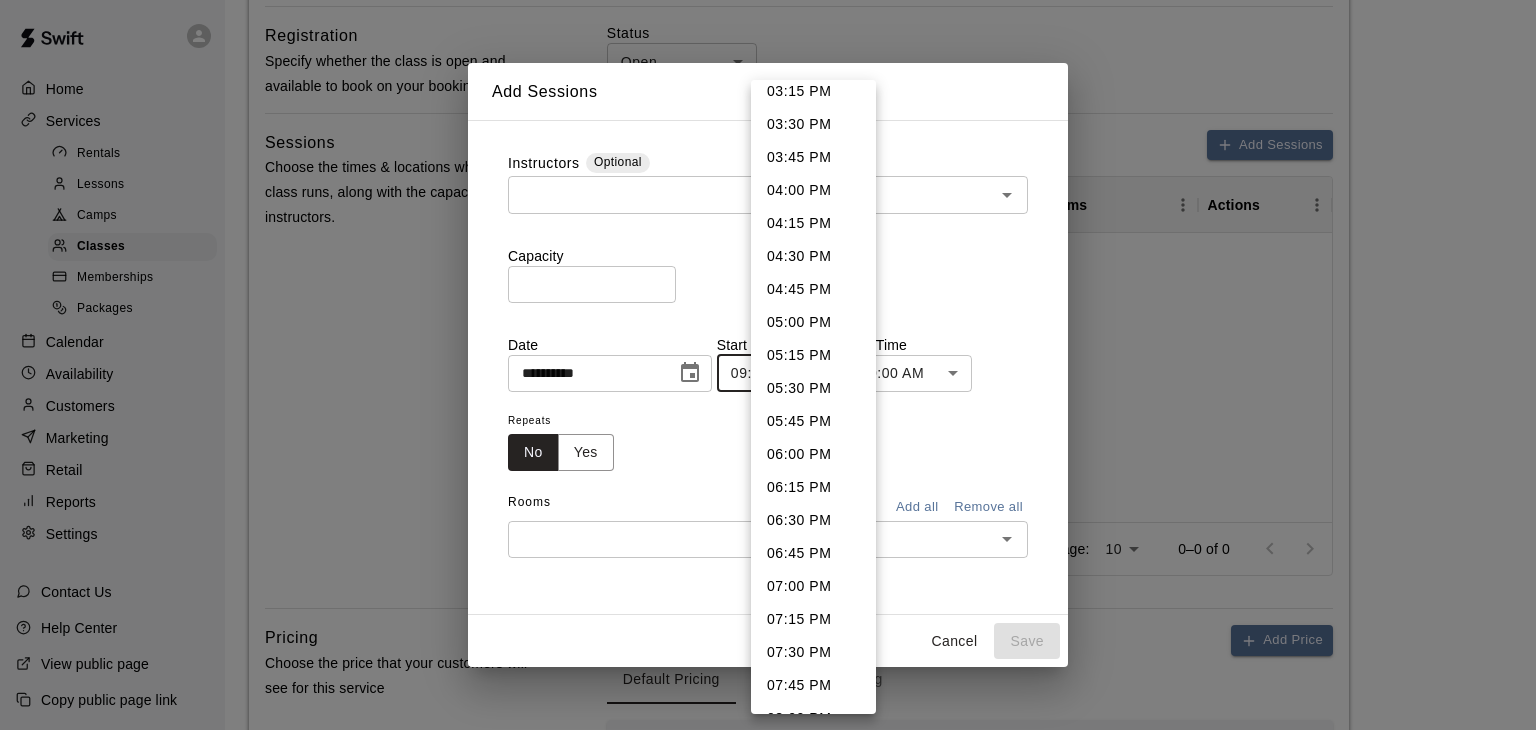scroll, scrollTop: 2063, scrollLeft: 0, axis: vertical 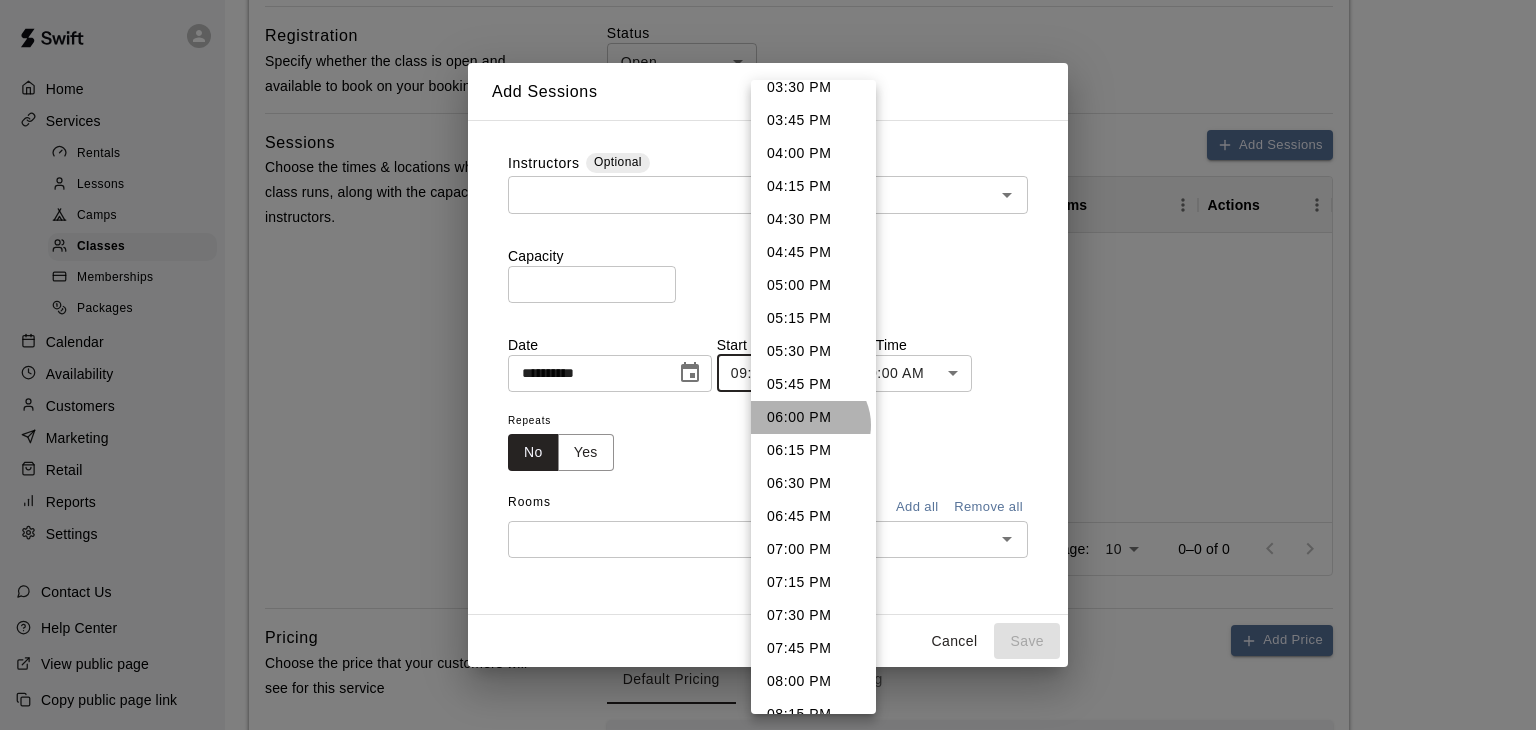 click on "06:00 PM" at bounding box center [813, 417] 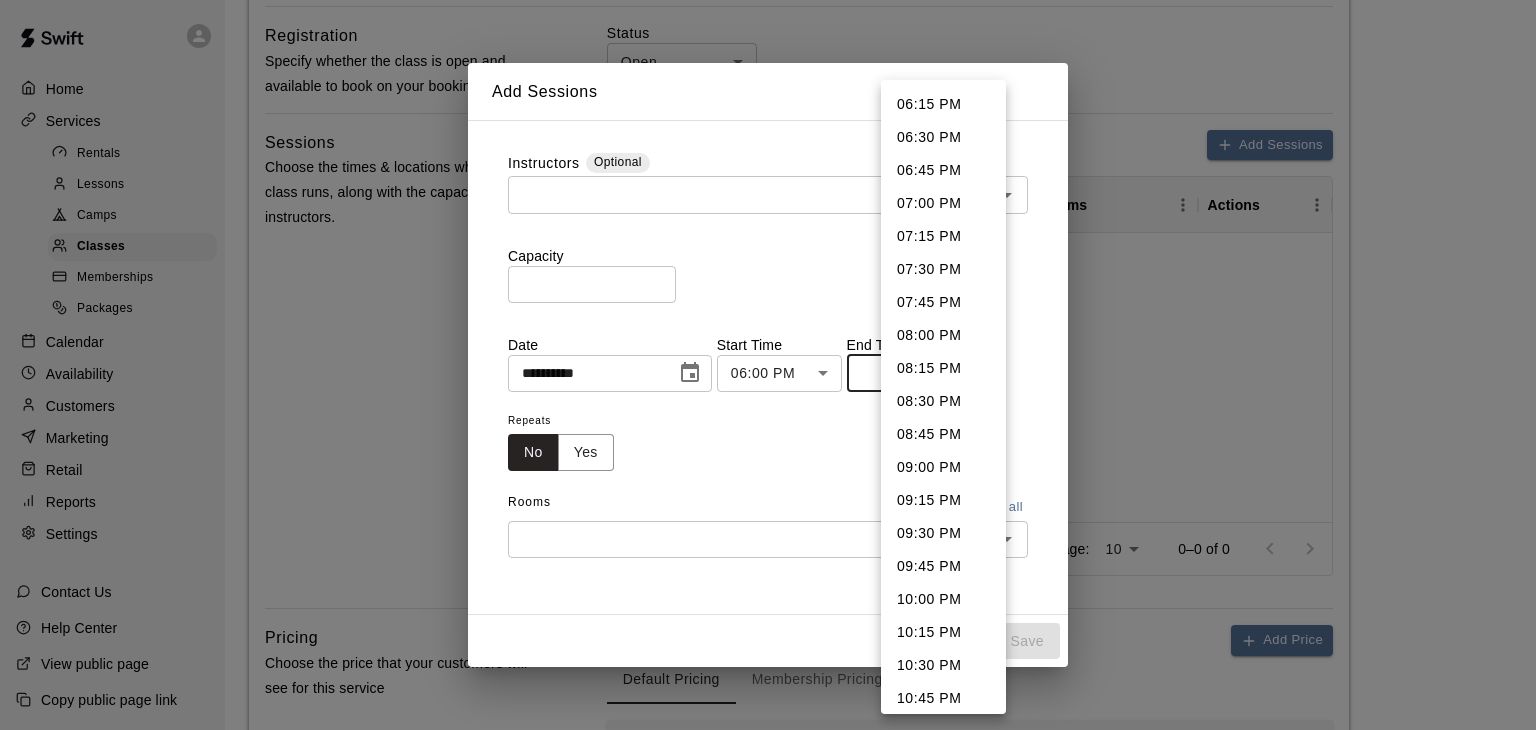 click on "After feedback from our homeschool community, we have updated our pricing and membership options for Homeschool PE. Single child memberships are now $50/ month and Multi-Child or Family Memberships are $100/ month re" at bounding box center [768, 304] 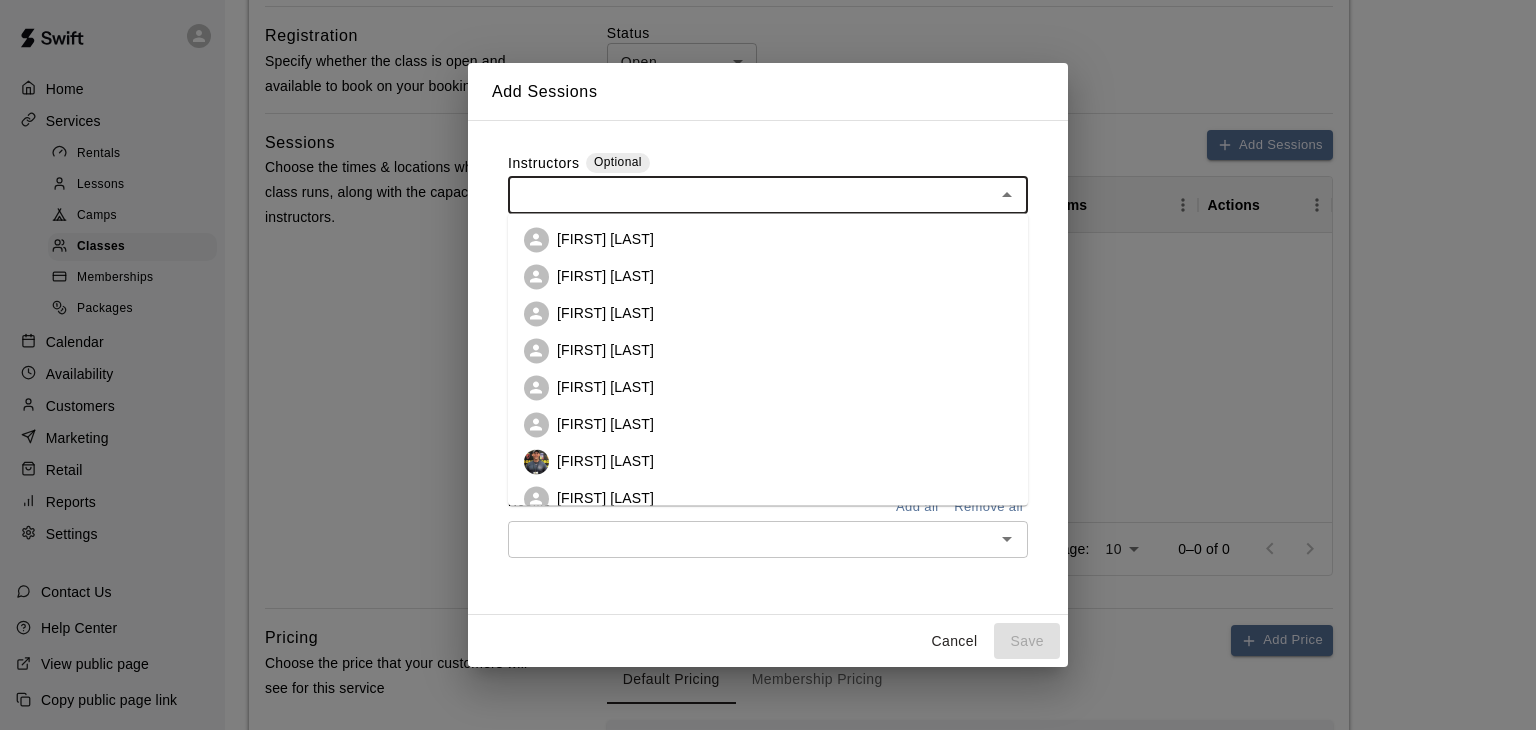click at bounding box center [751, 194] 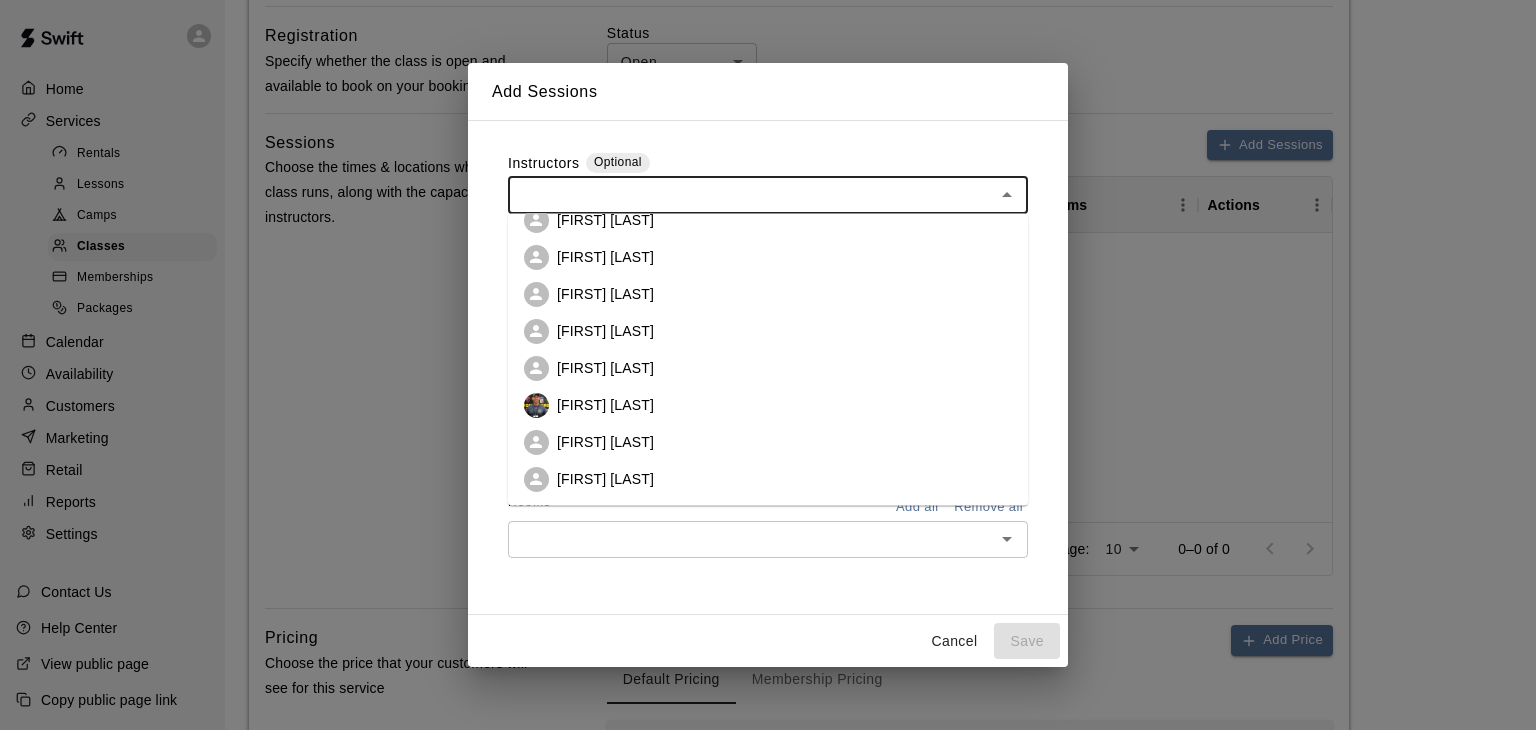 click on "[FIRST] [LAST]" at bounding box center [605, 479] 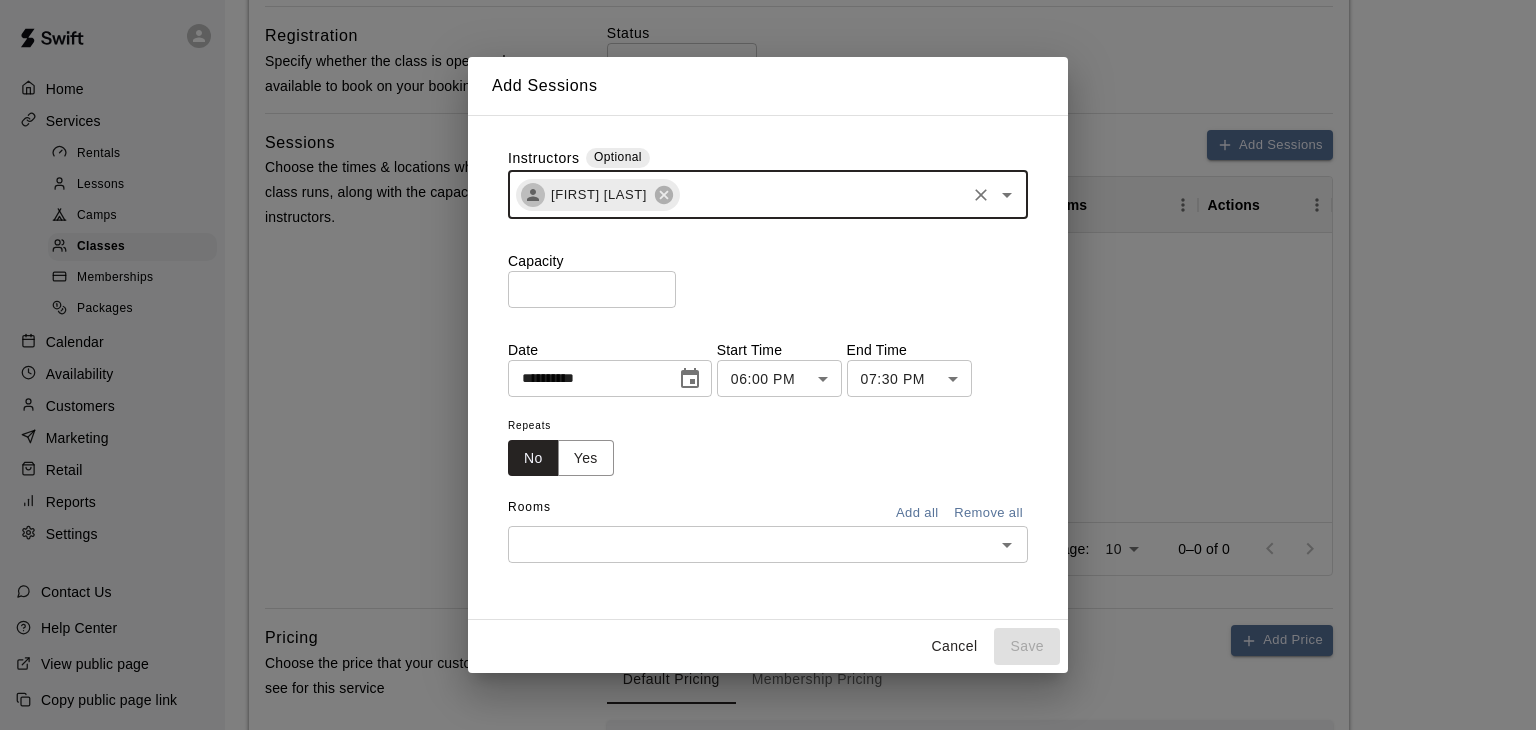 click on "[FIRST] [LAST]" at bounding box center (768, 195) 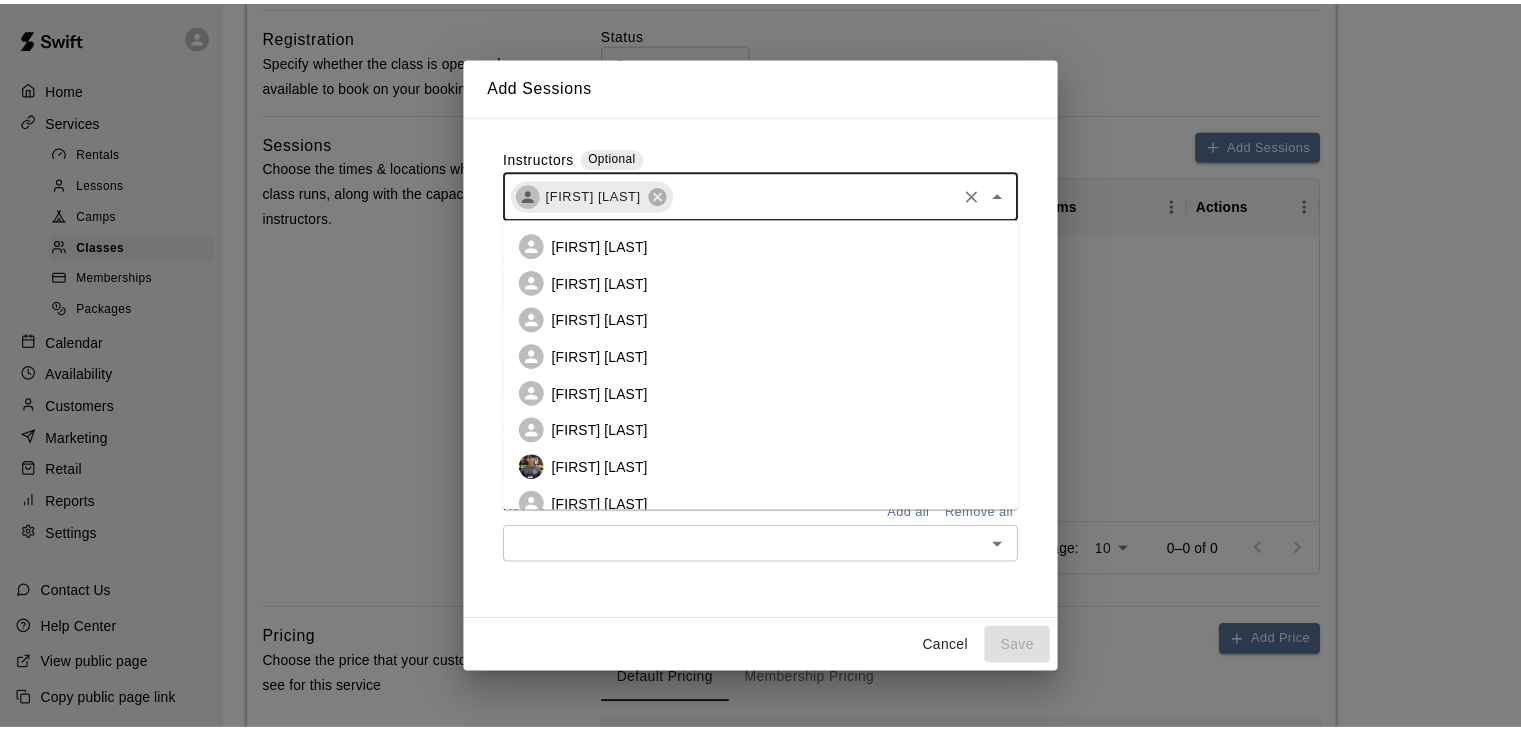 scroll, scrollTop: 56, scrollLeft: 0, axis: vertical 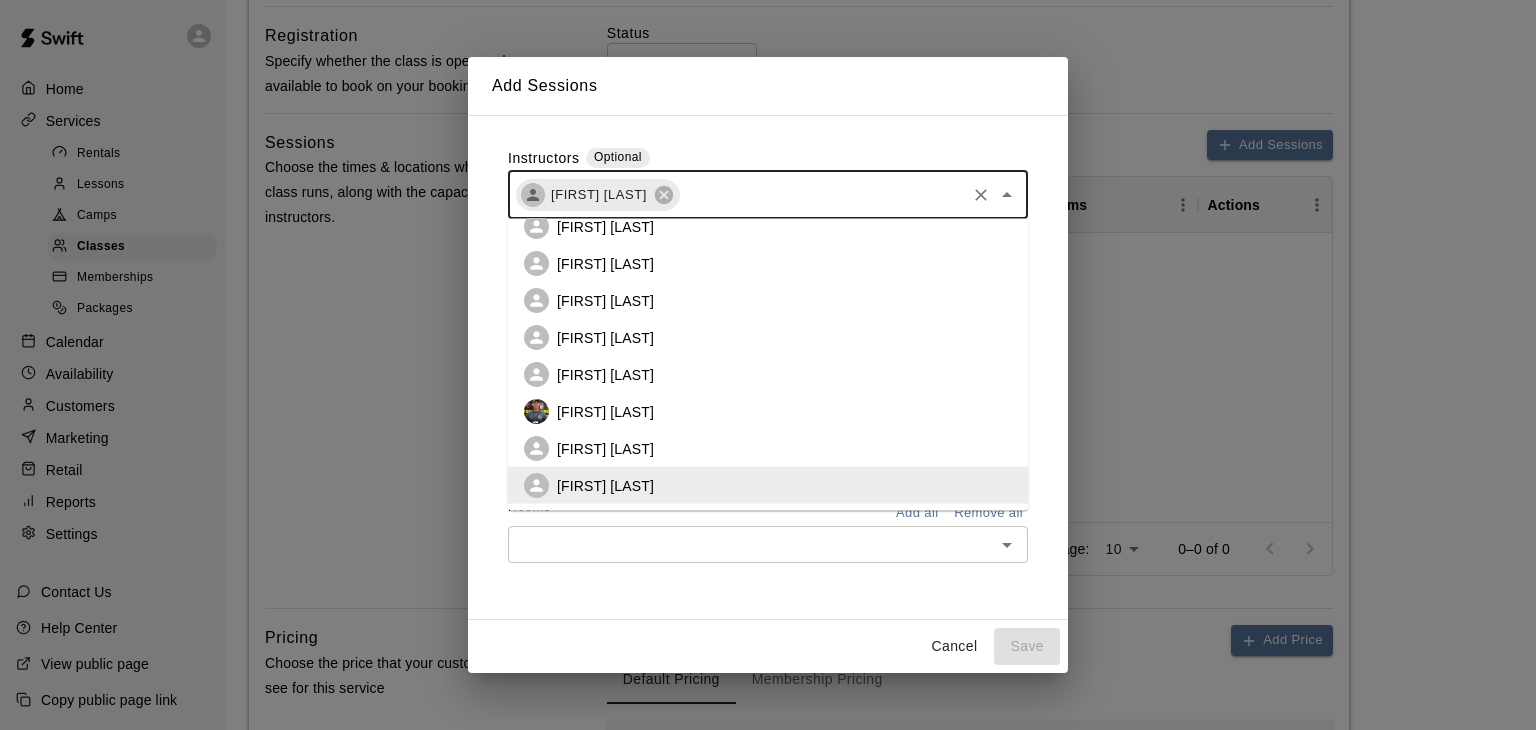 click on "[FIRST] [LAST]" at bounding box center [768, 448] 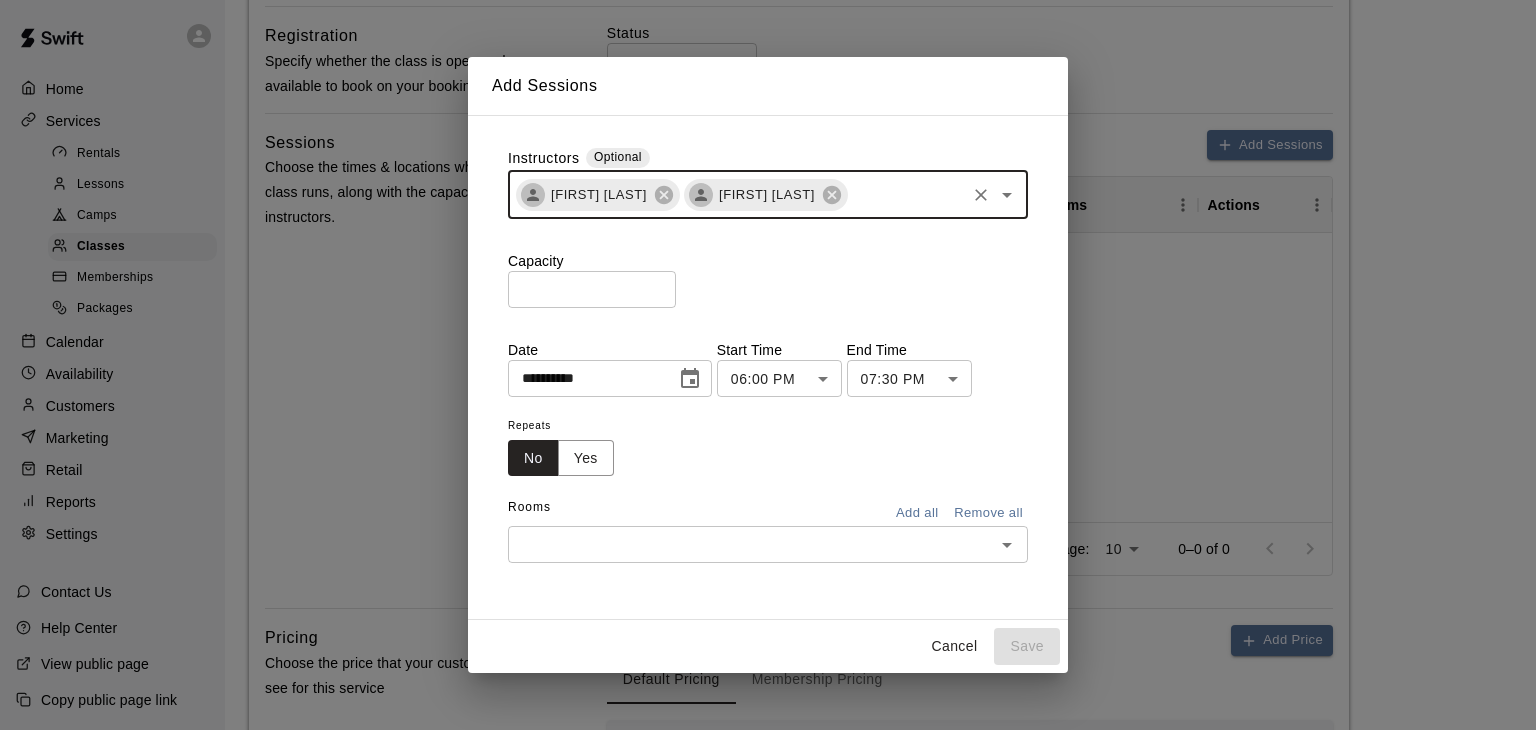 click on "*" at bounding box center [592, 289] 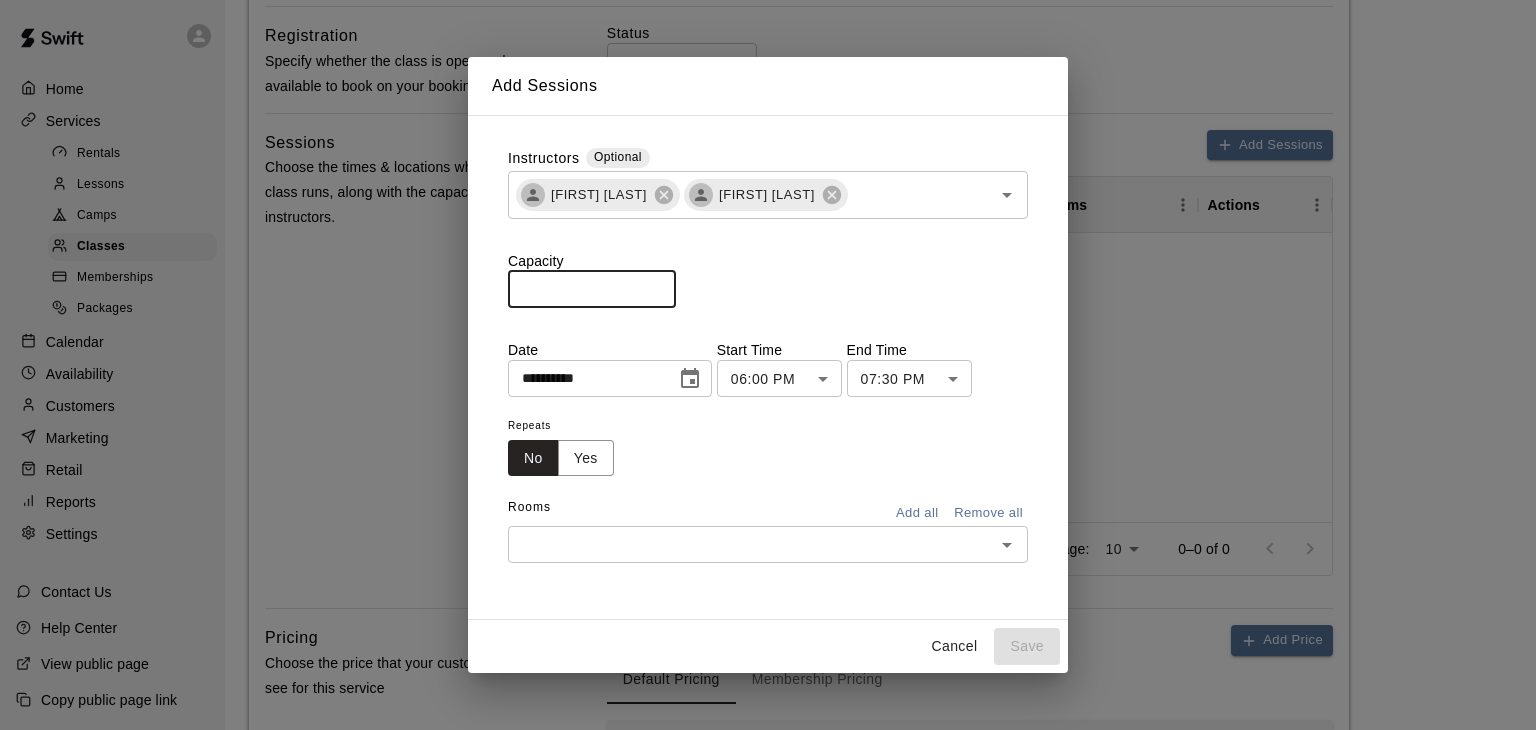 click on "​" at bounding box center (768, 544) 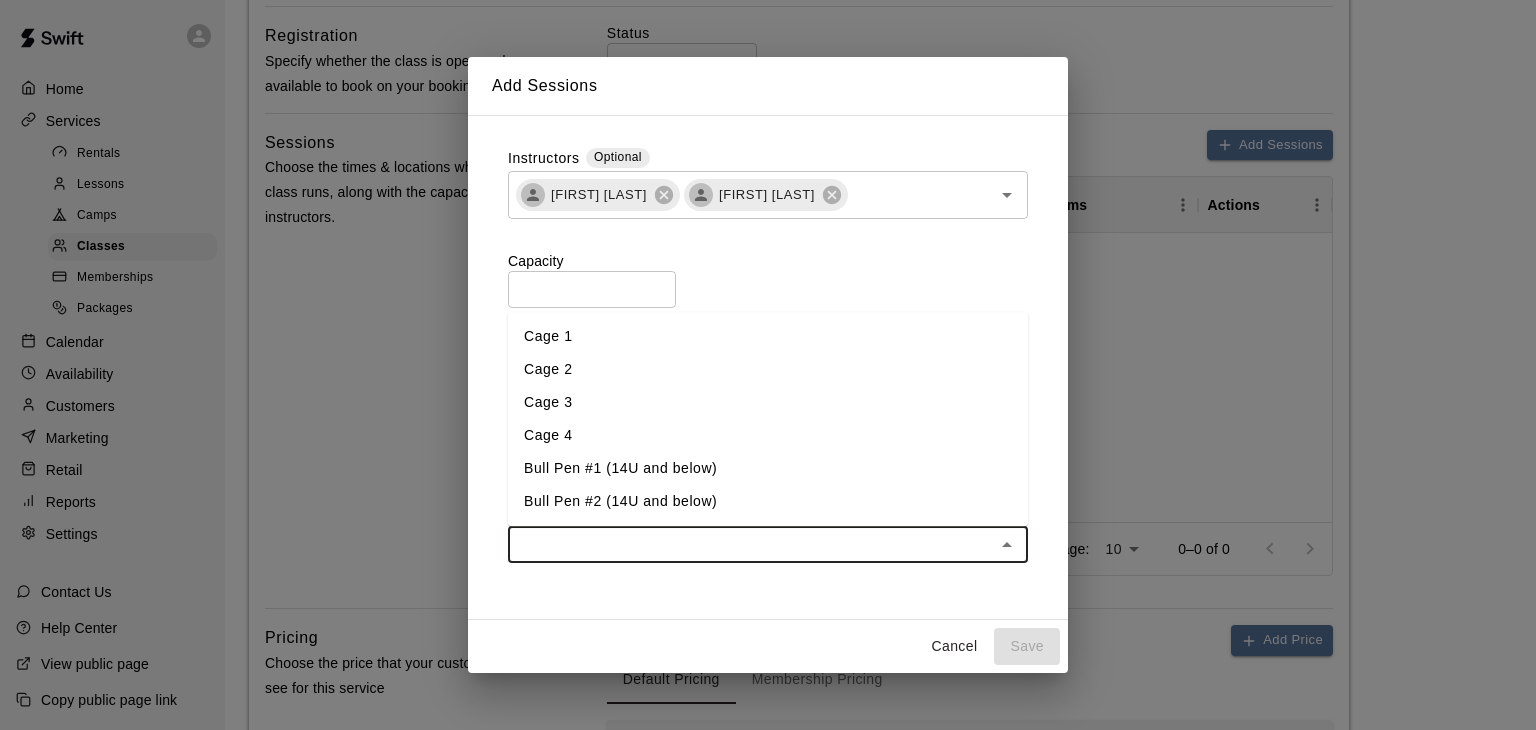 click on "Cage 1" at bounding box center [768, 337] 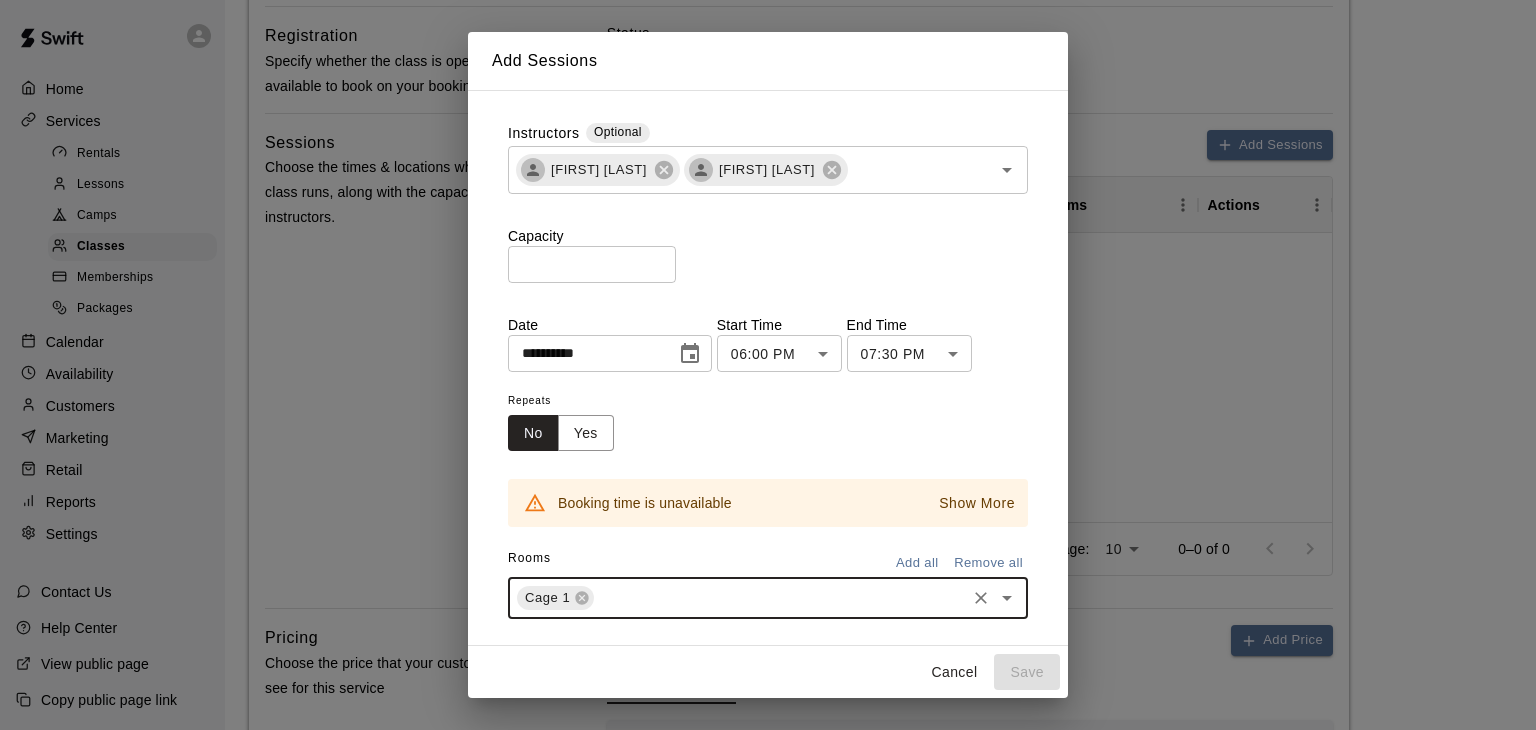 click on "Show More" at bounding box center (977, 503) 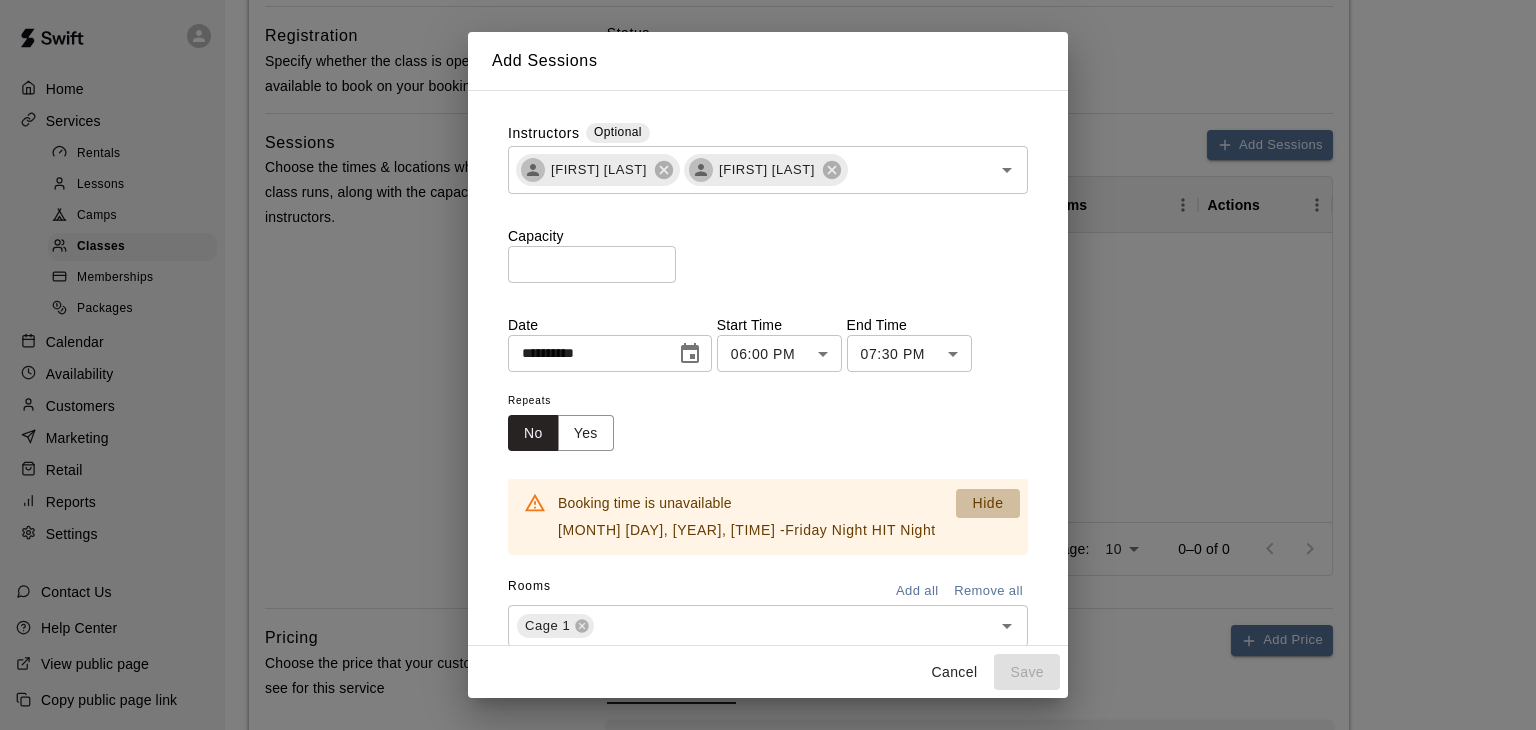 click on "Hide" at bounding box center [988, 503] 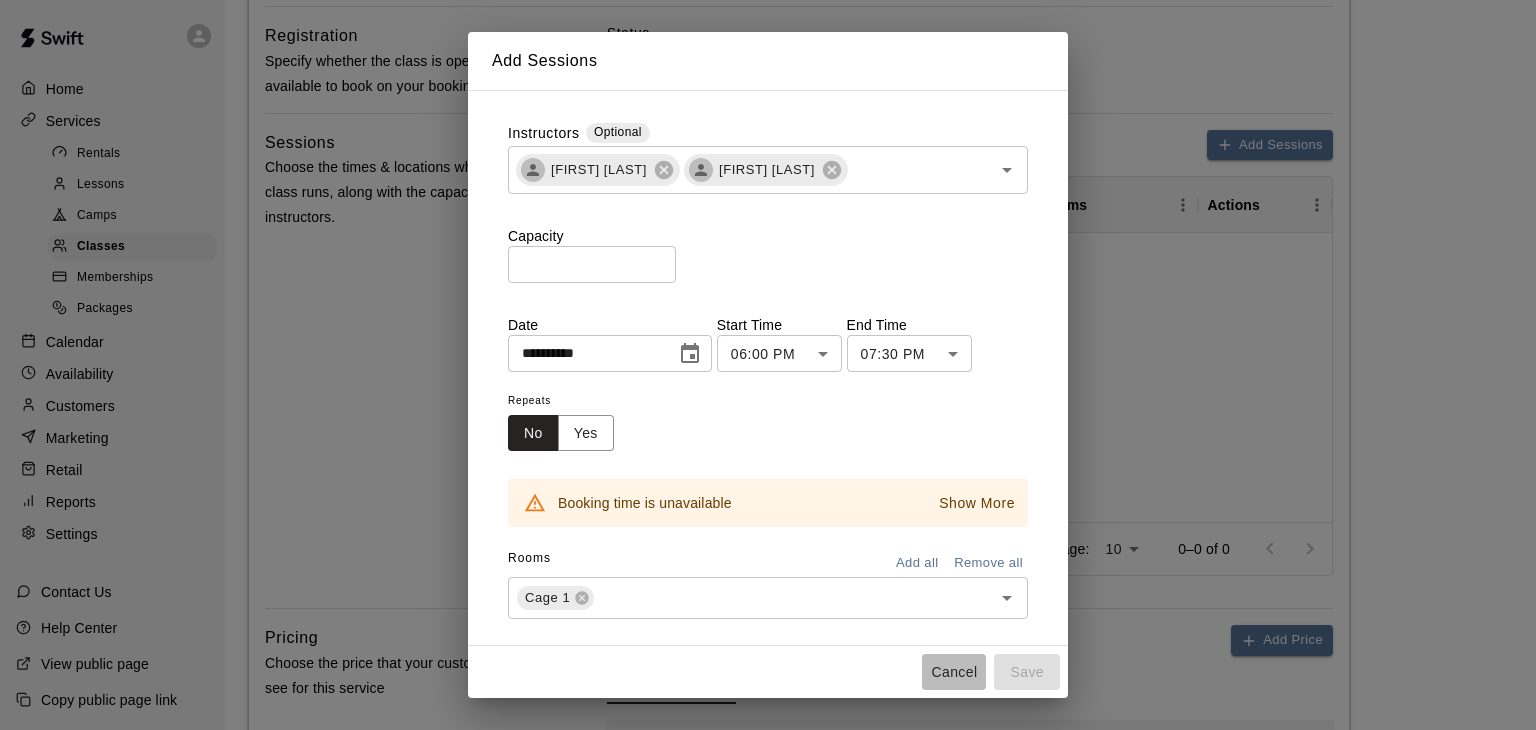 click on "Cancel" at bounding box center (954, 672) 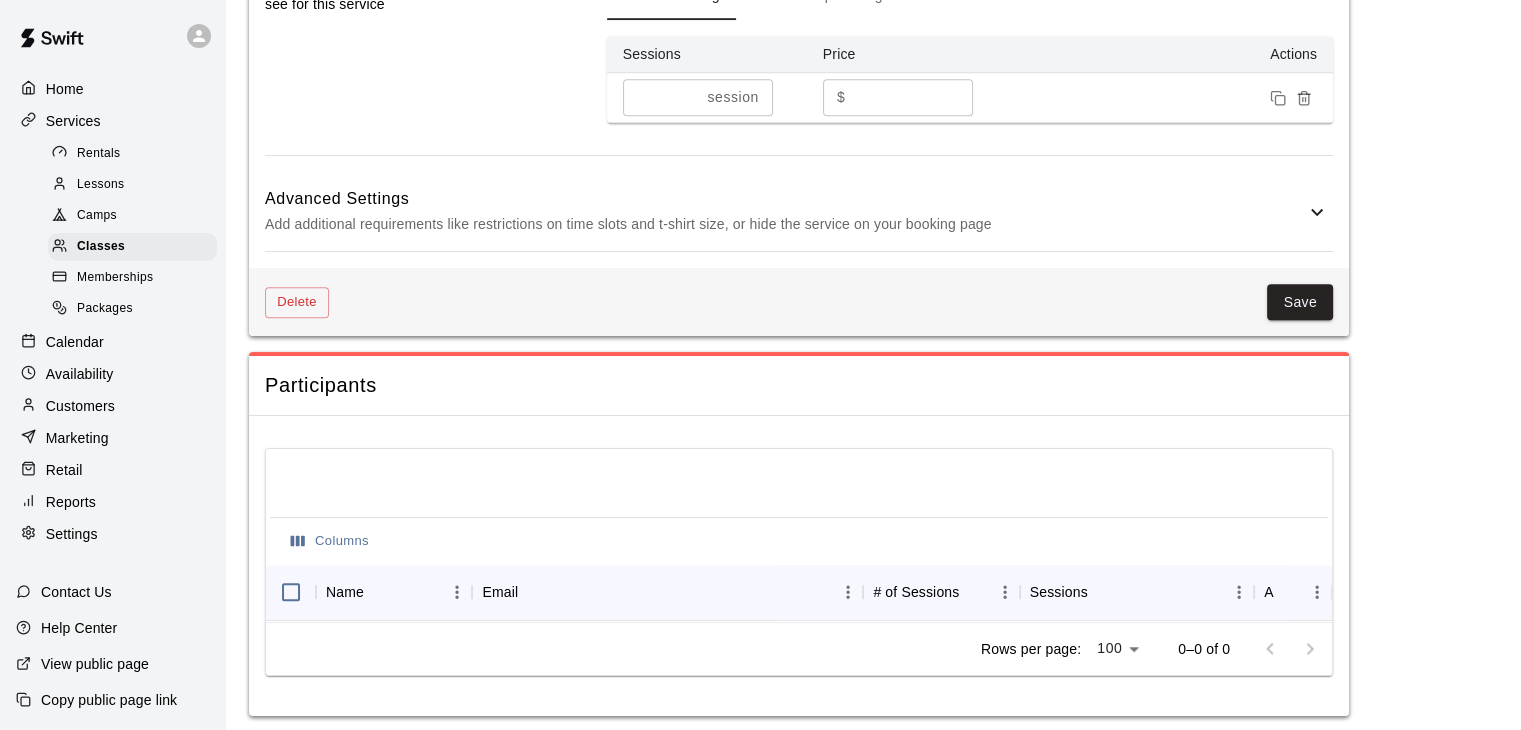 scroll, scrollTop: 1520, scrollLeft: 0, axis: vertical 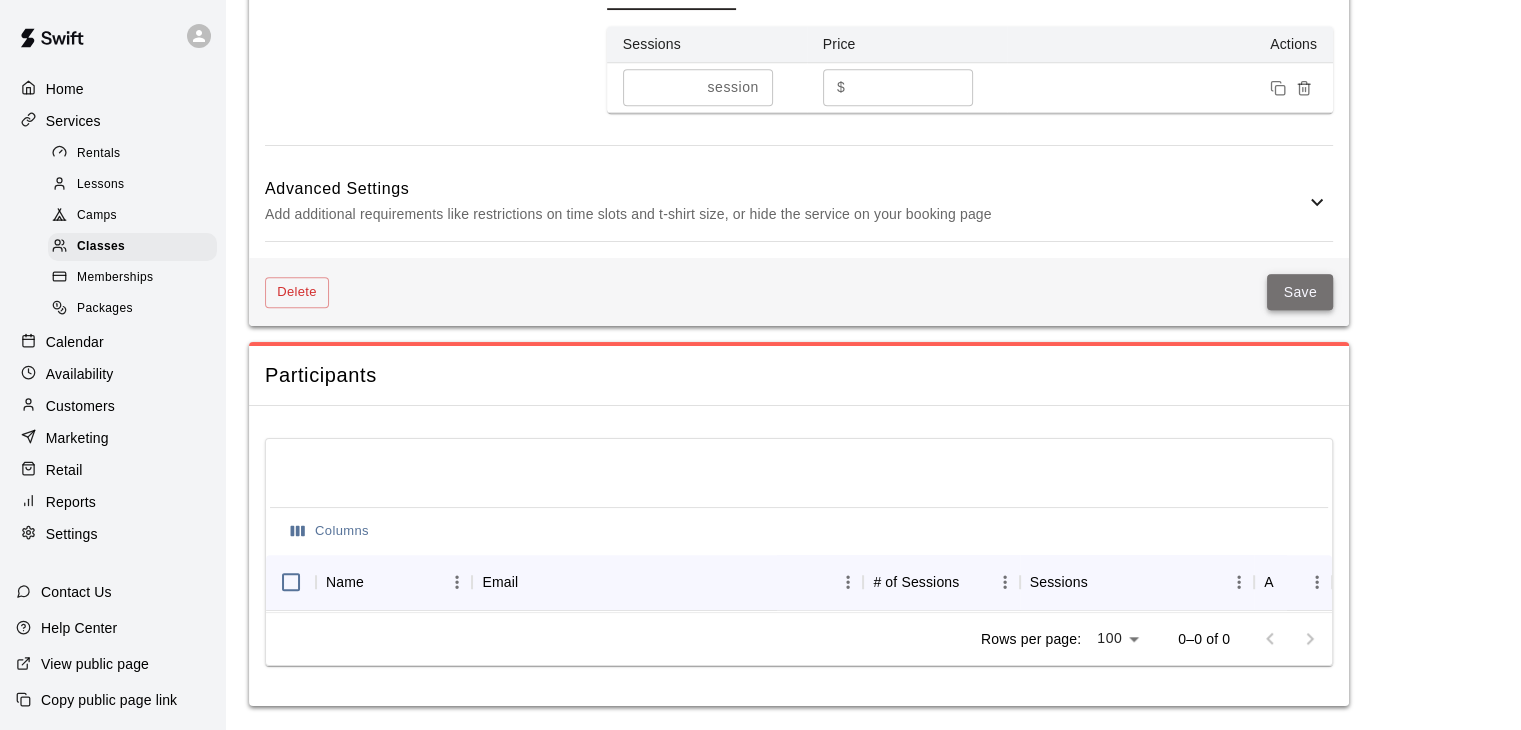 click on "Save" at bounding box center [1300, 292] 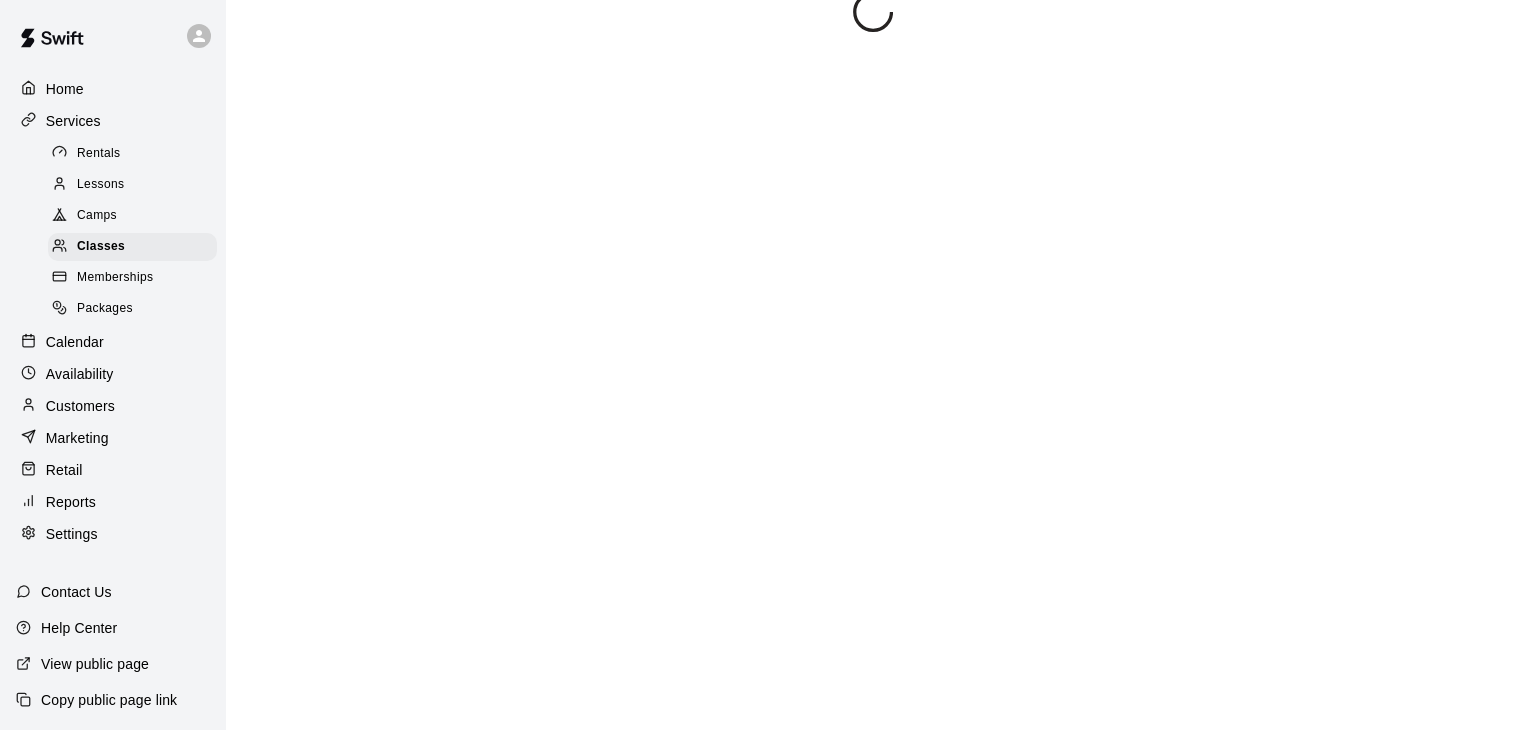 scroll, scrollTop: 0, scrollLeft: 0, axis: both 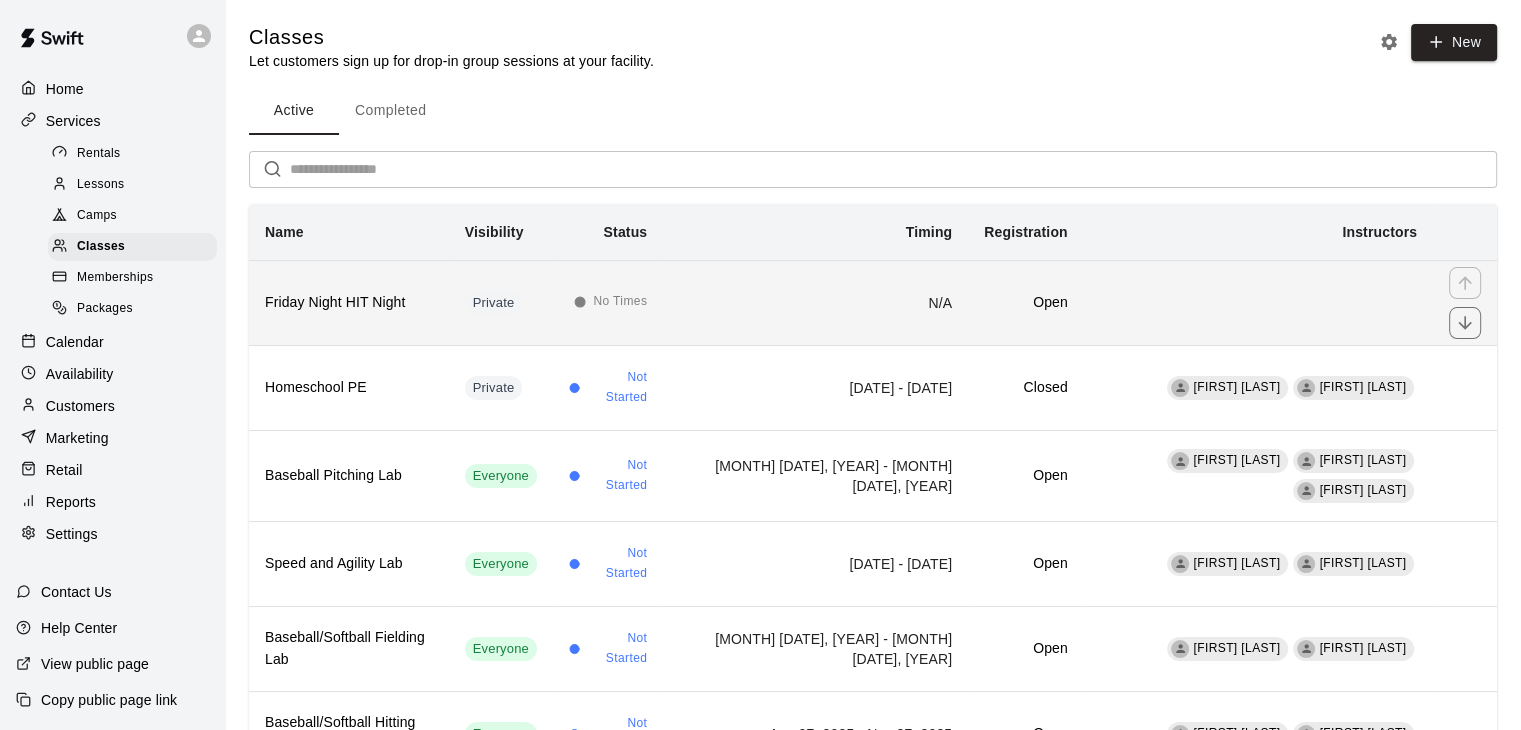 click on "N/A" at bounding box center [815, 302] 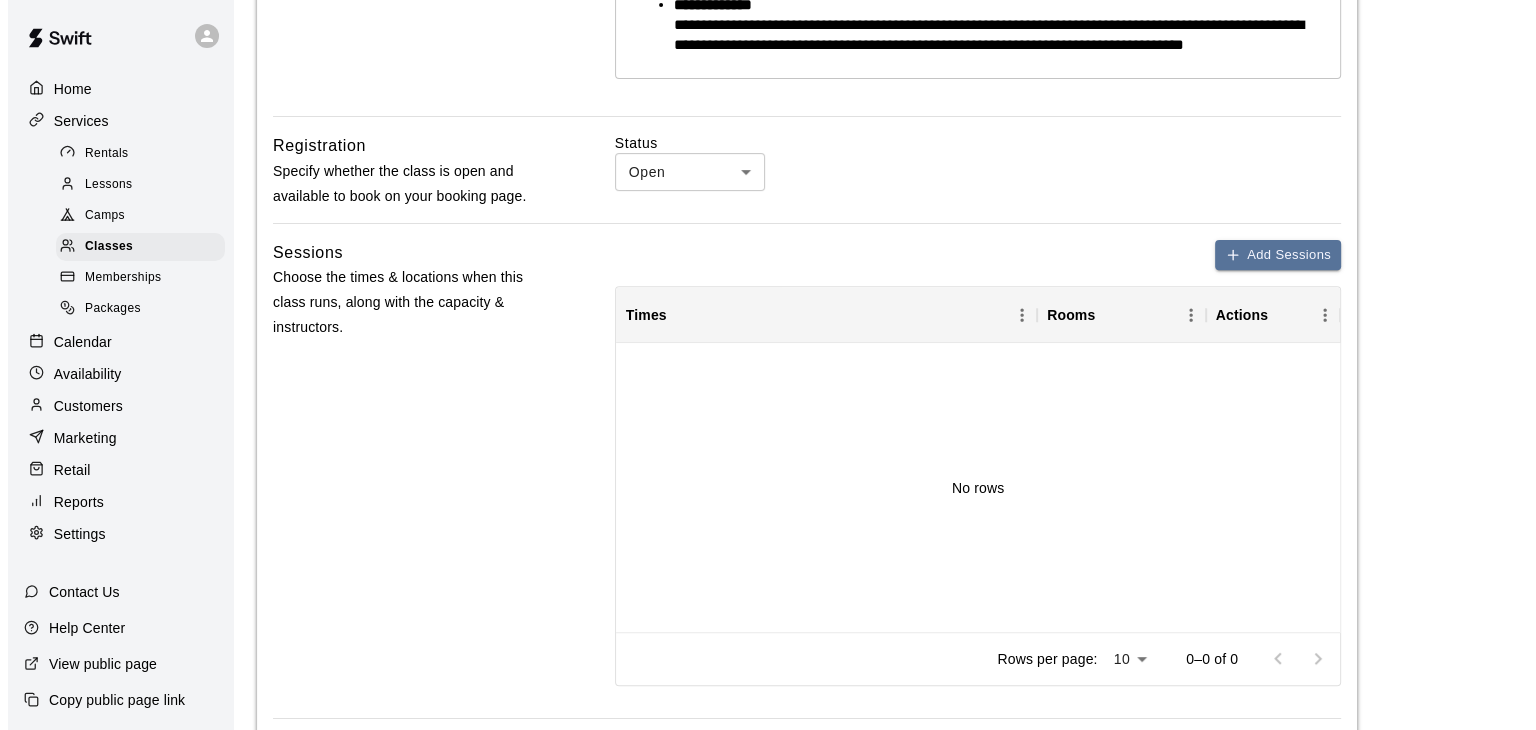 scroll, scrollTop: 716, scrollLeft: 0, axis: vertical 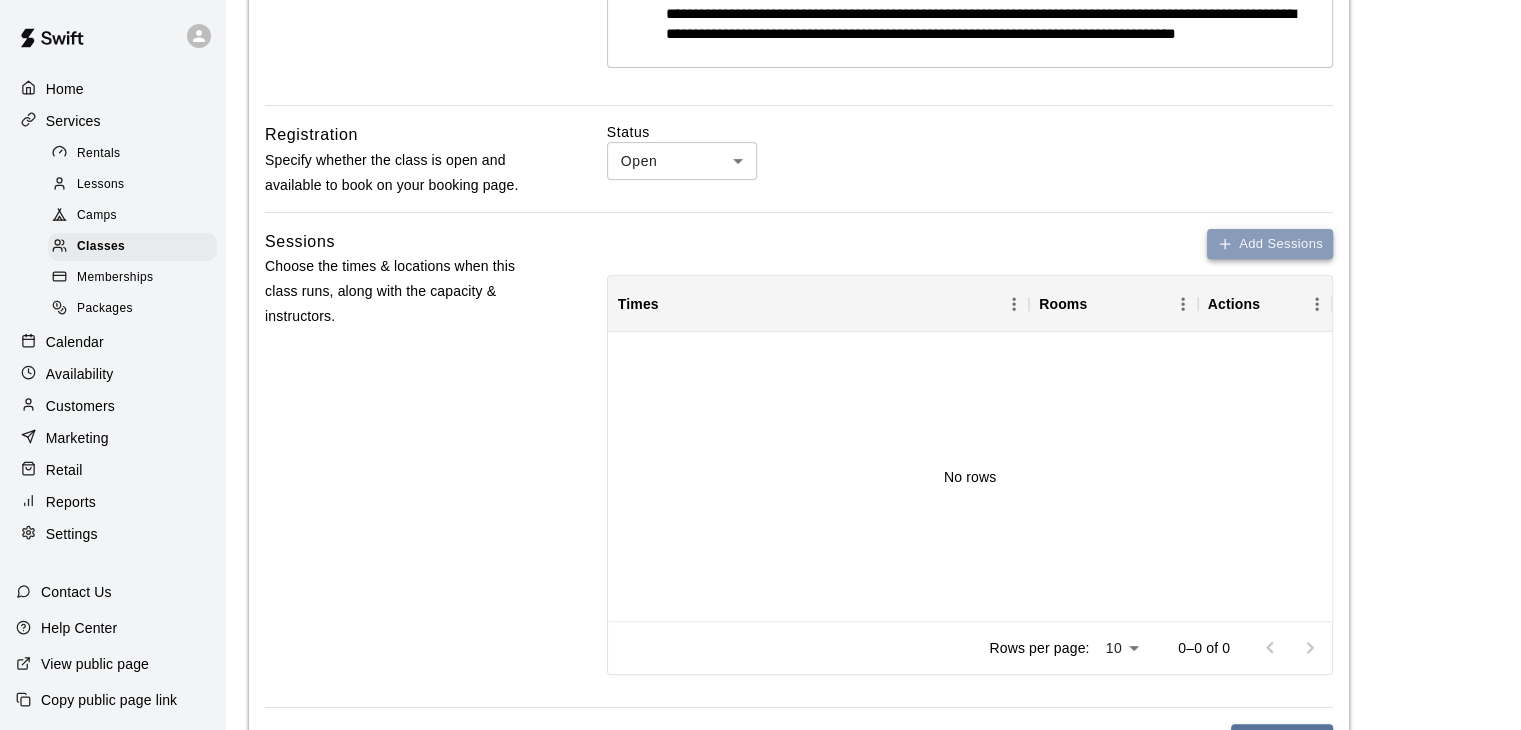 click on "Add Sessions" at bounding box center [1270, 244] 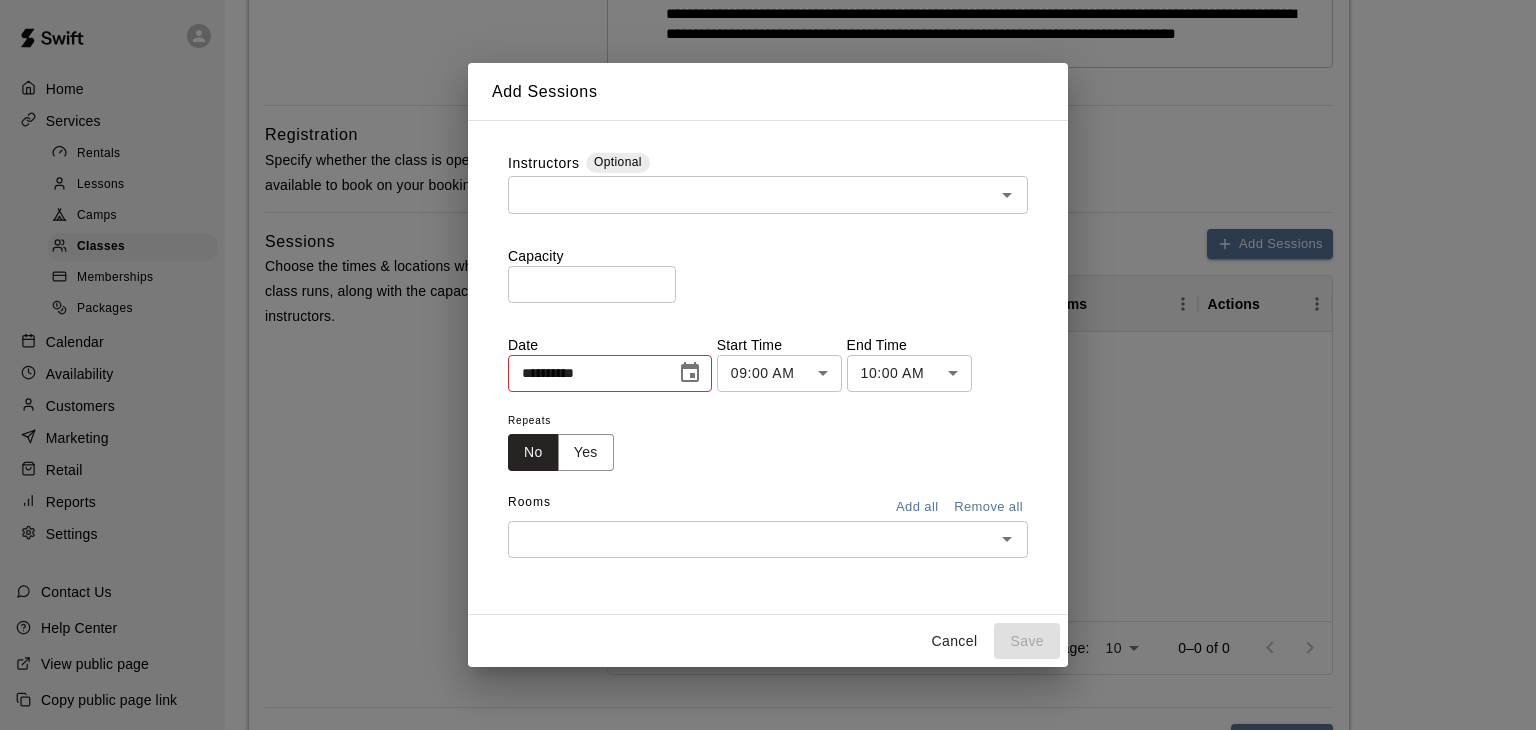 click on "Instructors Optional" at bounding box center (768, 164) 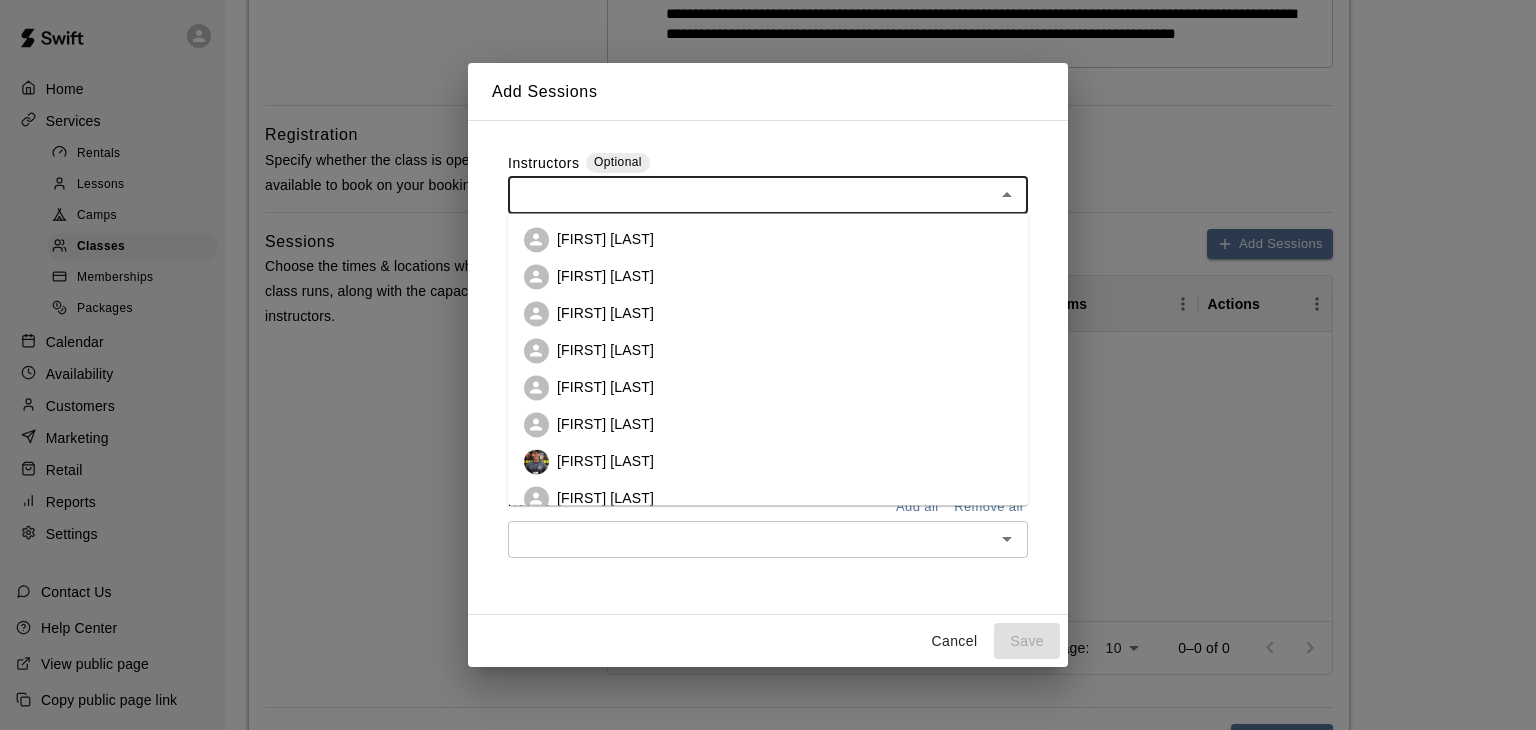 click at bounding box center (751, 194) 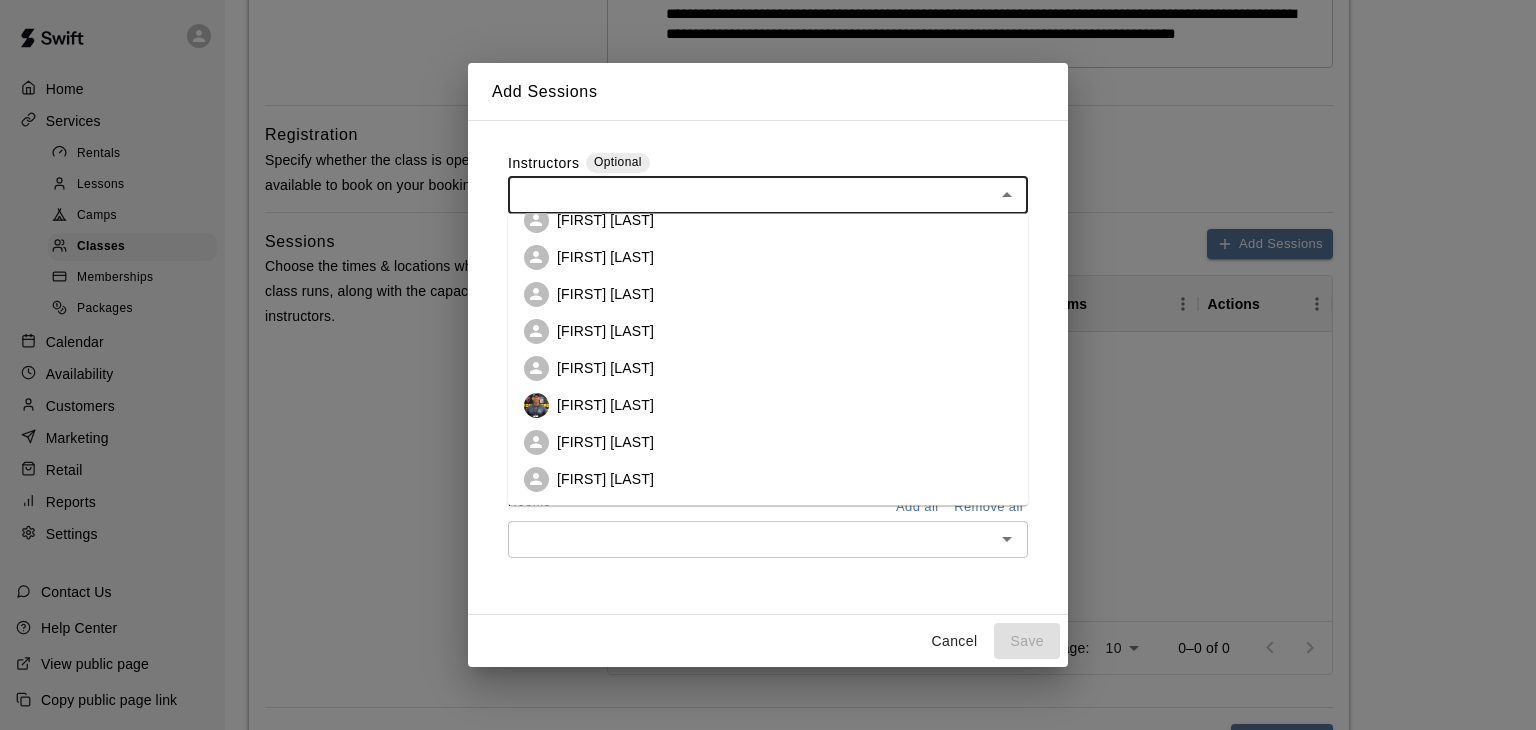 click on "[FIRST] [LAST]" at bounding box center [768, 479] 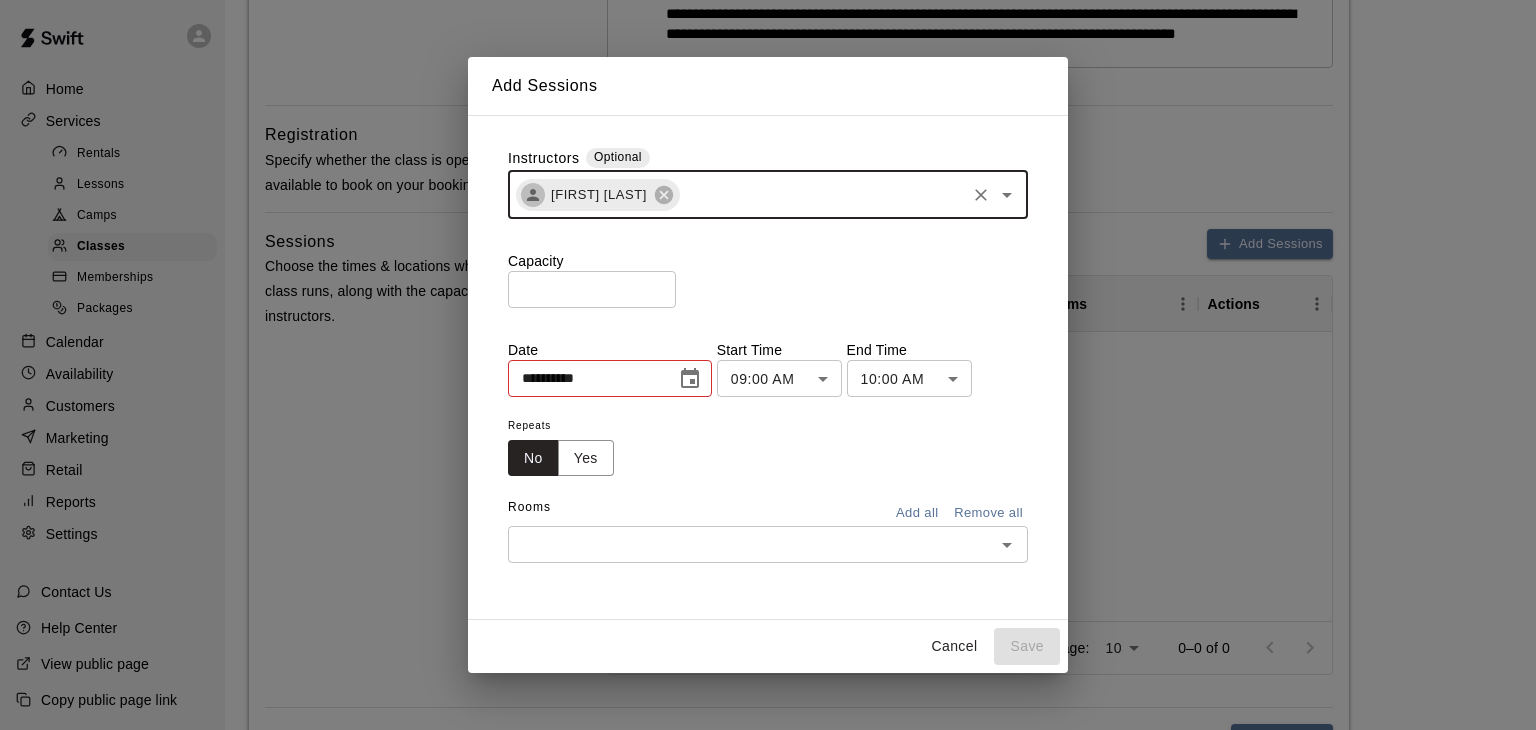 click at bounding box center (822, 194) 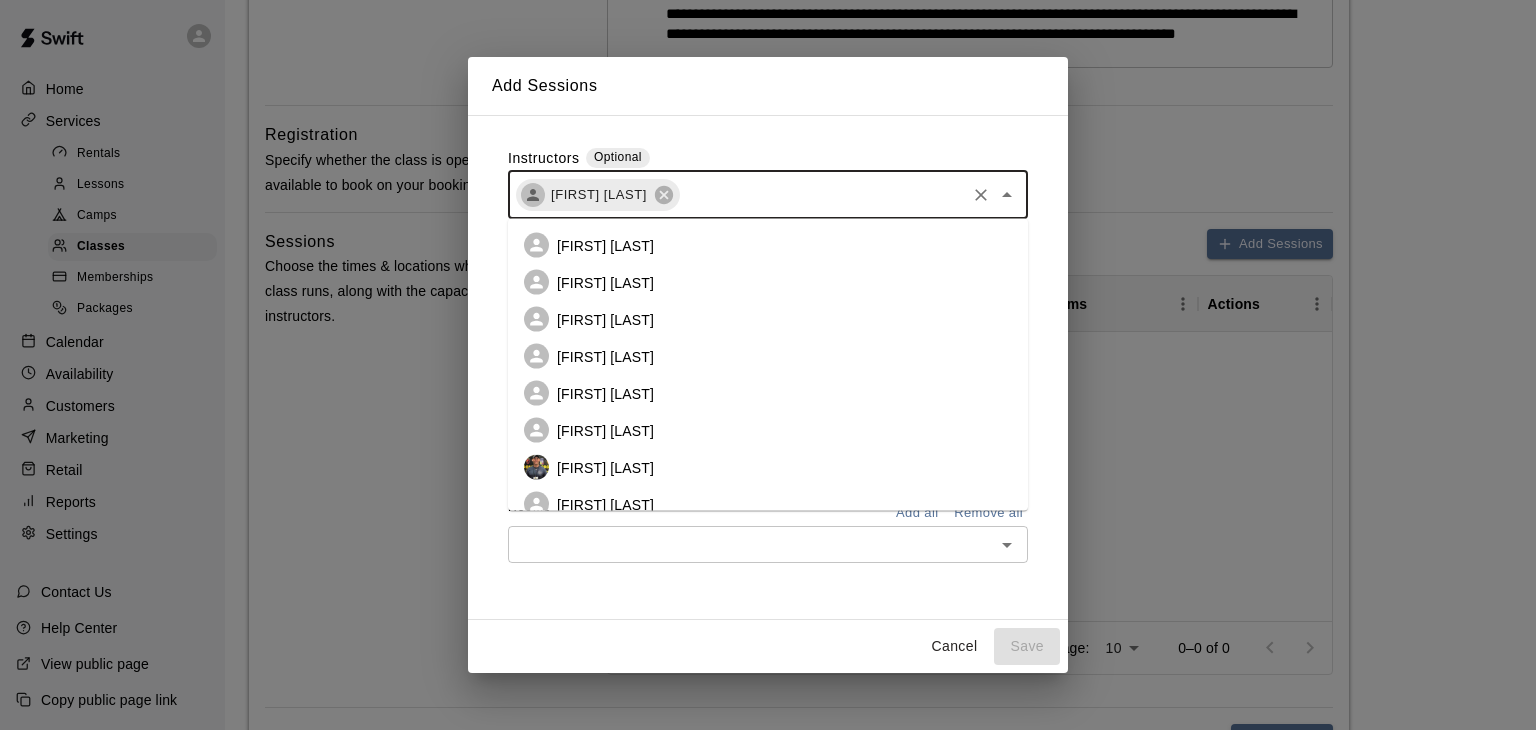 scroll, scrollTop: 56, scrollLeft: 0, axis: vertical 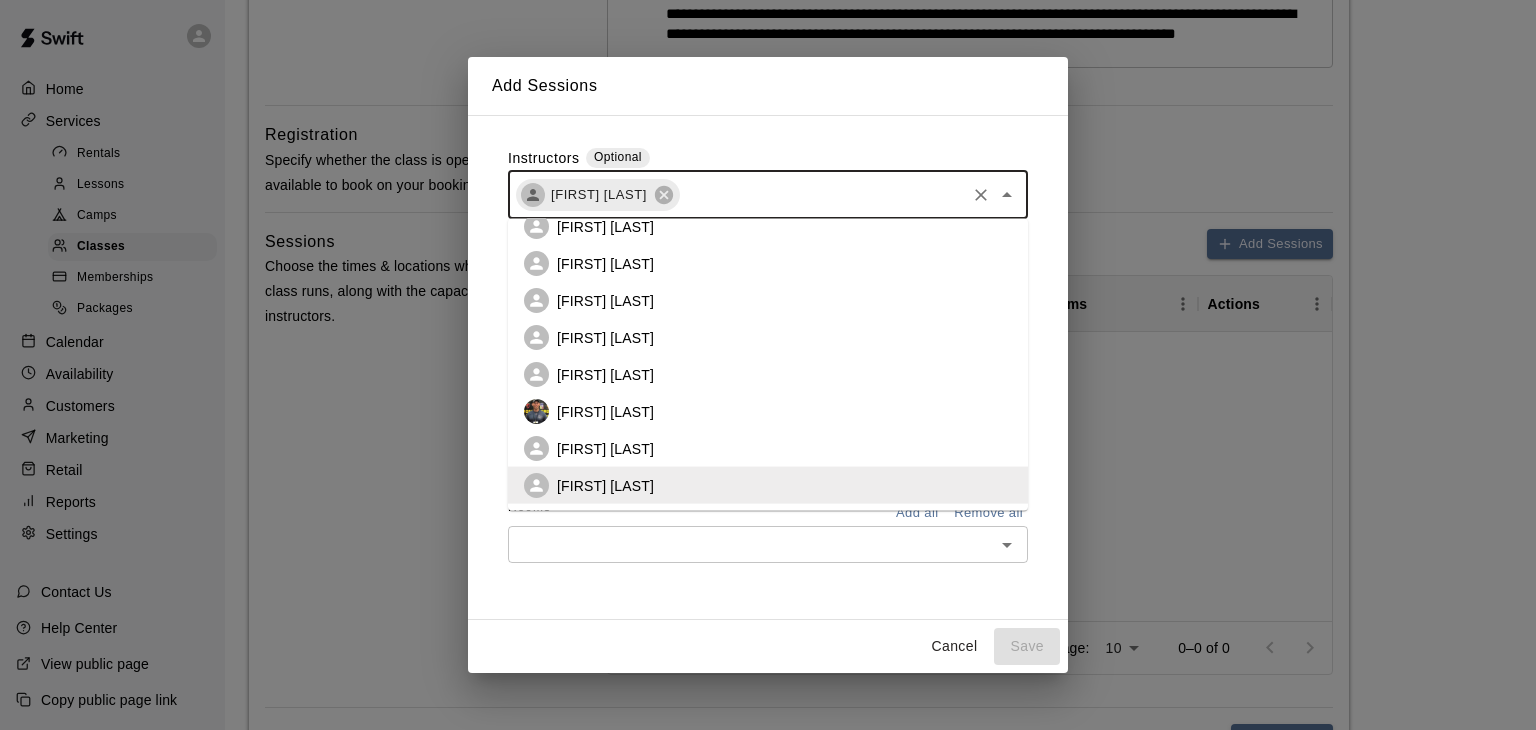 click on "[FIRST] [LAST]" at bounding box center (768, 448) 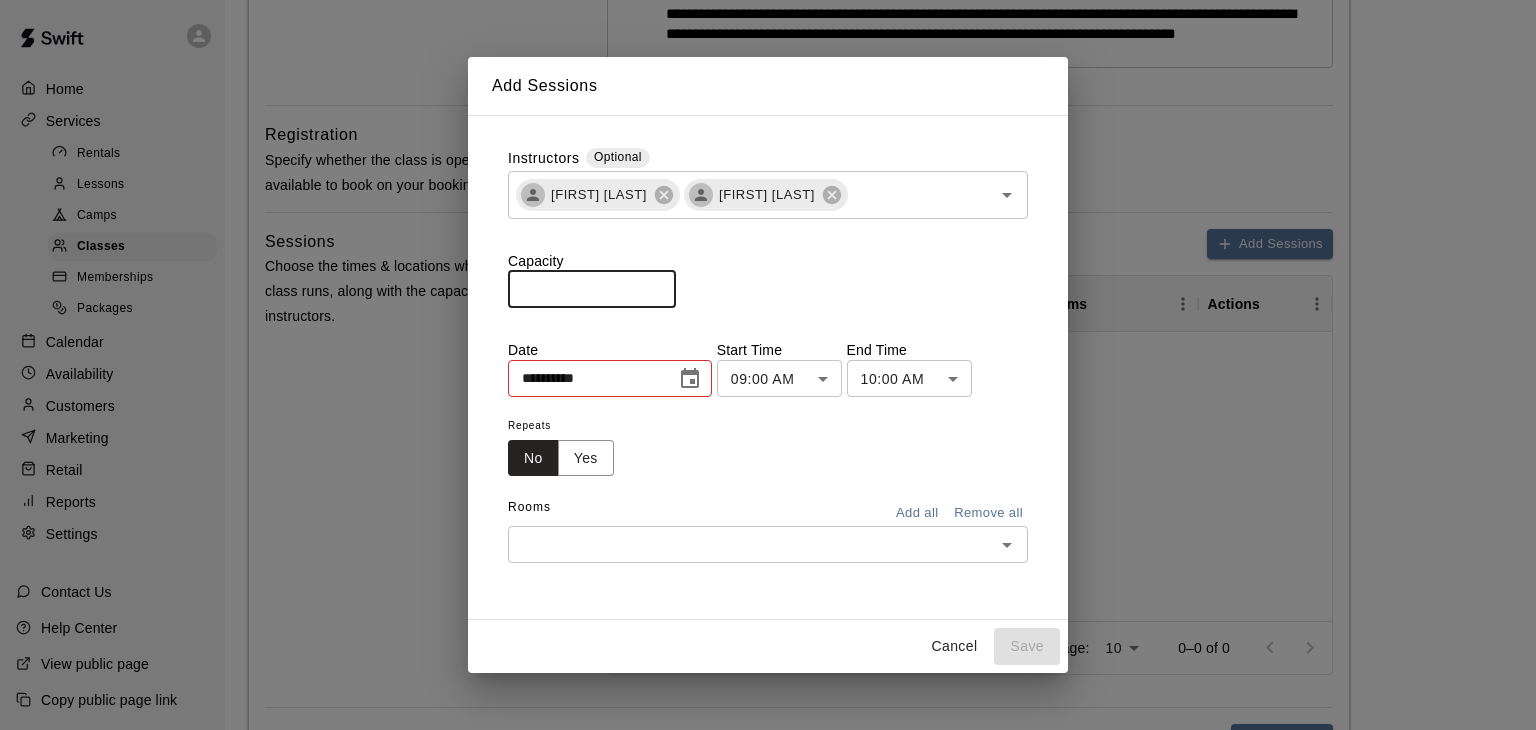 drag, startPoint x: 548, startPoint y: 288, endPoint x: 432, endPoint y: 289, distance: 116.00431 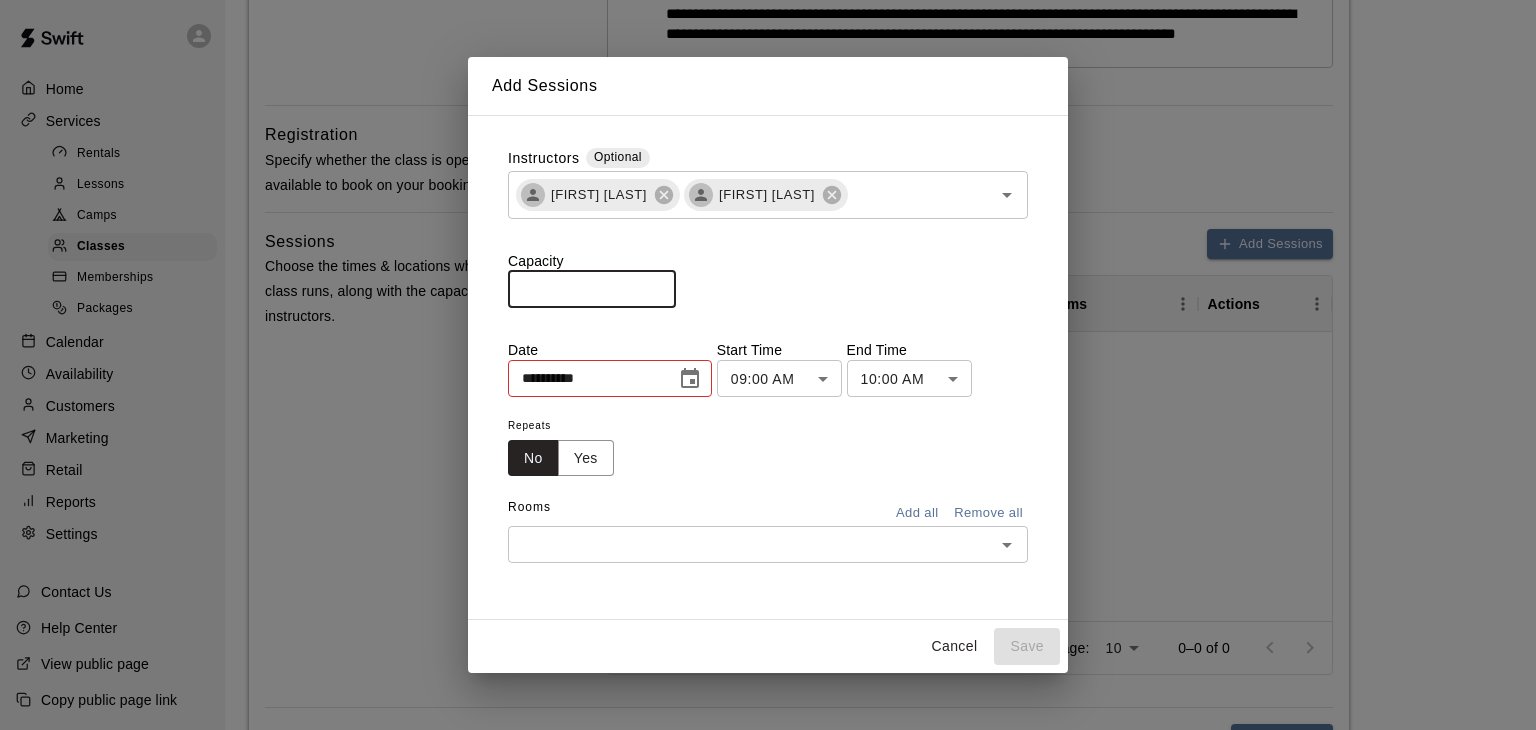 type on "**" 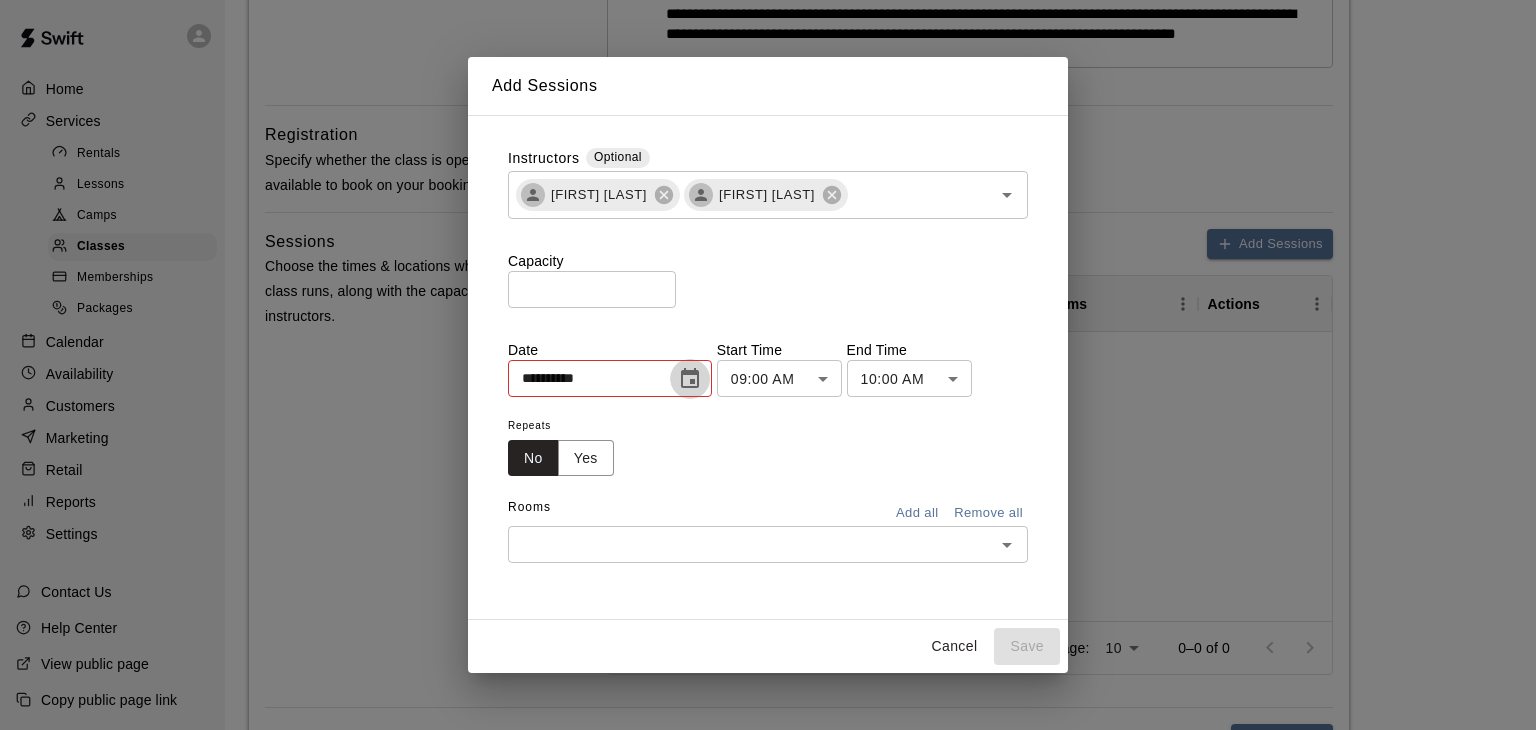 click 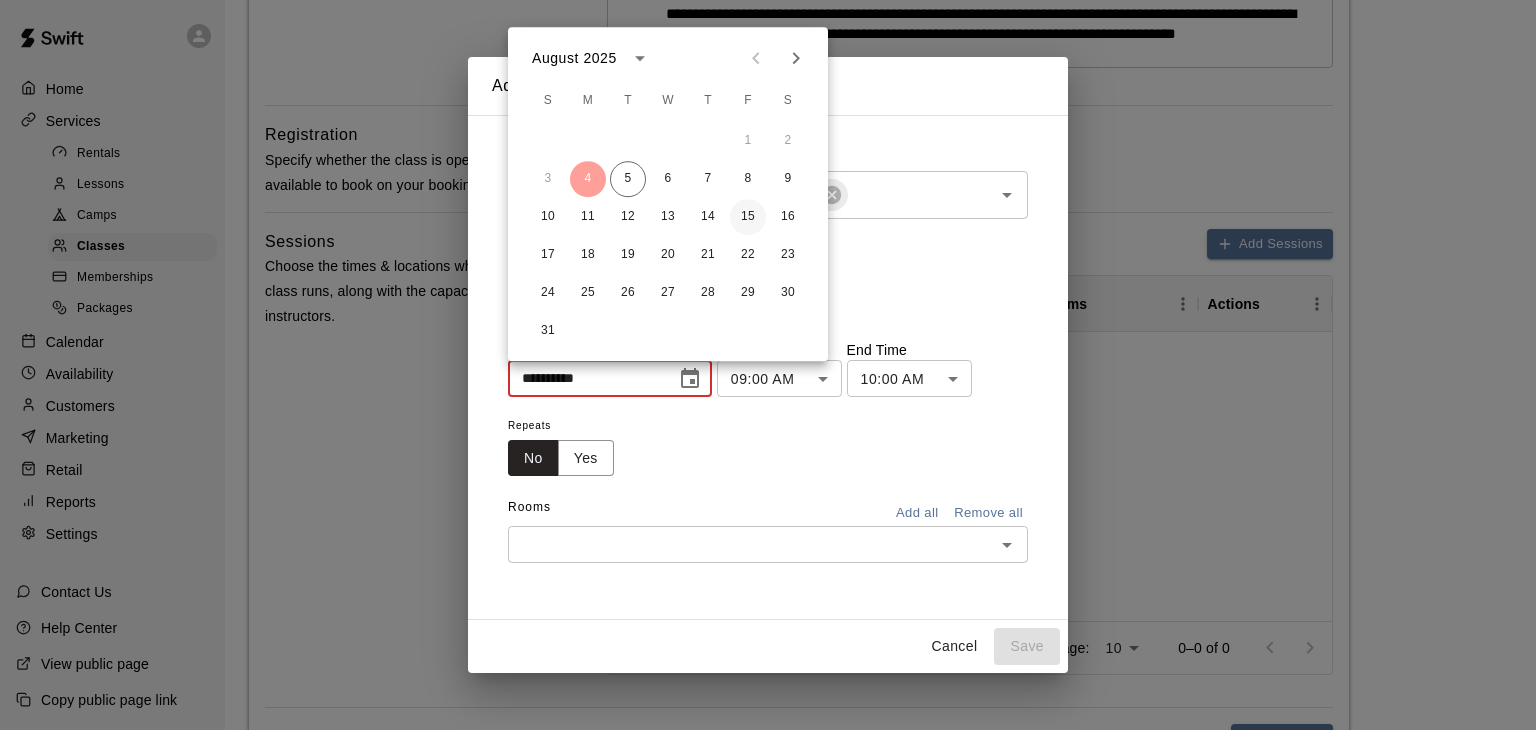 click on "15" at bounding box center [748, 217] 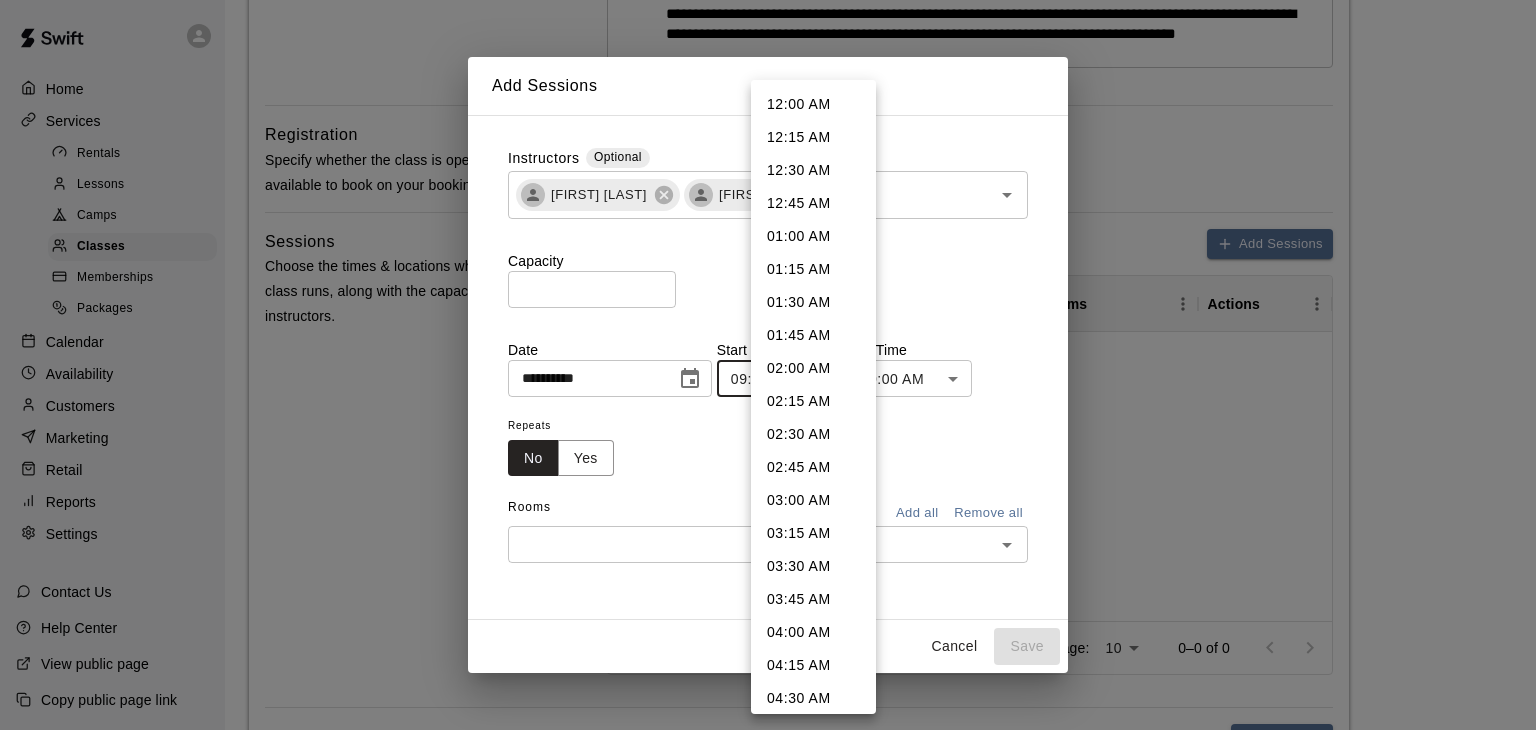 click on "After feedback from our homeschool community, we have updated our pricing and membership options for Homeschool PE. Single child memberships are now $50/ month and Multi-Child or Family Memberships are $100/ month re" at bounding box center [768, 403] 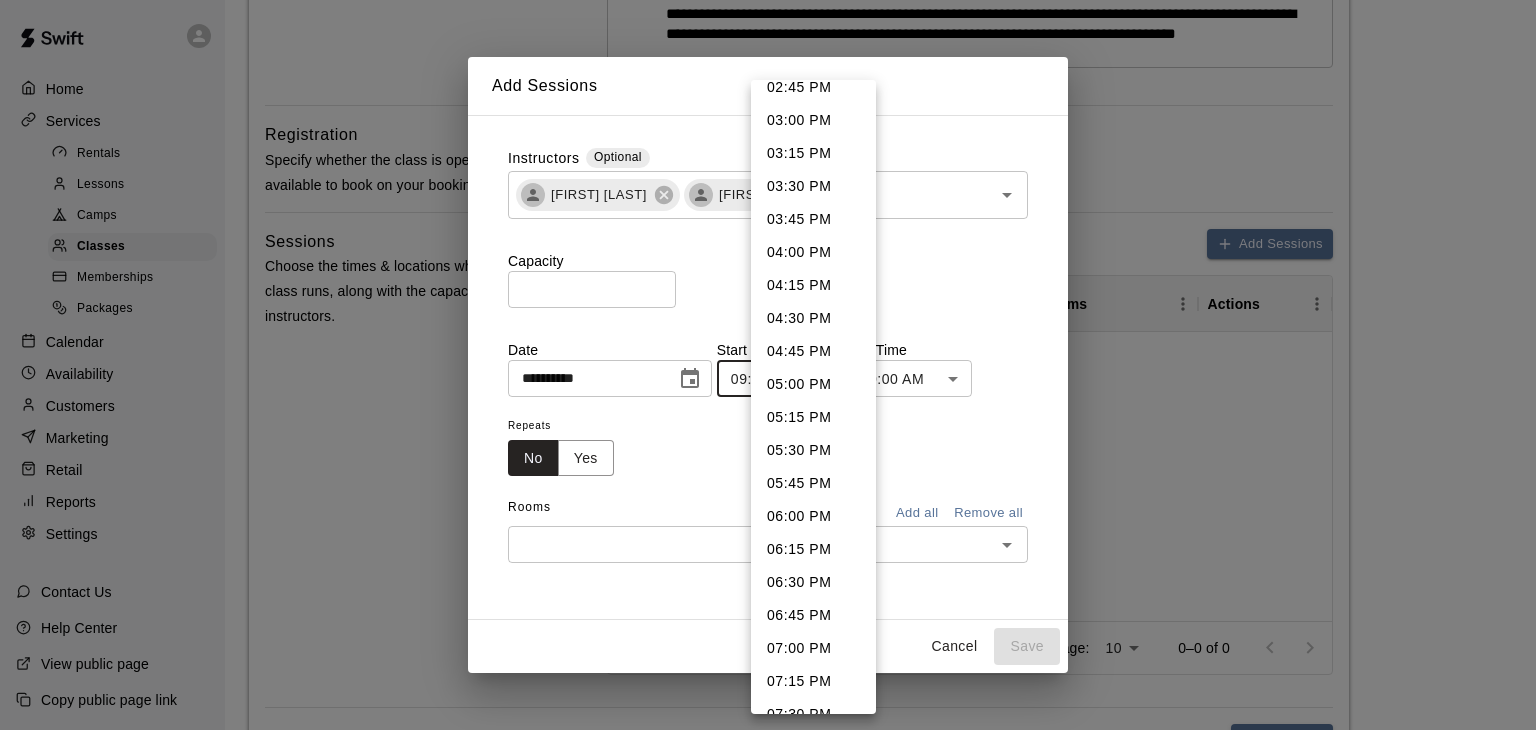 scroll, scrollTop: 1983, scrollLeft: 0, axis: vertical 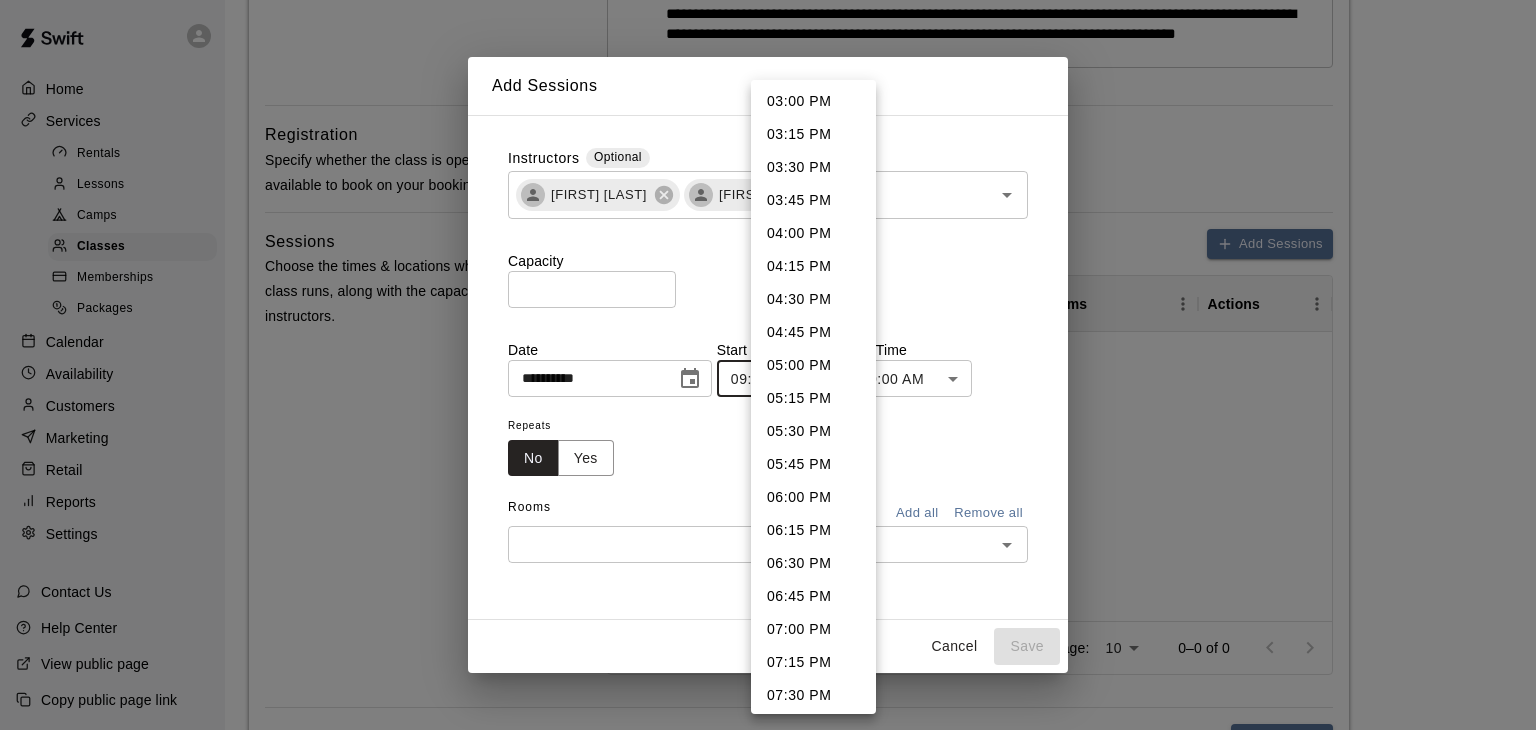 click on "06:00 PM" at bounding box center [813, 497] 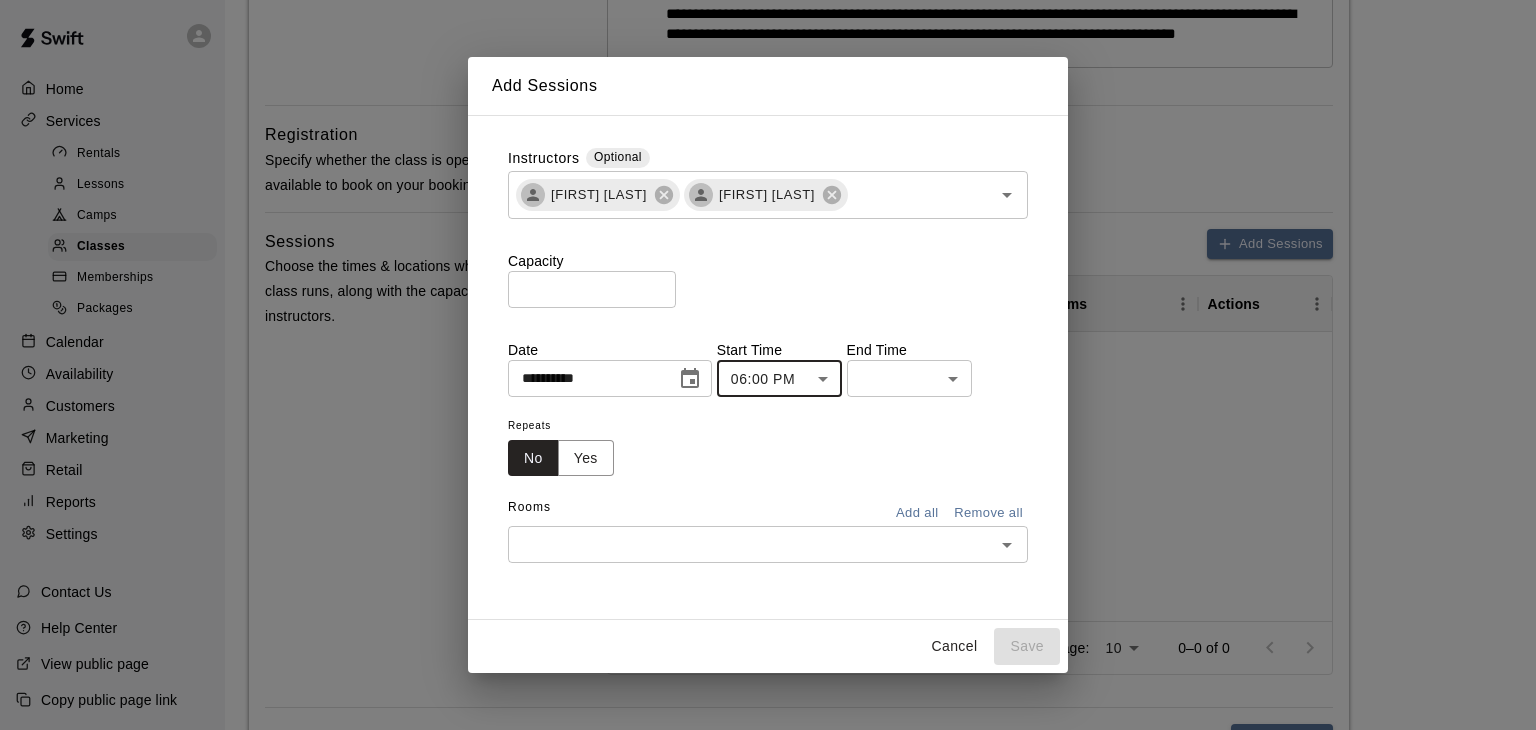click on "After feedback from our homeschool community, we have updated our pricing and membership options for Homeschool PE. Single child memberships are now $50/ month and Multi-Child or Family Memberships are $100/ month re" at bounding box center (768, 403) 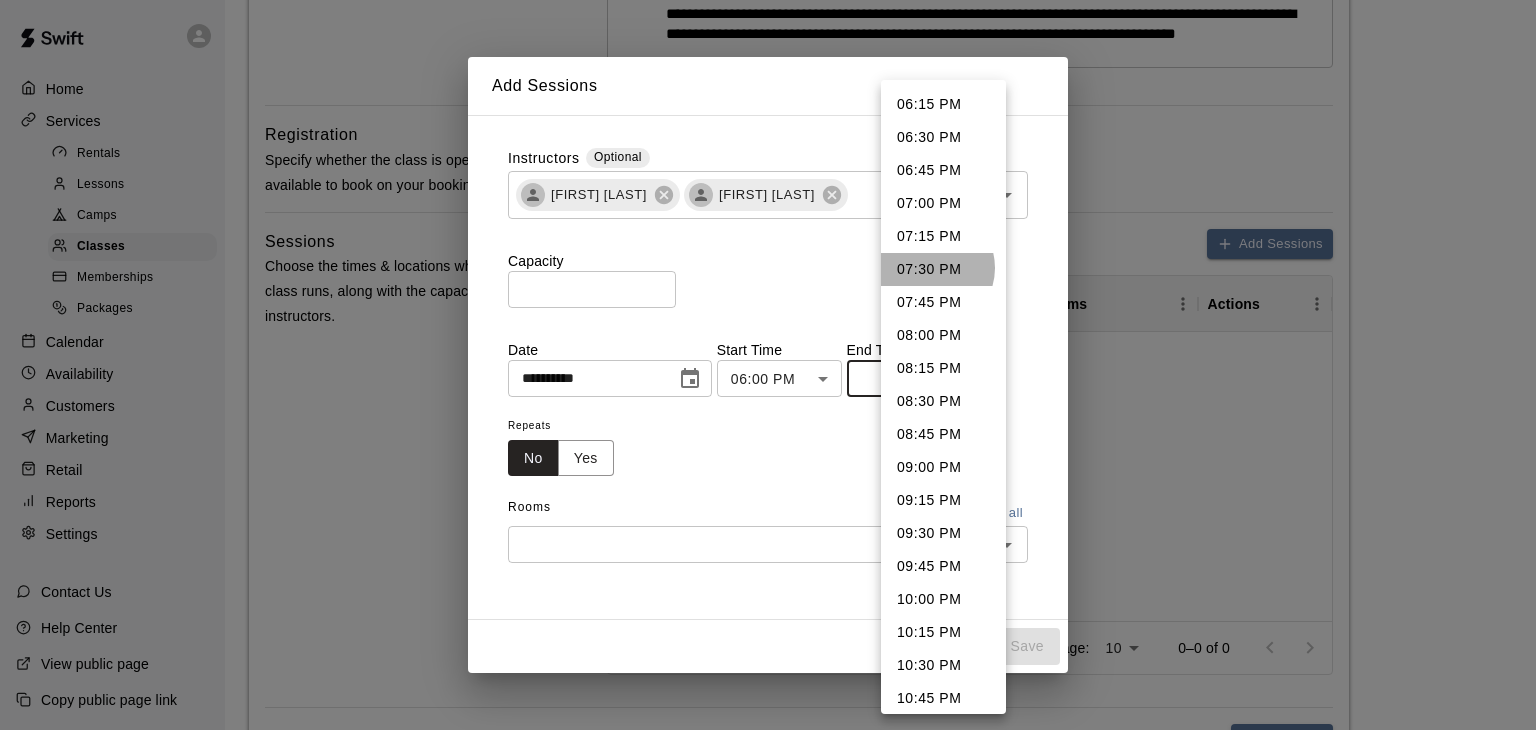 click on "07:30 PM" at bounding box center [943, 269] 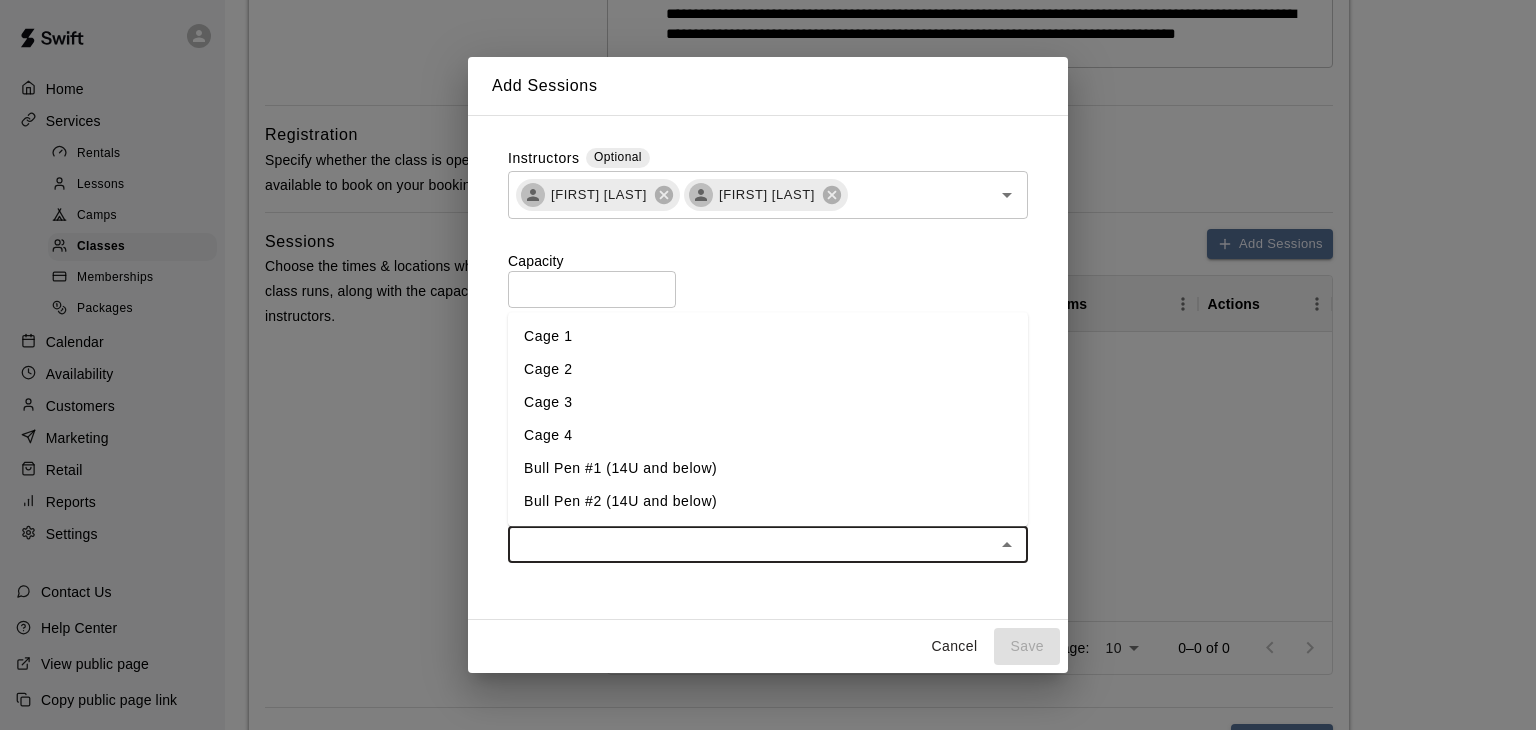 click at bounding box center [751, 544] 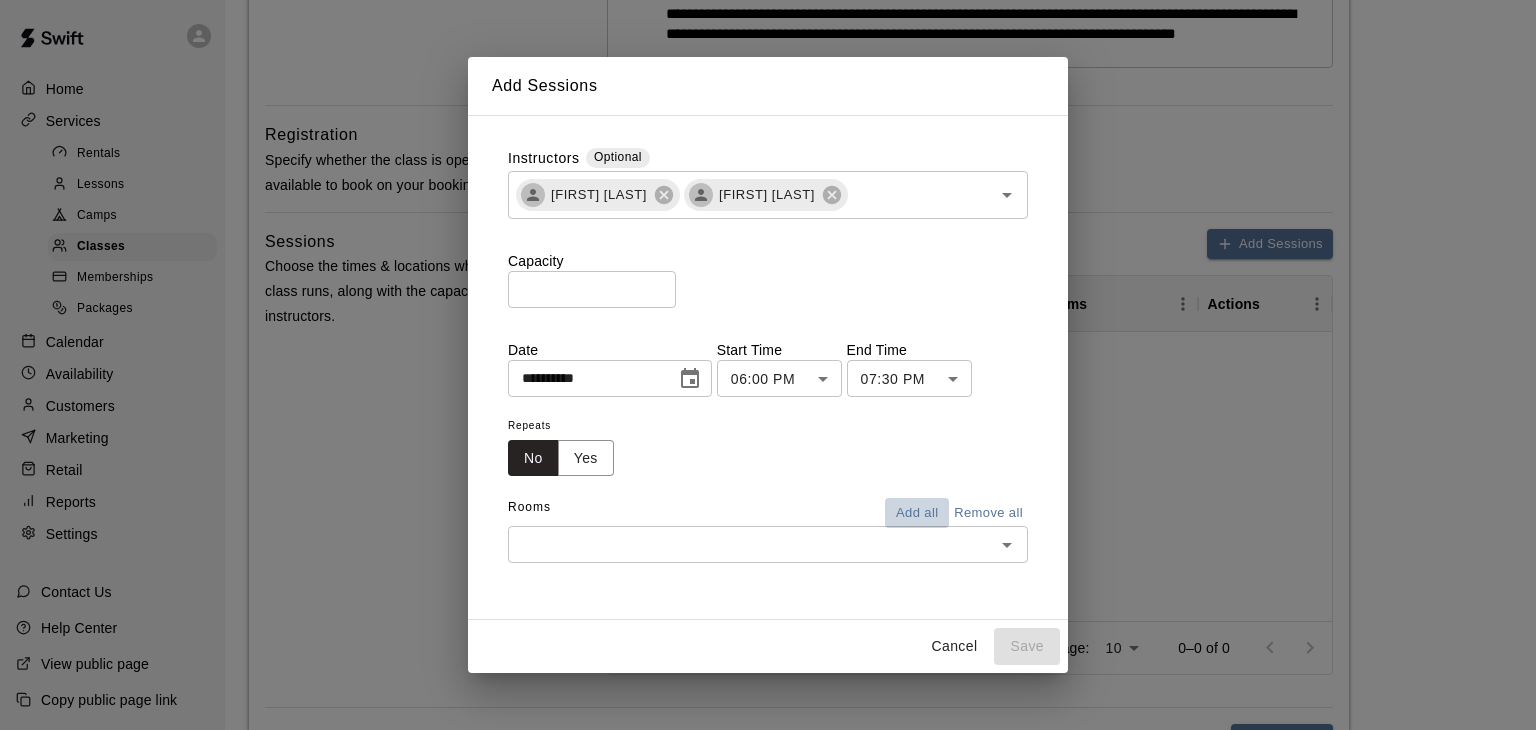 click on "Add all" at bounding box center [917, 513] 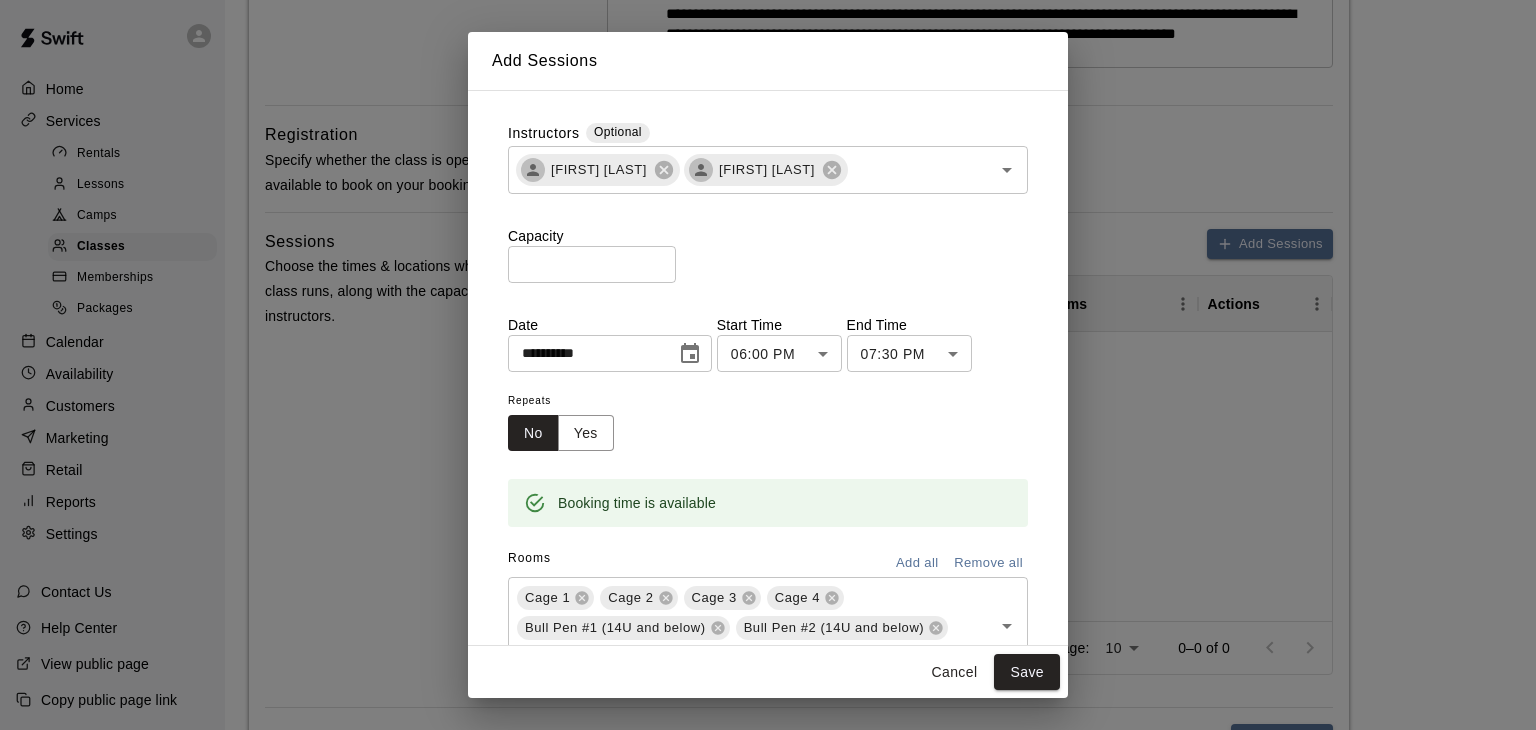 scroll, scrollTop: 90, scrollLeft: 0, axis: vertical 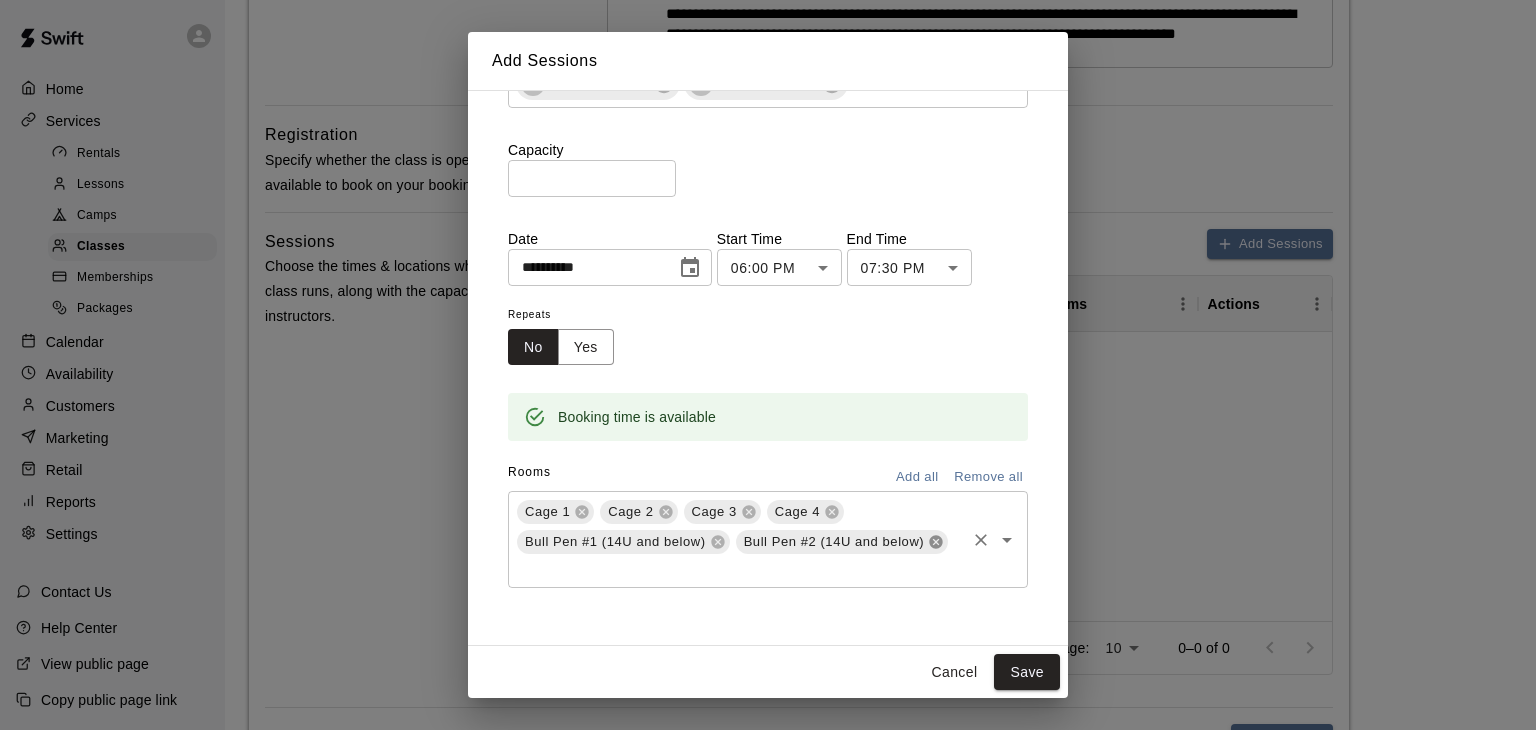 click 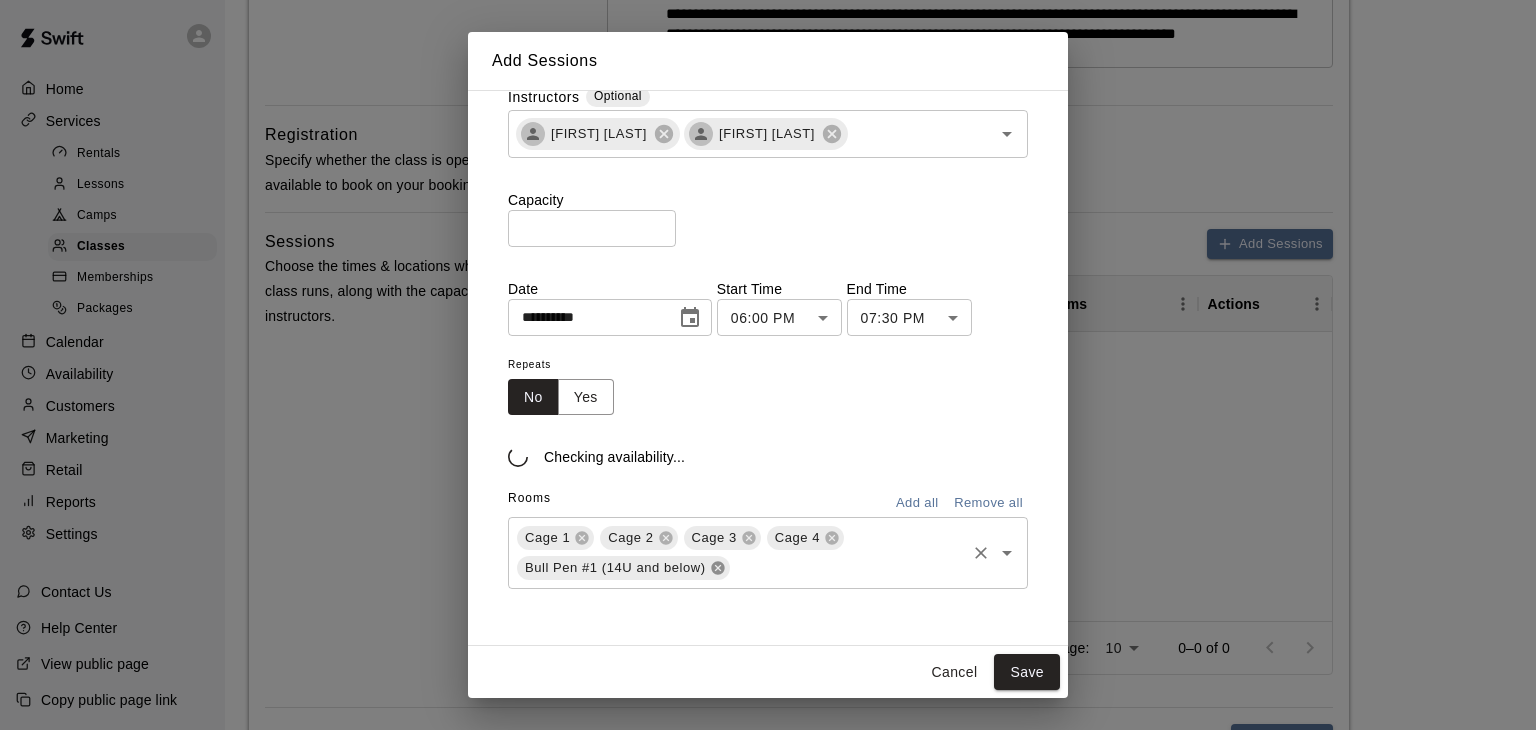 scroll, scrollTop: 60, scrollLeft: 0, axis: vertical 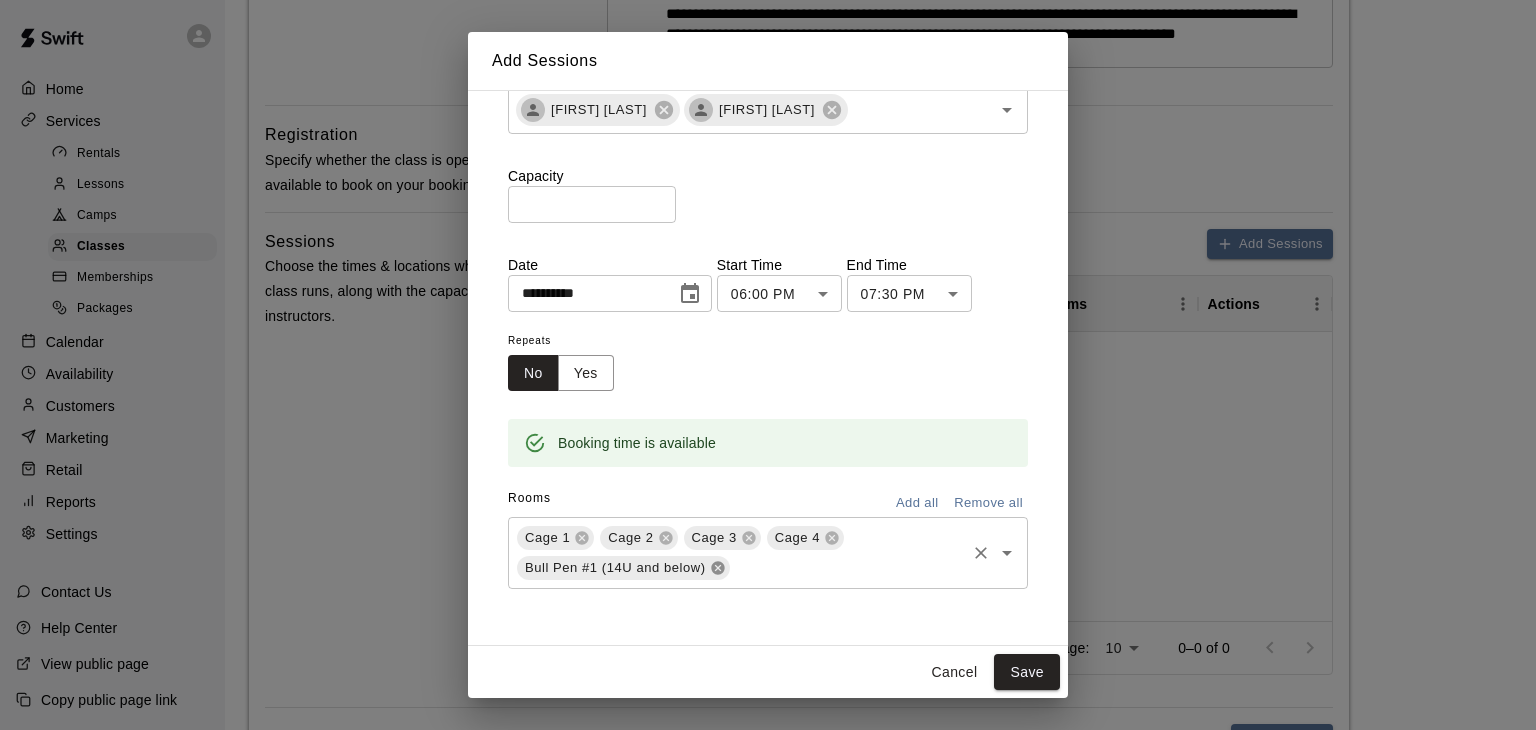 click 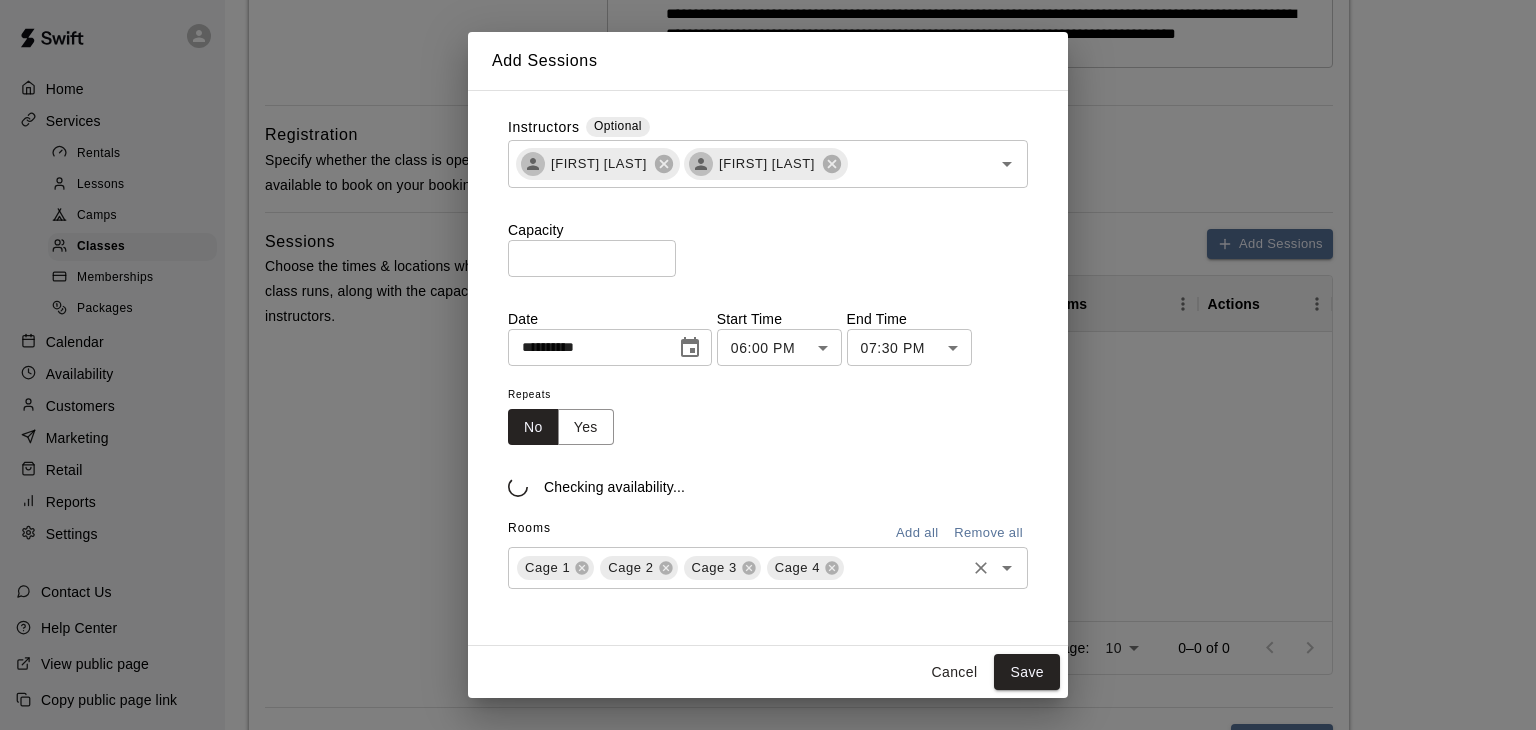 scroll, scrollTop: 30, scrollLeft: 0, axis: vertical 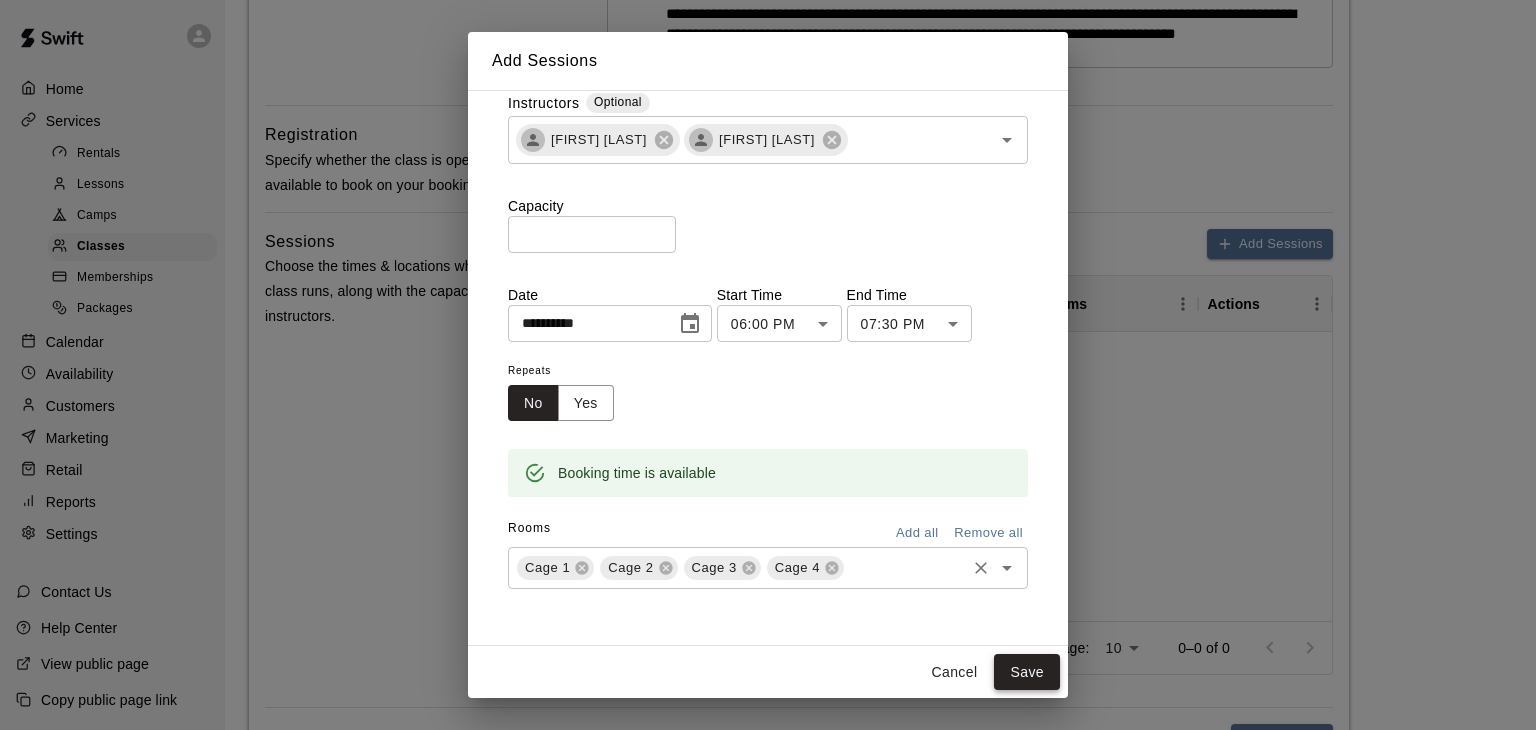 click on "Save" at bounding box center [1027, 672] 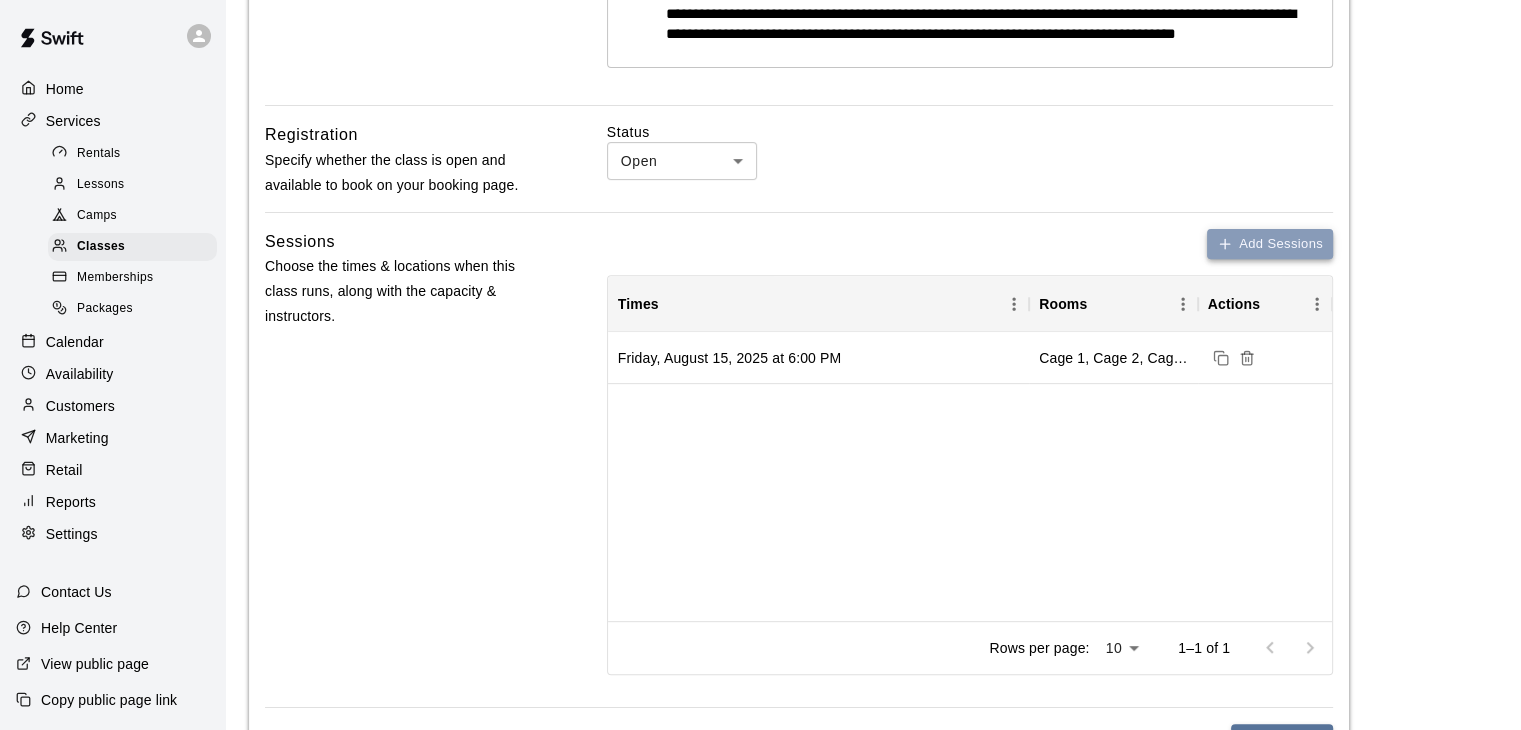 click on "Add Sessions" at bounding box center [1270, 244] 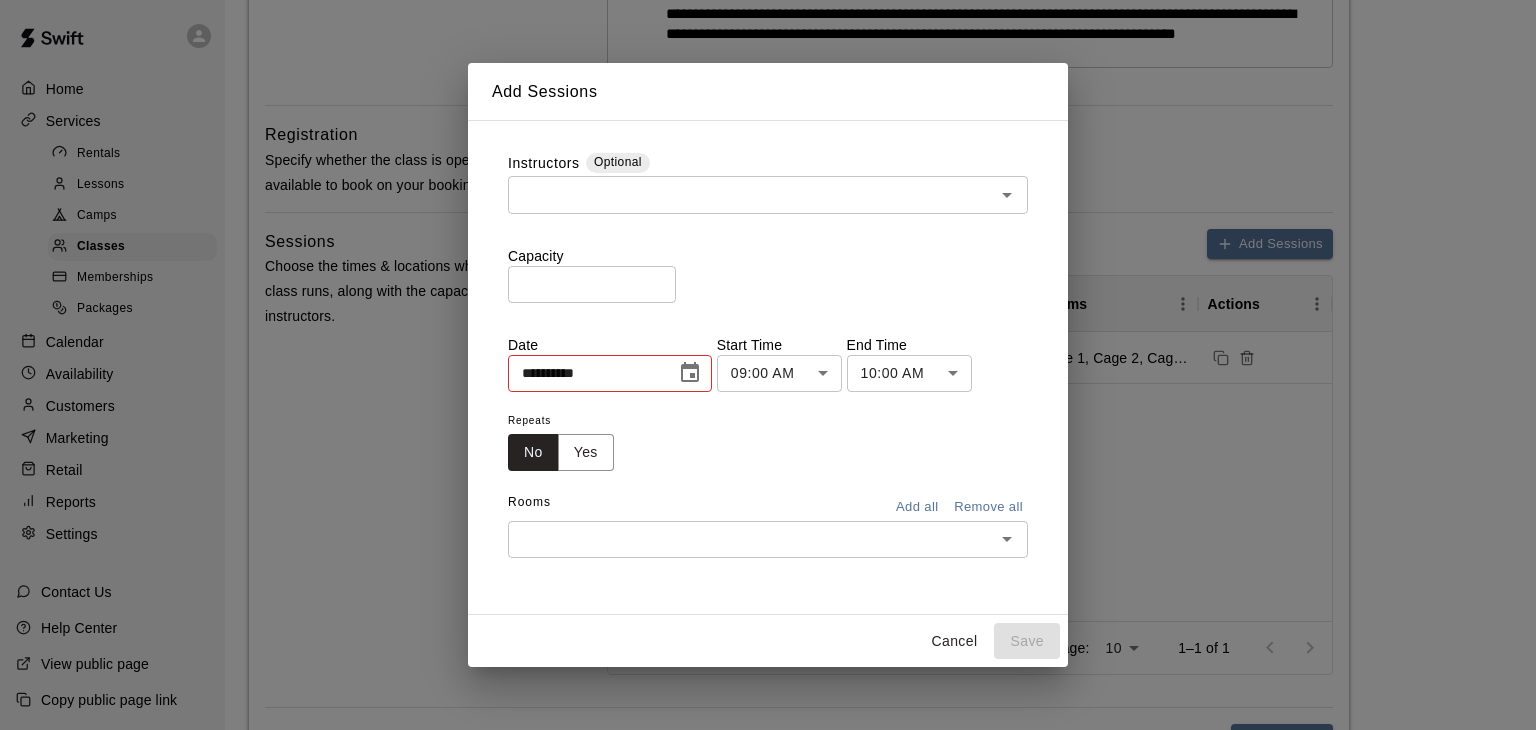 click at bounding box center [751, 194] 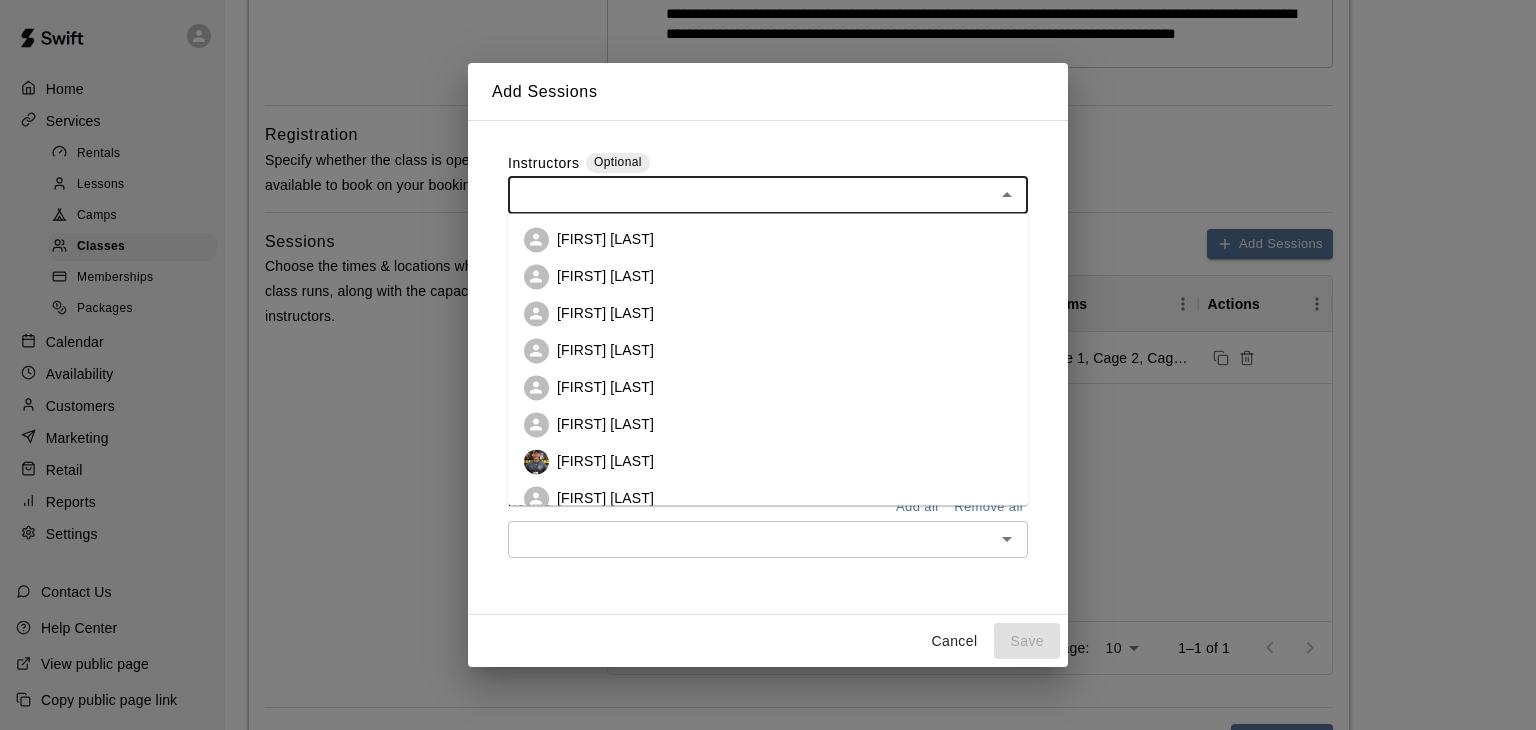 scroll, scrollTop: 56, scrollLeft: 0, axis: vertical 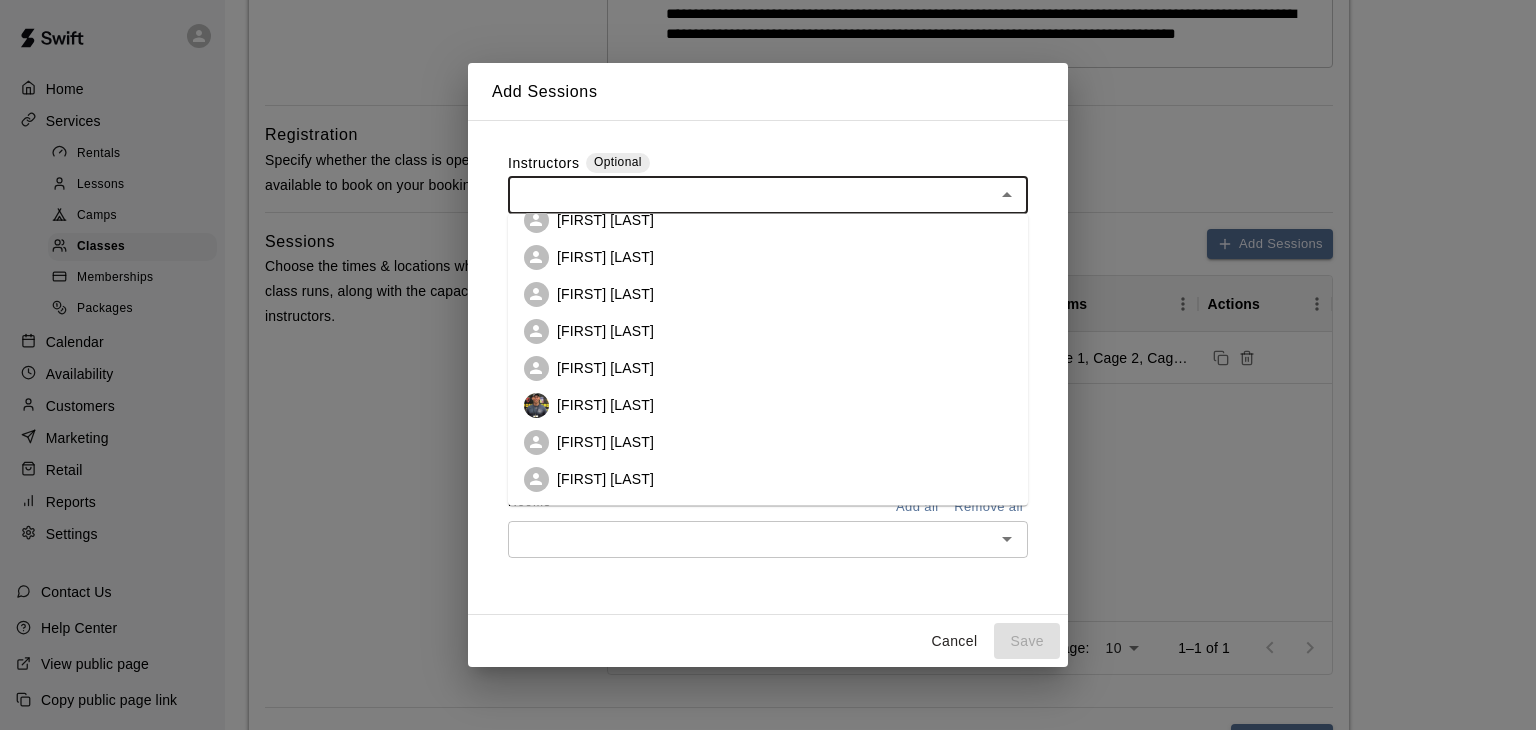 click on "[FIRST] [LAST]" at bounding box center [605, 442] 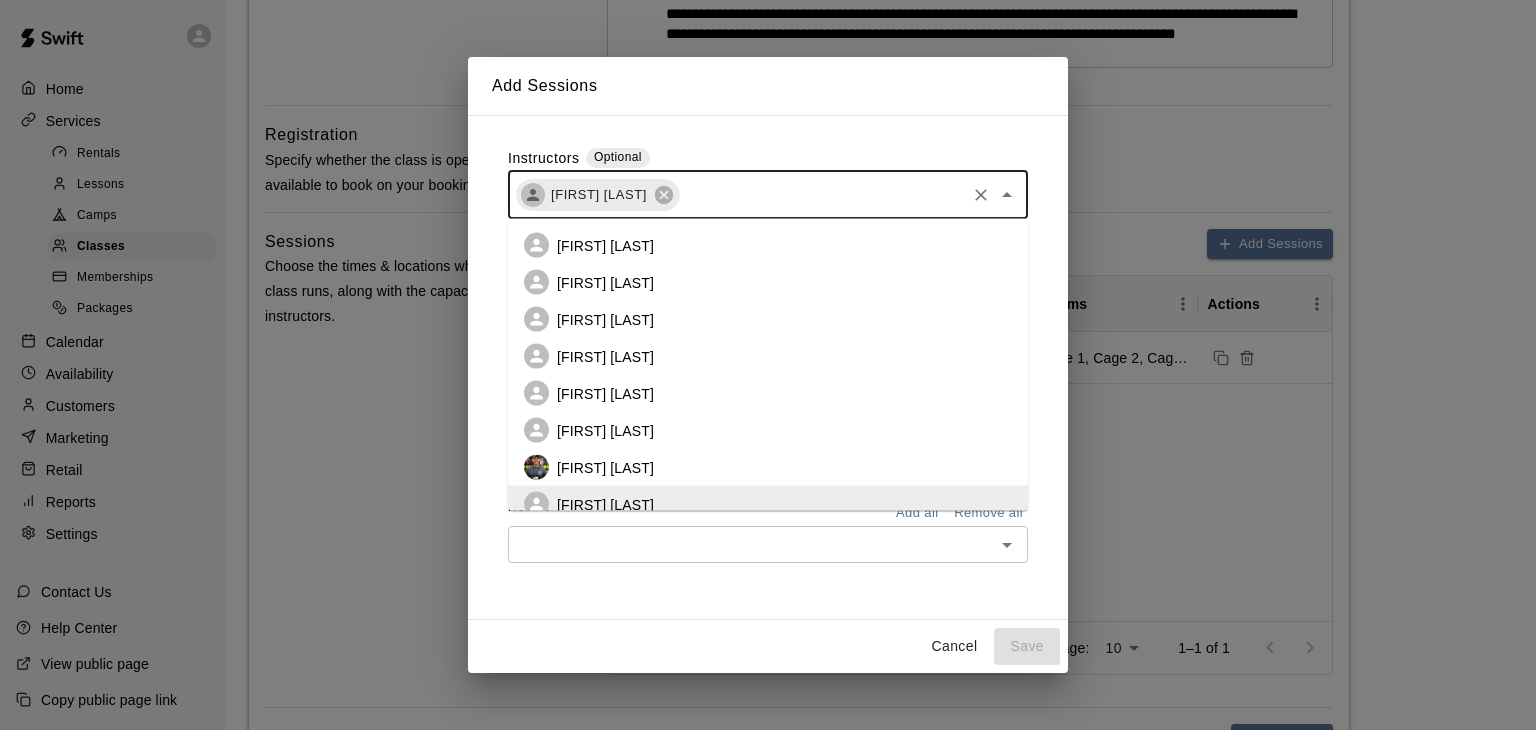 click at bounding box center [822, 194] 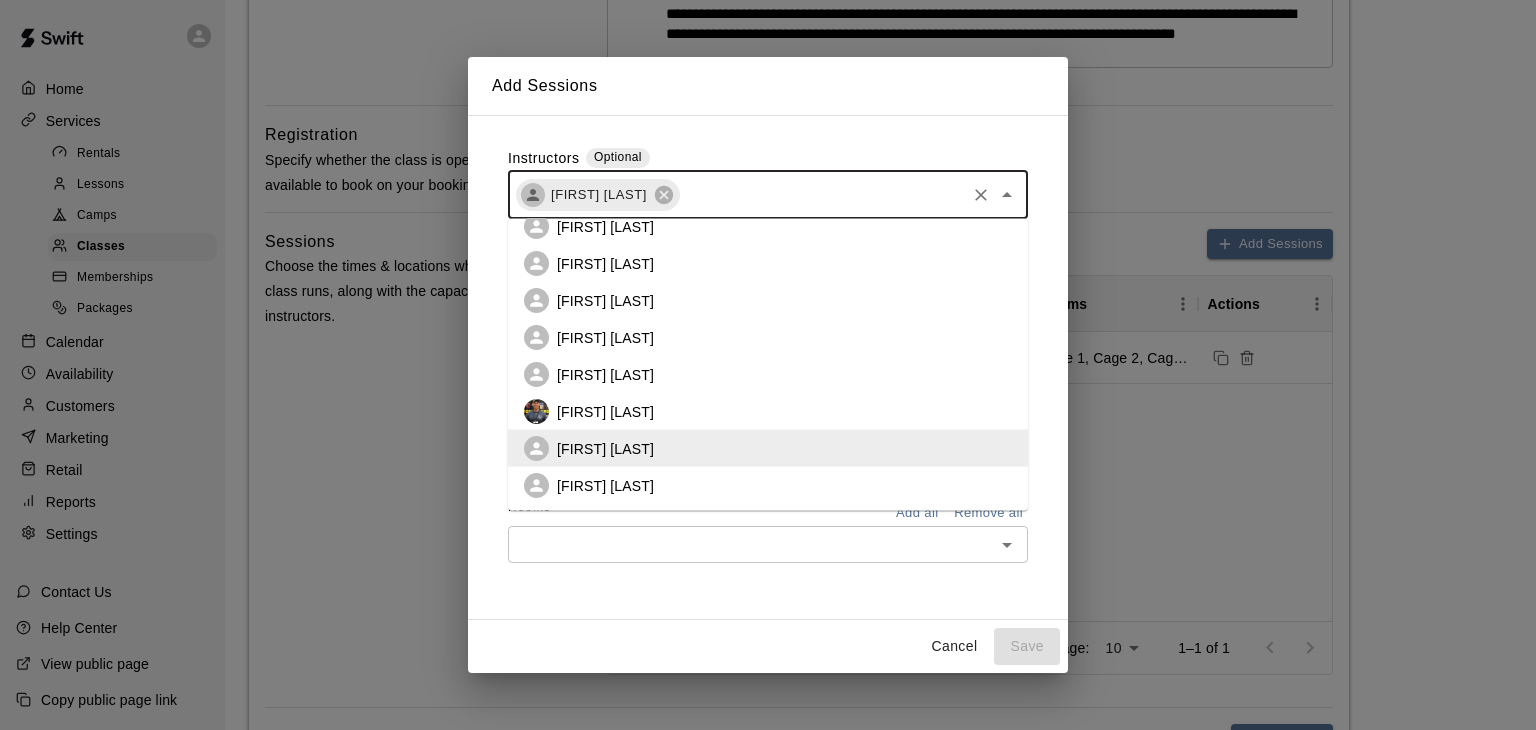 click on "[FIRST] [LAST]" at bounding box center (605, 485) 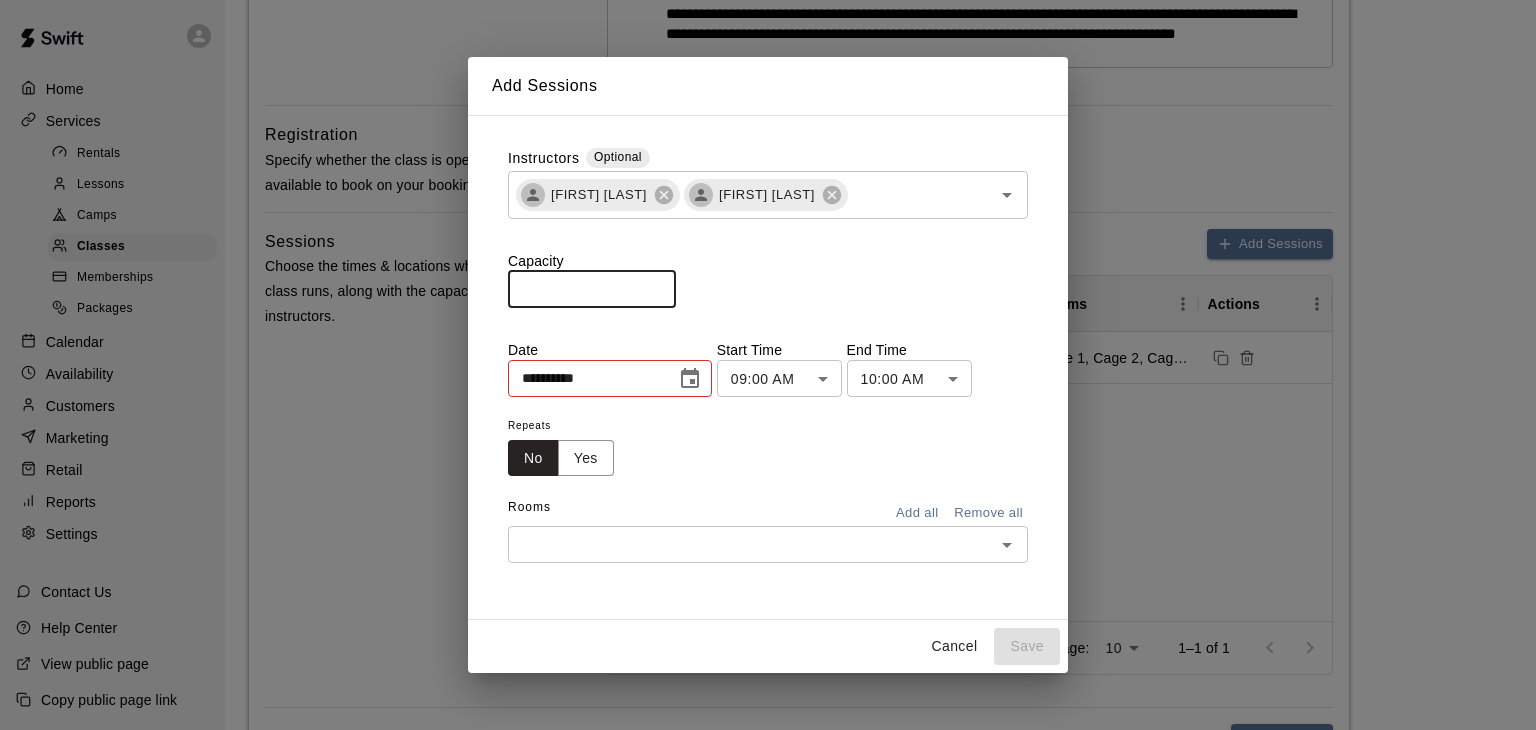 drag, startPoint x: 543, startPoint y: 284, endPoint x: 474, endPoint y: 295, distance: 69.87131 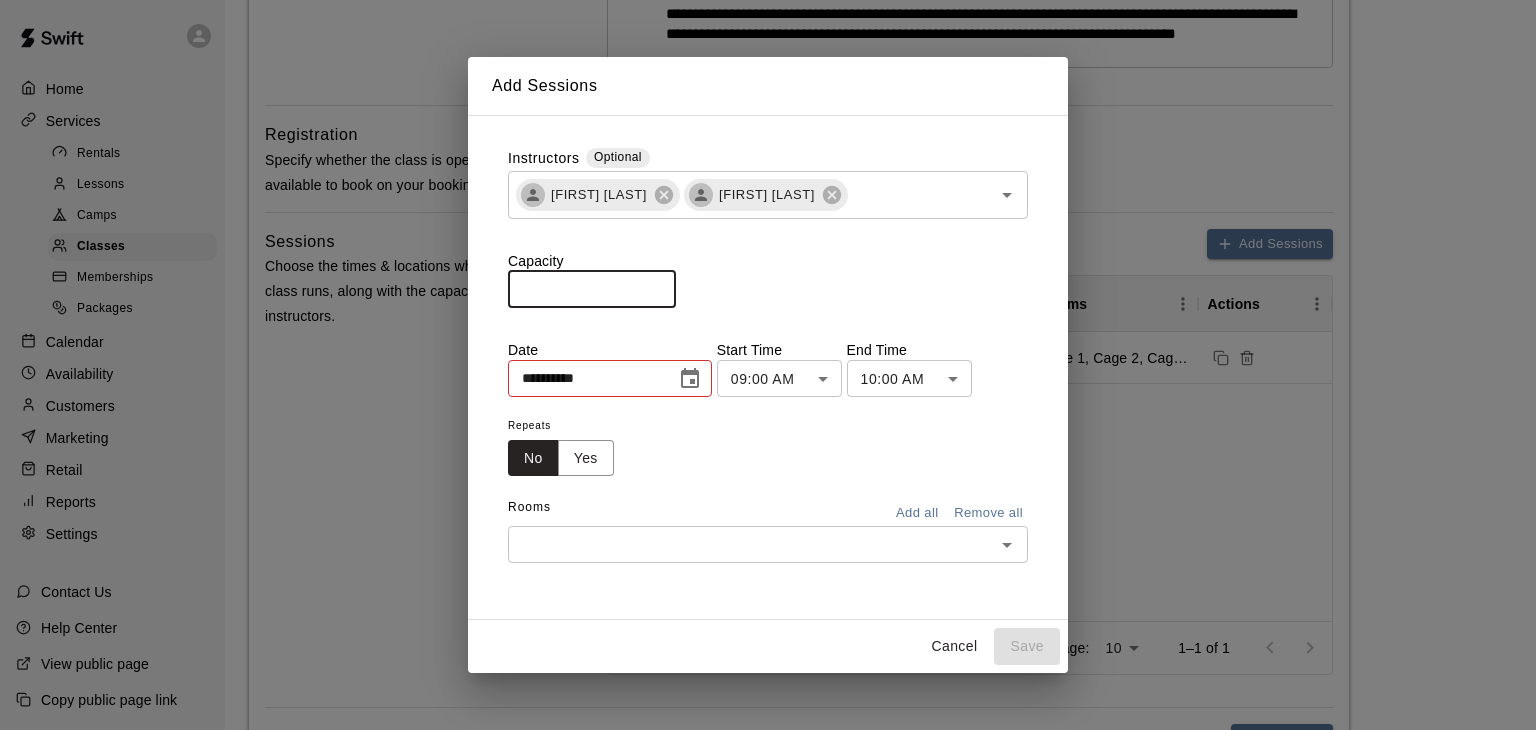 type on "**" 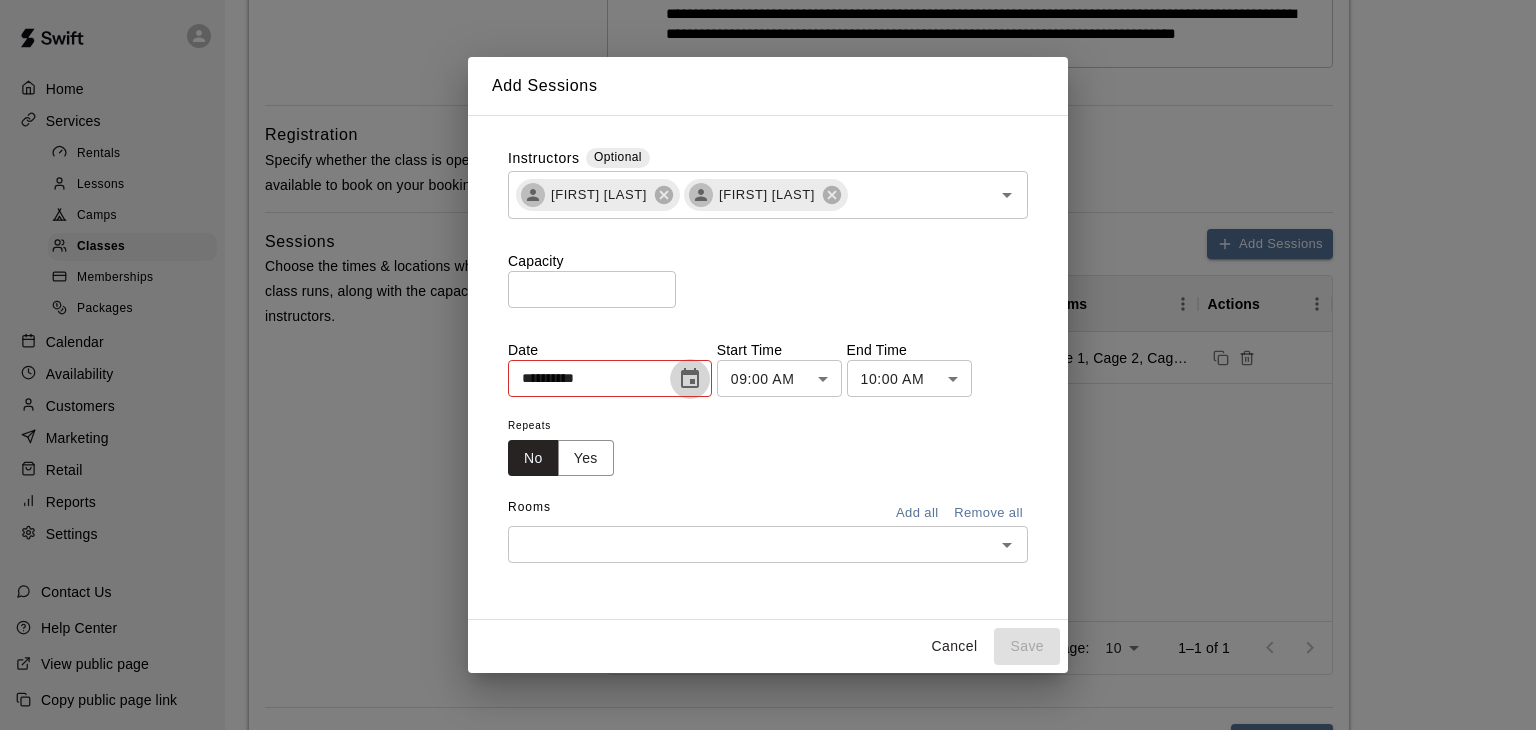 click 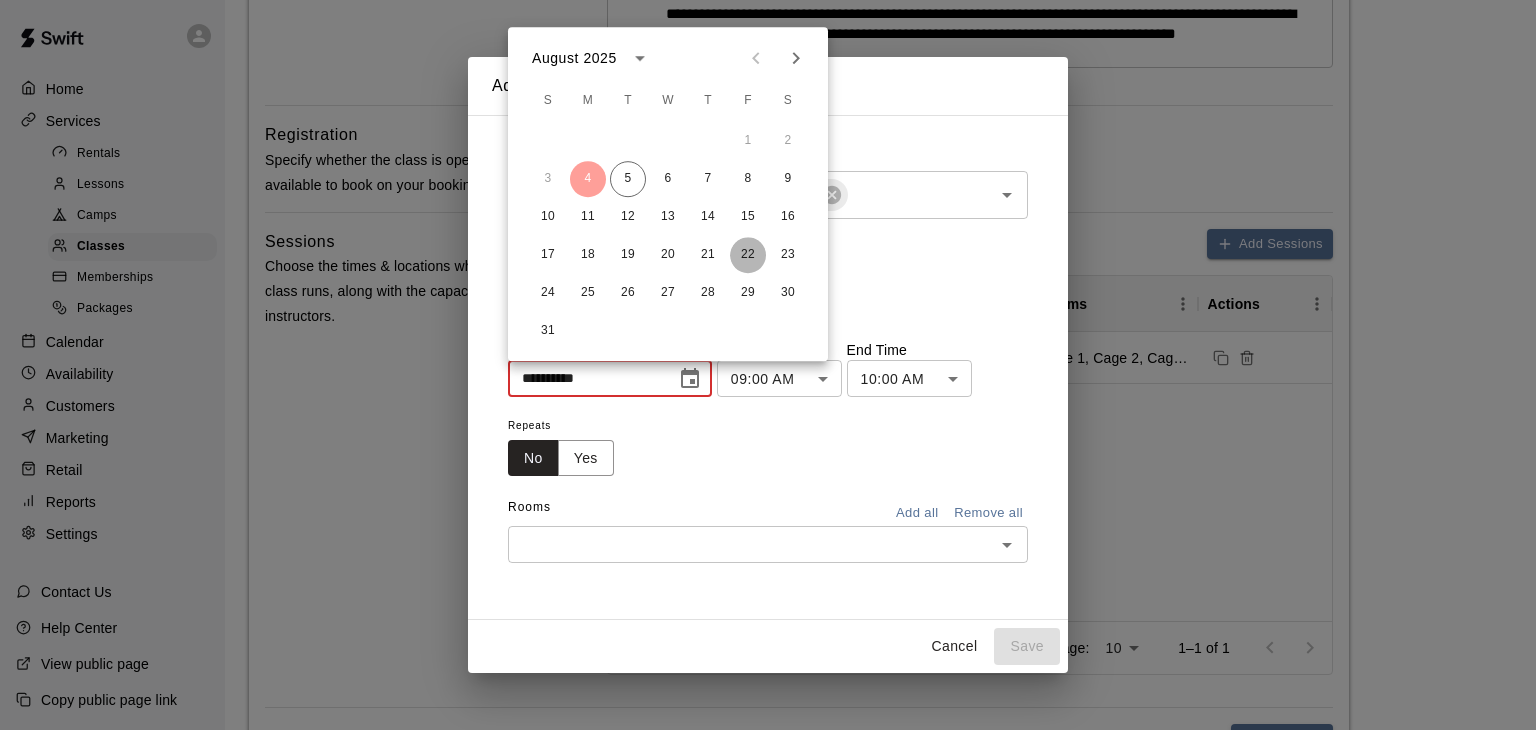 click on "22" at bounding box center (748, 255) 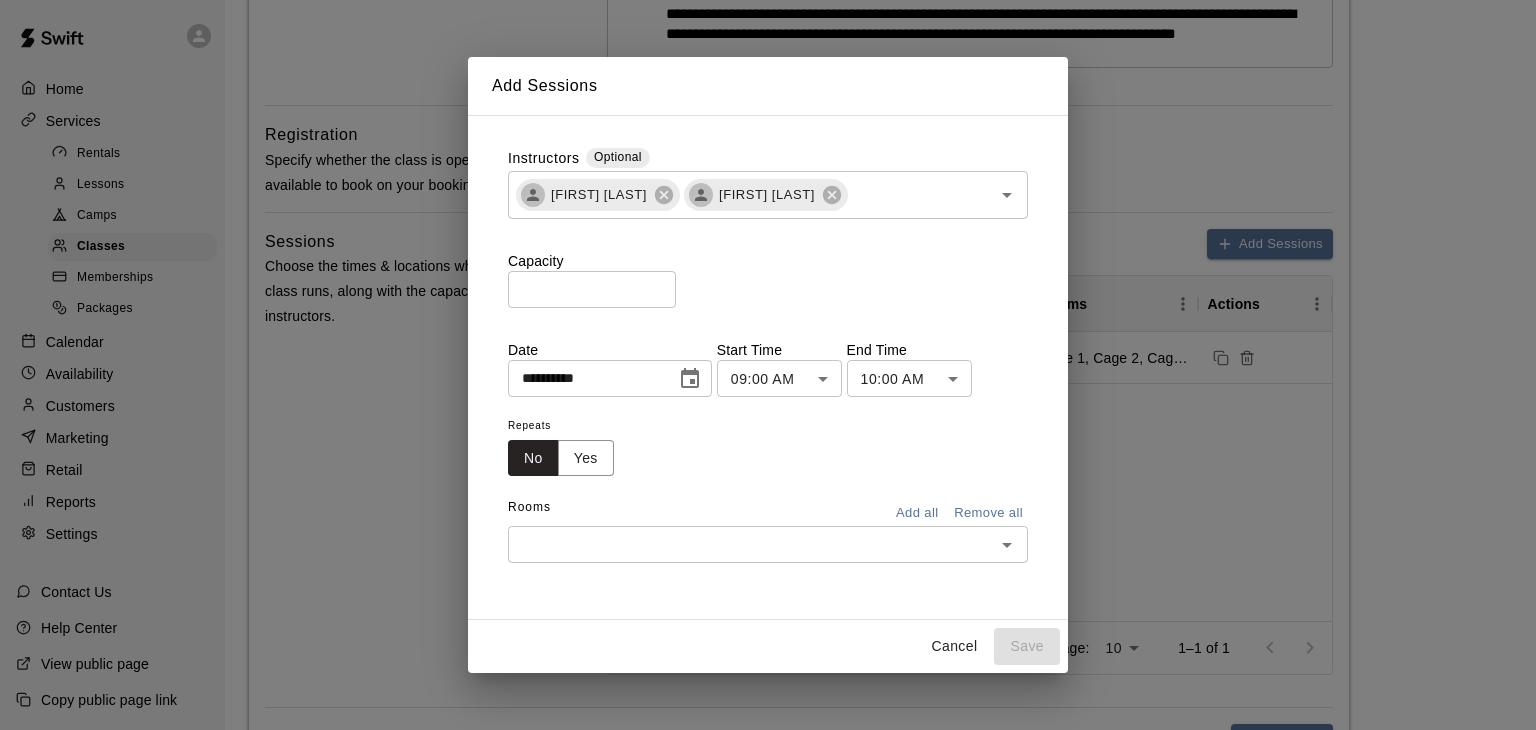 click on "After feedback from our homeschool community, we have updated our pricing and membership options for Homeschool PE. Single child memberships are now $50/ month and Multi-Child or Family Memberships are $100/ month re" at bounding box center [768, 403] 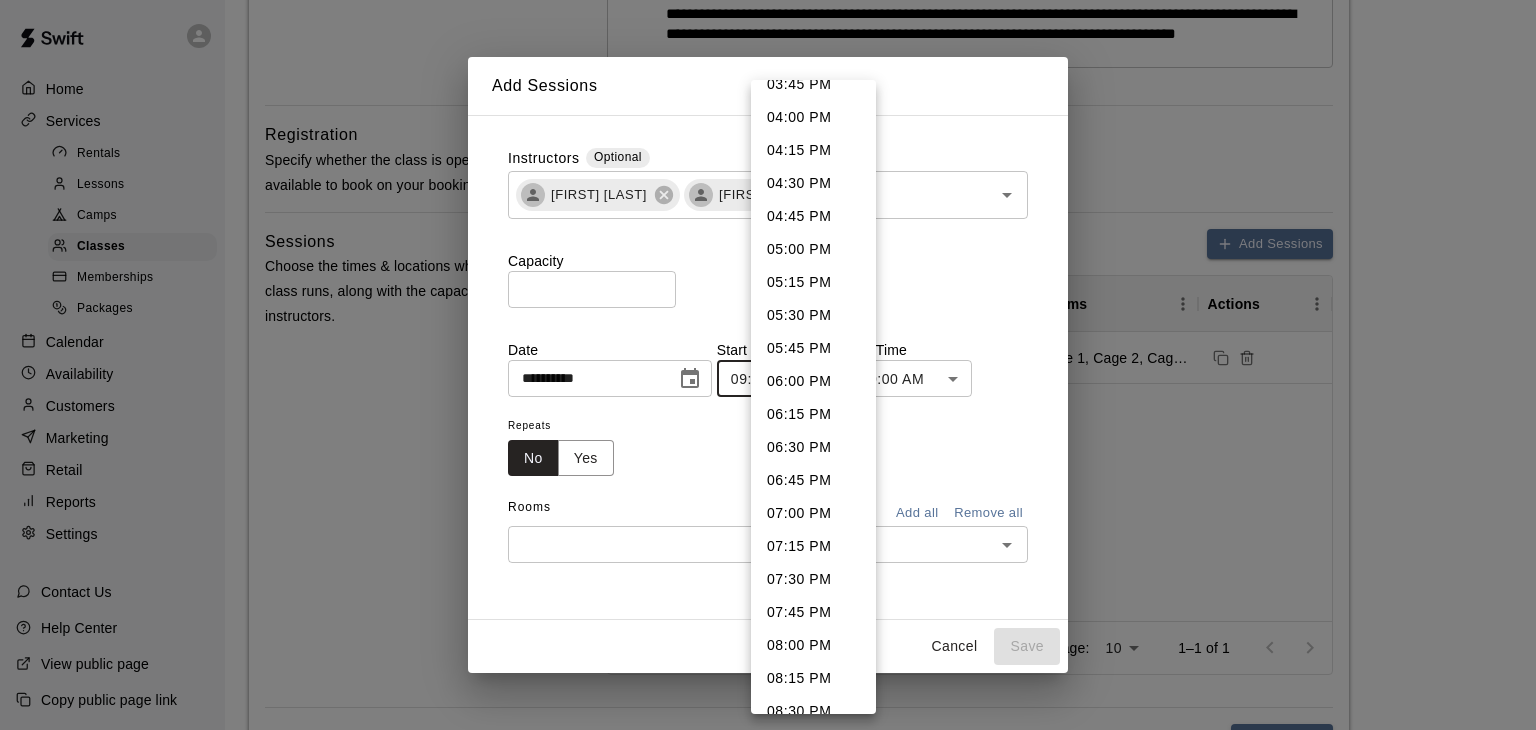 scroll, scrollTop: 2110, scrollLeft: 0, axis: vertical 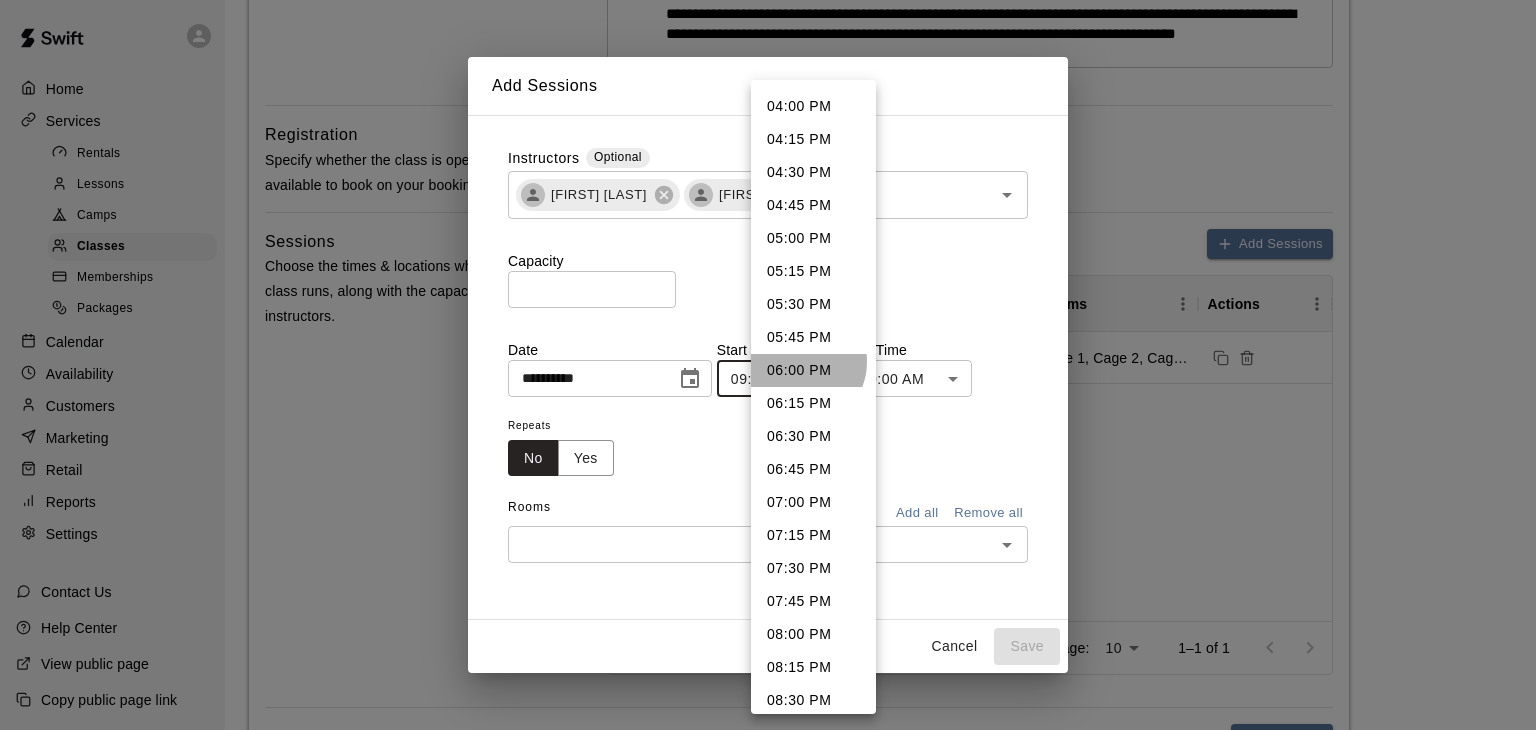 click on "06:00 PM" at bounding box center [813, 370] 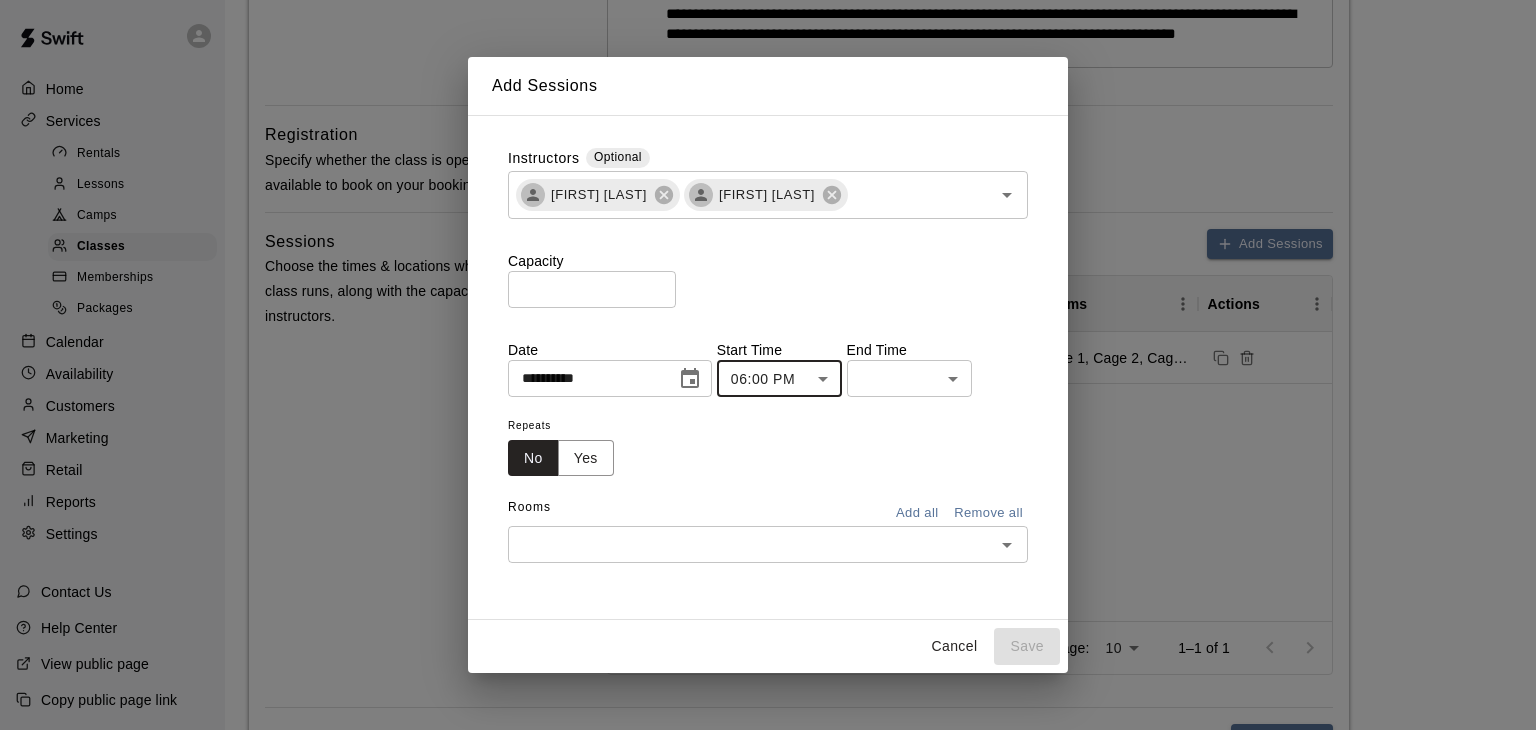 click on "After feedback from our homeschool community, we have updated our pricing and membership options for Homeschool PE. Single child memberships are now $50/ month and Multi-Child or Family Memberships are $100/ month re" at bounding box center [768, 403] 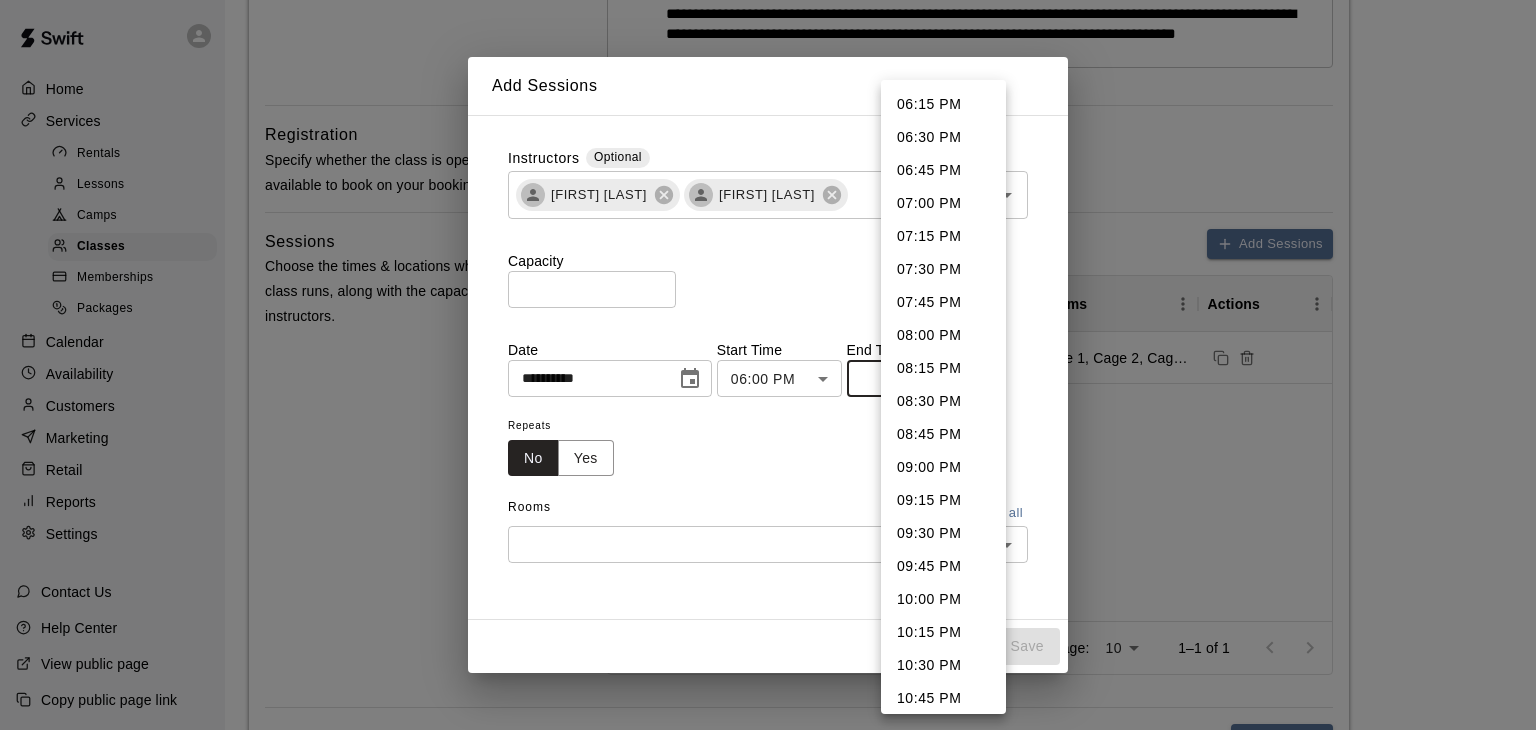 click on "07:30 PM" at bounding box center (943, 269) 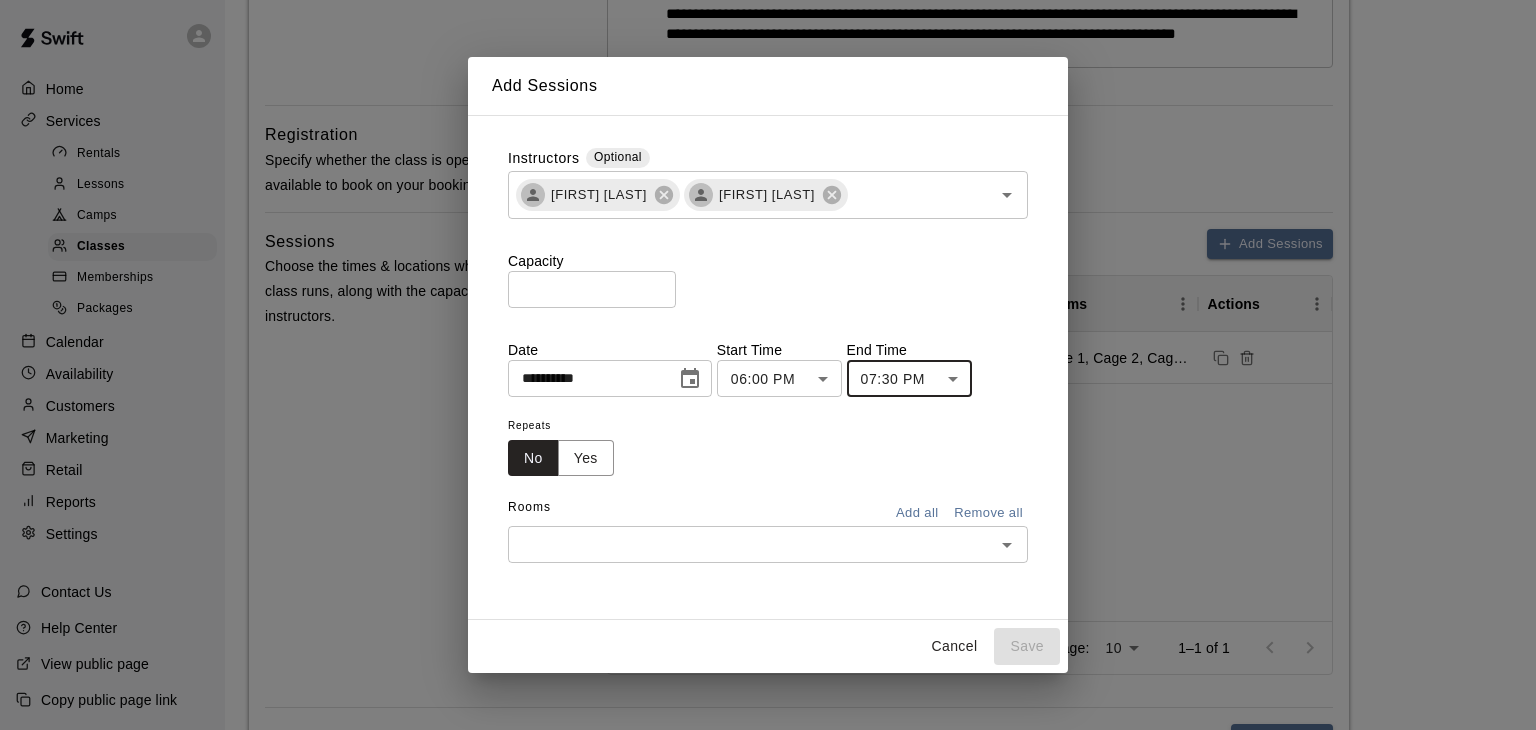 click at bounding box center [751, 544] 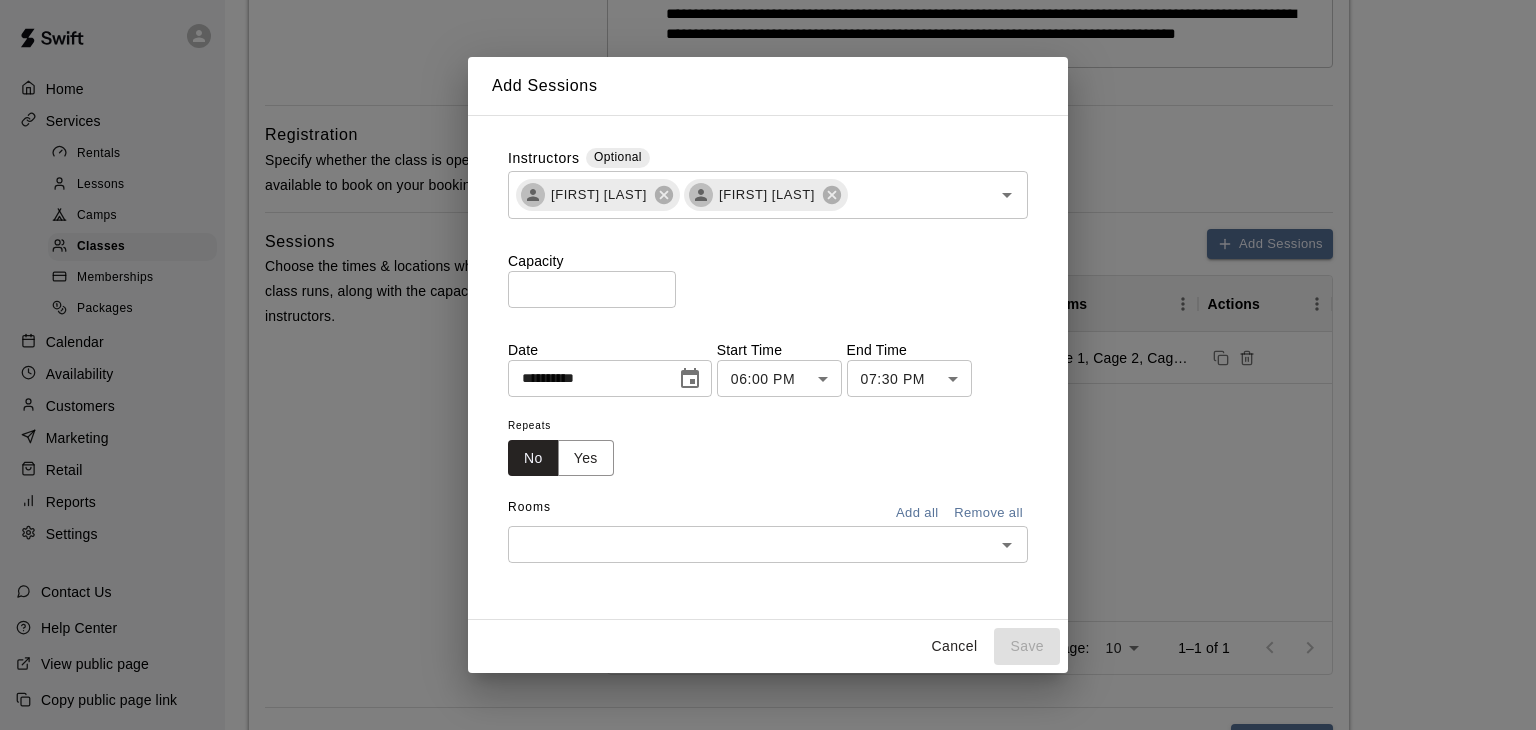 click on "**********" at bounding box center (768, 368) 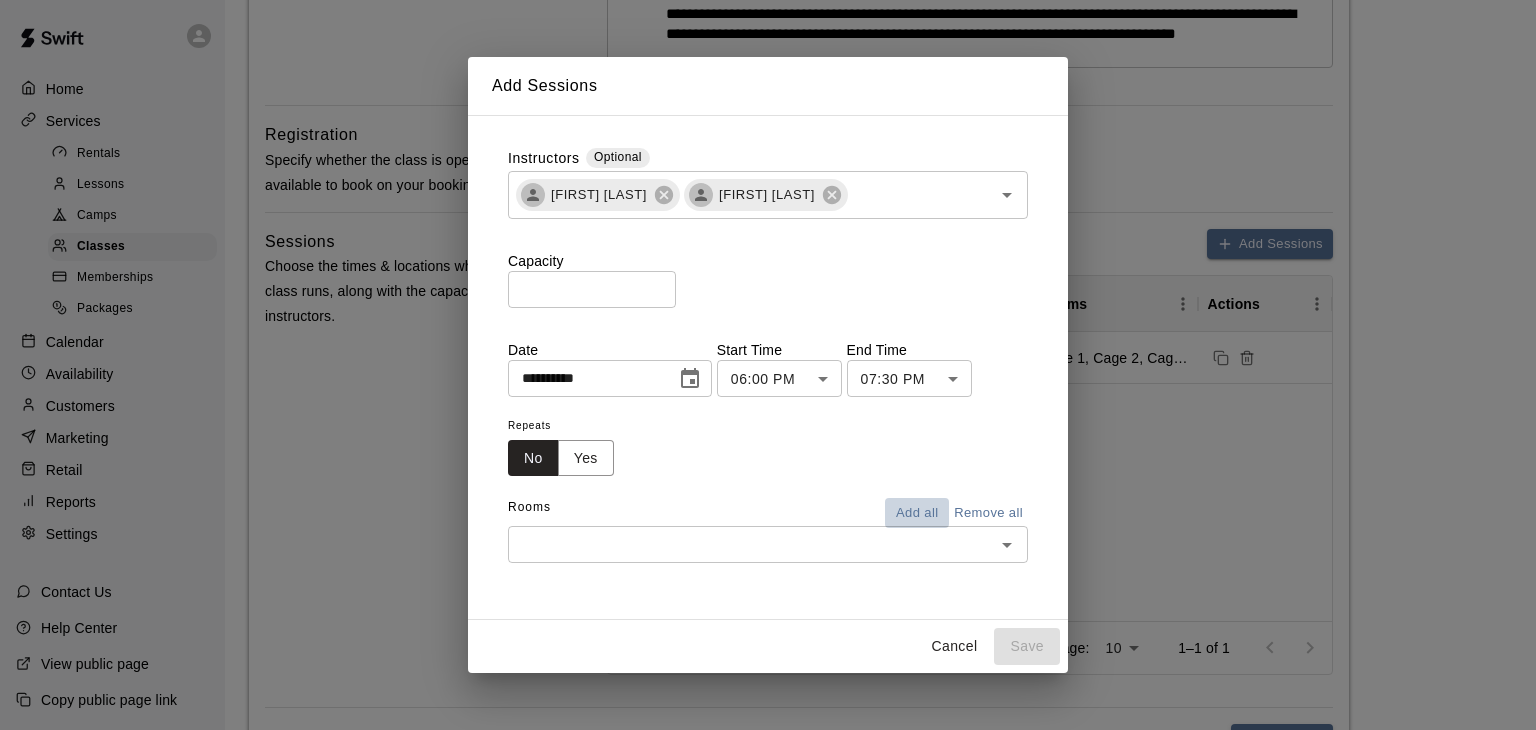 click on "Add all" at bounding box center (917, 513) 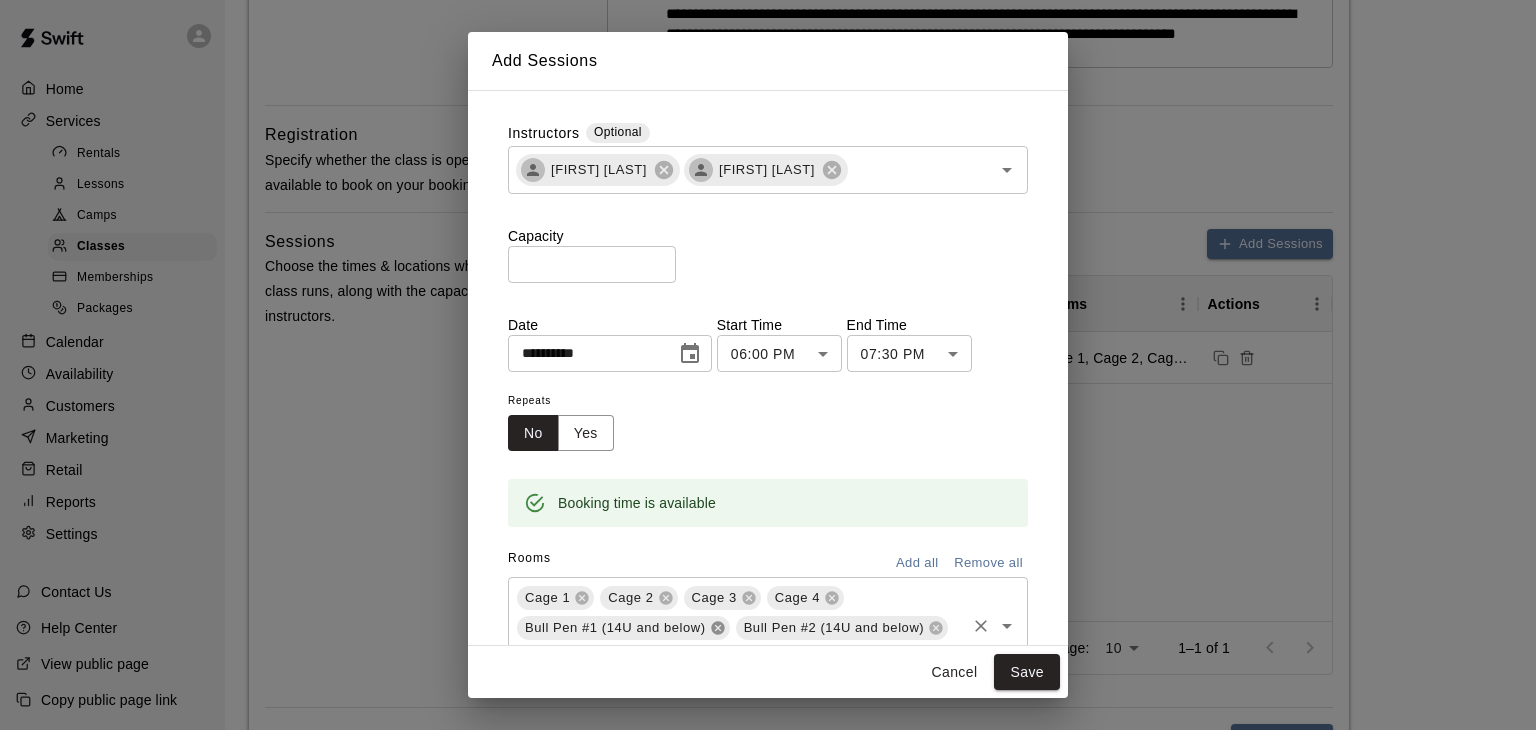 click 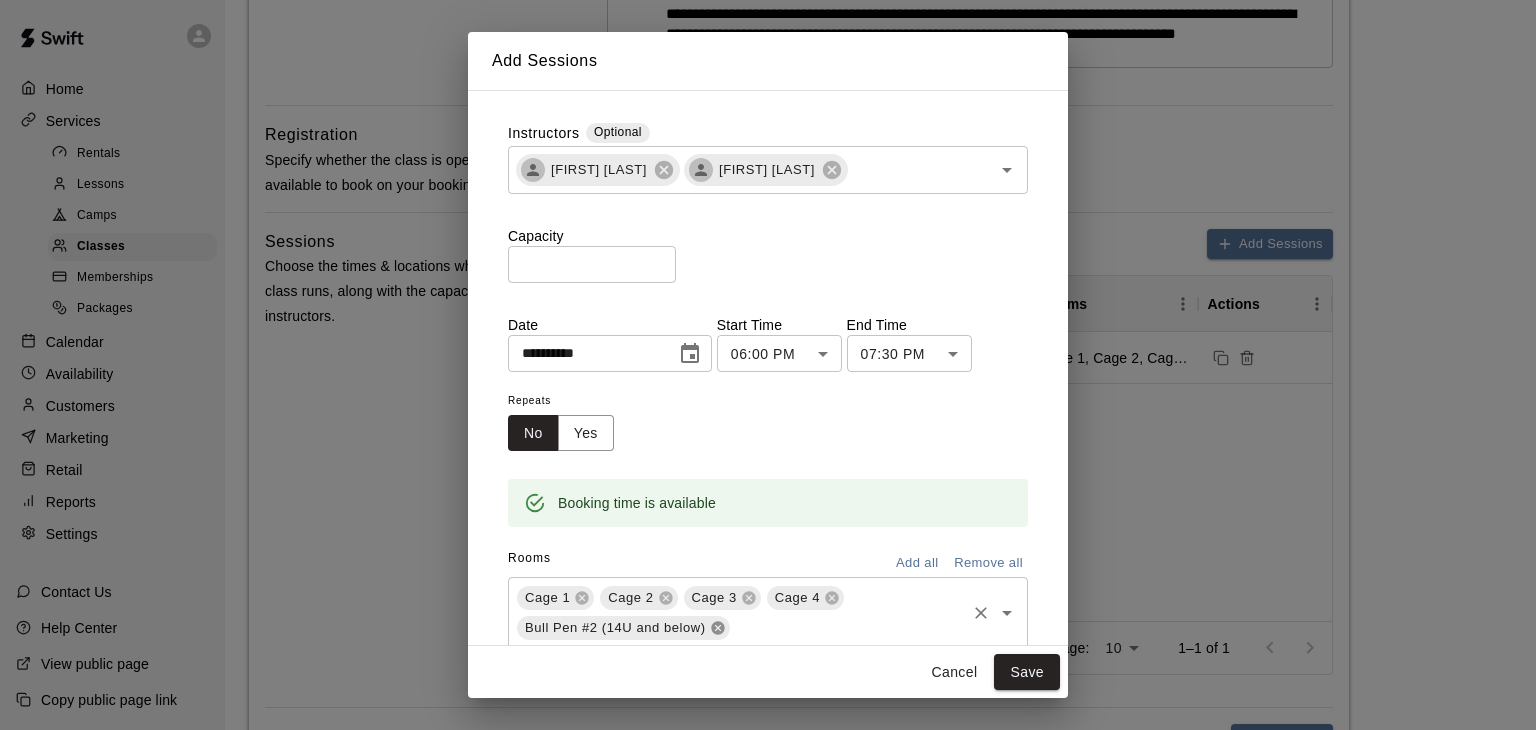 click 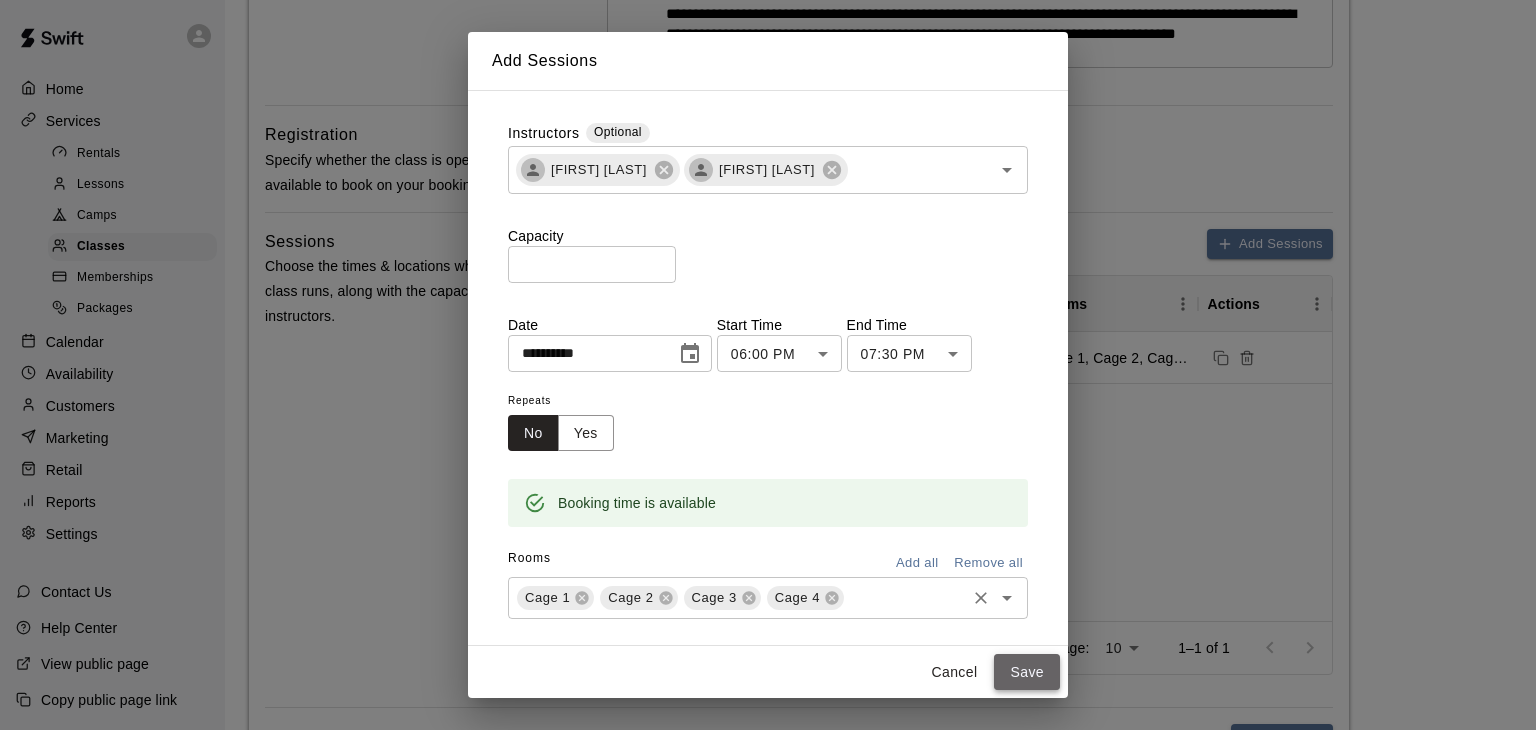 click on "Save" at bounding box center [1027, 672] 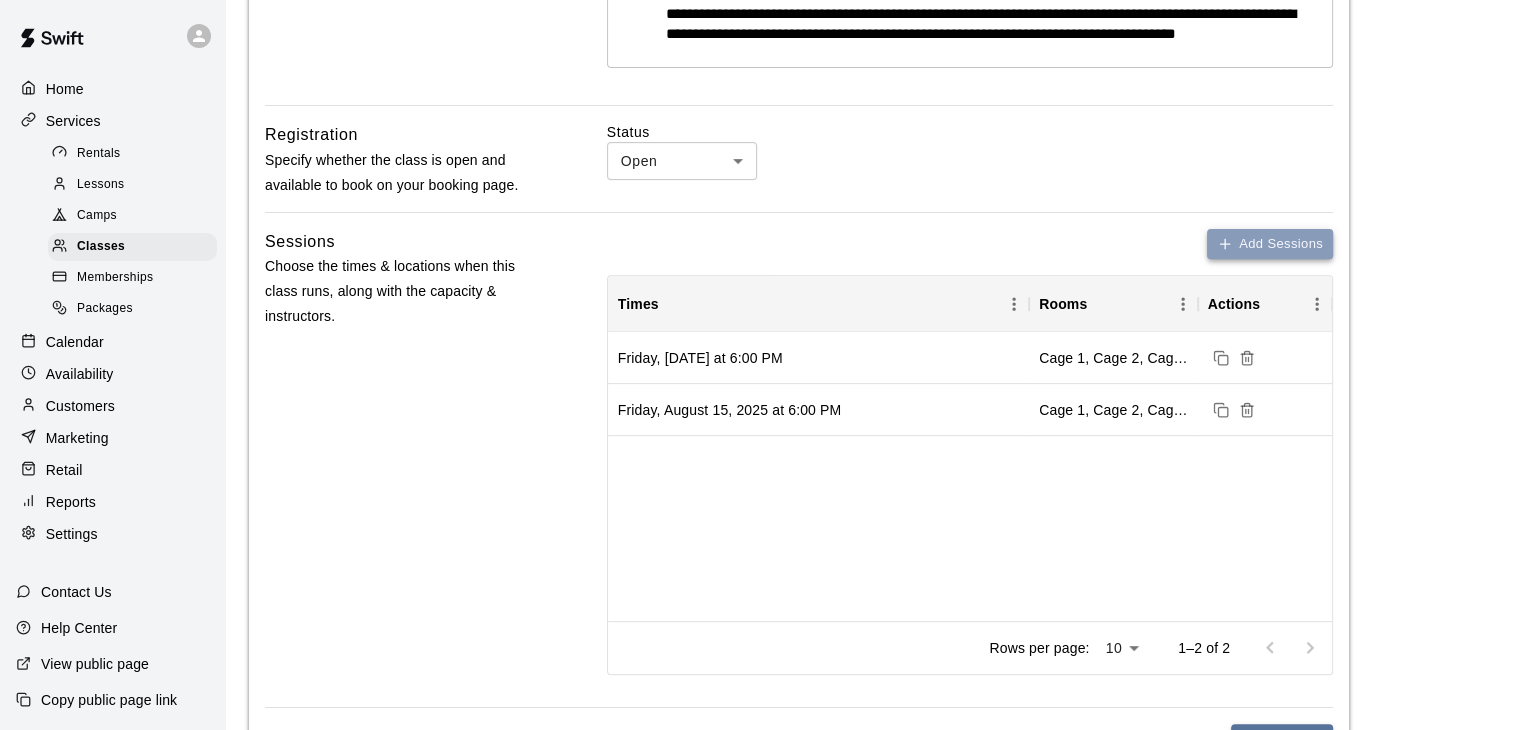 click on "Add Sessions" at bounding box center (1270, 244) 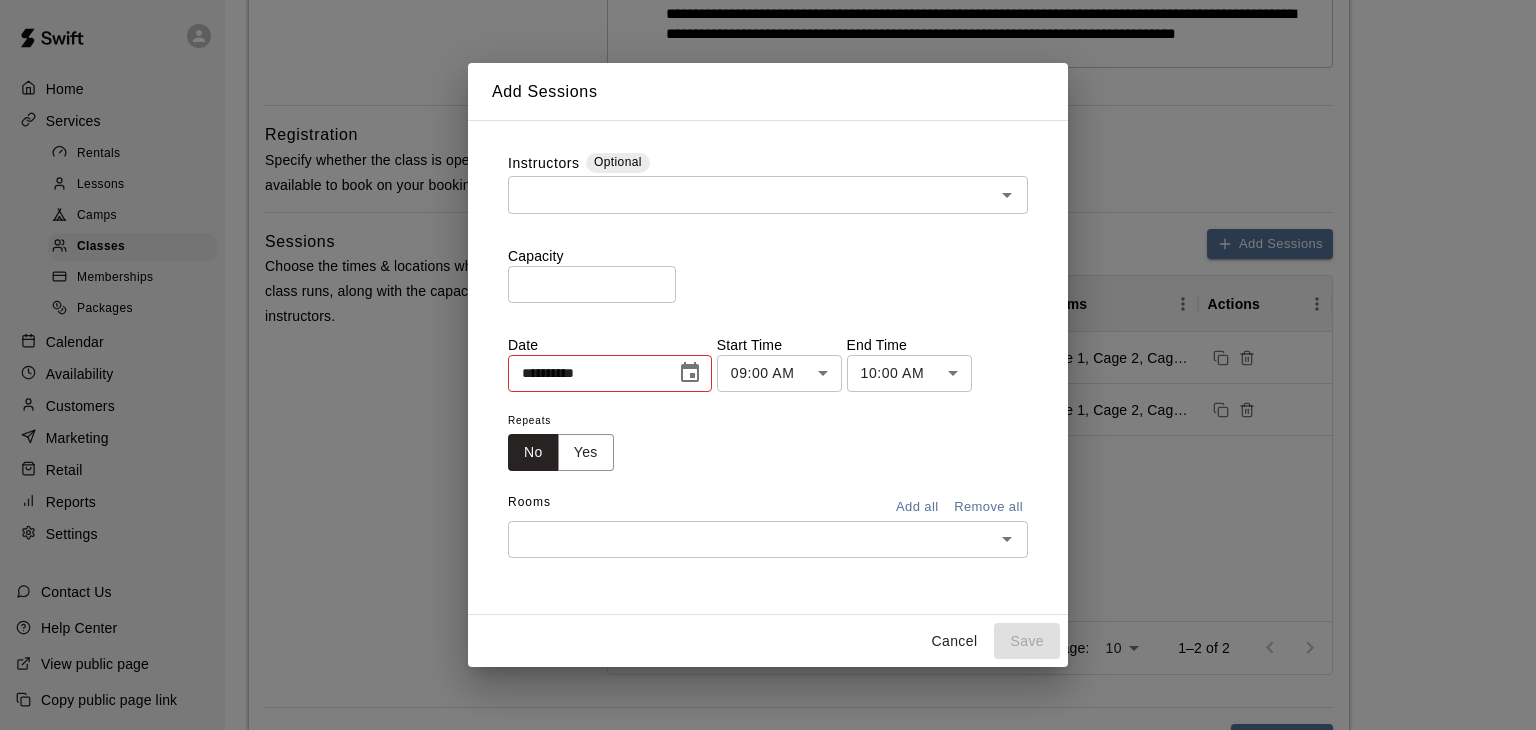 click at bounding box center [751, 194] 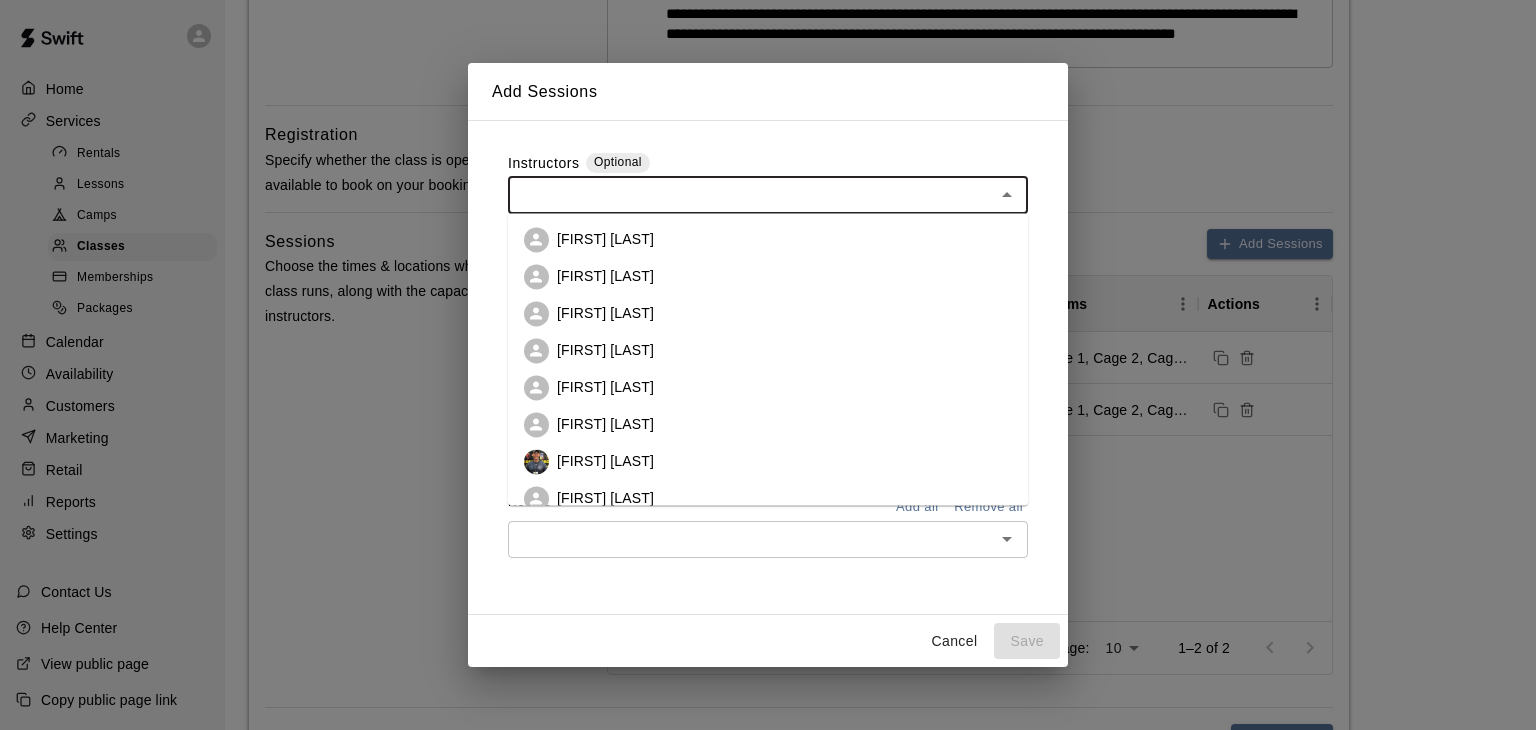 scroll, scrollTop: 56, scrollLeft: 0, axis: vertical 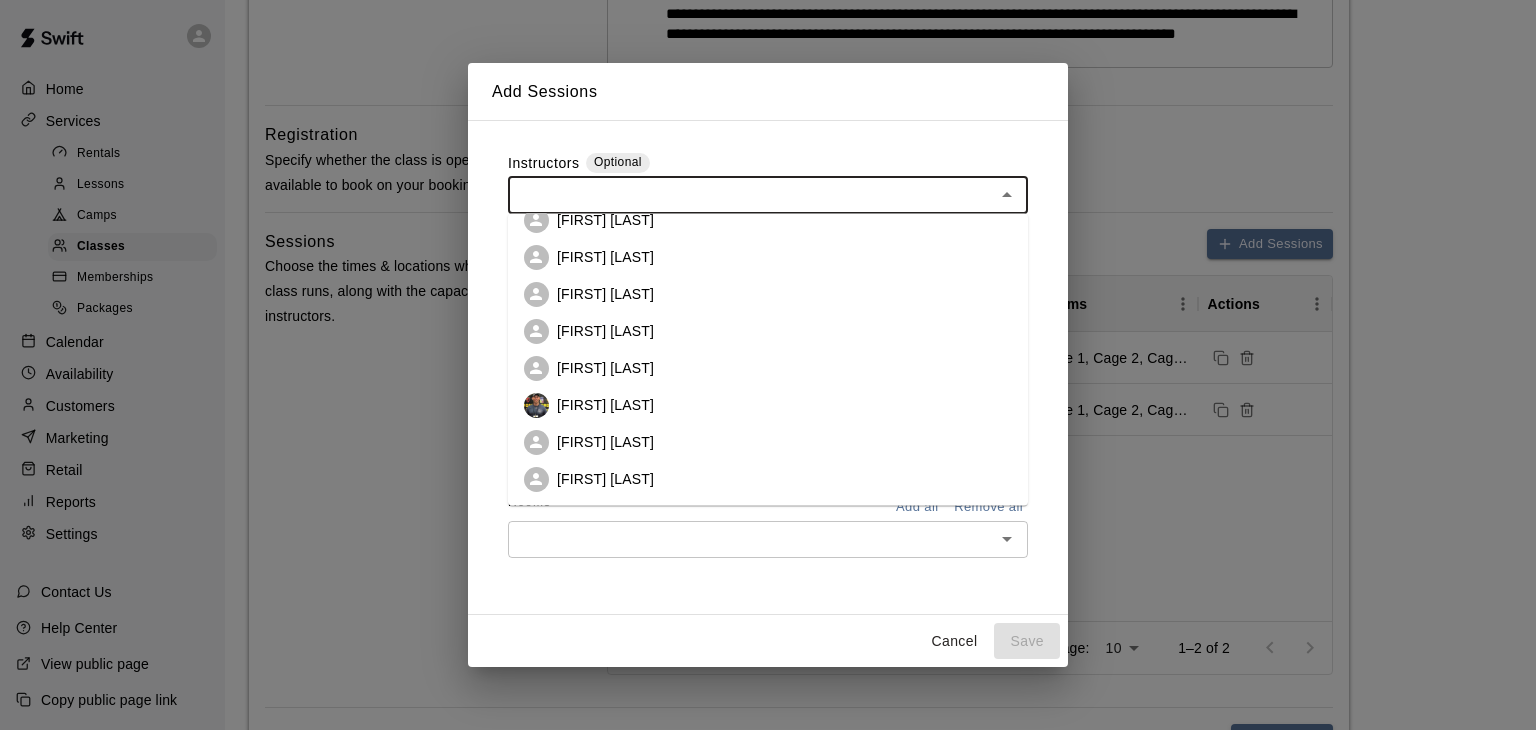 click on "[FIRST] [LAST]" at bounding box center [768, 479] 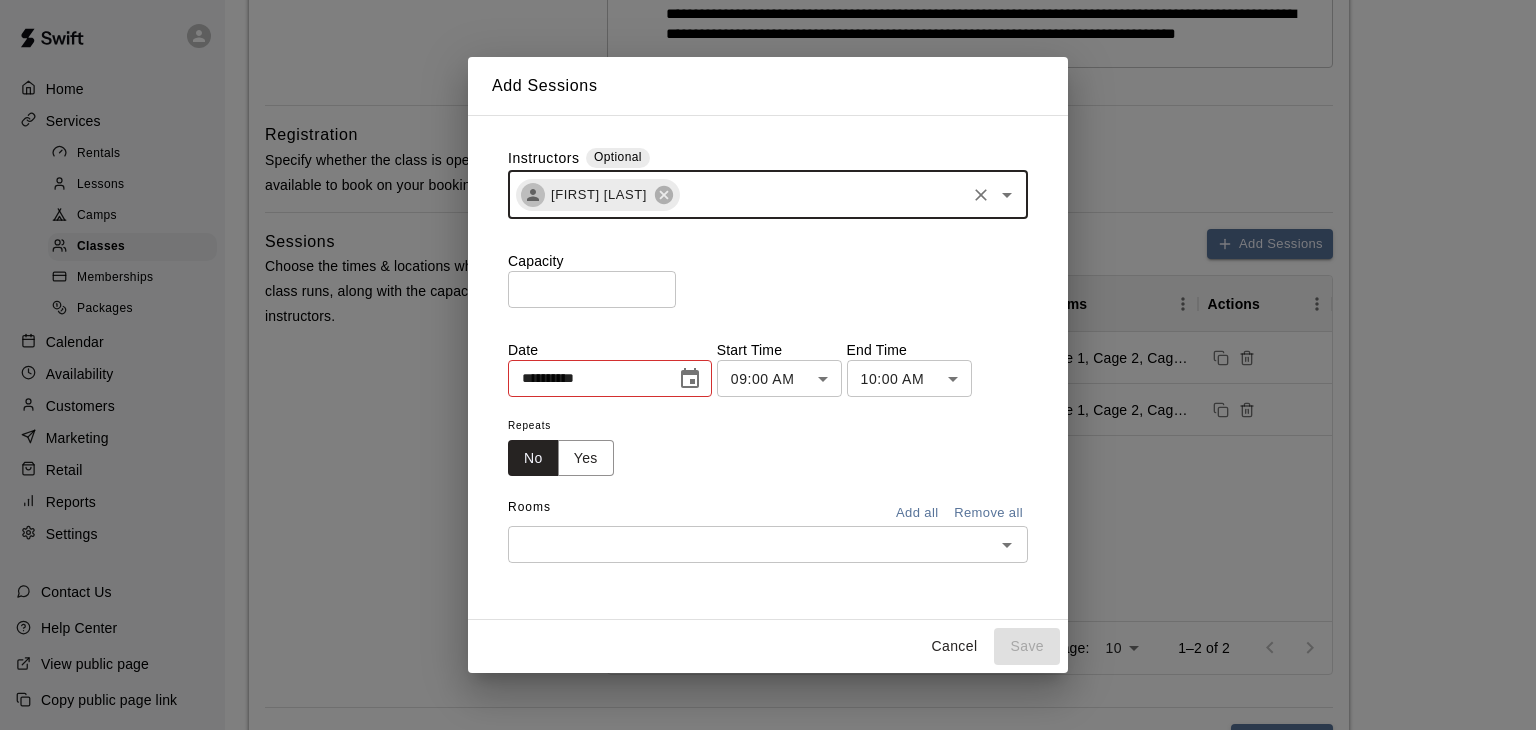 click at bounding box center [822, 194] 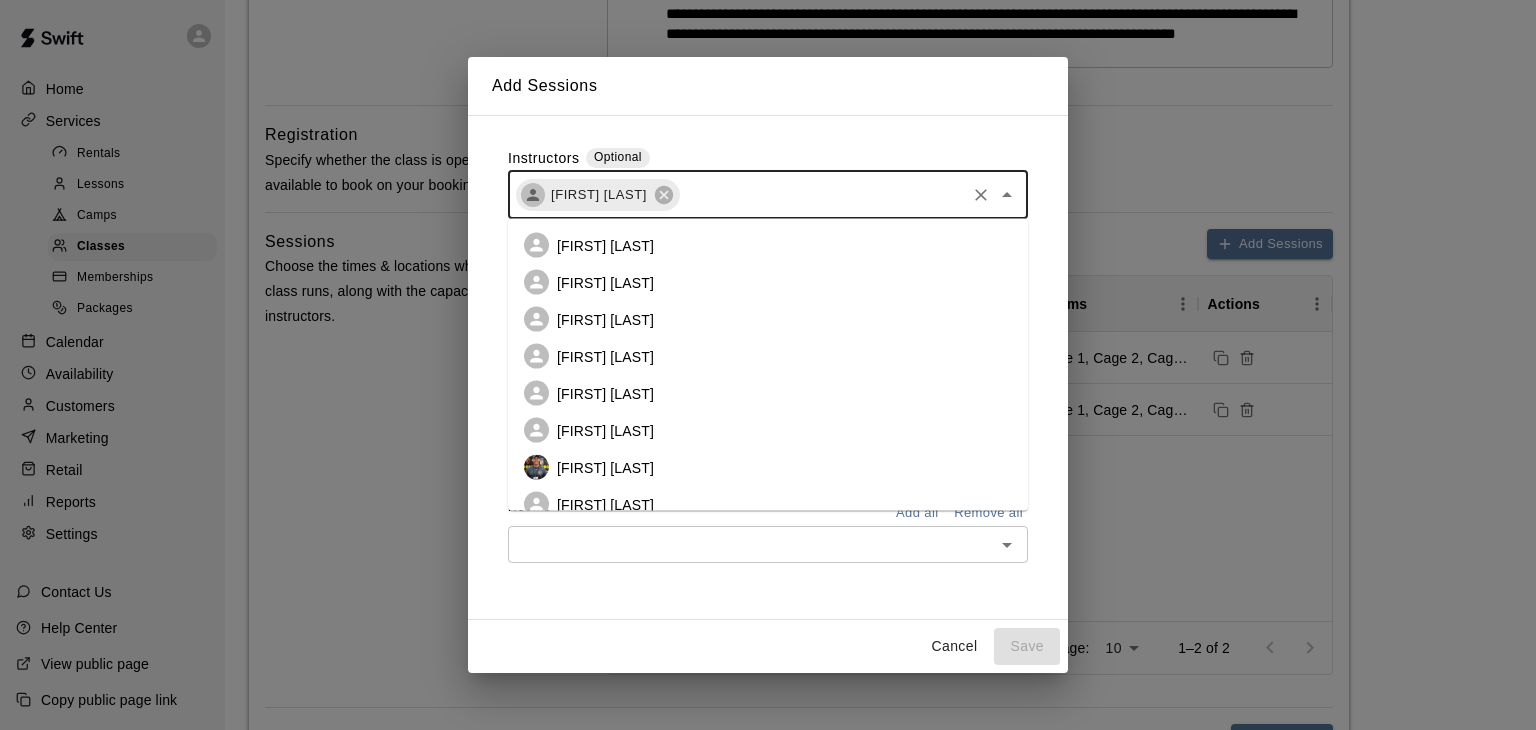 click on "[FIRST] [LAST]" at bounding box center [768, 504] 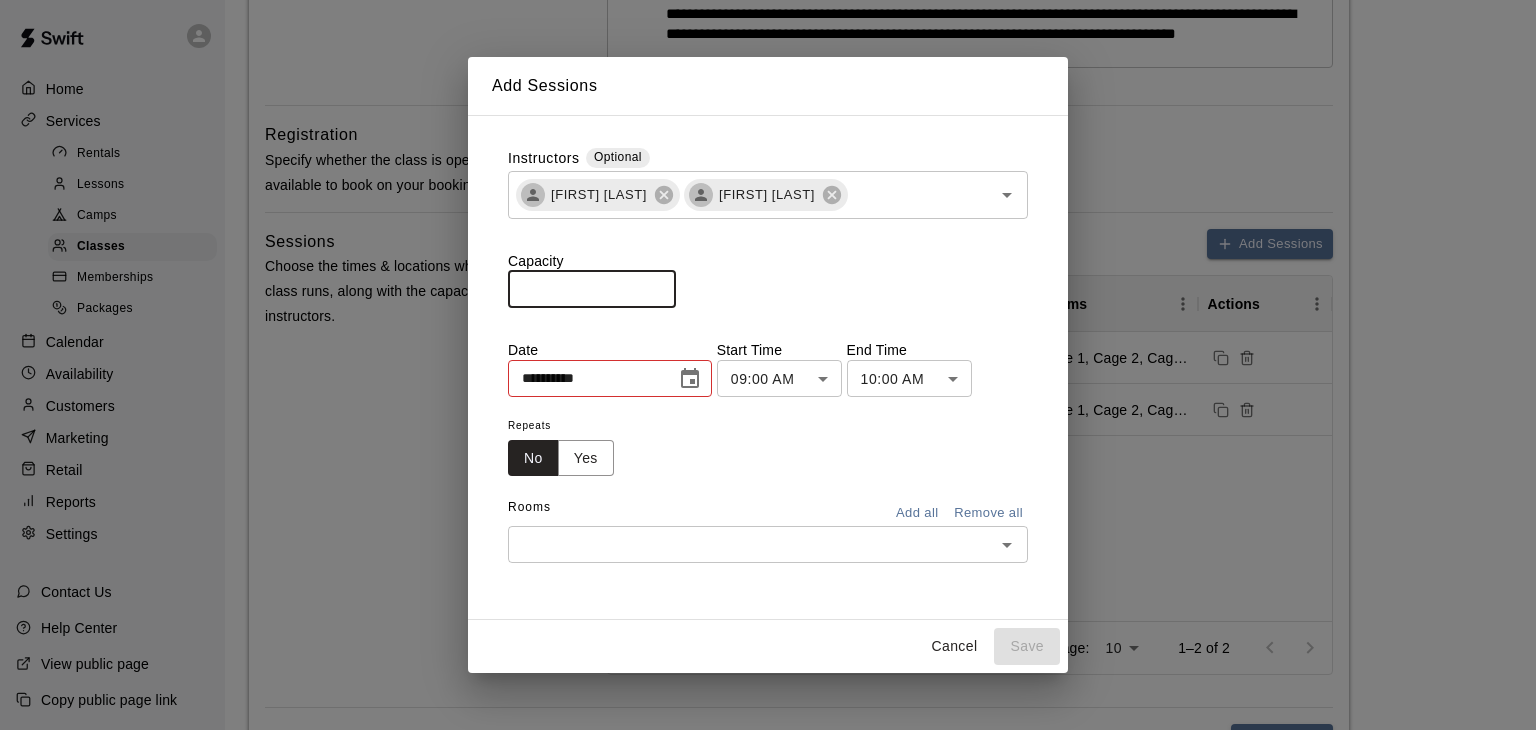 drag, startPoint x: 549, startPoint y: 285, endPoint x: 436, endPoint y: 299, distance: 113.86395 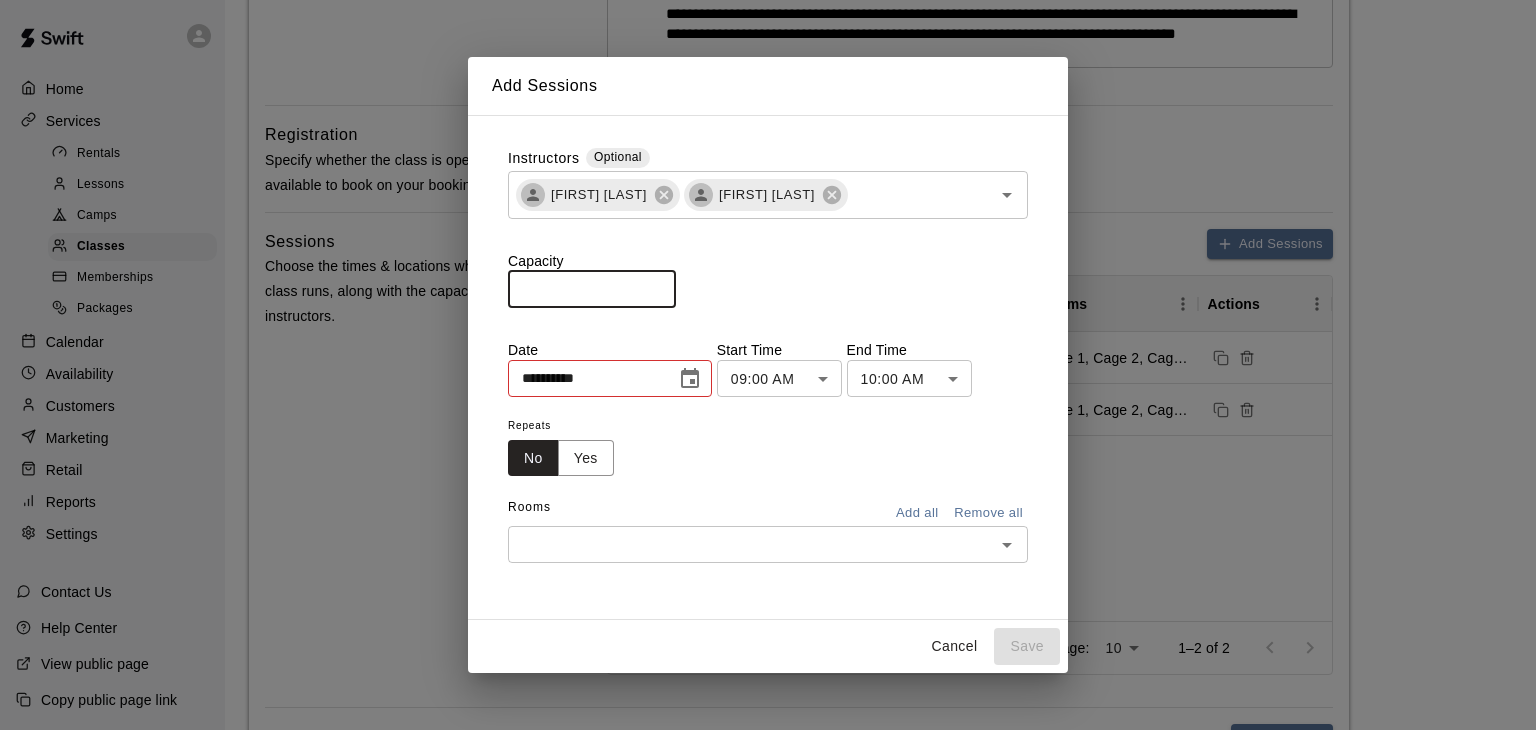 type on "**" 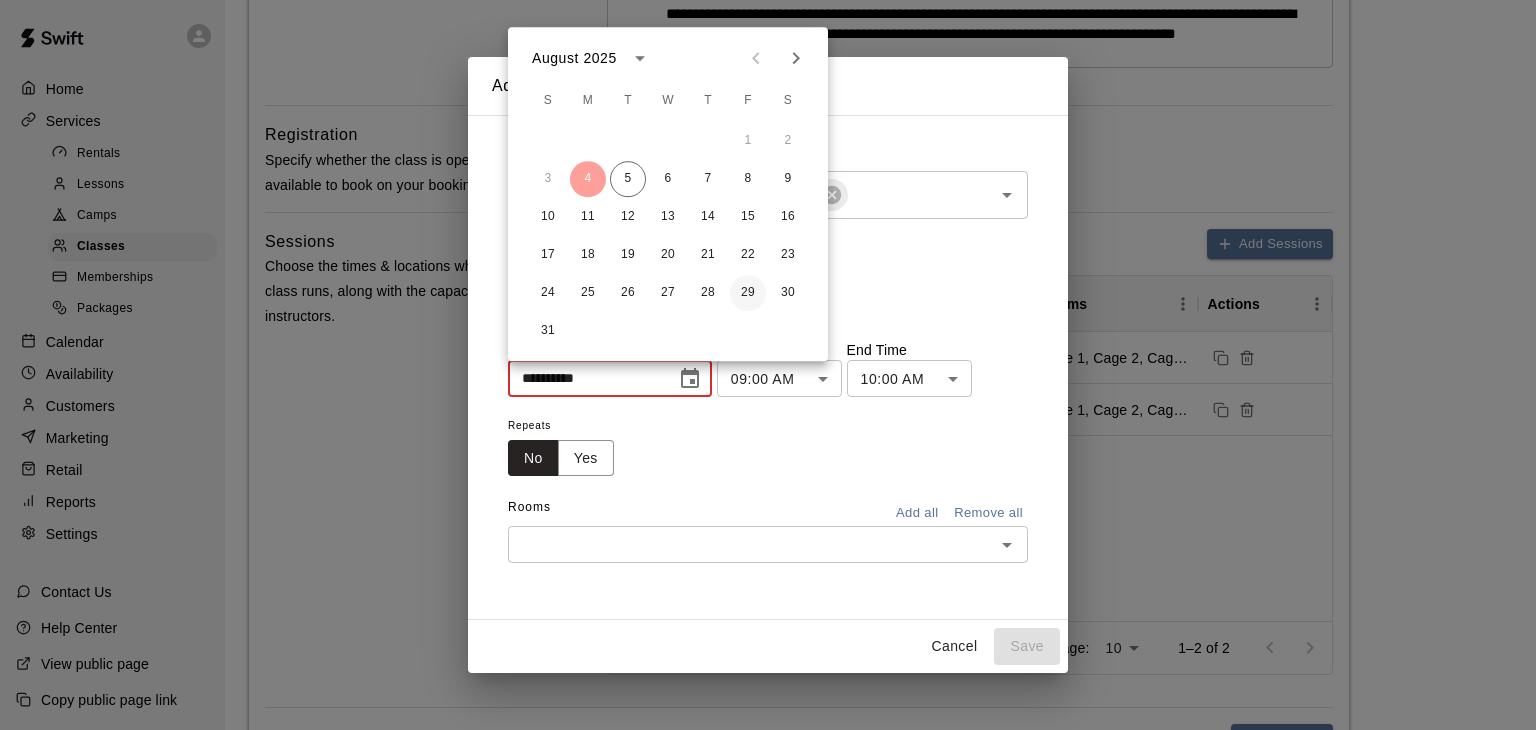 click on "29" at bounding box center [748, 293] 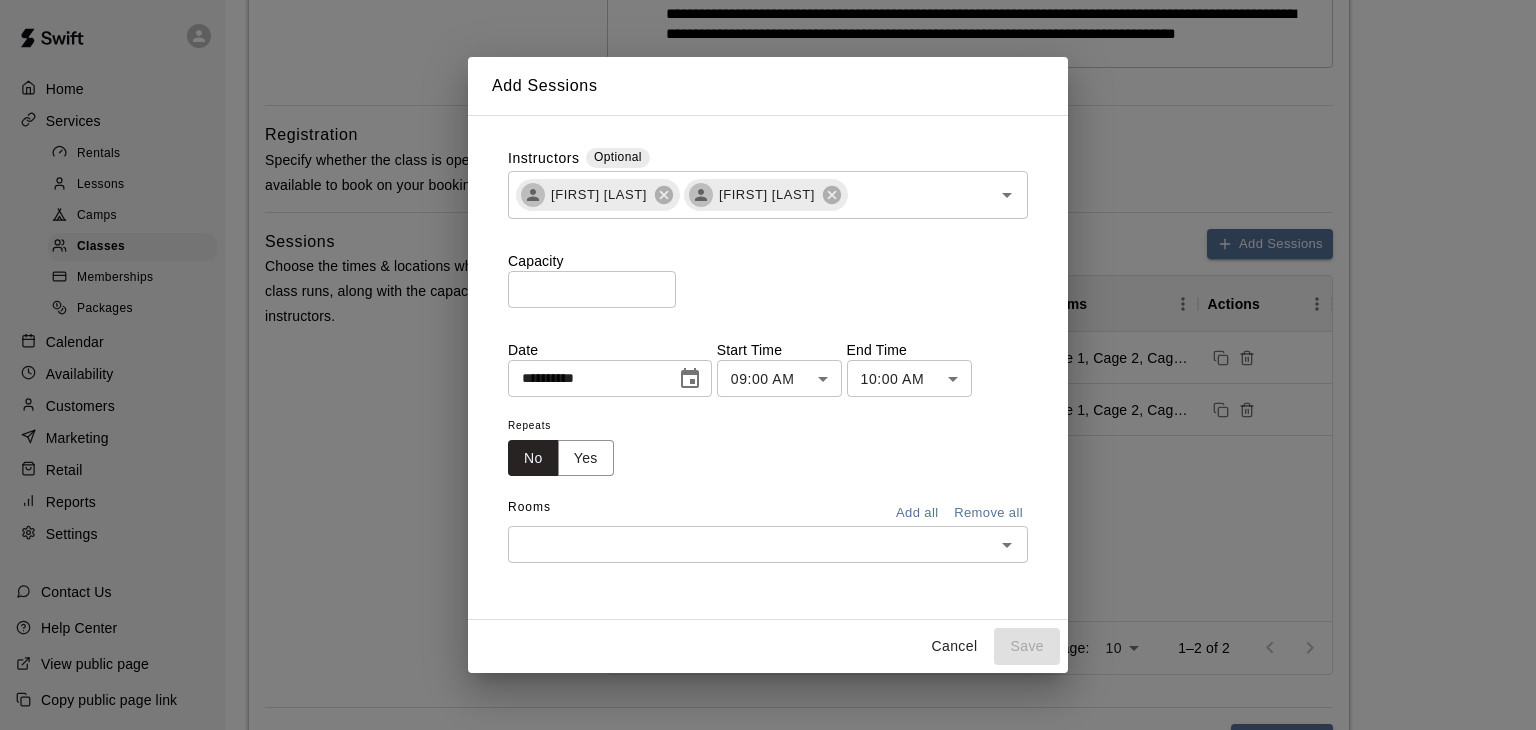 click on "After feedback from our homeschool community, we have updated our pricing and membership options for Homeschool PE. Single child memberships are now $50/ month and Multi-Child or Family Memberships are $100/ month re" at bounding box center [768, 403] 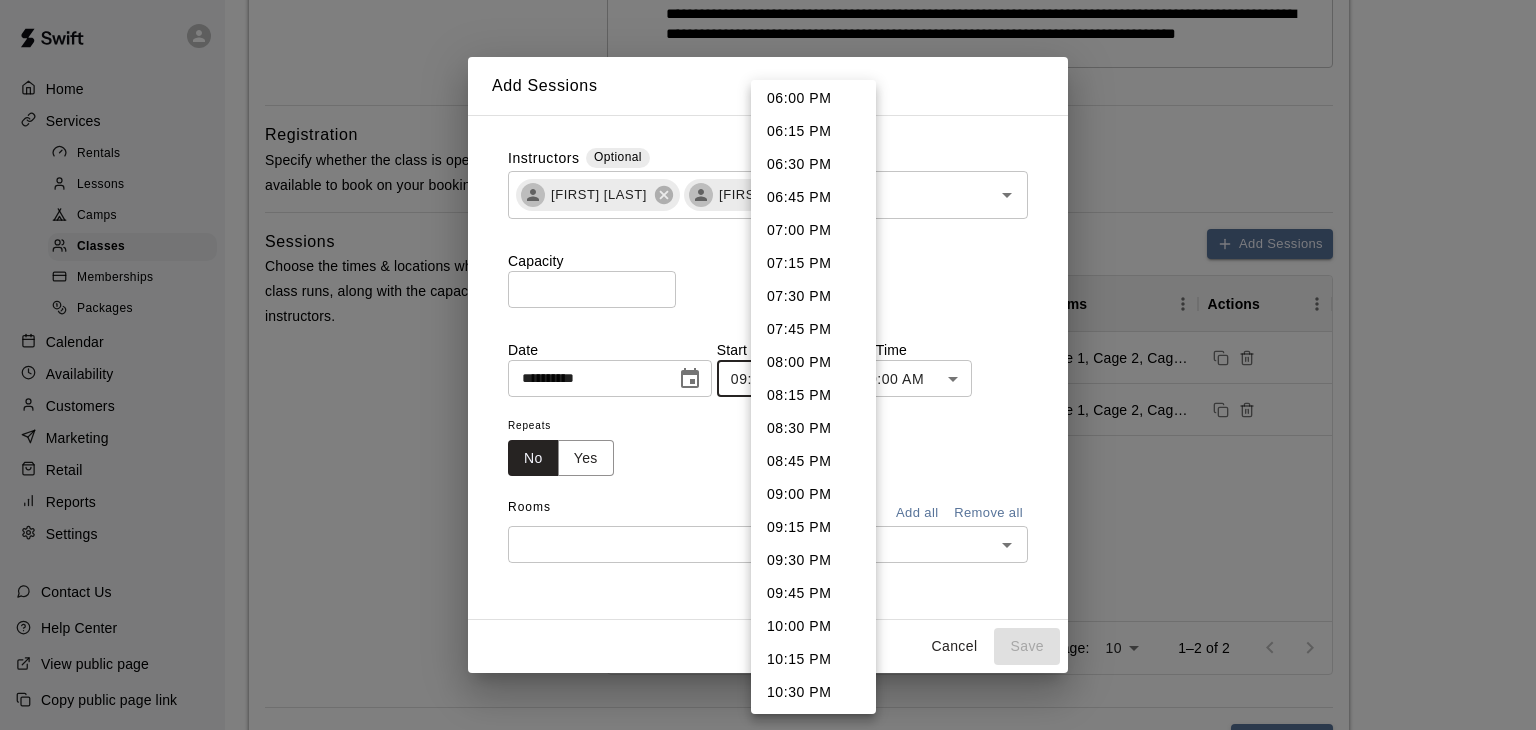 scroll, scrollTop: 2372, scrollLeft: 0, axis: vertical 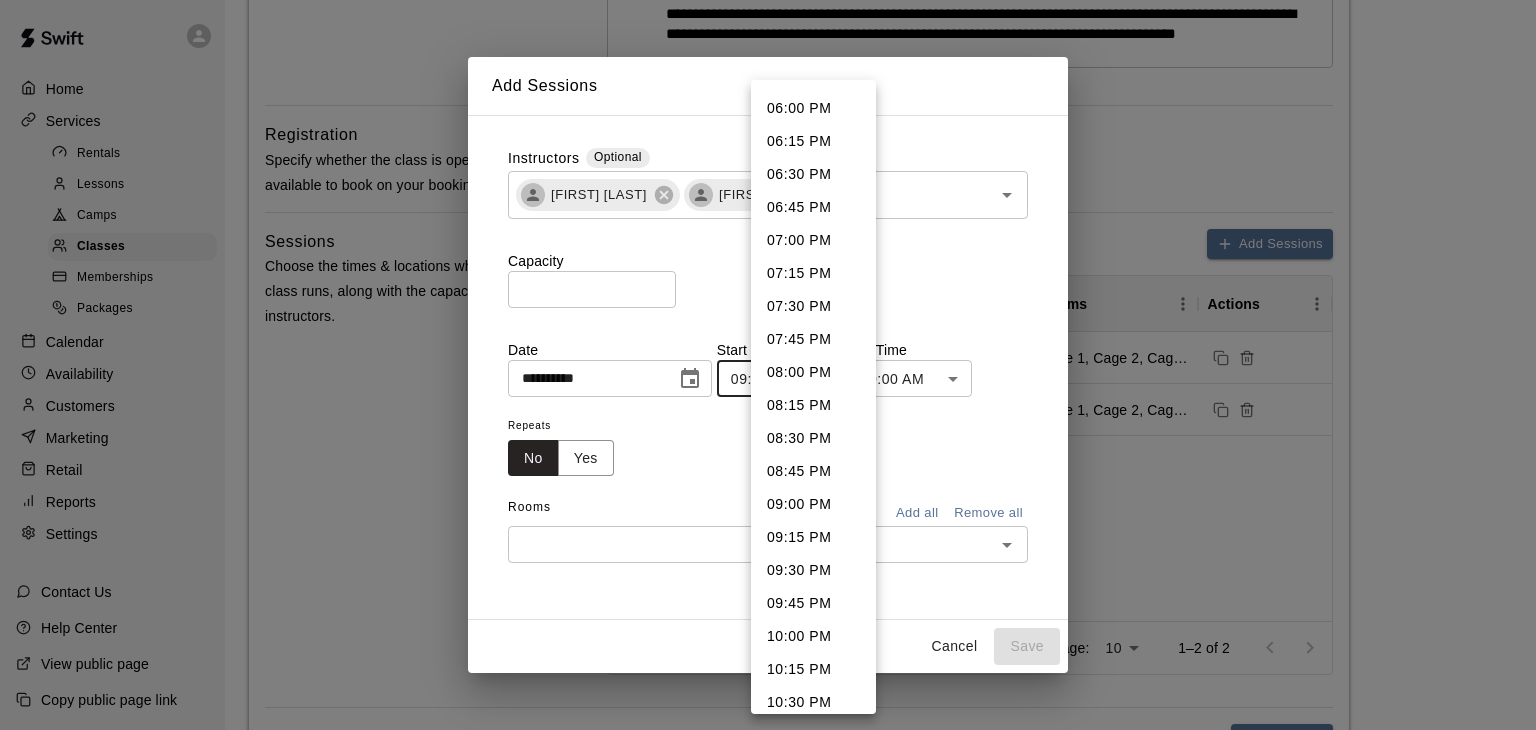 click on "06:00 PM" at bounding box center (813, 108) 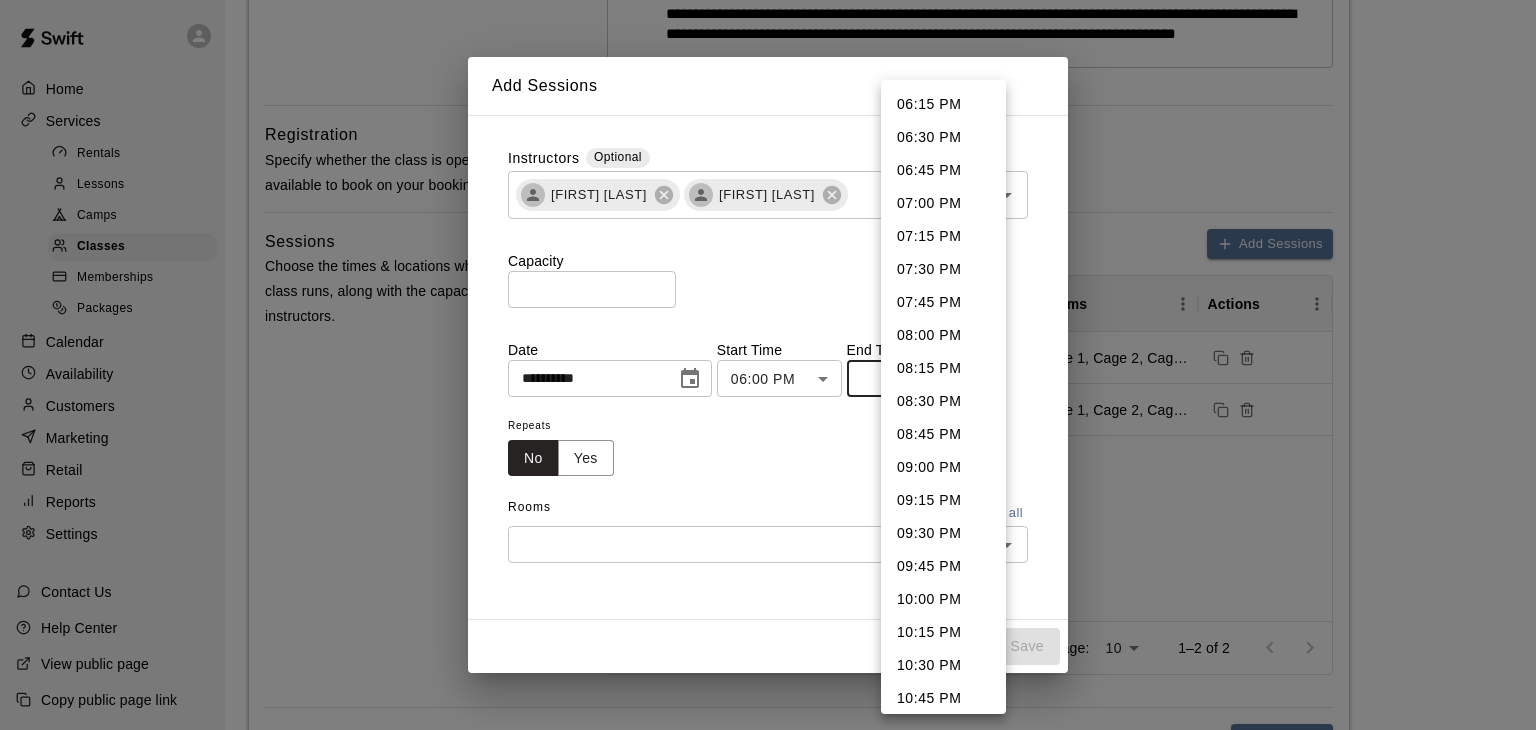 click on "After feedback from our homeschool community, we have updated our pricing and membership options for Homeschool PE. Single child memberships are now $50/ month and Multi-Child or Family Memberships are $100/ month re" at bounding box center [768, 403] 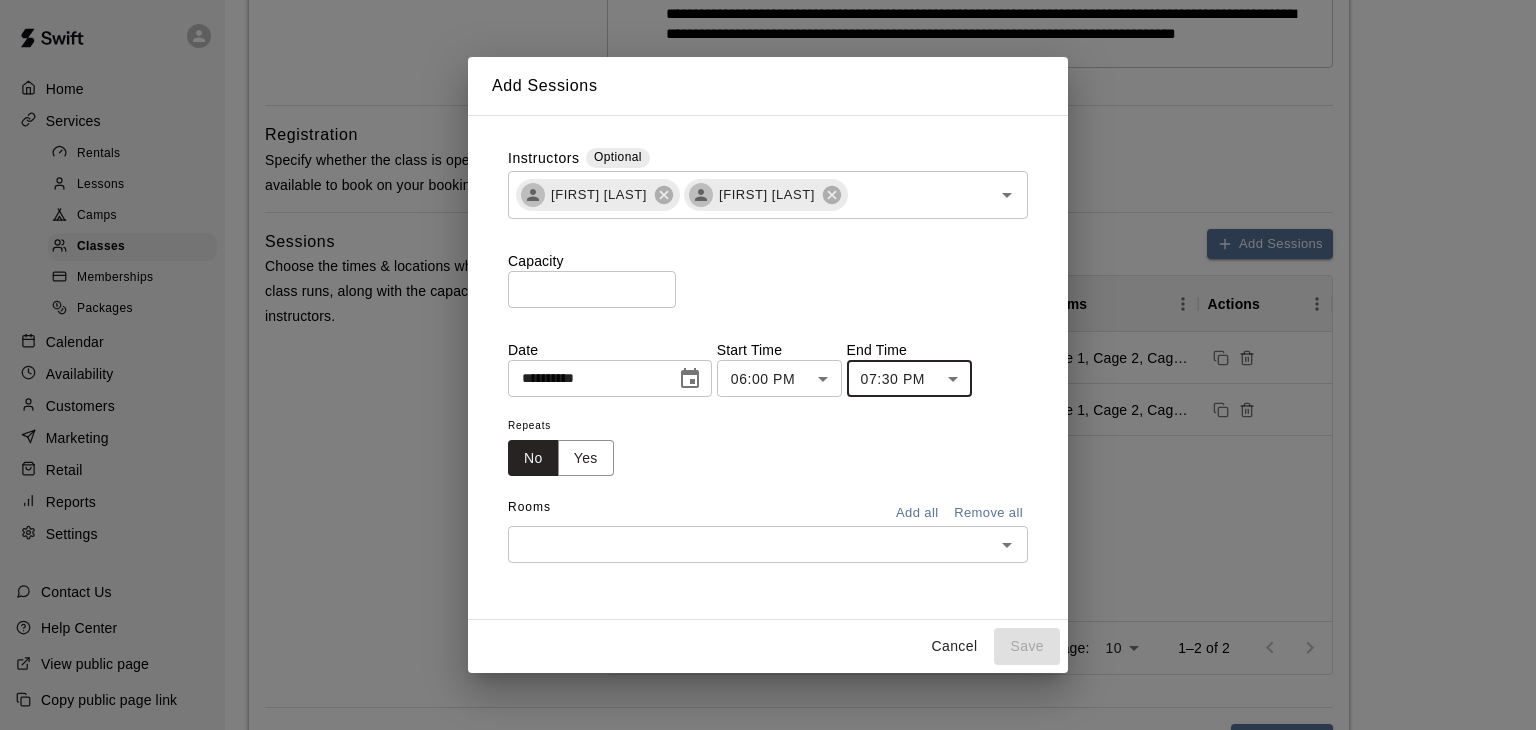 click at bounding box center [751, 544] 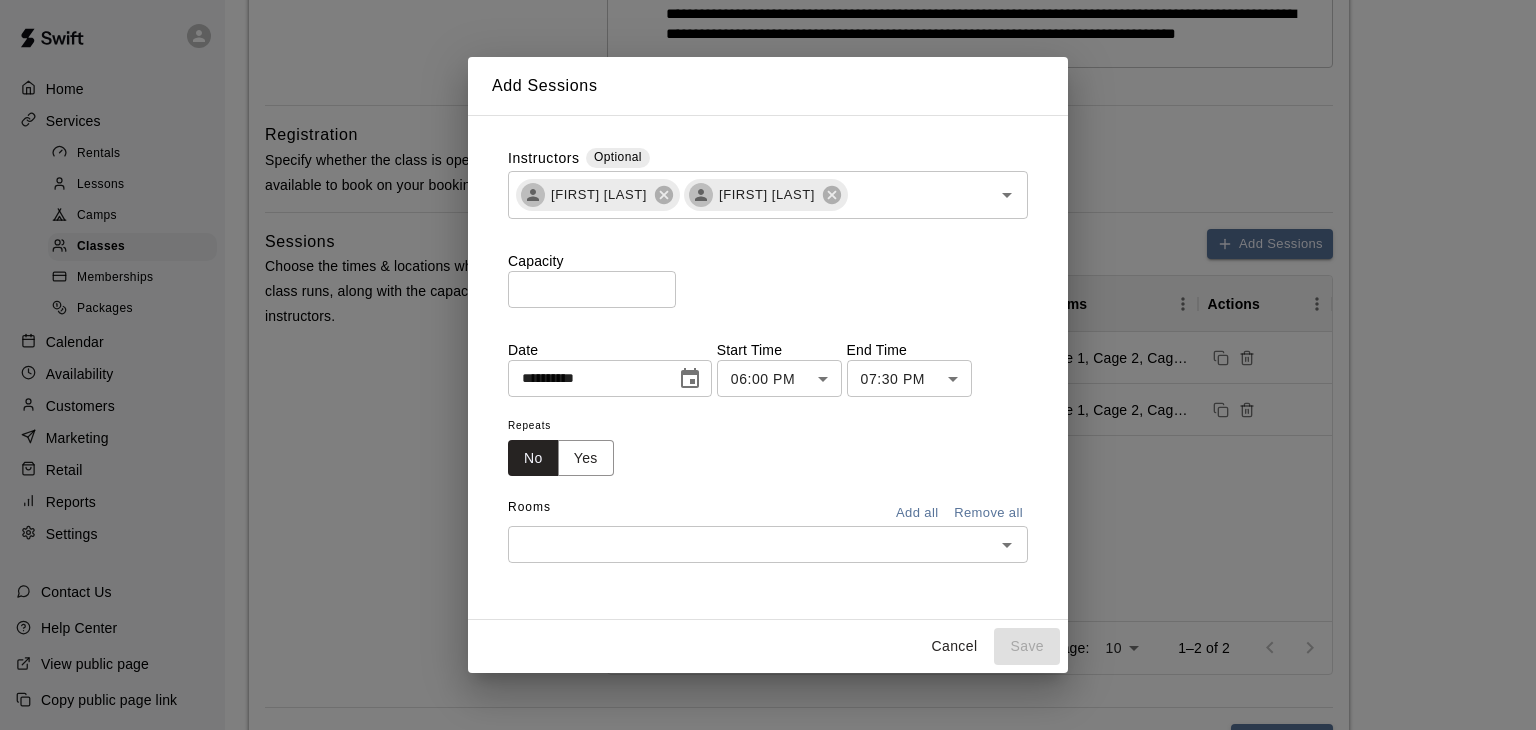 click on "**********" at bounding box center [768, 368] 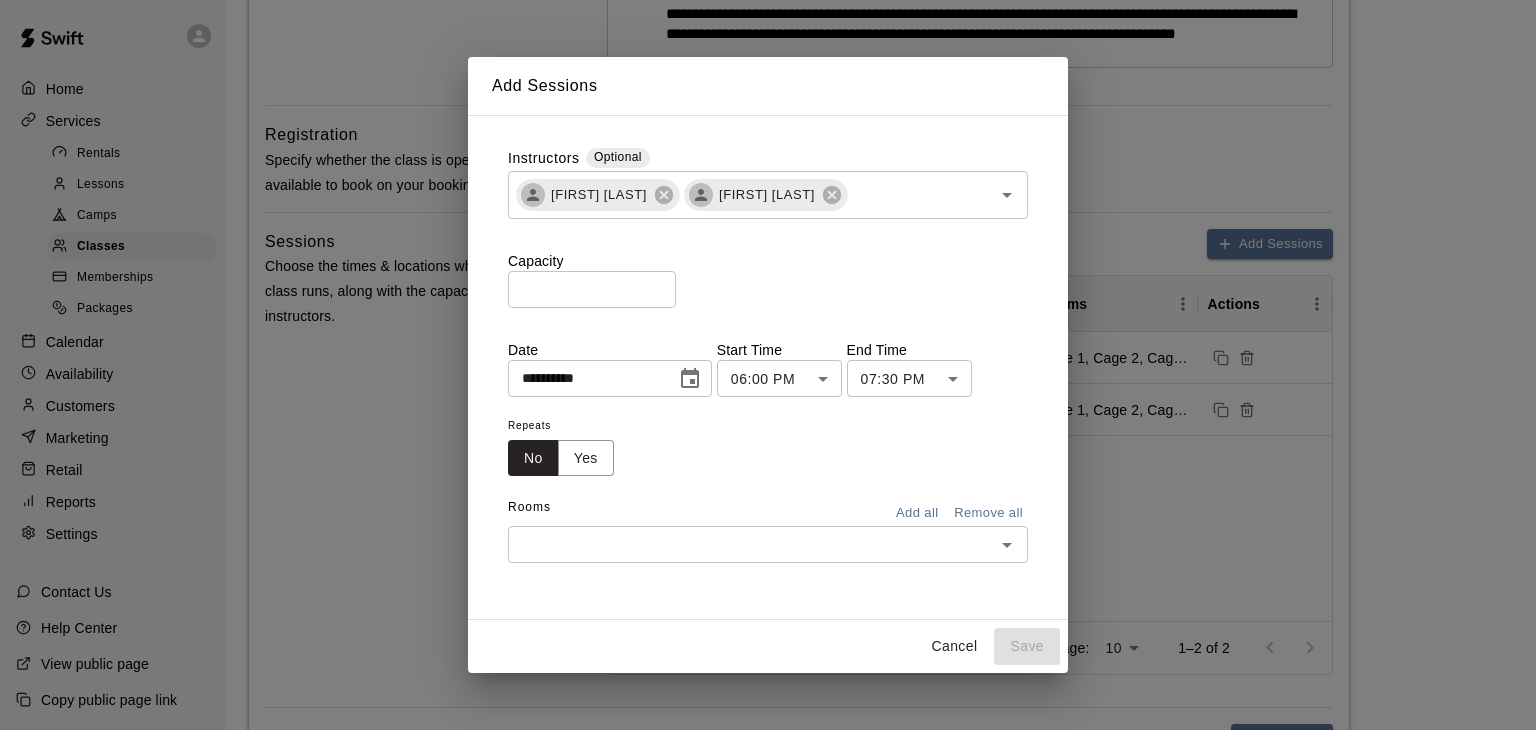 click on "Add all" at bounding box center [917, 513] 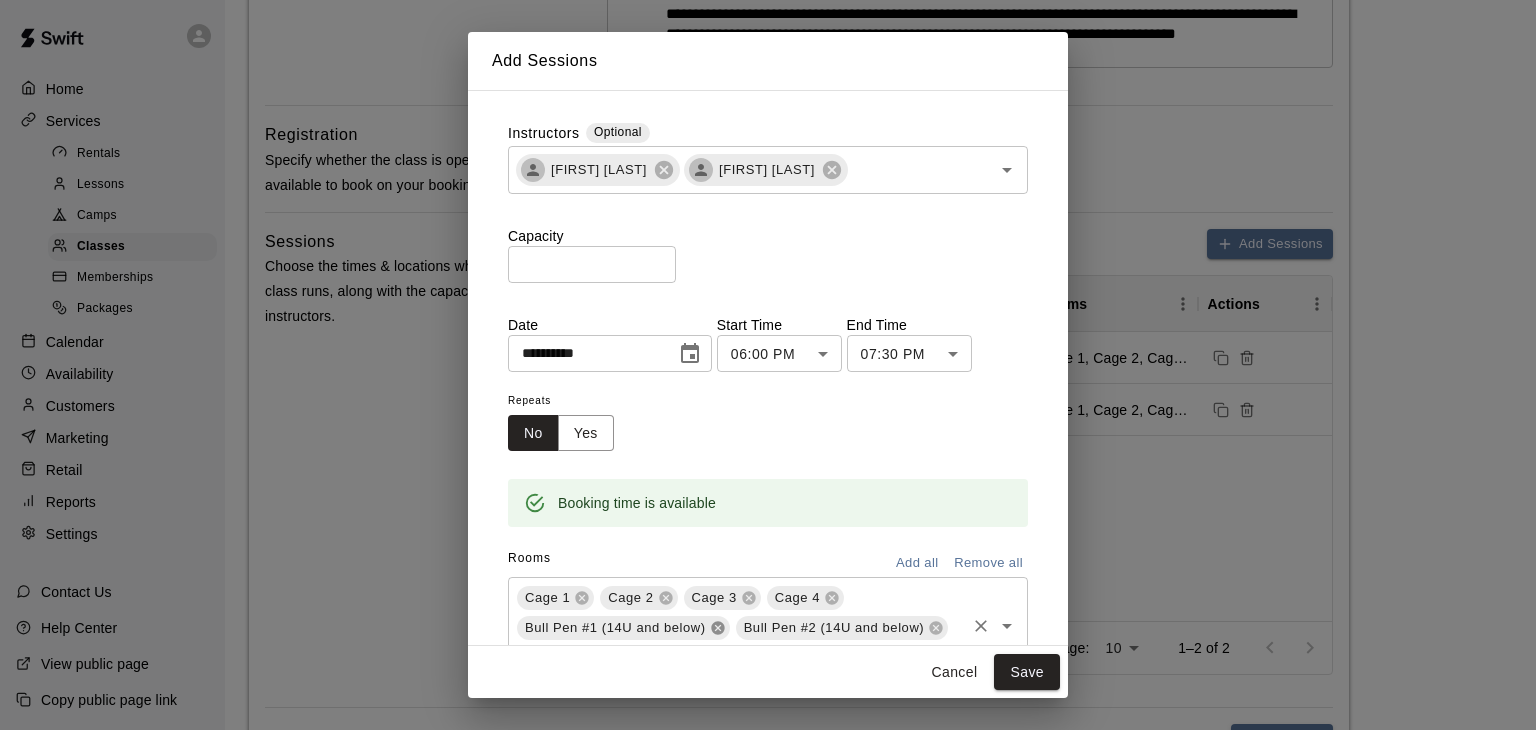 click 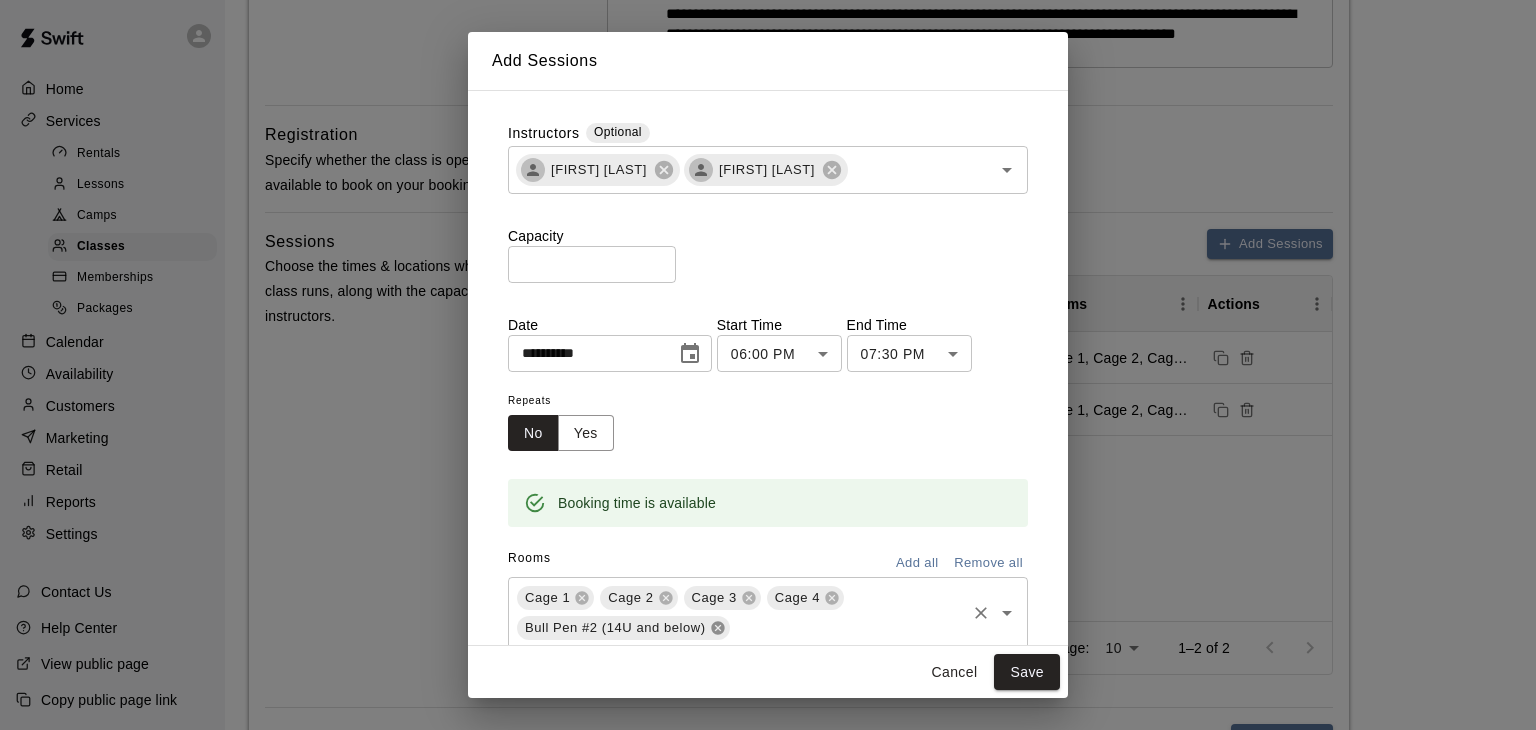 click 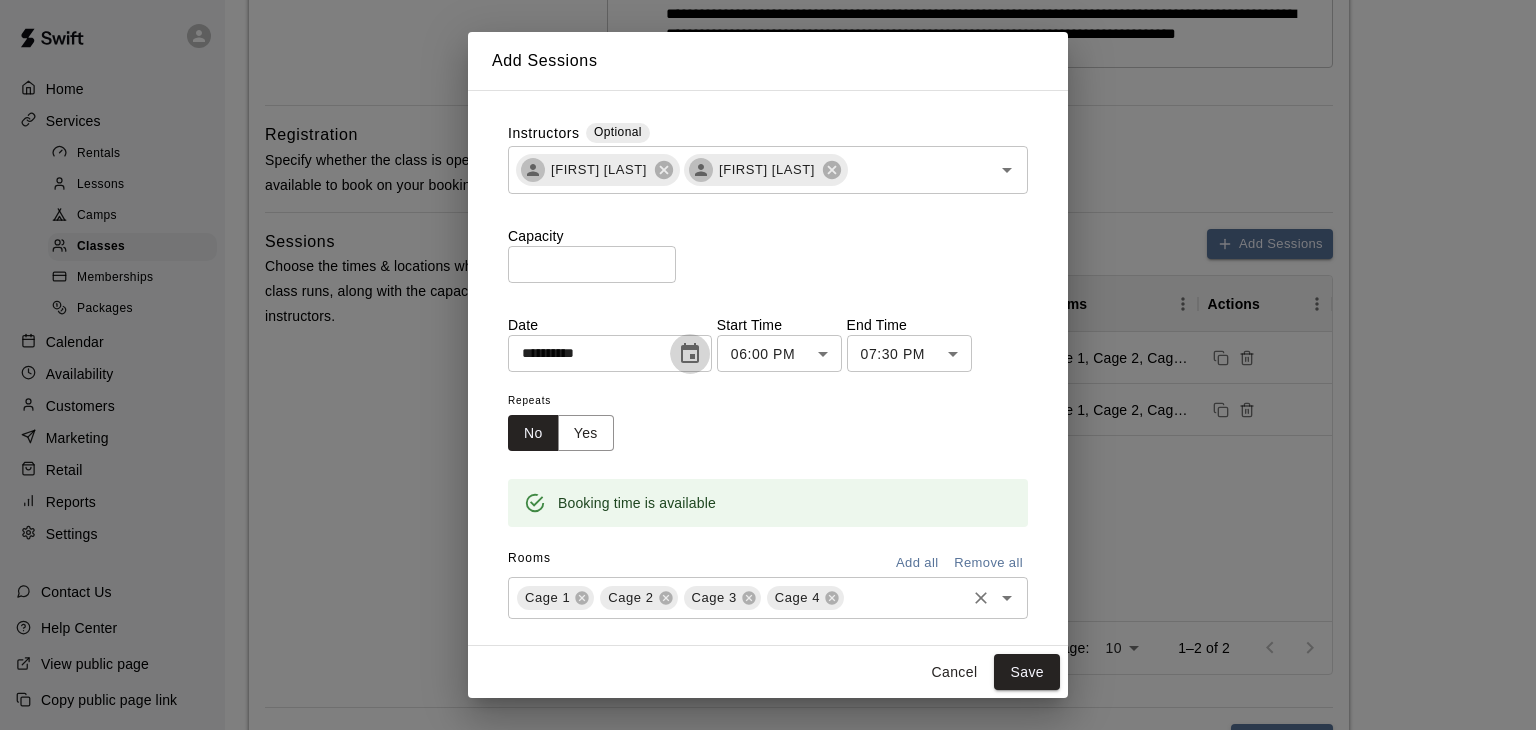 click 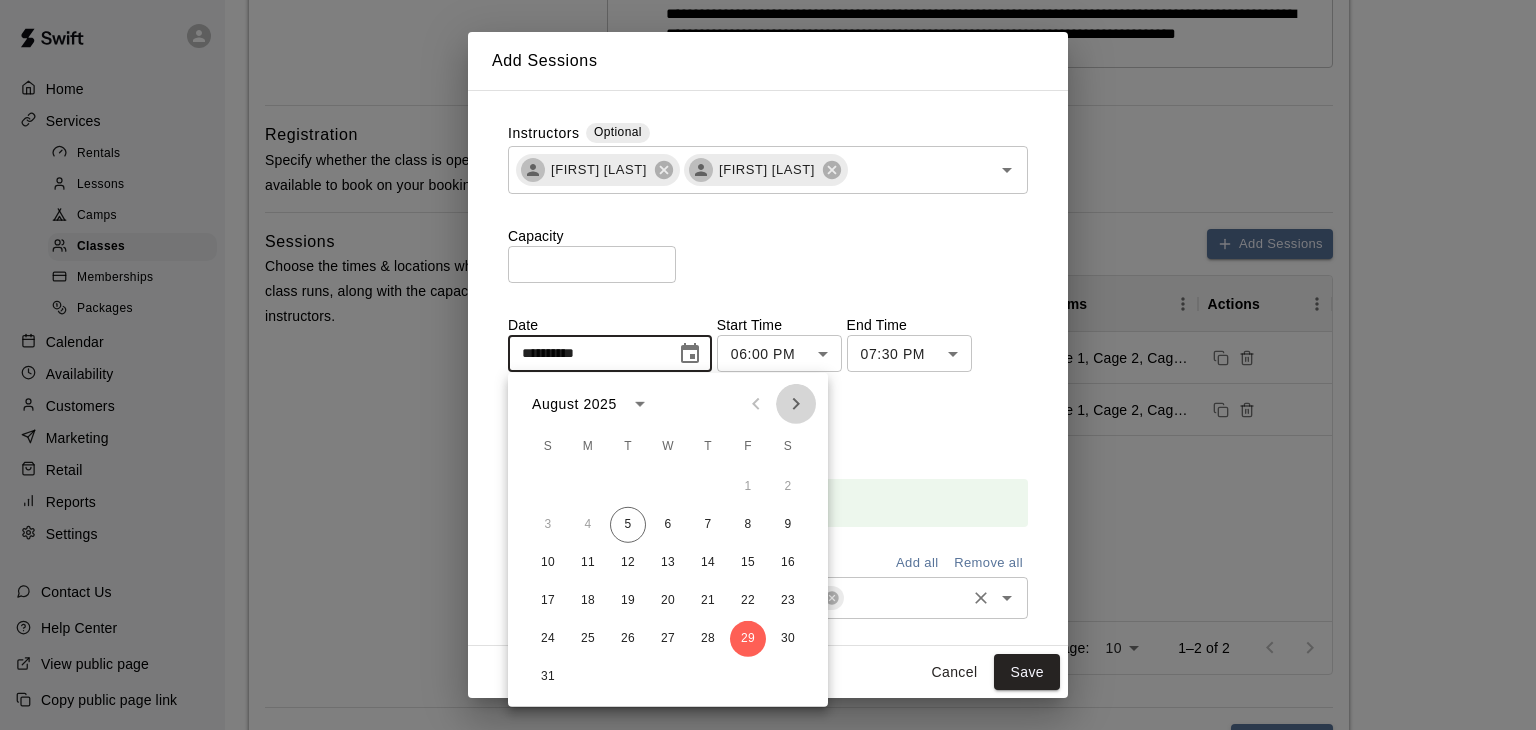 click 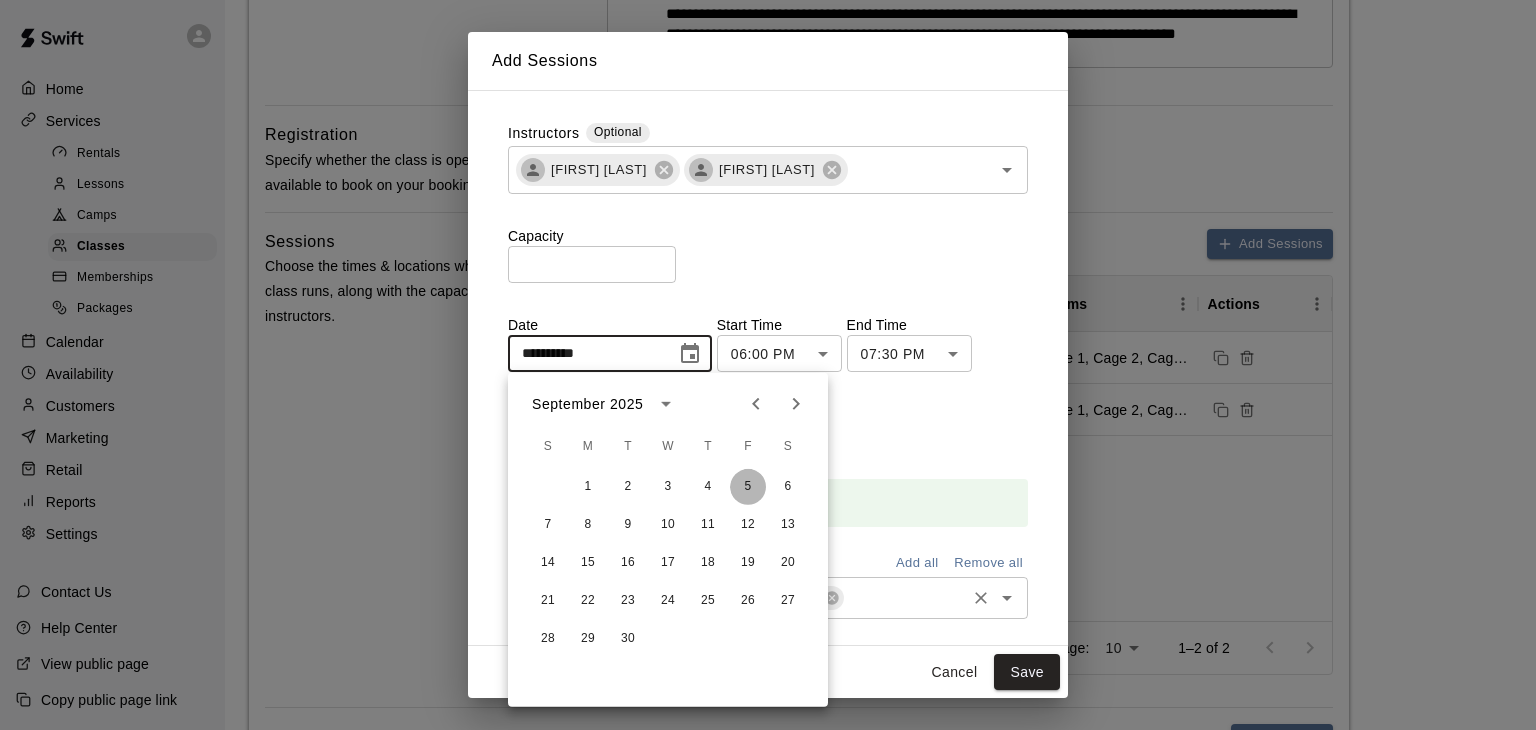 click on "5" at bounding box center (748, 487) 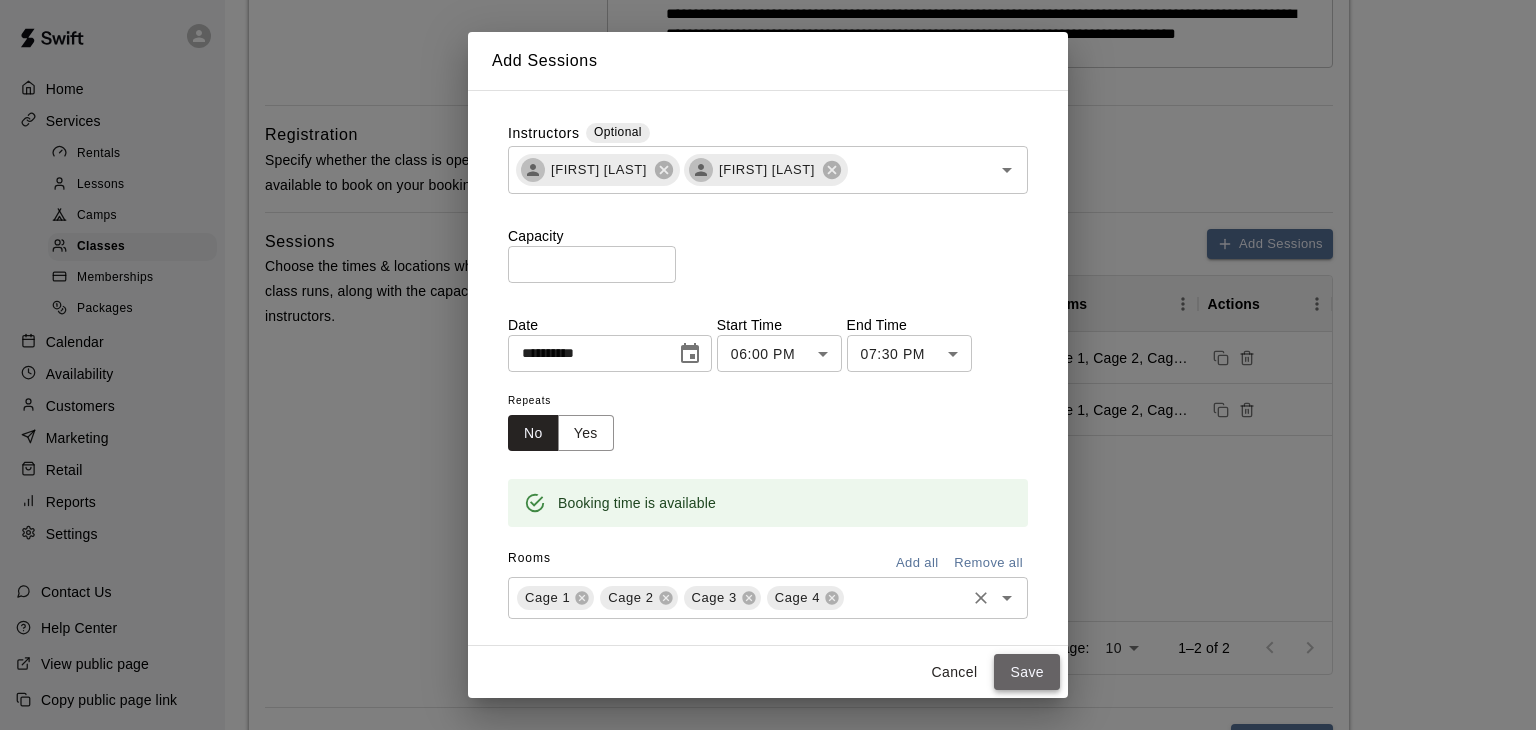 click on "Save" at bounding box center (1027, 672) 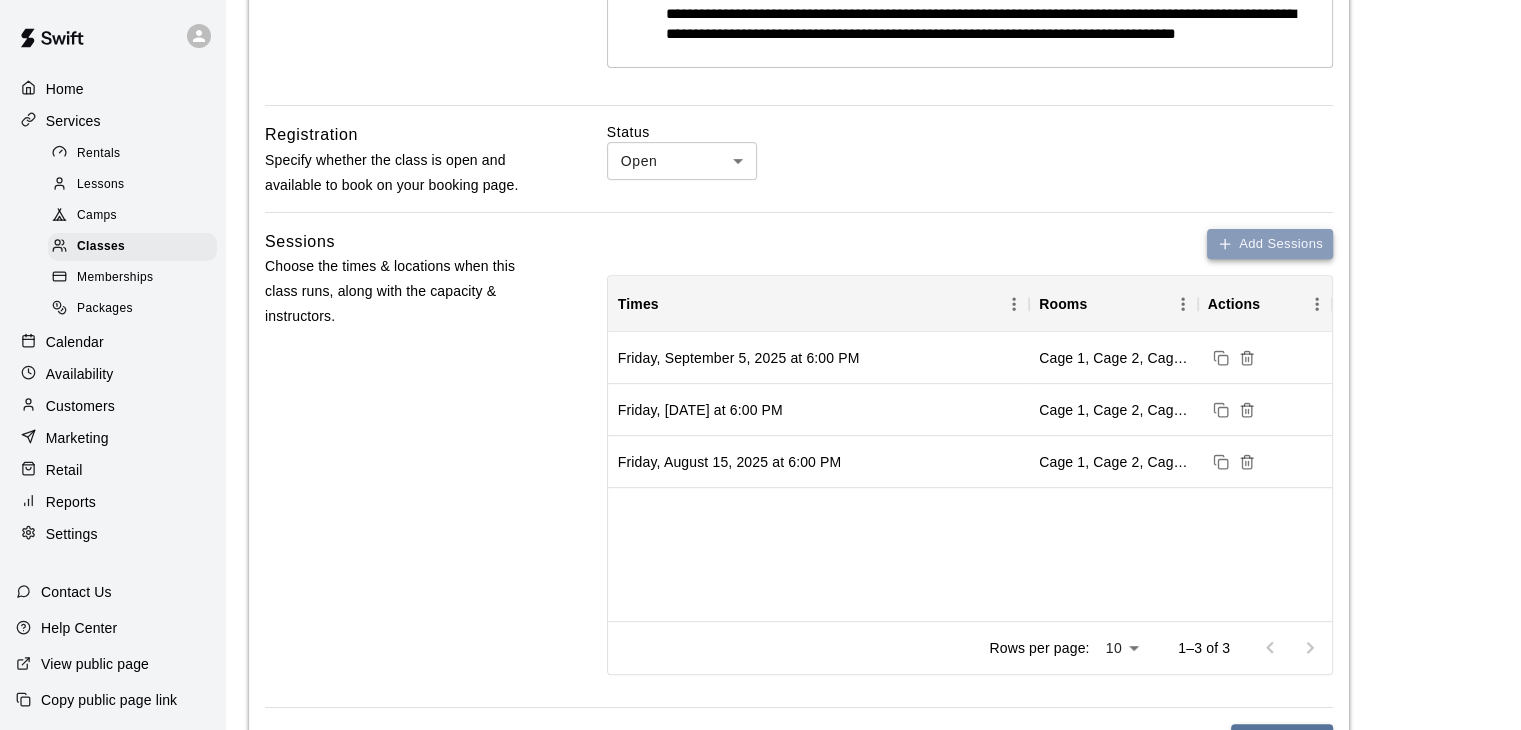 click on "Add Sessions" at bounding box center [1270, 244] 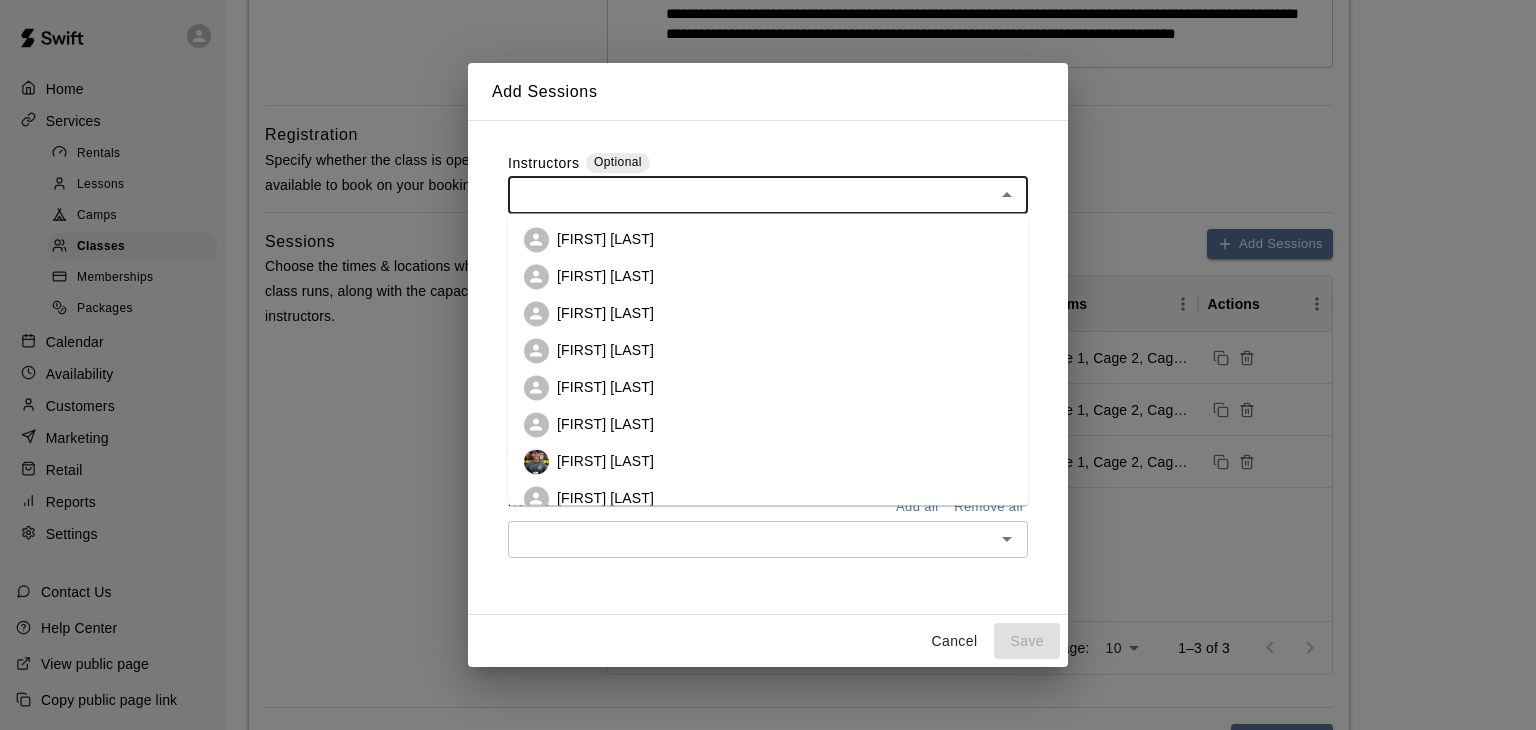 click at bounding box center [751, 194] 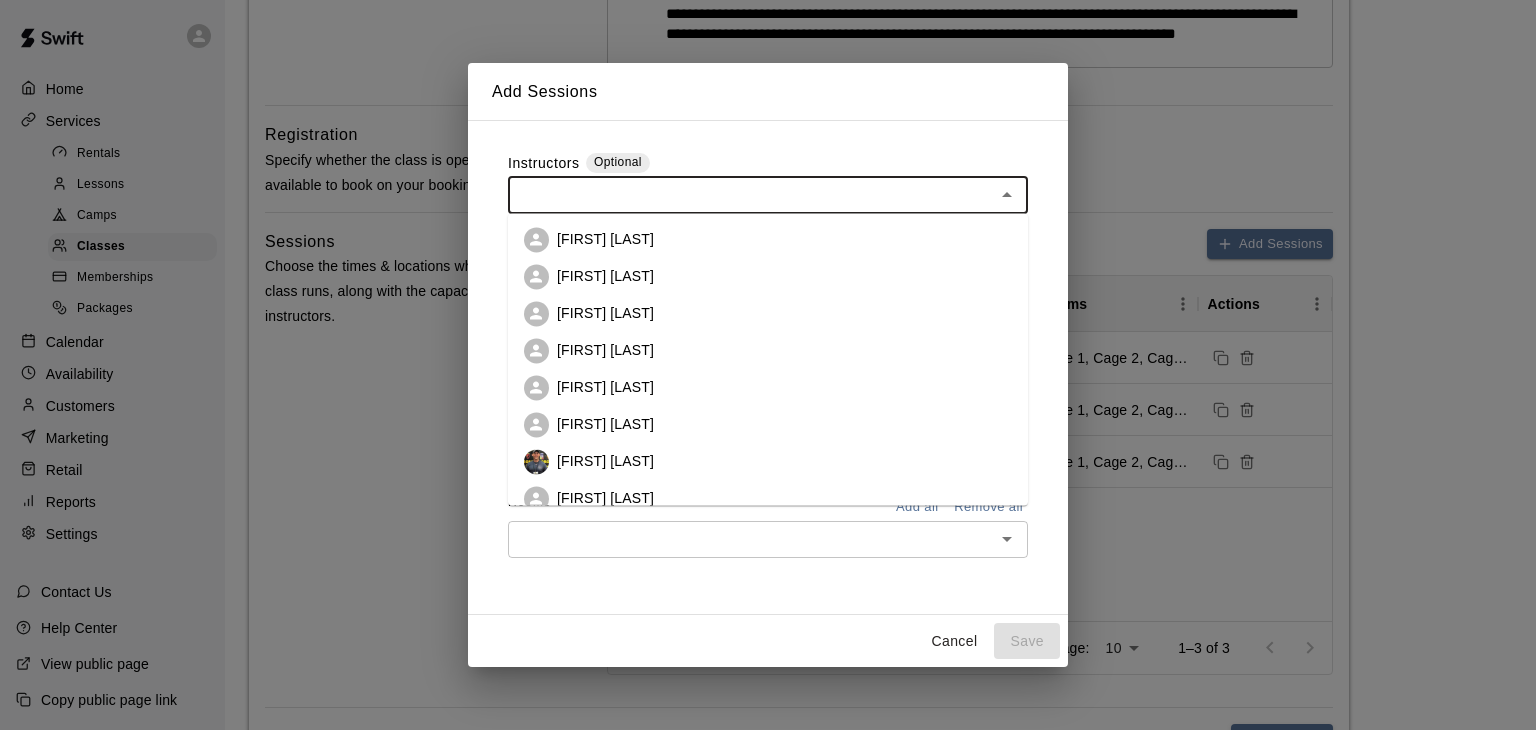 scroll, scrollTop: 56, scrollLeft: 0, axis: vertical 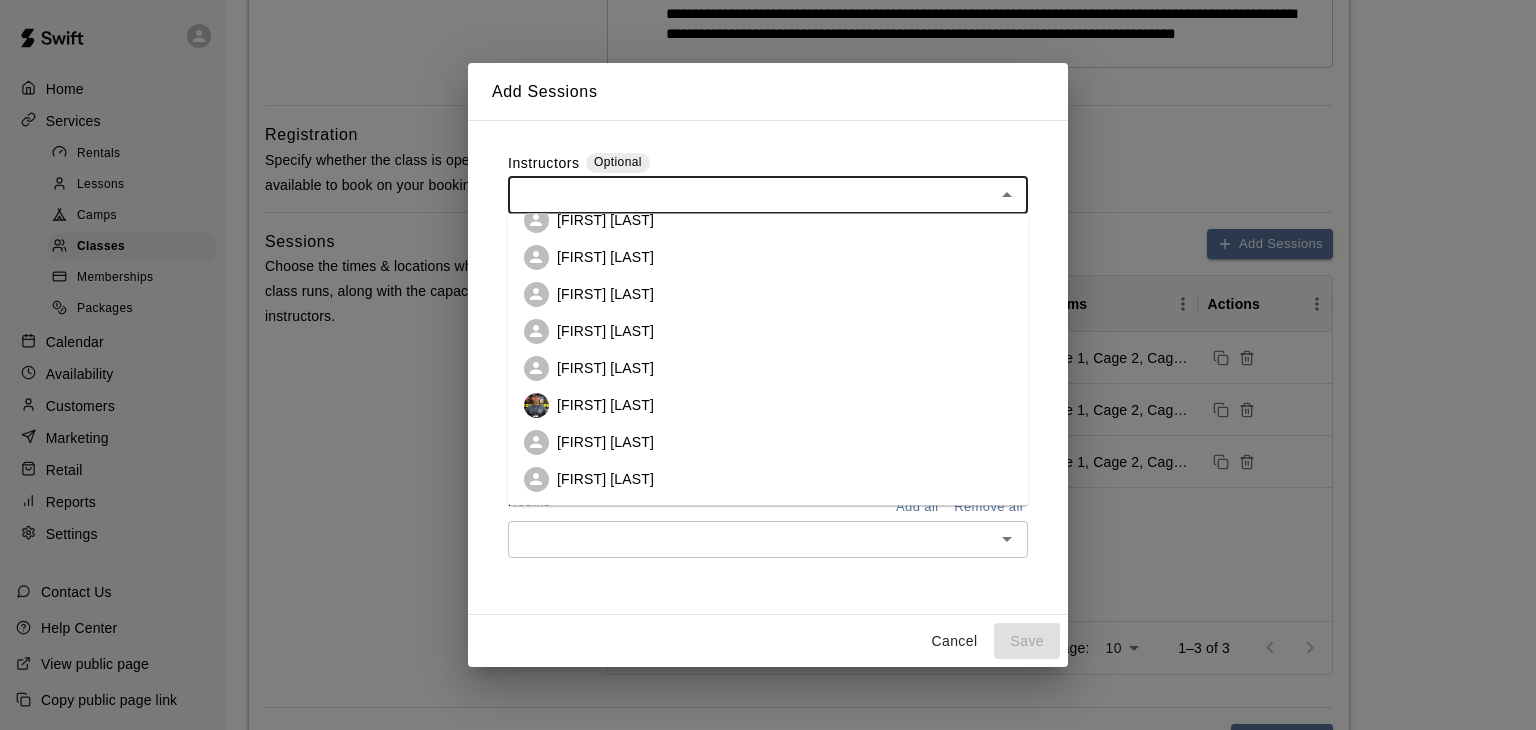 click on "[FIRST] [LAST]" at bounding box center (605, 479) 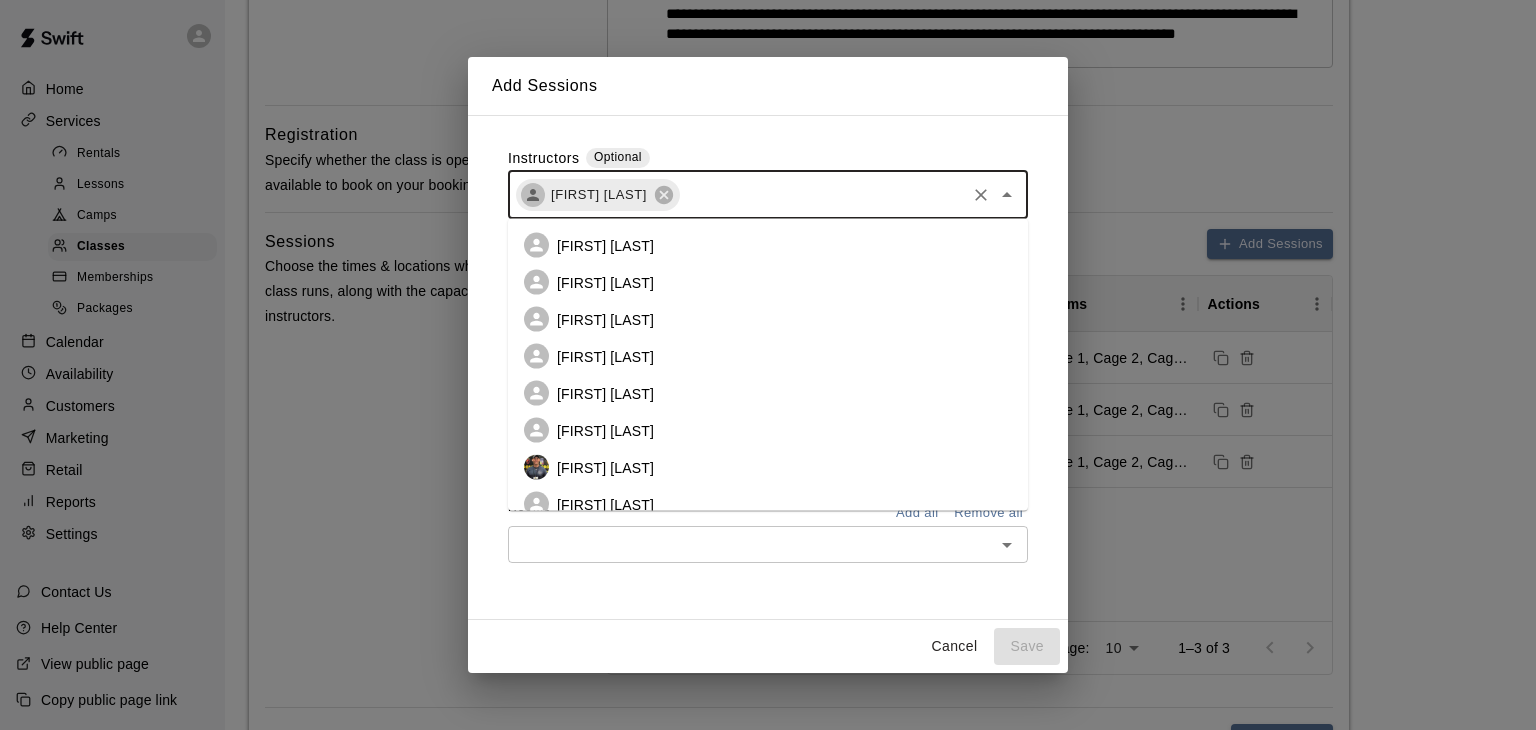 click at bounding box center (822, 194) 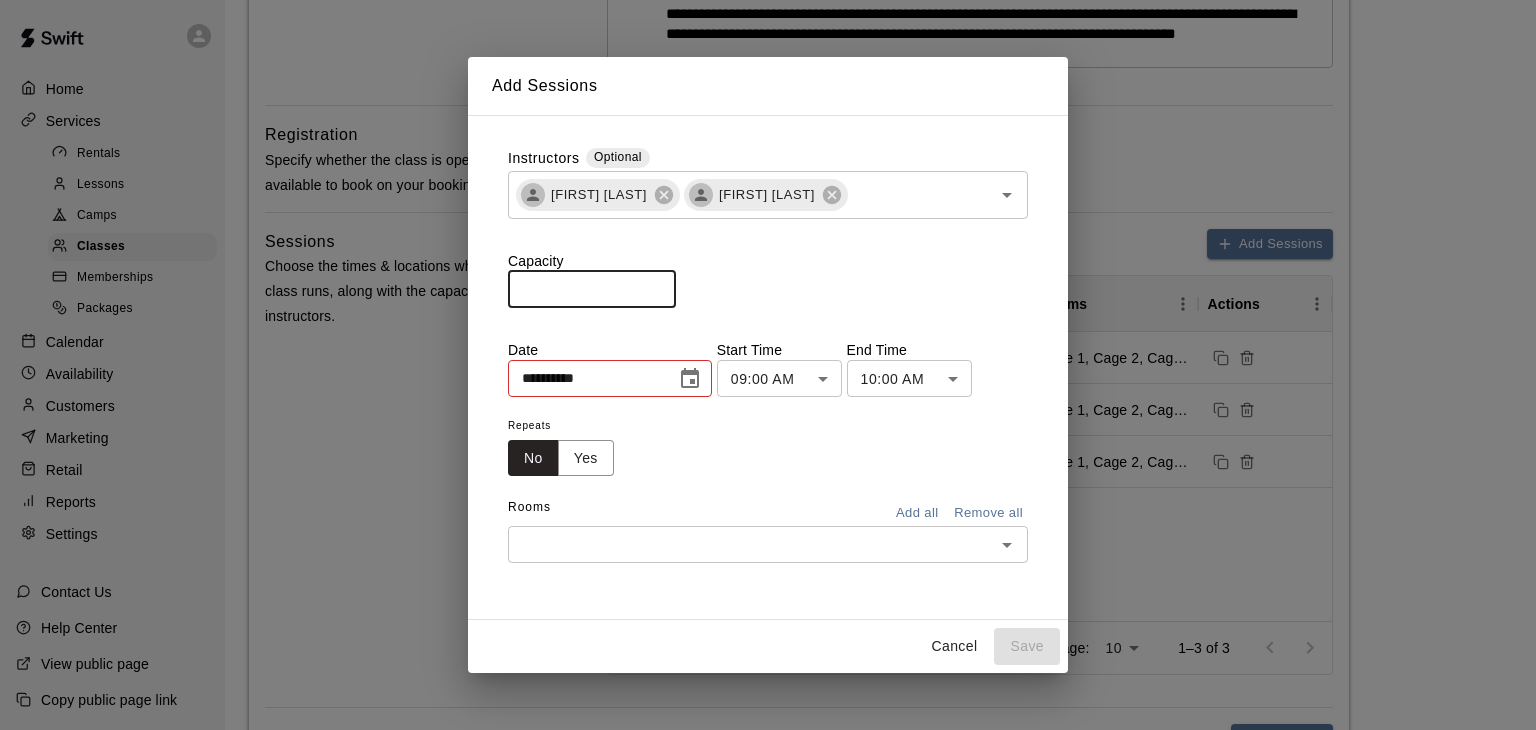 click on "*" at bounding box center (592, 289) 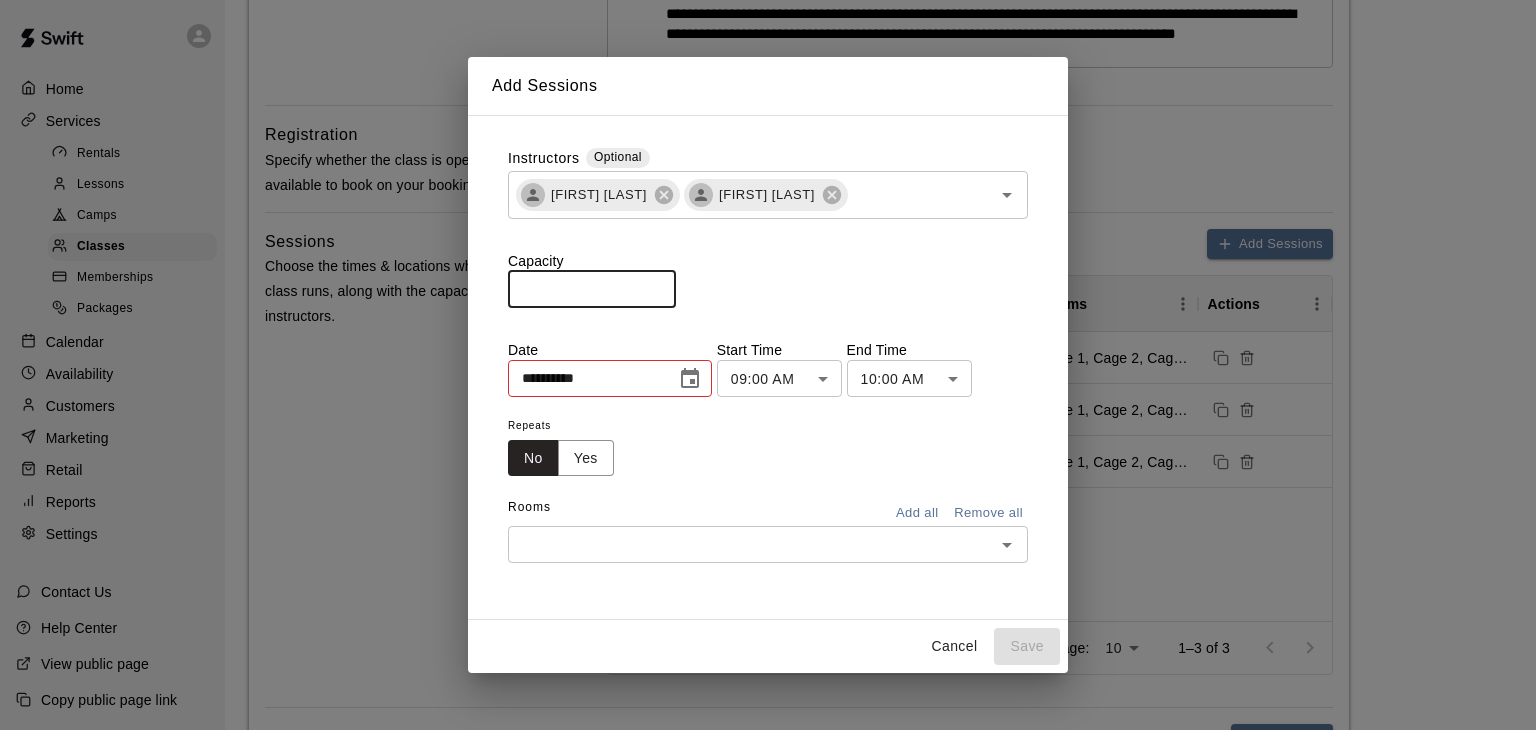 type on "**" 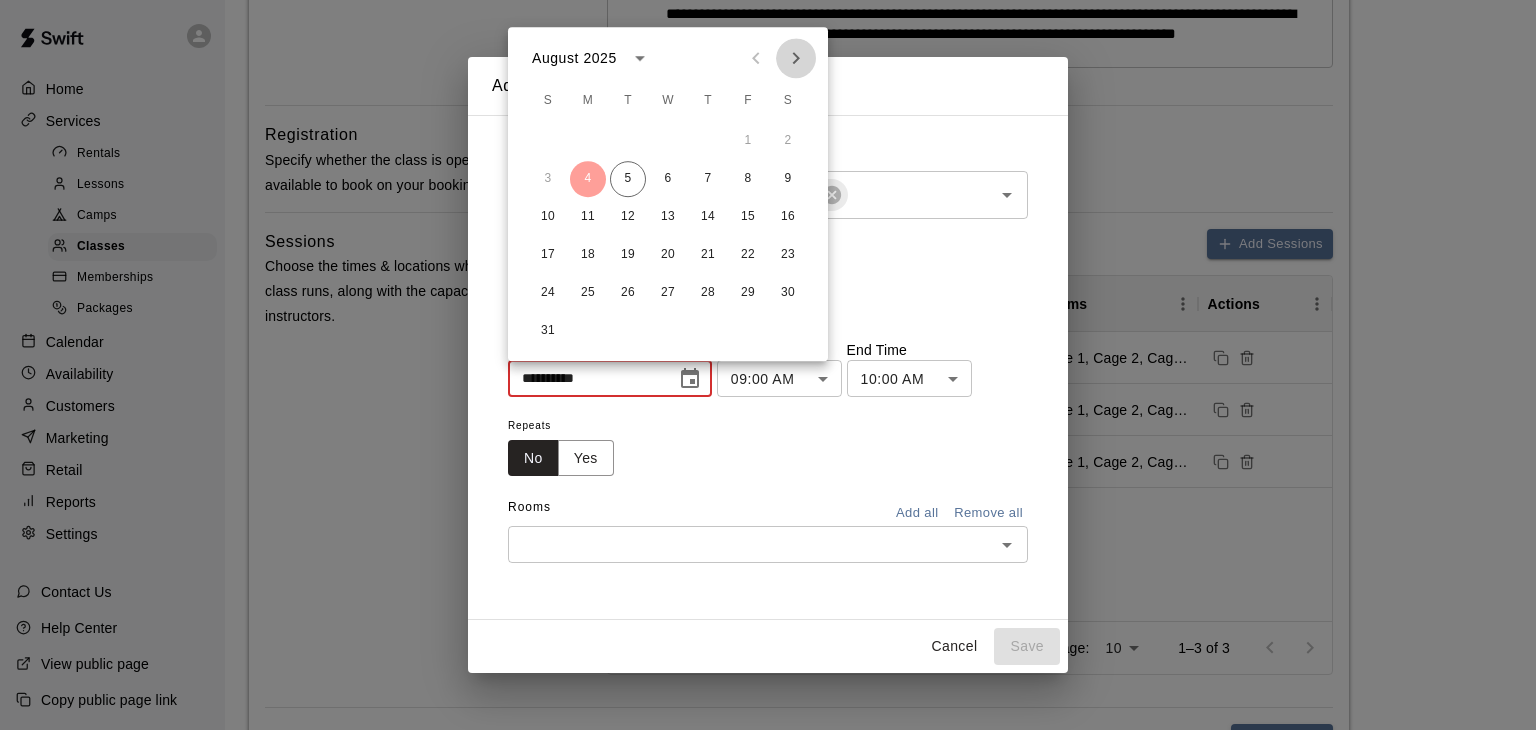 click 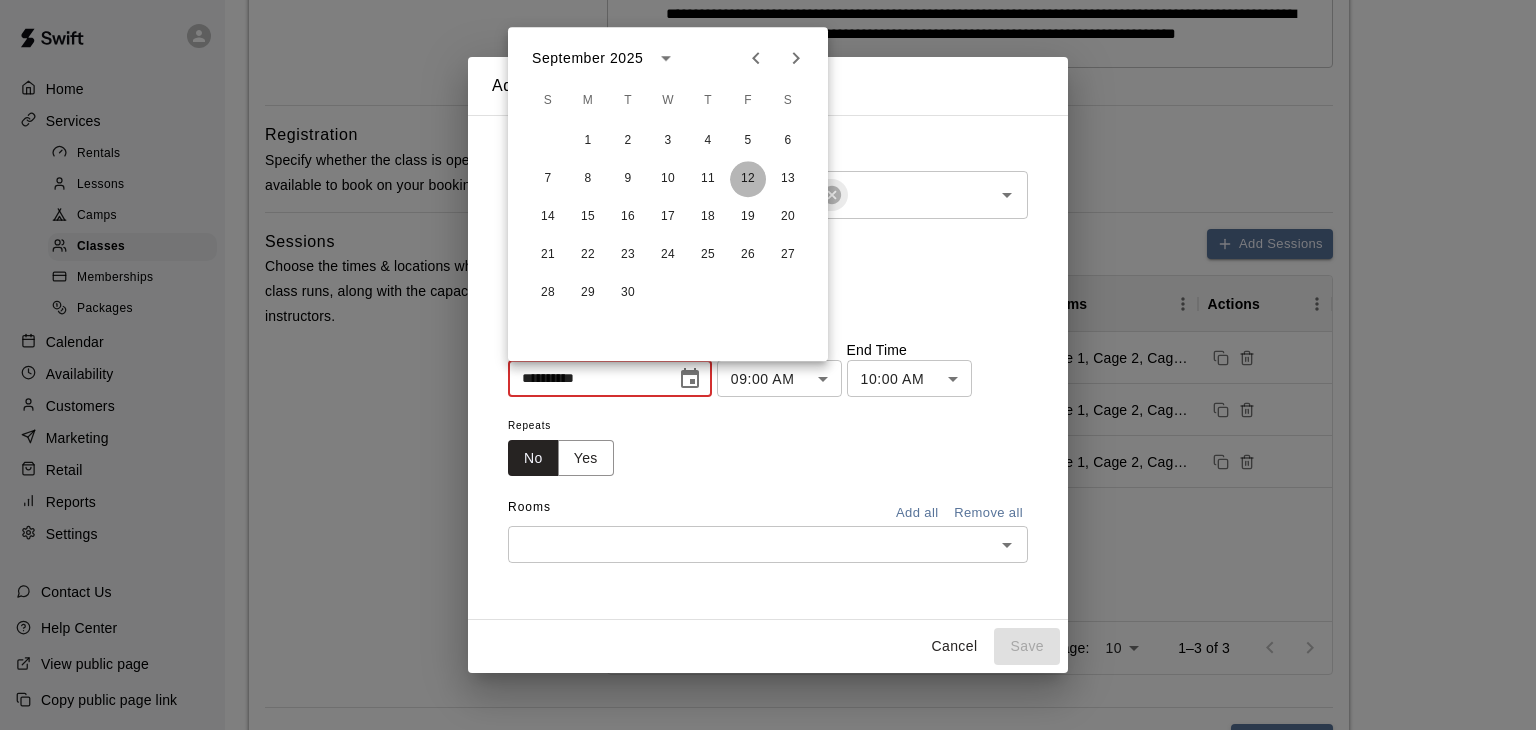 click on "12" at bounding box center (748, 179) 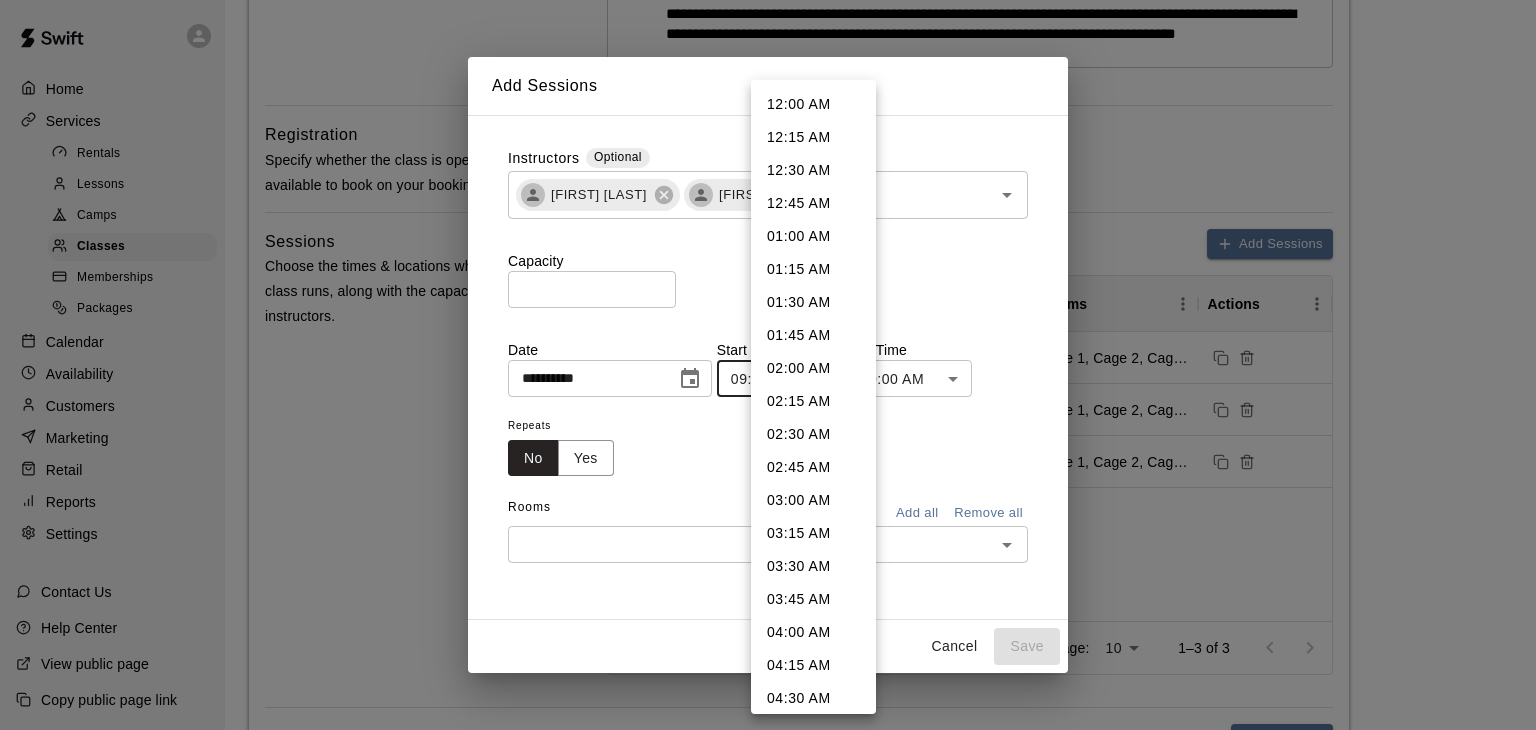 click on "After feedback from our homeschool community, we have updated our pricing and membership options for Homeschool PE. Single child memberships are now $50/ month and Multi-Child or Family Memberships are $100/ month re" at bounding box center [768, 403] 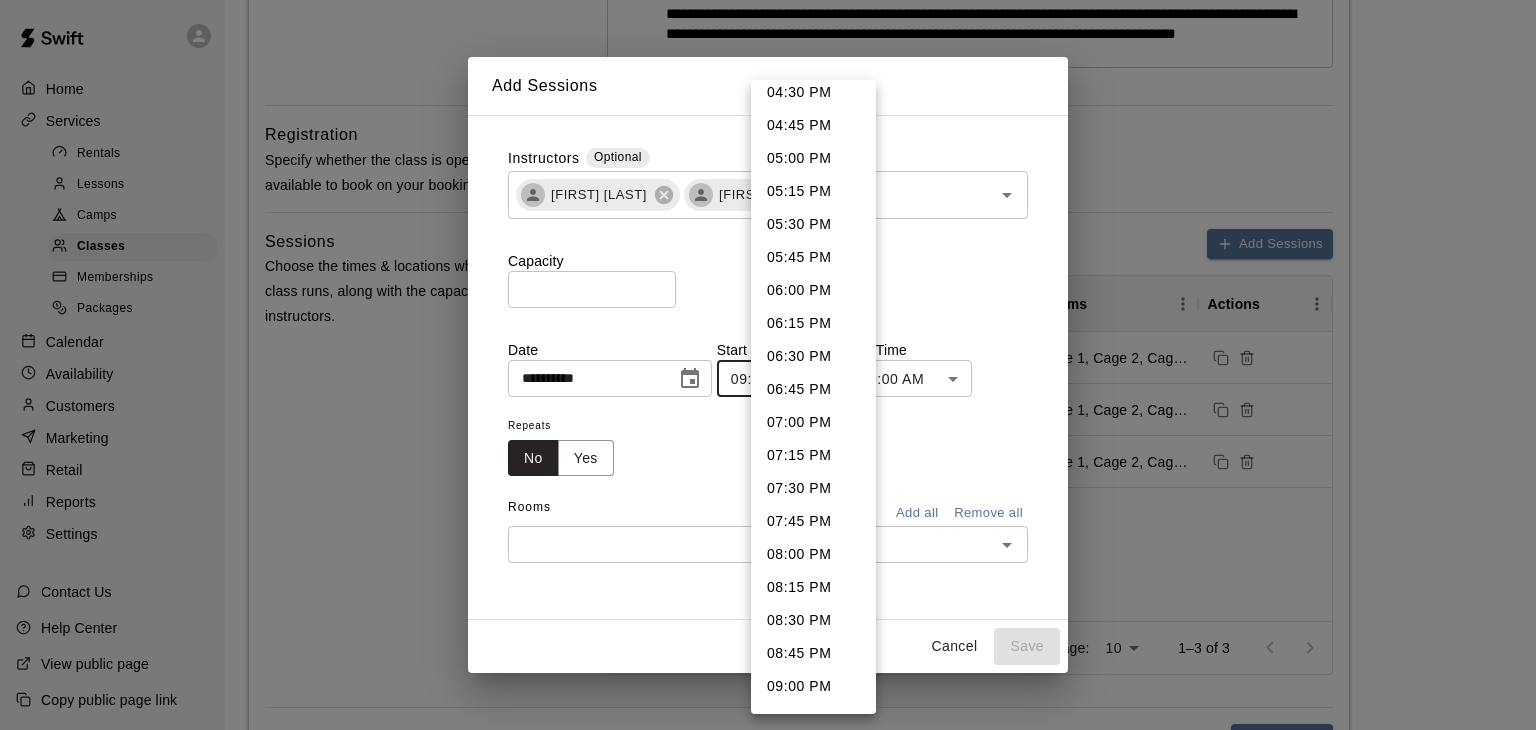 scroll, scrollTop: 2216, scrollLeft: 0, axis: vertical 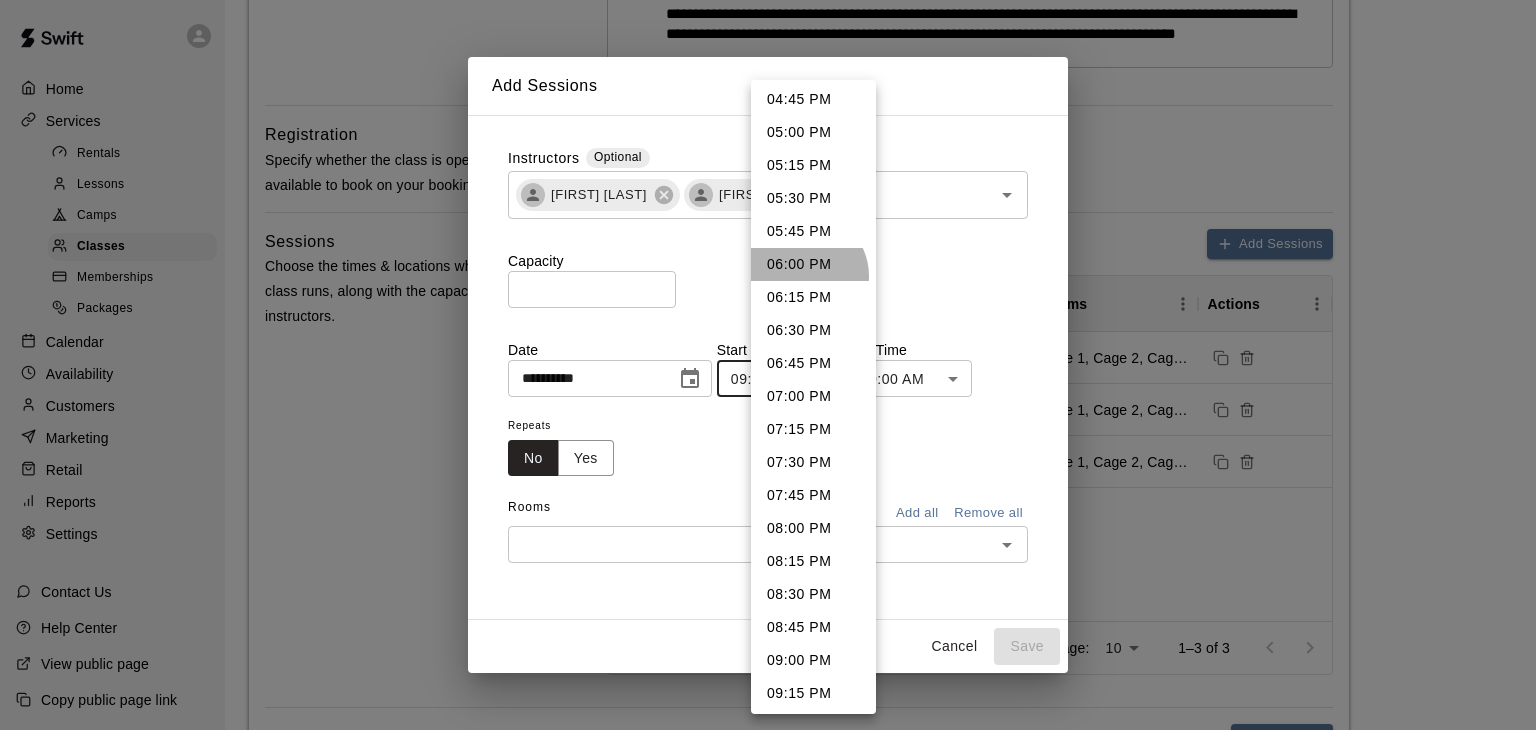 click on "06:00 PM" at bounding box center (813, 264) 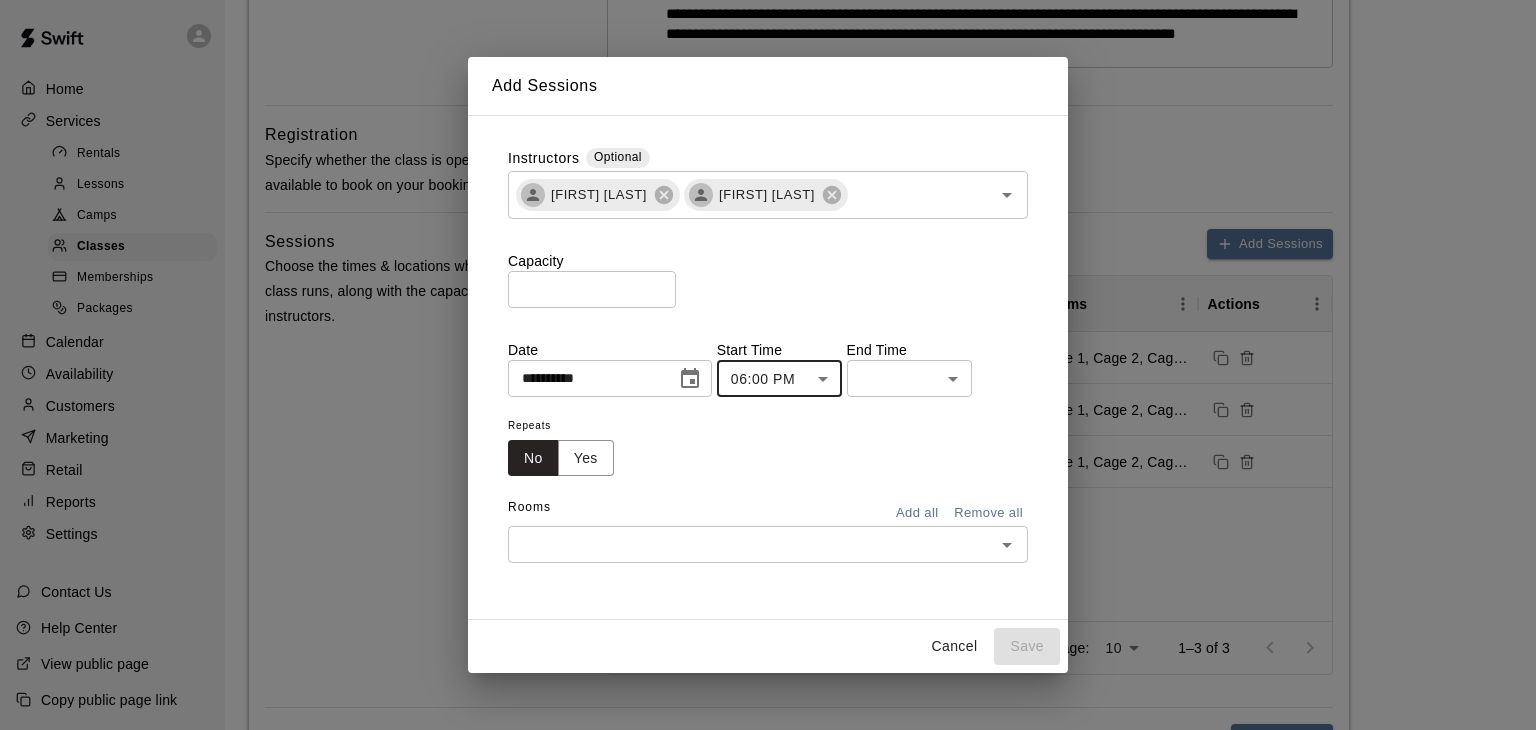 click on "After feedback from our homeschool community, we have updated our pricing and membership options for Homeschool PE. Single child memberships are now $50/ month and Multi-Child or Family Memberships are $100/ month re" at bounding box center [768, 403] 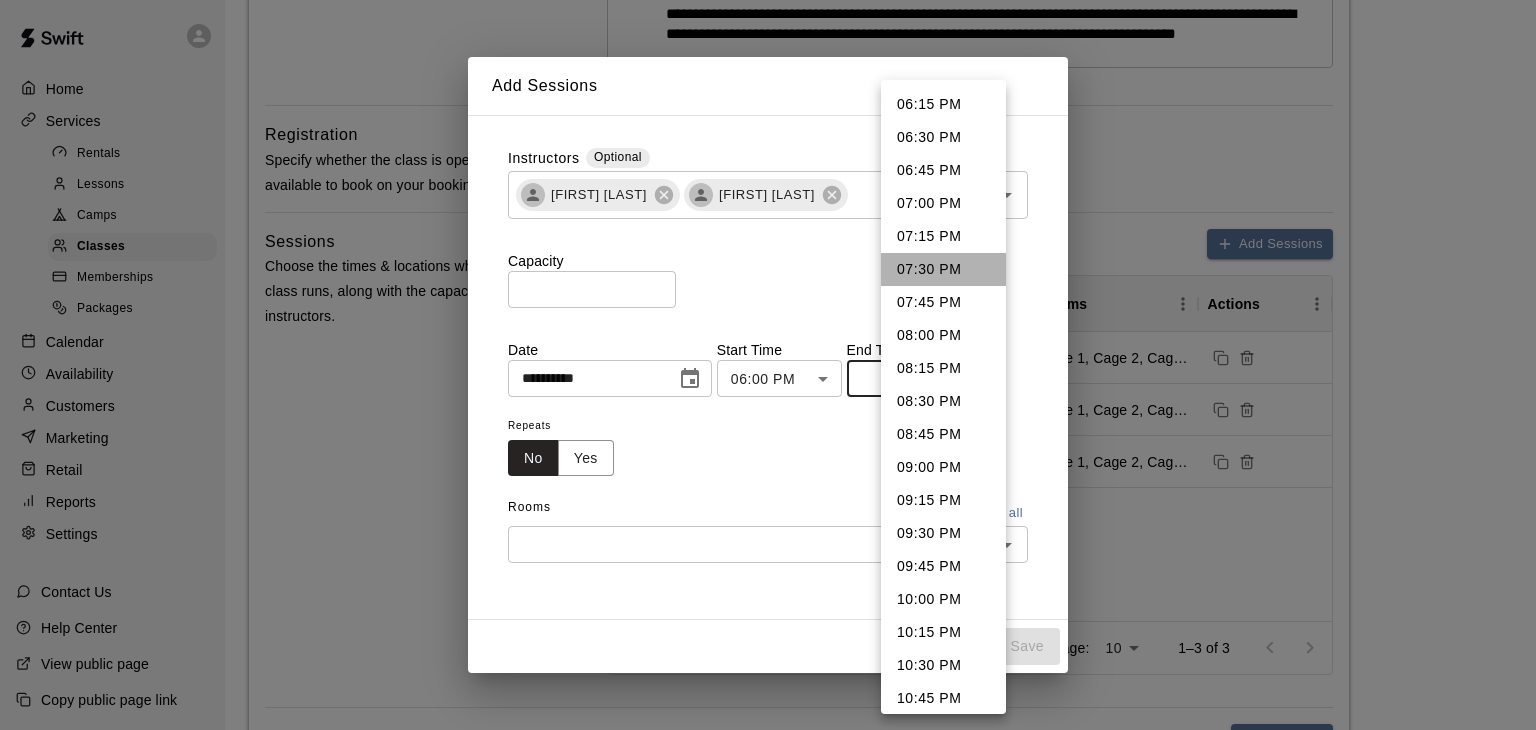 click on "07:30 PM" at bounding box center [943, 269] 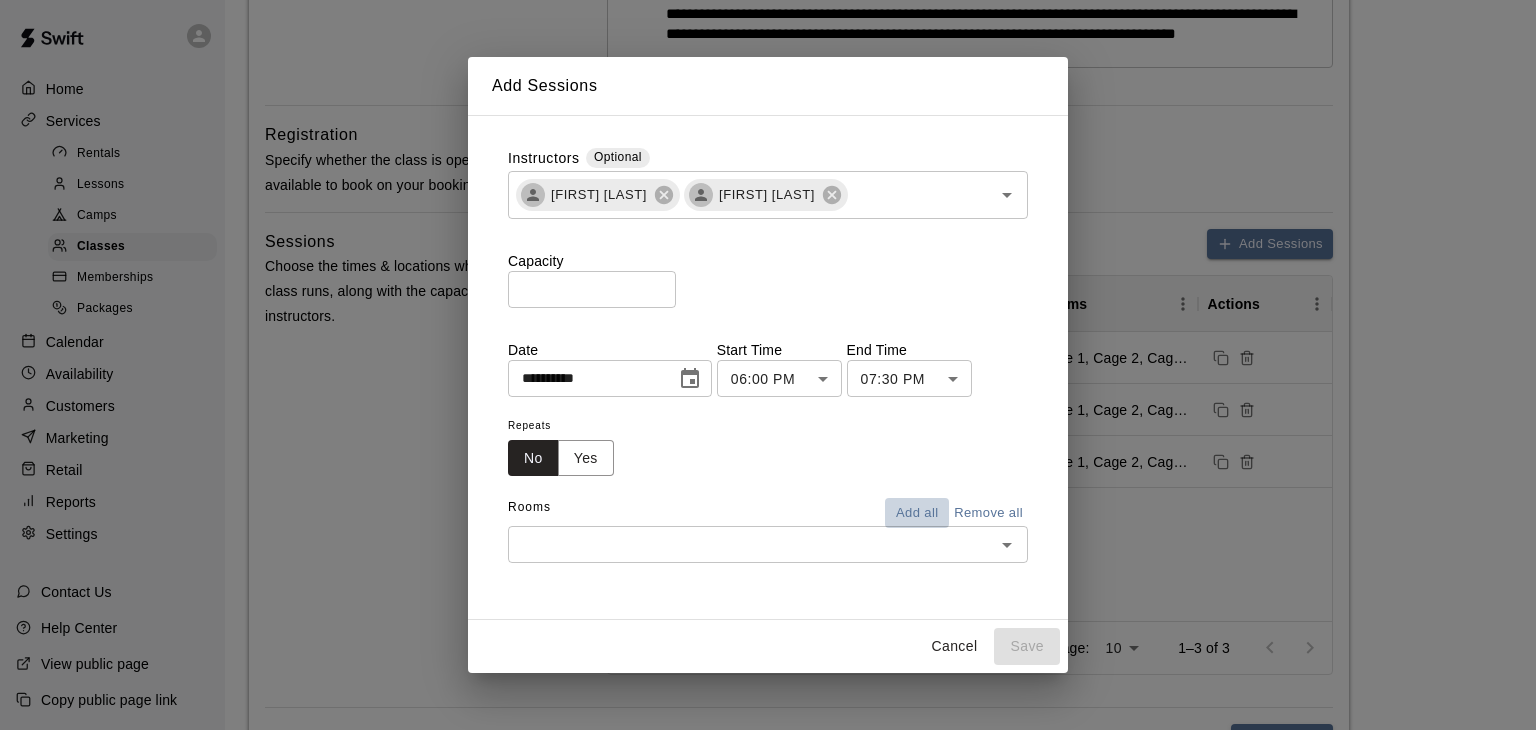 click on "Add all" at bounding box center [917, 513] 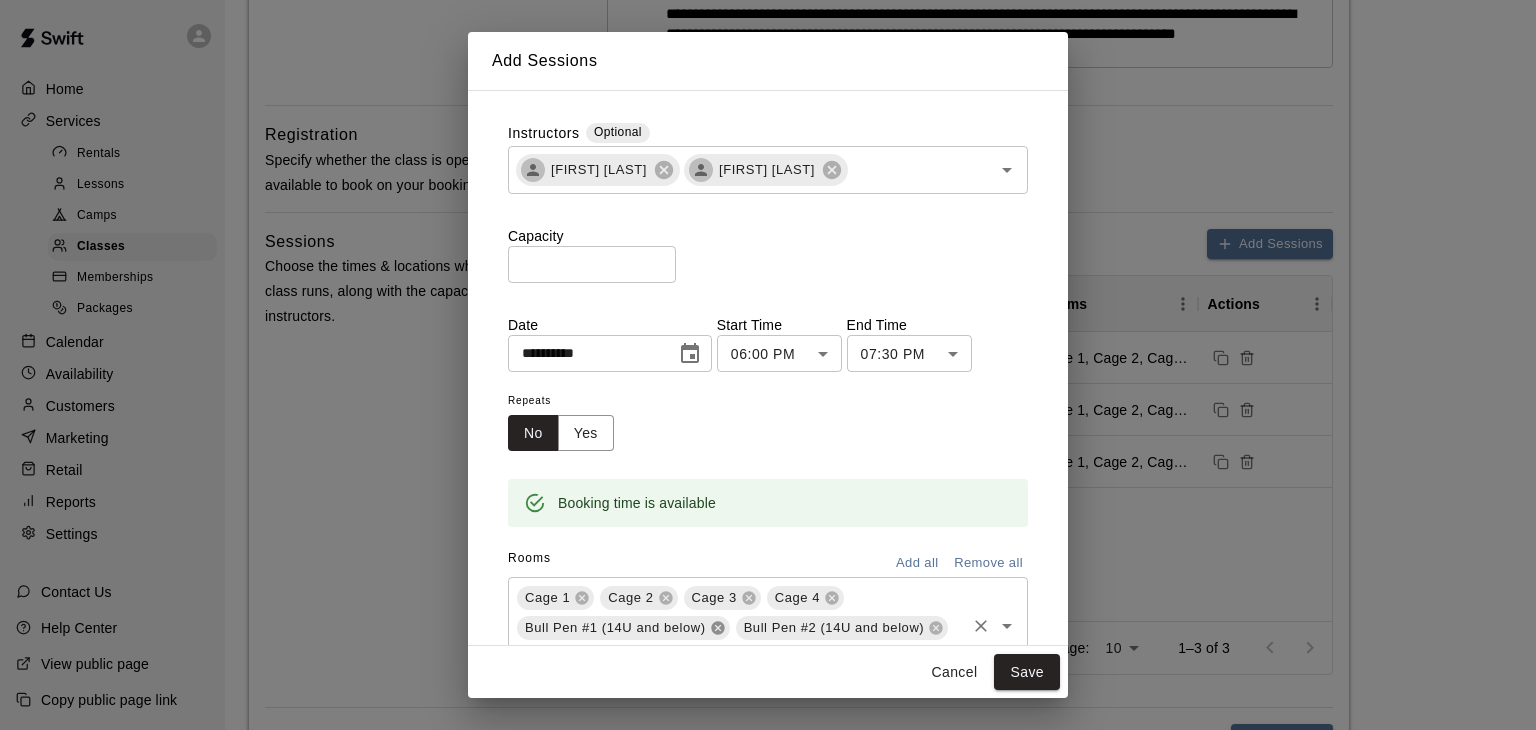 click 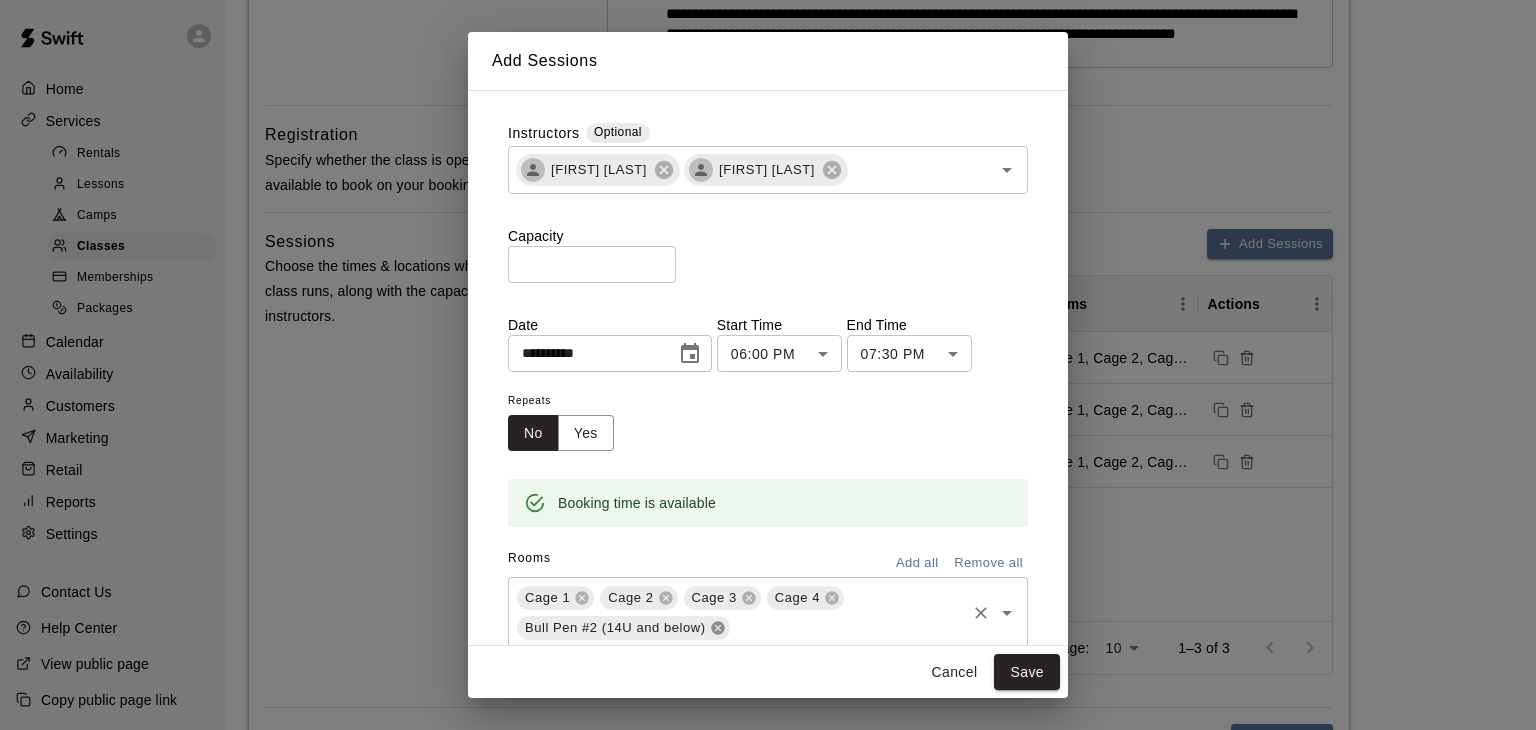 click 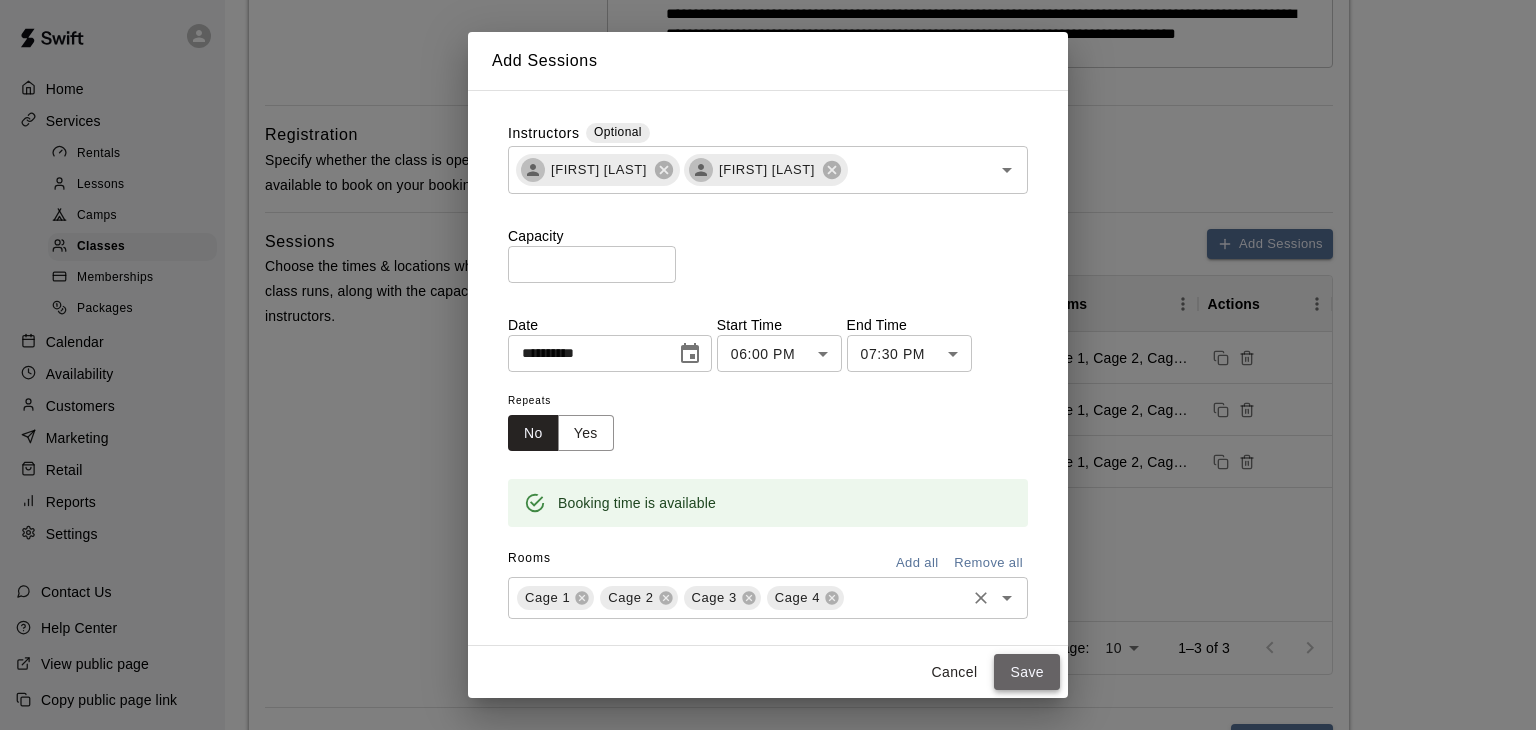 click on "Save" at bounding box center [1027, 672] 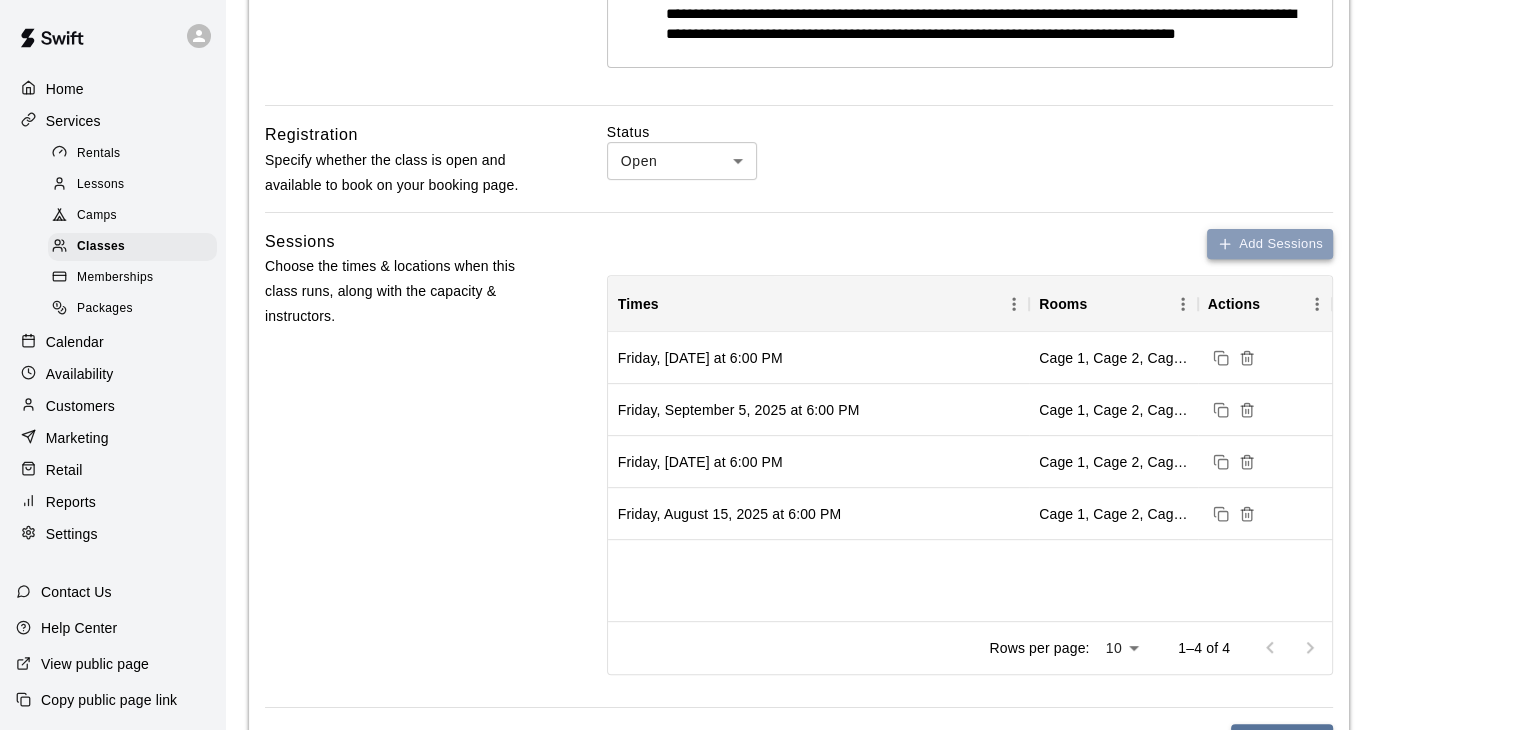 click on "Add Sessions" at bounding box center [1270, 244] 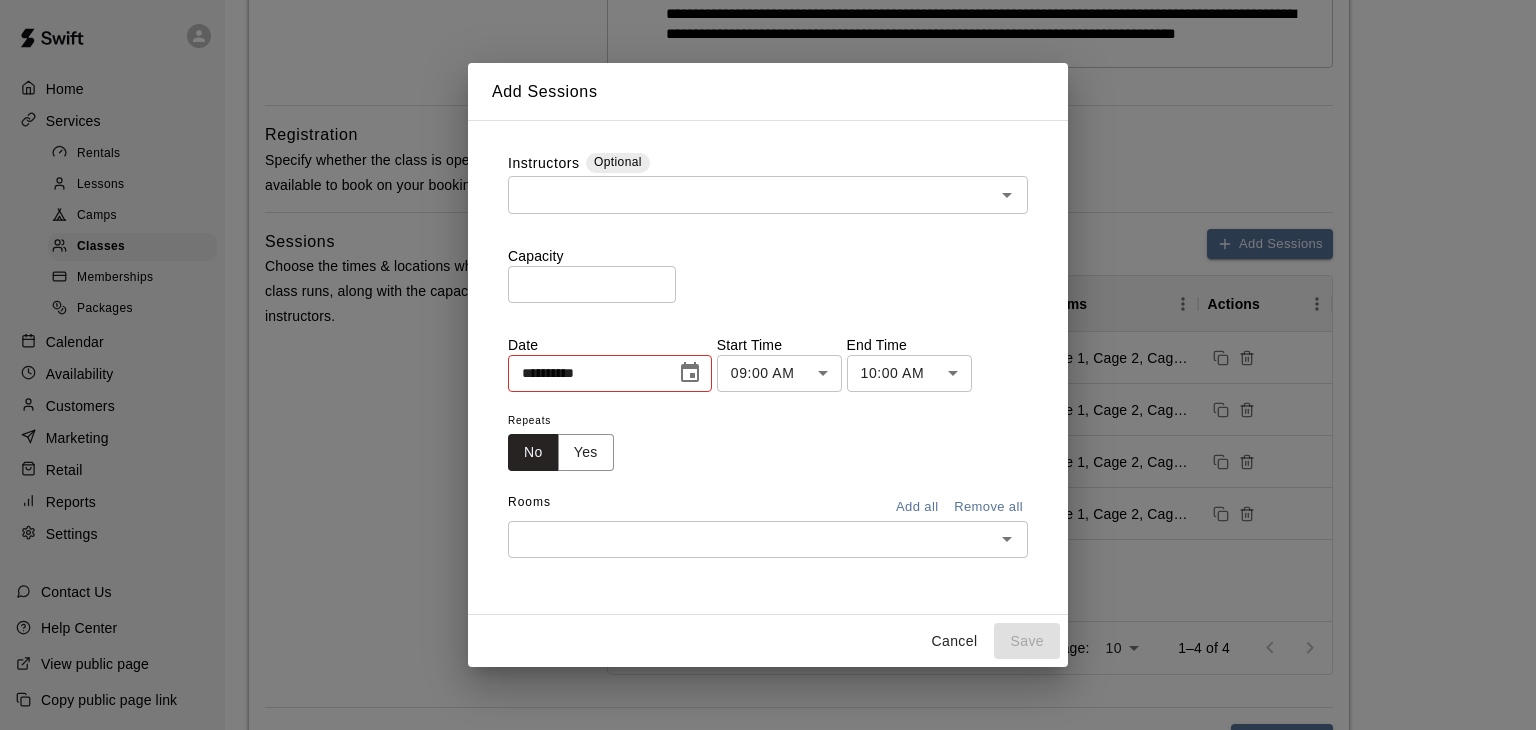 click at bounding box center (751, 194) 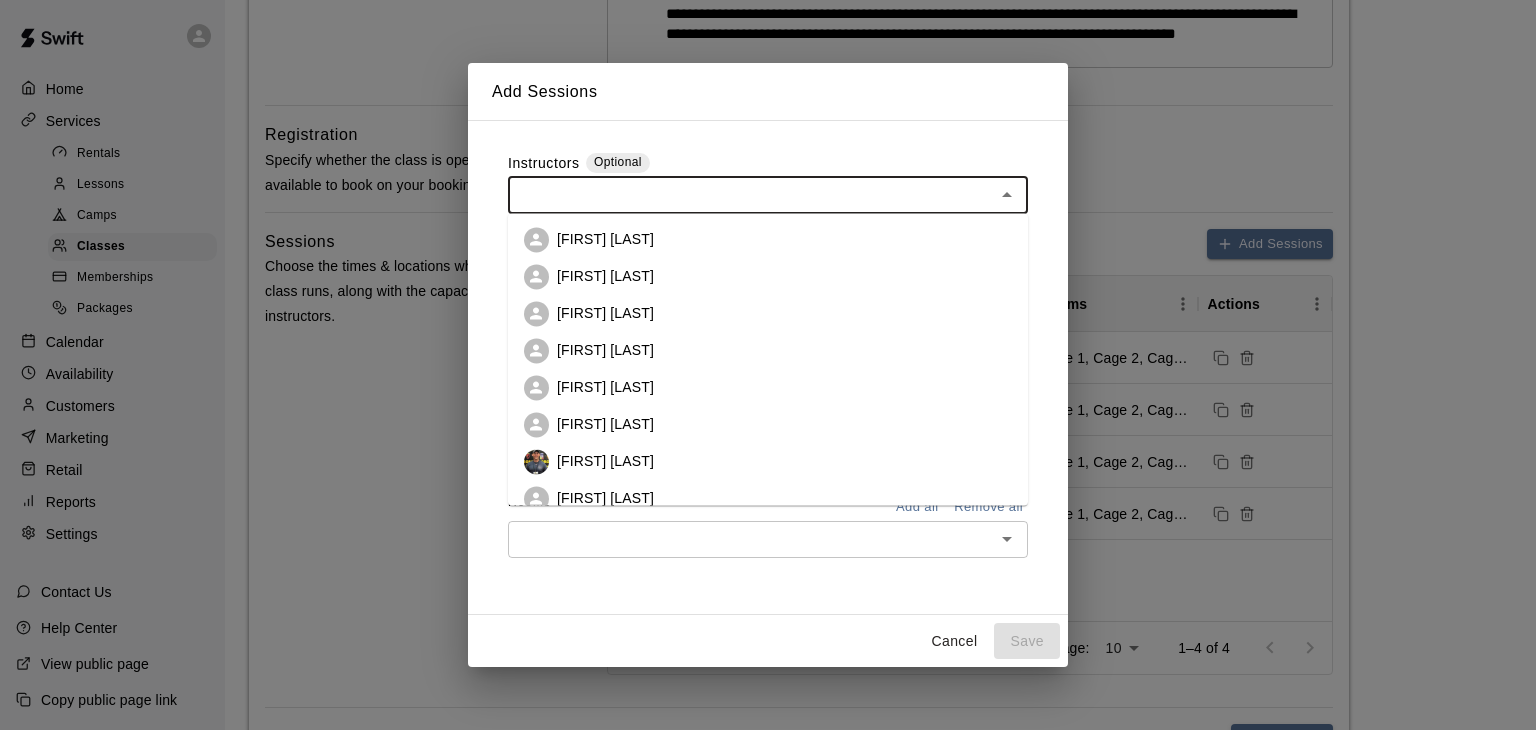 scroll, scrollTop: 56, scrollLeft: 0, axis: vertical 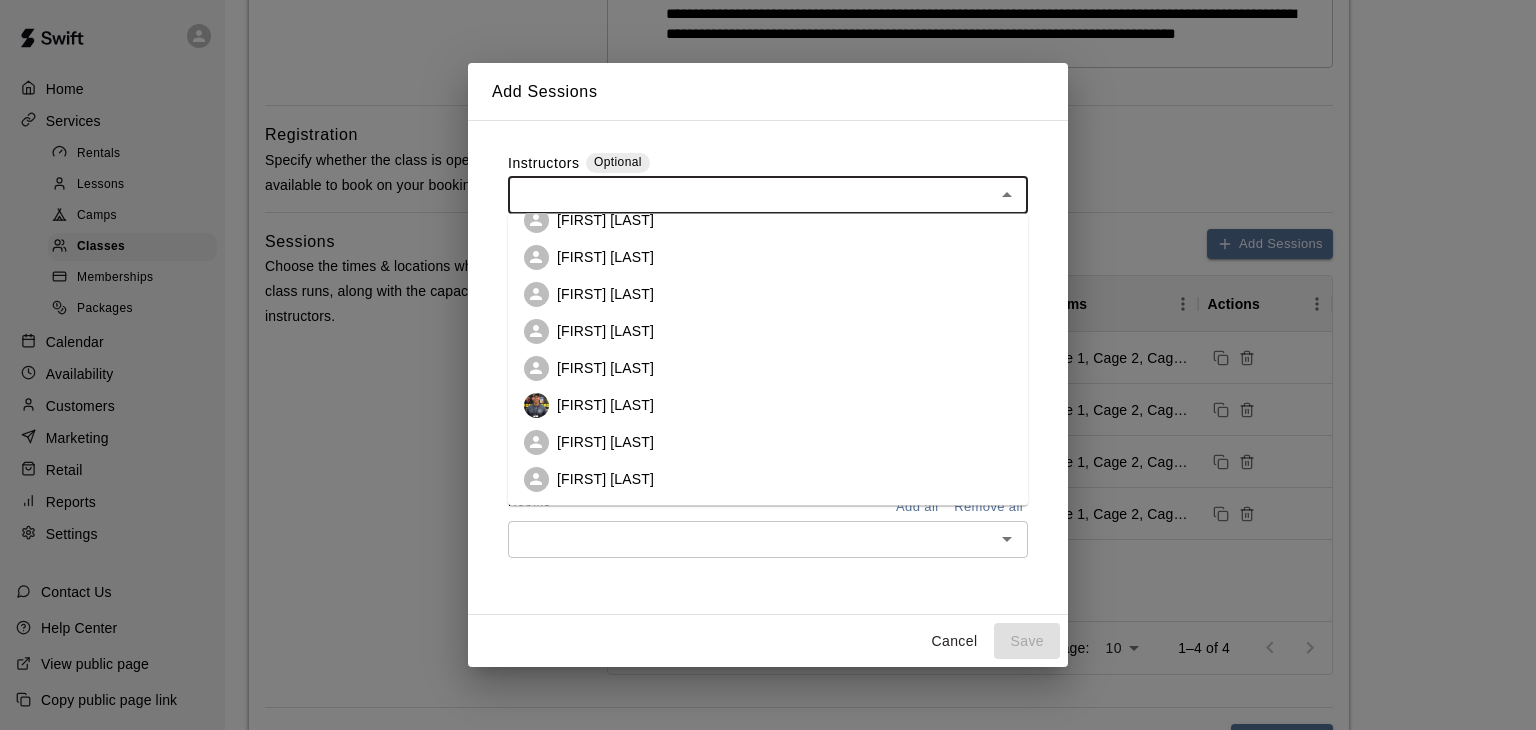 click on "[FIRST] [LAST]" at bounding box center [768, 479] 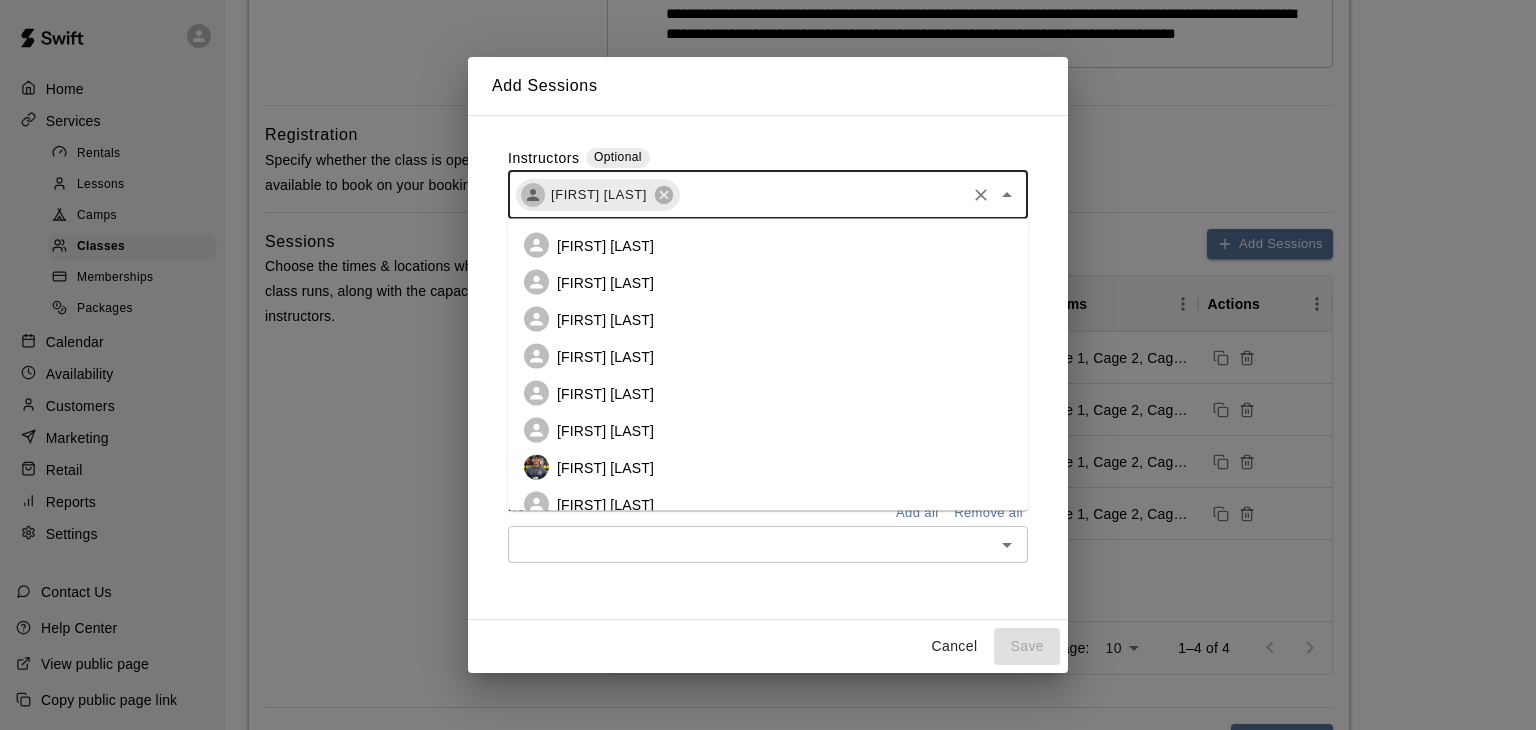 click at bounding box center (822, 194) 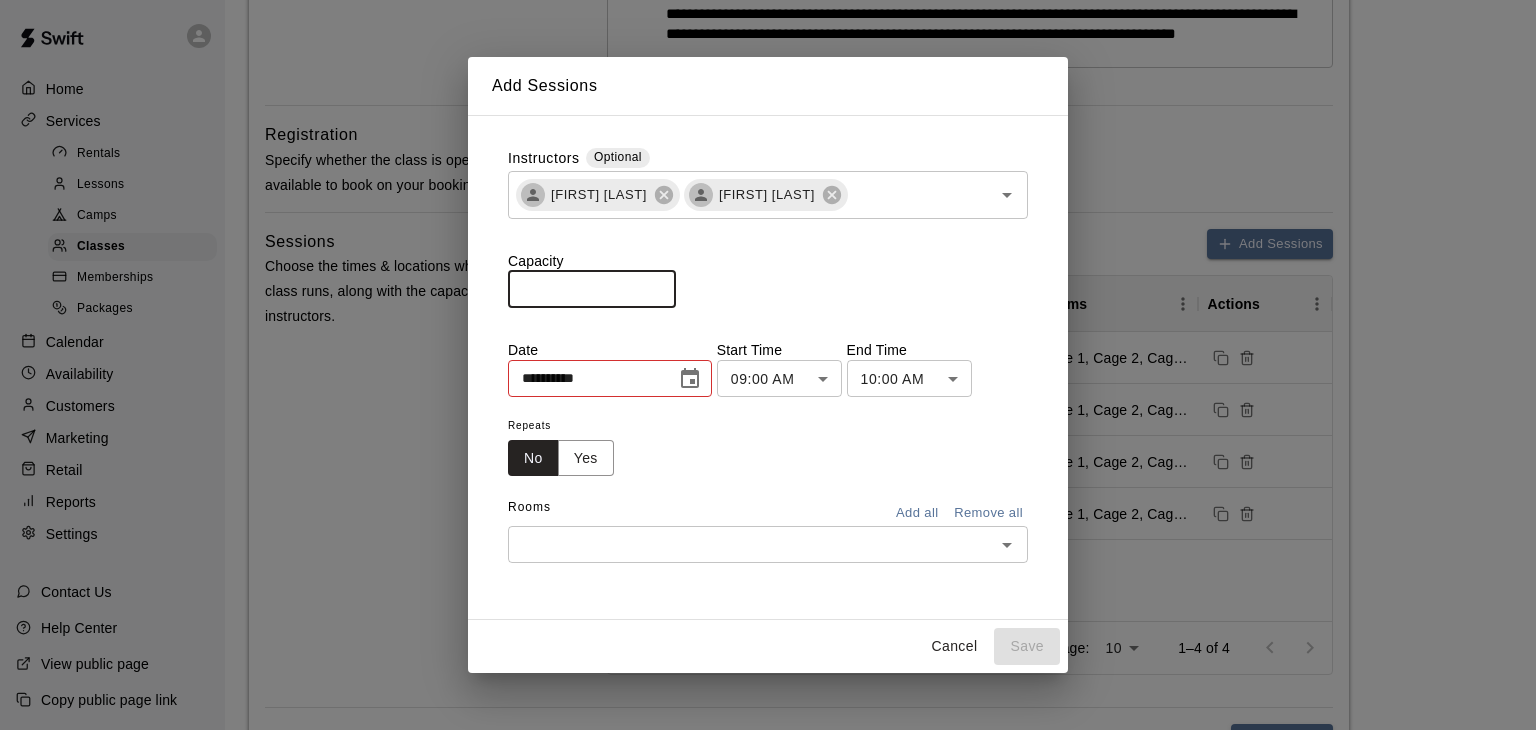 click on "*" at bounding box center [592, 289] 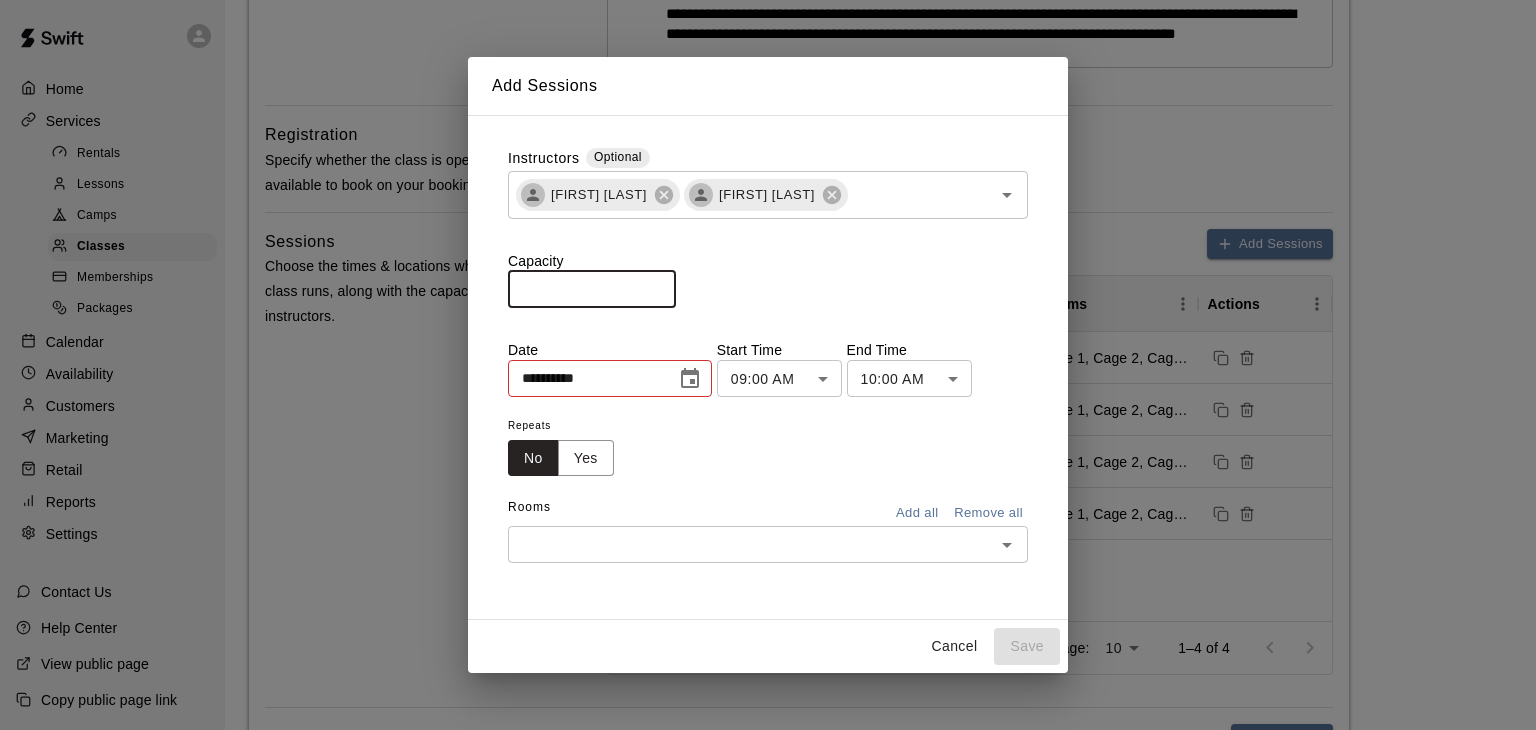 type on "**" 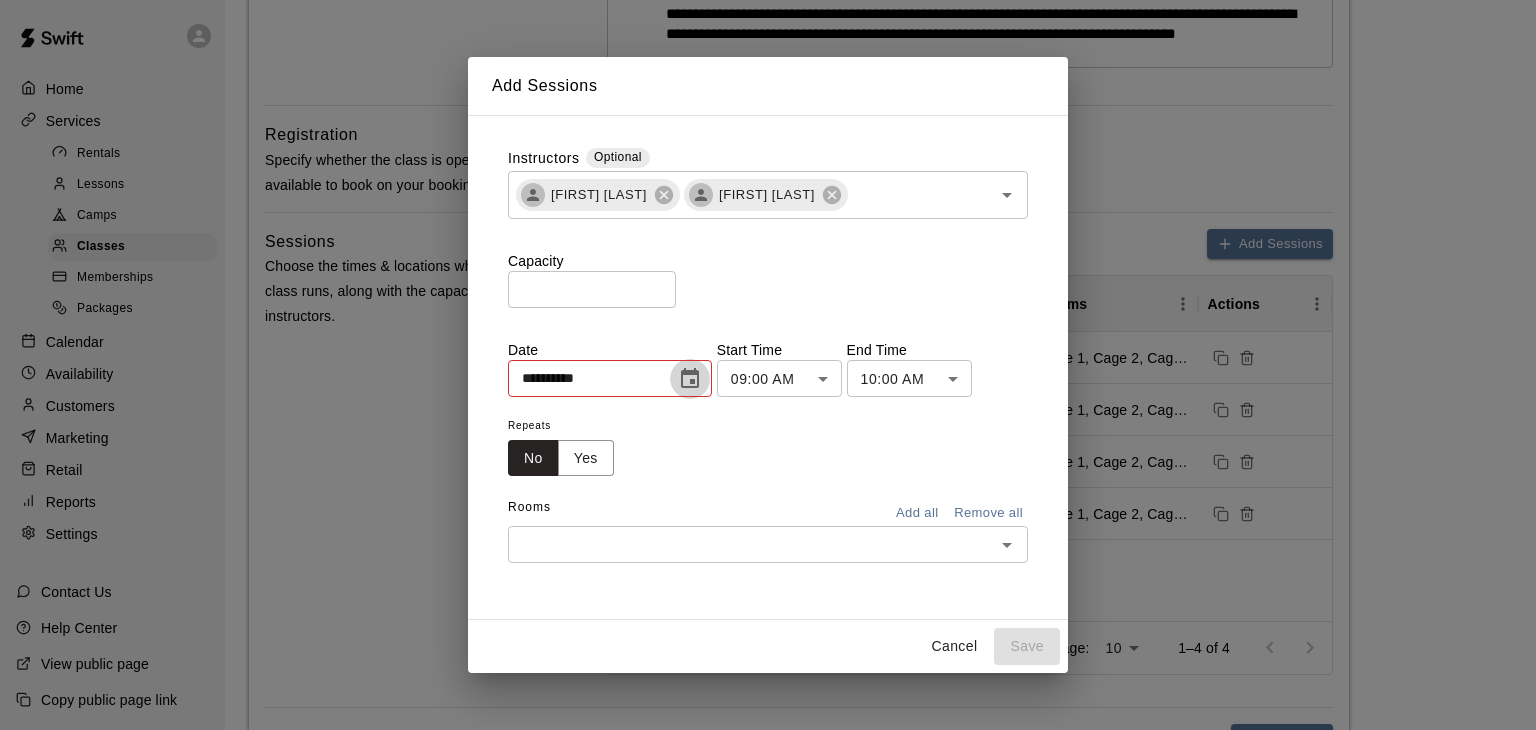 click at bounding box center [690, 379] 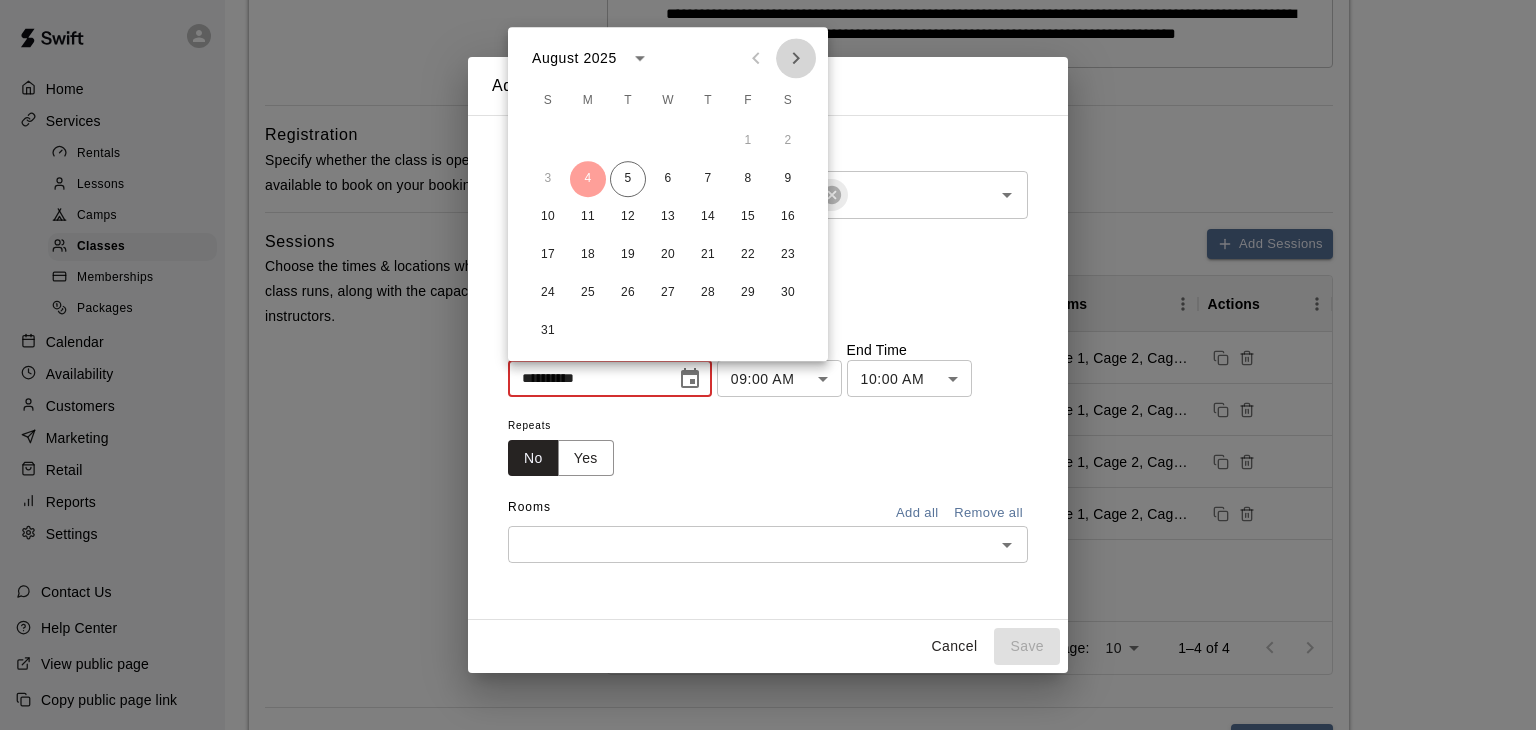 click 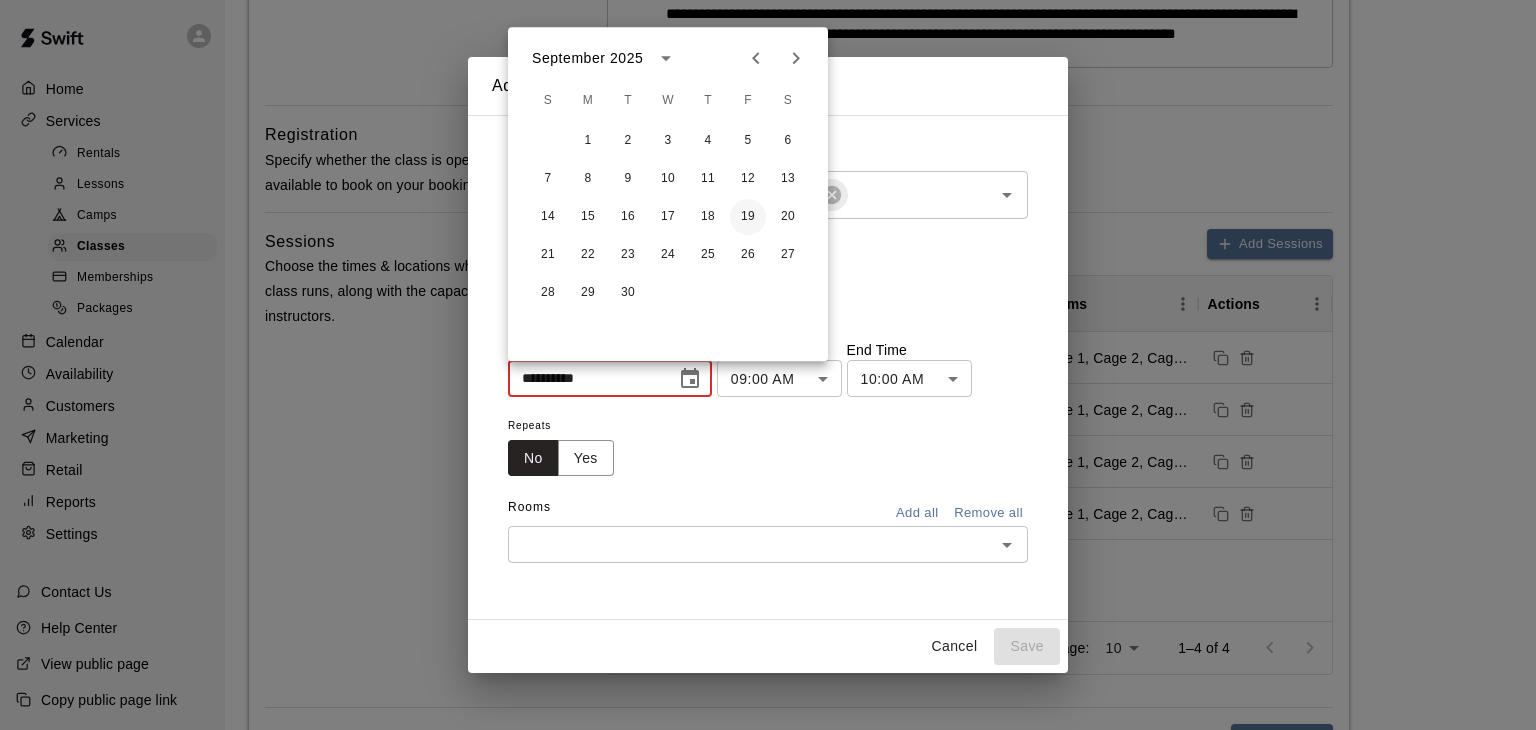 click on "19" at bounding box center [748, 217] 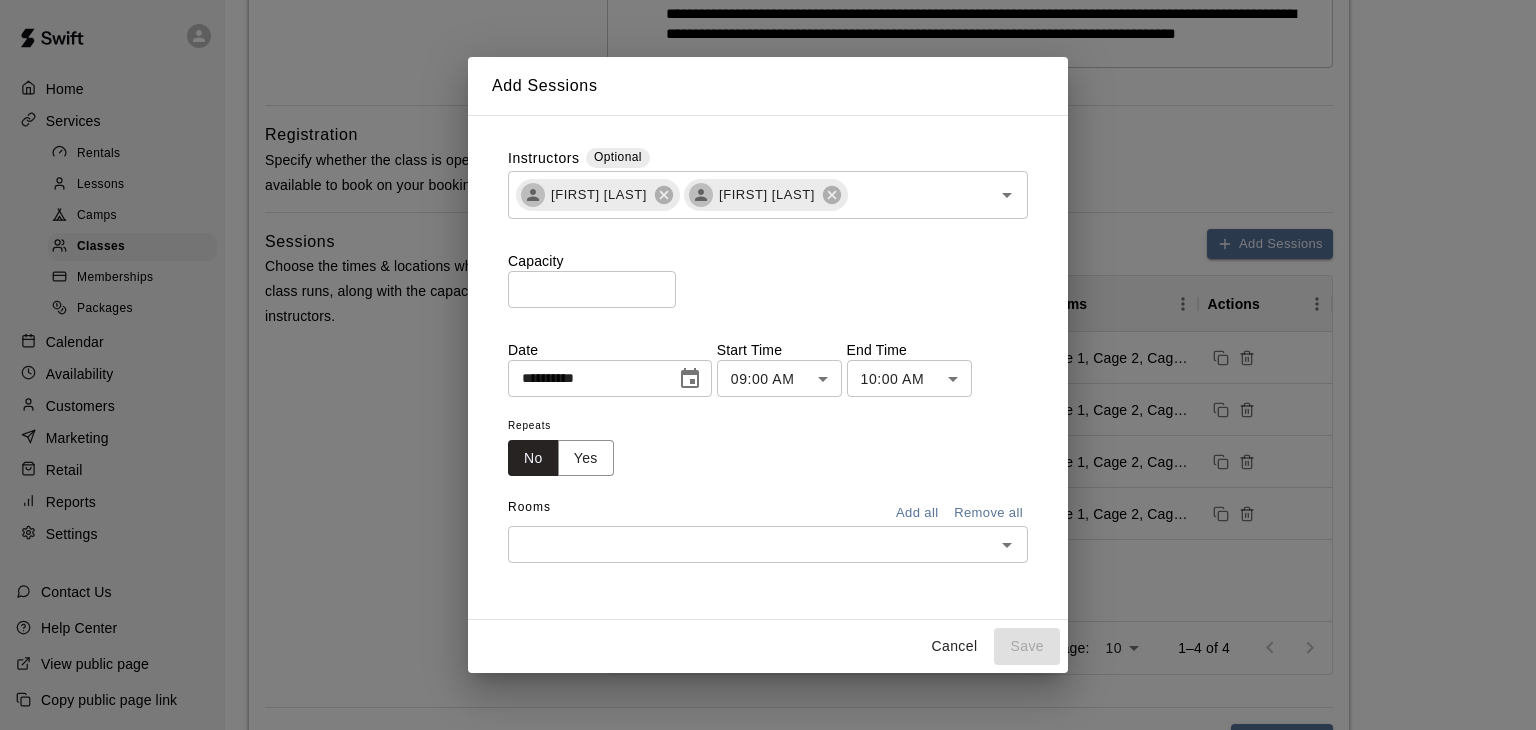 type on "**********" 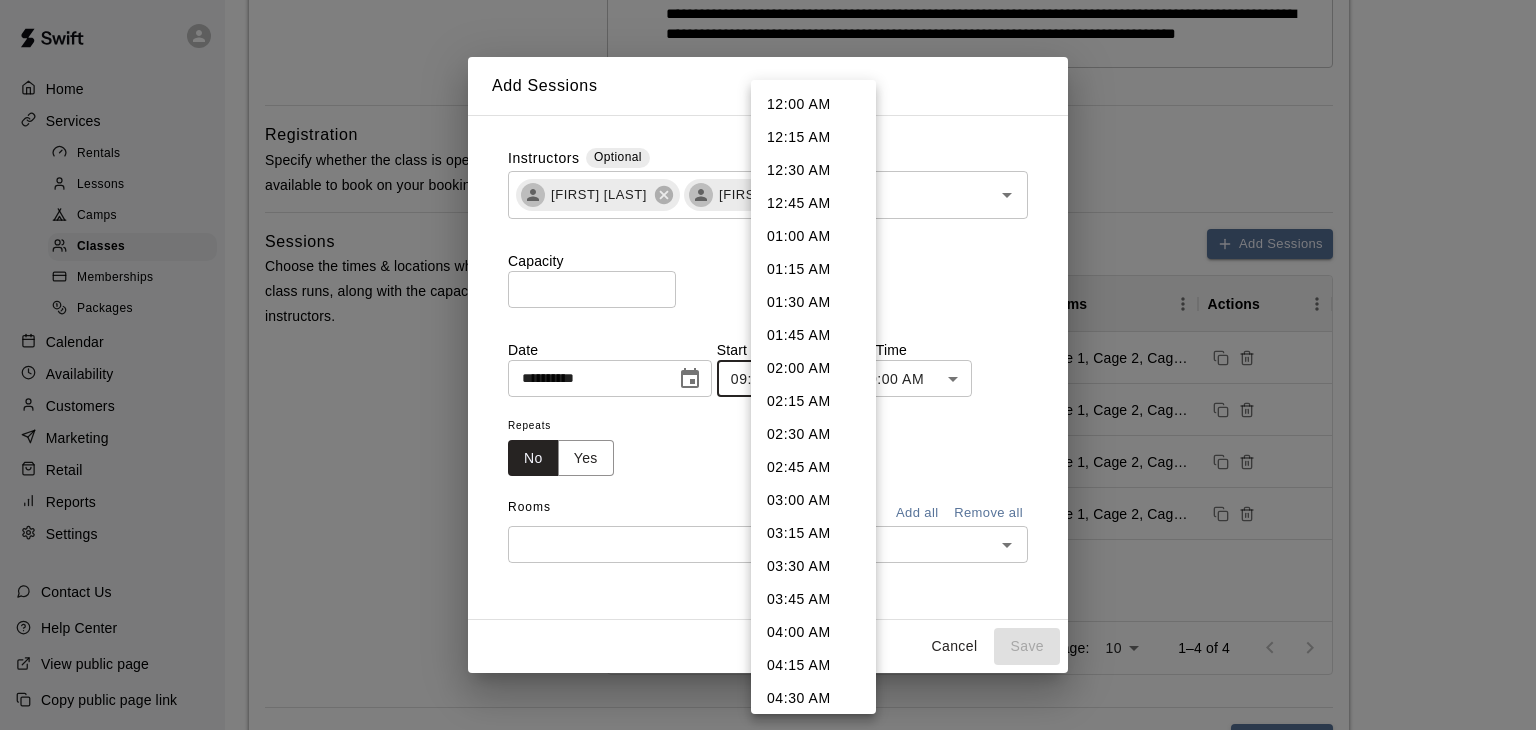 click on "After feedback from our homeschool community, we have updated our pricing and membership options for Homeschool PE. Single child memberships are now $50/ month and Multi-Child or Family Memberships are $100/ month re" at bounding box center [768, 403] 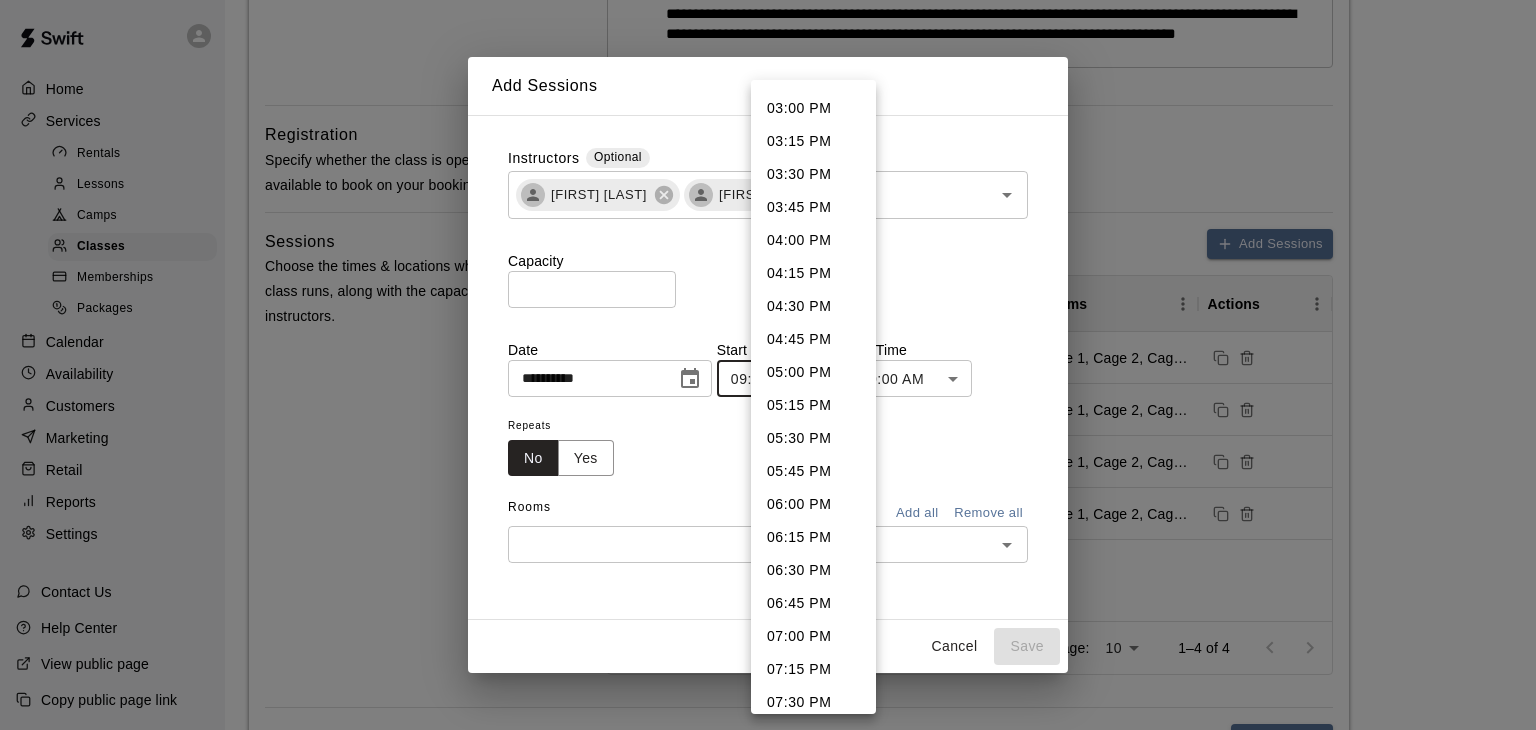 scroll, scrollTop: 1978, scrollLeft: 0, axis: vertical 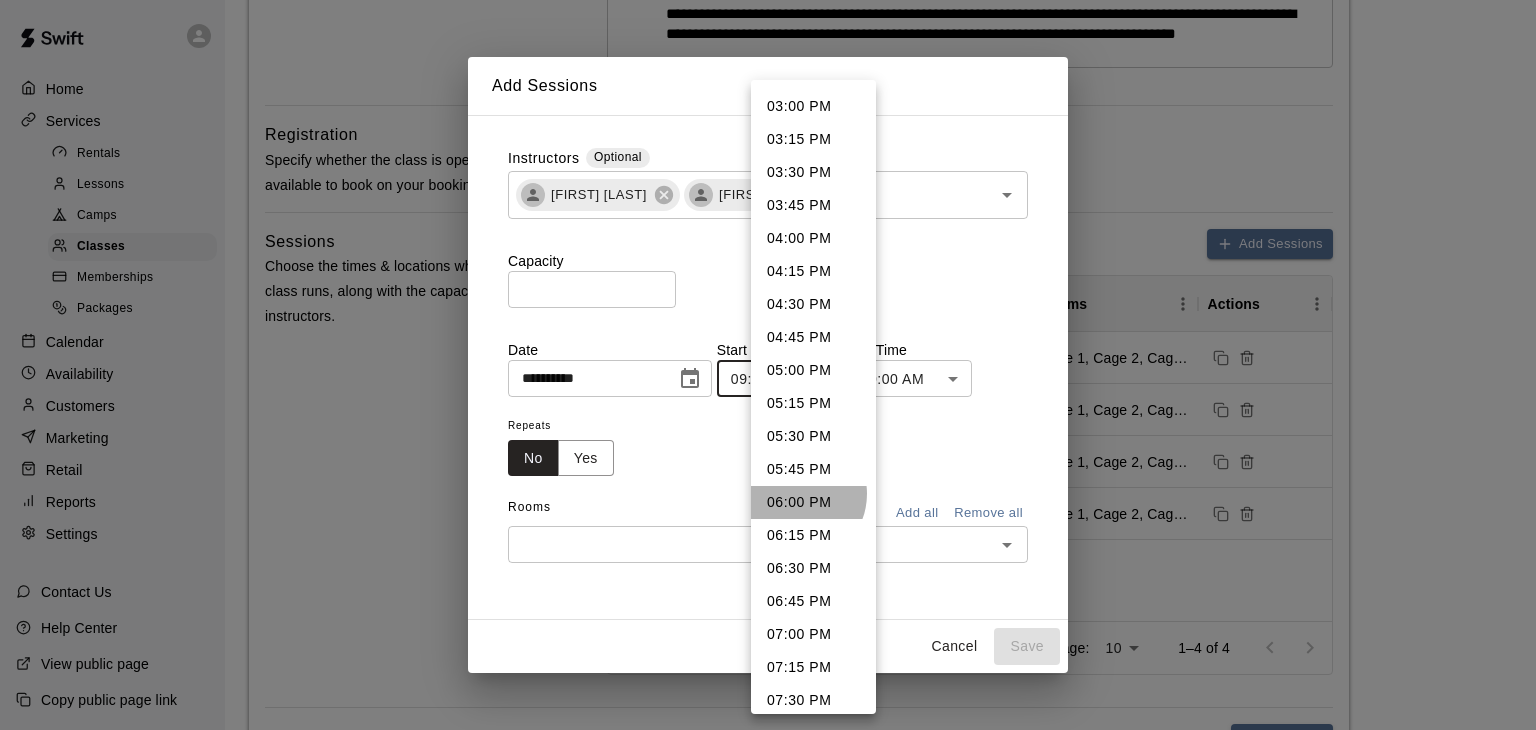 click on "06:00 PM" at bounding box center (813, 502) 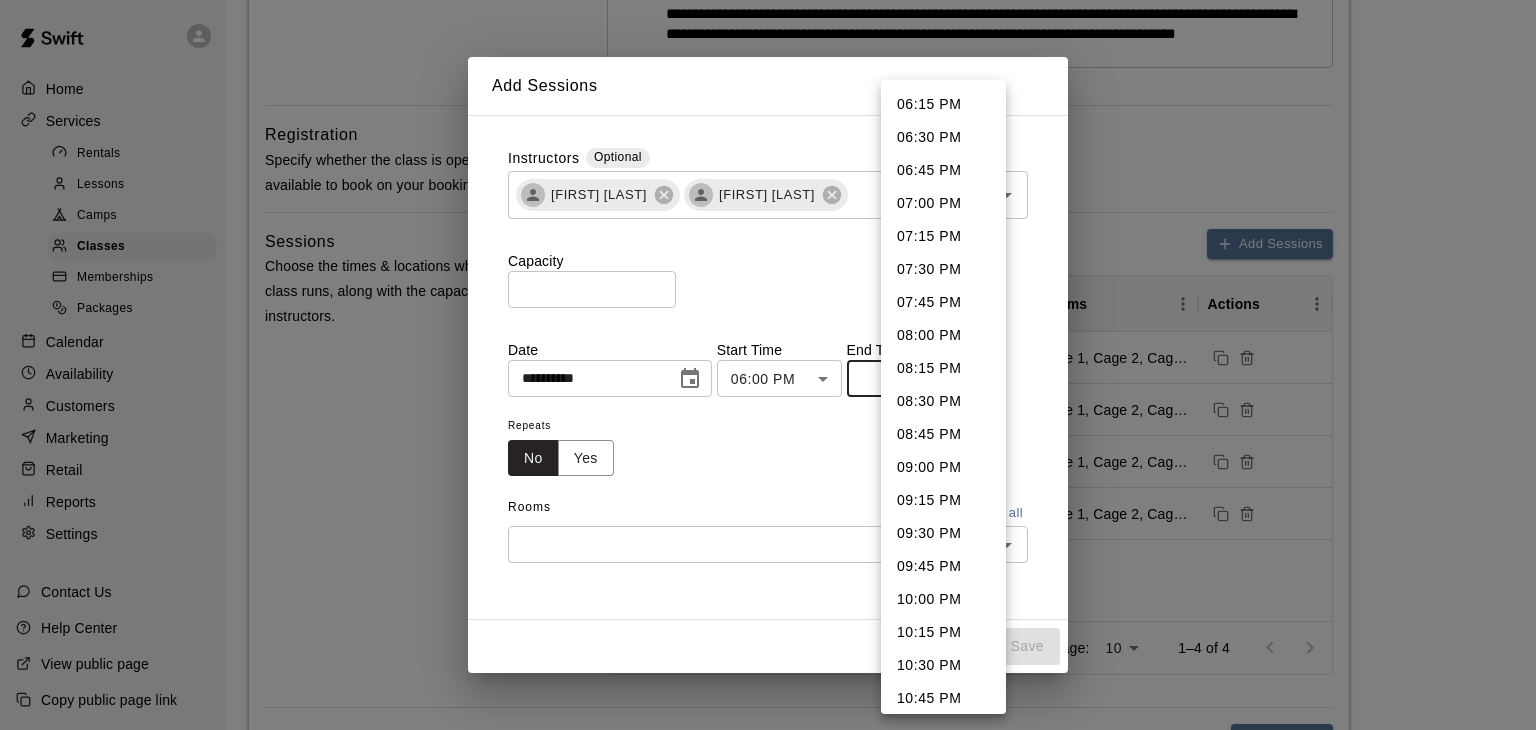 click on "After feedback from our homeschool community, we have updated our pricing and membership options for Homeschool PE. Single child memberships are now $50/ month and Multi-Child or Family Memberships are $100/ month re" at bounding box center [768, 403] 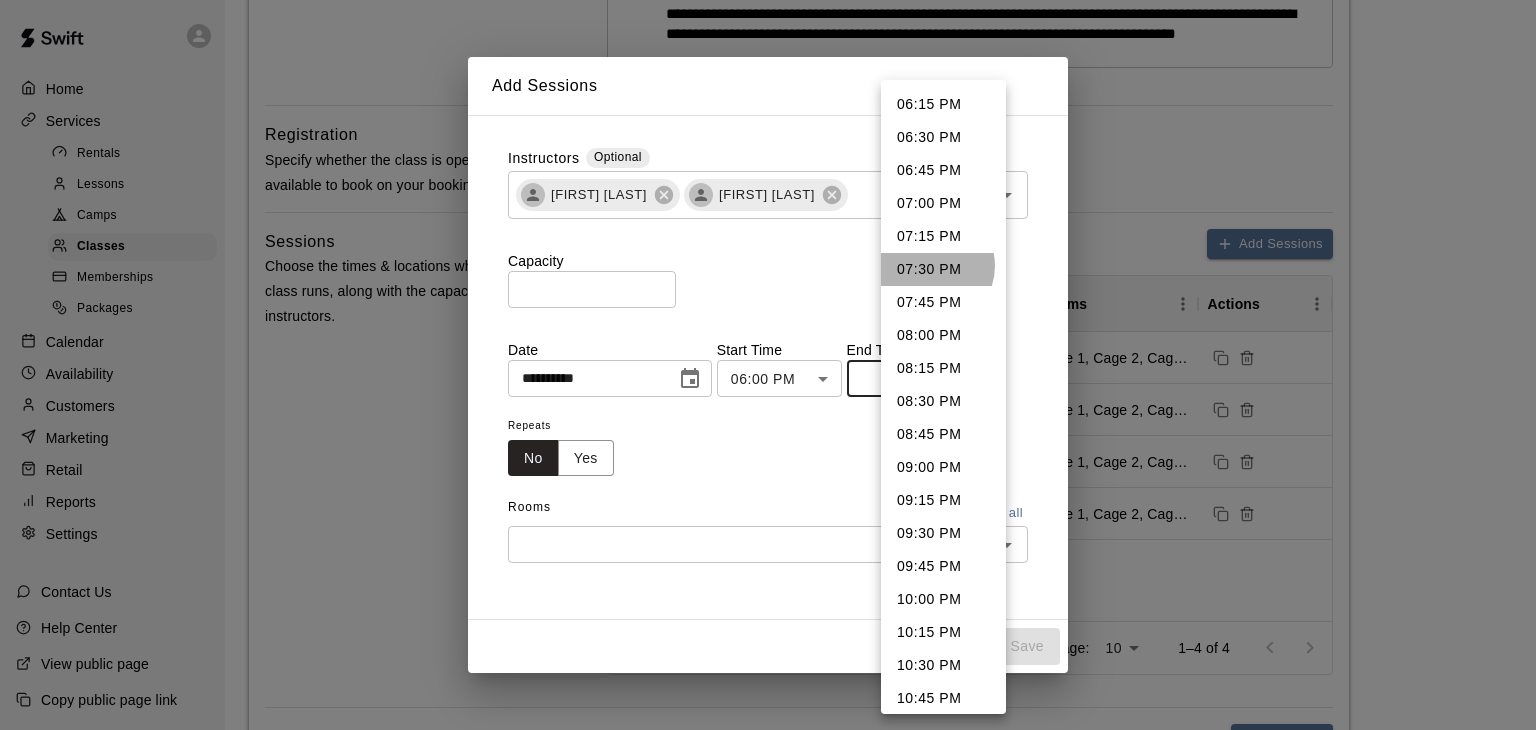 click on "07:30 PM" at bounding box center (943, 269) 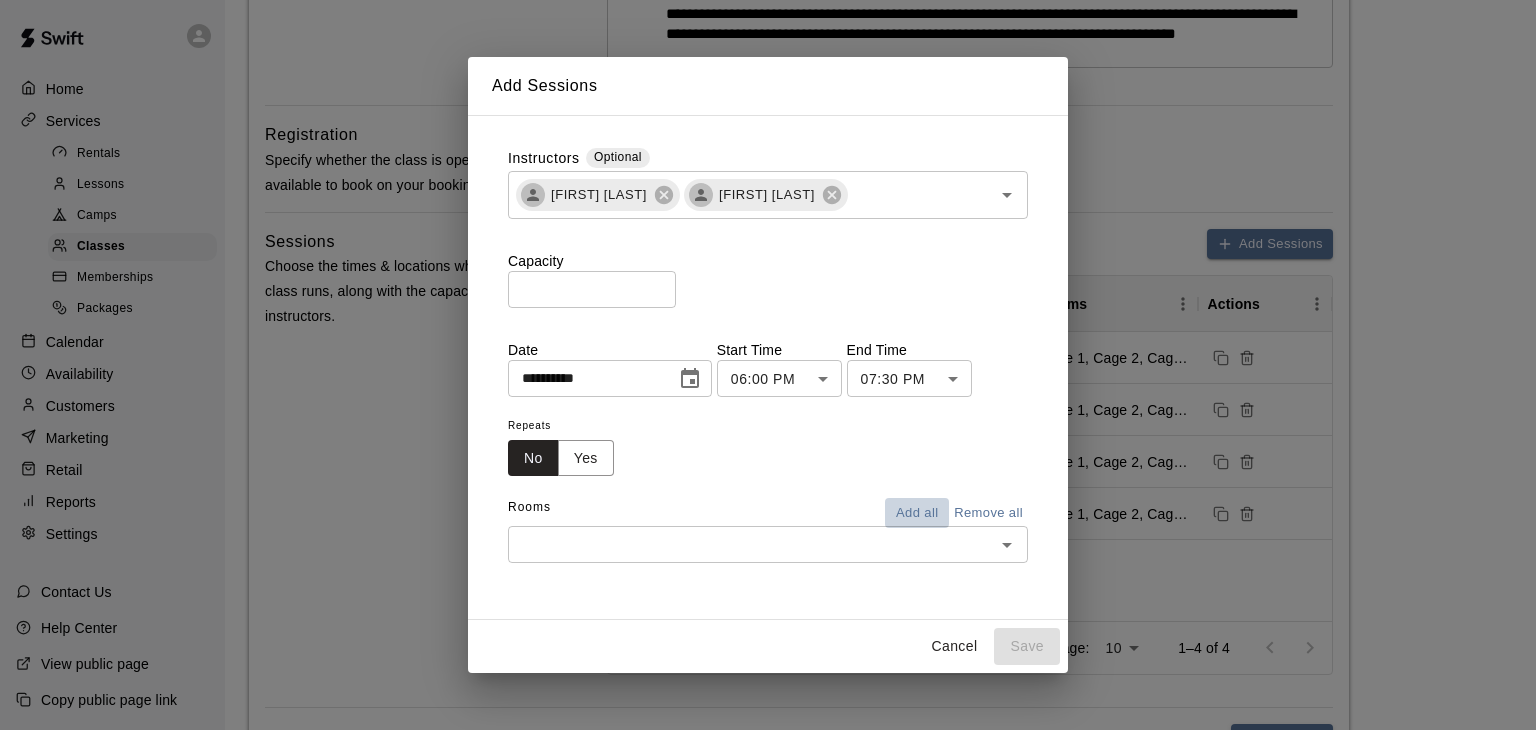 click on "Add all" at bounding box center [917, 513] 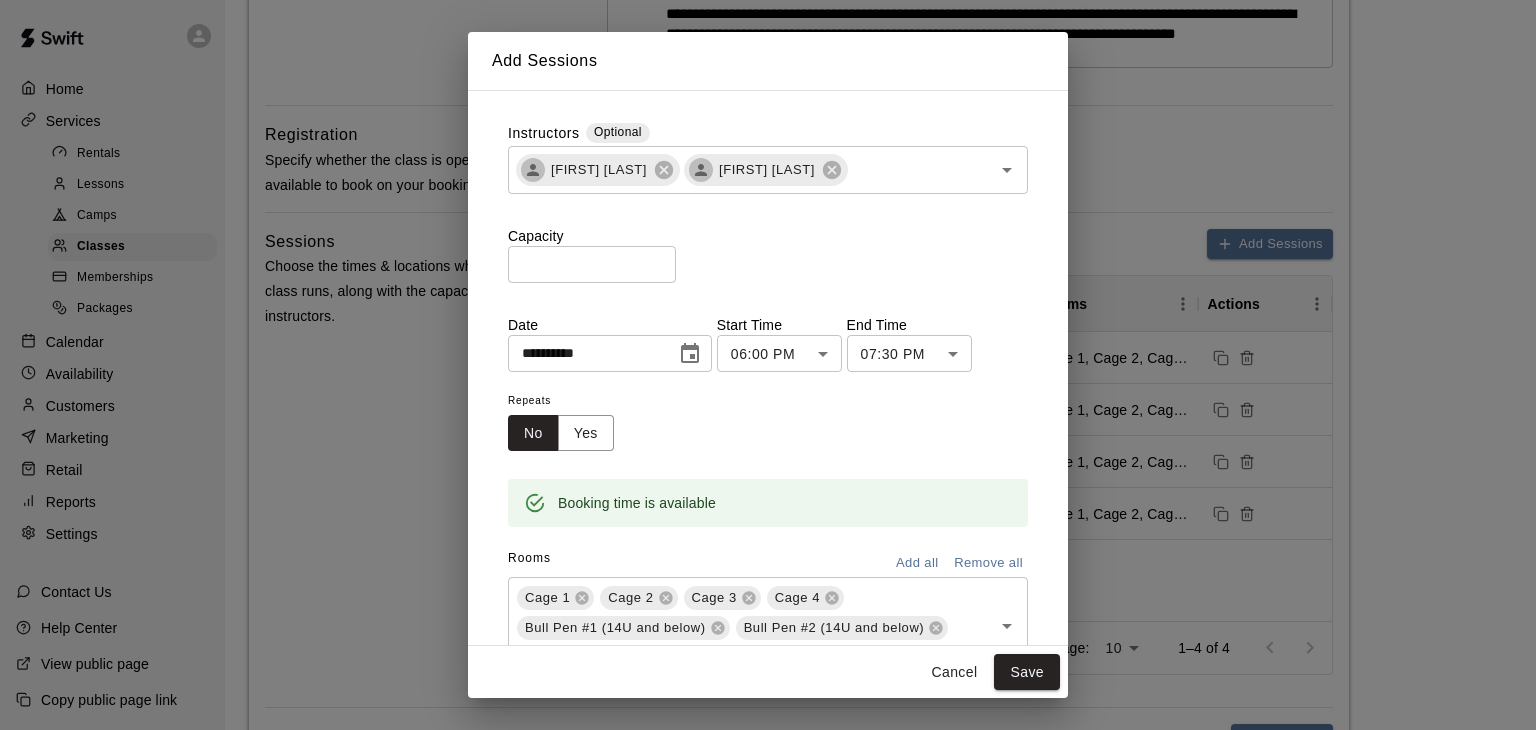 scroll, scrollTop: 90, scrollLeft: 0, axis: vertical 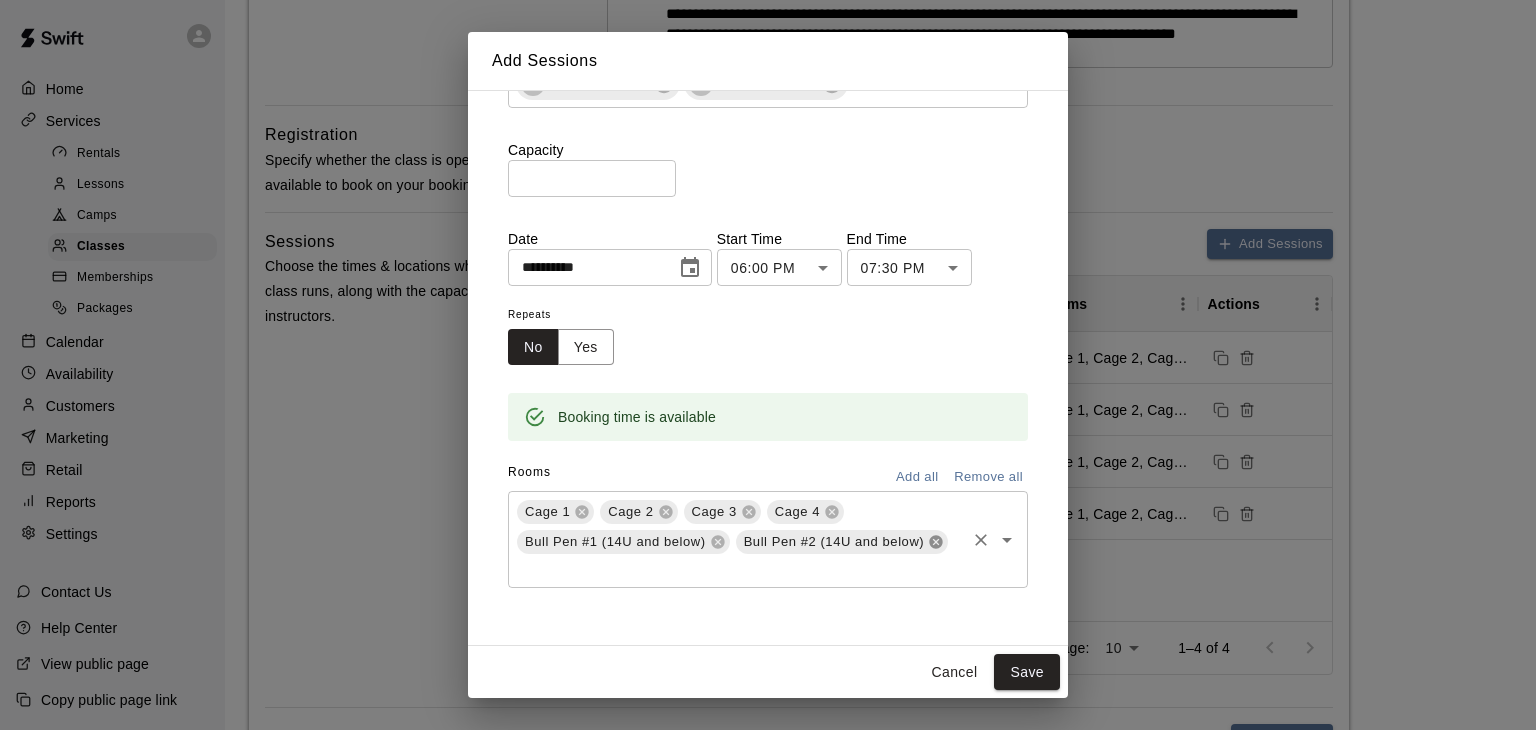 click 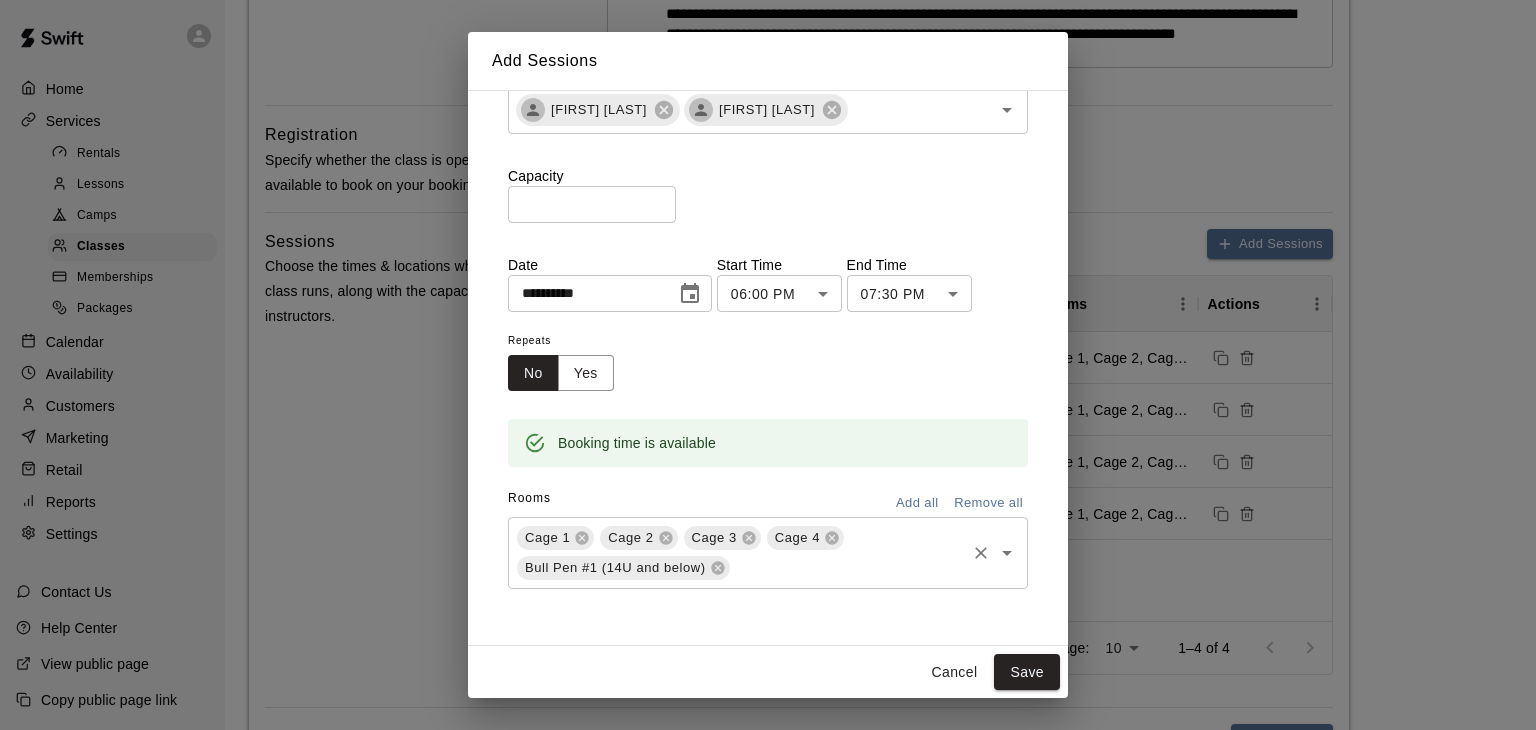 click 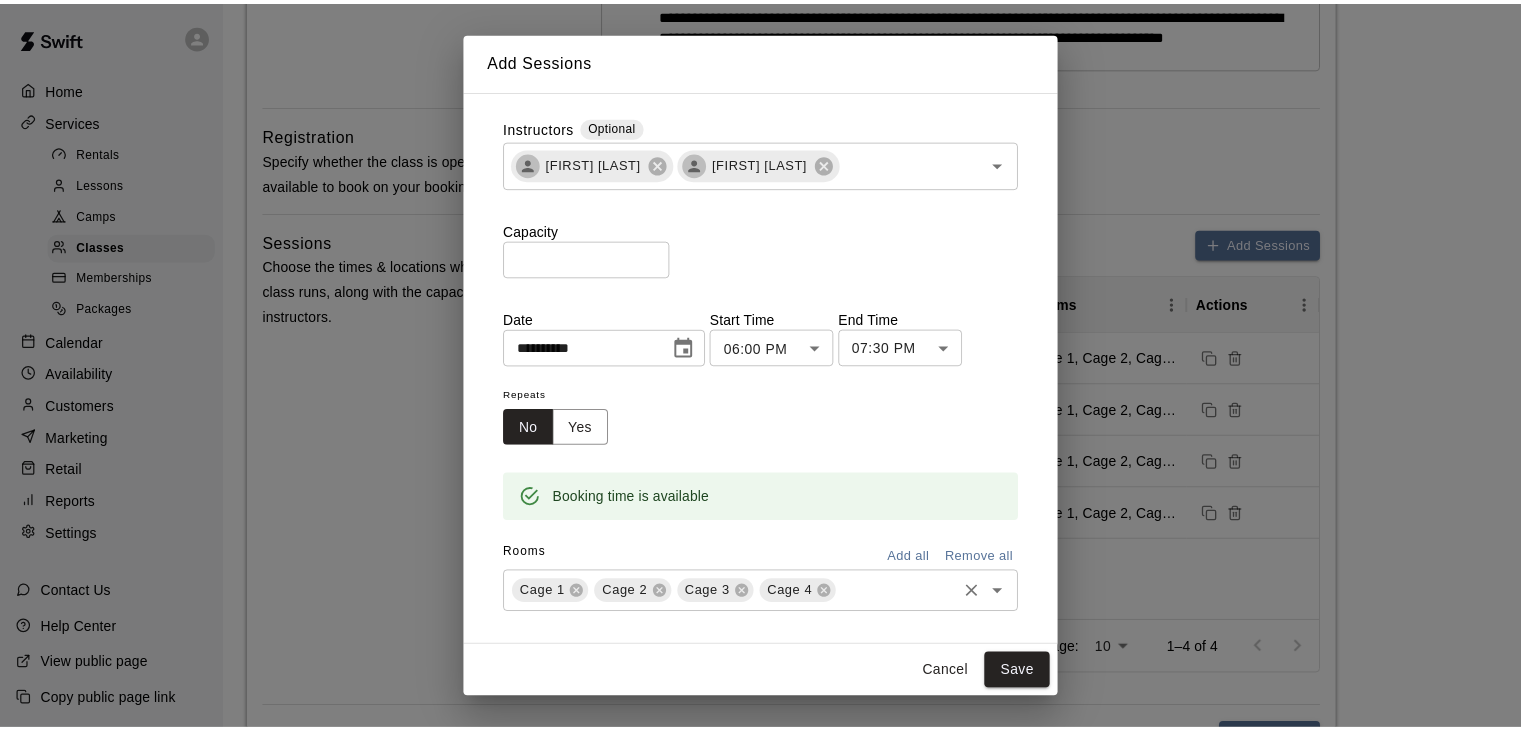 scroll, scrollTop: 30, scrollLeft: 0, axis: vertical 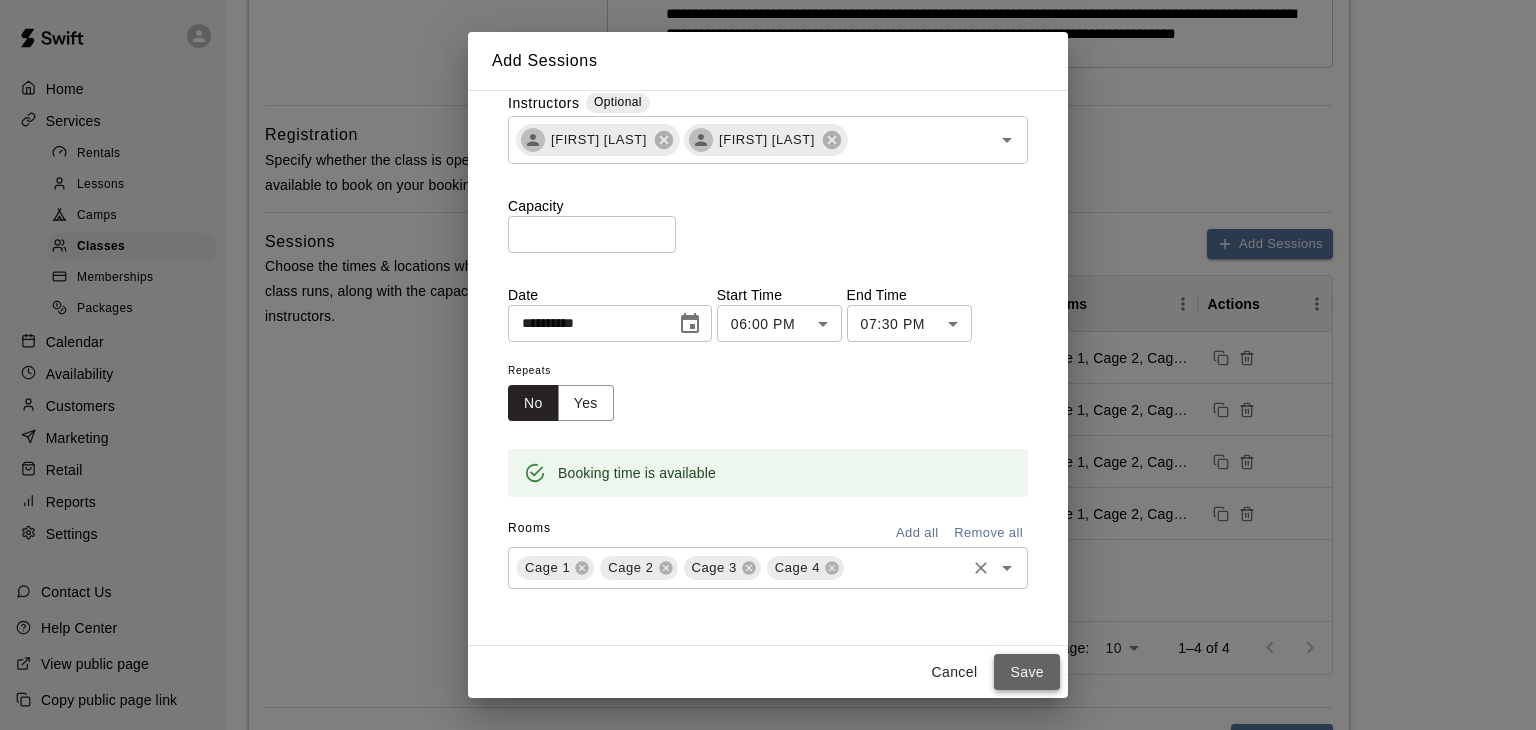 click on "Save" at bounding box center [1027, 672] 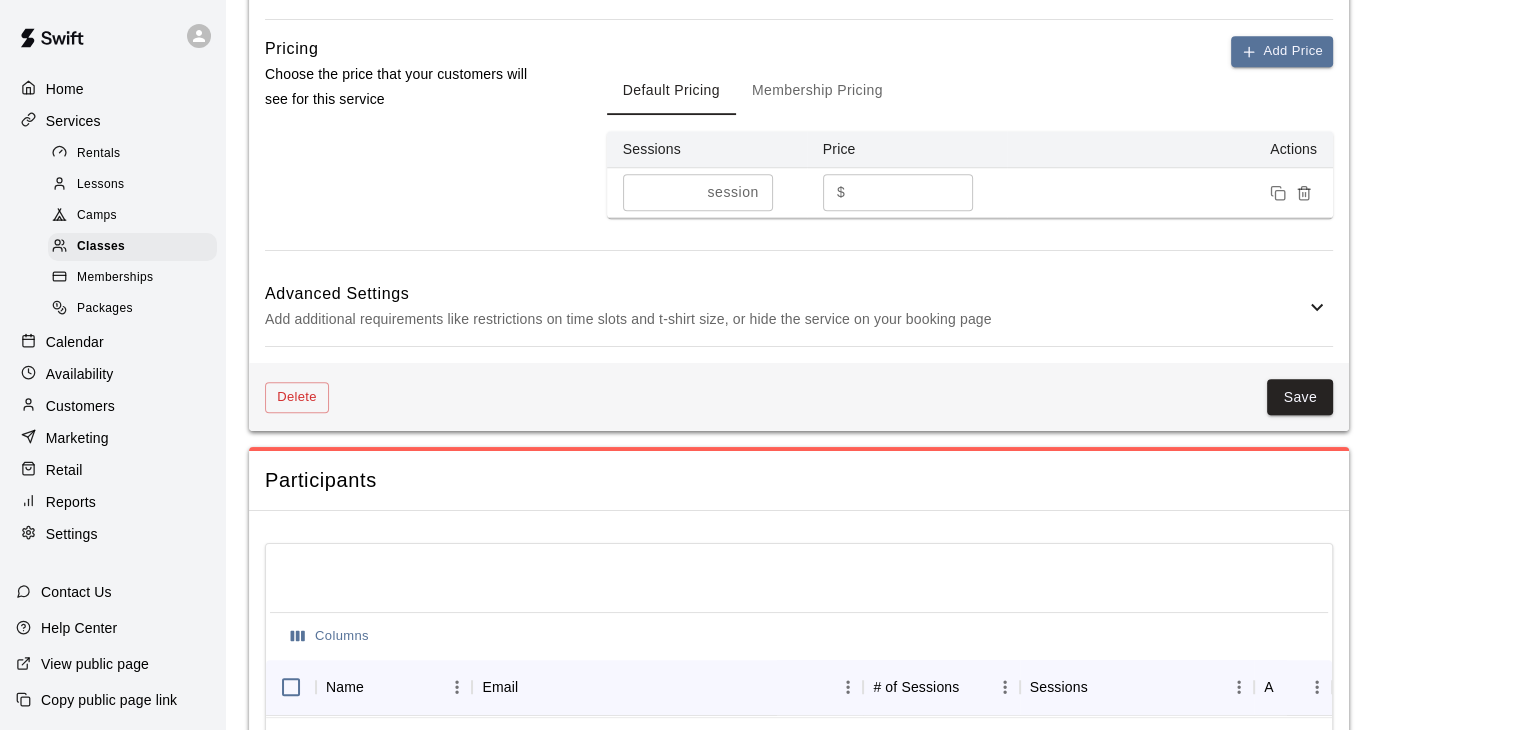 scroll, scrollTop: 1404, scrollLeft: 0, axis: vertical 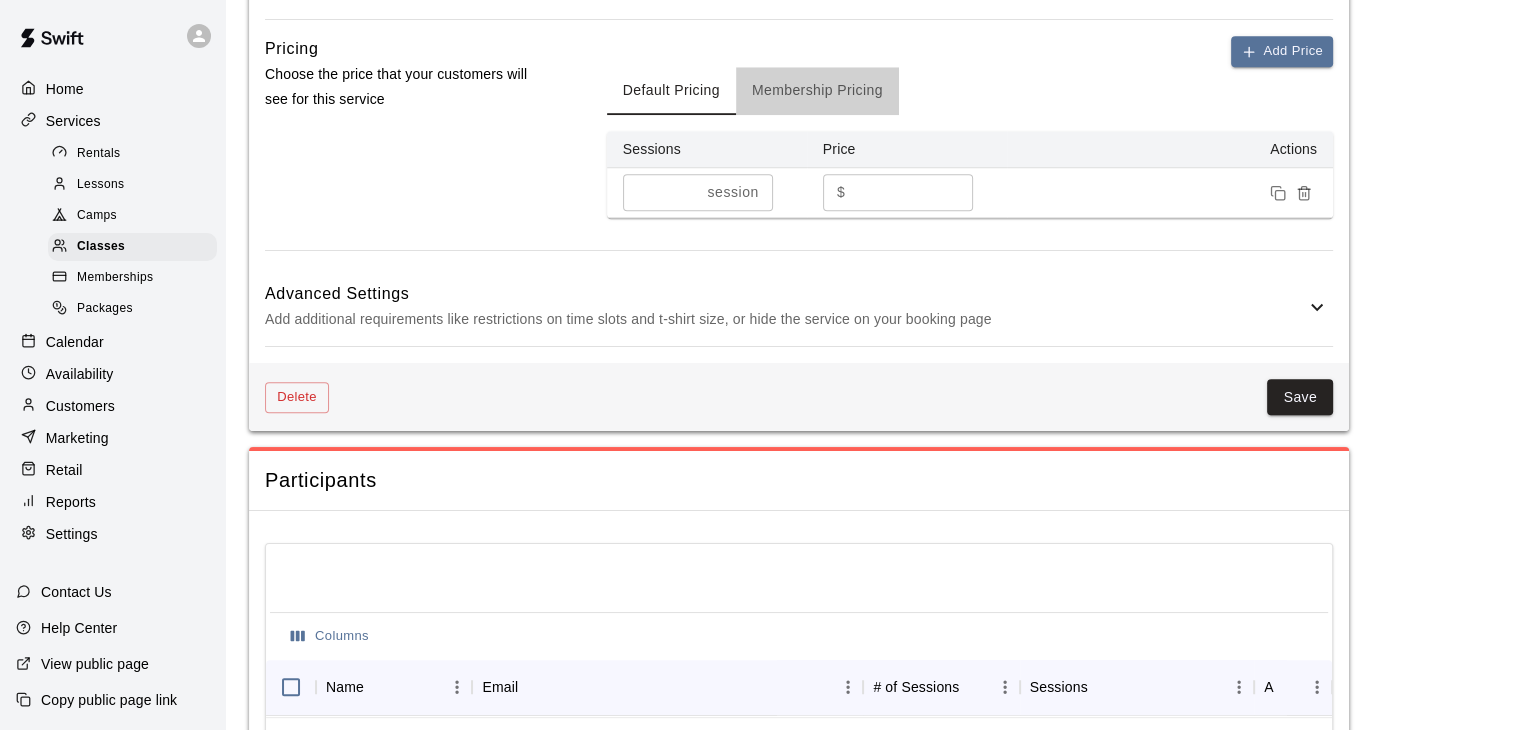 click on "Membership Pricing" at bounding box center [817, 91] 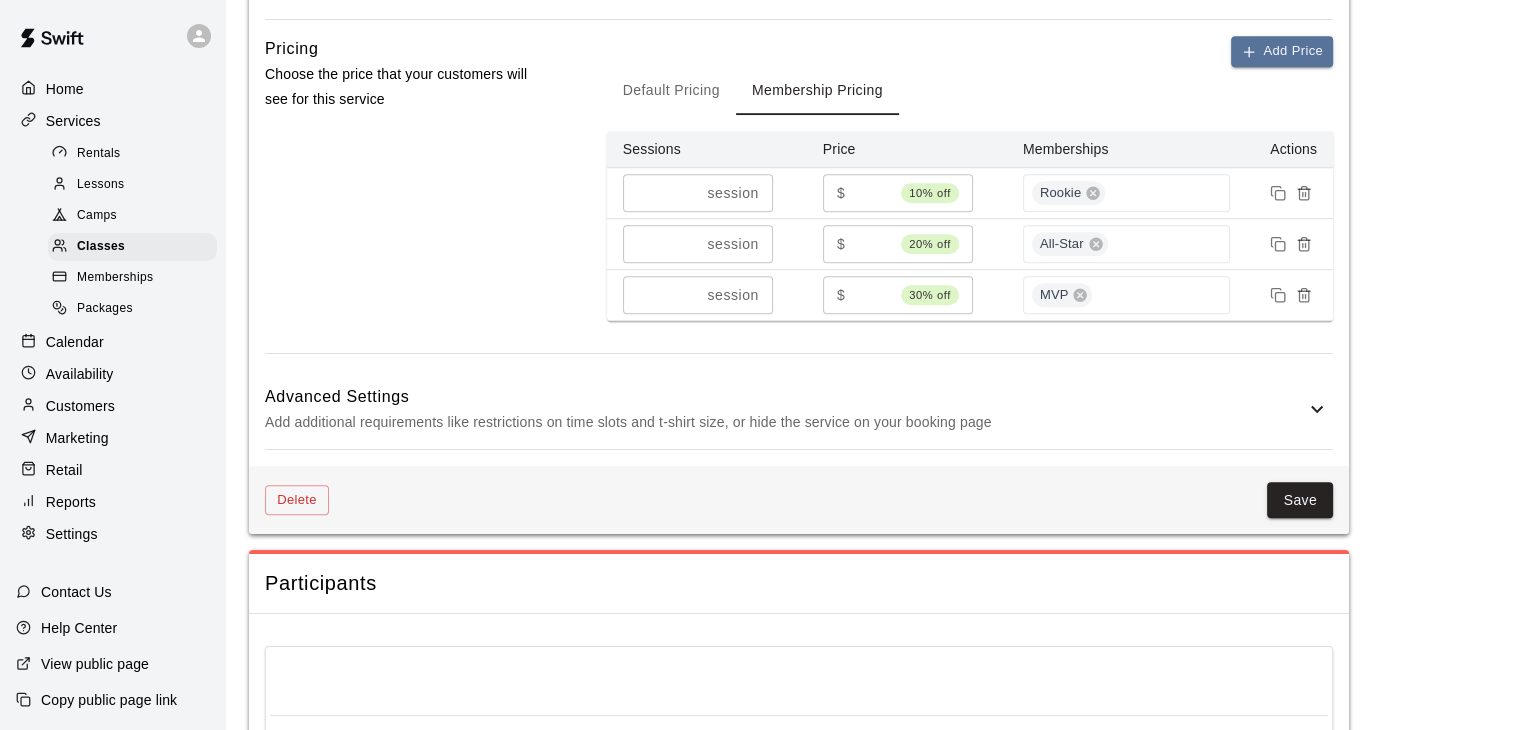 scroll, scrollTop: 1622, scrollLeft: 0, axis: vertical 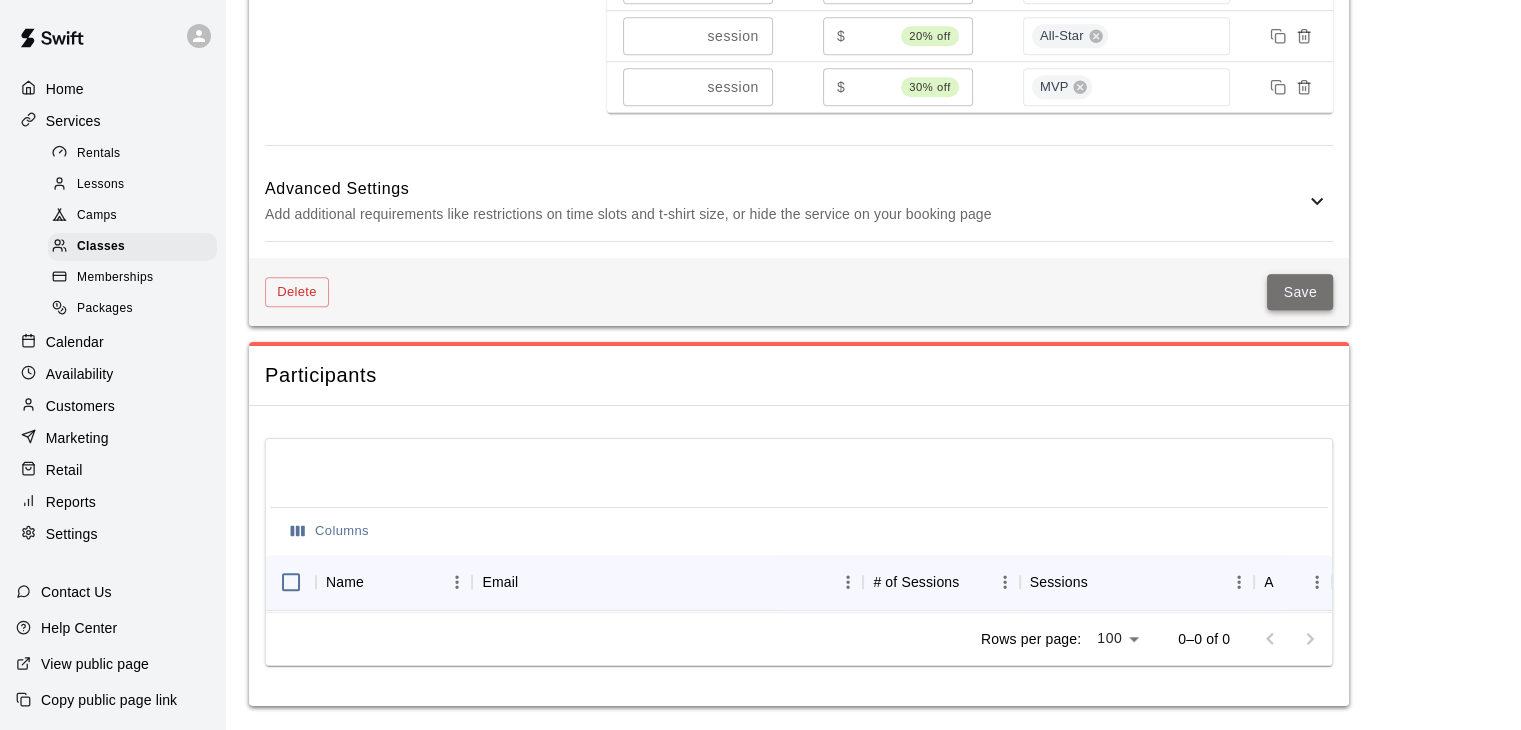 click on "Save" at bounding box center (1300, 292) 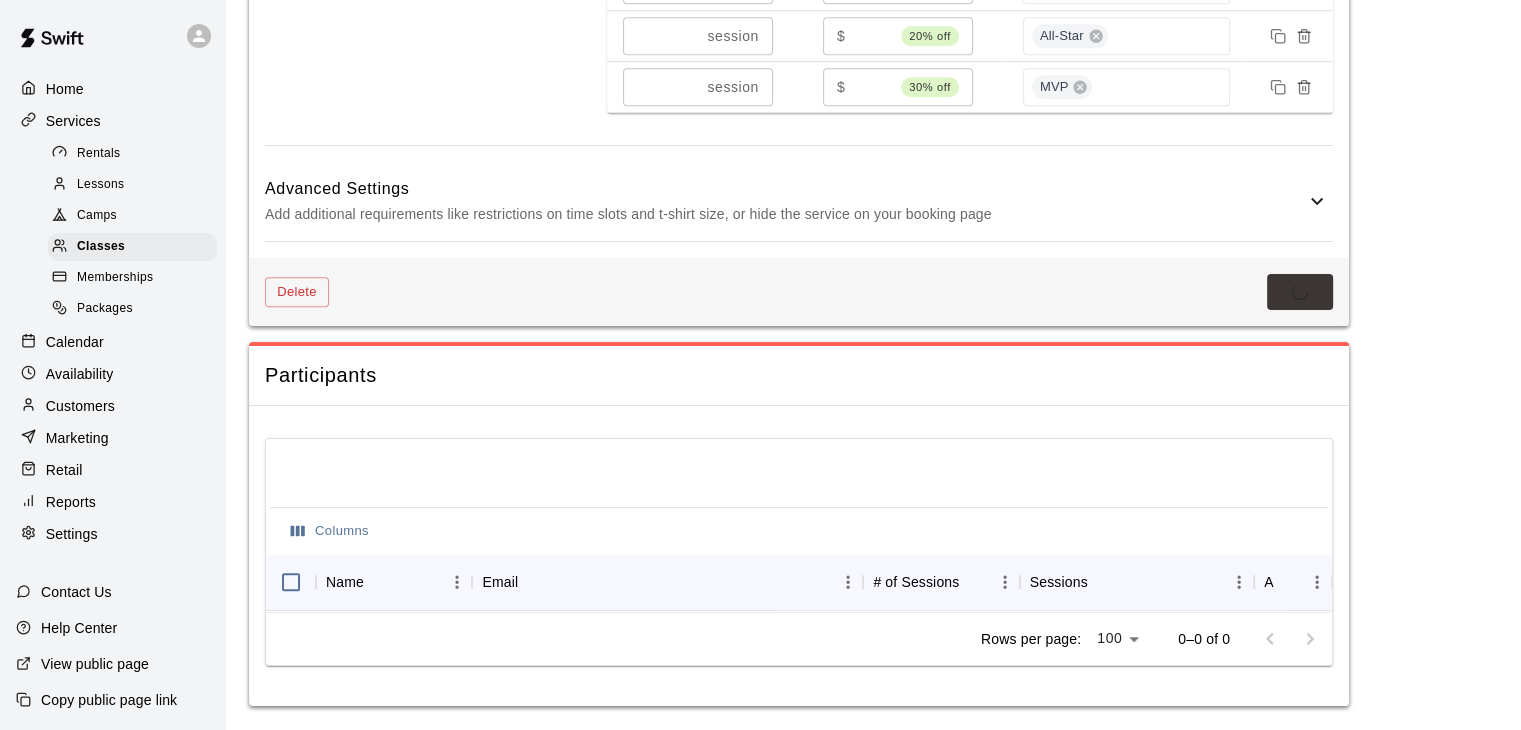 scroll, scrollTop: 0, scrollLeft: 0, axis: both 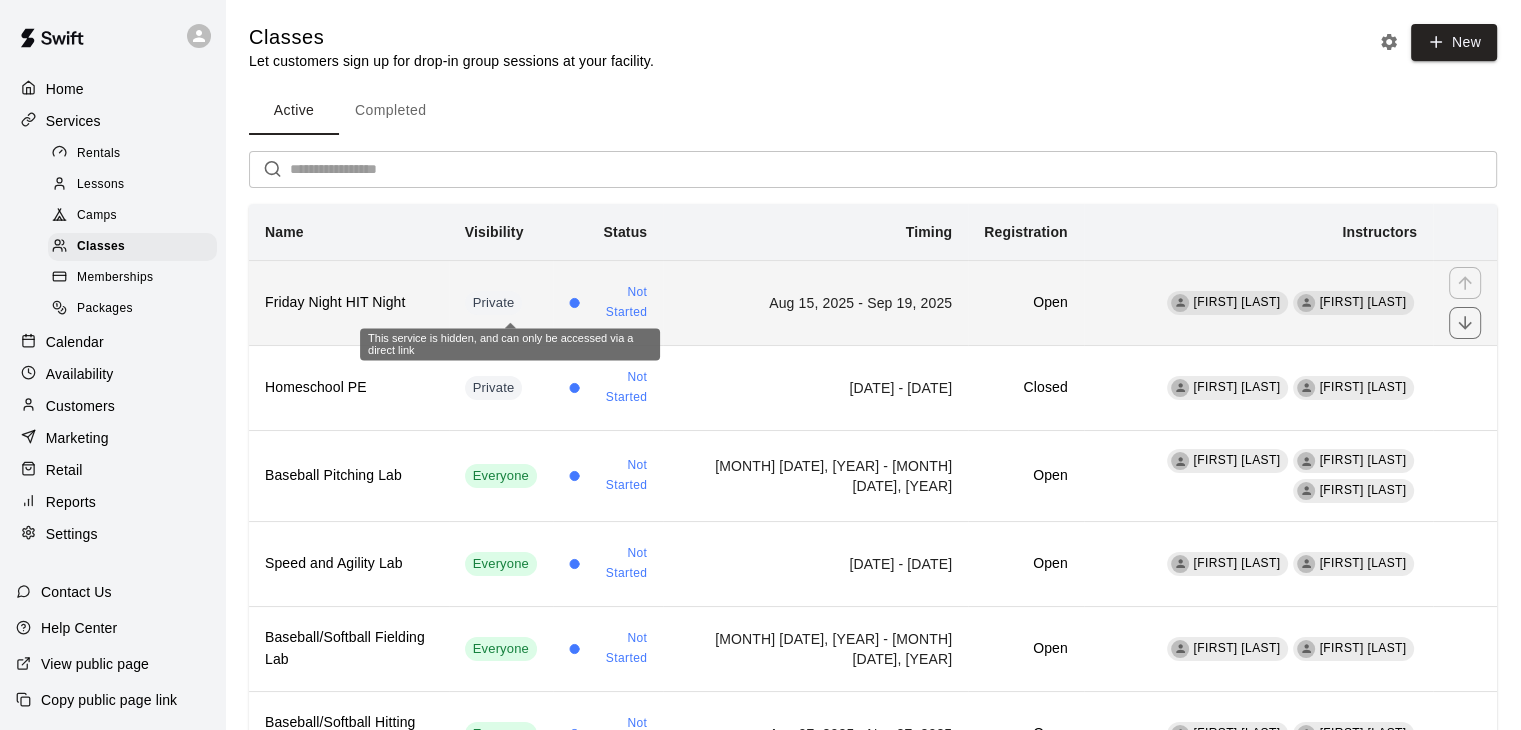 click on "Private" at bounding box center [494, 303] 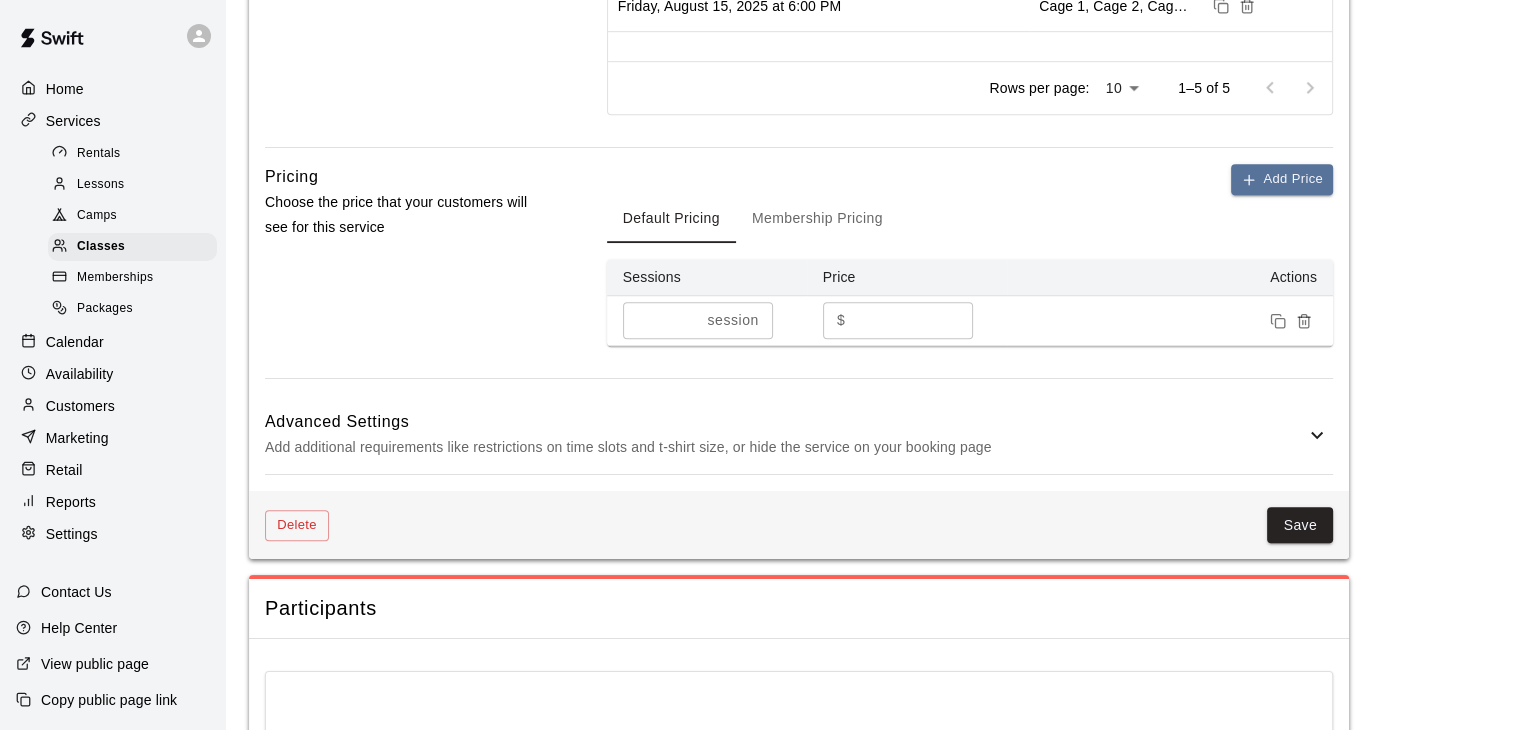 scroll, scrollTop: 1276, scrollLeft: 0, axis: vertical 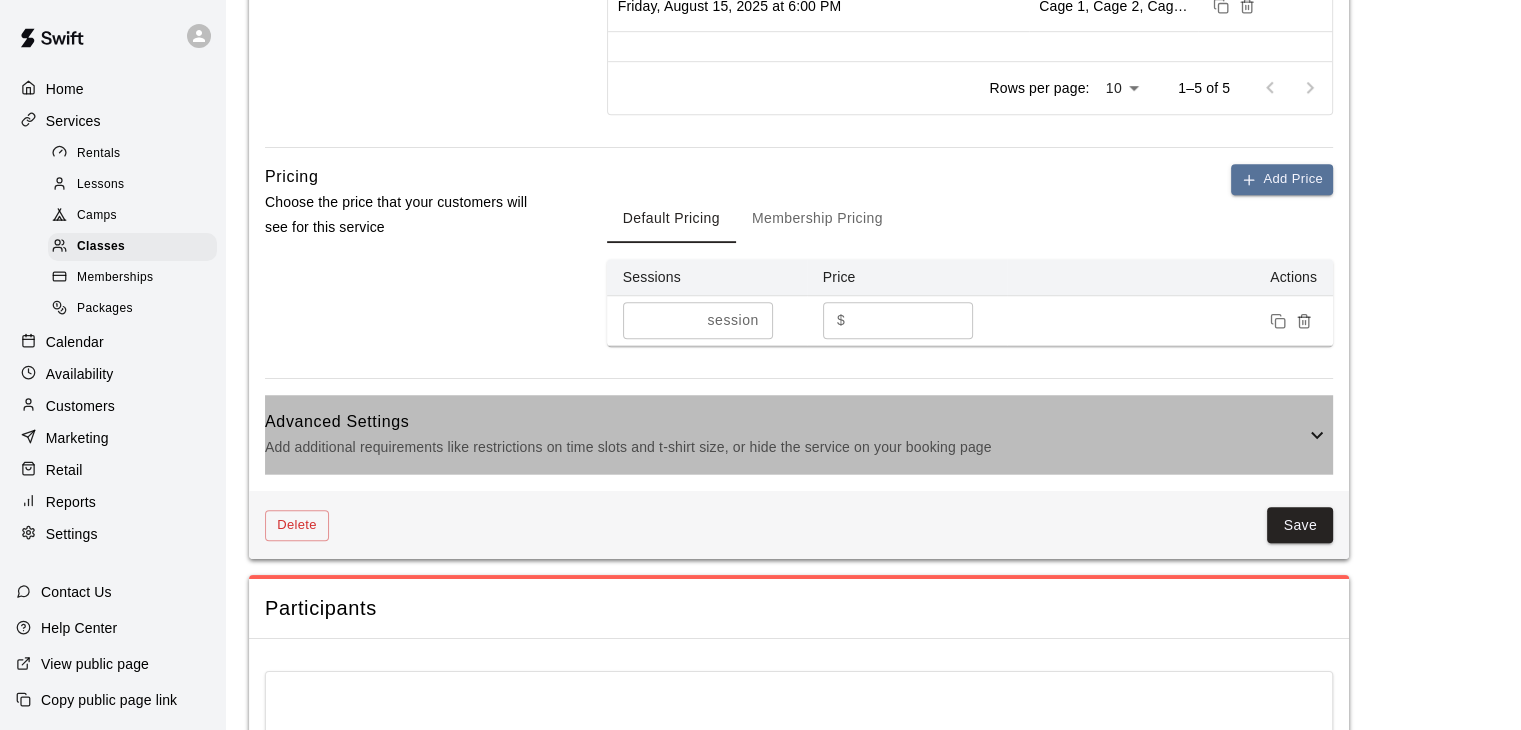 click 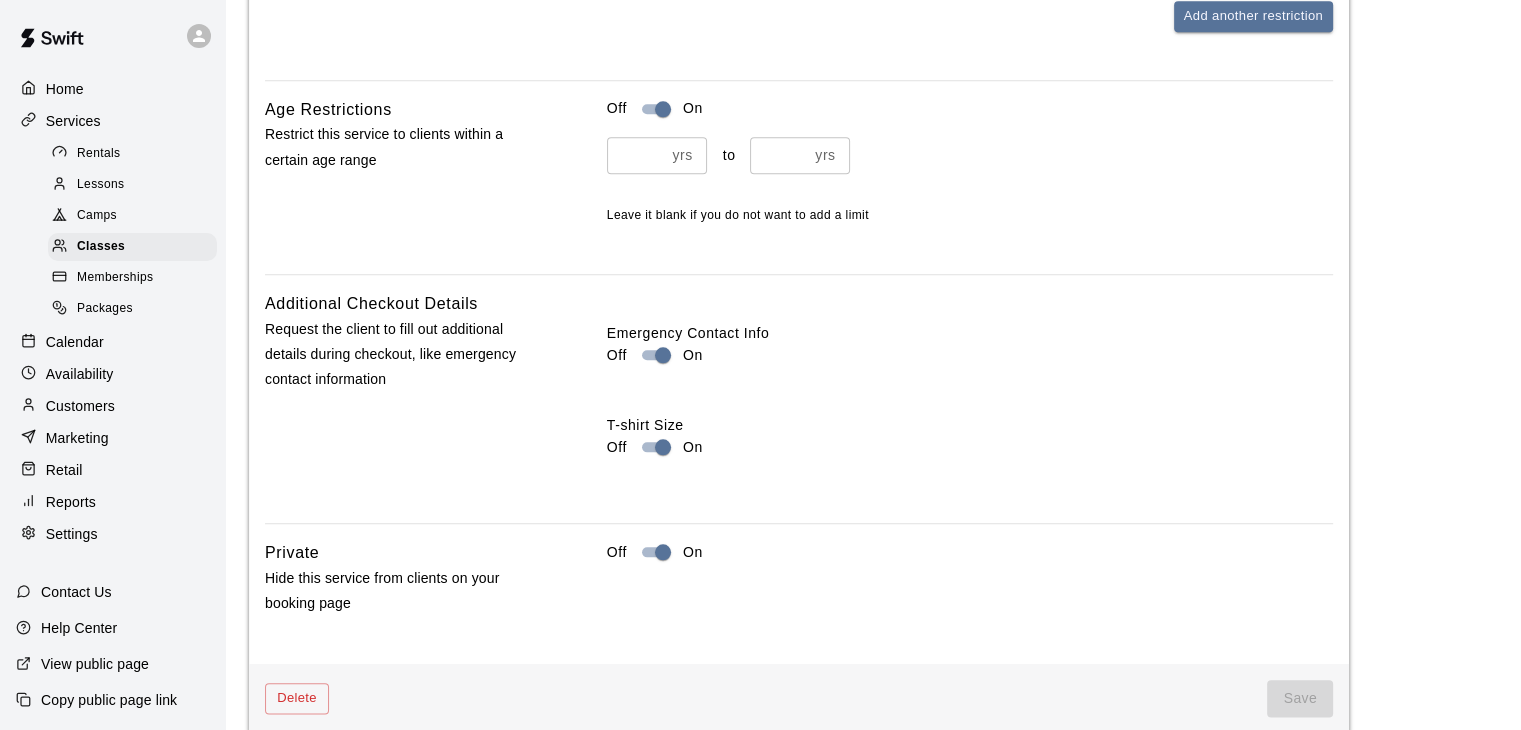 scroll, scrollTop: 2160, scrollLeft: 0, axis: vertical 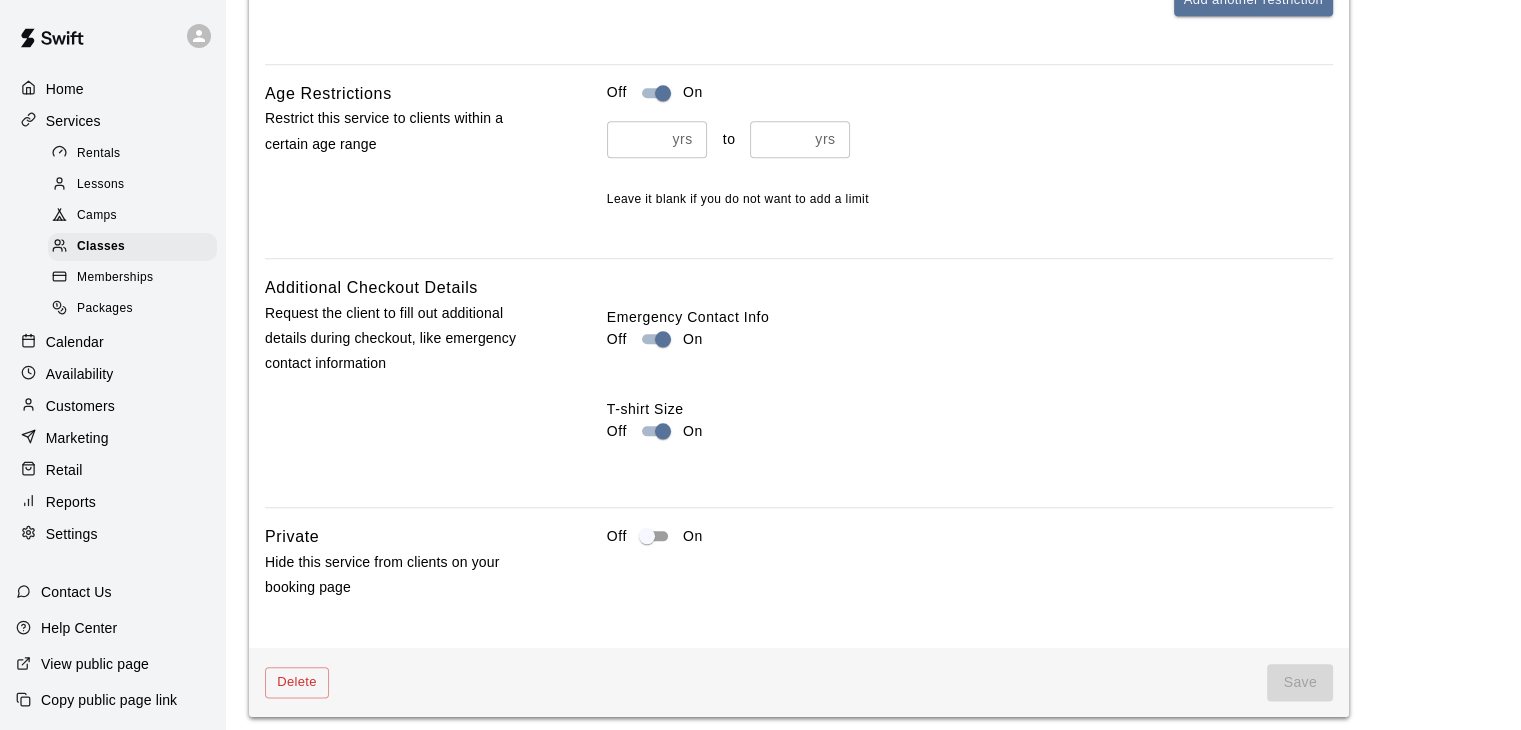click on "Off On" at bounding box center (970, 562) 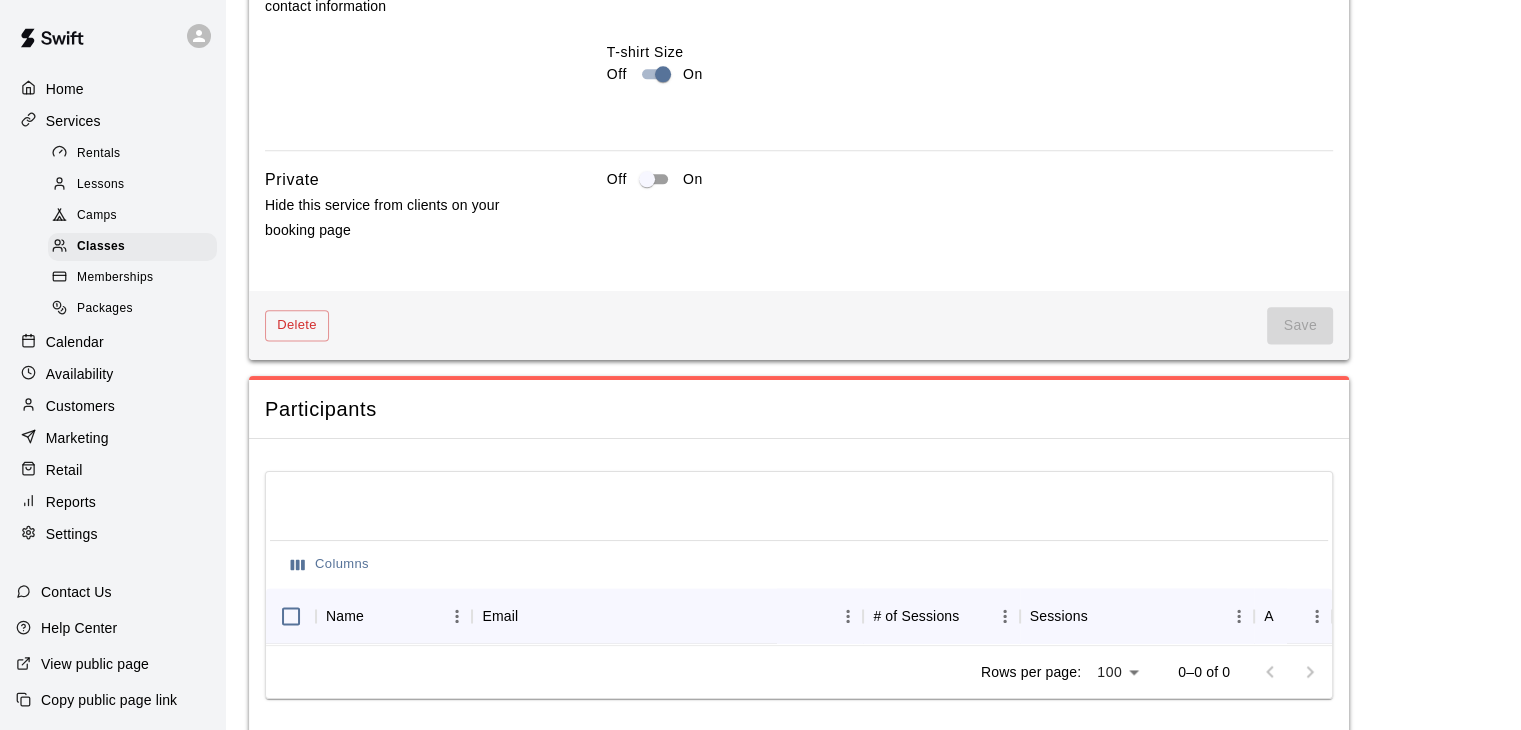 scroll, scrollTop: 2564, scrollLeft: 0, axis: vertical 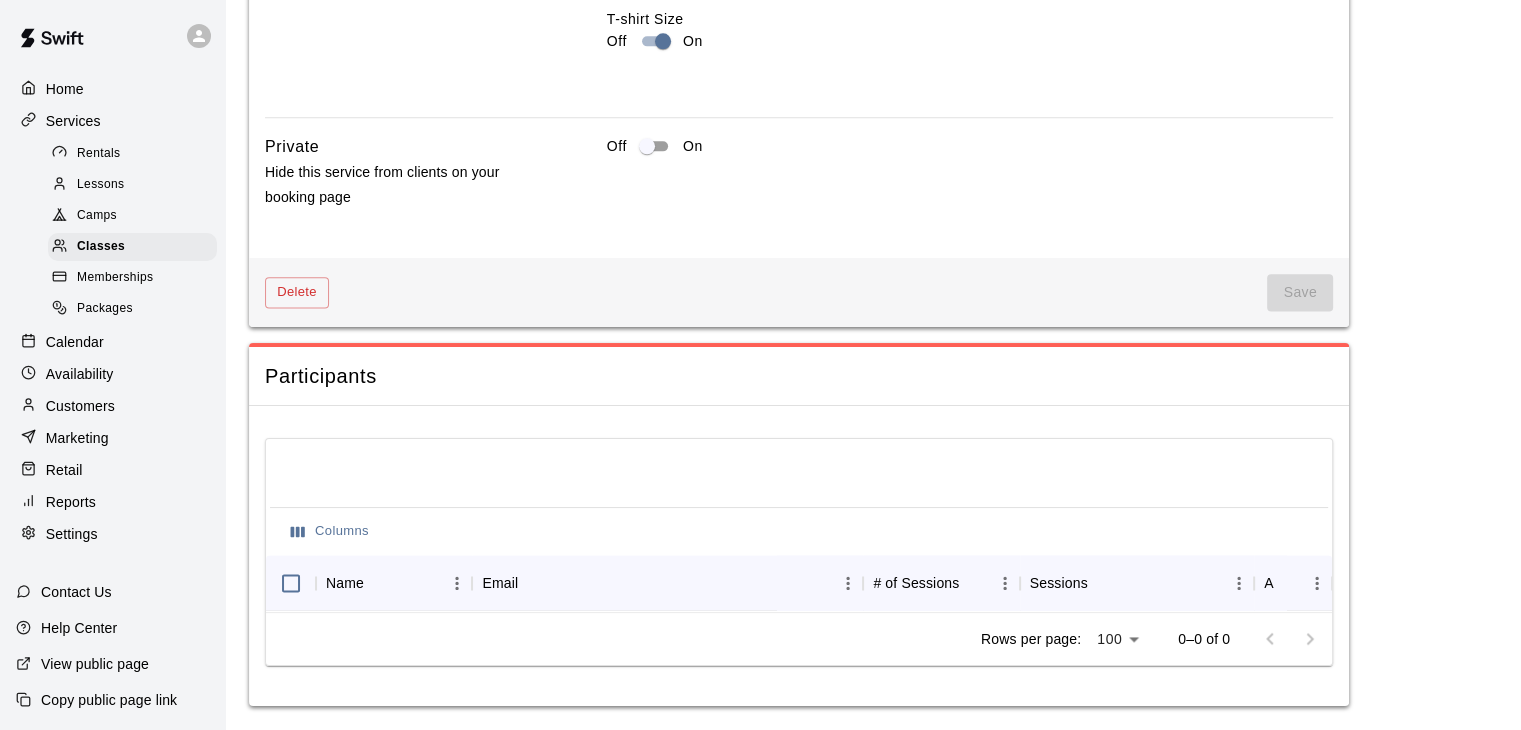 click on "Off On" at bounding box center [970, 146] 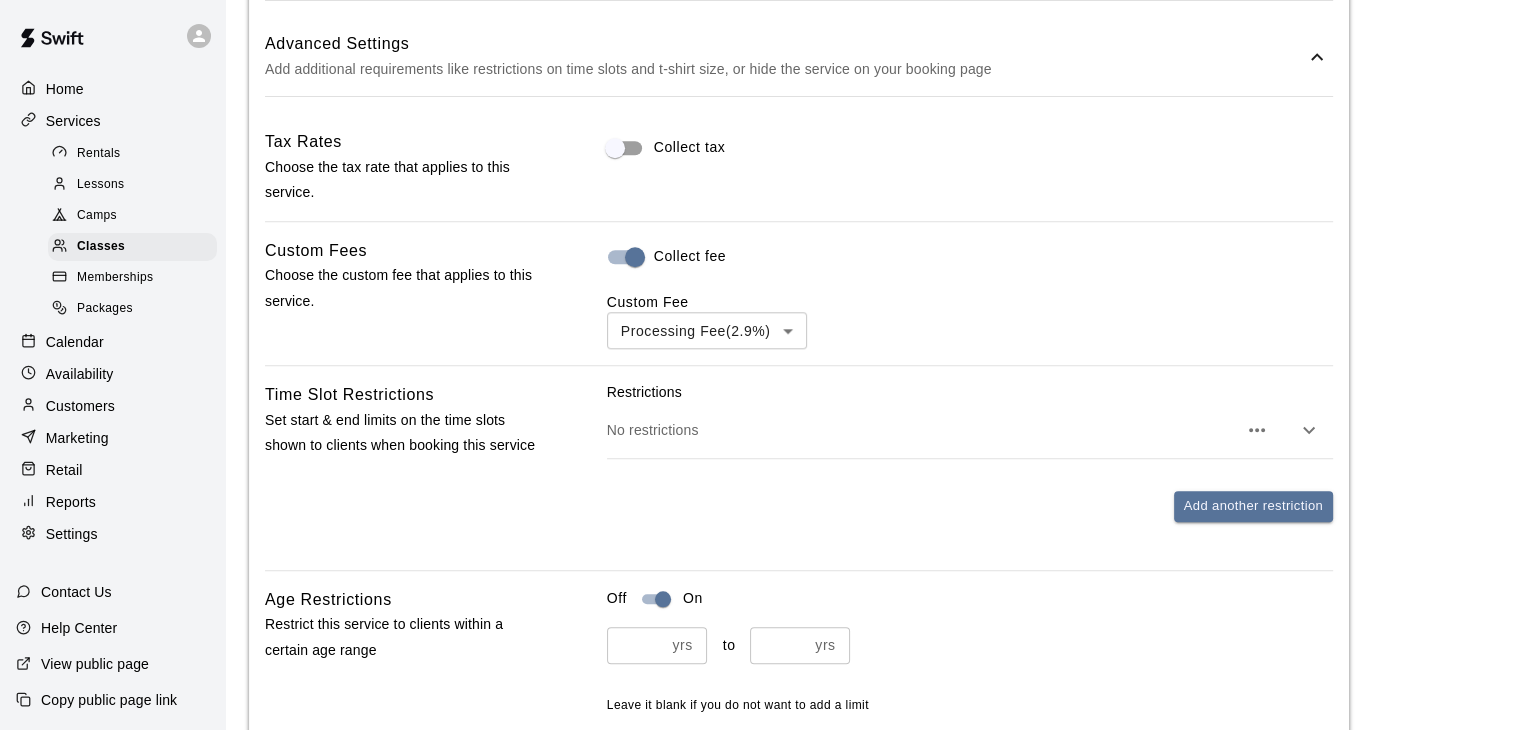 scroll, scrollTop: 1655, scrollLeft: 0, axis: vertical 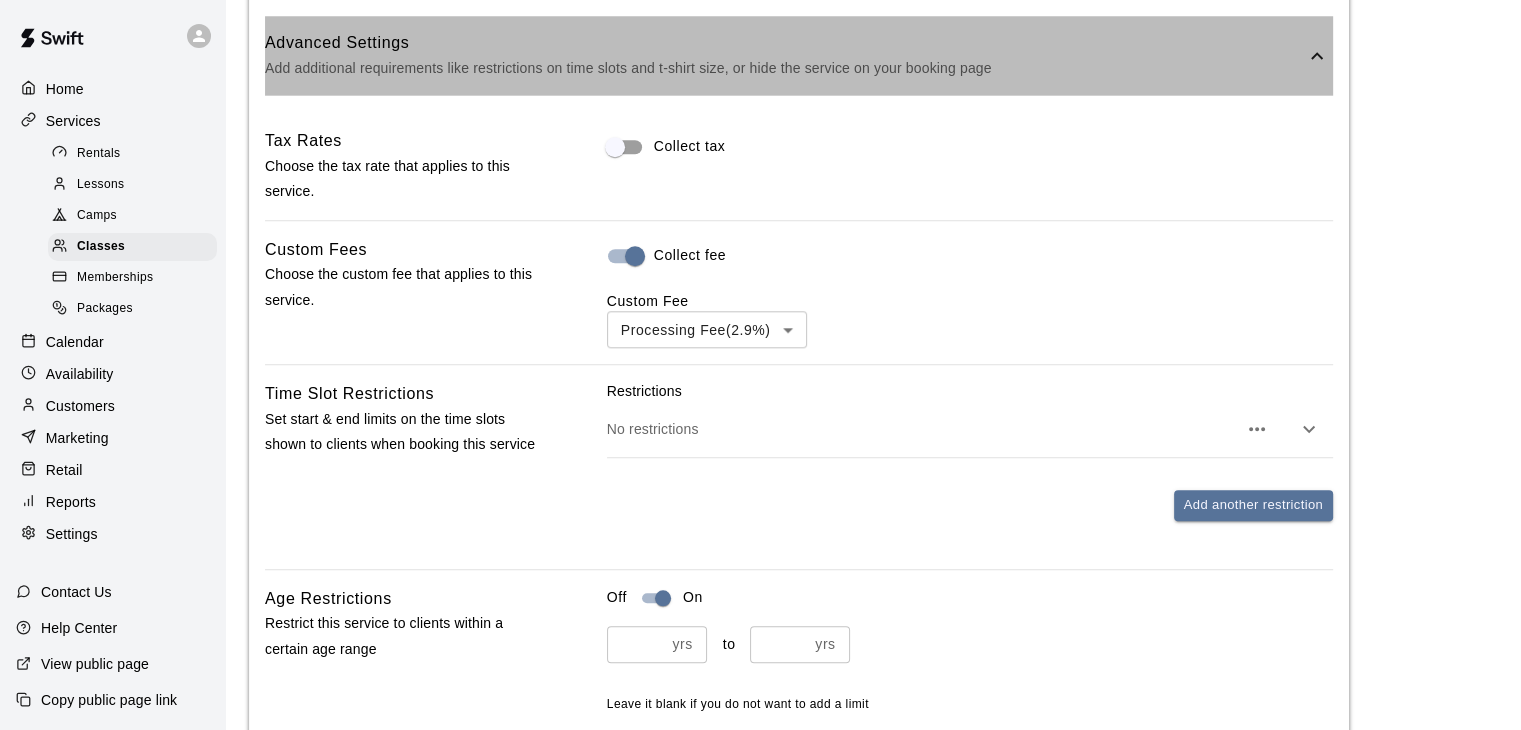 click 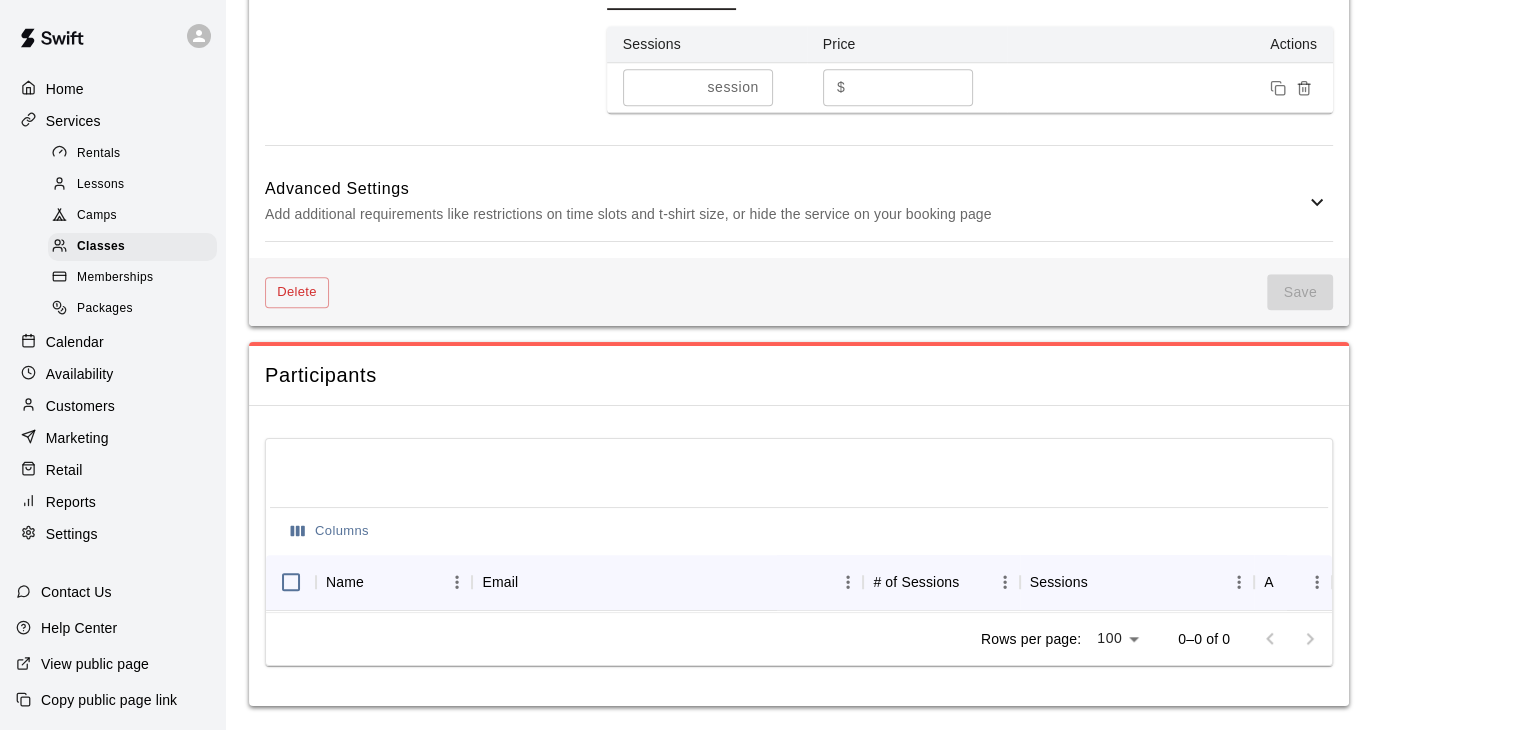 scroll, scrollTop: 1520, scrollLeft: 0, axis: vertical 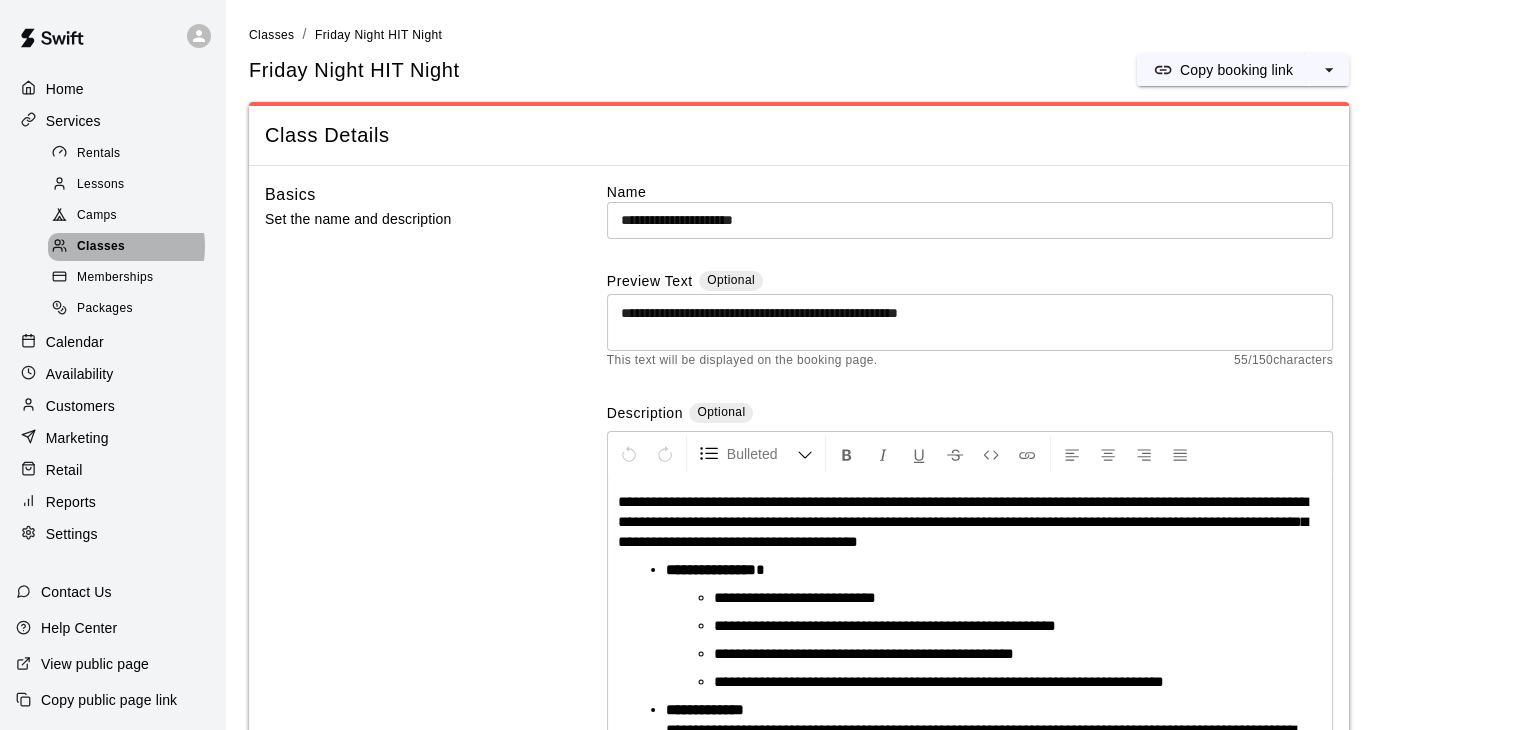 click on "Classes" at bounding box center [101, 247] 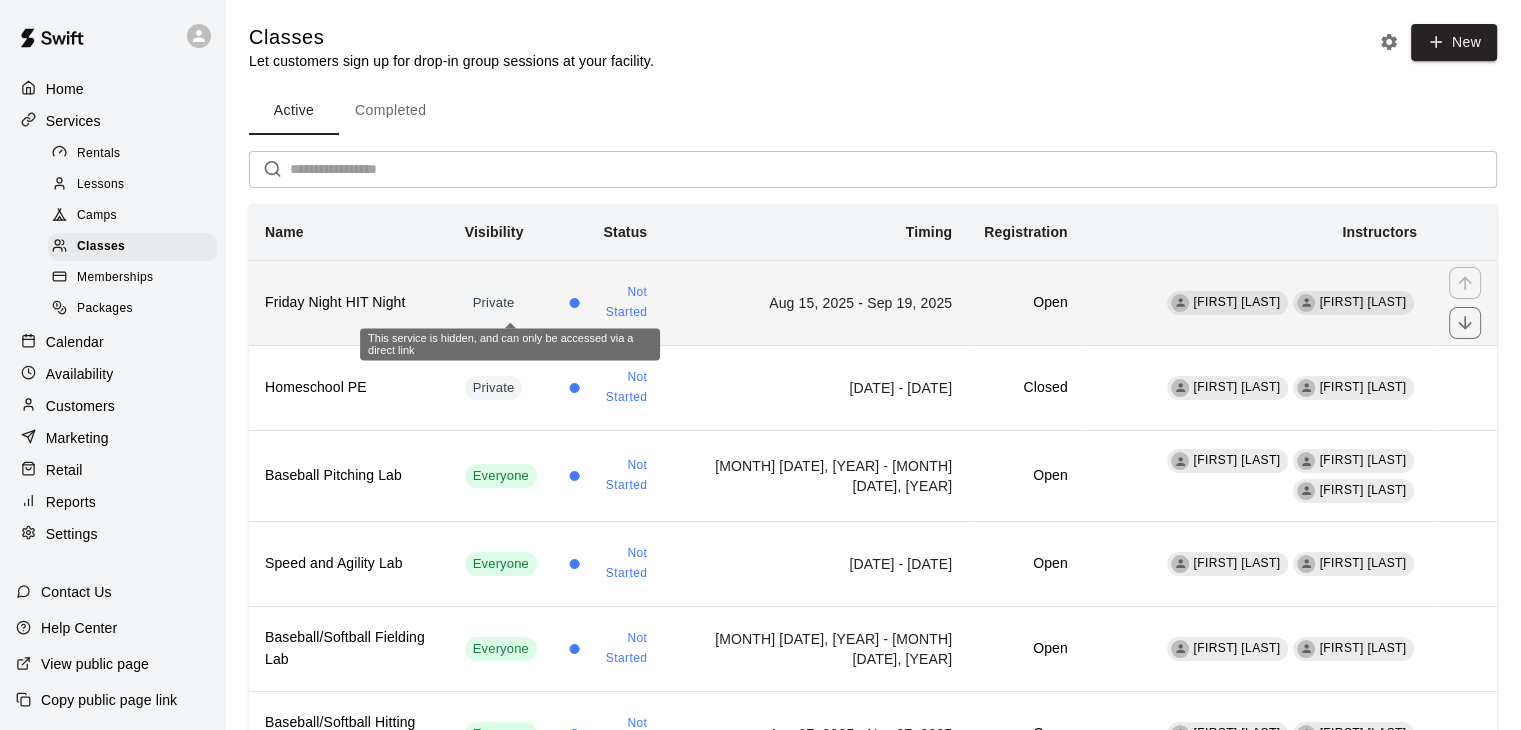 click on "Private" at bounding box center [494, 303] 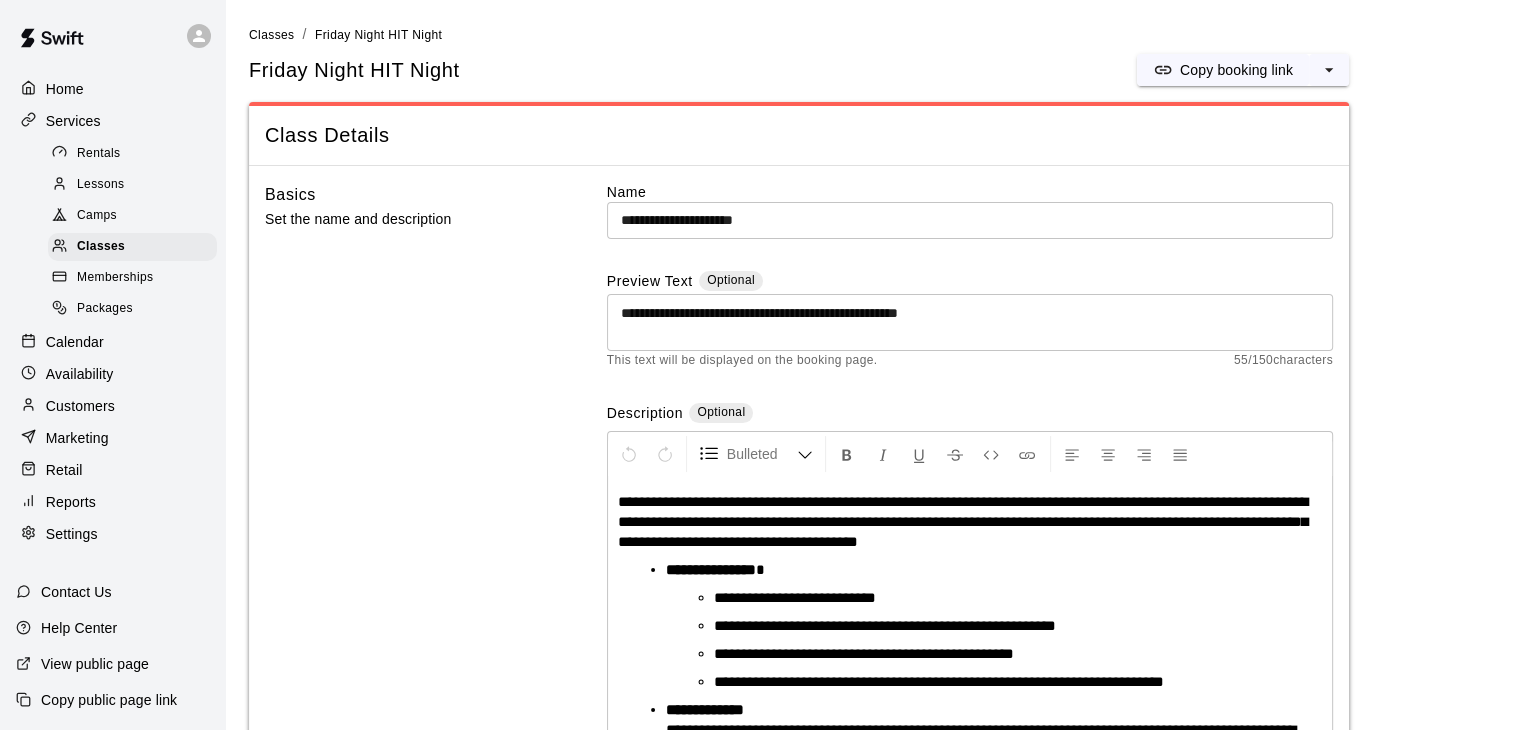 scroll, scrollTop: 29, scrollLeft: 0, axis: vertical 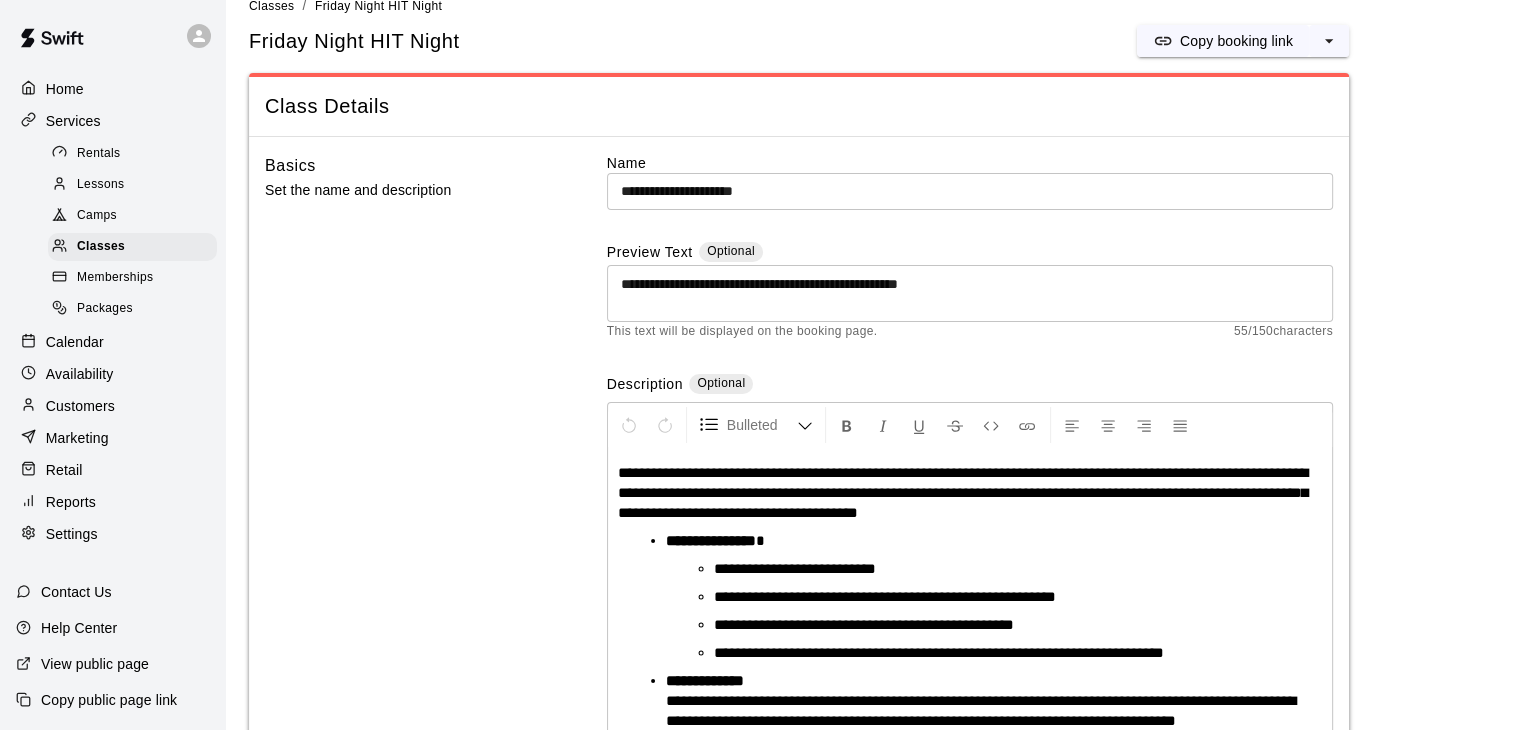 click on "**********" at bounding box center (873, 1090) 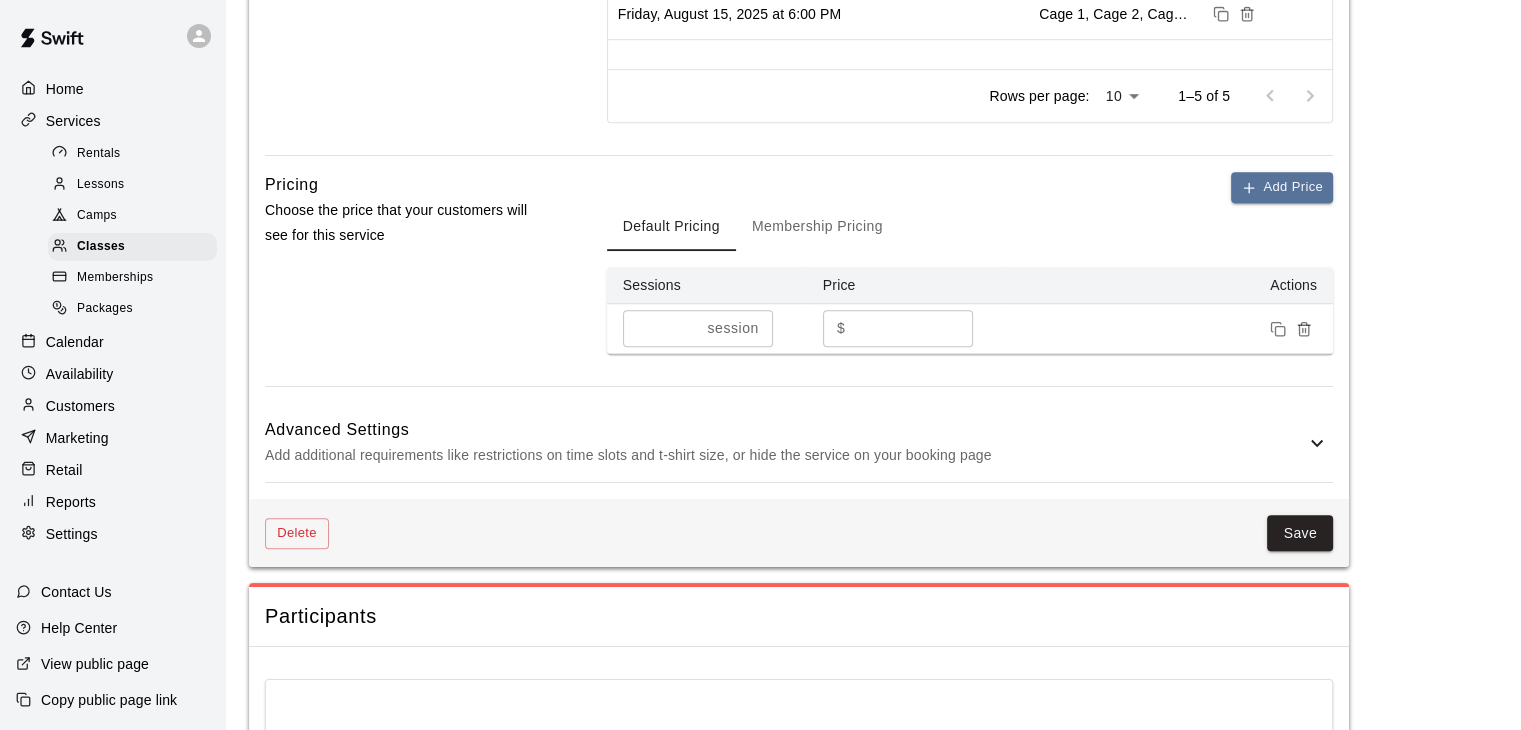 scroll, scrollTop: 1269, scrollLeft: 0, axis: vertical 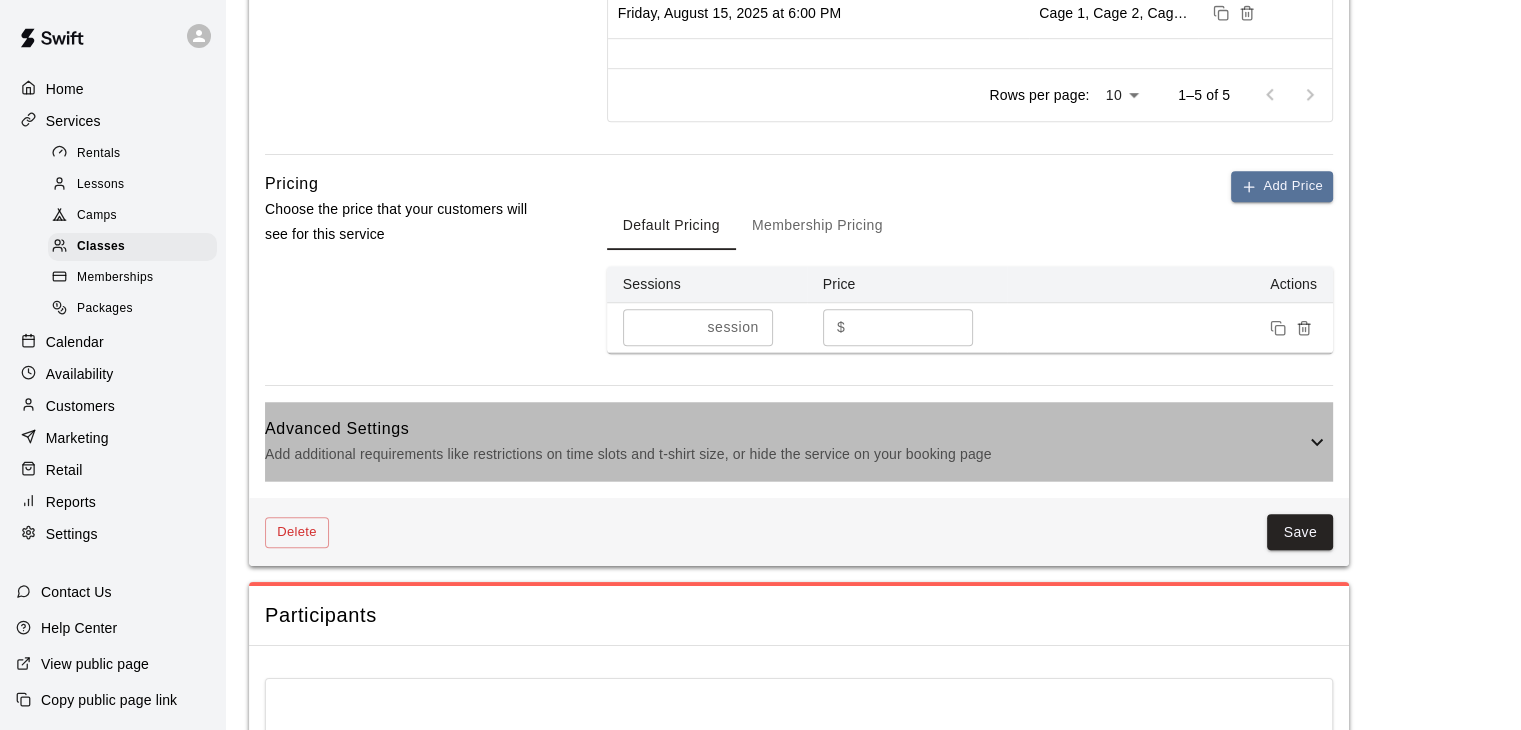 click 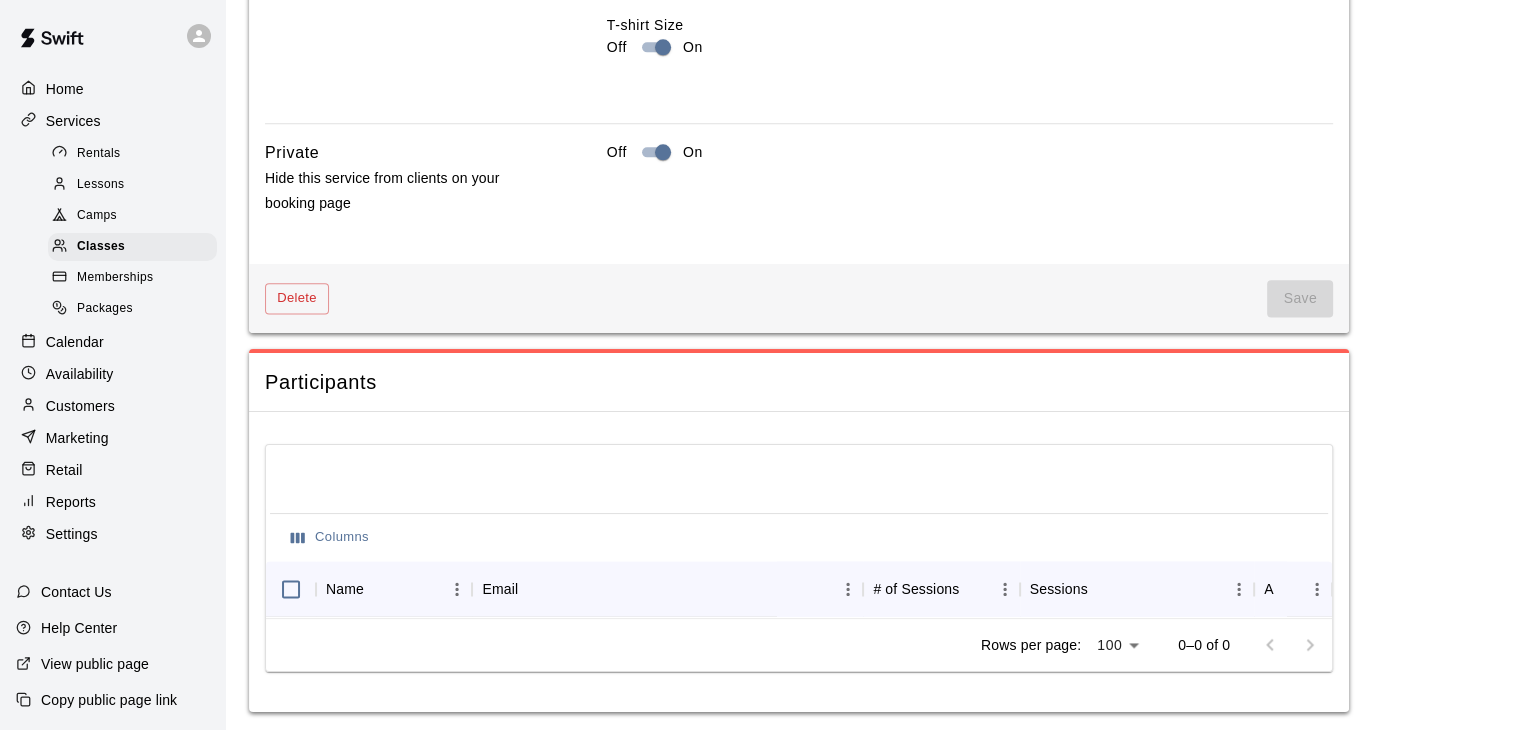 scroll, scrollTop: 2550, scrollLeft: 0, axis: vertical 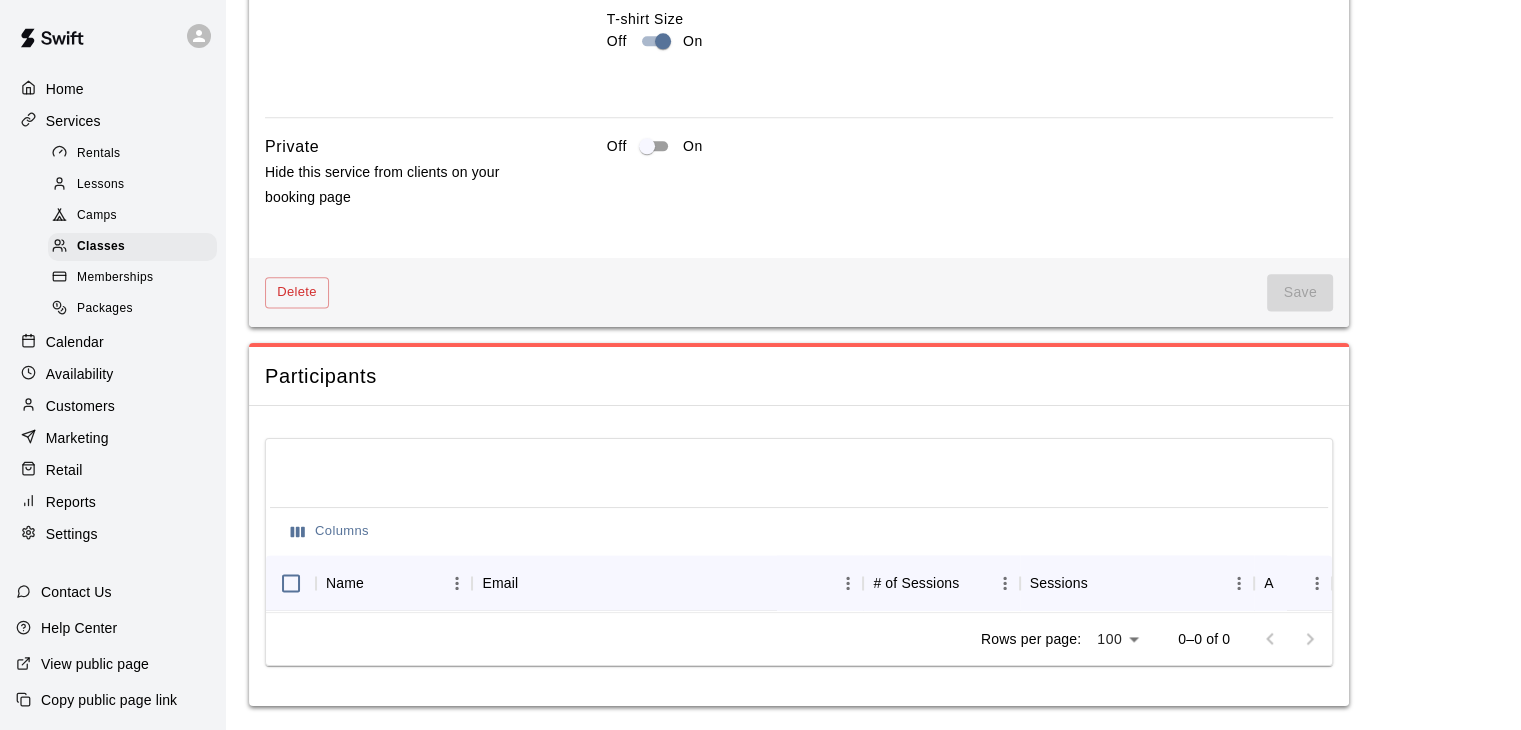 click on "Save" at bounding box center (1300, 292) 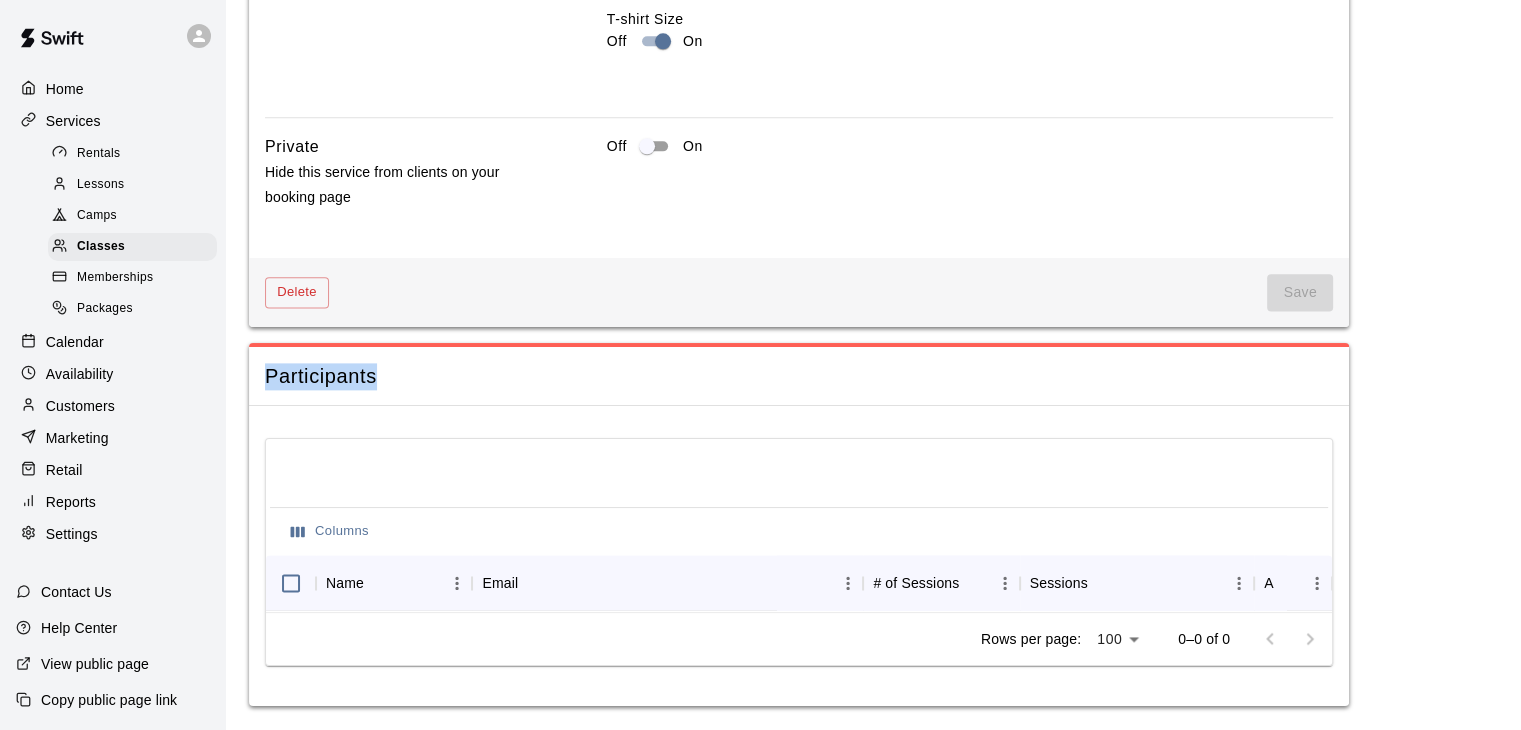 click on "Save" at bounding box center [1300, 292] 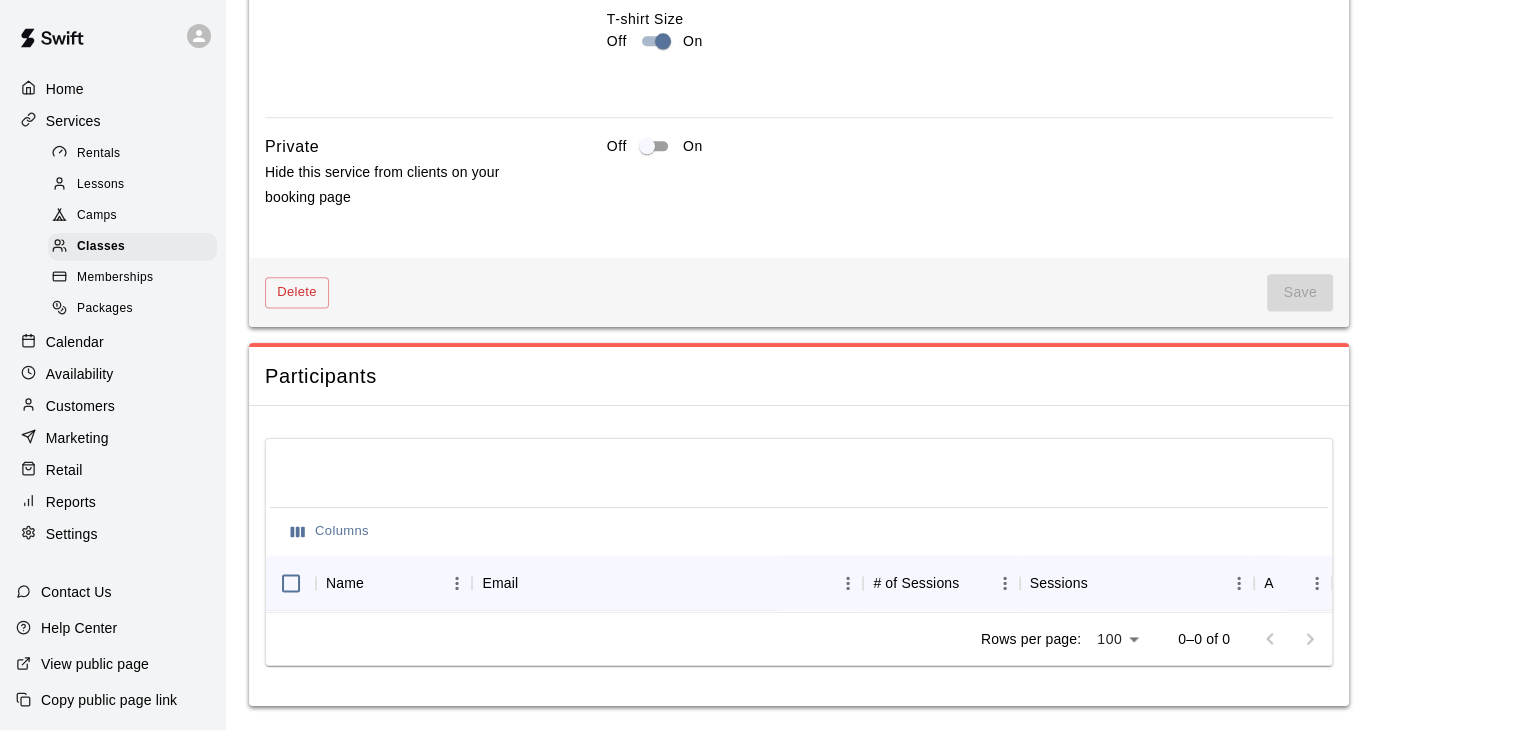 click on "Save" at bounding box center (1300, 292) 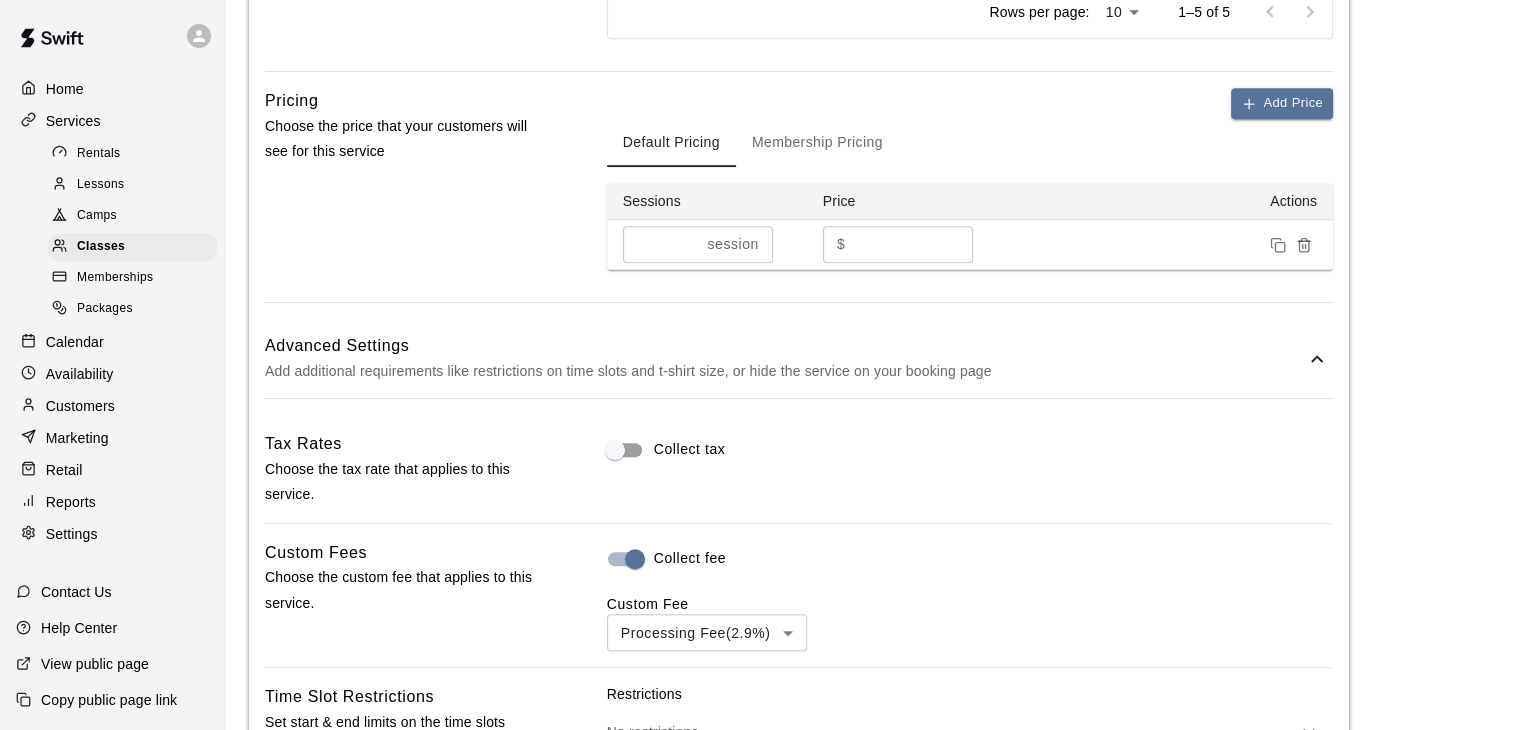 scroll, scrollTop: 1335, scrollLeft: 0, axis: vertical 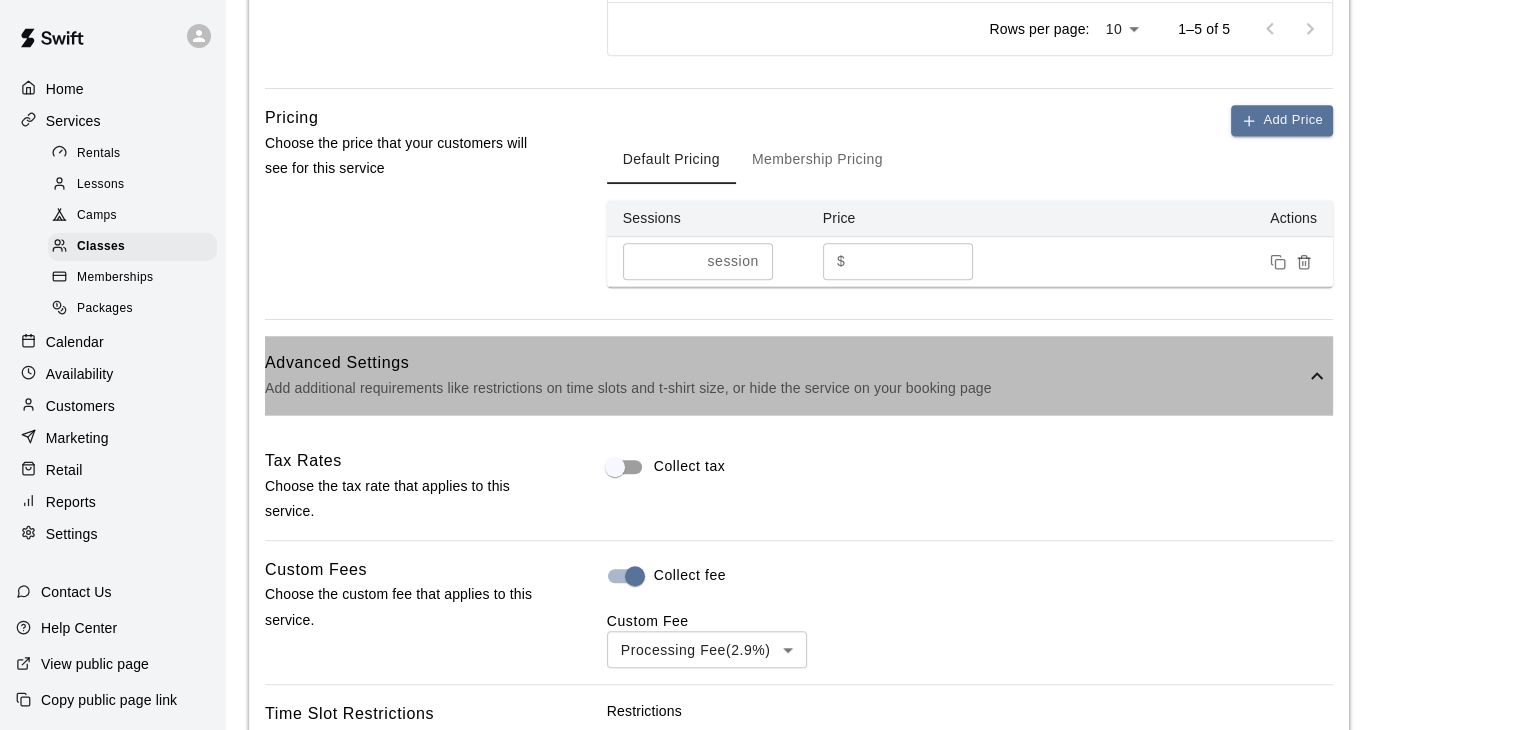 click 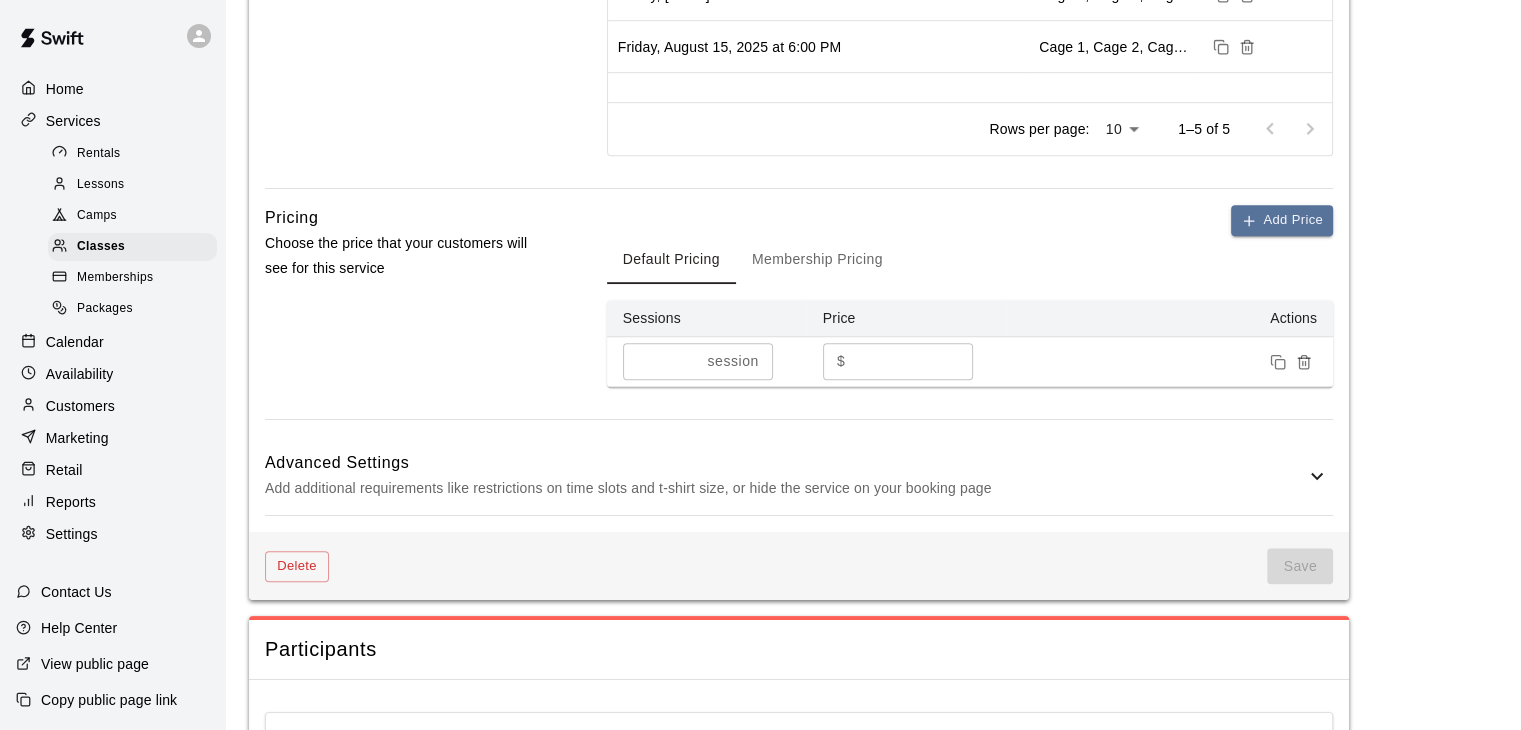 scroll, scrollTop: 1236, scrollLeft: 0, axis: vertical 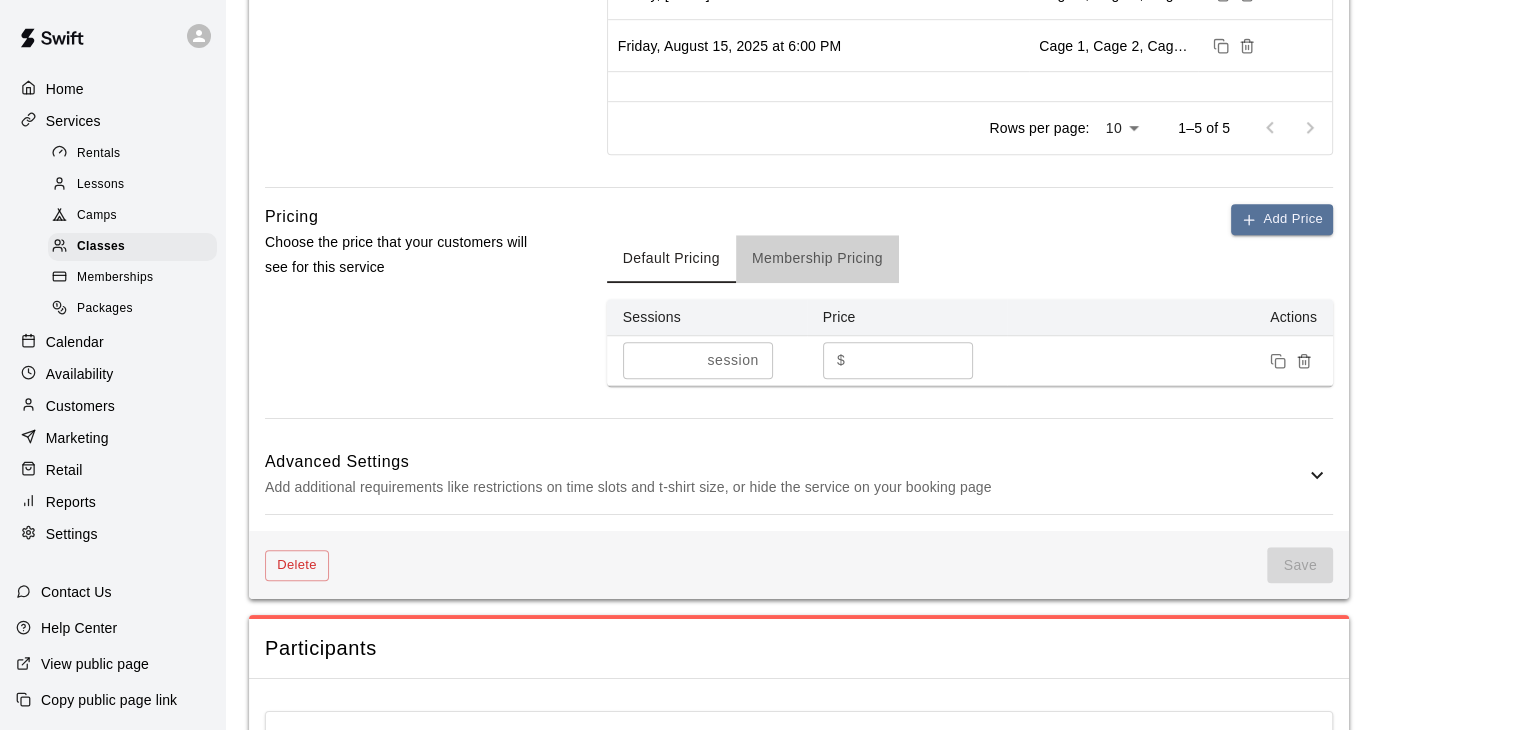 click on "Membership Pricing" at bounding box center [817, 259] 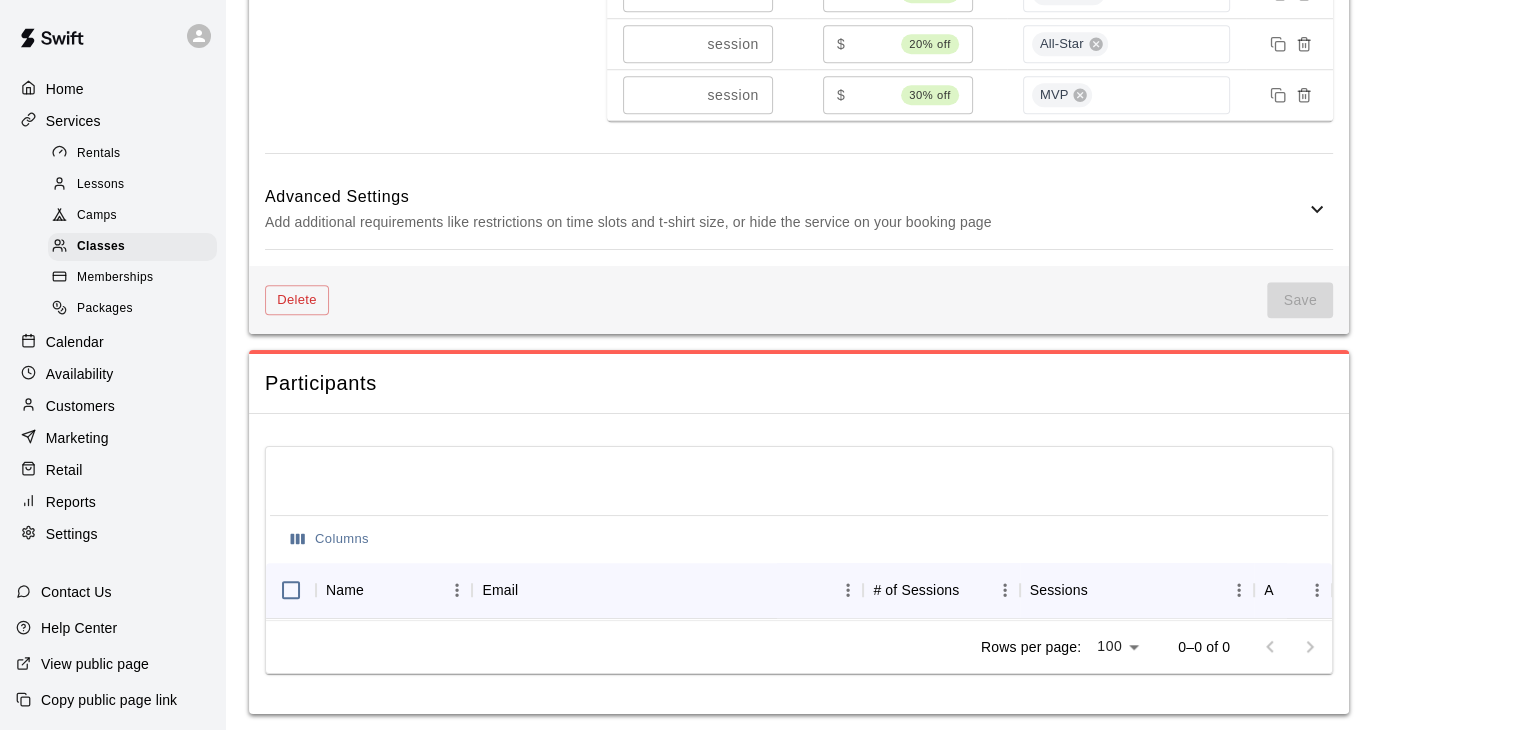 scroll, scrollTop: 1622, scrollLeft: 0, axis: vertical 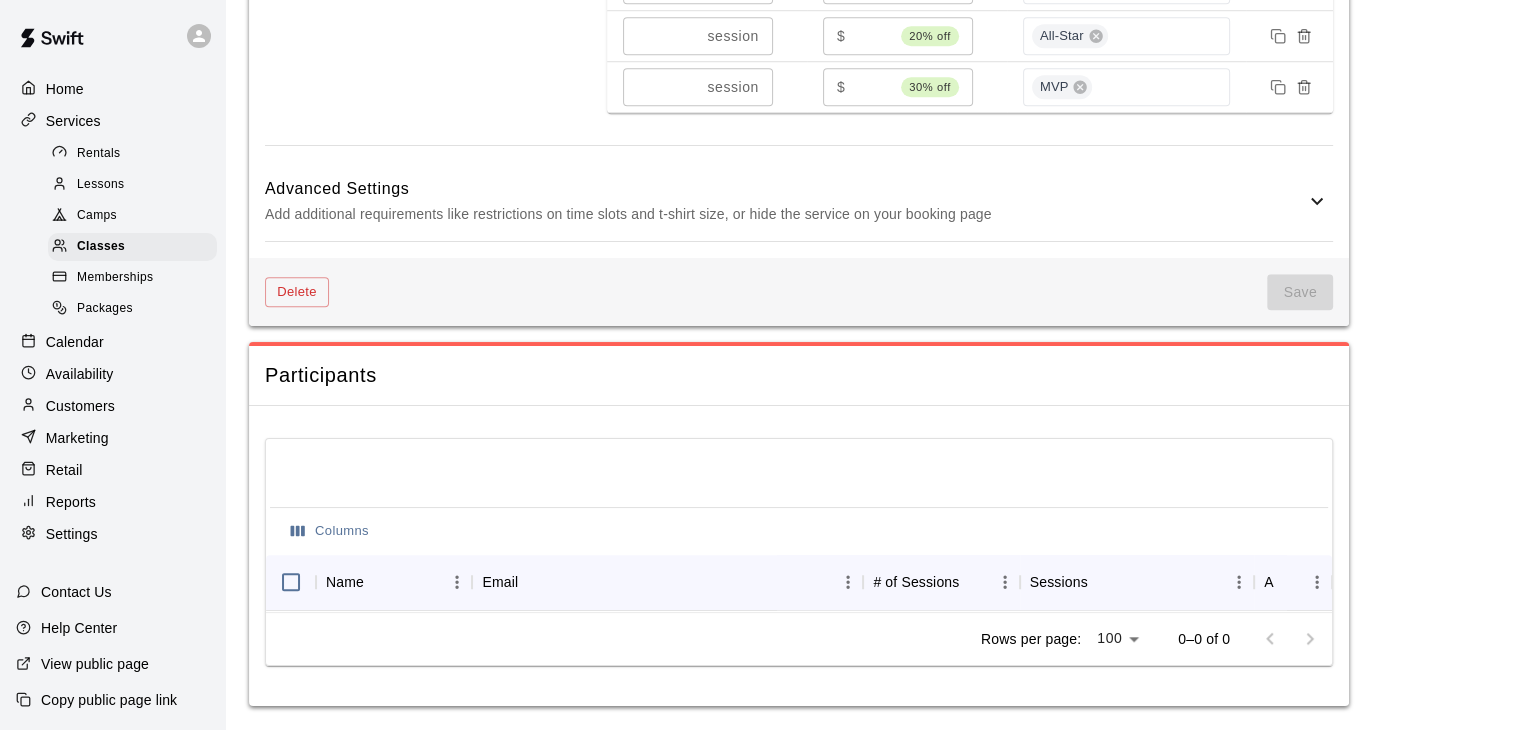 click on "Save" at bounding box center [1300, 292] 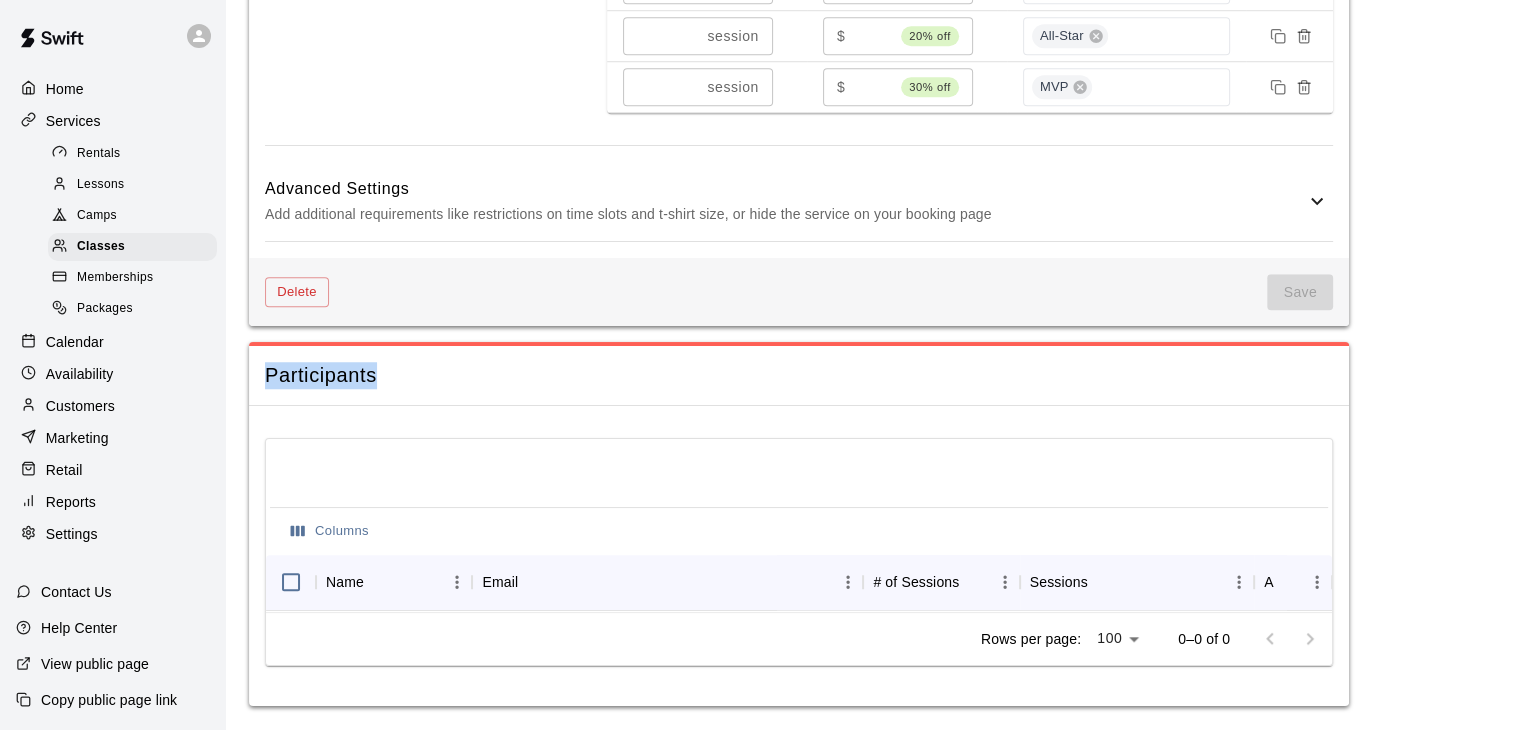 click on "Save" at bounding box center (1300, 292) 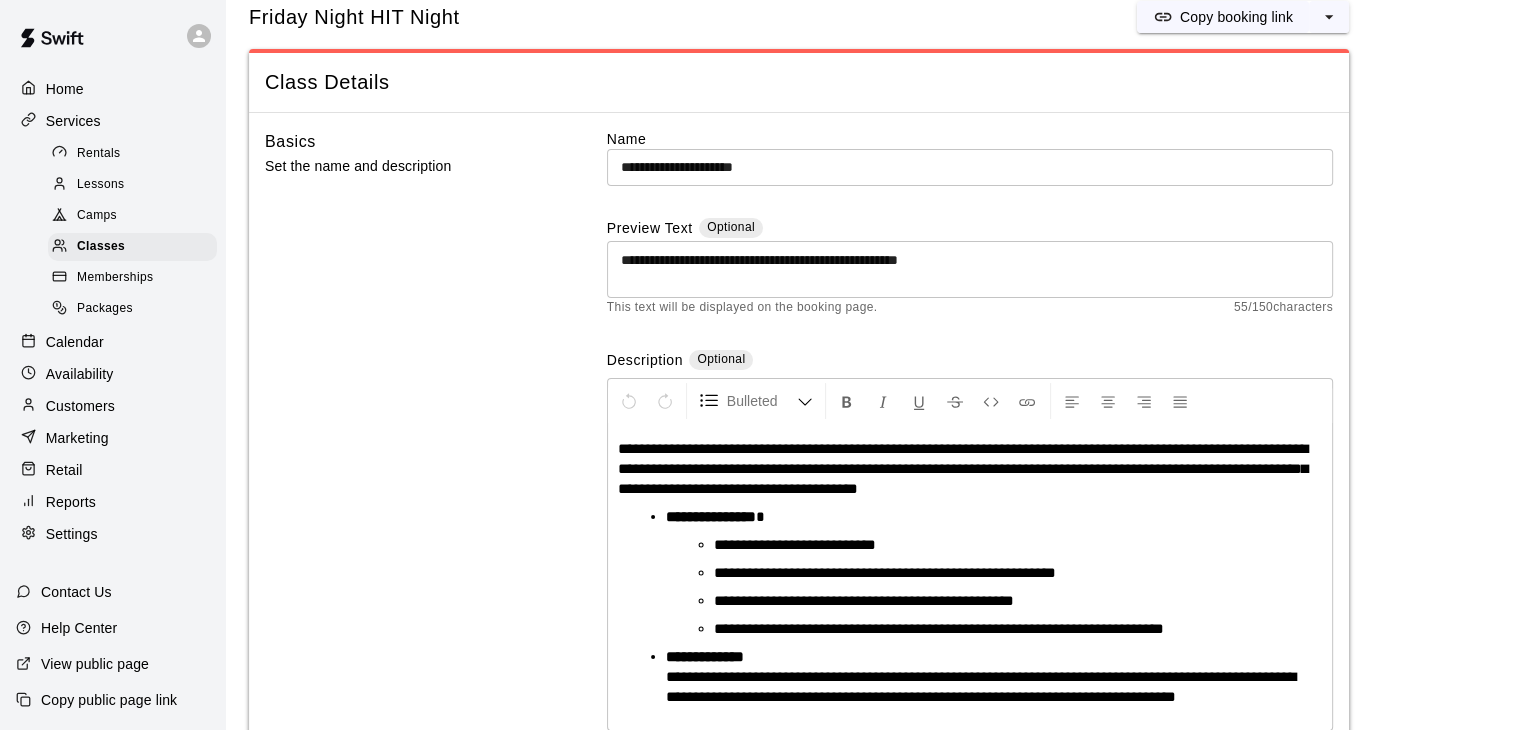 scroll, scrollTop: 0, scrollLeft: 0, axis: both 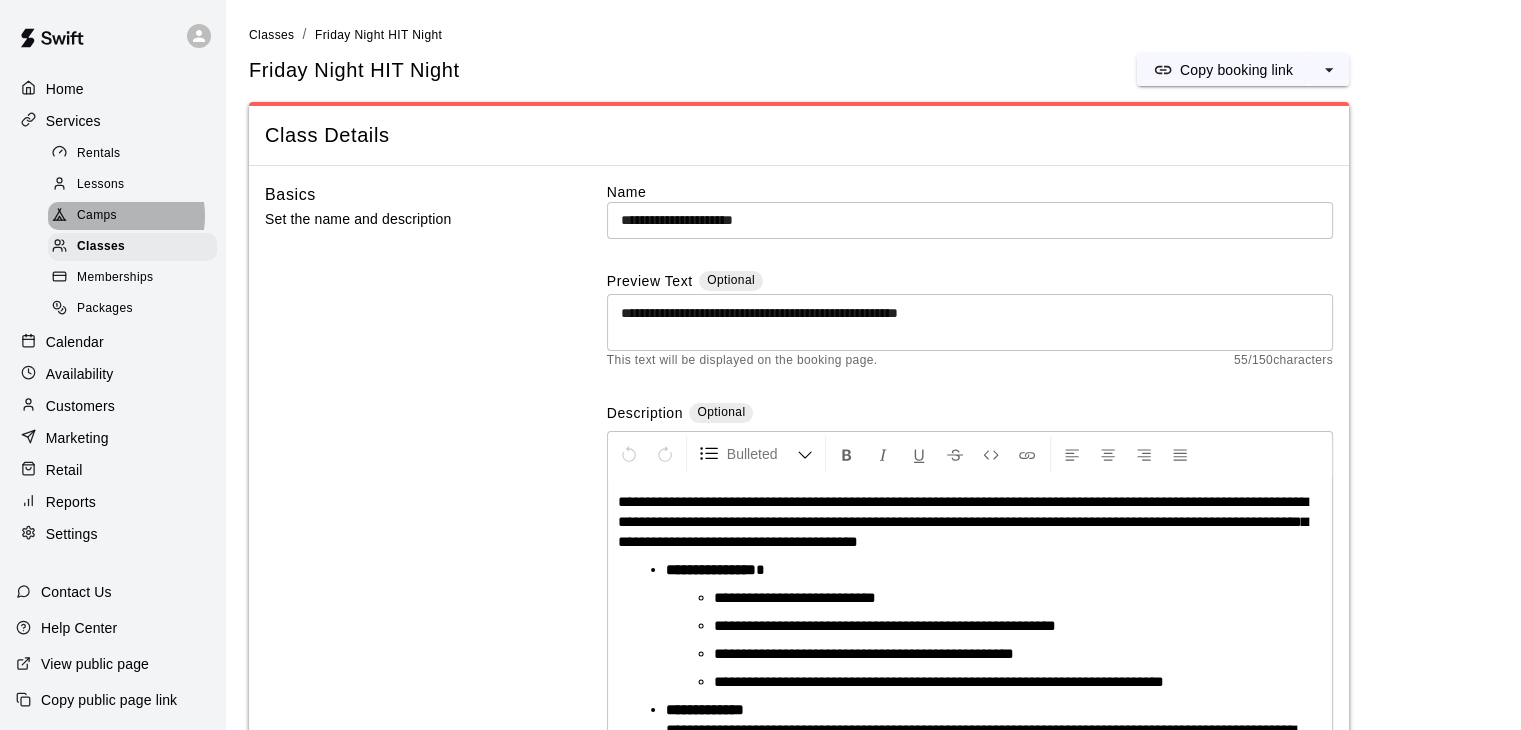 click on "Camps" at bounding box center (132, 216) 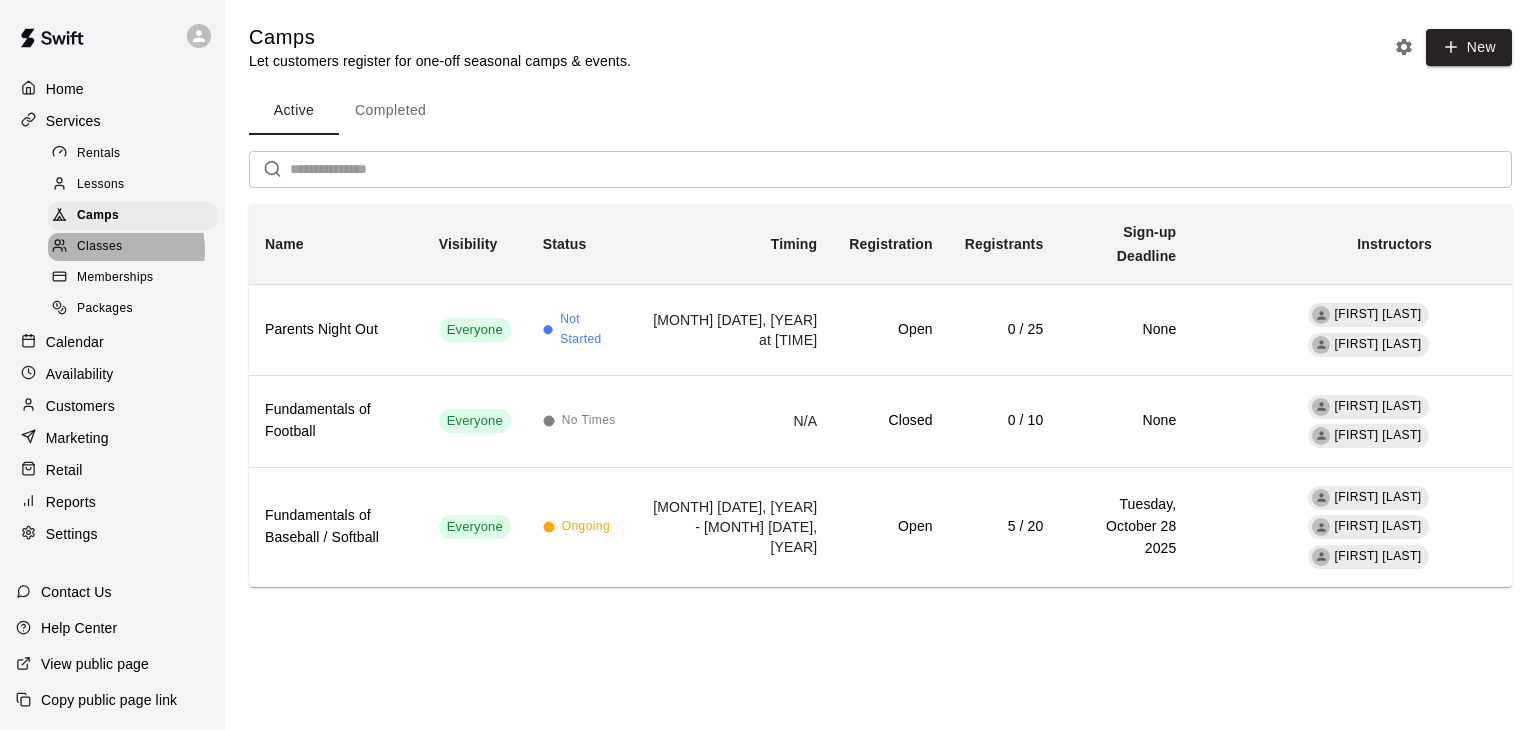 click on "Classes" at bounding box center (99, 247) 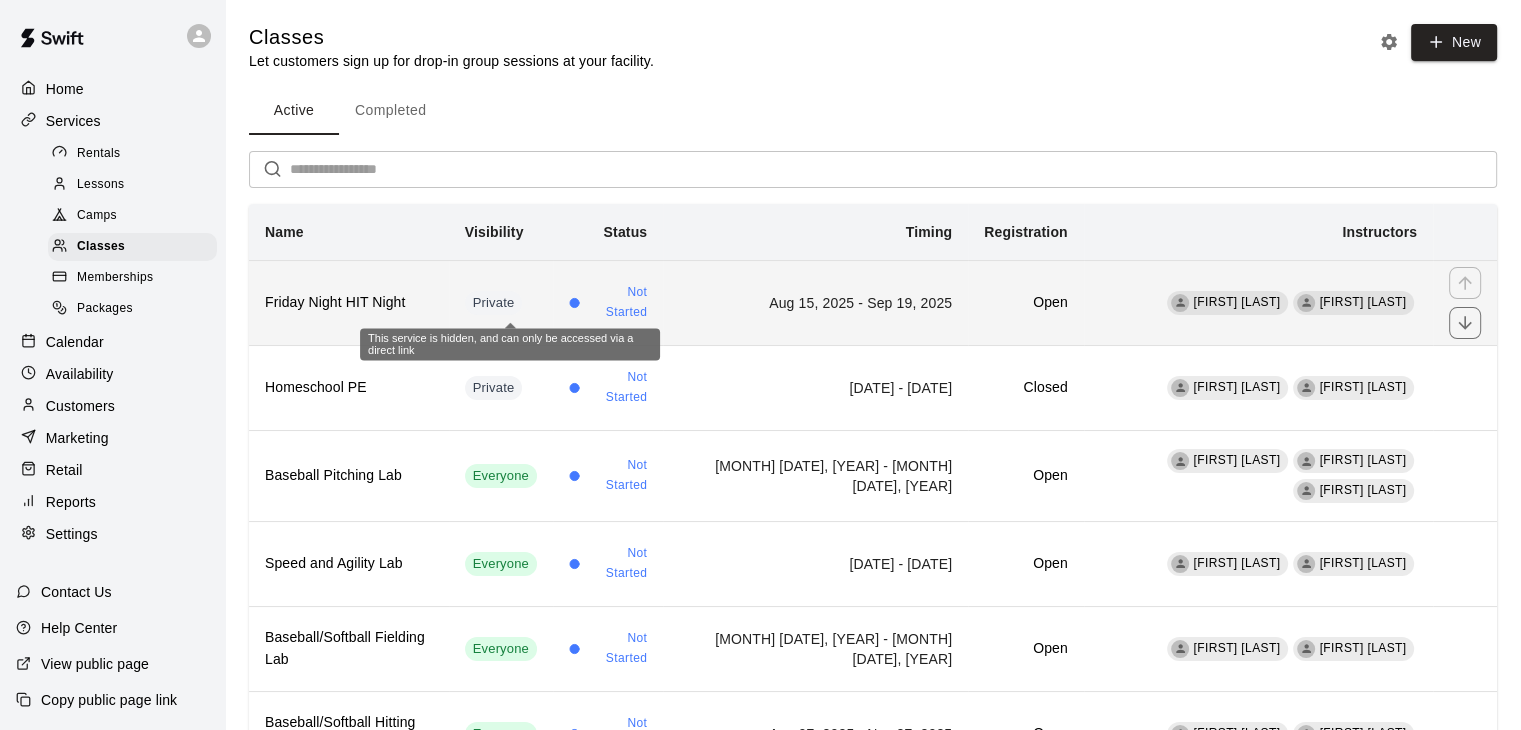 click on "Private" at bounding box center [494, 303] 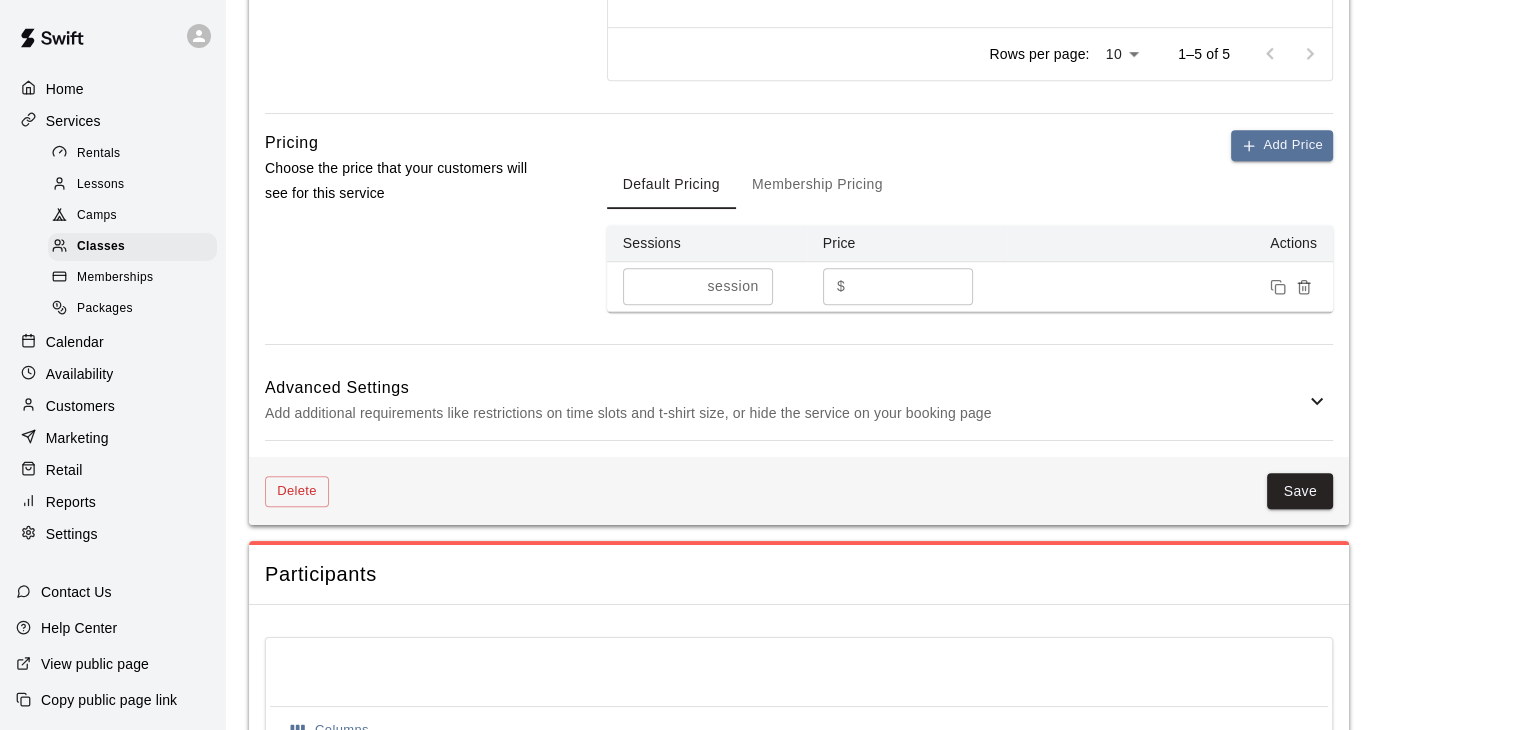 scroll, scrollTop: 1312, scrollLeft: 0, axis: vertical 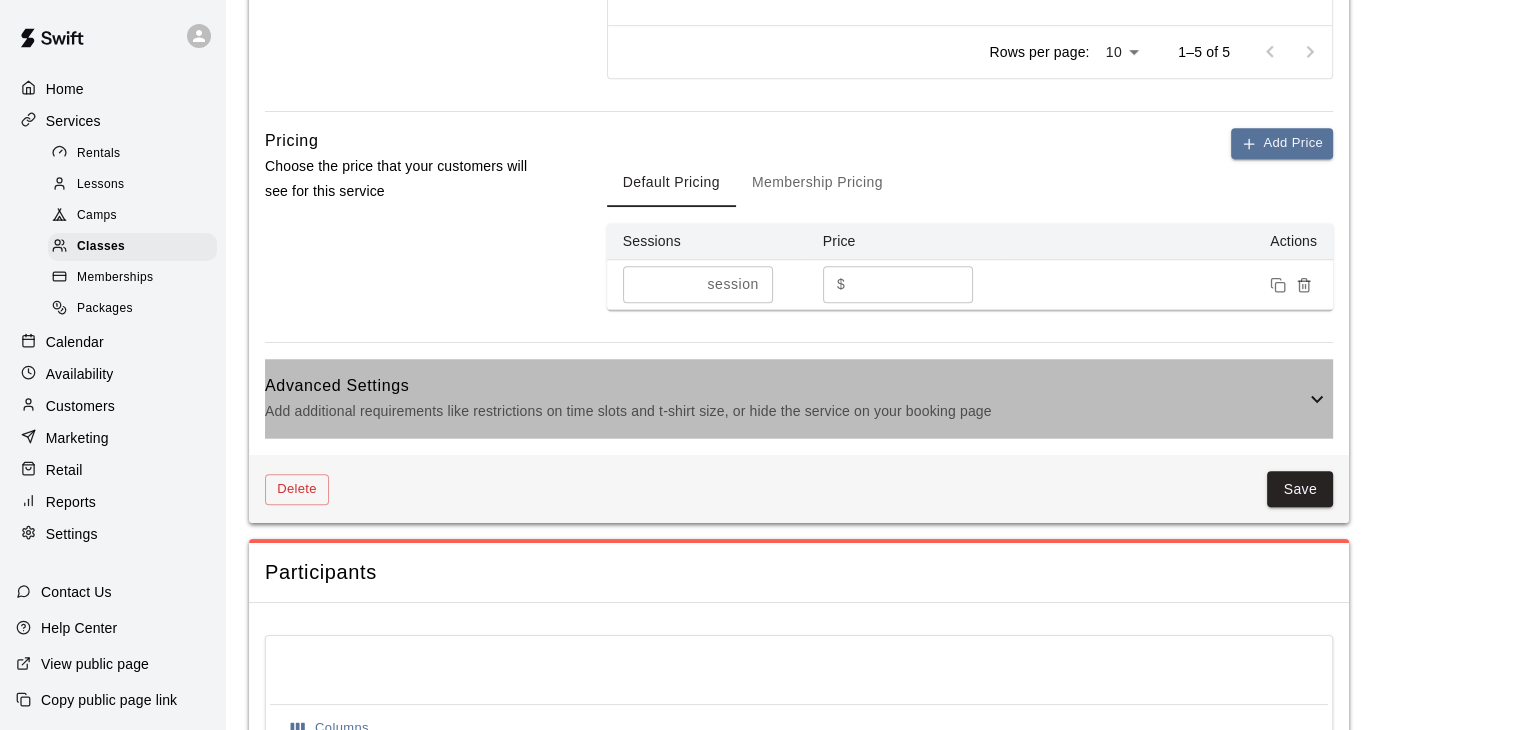 click 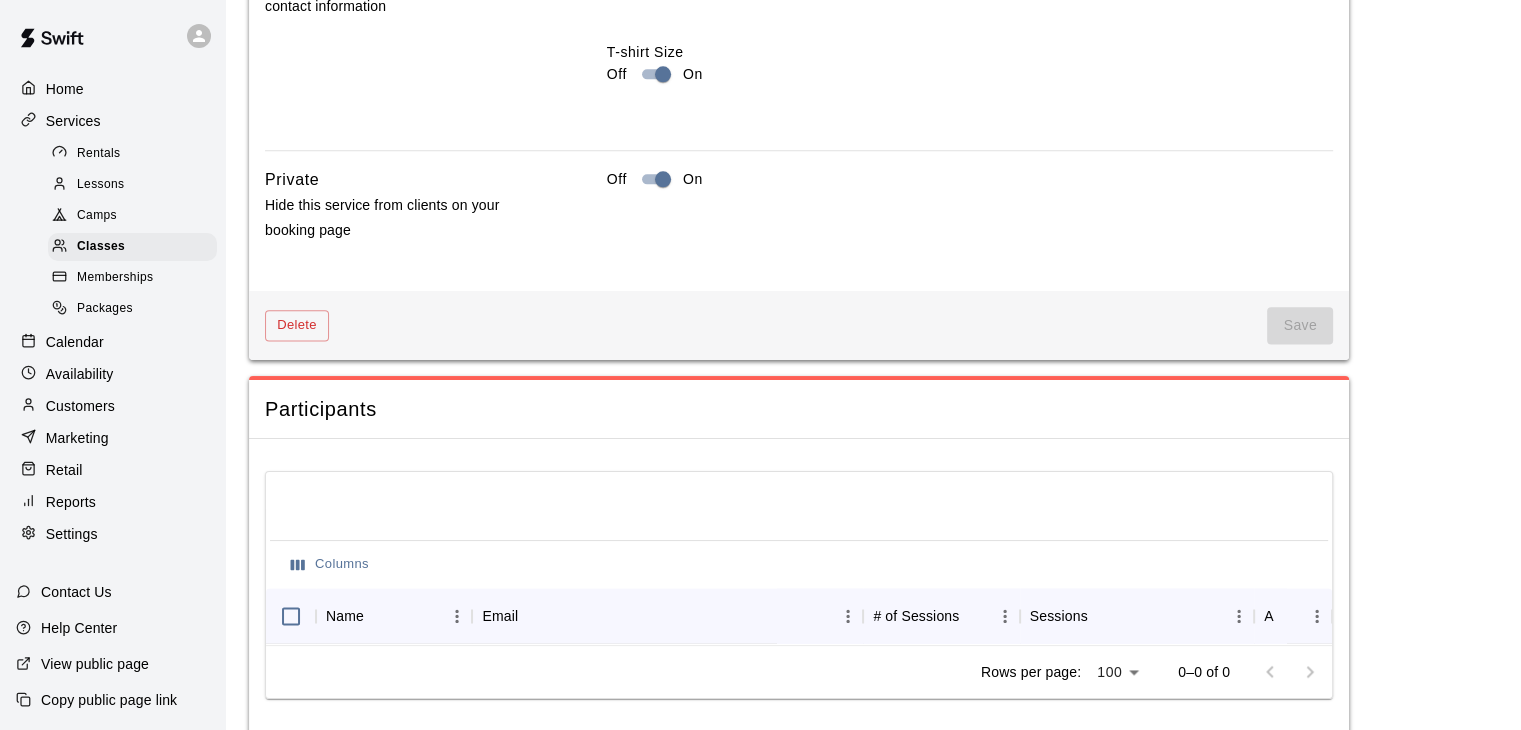 scroll, scrollTop: 2564, scrollLeft: 0, axis: vertical 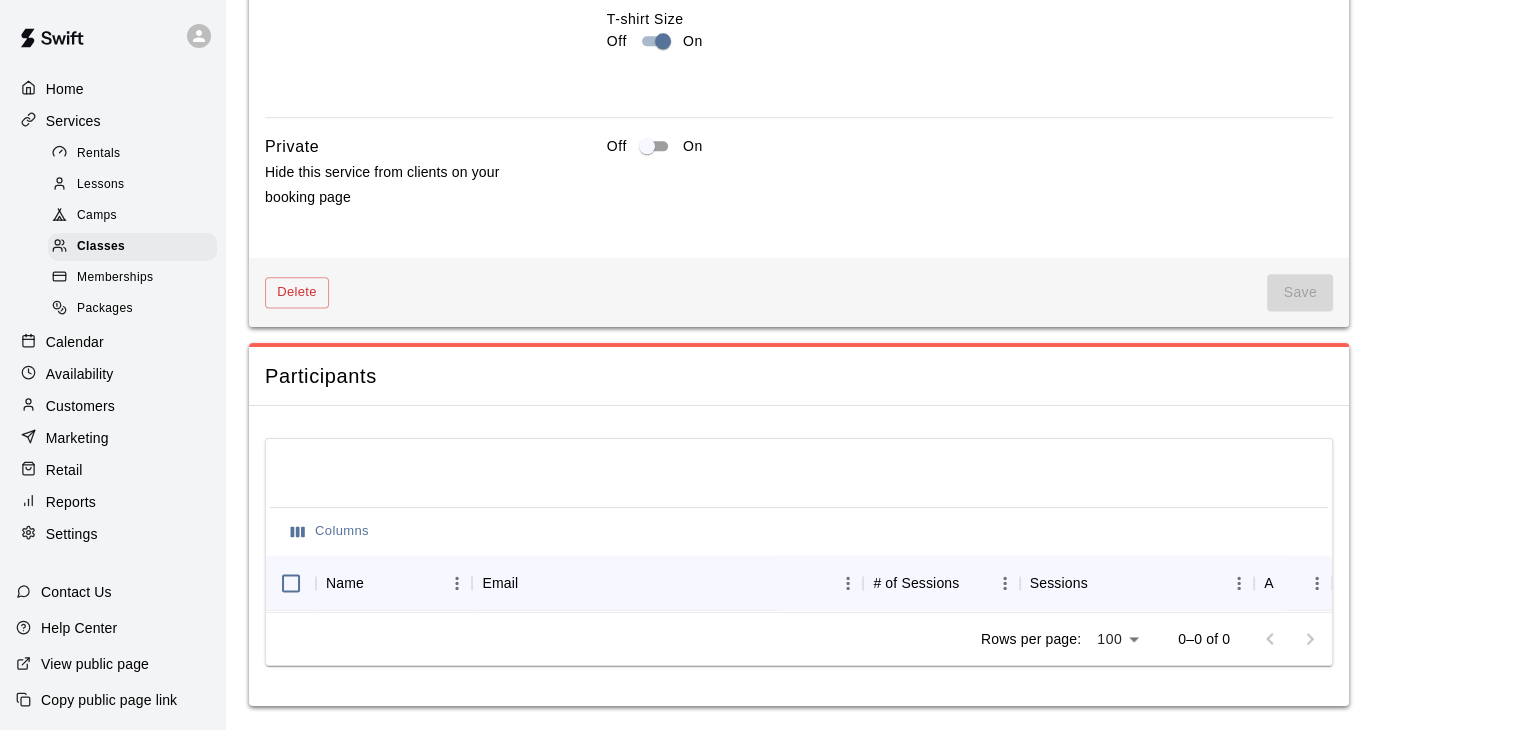 click on "Save" at bounding box center (1300, 292) 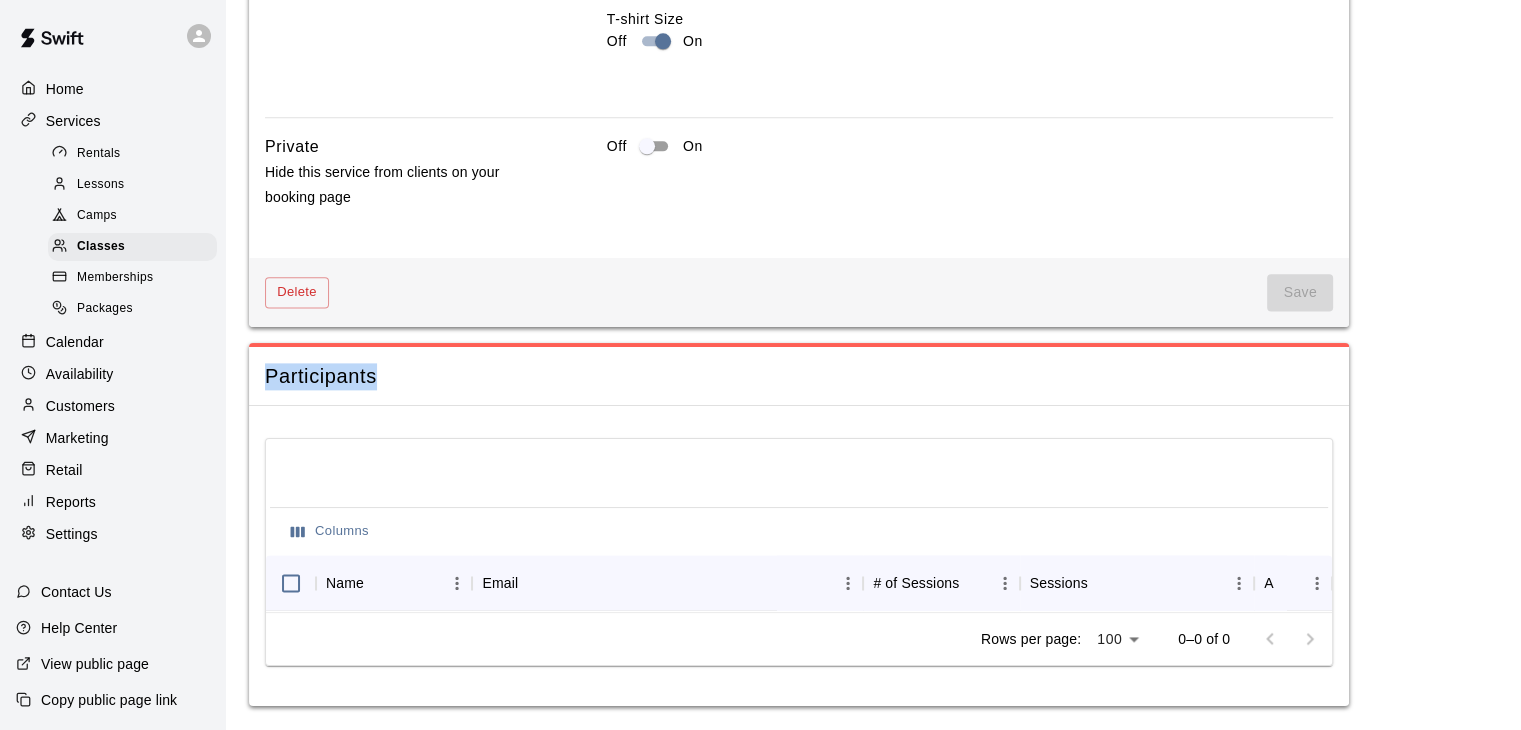 click on "Save" at bounding box center (1300, 292) 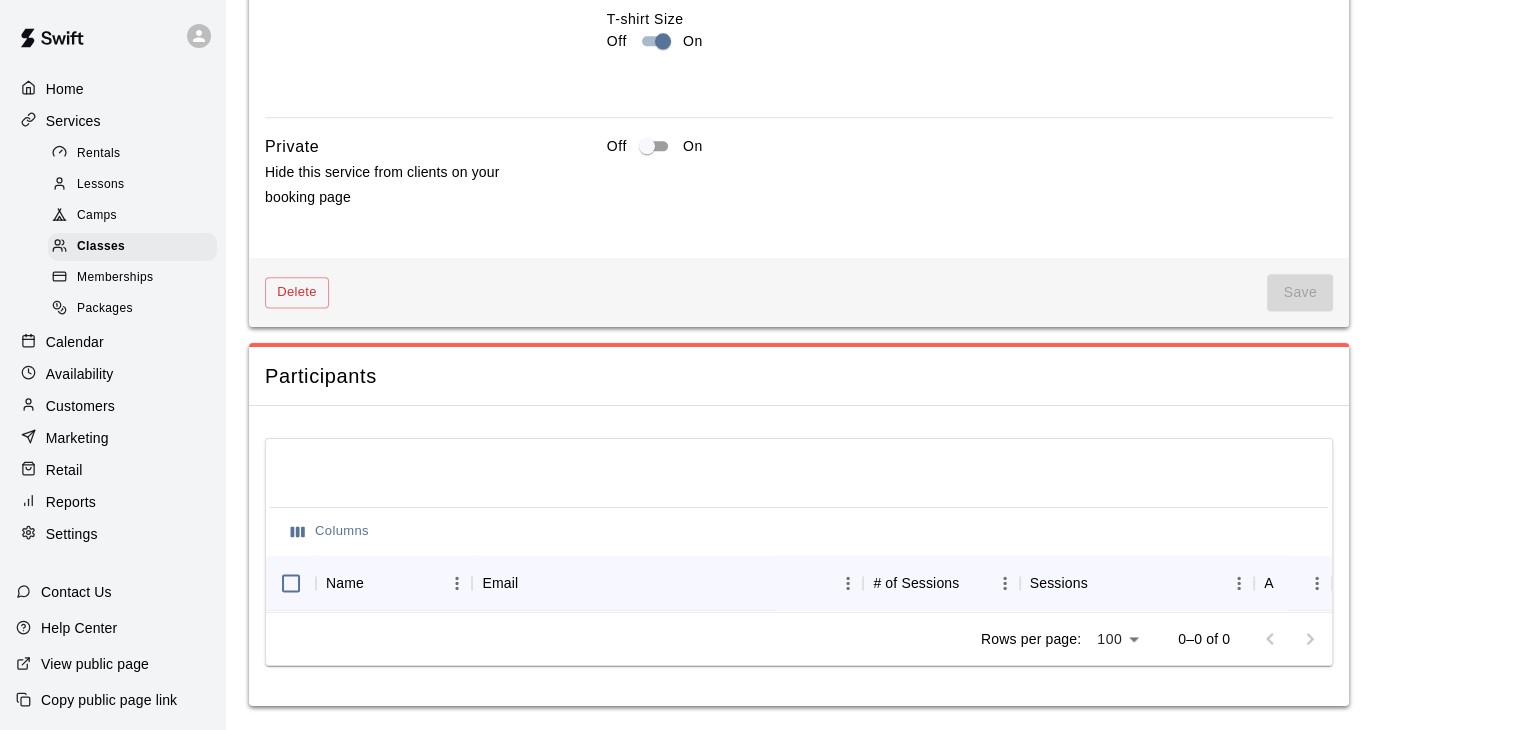 click on "Save" at bounding box center (1300, 292) 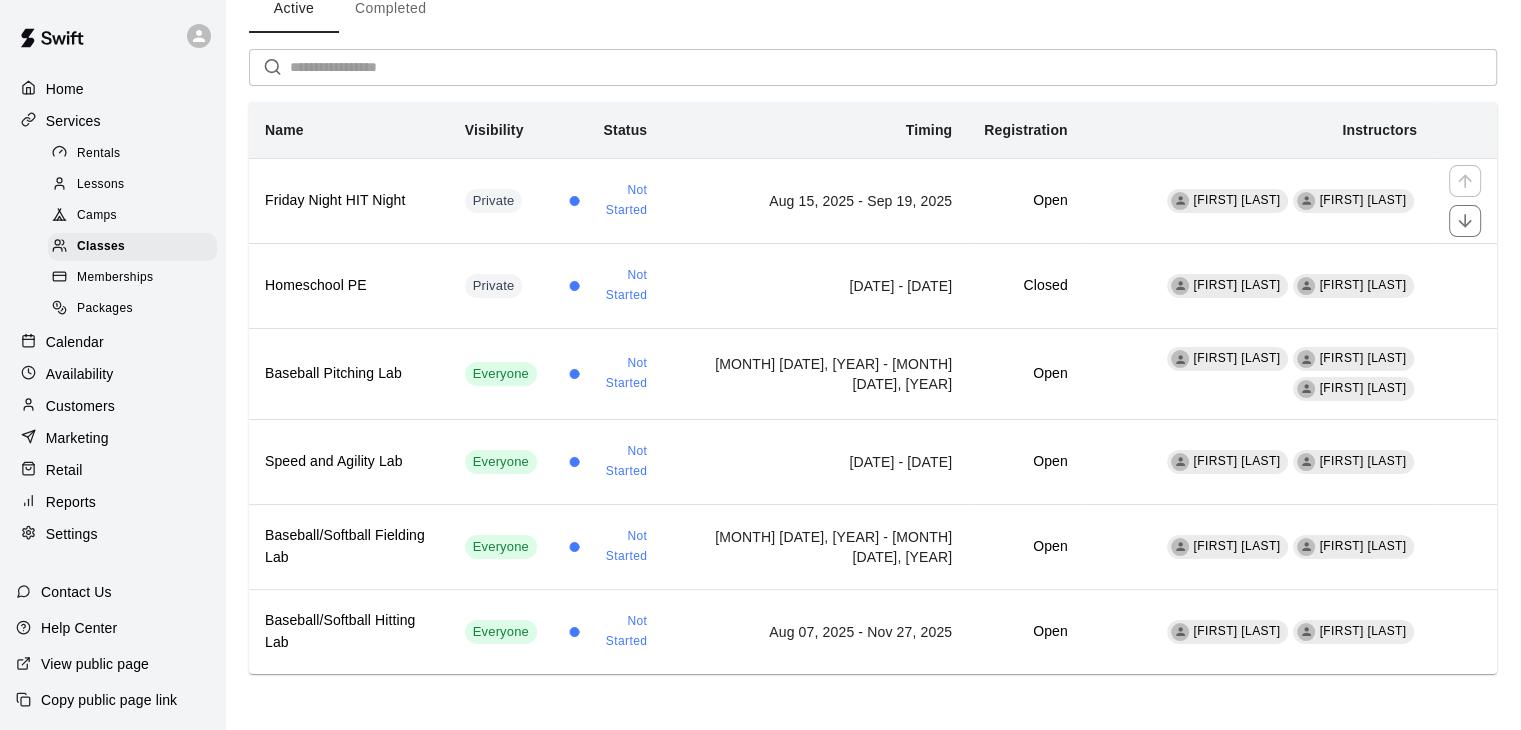 scroll, scrollTop: 0, scrollLeft: 0, axis: both 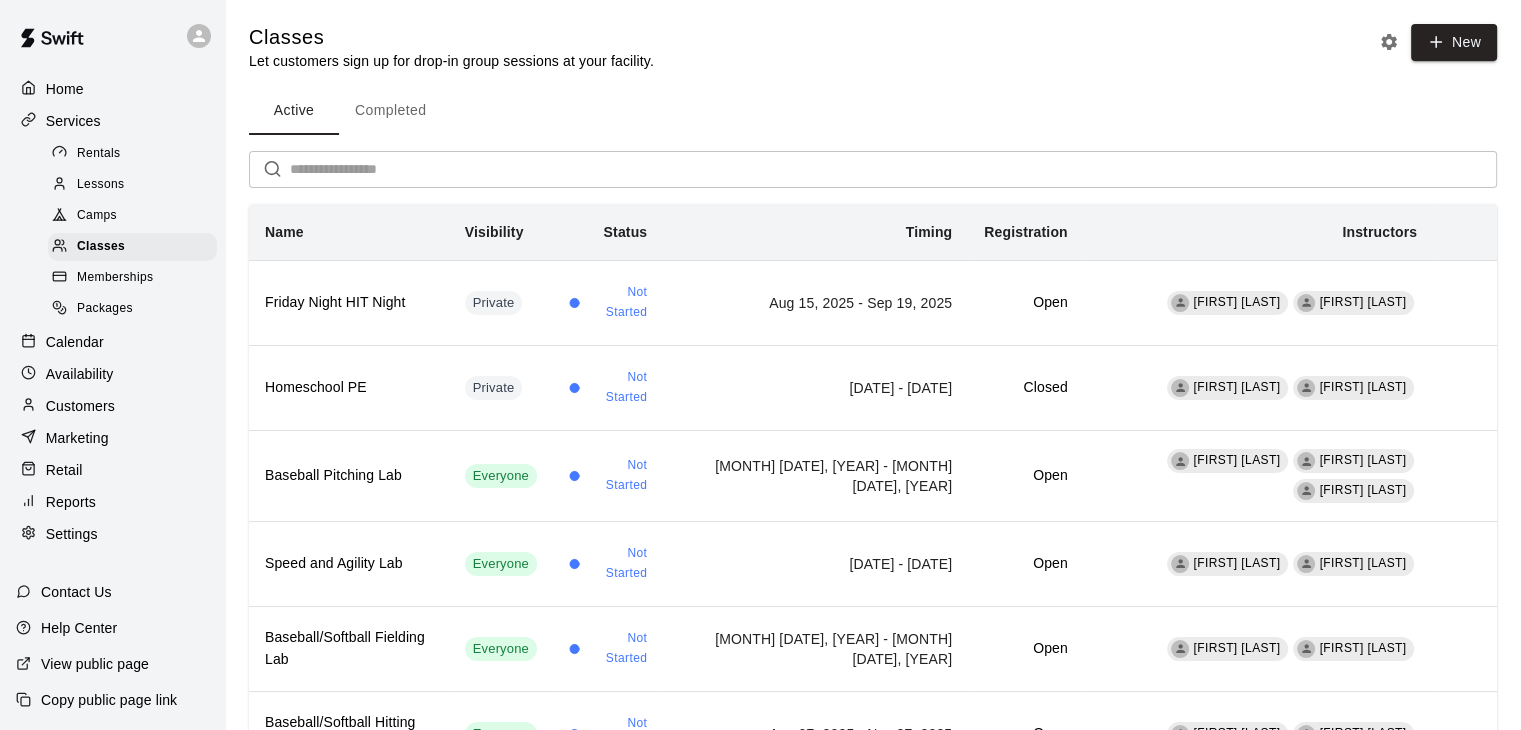 drag, startPoint x: 1301, startPoint y: 283, endPoint x: 1051, endPoint y: 55, distance: 338.35486 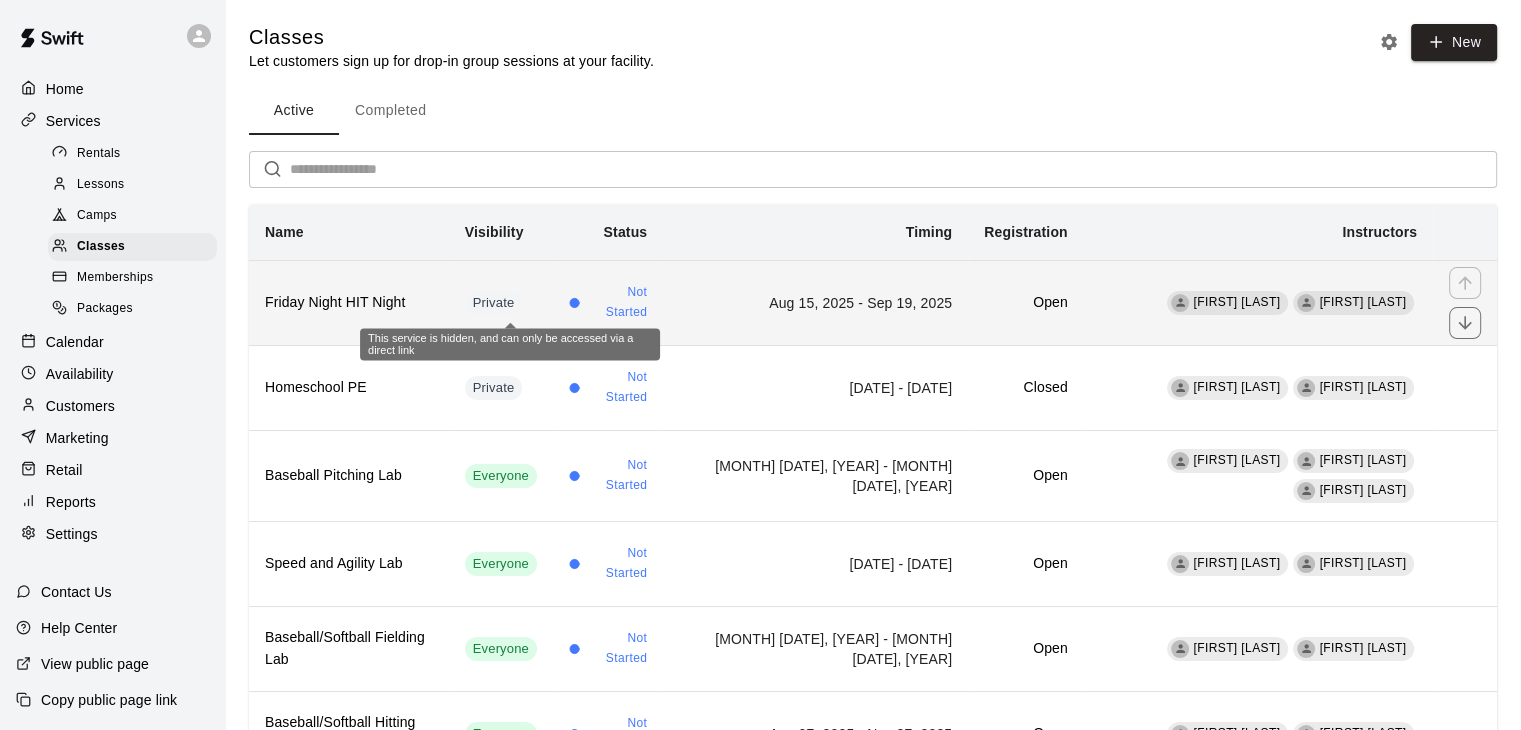 click on "Private" at bounding box center (494, 303) 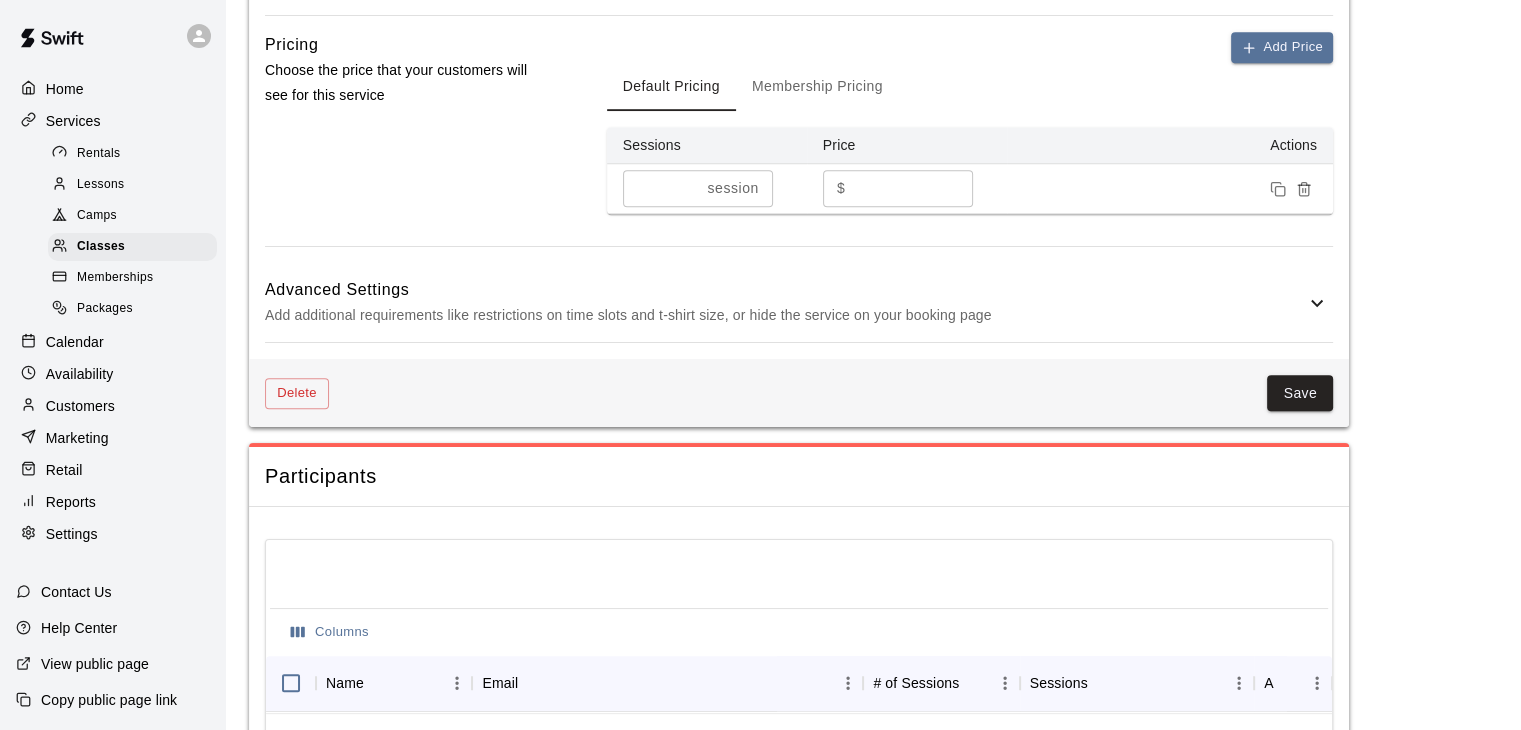 scroll, scrollTop: 1520, scrollLeft: 0, axis: vertical 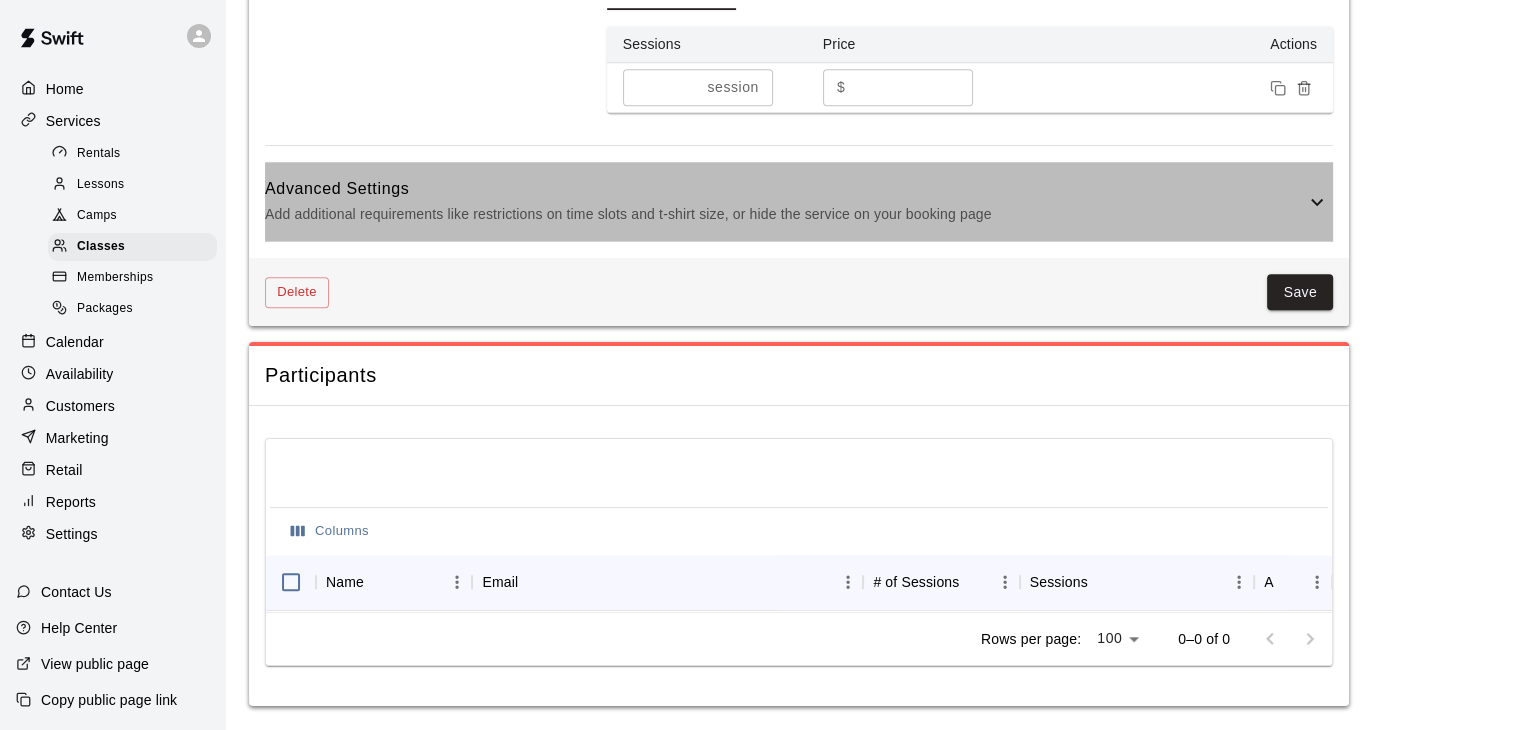 click on "Add additional requirements like restrictions on time slots and t-shirt size, or hide the service on your booking page" at bounding box center [785, 214] 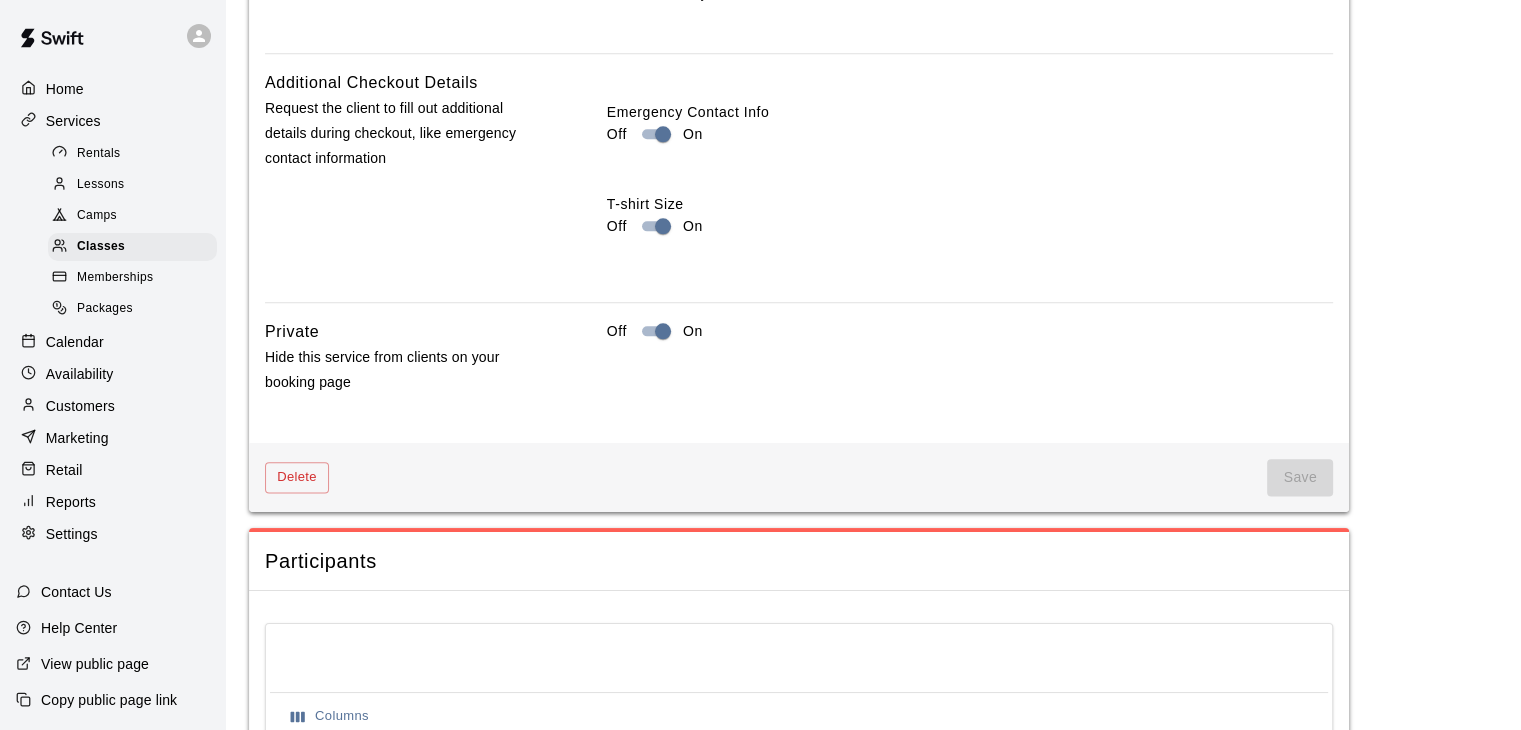 scroll, scrollTop: 2367, scrollLeft: 0, axis: vertical 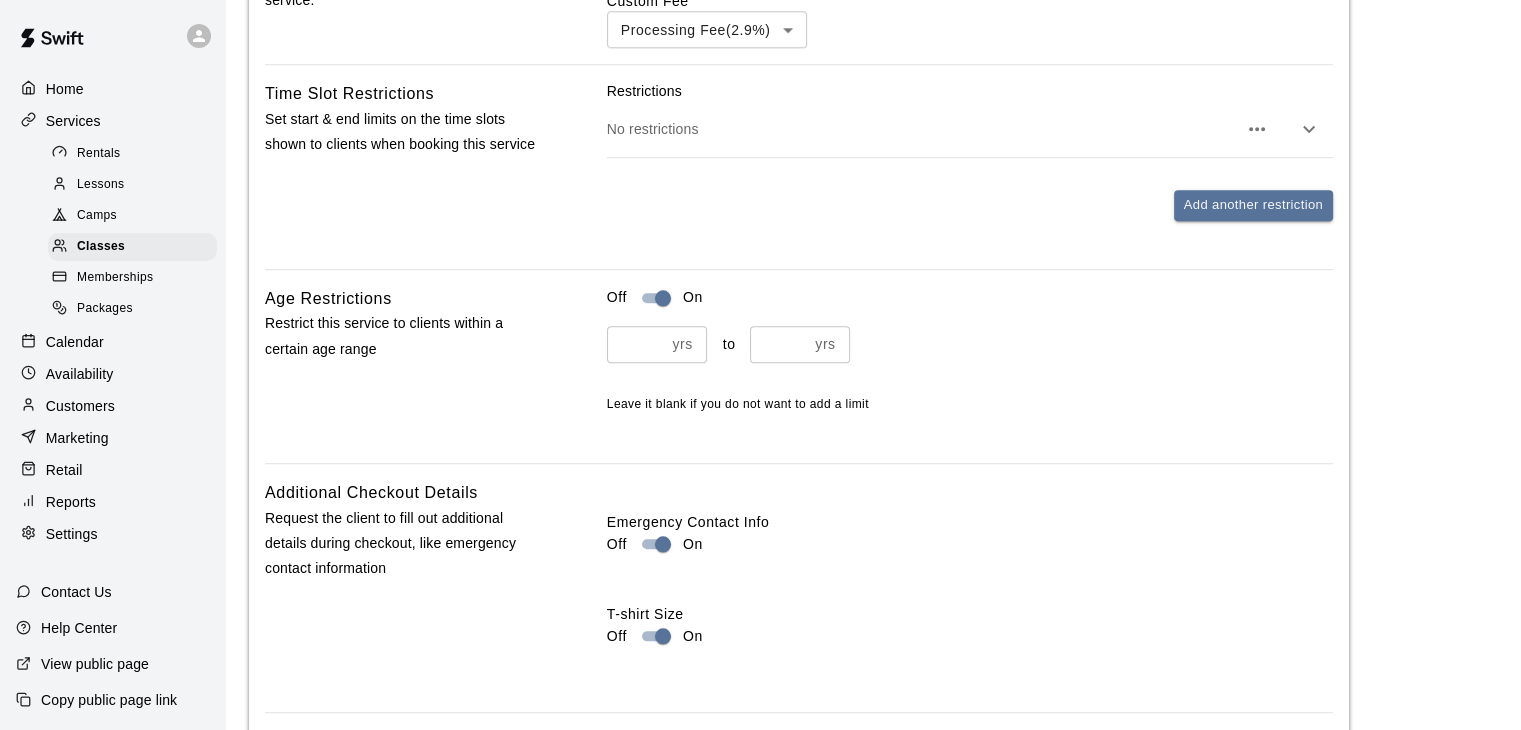 click on "**" at bounding box center (779, 344) 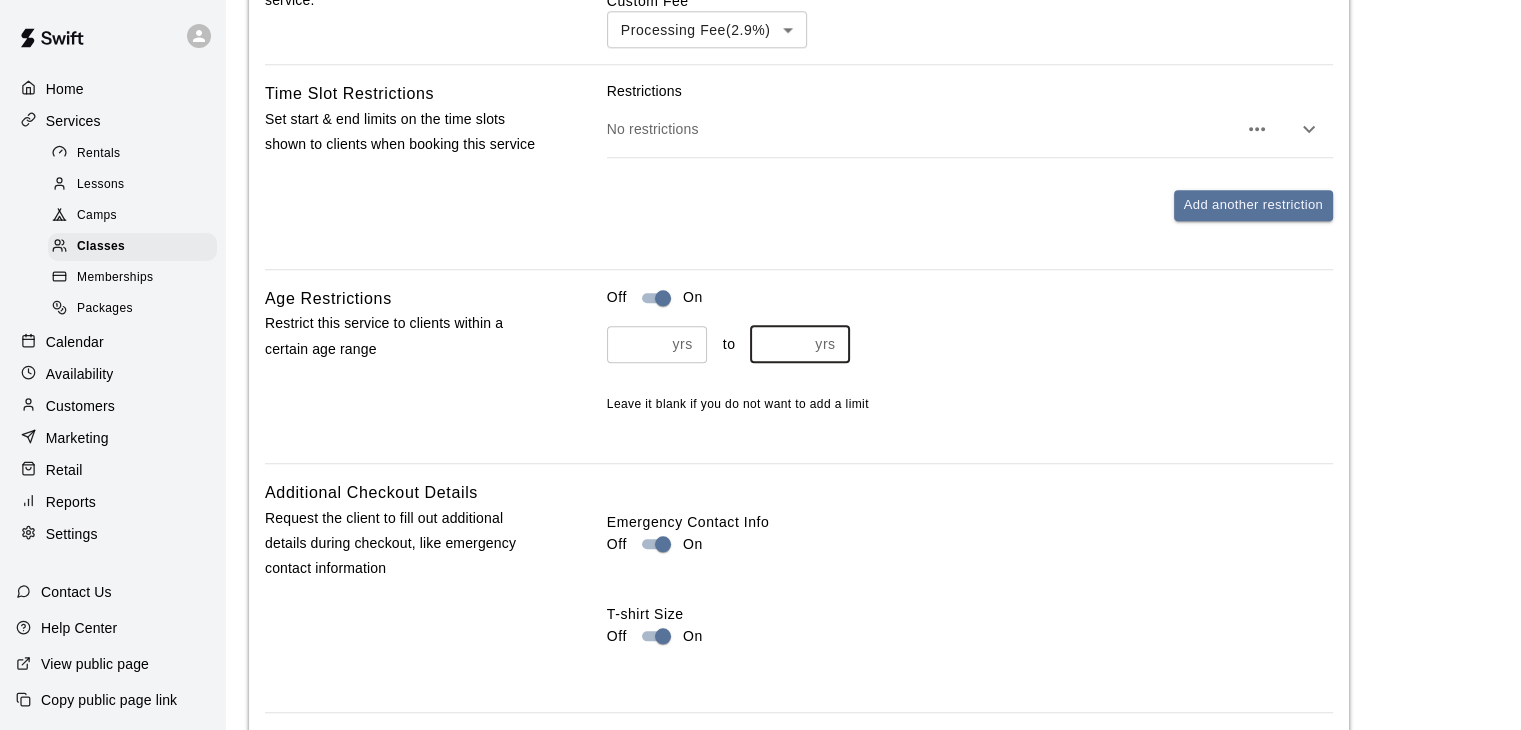 click on "**" at bounding box center [779, 344] 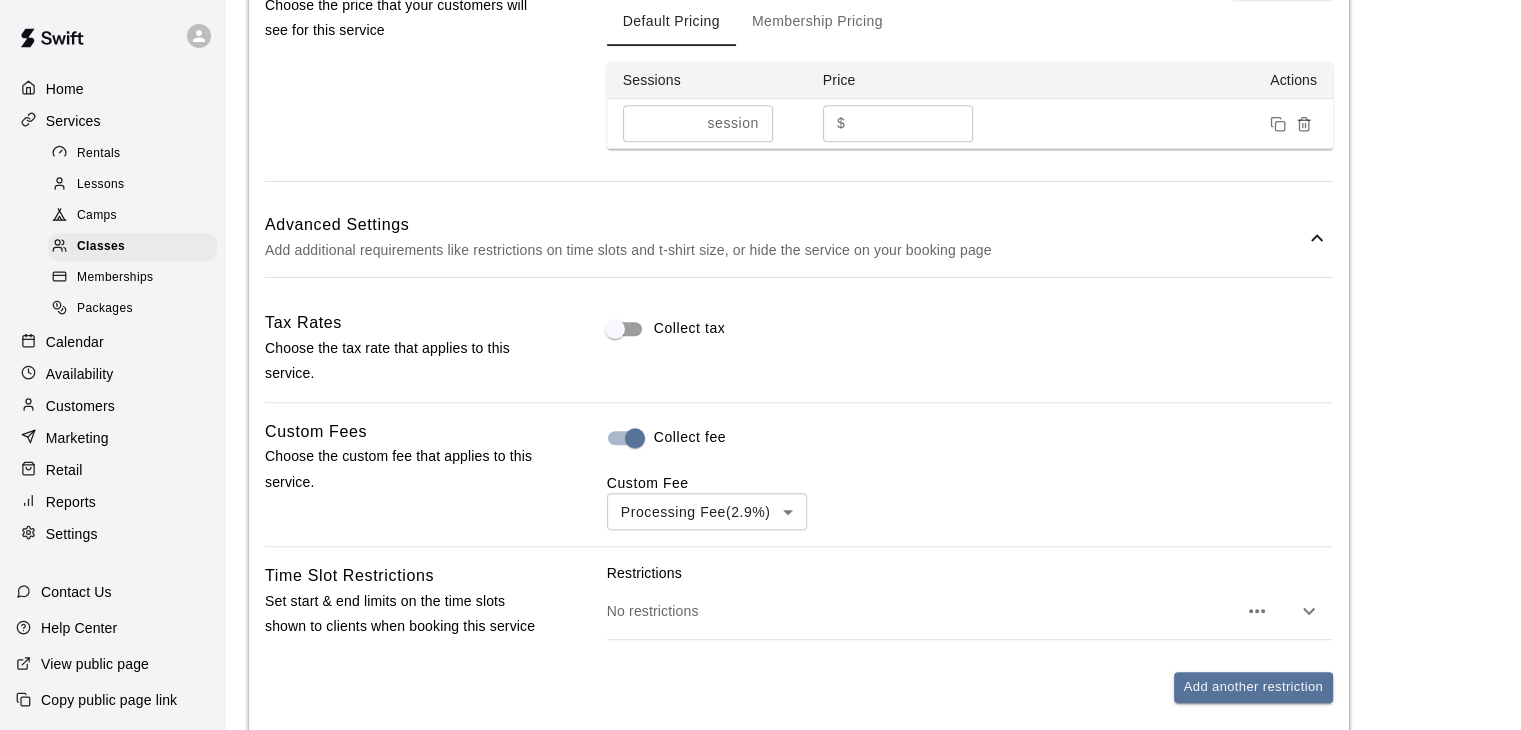 scroll, scrollTop: 1472, scrollLeft: 0, axis: vertical 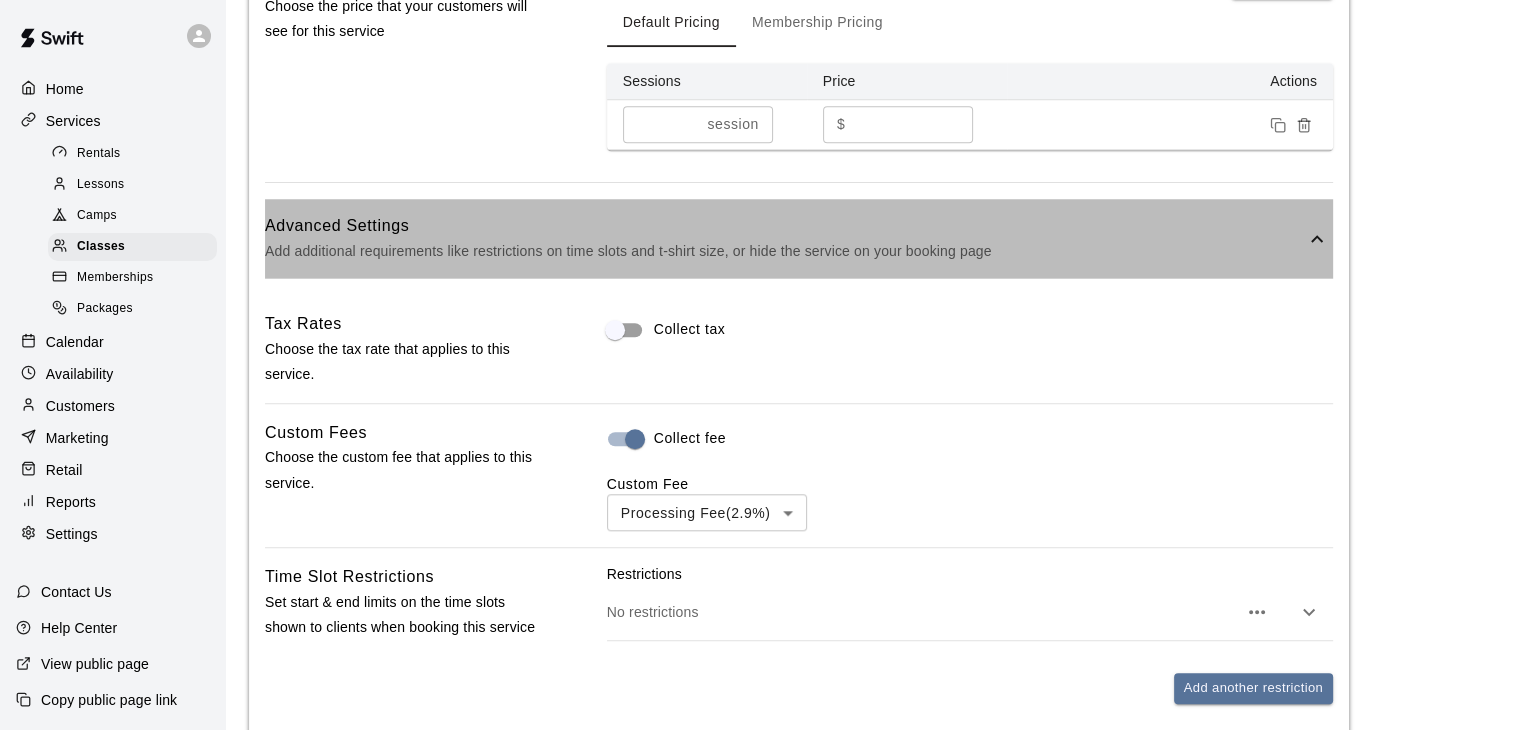 click on "Advanced Settings Add additional requirements like restrictions on time slots and t-shirt size, or hide the service on your booking page" at bounding box center (799, 238) 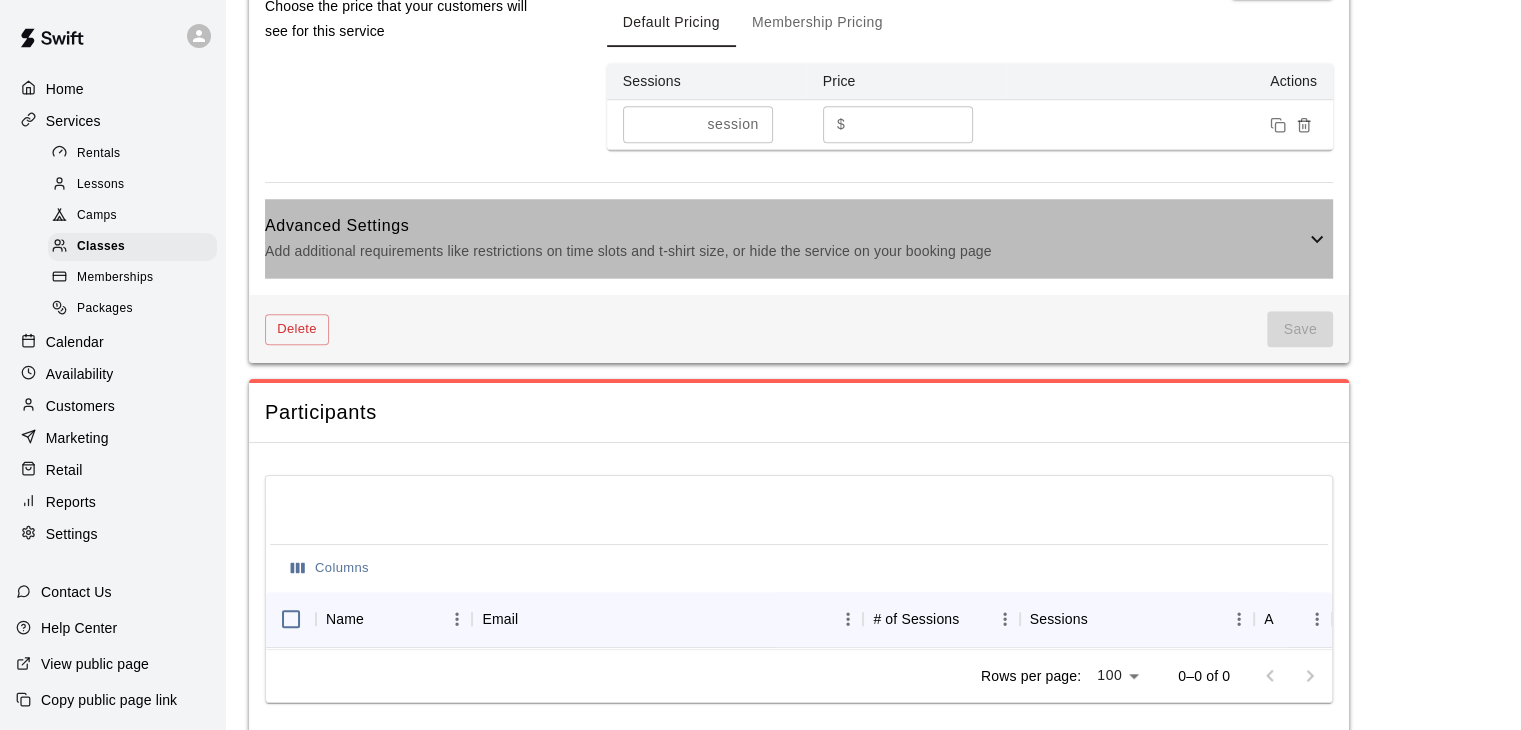 click on "Advanced Settings Add additional requirements like restrictions on time slots and t-shirt size, or hide the service on your booking page" at bounding box center (799, 238) 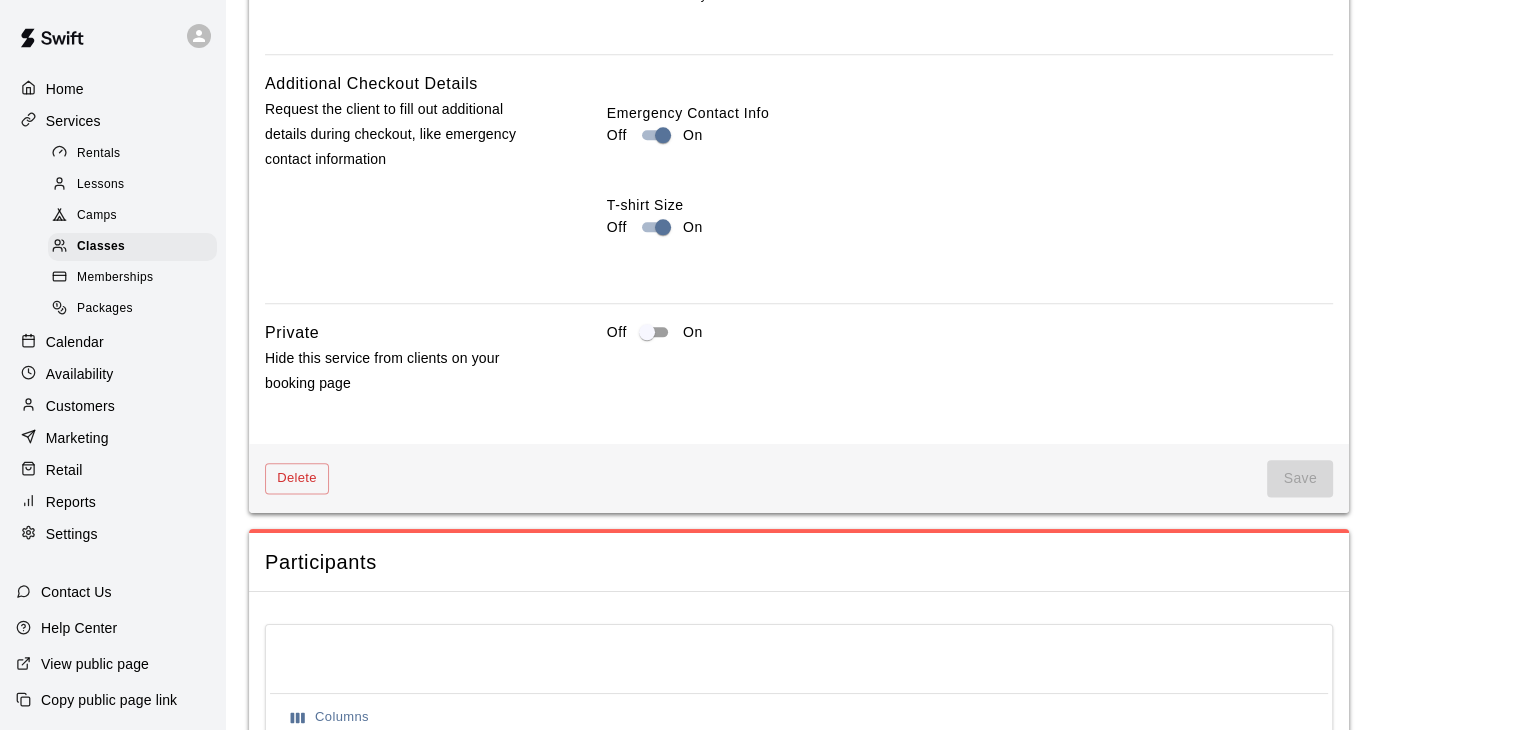 scroll, scrollTop: 2365, scrollLeft: 0, axis: vertical 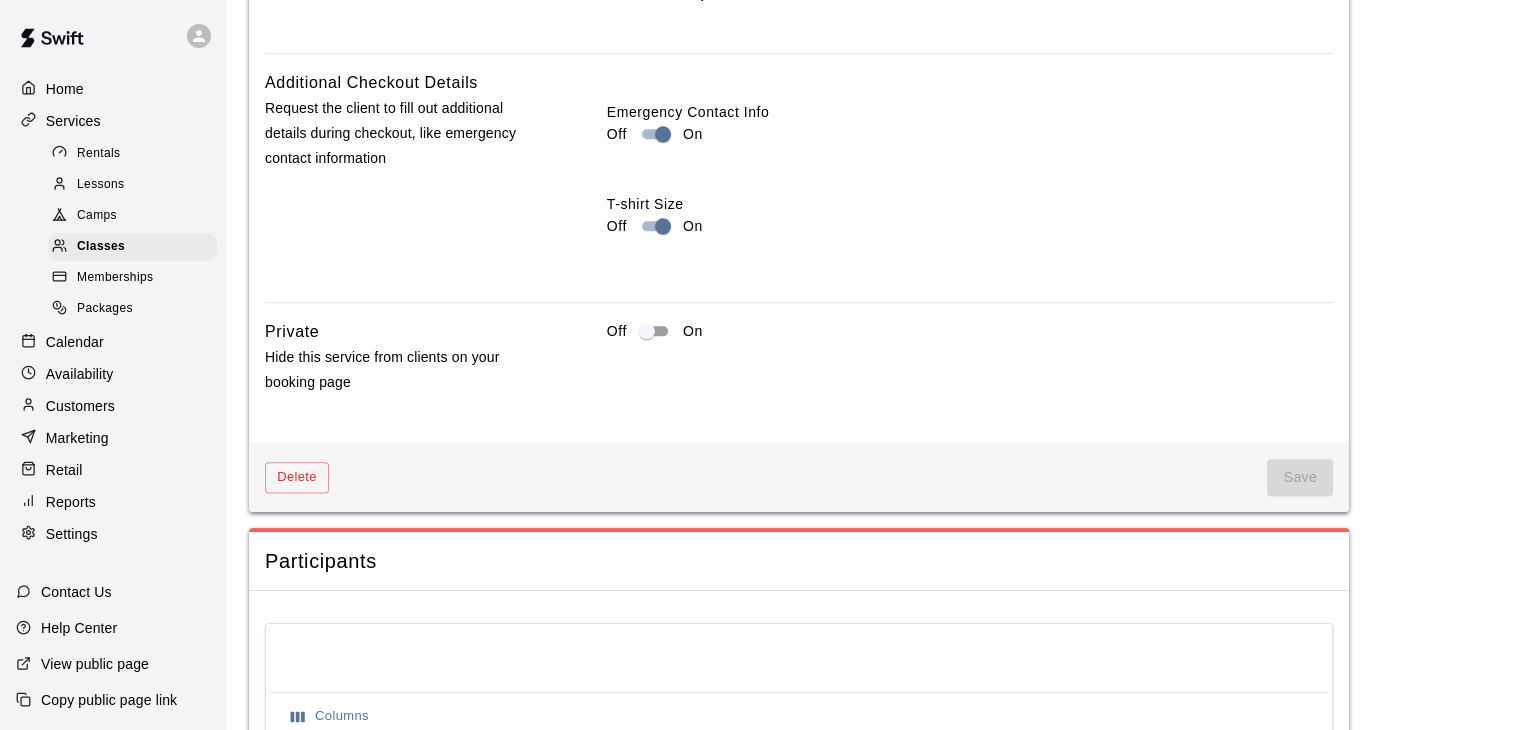 click on "Save" at bounding box center (1300, 477) 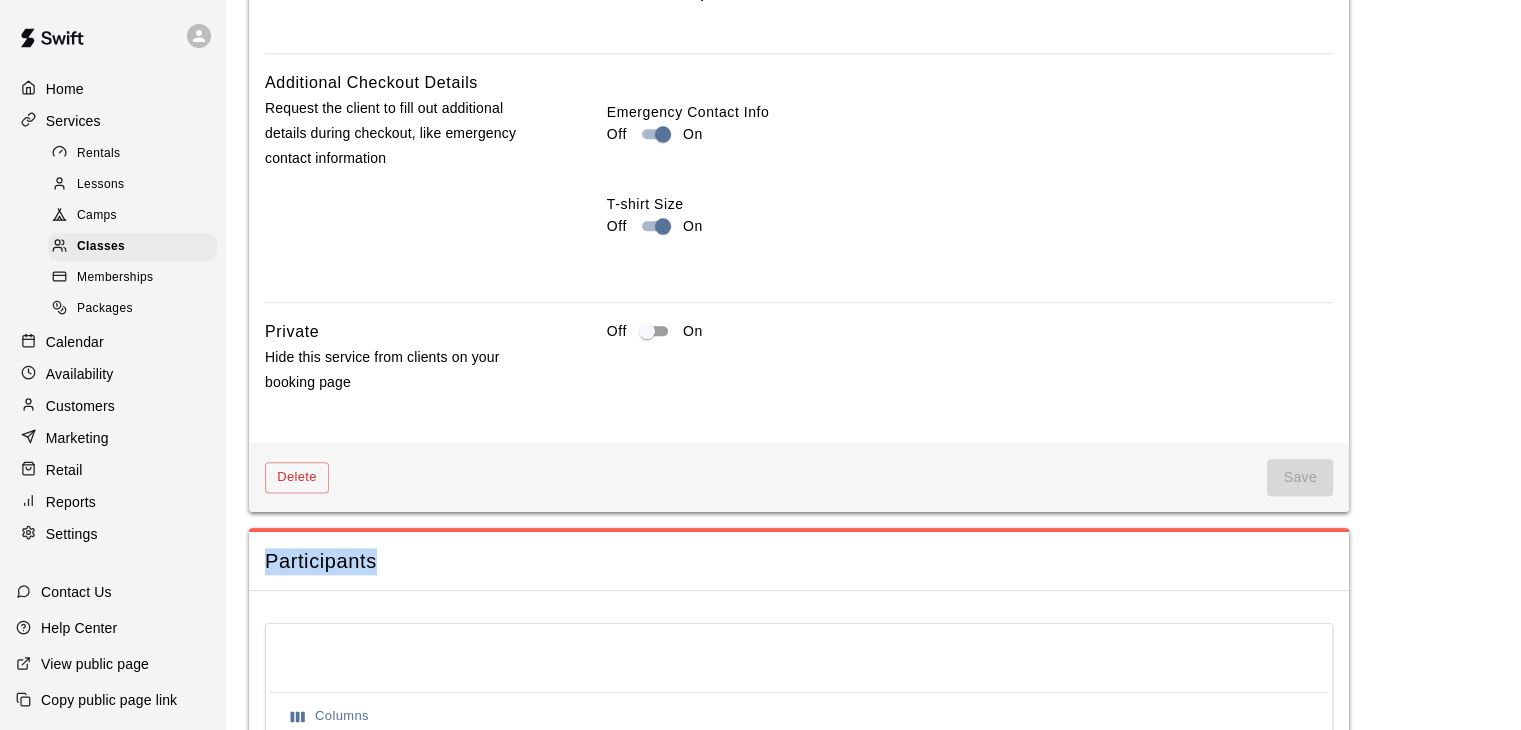 click on "Save" at bounding box center (1300, 477) 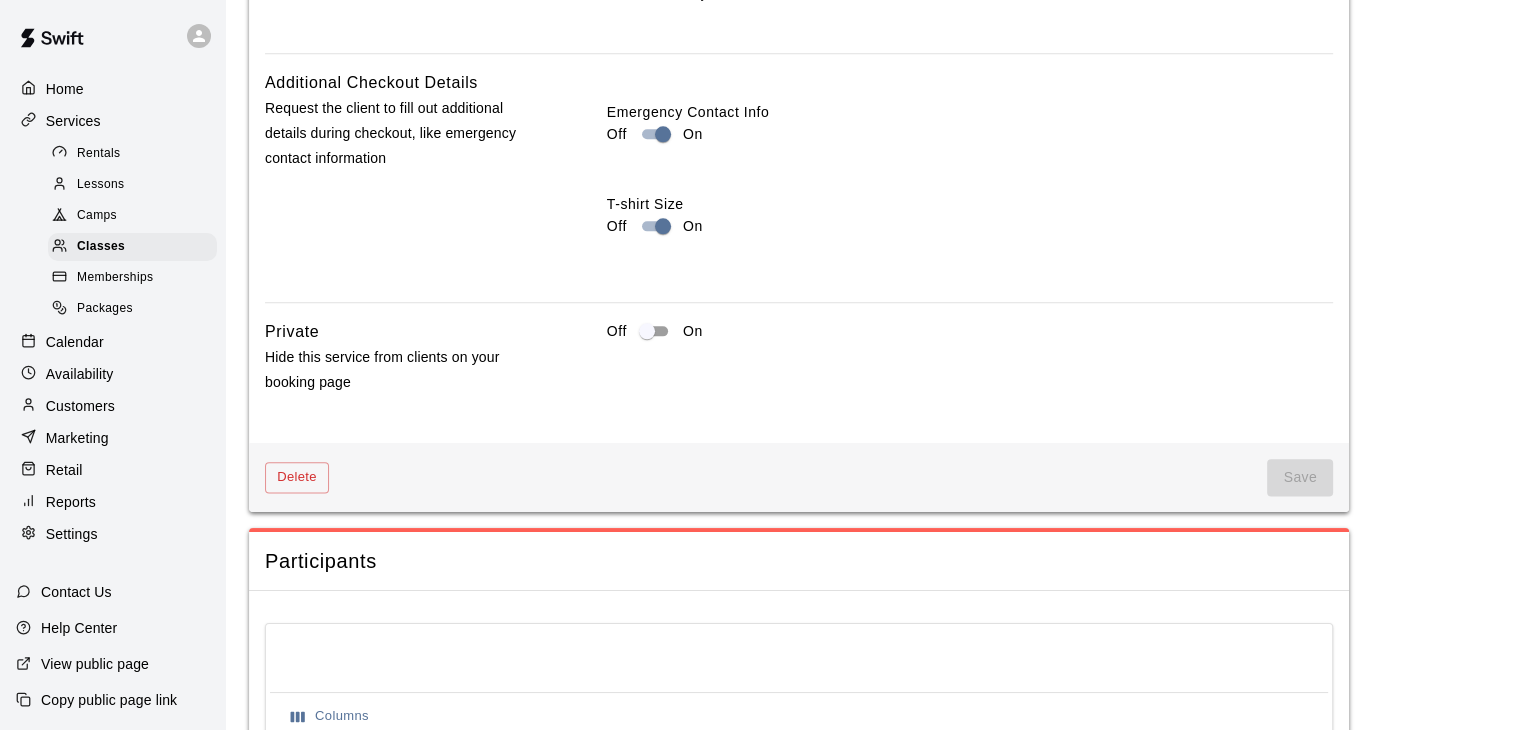 click on "Save" at bounding box center [1300, 477] 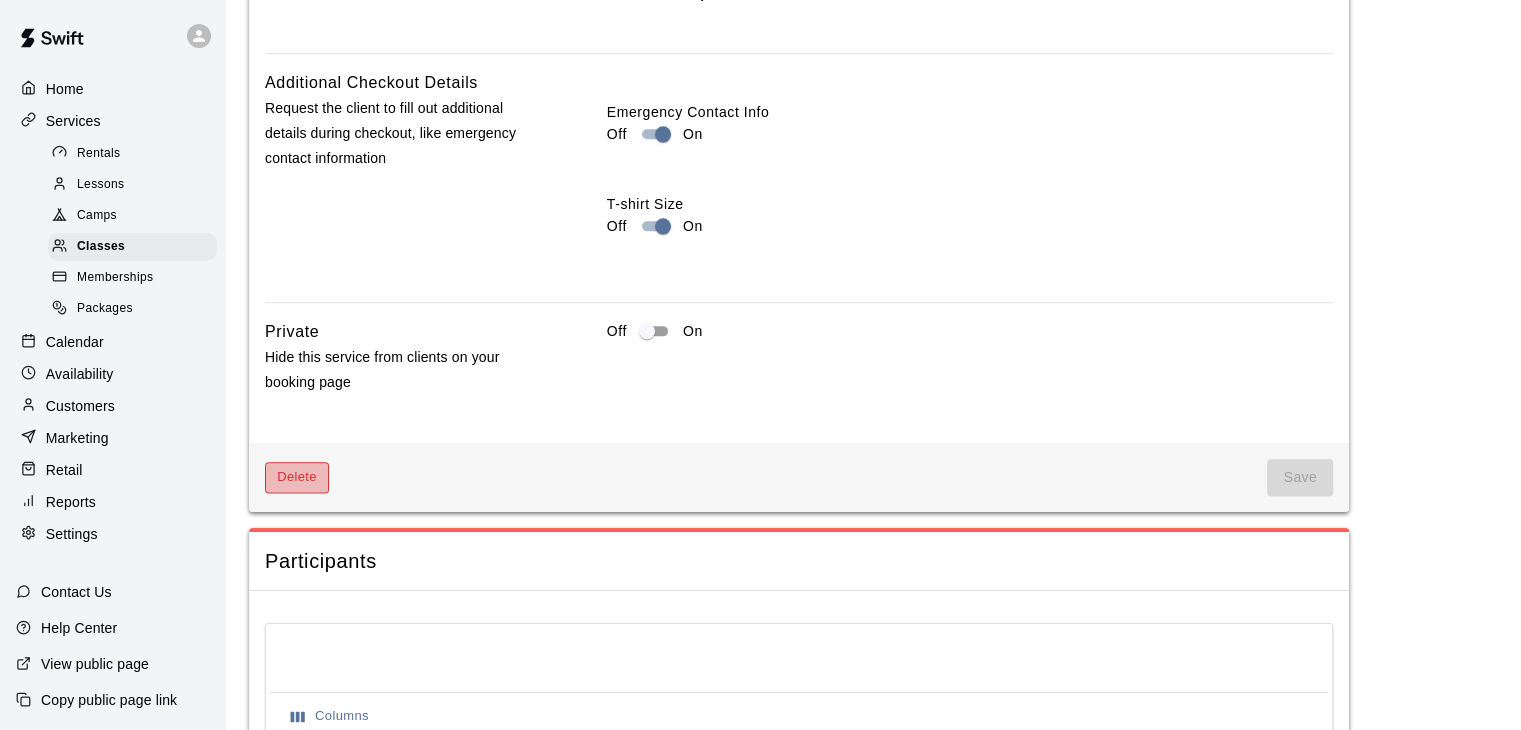click on "Delete" at bounding box center (297, 477) 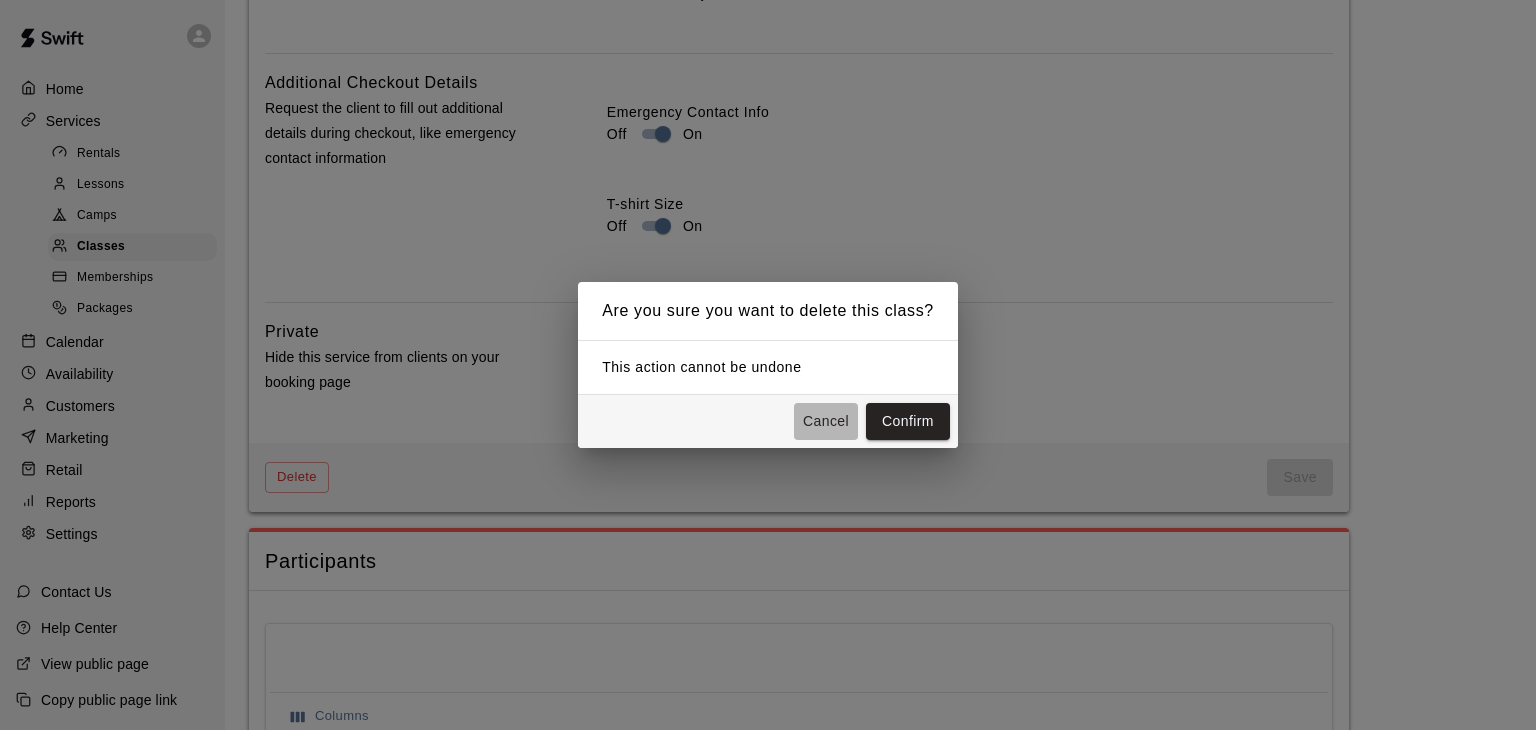 click on "Cancel" at bounding box center (826, 421) 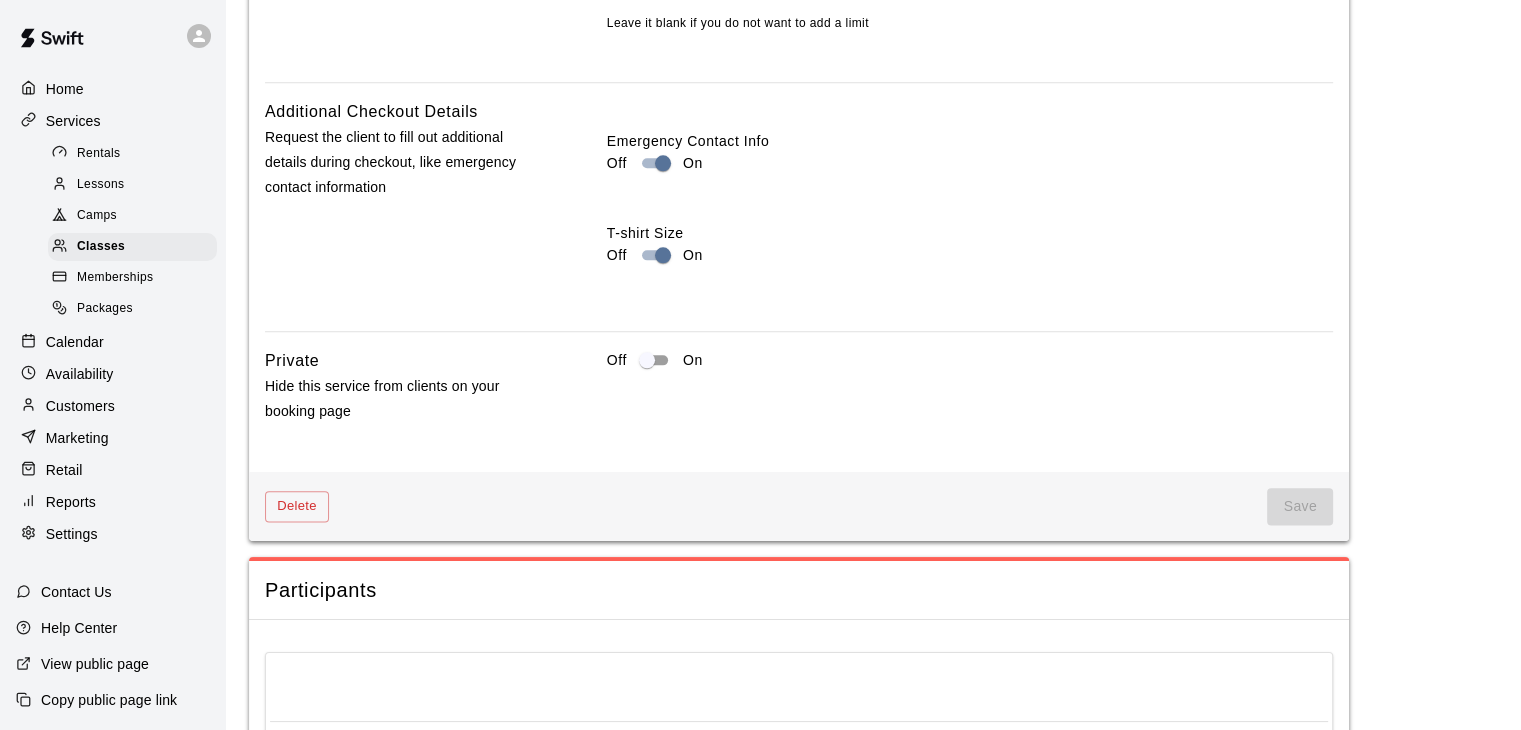 scroll, scrollTop: 2337, scrollLeft: 0, axis: vertical 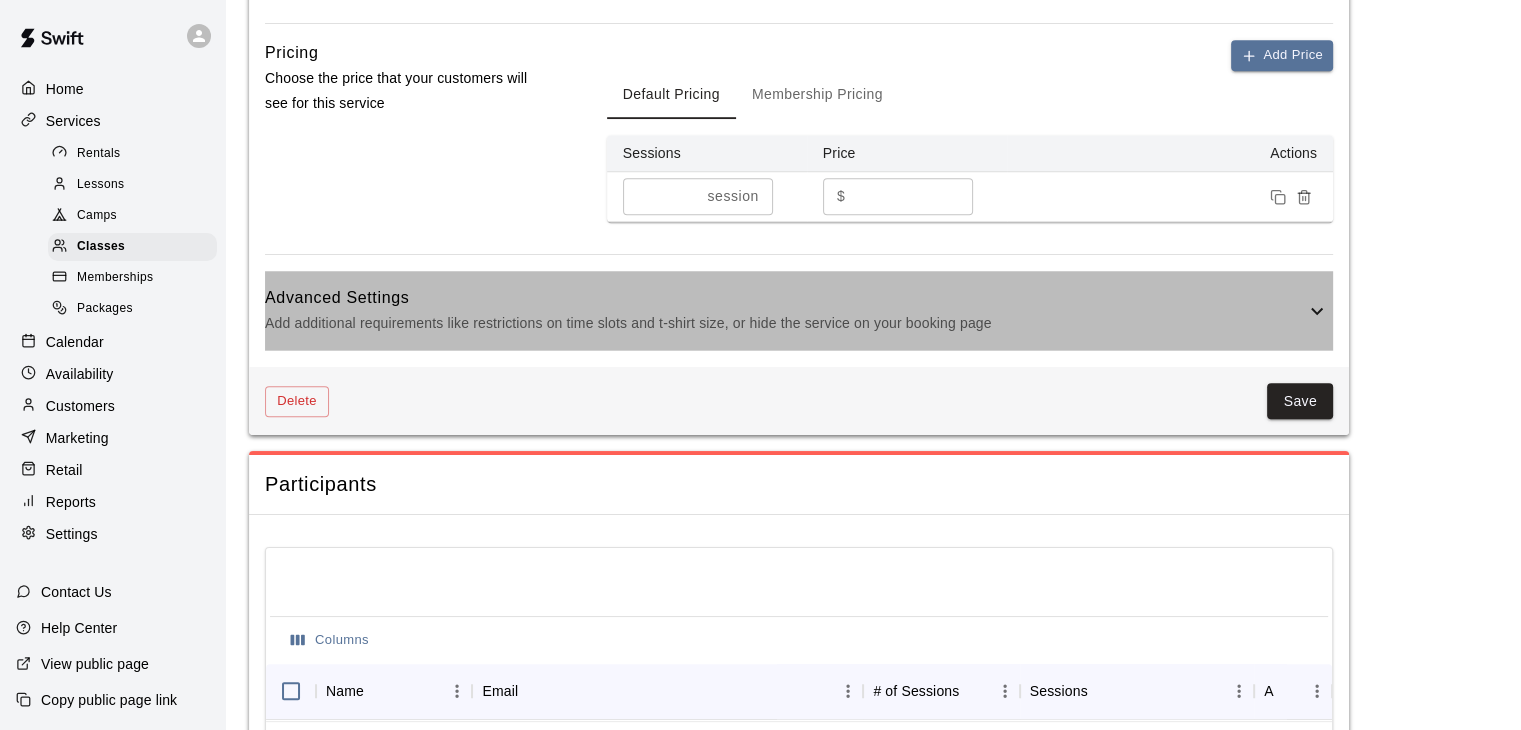 click 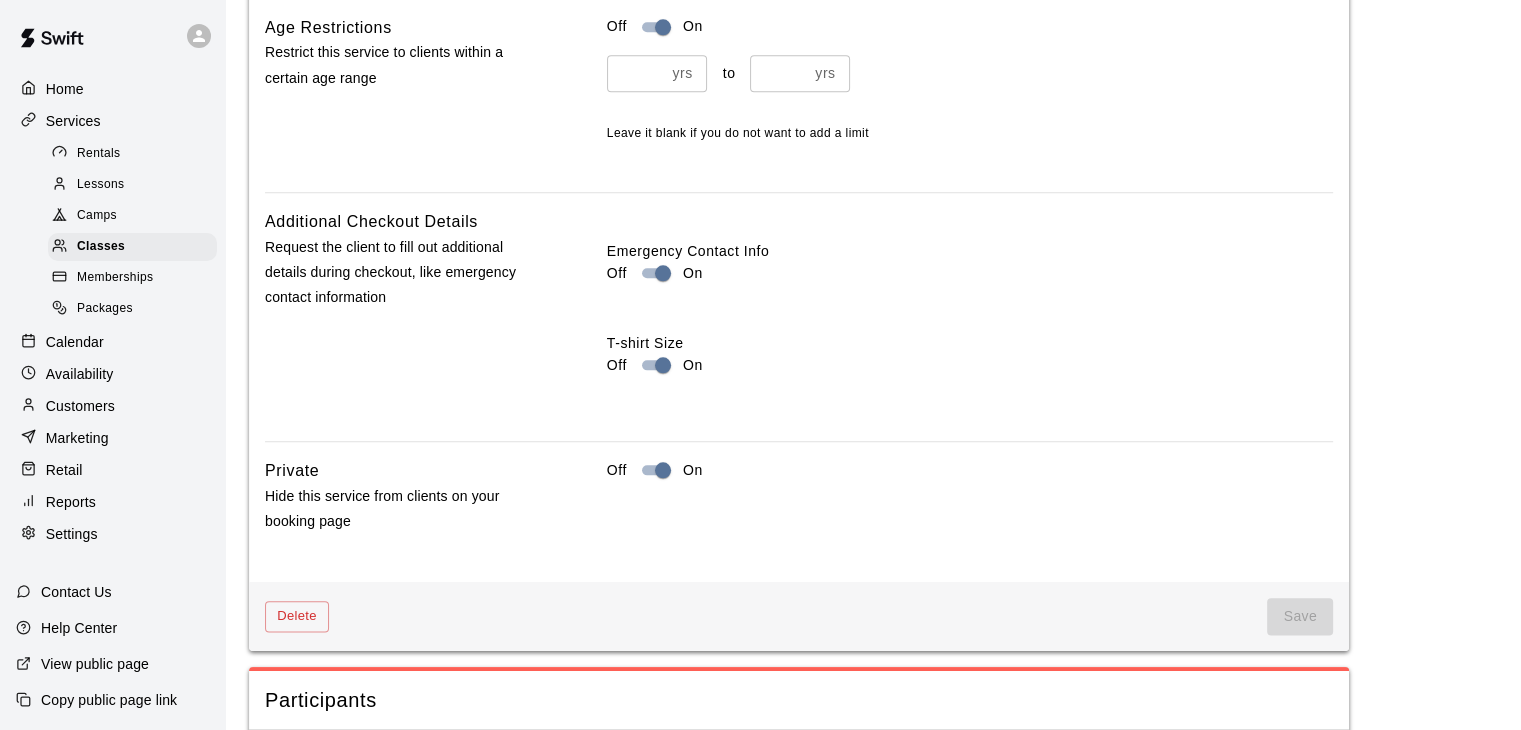 scroll, scrollTop: 2225, scrollLeft: 0, axis: vertical 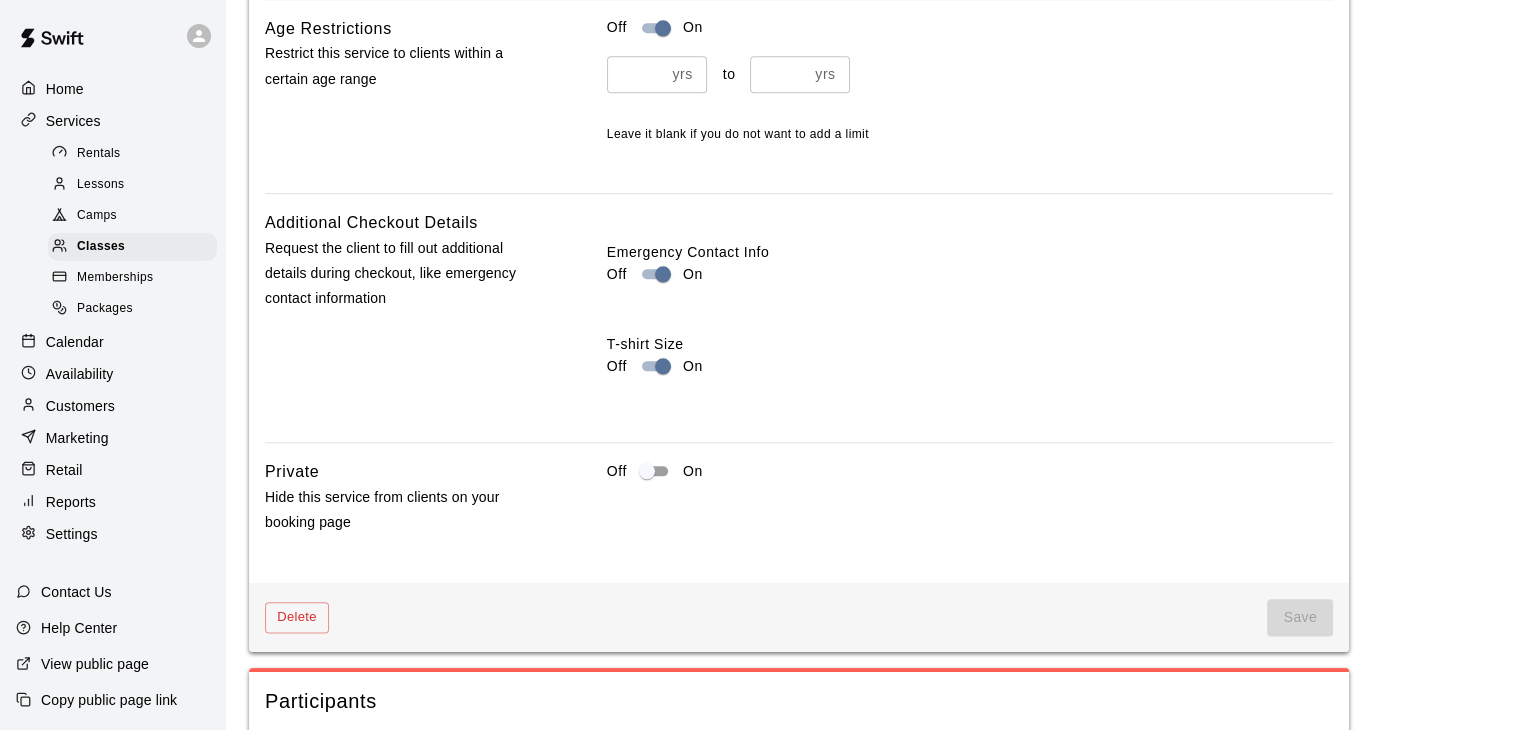 click on "Save" at bounding box center (1300, 617) 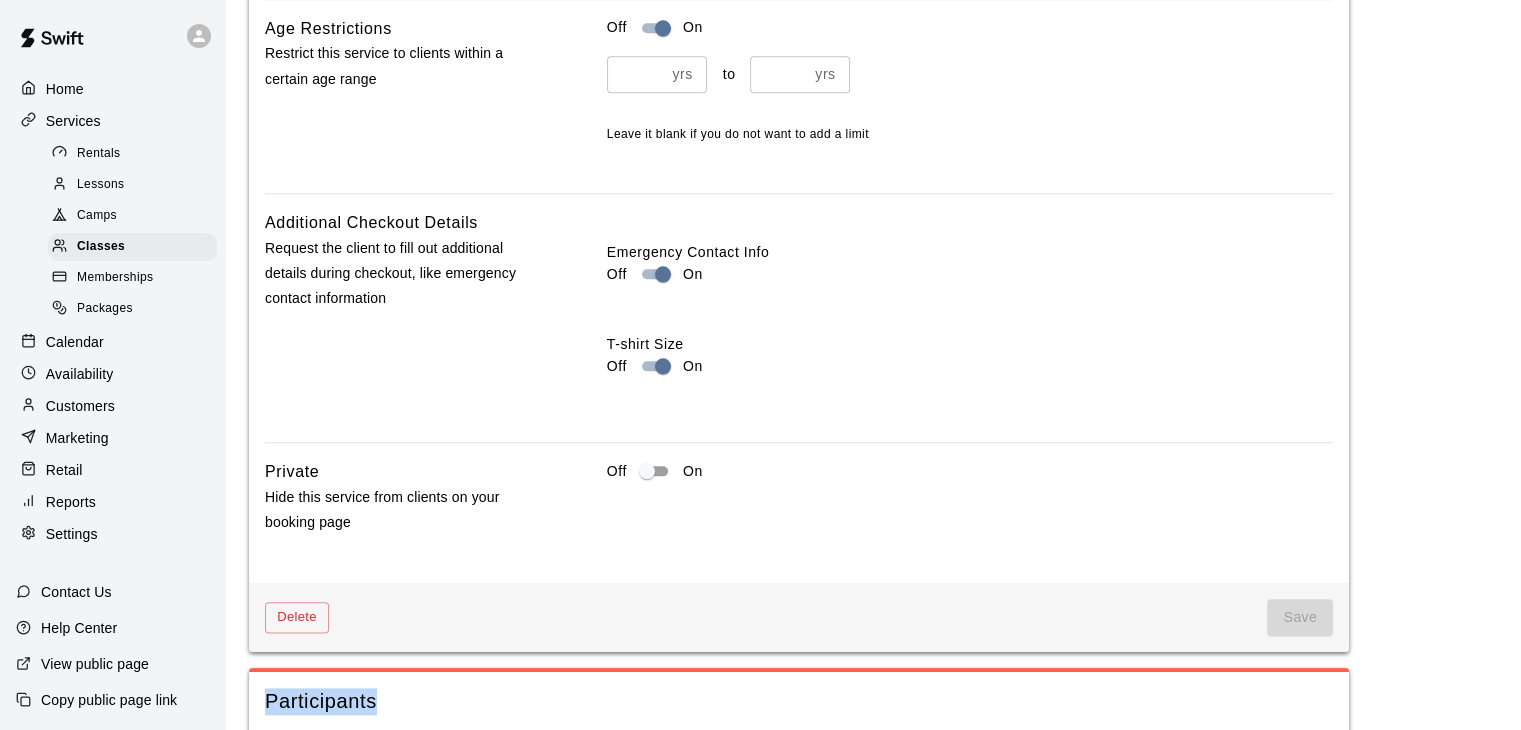 click on "Save" at bounding box center (1300, 617) 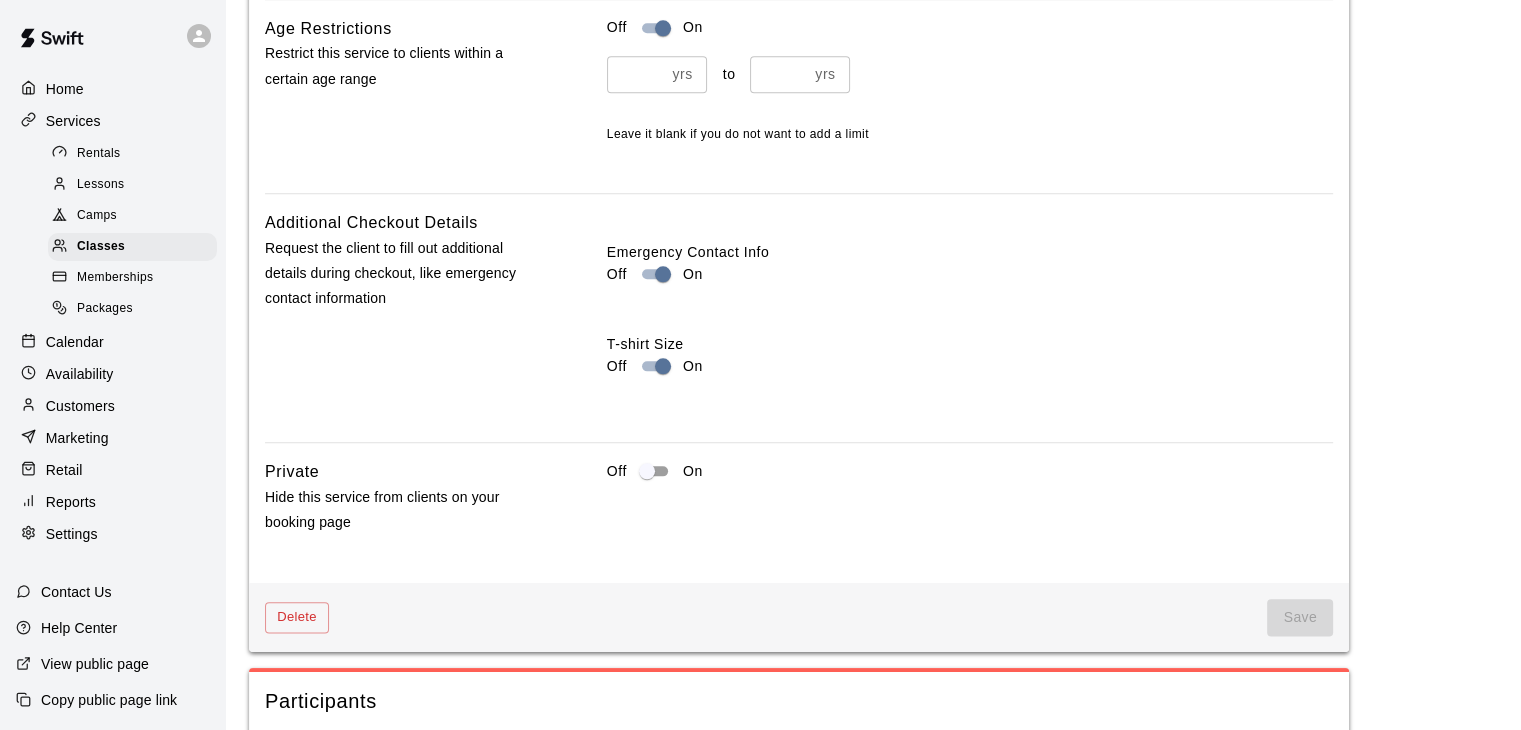 click on "Save" at bounding box center (1300, 617) 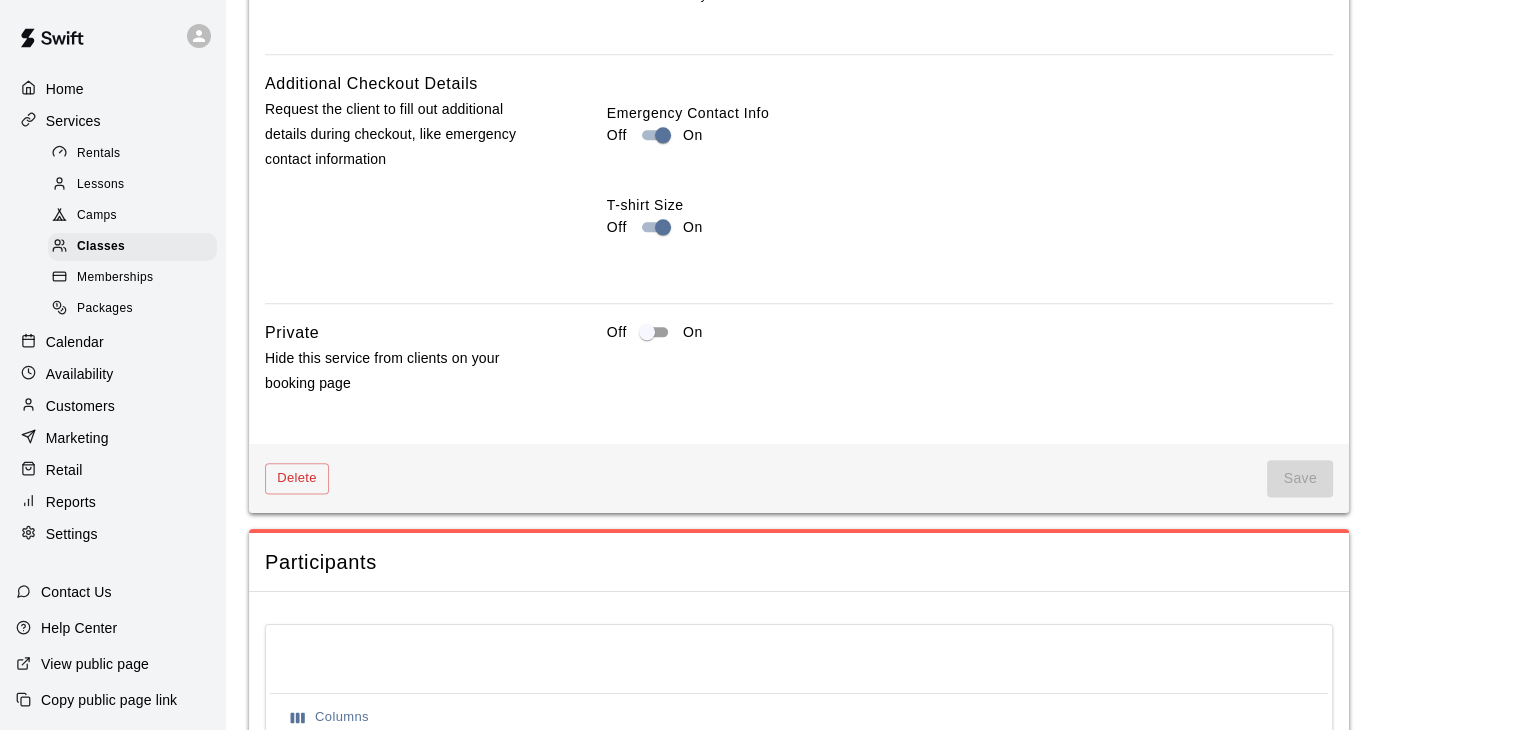 scroll, scrollTop: 2364, scrollLeft: 0, axis: vertical 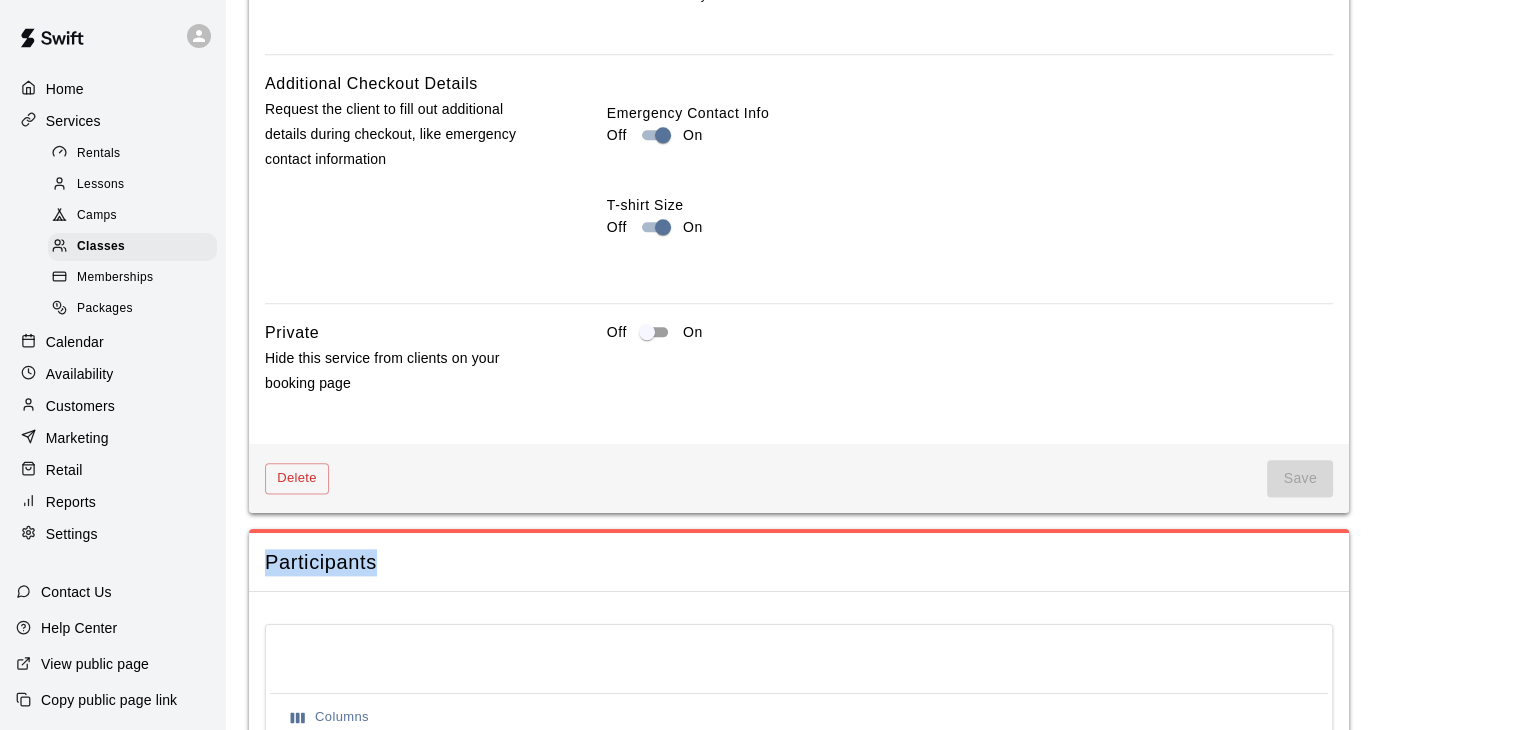 click on "Save" at bounding box center (1300, 478) 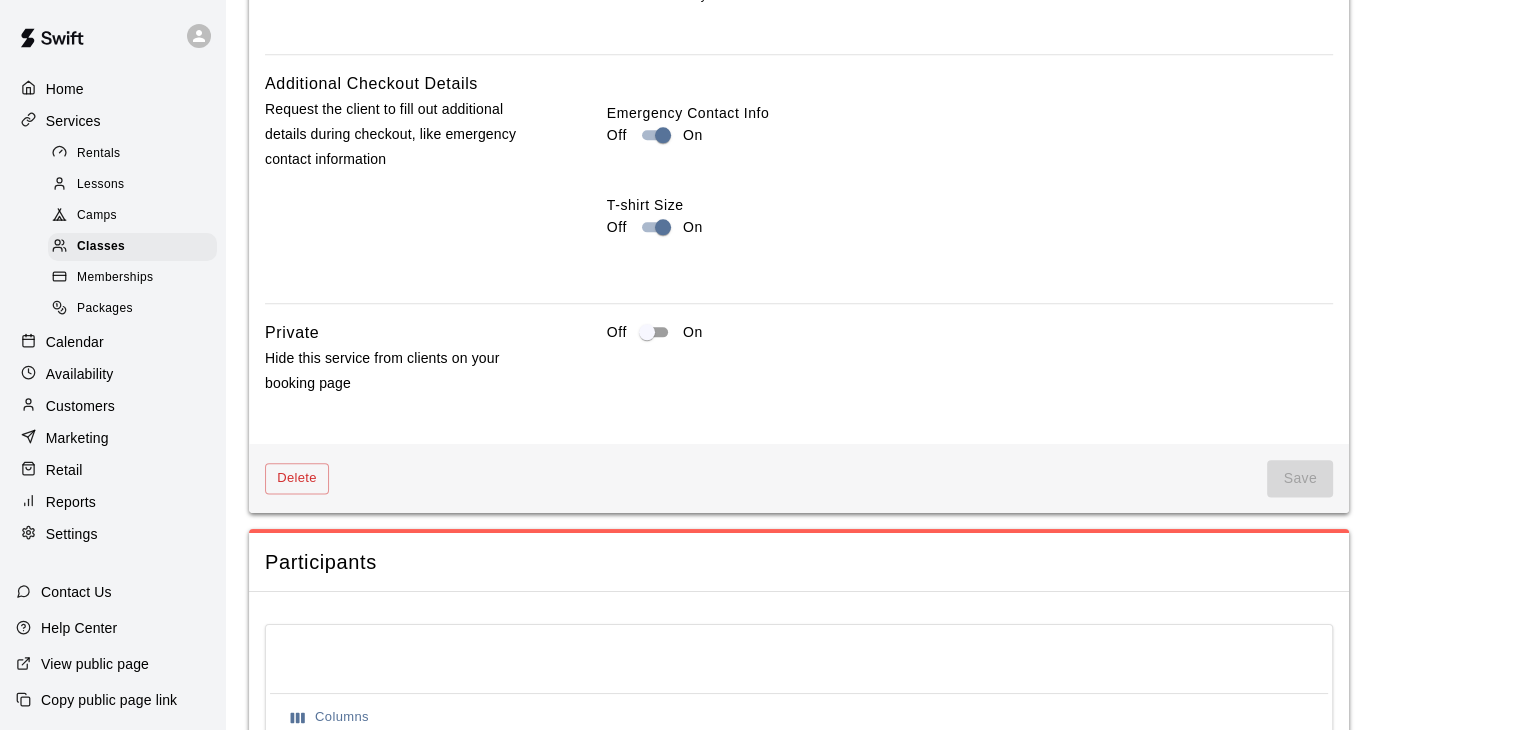 click on "Save" at bounding box center [1300, 478] 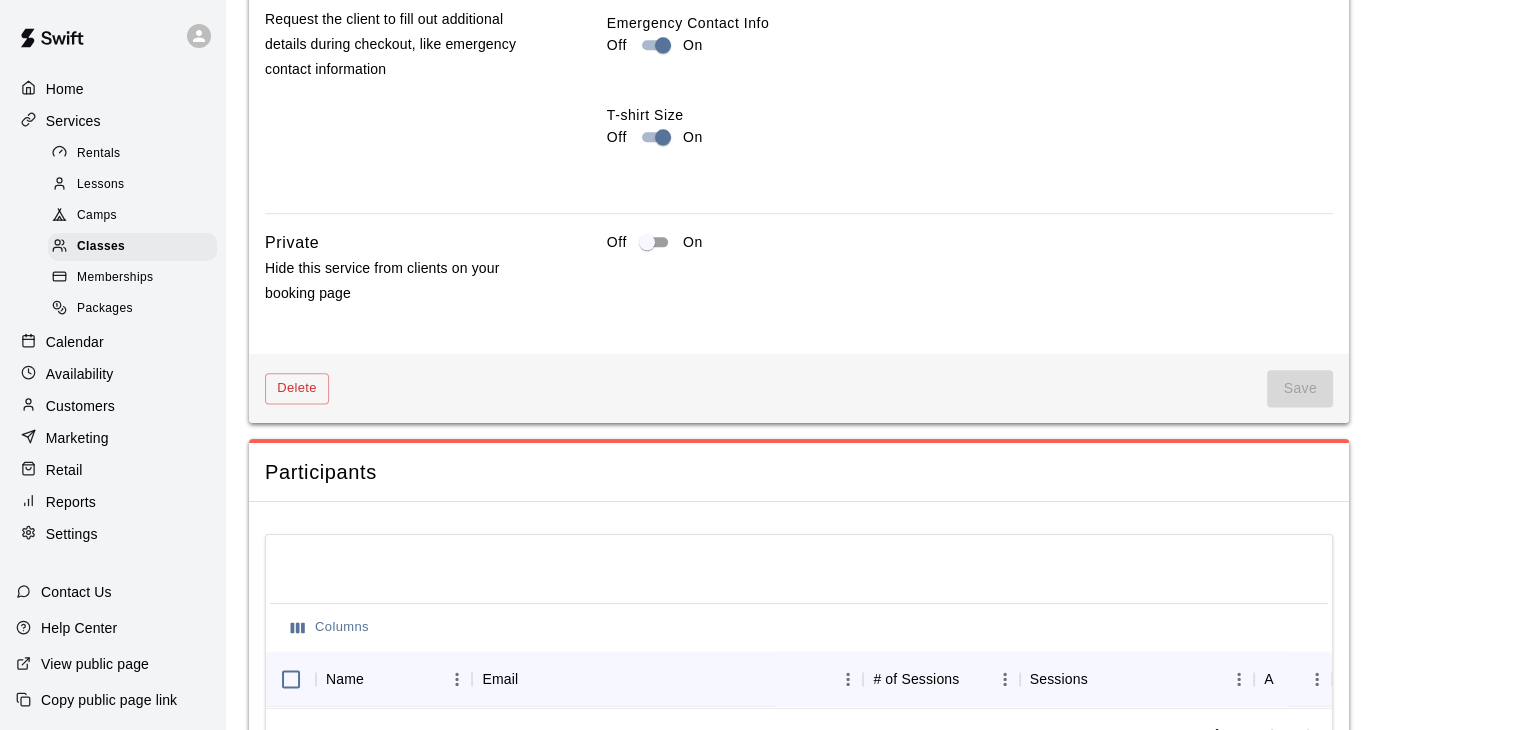 scroll, scrollTop: 2466, scrollLeft: 0, axis: vertical 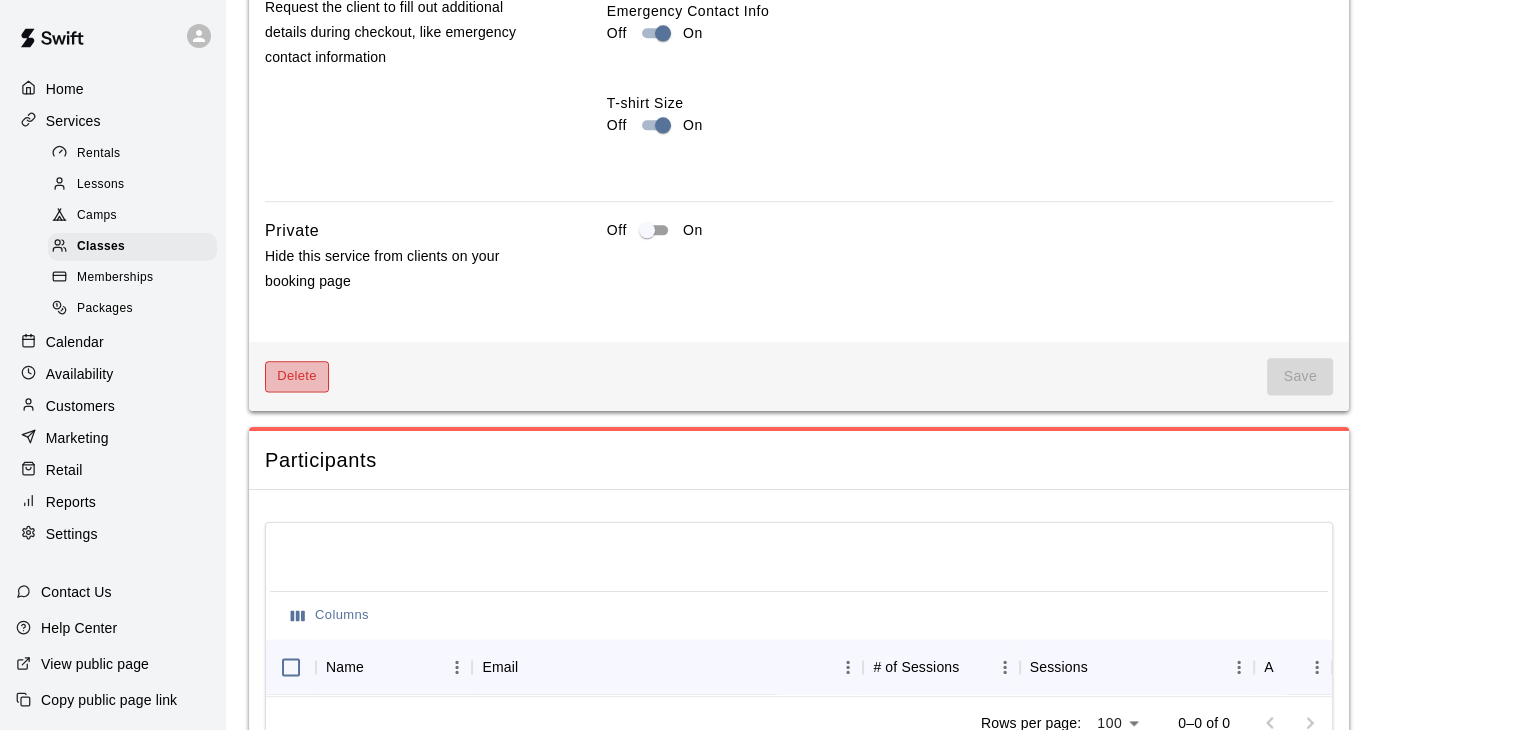 click on "Delete" at bounding box center (297, 376) 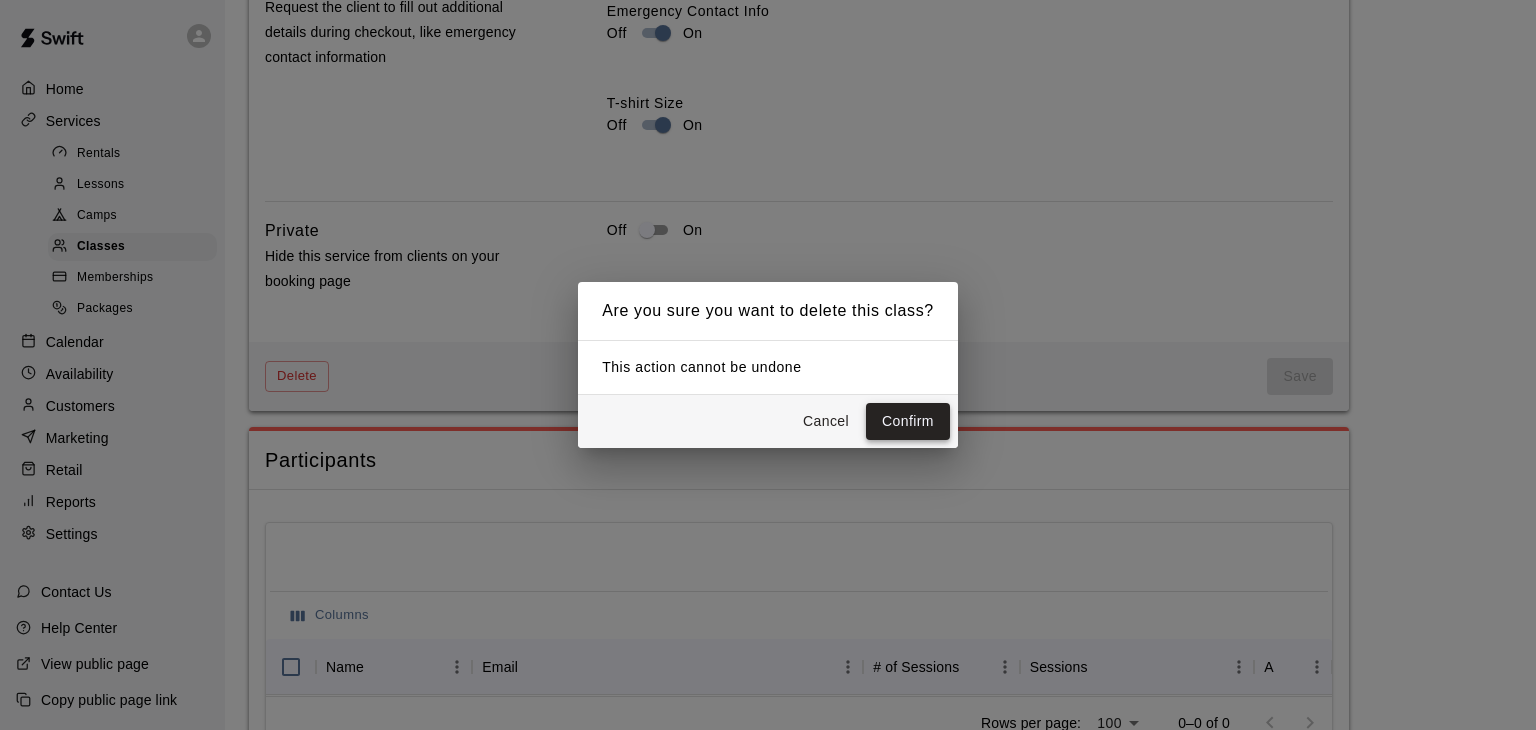 click on "Confirm" at bounding box center (908, 421) 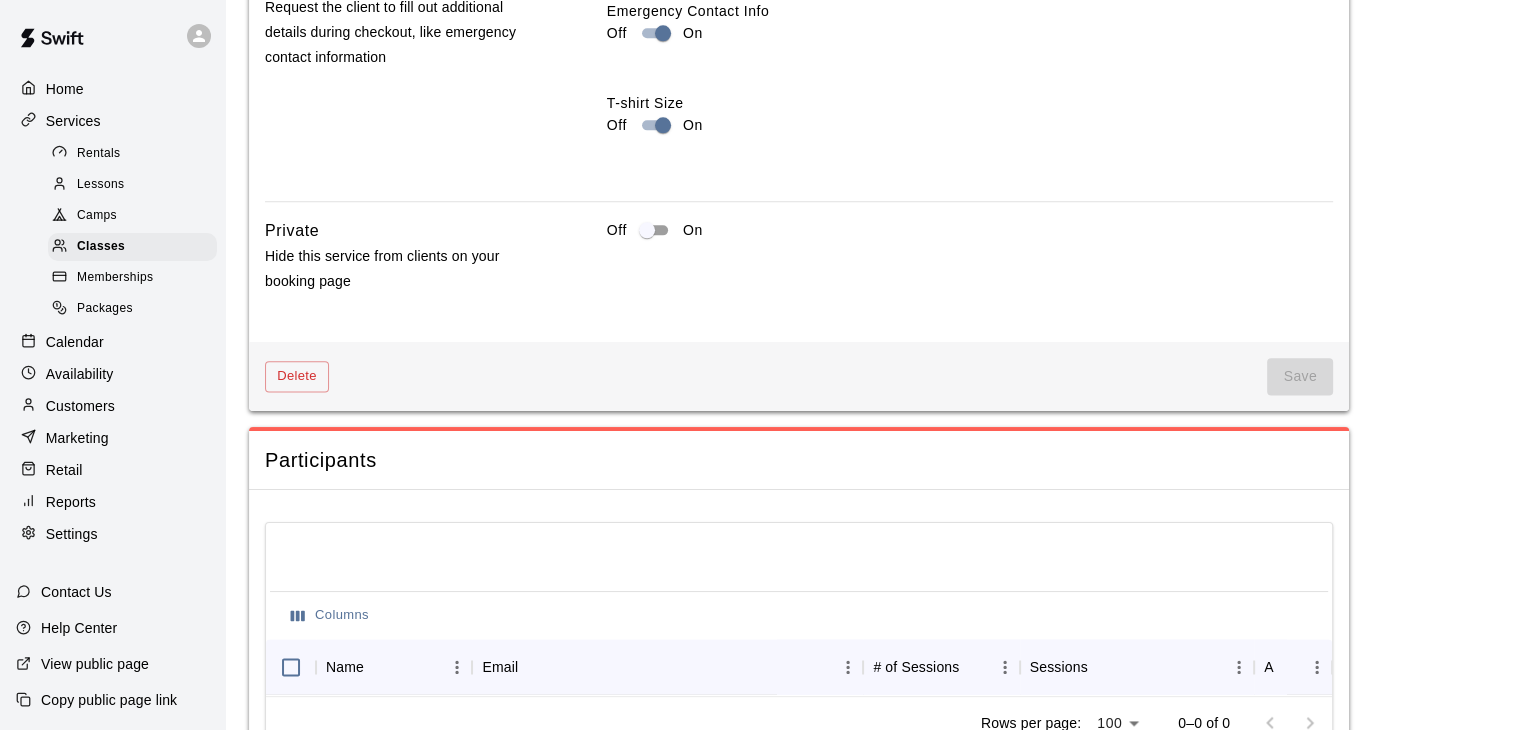 scroll, scrollTop: 0, scrollLeft: 0, axis: both 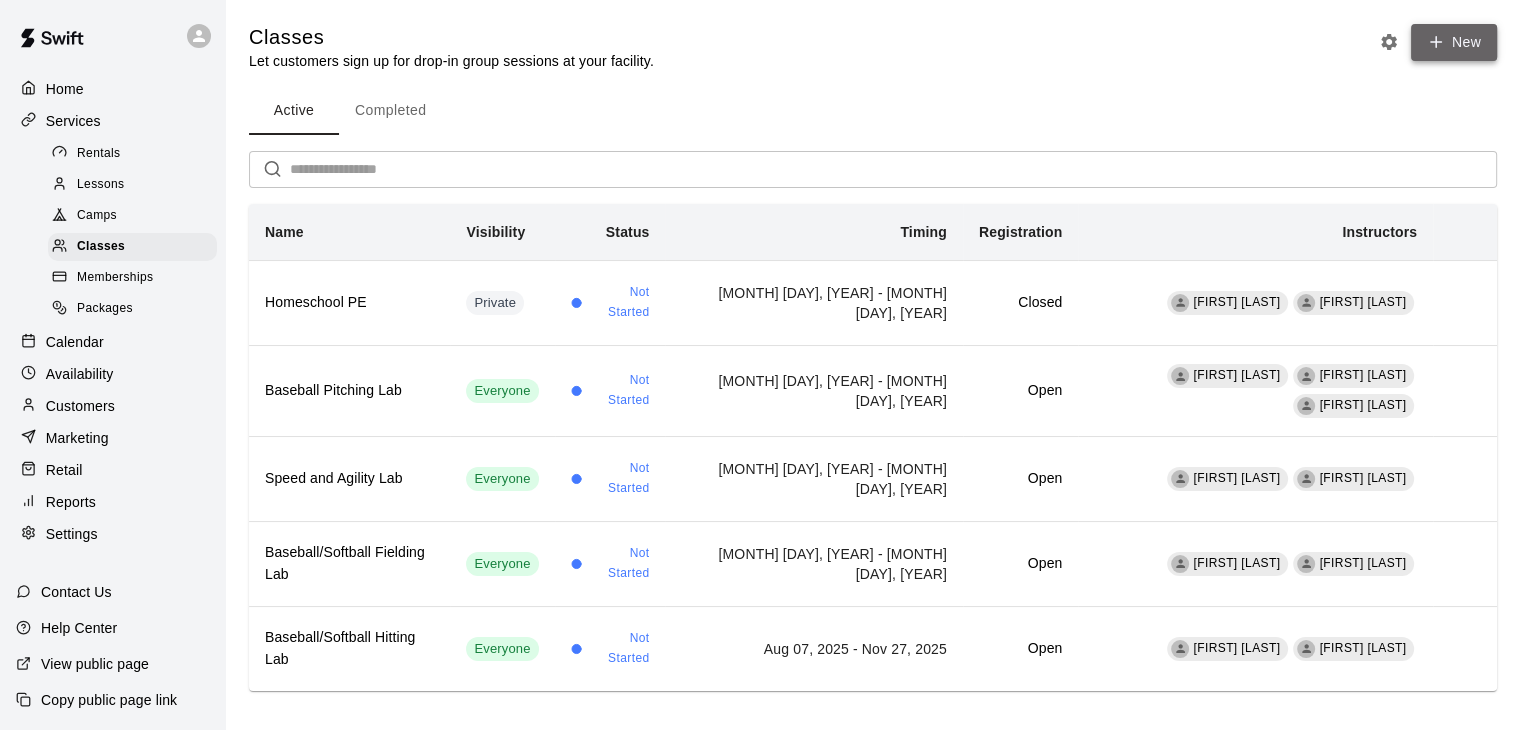 click on "New" at bounding box center [1454, 42] 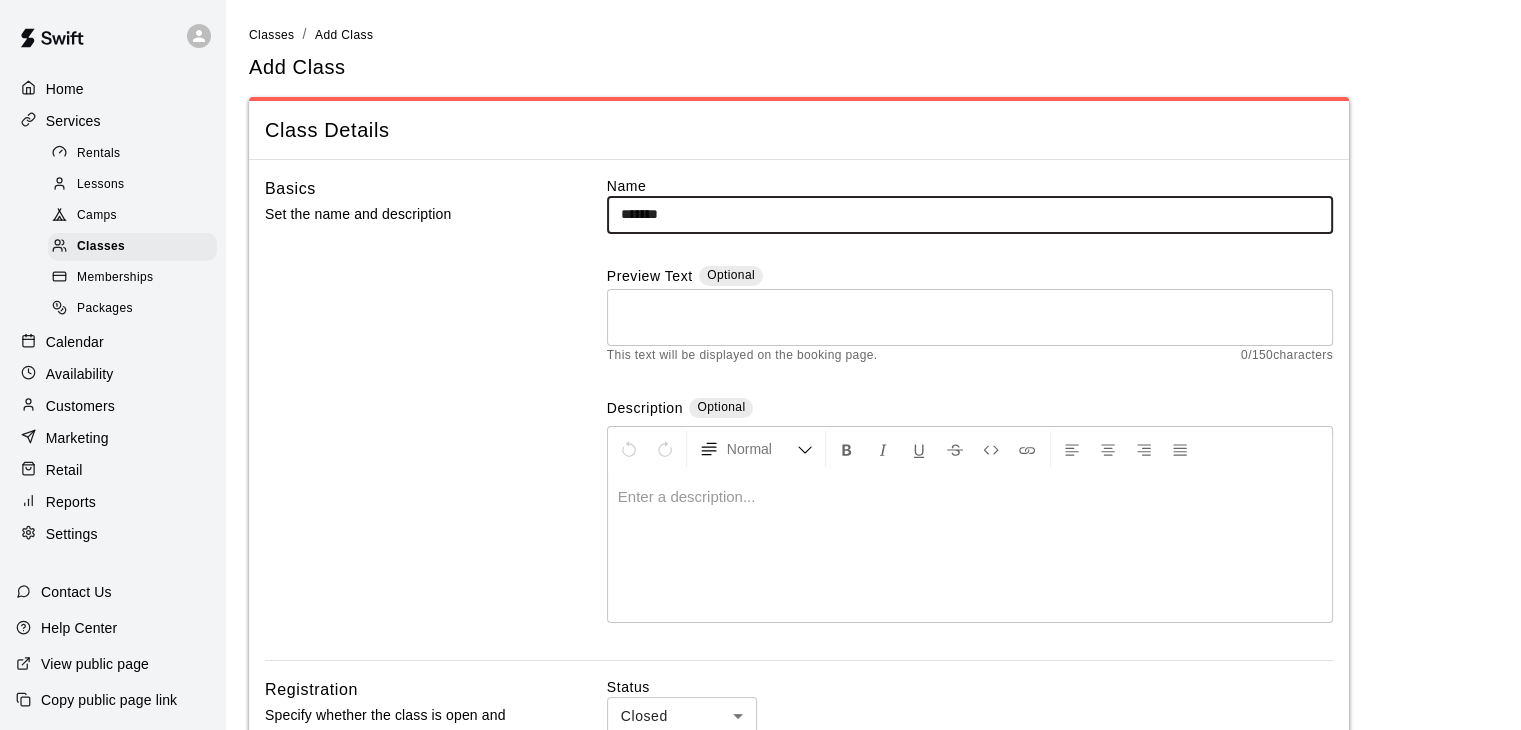 type on "**********" 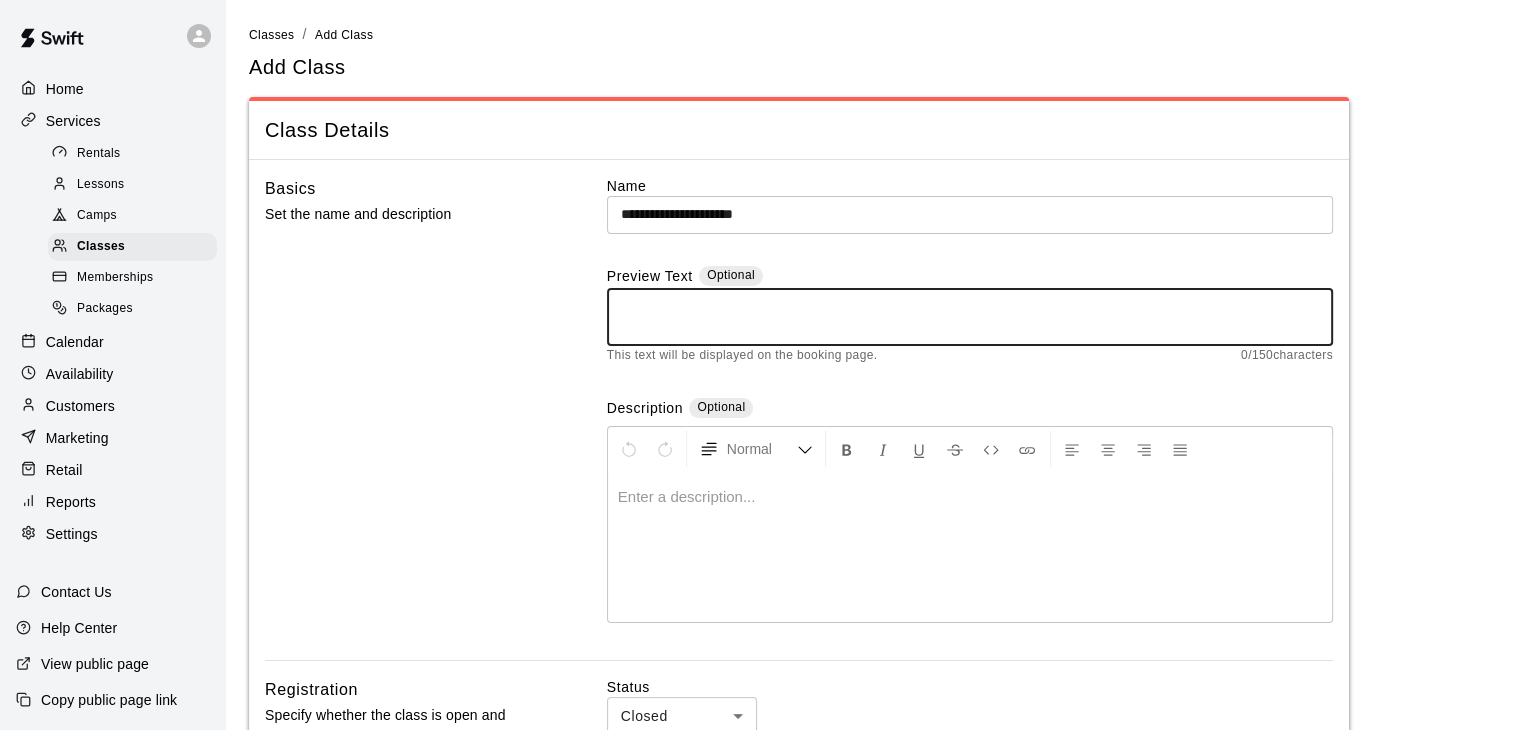 click at bounding box center (970, 317) 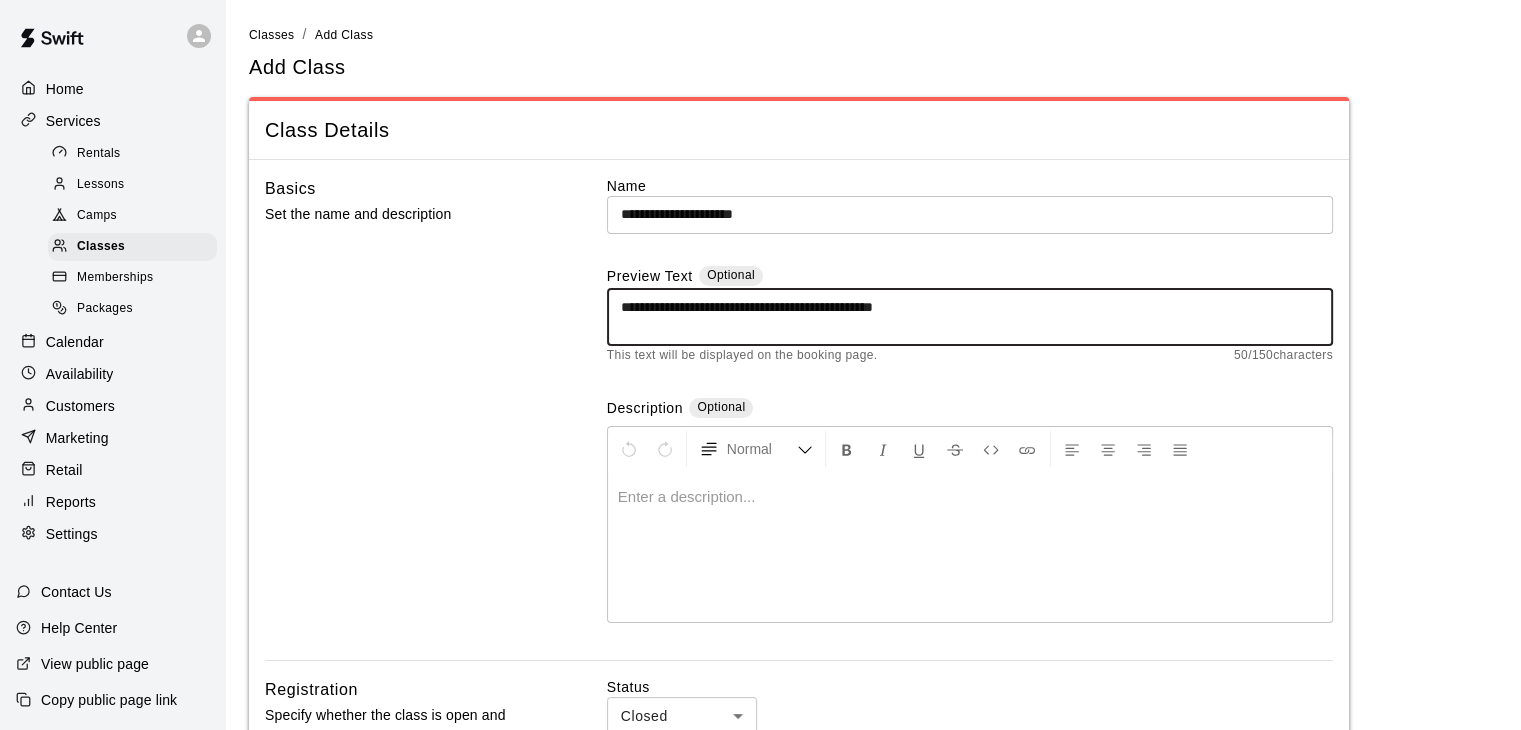 click on "**********" at bounding box center (970, 317) 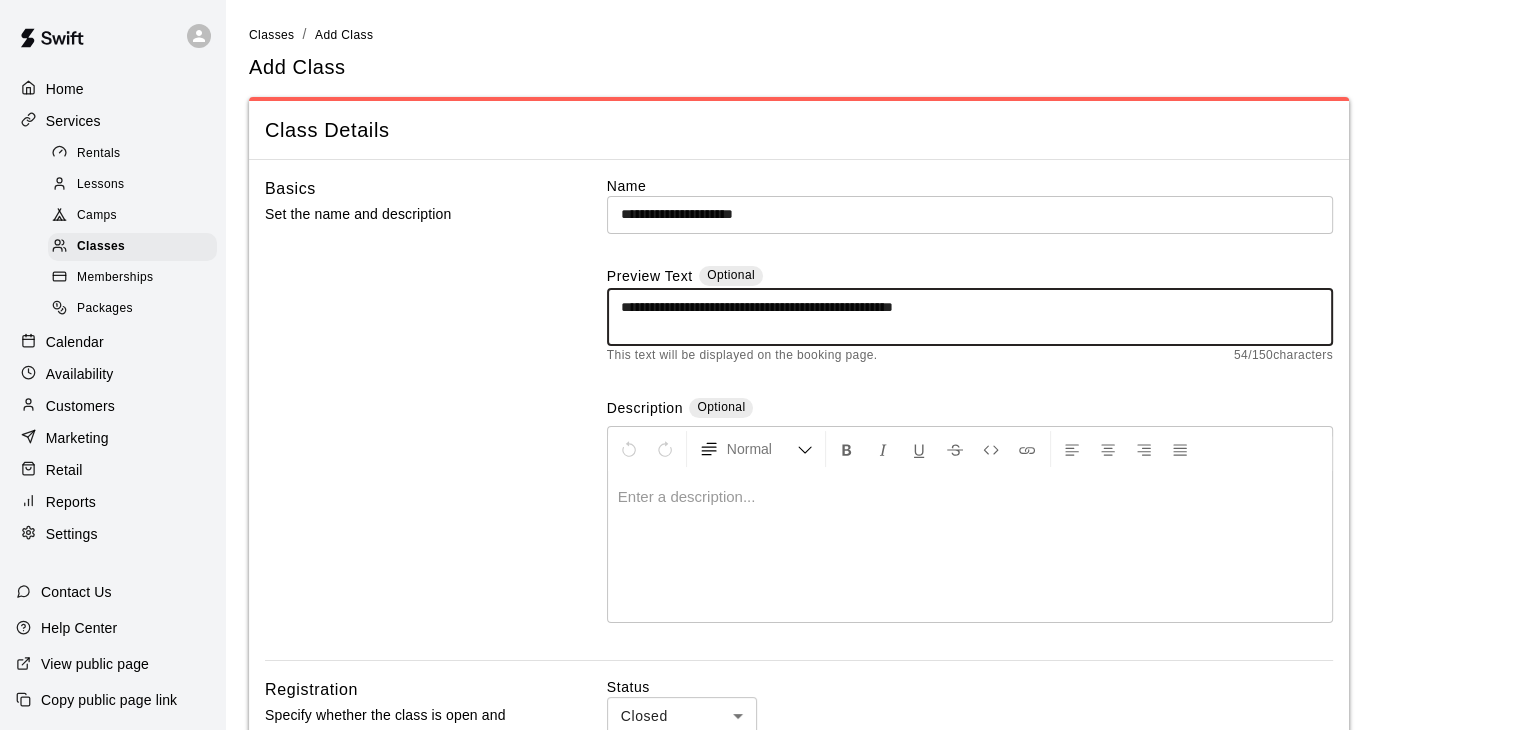 type on "**********" 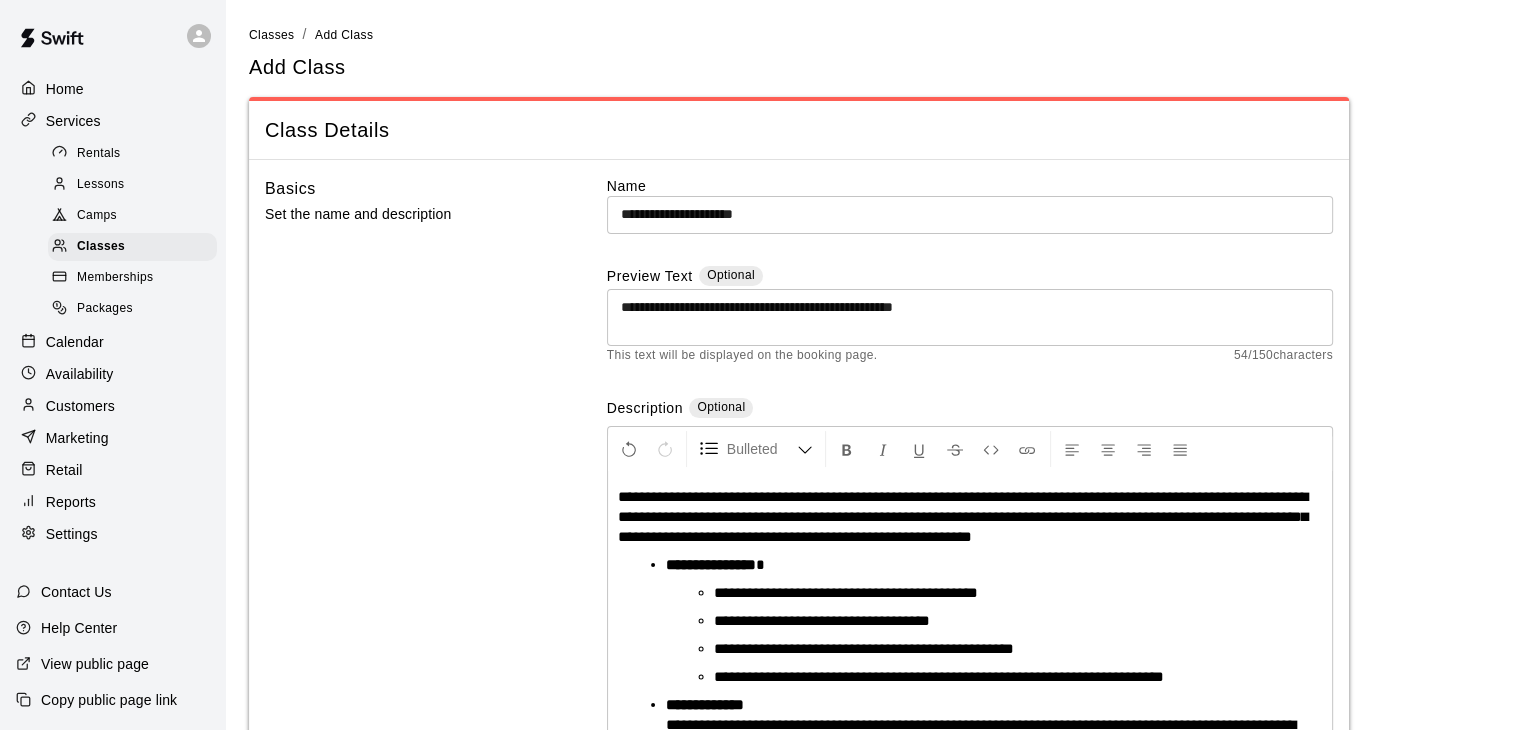 scroll, scrollTop: 24, scrollLeft: 0, axis: vertical 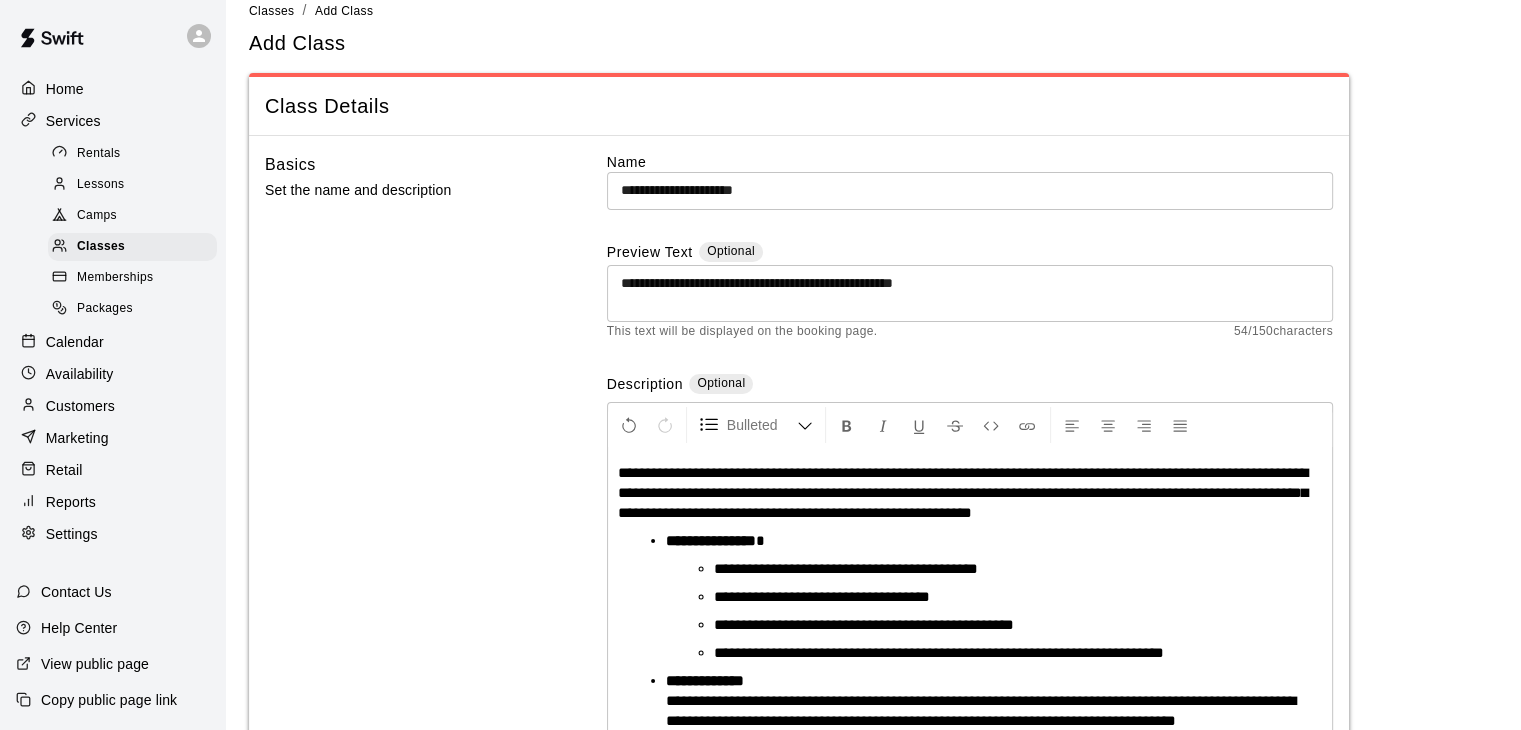click on "**********" at bounding box center (846, 568) 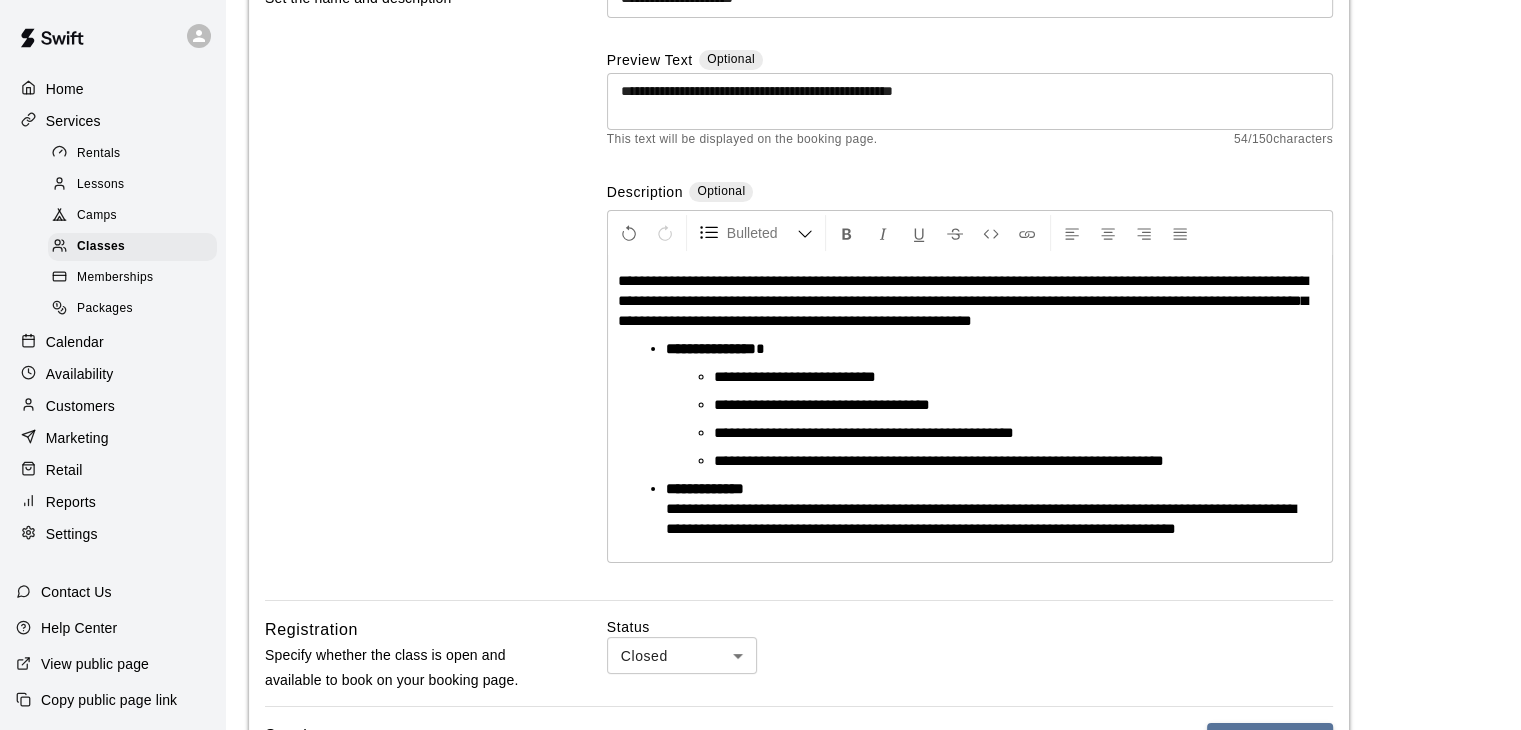scroll, scrollTop: 220, scrollLeft: 0, axis: vertical 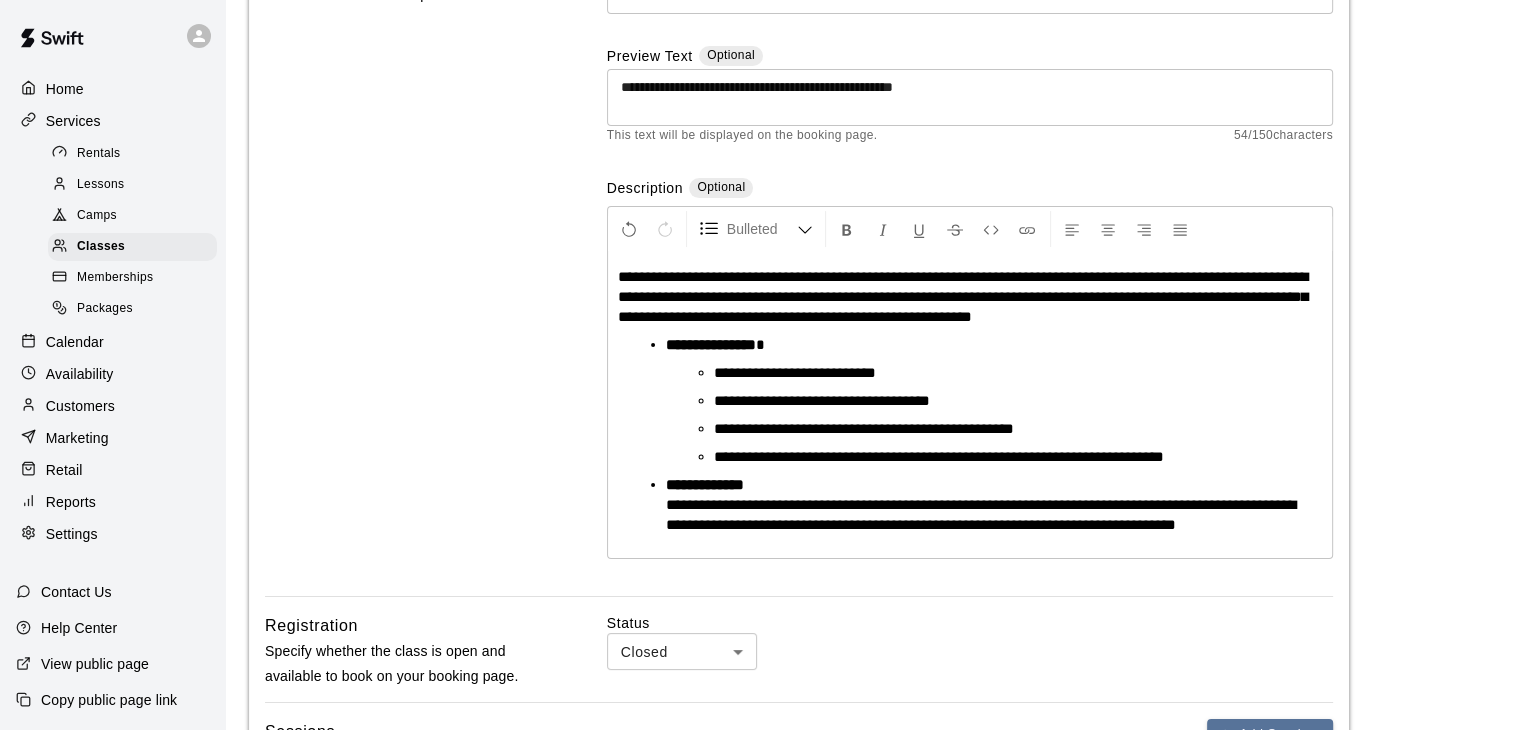 click on "**********" at bounding box center (986, 415) 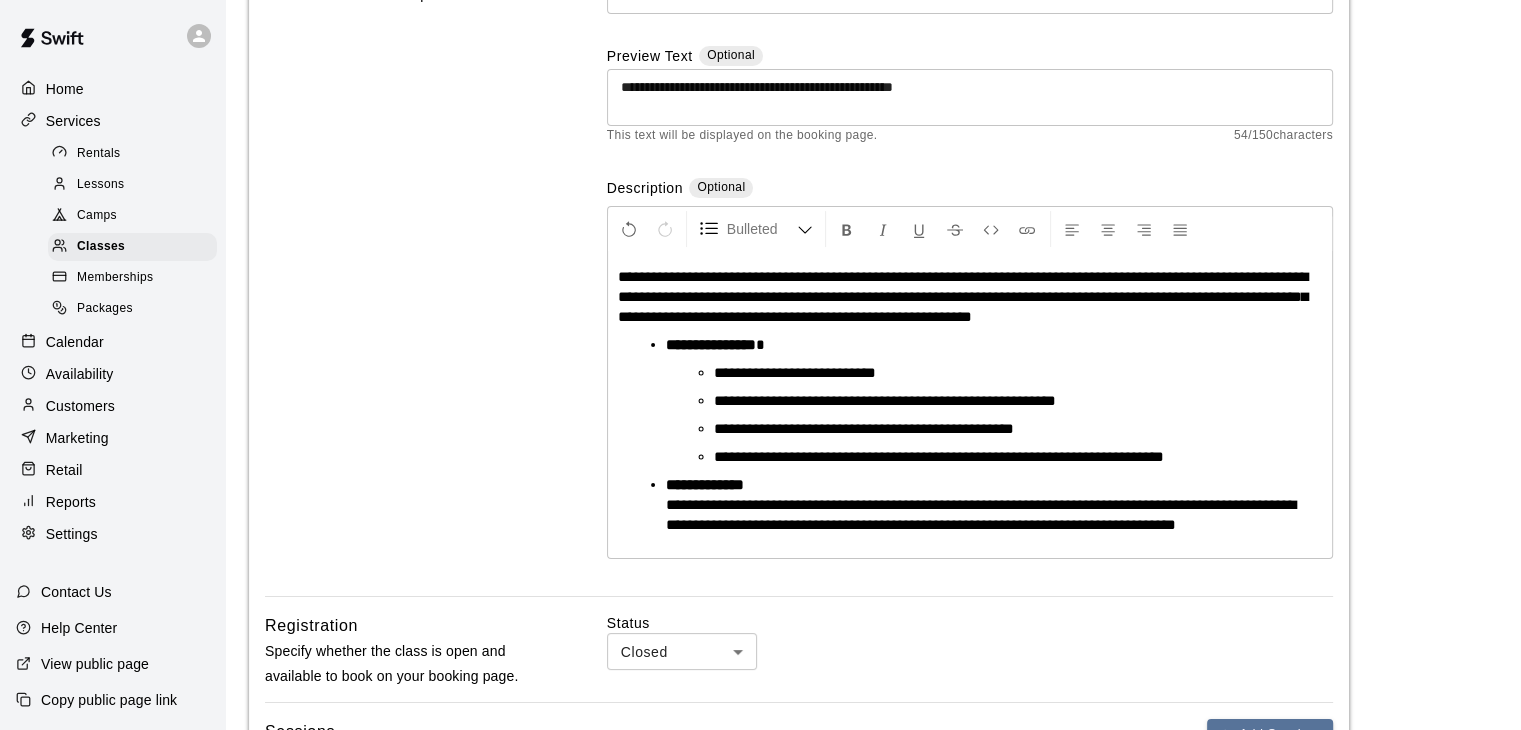 click on "**********" at bounding box center (885, 400) 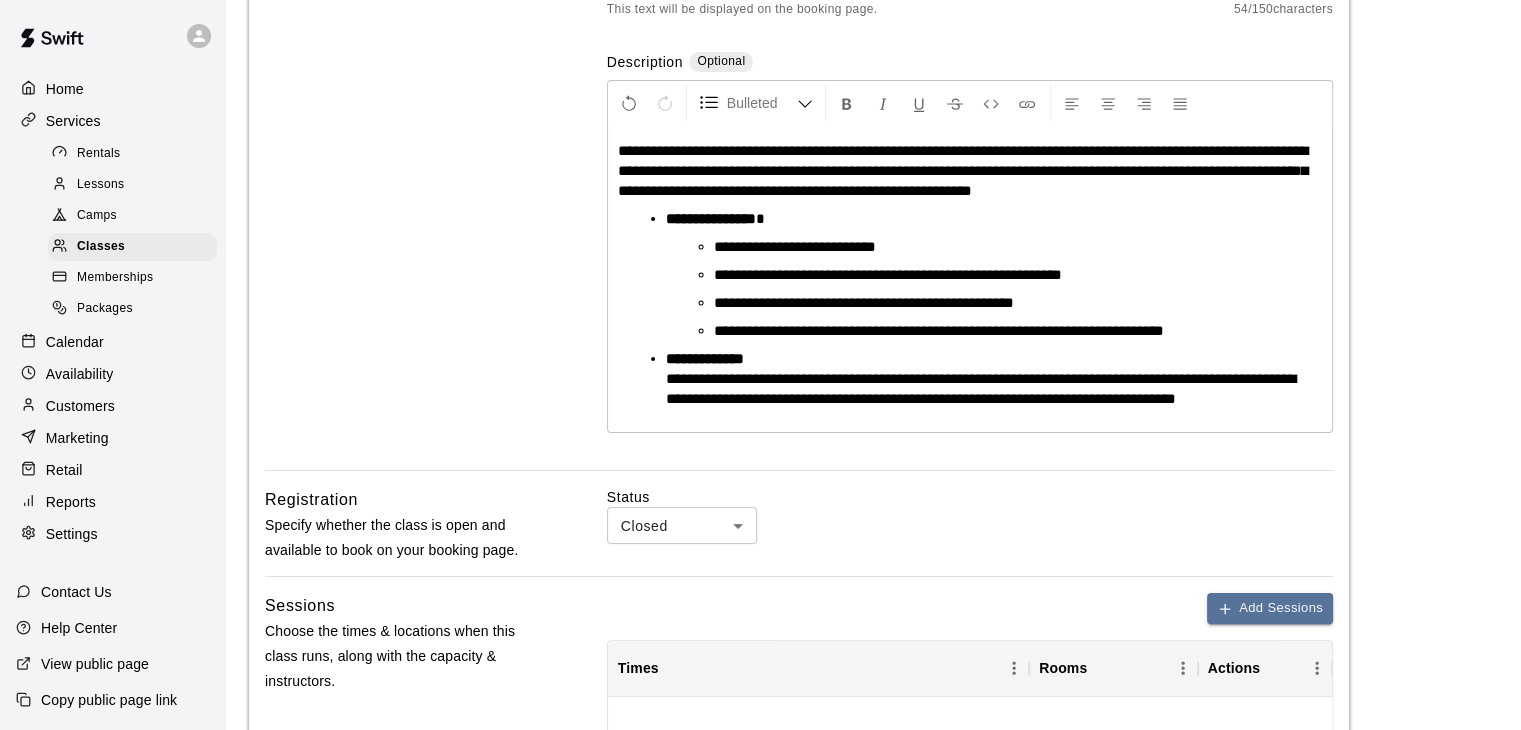 scroll, scrollTop: 355, scrollLeft: 0, axis: vertical 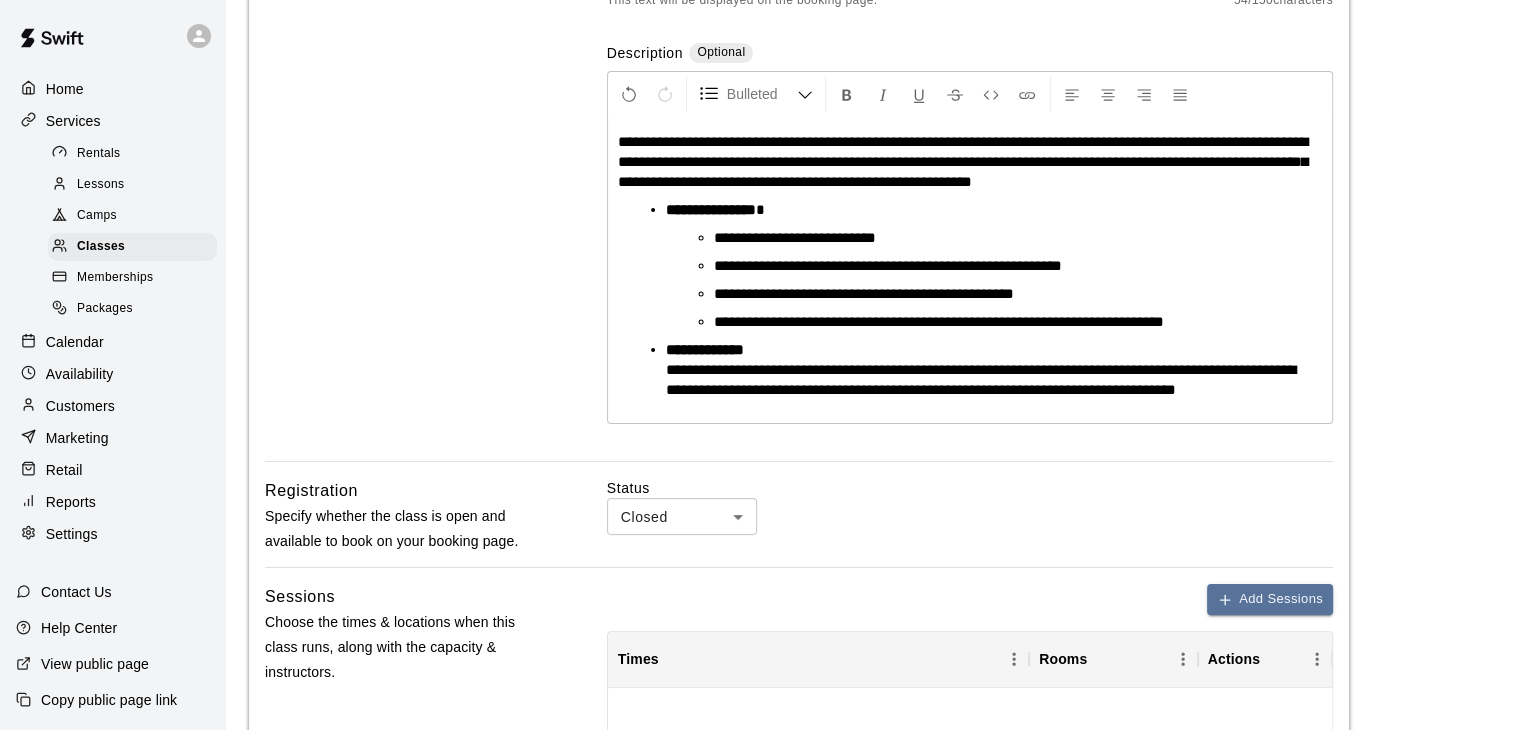 click on "**********" at bounding box center [963, 161] 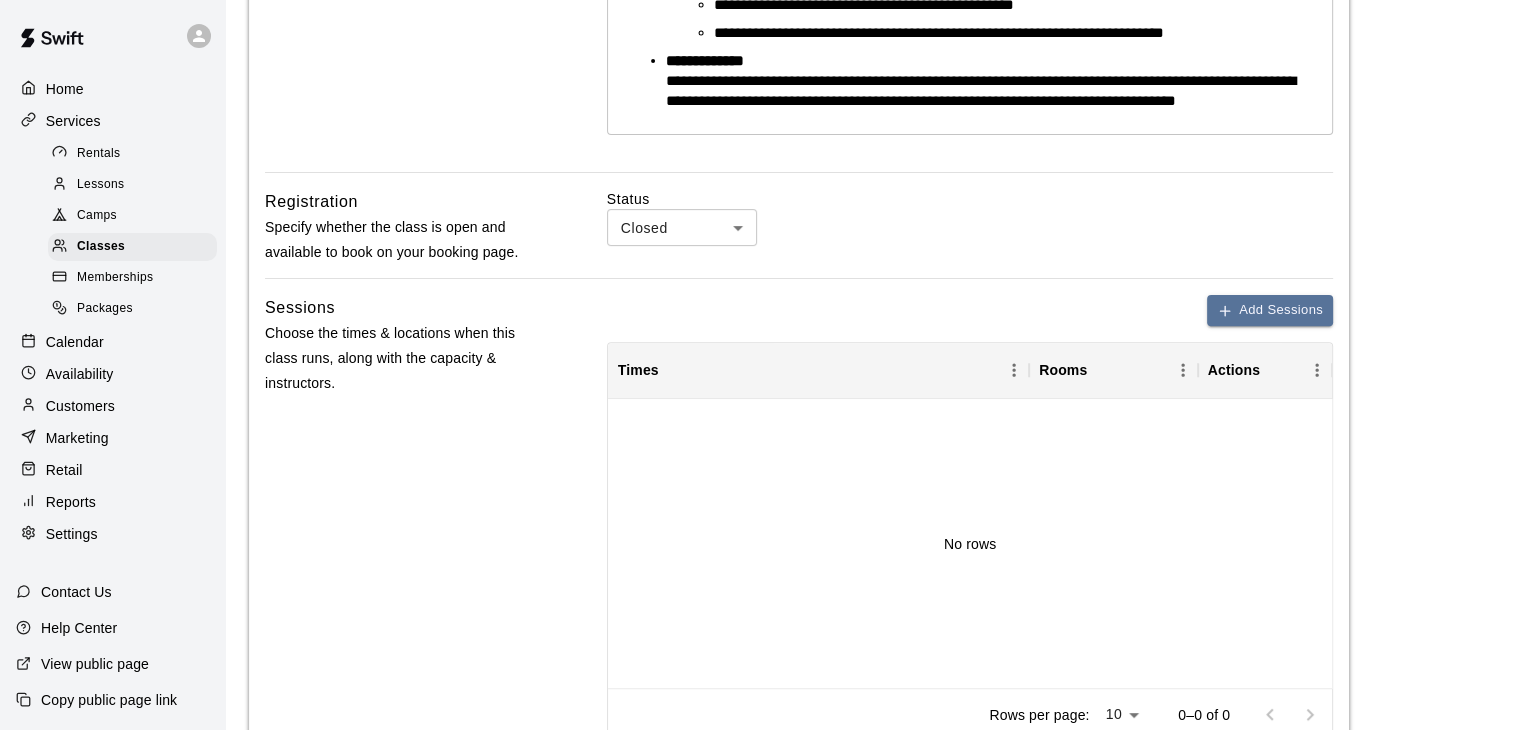scroll, scrollTop: 646, scrollLeft: 0, axis: vertical 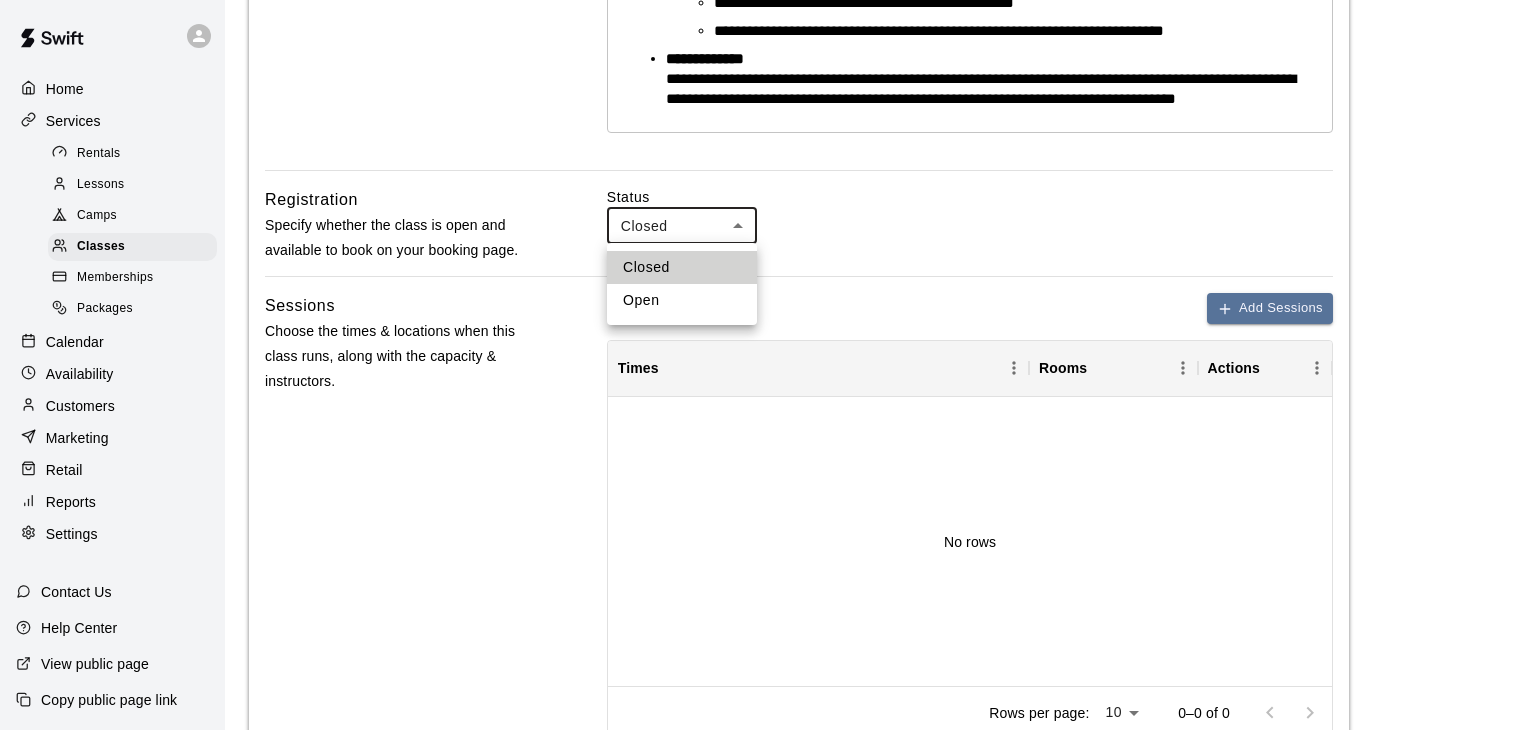 click on "**********" at bounding box center (768, 256) 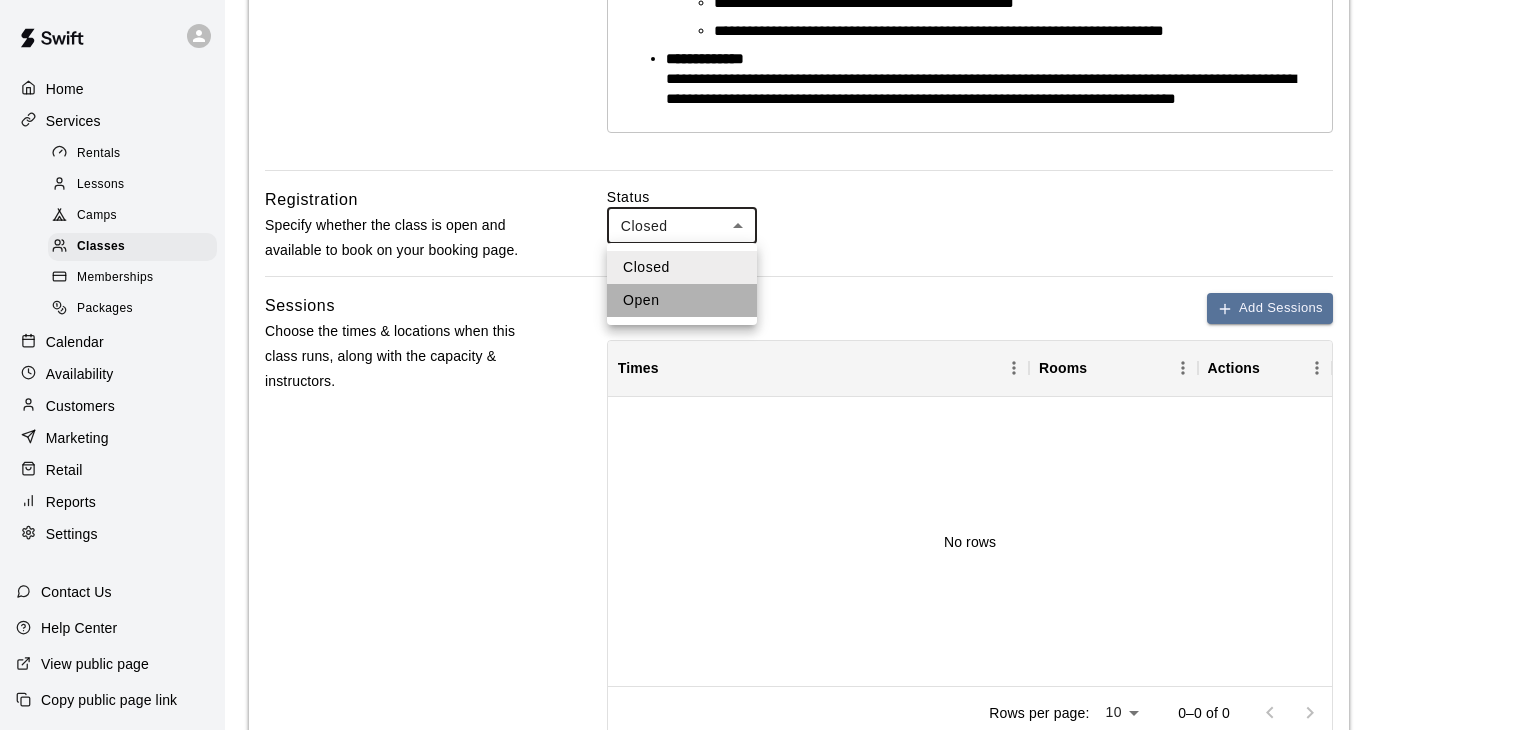 click on "Open" at bounding box center [682, 300] 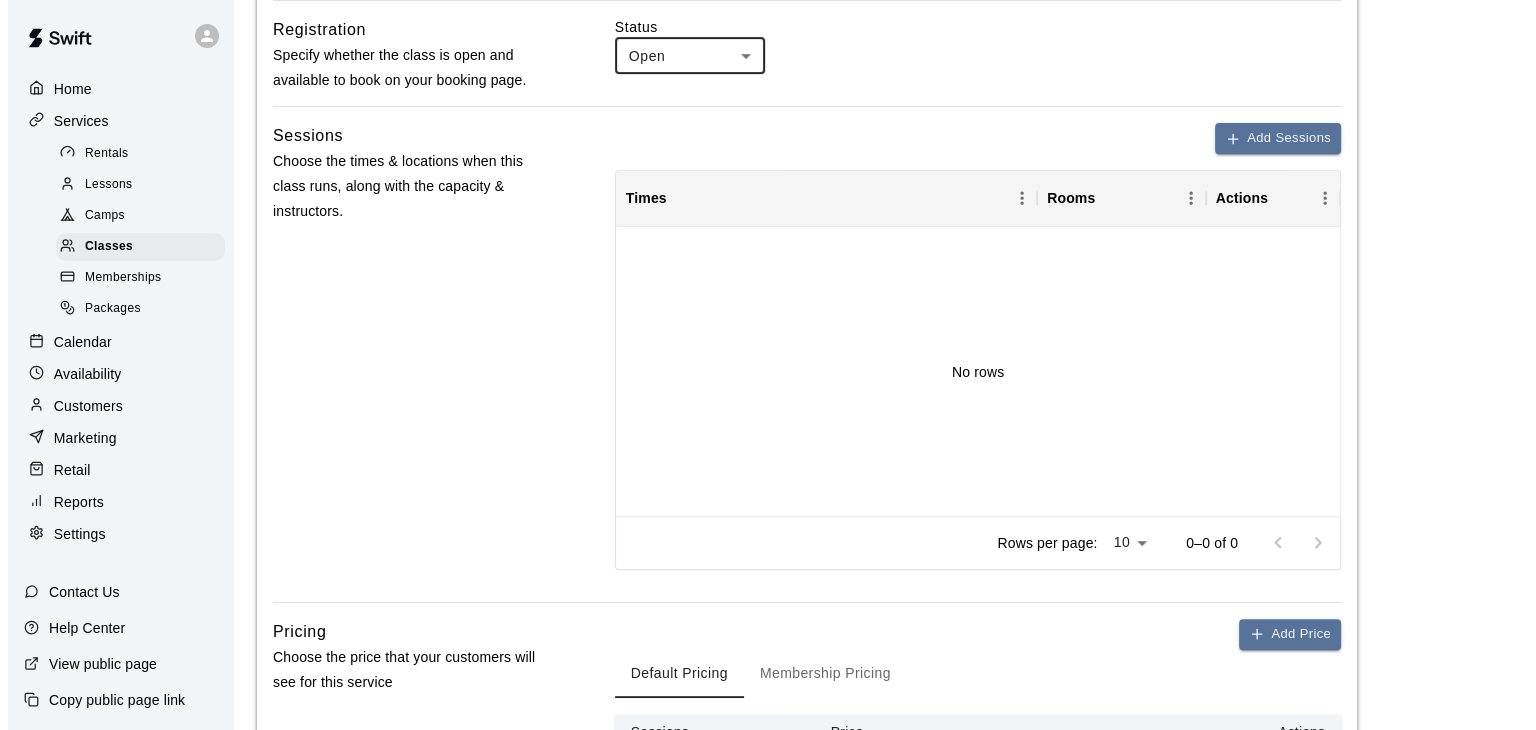 scroll, scrollTop: 860, scrollLeft: 0, axis: vertical 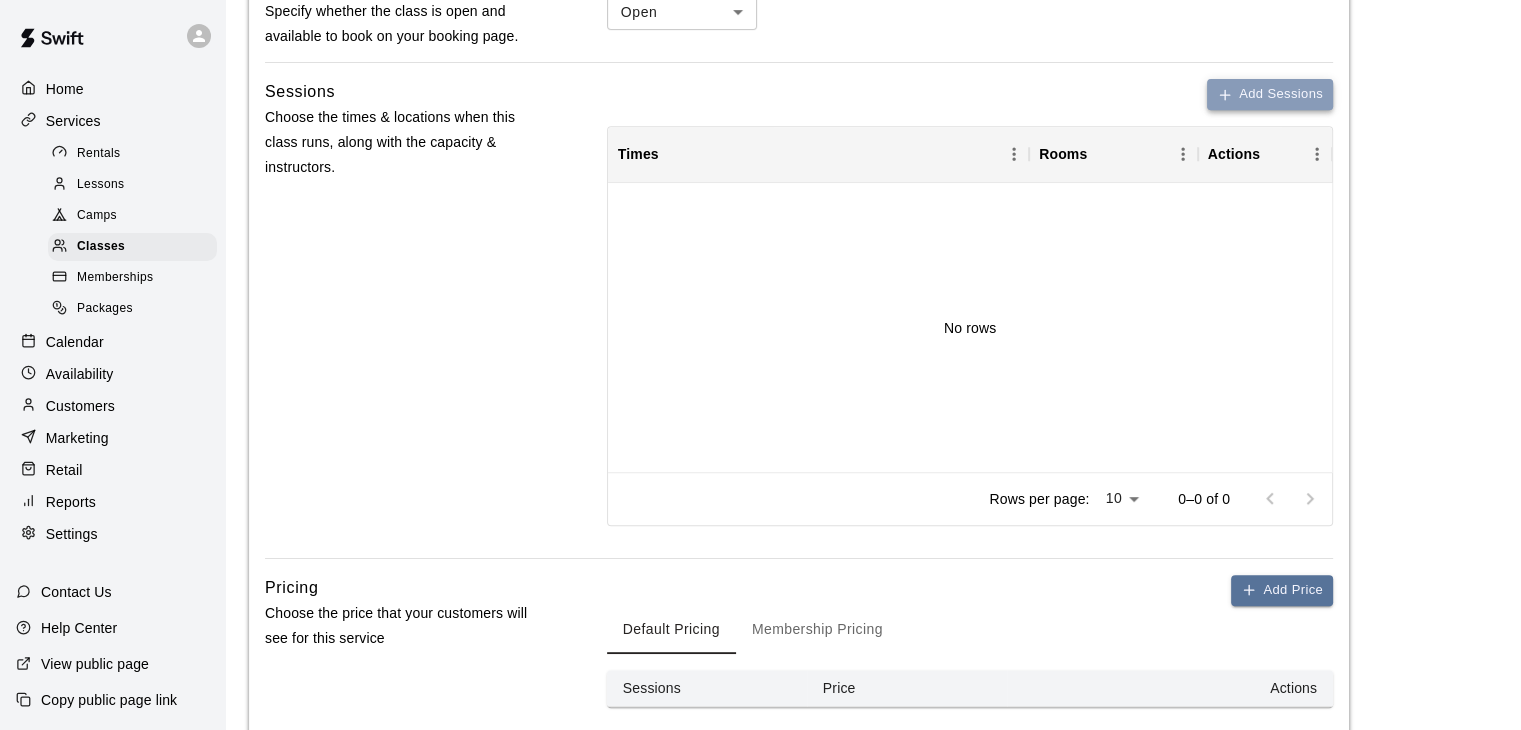click on "Add Sessions" at bounding box center (1270, 94) 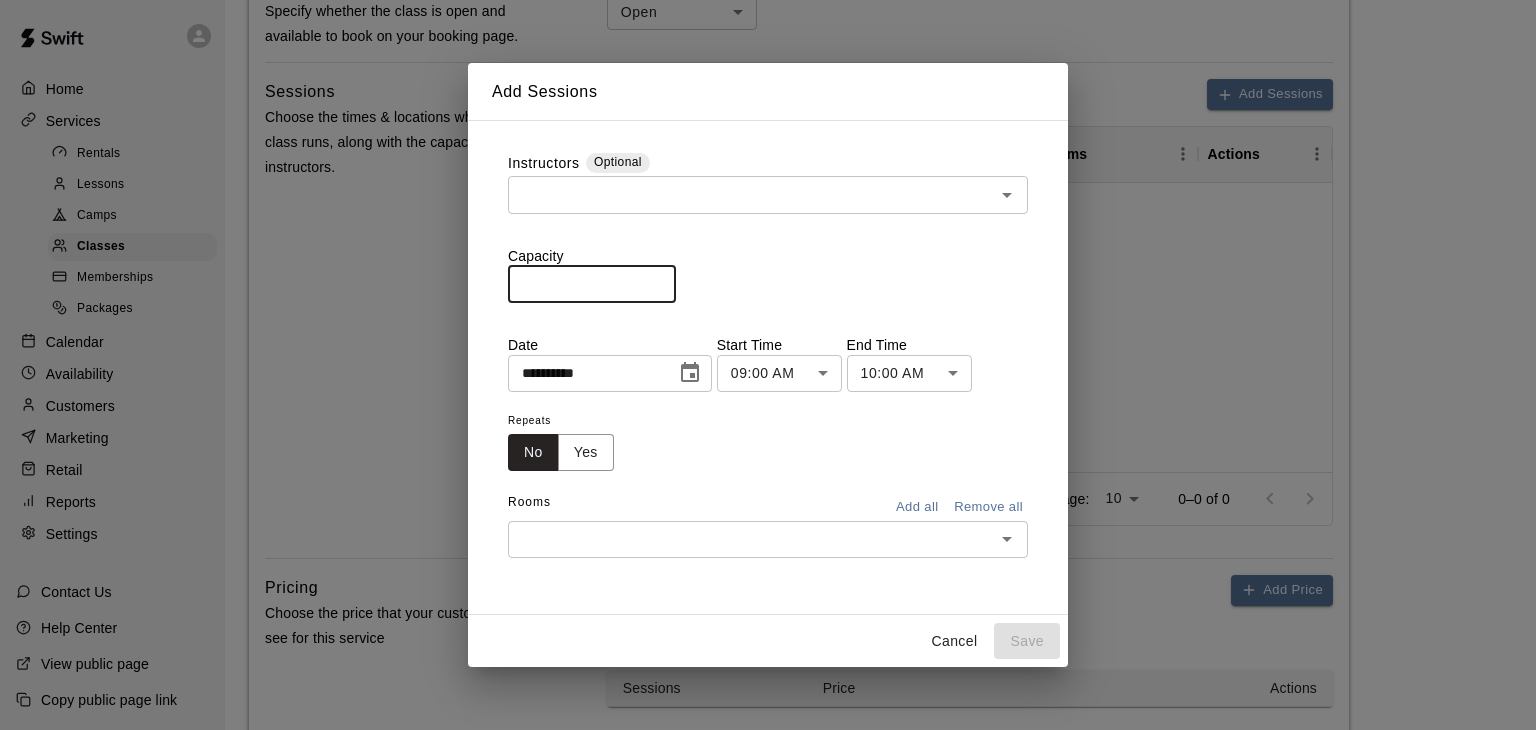 click on "*" at bounding box center (592, 284) 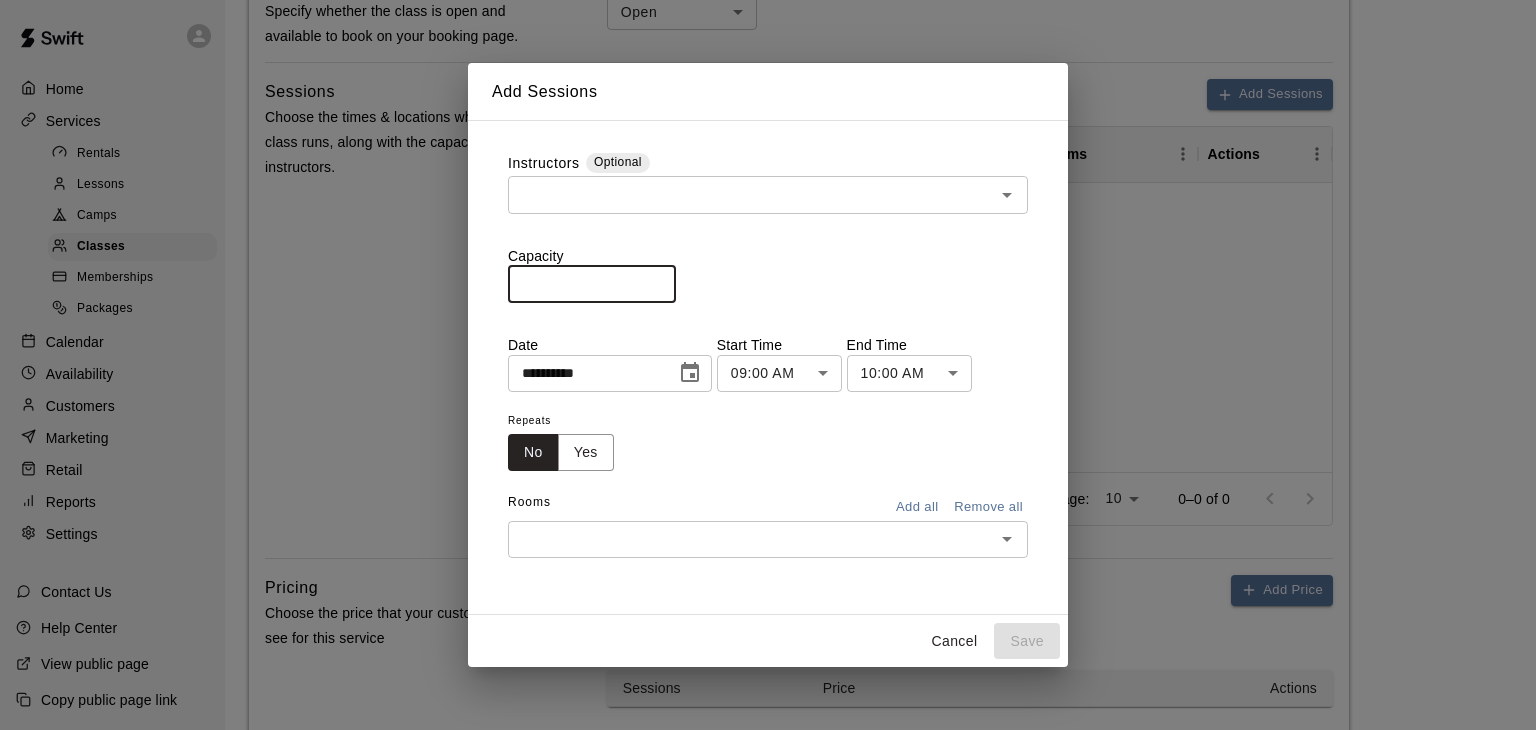 type on "**" 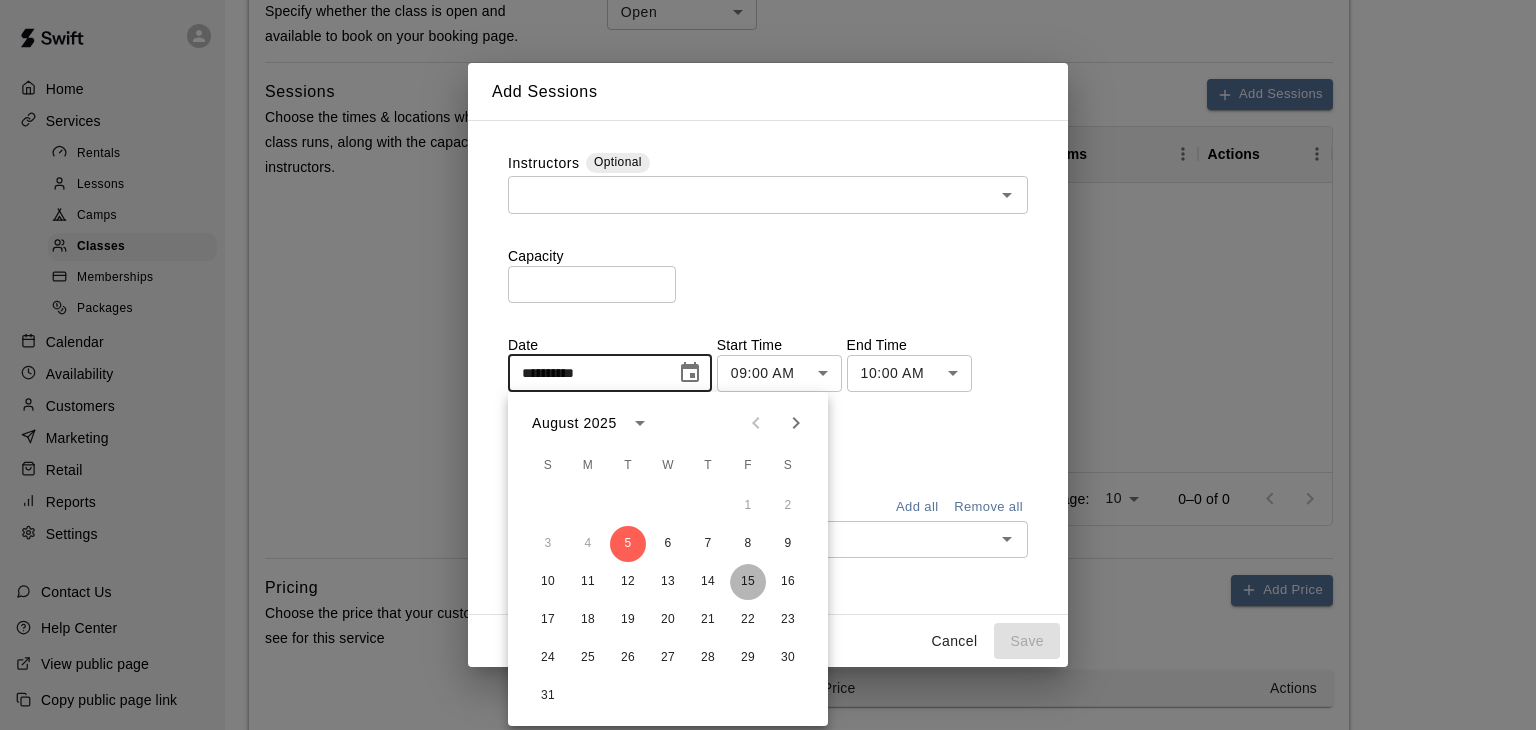 click on "15" at bounding box center [748, 582] 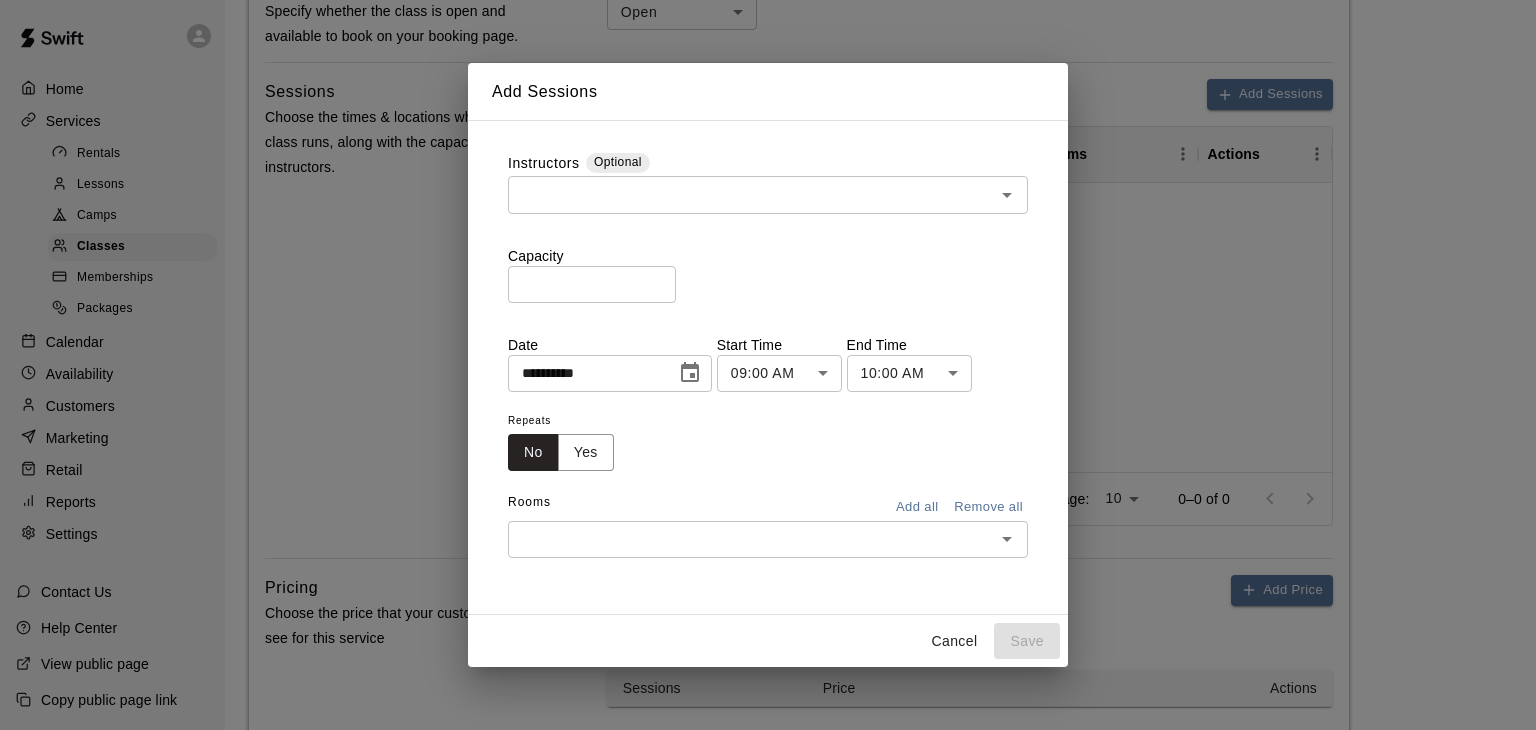 click on "**********" at bounding box center [768, 42] 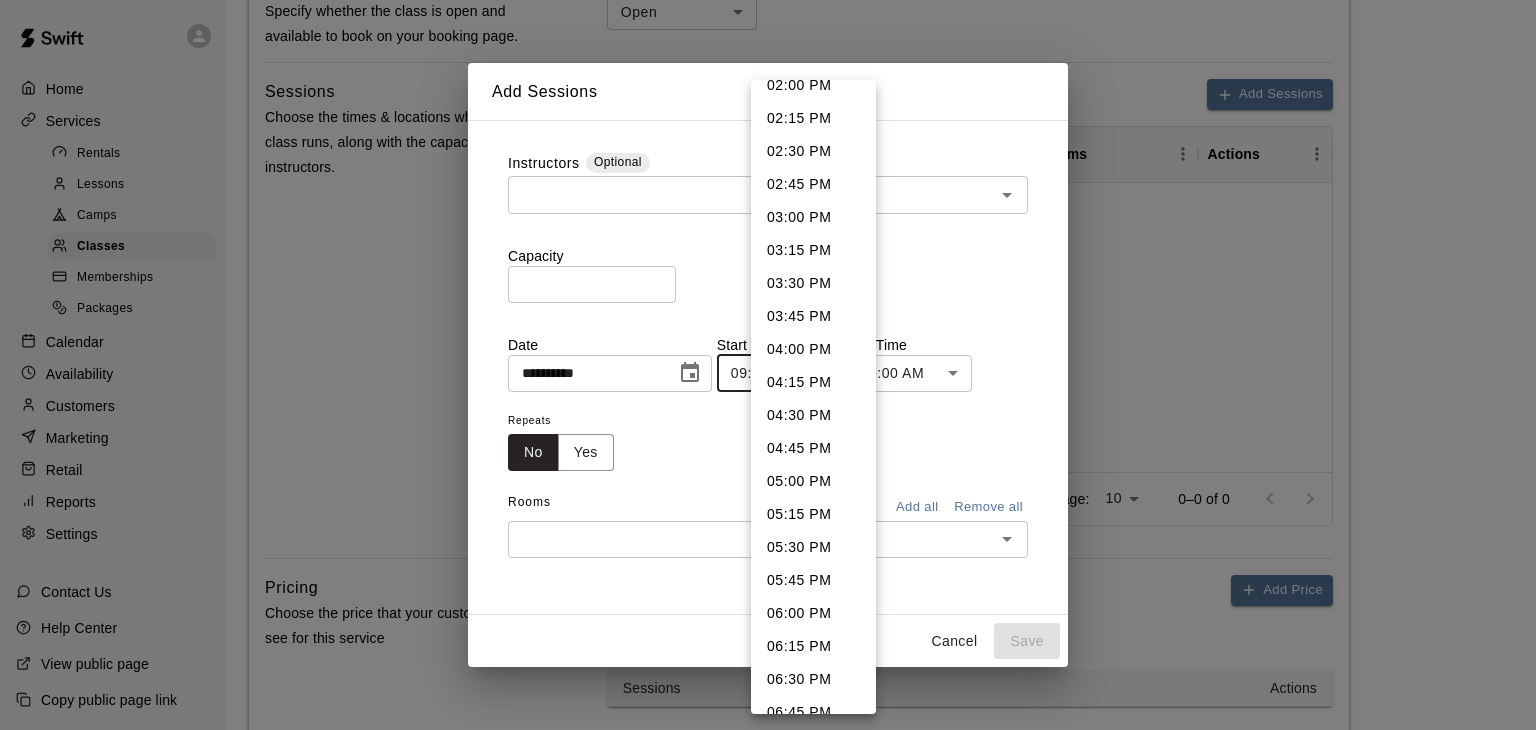 scroll, scrollTop: 1868, scrollLeft: 0, axis: vertical 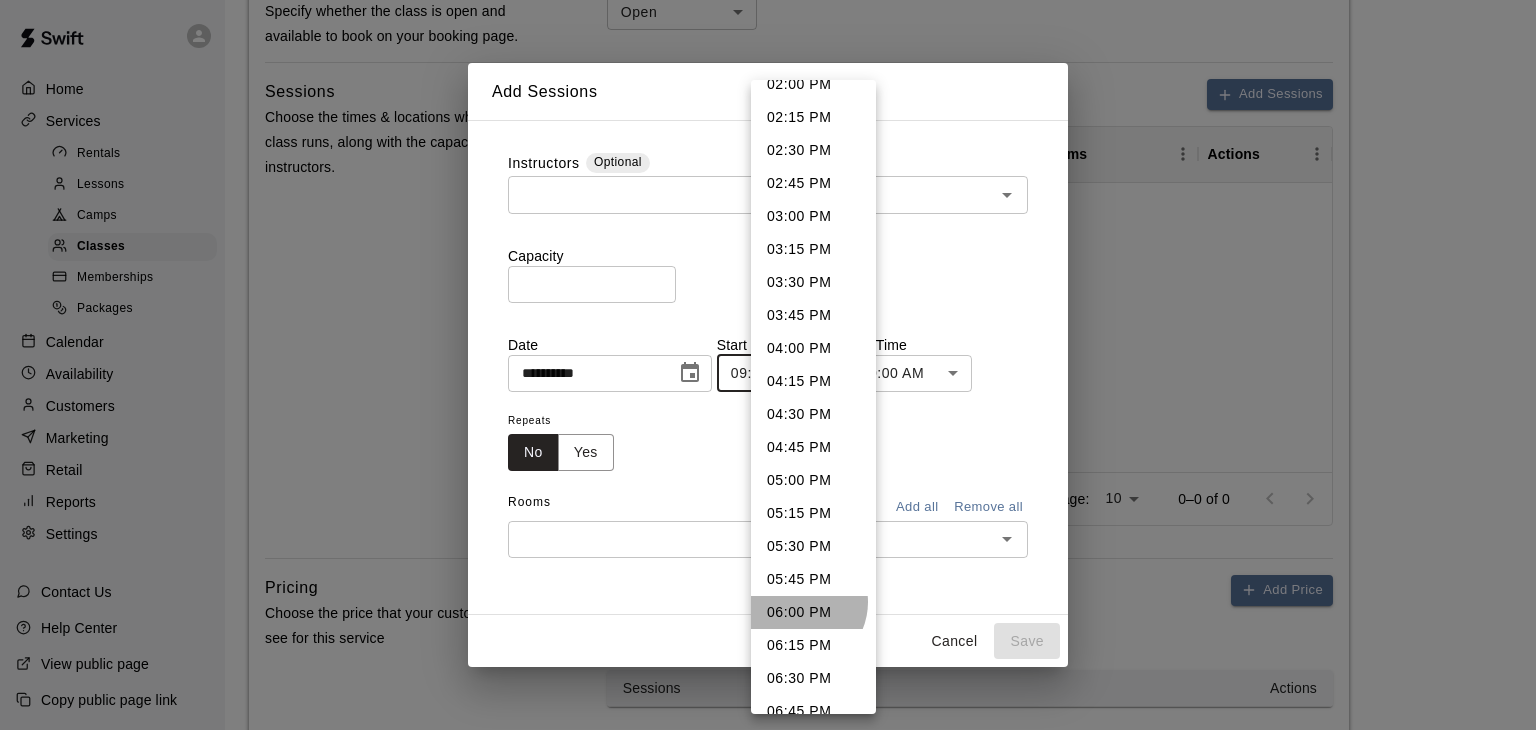 click on "06:00 PM" at bounding box center (813, 612) 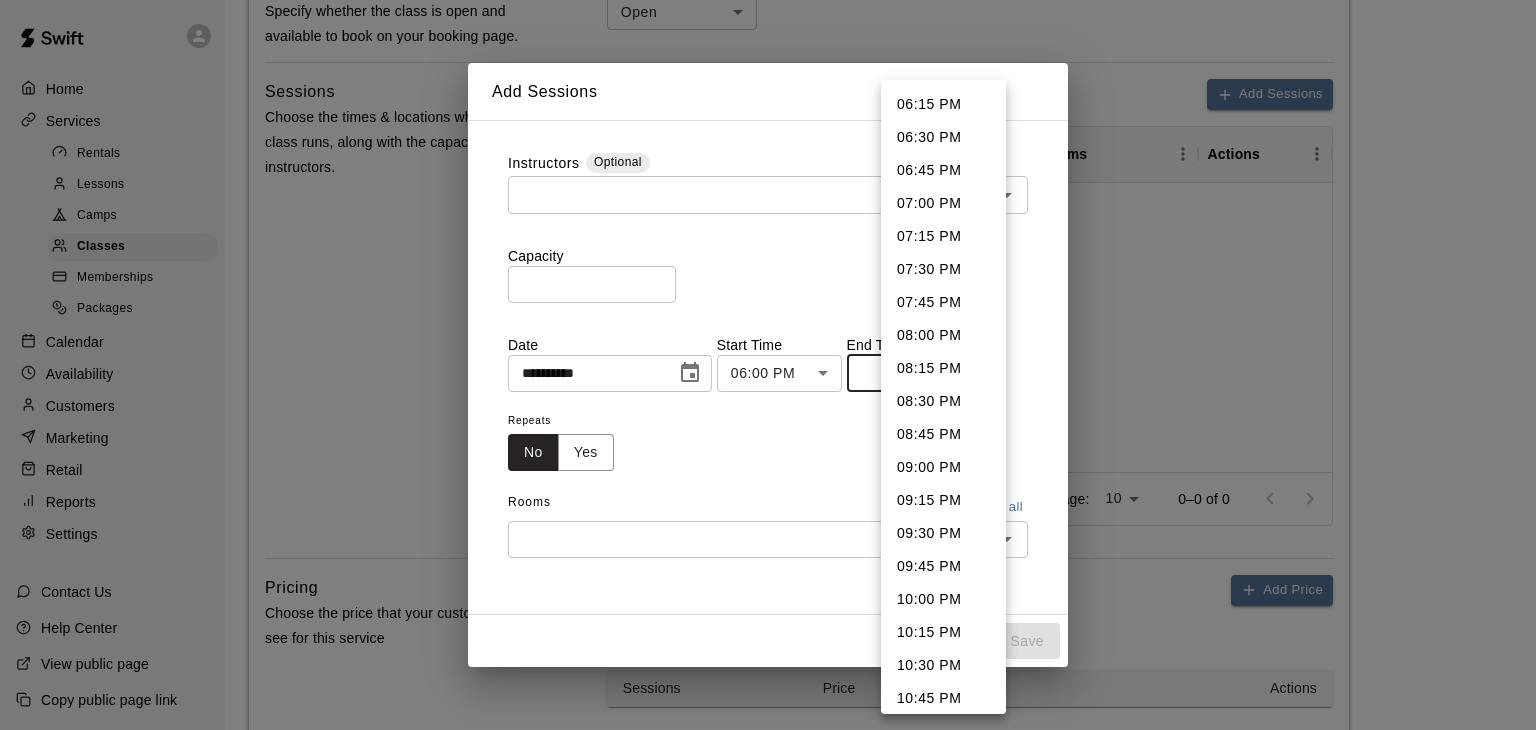 click on "**********" at bounding box center [768, 42] 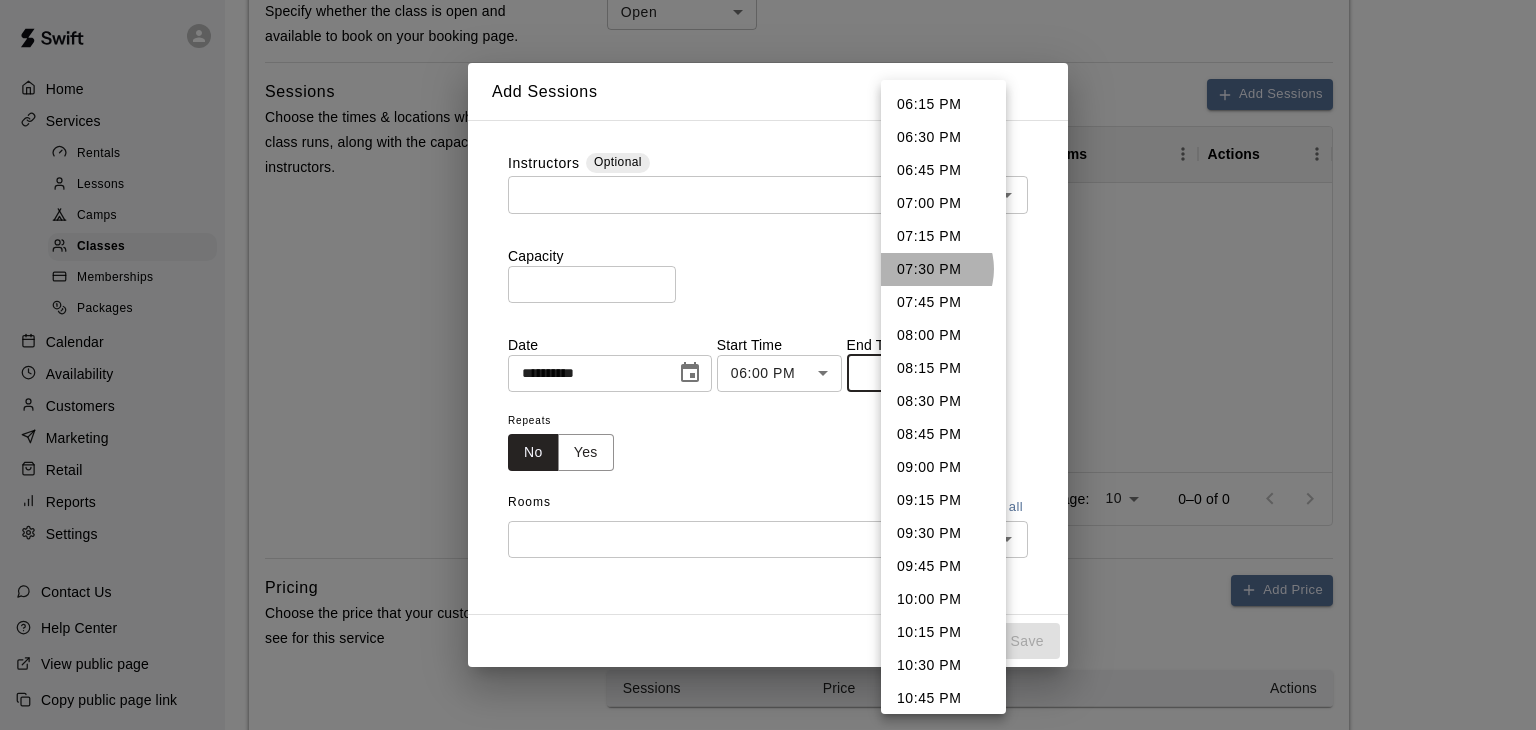 click on "07:30 PM" at bounding box center (943, 269) 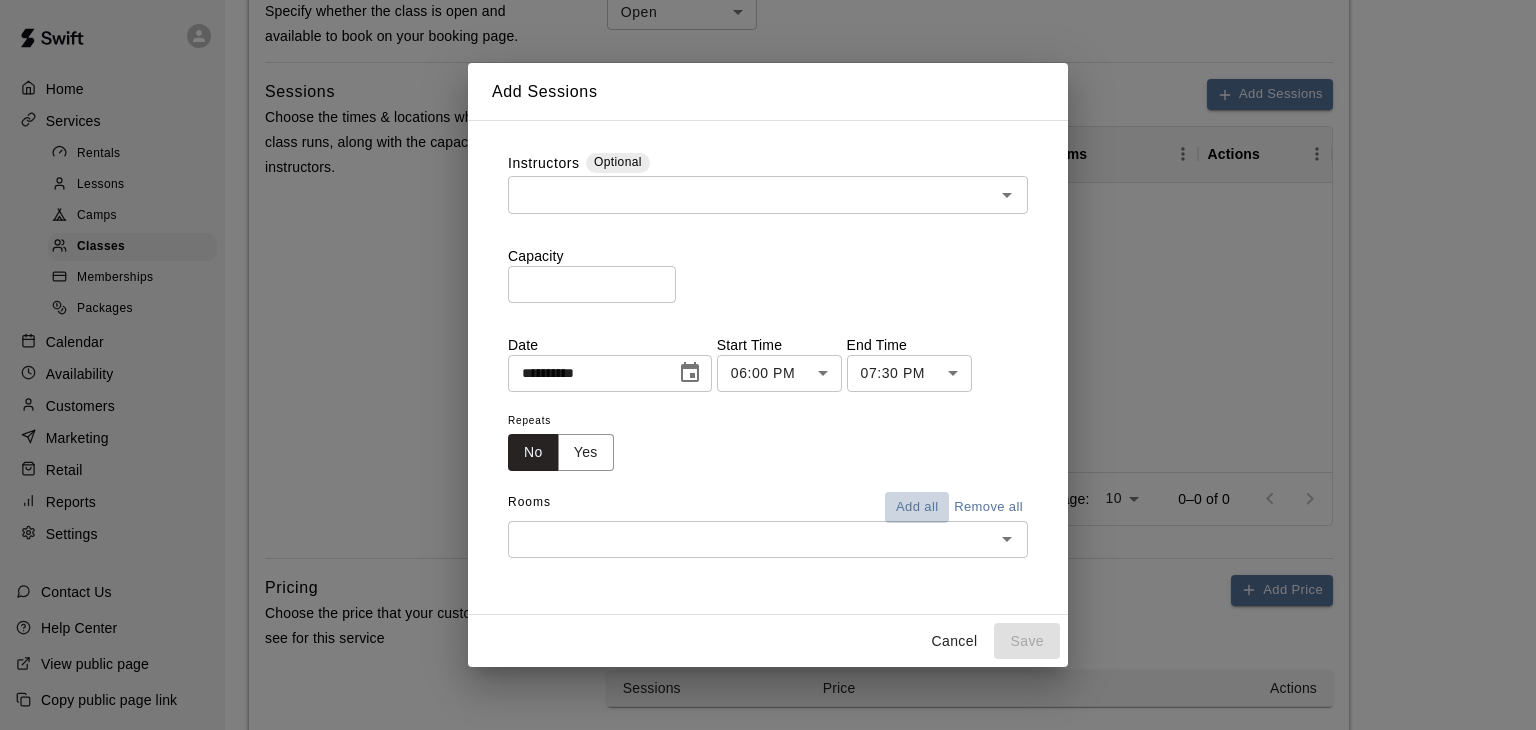 click on "Add all" at bounding box center [917, 507] 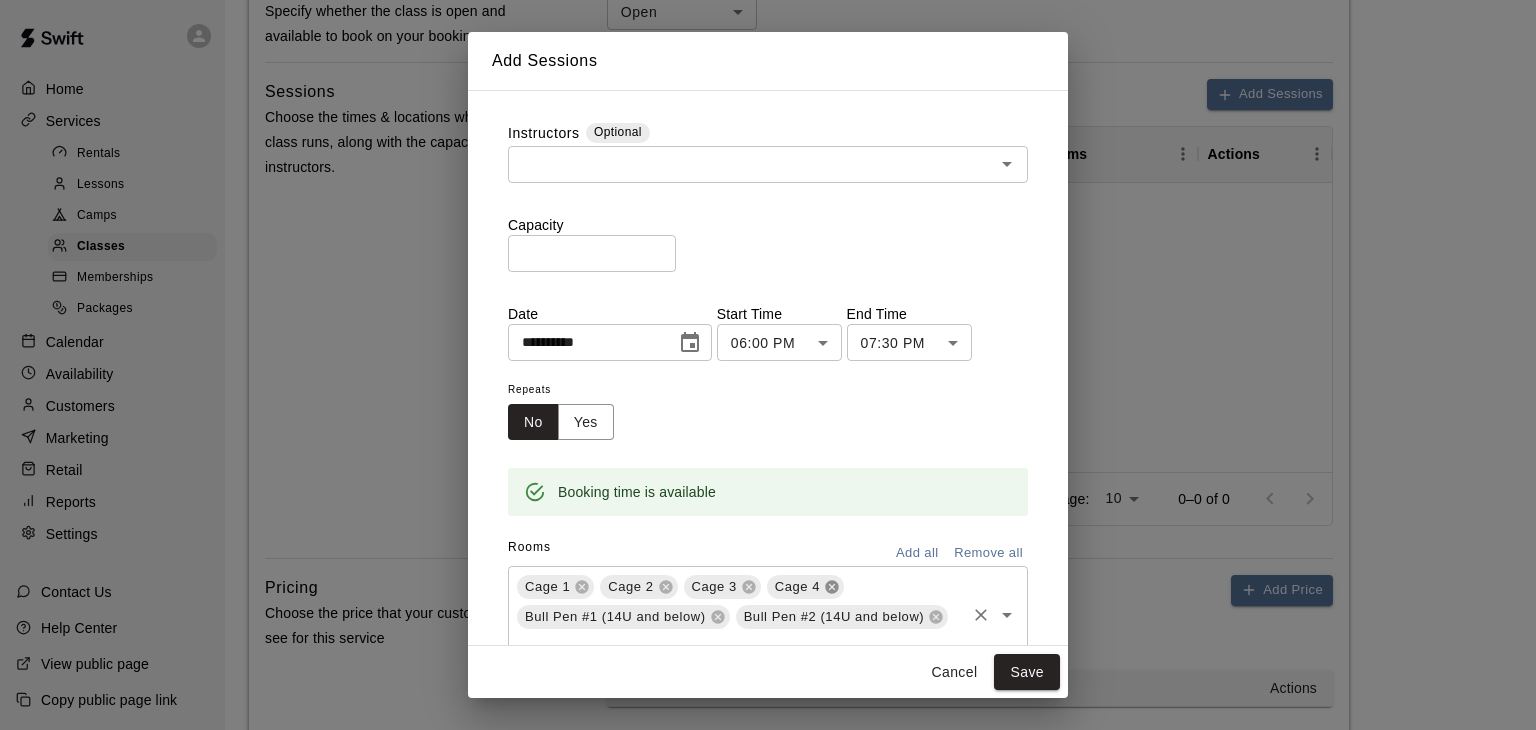 scroll, scrollTop: 80, scrollLeft: 0, axis: vertical 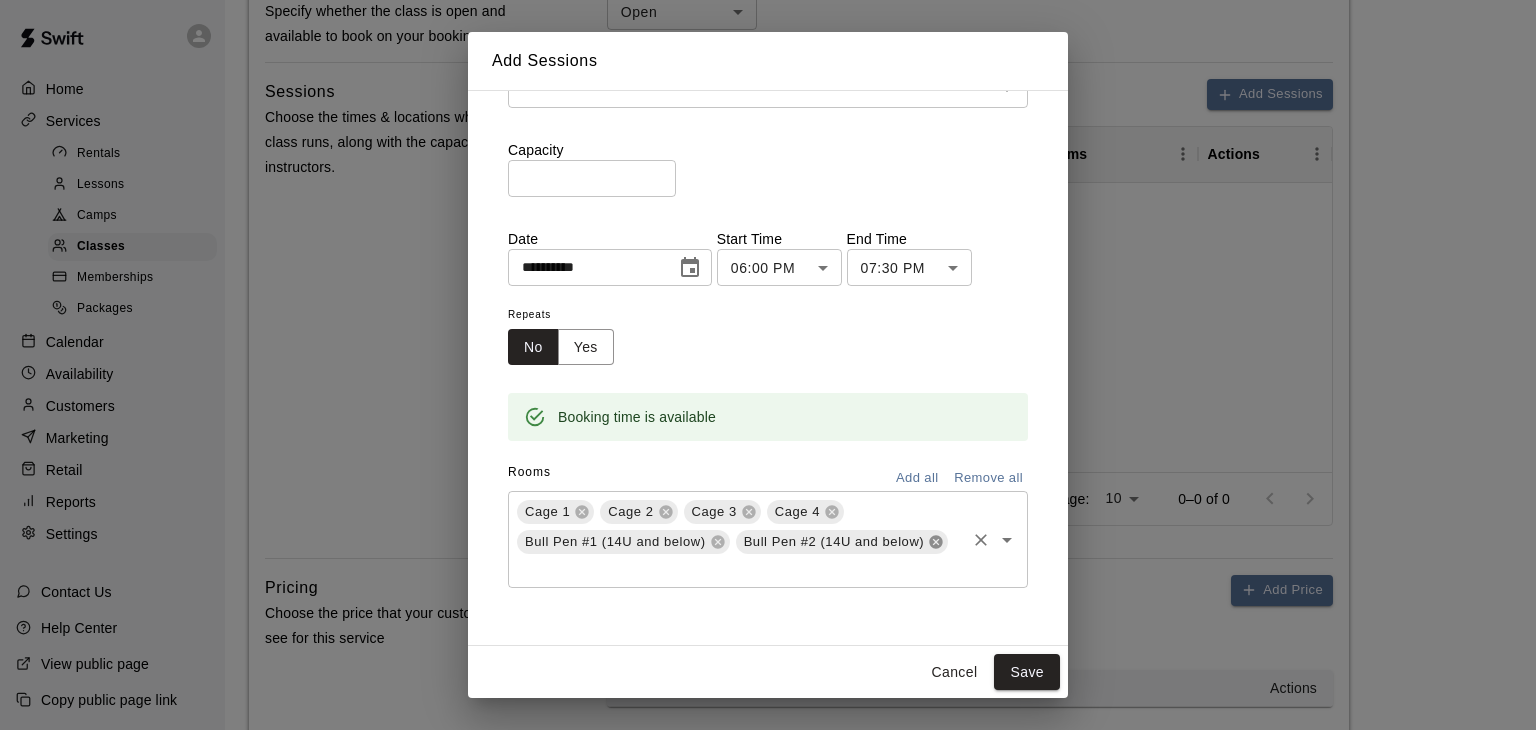 click 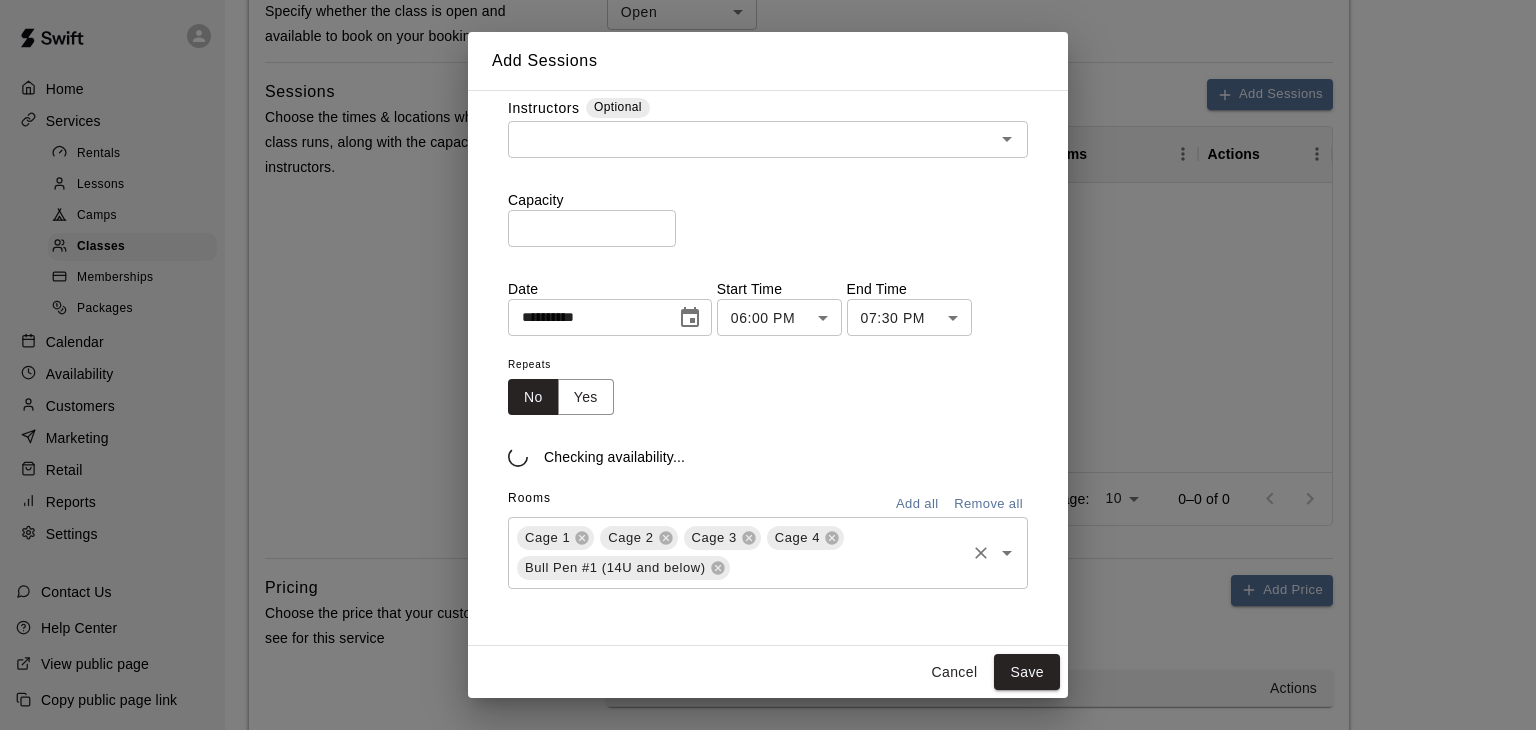 scroll, scrollTop: 49, scrollLeft: 0, axis: vertical 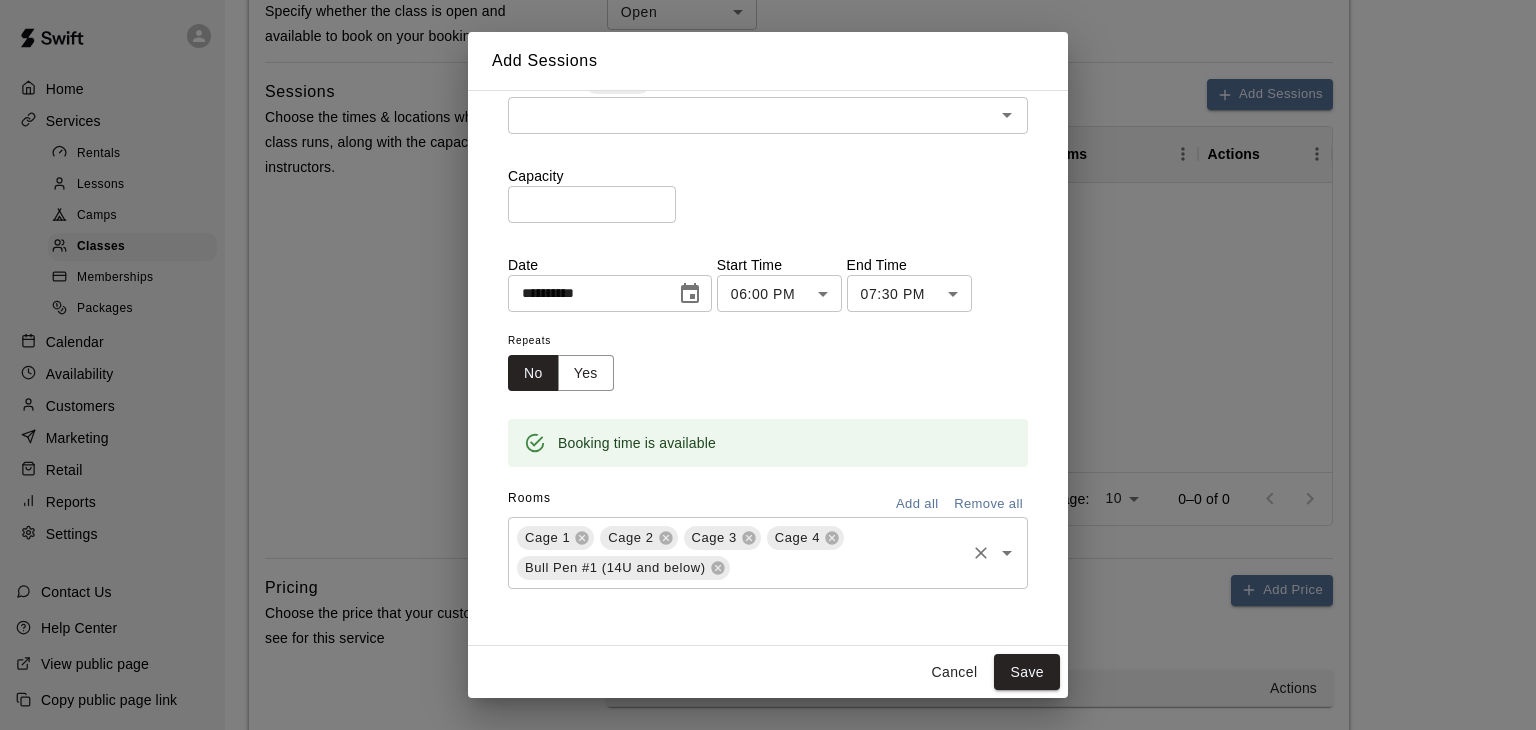 click 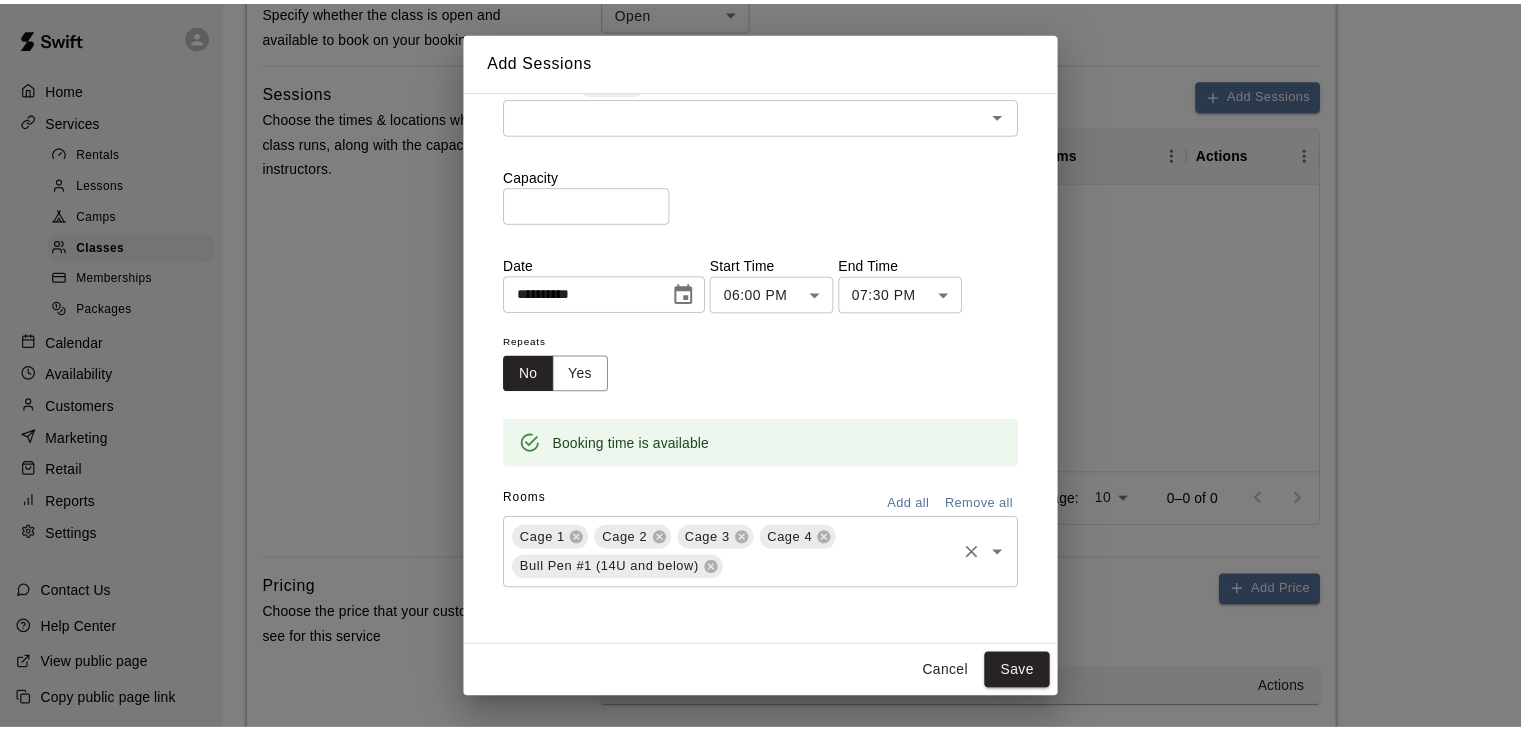 scroll, scrollTop: 0, scrollLeft: 0, axis: both 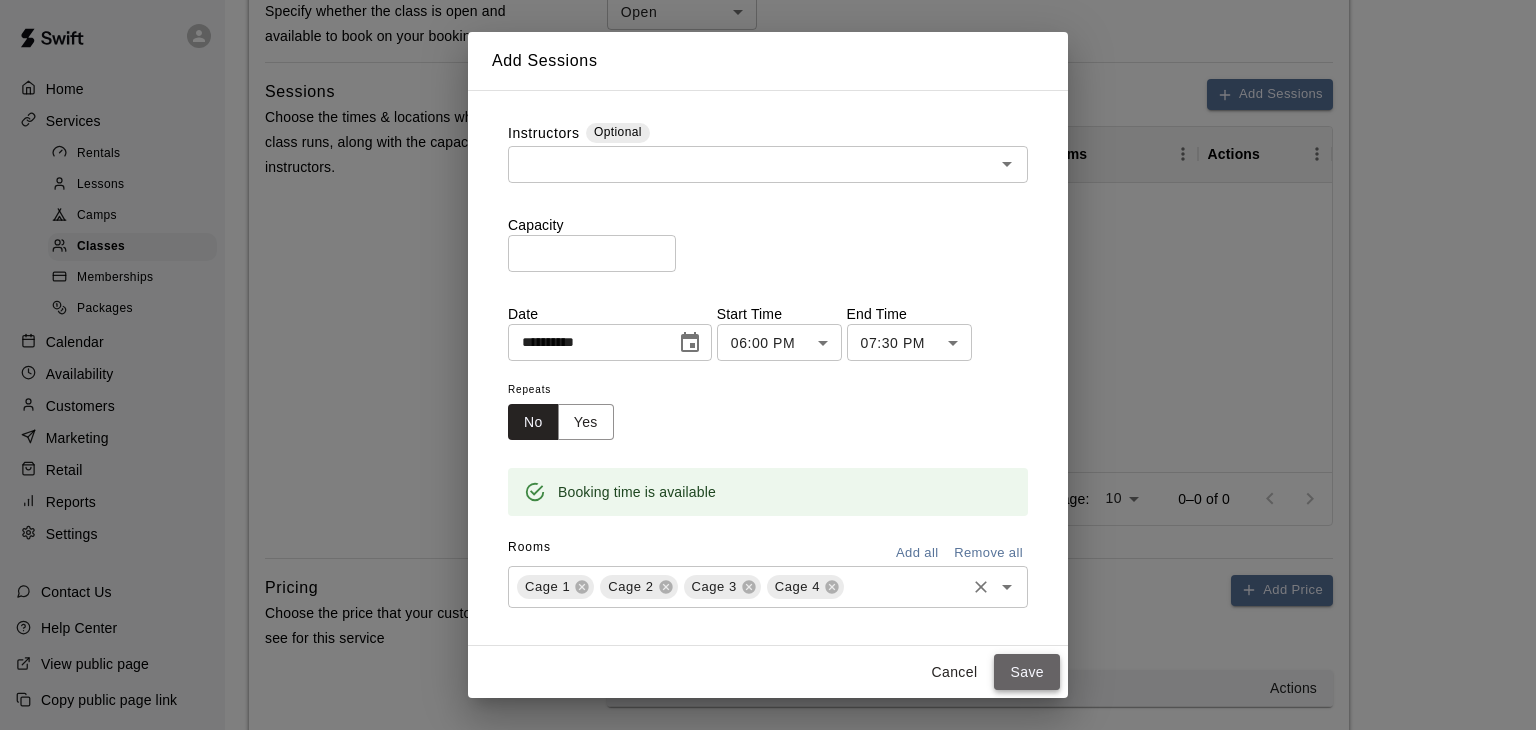 click on "Save" at bounding box center (1027, 672) 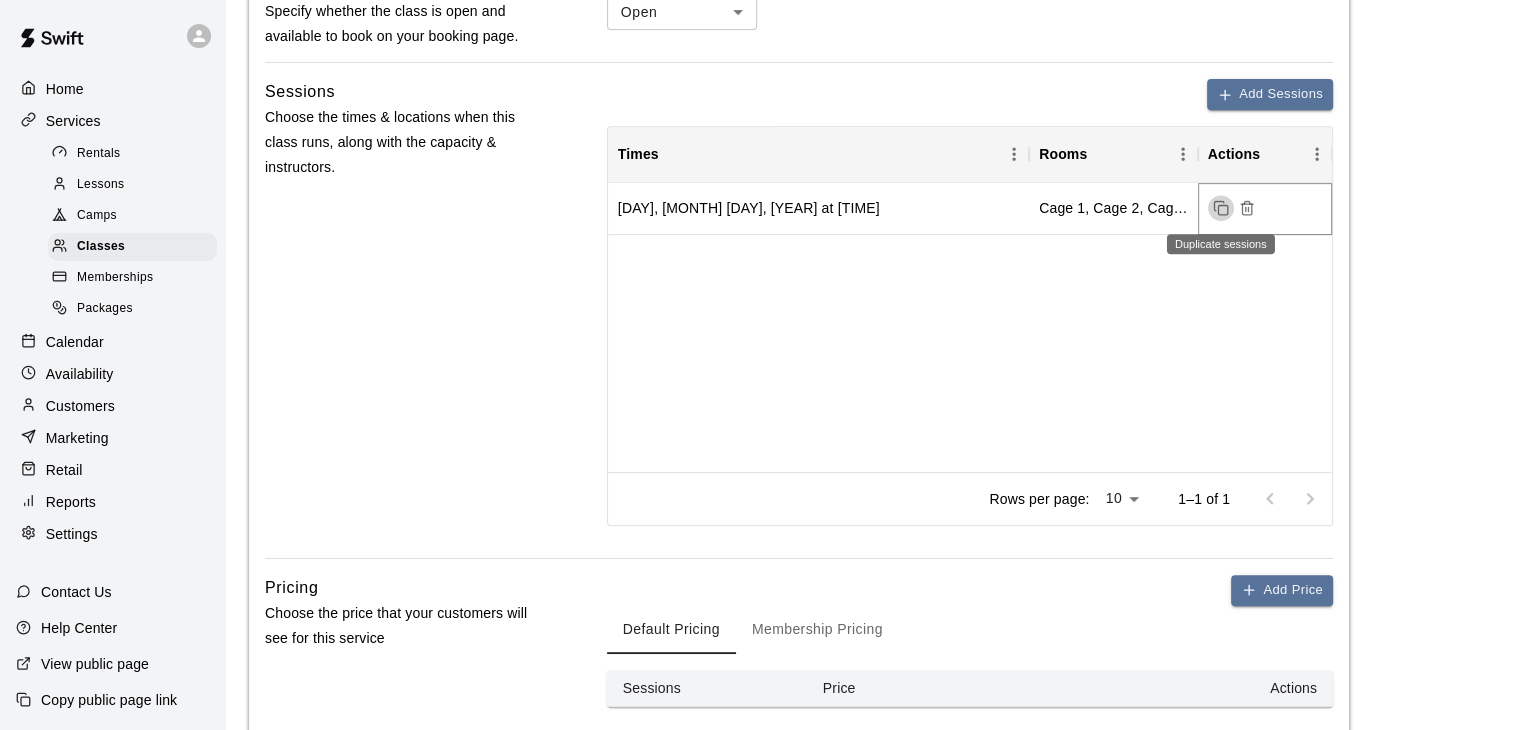 click 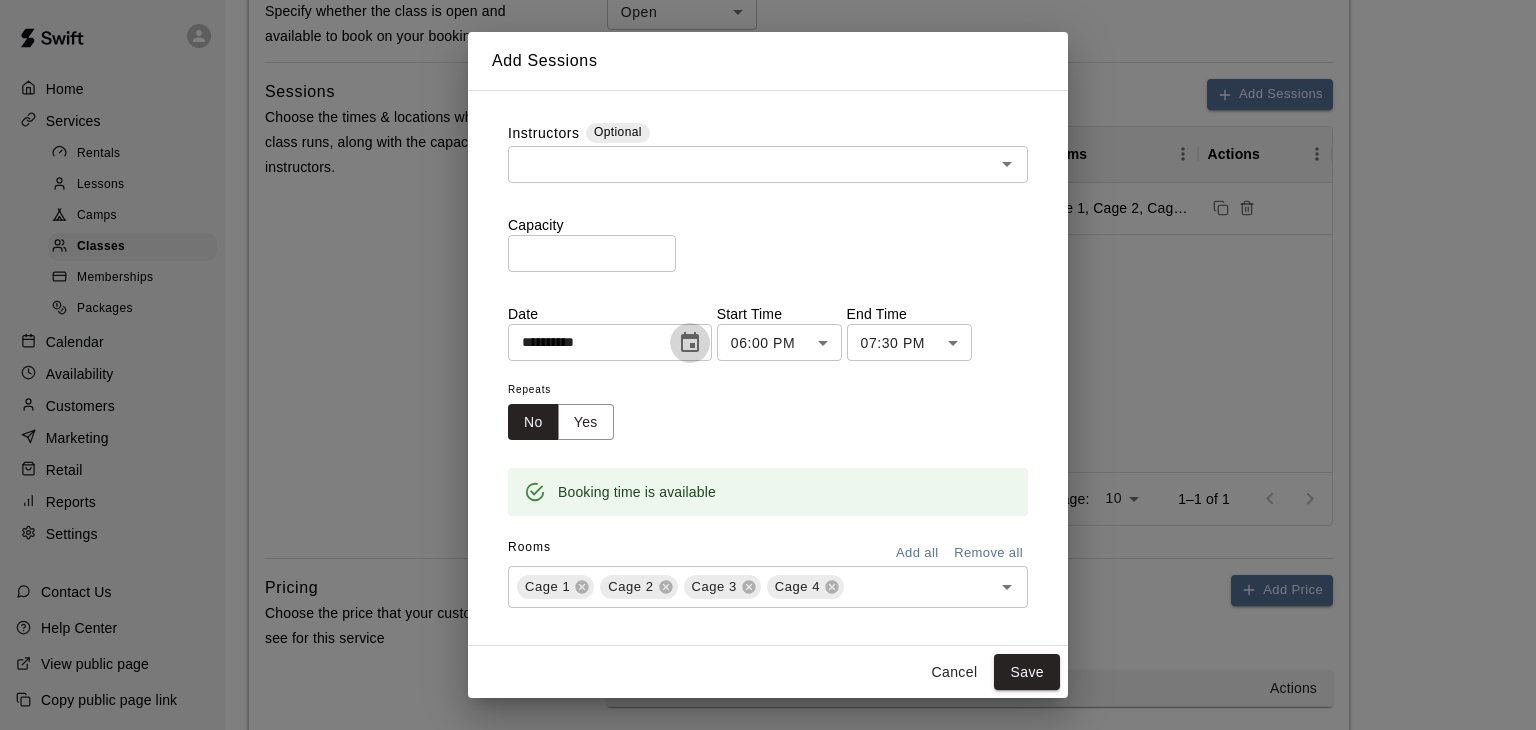 click 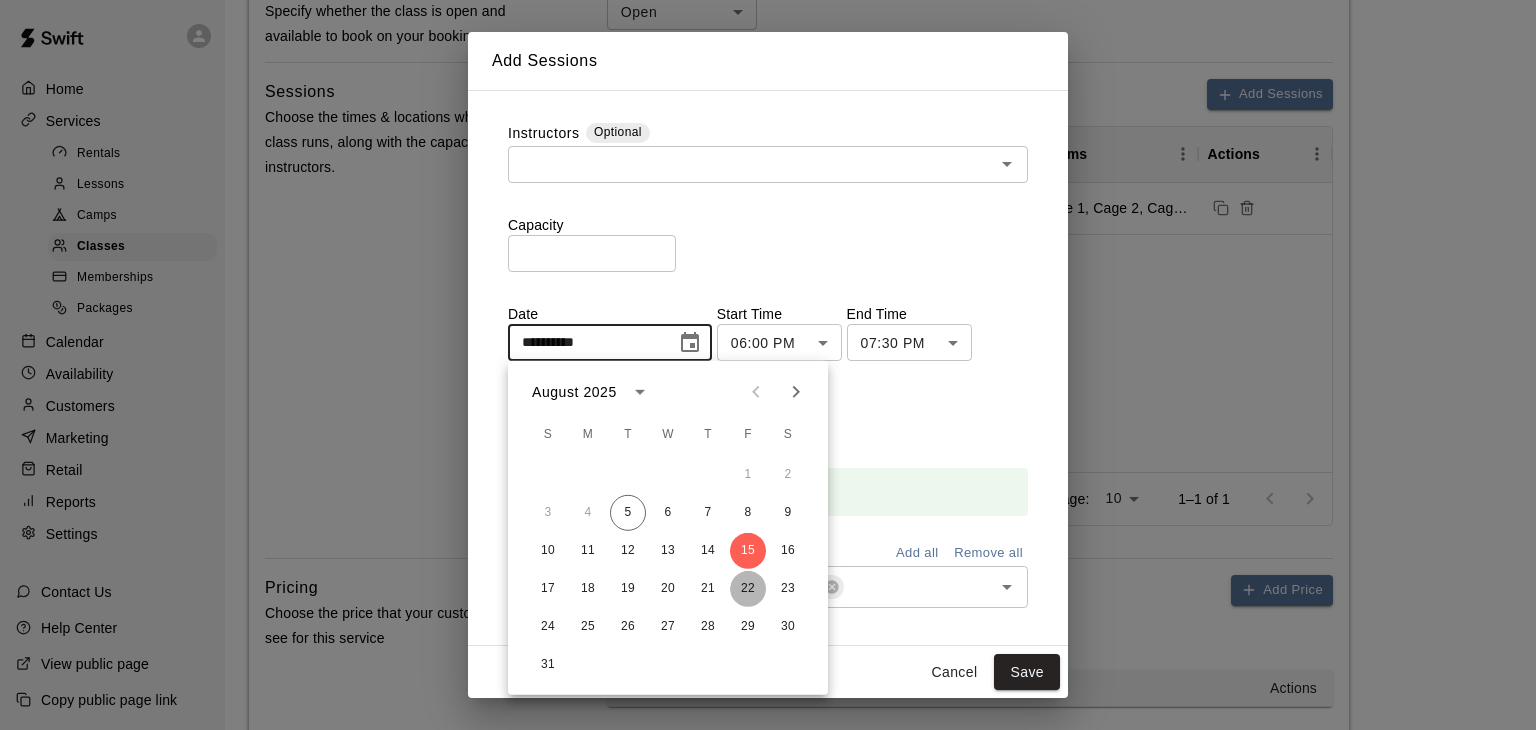 click on "22" at bounding box center (748, 589) 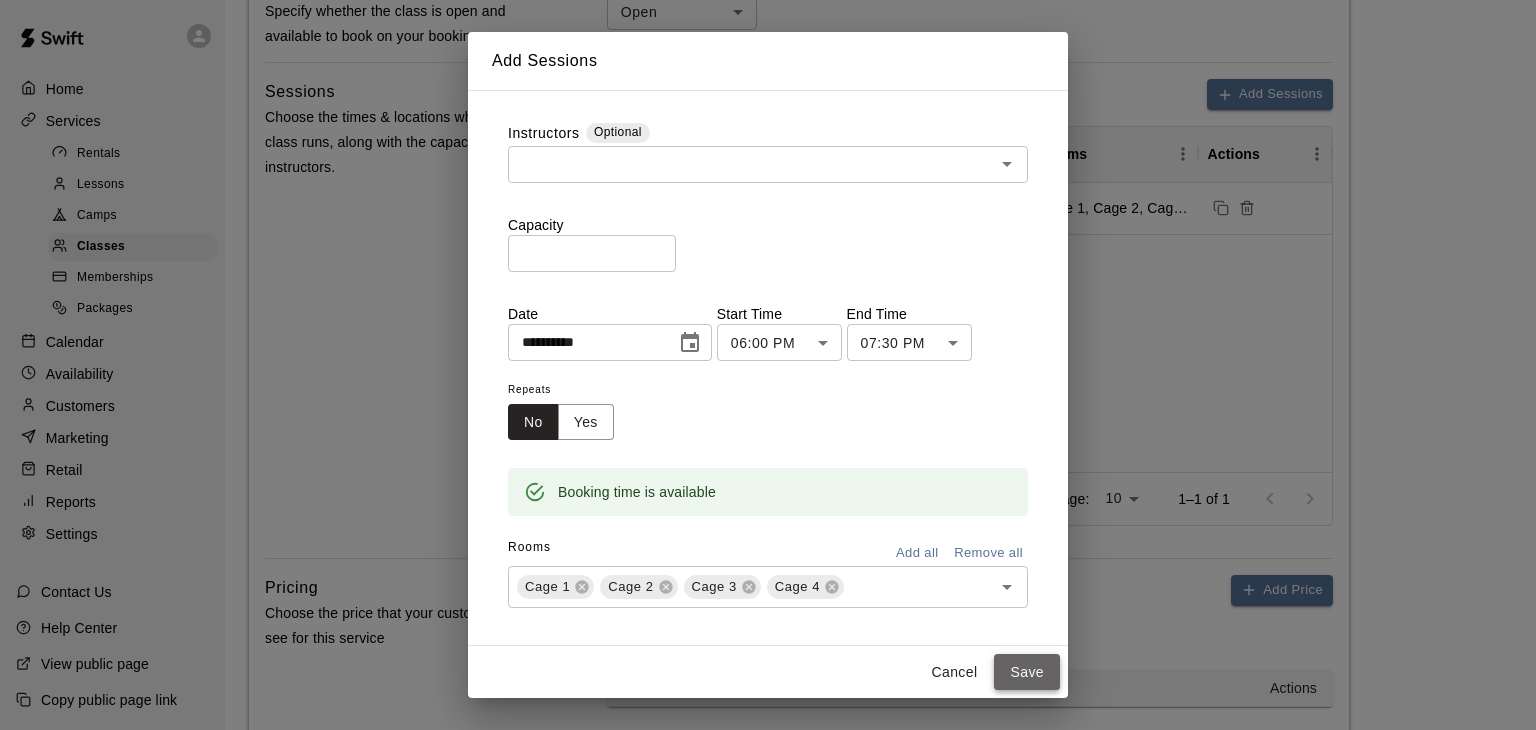 click on "Save" at bounding box center (1027, 672) 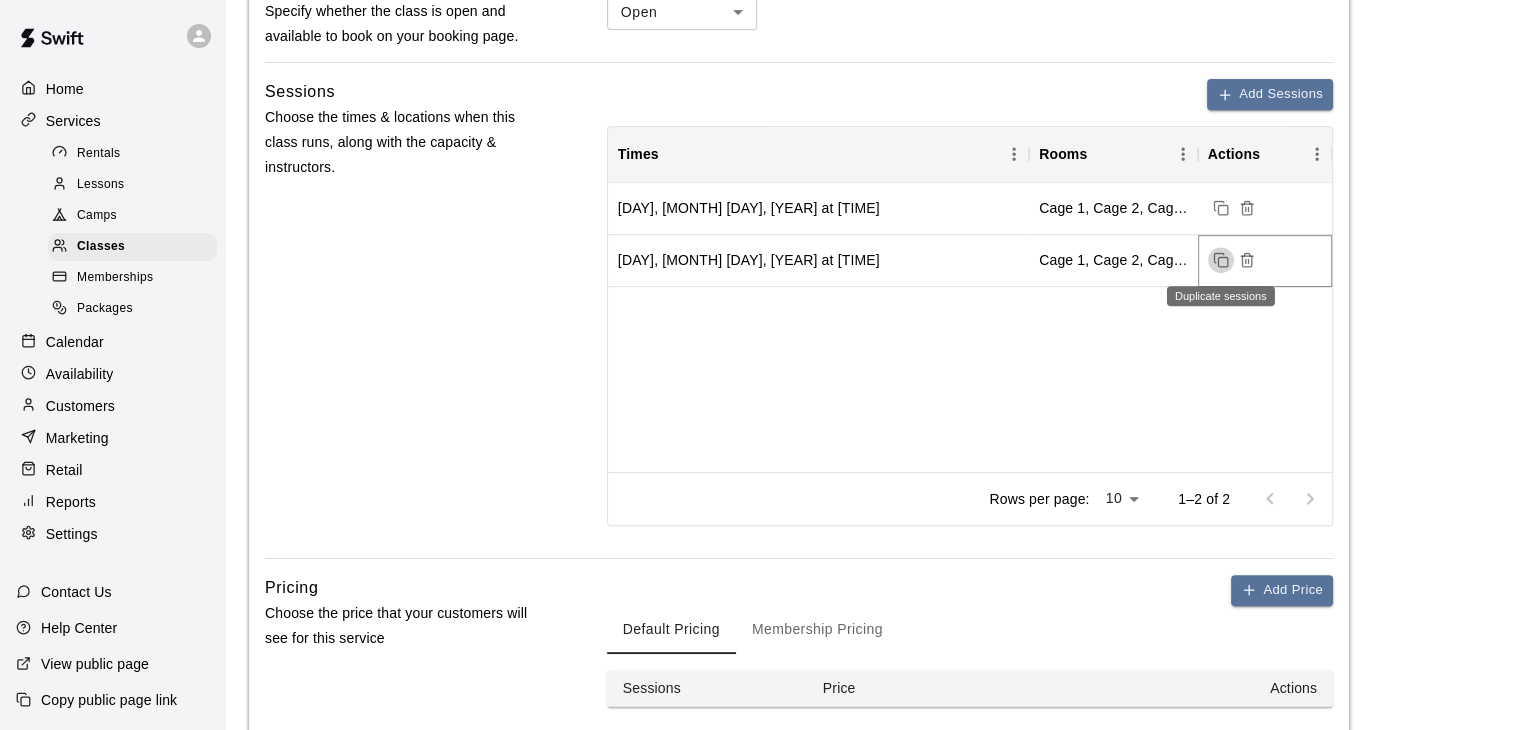 click 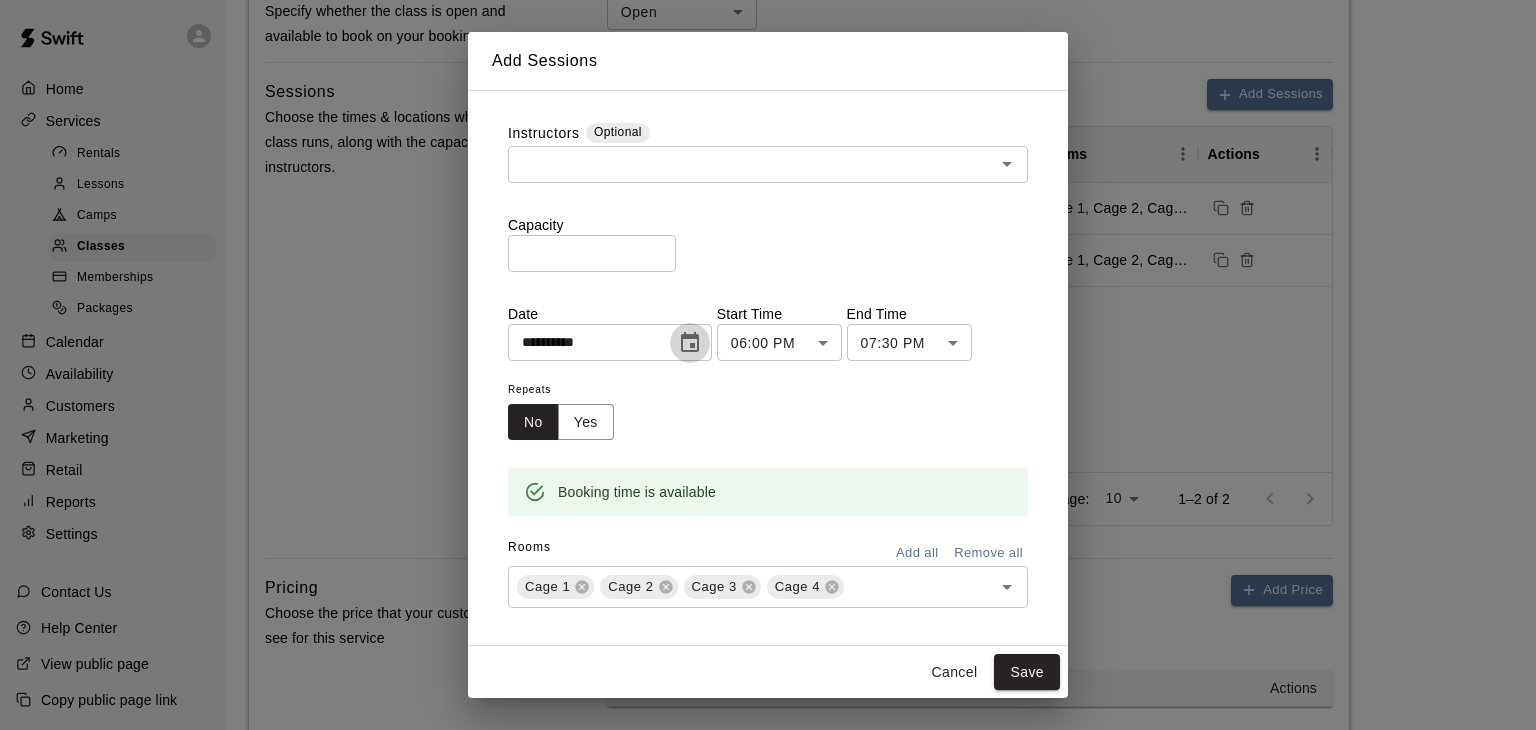 click 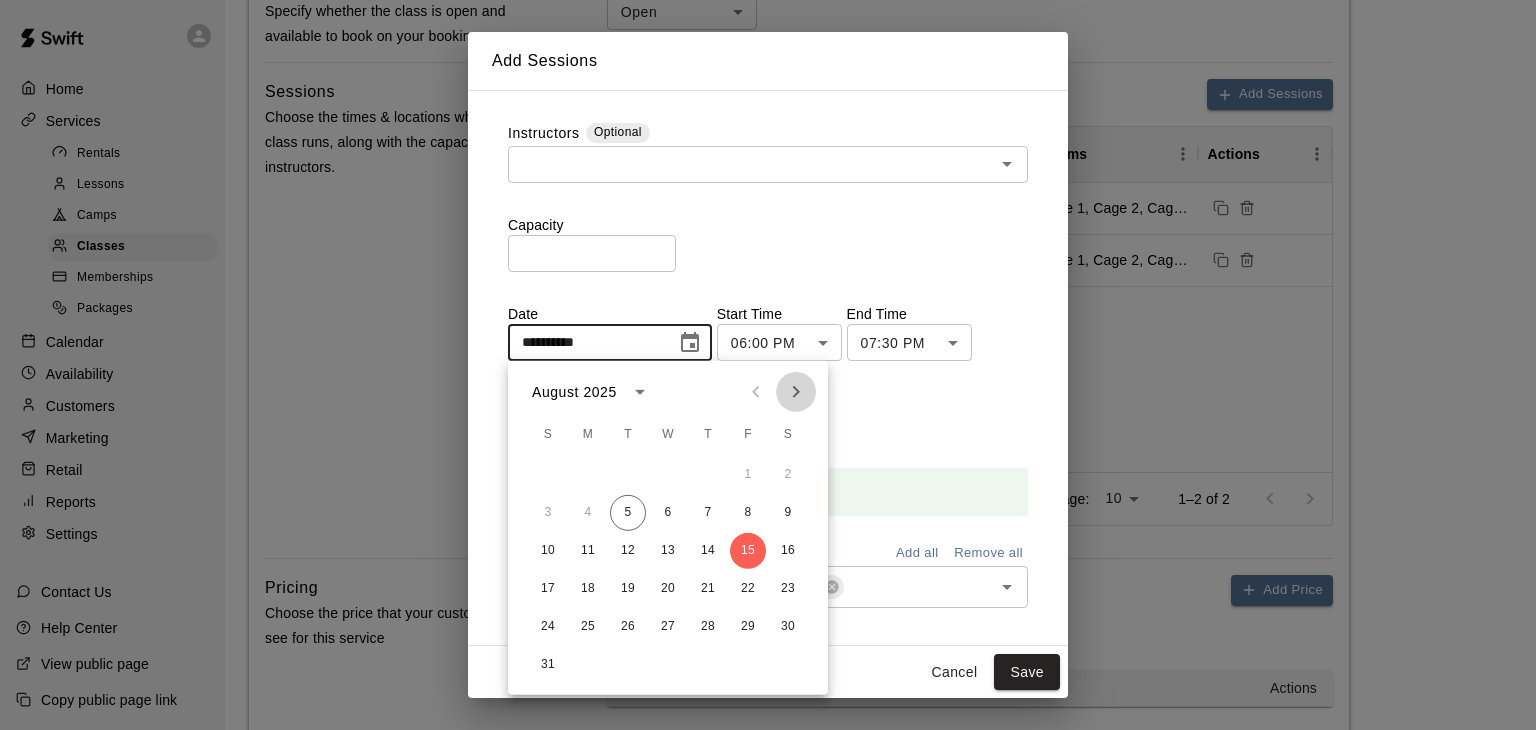 click 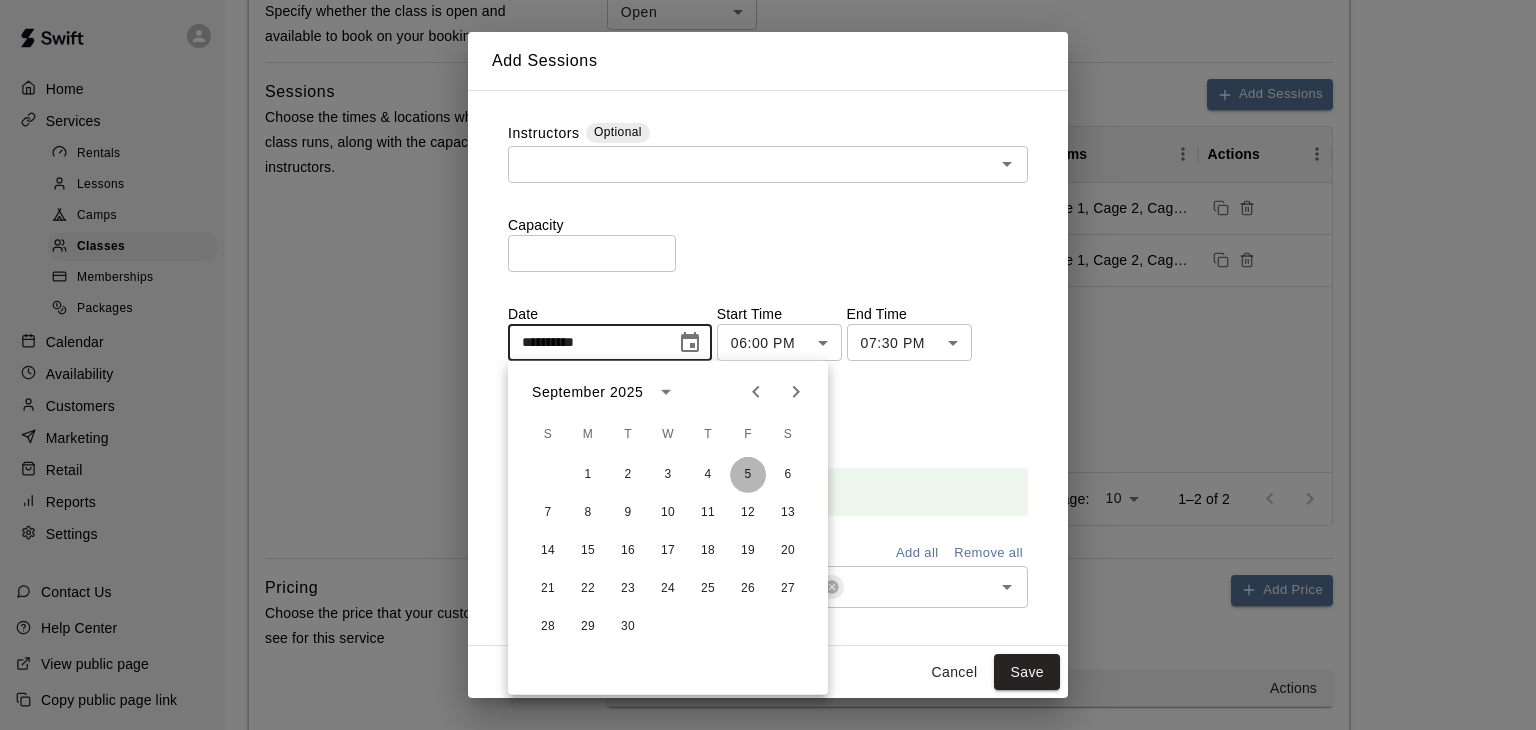 click on "5" at bounding box center [748, 475] 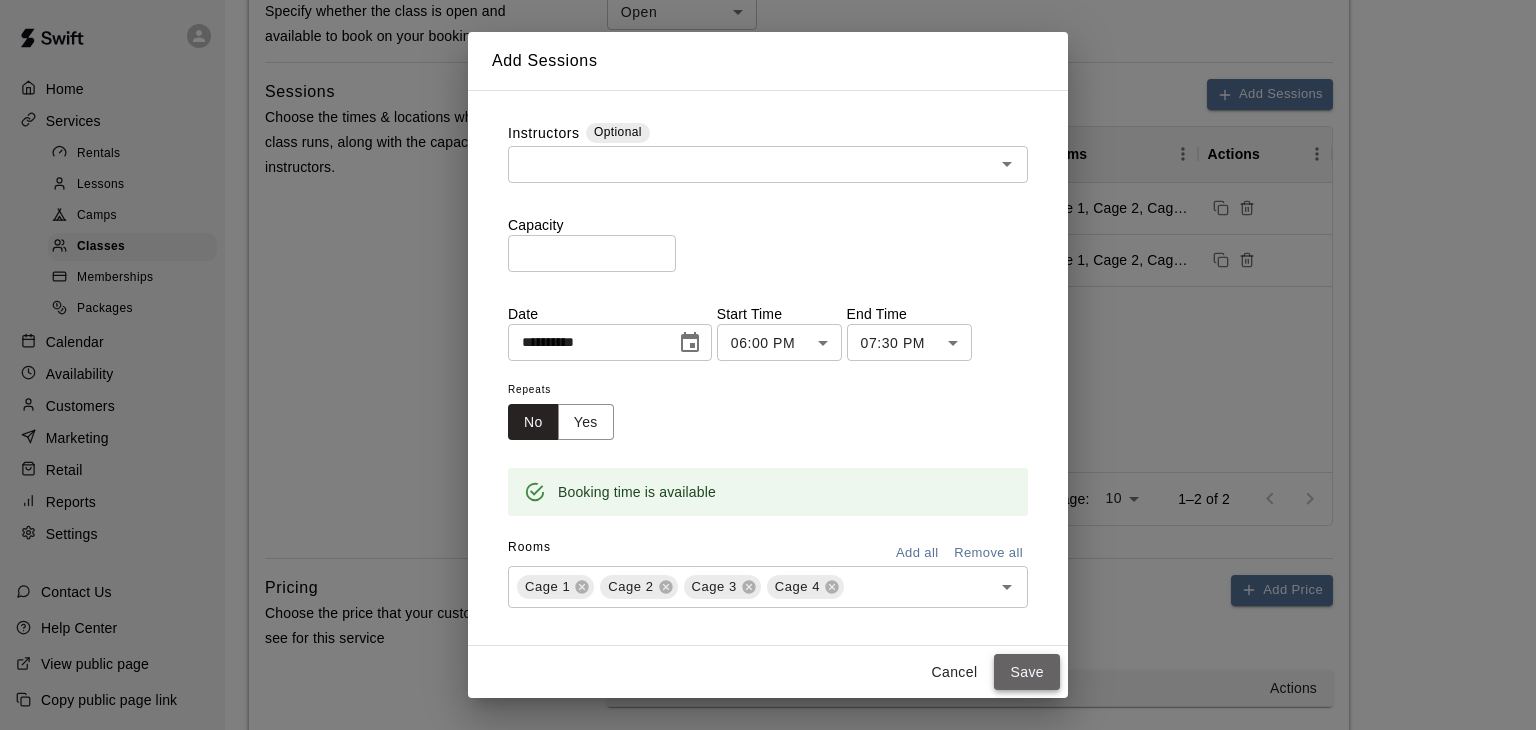 click on "Save" at bounding box center [1027, 672] 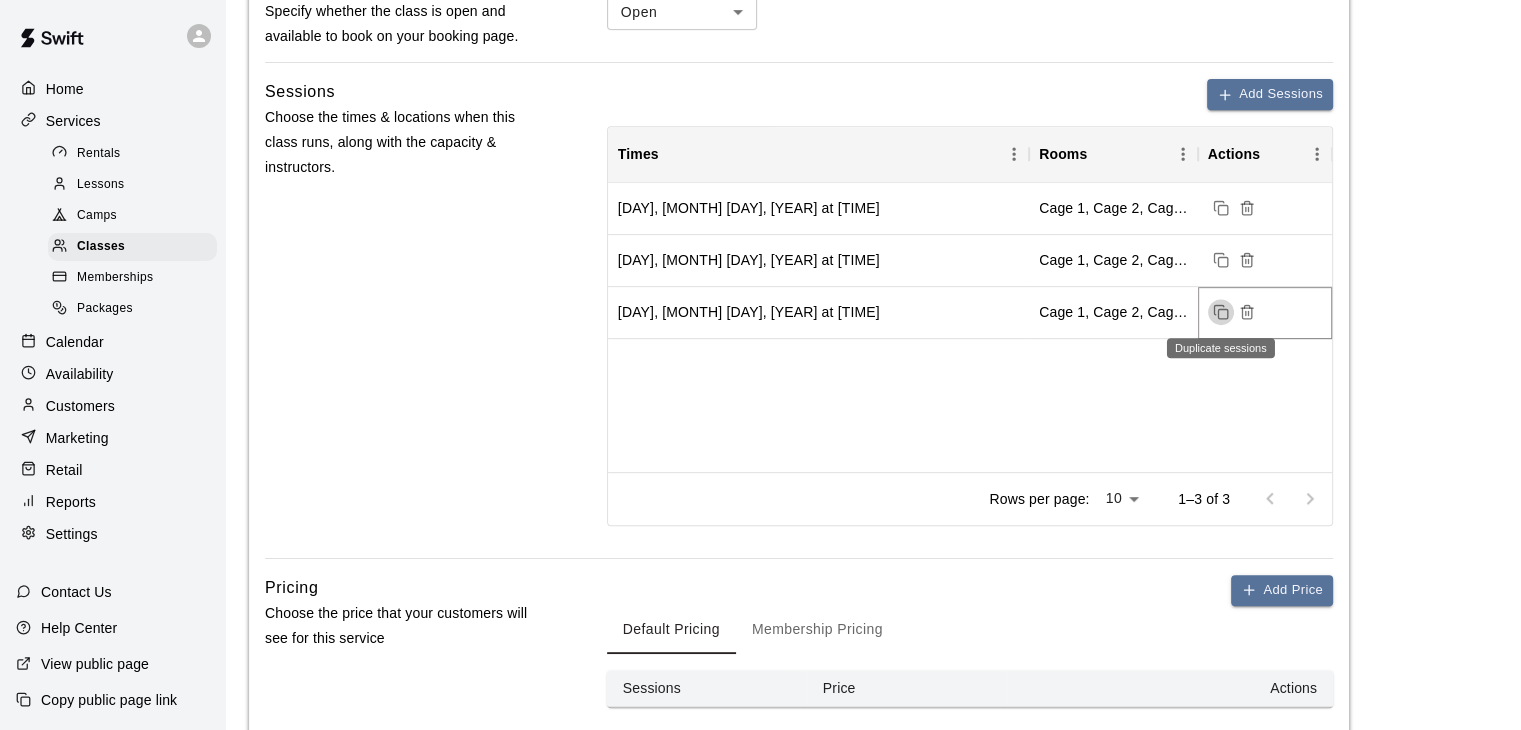 click 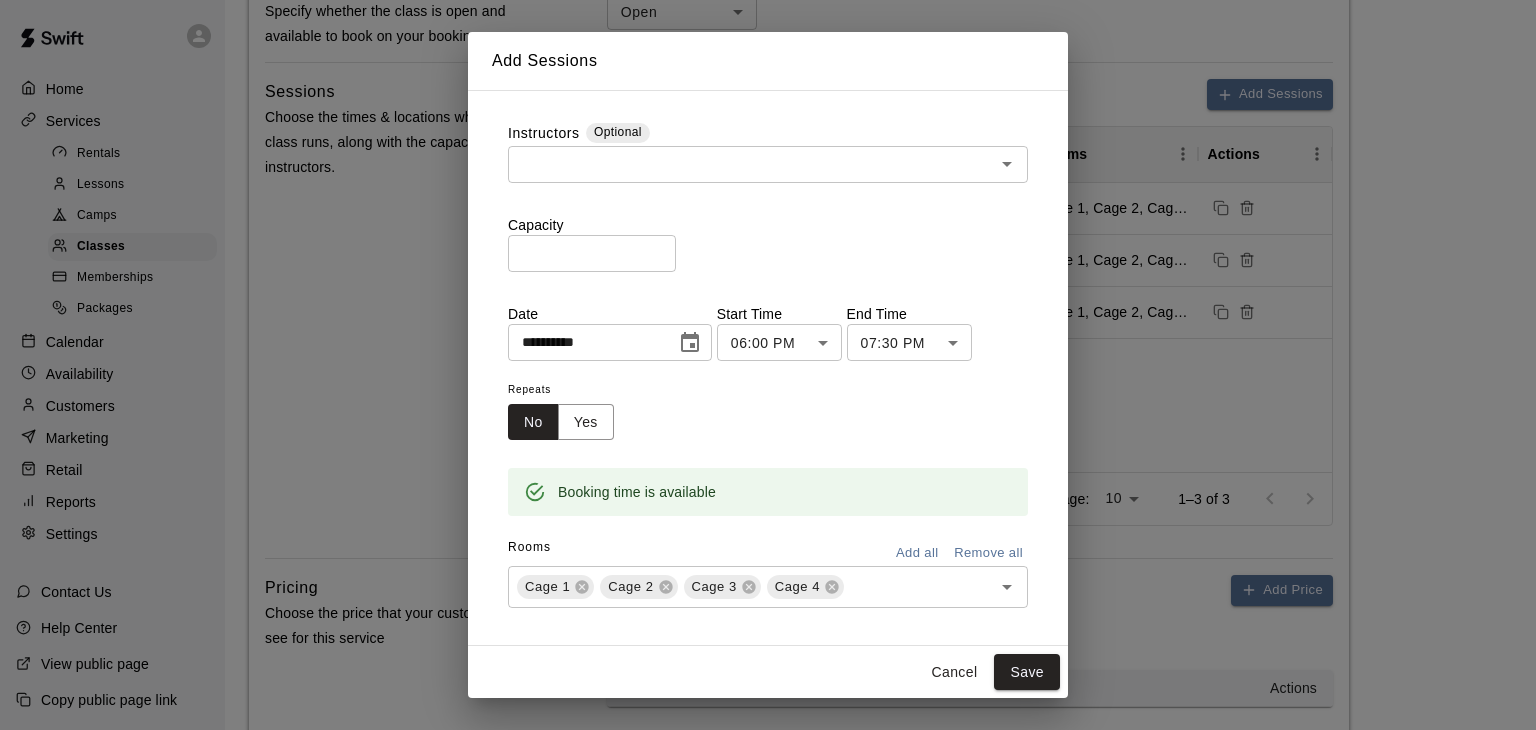 click 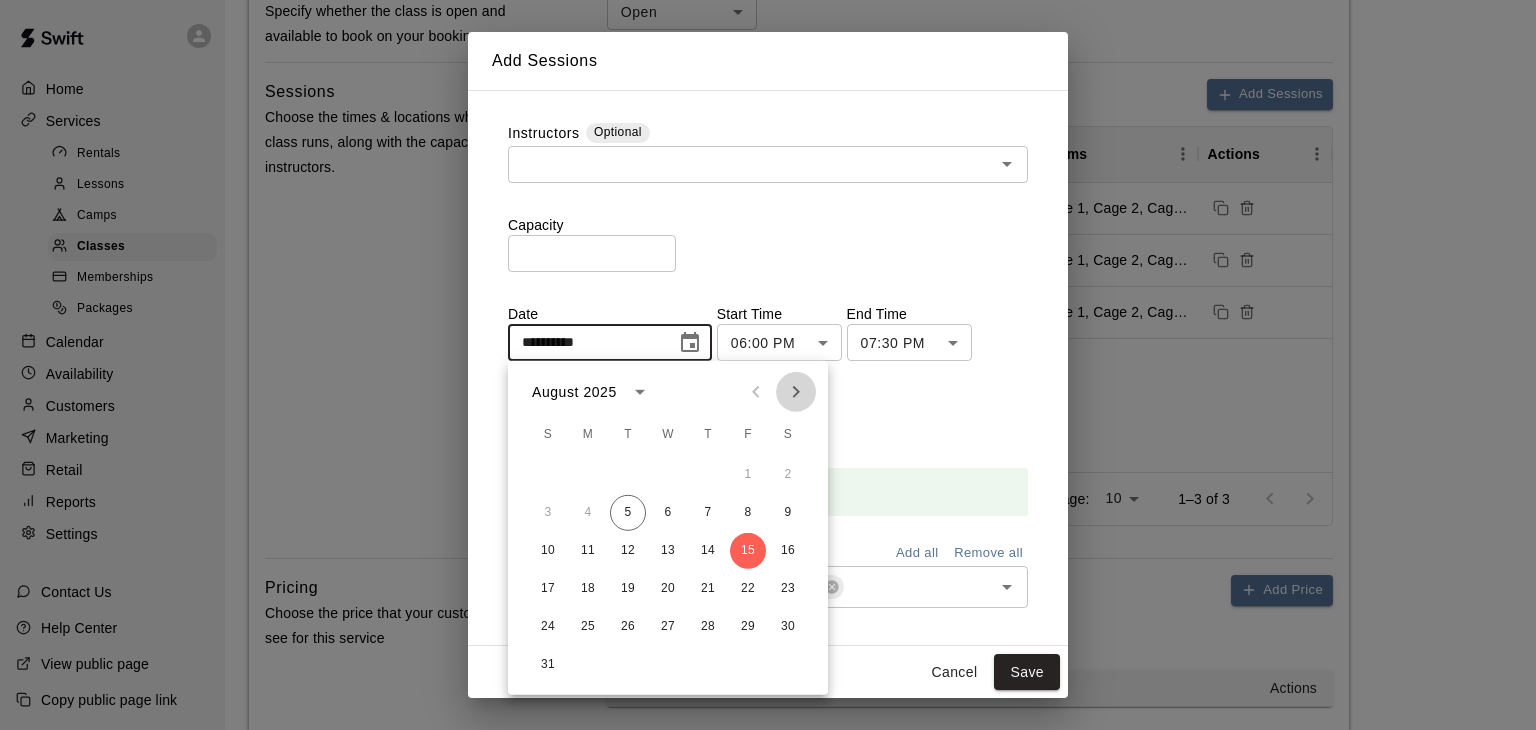 click 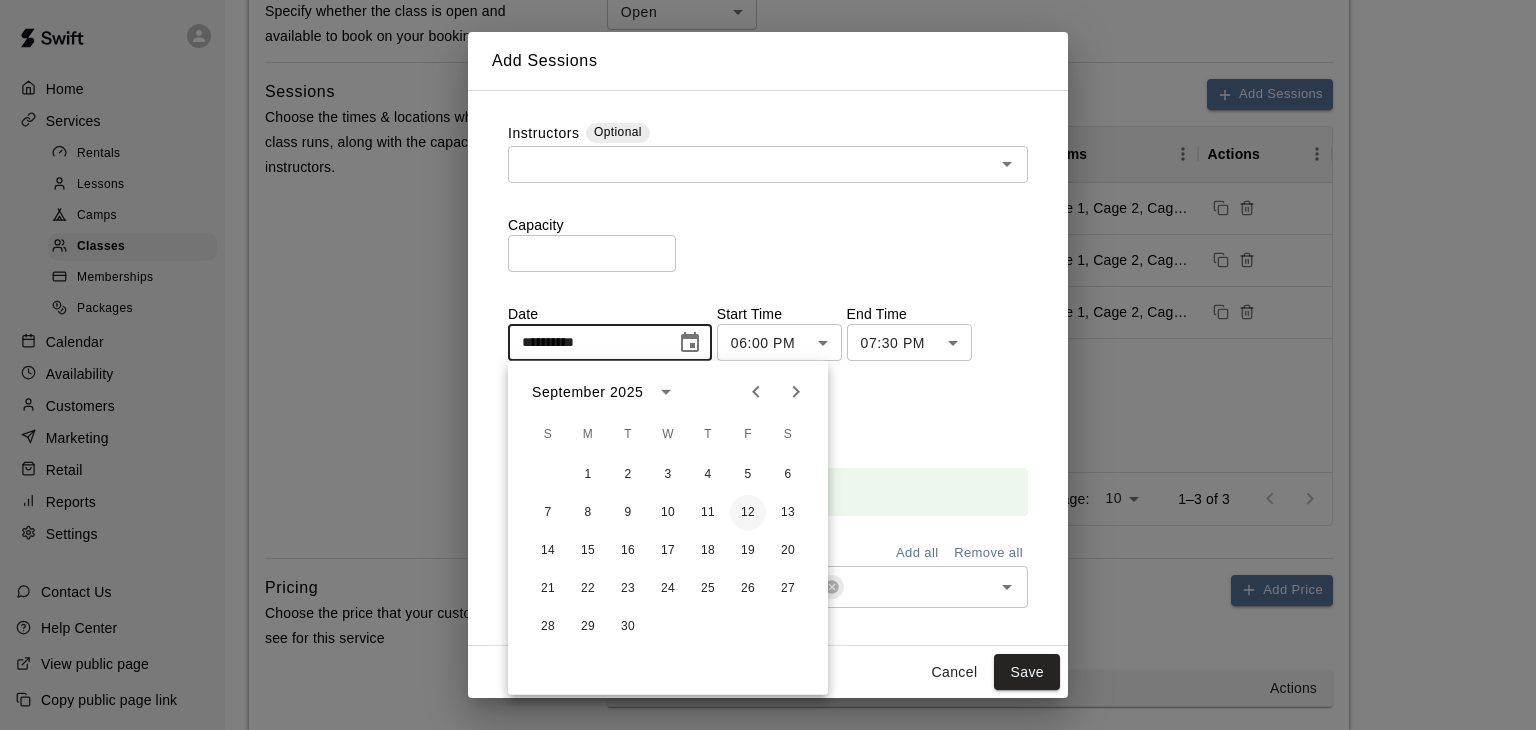 click on "12" at bounding box center (748, 513) 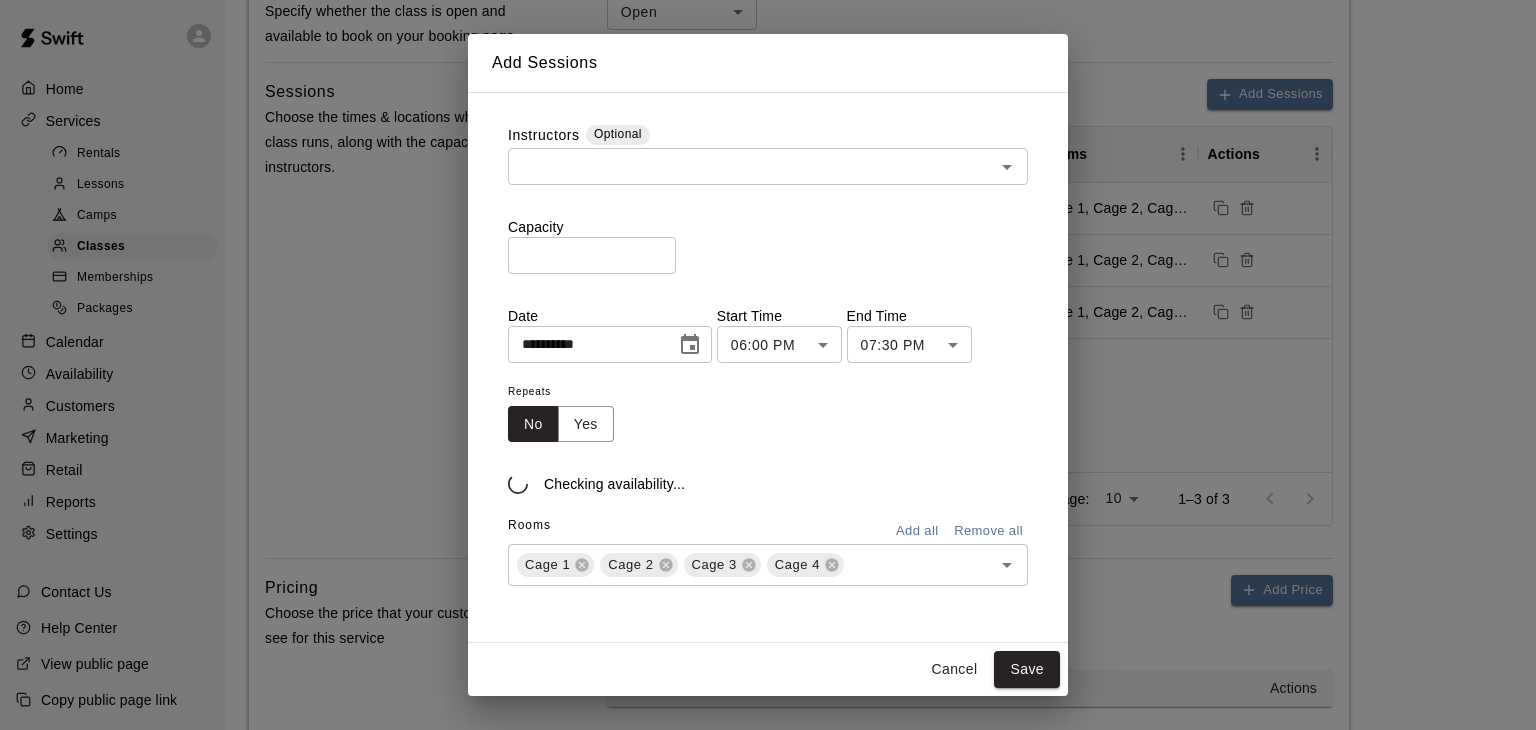 type on "**********" 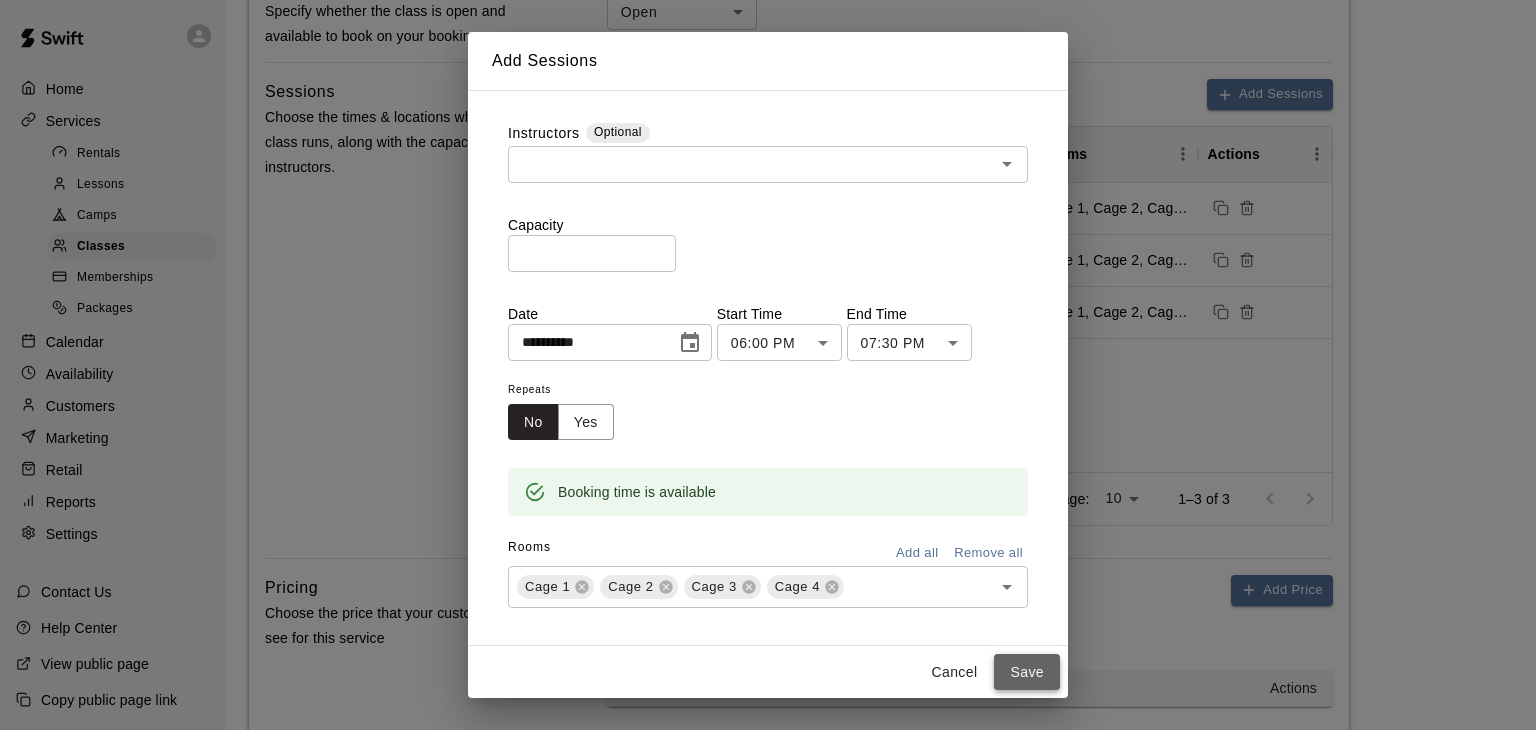 click on "Save" at bounding box center [1027, 672] 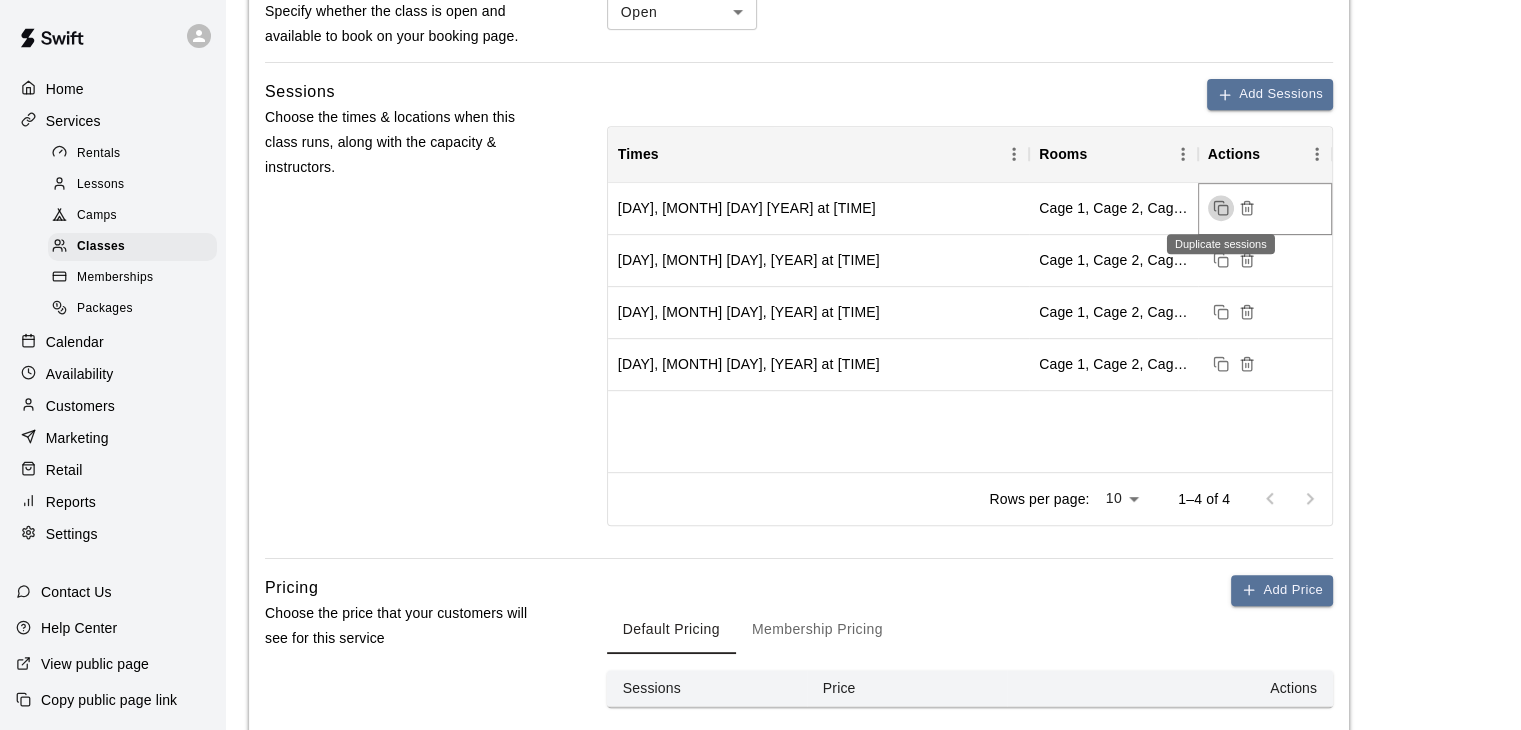 click 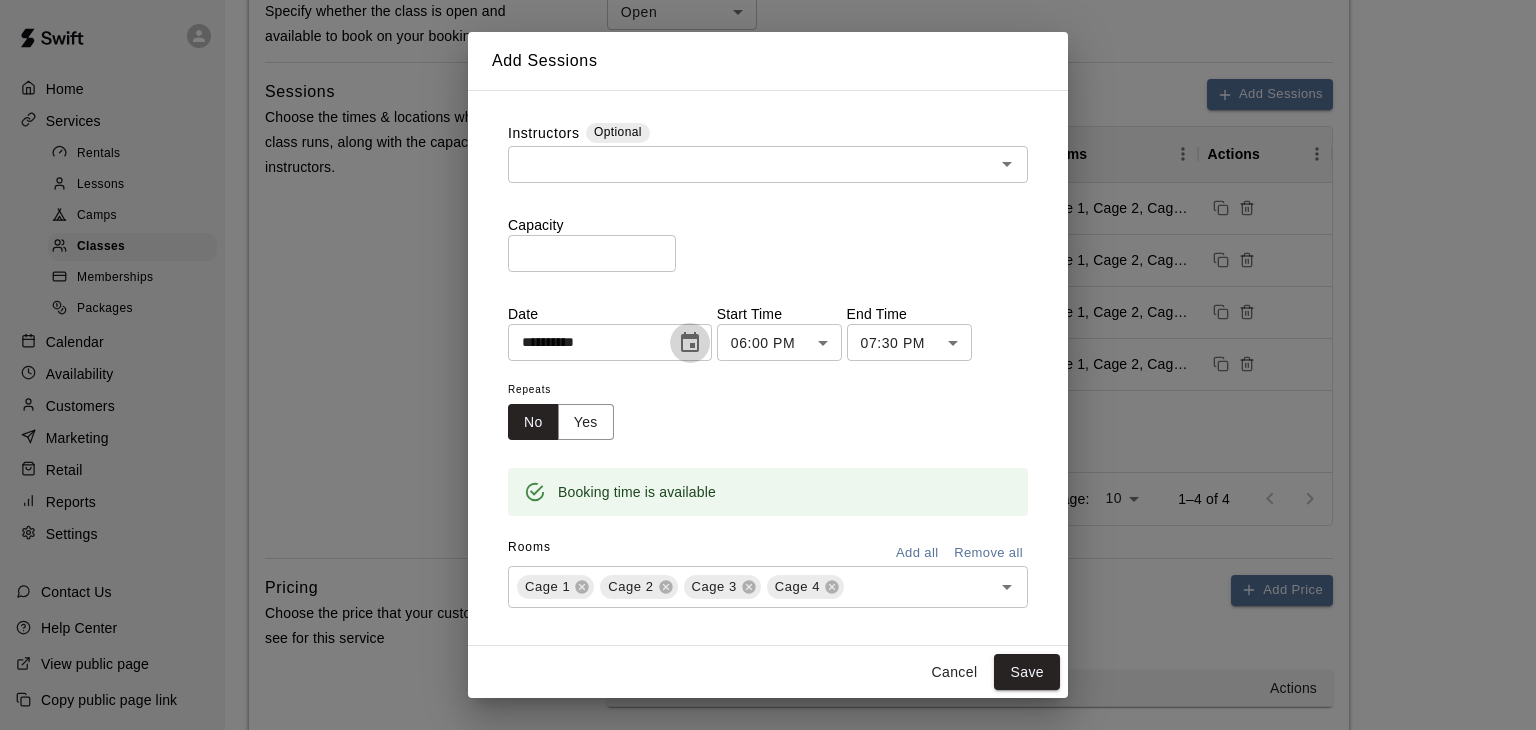 click 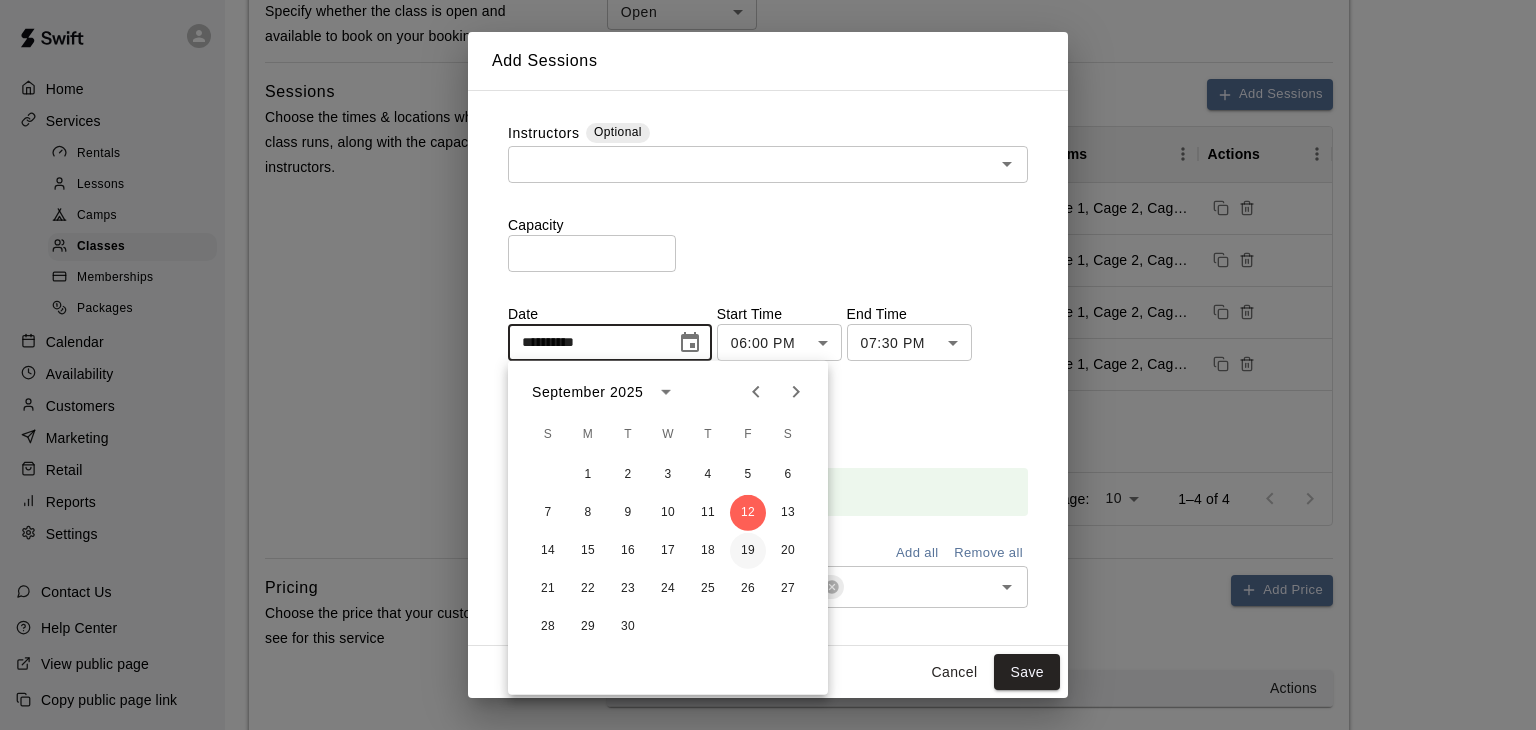 click on "19" at bounding box center [748, 551] 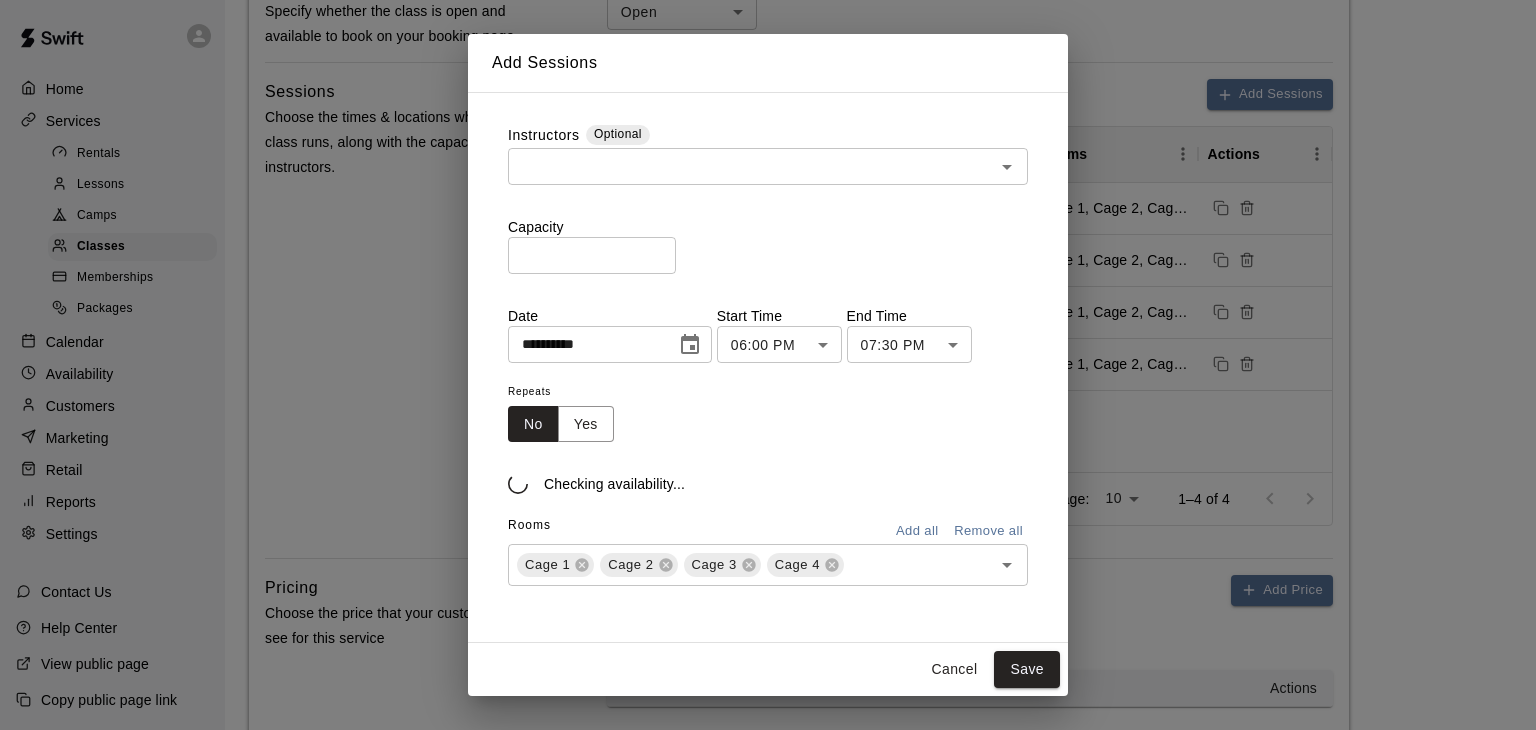 type on "**********" 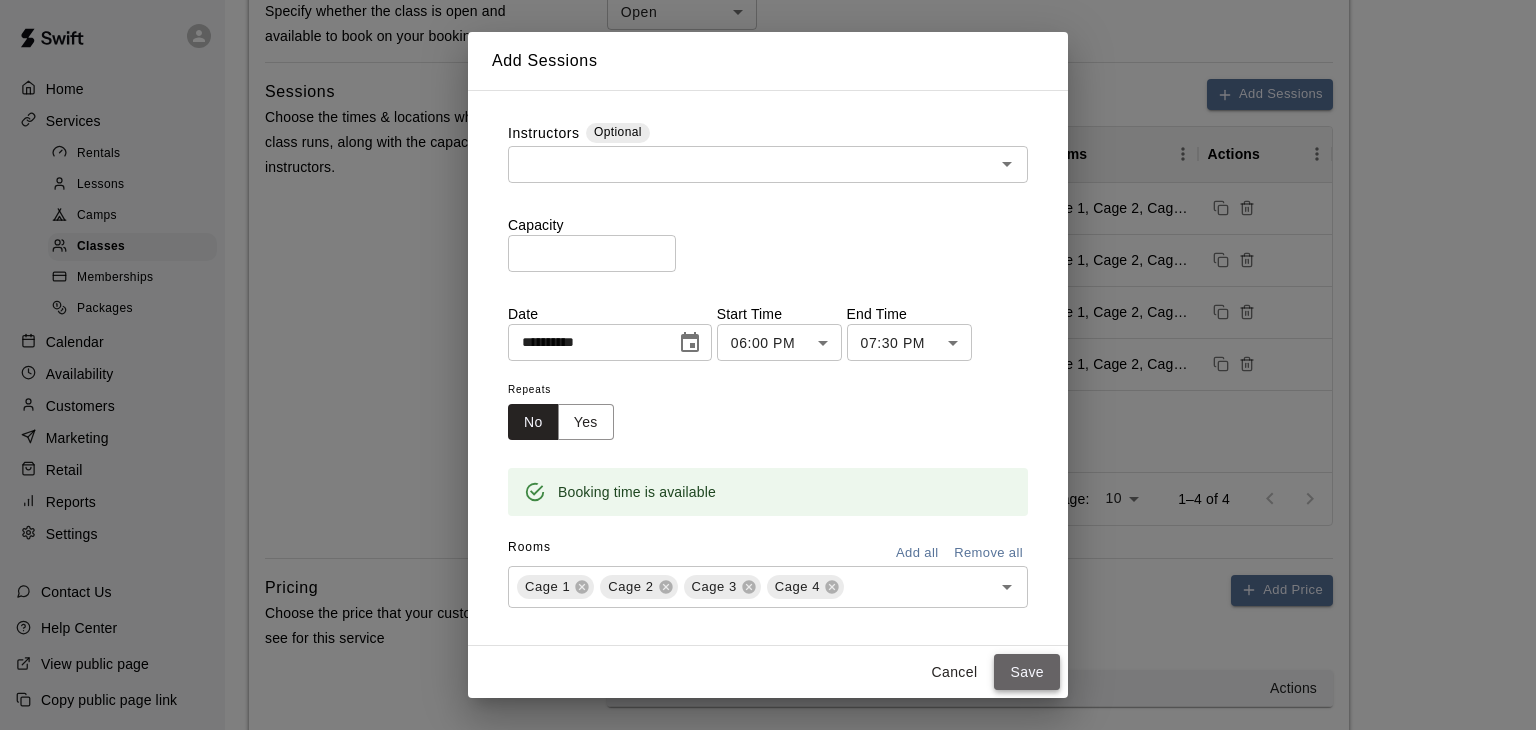 click on "Save" at bounding box center [1027, 672] 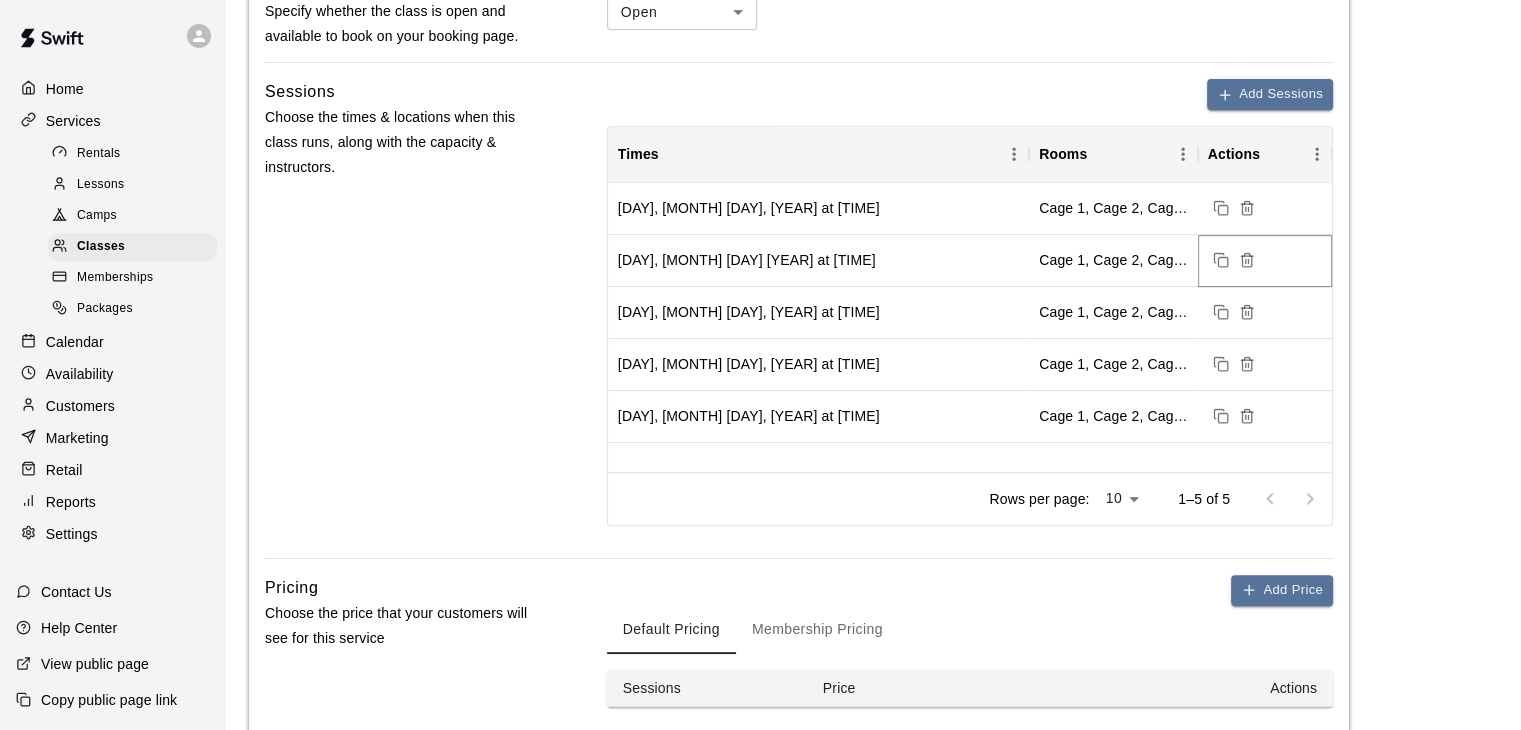 scroll, scrollTop: 1072, scrollLeft: 0, axis: vertical 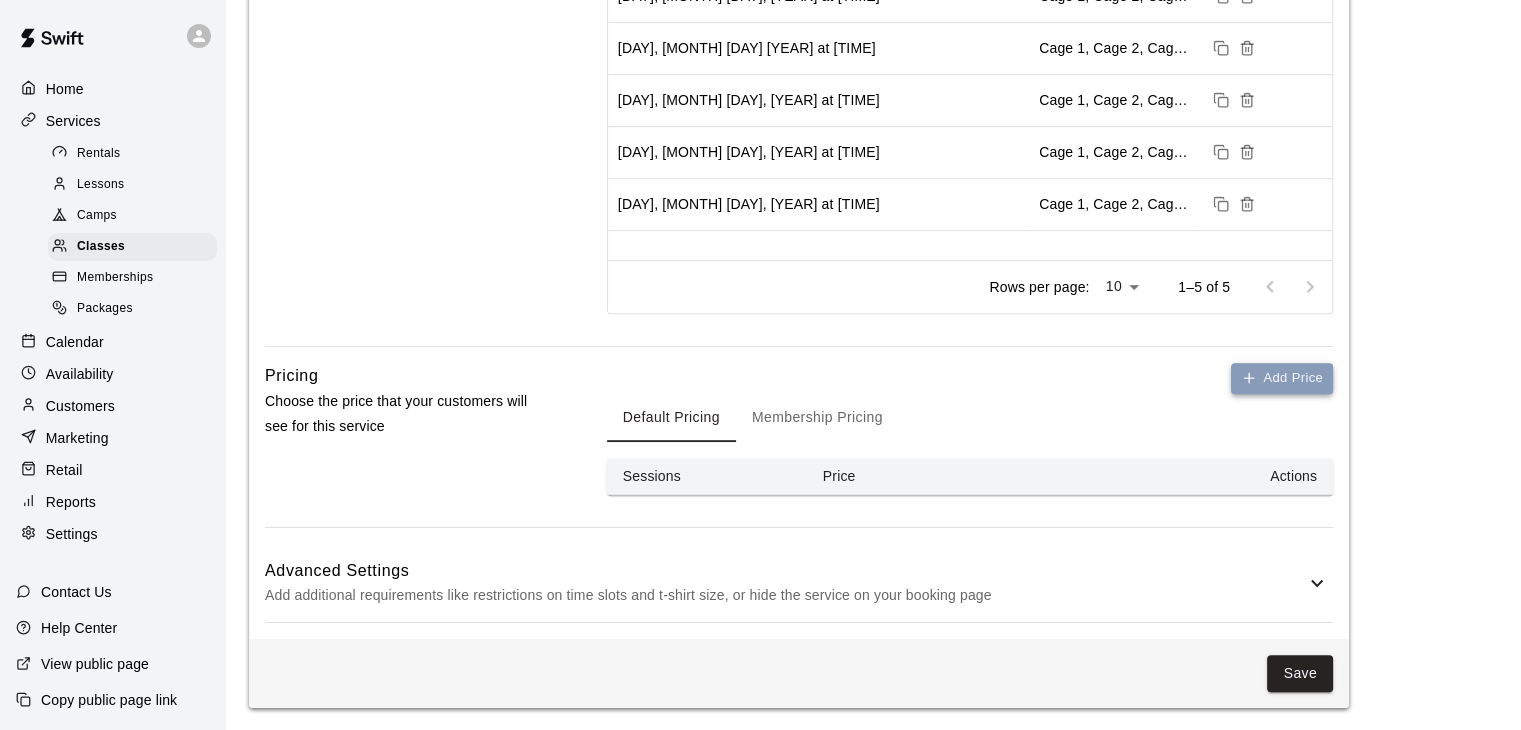click on "Add Price" at bounding box center (1282, 378) 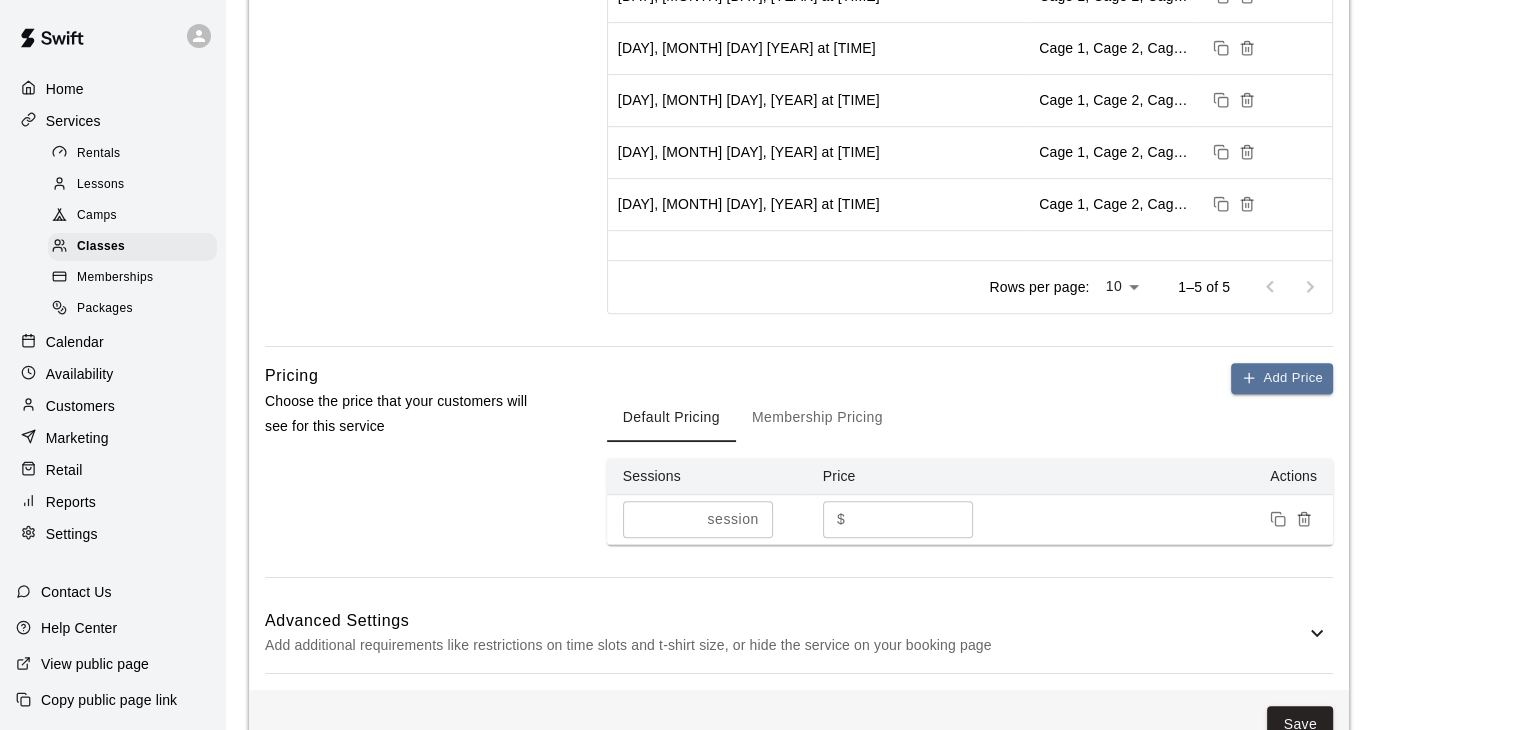 click on "*" at bounding box center [913, 519] 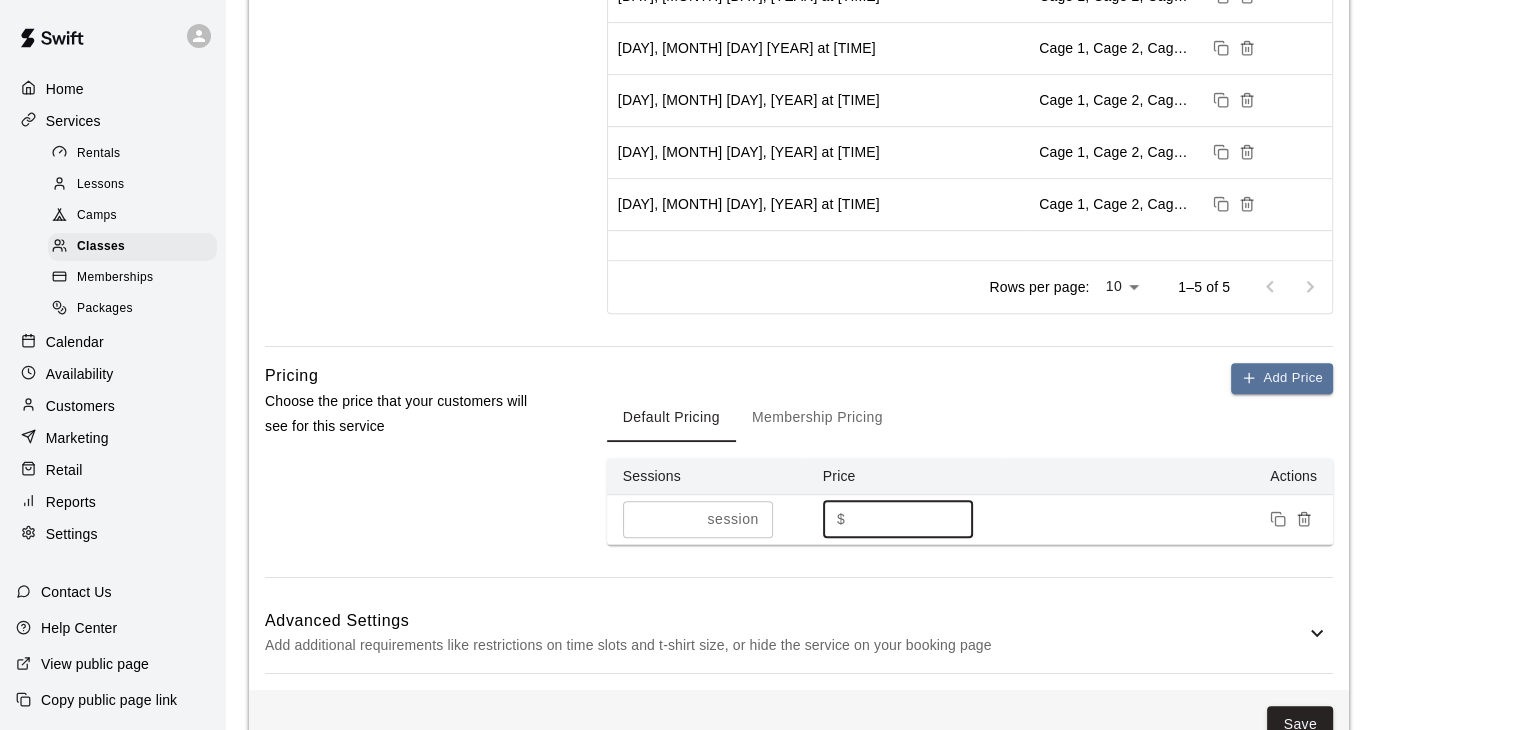 type on "**" 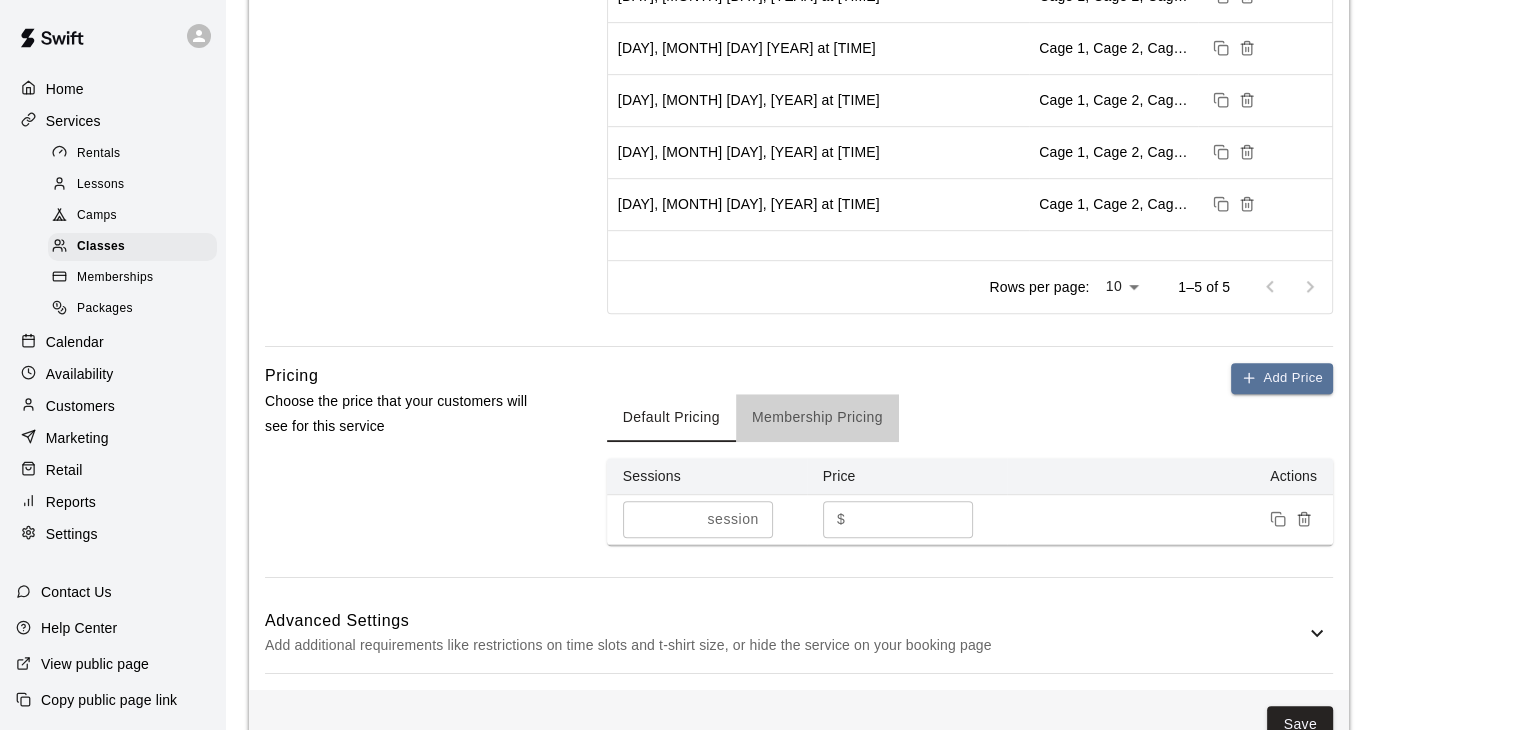 click on "Membership Pricing" at bounding box center [817, 418] 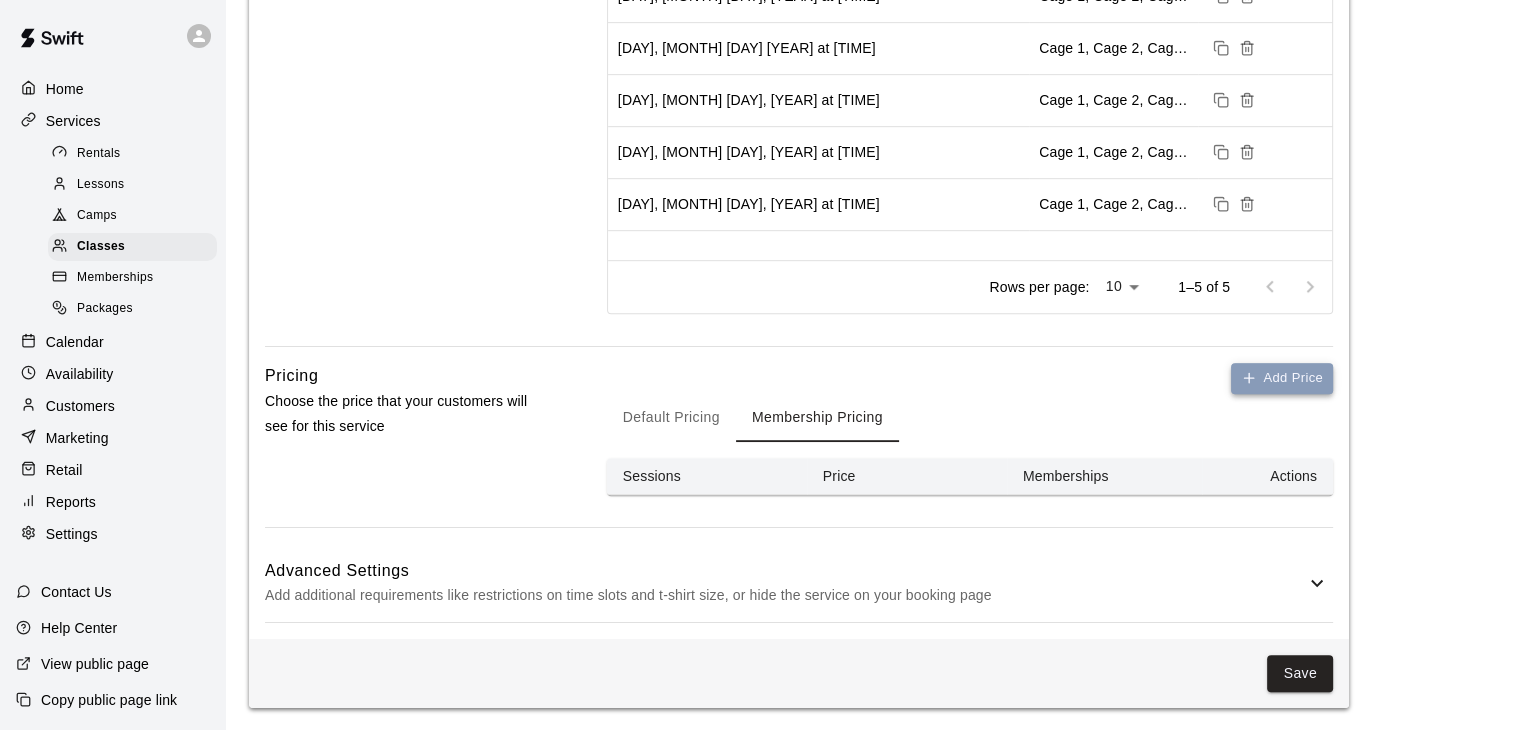 click 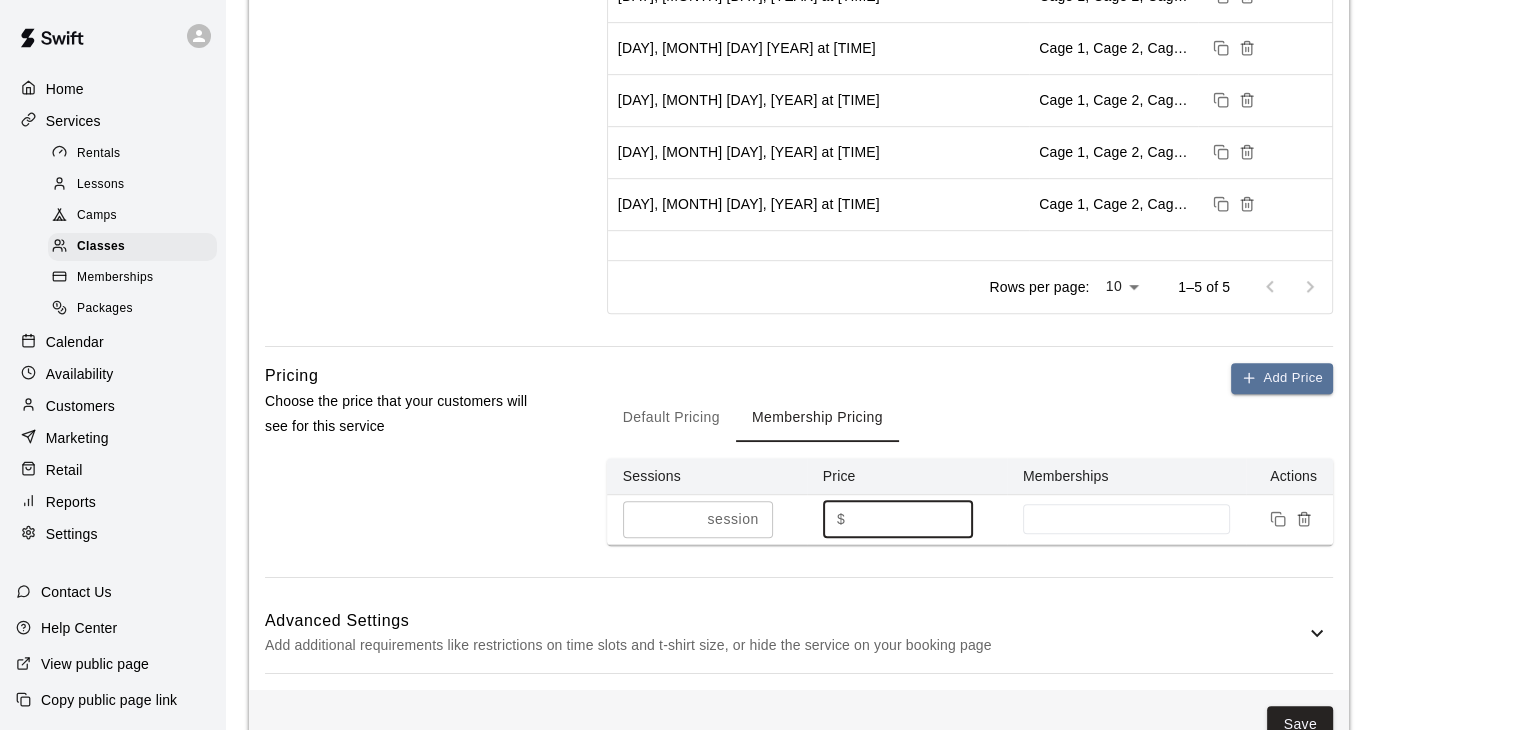 click on "*" at bounding box center [913, 519] 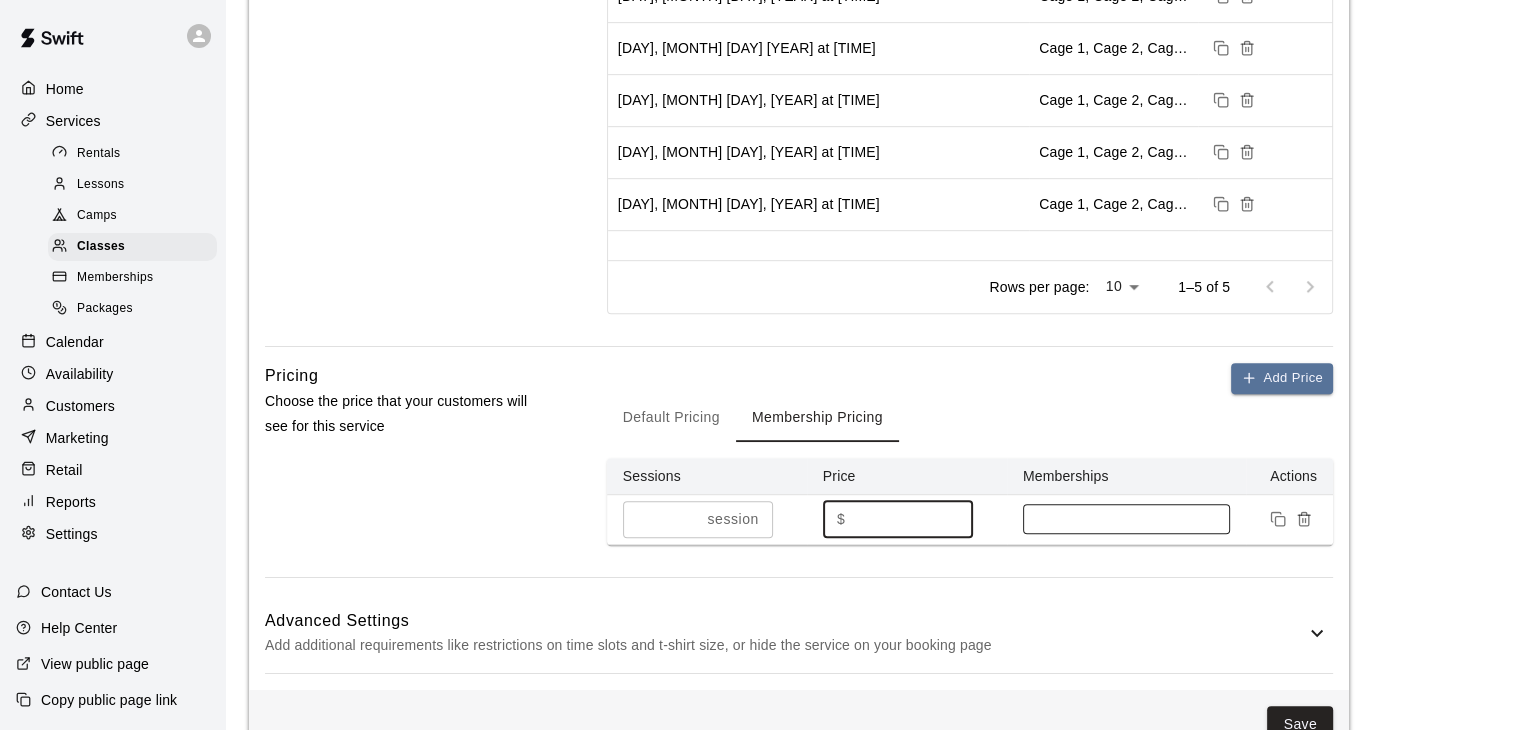 type on "**" 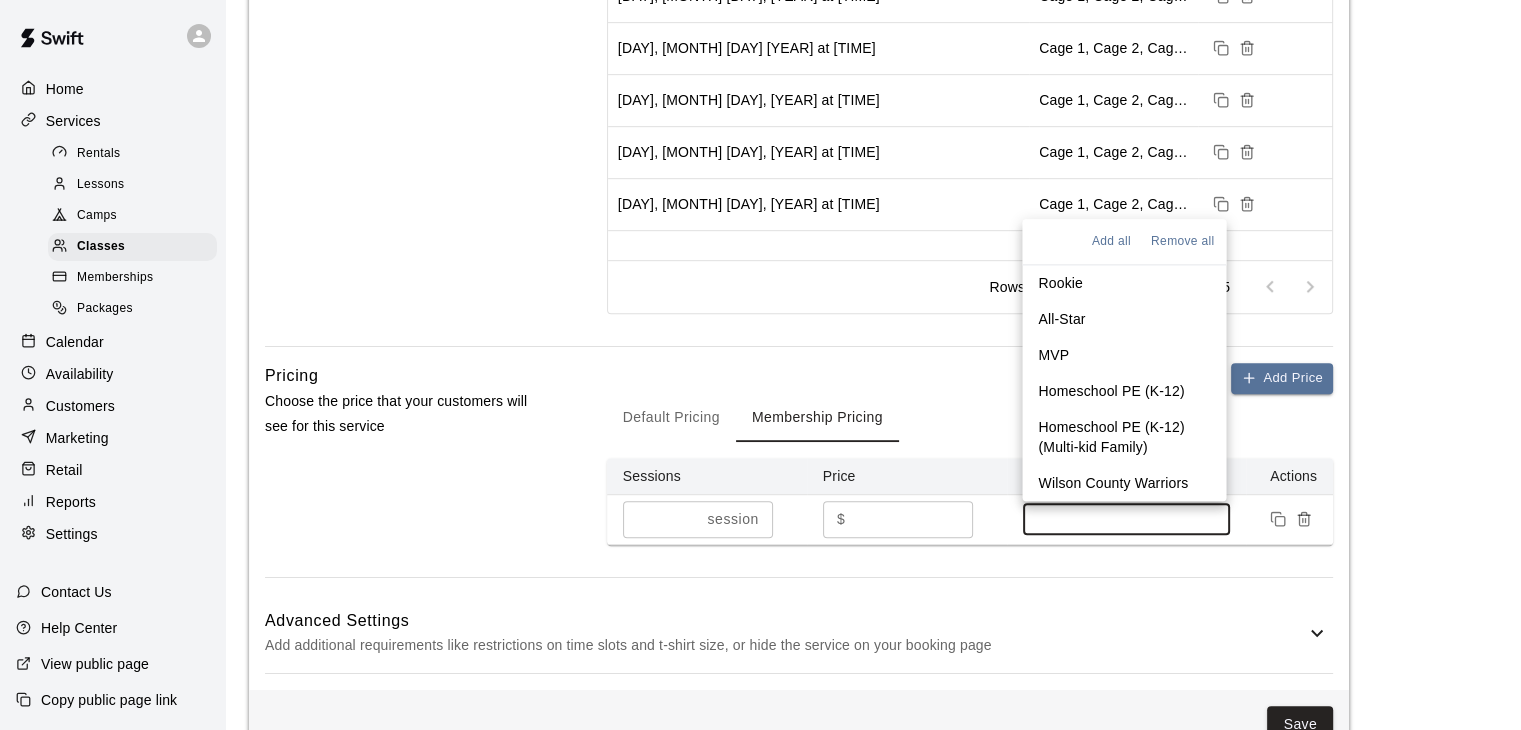 click at bounding box center (1127, 519) 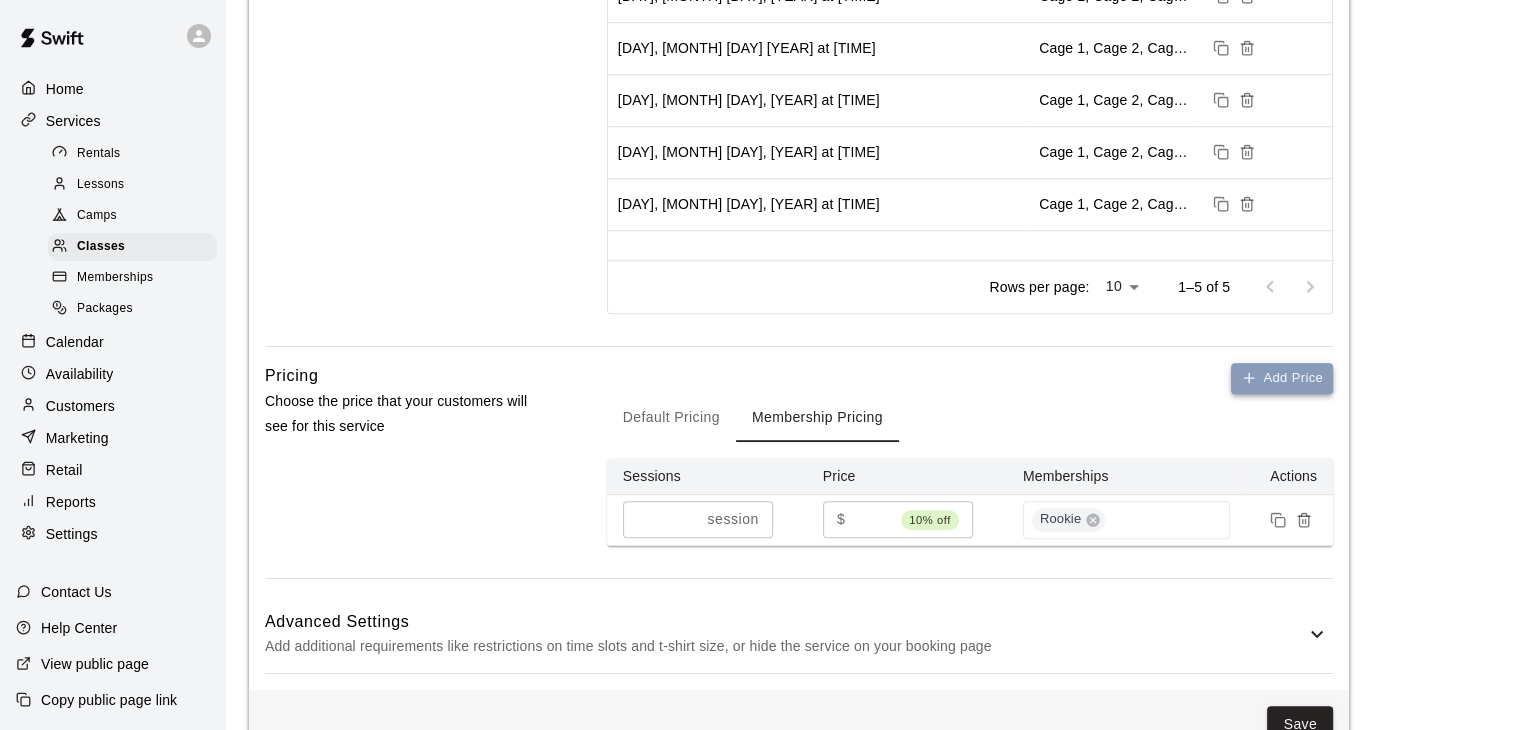 click on "Add Price" at bounding box center [1282, 378] 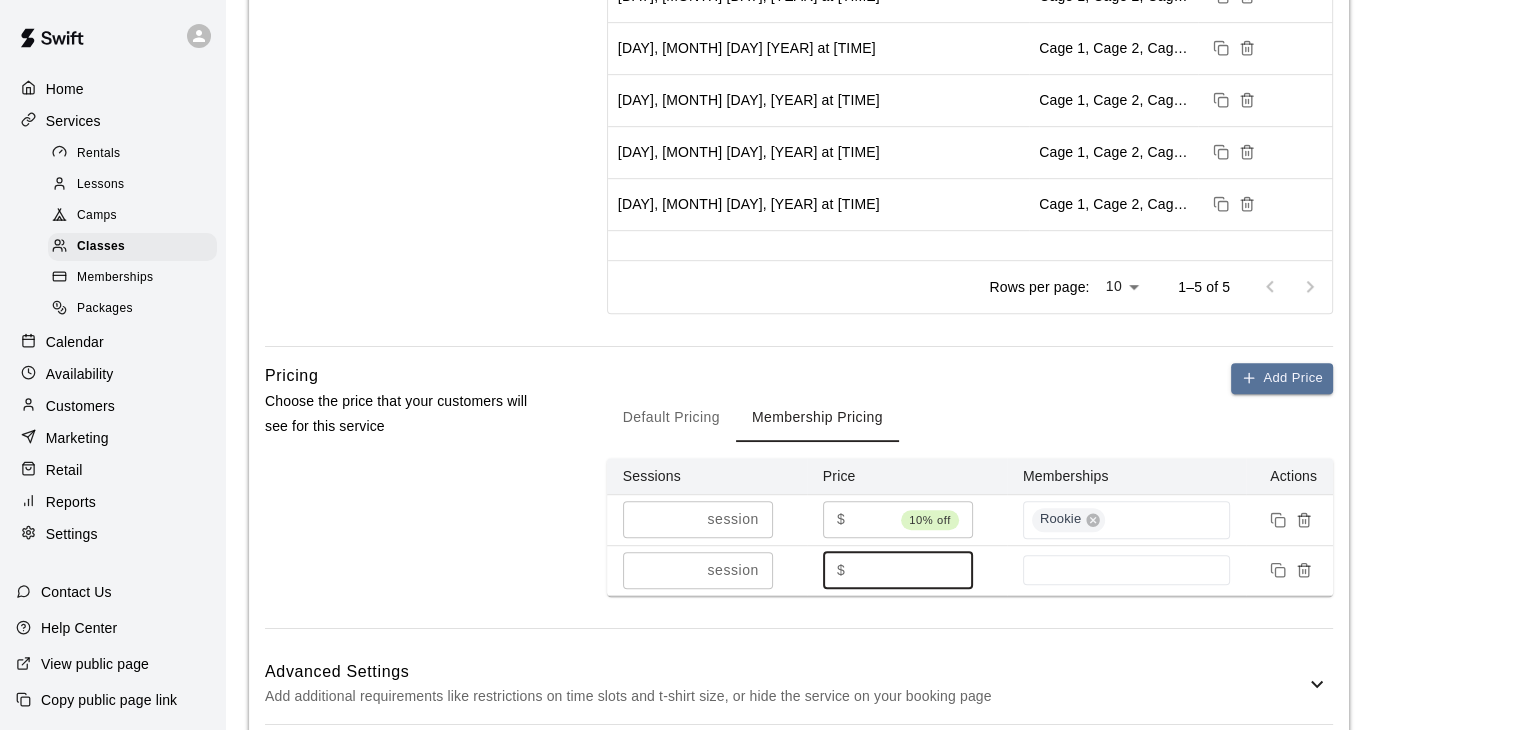 click on "*" at bounding box center (913, 570) 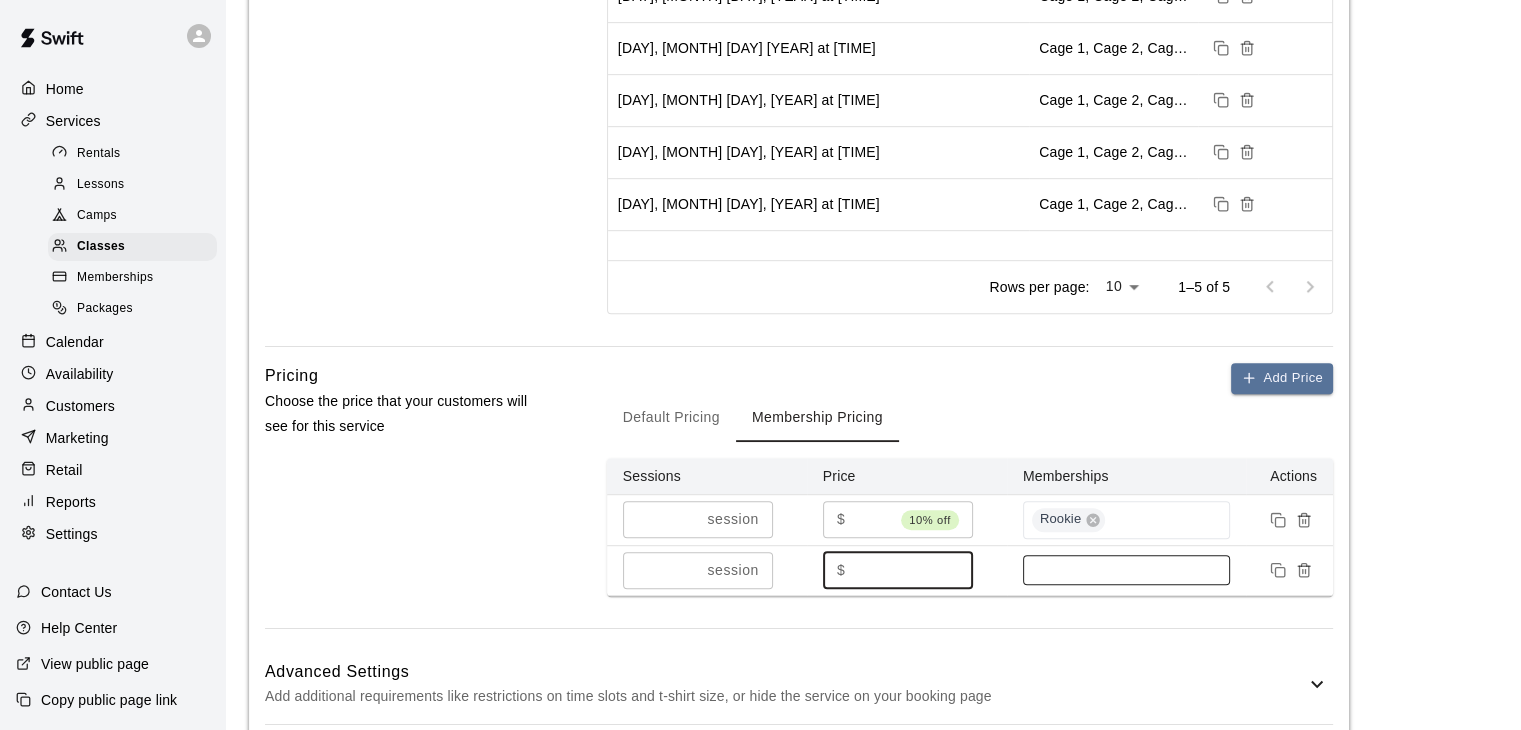 click at bounding box center (1127, 570) 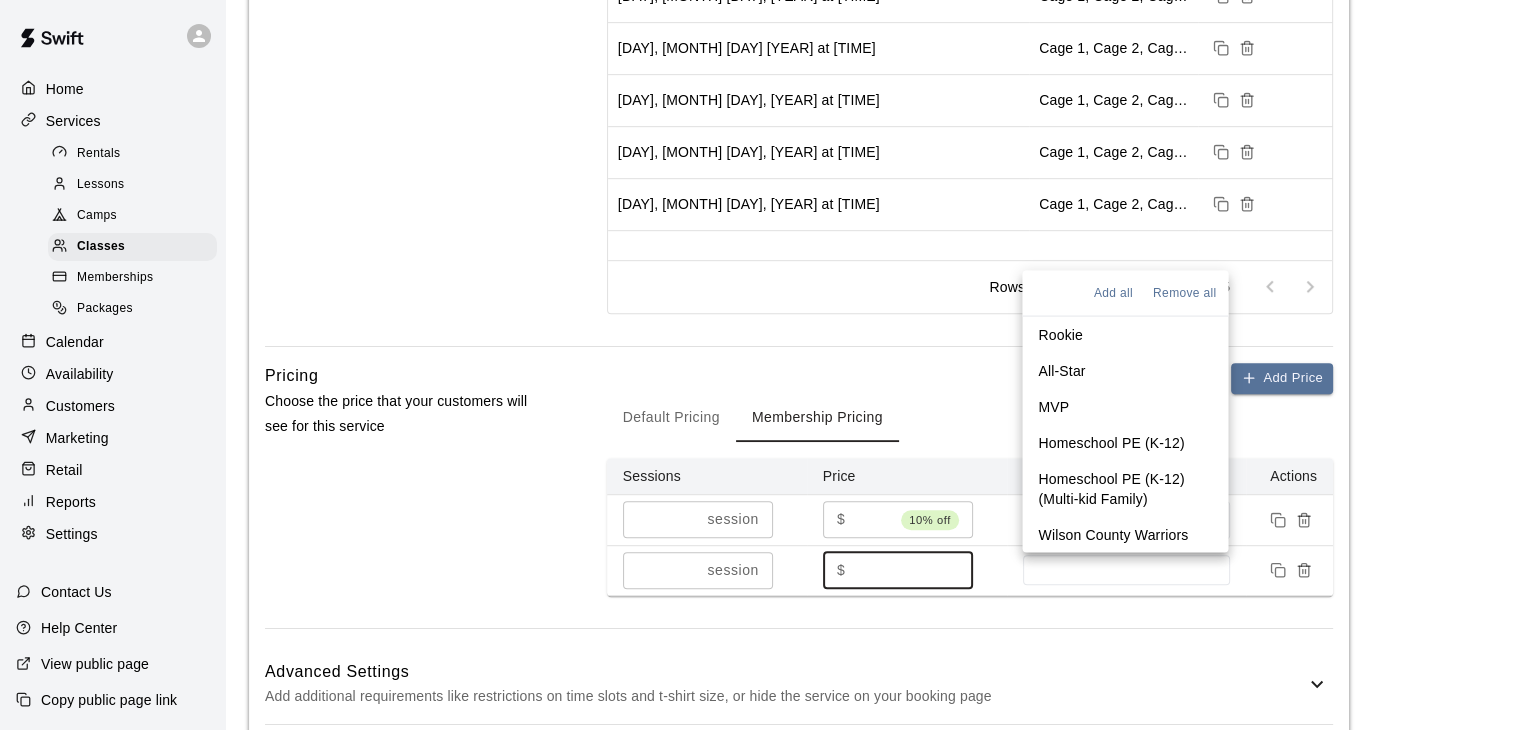 click on "All-Star" at bounding box center [1061, 370] 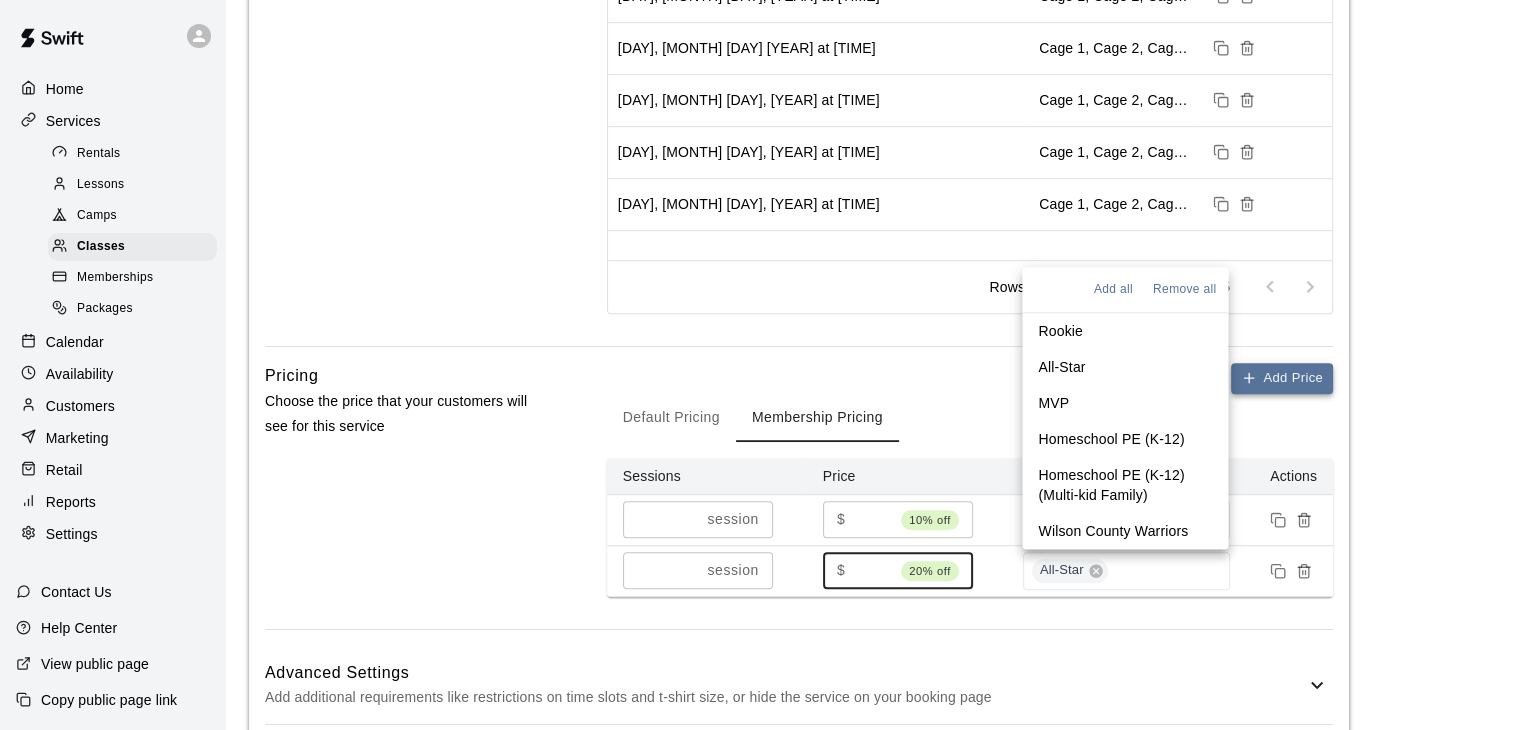 type on "**" 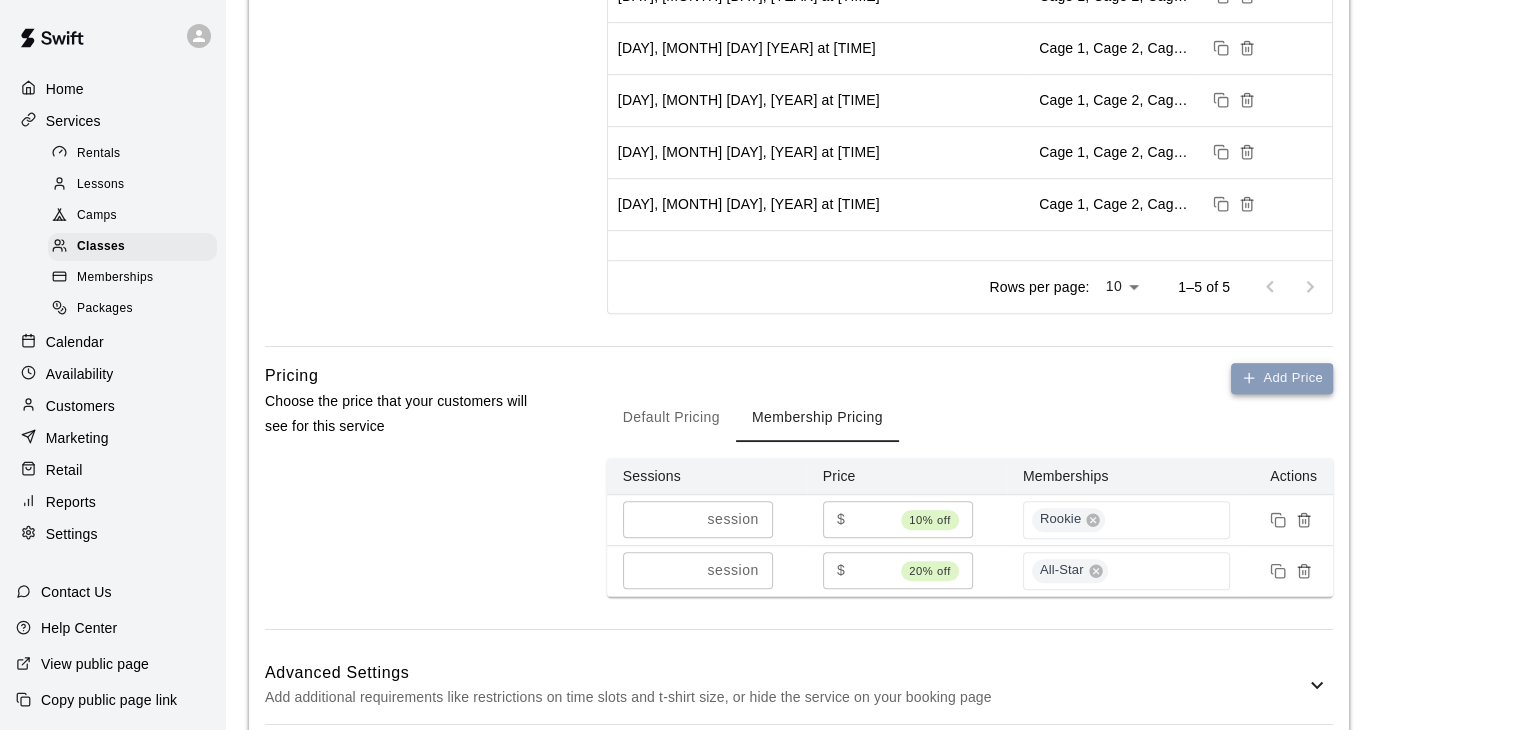 click on "Add Price" at bounding box center (1282, 378) 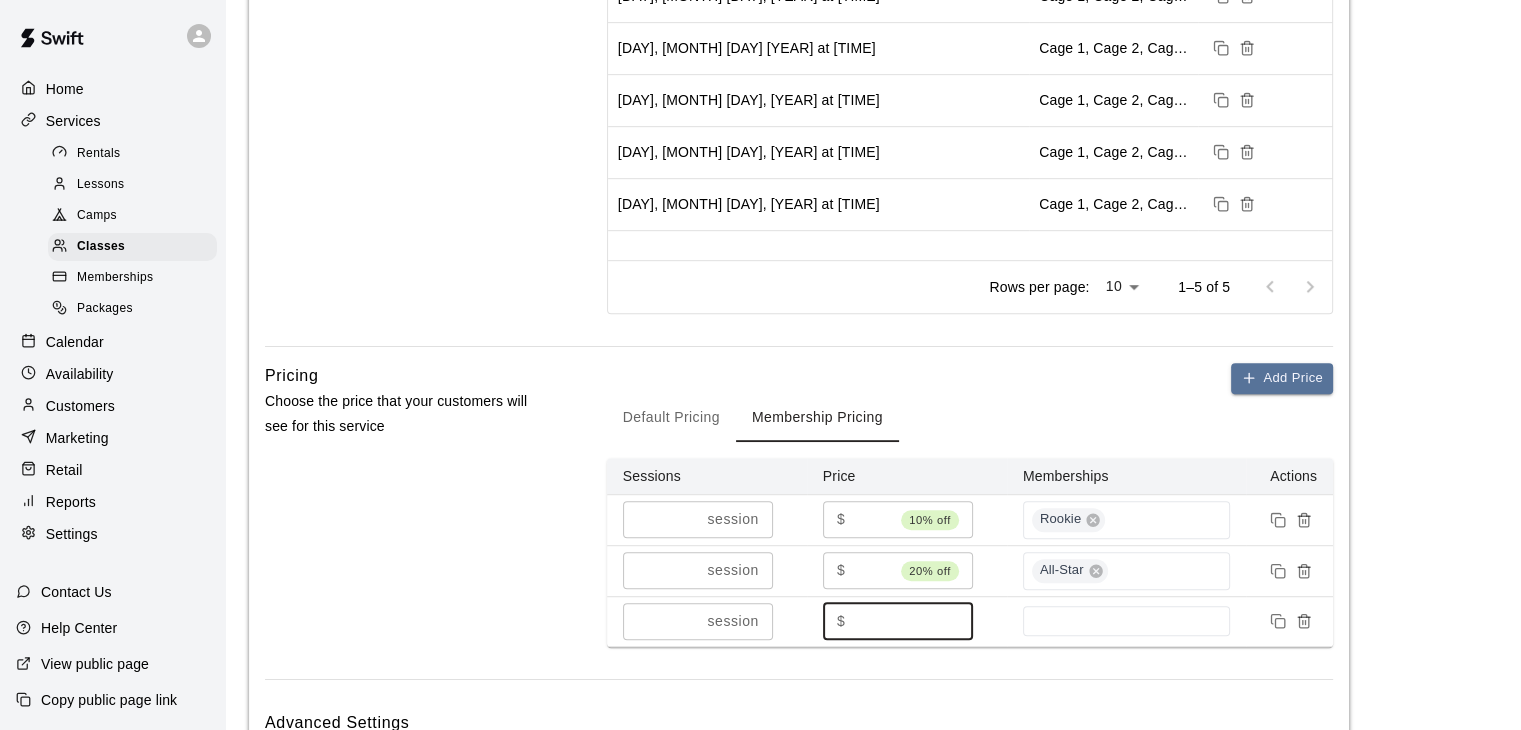 click on "*" at bounding box center (913, 621) 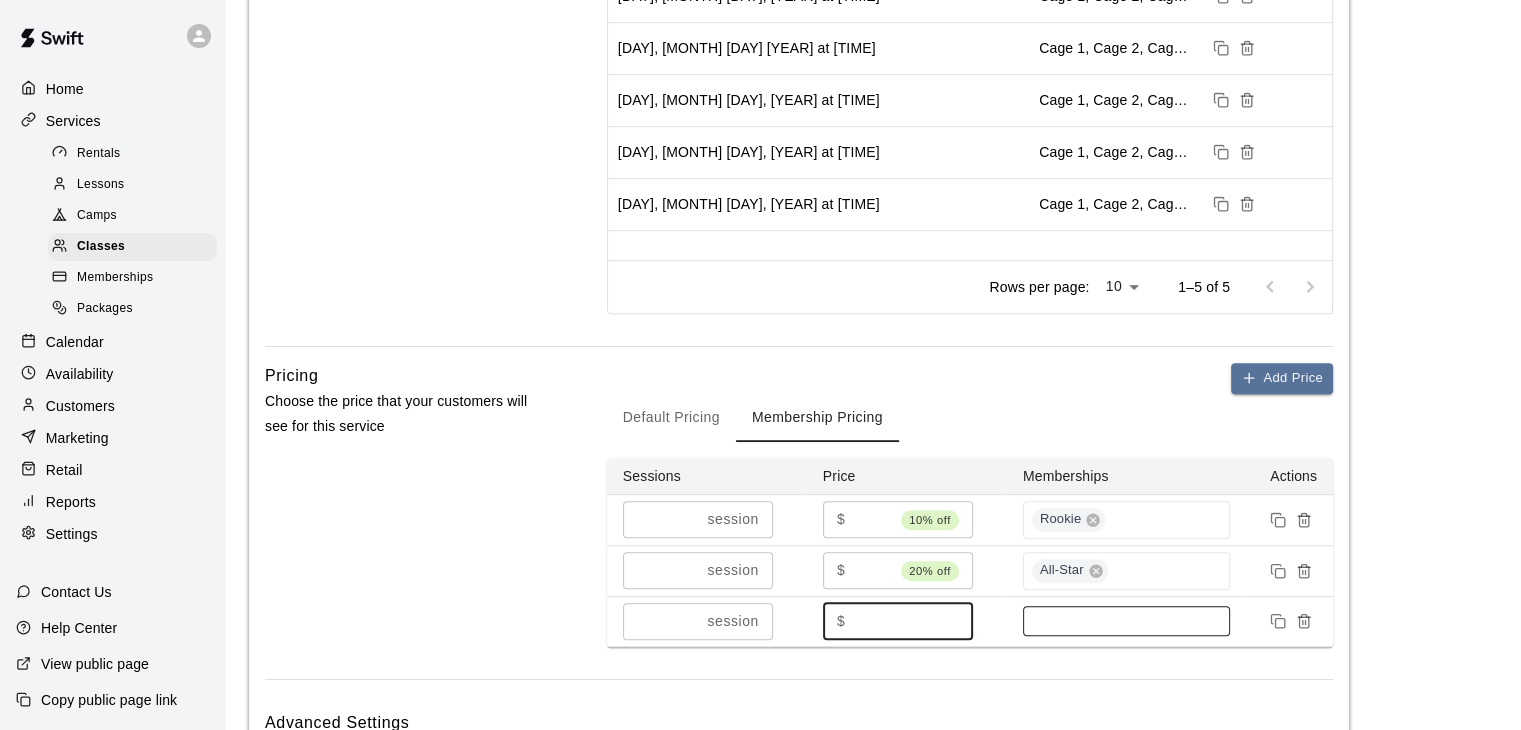type on "**" 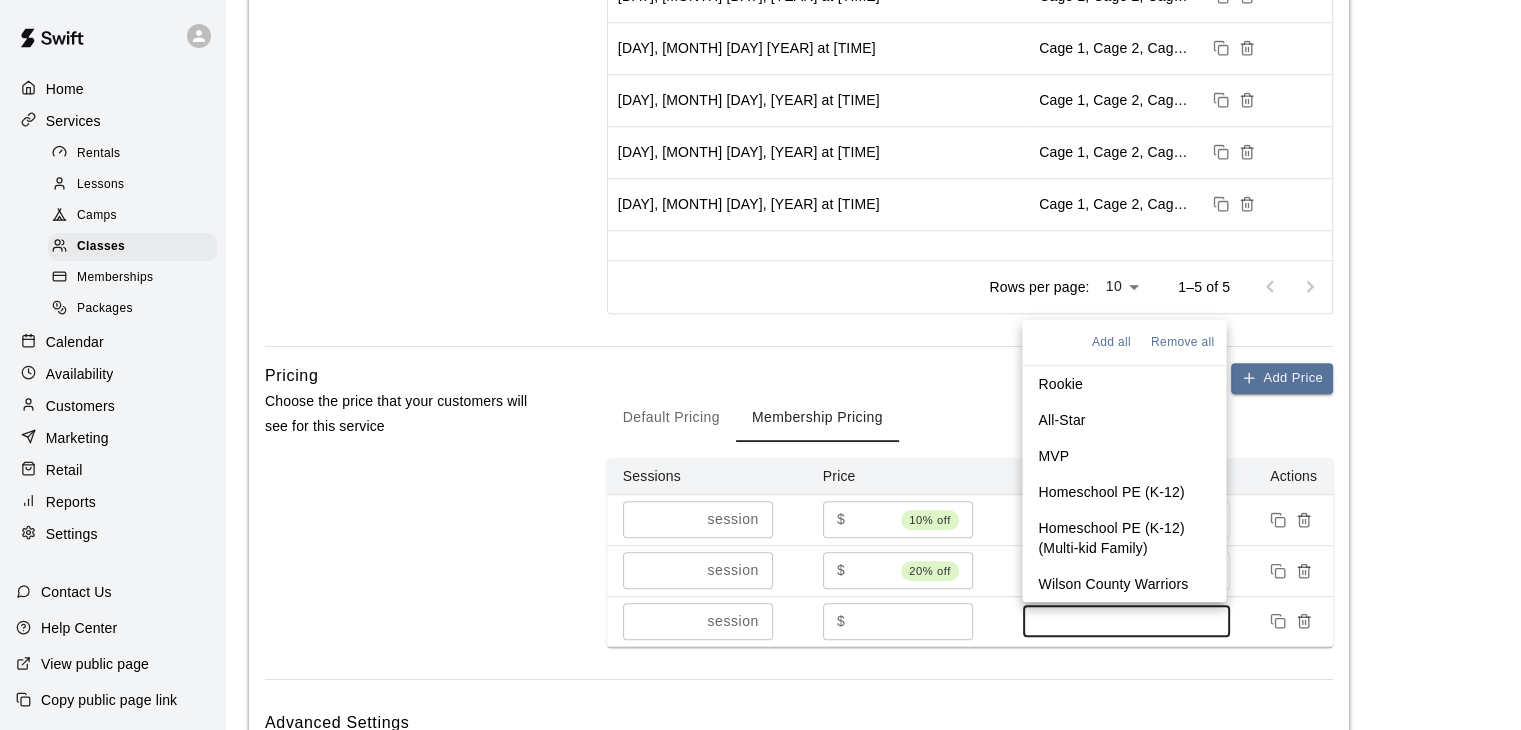 click at bounding box center [1127, 621] 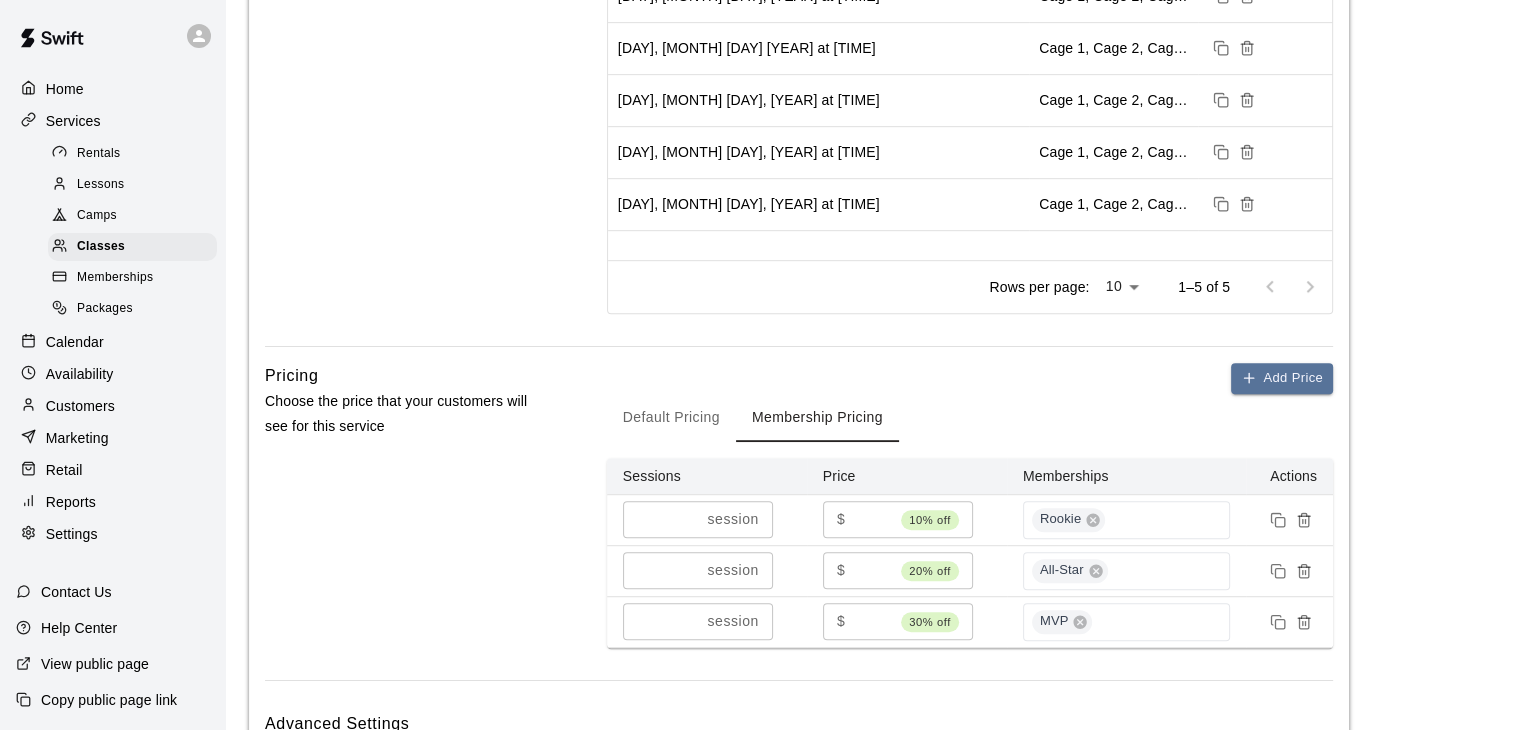 click on "**********" at bounding box center [873, -94] 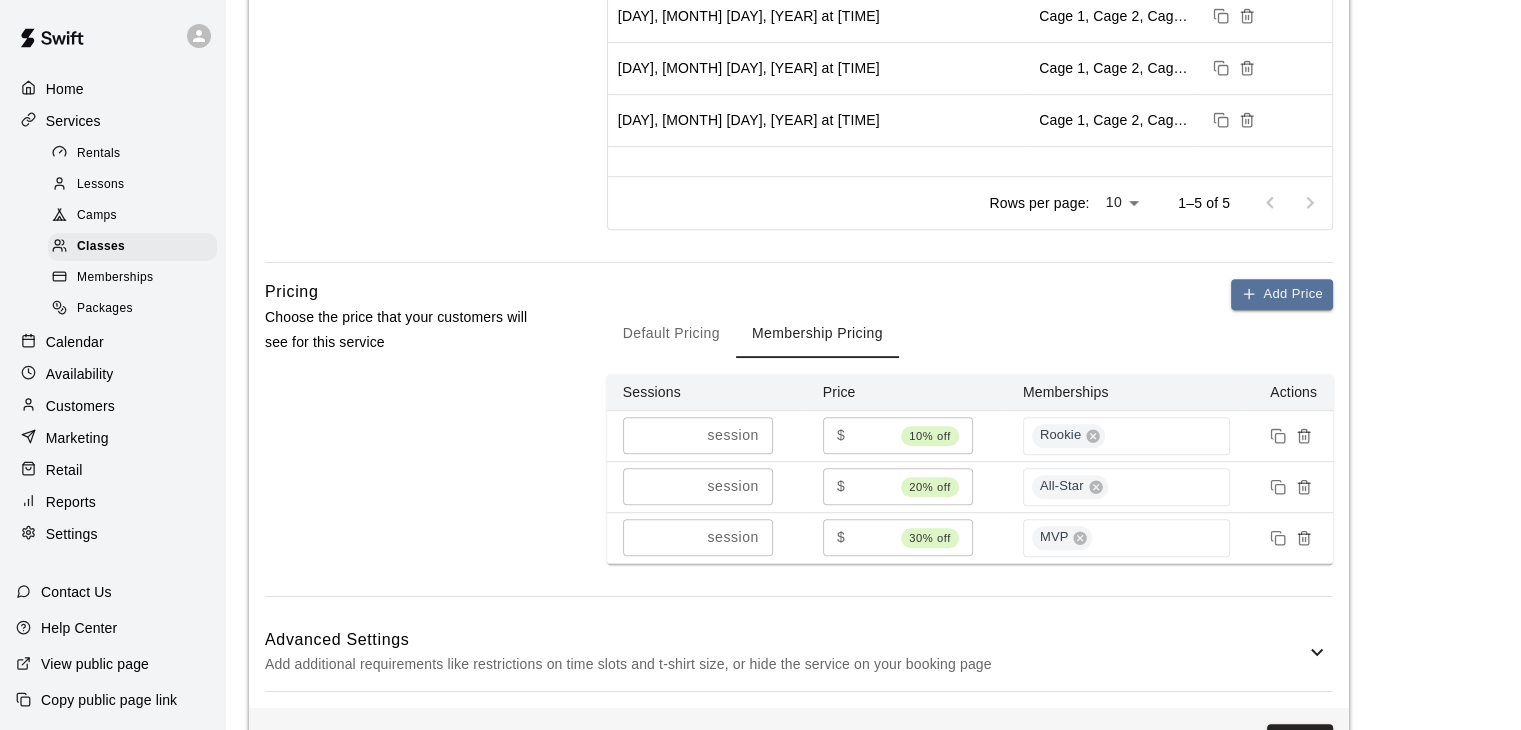 scroll, scrollTop: 1223, scrollLeft: 0, axis: vertical 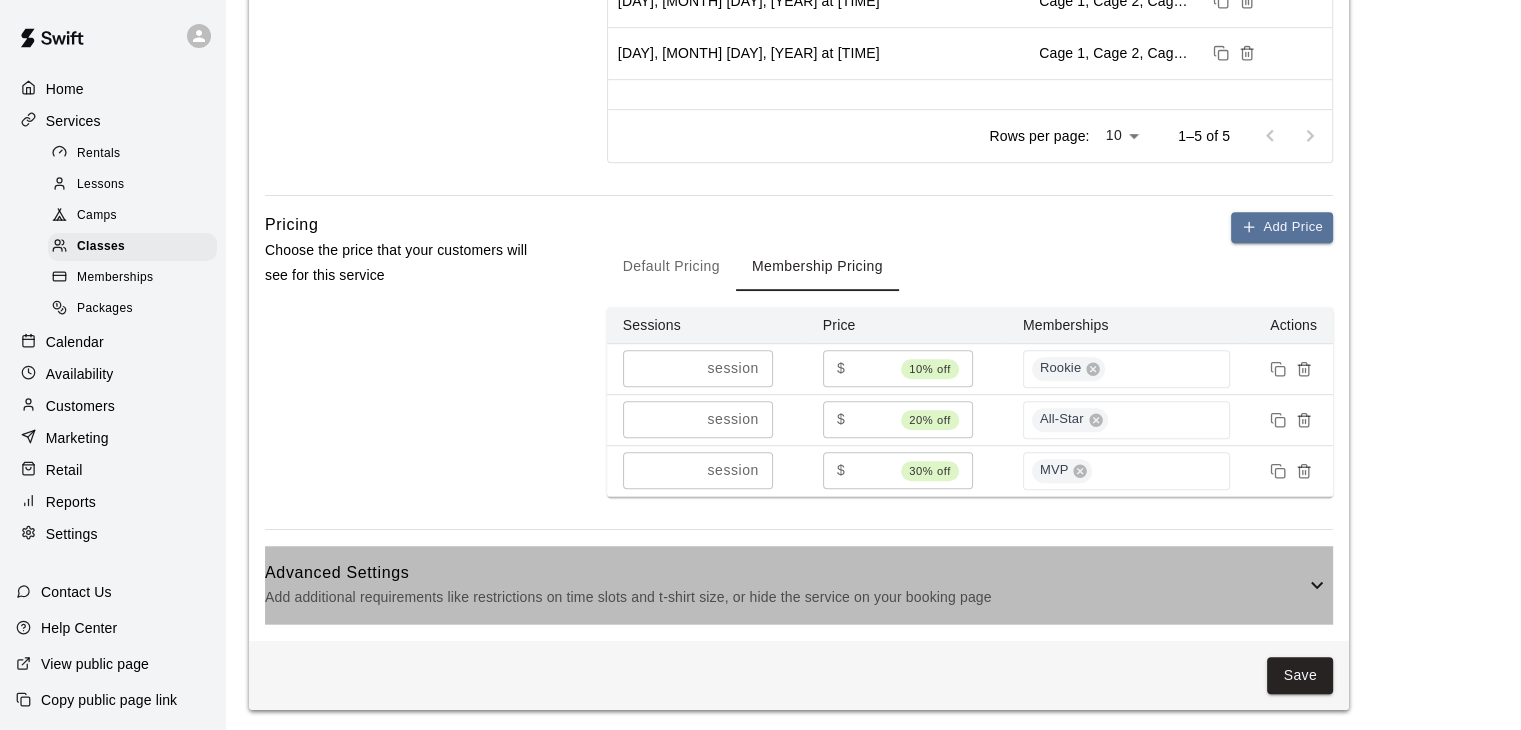 click 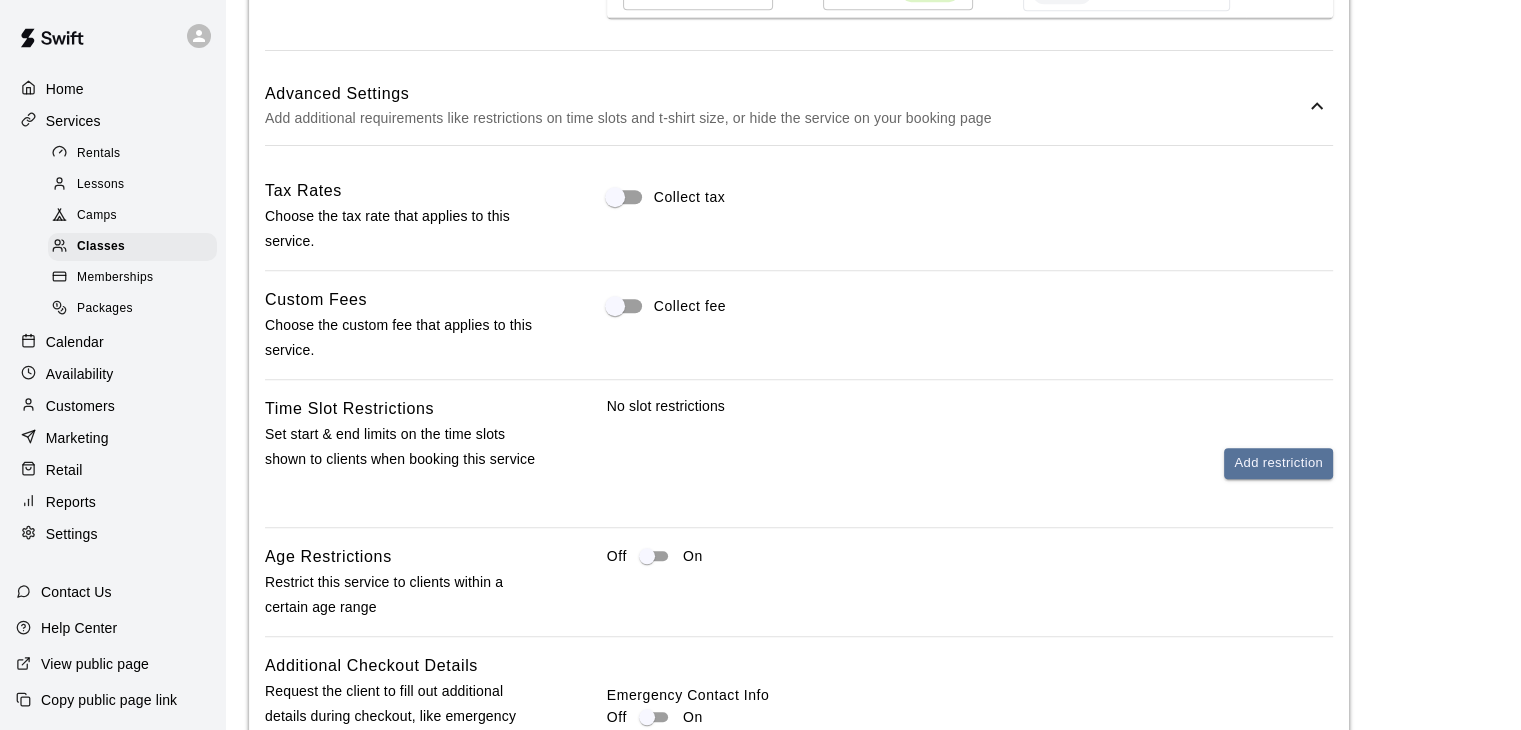 scroll, scrollTop: 1704, scrollLeft: 0, axis: vertical 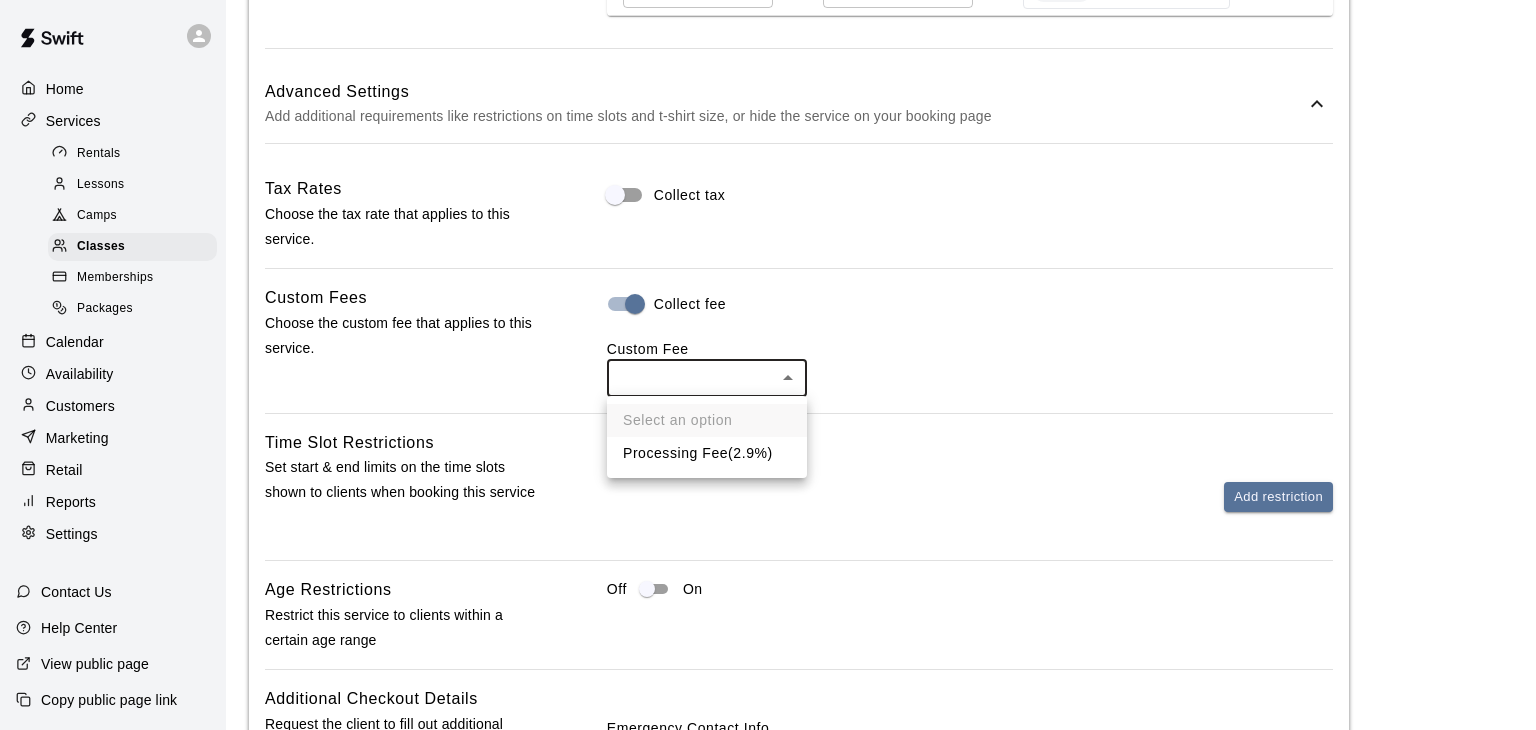 click on "**********" at bounding box center (768, -276) 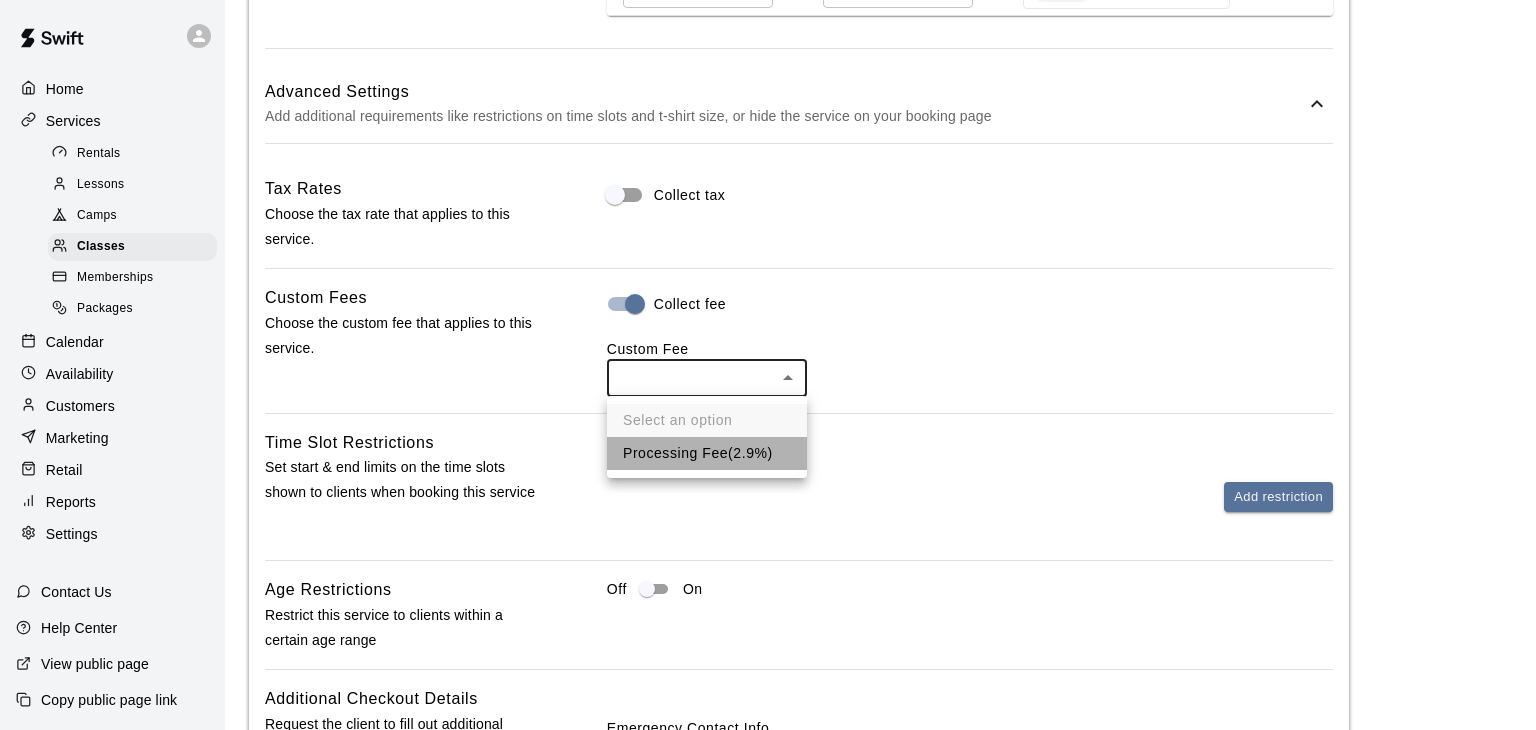 click on "Processing Fee  ( 2.9% )" at bounding box center [707, 453] 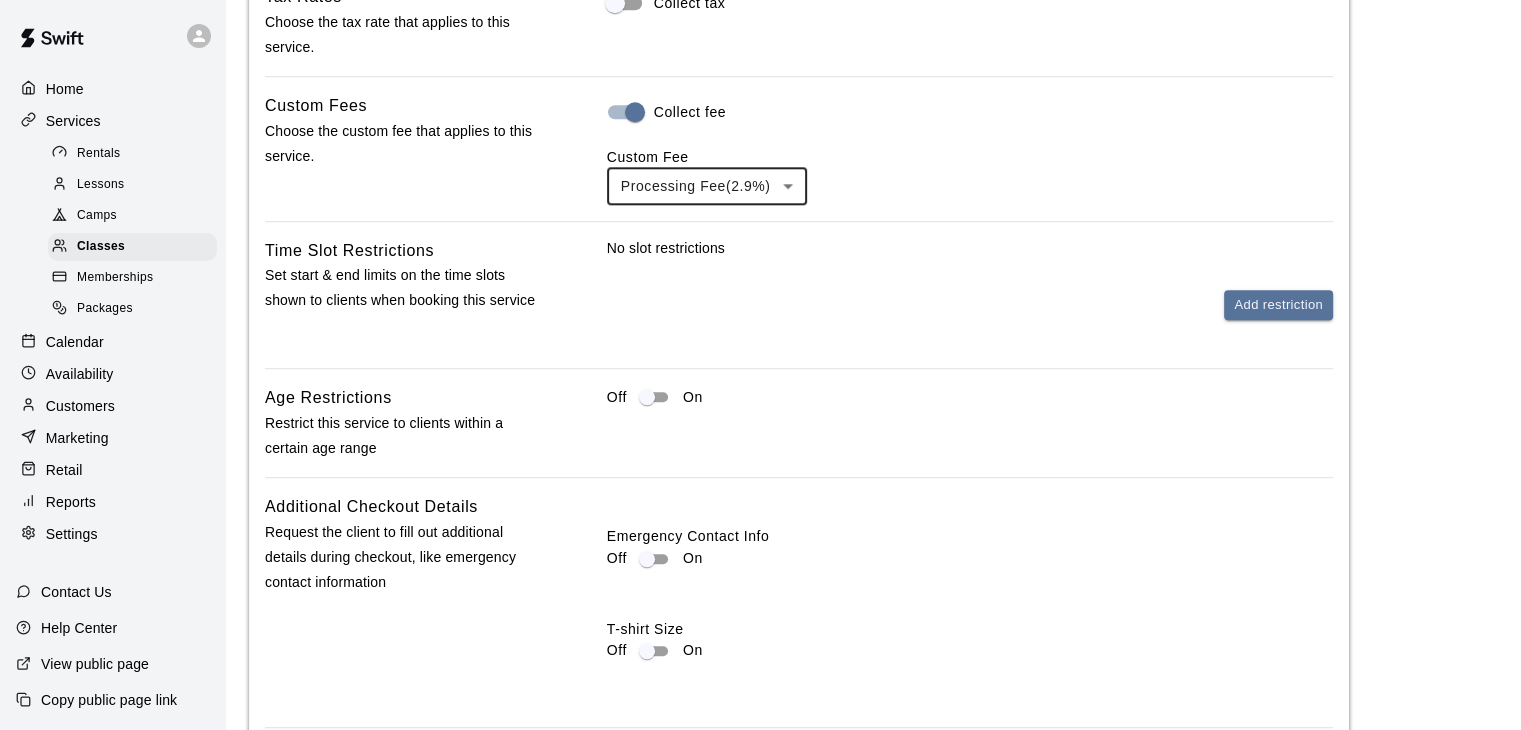 scroll, scrollTop: 1996, scrollLeft: 0, axis: vertical 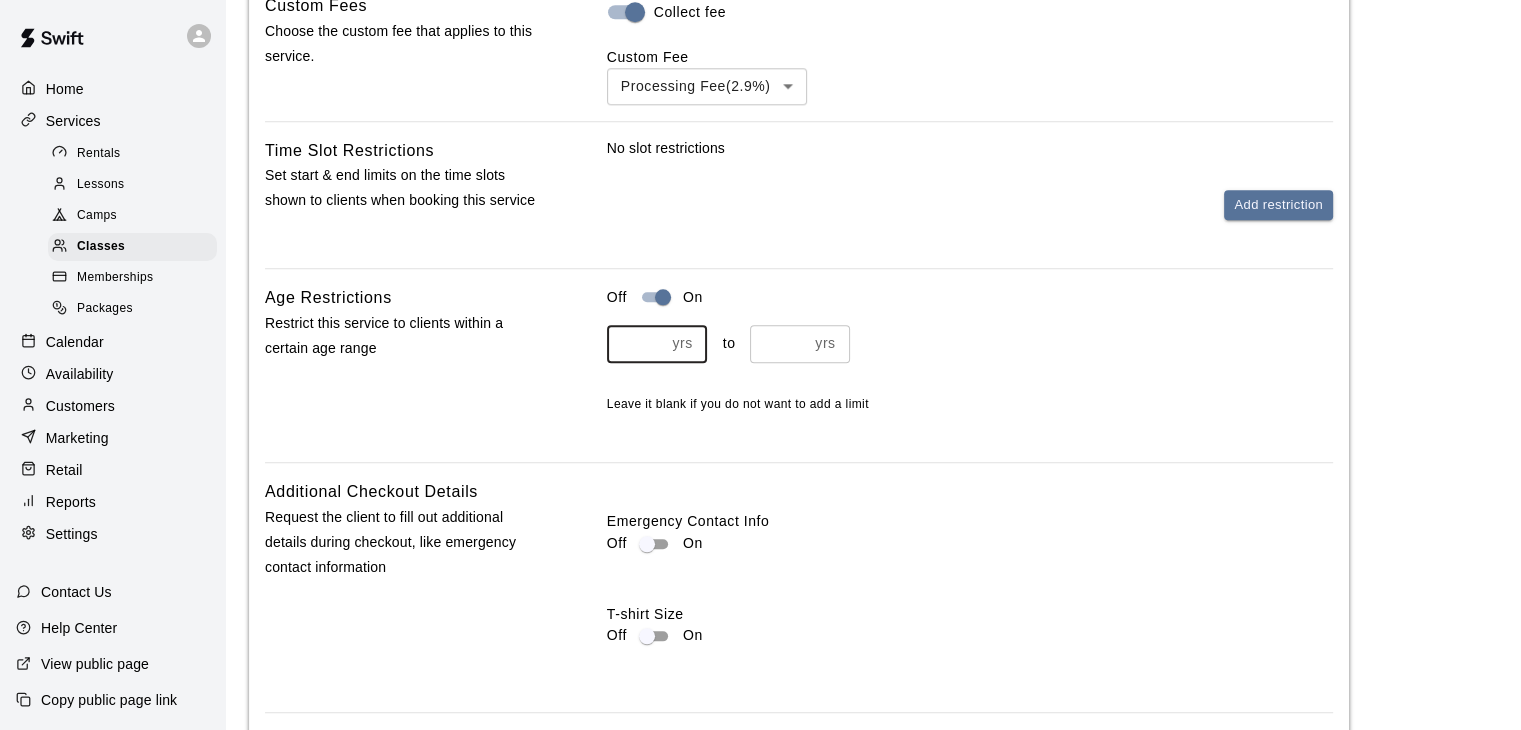 click at bounding box center [636, 343] 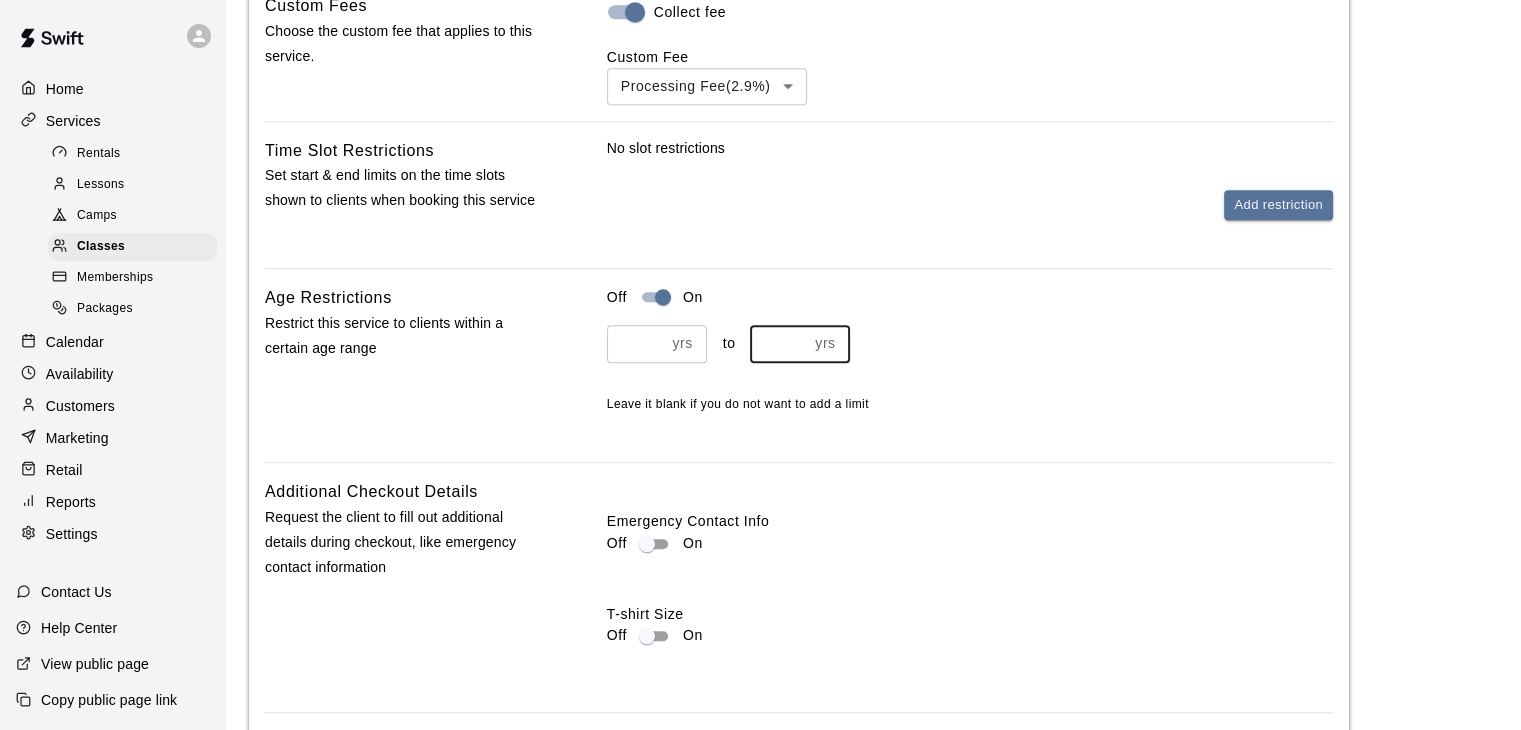 click at bounding box center [779, 343] 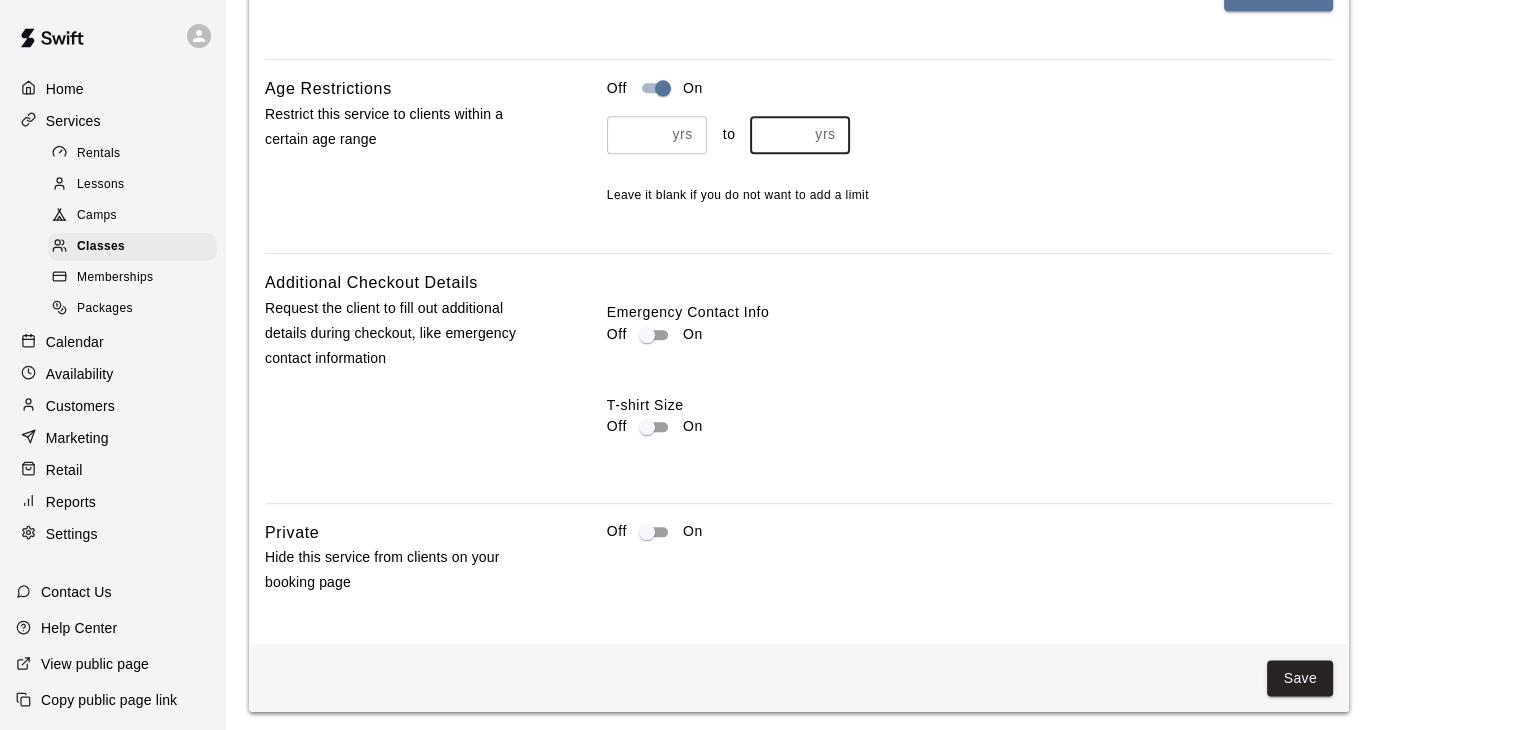 scroll, scrollTop: 2209, scrollLeft: 0, axis: vertical 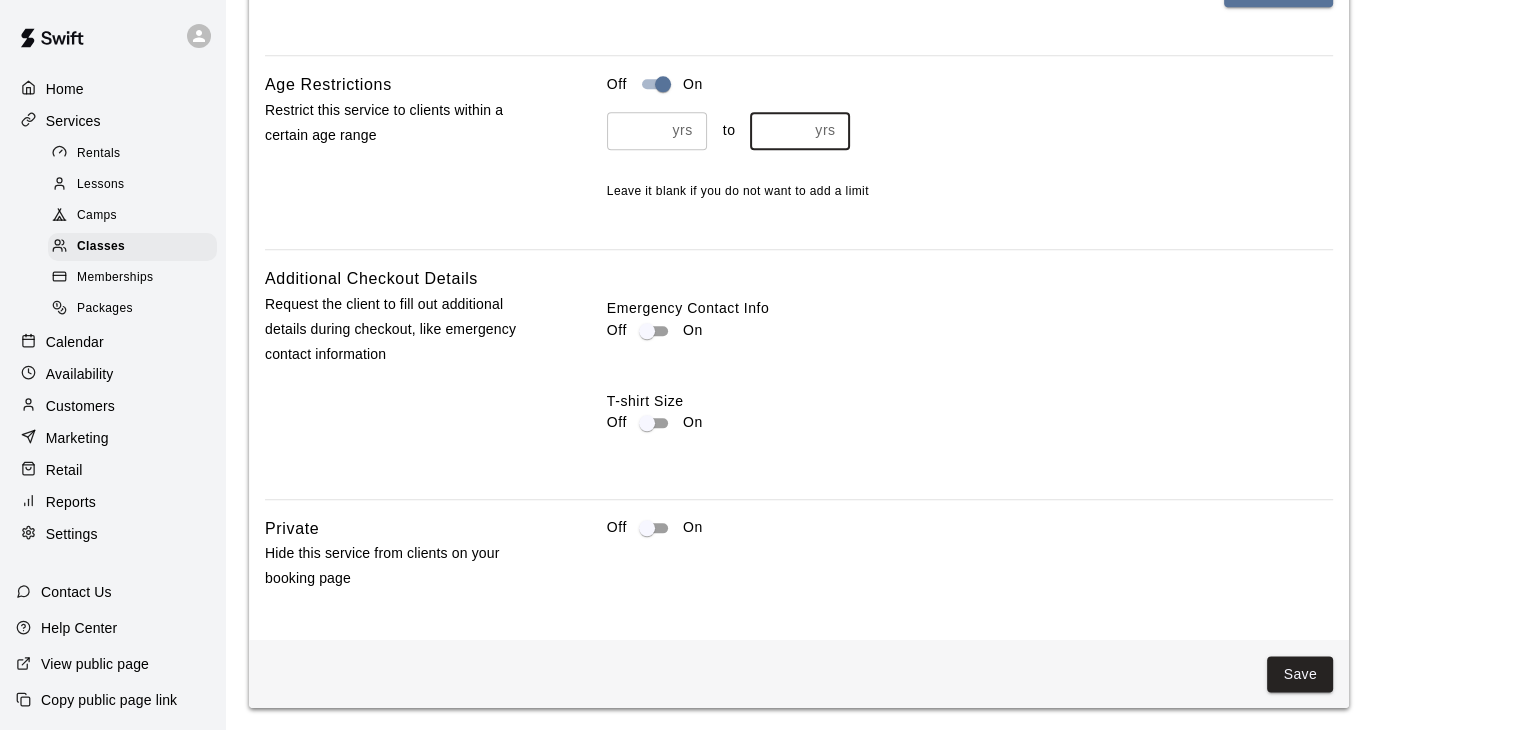 type on "**" 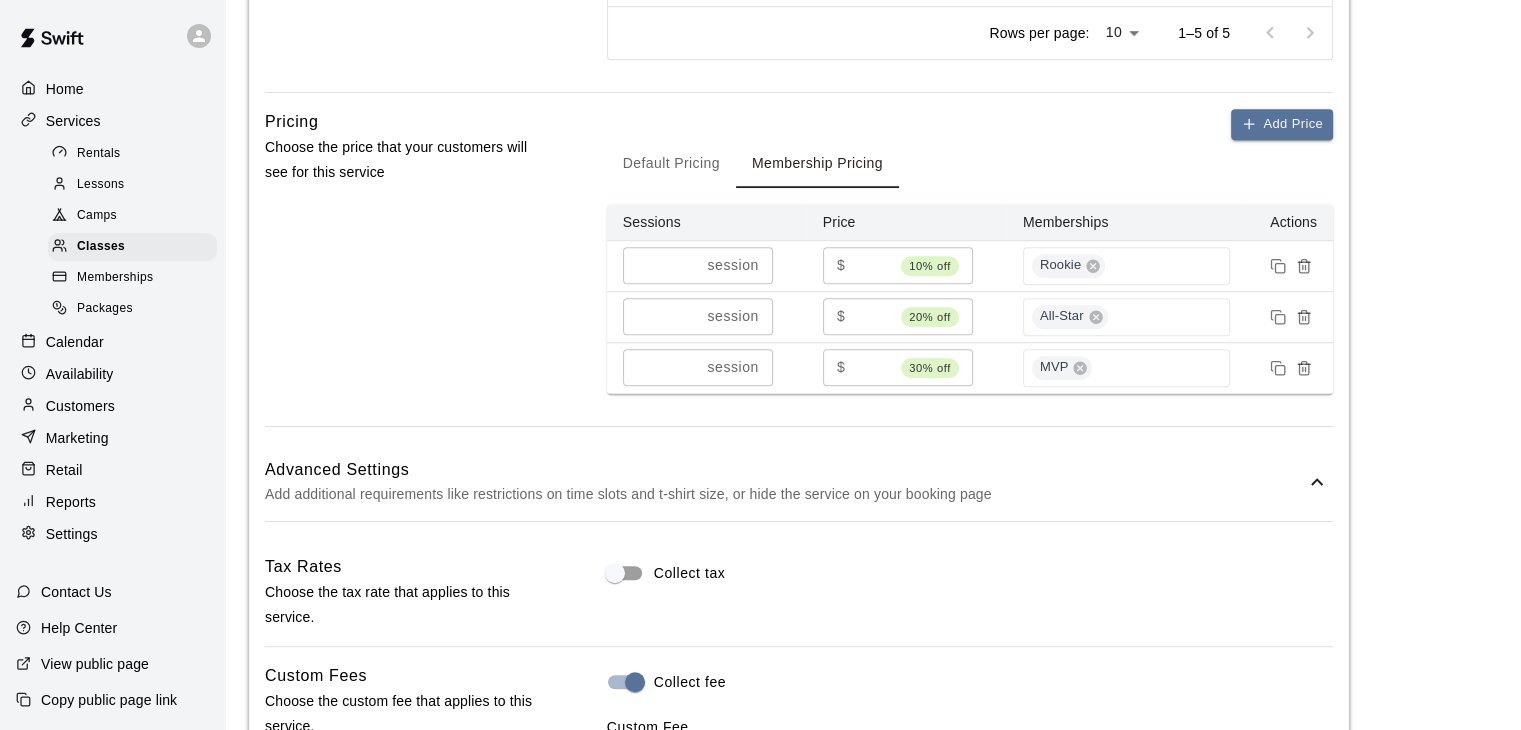 scroll, scrollTop: 1328, scrollLeft: 0, axis: vertical 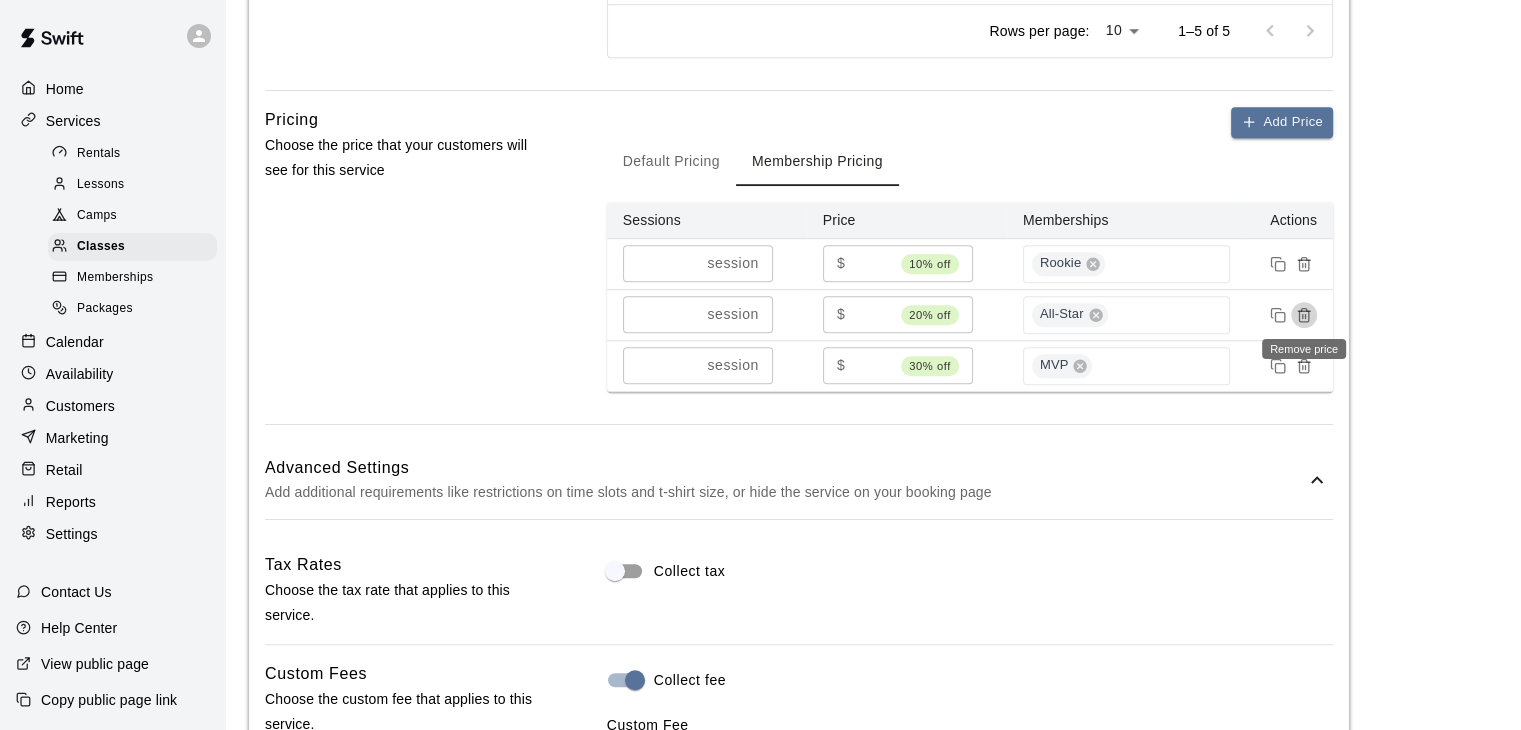 click at bounding box center [1304, 315] 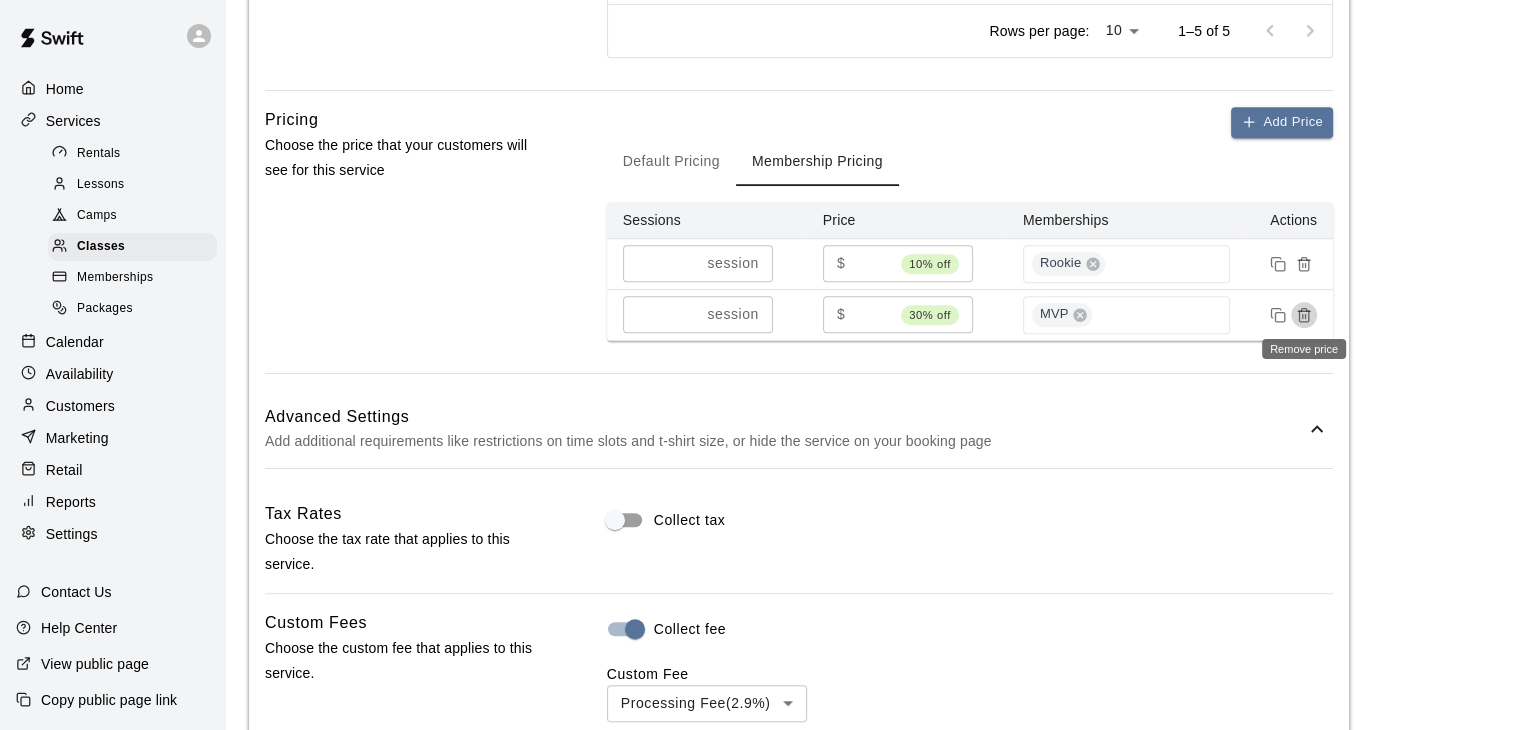 click at bounding box center [1304, 315] 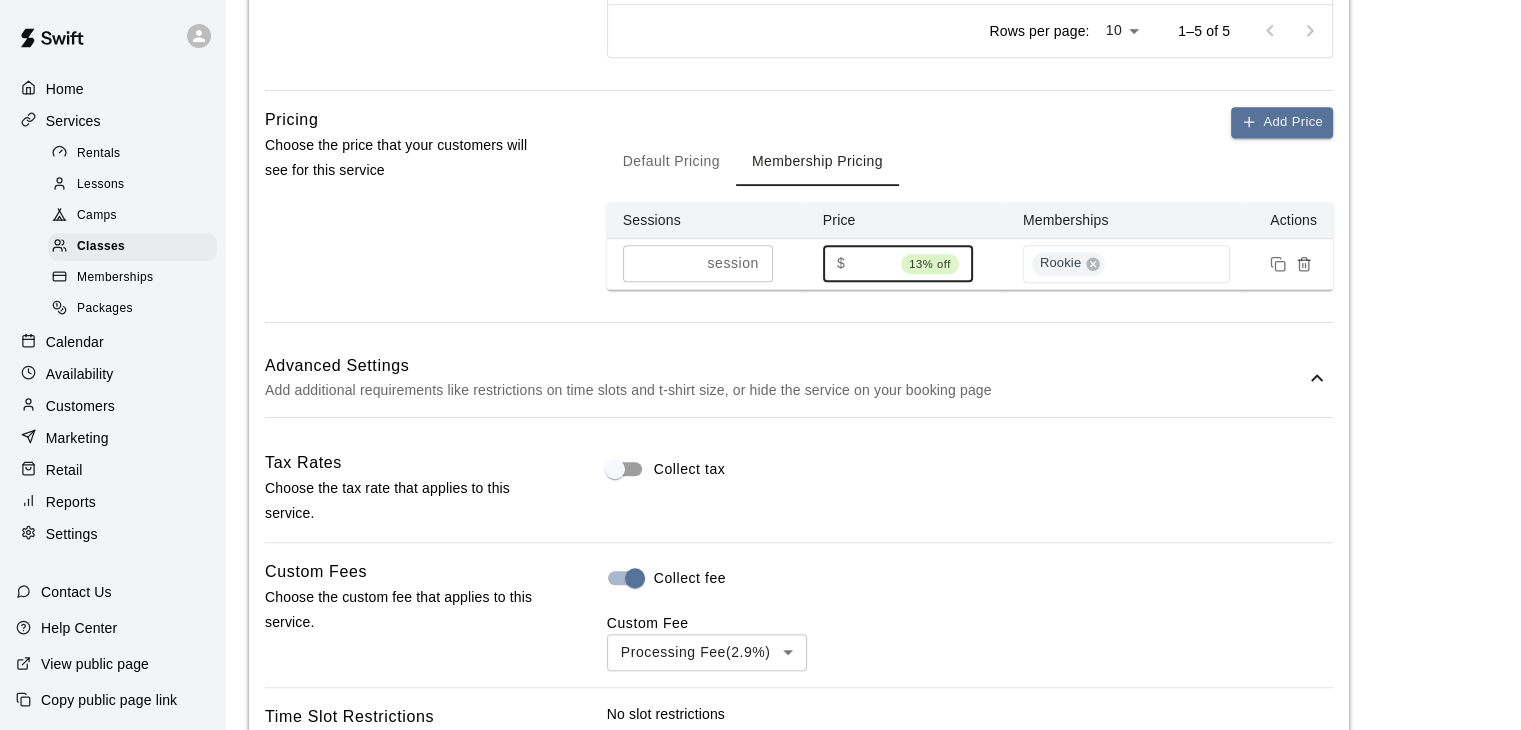 click on "**" at bounding box center [873, 263] 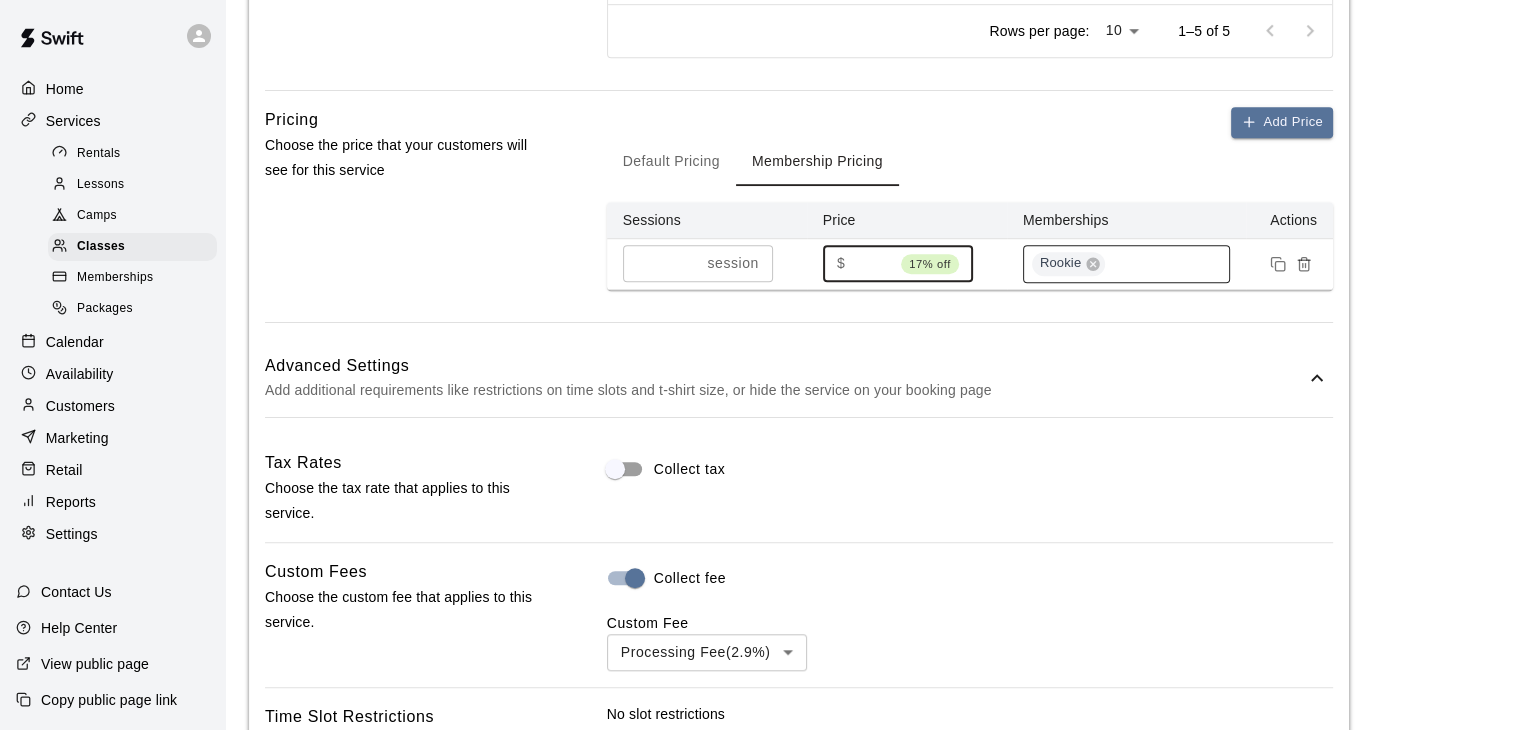 click on "Rookie" at bounding box center [1127, 264] 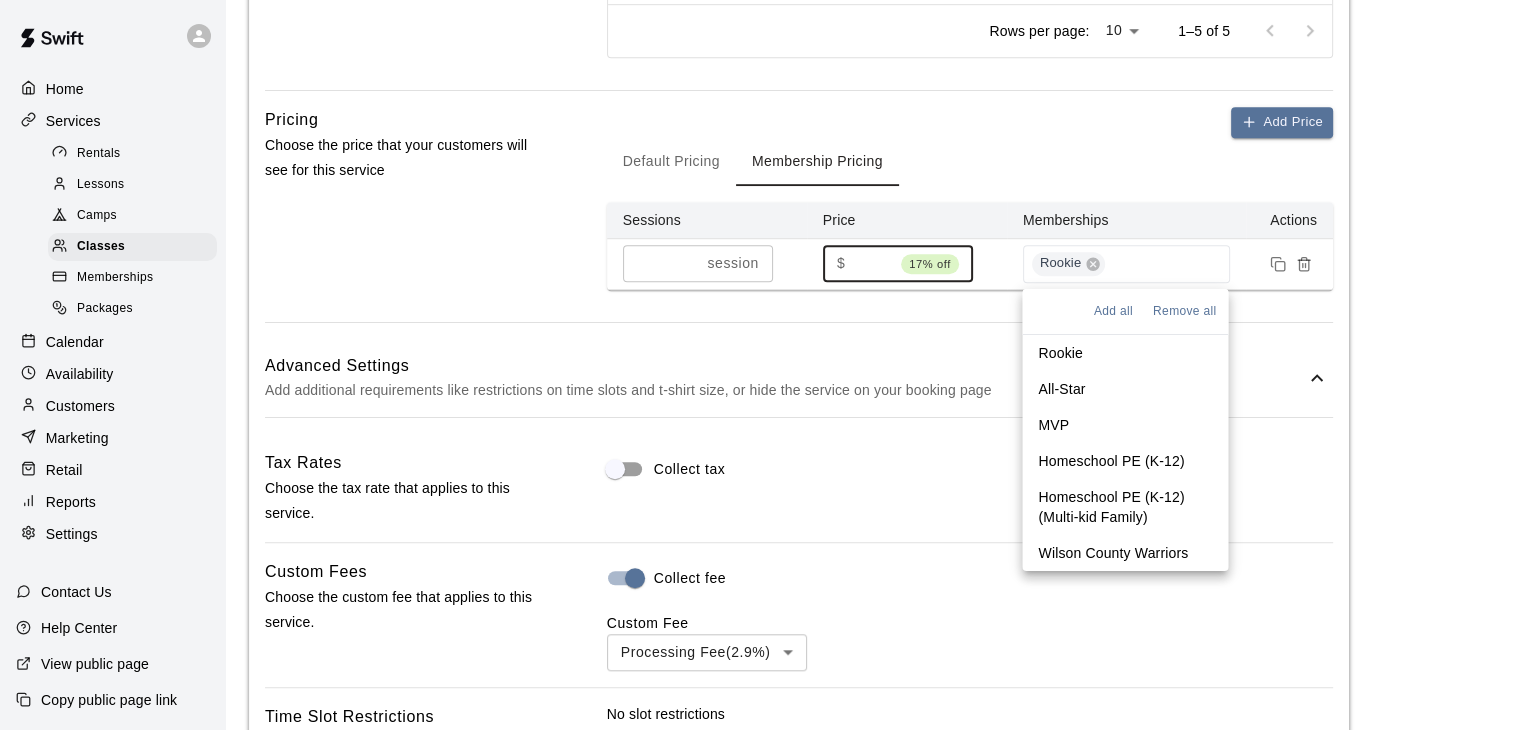 click on "All-Star" at bounding box center [1125, 389] 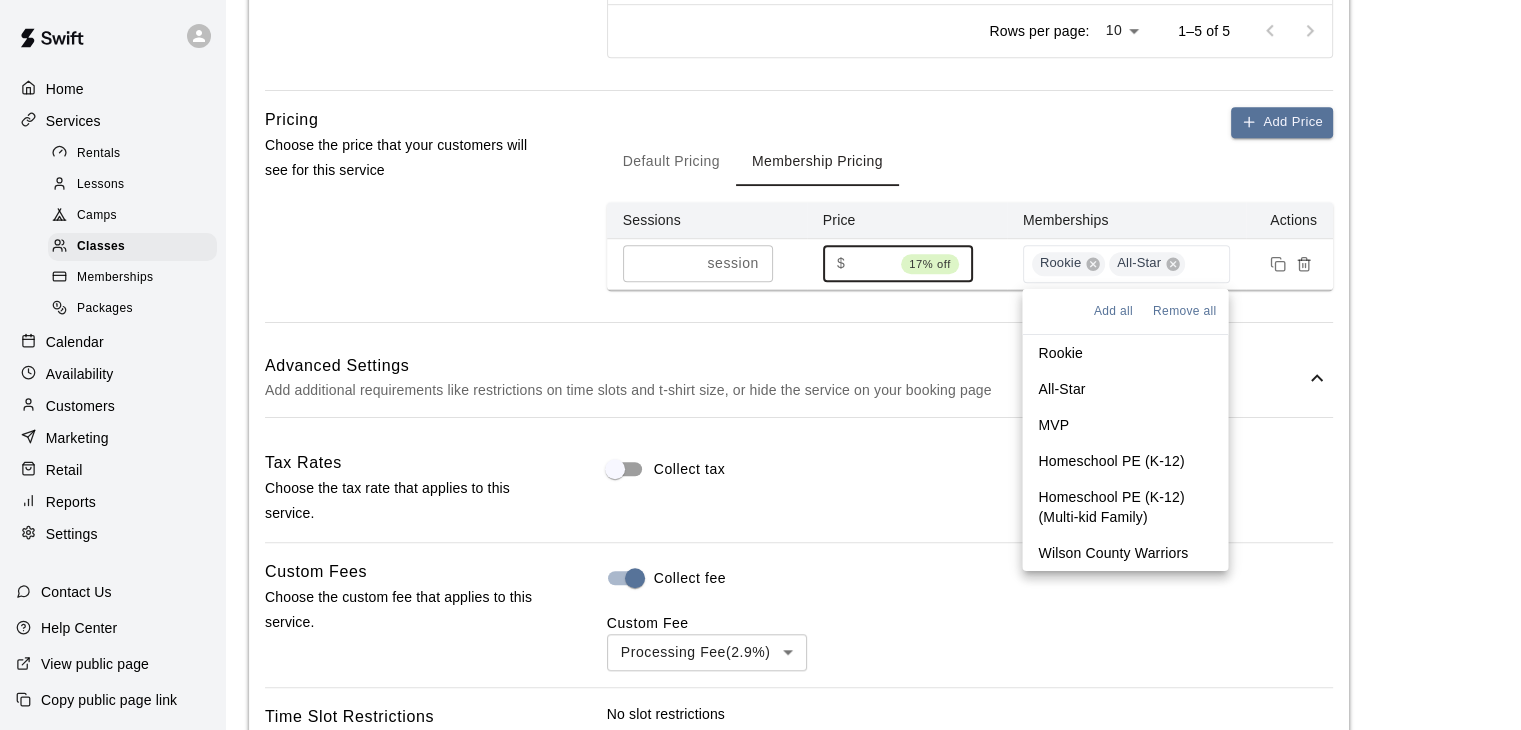 click on "MVP" at bounding box center (1053, 425) 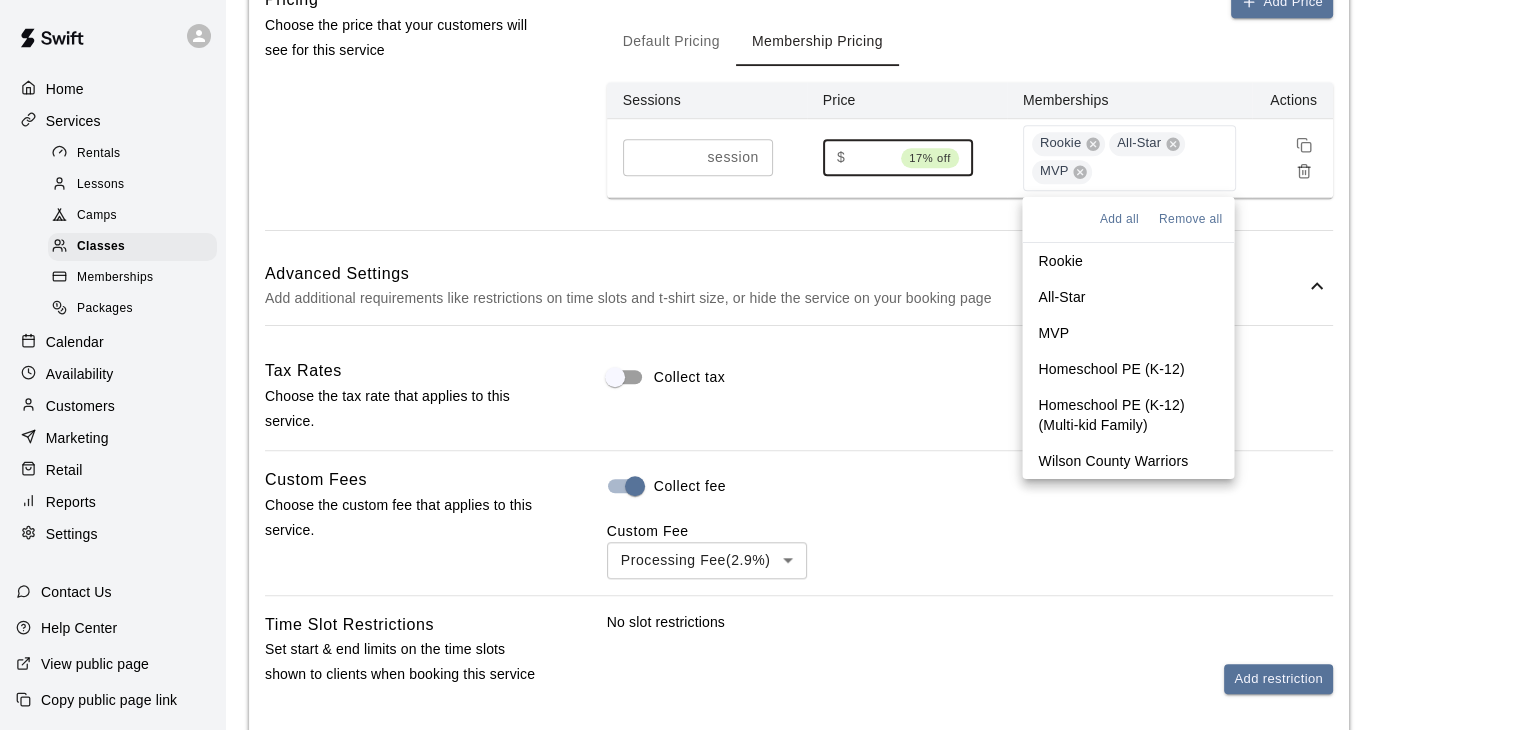 scroll, scrollTop: 1449, scrollLeft: 0, axis: vertical 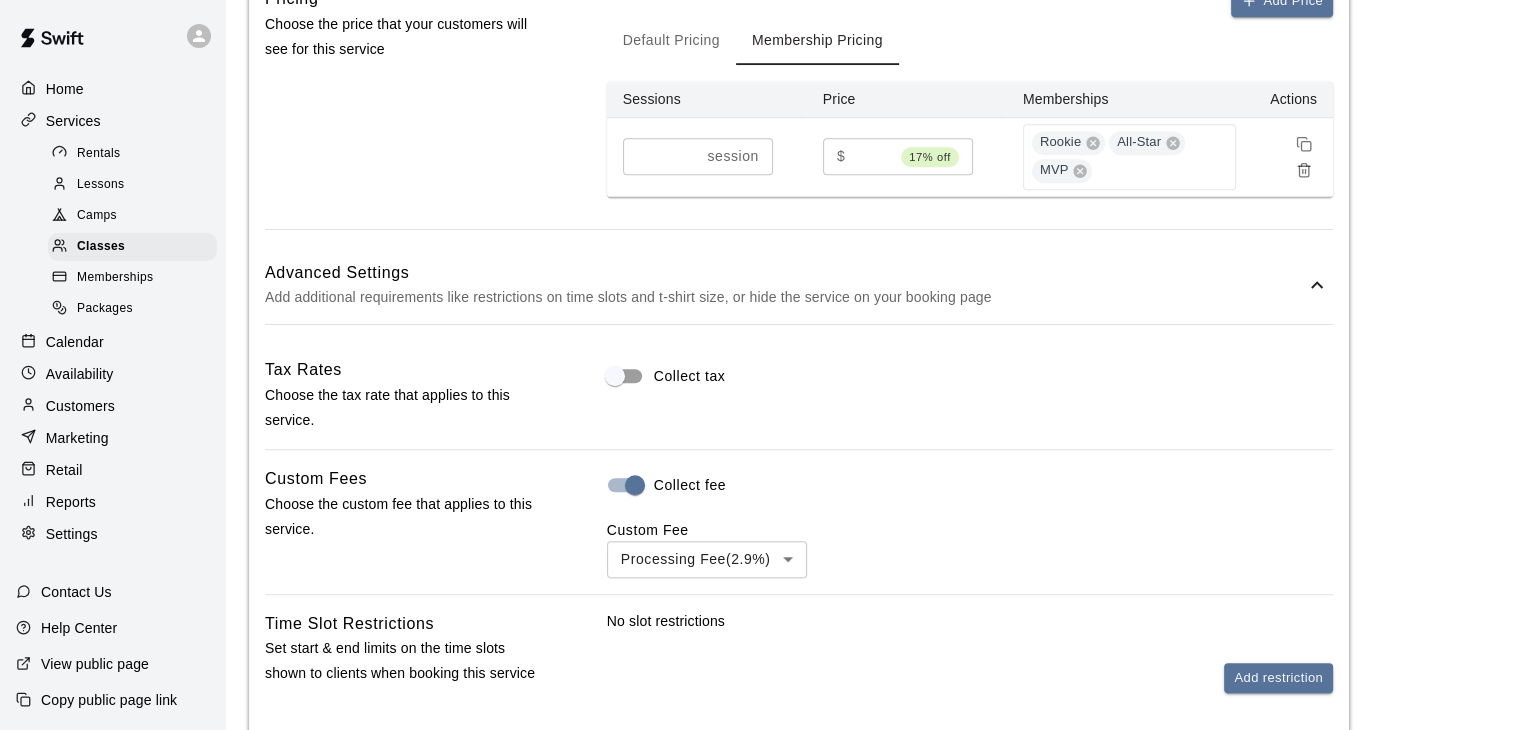 click on "Pricing Choose the price that your customers will see for this service" at bounding box center (404, 107) 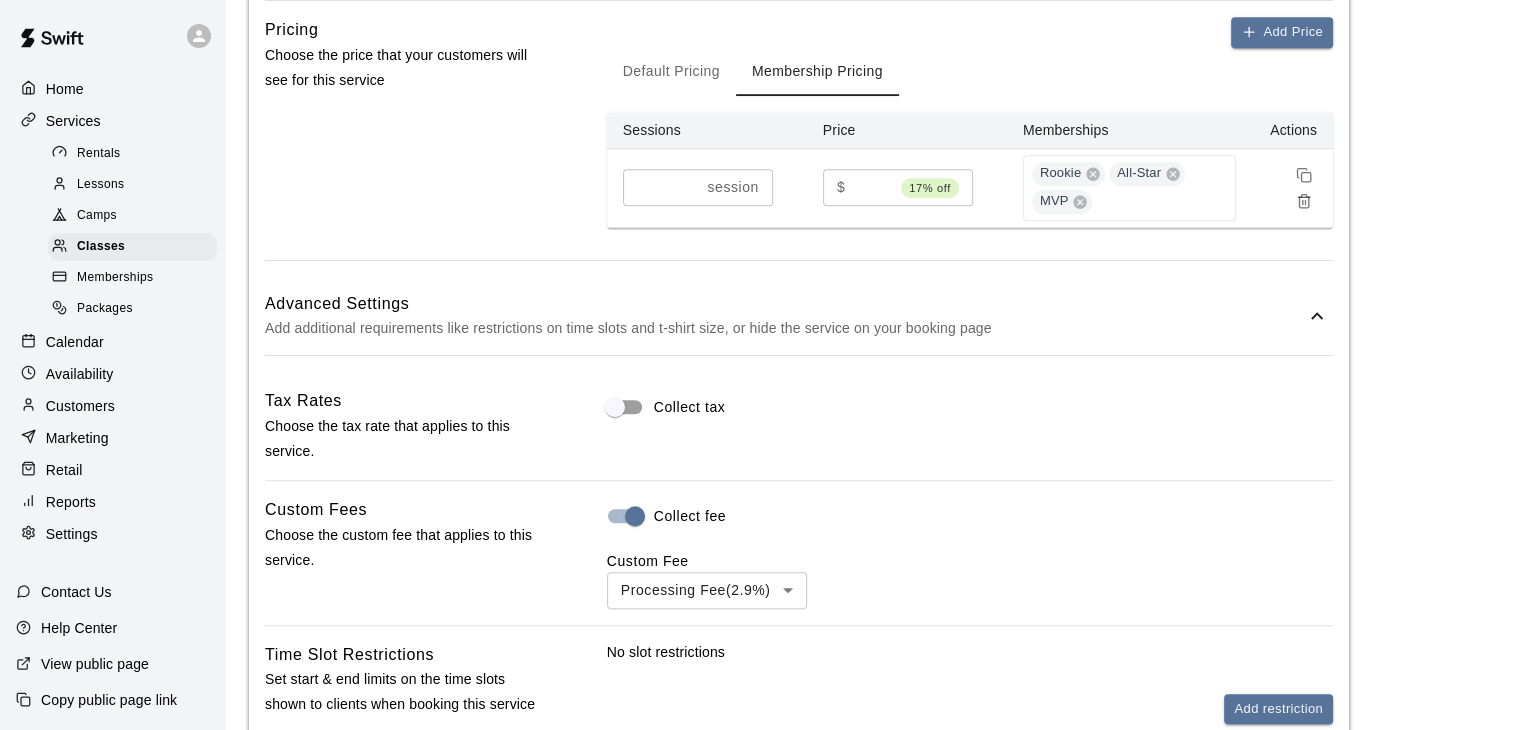 scroll, scrollTop: 1414, scrollLeft: 0, axis: vertical 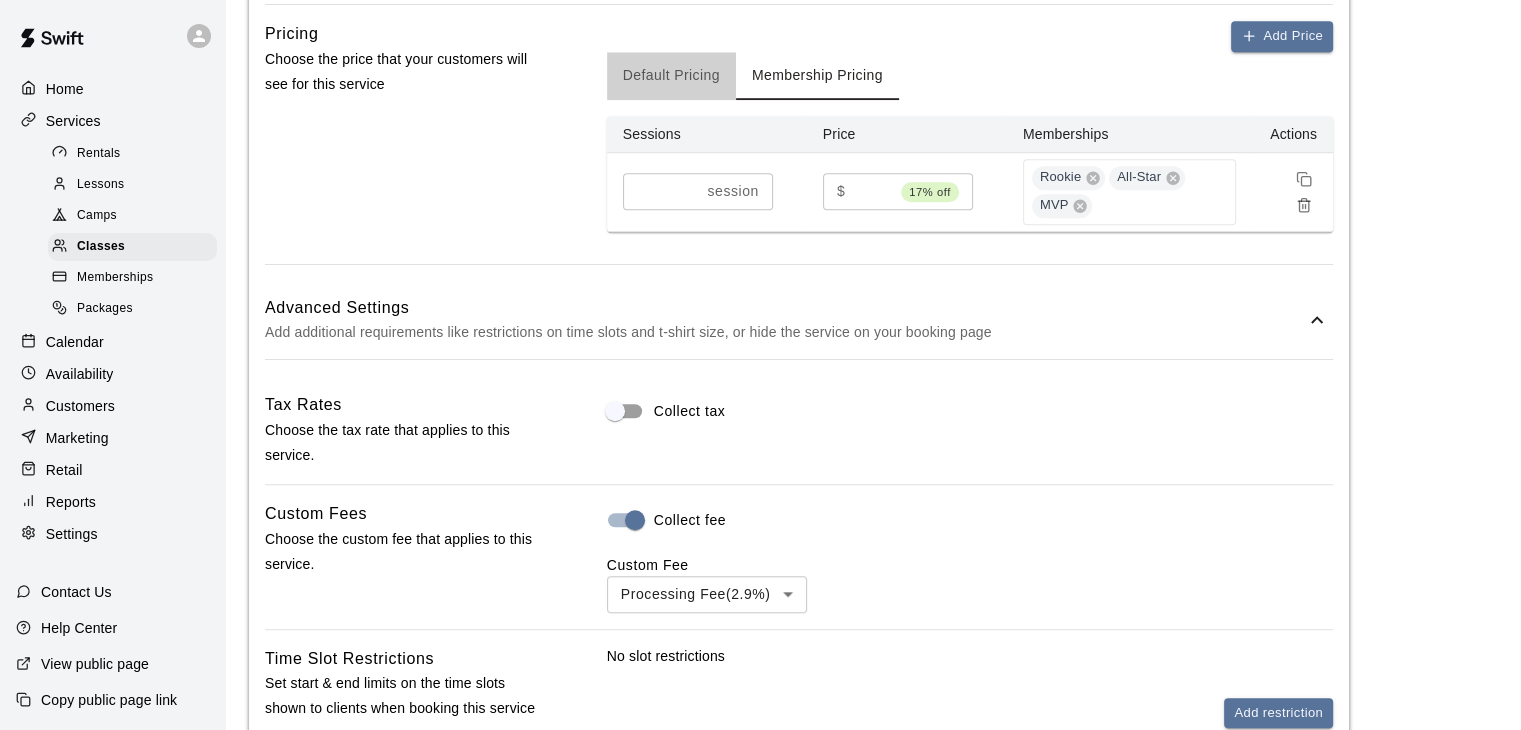 click on "Default Pricing" at bounding box center (671, 76) 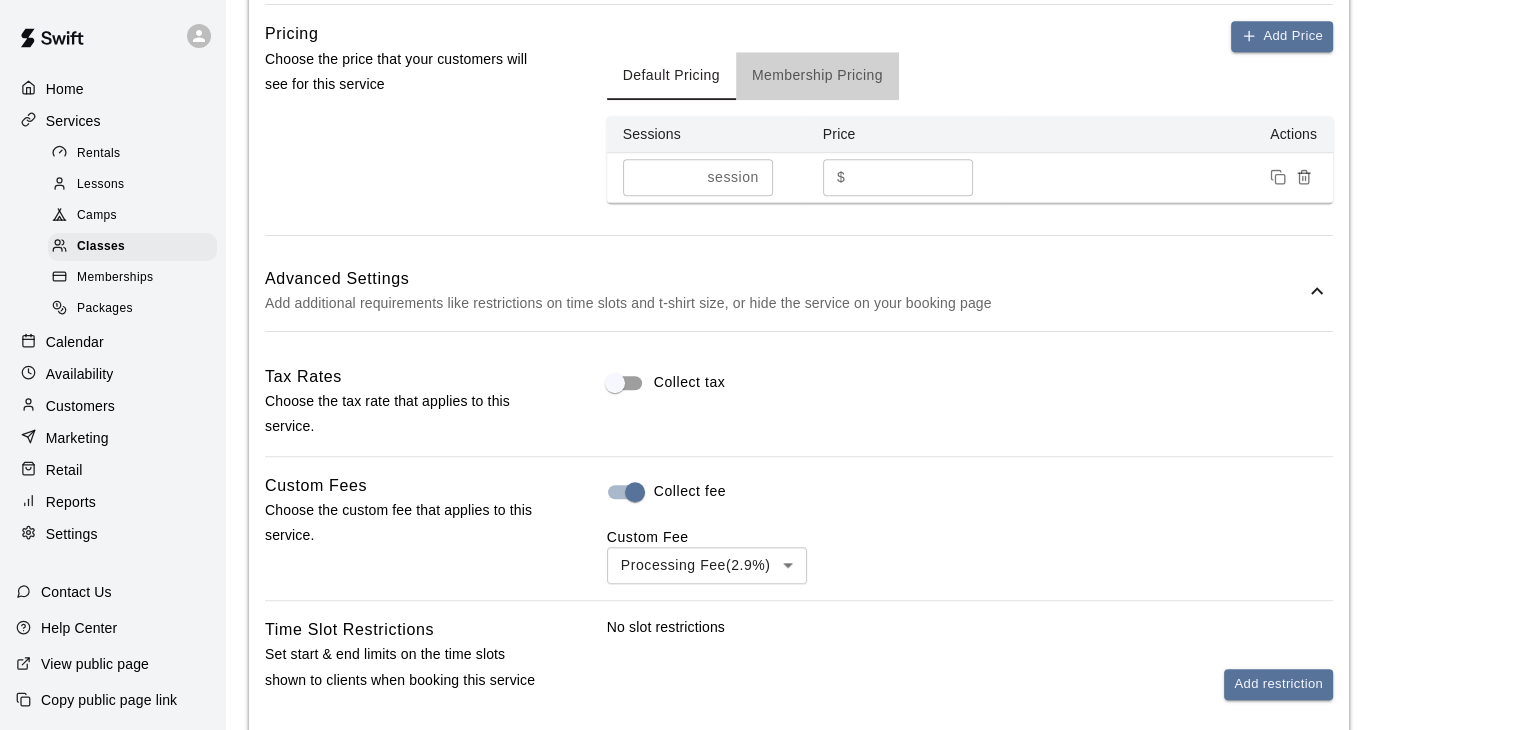 click on "Membership Pricing" at bounding box center (817, 76) 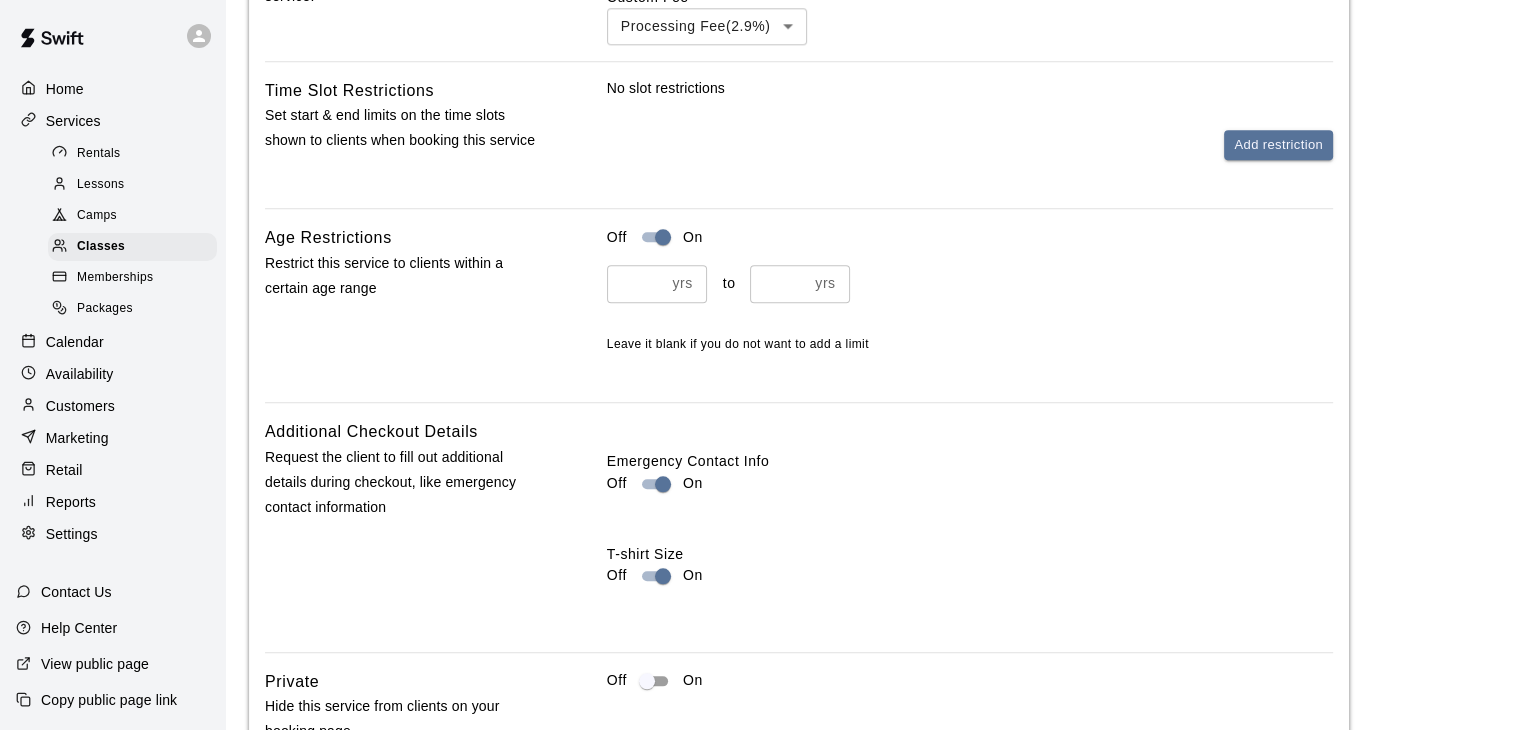 scroll, scrollTop: 2136, scrollLeft: 0, axis: vertical 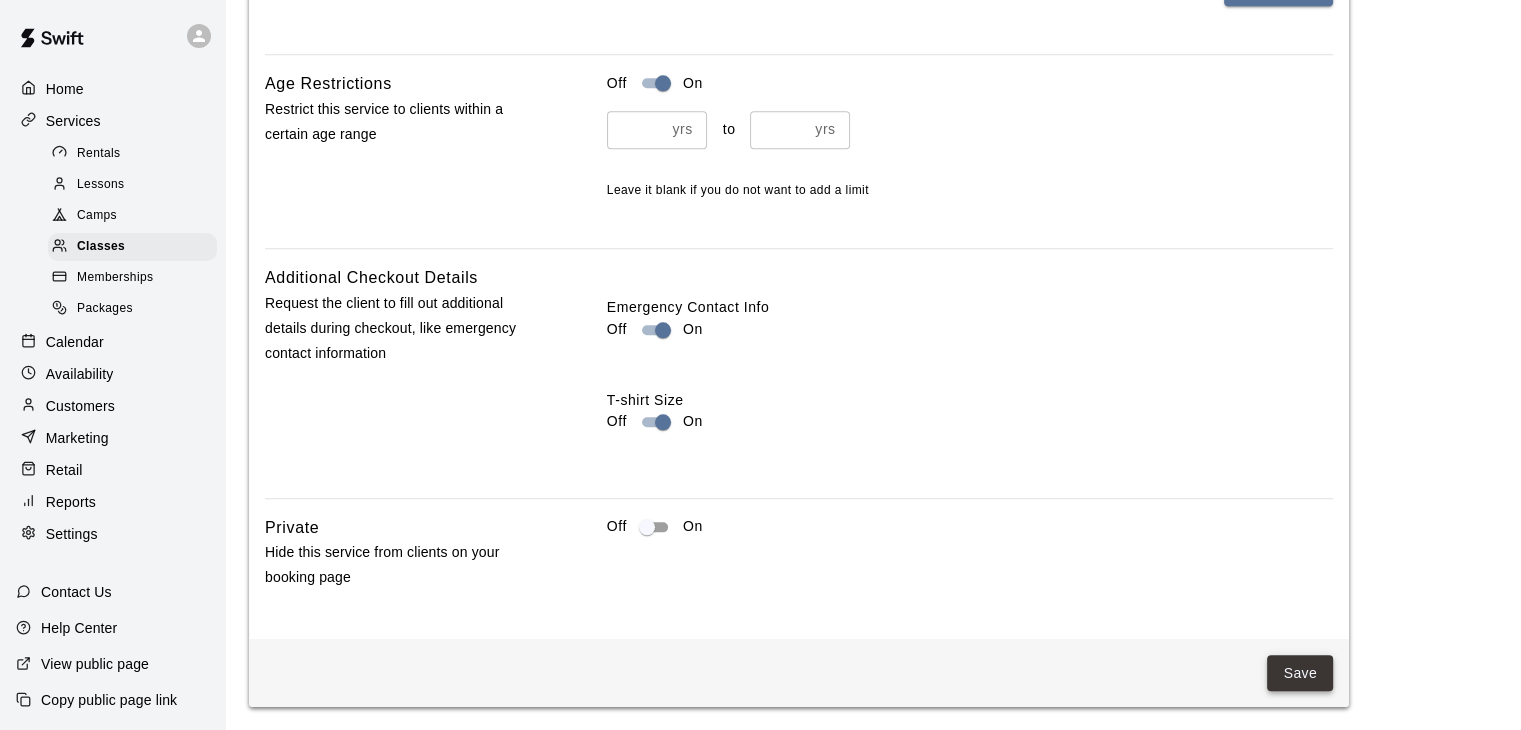 click on "Save" at bounding box center (1300, 673) 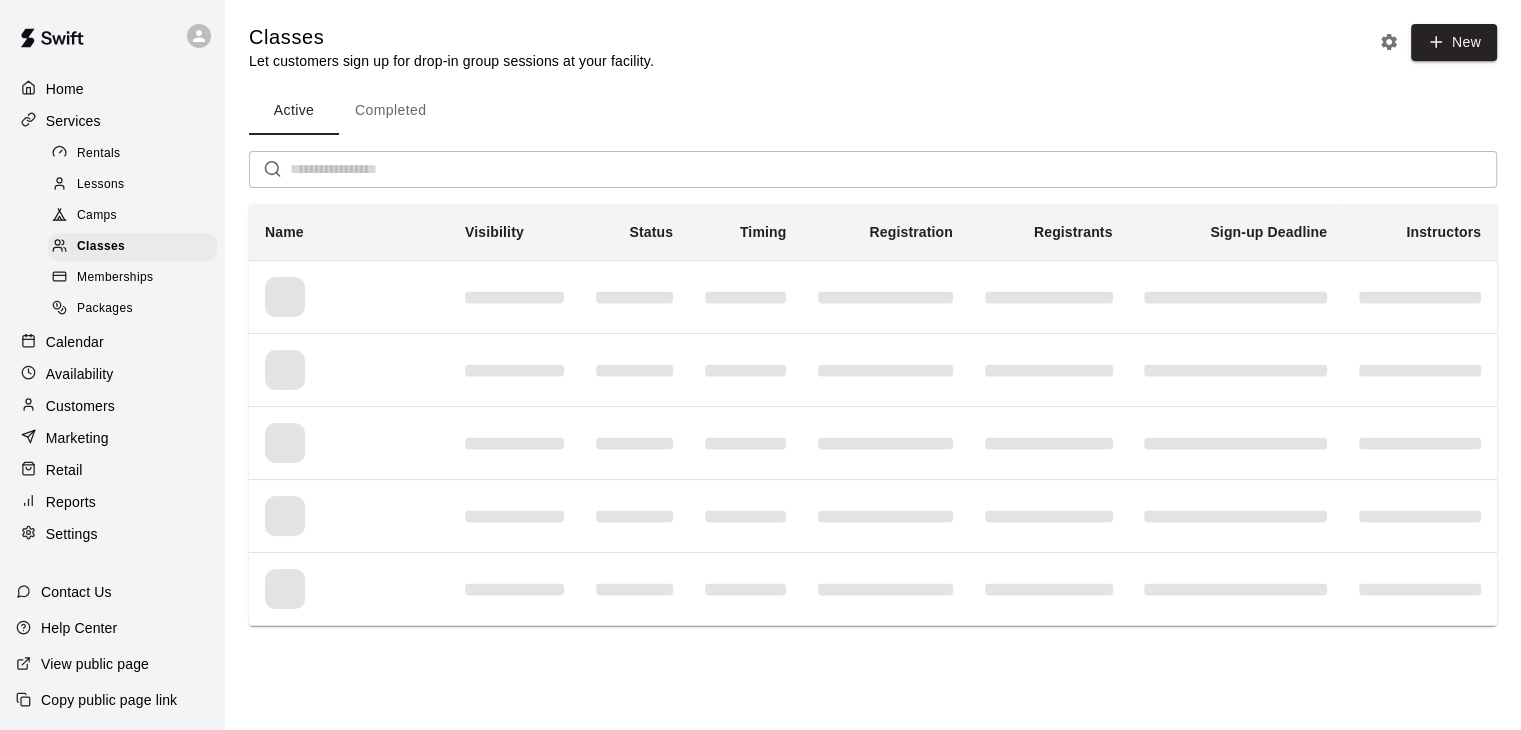 scroll, scrollTop: 0, scrollLeft: 0, axis: both 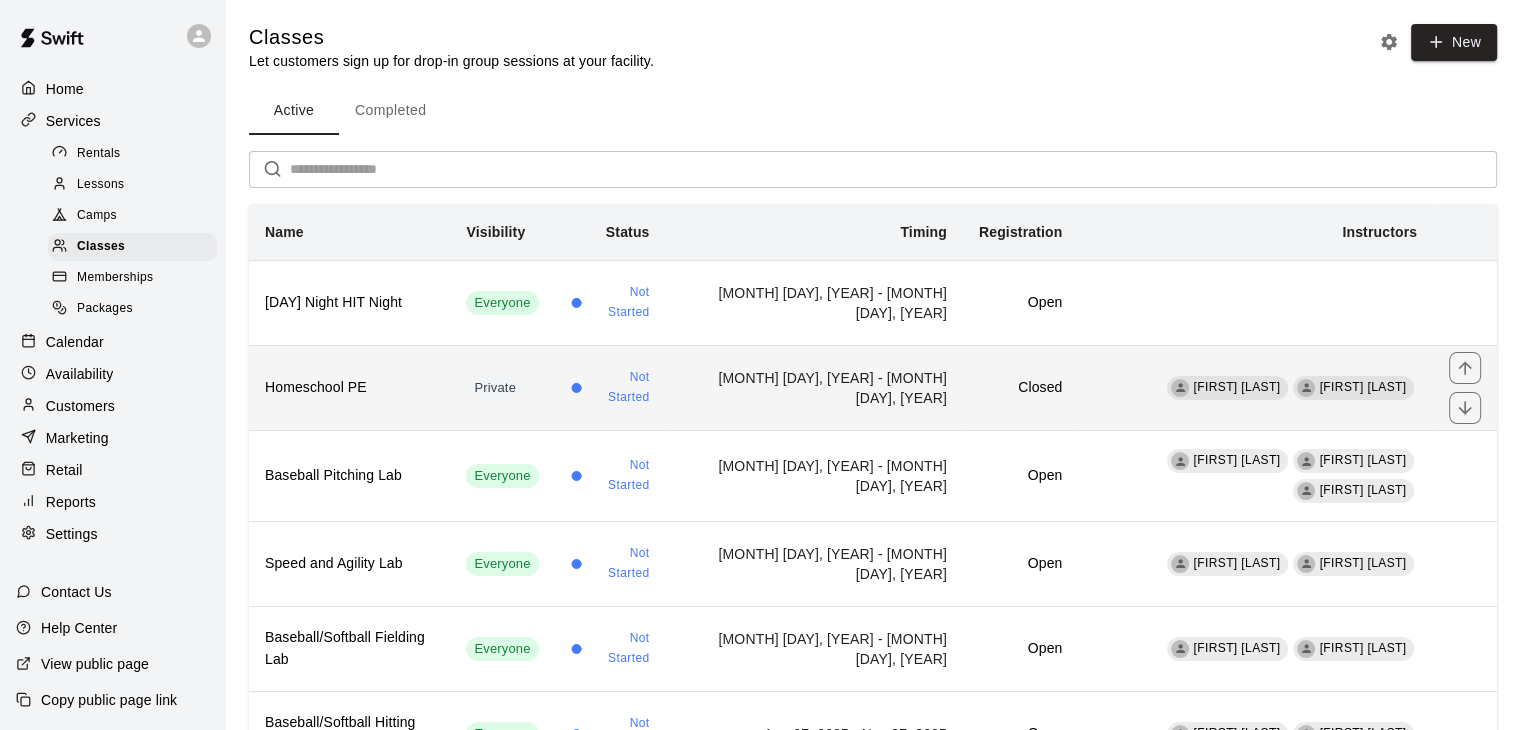 click on "[DATE] - [DATE]" at bounding box center (813, 387) 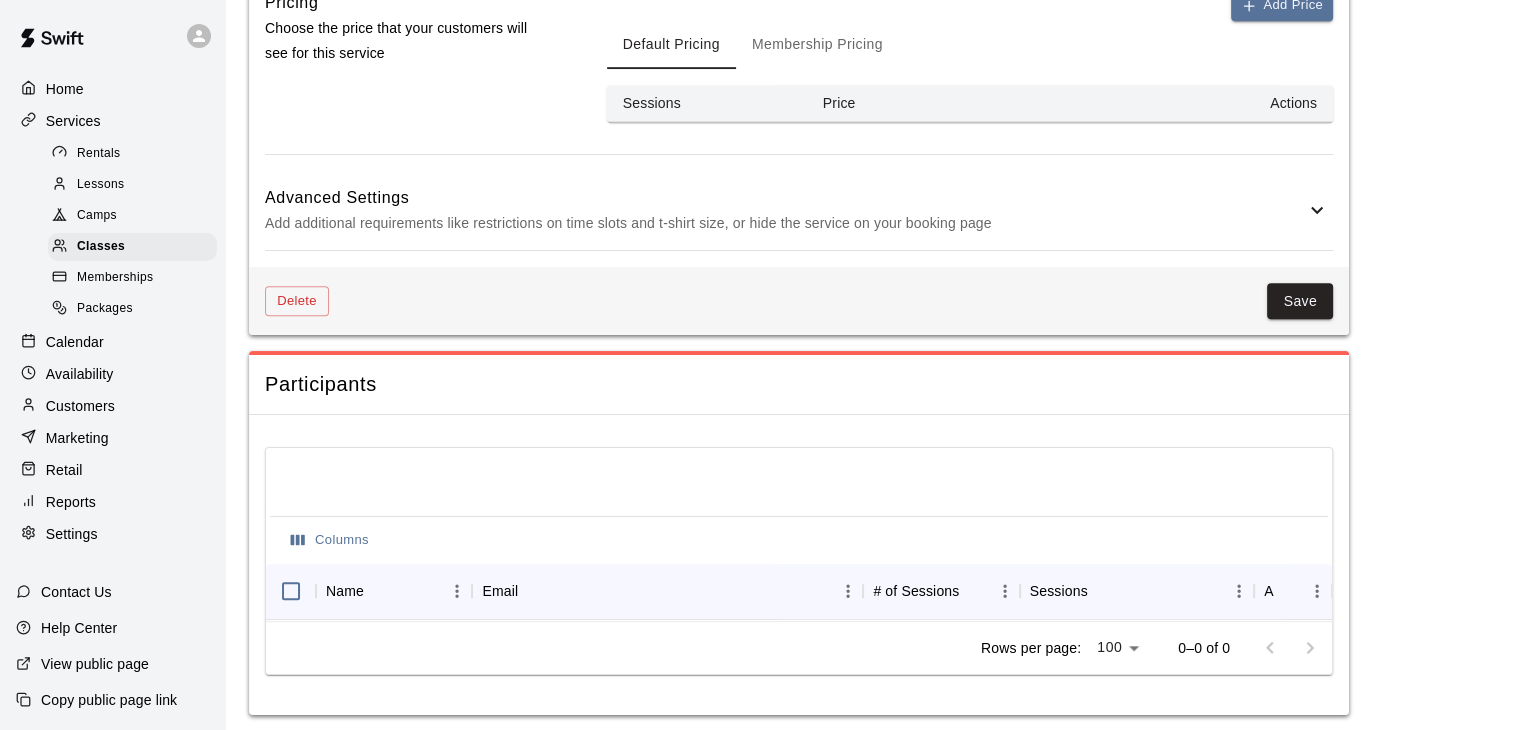 scroll, scrollTop: 1296, scrollLeft: 0, axis: vertical 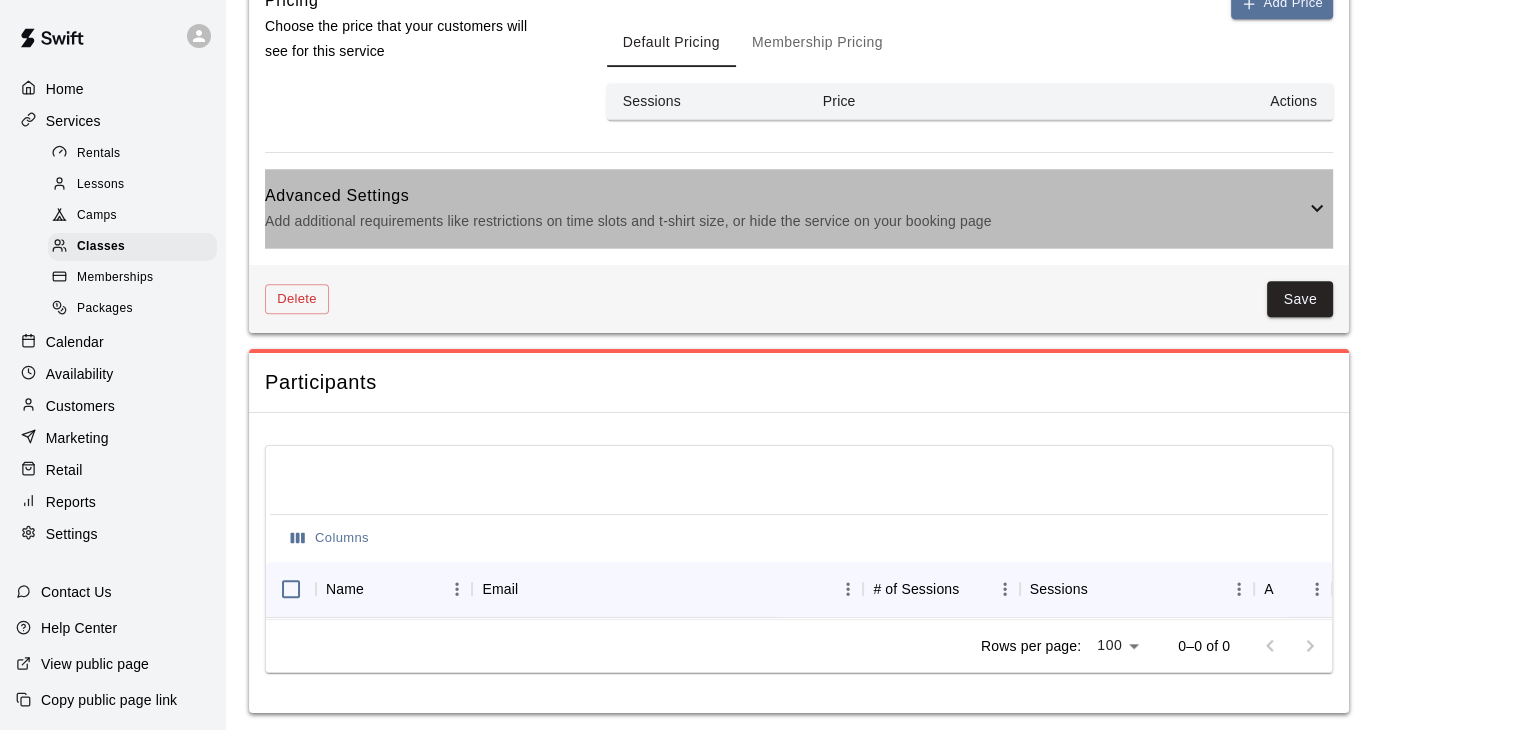 click 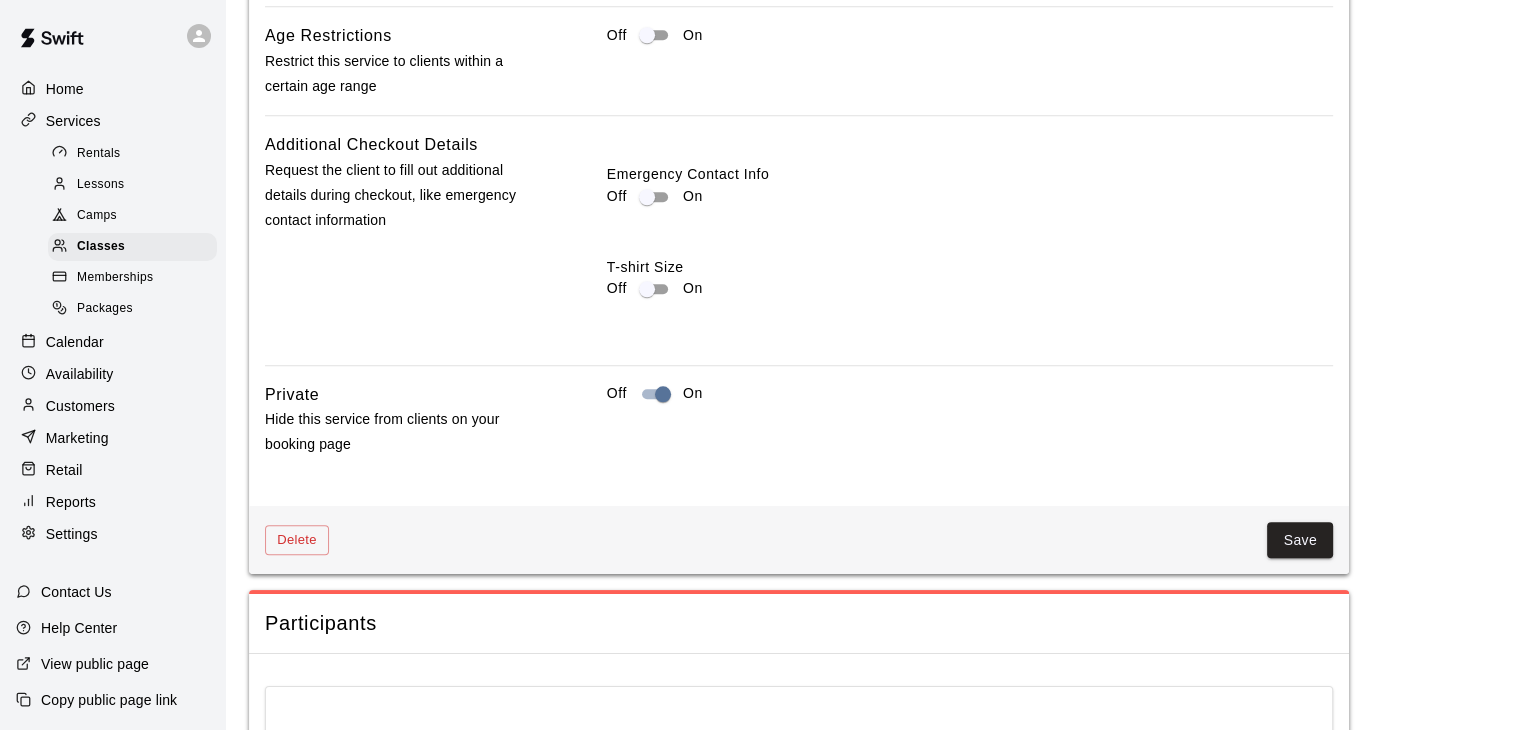 scroll, scrollTop: 1920, scrollLeft: 0, axis: vertical 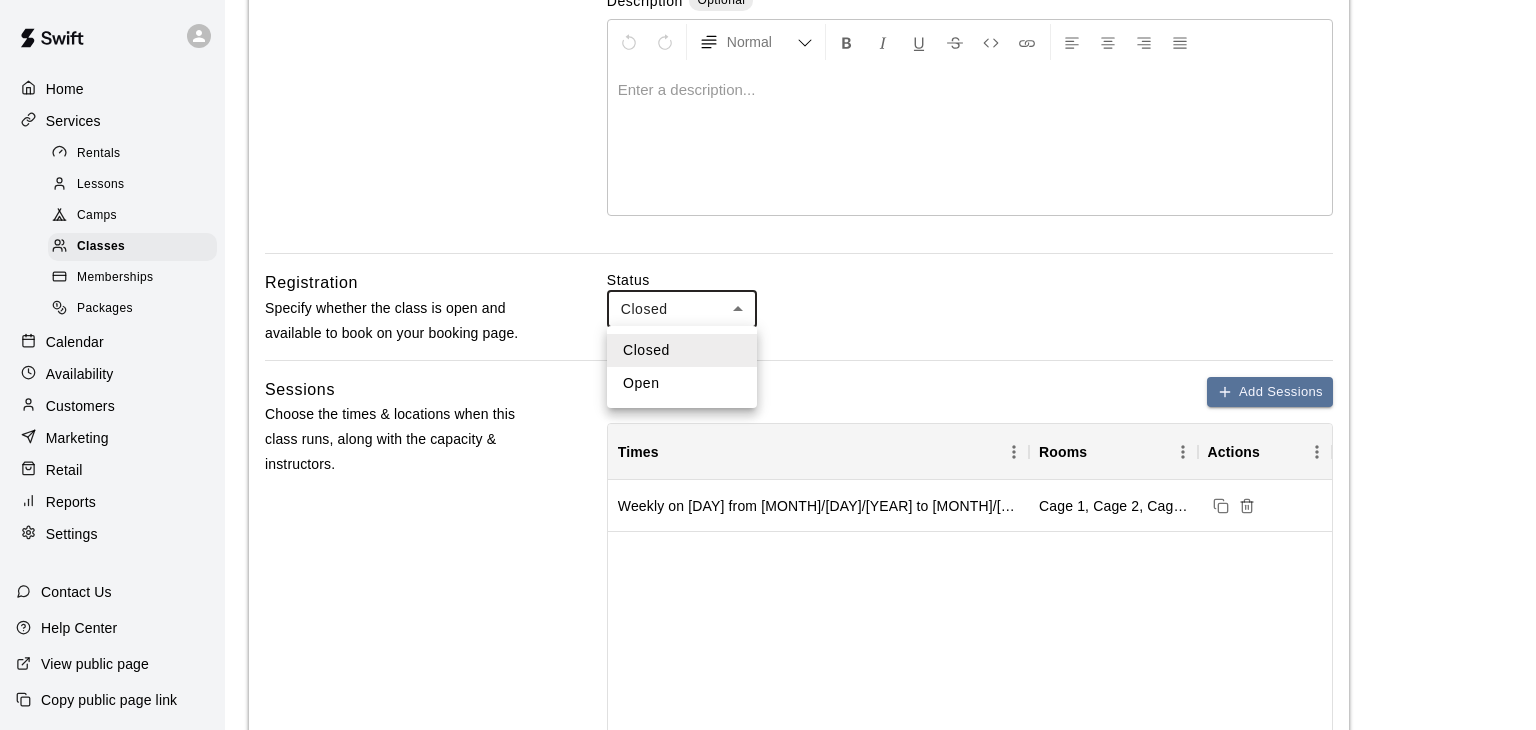 click on "**********" at bounding box center (768, 1036) 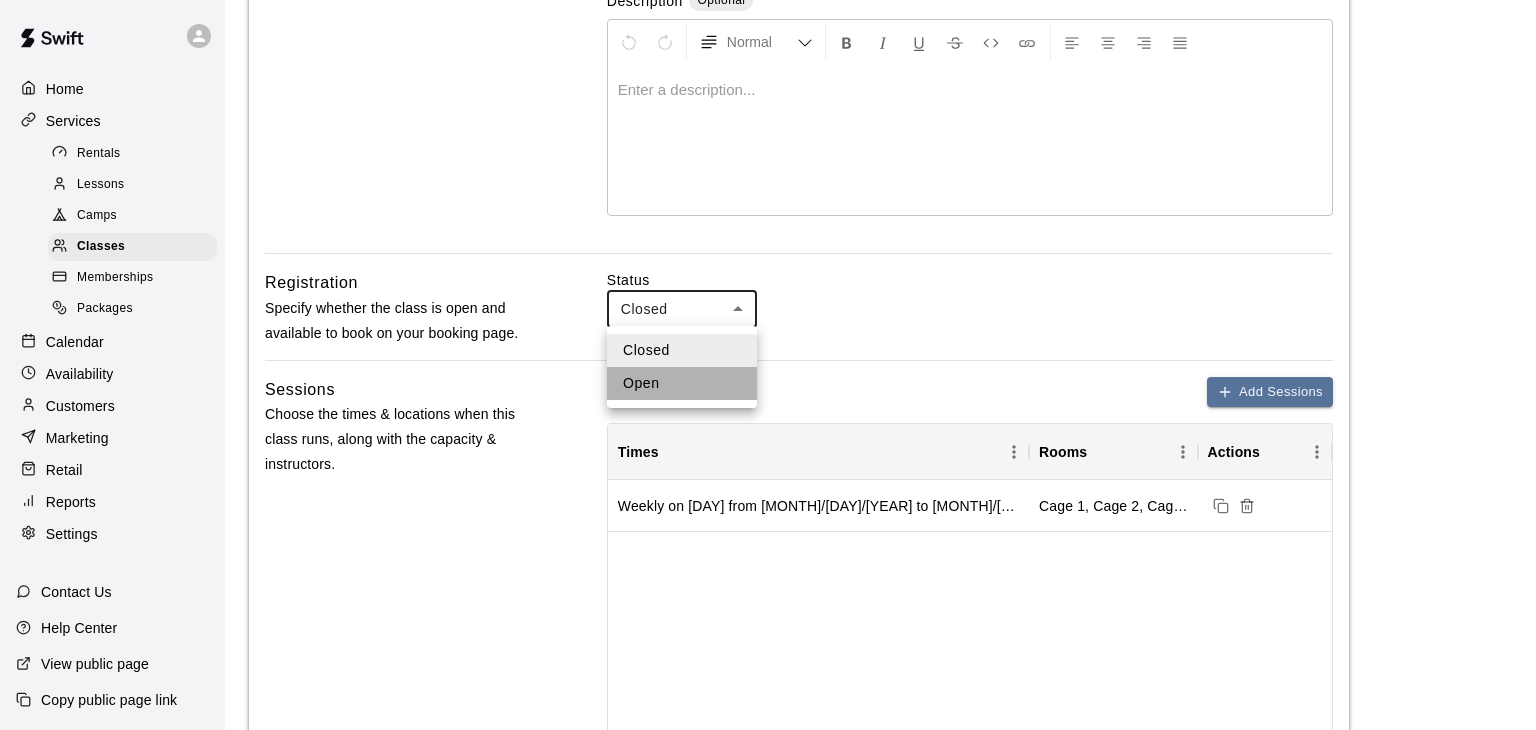 click on "Open" at bounding box center (682, 383) 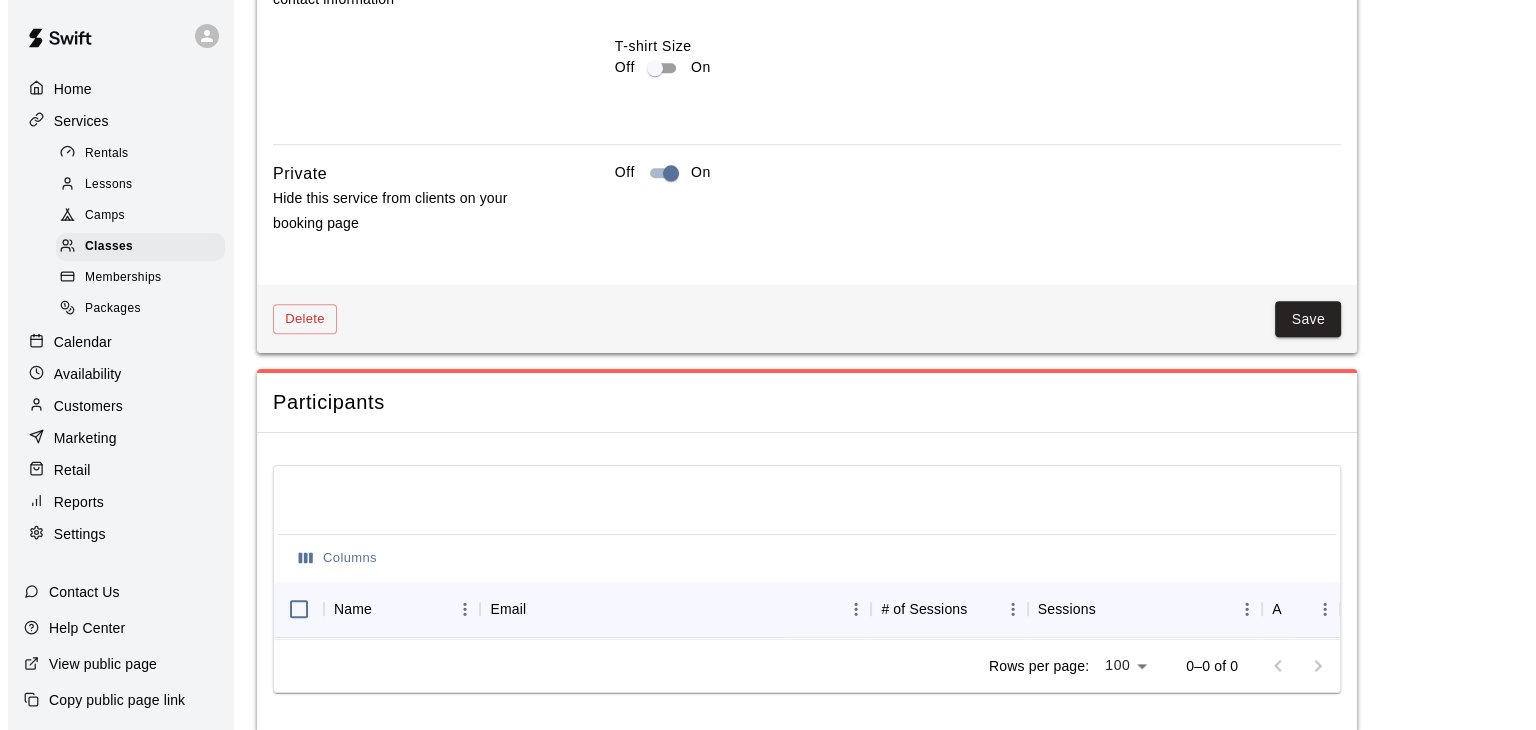 scroll, scrollTop: 2166, scrollLeft: 0, axis: vertical 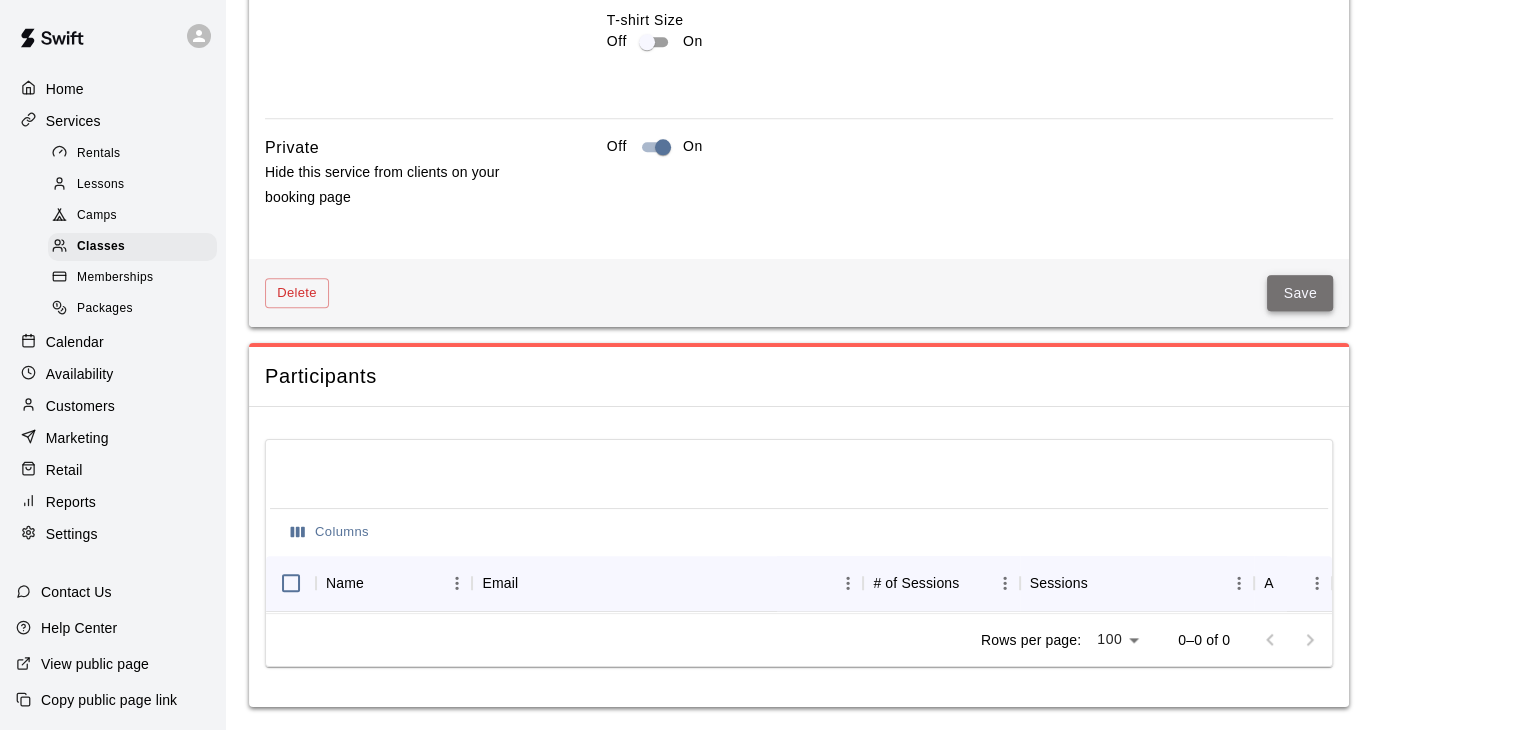 click on "Save" at bounding box center (1300, 293) 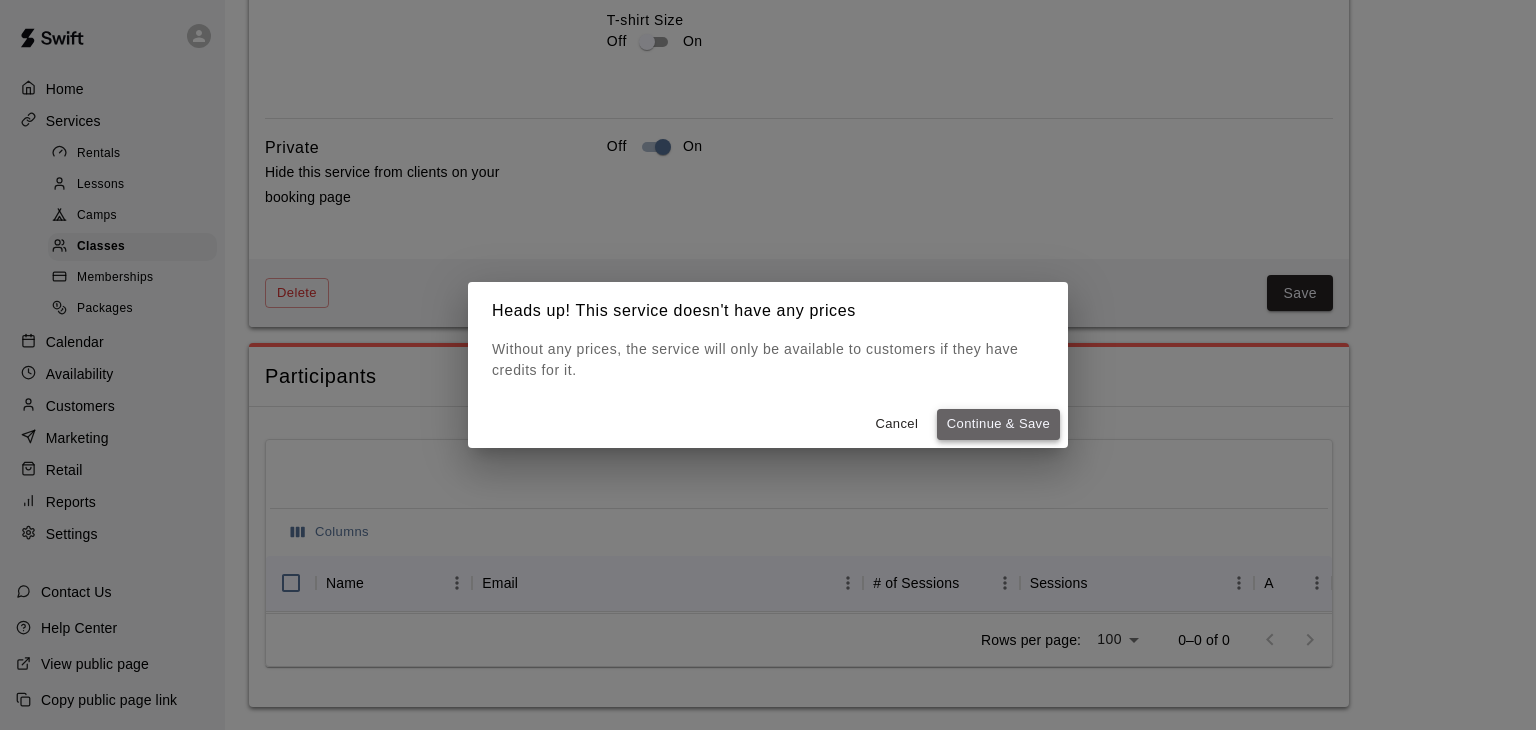 click on "Continue & Save" at bounding box center [998, 424] 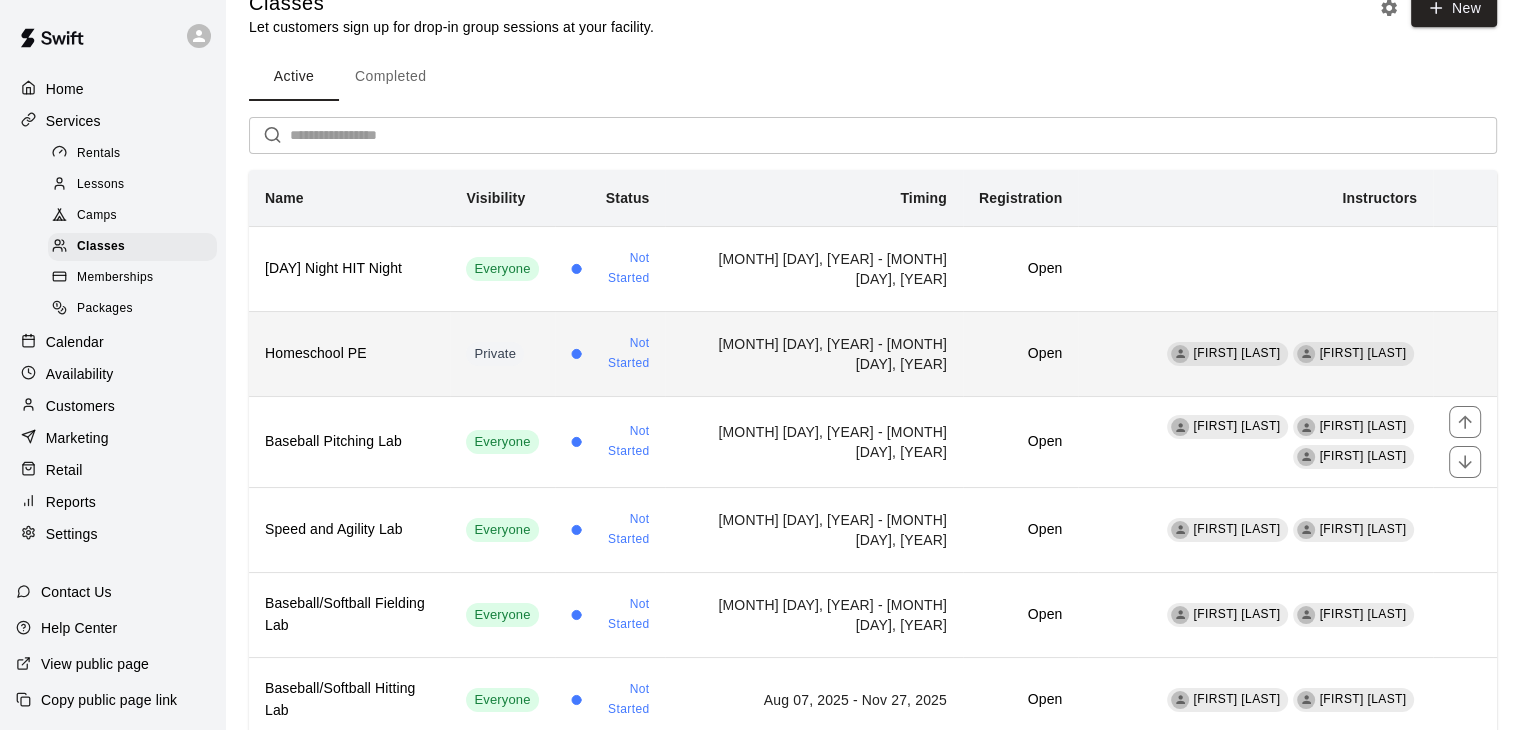 scroll, scrollTop: 0, scrollLeft: 0, axis: both 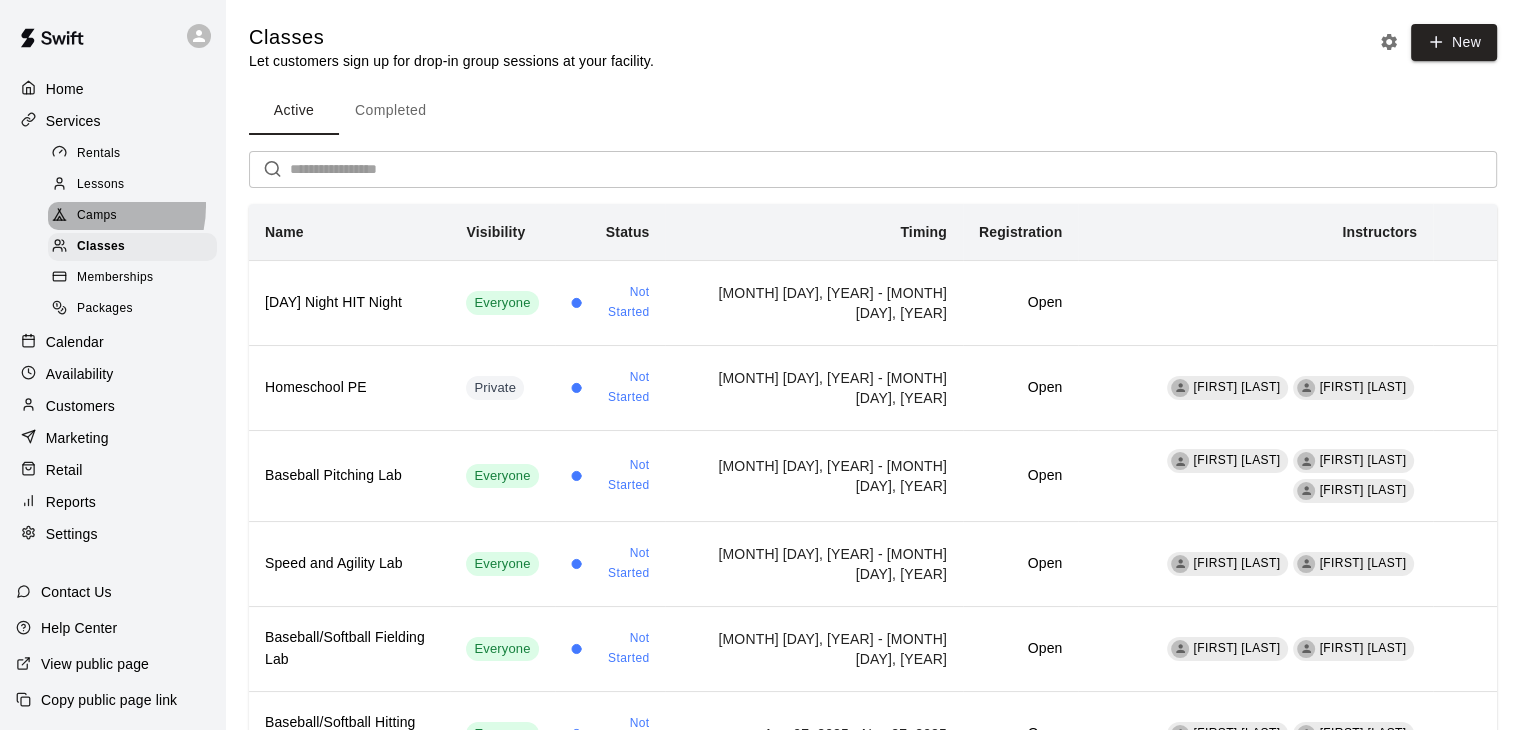 click on "Camps" at bounding box center [97, 216] 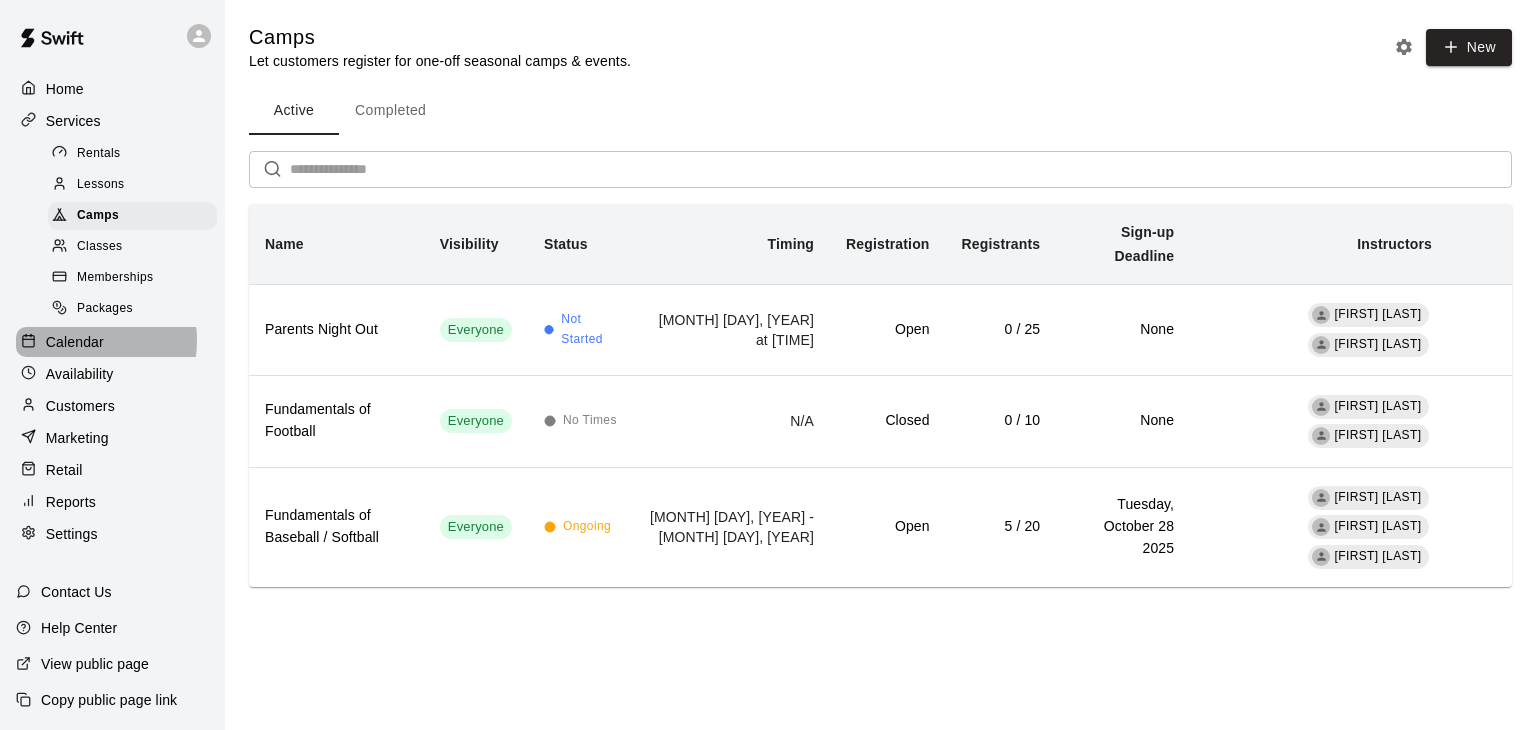 click on "Calendar" at bounding box center [75, 342] 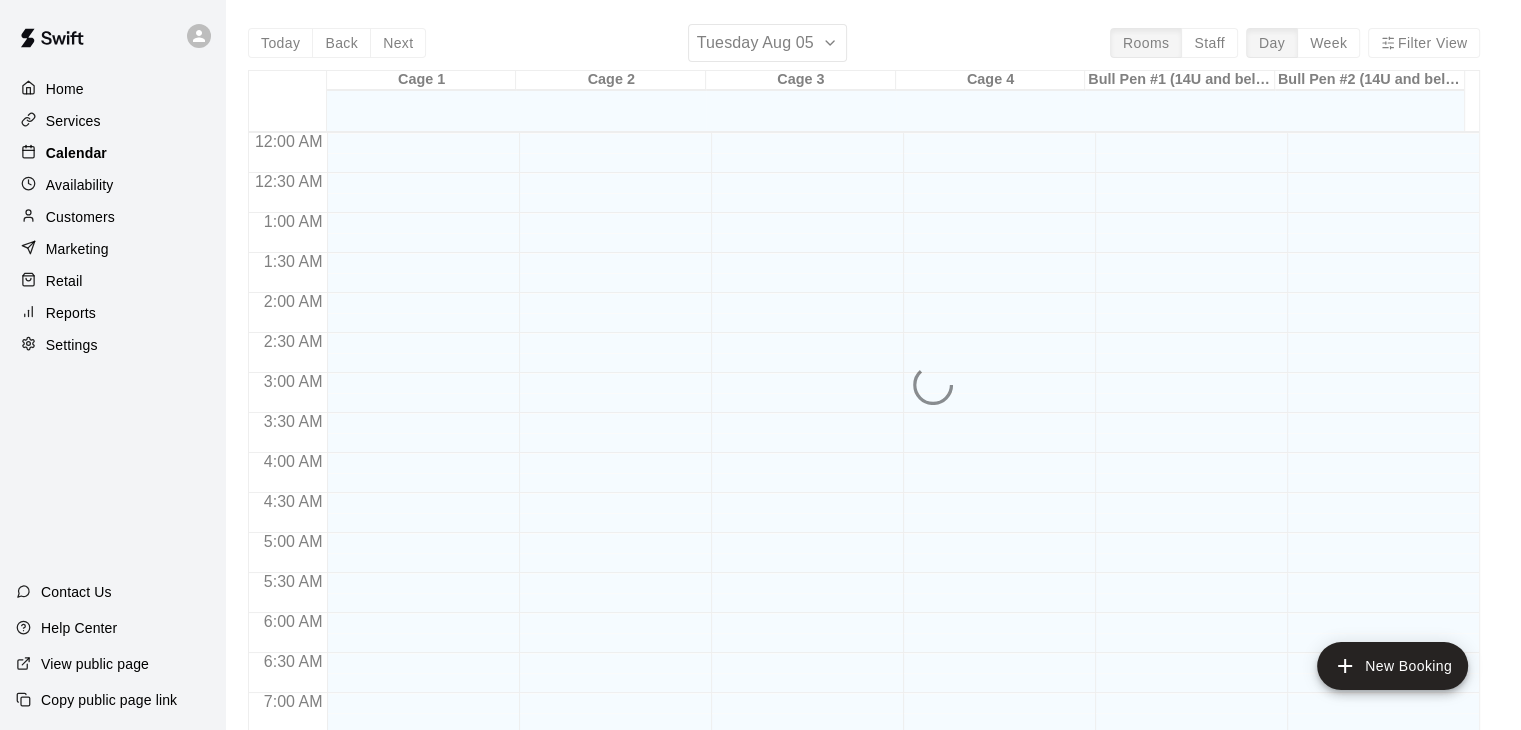 scroll, scrollTop: 888, scrollLeft: 0, axis: vertical 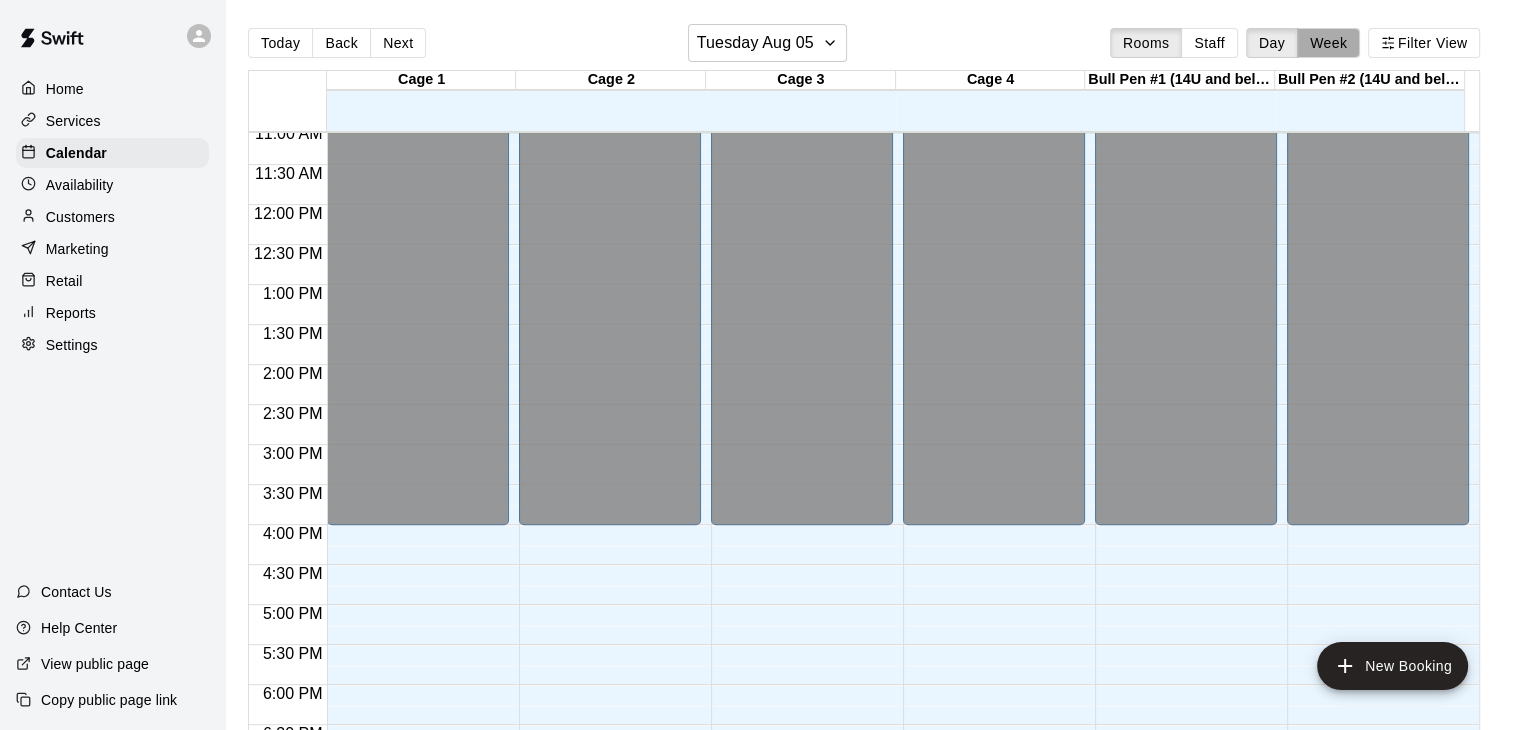 click on "Week" at bounding box center (1328, 43) 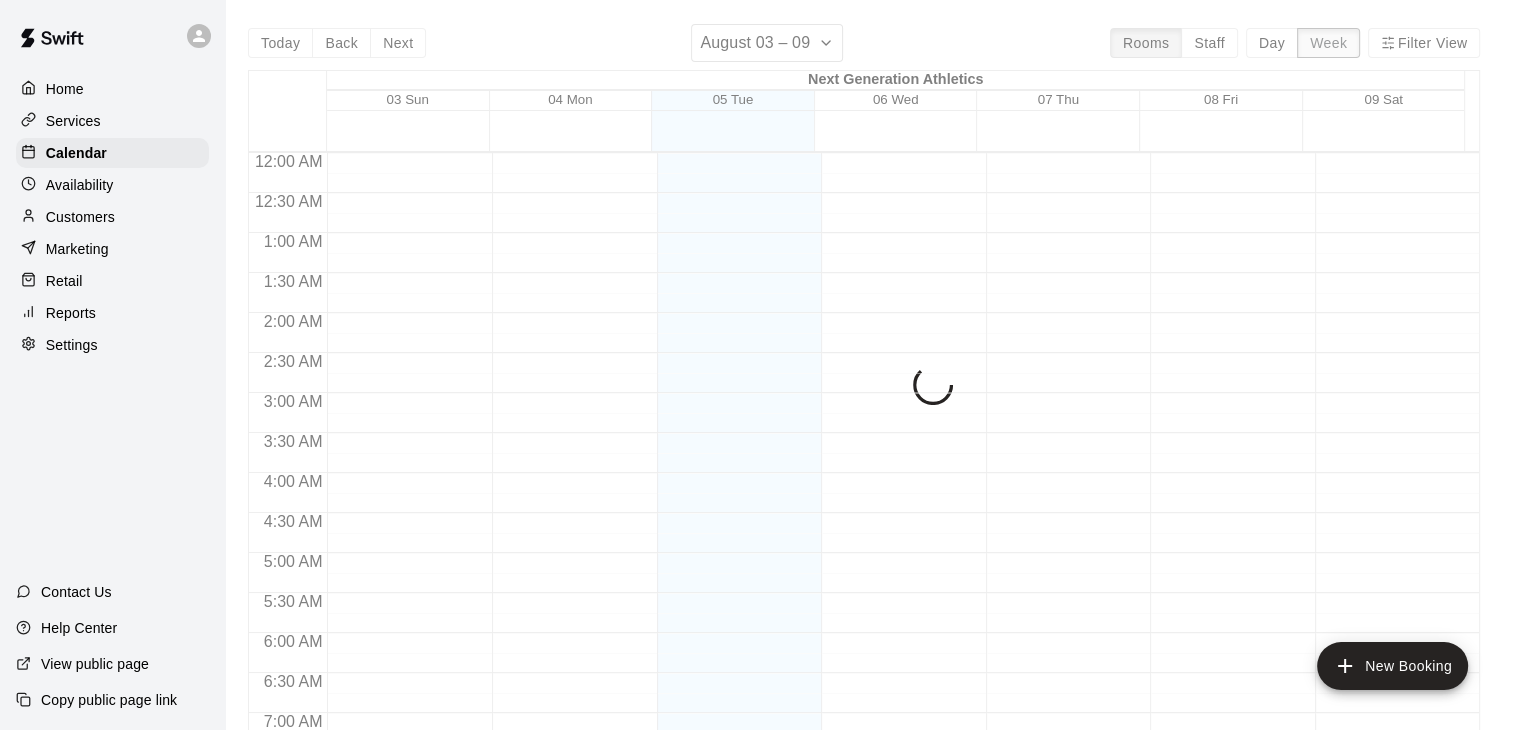 scroll, scrollTop: 888, scrollLeft: 0, axis: vertical 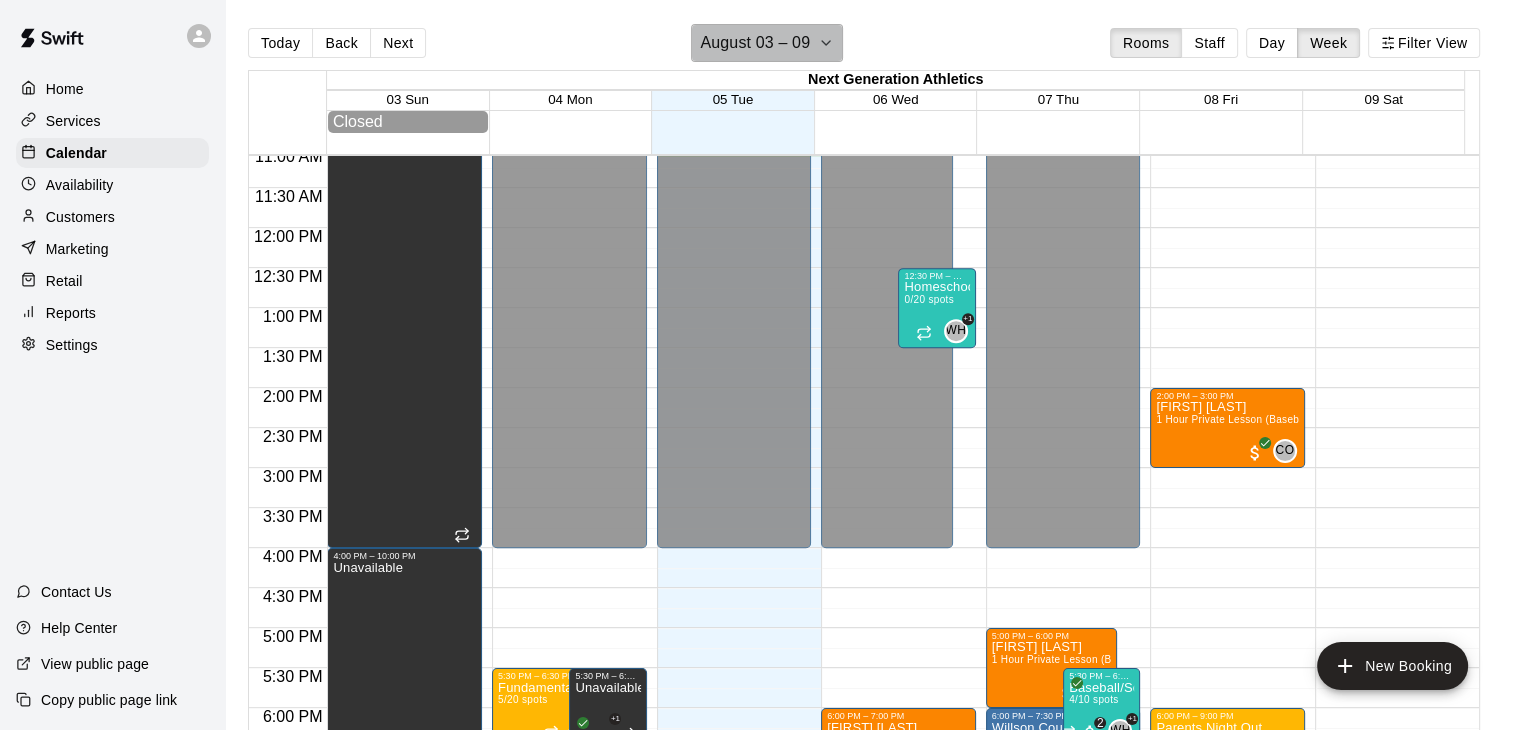 click 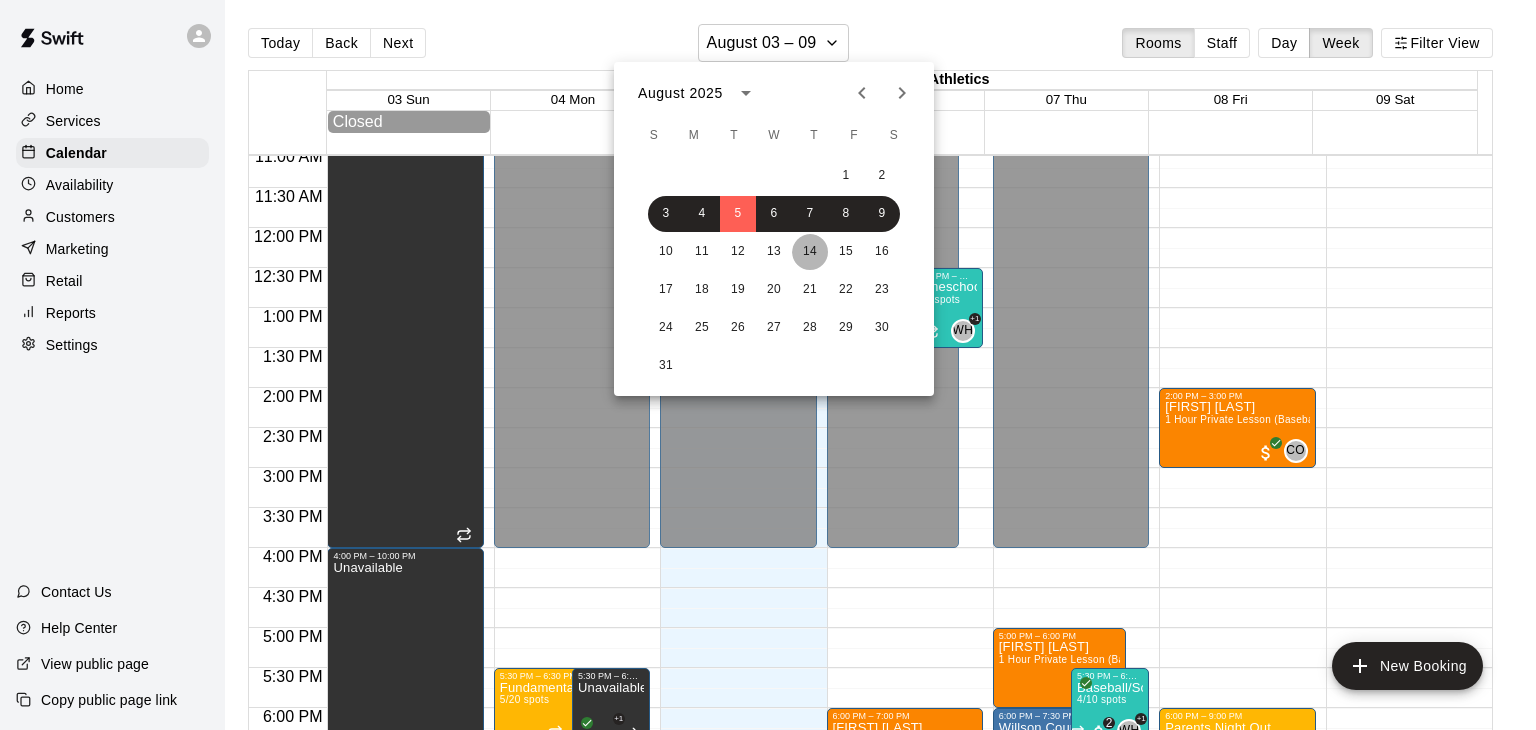 click on "14" at bounding box center [810, 252] 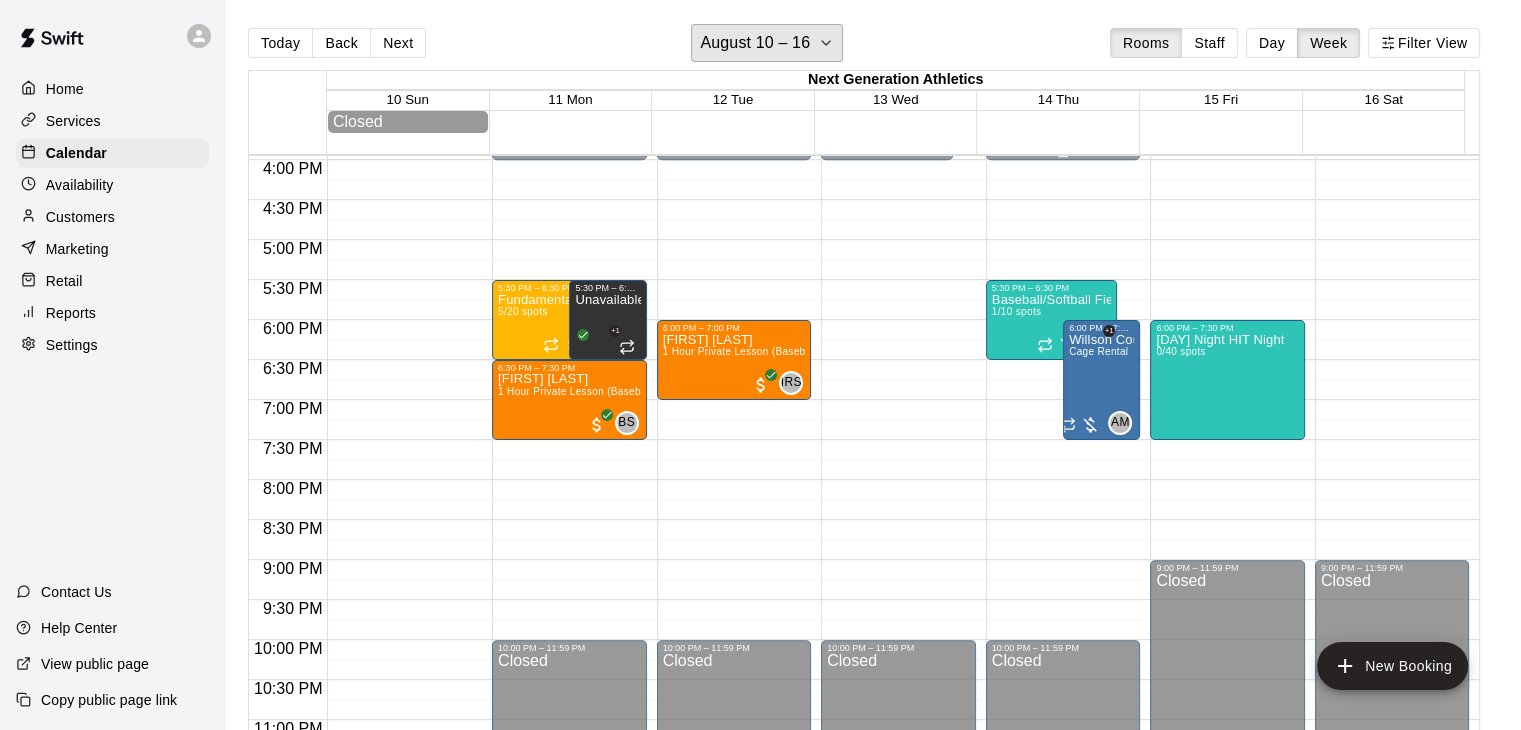 scroll, scrollTop: 1326, scrollLeft: 0, axis: vertical 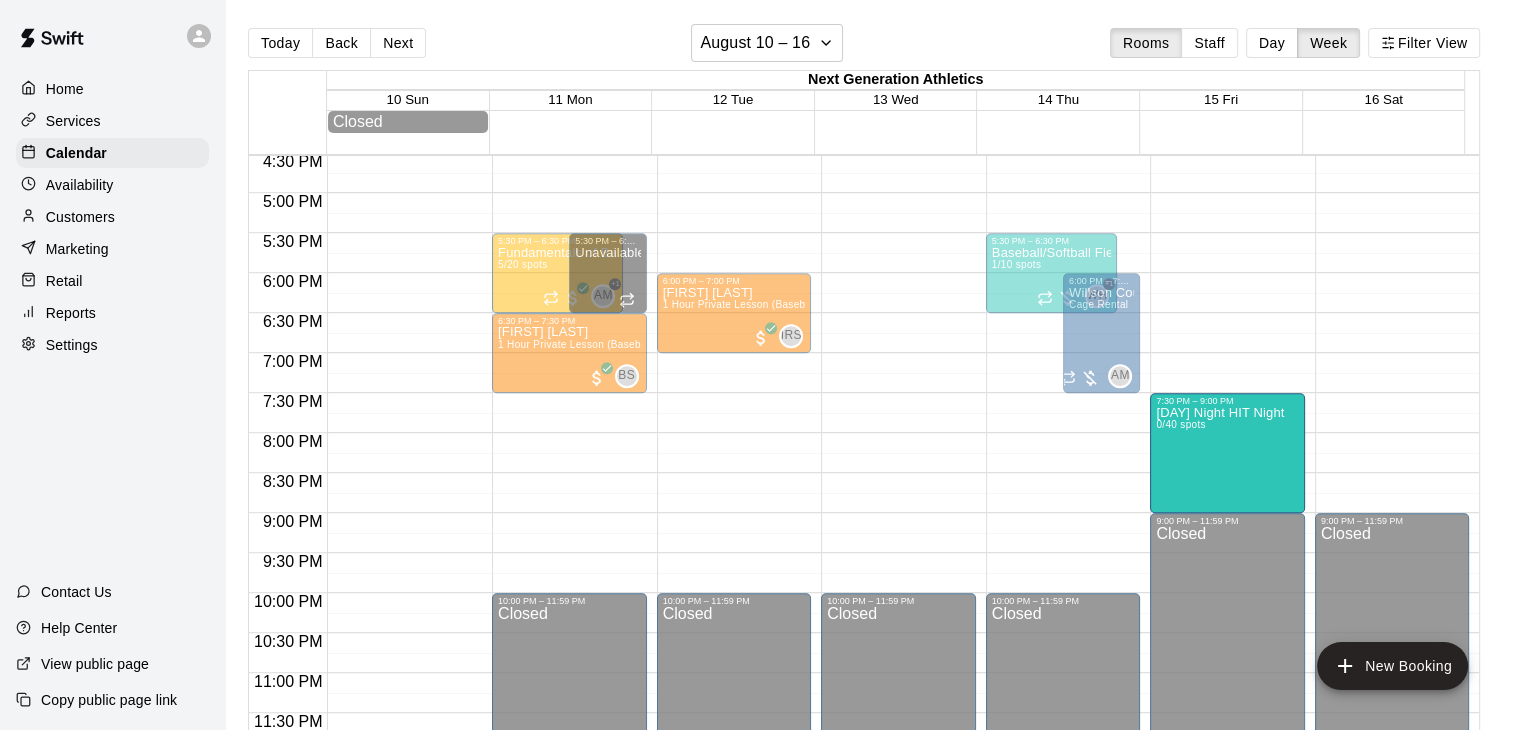 drag, startPoint x: 1224, startPoint y: 385, endPoint x: 1221, endPoint y: 507, distance: 122.03688 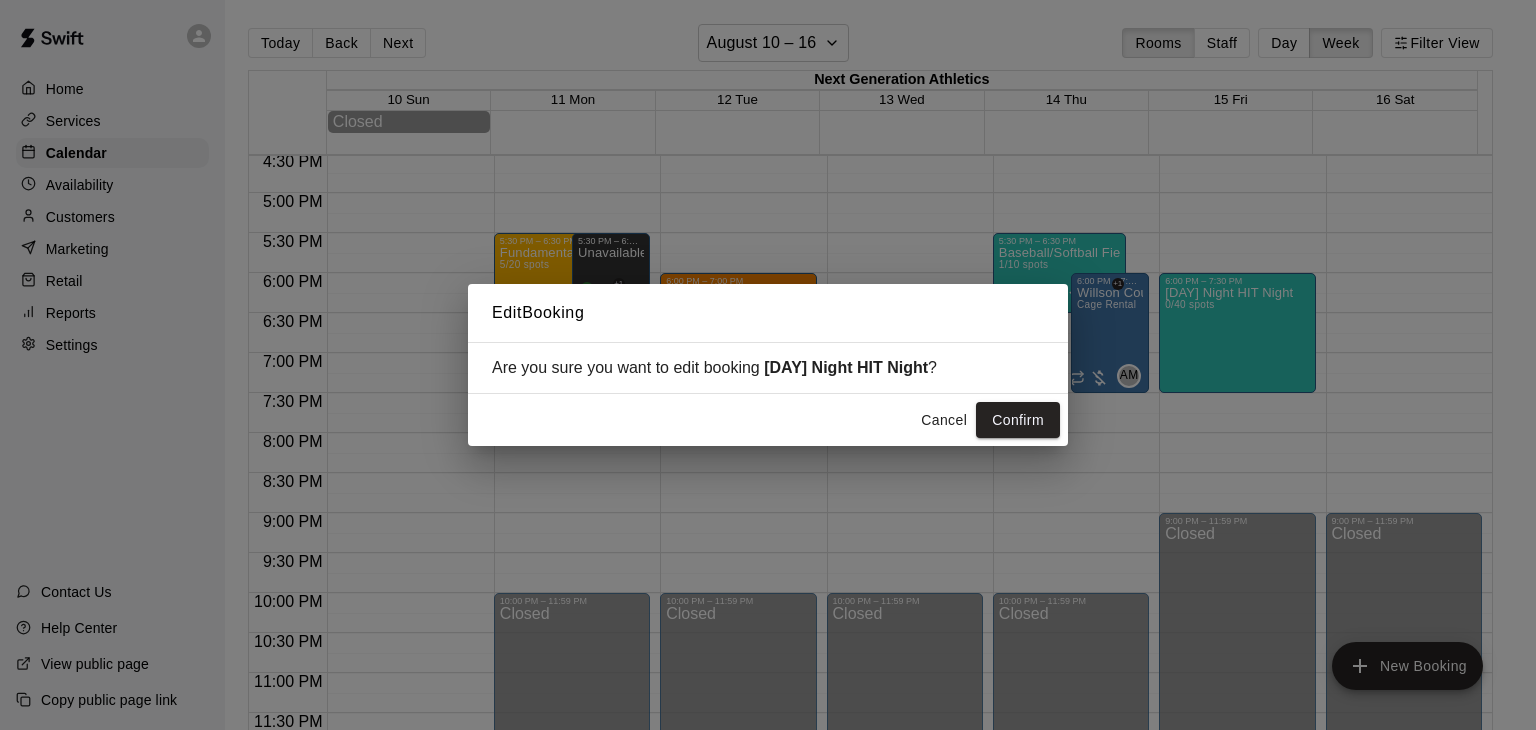 click on "Cancel" at bounding box center [944, 420] 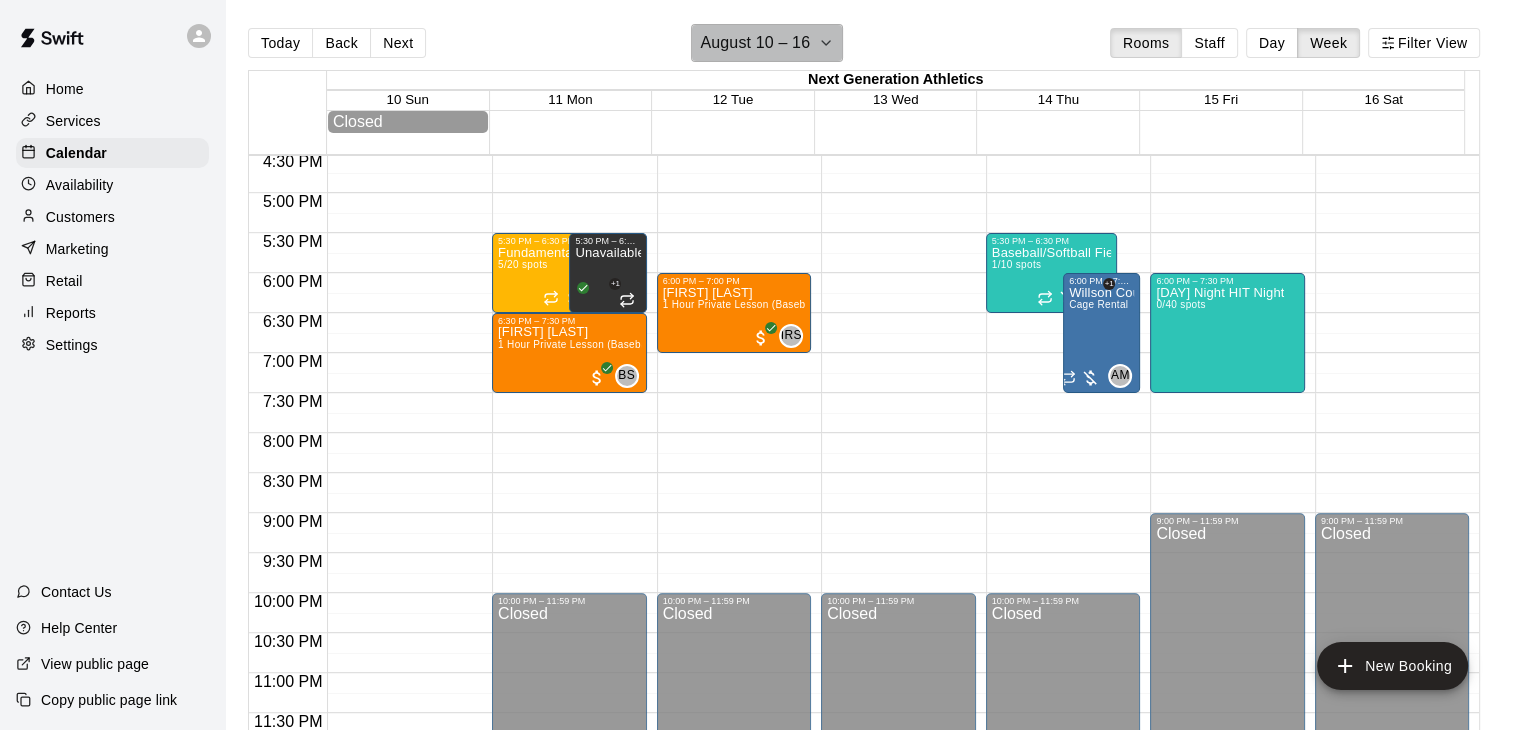 click 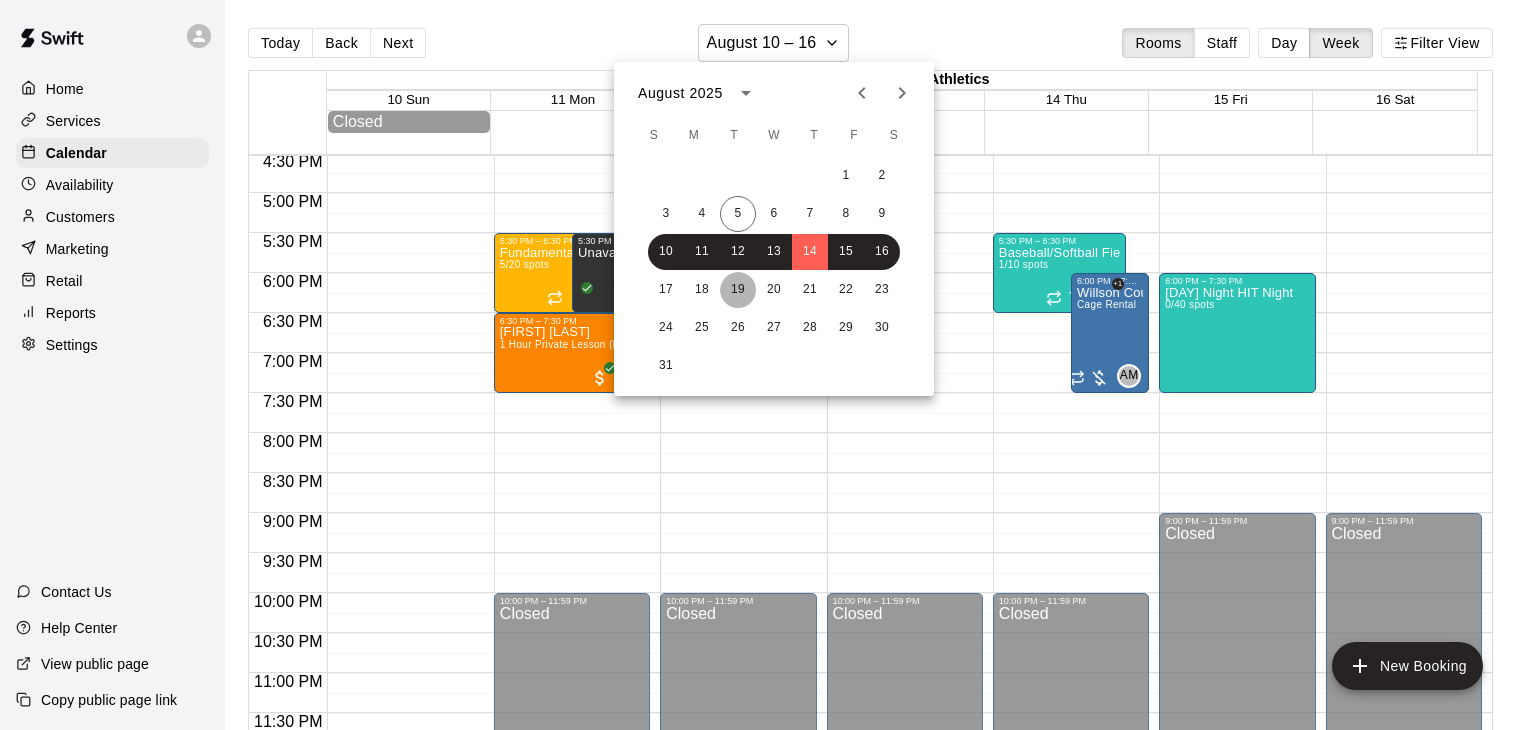 click on "19" at bounding box center (738, 290) 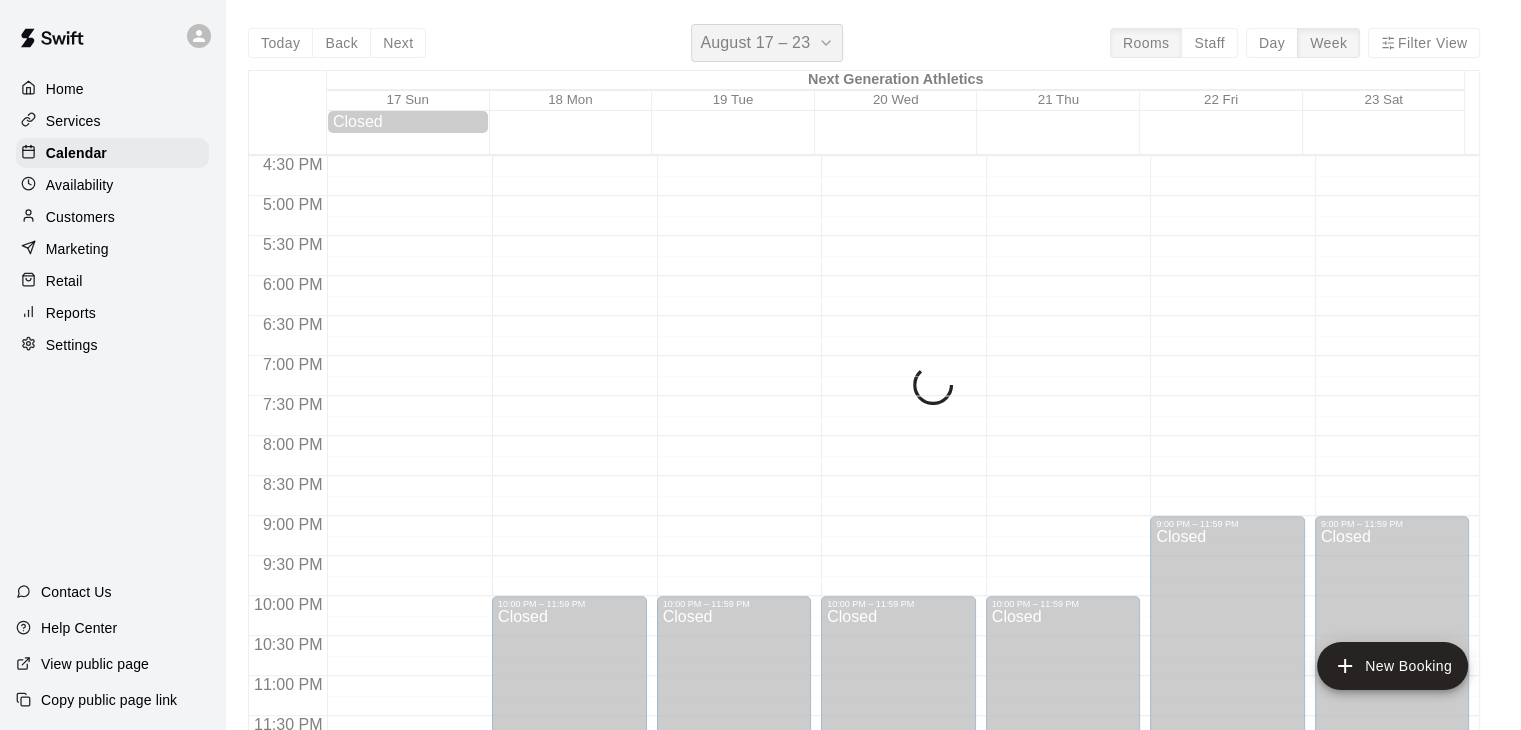 scroll, scrollTop: 1326, scrollLeft: 0, axis: vertical 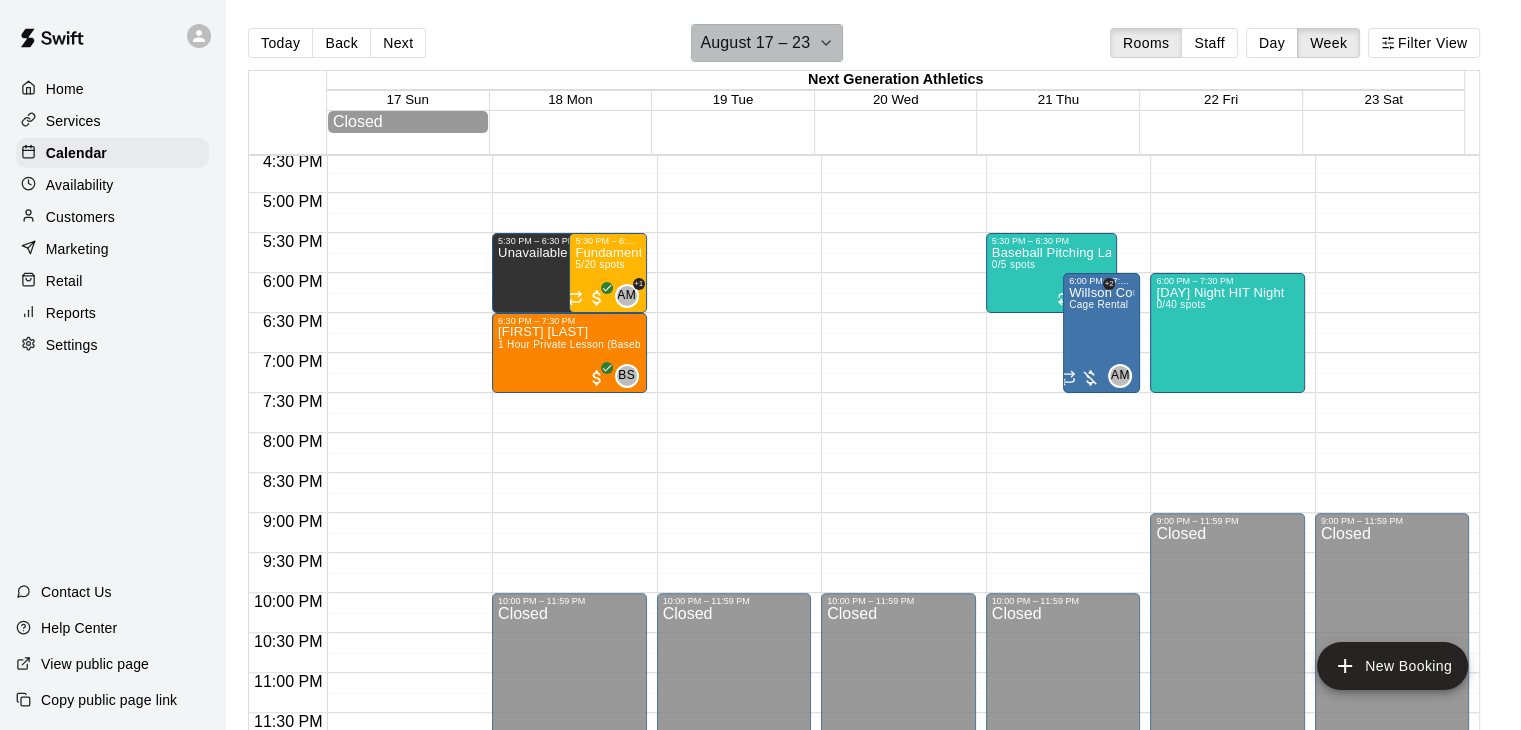 click 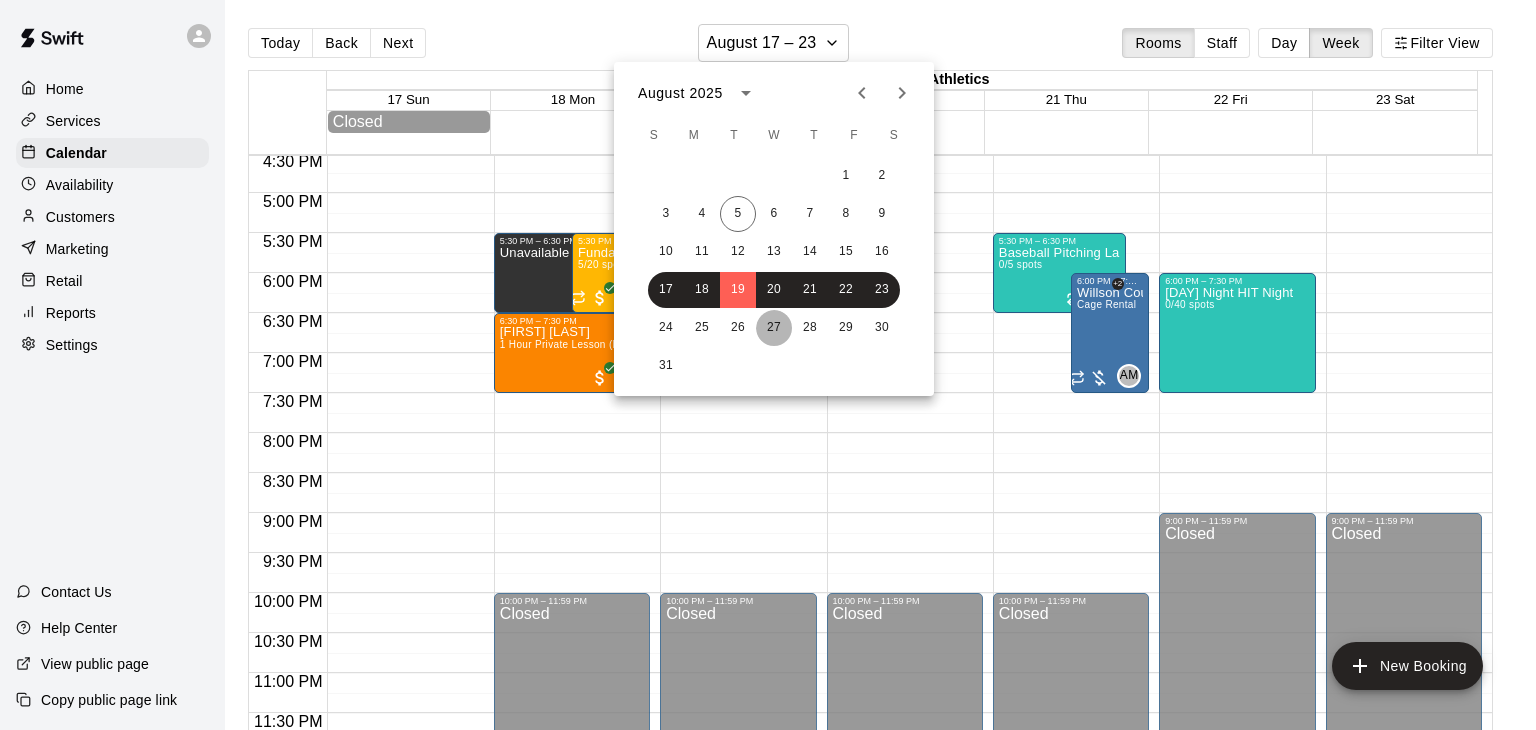click on "27" at bounding box center [774, 328] 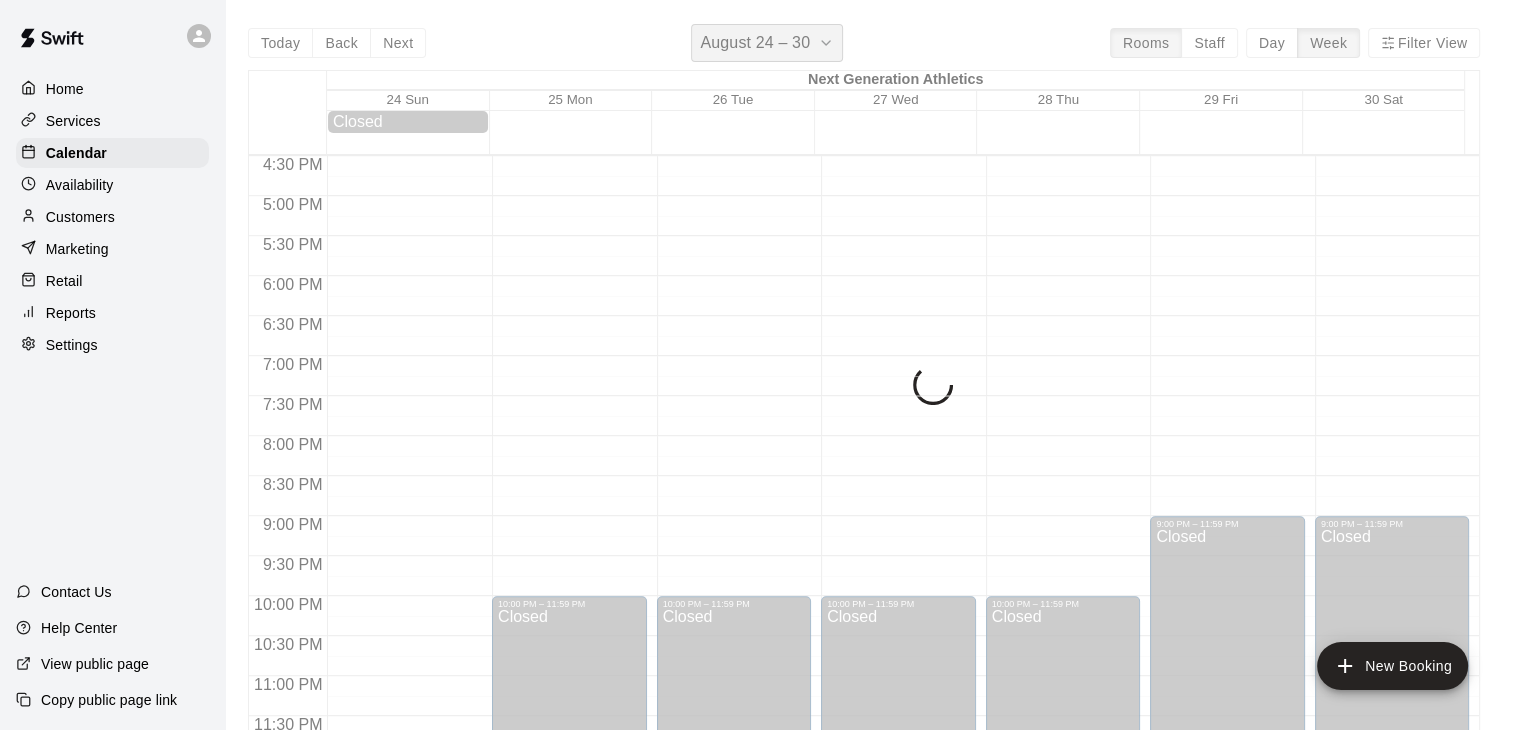 scroll, scrollTop: 1326, scrollLeft: 0, axis: vertical 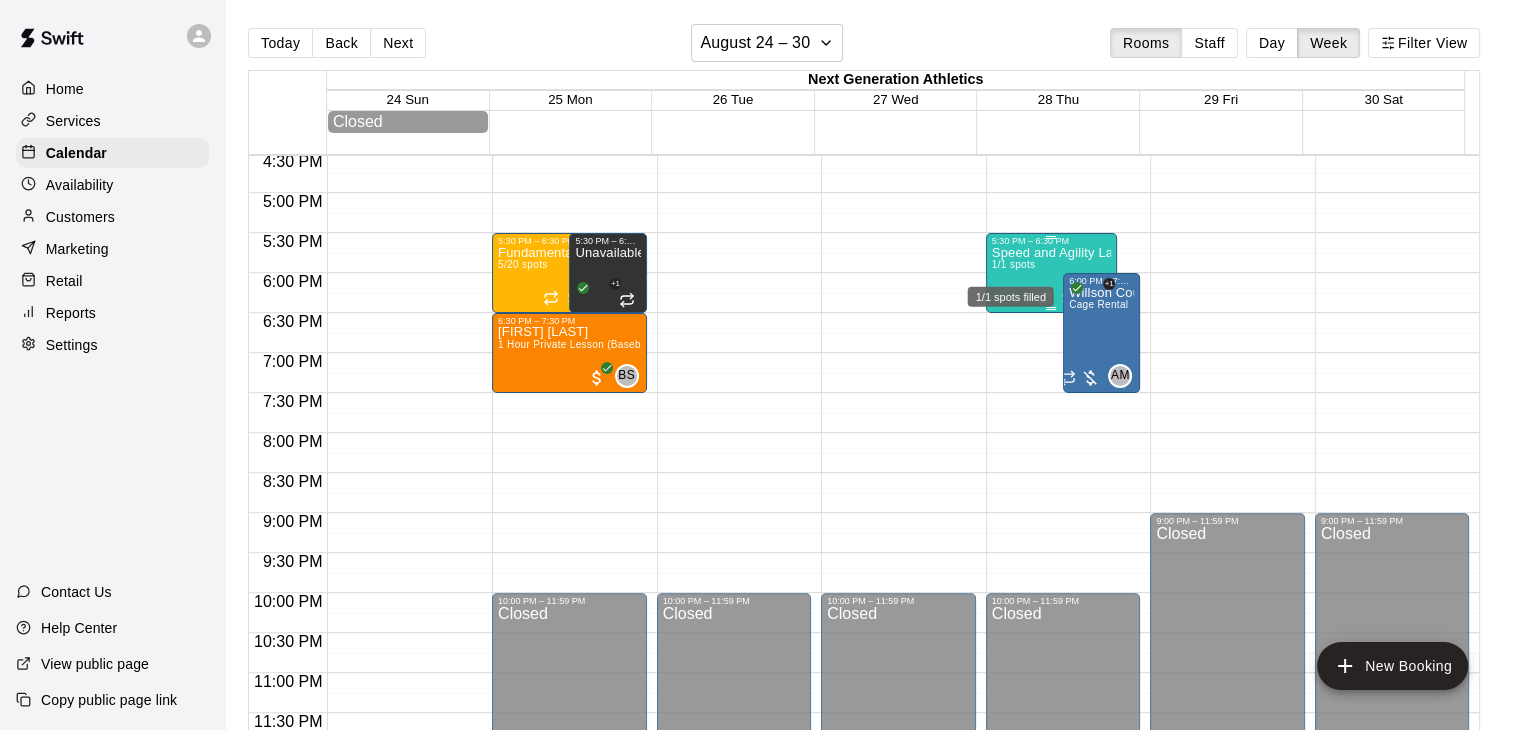 click on "1/1 spots" at bounding box center (1014, 264) 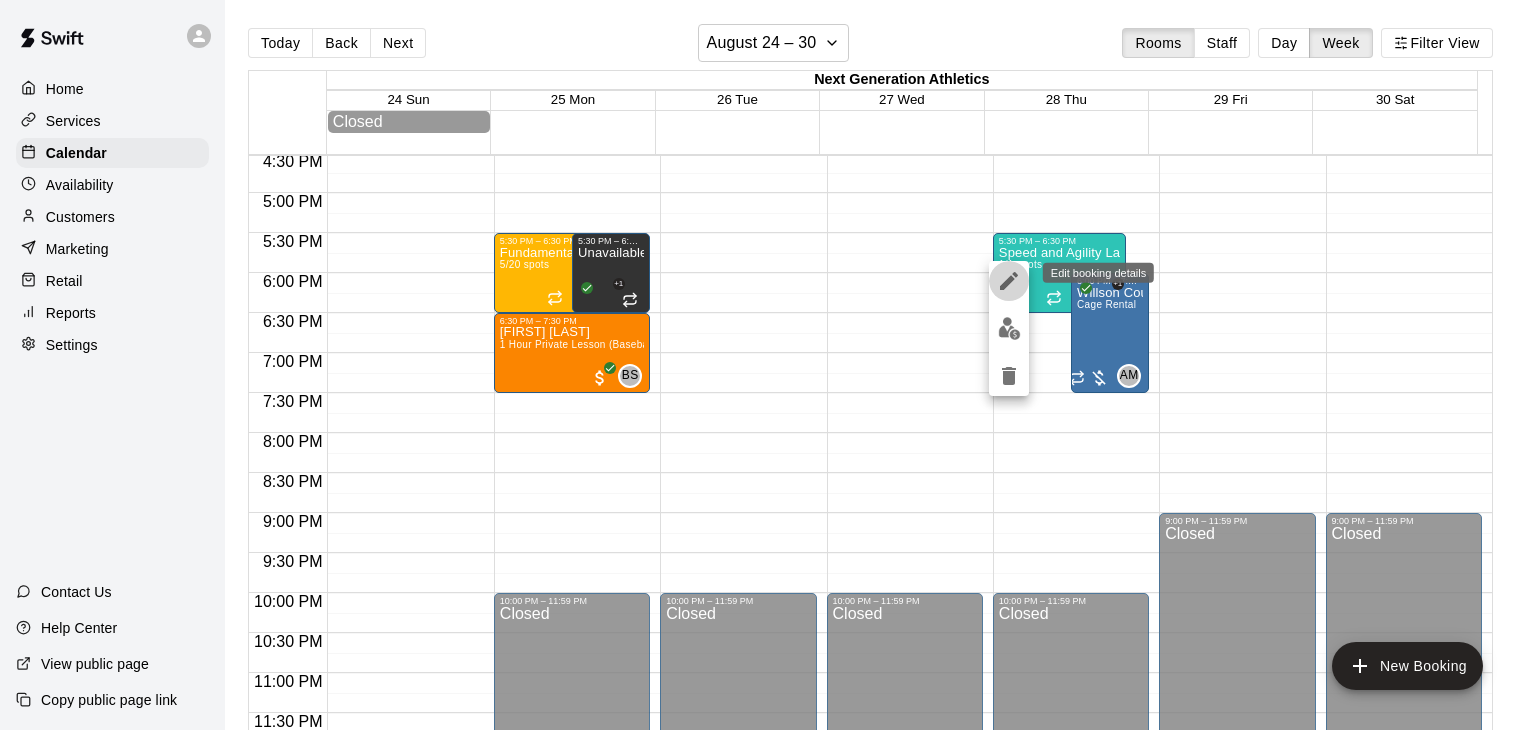 click 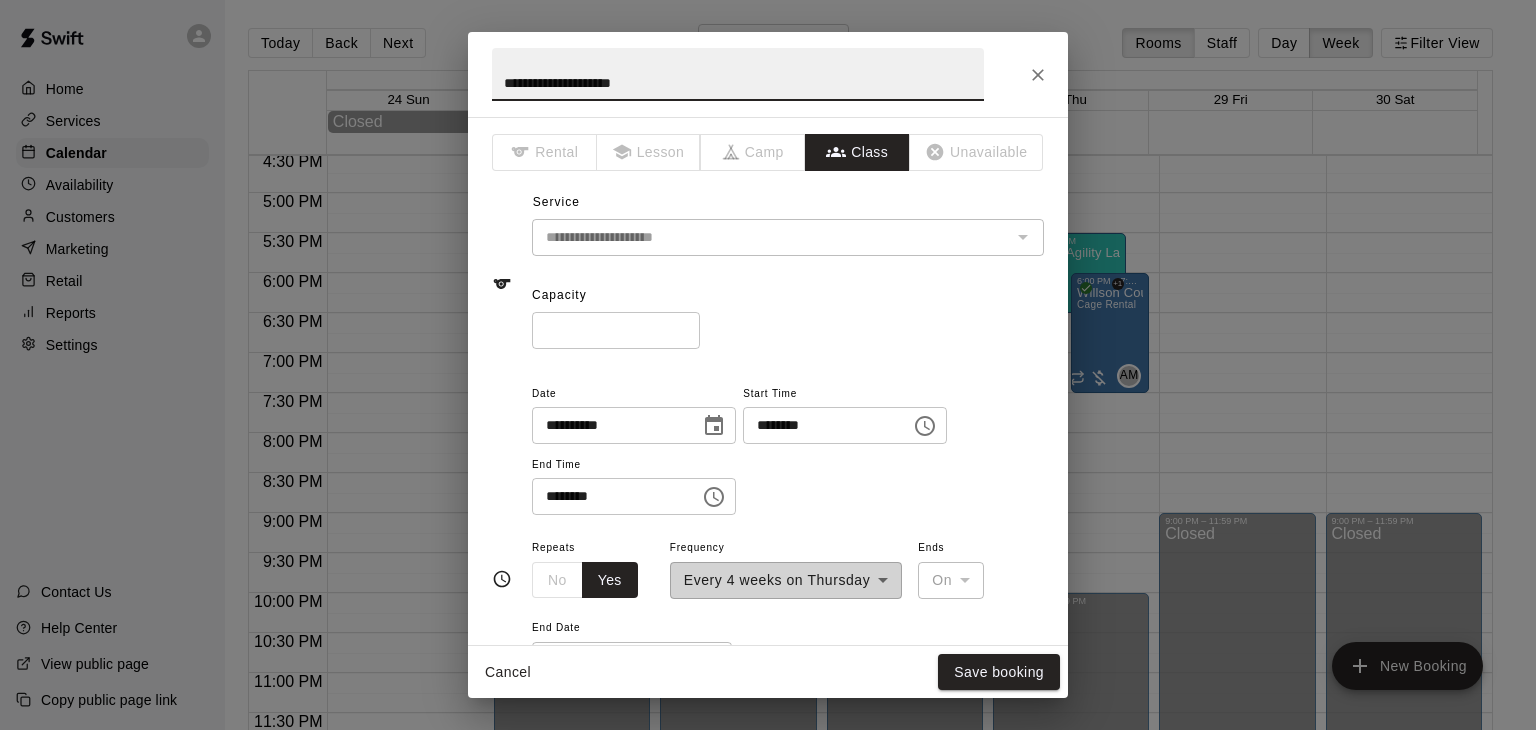 click on "*" at bounding box center (616, 330) 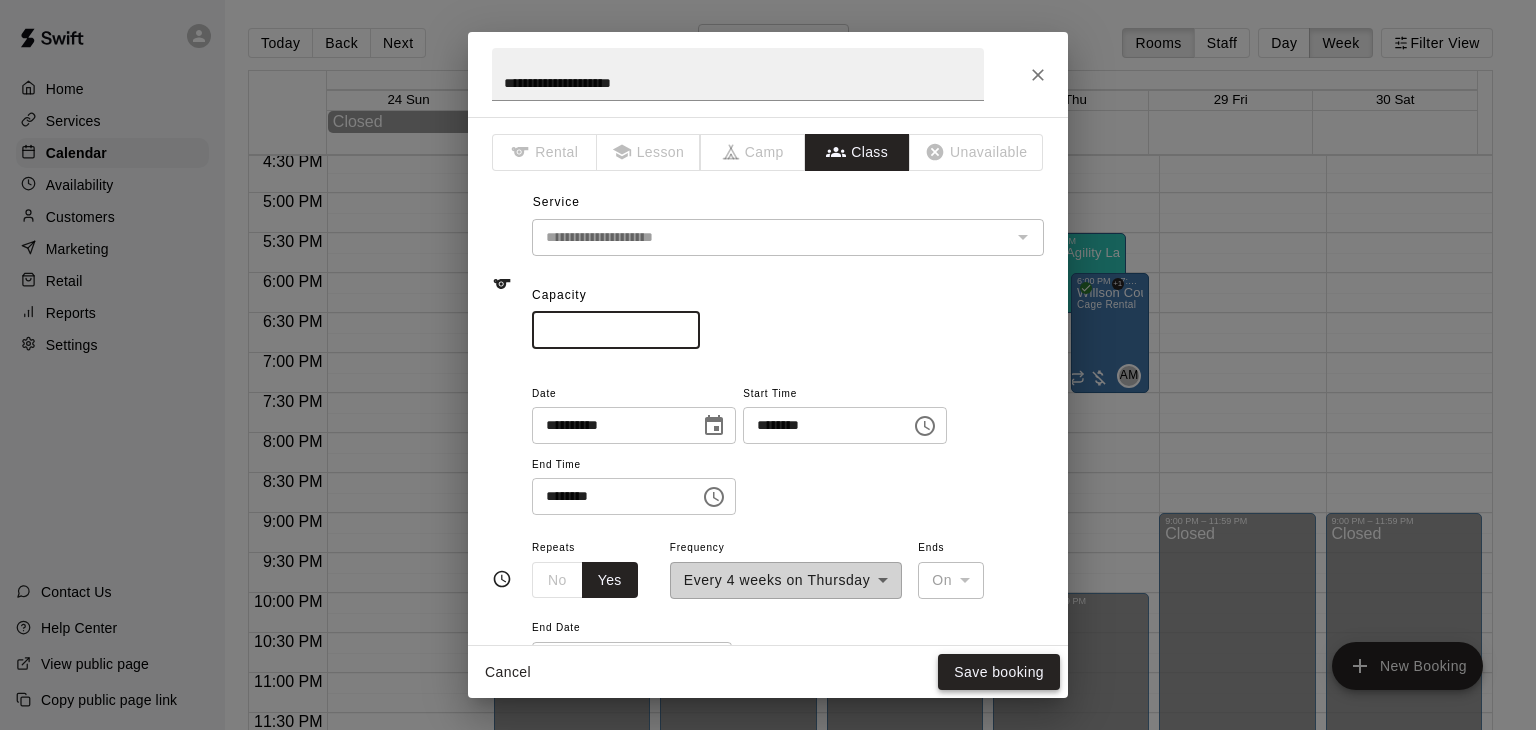 type on "**" 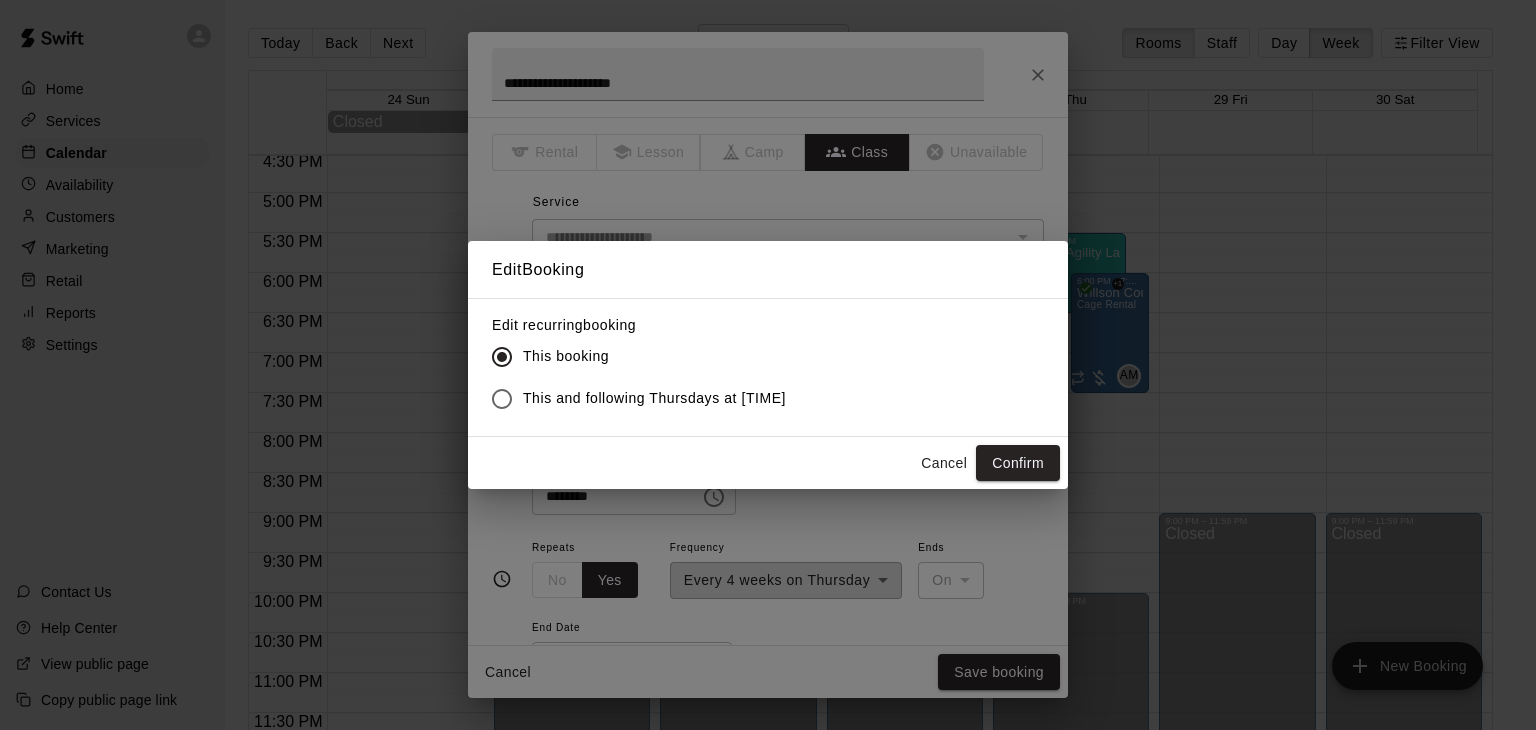 click on "This and following Thursdays at 5:30 PM" at bounding box center [654, 398] 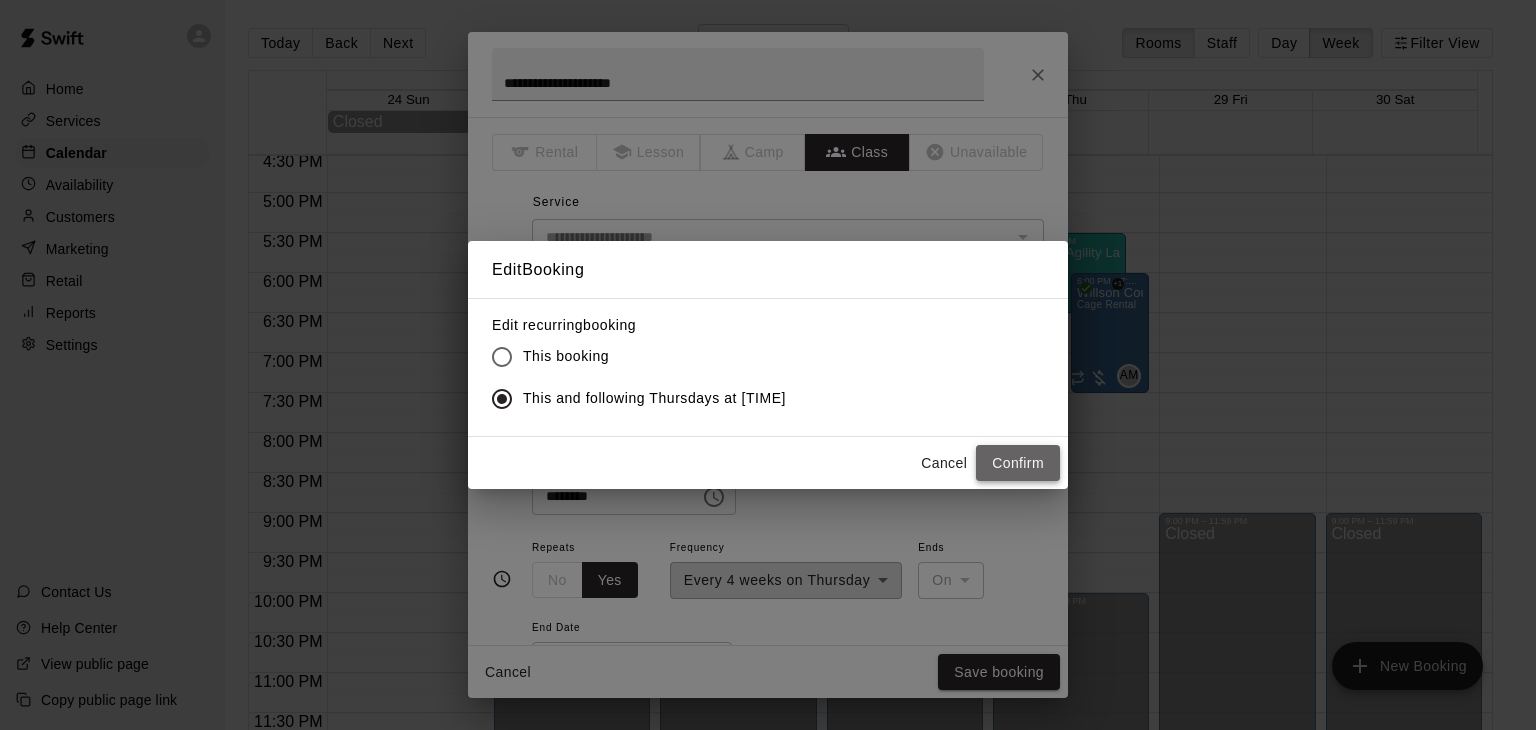 click on "Confirm" at bounding box center (1018, 463) 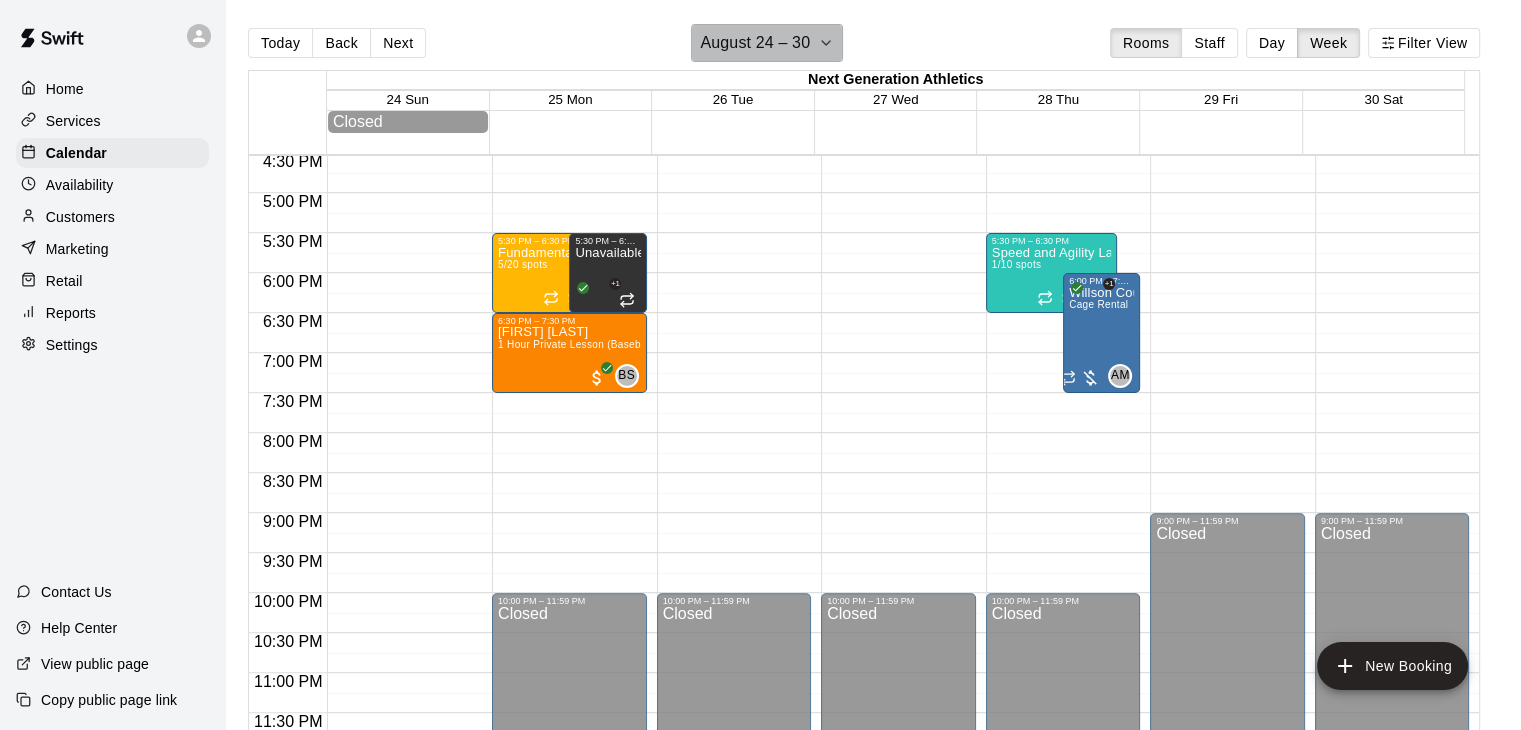 click 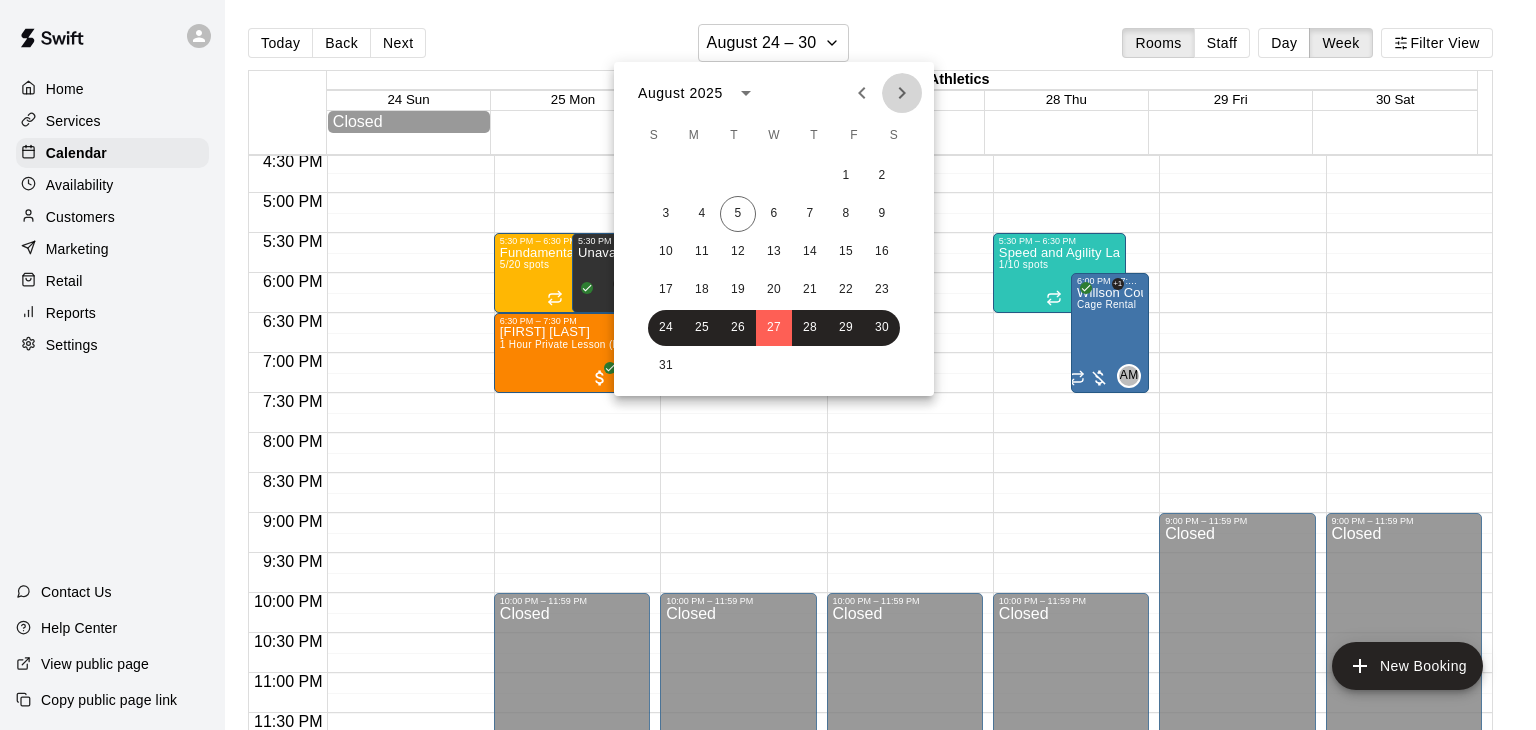 click 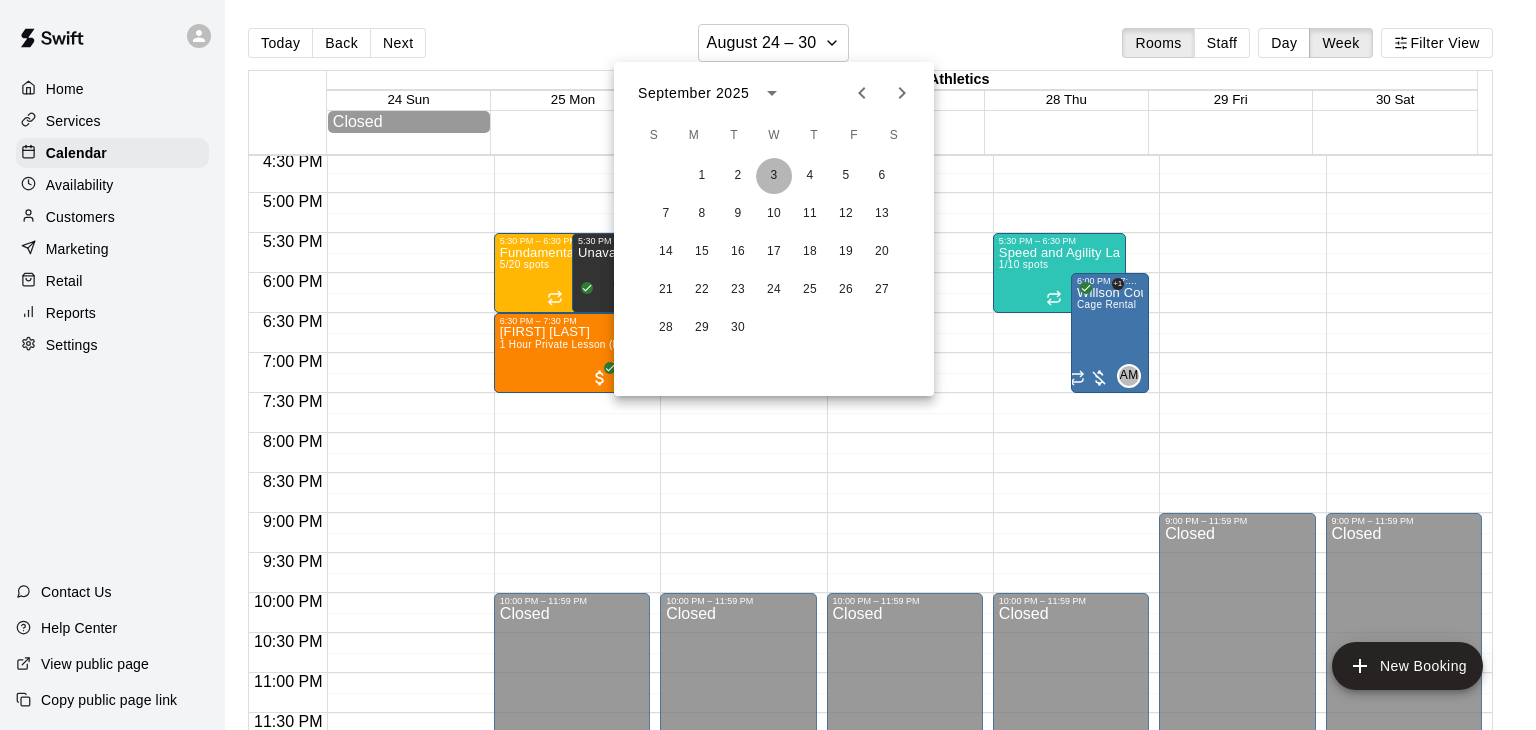 click on "3" at bounding box center [774, 176] 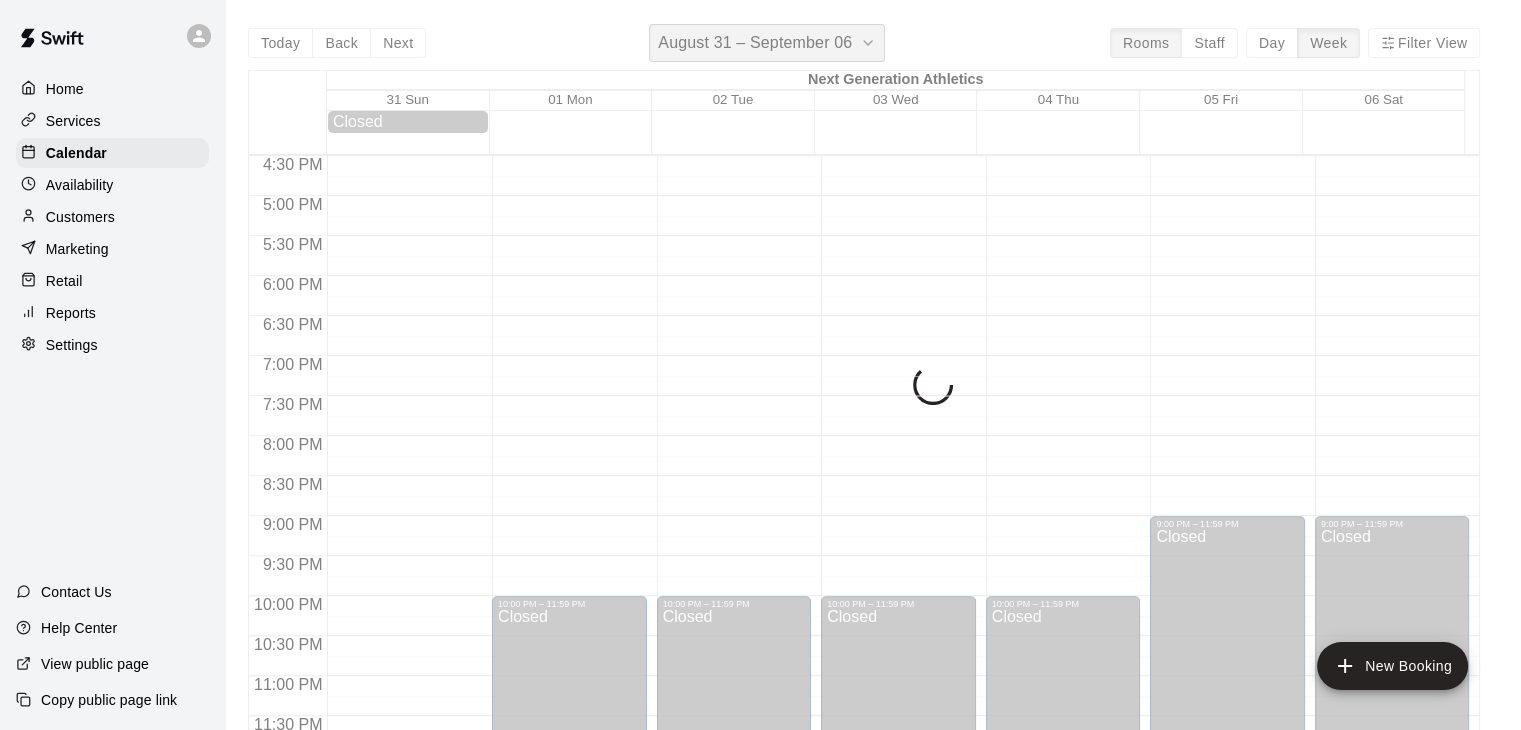 scroll, scrollTop: 1326, scrollLeft: 0, axis: vertical 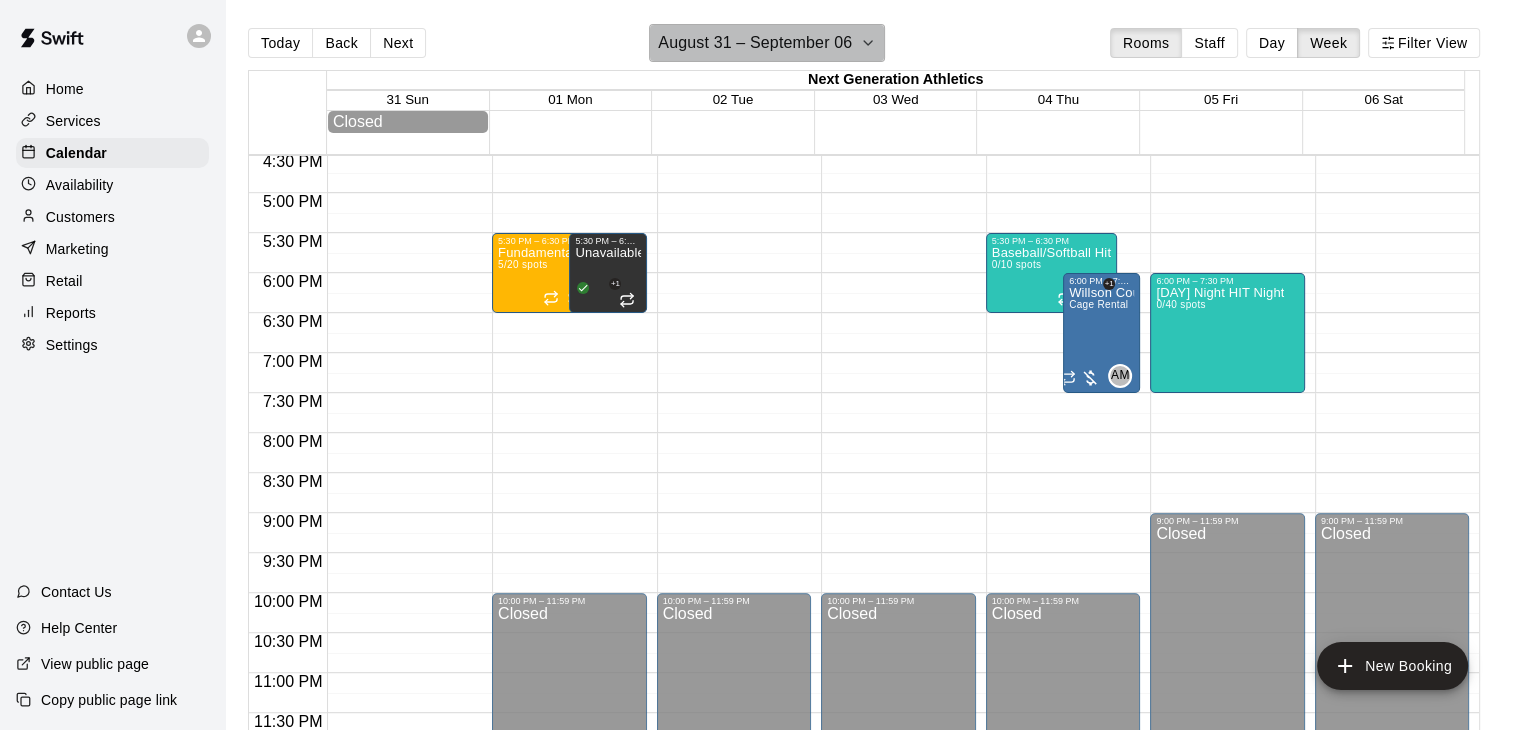 click 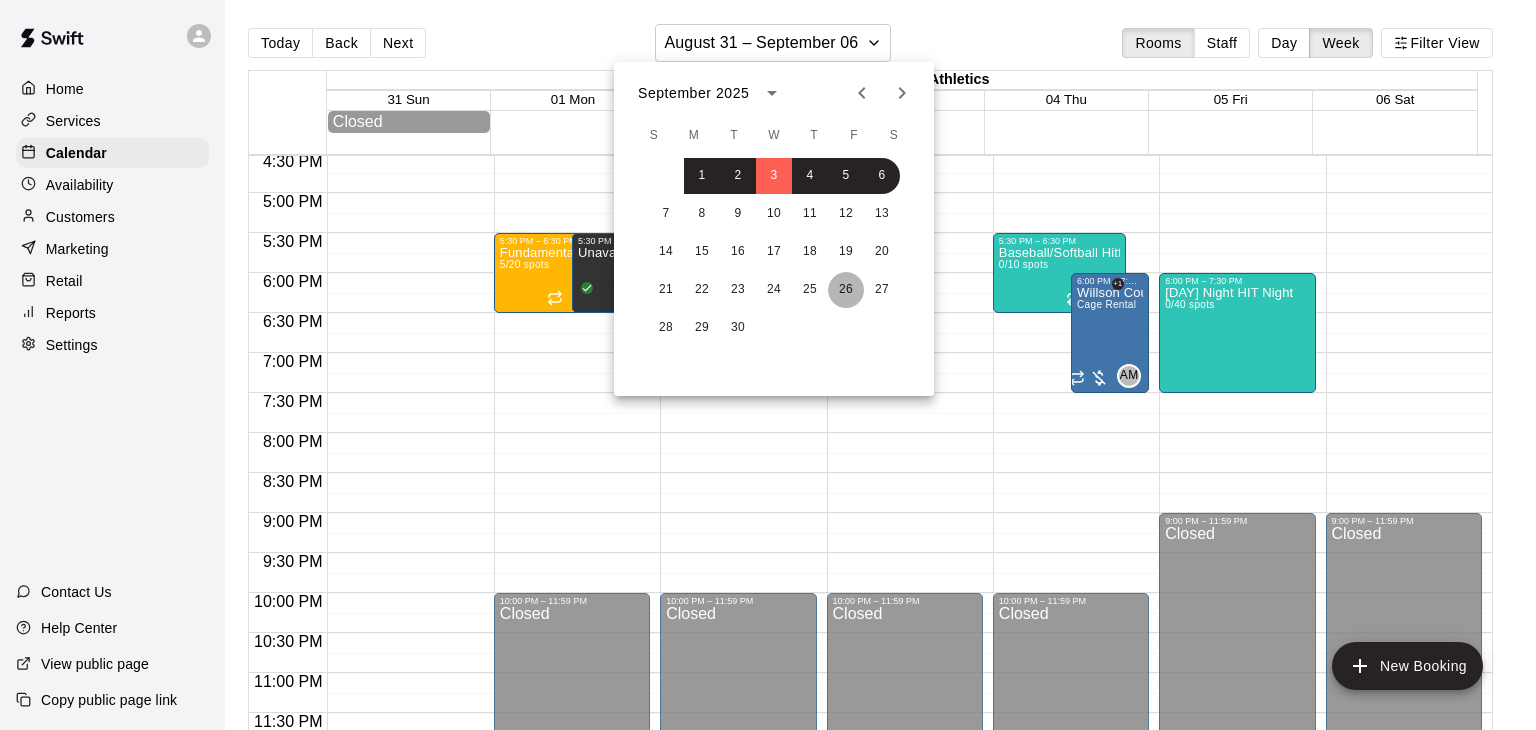 click on "26" at bounding box center [846, 290] 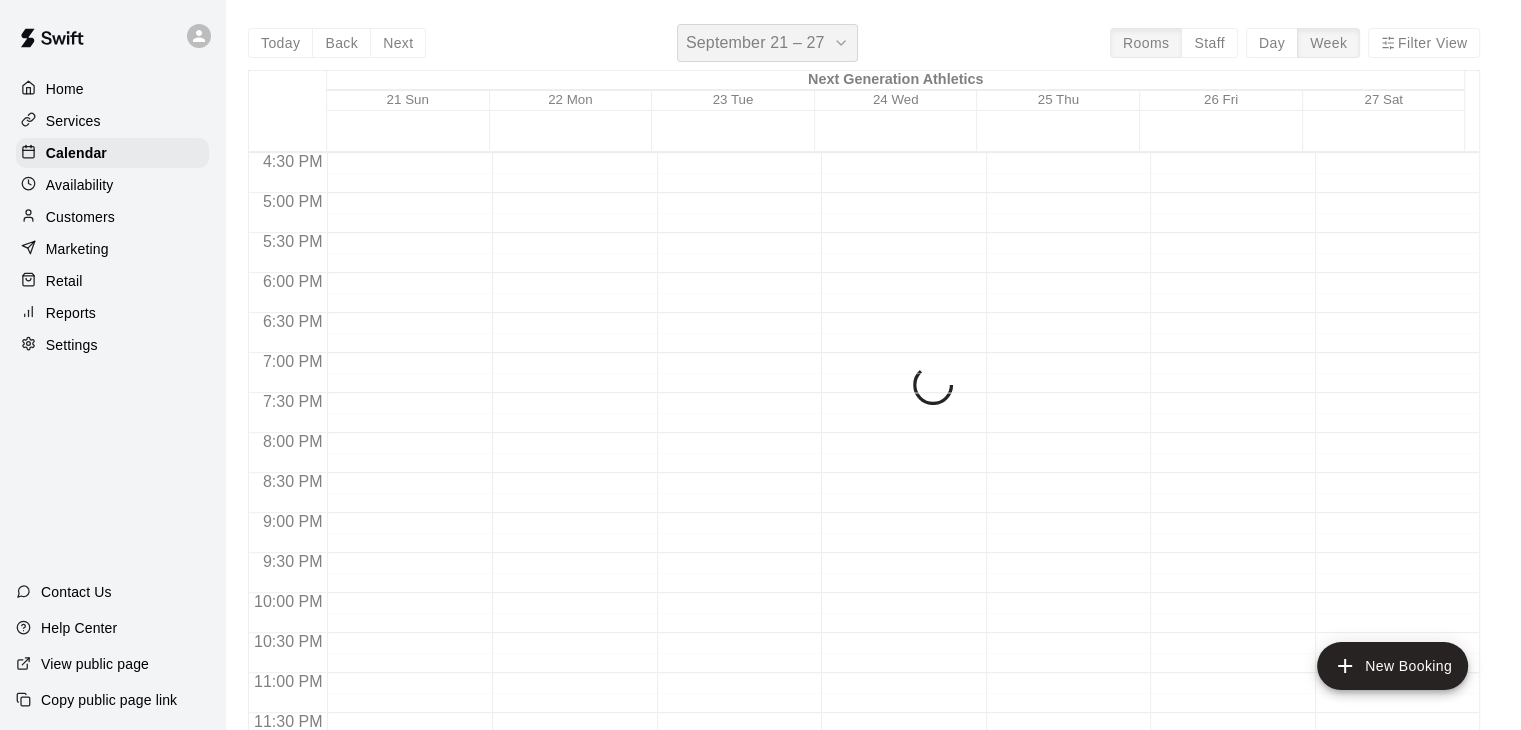 scroll, scrollTop: 1326, scrollLeft: 0, axis: vertical 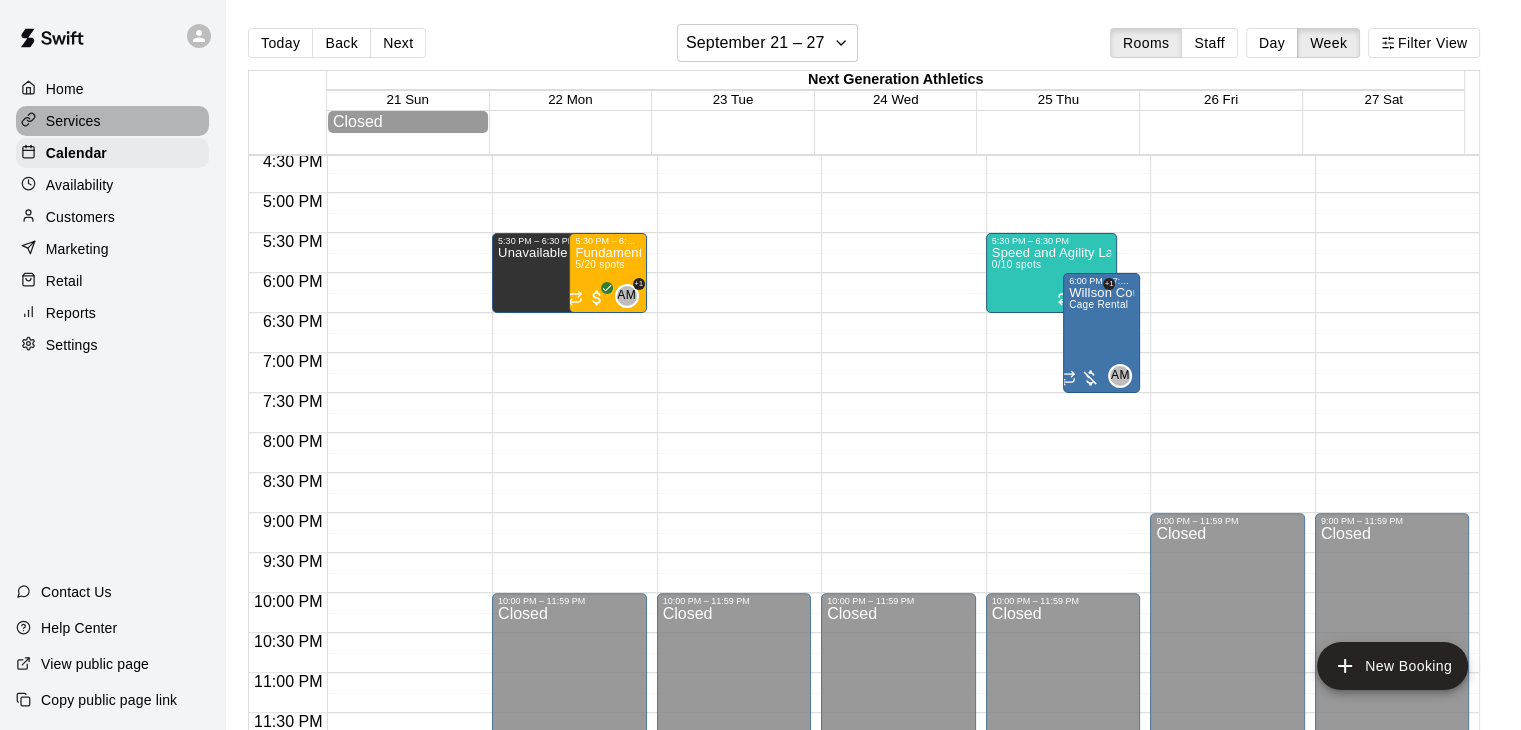 click on "Services" at bounding box center (73, 121) 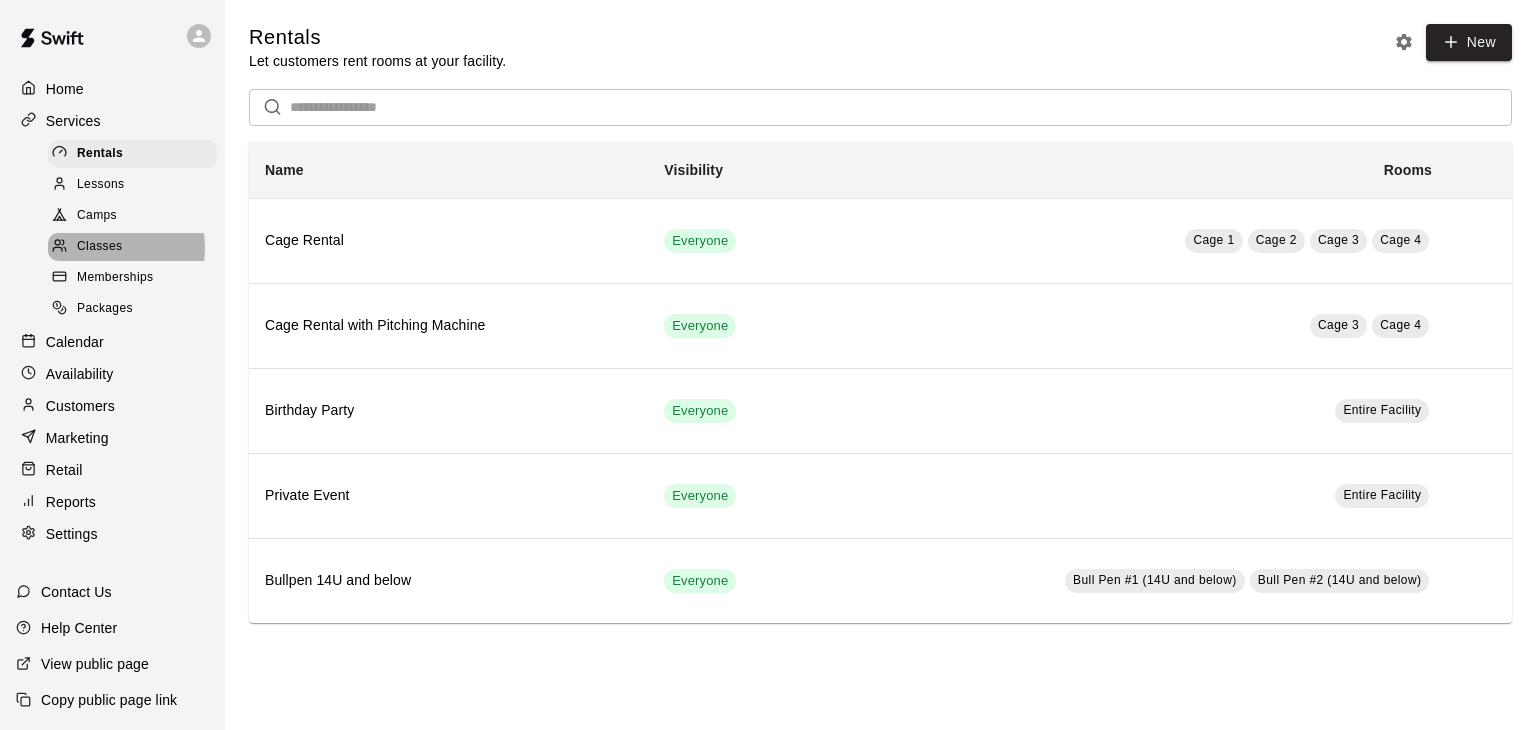 click on "Classes" at bounding box center [99, 247] 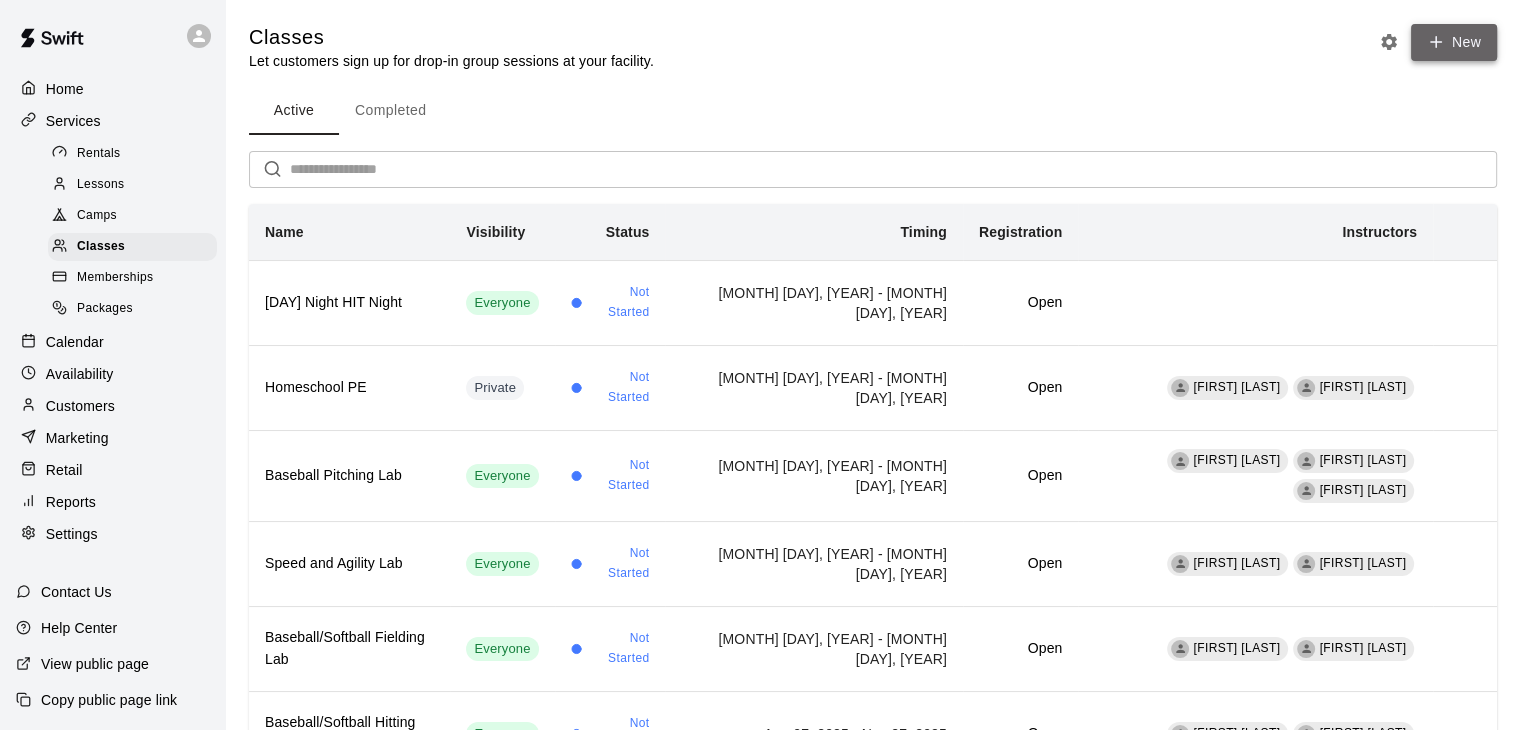 click on "New" at bounding box center [1454, 42] 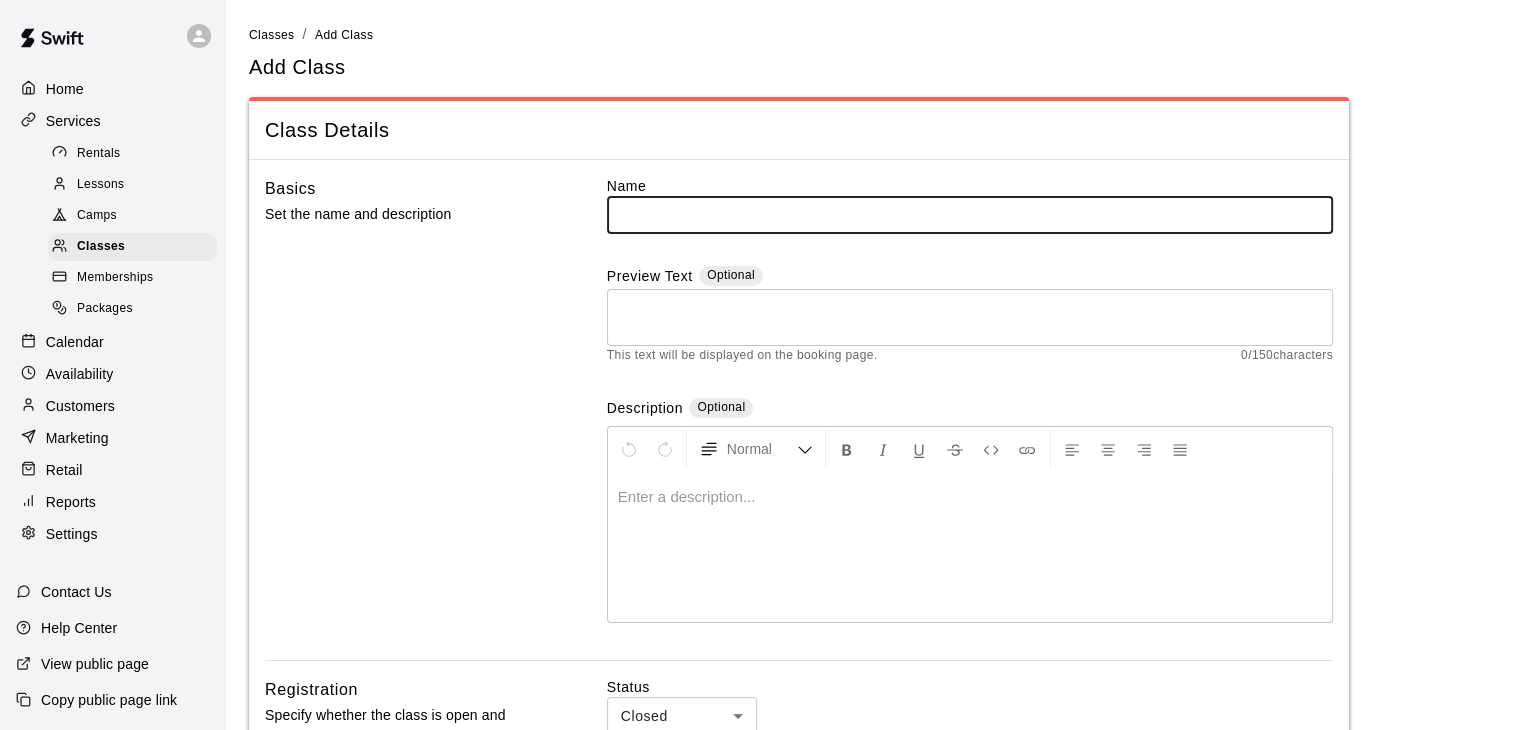 click at bounding box center (970, 214) 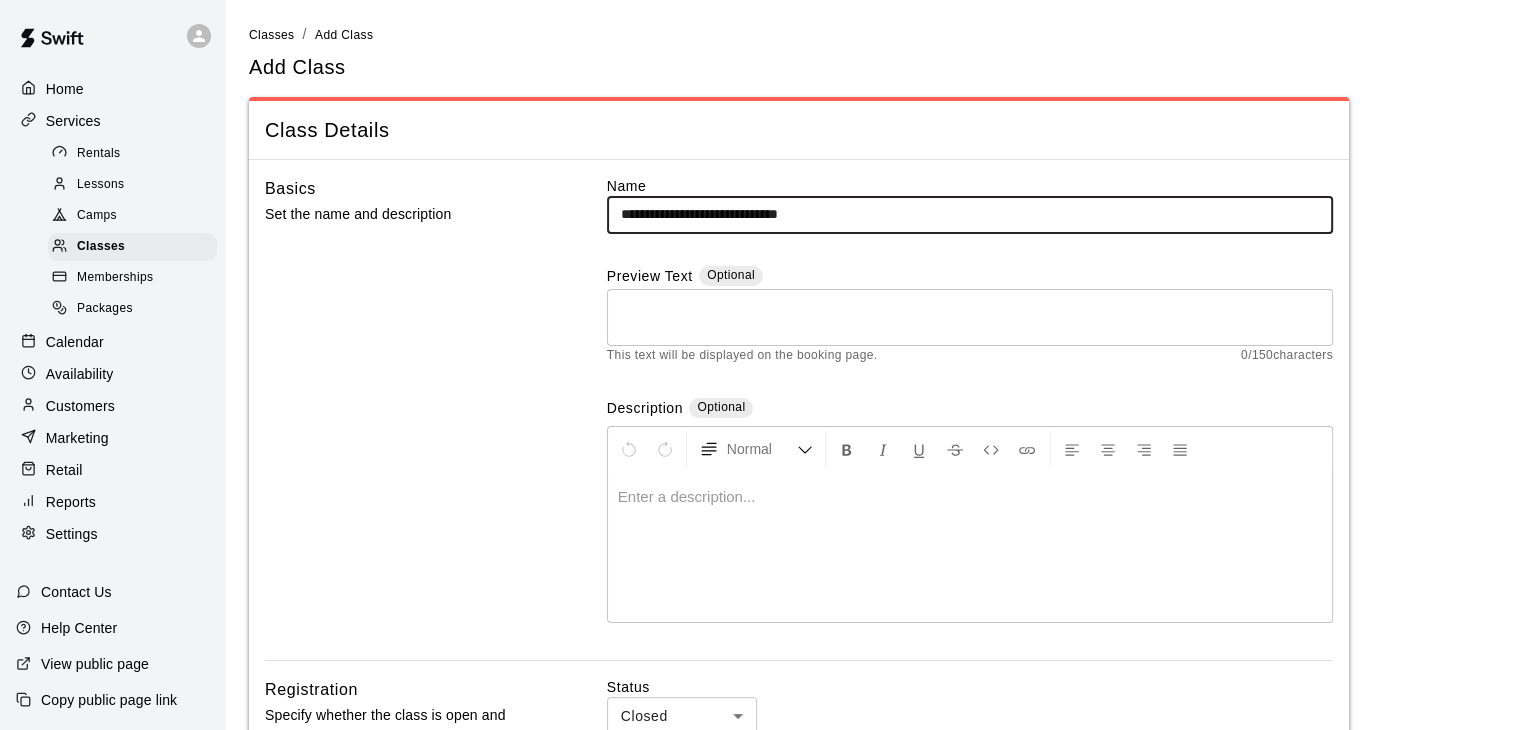 type on "**********" 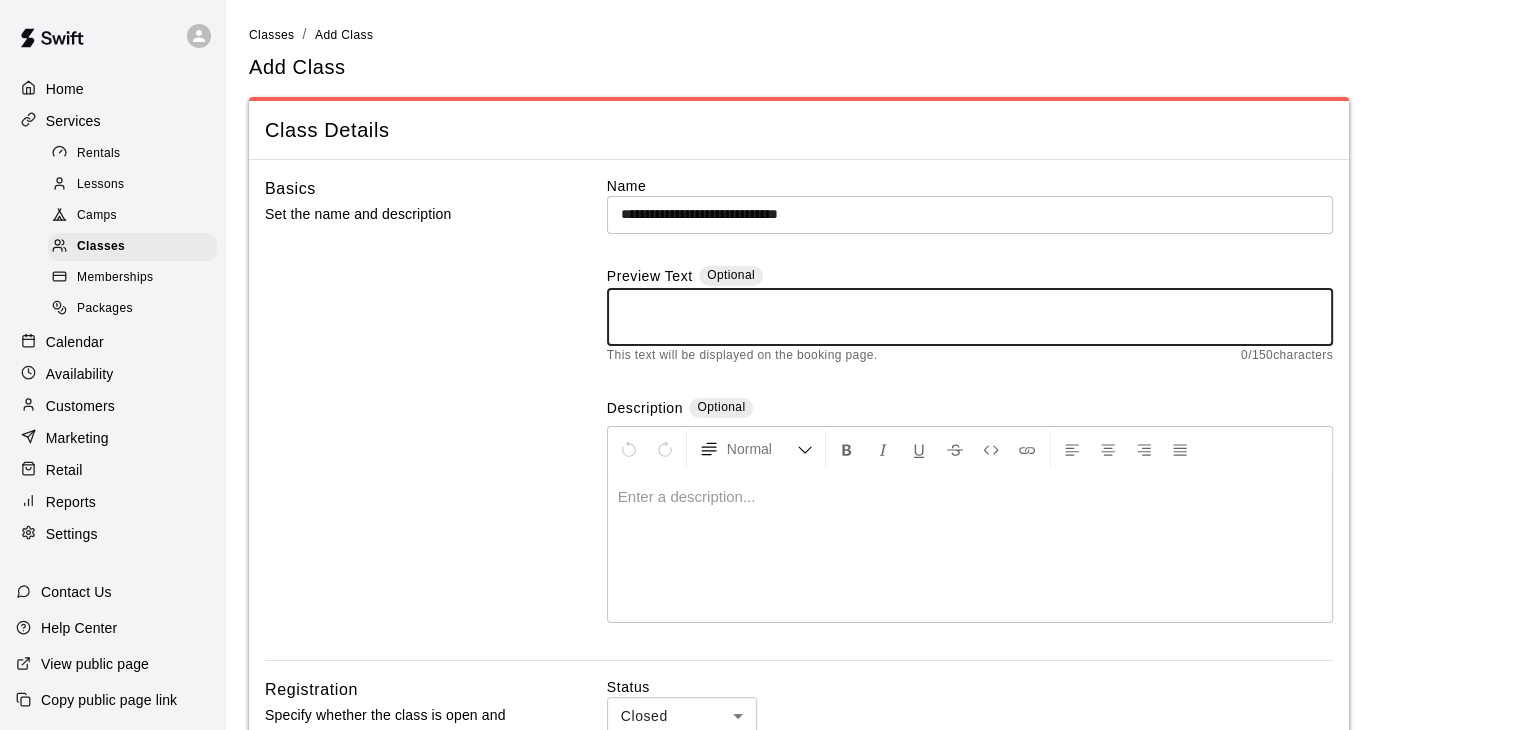 type on "*" 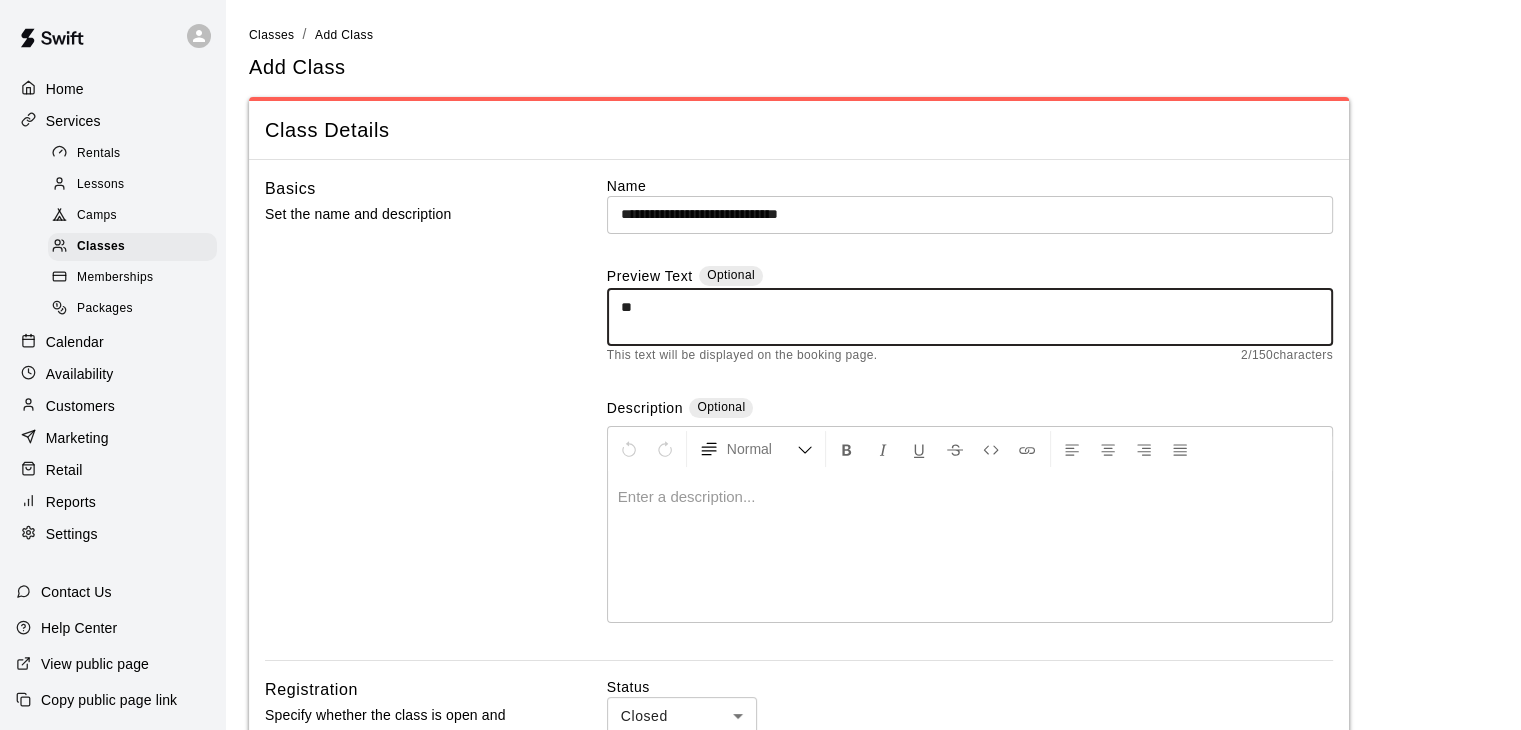 type on "*" 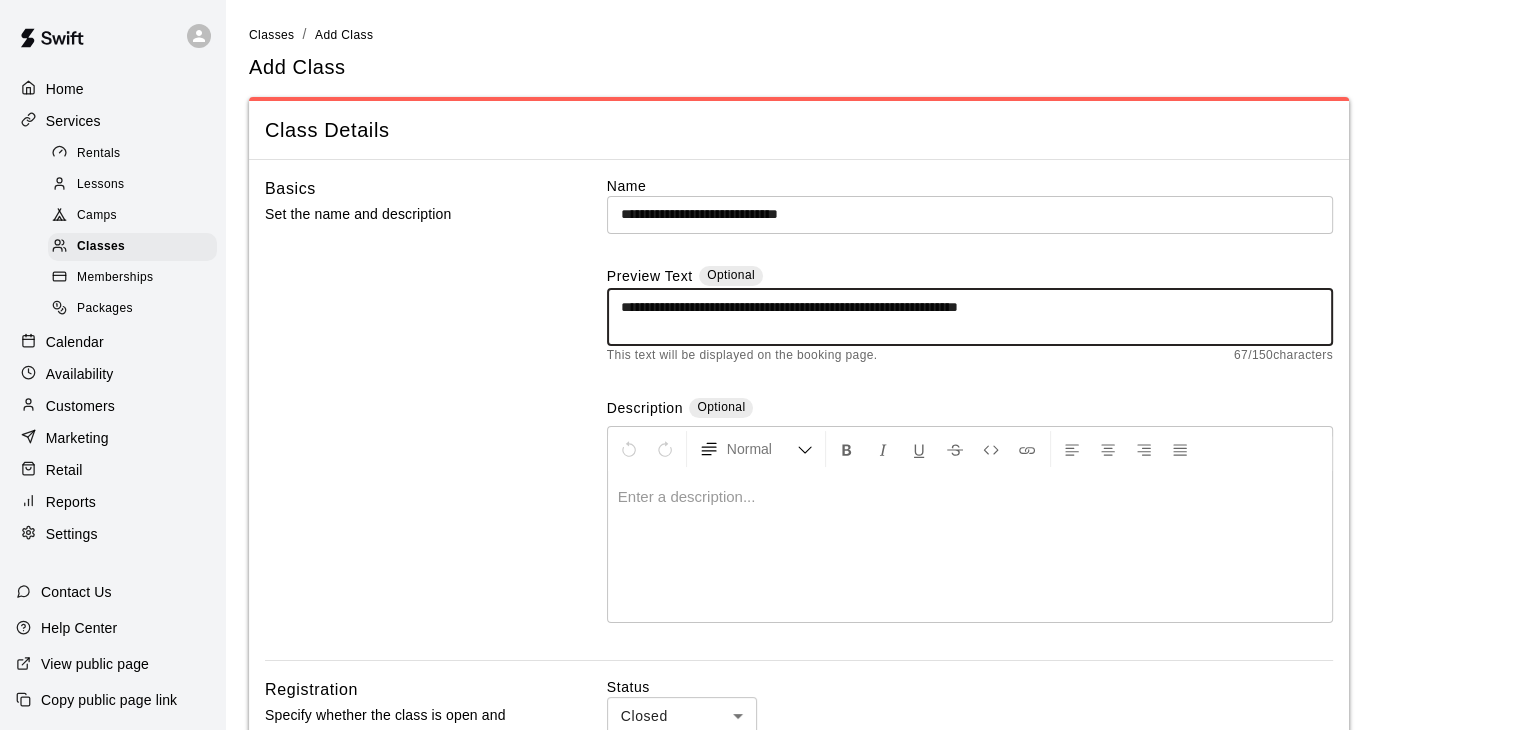 type on "**********" 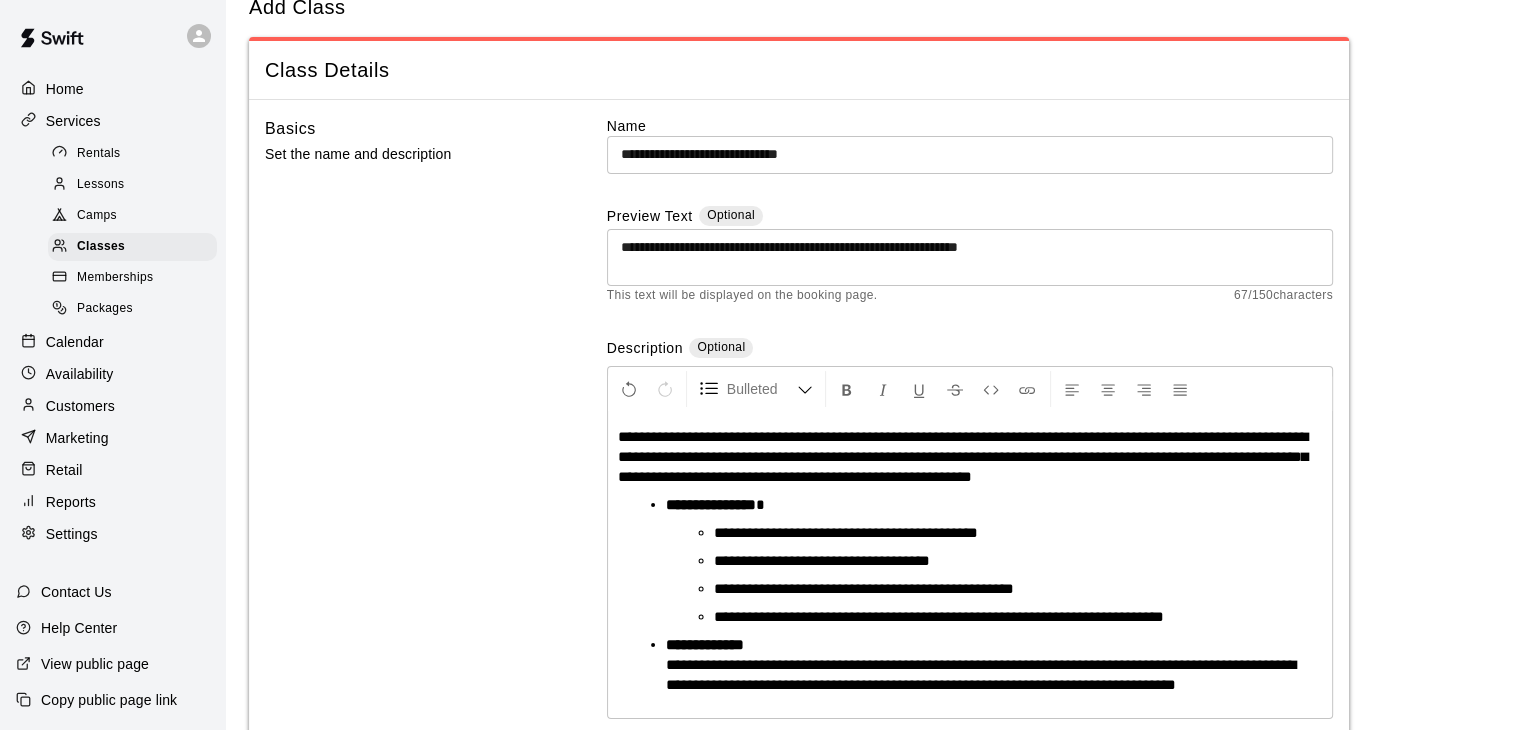 scroll, scrollTop: 143, scrollLeft: 0, axis: vertical 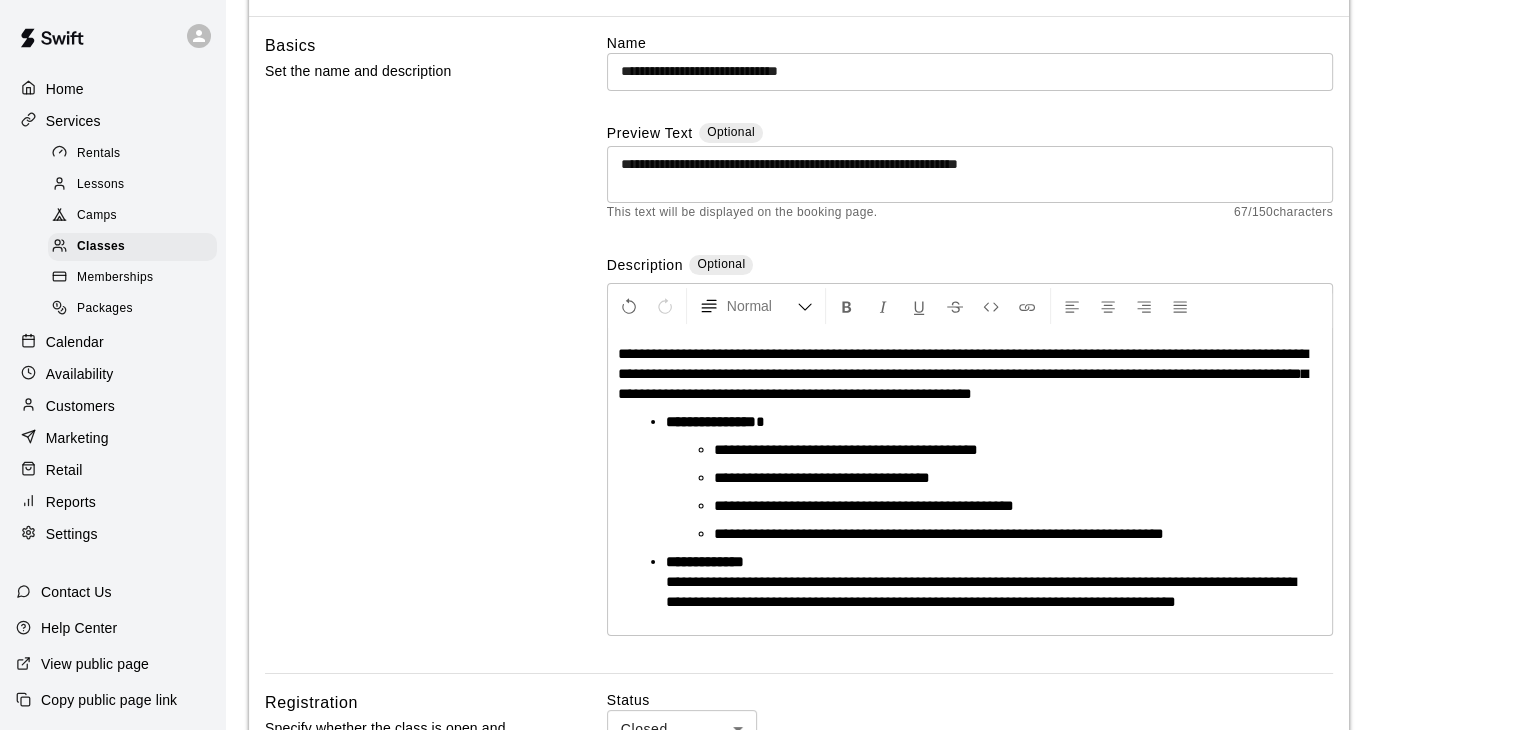 click on "**********" at bounding box center (963, 373) 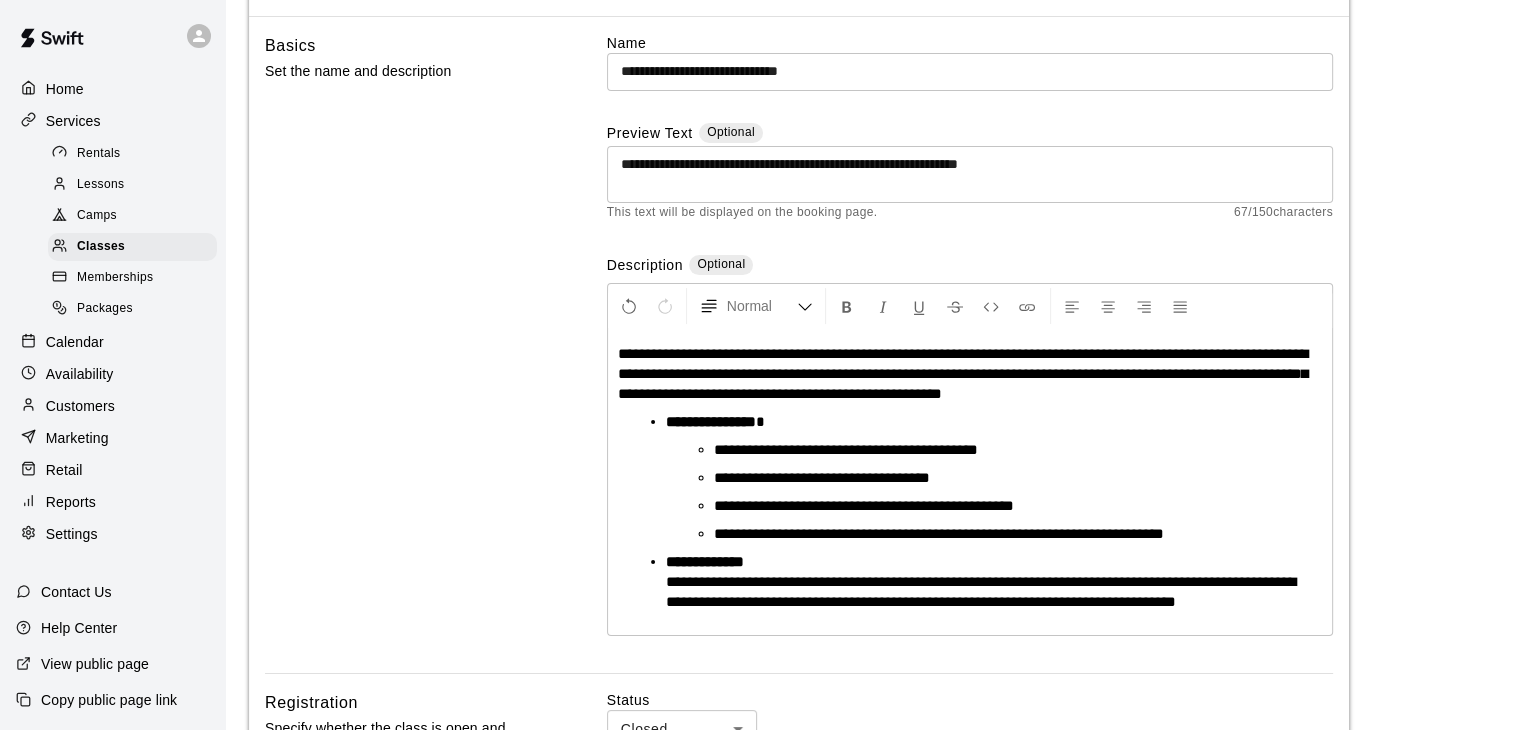 type 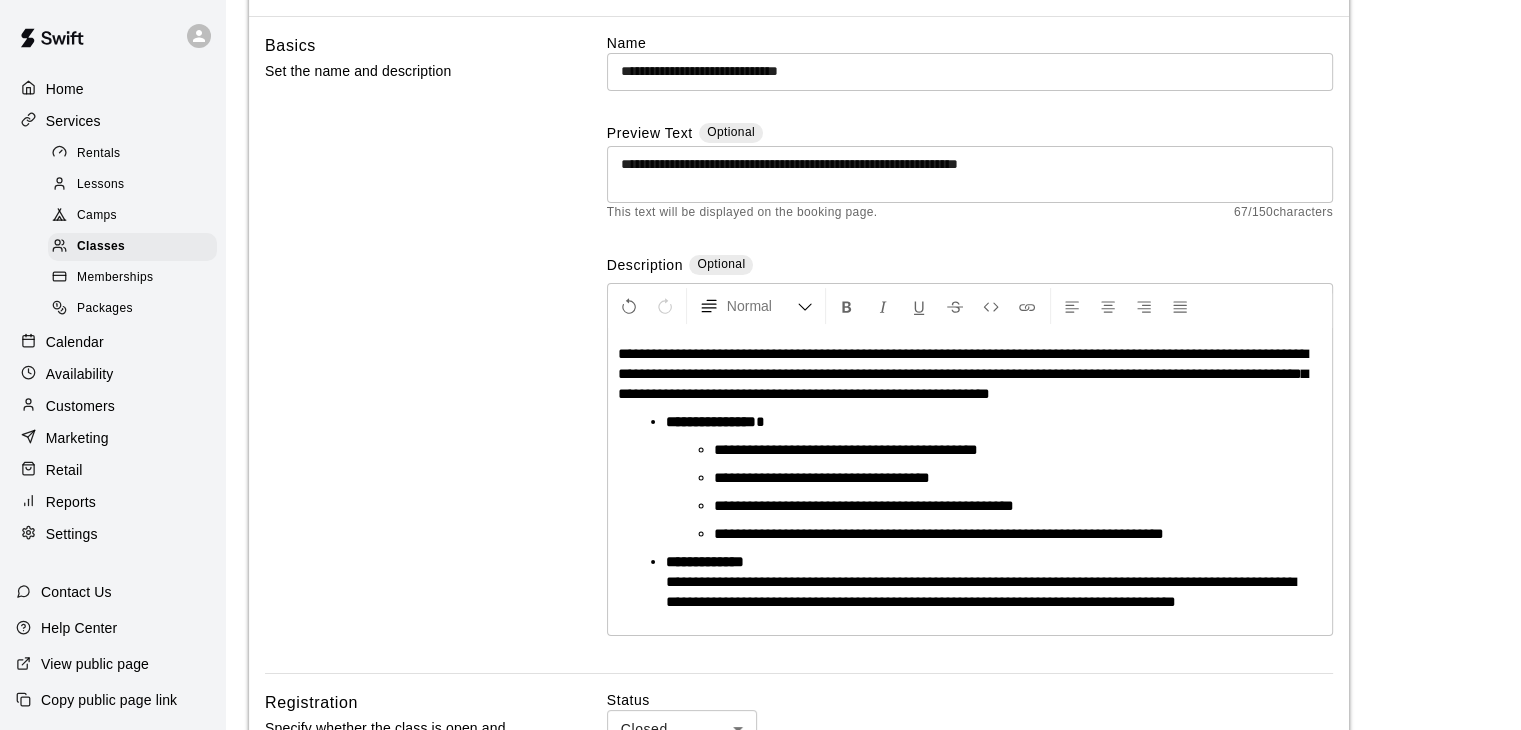 click on "**********" at bounding box center [963, 373] 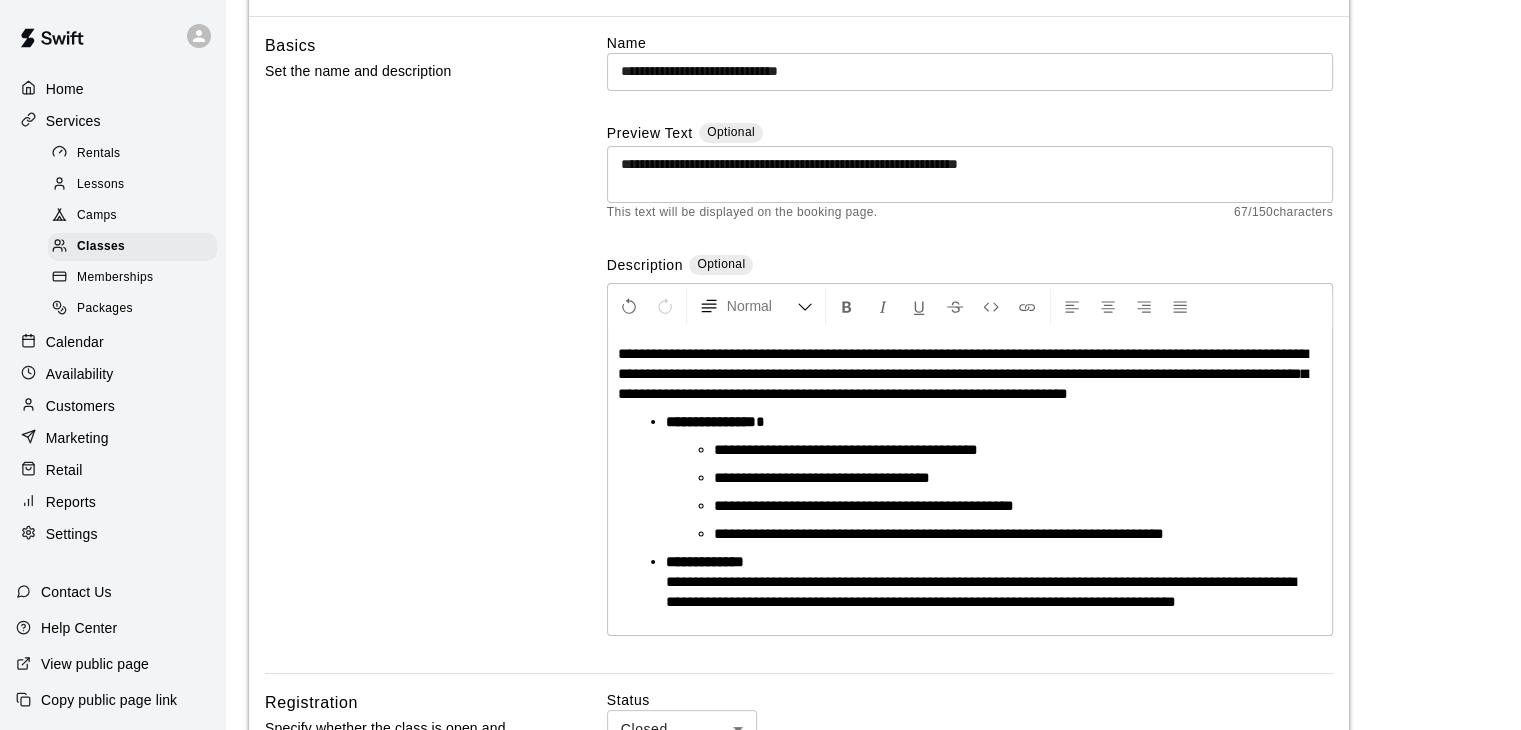 click on "**********" at bounding box center [963, 373] 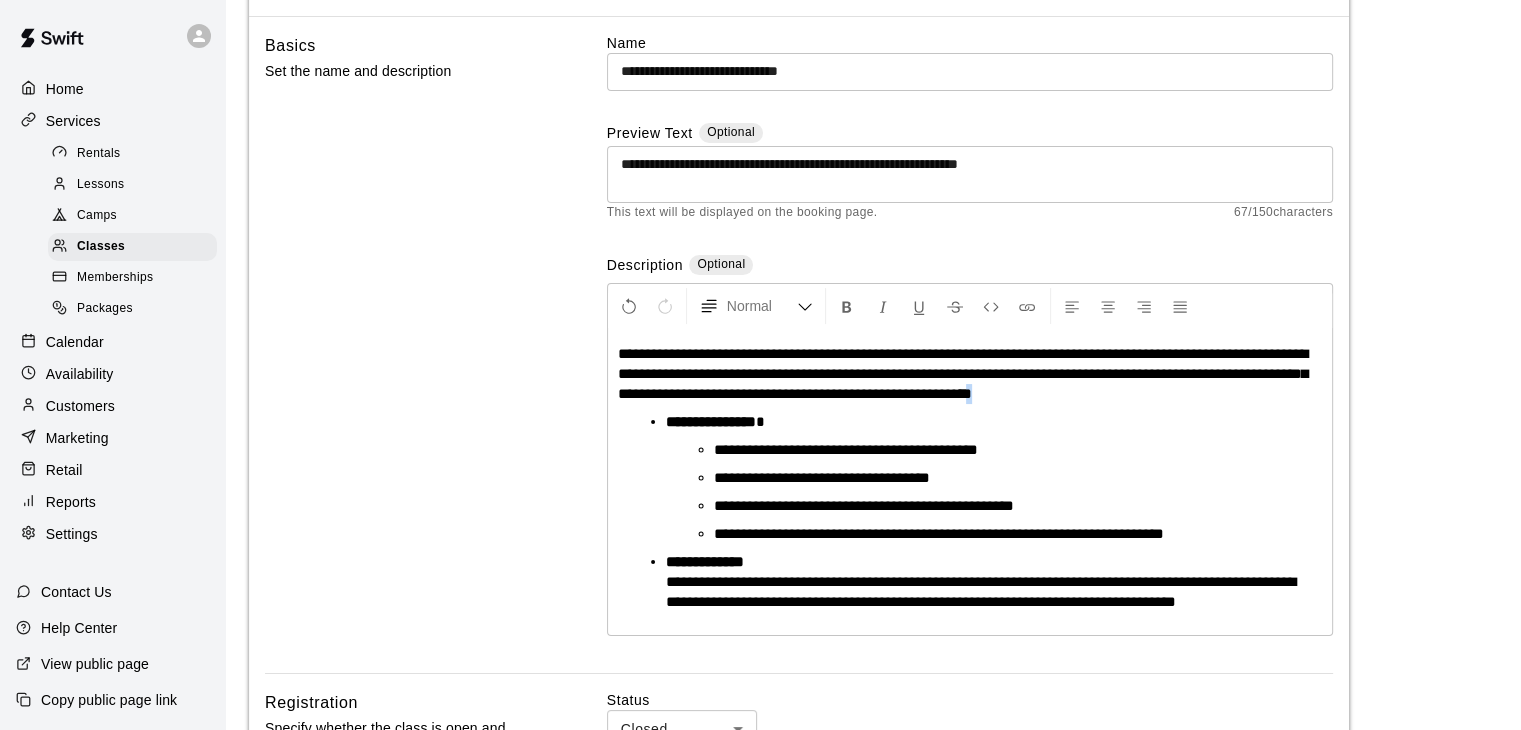 click on "**********" at bounding box center [970, 374] 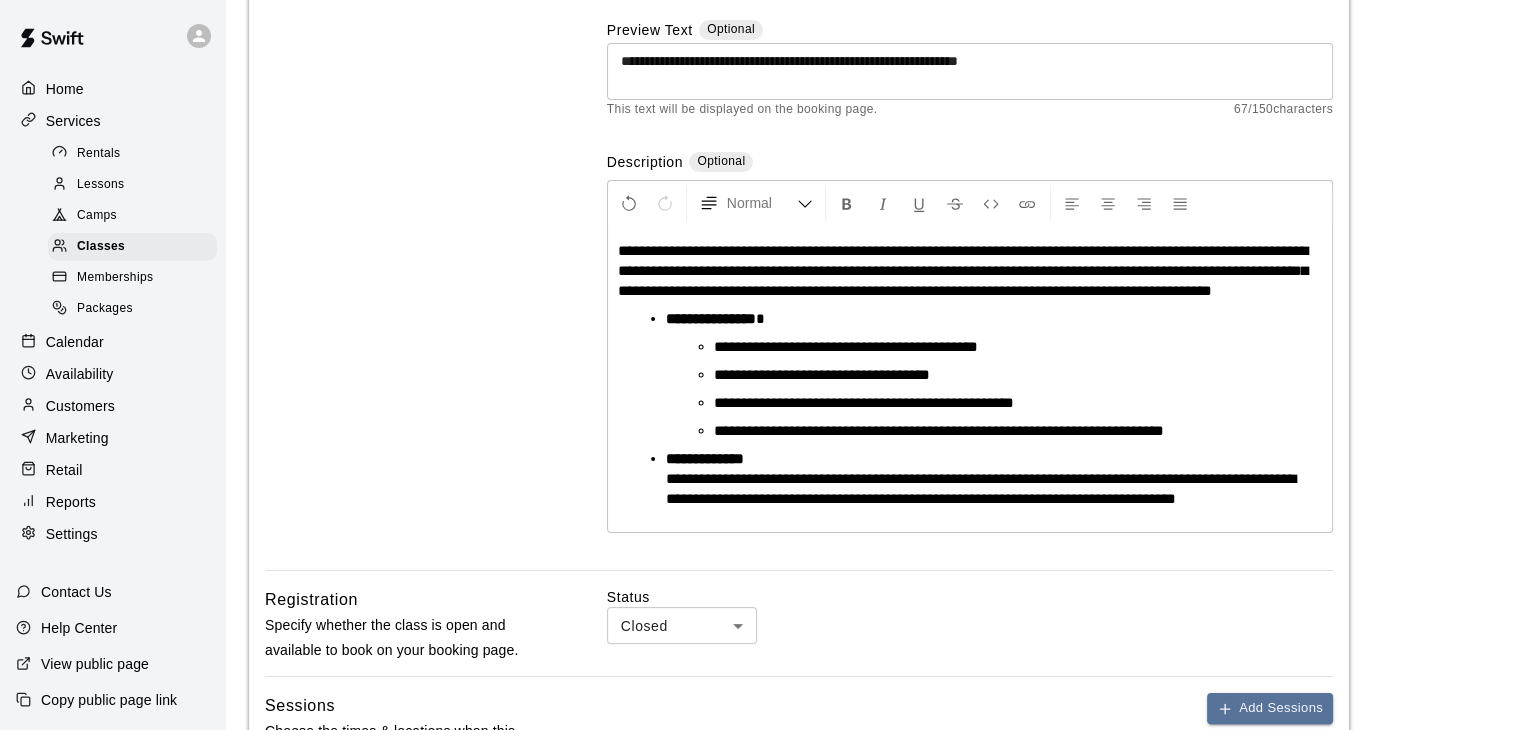scroll, scrollTop: 248, scrollLeft: 0, axis: vertical 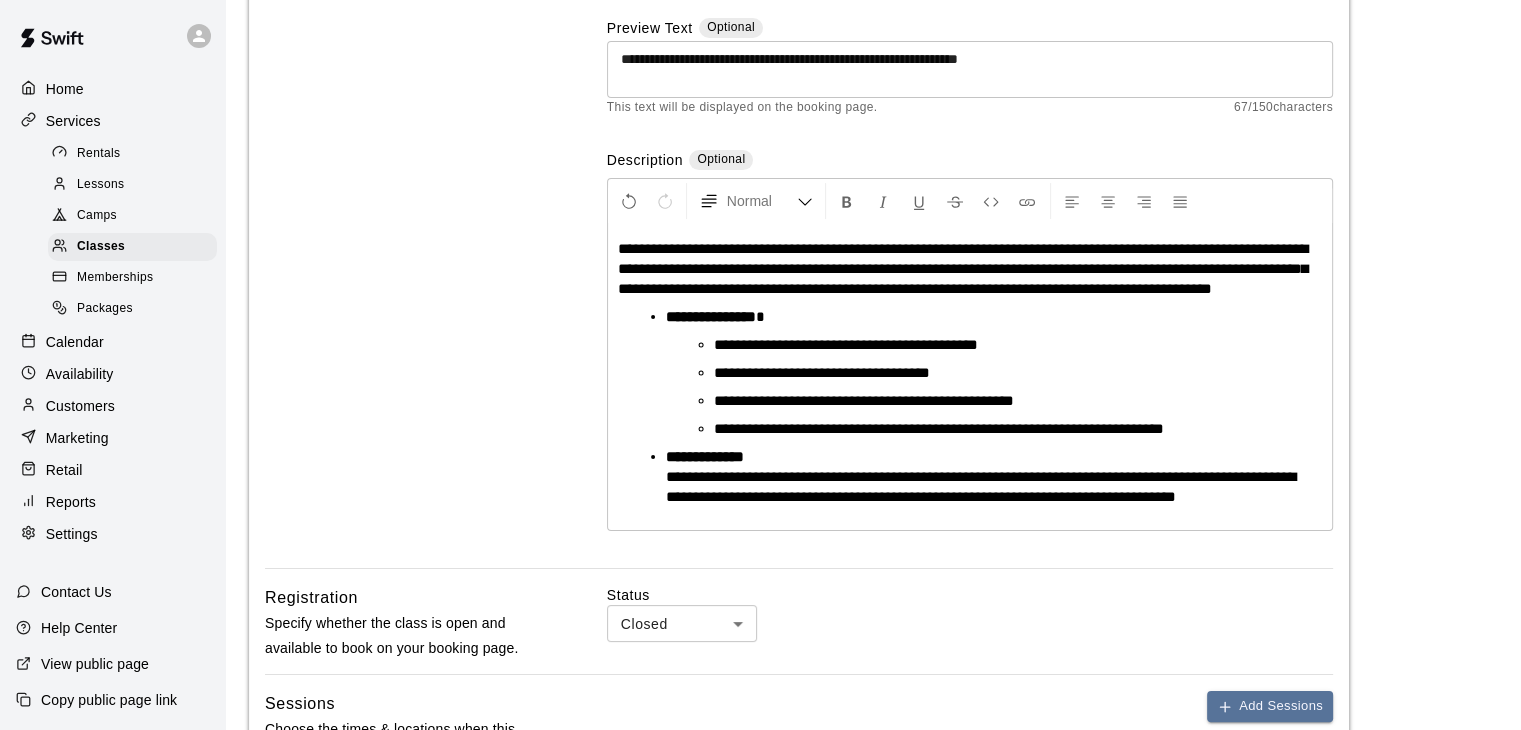click on "**********" at bounding box center (846, 344) 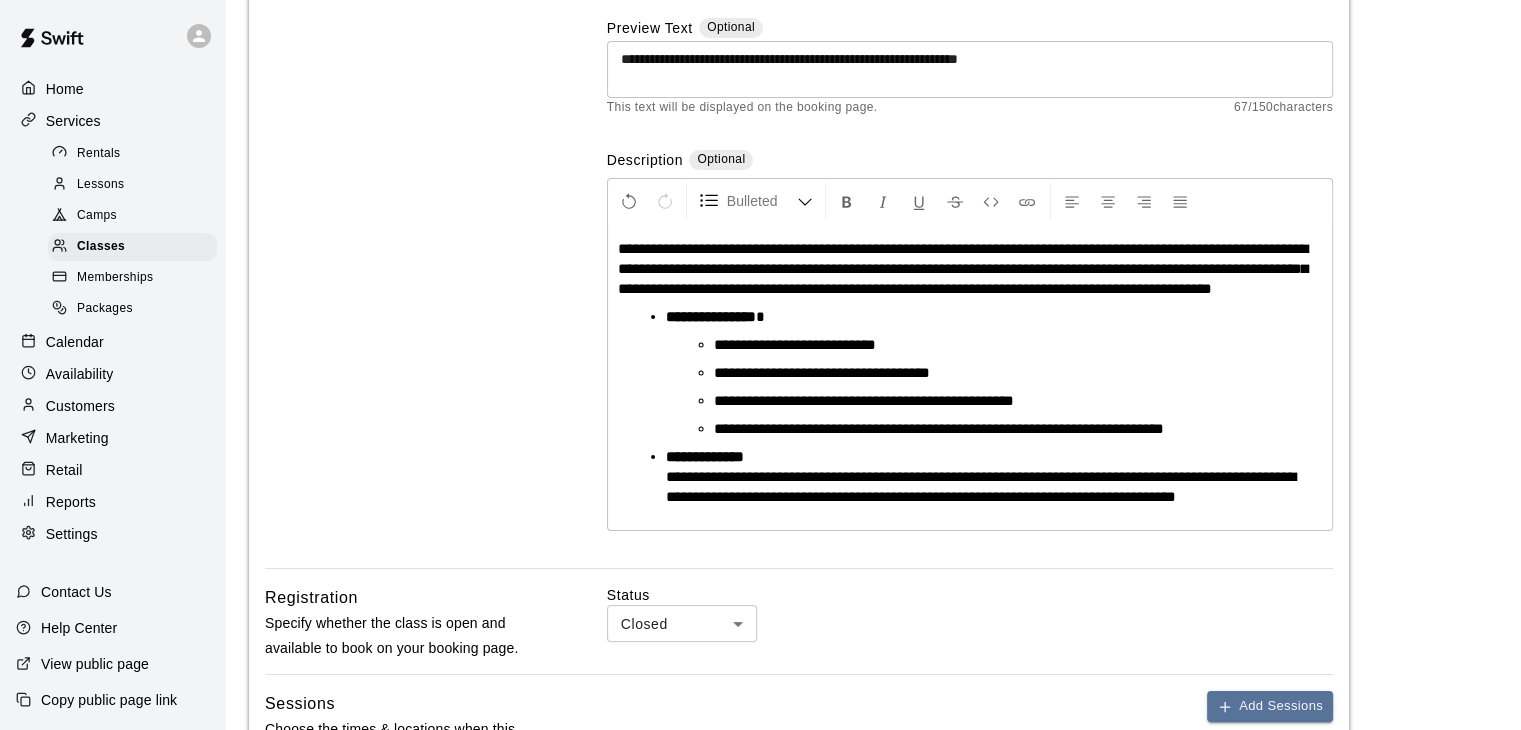 click on "**********" at bounding box center (986, 373) 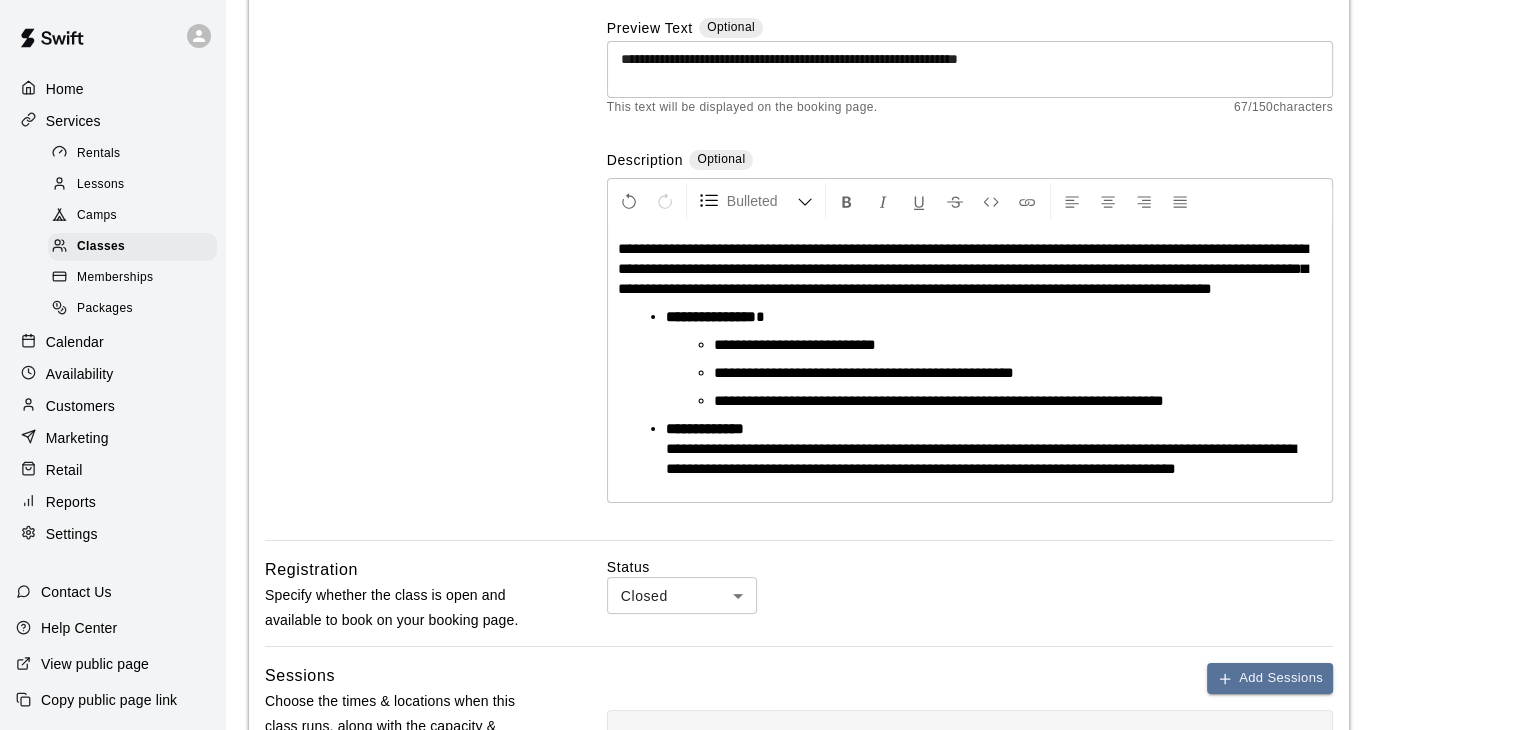 click on "**********" at bounding box center [986, 401] 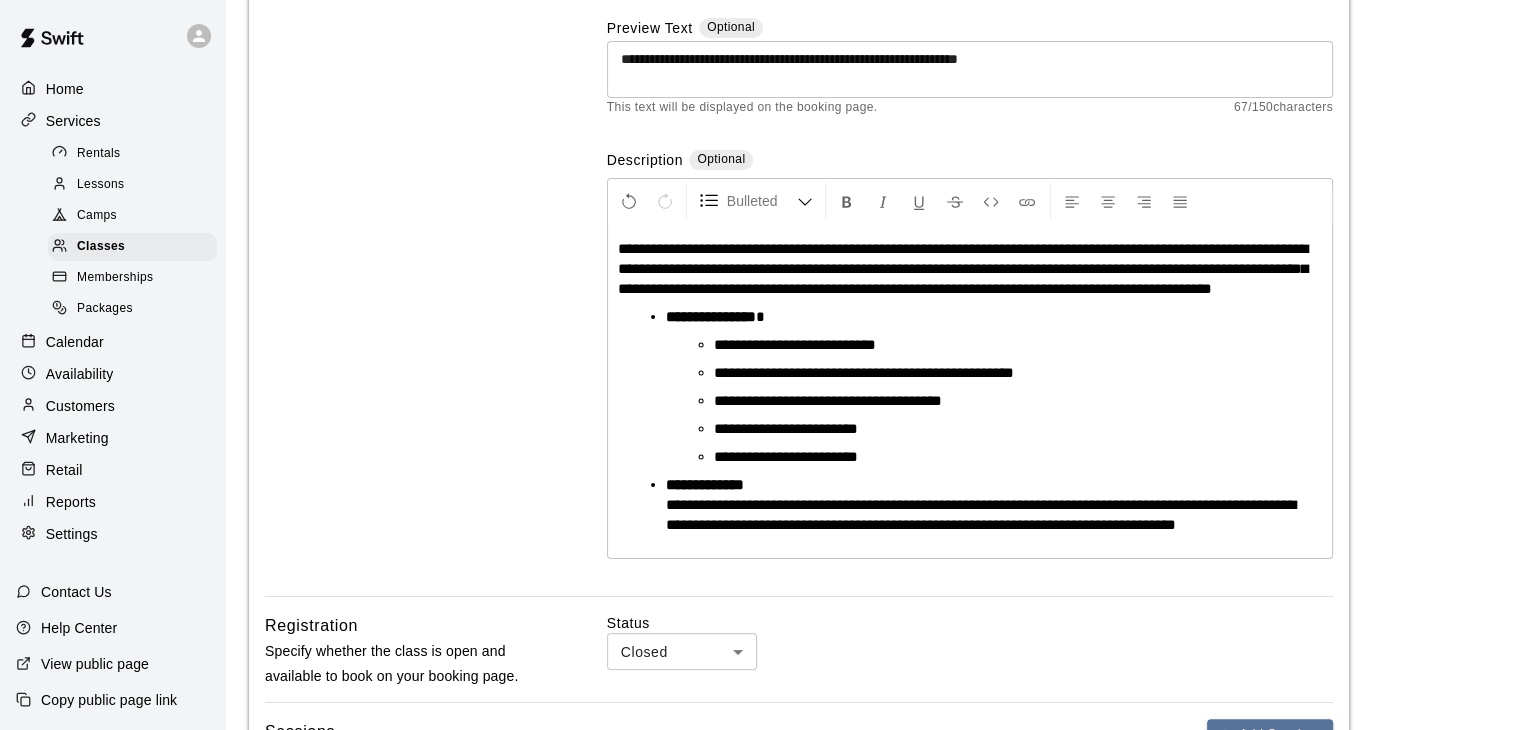 click on "**********" at bounding box center (986, 429) 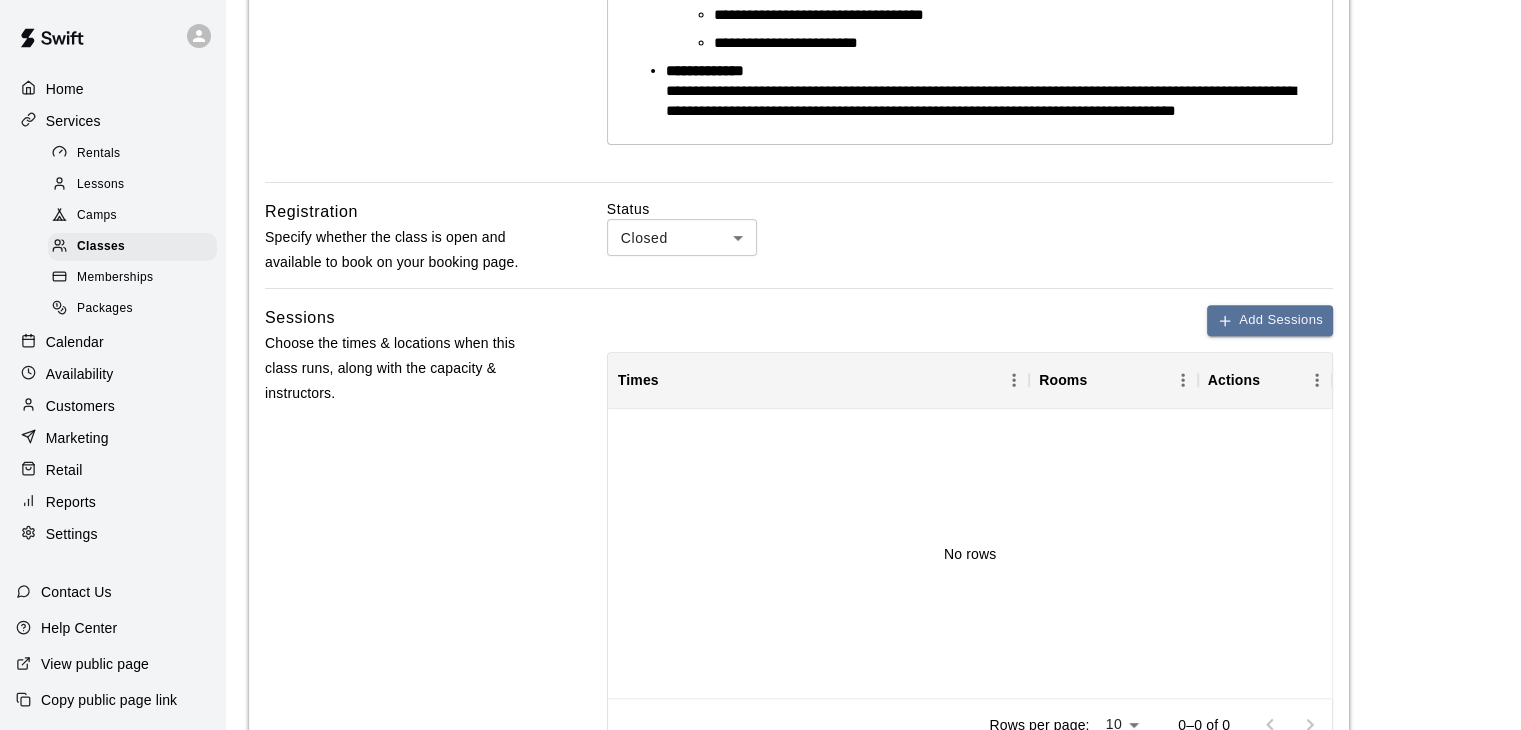 scroll, scrollTop: 668, scrollLeft: 0, axis: vertical 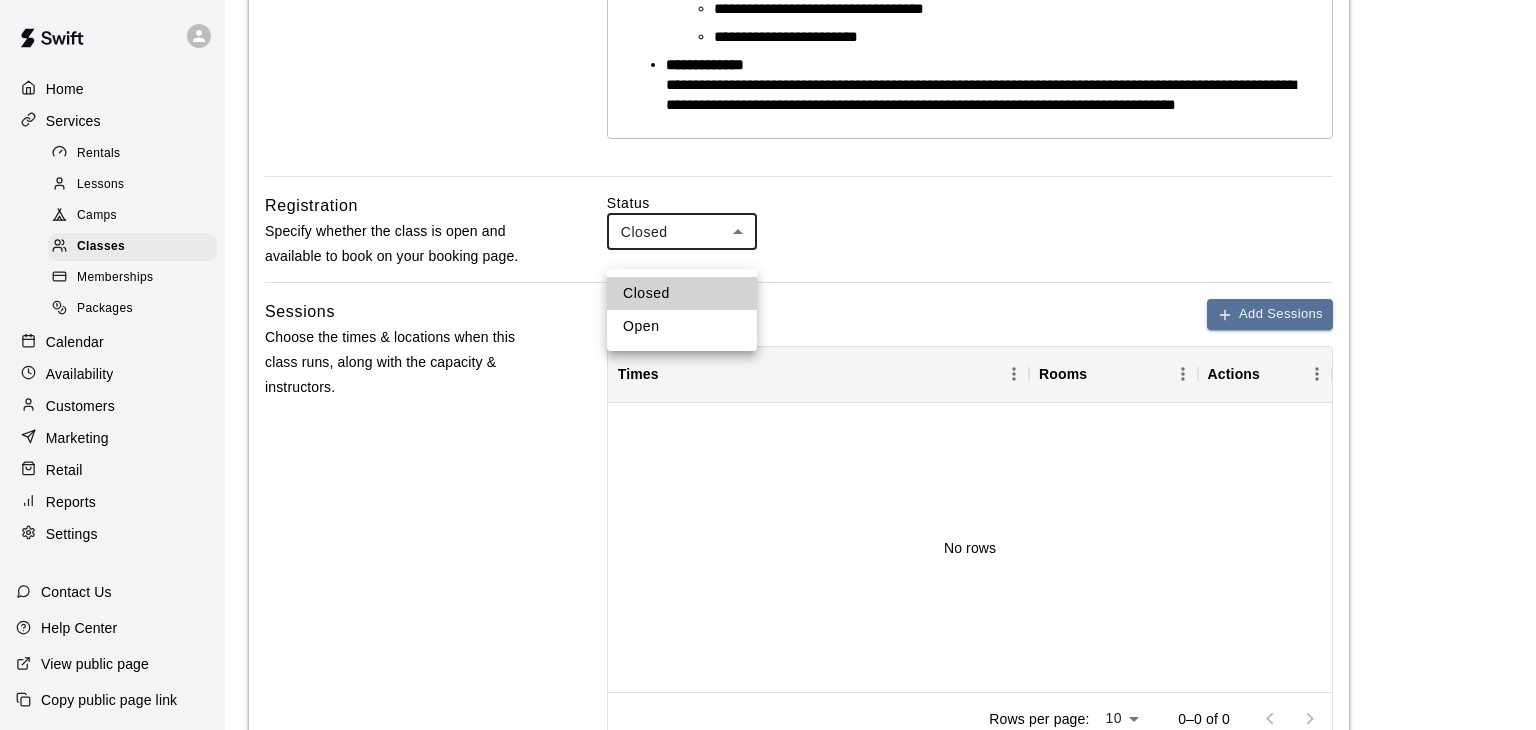 click on "**********" at bounding box center [768, 248] 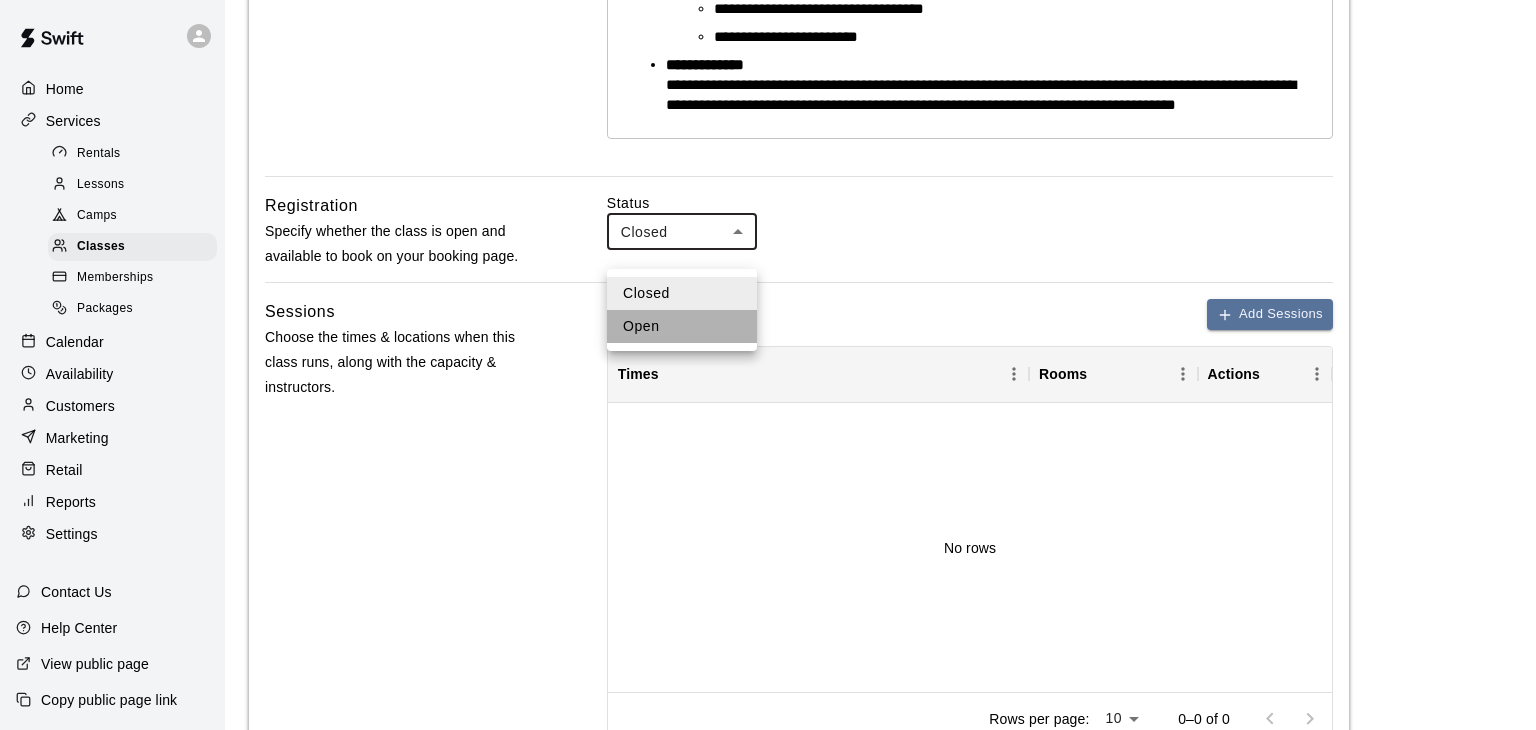 click on "Open" at bounding box center (682, 326) 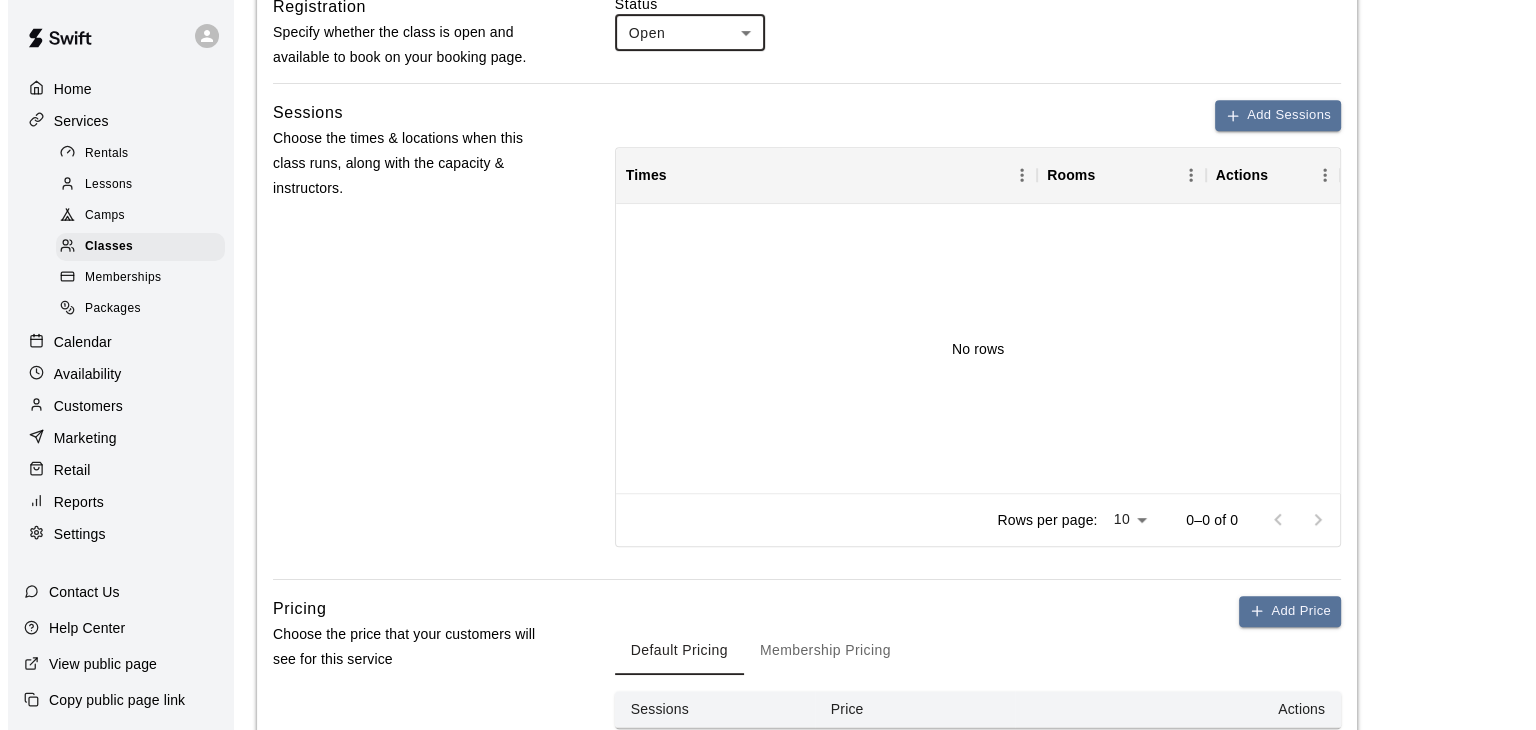 scroll, scrollTop: 868, scrollLeft: 0, axis: vertical 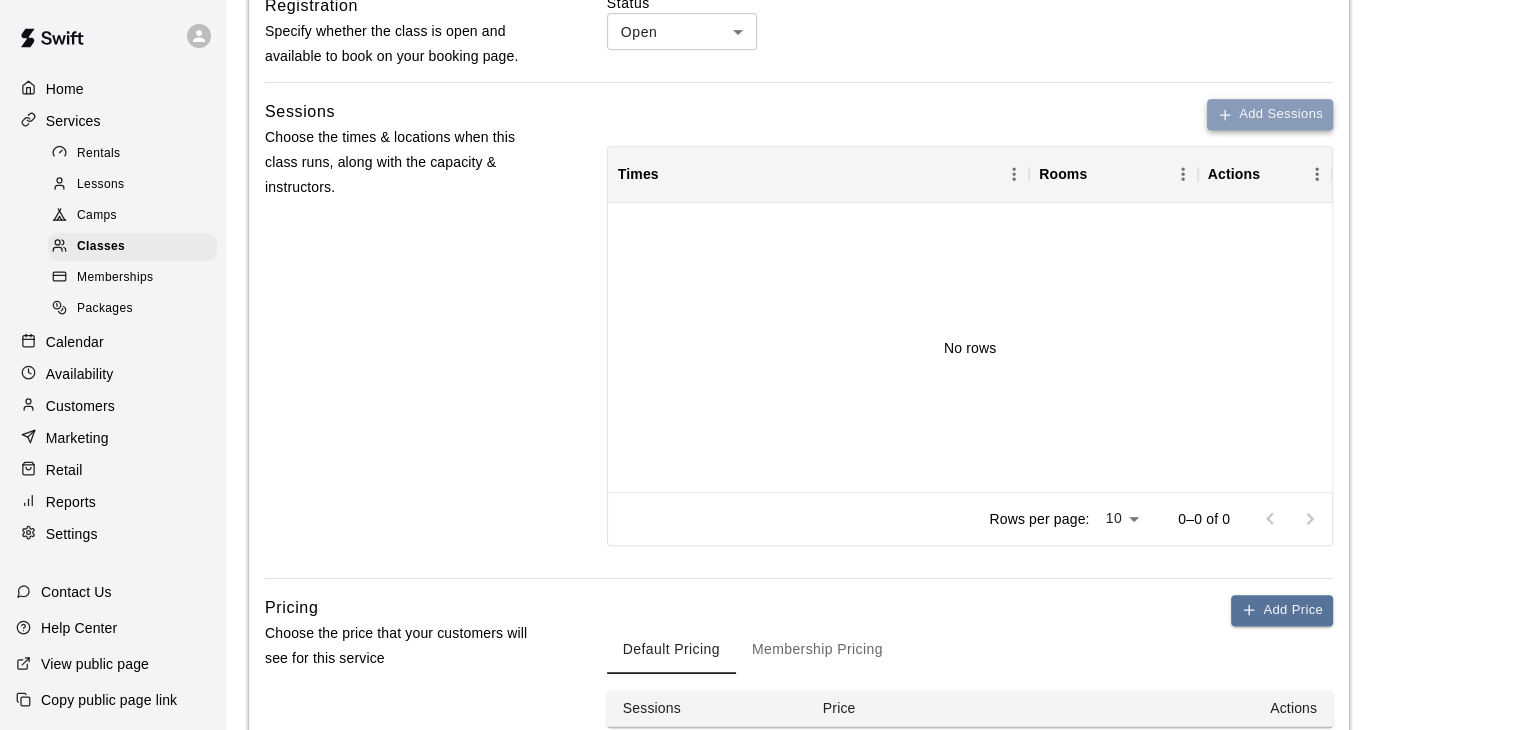 click on "Add Sessions" at bounding box center (1270, 114) 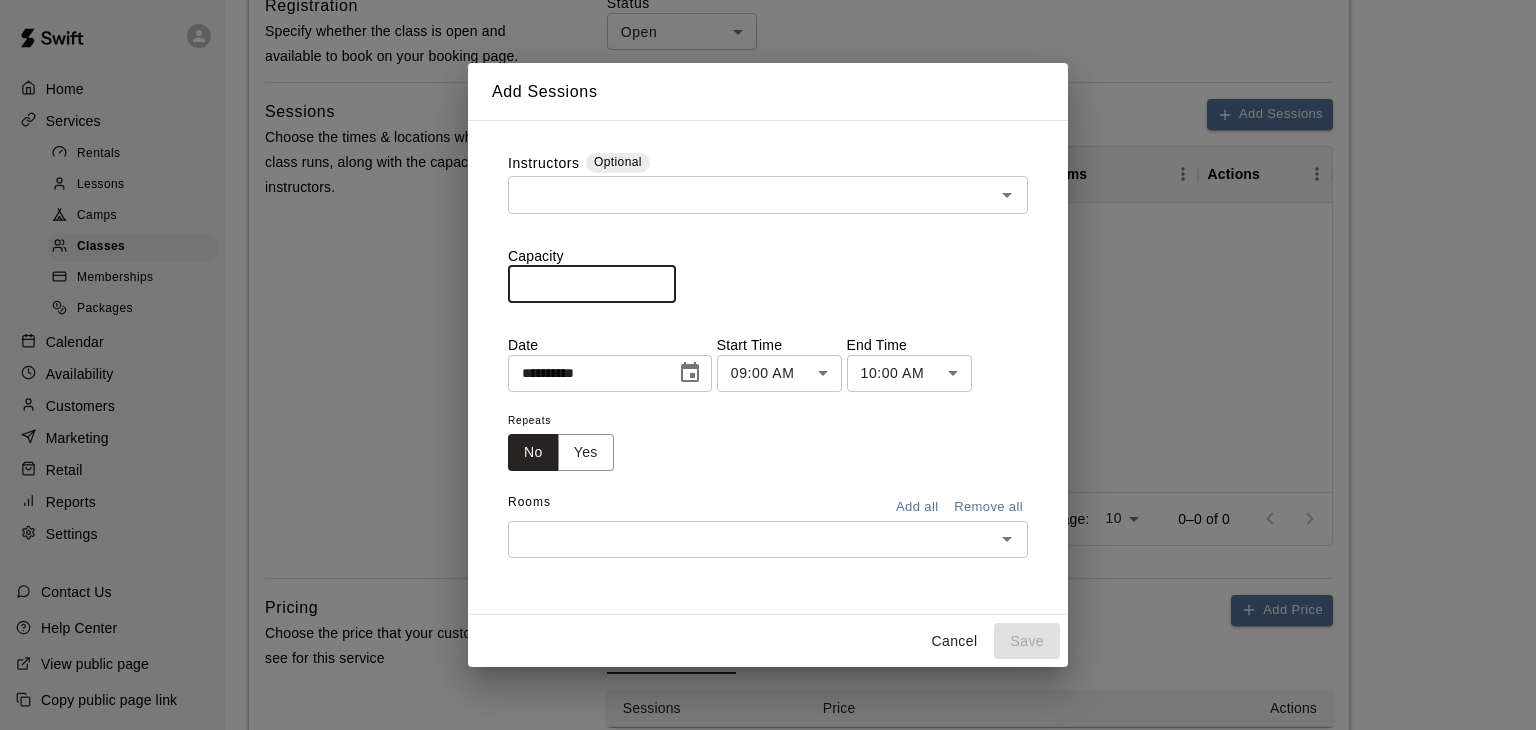 click on "*" at bounding box center (592, 284) 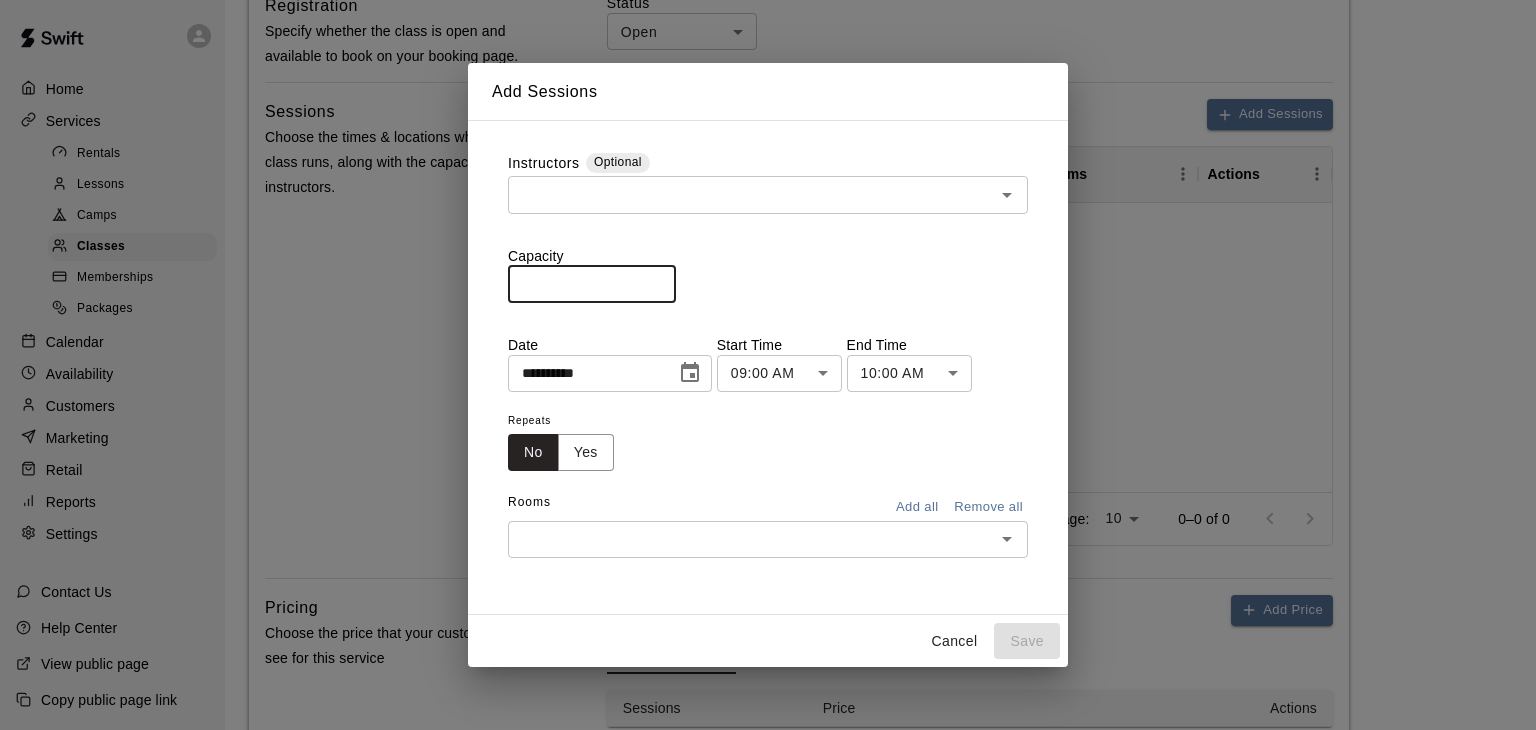 type on "**" 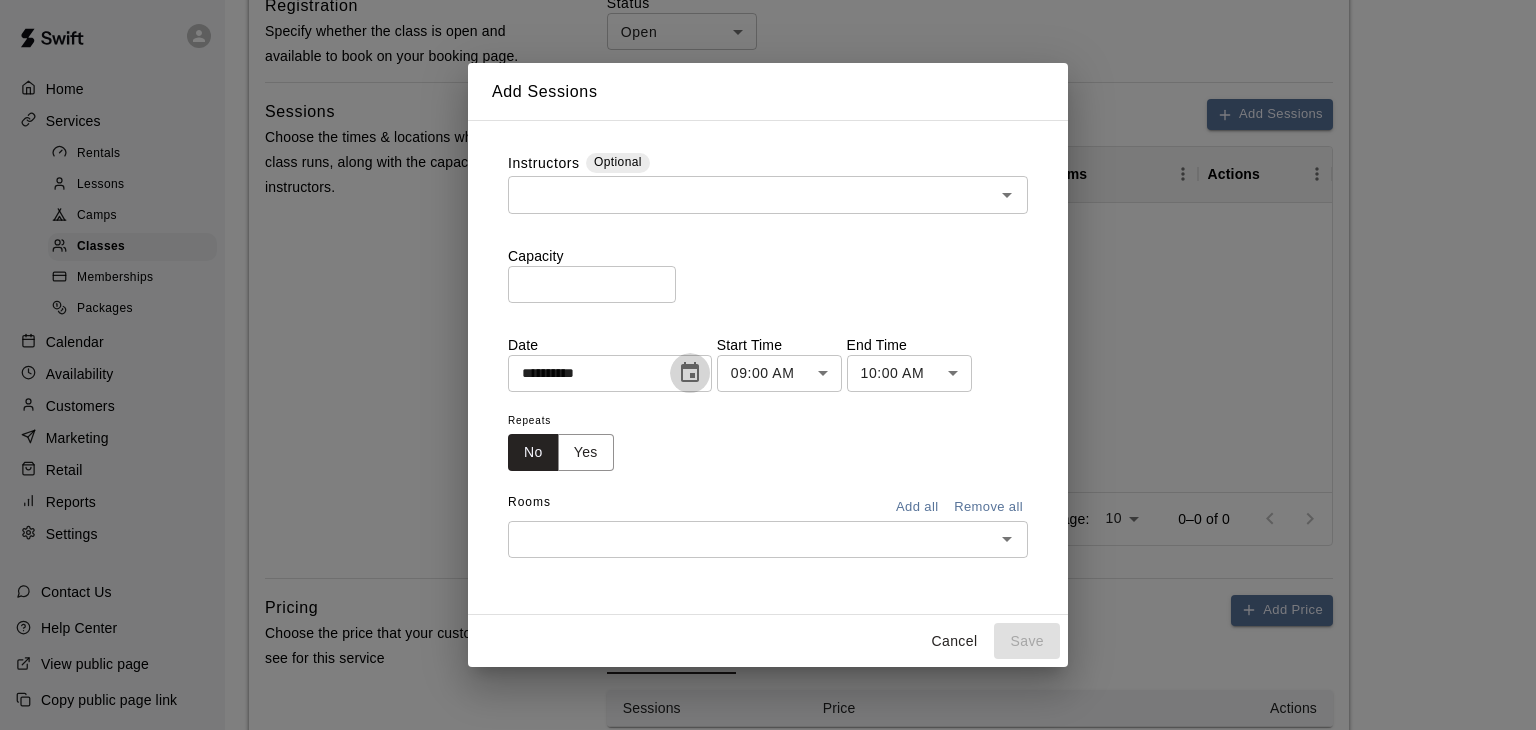 click 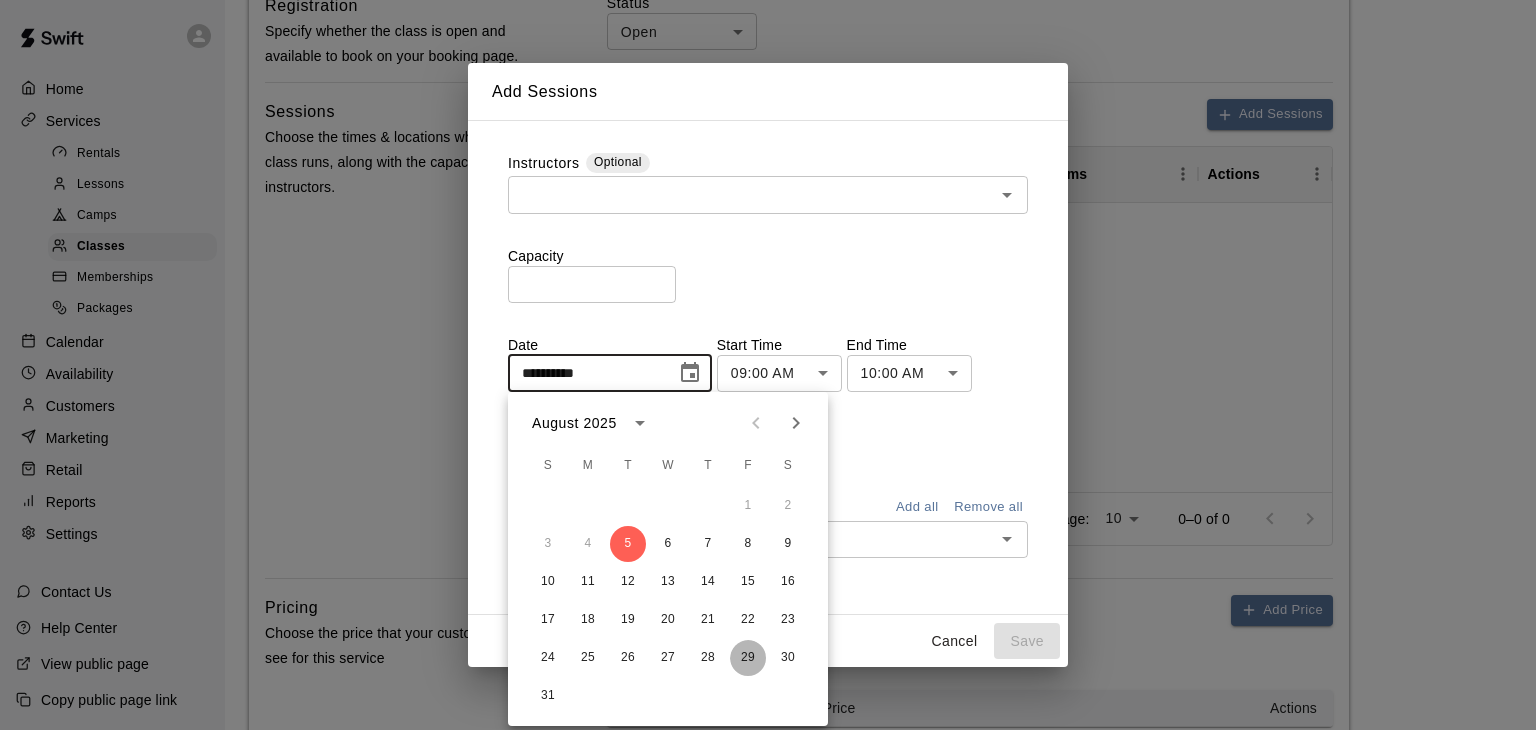 click on "29" at bounding box center [748, 658] 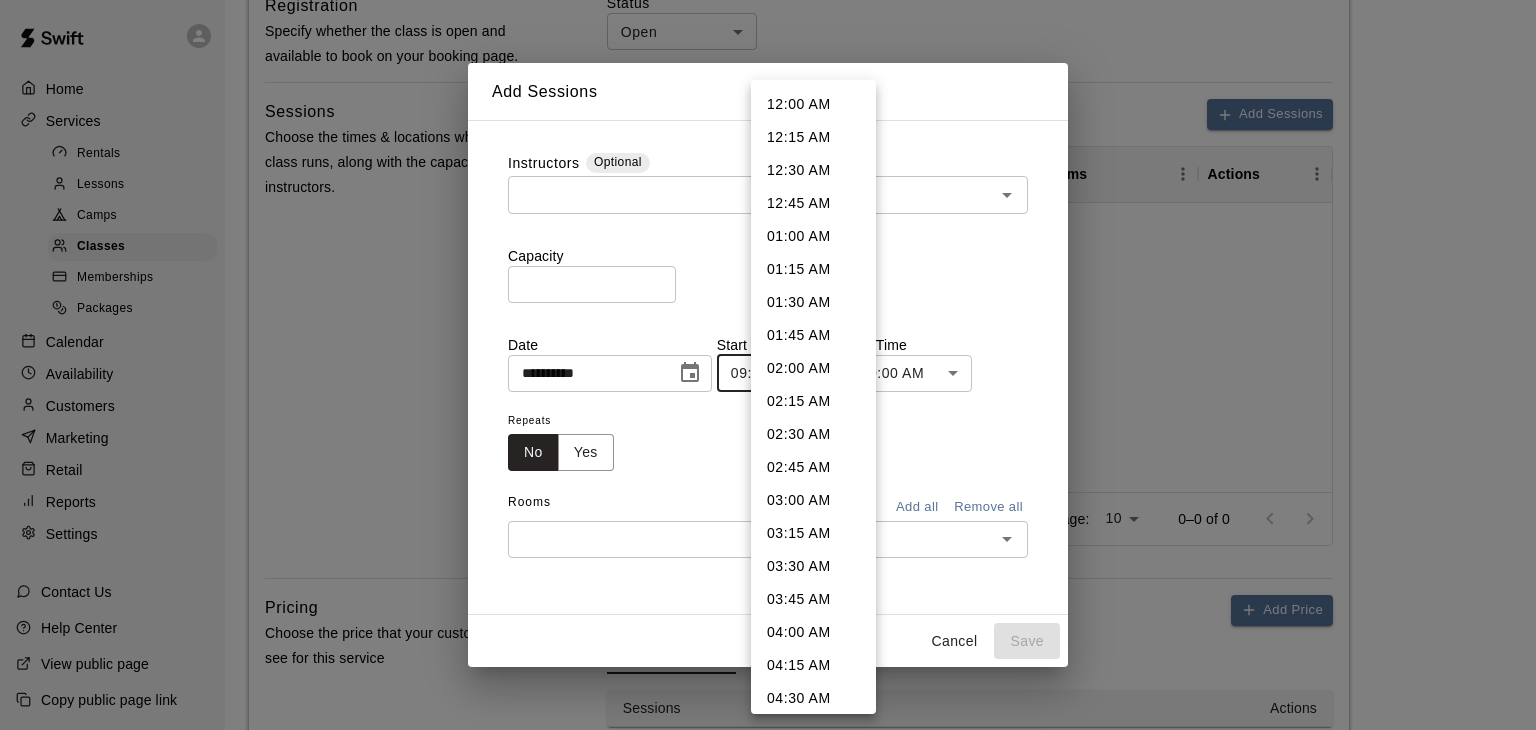 click on "**********" at bounding box center (768, 48) 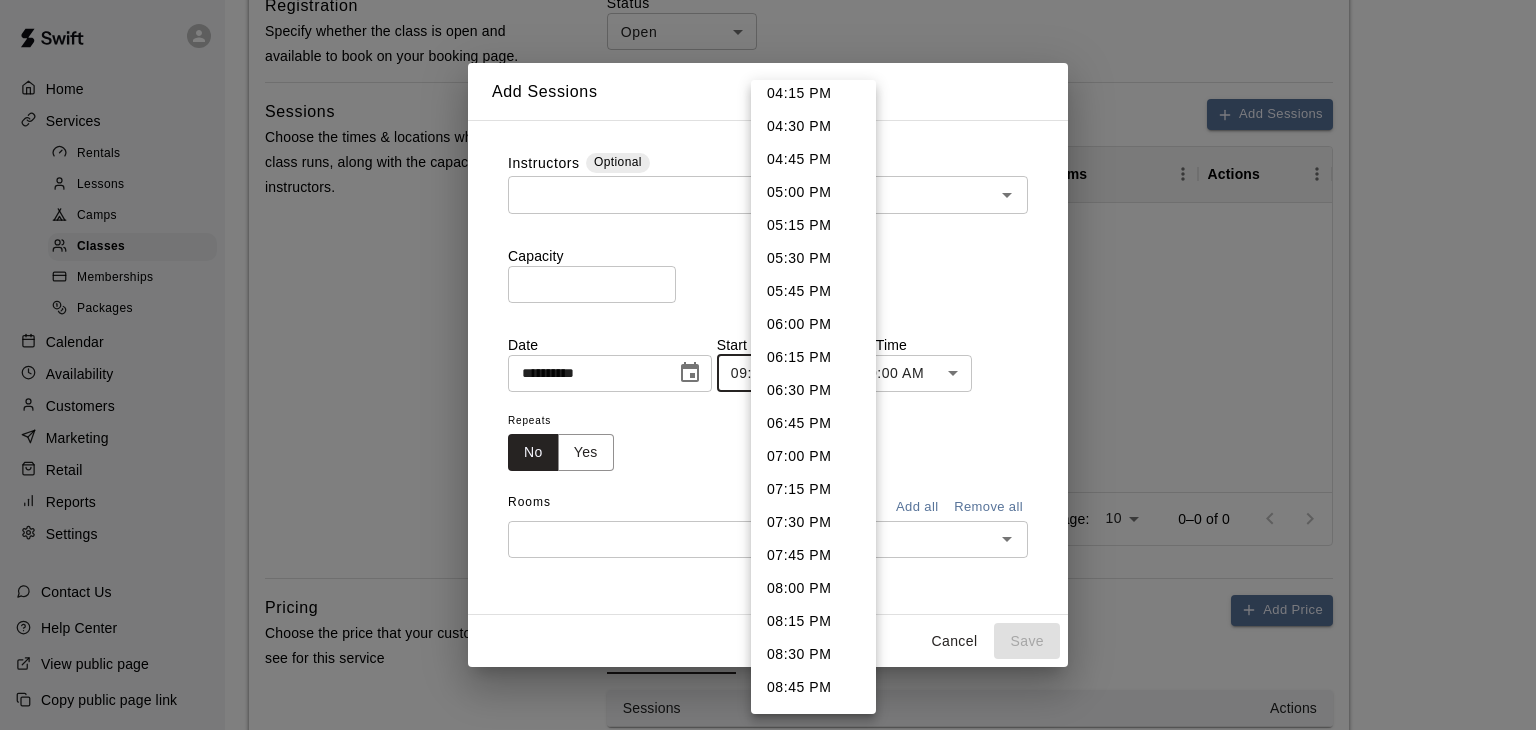 scroll, scrollTop: 2188, scrollLeft: 0, axis: vertical 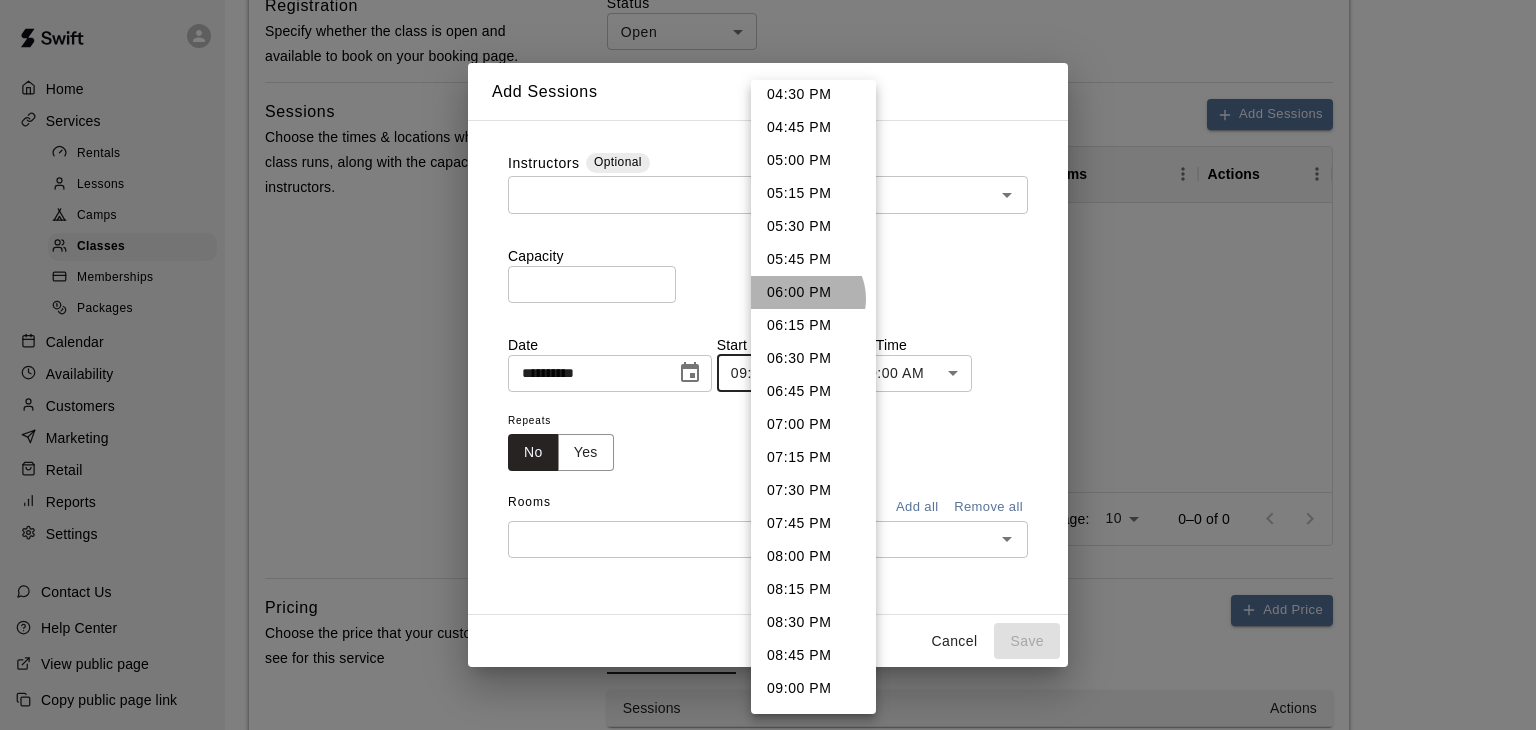 click on "06:00 PM" at bounding box center (813, 292) 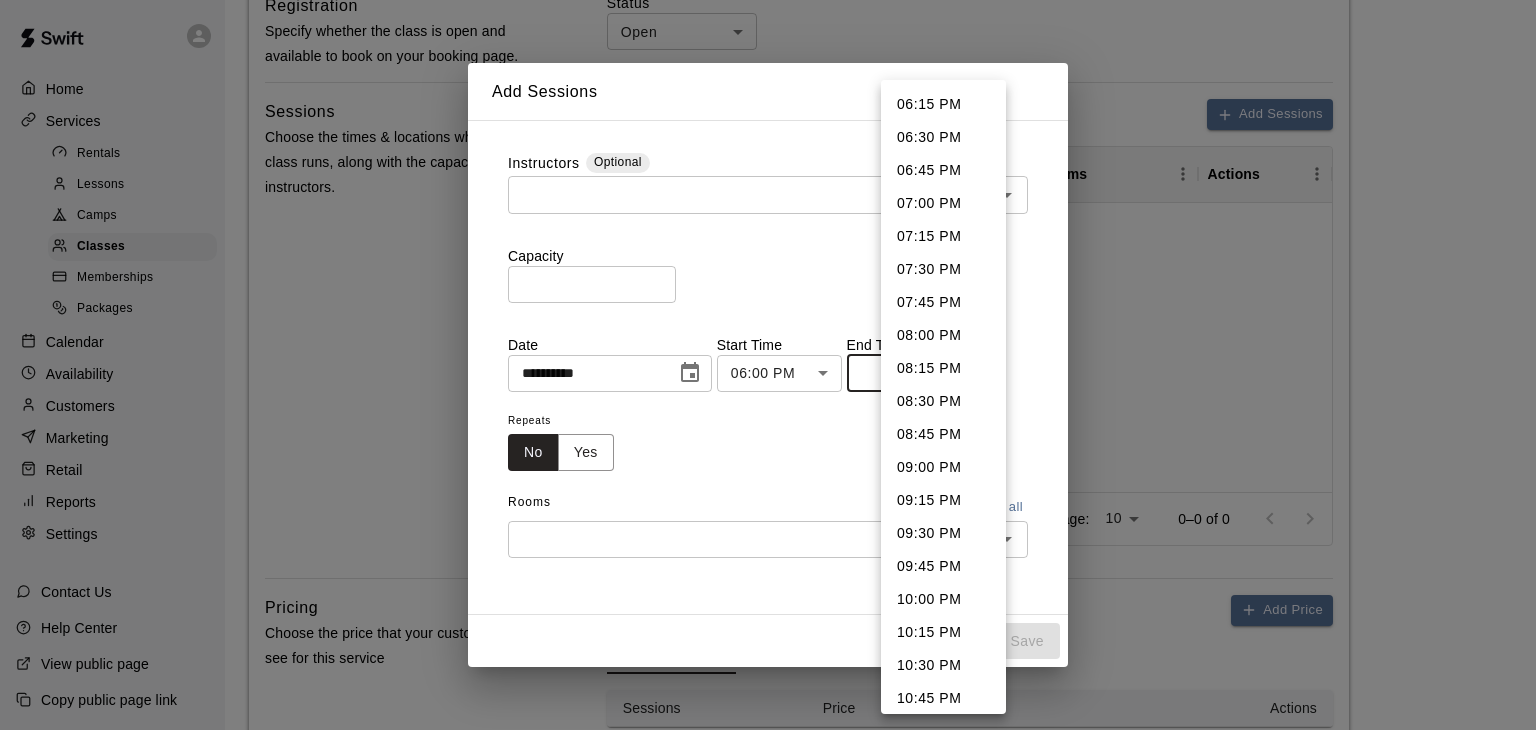 click on "**********" at bounding box center (768, 48) 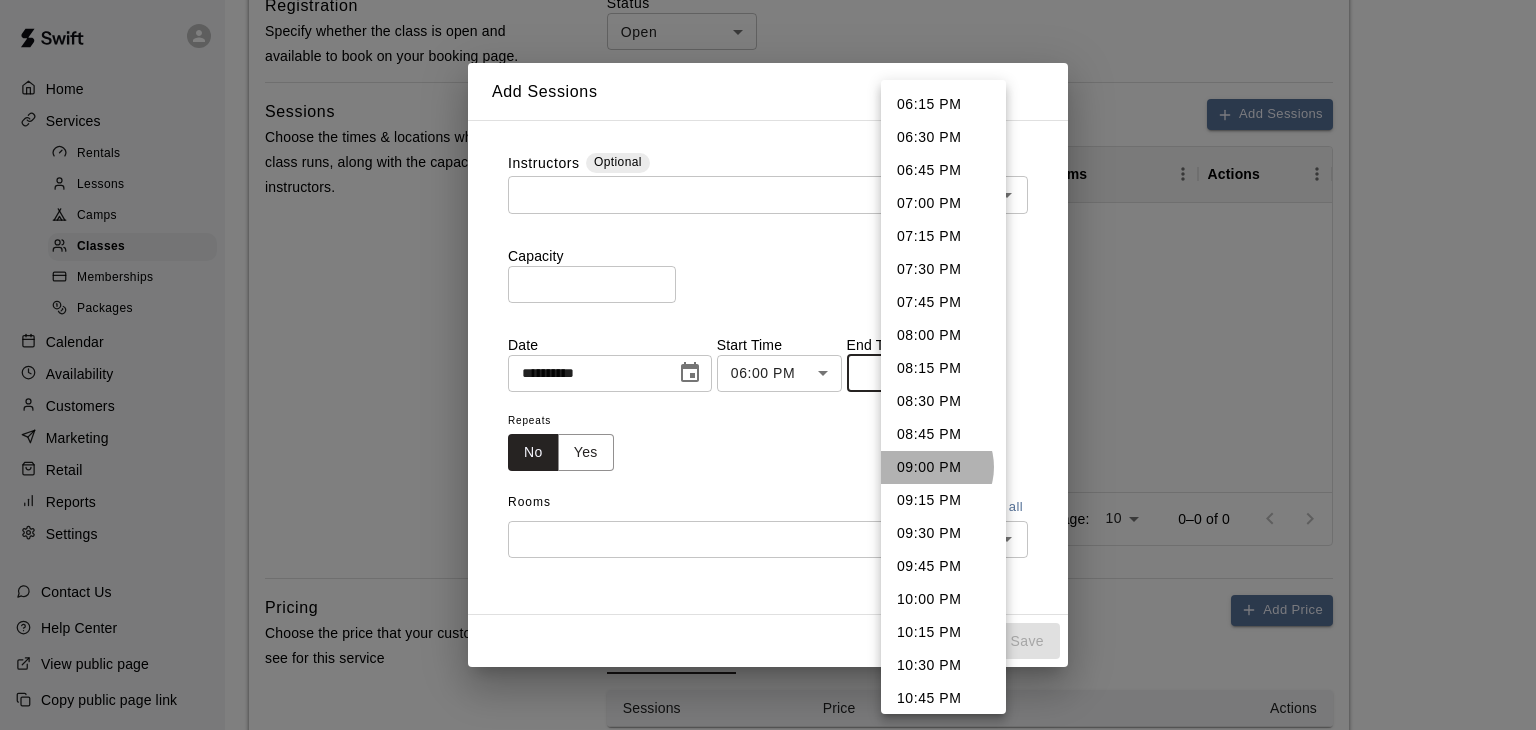 click on "09:00 PM" at bounding box center [943, 467] 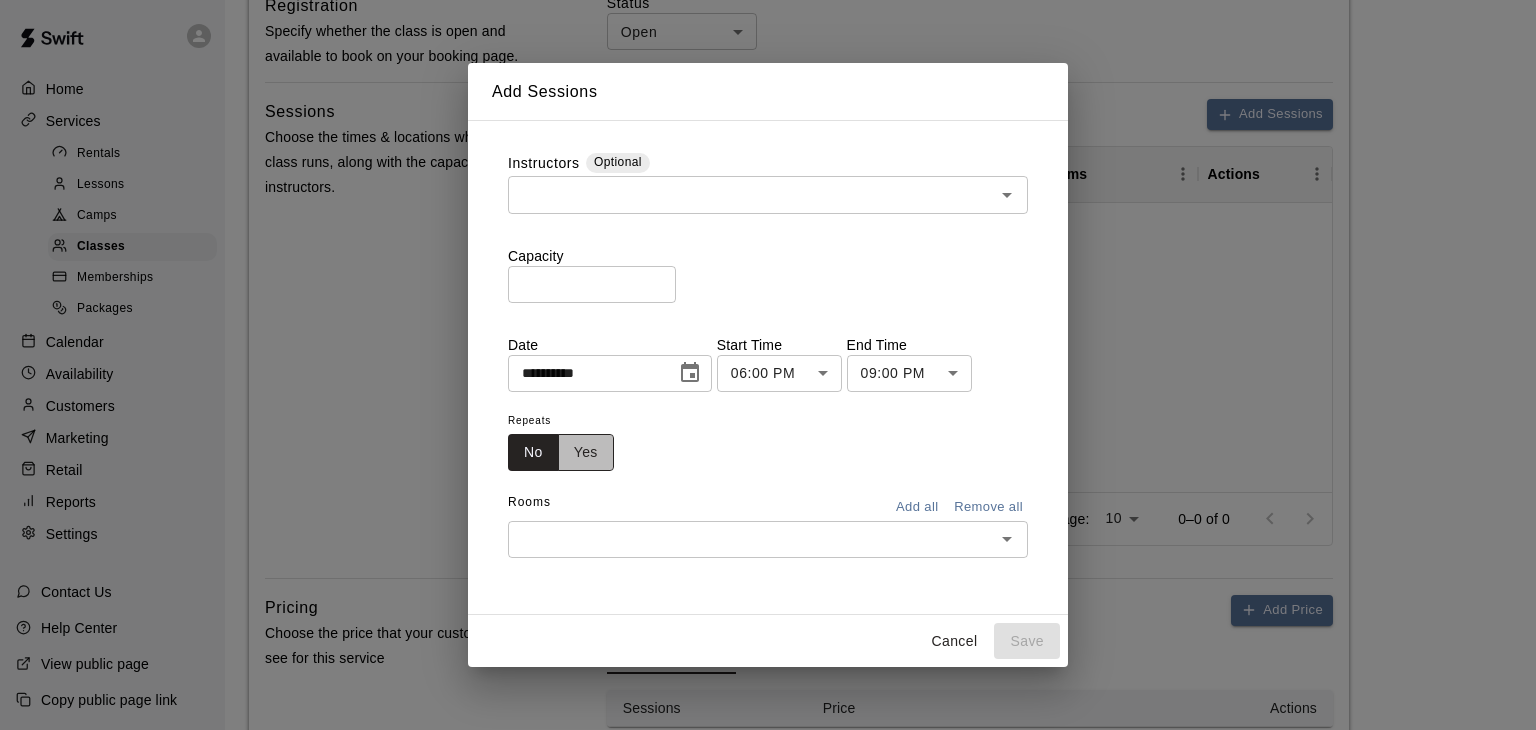 click on "Yes" at bounding box center [586, 452] 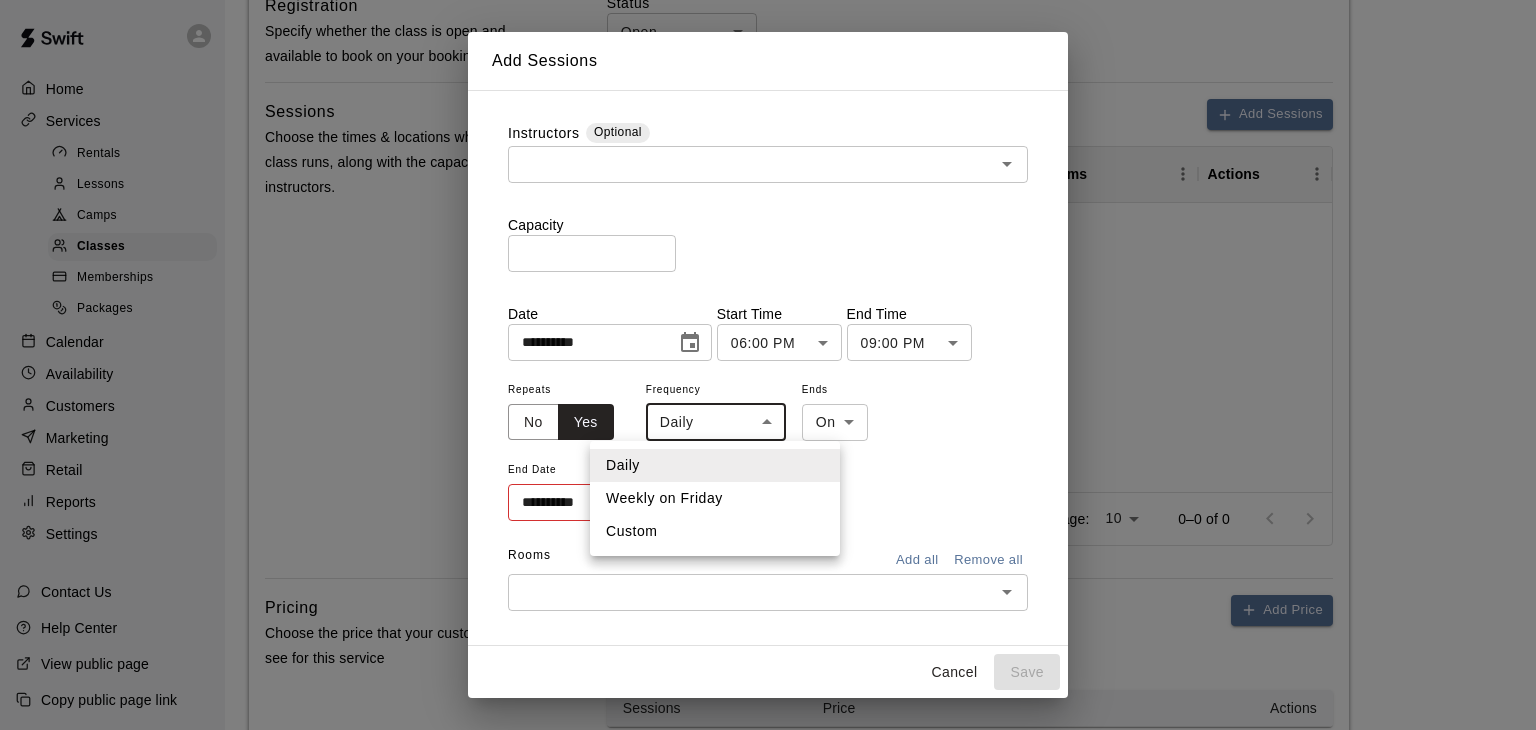 click on "**********" at bounding box center [768, 48] 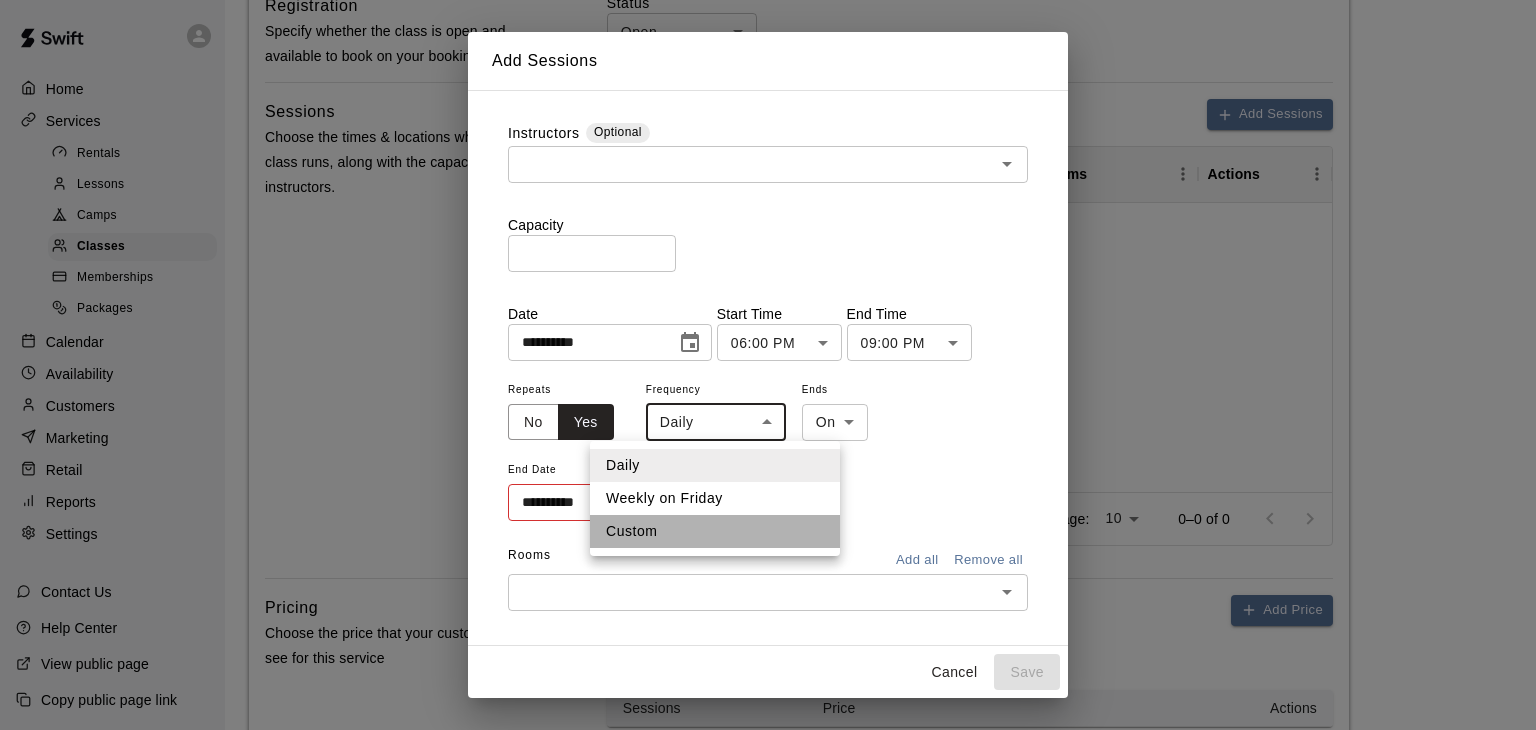 click on "Custom" at bounding box center (715, 531) 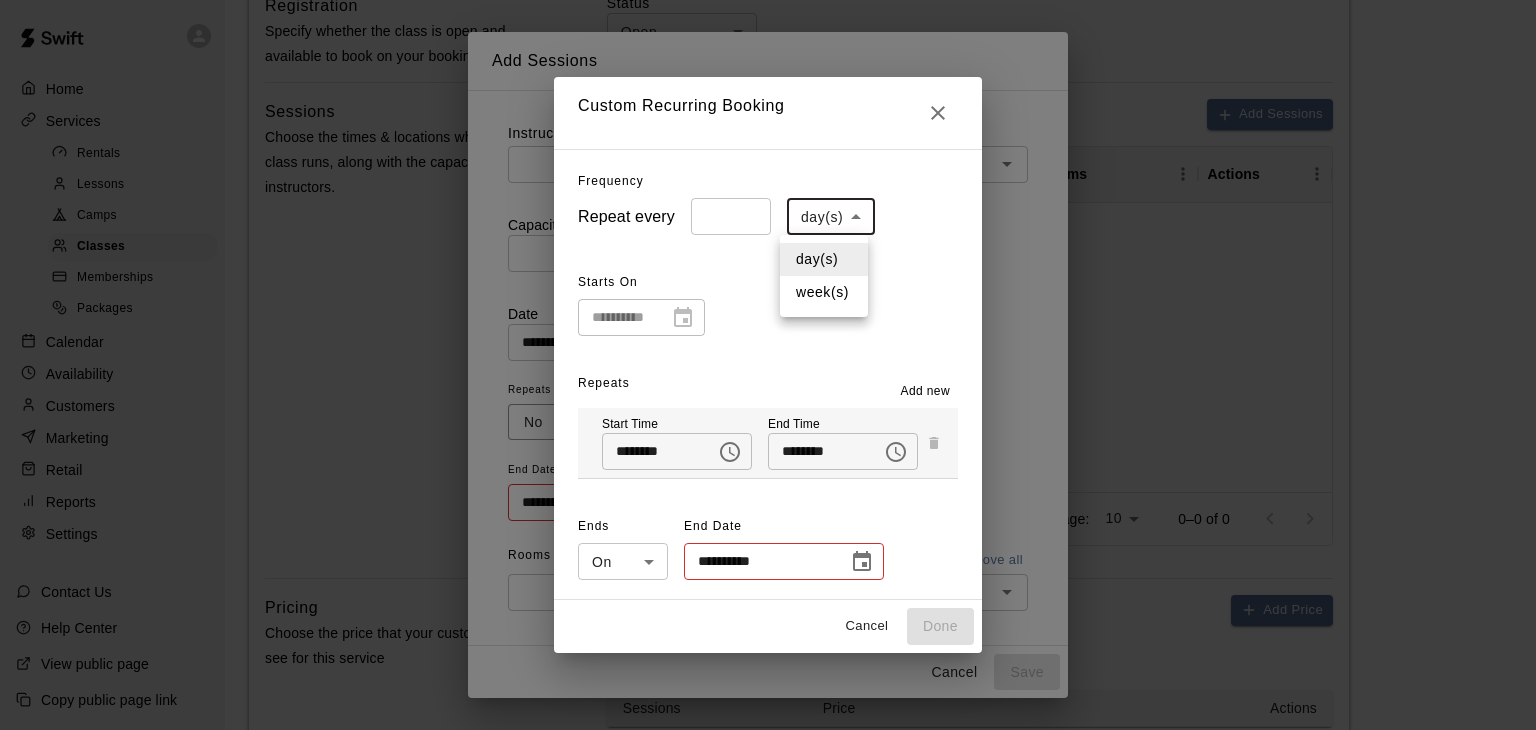 click on "**********" at bounding box center [768, 48] 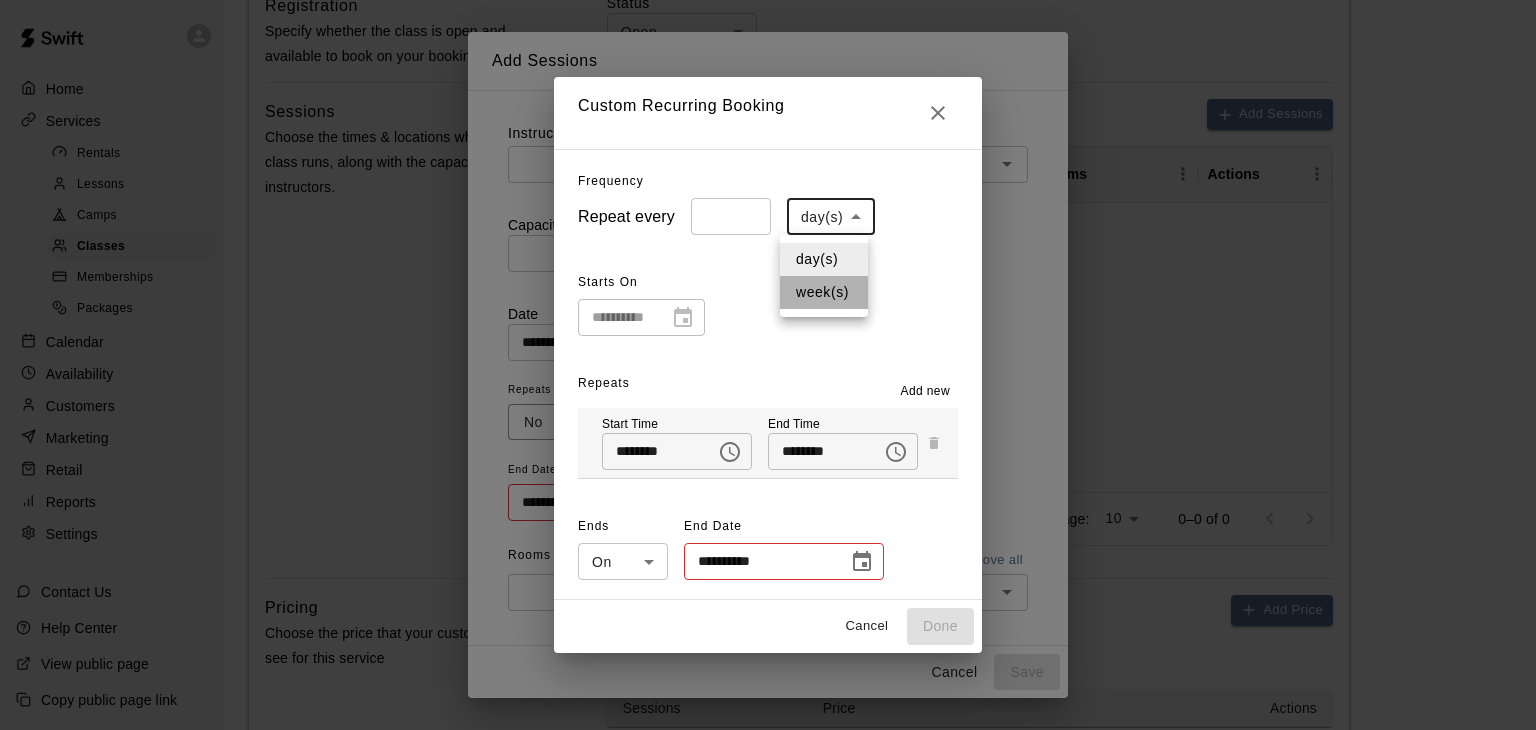 click on "week(s)" at bounding box center [824, 292] 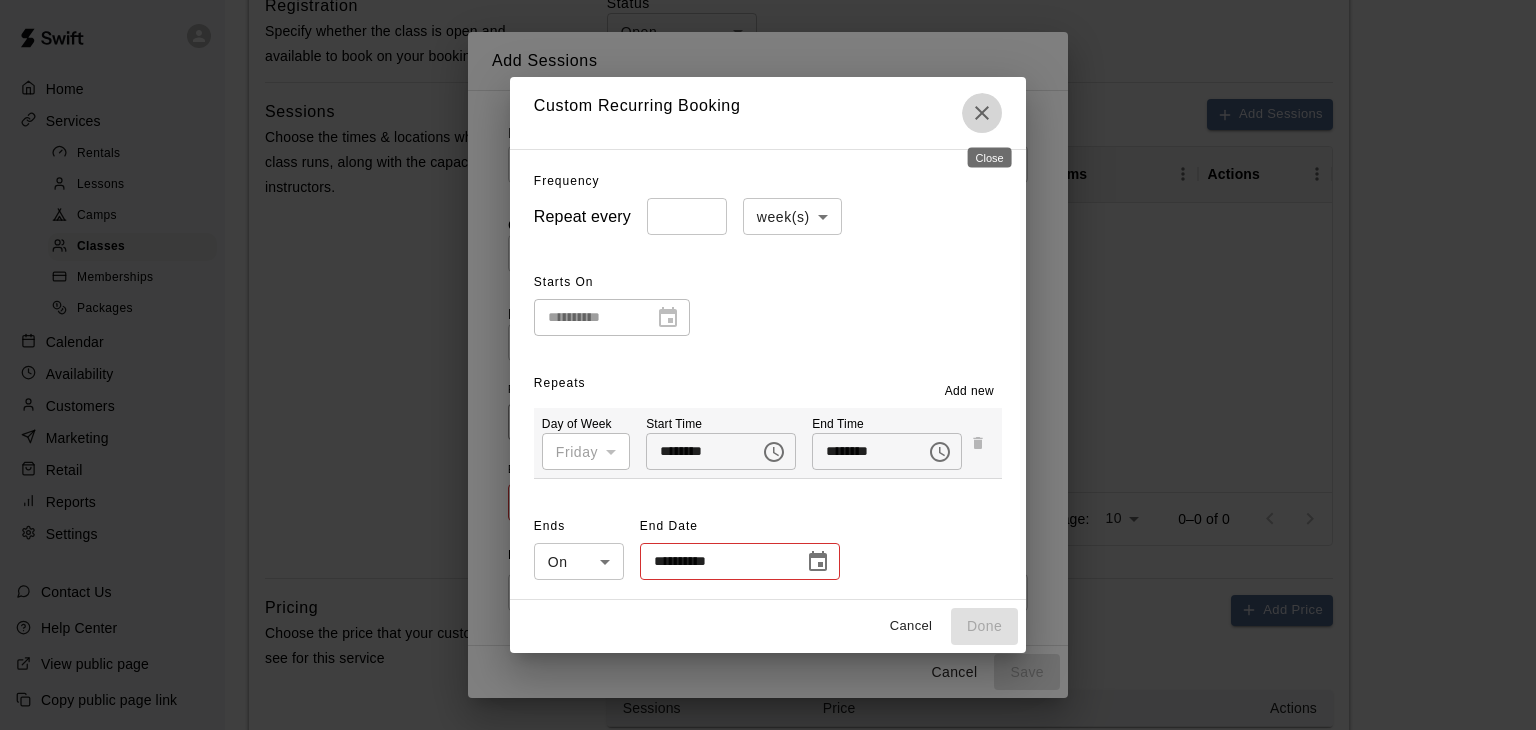click 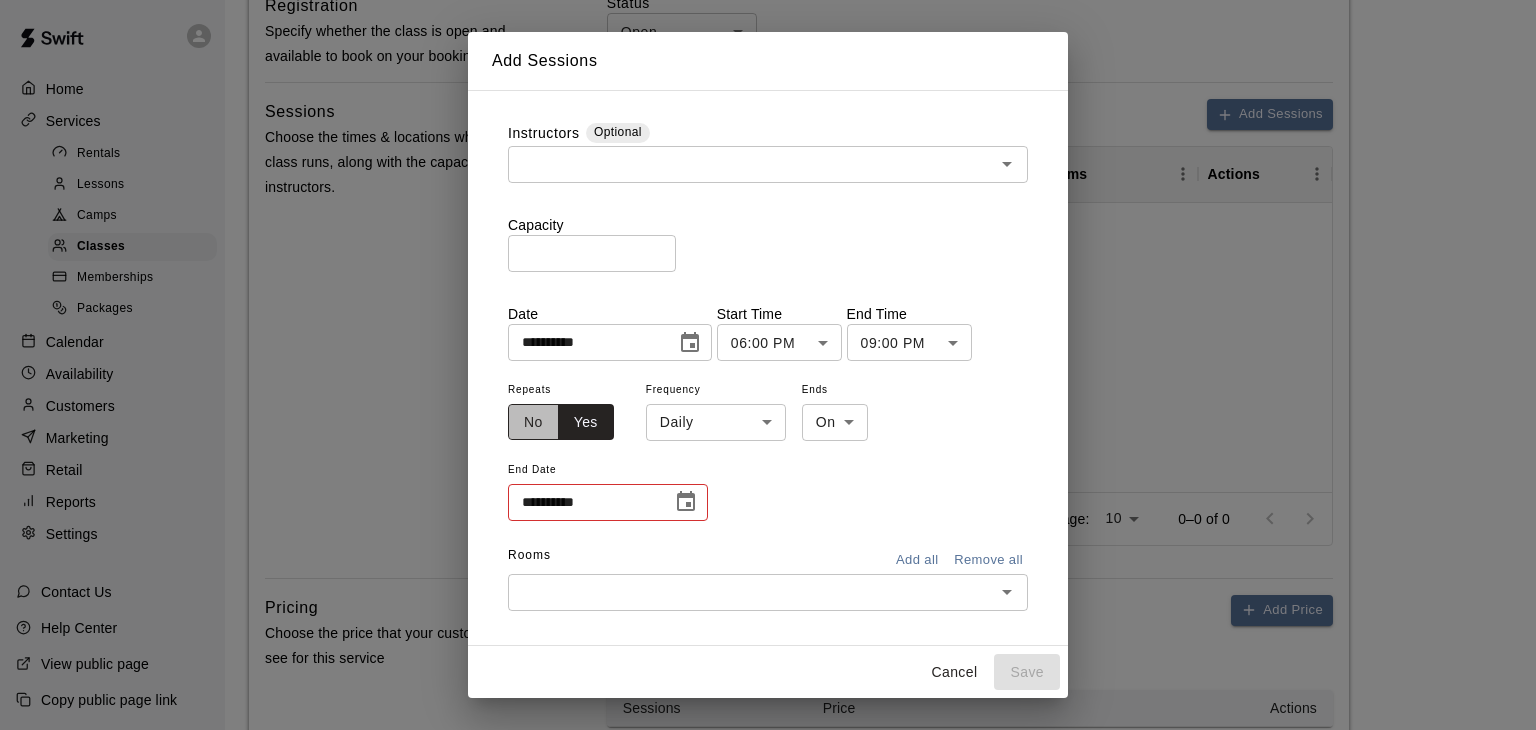 click on "No" at bounding box center (533, 422) 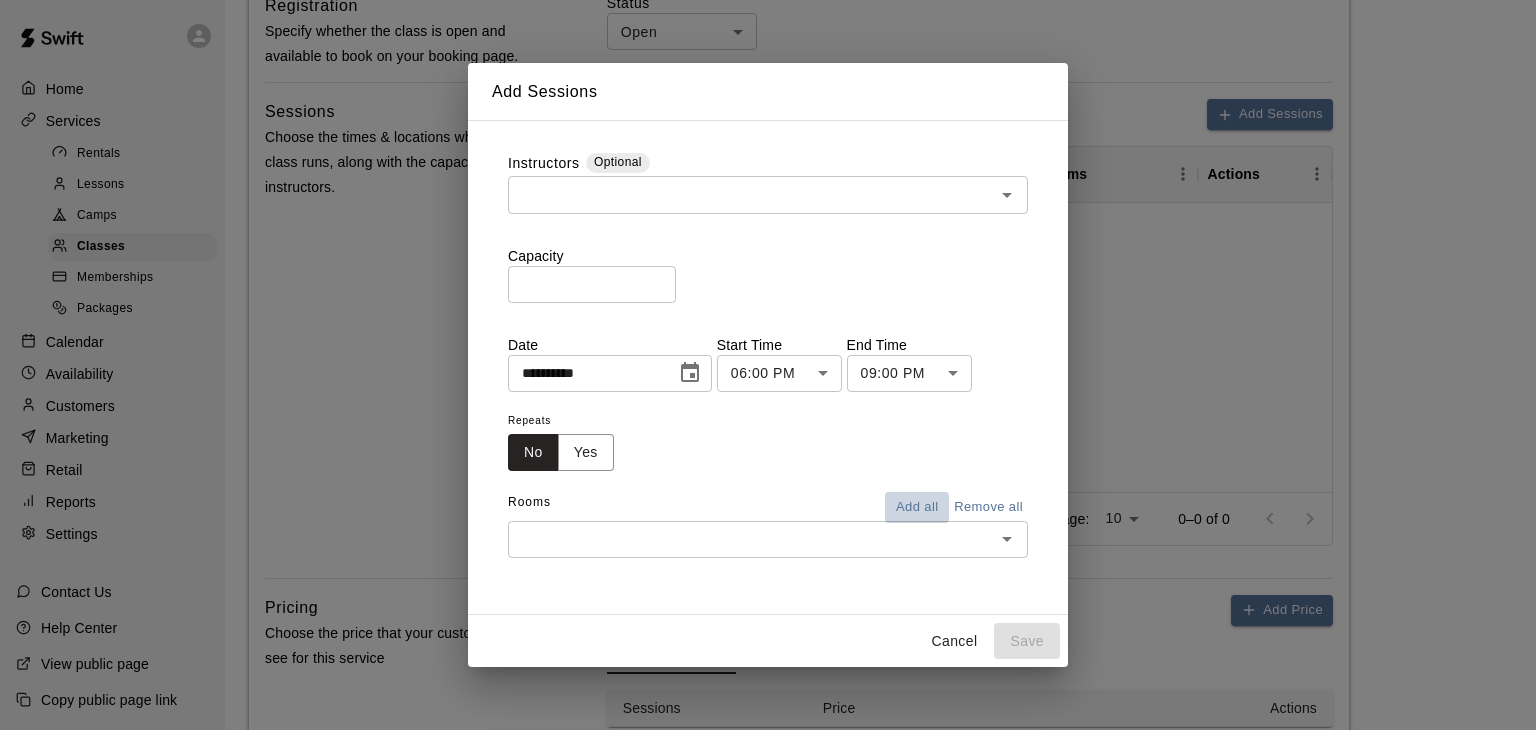 click on "Add all" at bounding box center (917, 507) 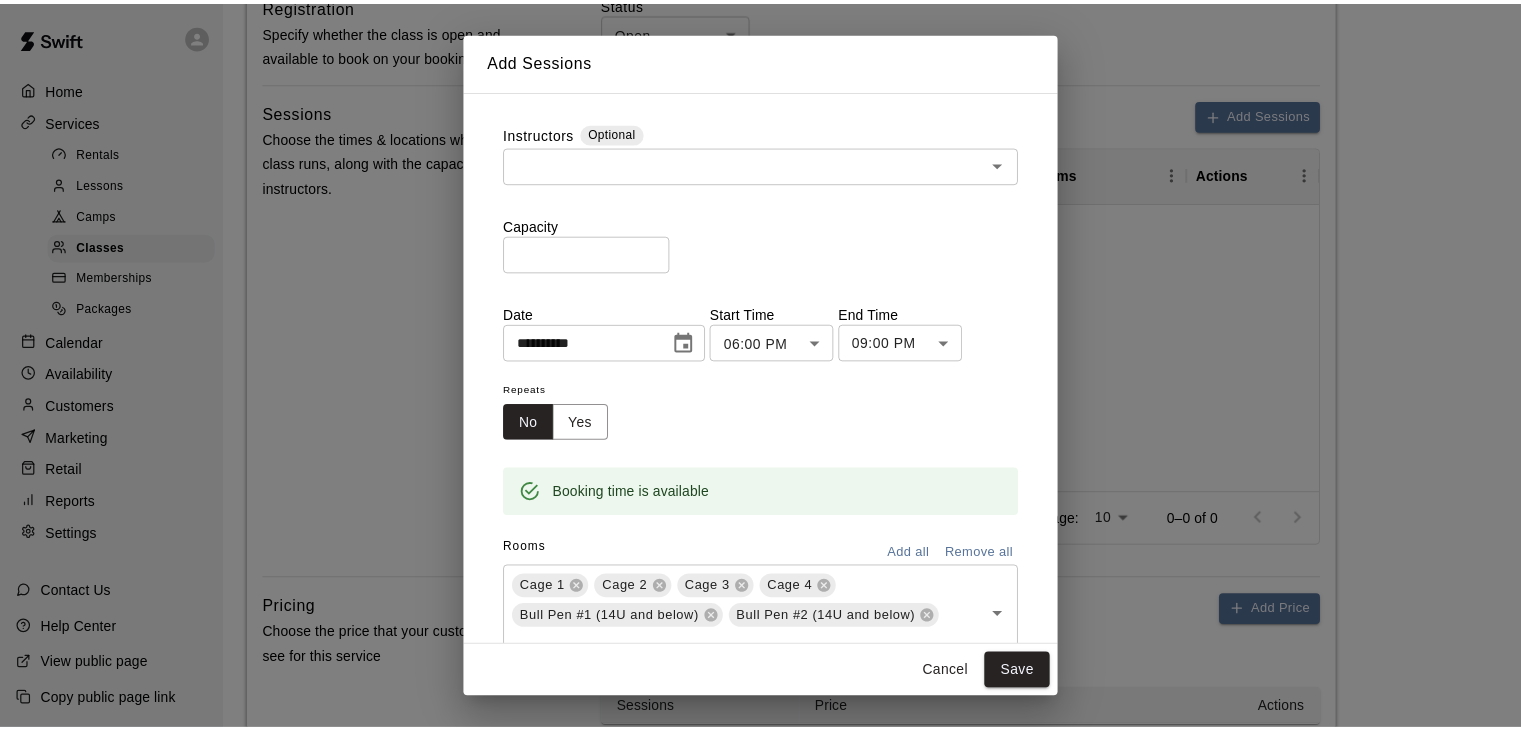 scroll, scrollTop: 80, scrollLeft: 0, axis: vertical 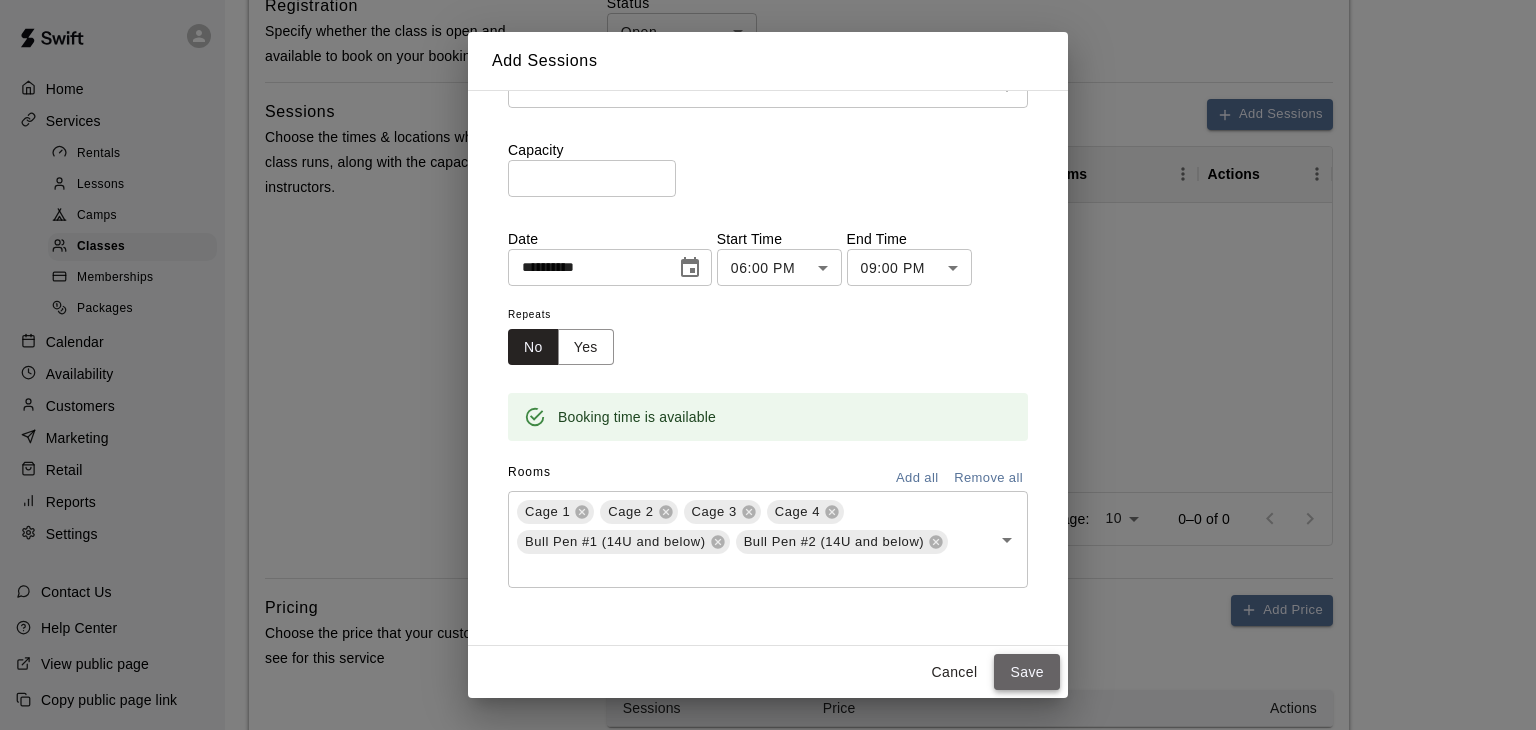 click on "Save" at bounding box center (1027, 672) 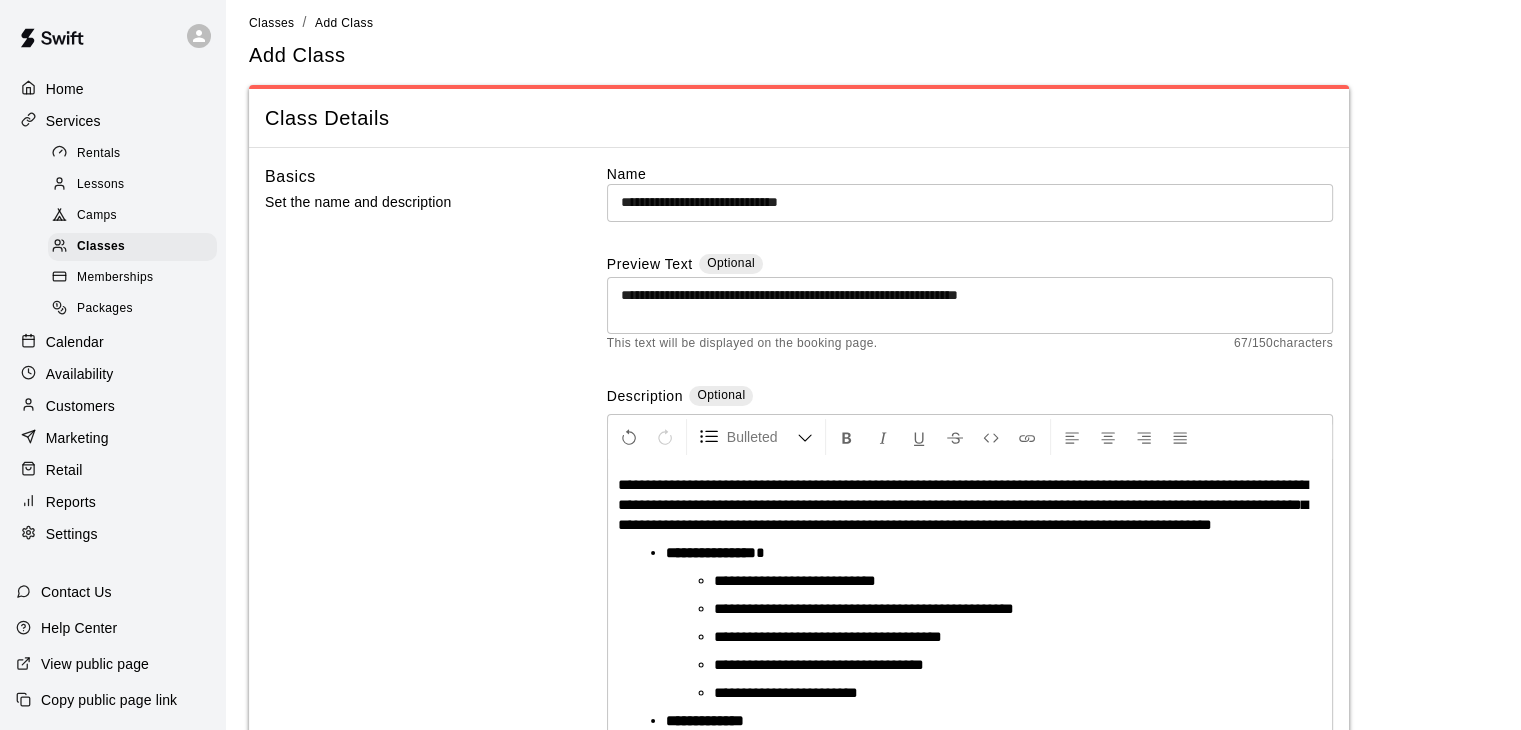 scroll, scrollTop: 0, scrollLeft: 0, axis: both 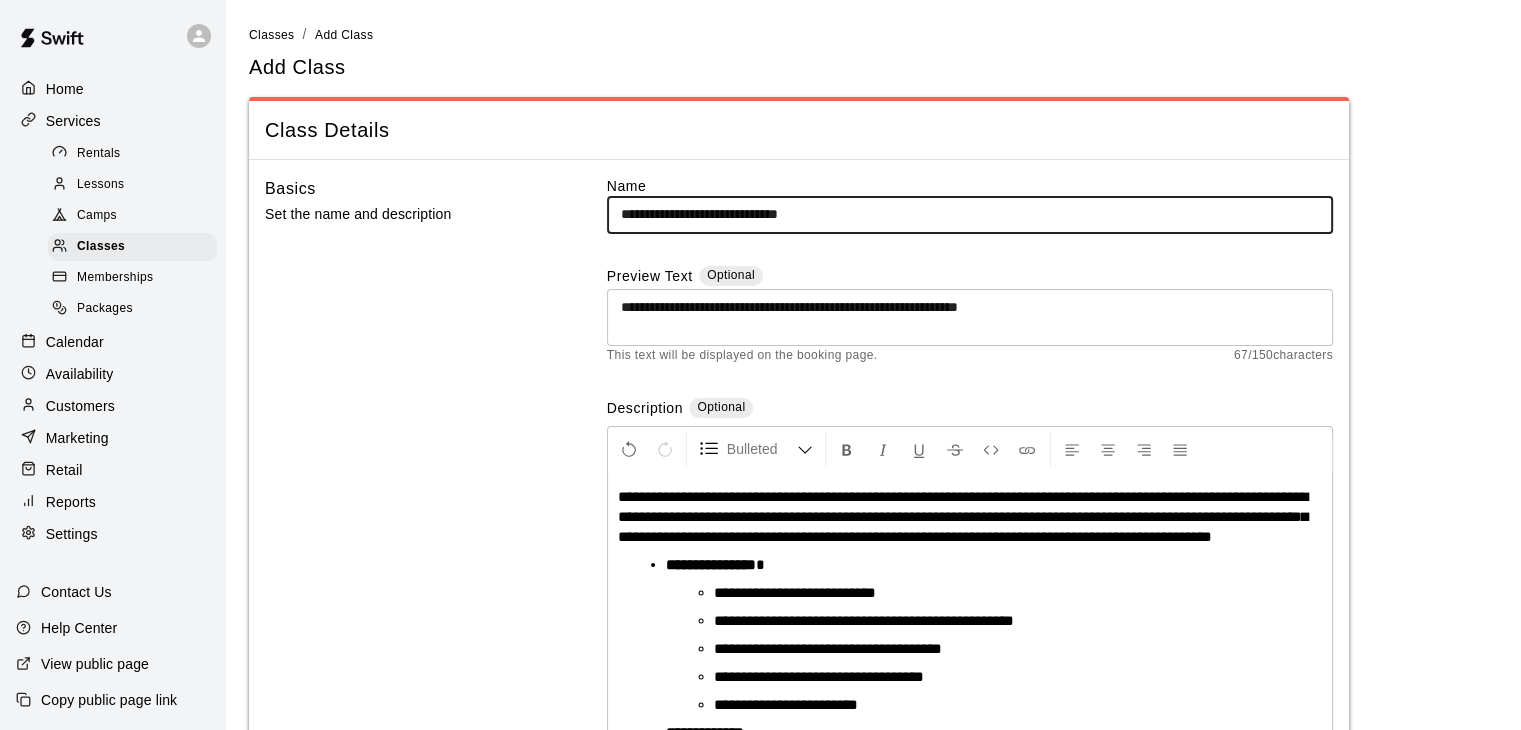 click on "**********" at bounding box center [970, 214] 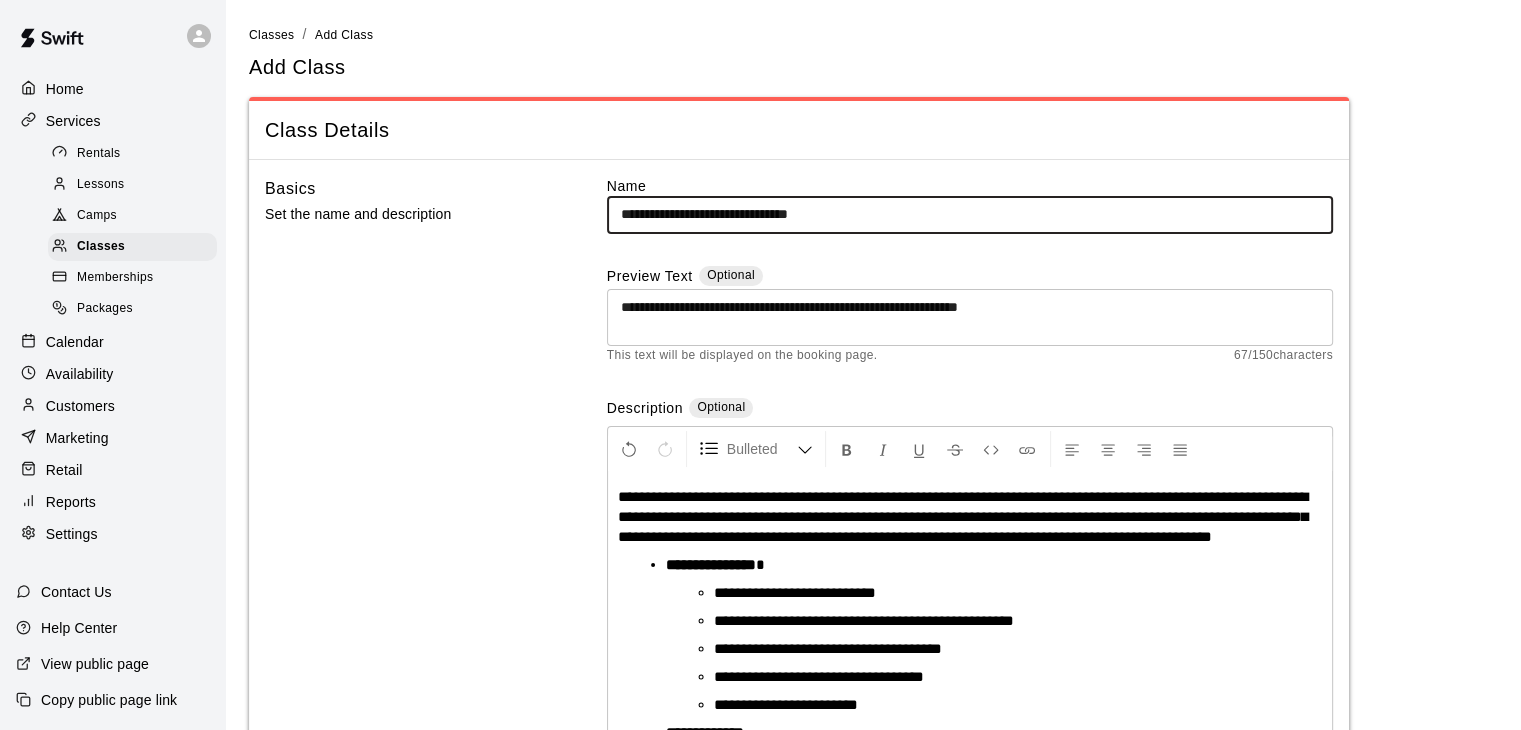 type on "**********" 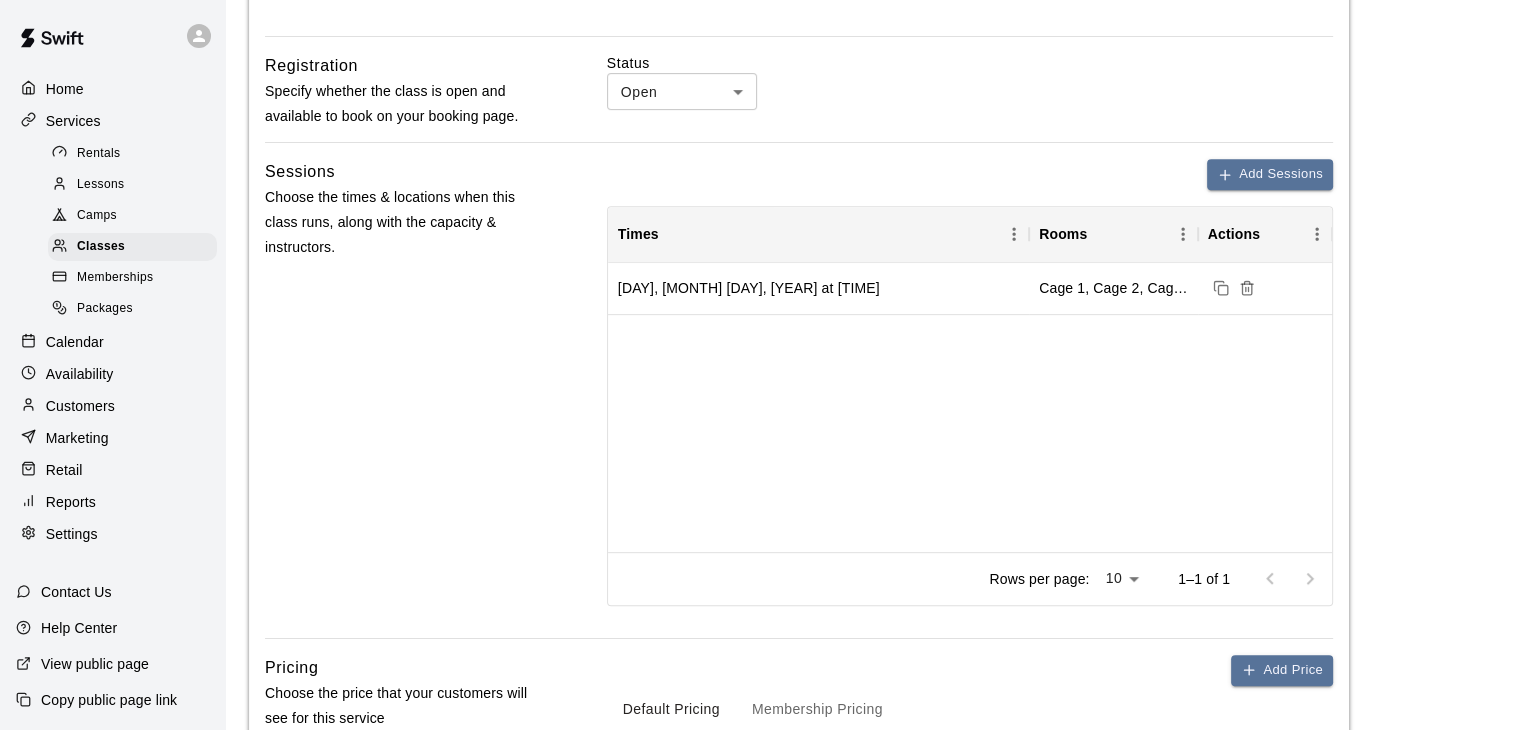 scroll, scrollTop: 810, scrollLeft: 0, axis: vertical 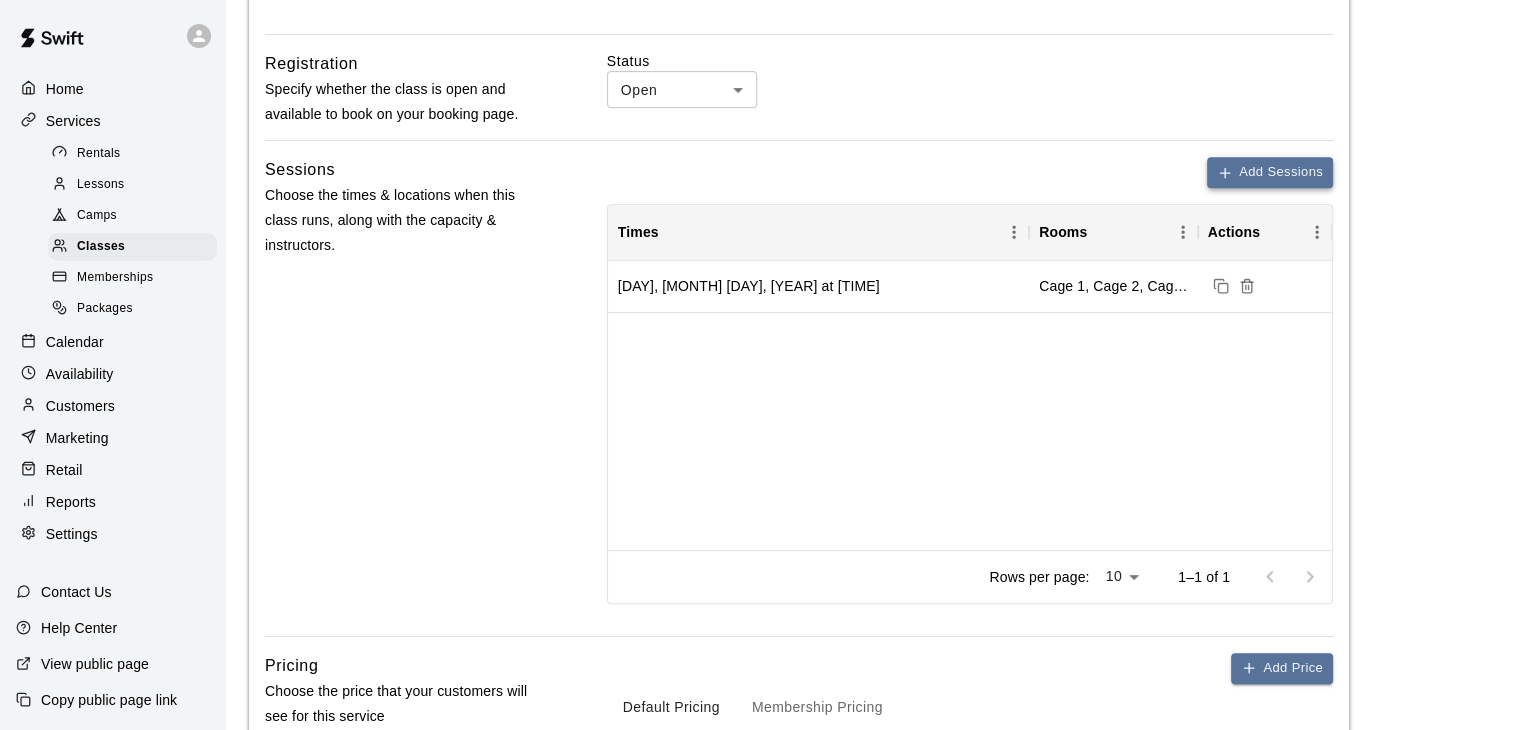 type on "**********" 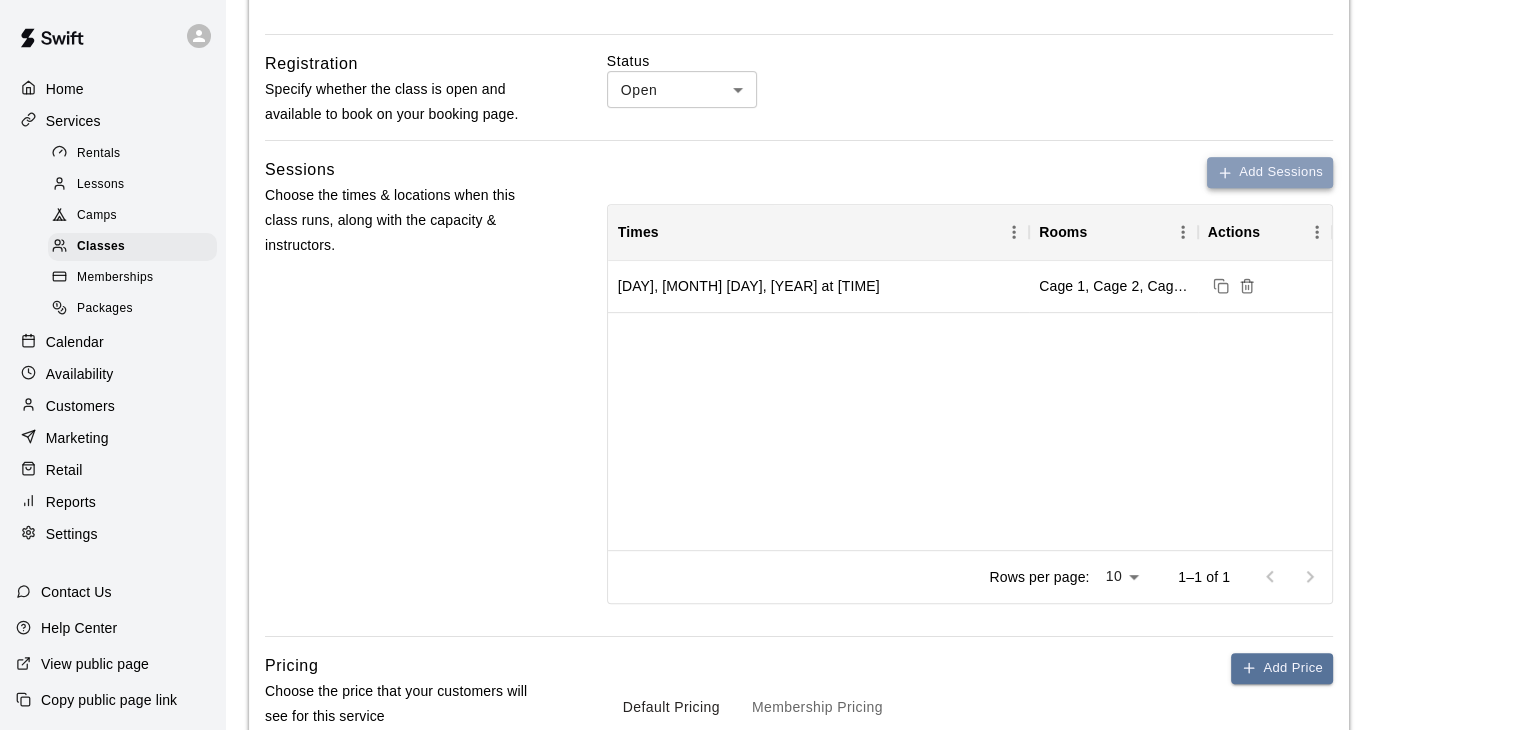 click on "Add Sessions" at bounding box center (1270, 172) 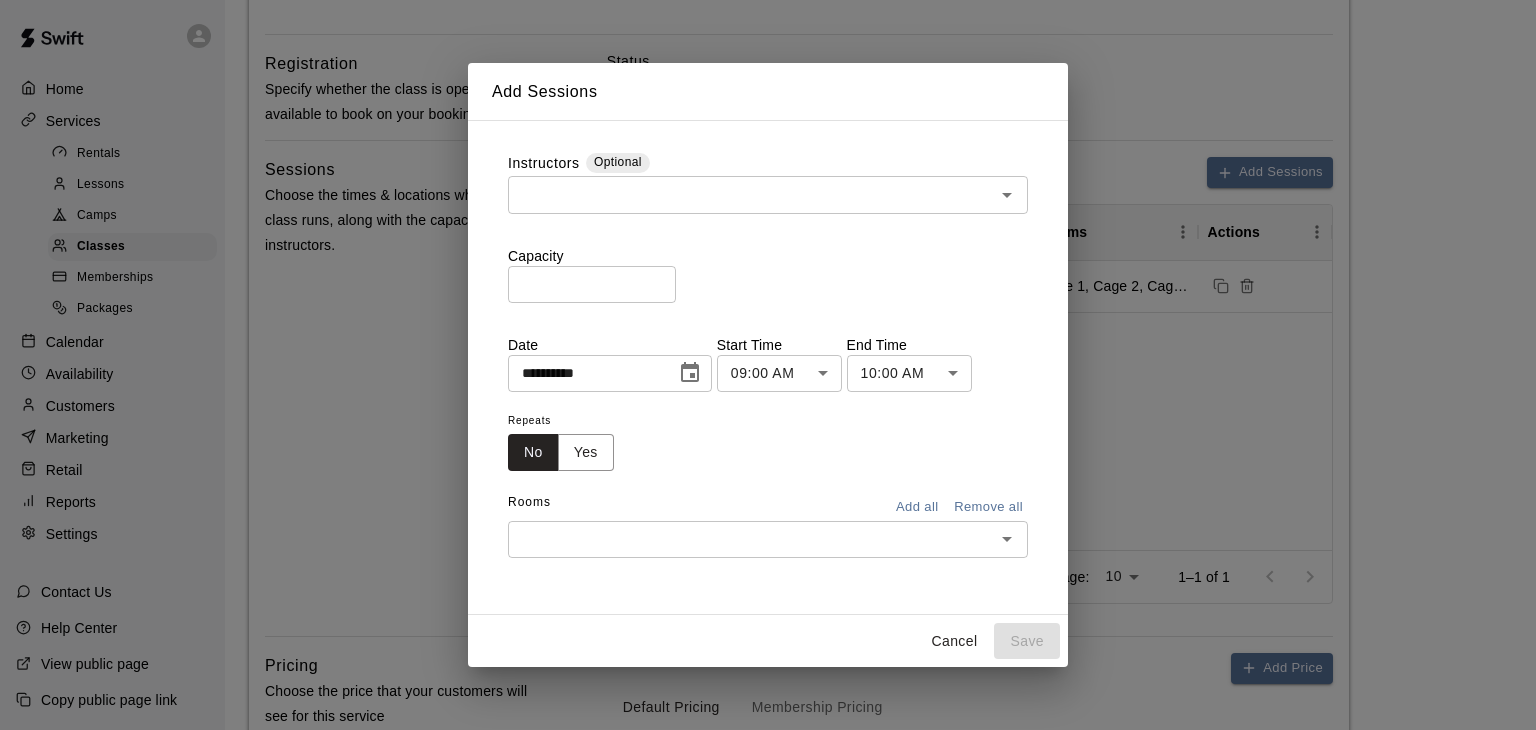 click on "*" at bounding box center [592, 284] 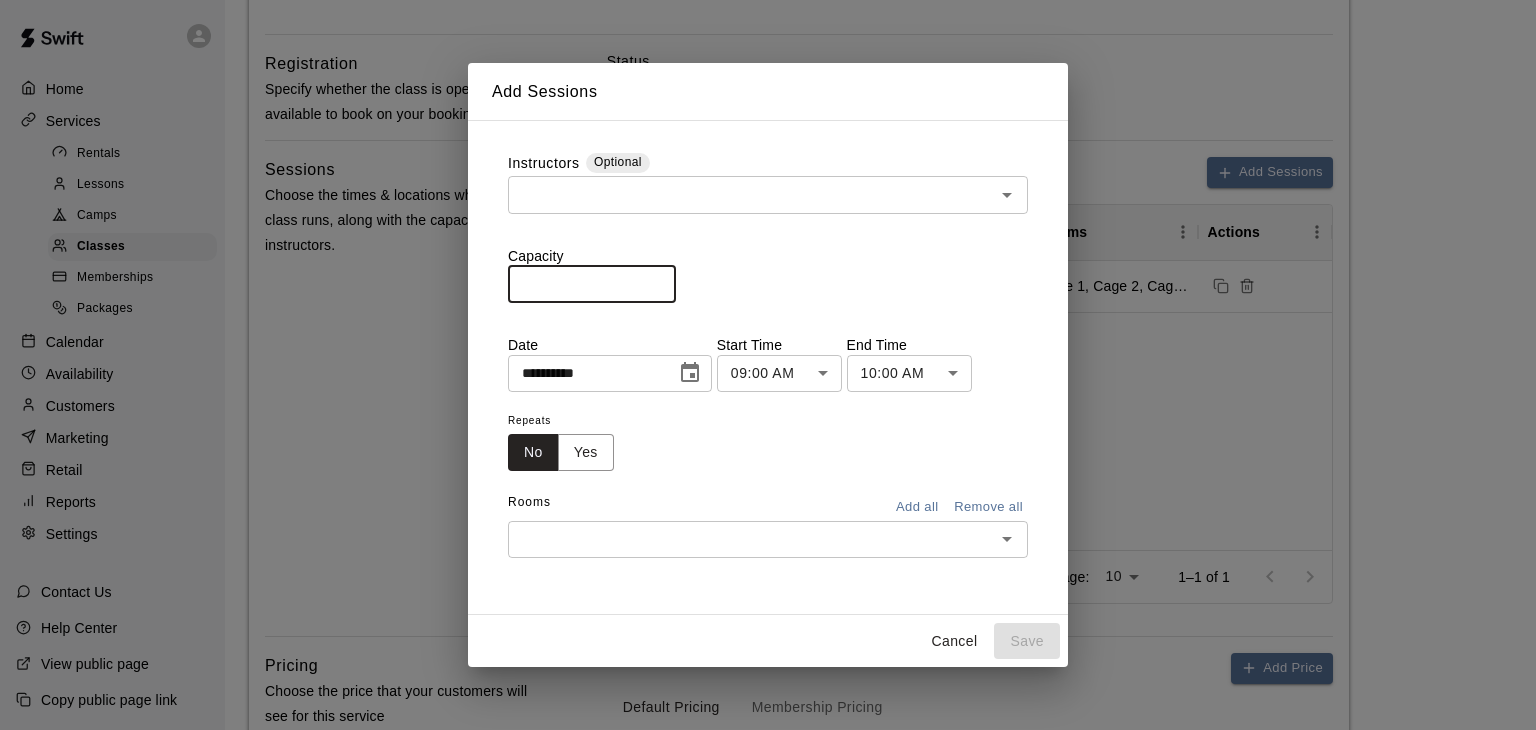 click on "*" at bounding box center (592, 284) 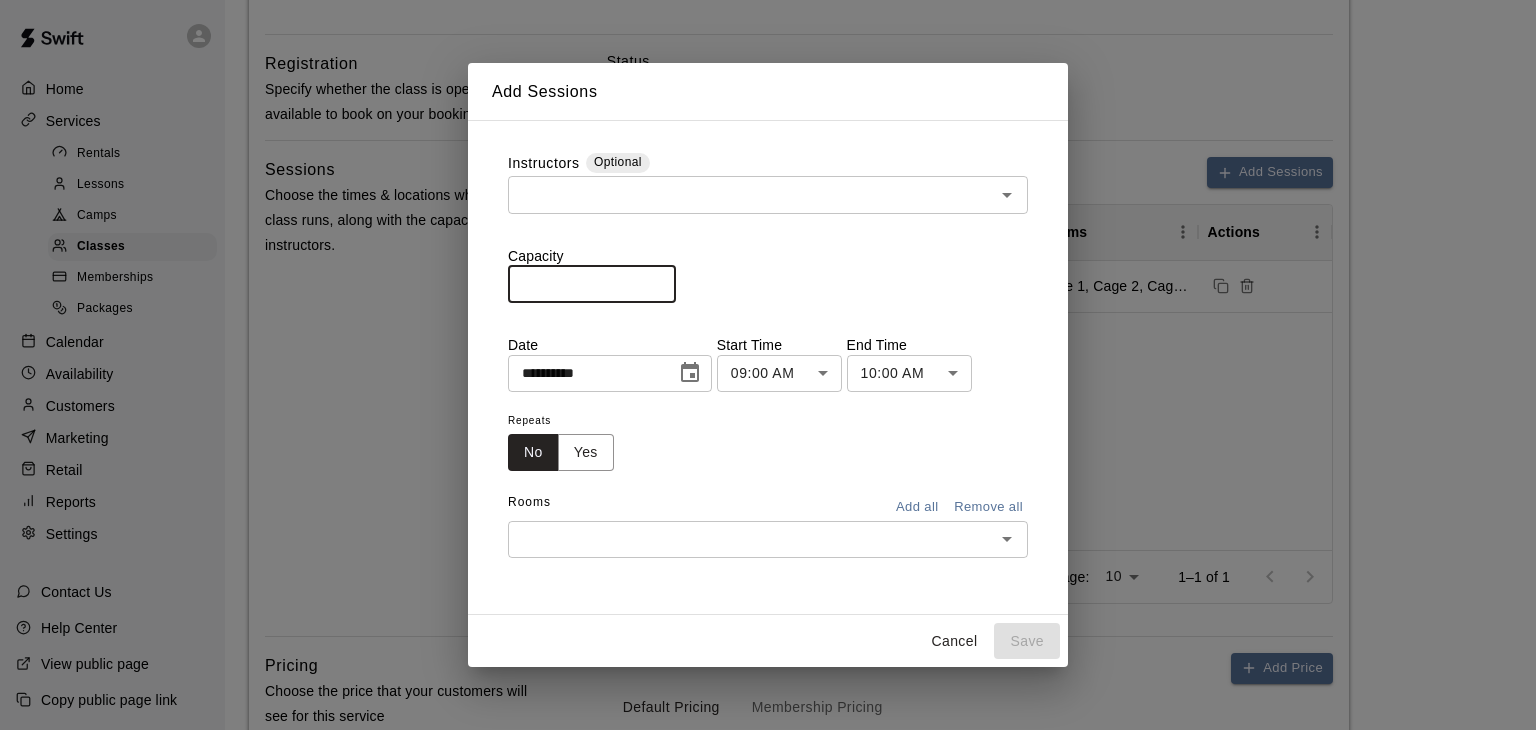 type on "**" 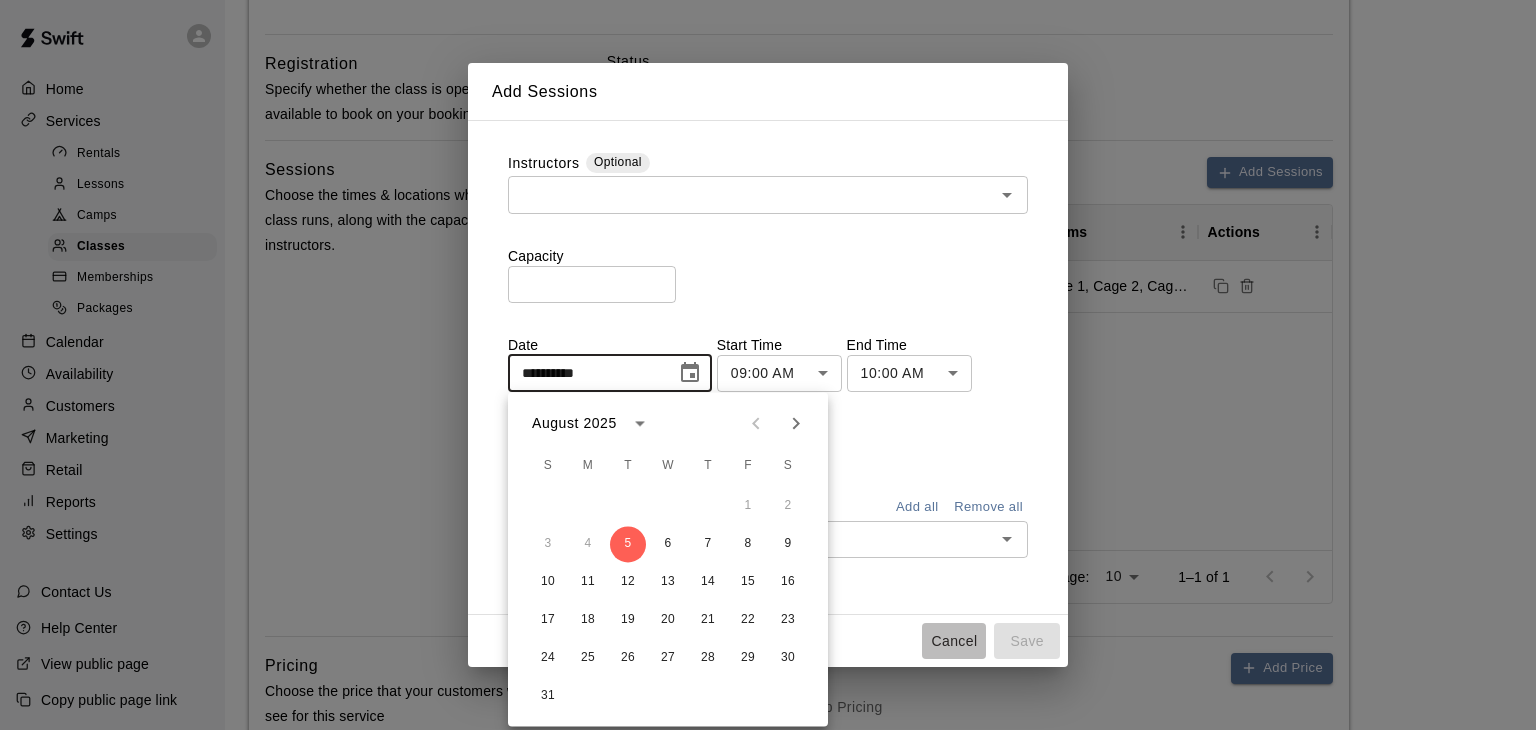click on "Cancel" at bounding box center [954, 641] 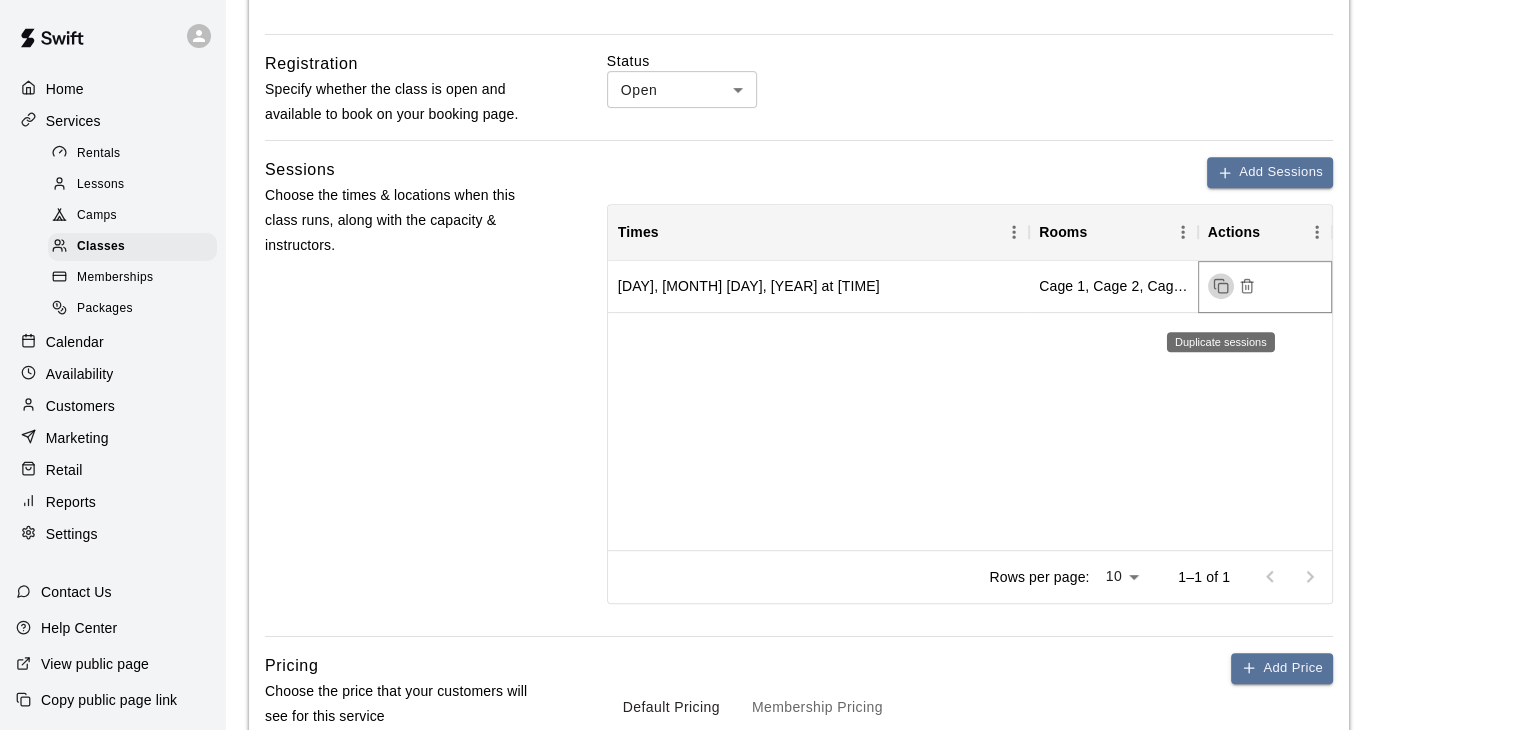 click 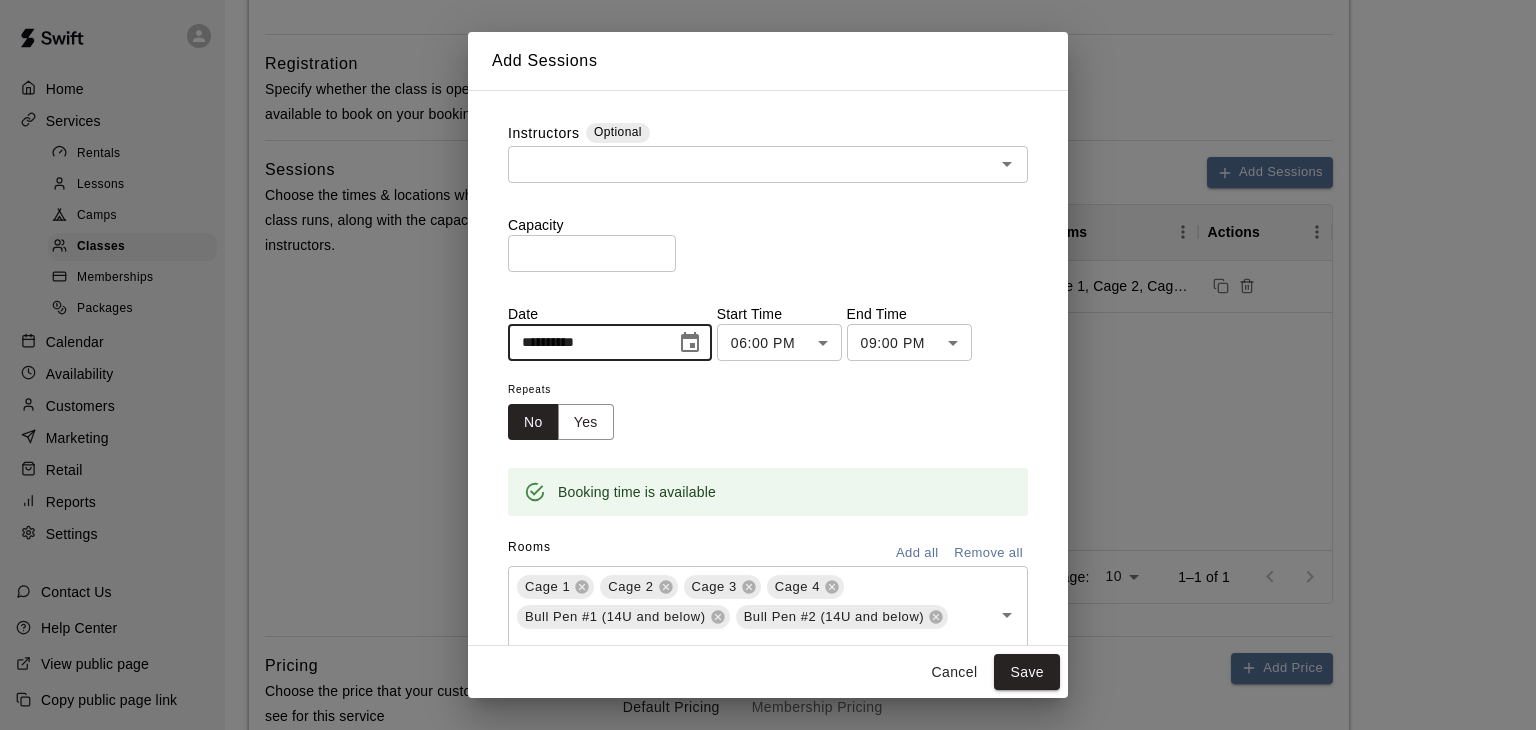 click on "**********" at bounding box center [585, 342] 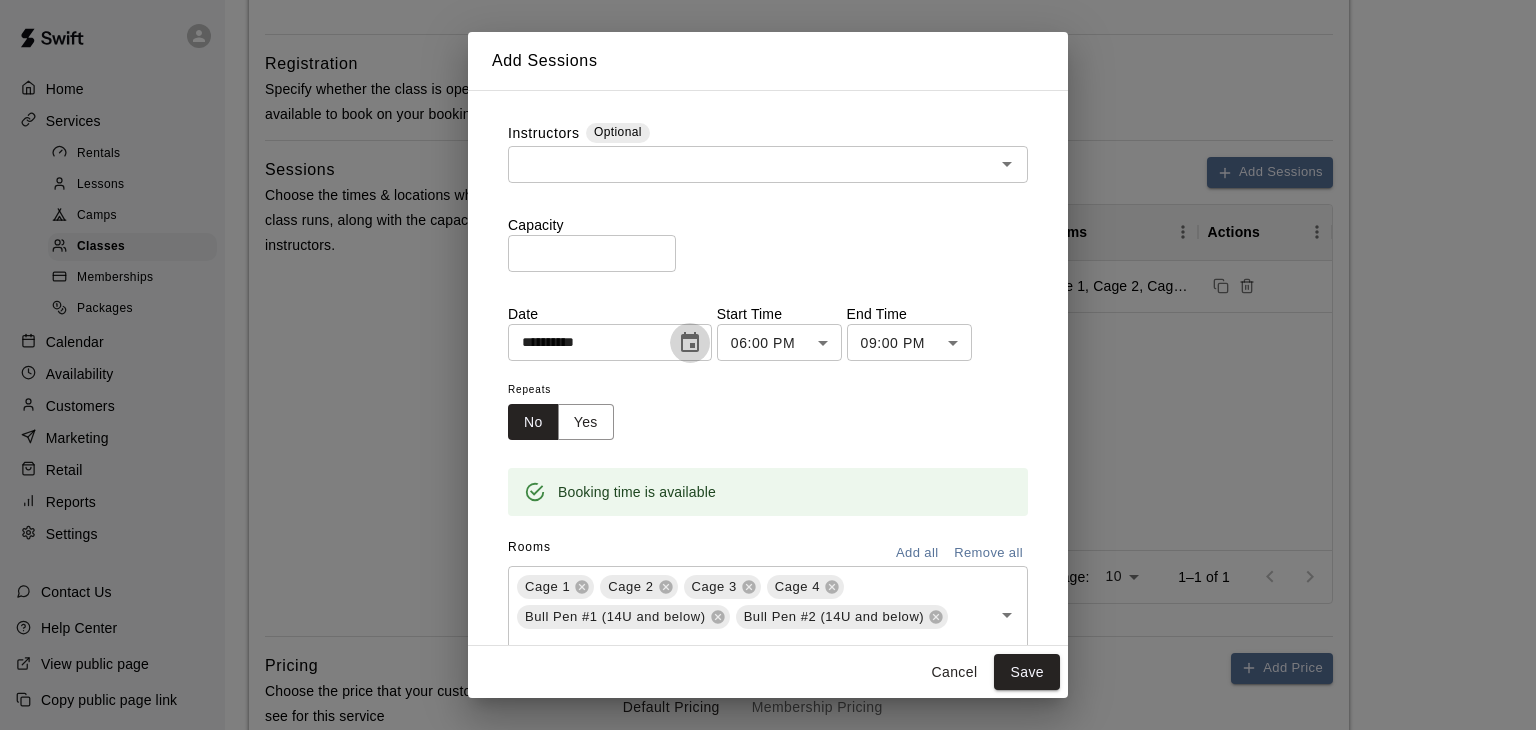 click 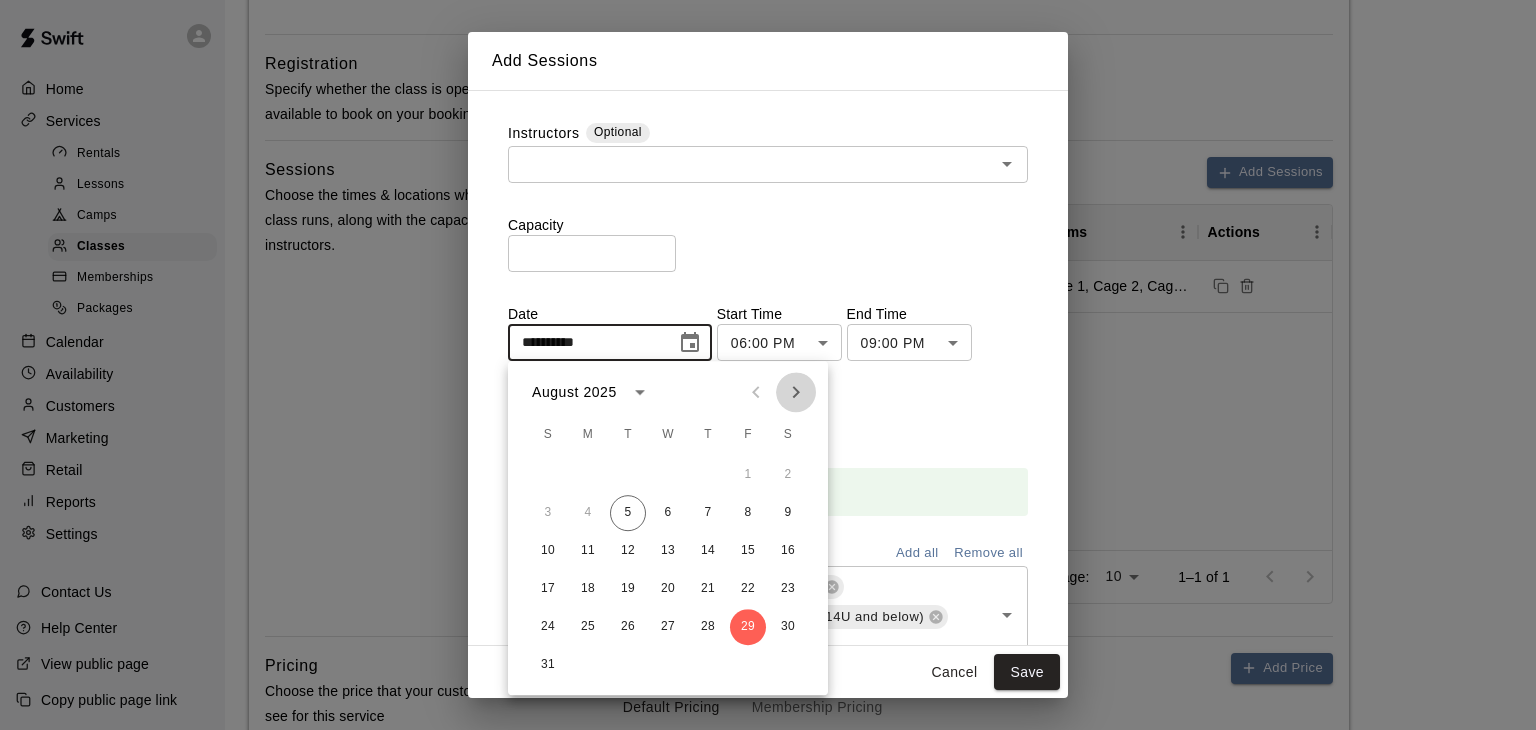 click 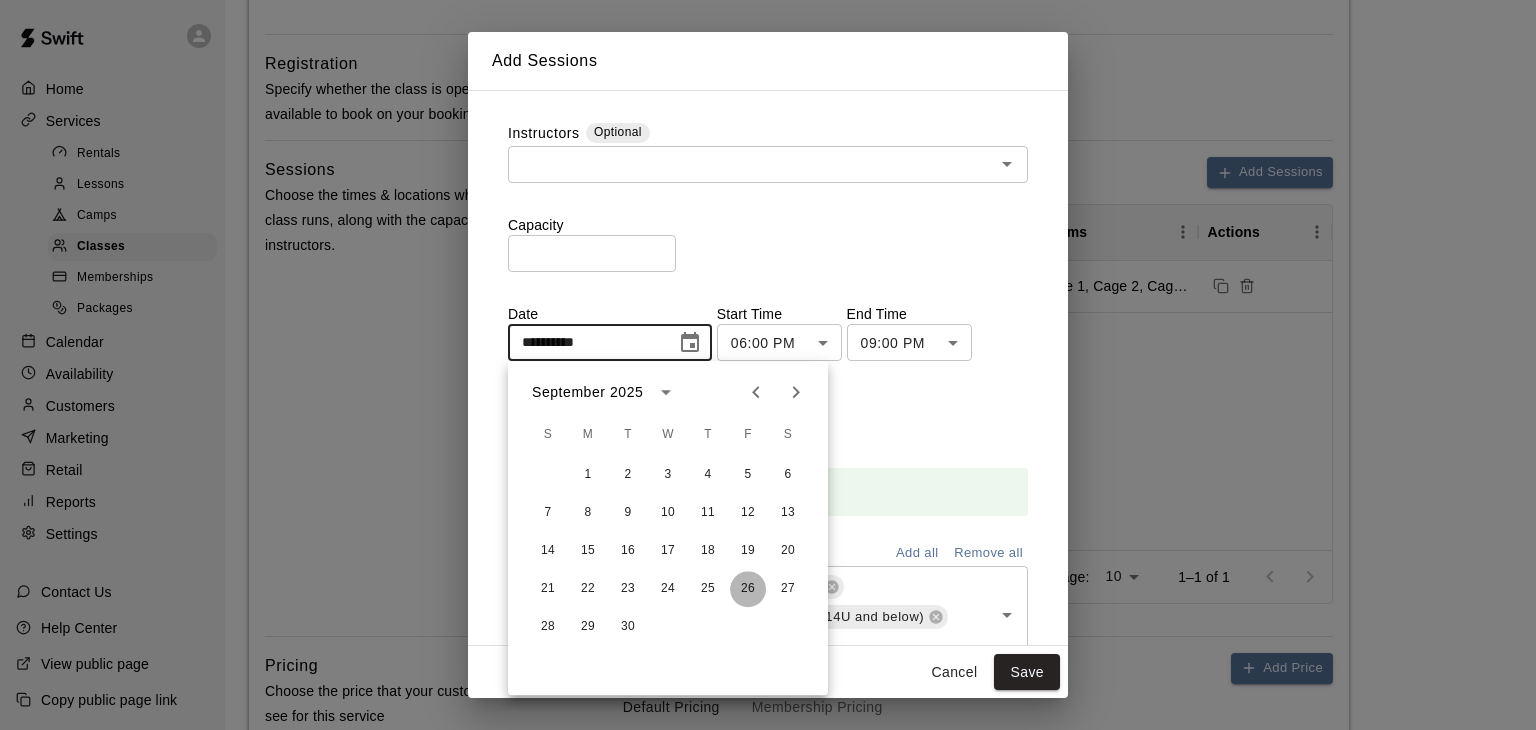 click on "26" at bounding box center (748, 589) 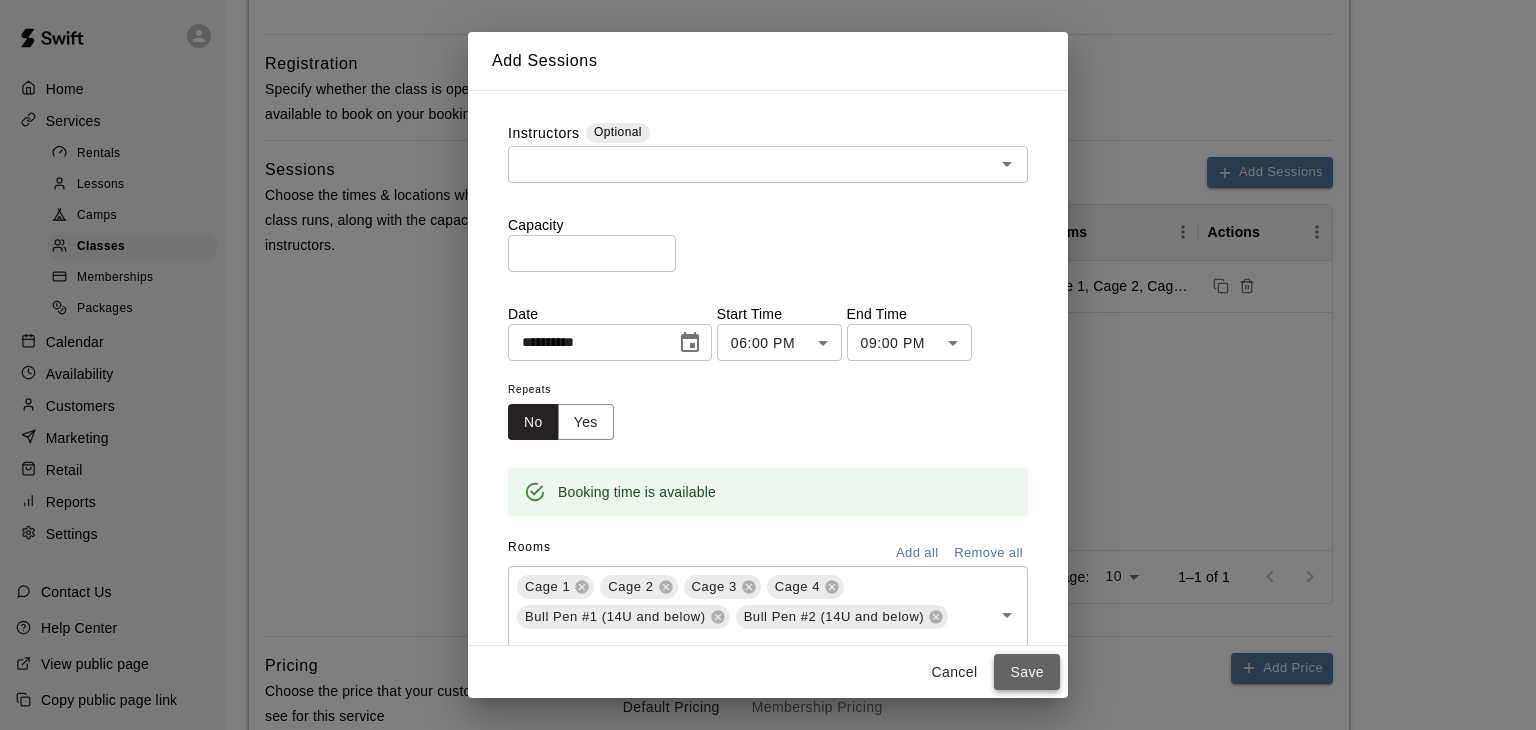 click on "Save" at bounding box center [1027, 672] 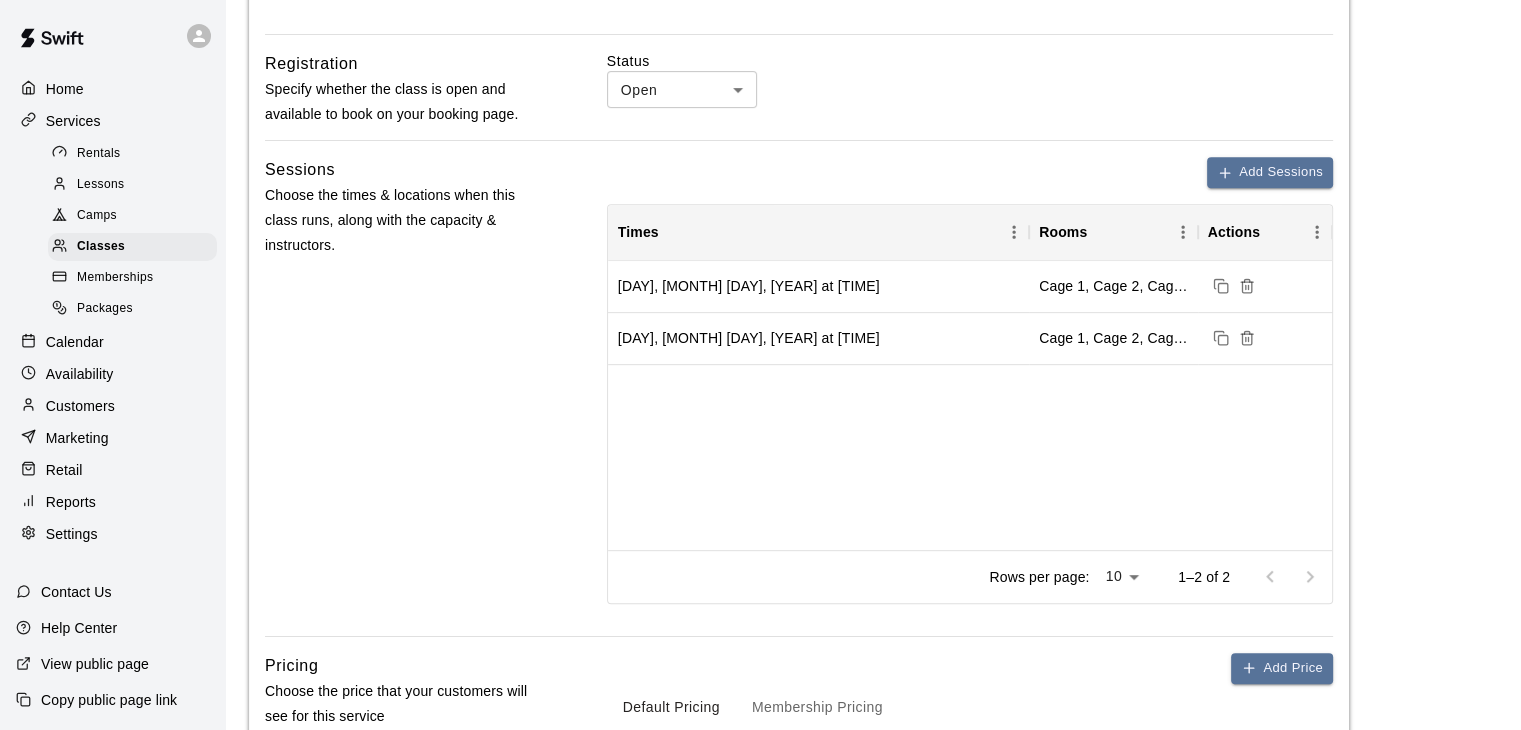 click on "**********" at bounding box center (873, 106) 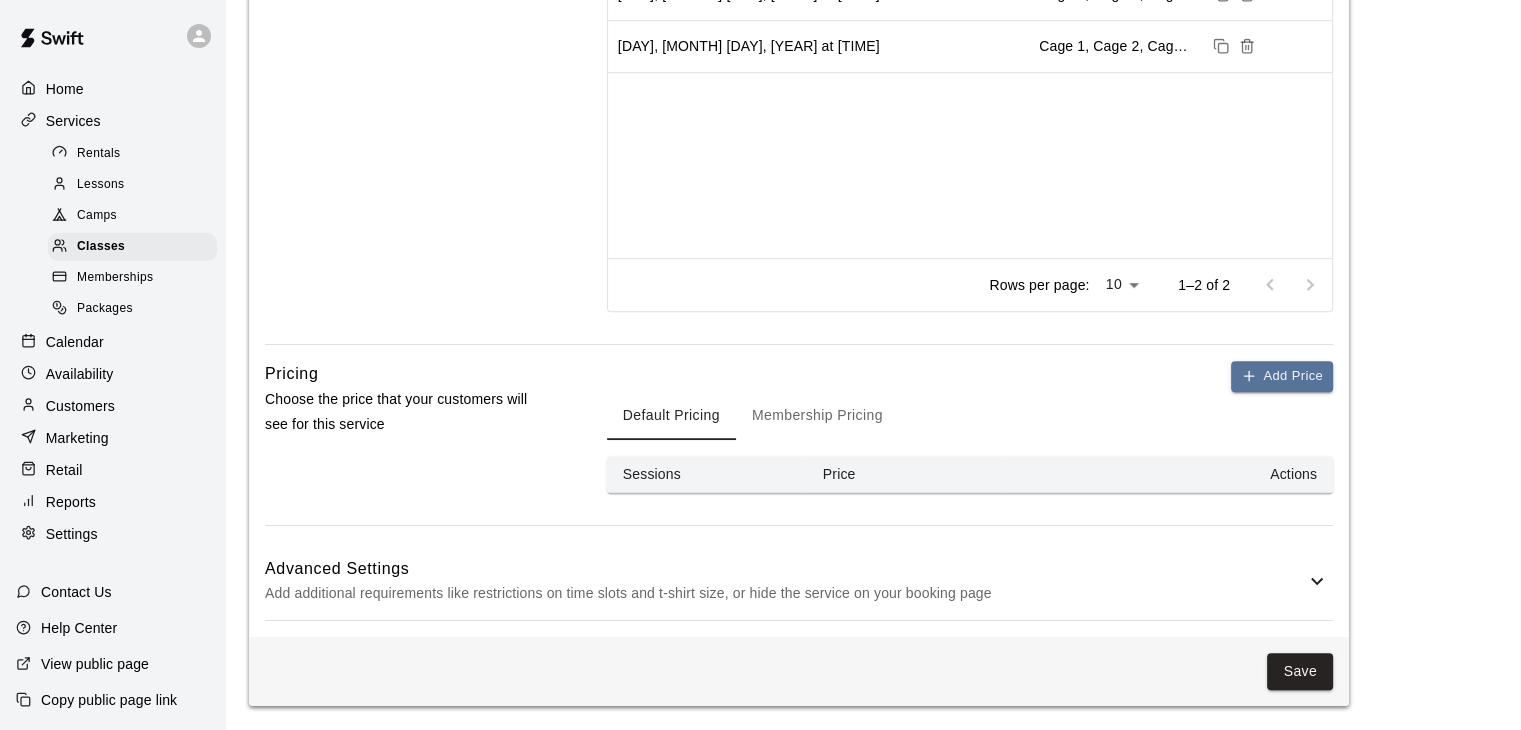 scroll, scrollTop: 1120, scrollLeft: 0, axis: vertical 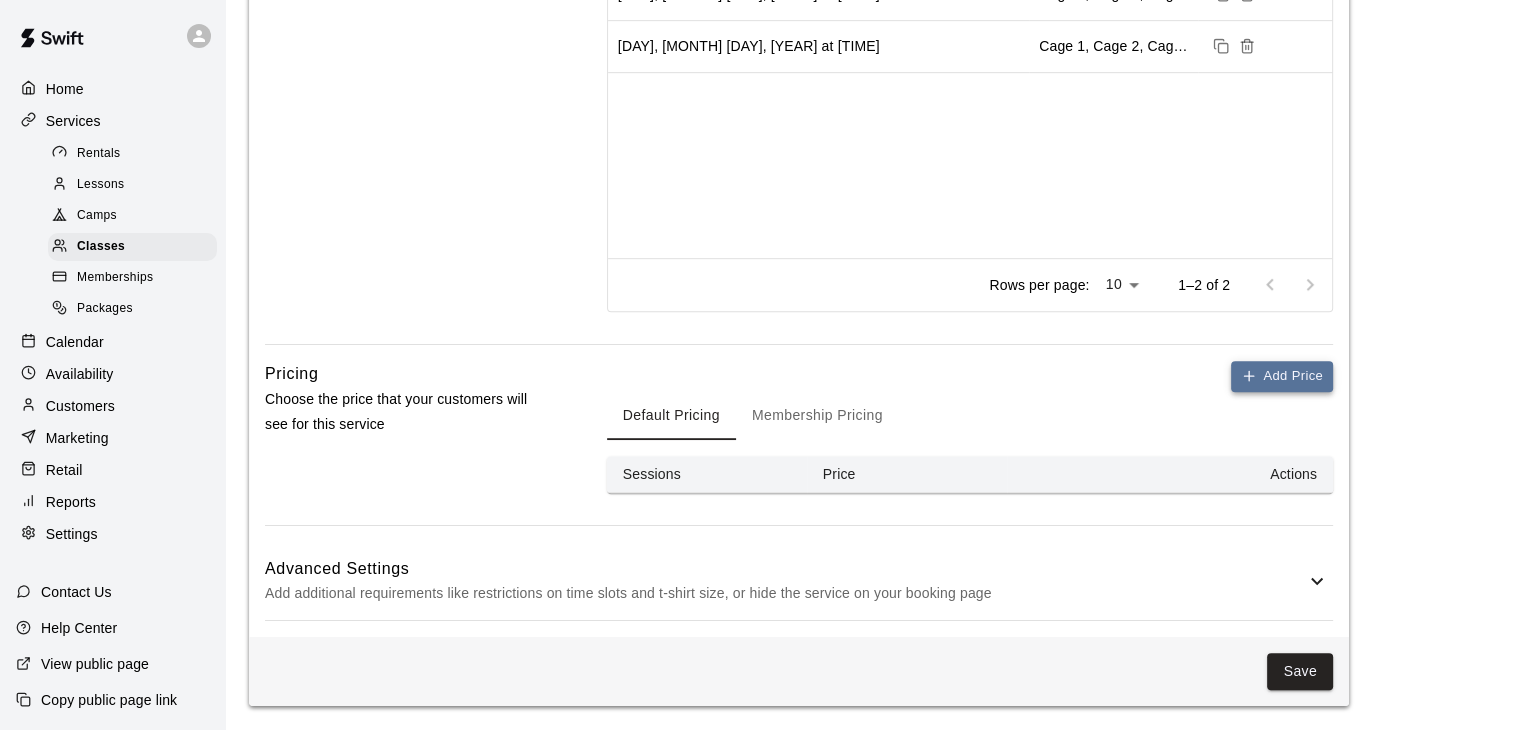 click on "Add Price" at bounding box center (1282, 376) 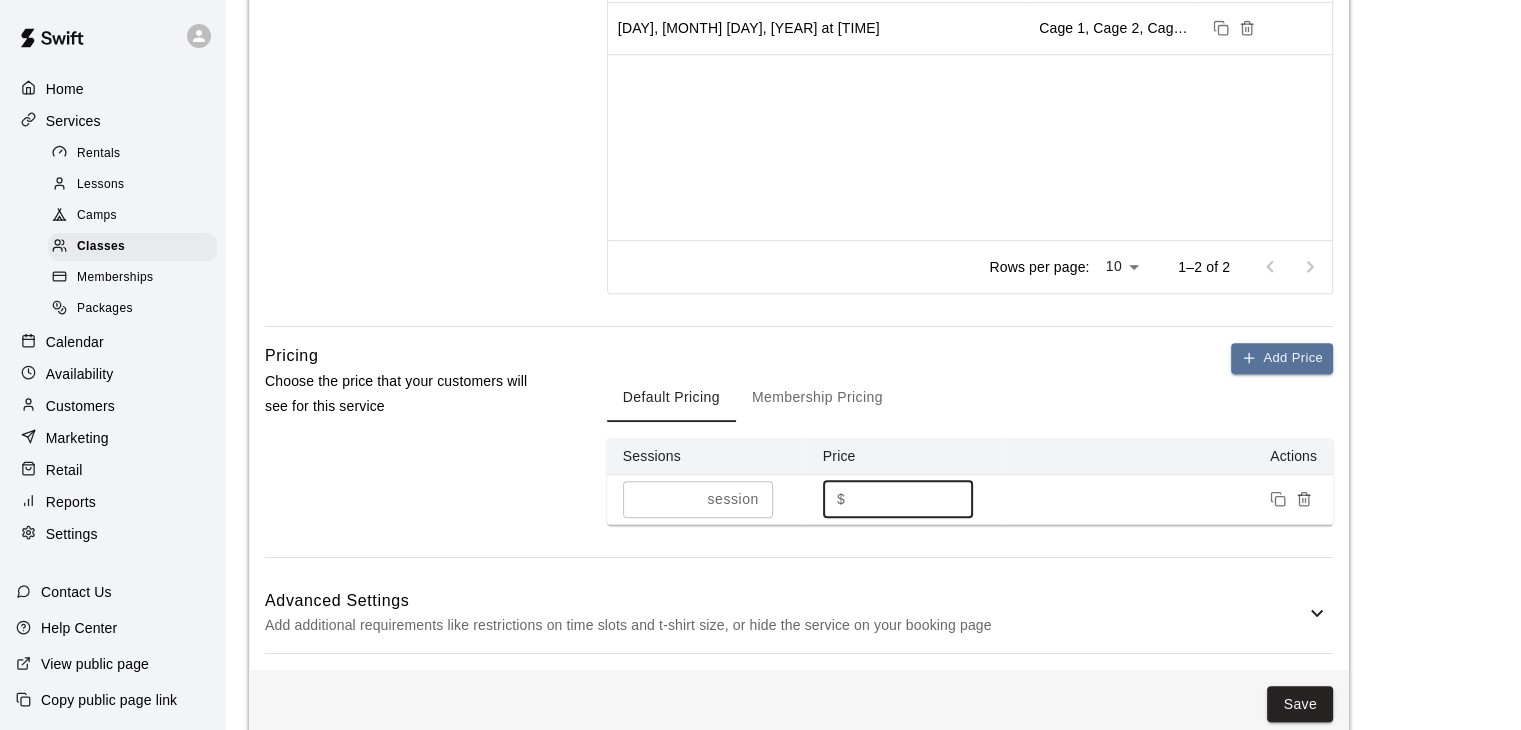 click on "*" at bounding box center [913, 499] 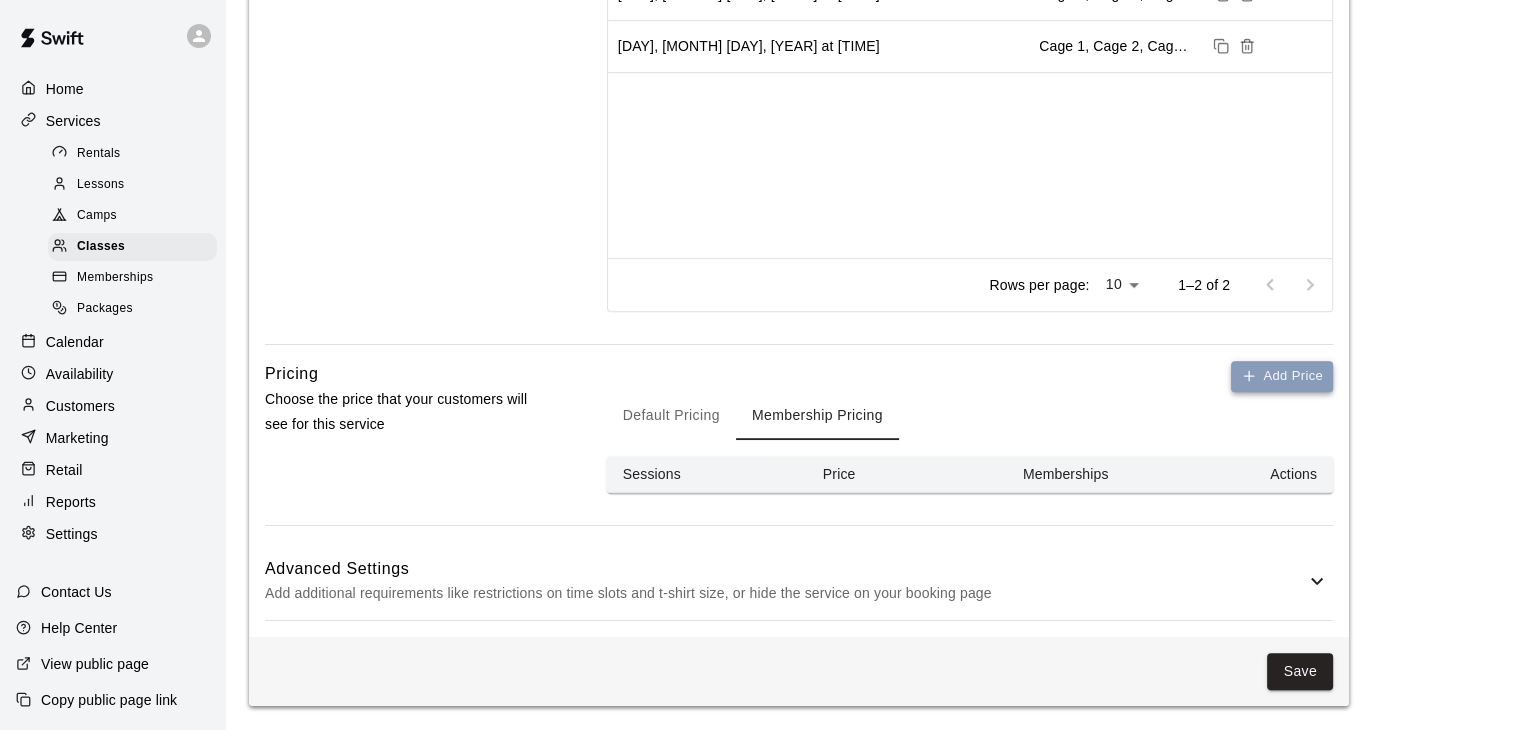 click on "Add Price" at bounding box center [1282, 376] 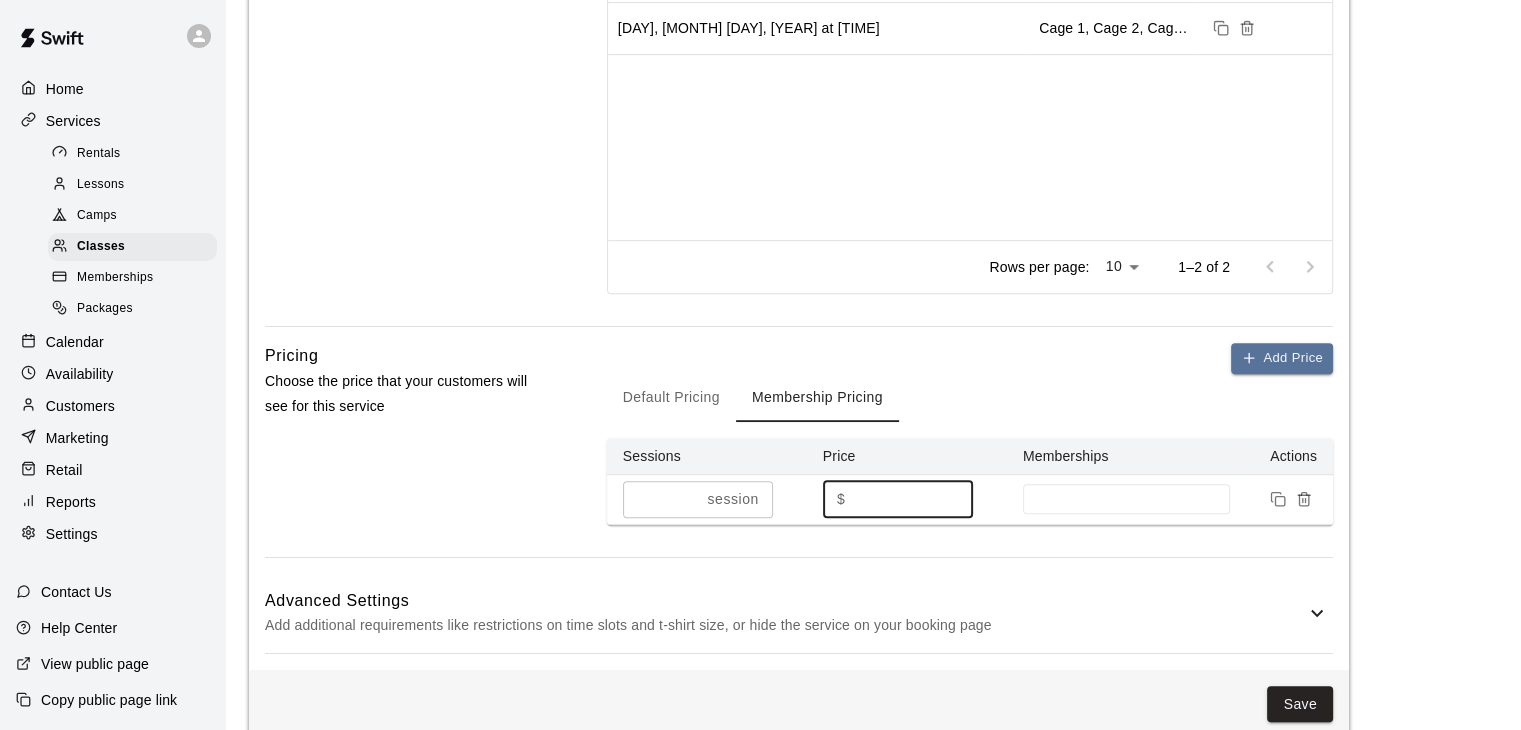drag, startPoint x: 875, startPoint y: 514, endPoint x: 803, endPoint y: 518, distance: 72.11102 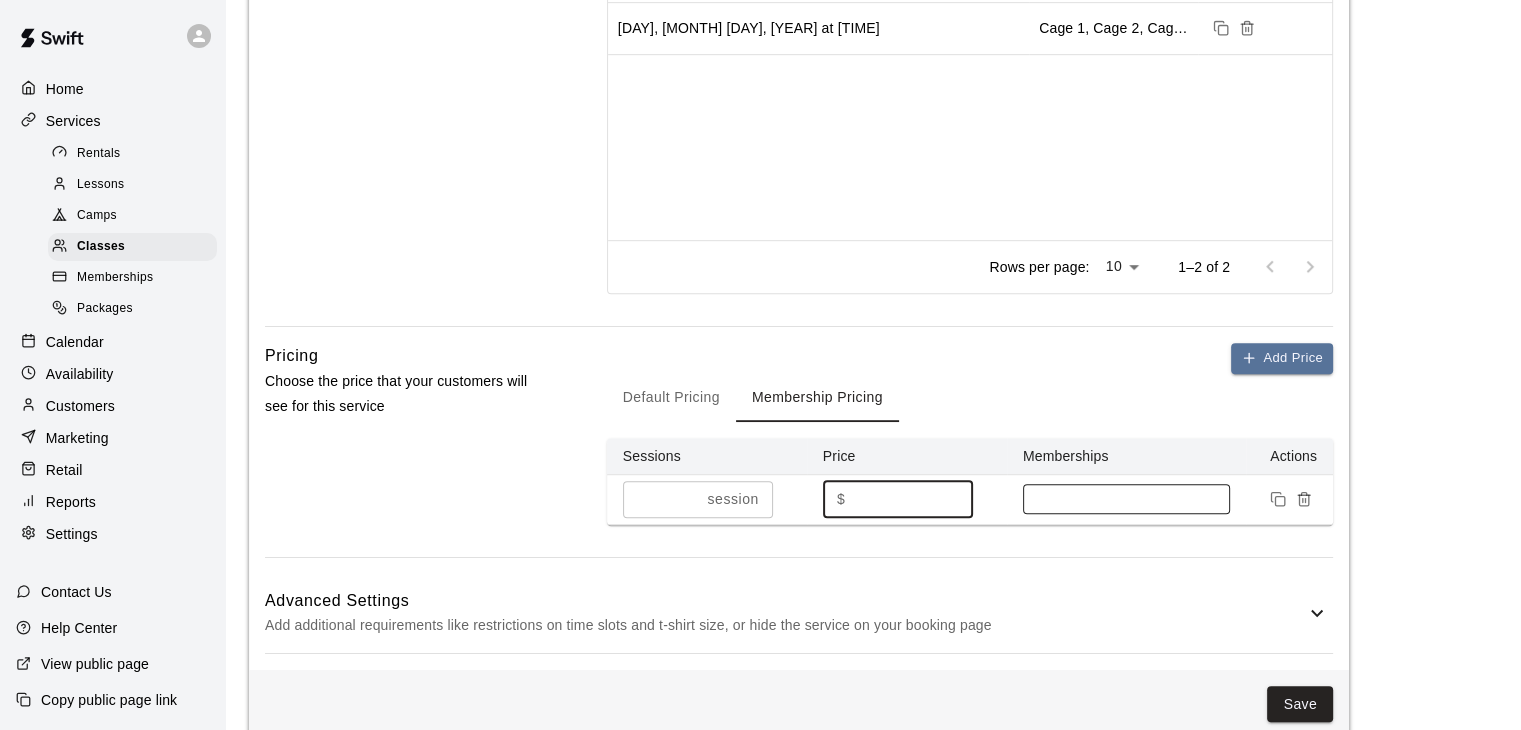 type on "**" 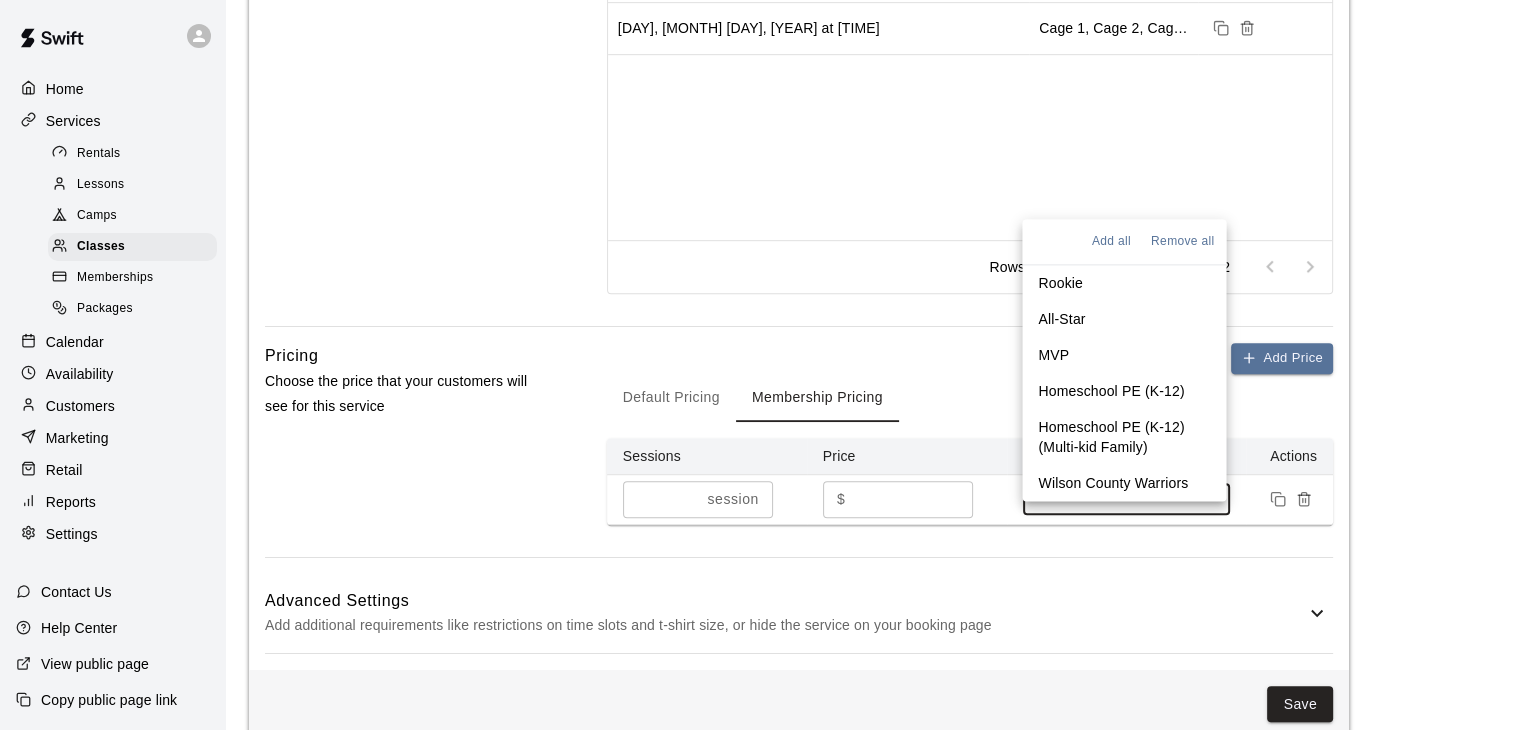 click at bounding box center [1127, 499] 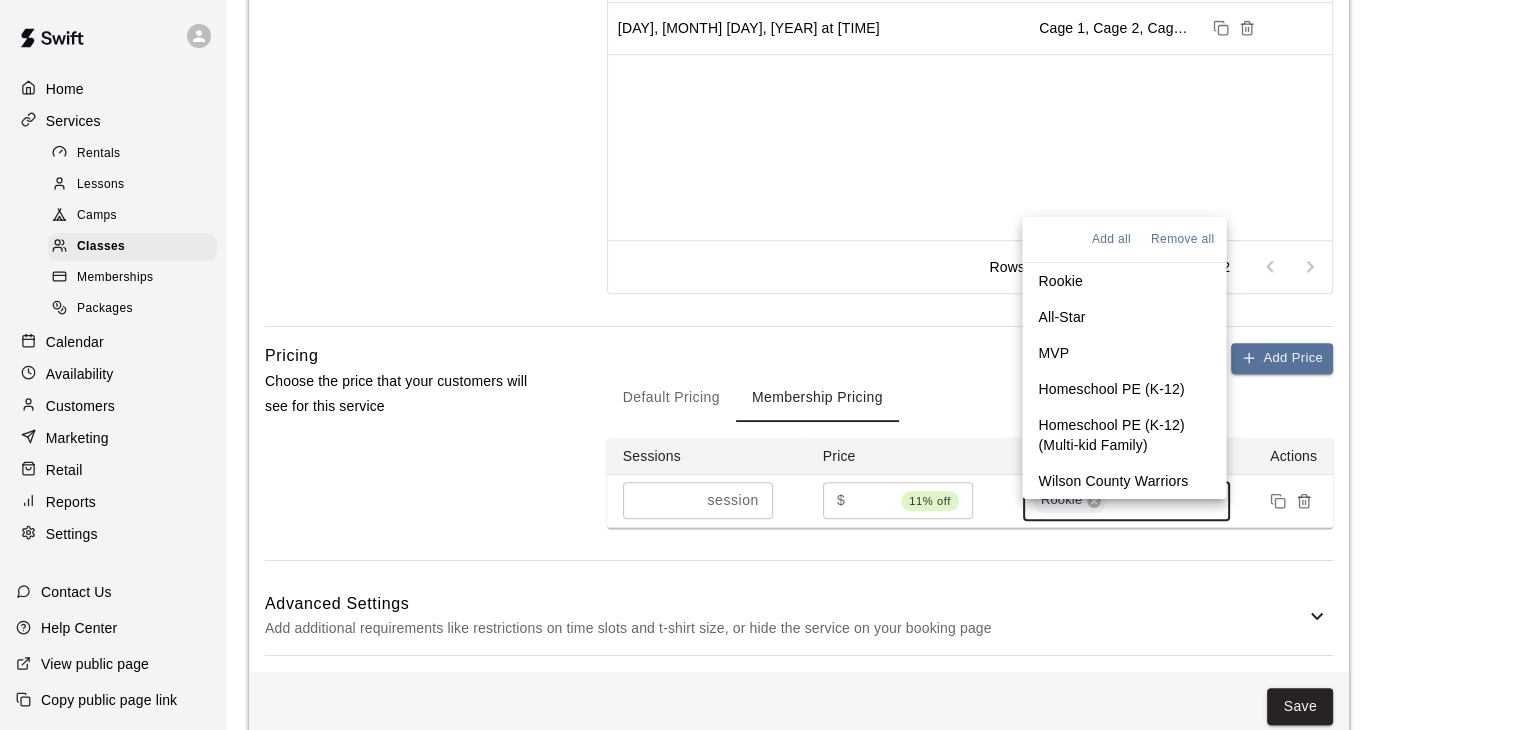 click on "All-Star" at bounding box center [1061, 317] 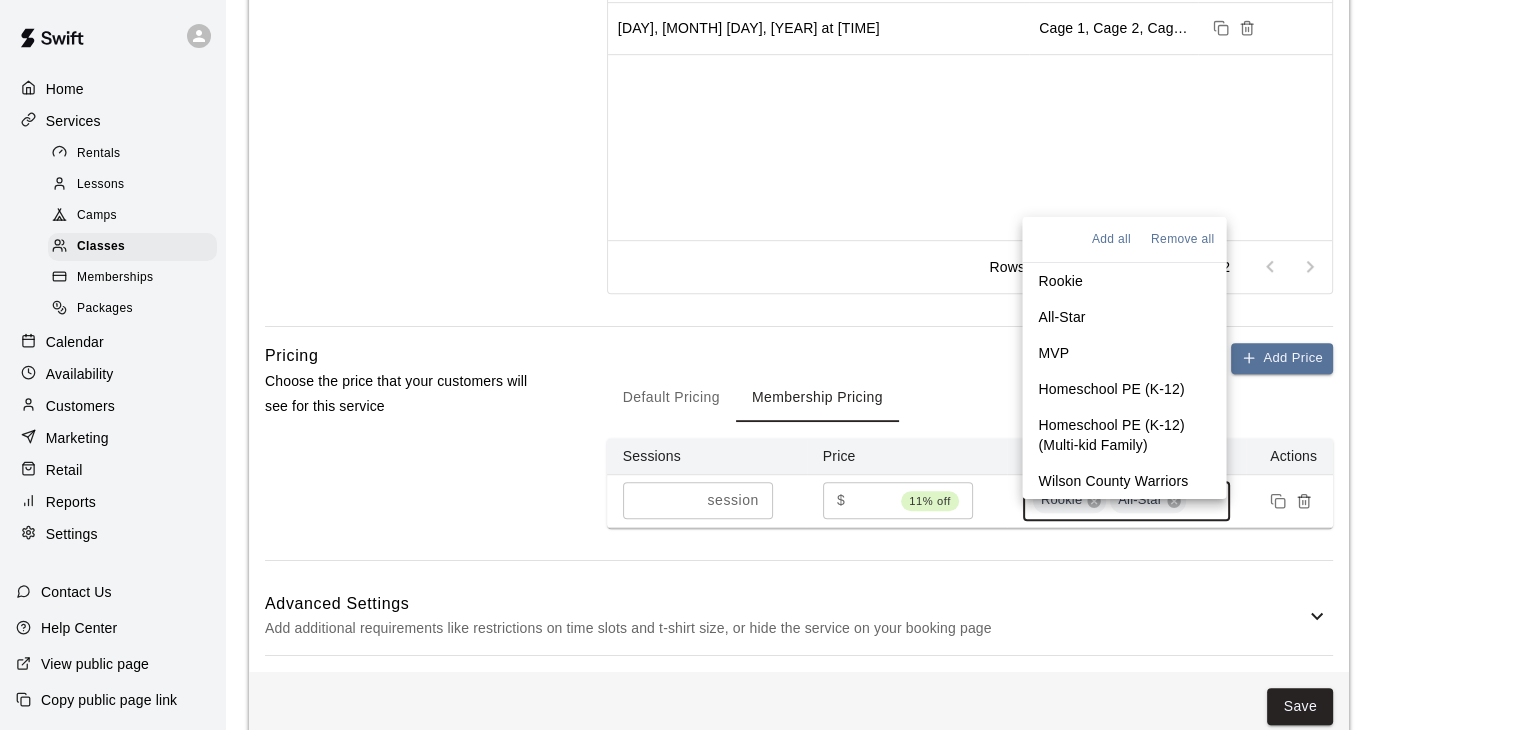 click on "MVP" at bounding box center [1124, 353] 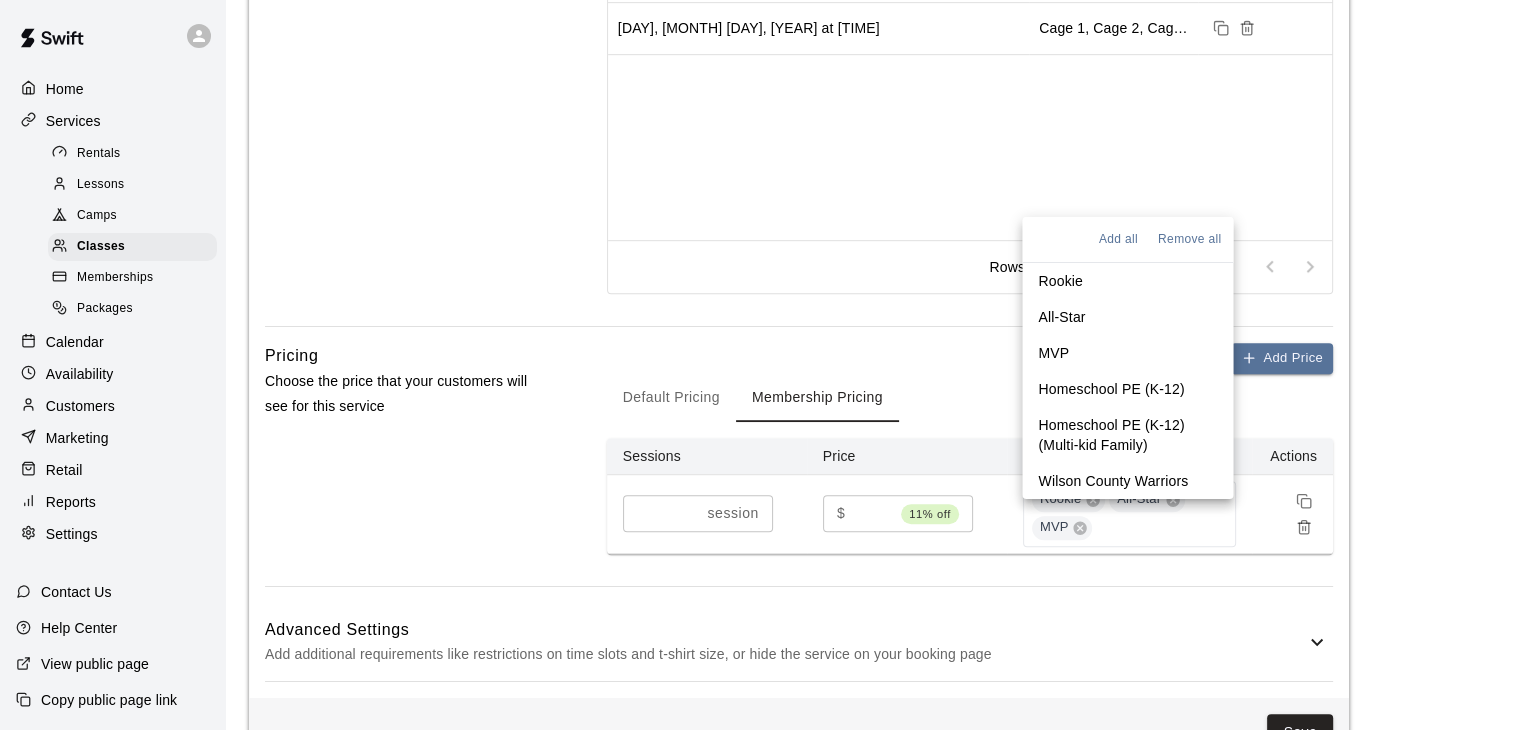click on "**********" at bounding box center (799, -131) 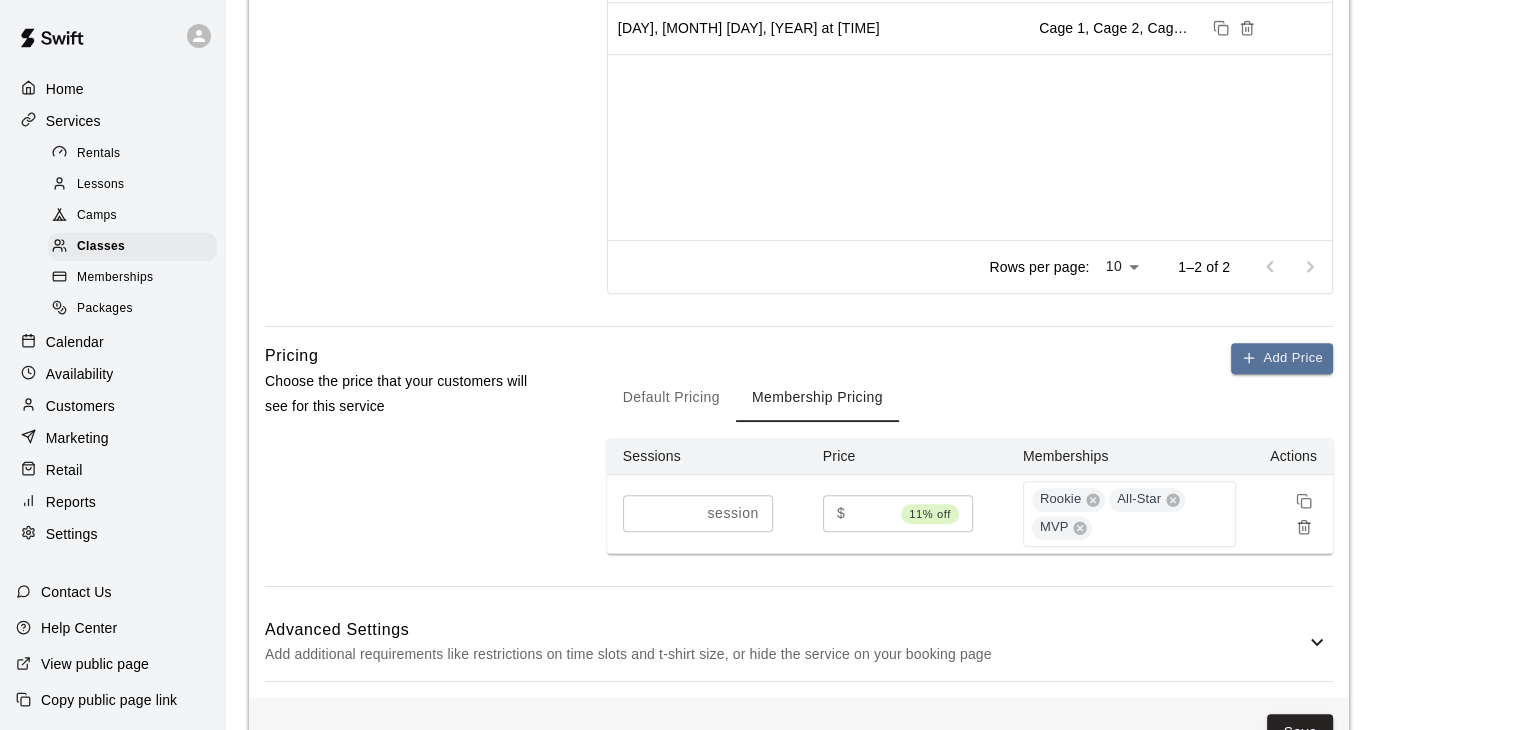 scroll, scrollTop: 1198, scrollLeft: 0, axis: vertical 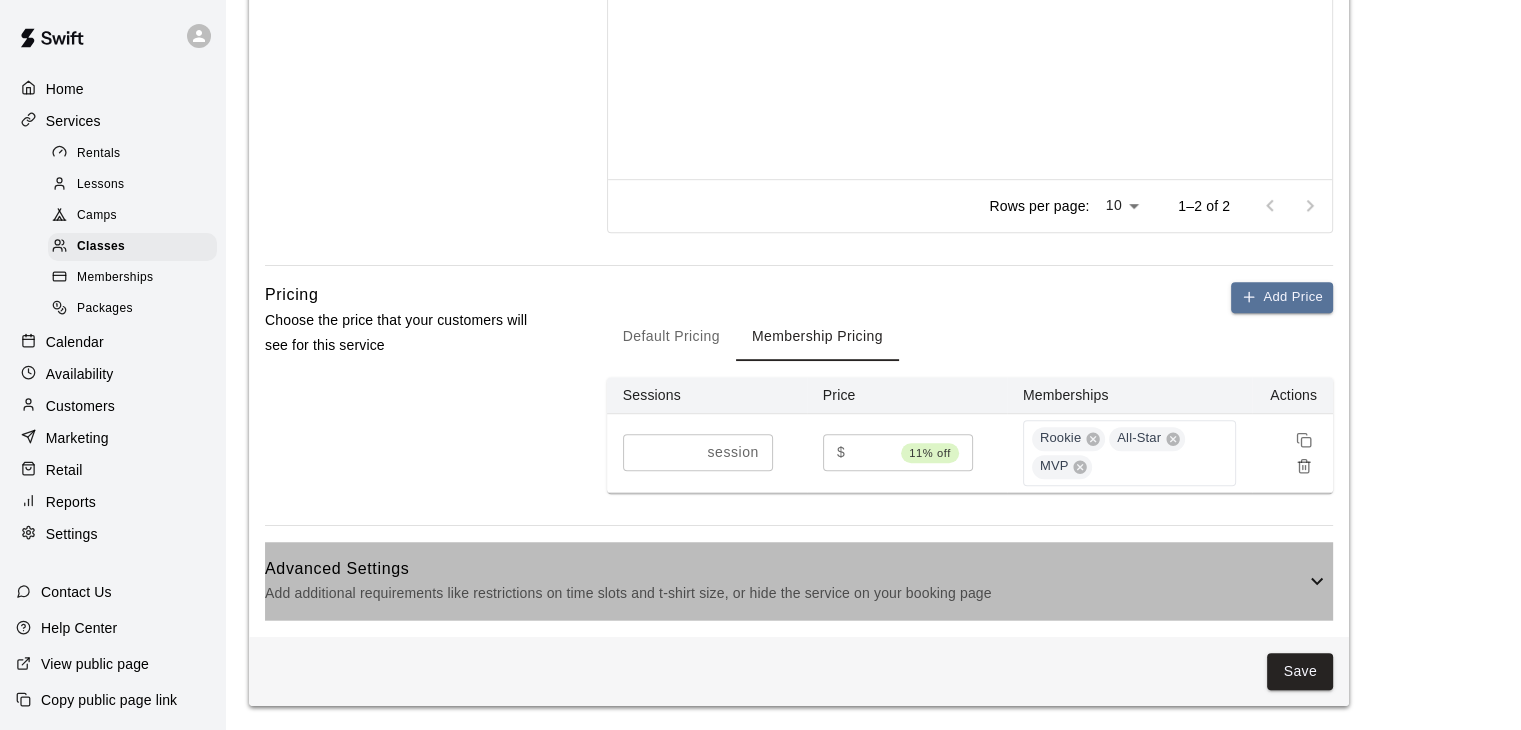 click 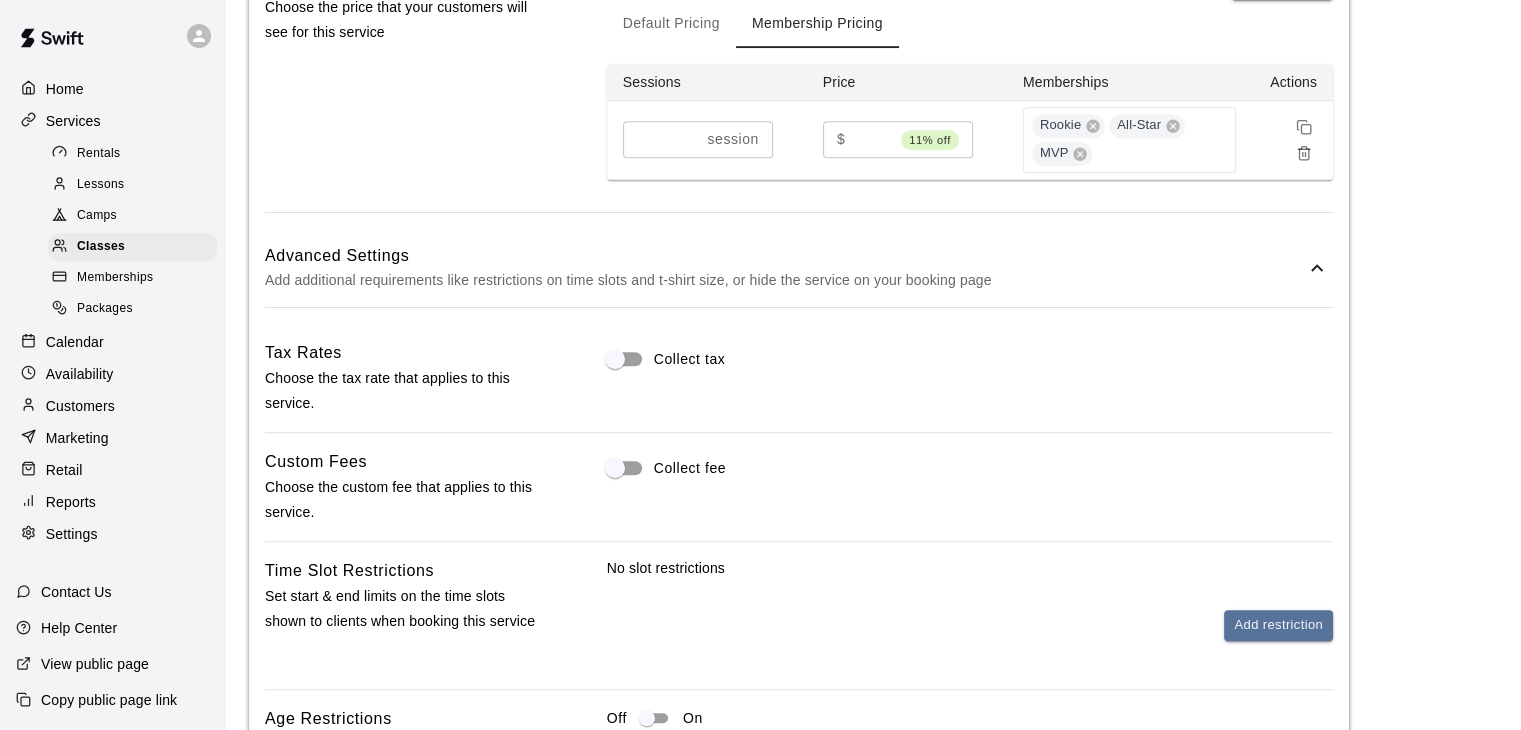 scroll, scrollTop: 1496, scrollLeft: 0, axis: vertical 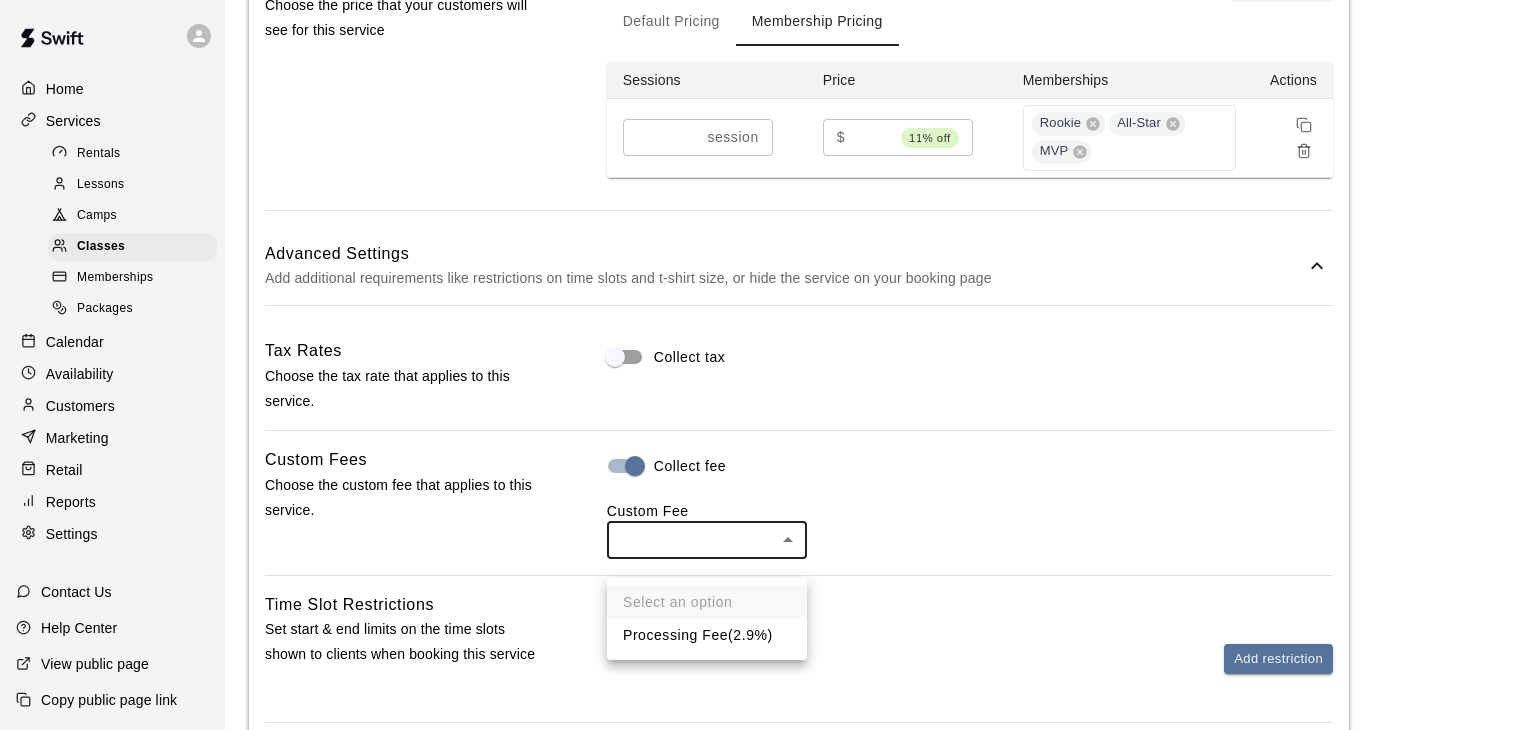 click on "**********" at bounding box center (768, -91) 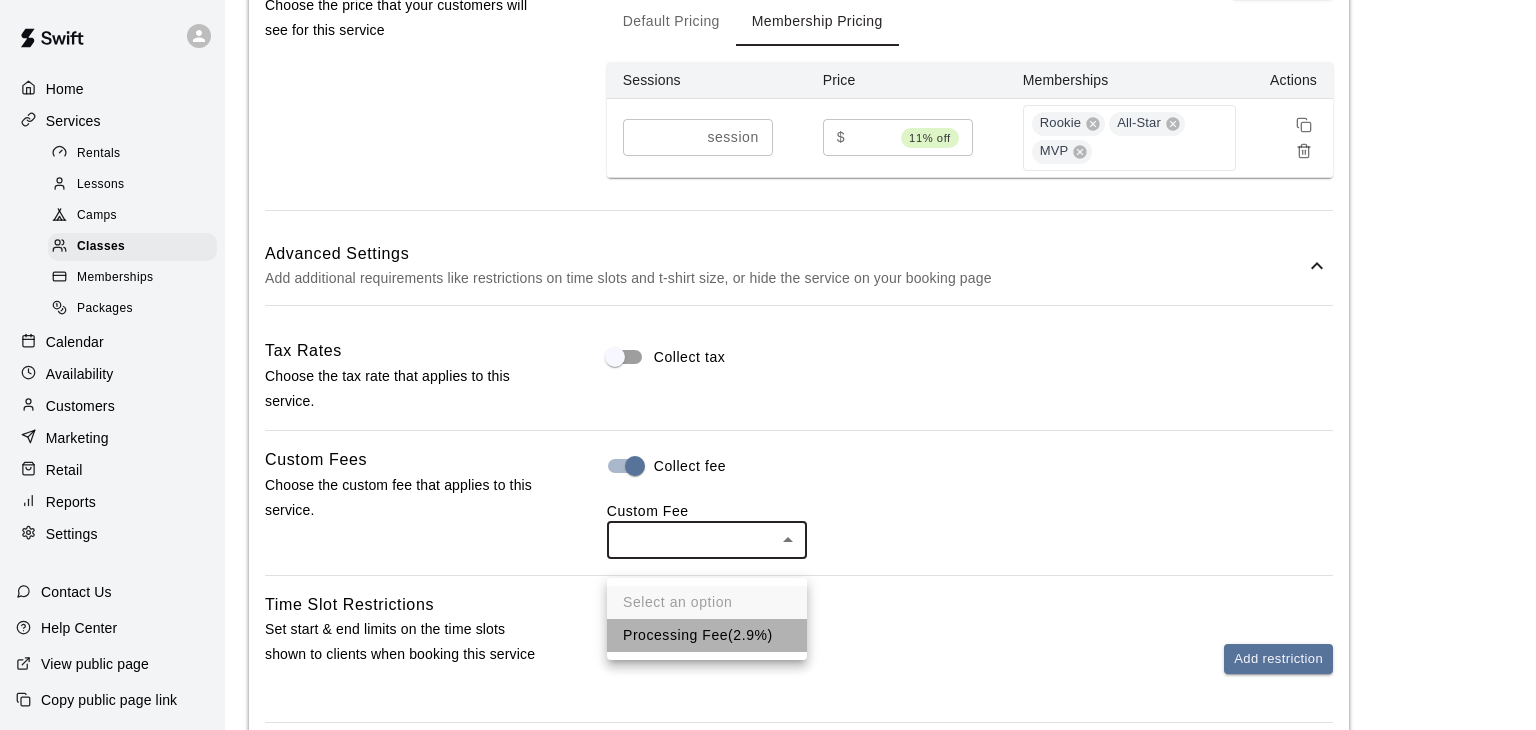 click on "Processing Fee  ( 2.9% )" at bounding box center [707, 635] 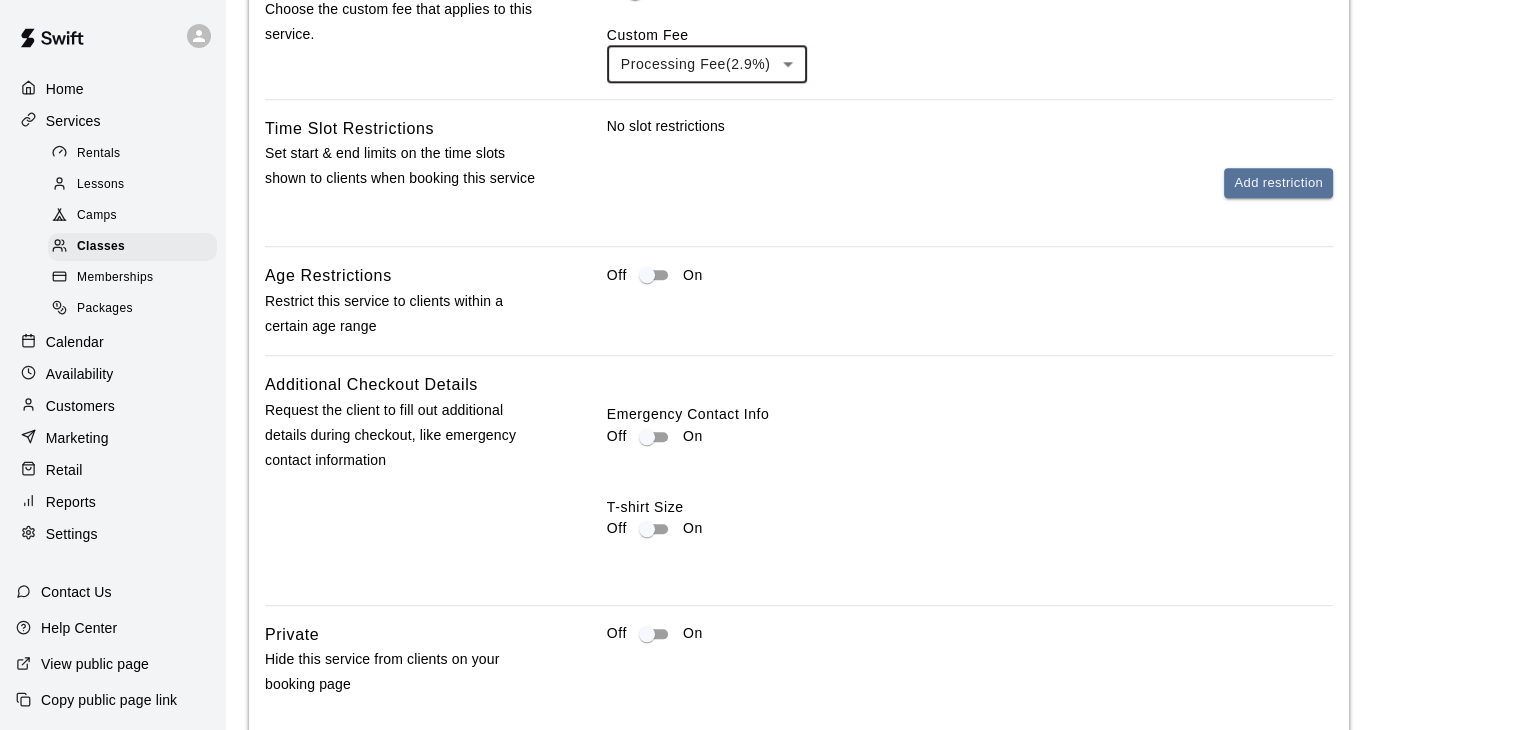 scroll, scrollTop: 1973, scrollLeft: 0, axis: vertical 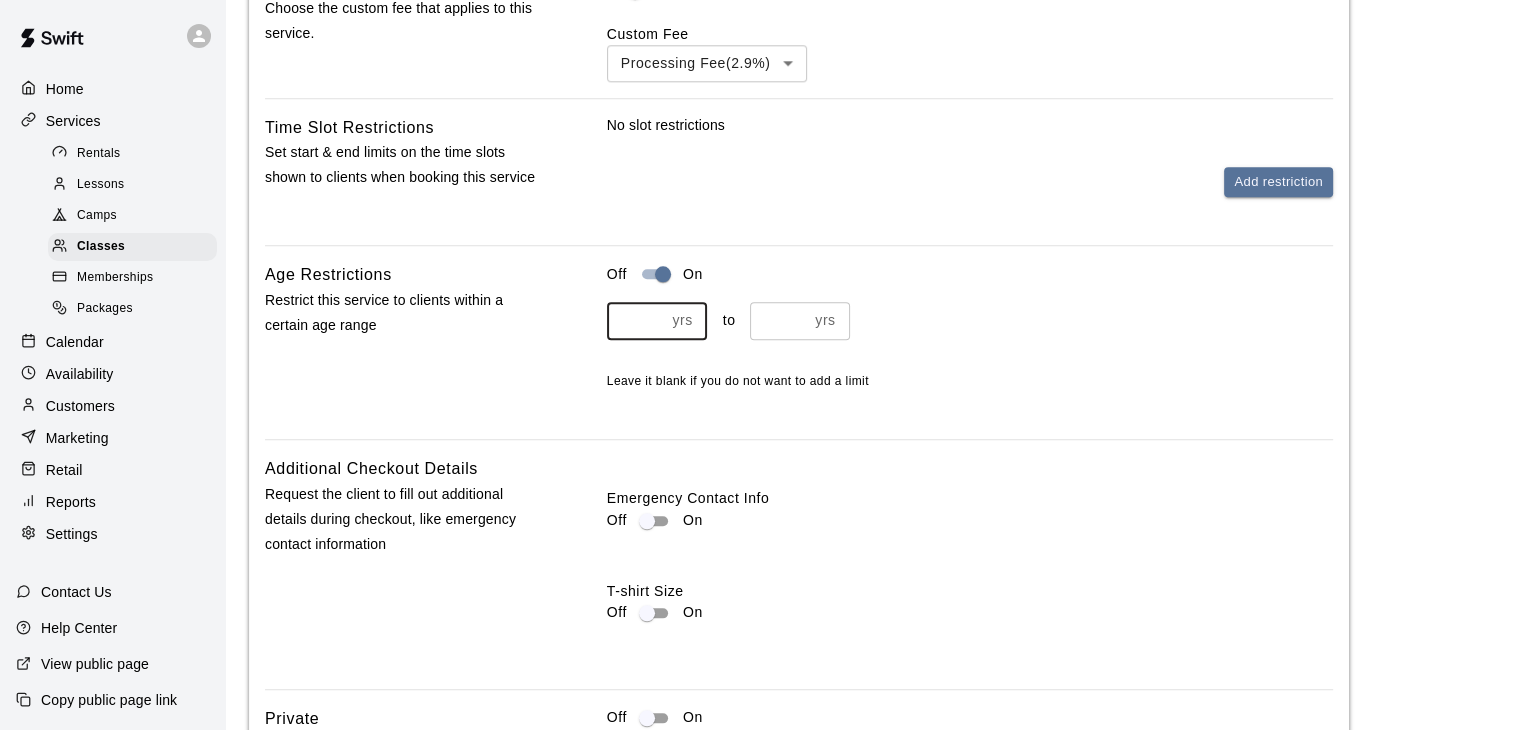click at bounding box center (636, 320) 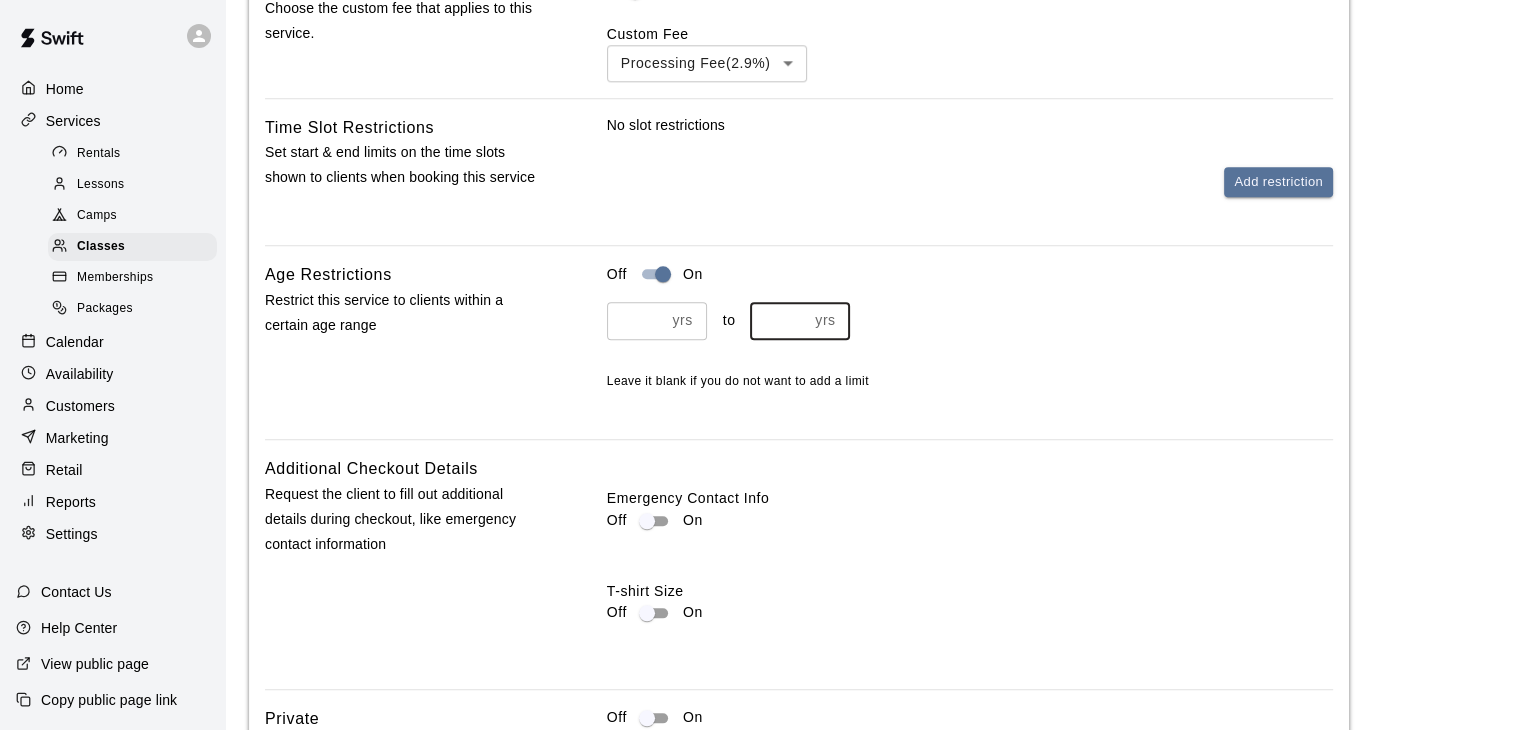 click at bounding box center (779, 320) 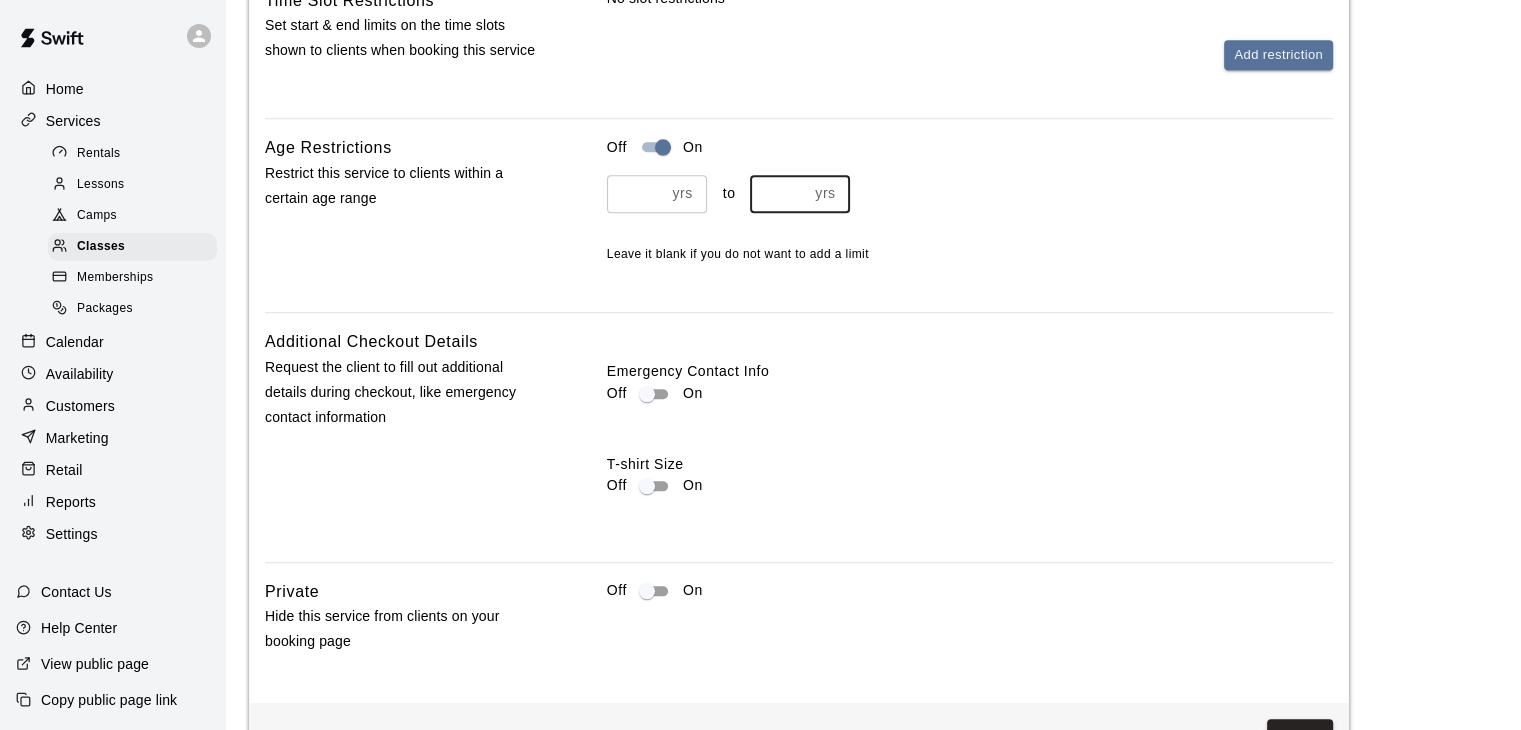 scroll, scrollTop: 2103, scrollLeft: 0, axis: vertical 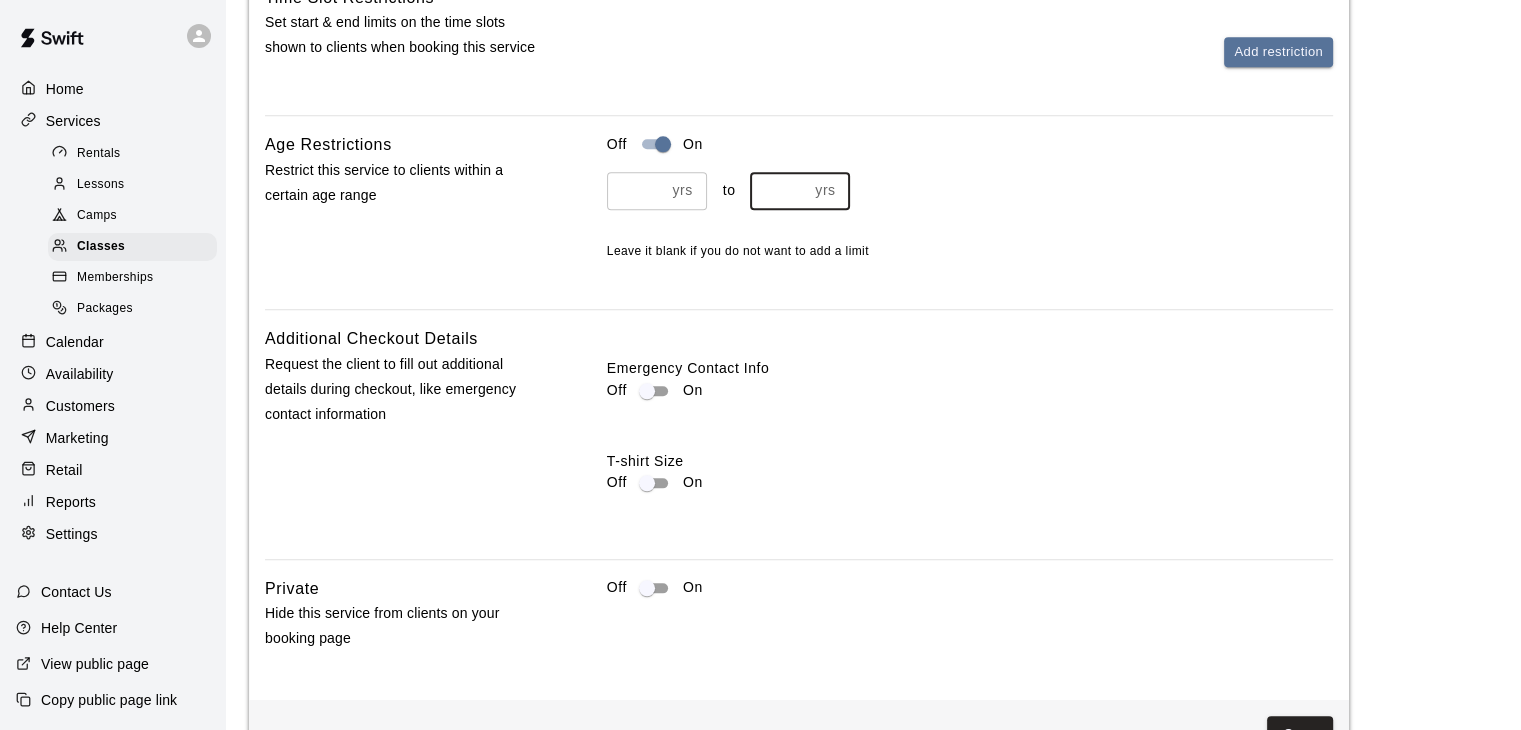 type on "**" 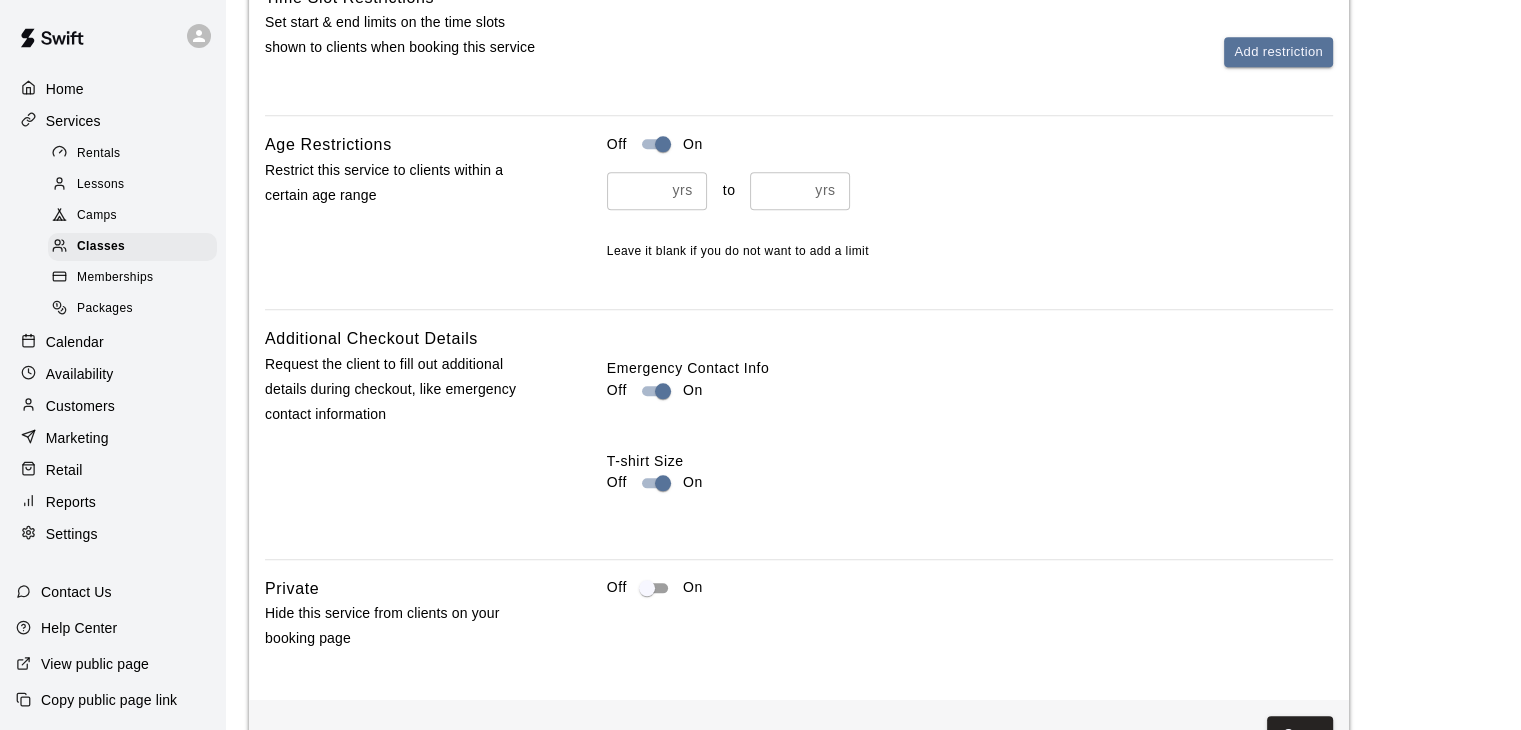 scroll, scrollTop: 2184, scrollLeft: 0, axis: vertical 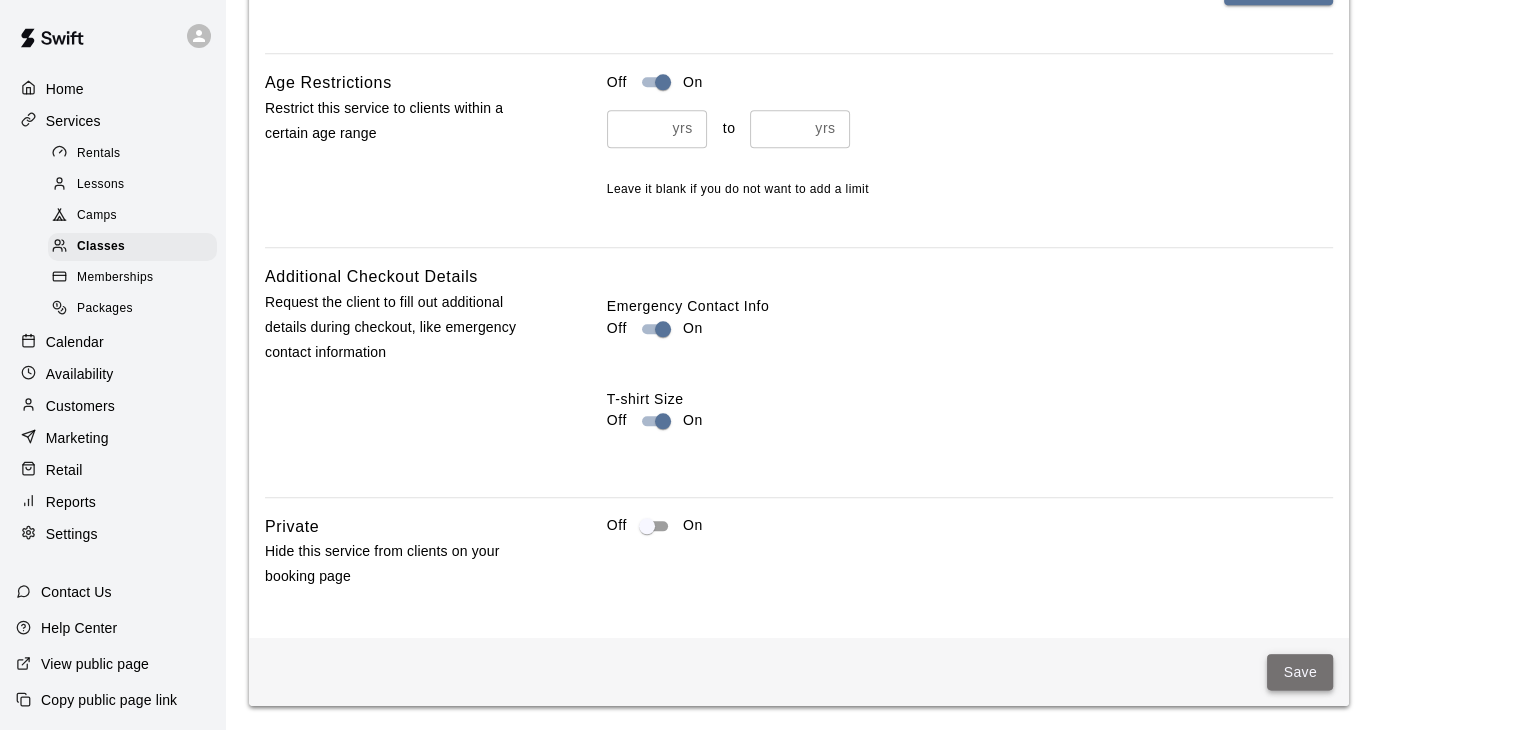 click on "Save" at bounding box center (1300, 672) 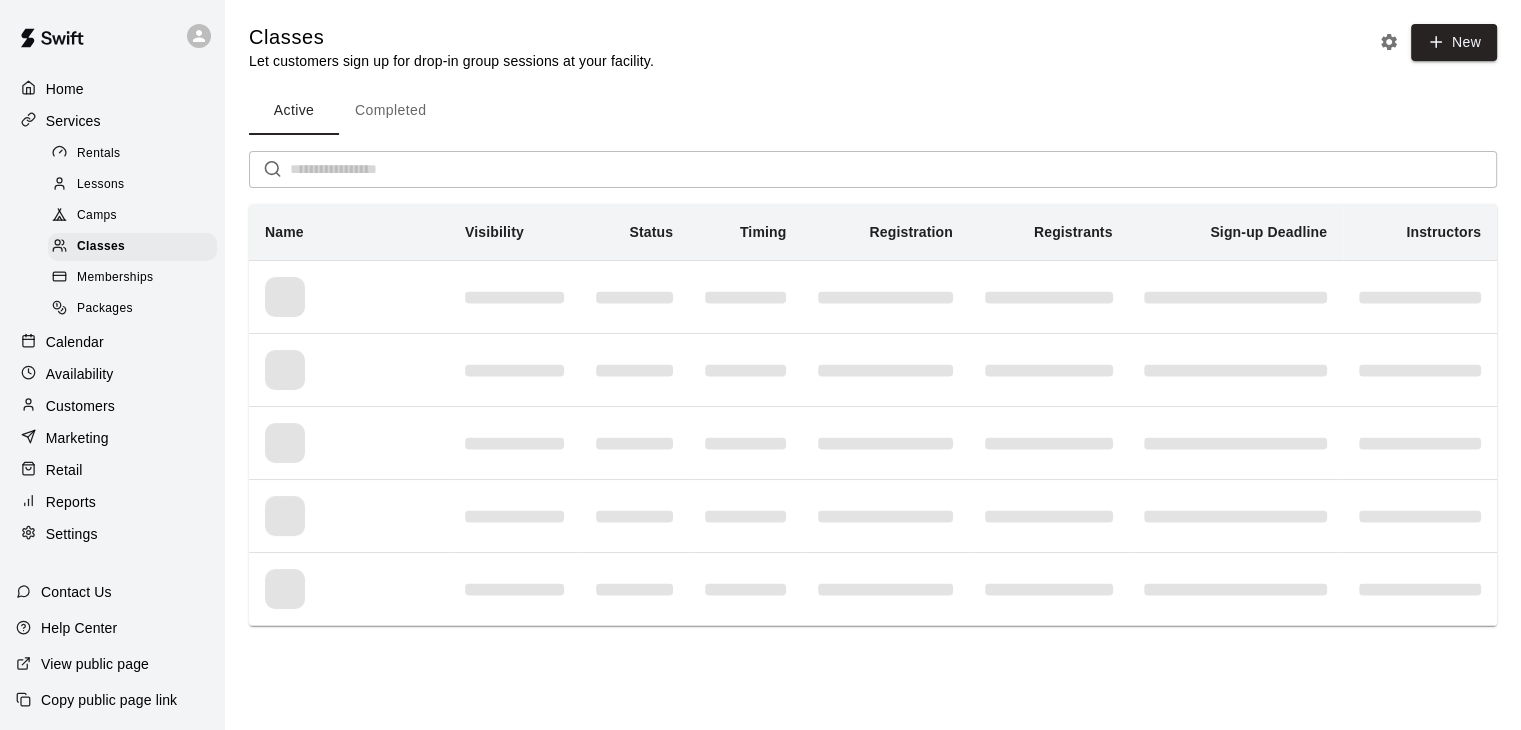 scroll, scrollTop: 0, scrollLeft: 0, axis: both 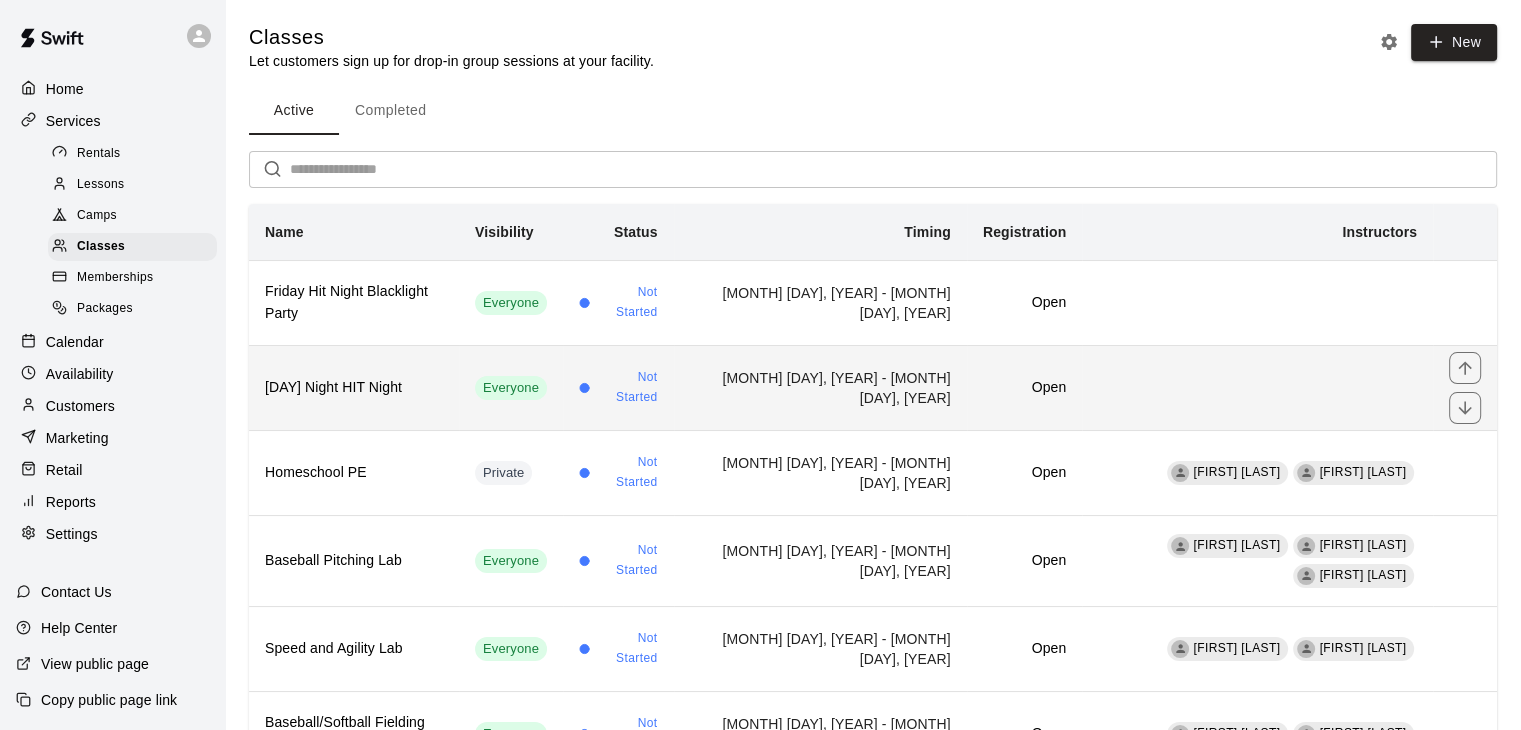 click on "Friday Night HIT Night" at bounding box center [354, 388] 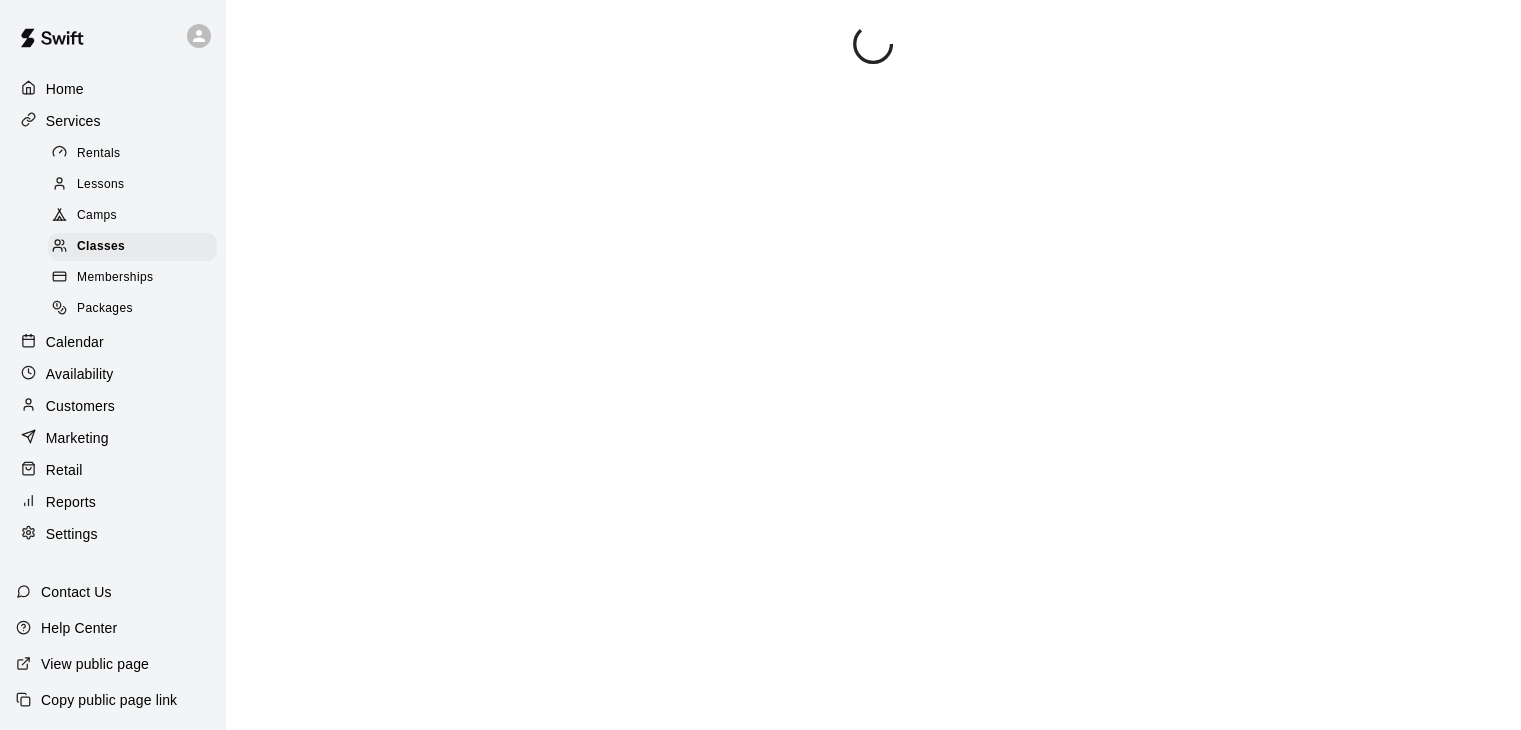 scroll, scrollTop: 29, scrollLeft: 0, axis: vertical 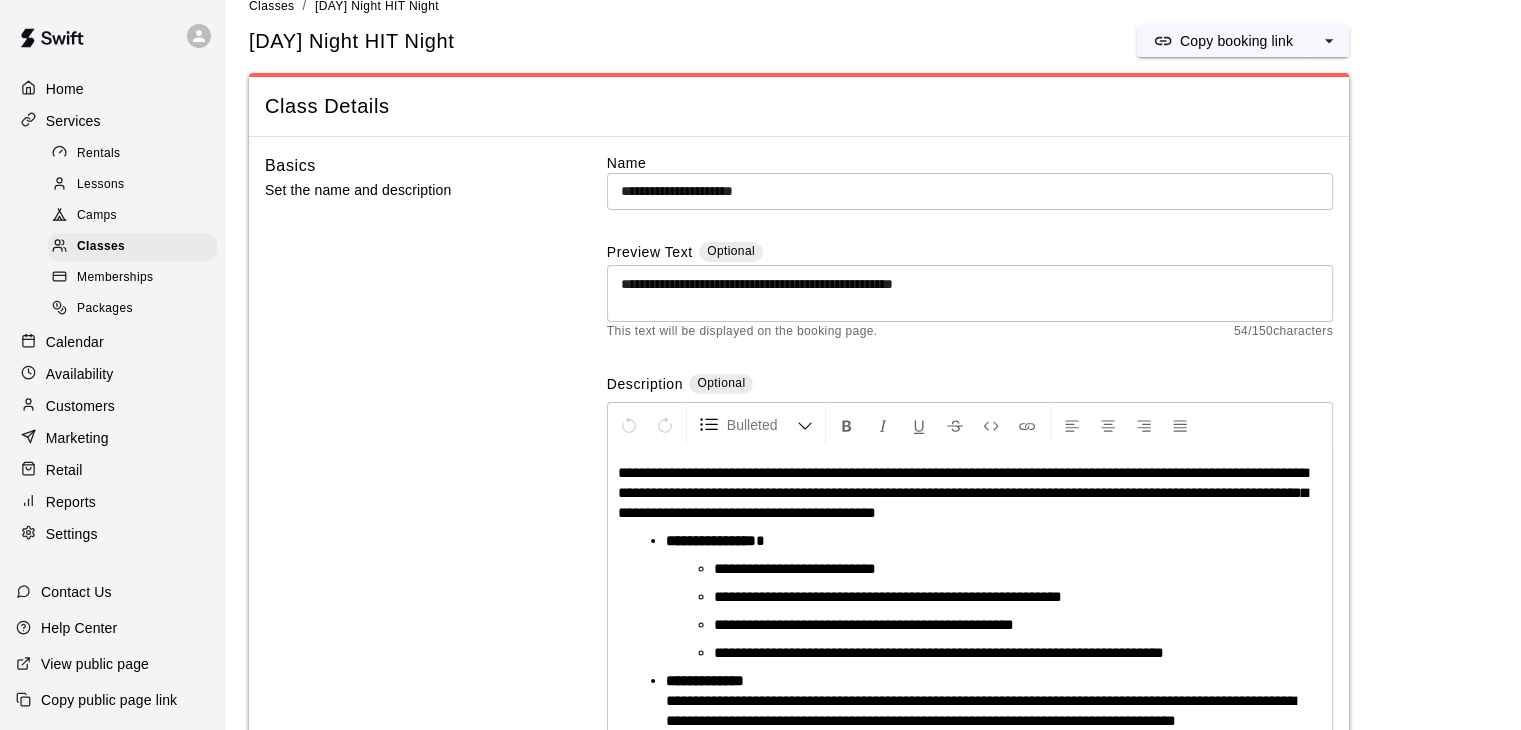 click on "**********" at bounding box center (970, 191) 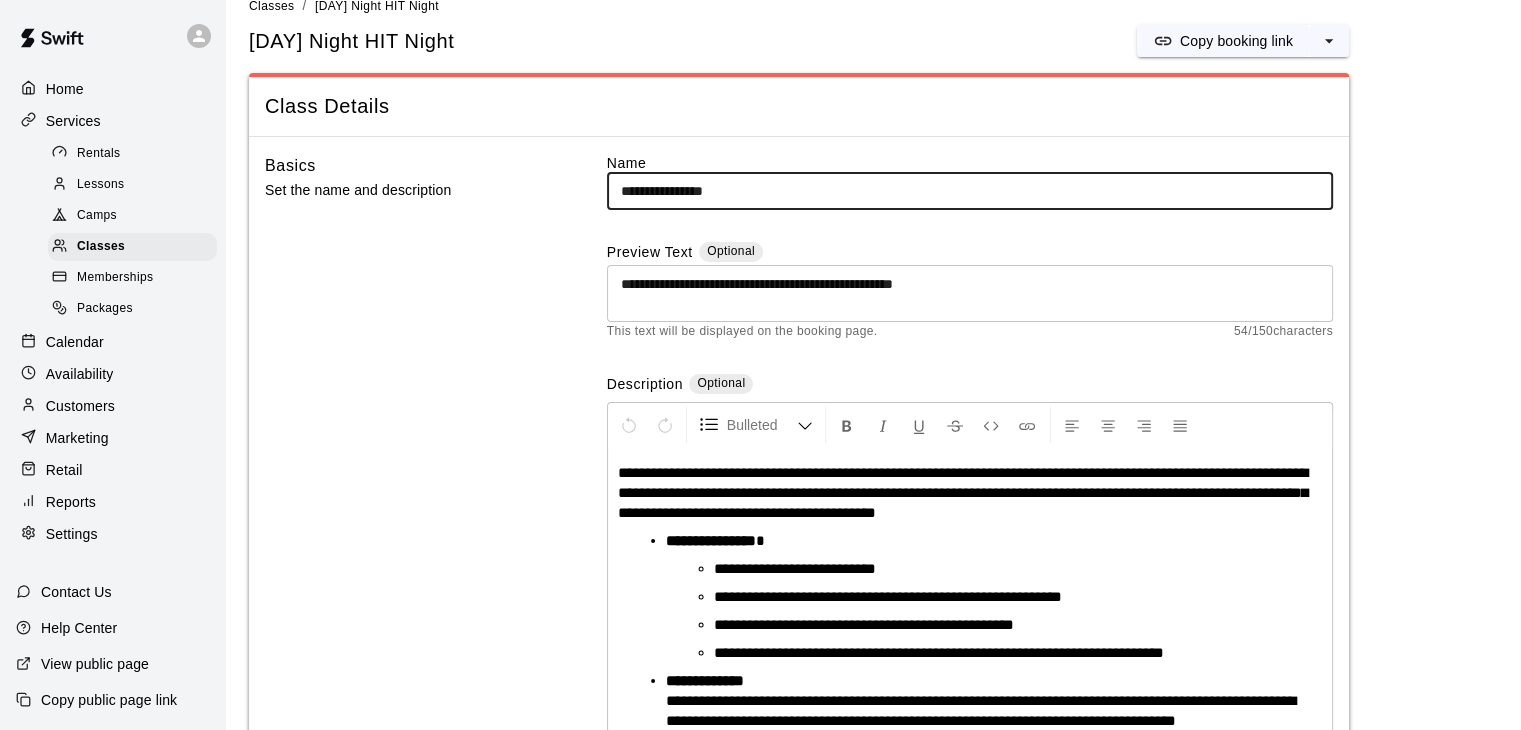 type on "**********" 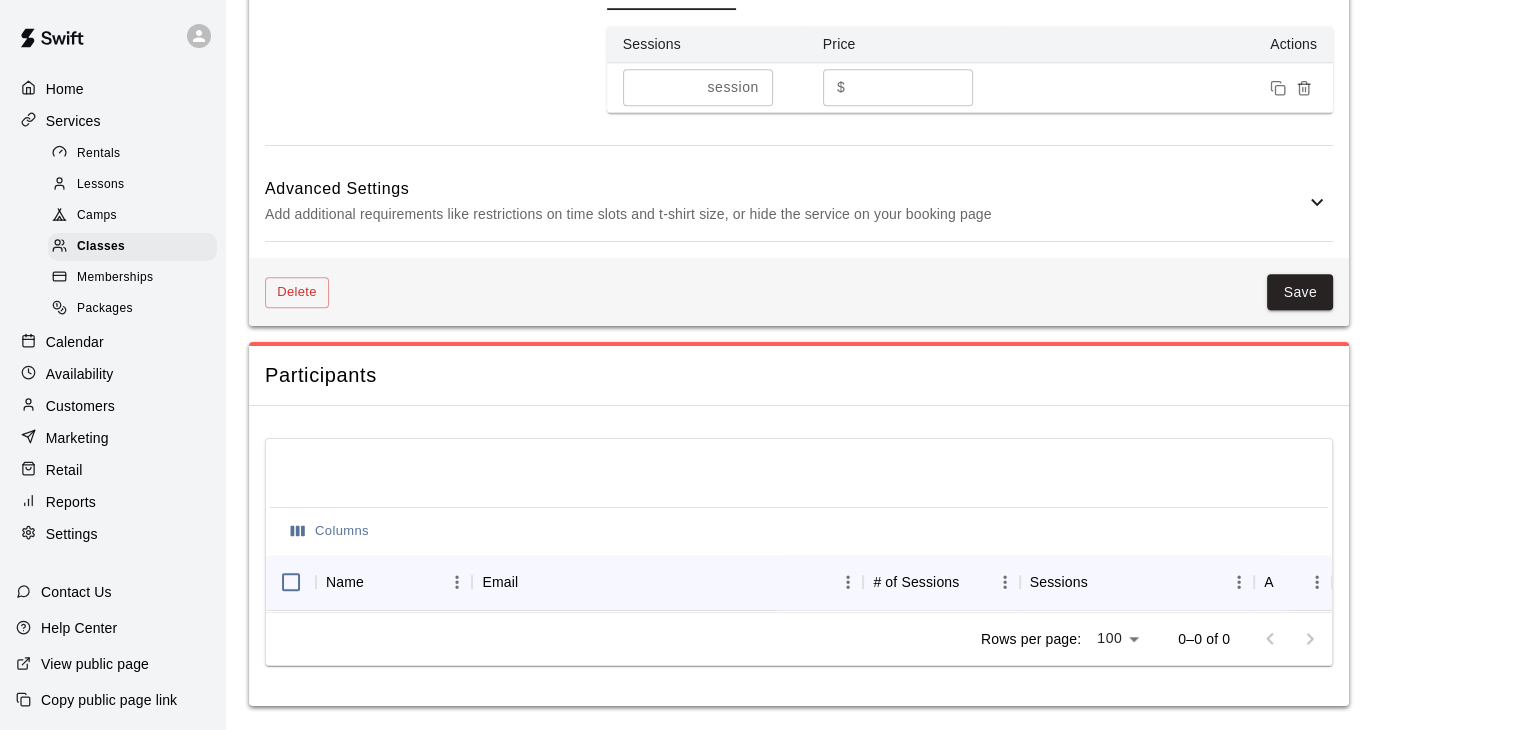 scroll, scrollTop: 1520, scrollLeft: 0, axis: vertical 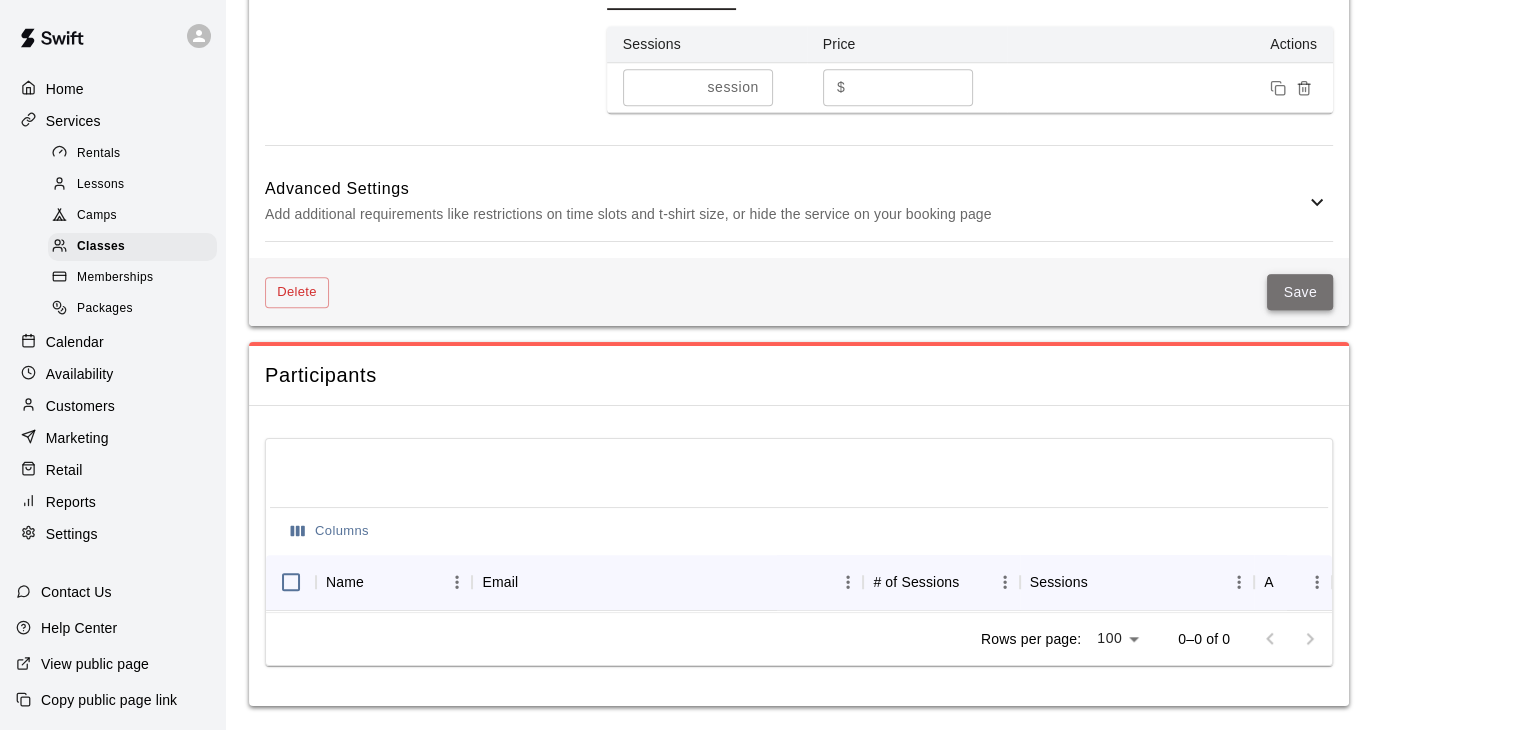 click on "Save" at bounding box center (1300, 292) 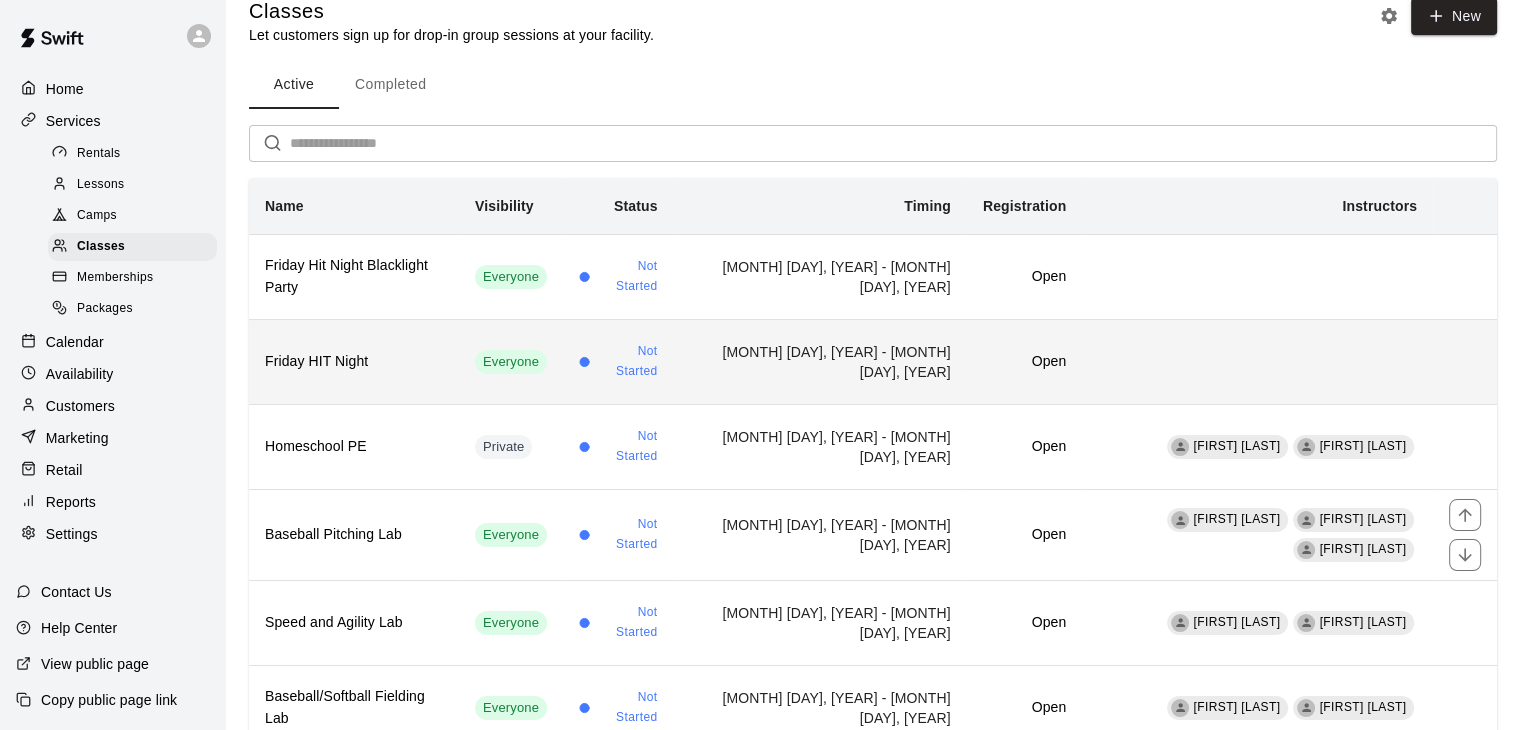 scroll, scrollTop: 0, scrollLeft: 0, axis: both 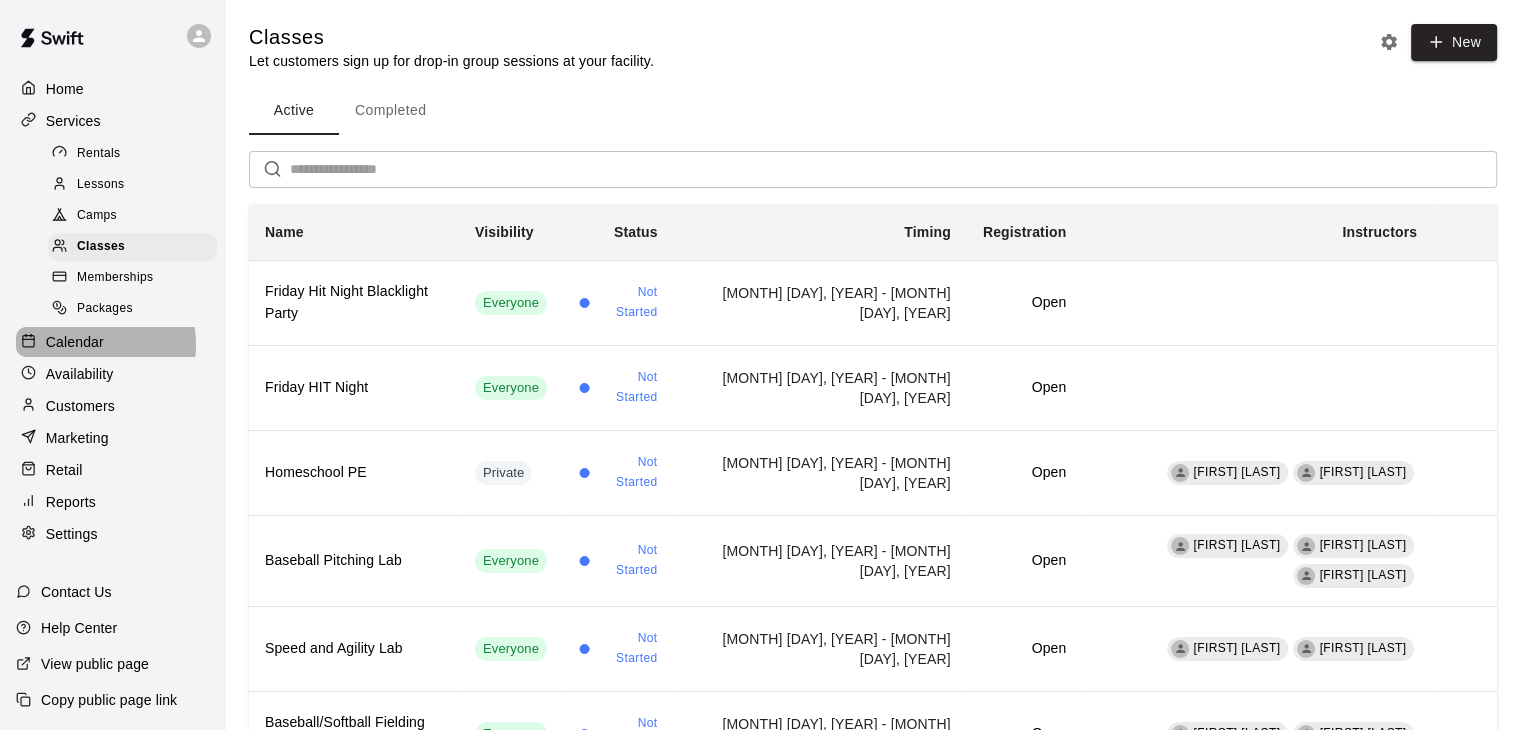click on "Calendar" at bounding box center (75, 342) 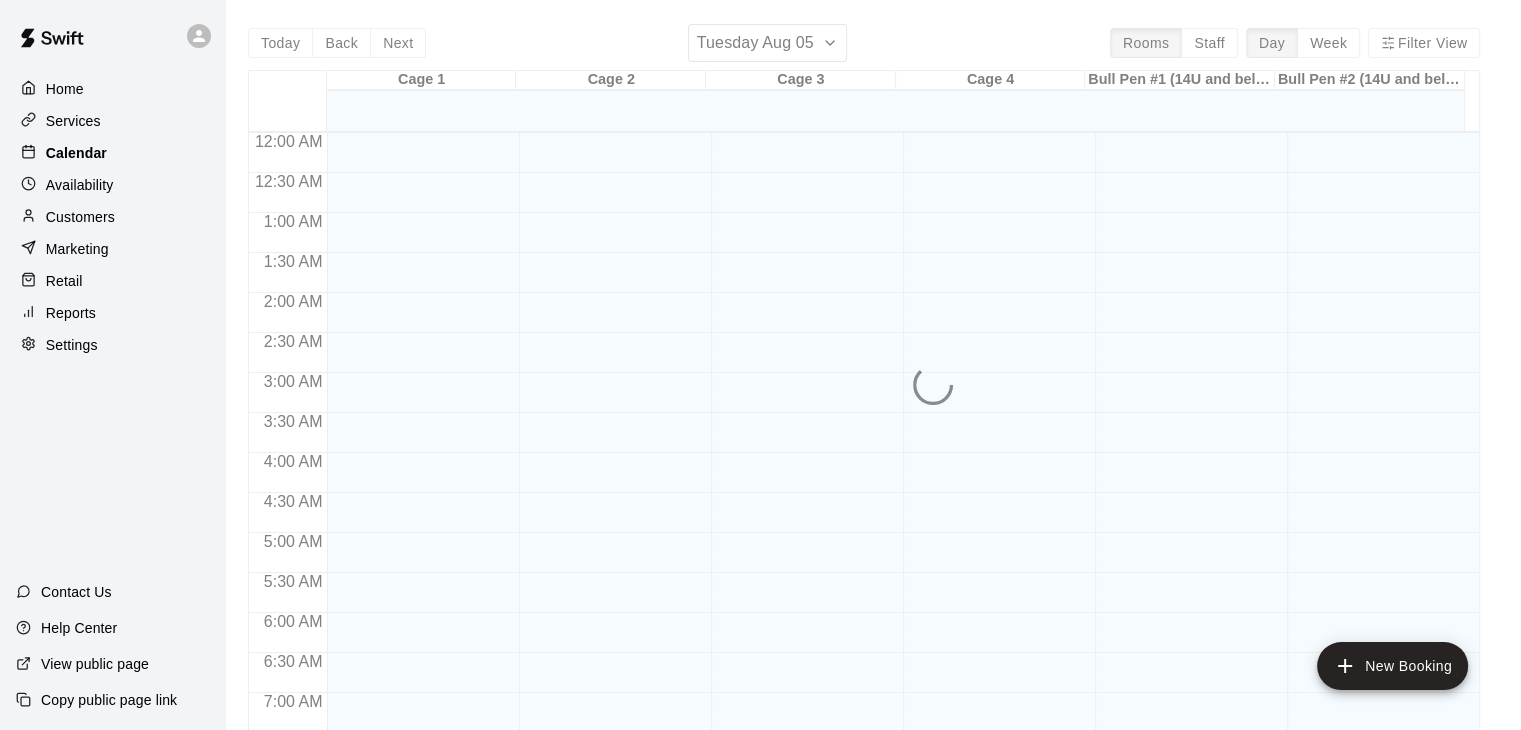 scroll, scrollTop: 908, scrollLeft: 0, axis: vertical 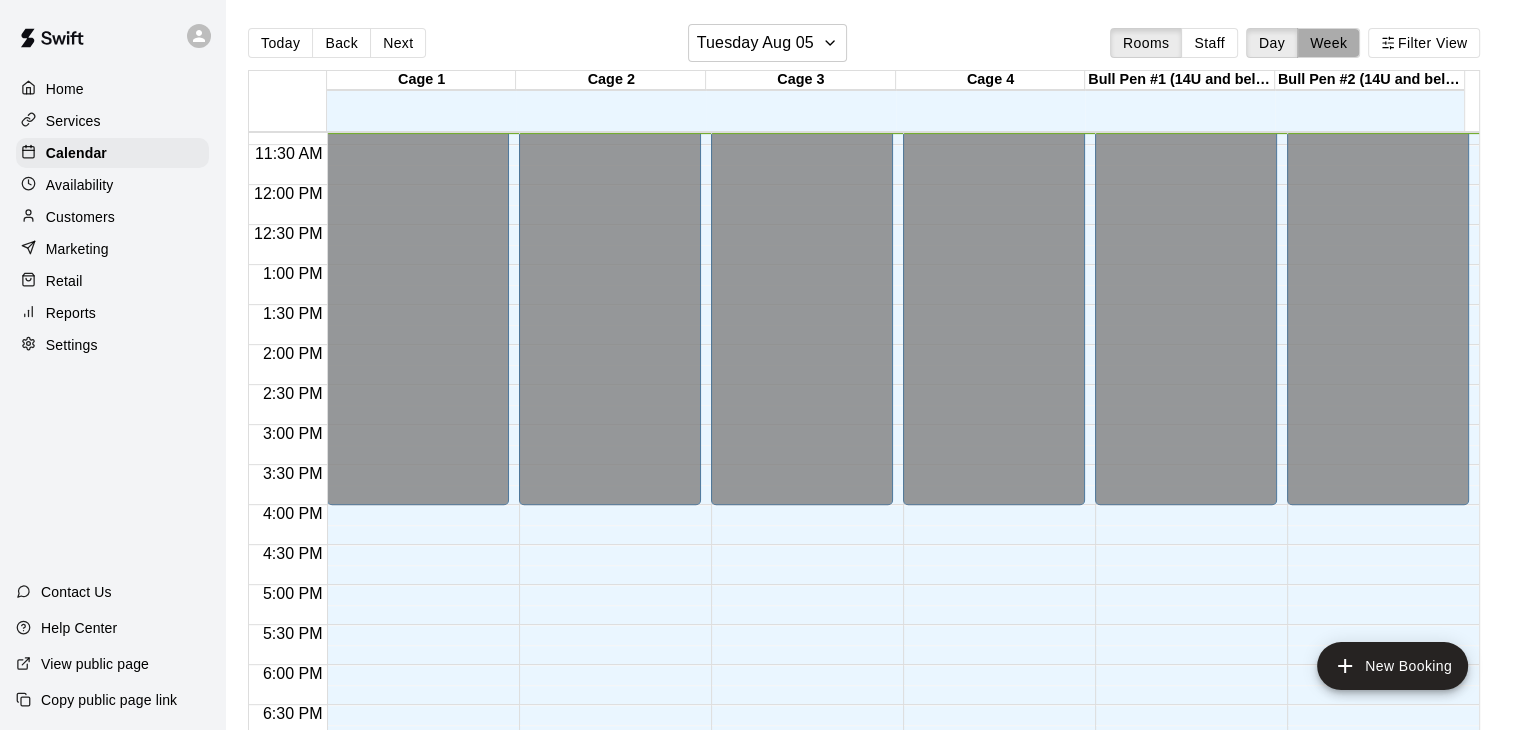 click on "Week" at bounding box center [1328, 43] 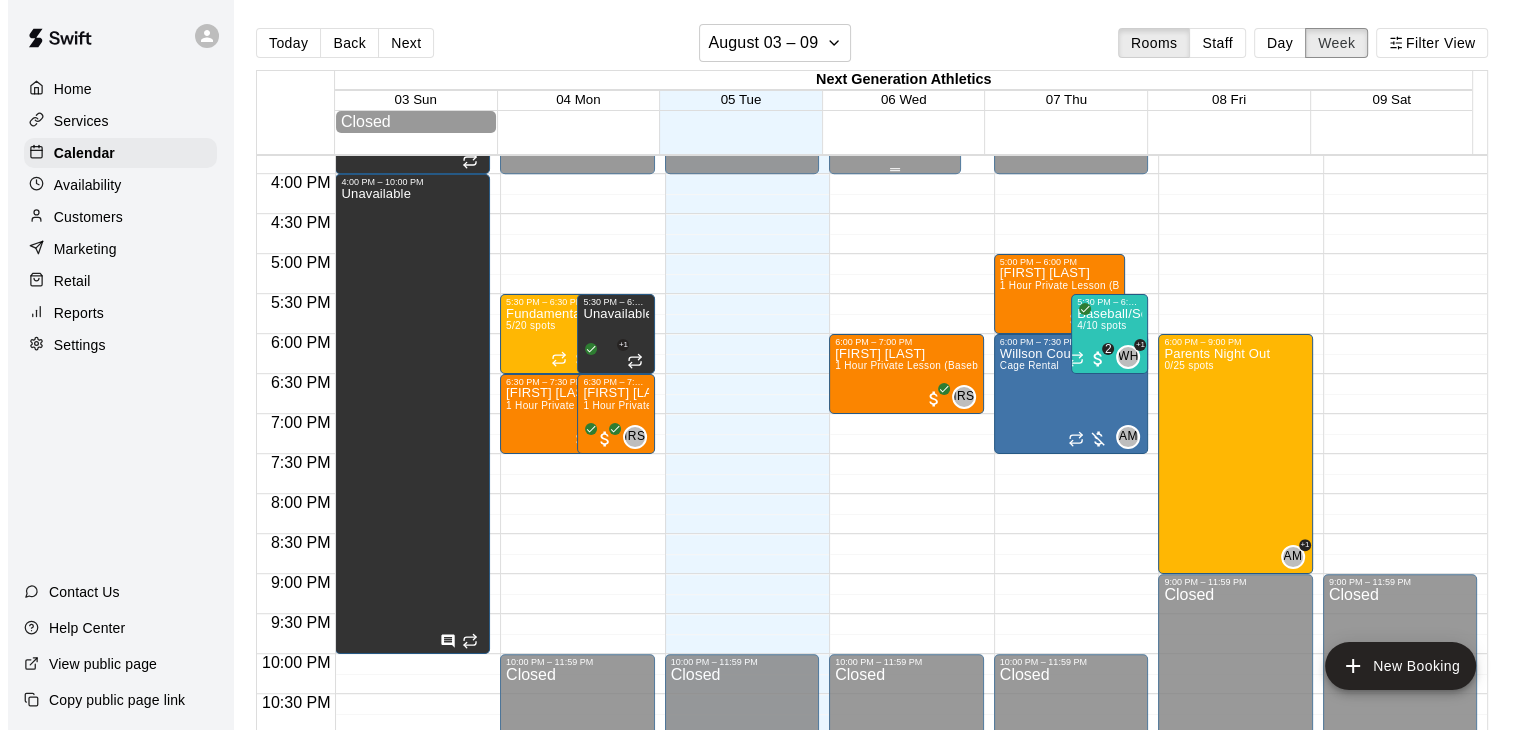 scroll, scrollTop: 1254, scrollLeft: 0, axis: vertical 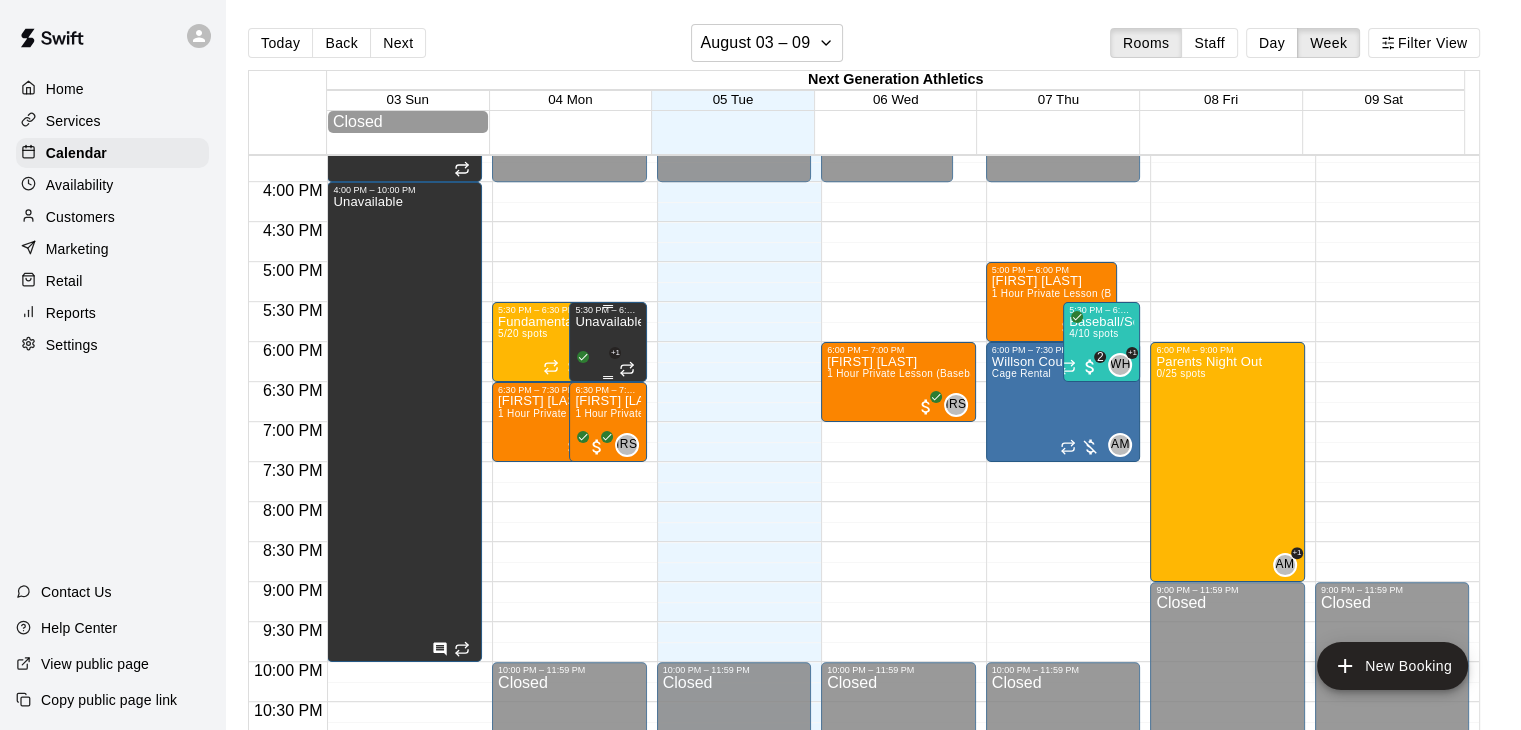 click on "Unavailable" at bounding box center [607, 680] 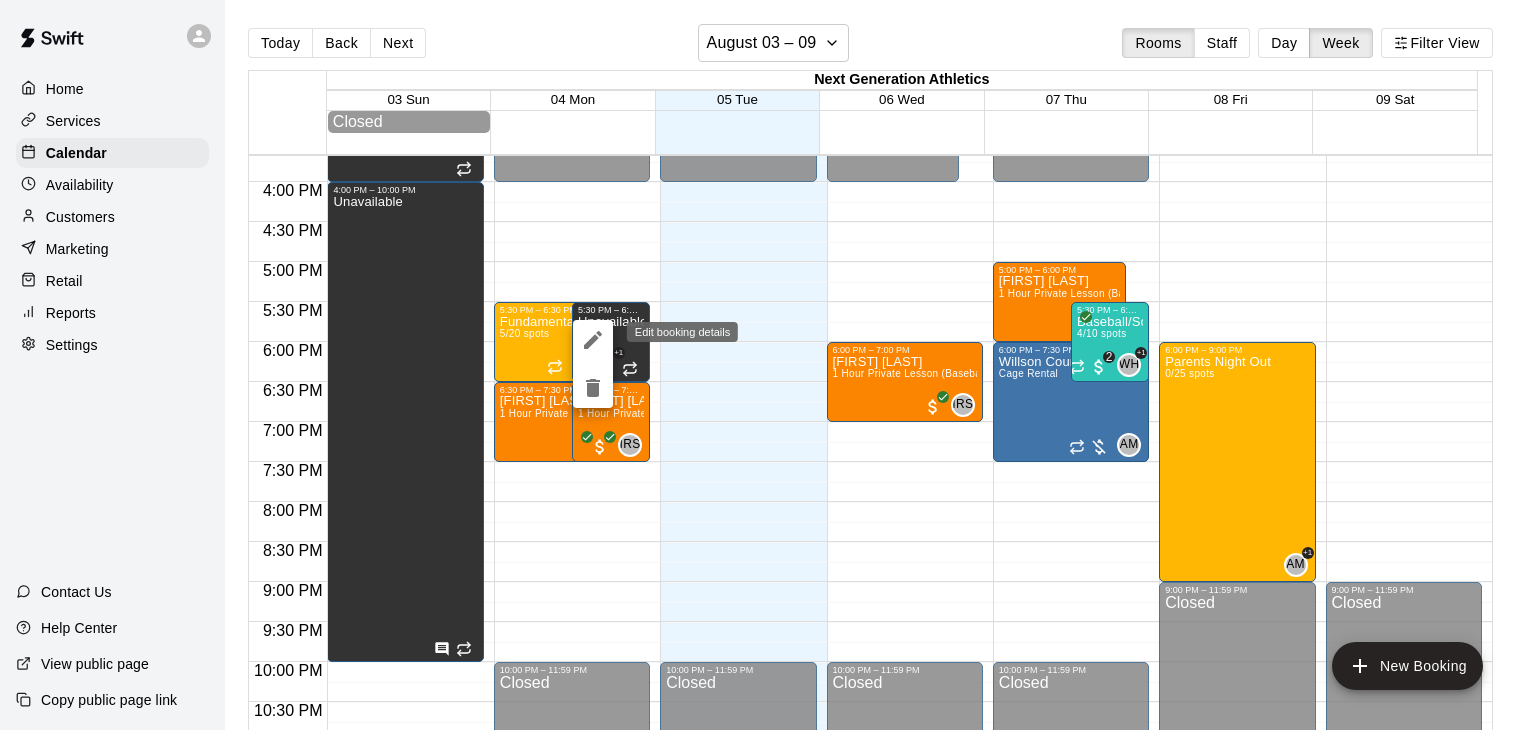 click 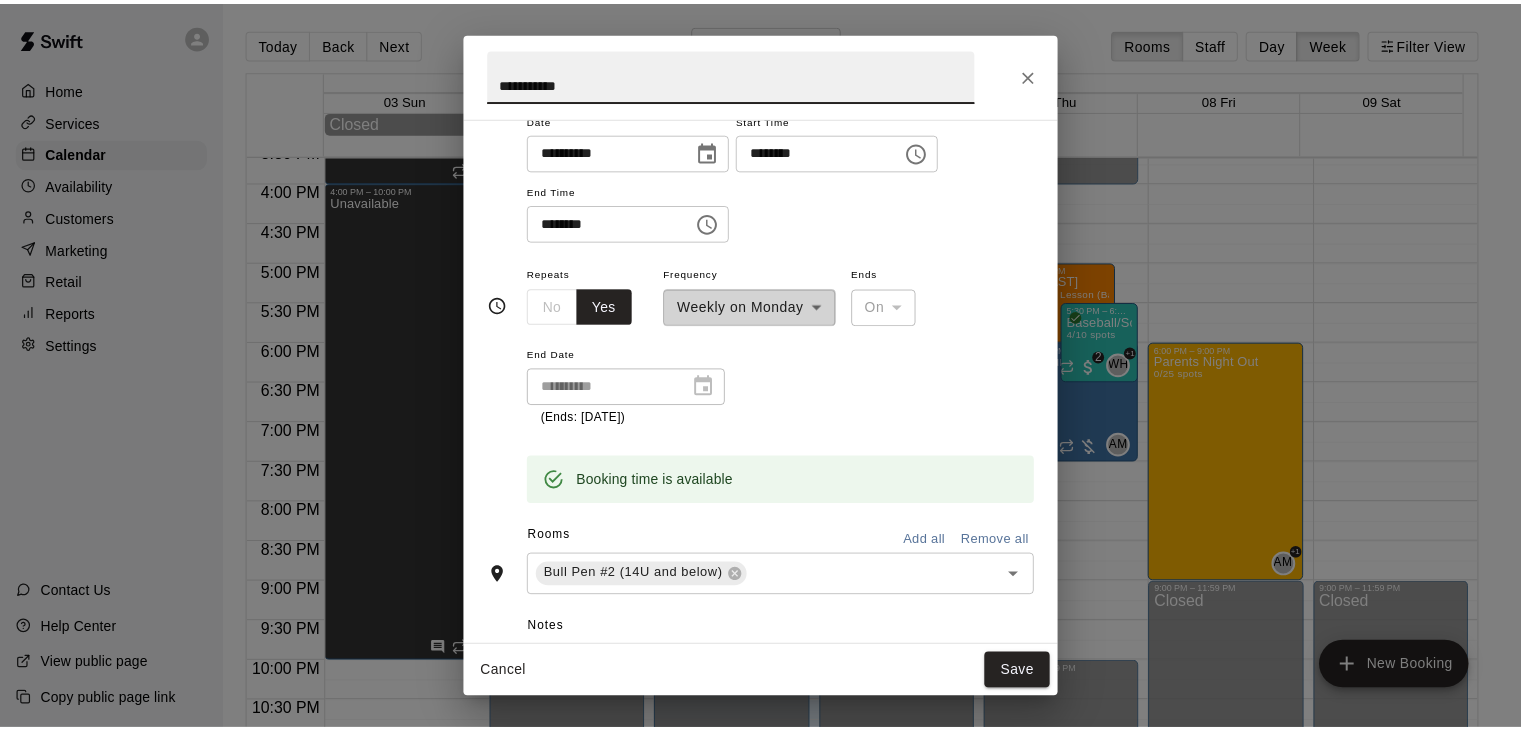 scroll, scrollTop: 74, scrollLeft: 0, axis: vertical 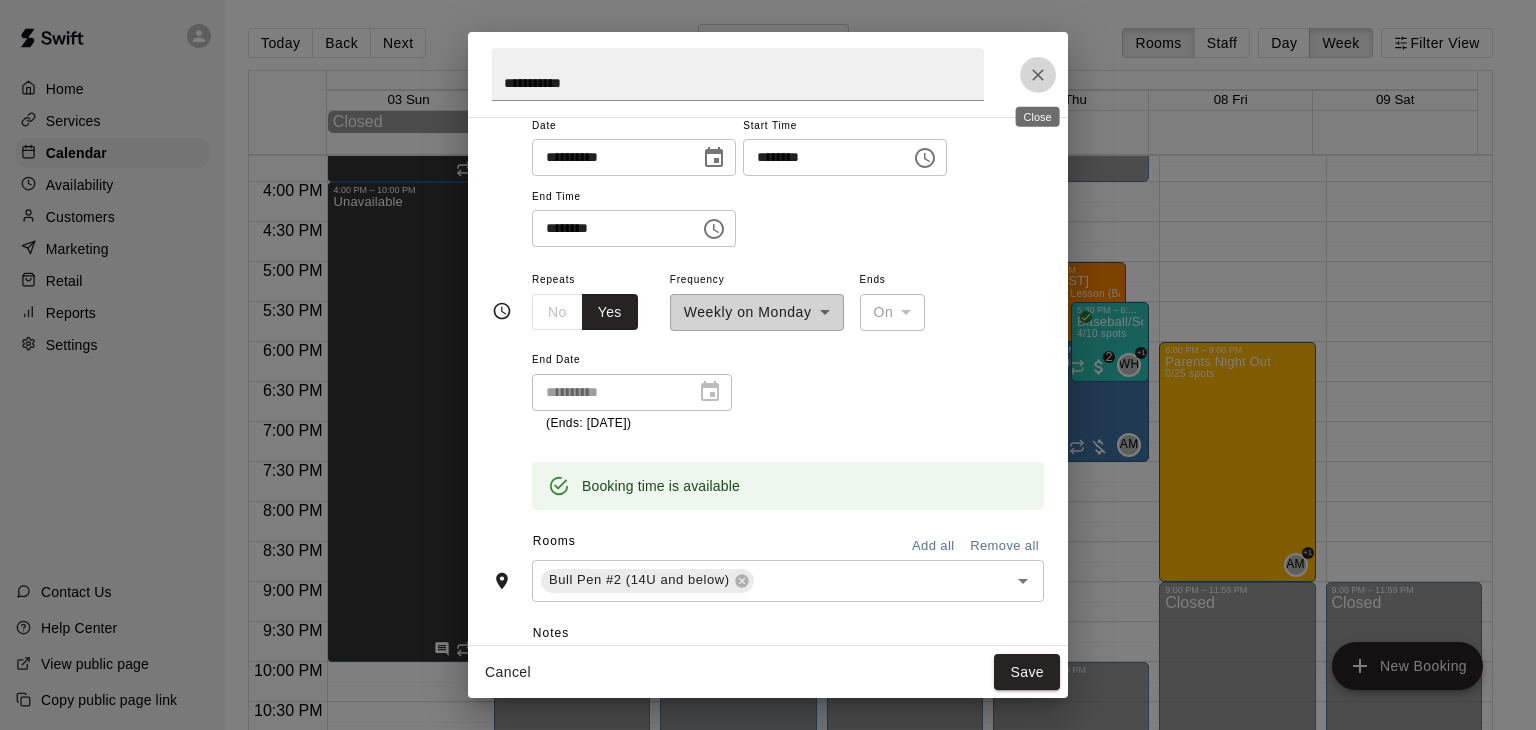 click 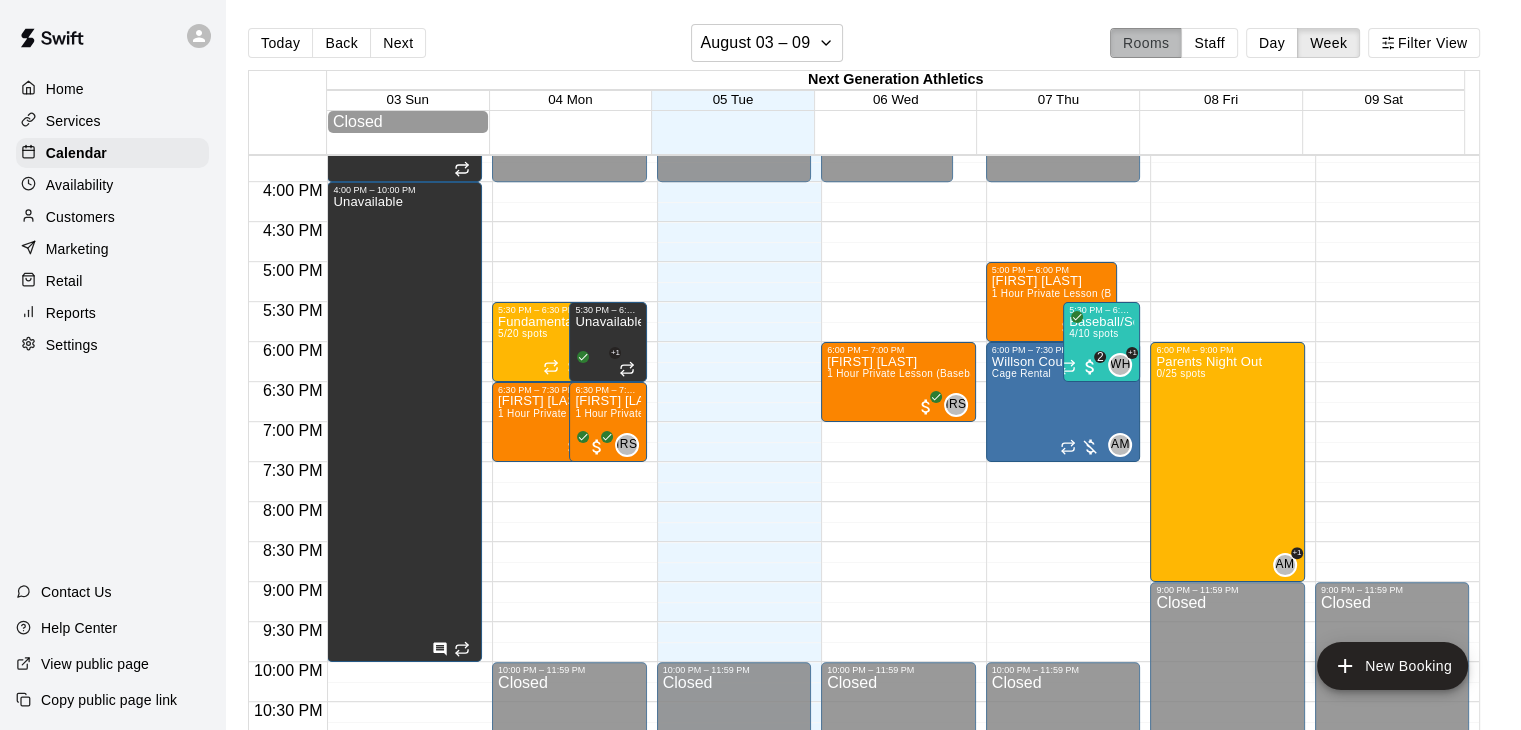 click on "Rooms" at bounding box center [1146, 43] 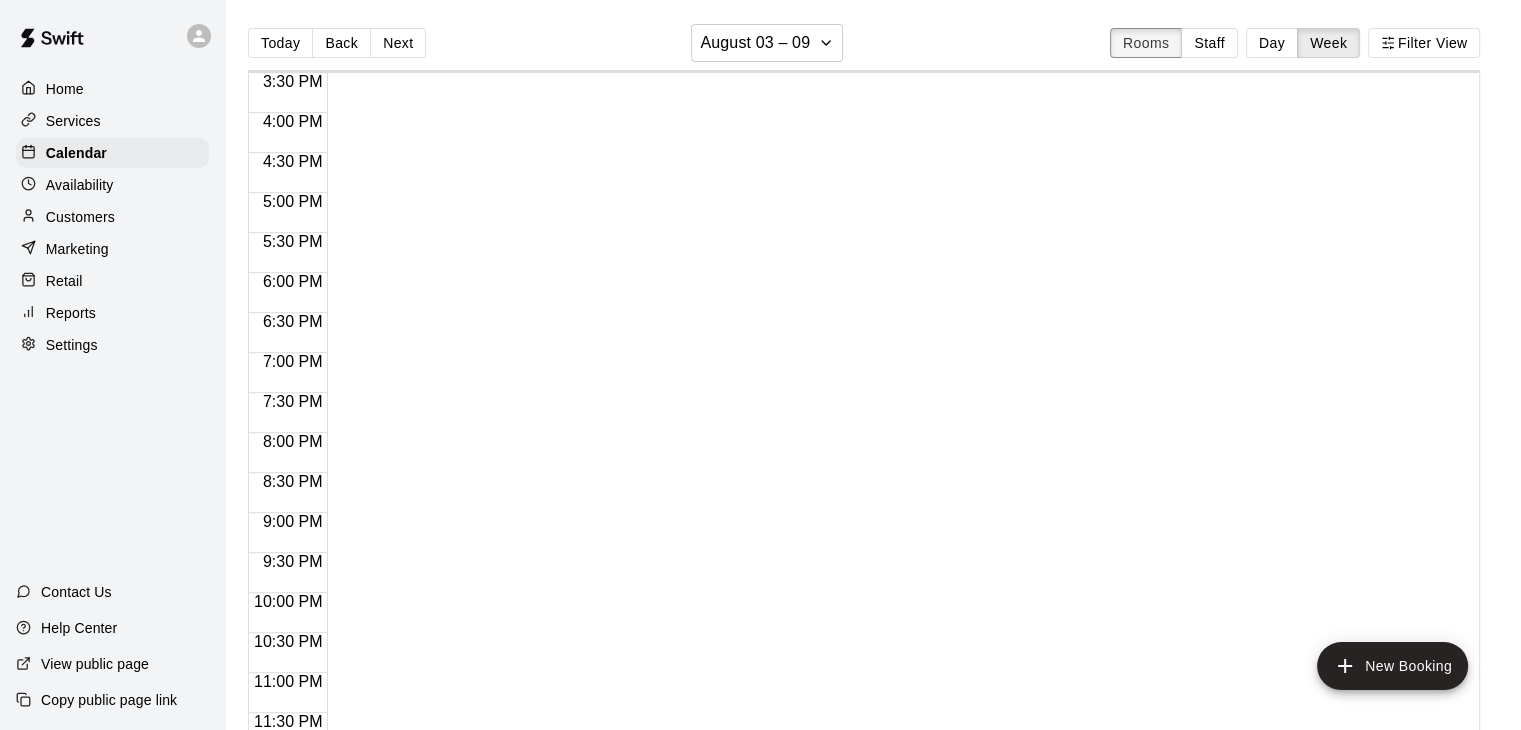 scroll, scrollTop: 1239, scrollLeft: 0, axis: vertical 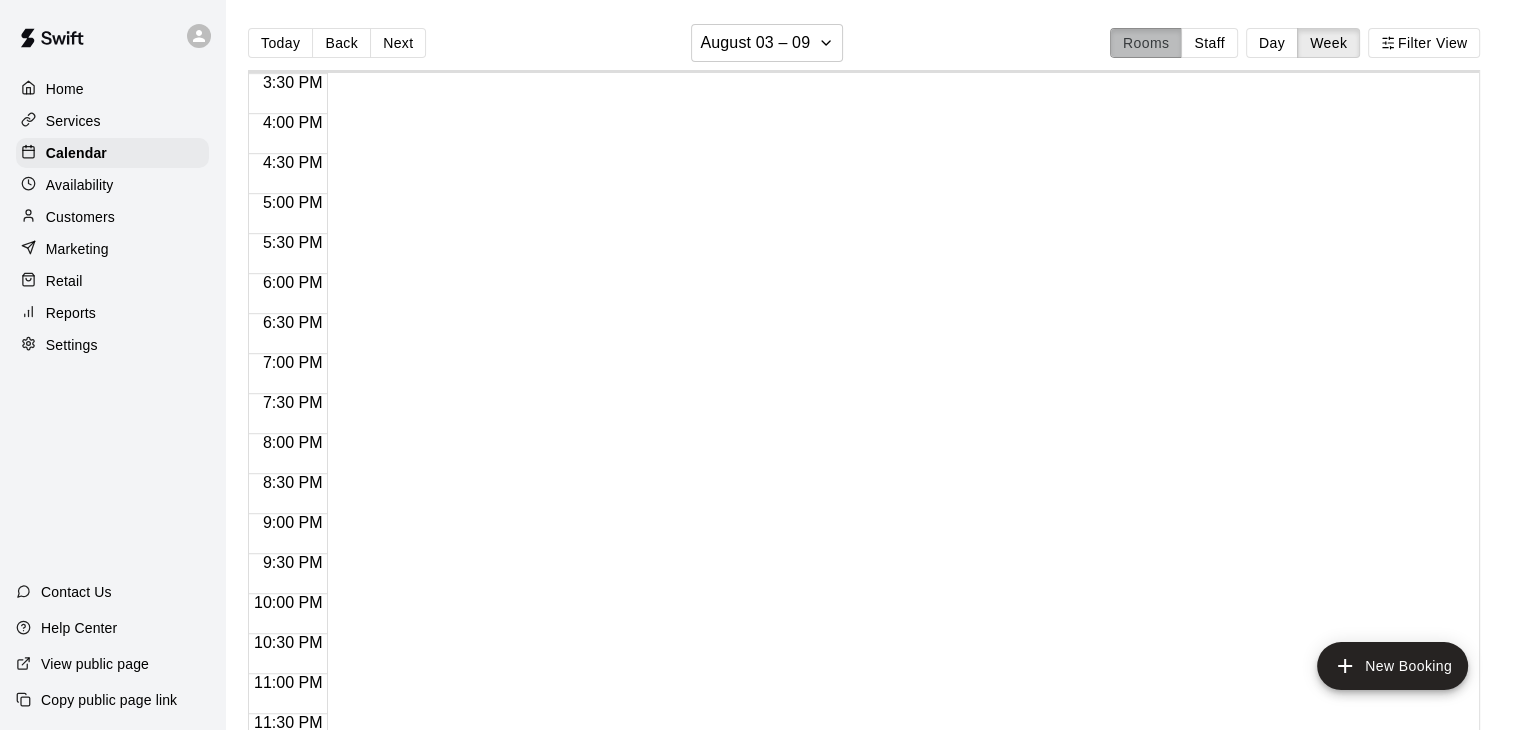 click on "Rooms" at bounding box center [1146, 43] 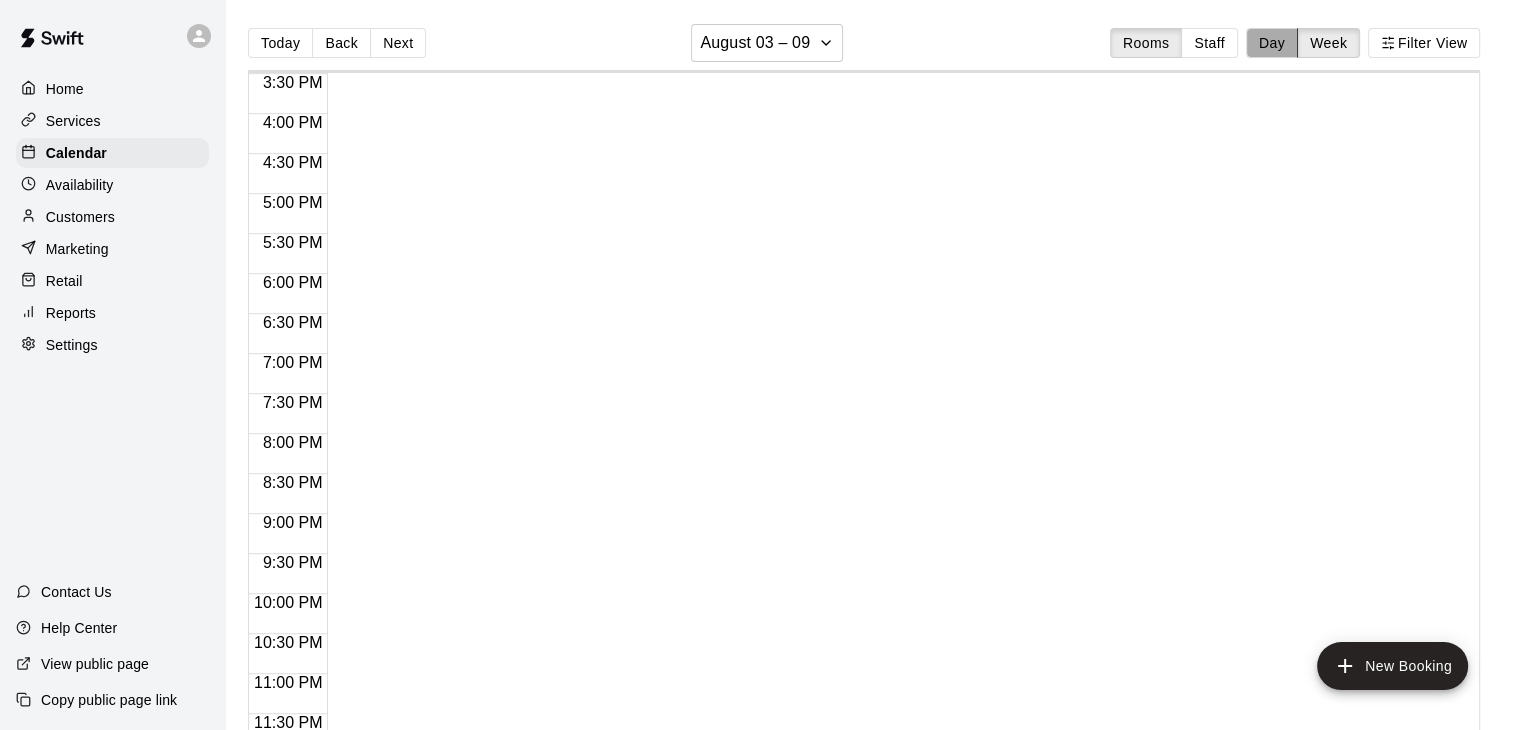 click on "Day" at bounding box center (1272, 43) 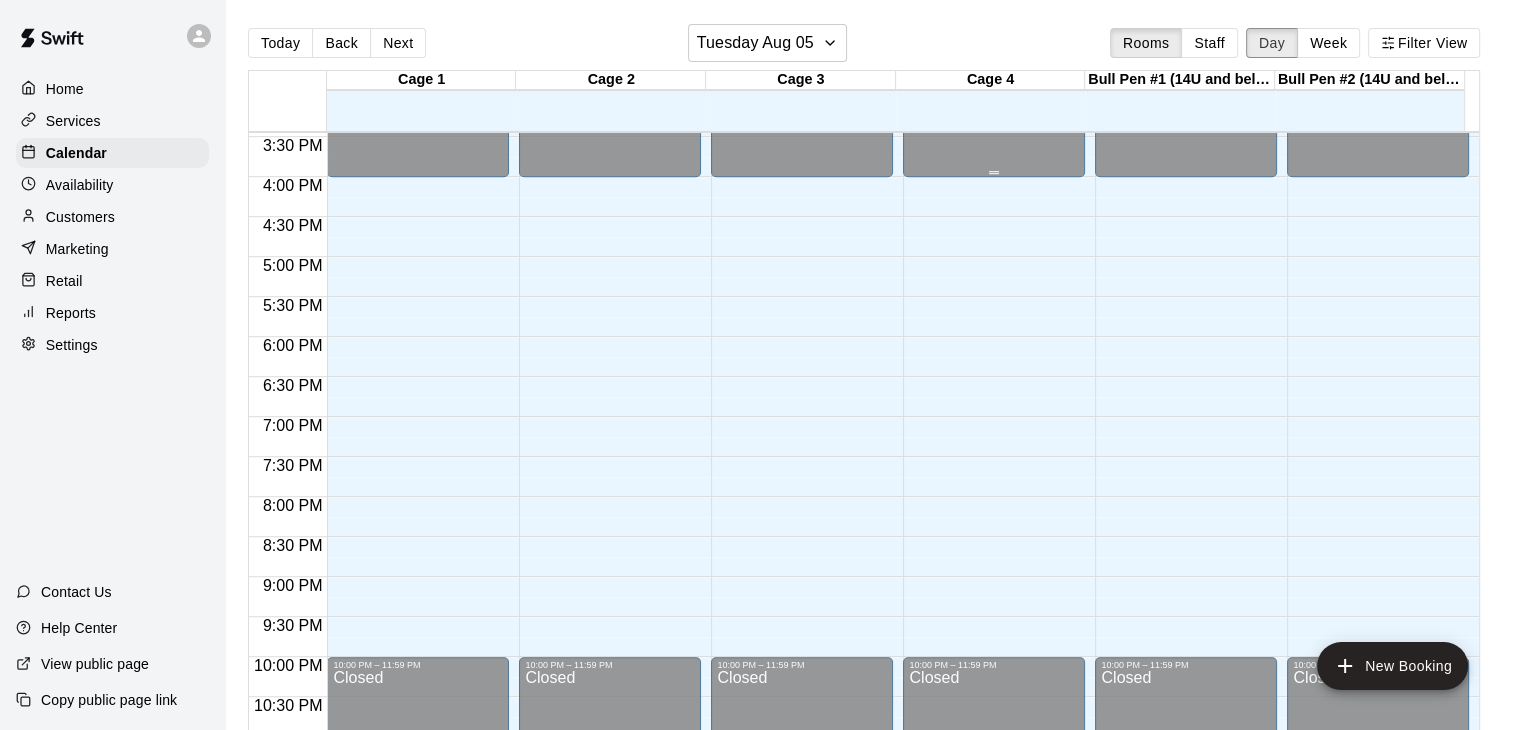 scroll, scrollTop: 1232, scrollLeft: 0, axis: vertical 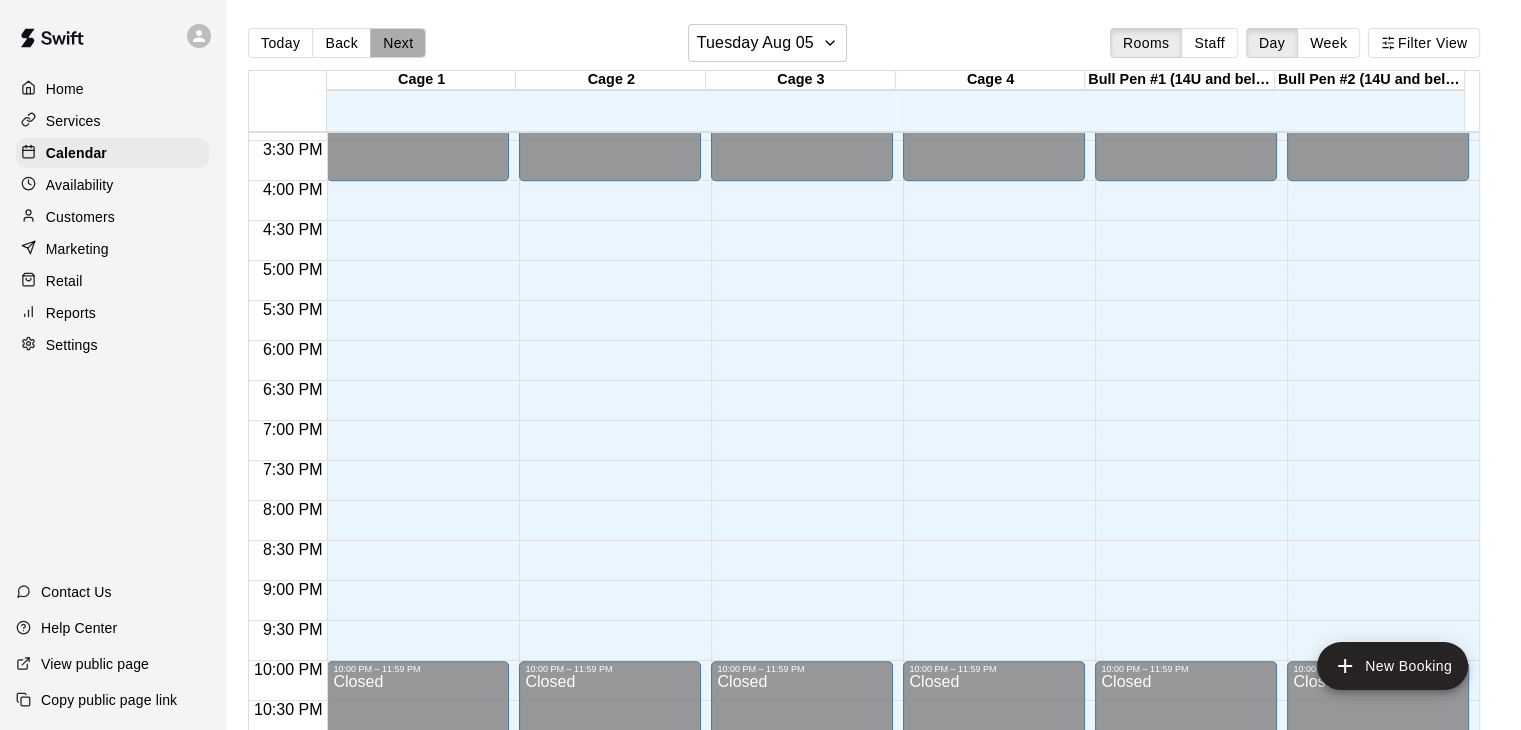 click on "Next" at bounding box center (398, 43) 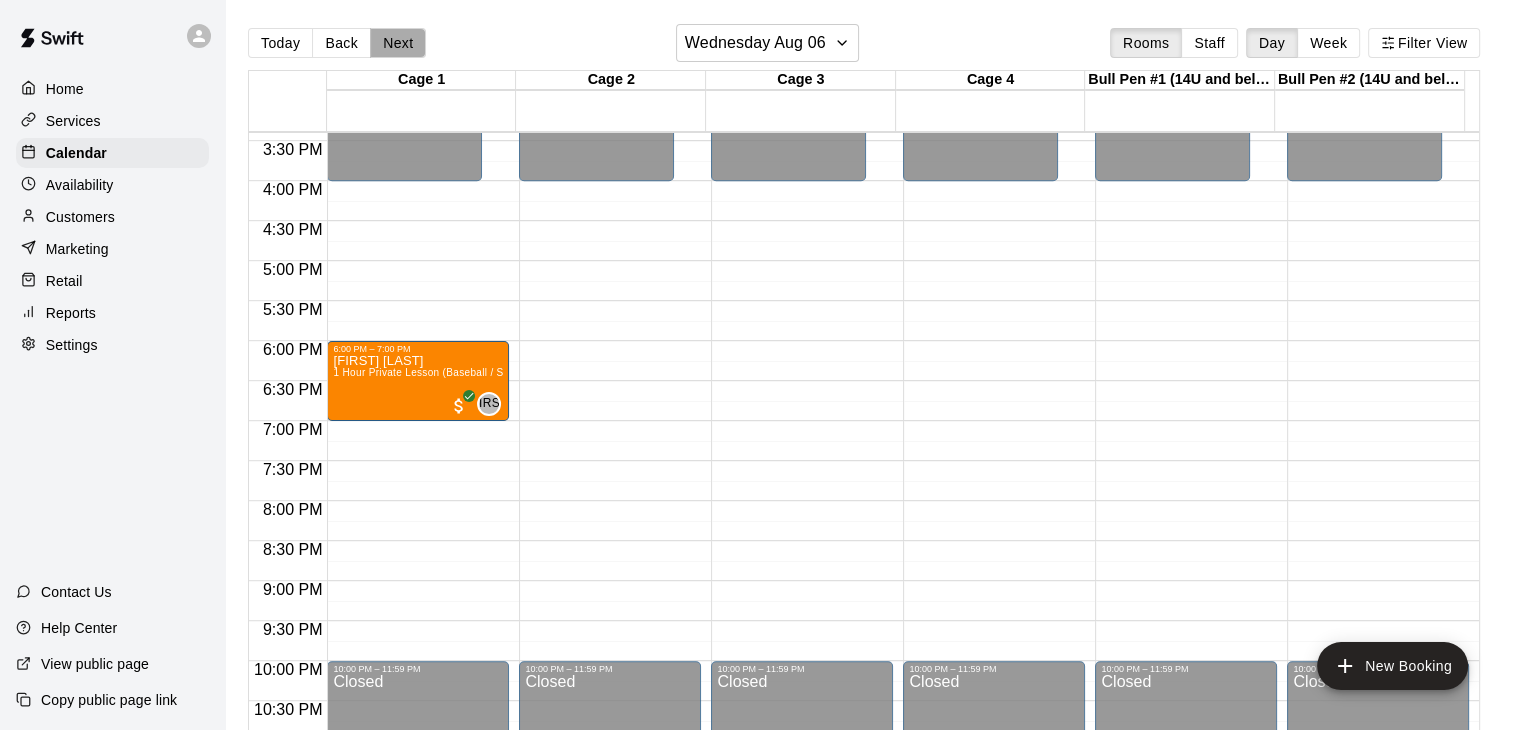 click on "Next" at bounding box center [398, 43] 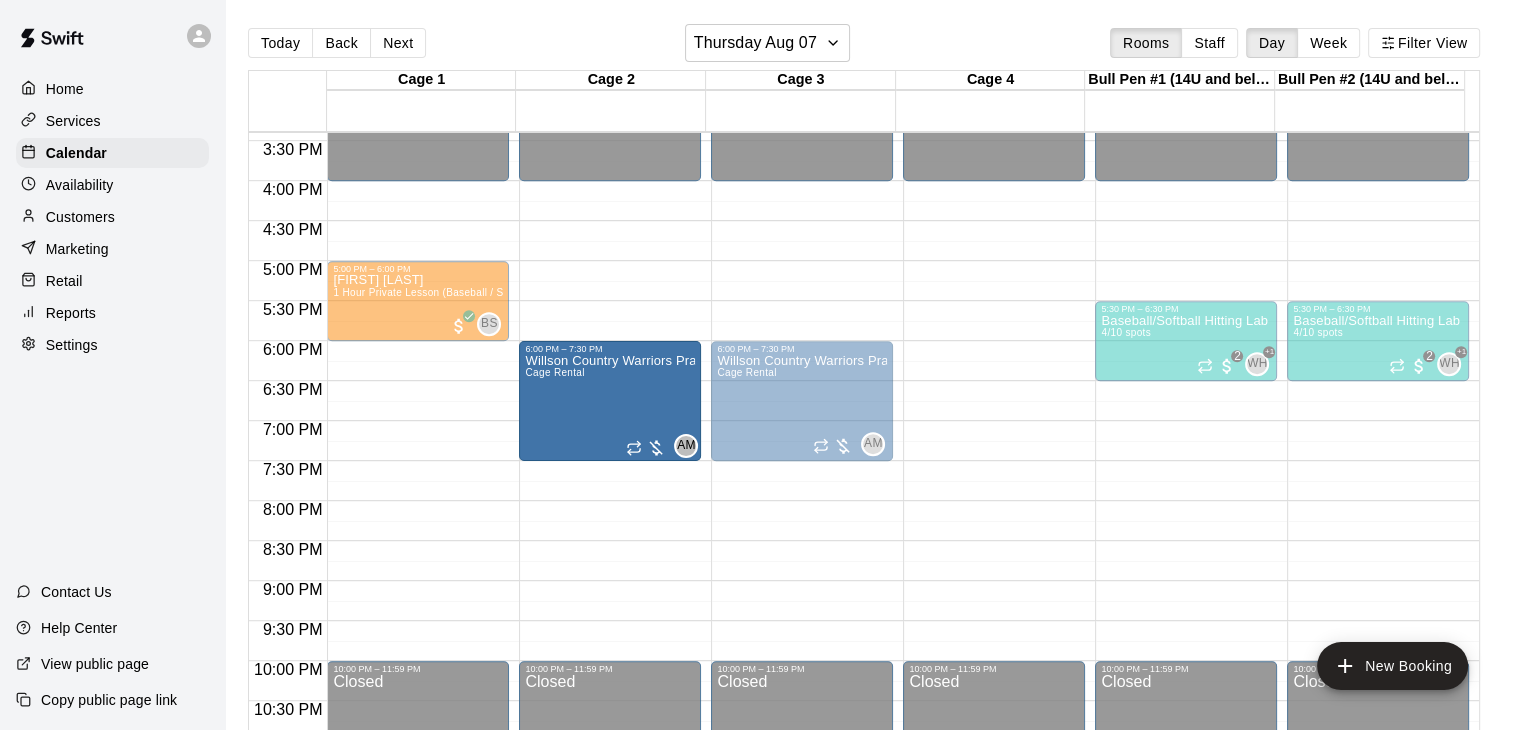 drag, startPoint x: 1011, startPoint y: 389, endPoint x: 658, endPoint y: 394, distance: 353.0354 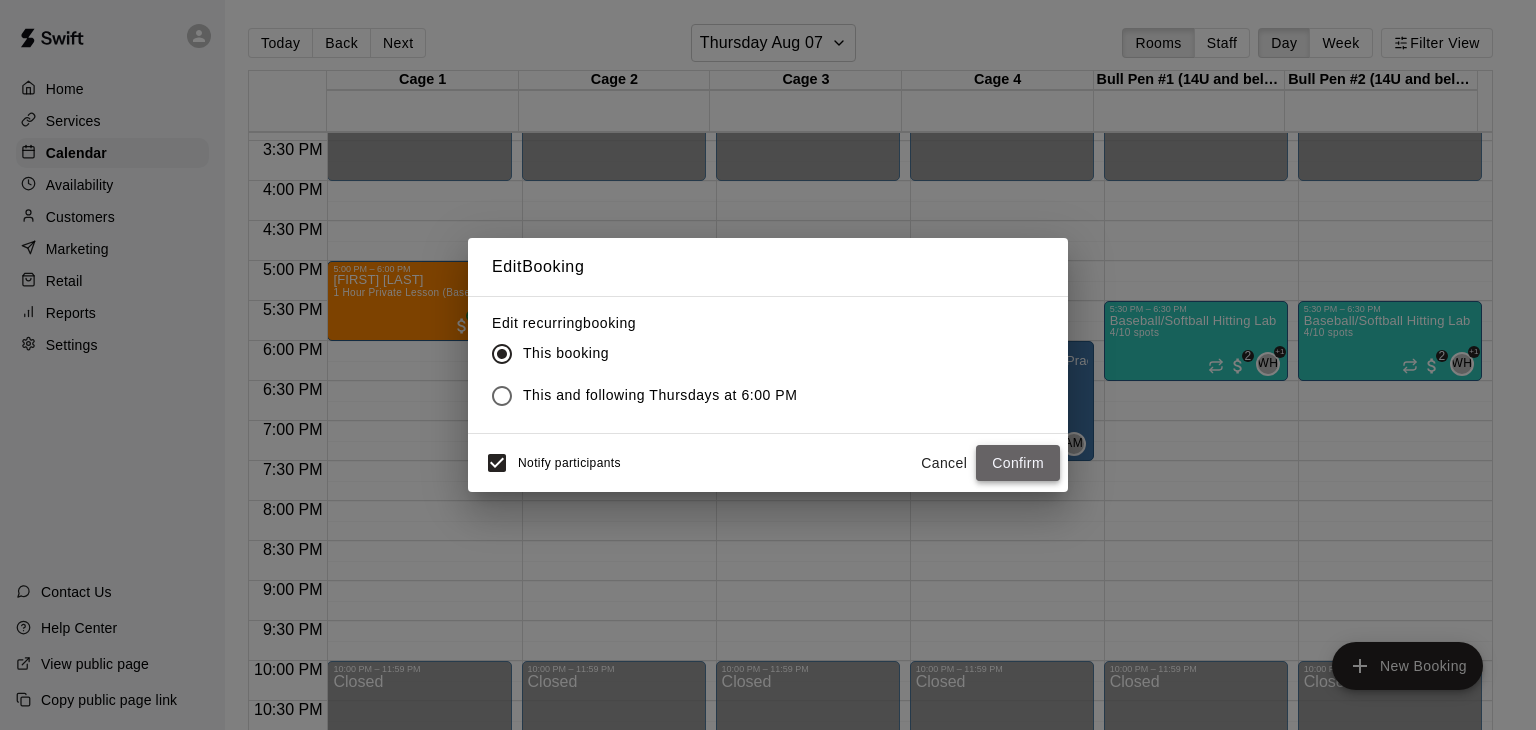 click on "Confirm" at bounding box center [1018, 463] 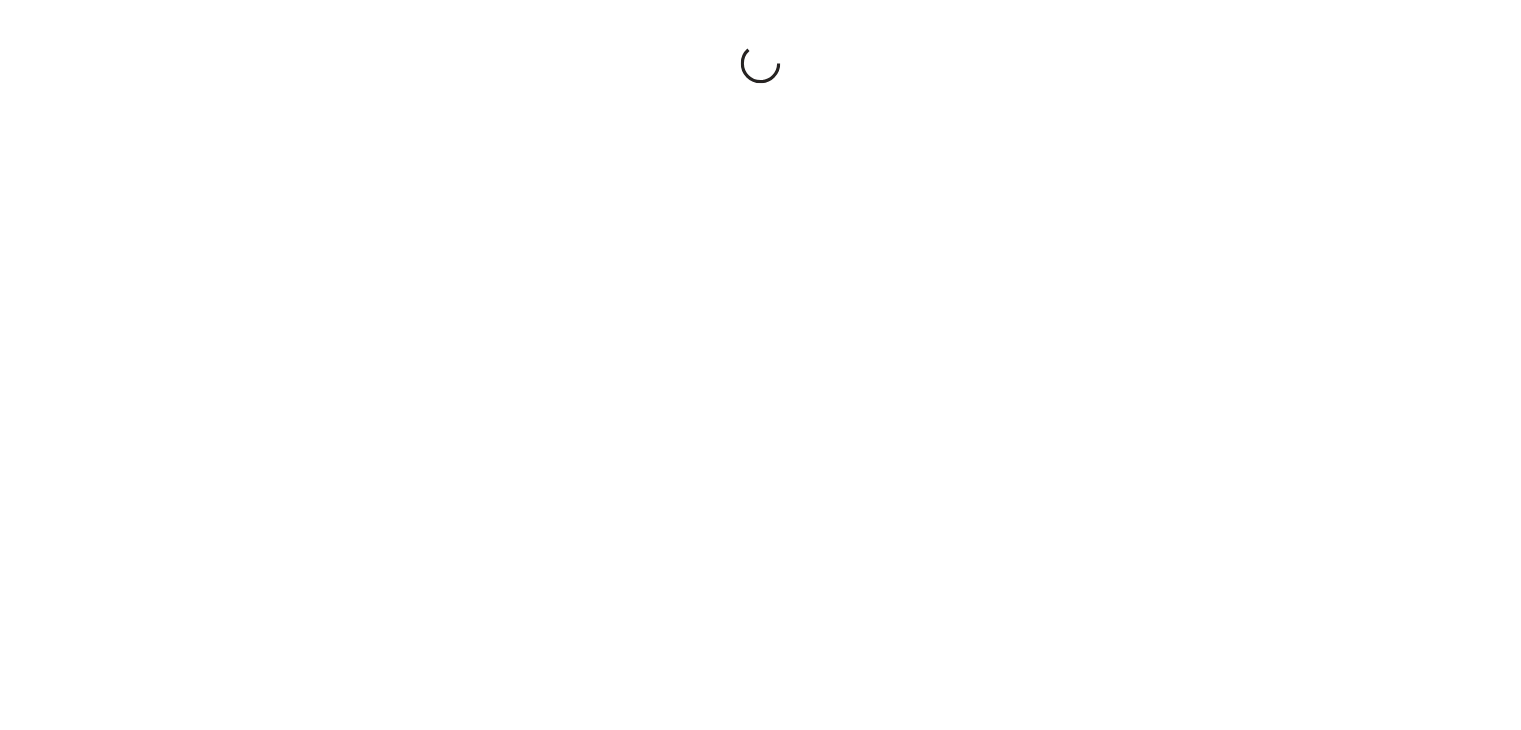 scroll, scrollTop: 0, scrollLeft: 0, axis: both 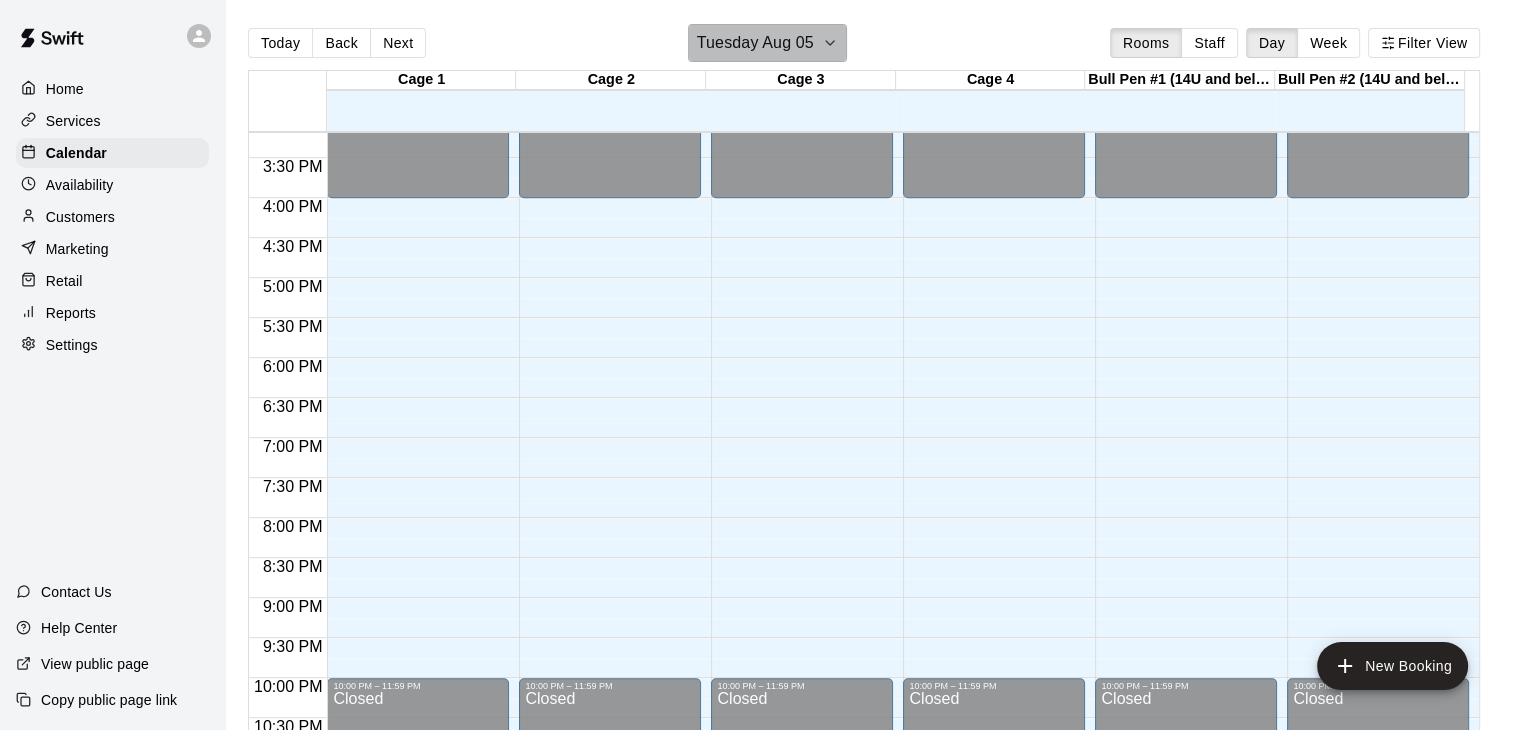 click 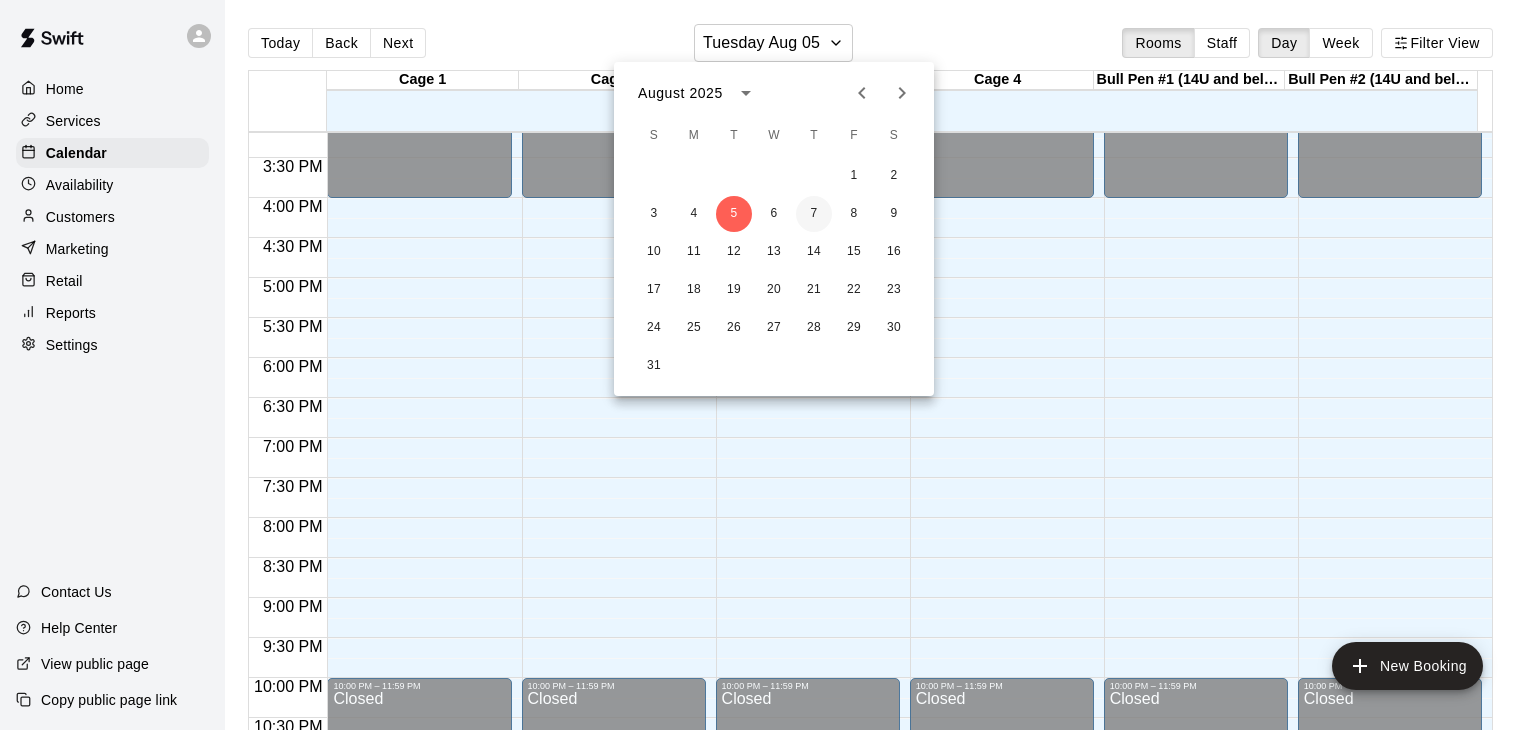 click on "7" at bounding box center (814, 214) 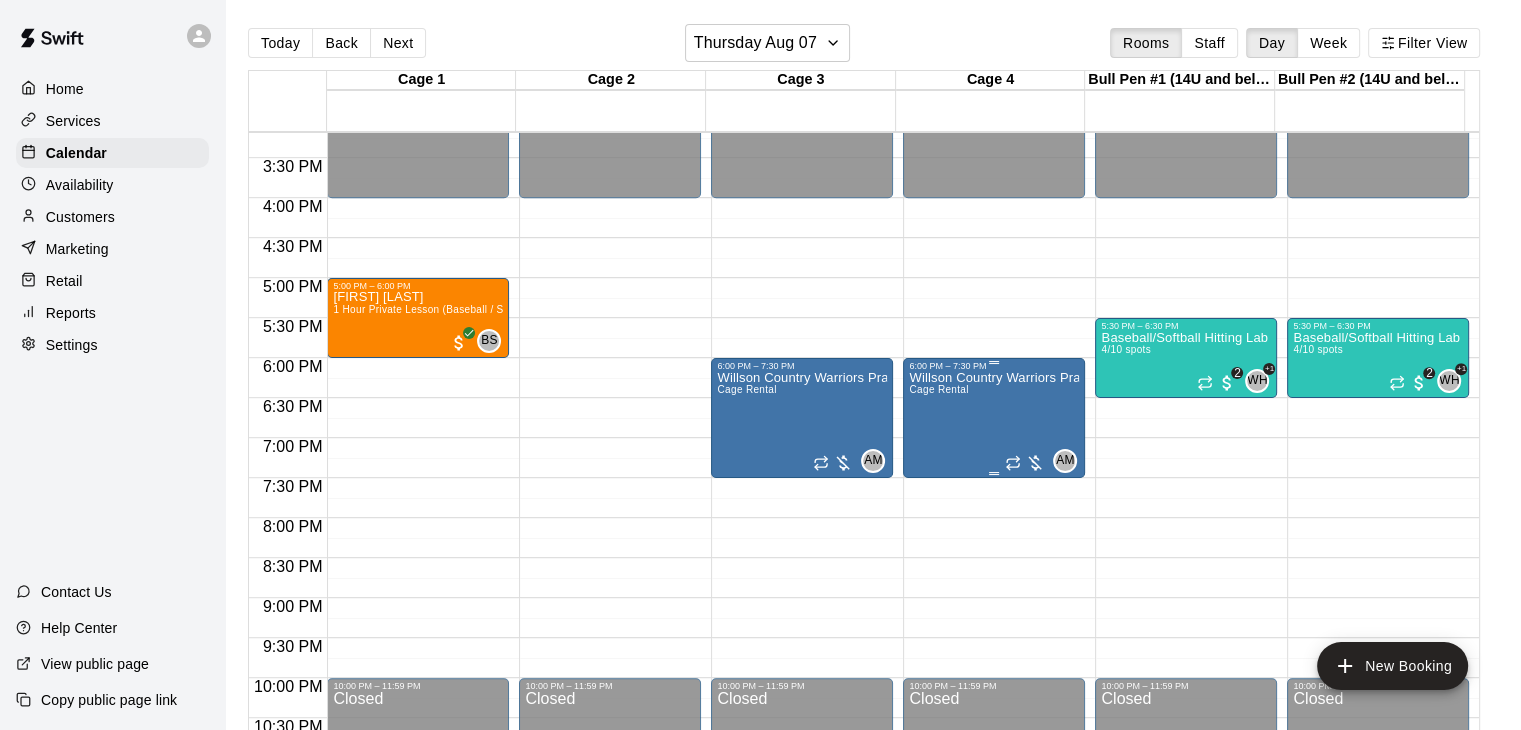 click on "Willson Country Warriors Practice Cage Rental" at bounding box center (994, 736) 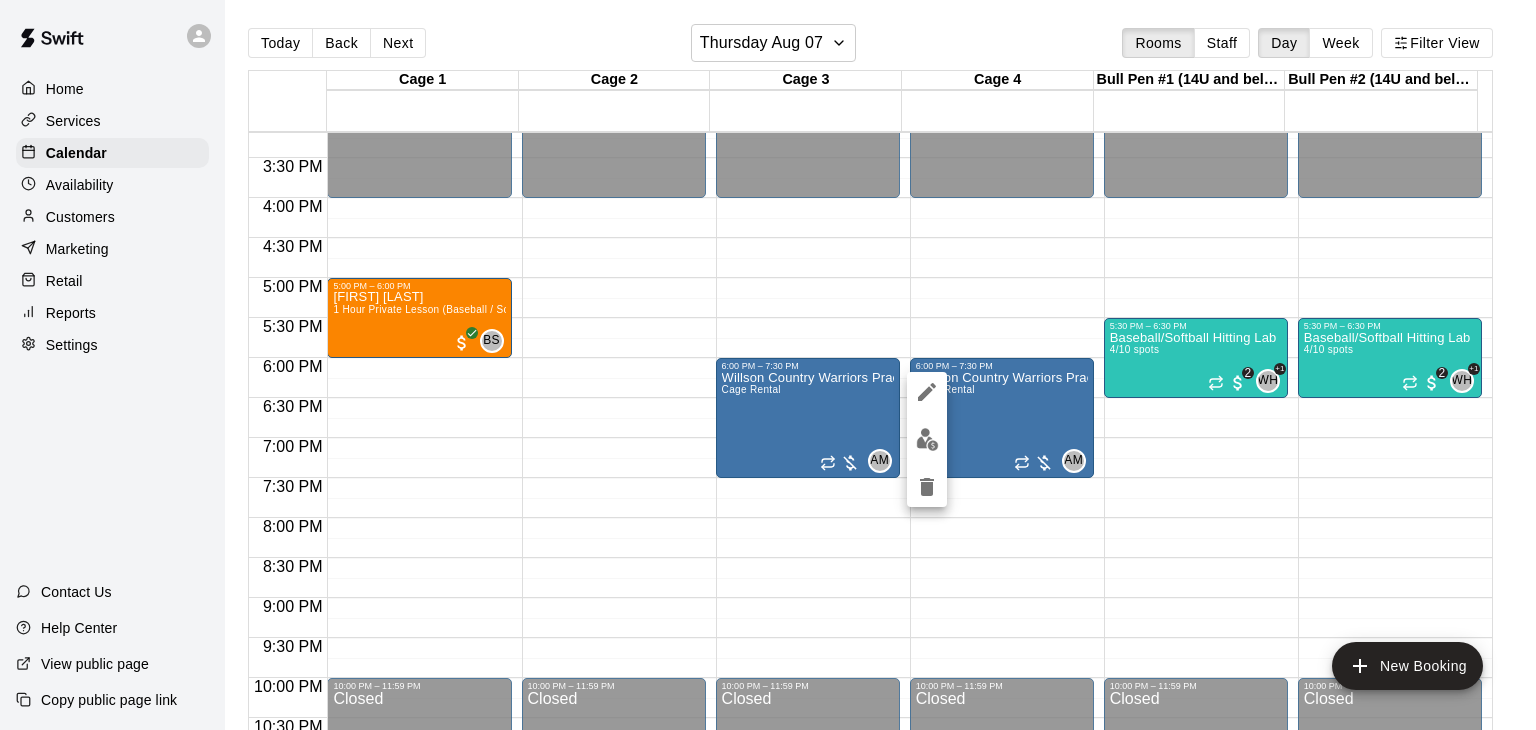 click at bounding box center [768, 365] 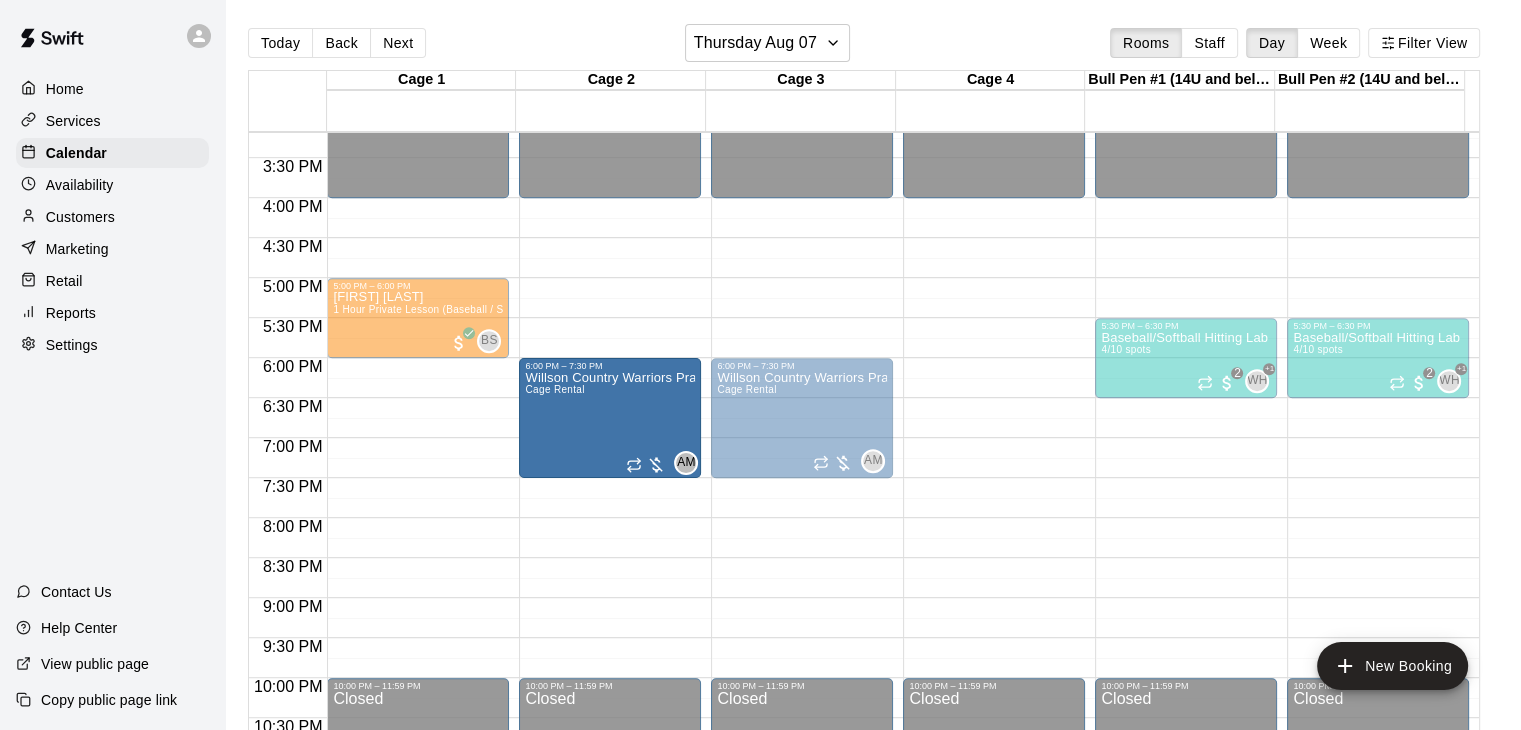 drag, startPoint x: 989, startPoint y: 415, endPoint x: 663, endPoint y: 423, distance: 326.09814 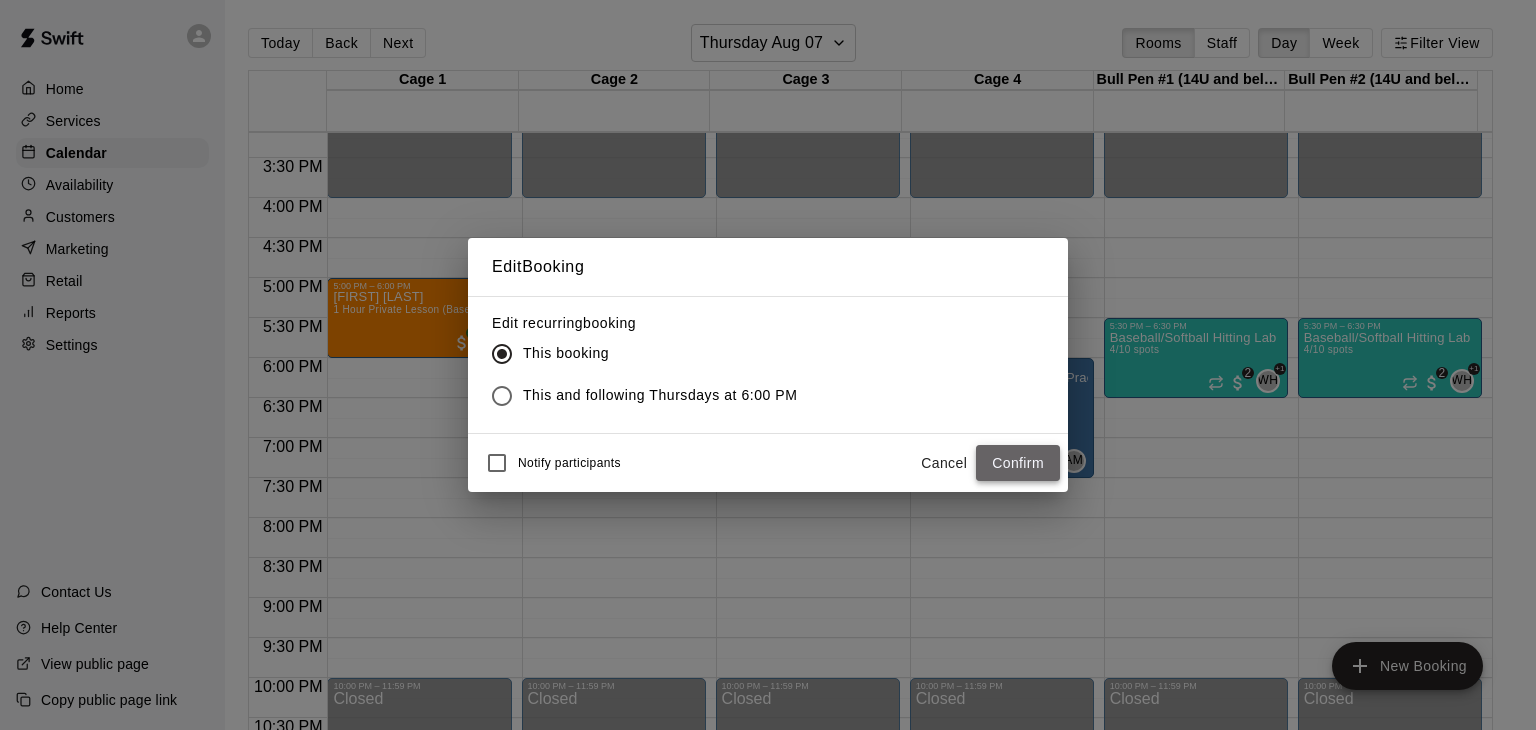 click on "Confirm" at bounding box center [1018, 463] 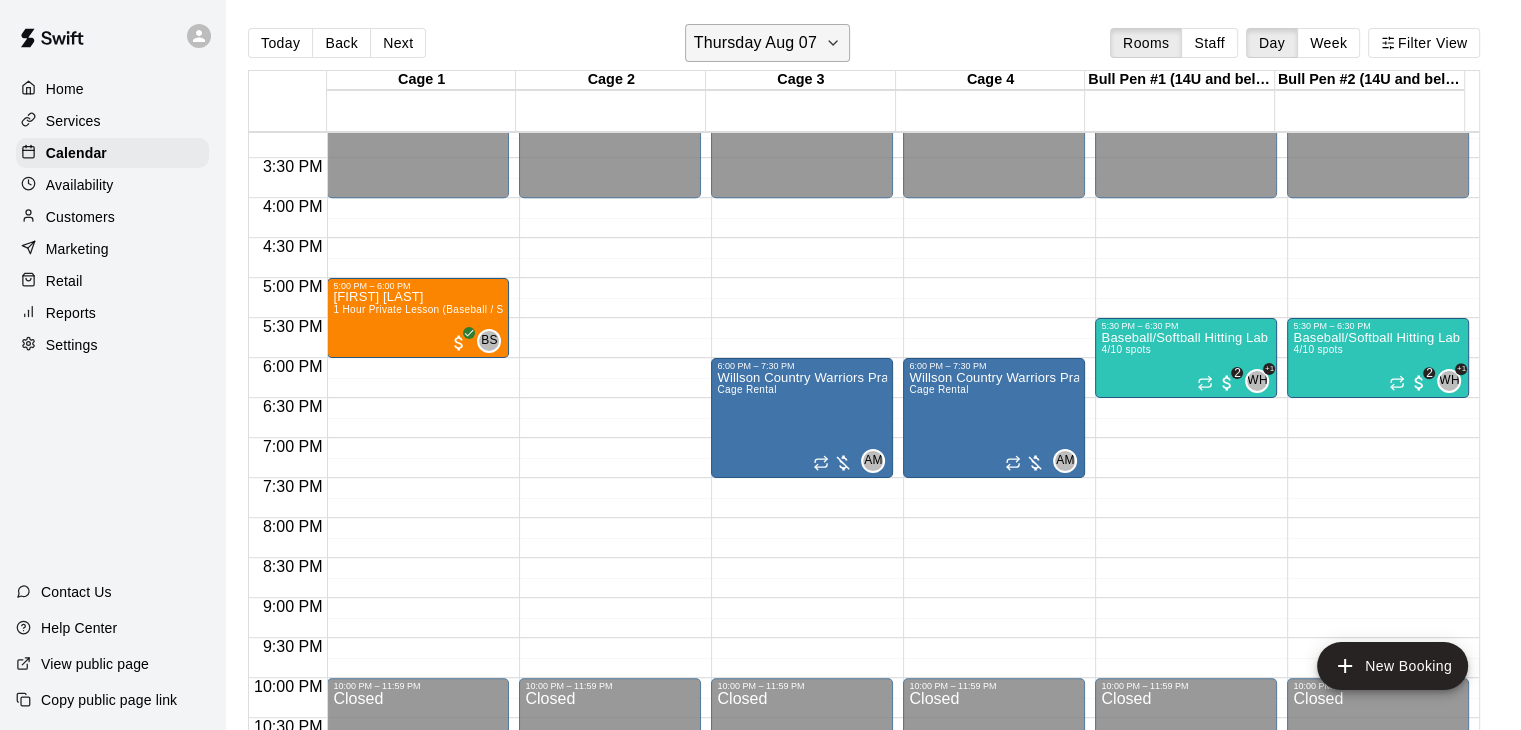 click 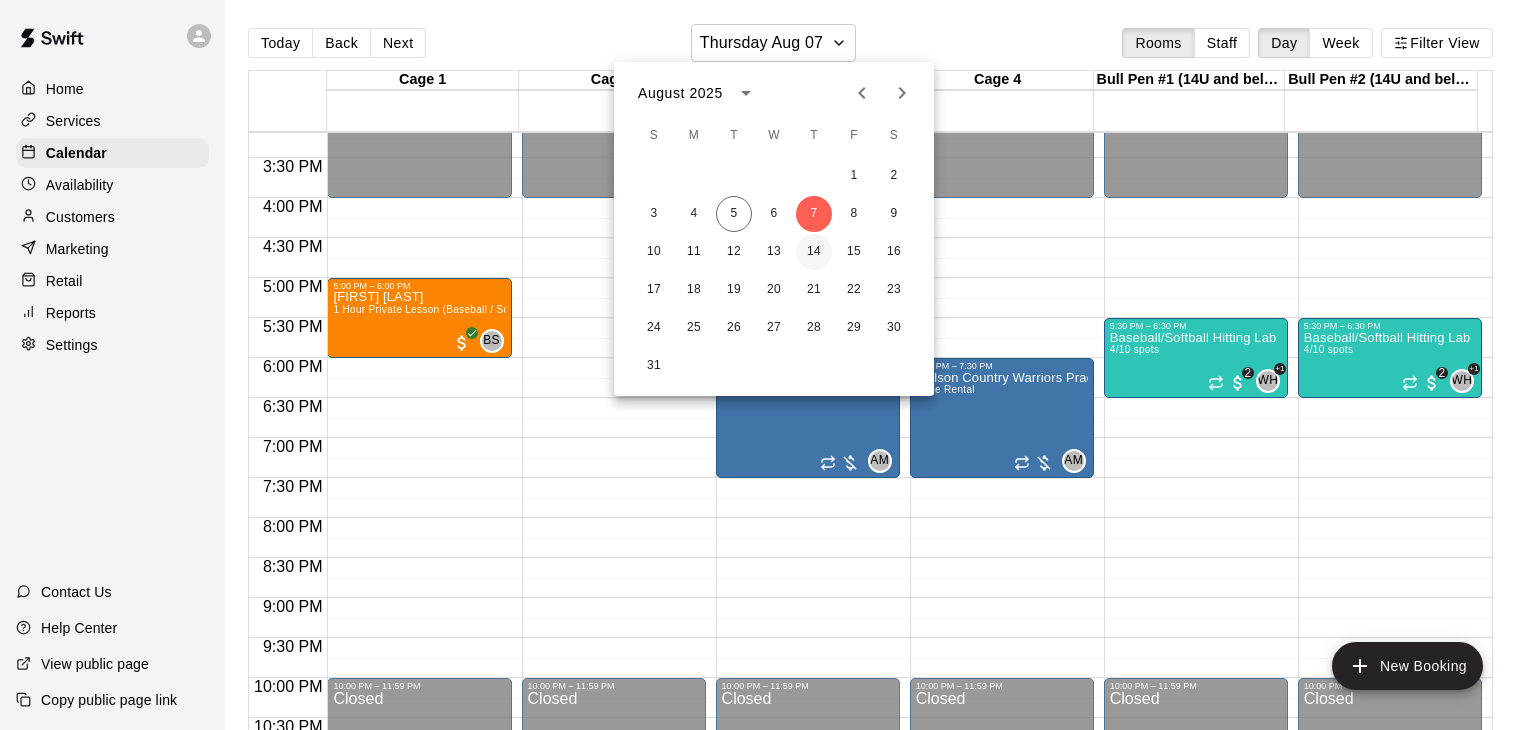 click on "14" at bounding box center [814, 252] 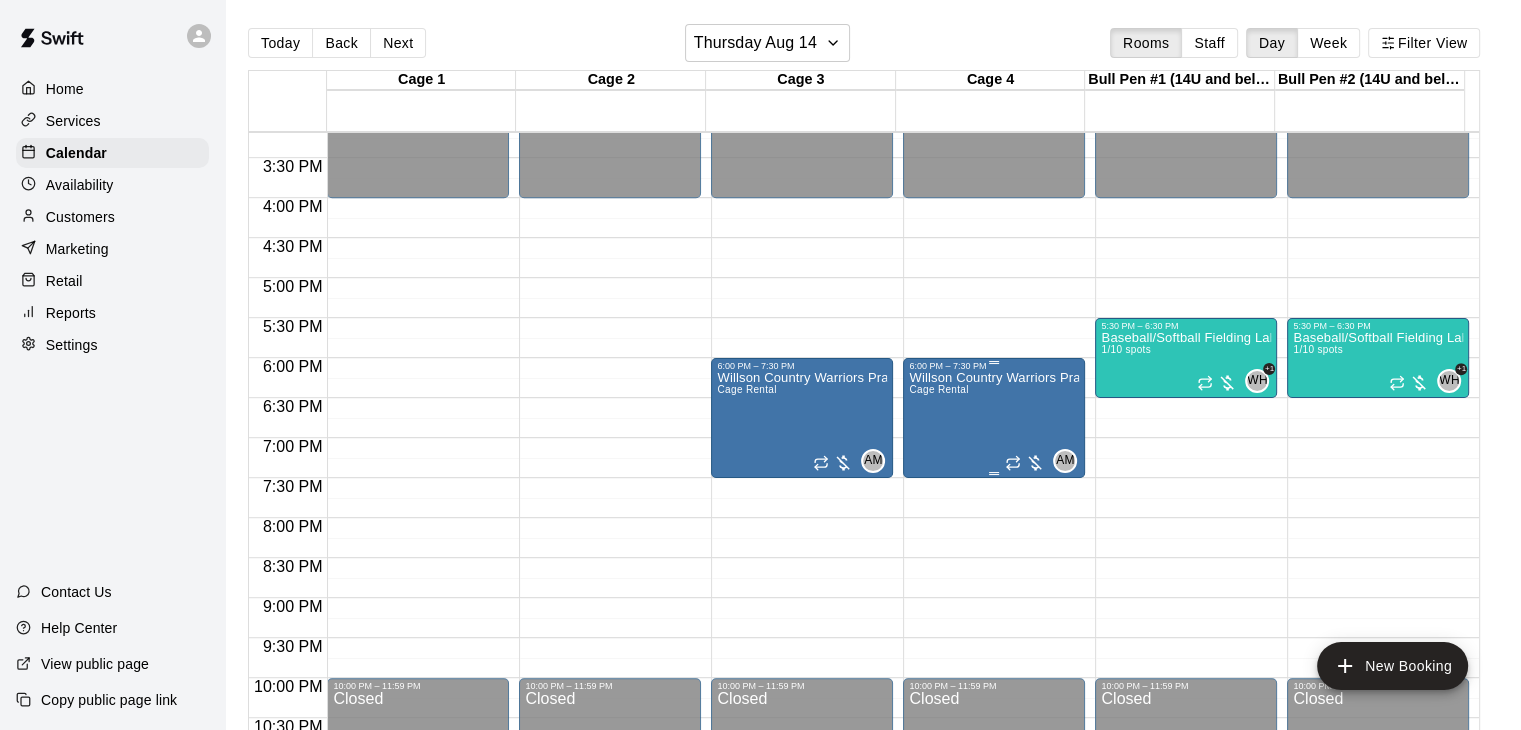 click on "Willson Country Warriors Practice" at bounding box center [994, 378] 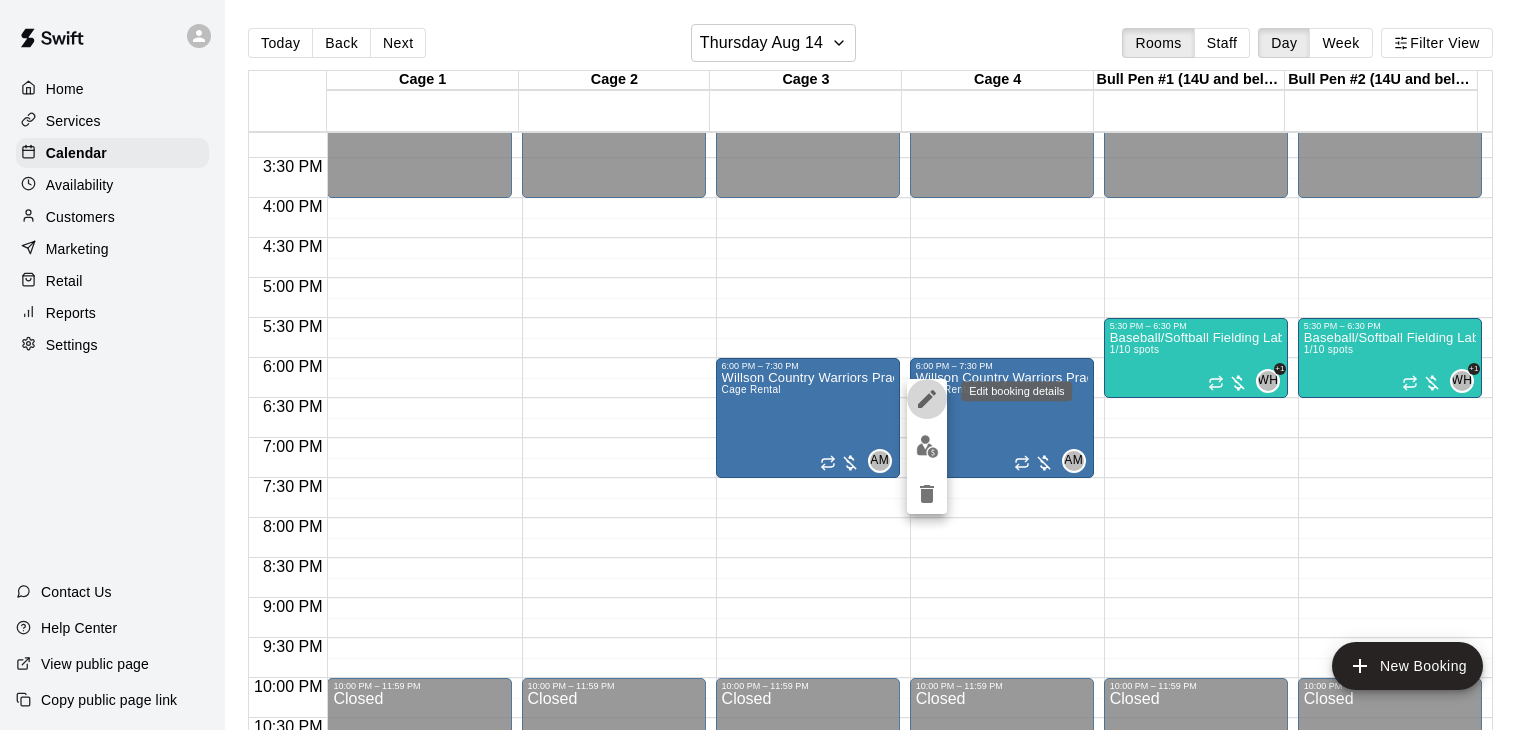 click 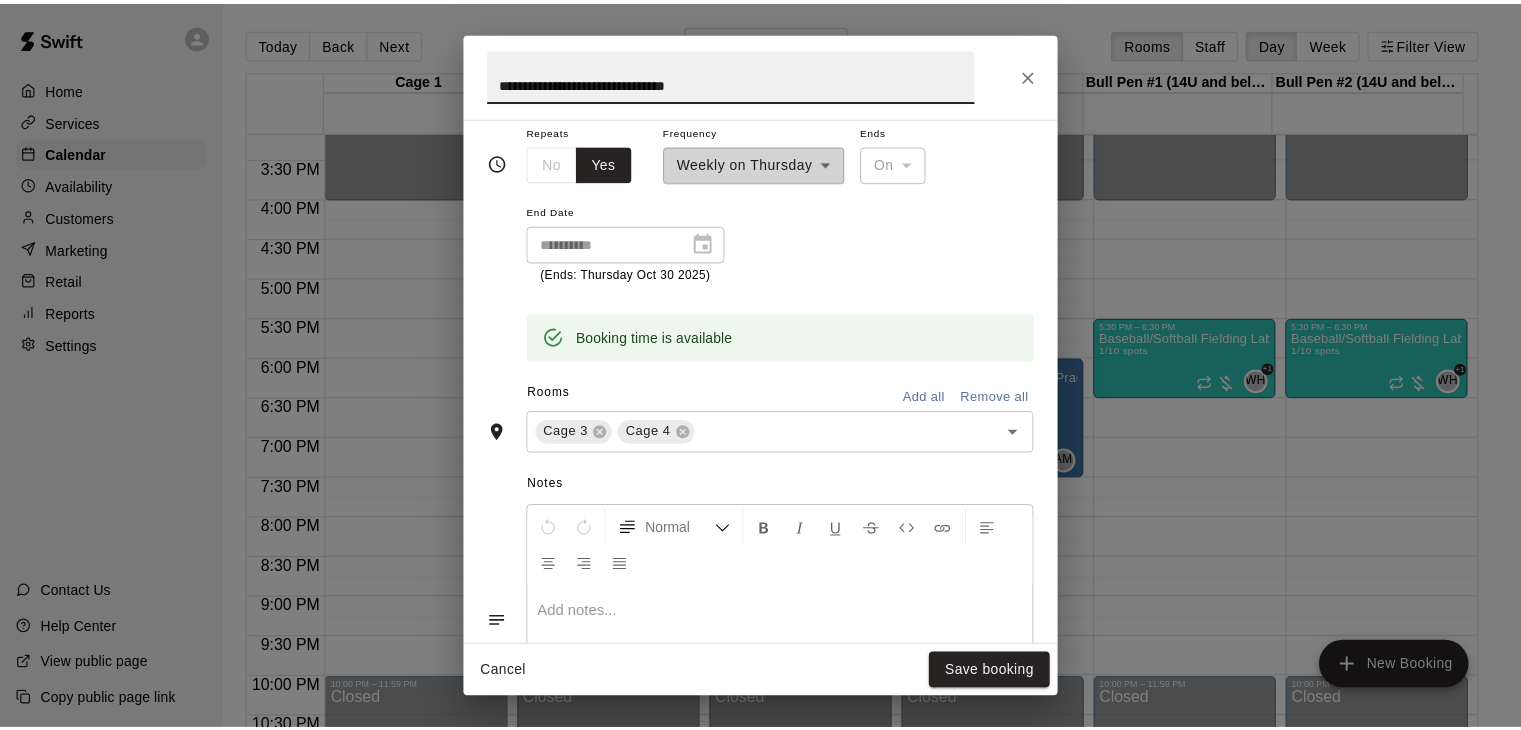 scroll, scrollTop: 328, scrollLeft: 0, axis: vertical 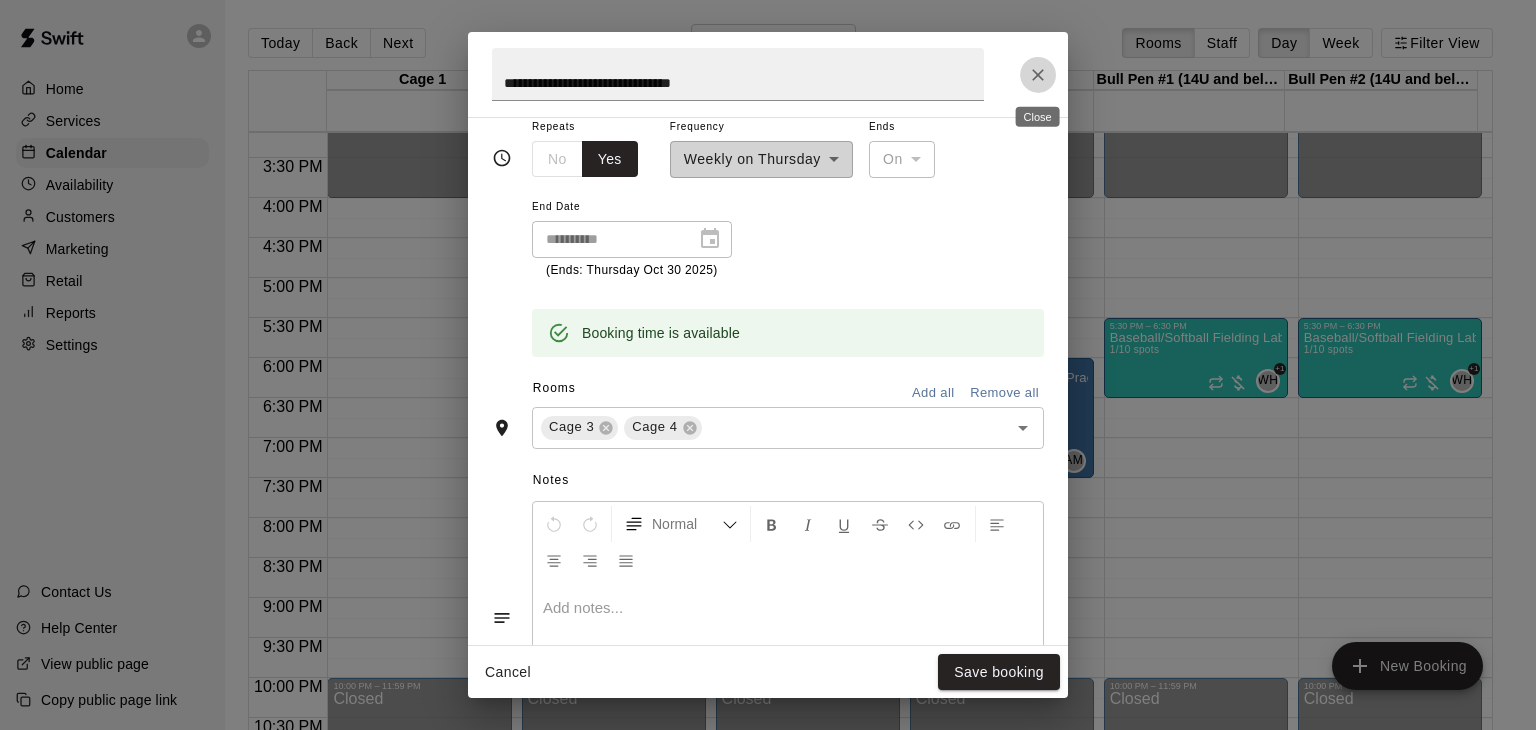 click 